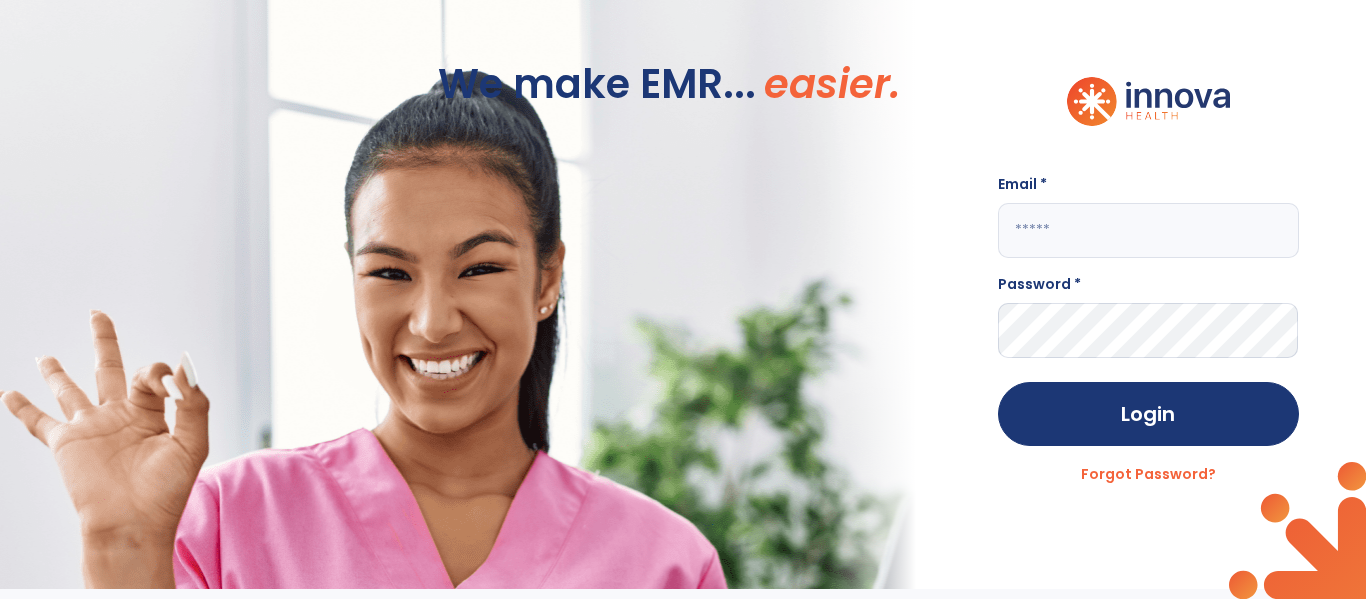 scroll, scrollTop: 0, scrollLeft: 0, axis: both 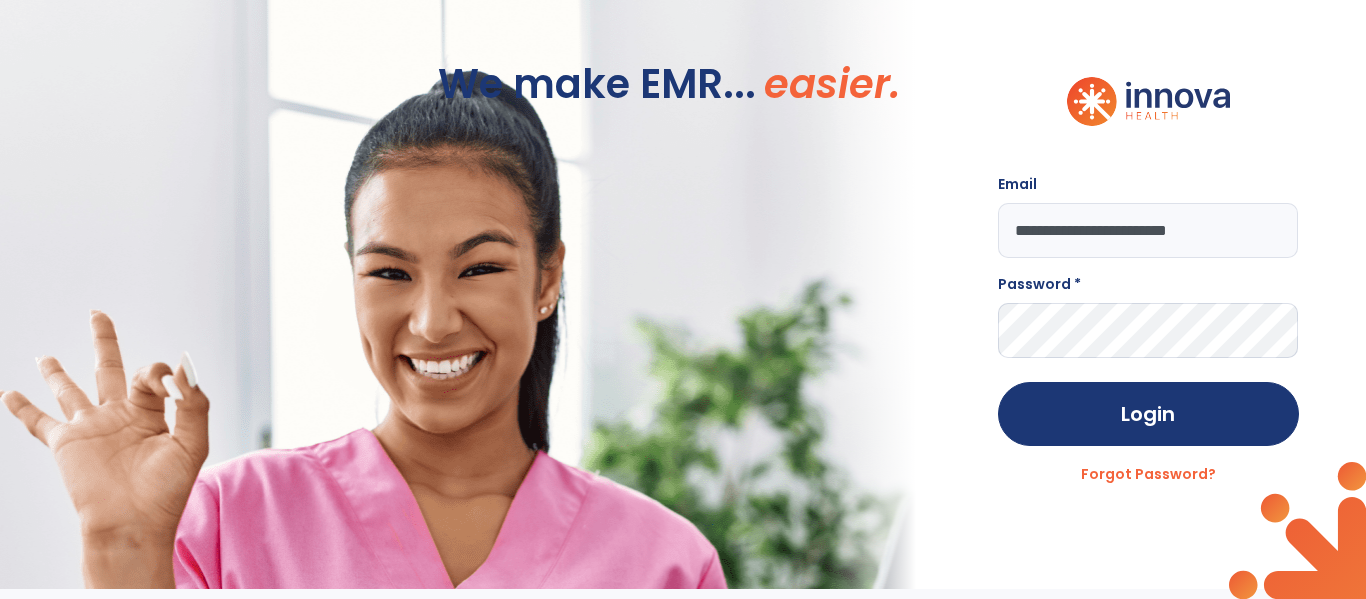 type on "**********" 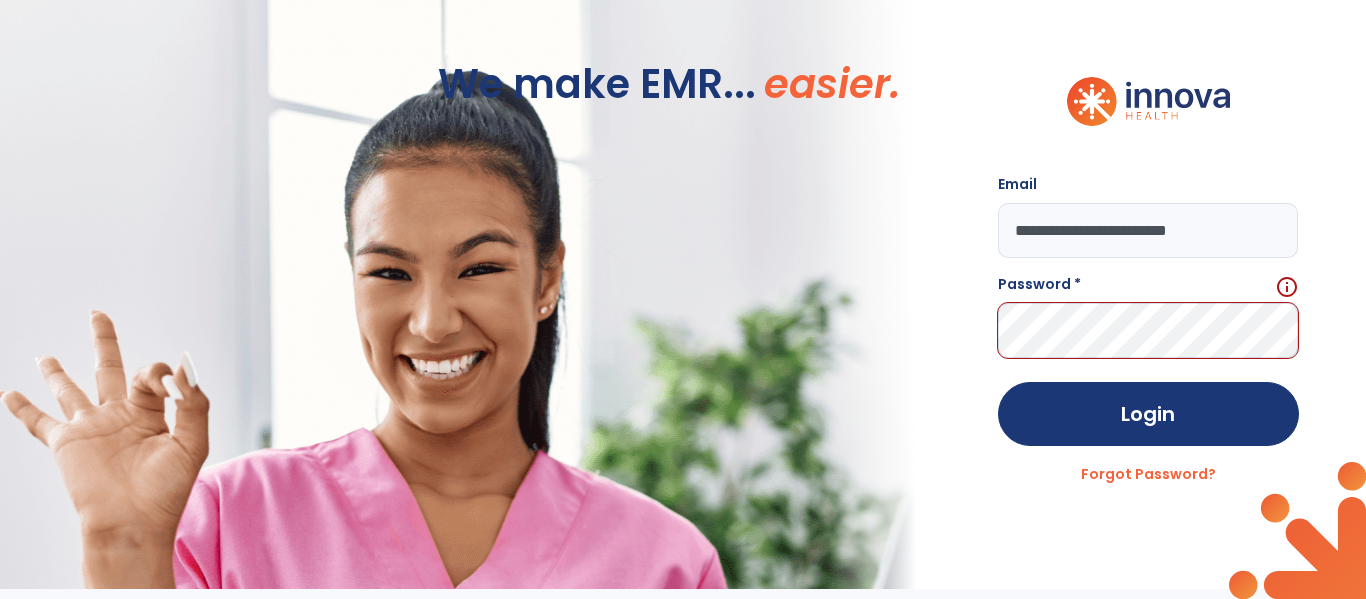scroll, scrollTop: 0, scrollLeft: 0, axis: both 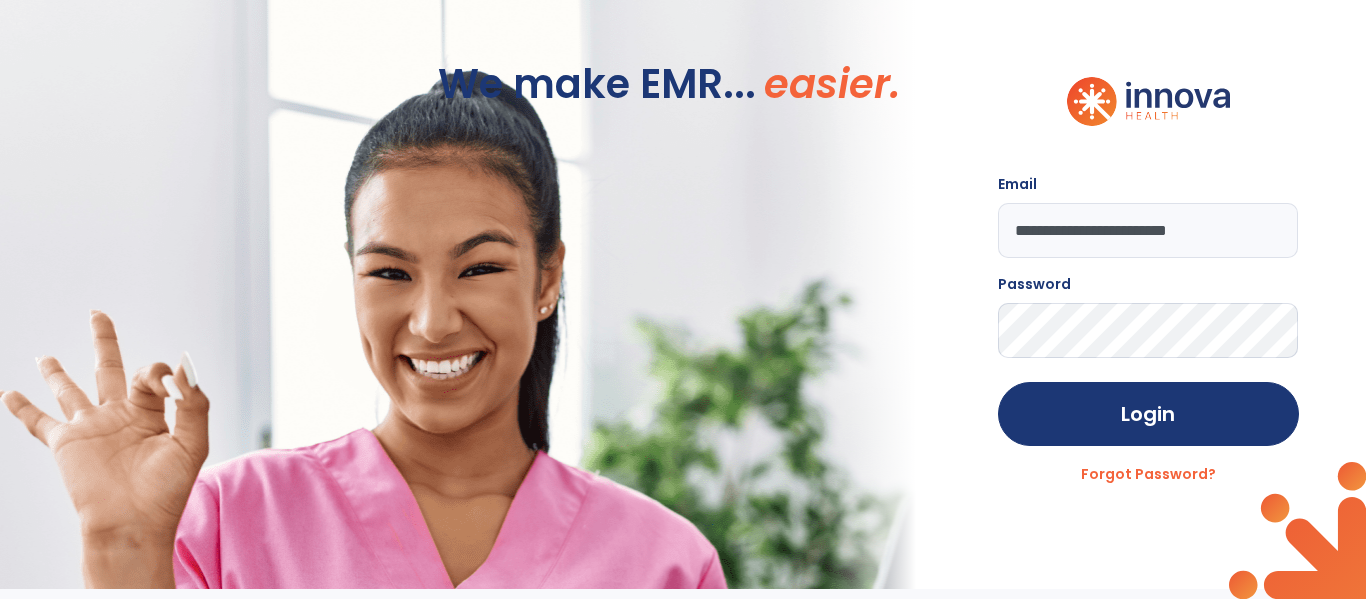 click on "Login" 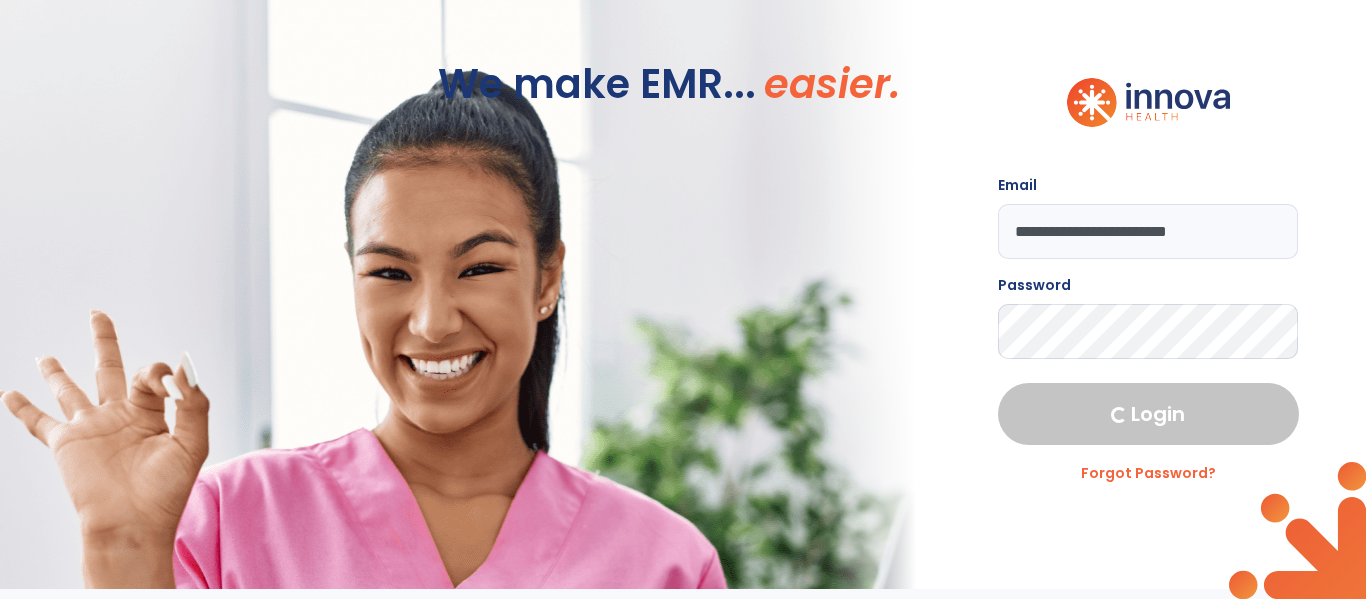 select on "****" 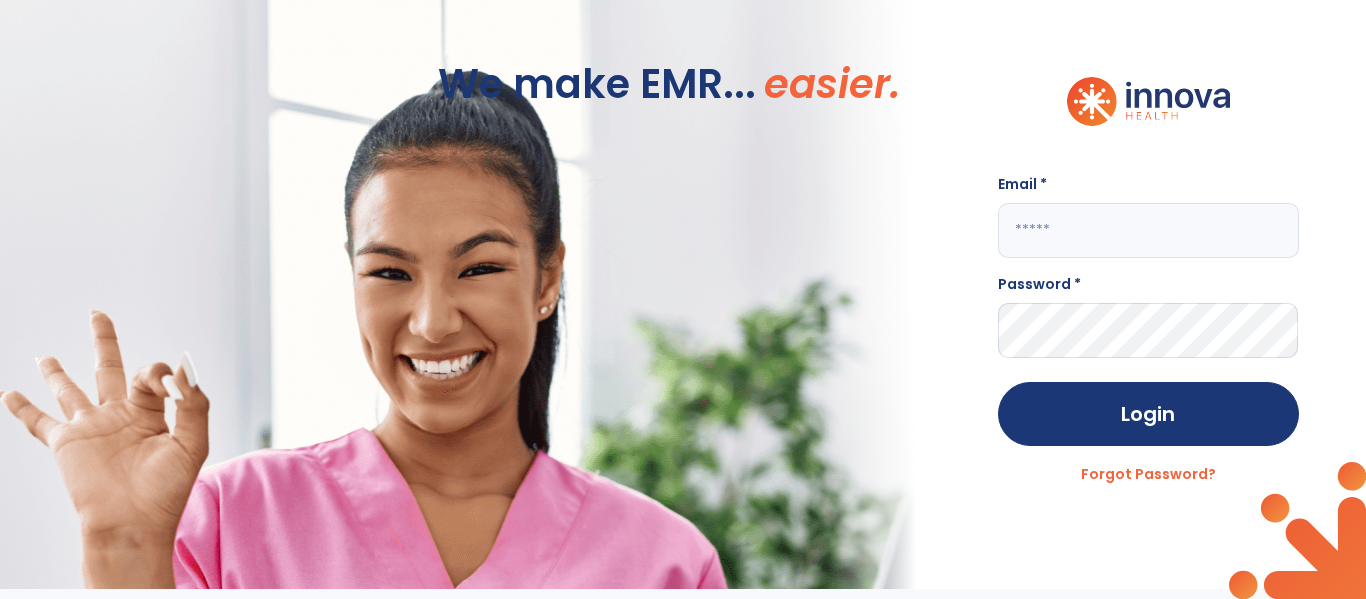 click 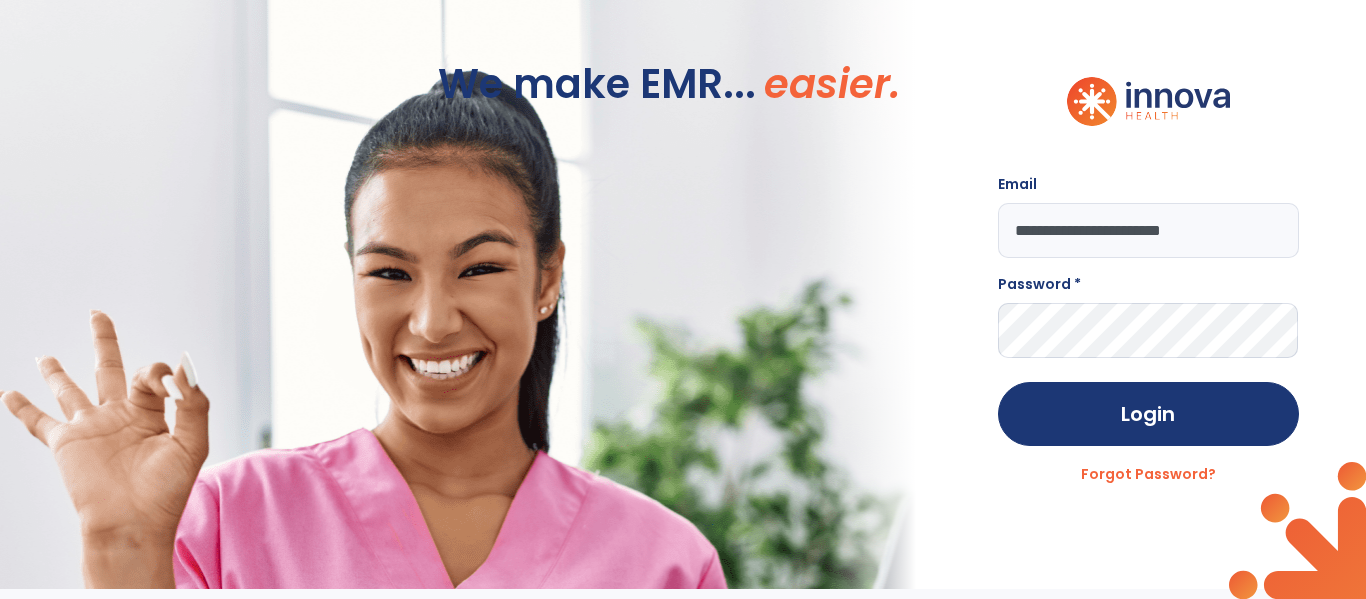 scroll, scrollTop: 0, scrollLeft: 27, axis: horizontal 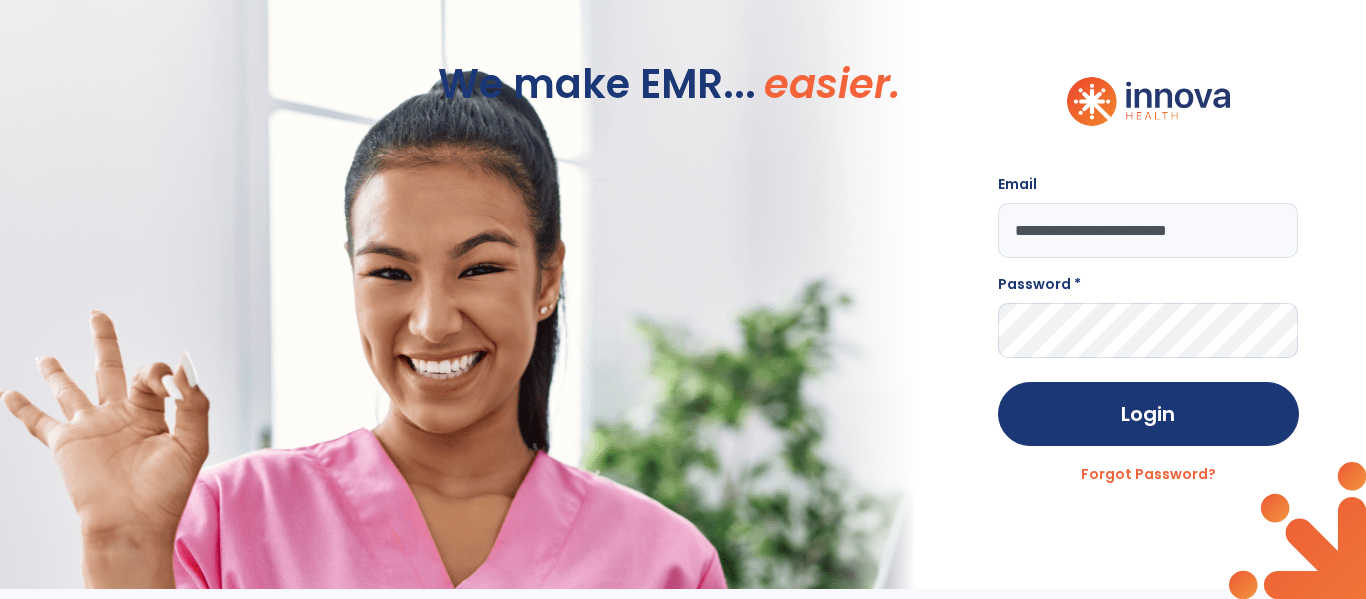 type on "**********" 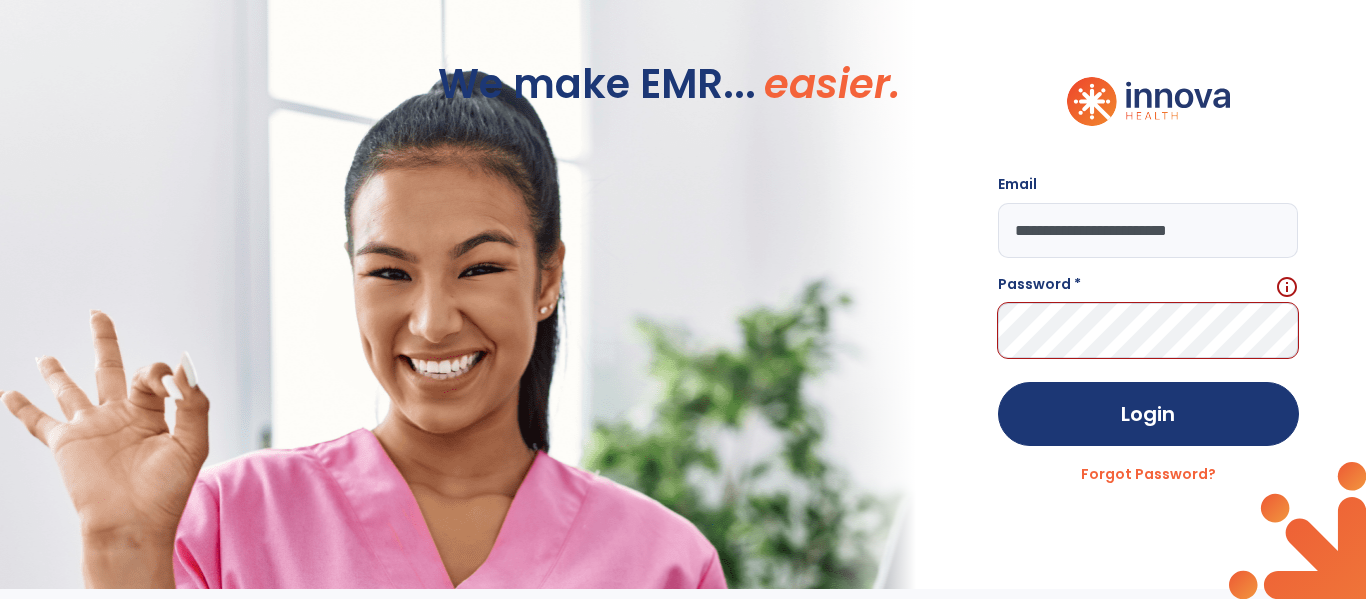 scroll, scrollTop: 0, scrollLeft: 0, axis: both 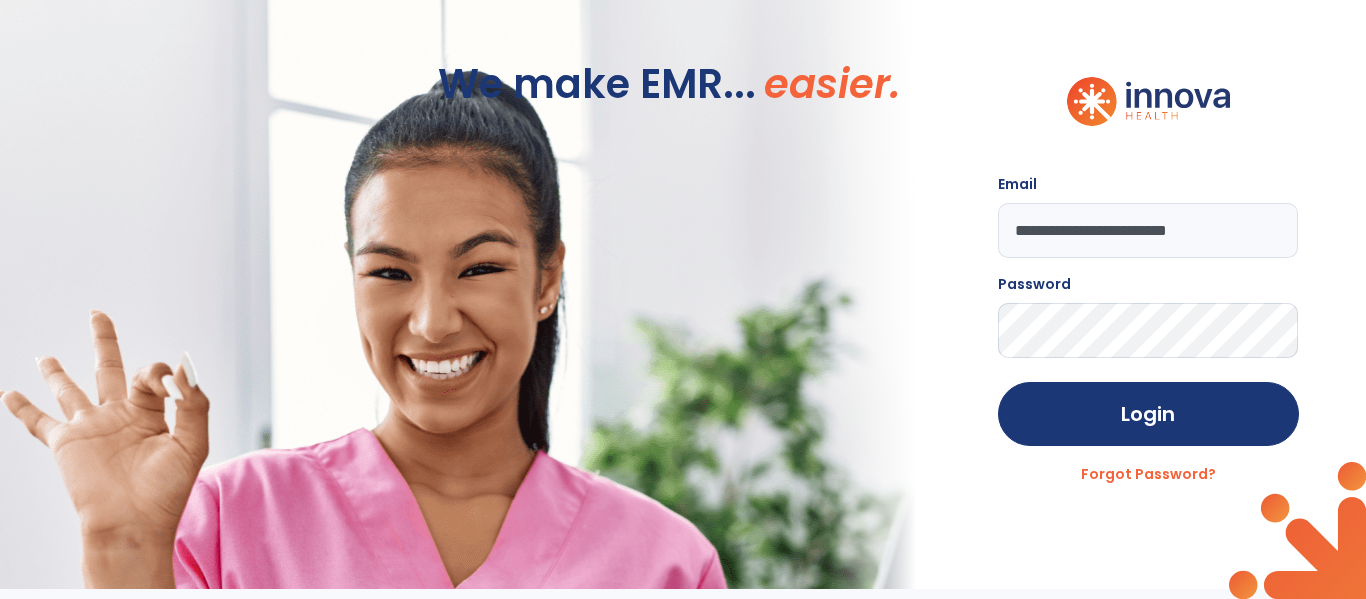 click on "Login" 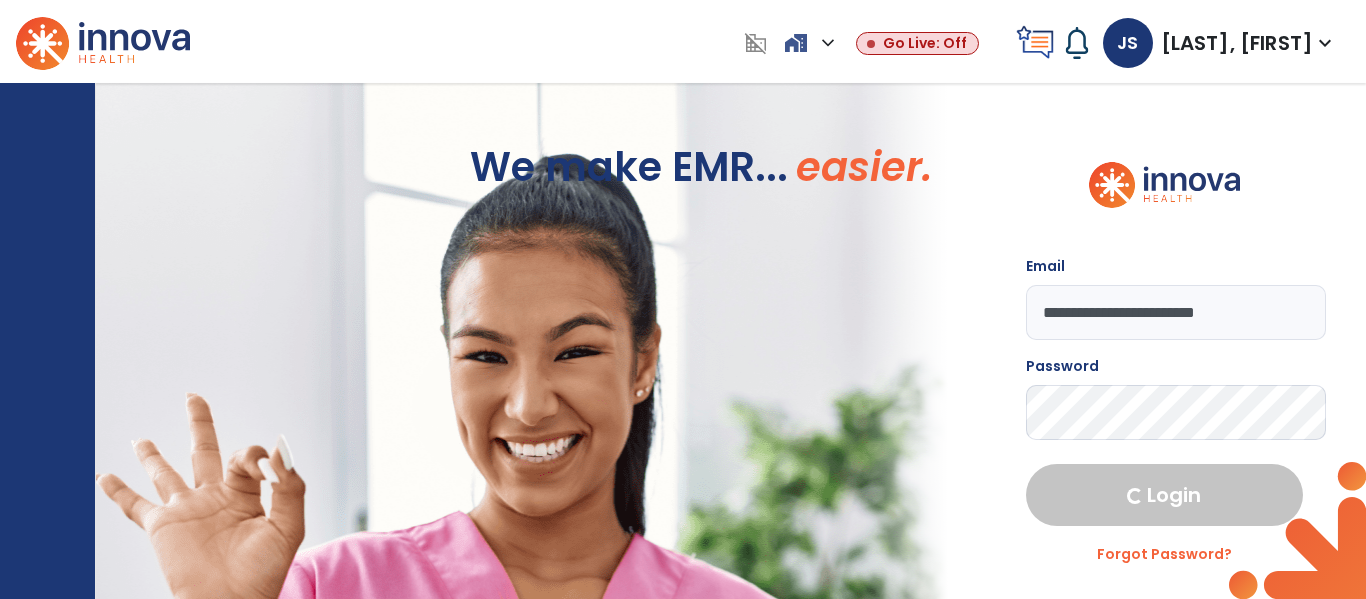 select on "****" 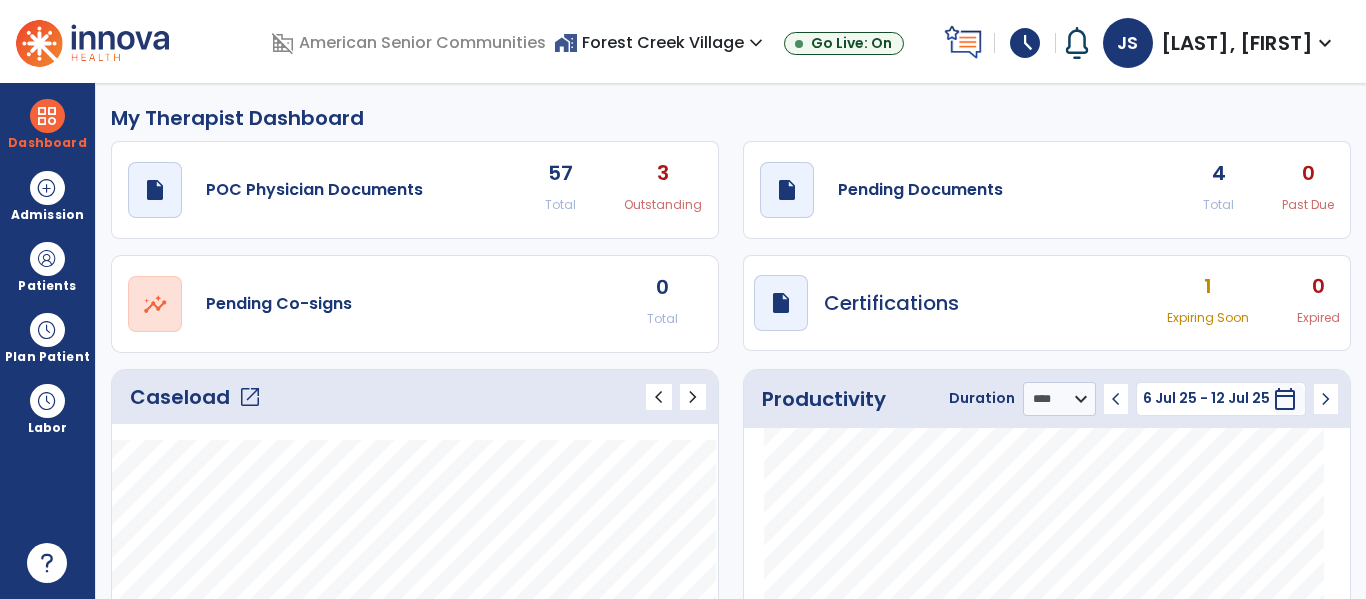 click on "open_in_new" 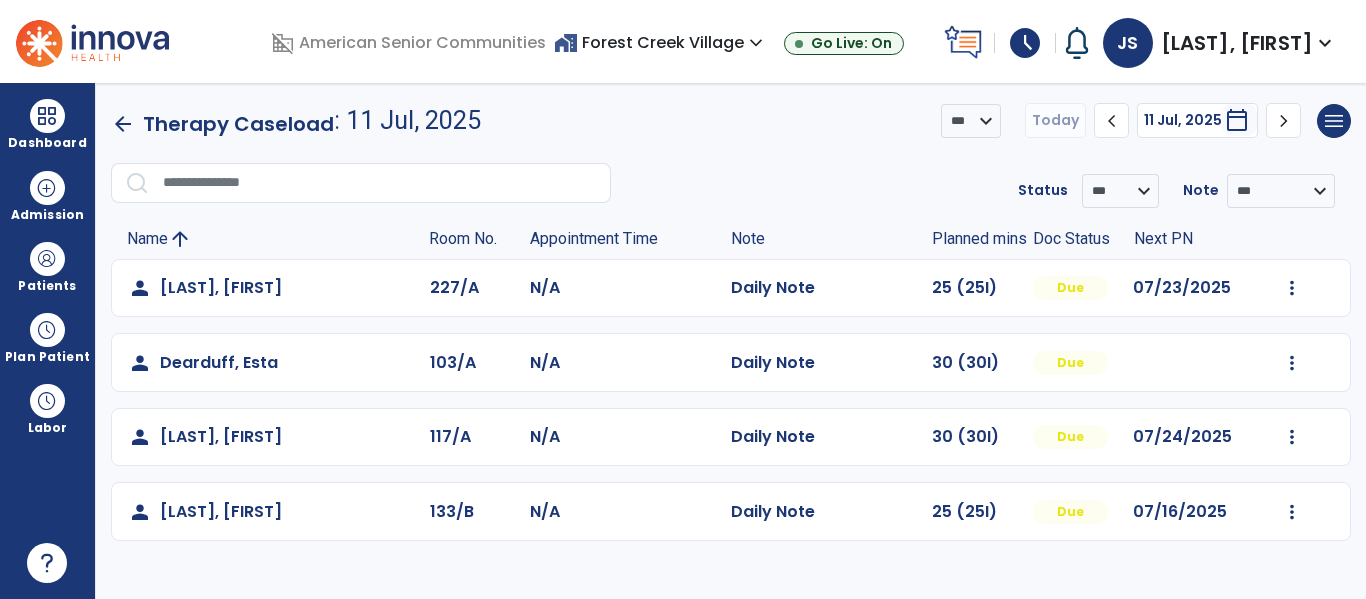 scroll, scrollTop: 0, scrollLeft: 0, axis: both 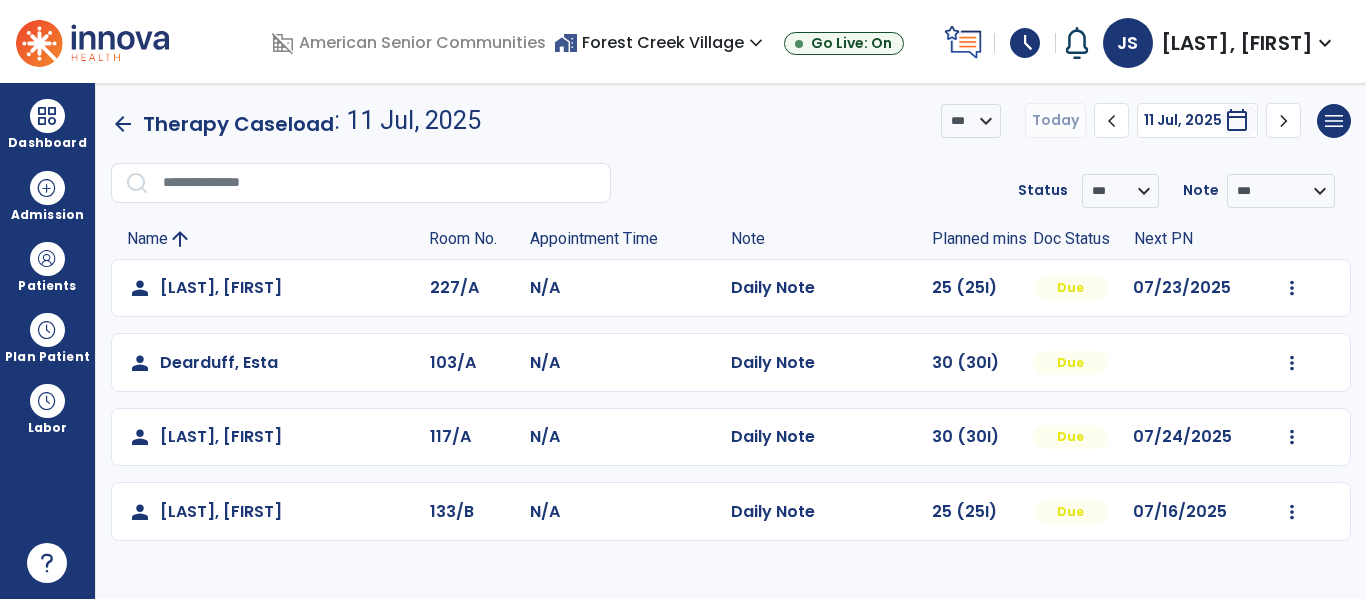 click on "home_work   Forest Creek Village   expand_more" at bounding box center (661, 42) 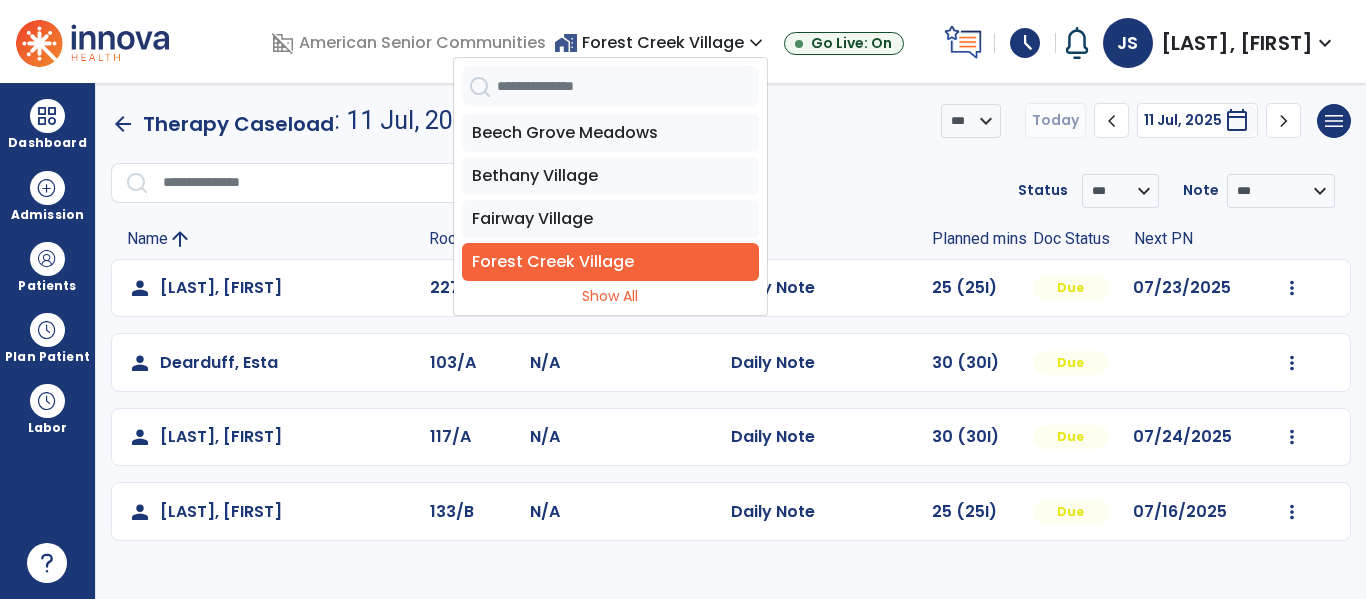 click on "home_work   Forest Creek Village   expand_more" at bounding box center [661, 42] 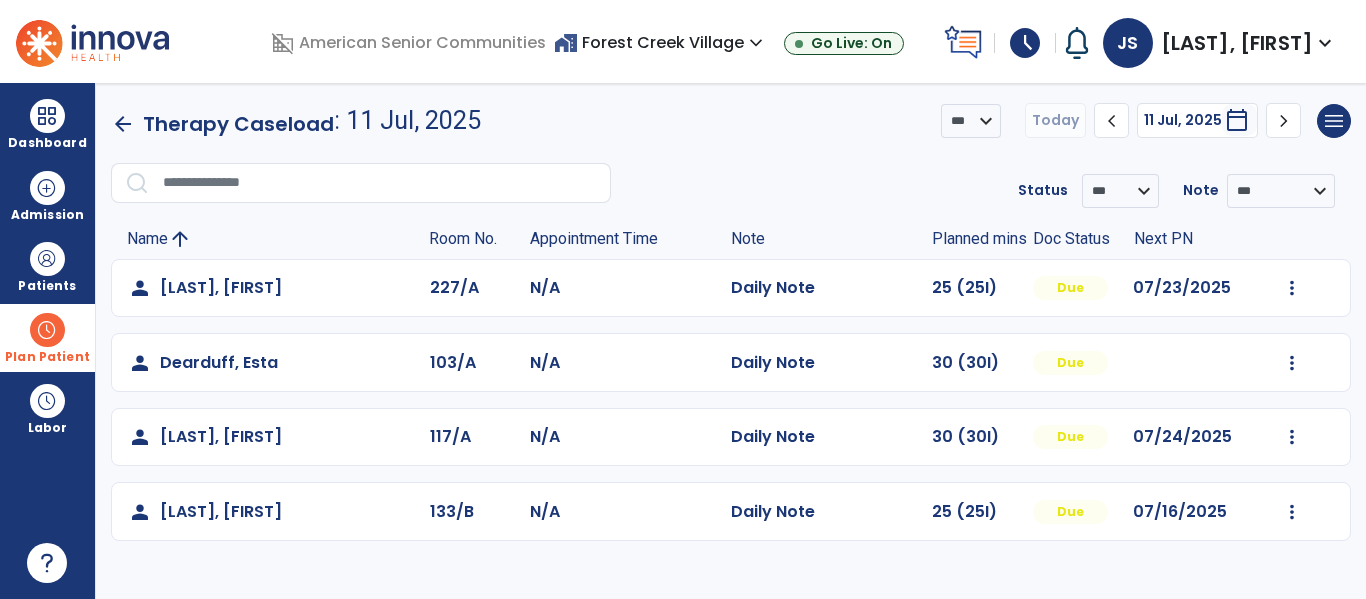 click at bounding box center (47, 330) 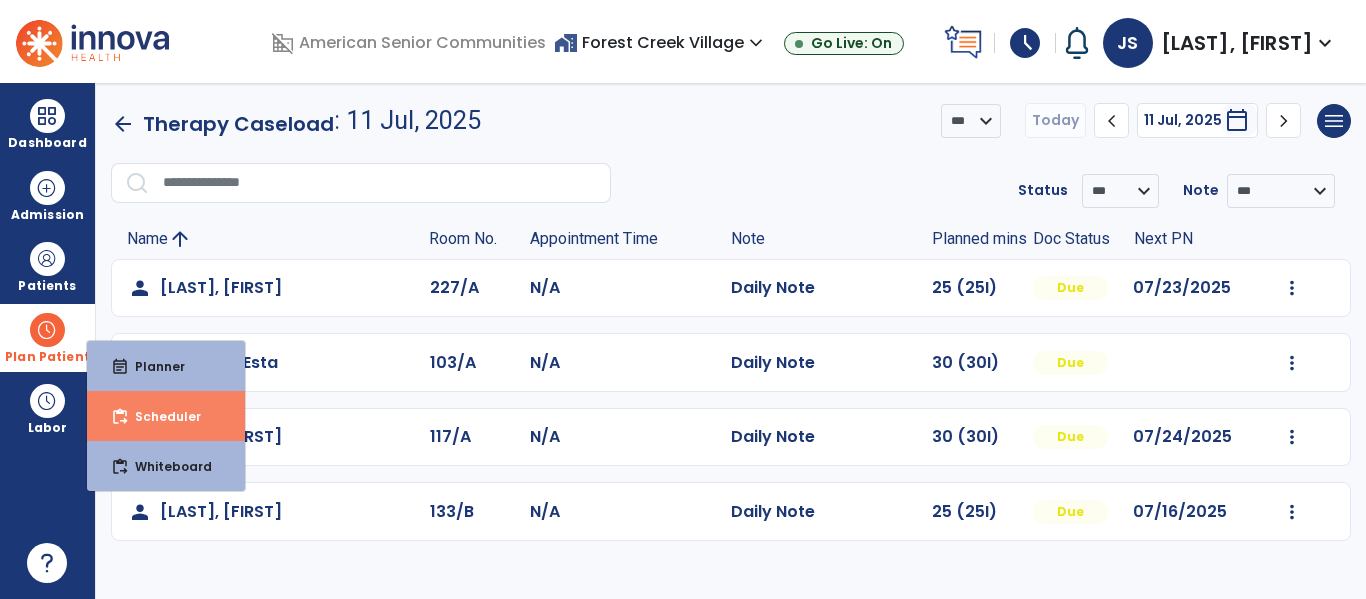 click on "content_paste_go  Scheduler" at bounding box center [166, 416] 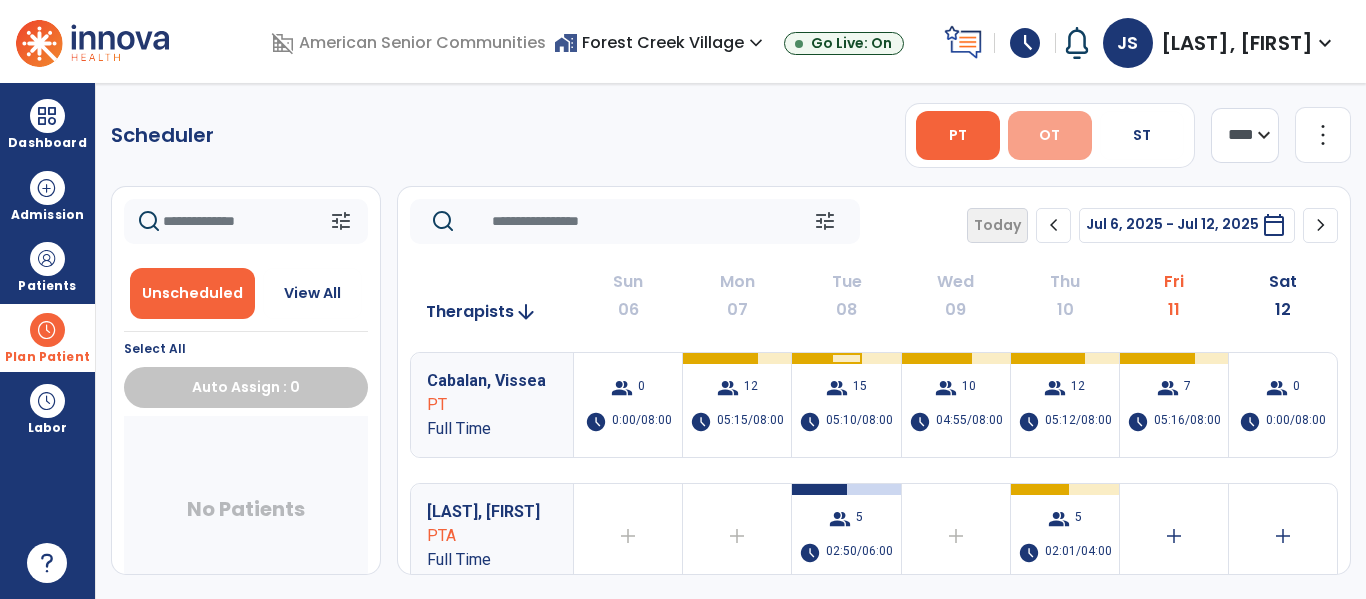 click on "OT" at bounding box center (1050, 135) 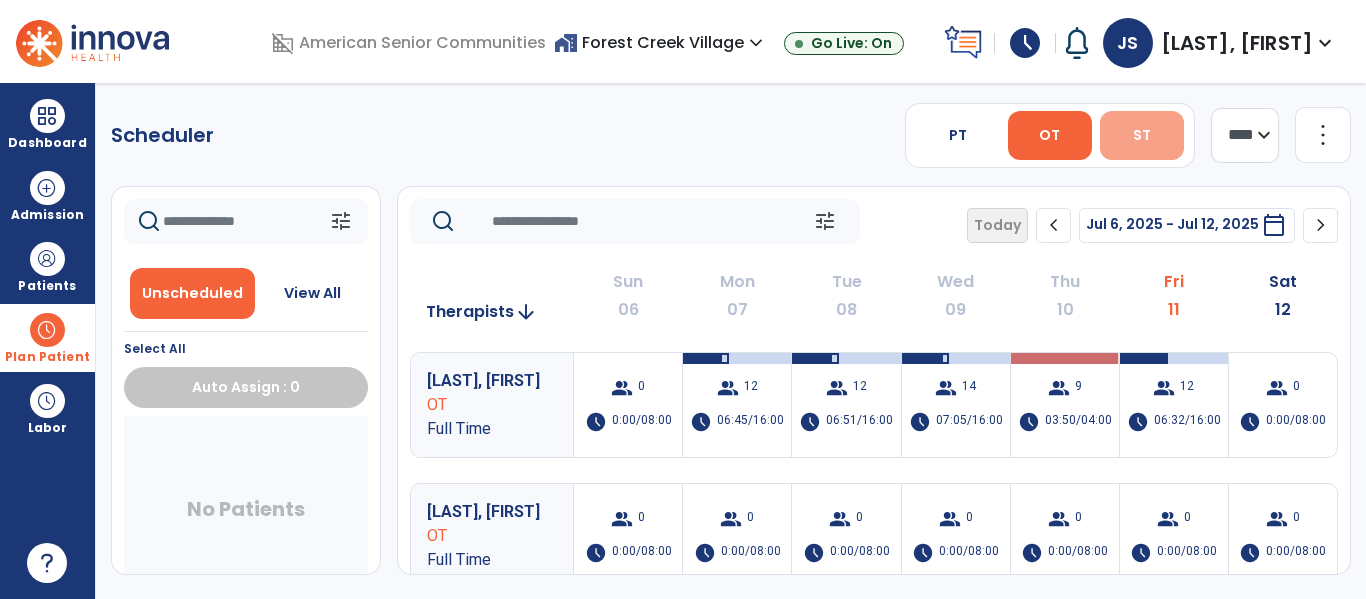 click on "ST" at bounding box center (1142, 135) 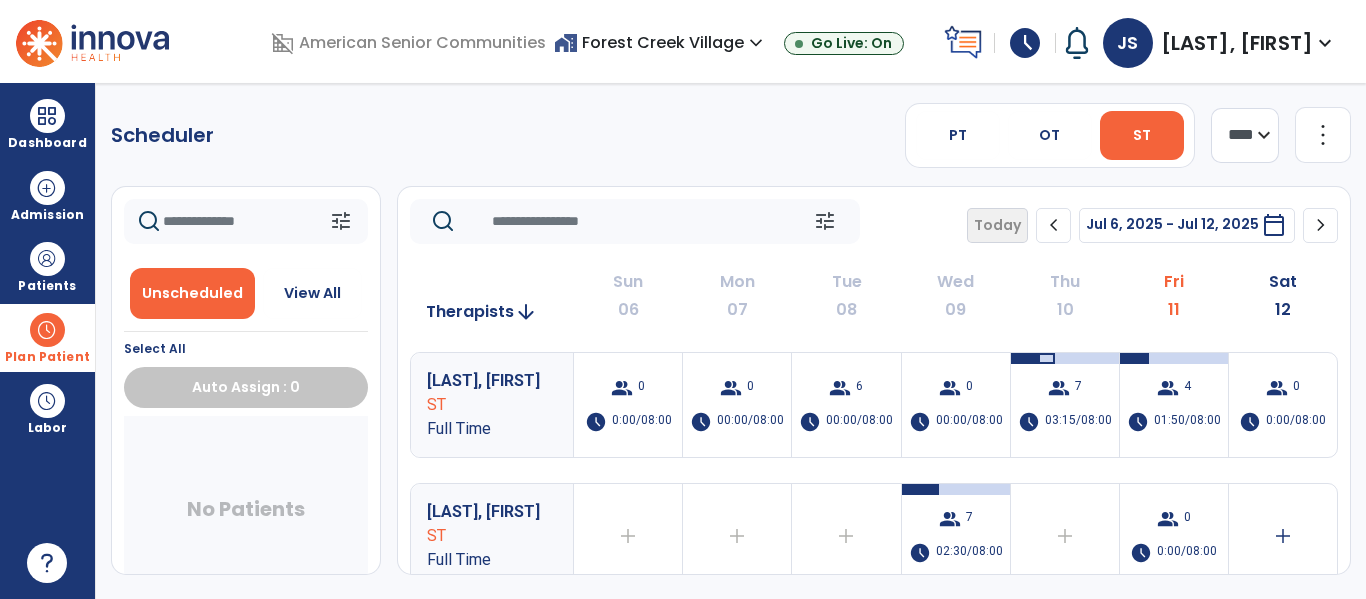 click on "home_work   Forest Creek Village   expand_more" at bounding box center (661, 42) 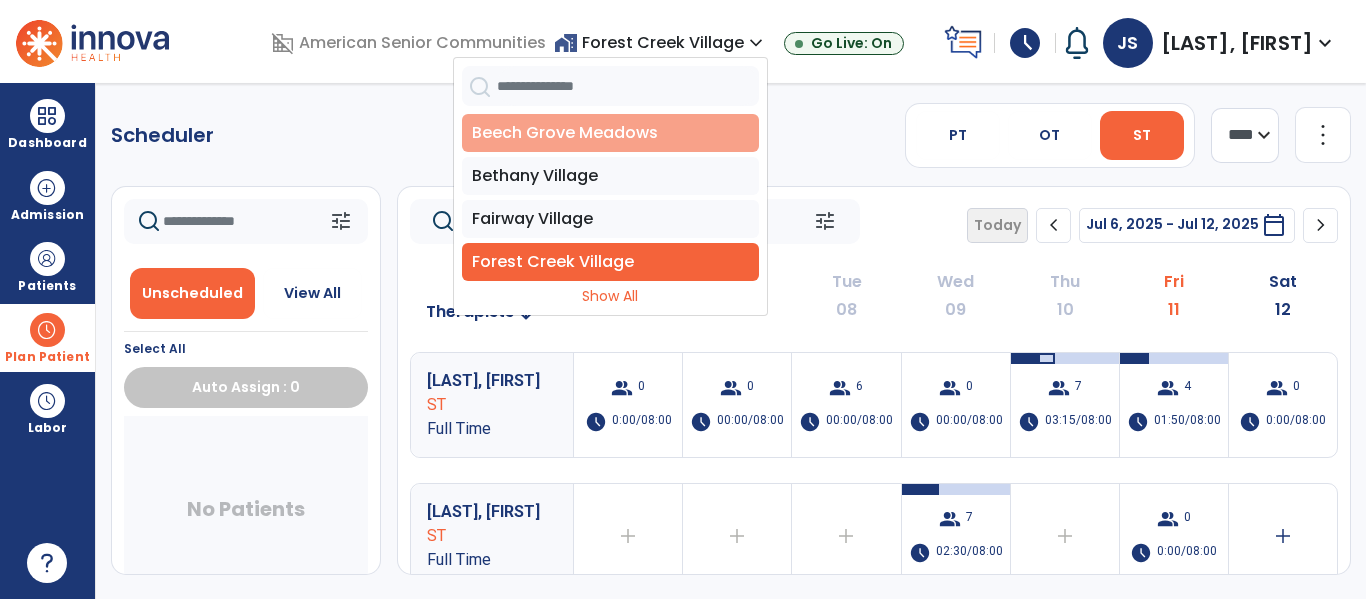 click on "Beech Grove Meadows" at bounding box center [610, 133] 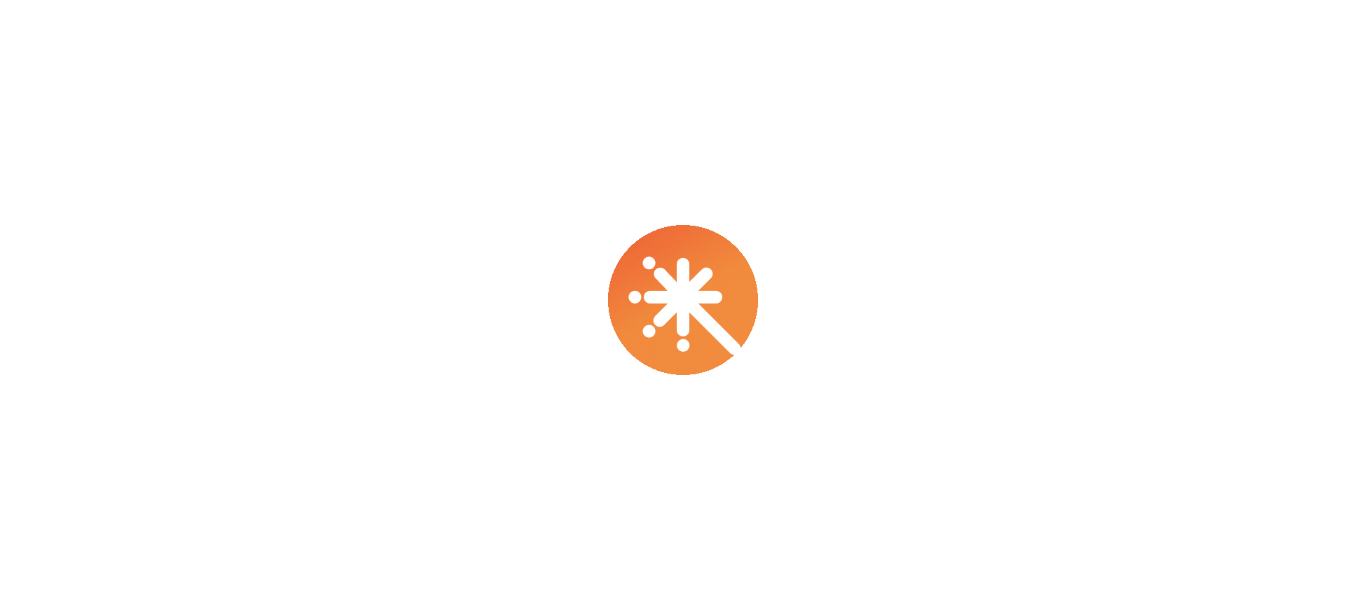 scroll, scrollTop: 0, scrollLeft: 0, axis: both 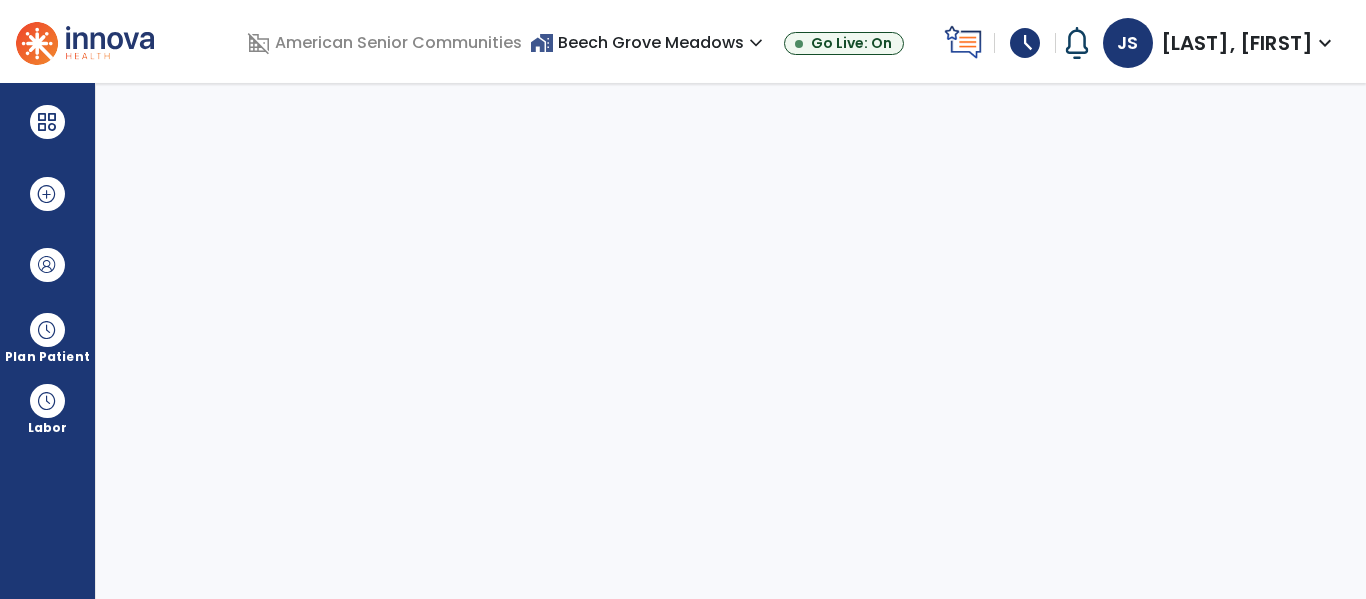 select on "****" 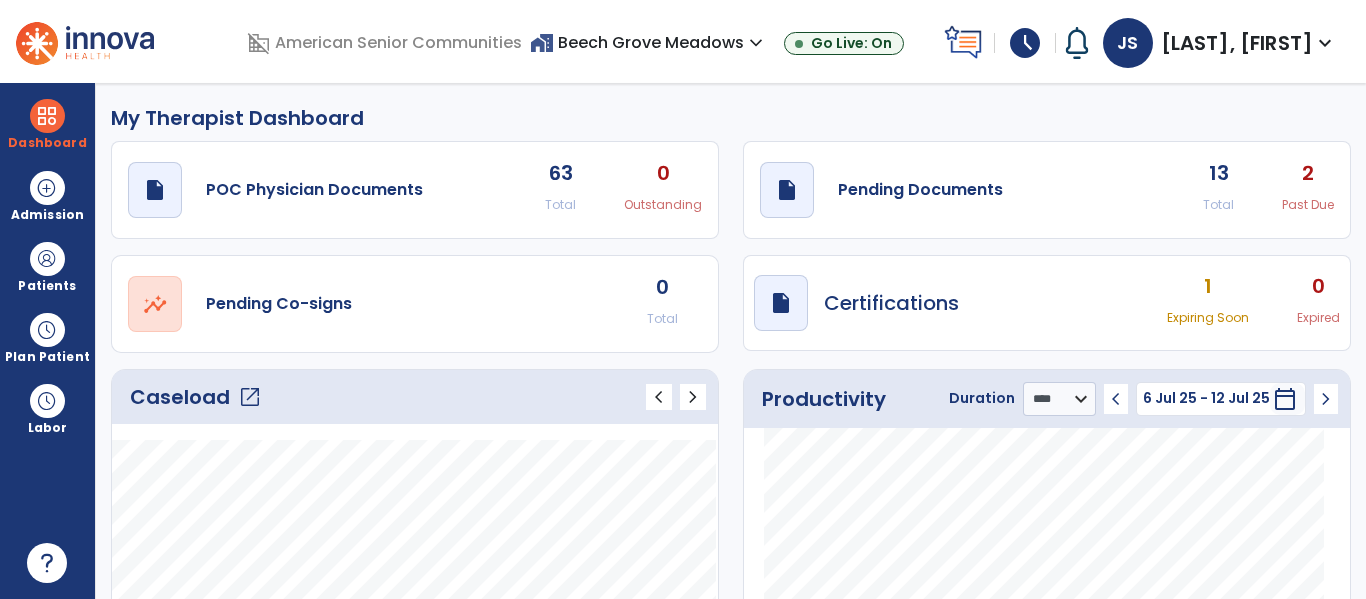 click on "open_in_new" 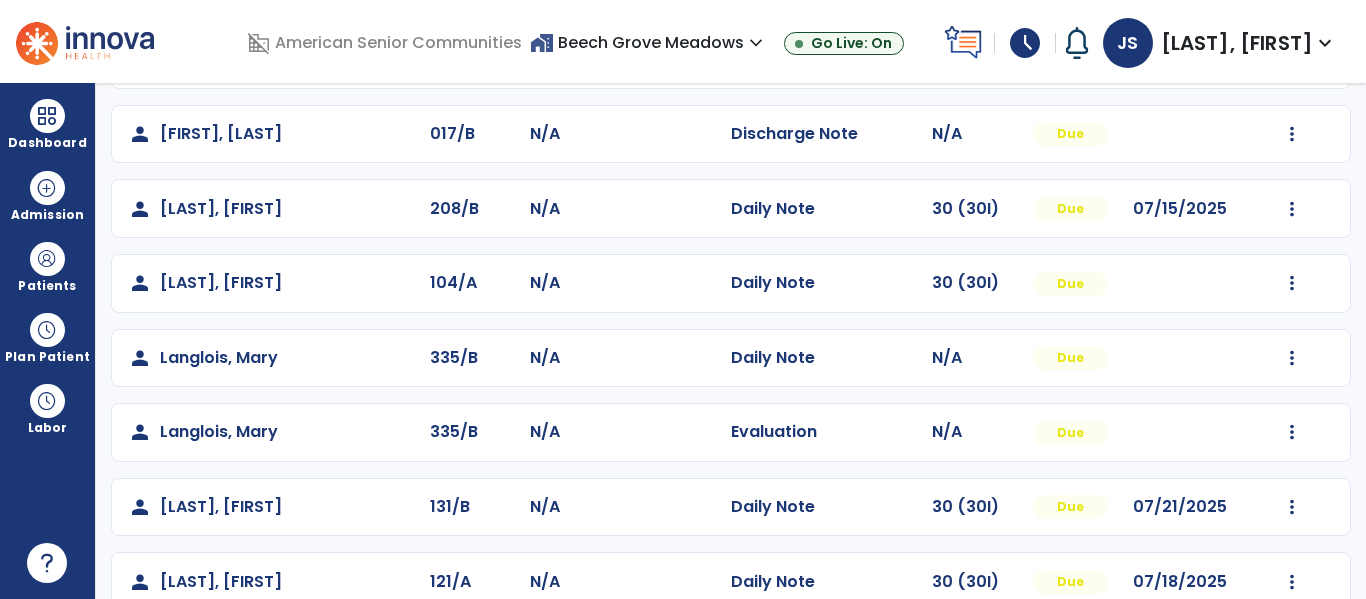 scroll, scrollTop: 328, scrollLeft: 0, axis: vertical 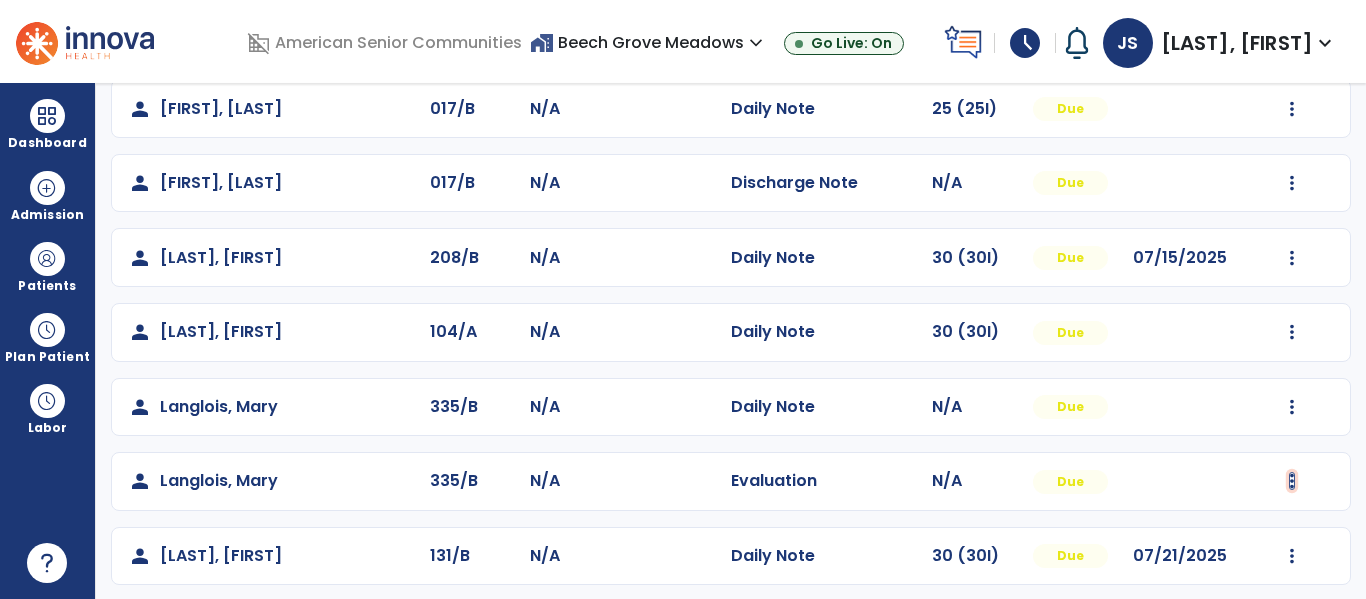 click at bounding box center (1292, 34) 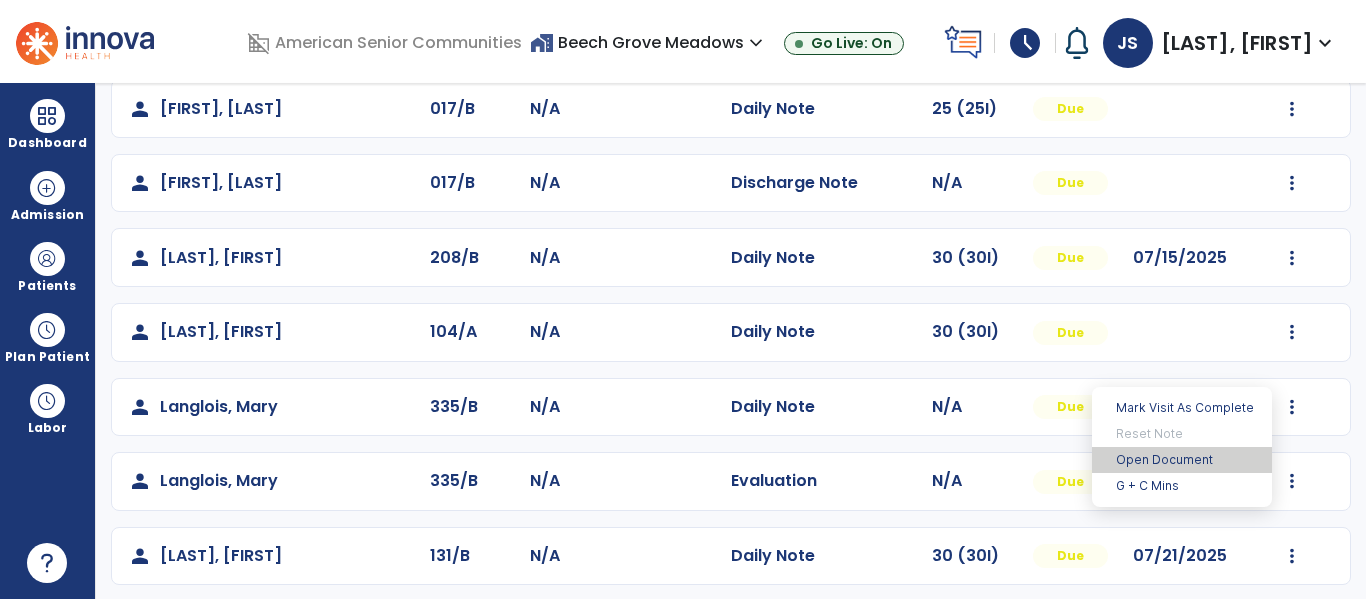 click on "Open Document" at bounding box center [1182, 460] 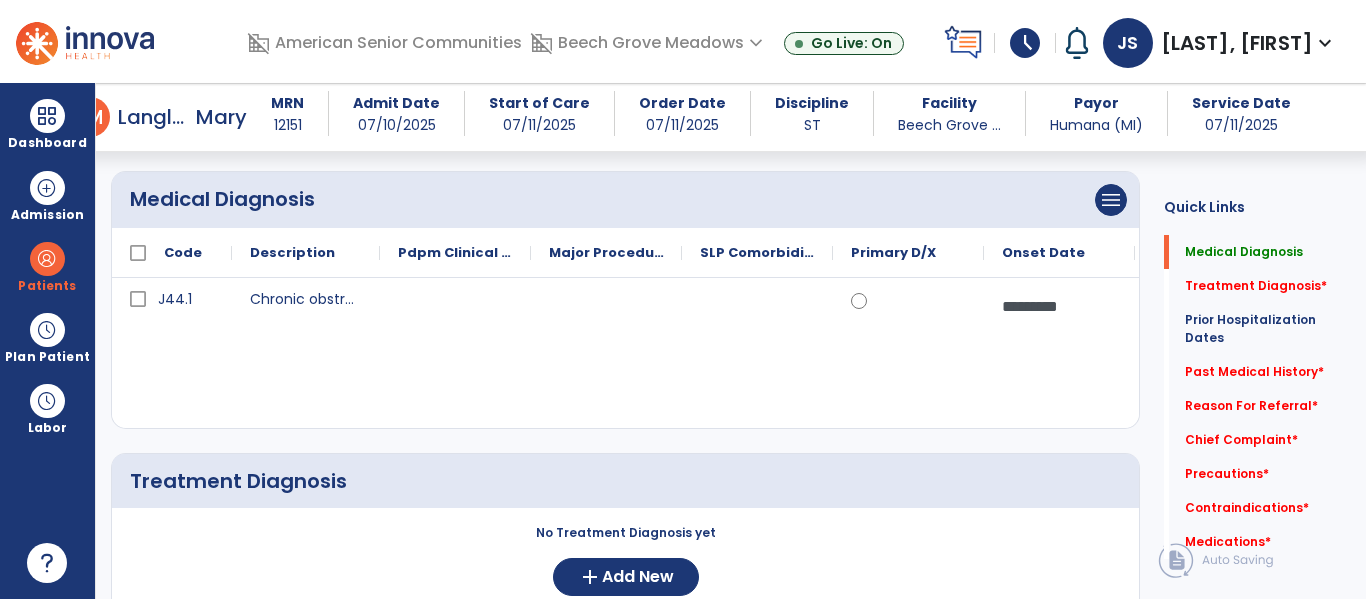 scroll, scrollTop: 30, scrollLeft: 0, axis: vertical 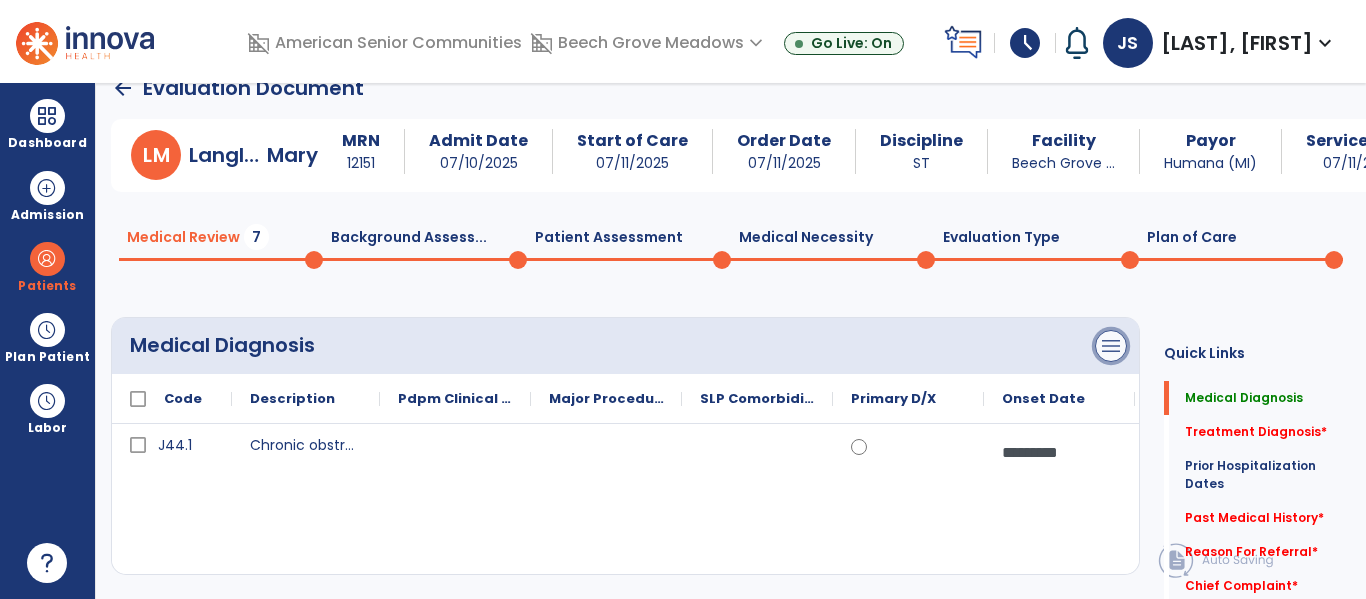 click on "menu" at bounding box center (1111, 346) 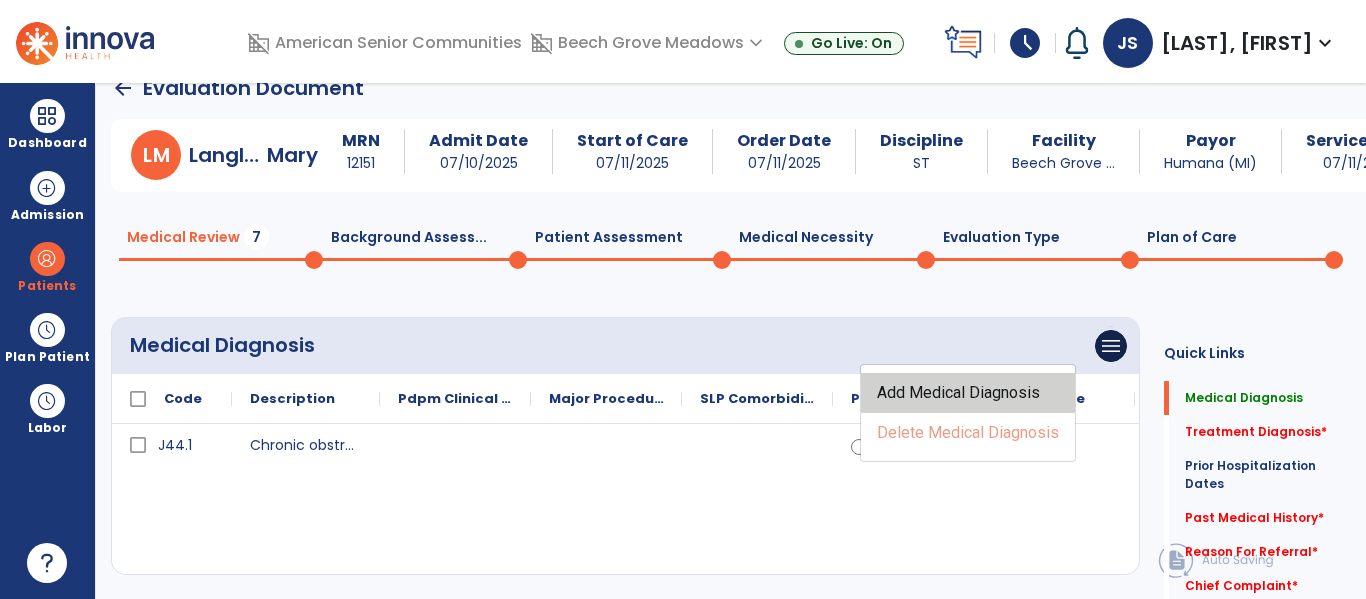 click on "Add Medical Diagnosis" 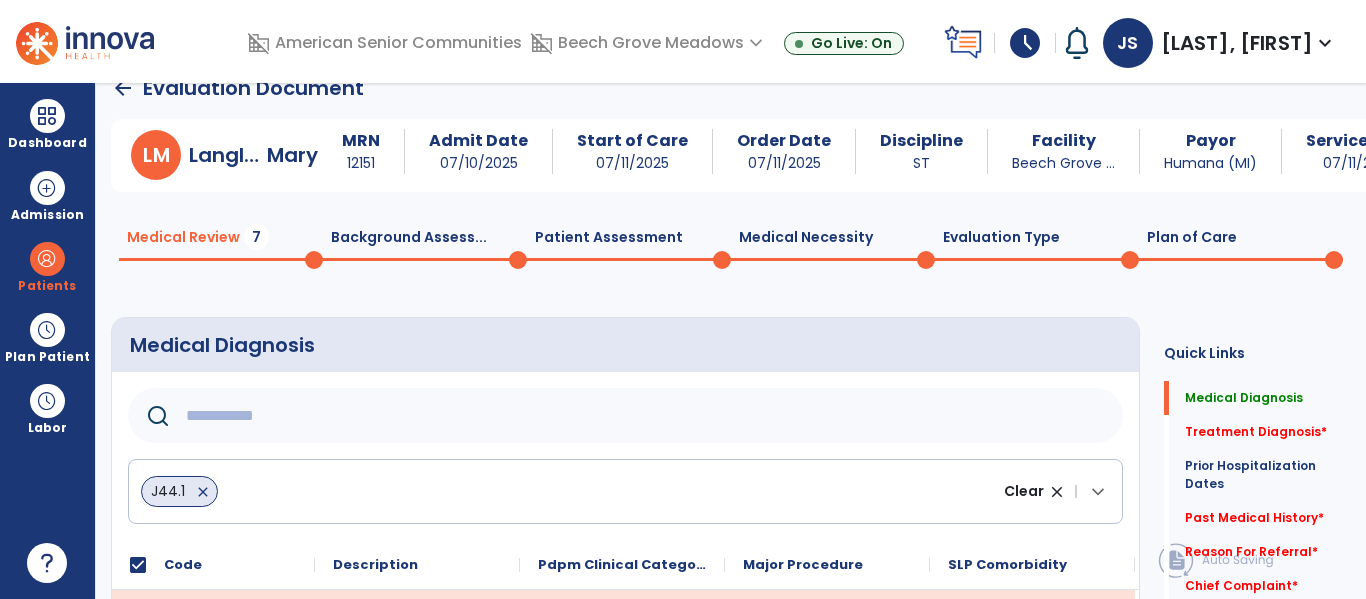 click 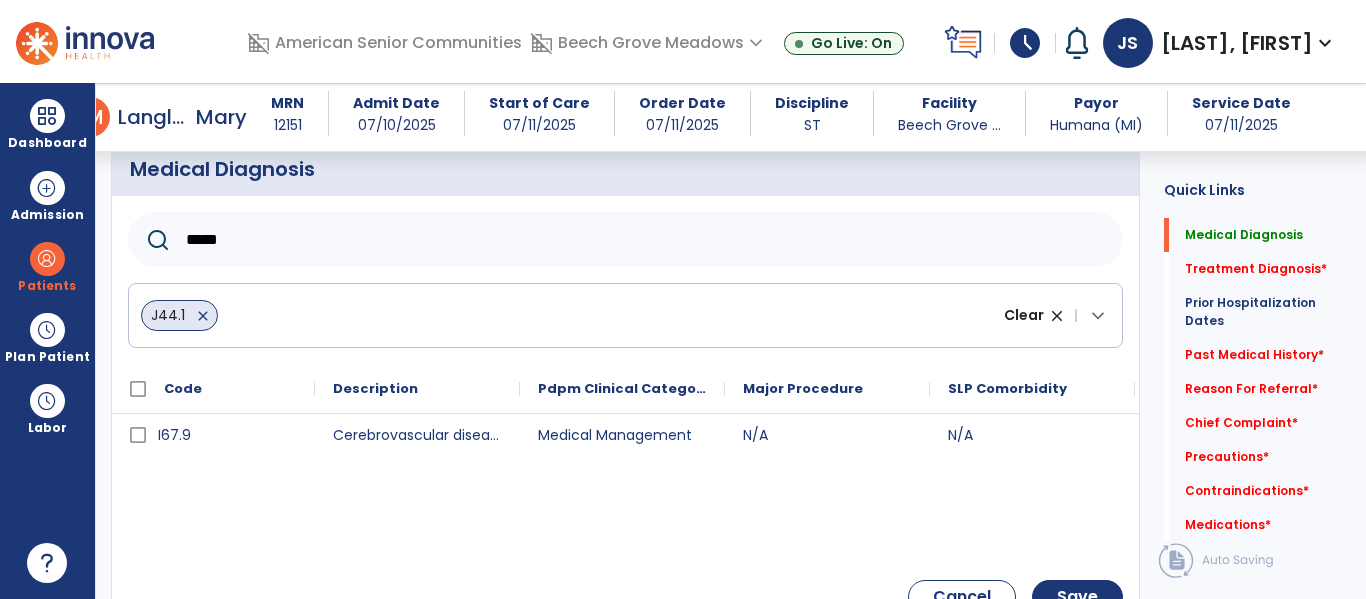 scroll, scrollTop: 192, scrollLeft: 0, axis: vertical 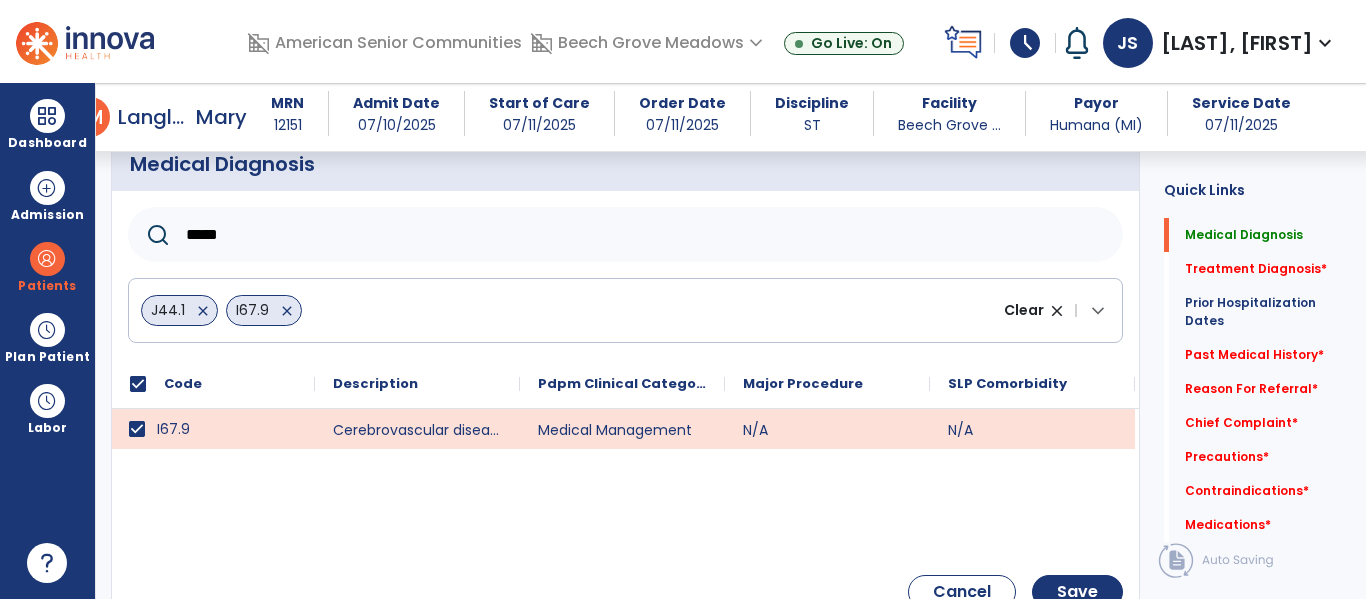 click on "*****" 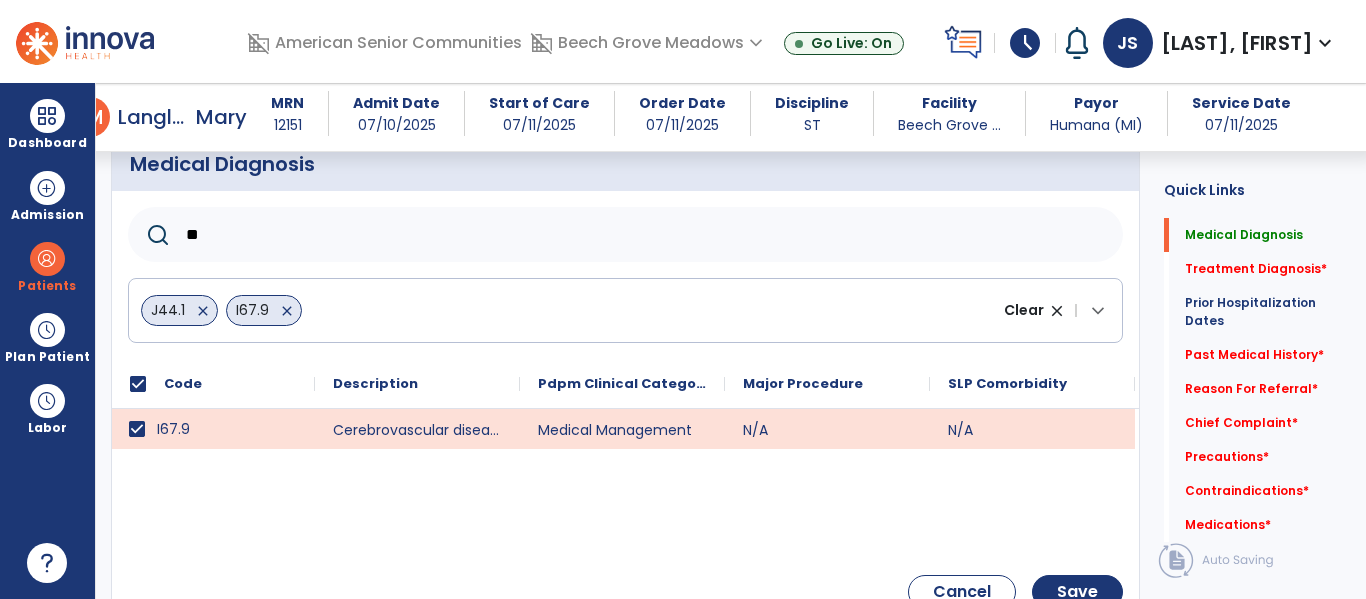 type on "*" 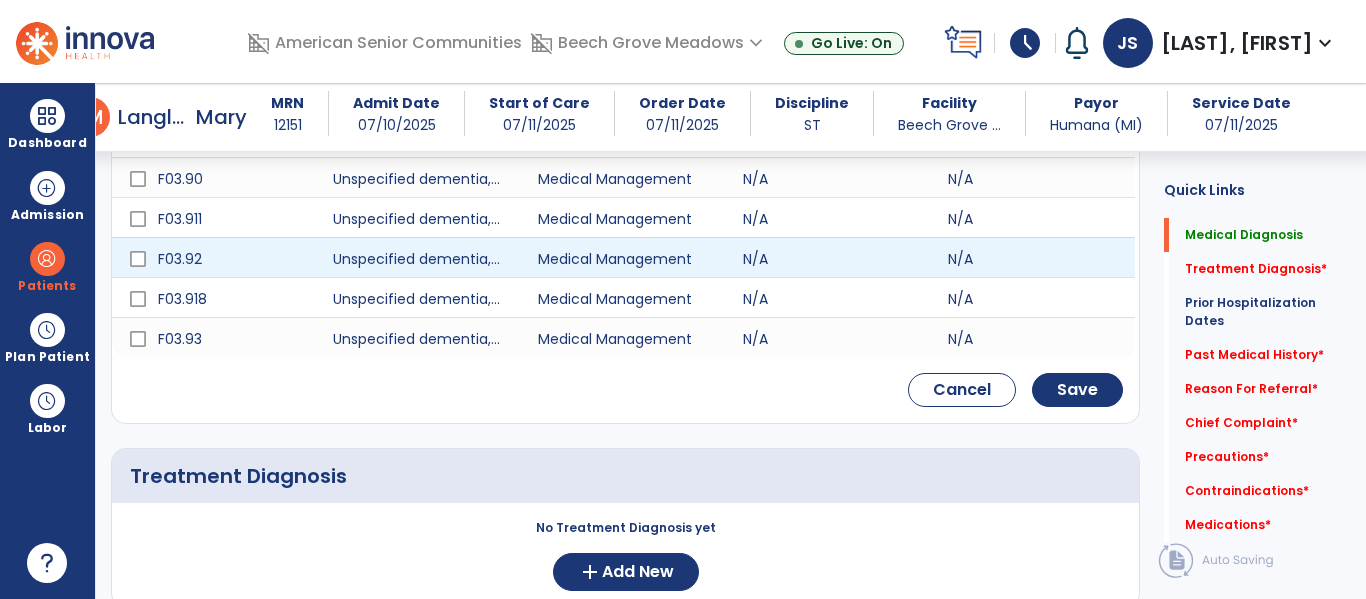 scroll, scrollTop: 477, scrollLeft: 0, axis: vertical 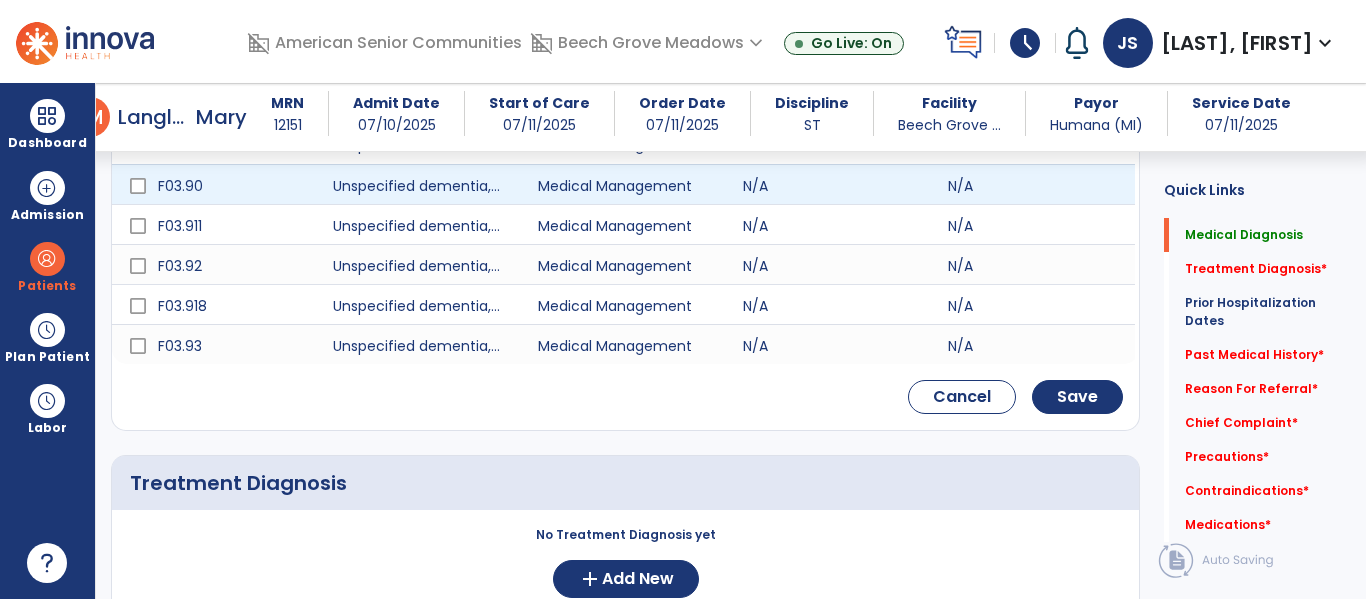 type on "*****" 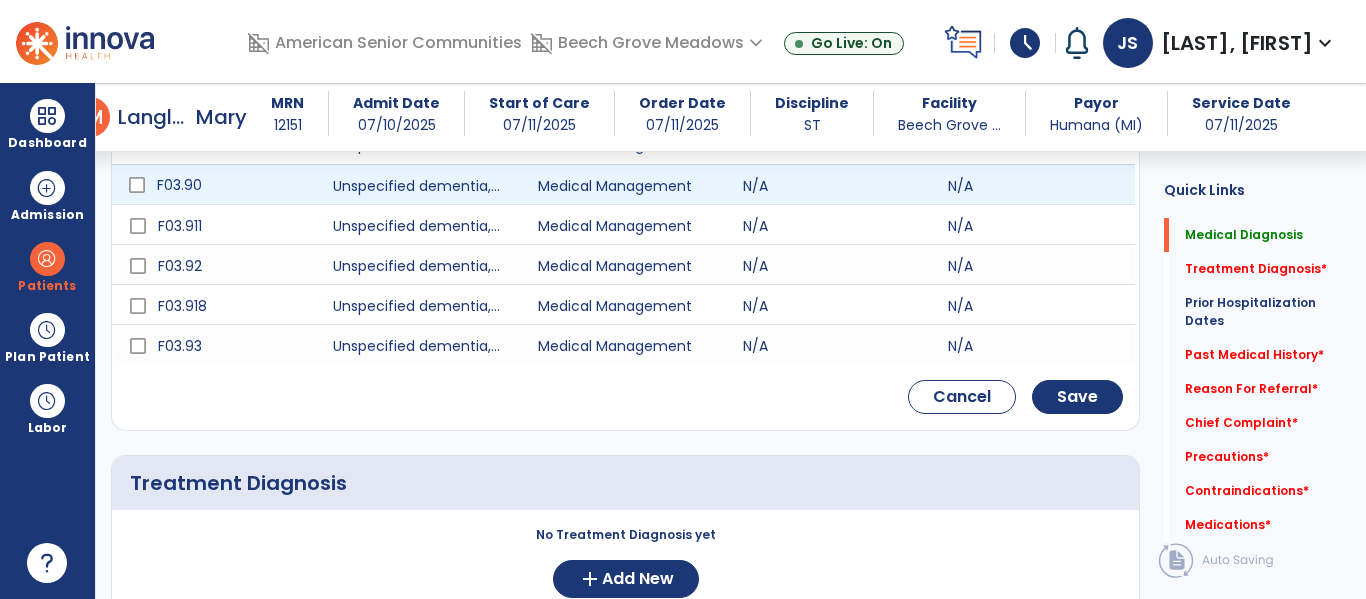 click 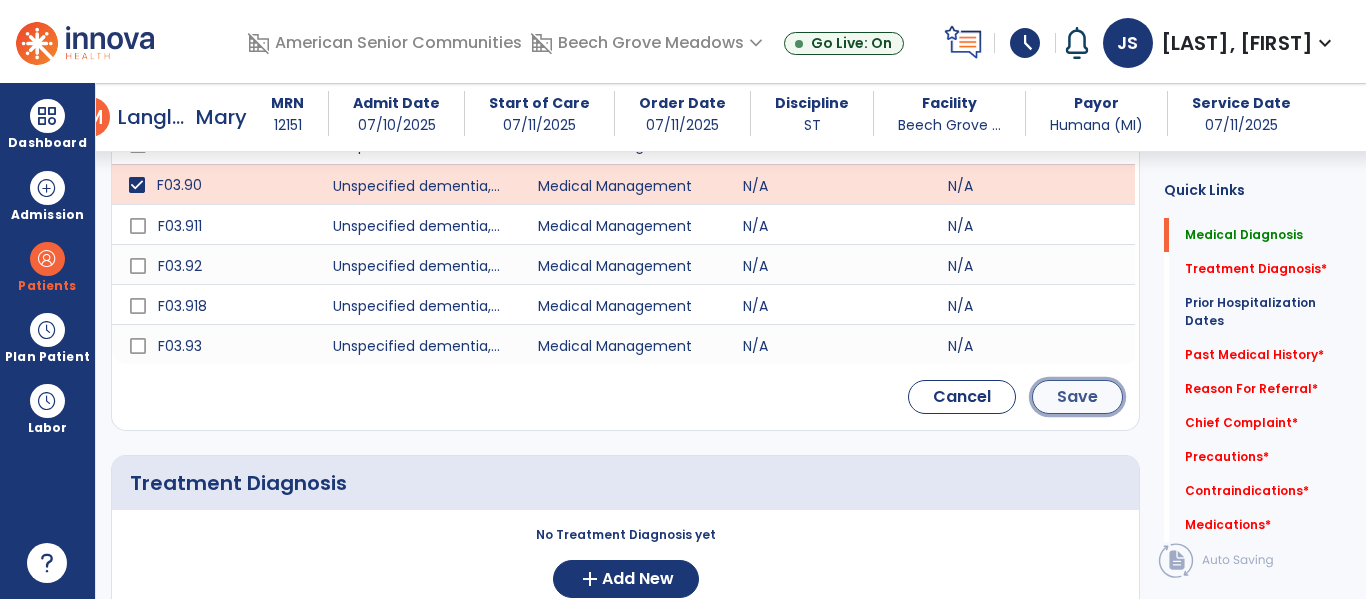 click on "Save" 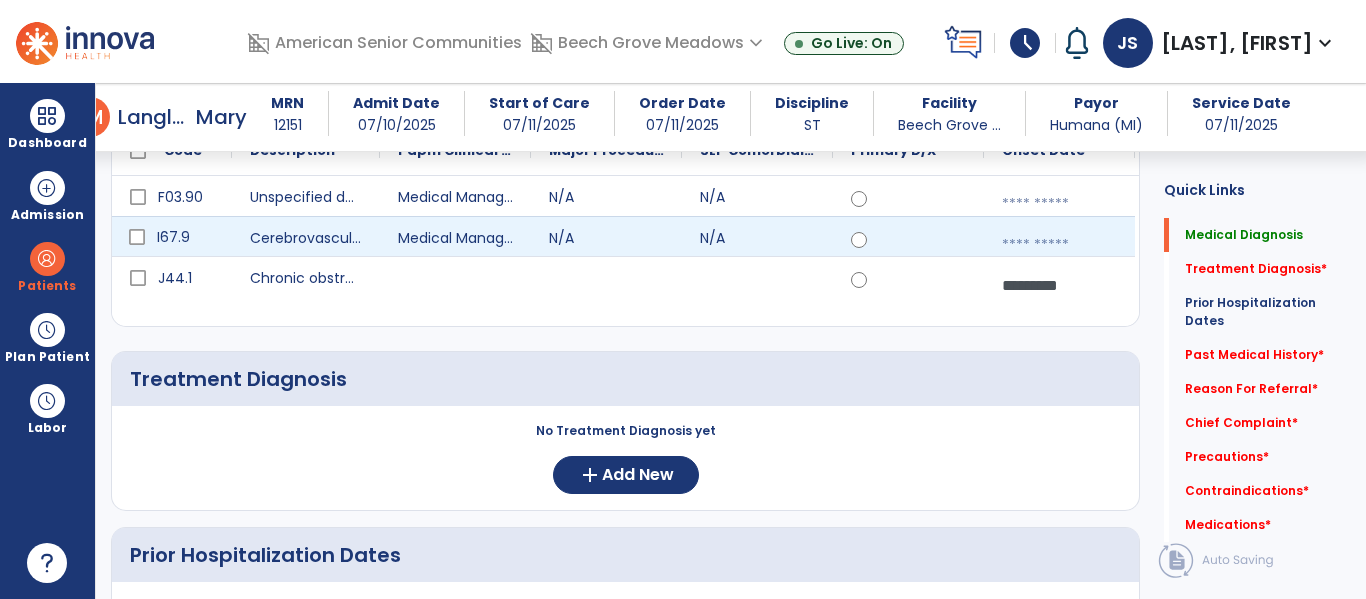 scroll, scrollTop: 173, scrollLeft: 0, axis: vertical 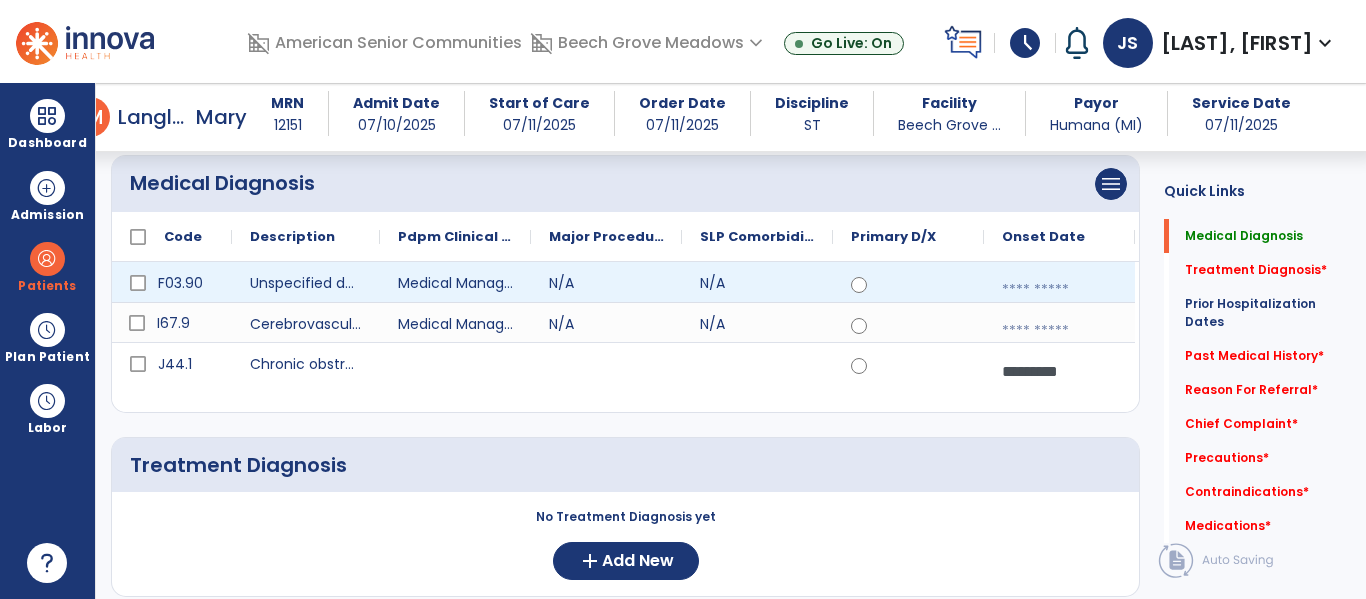 click at bounding box center [1059, 290] 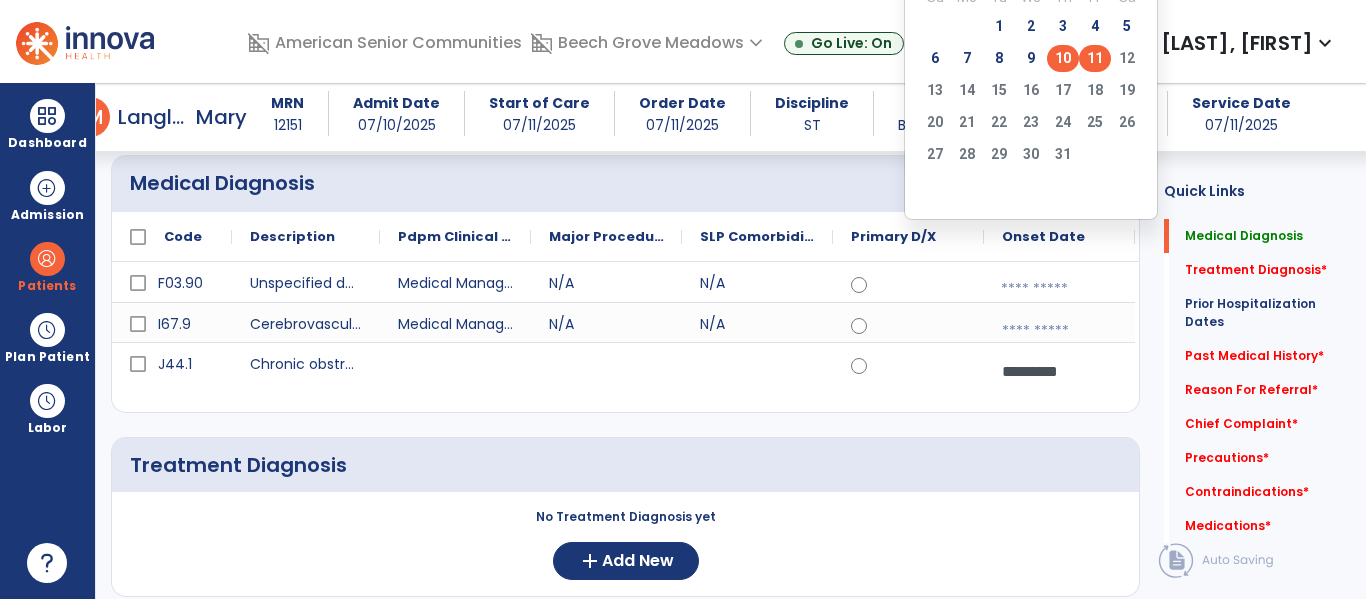 click on "10" 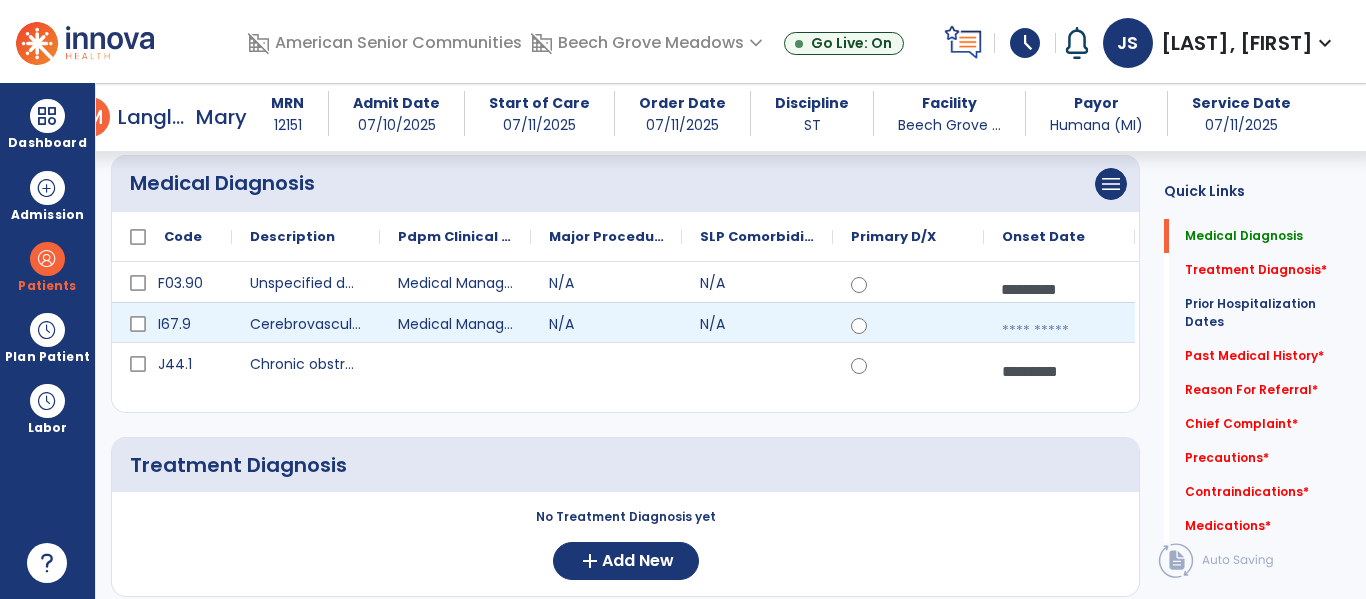 click at bounding box center (1059, 331) 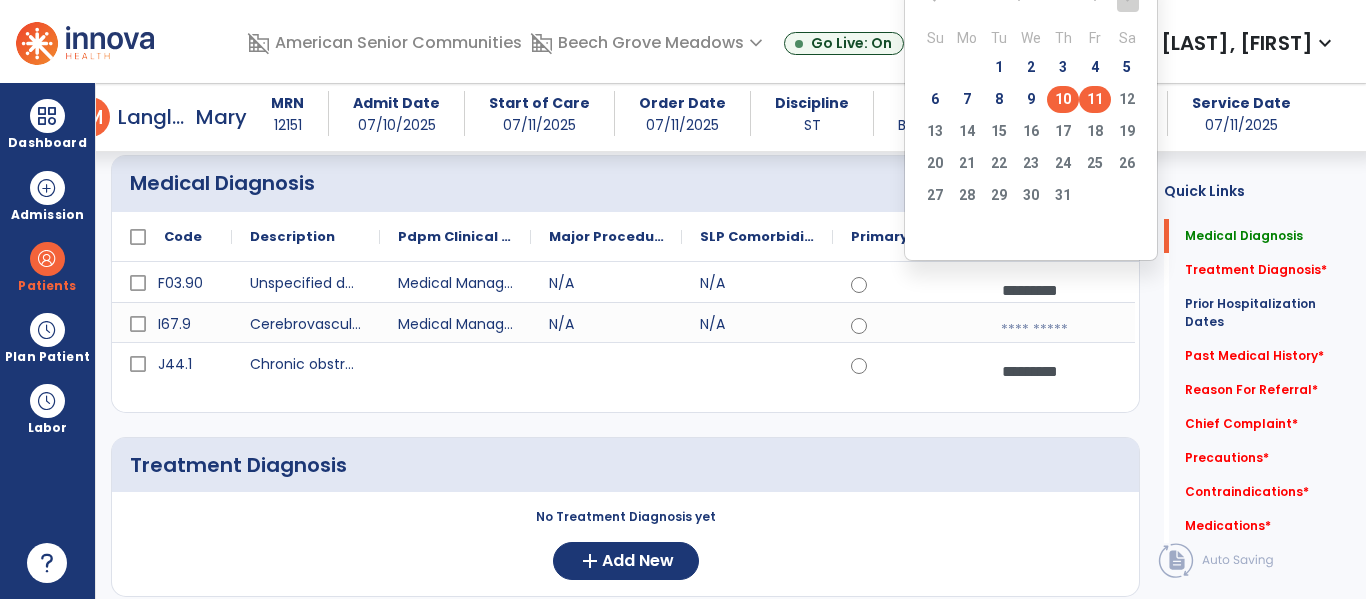 click on "10" 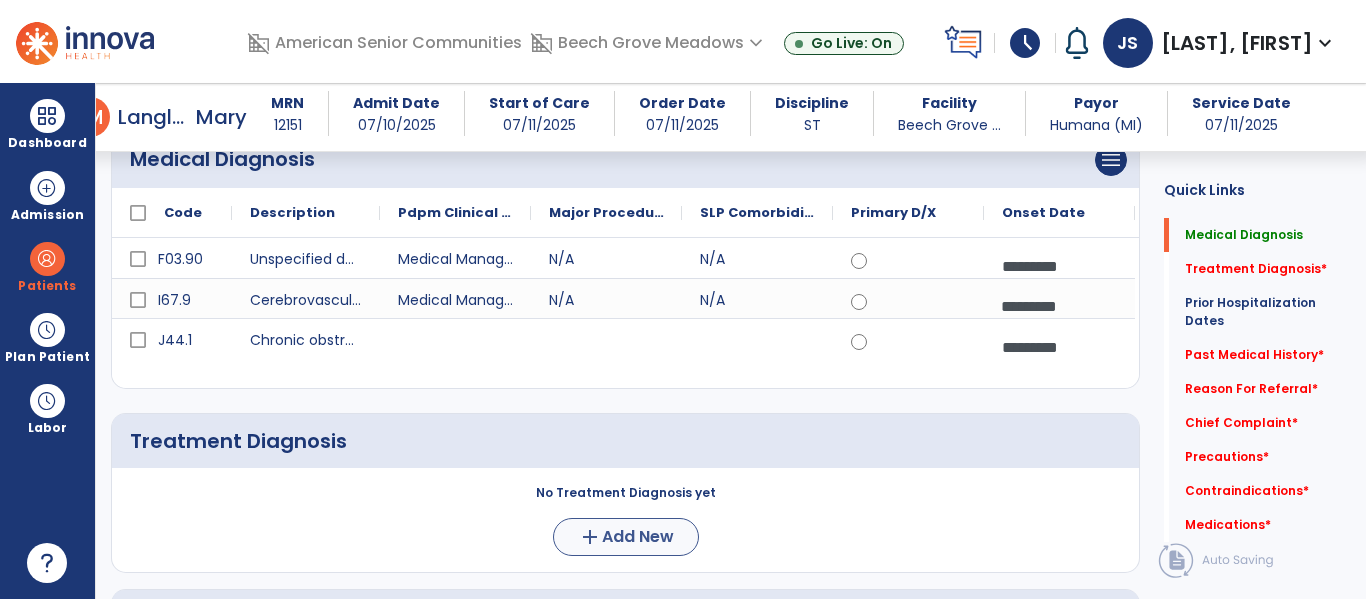 scroll, scrollTop: 244, scrollLeft: 0, axis: vertical 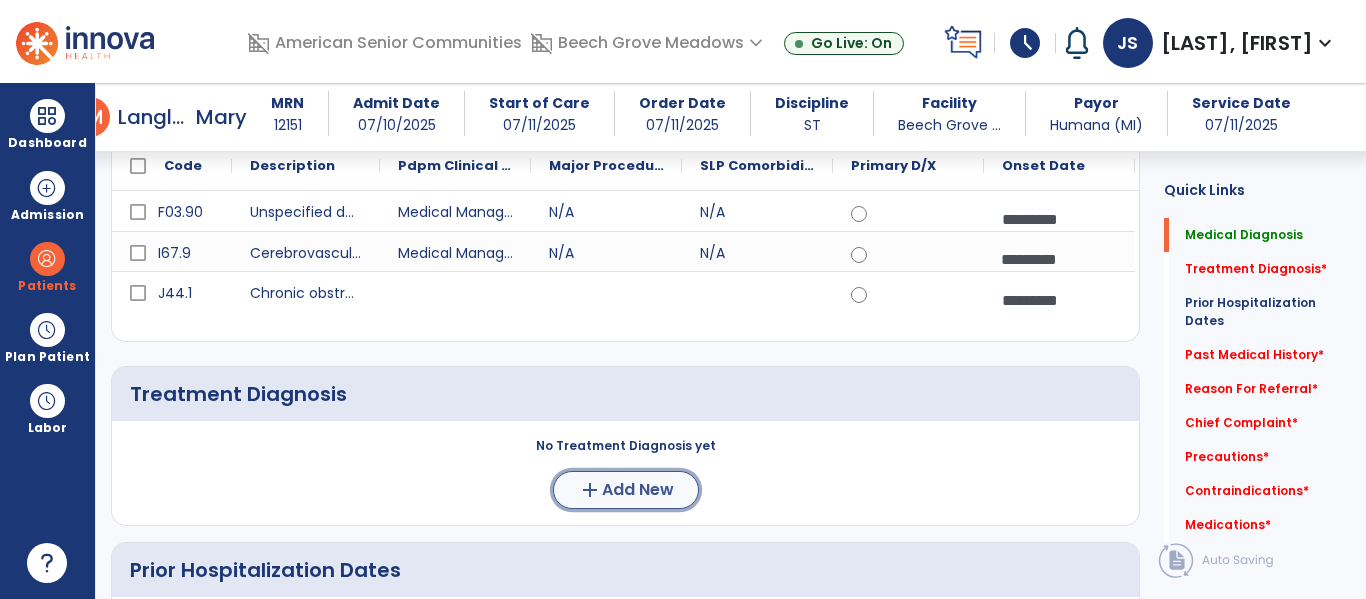 click on "Add New" 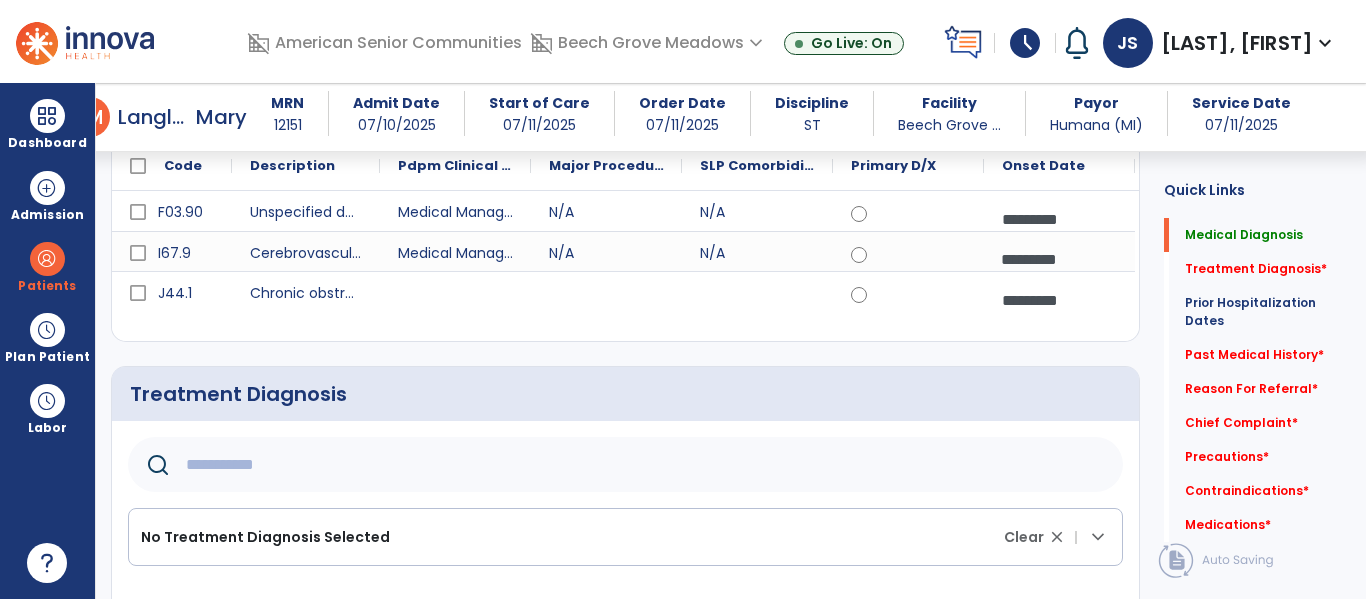 click 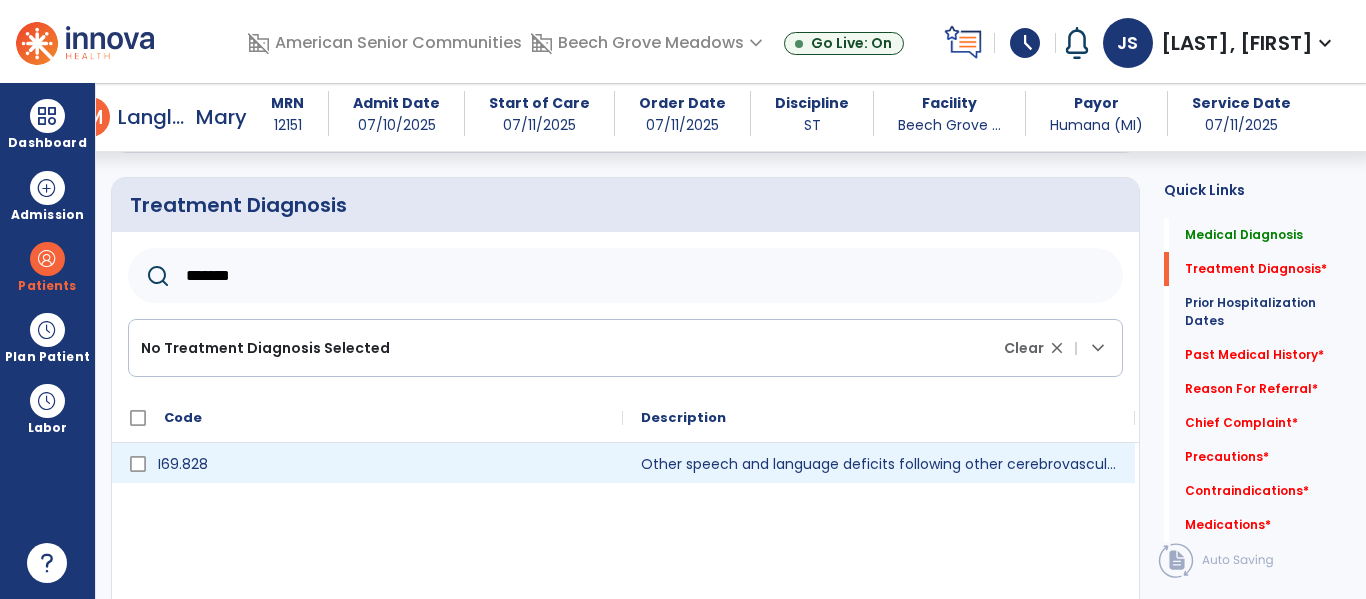 scroll, scrollTop: 440, scrollLeft: 0, axis: vertical 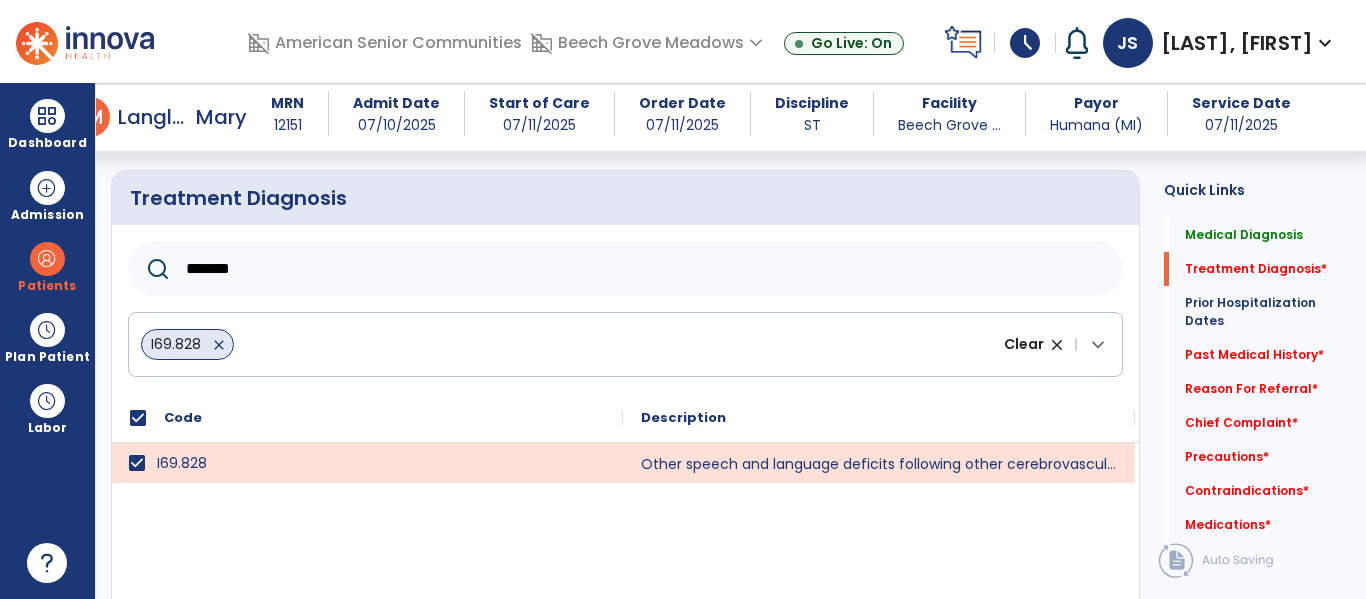 click on "*******" 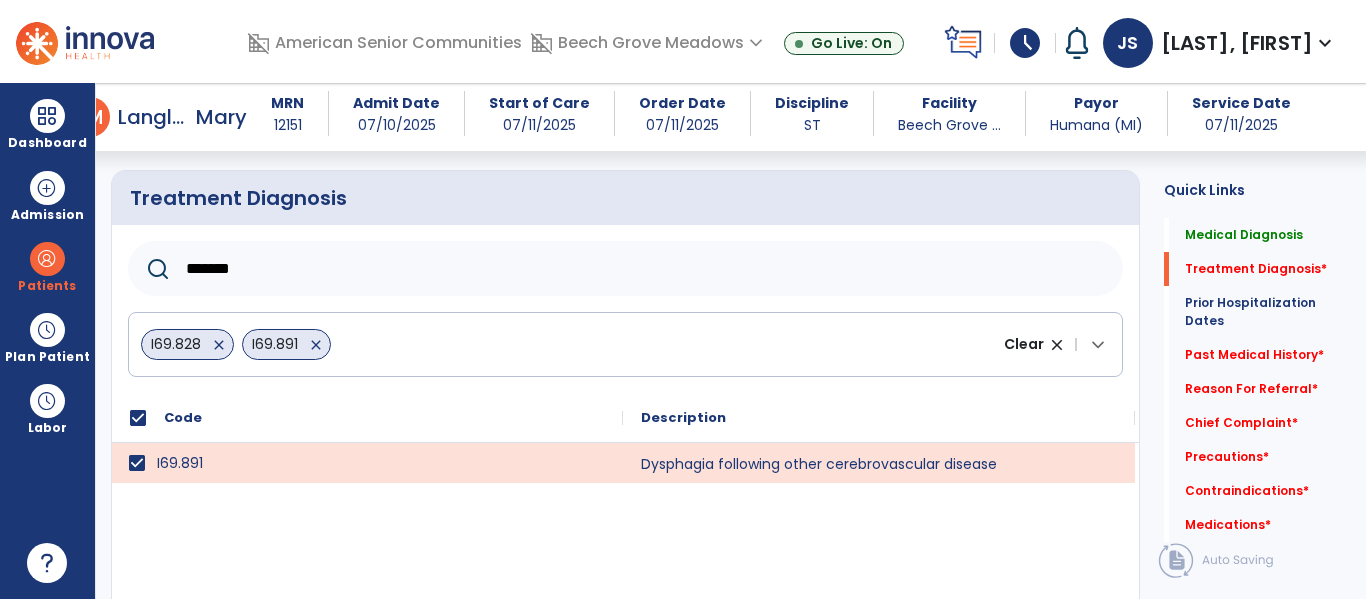 click on "*******" 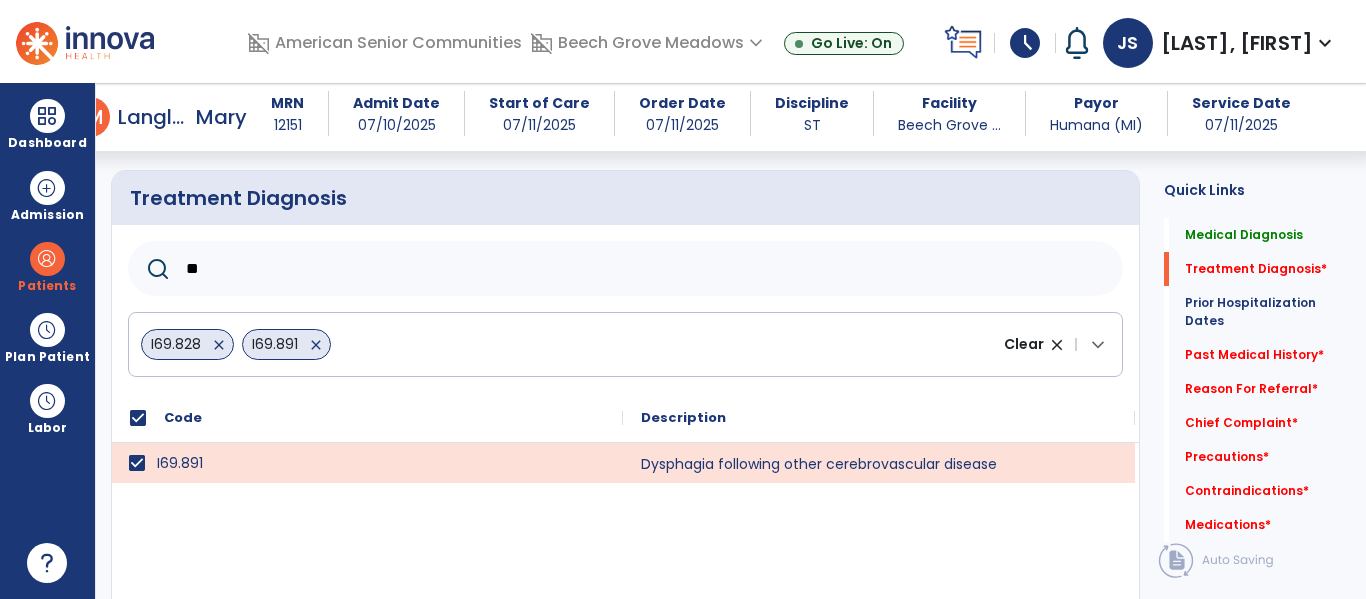 type on "*" 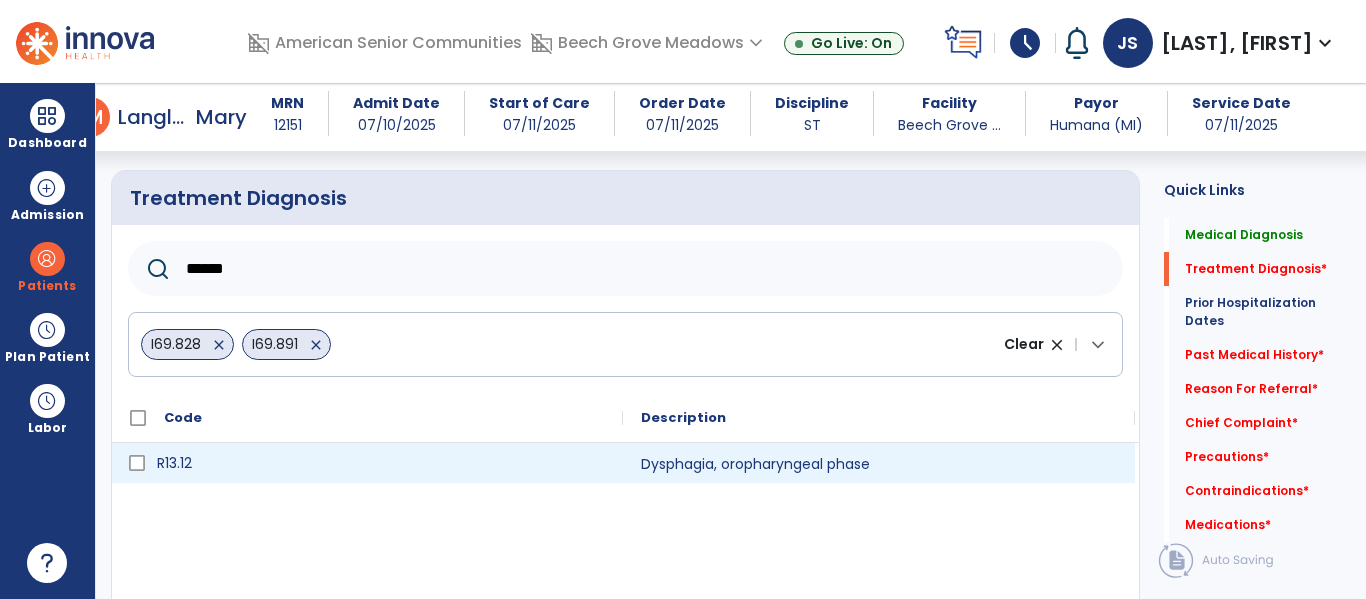 type on "******" 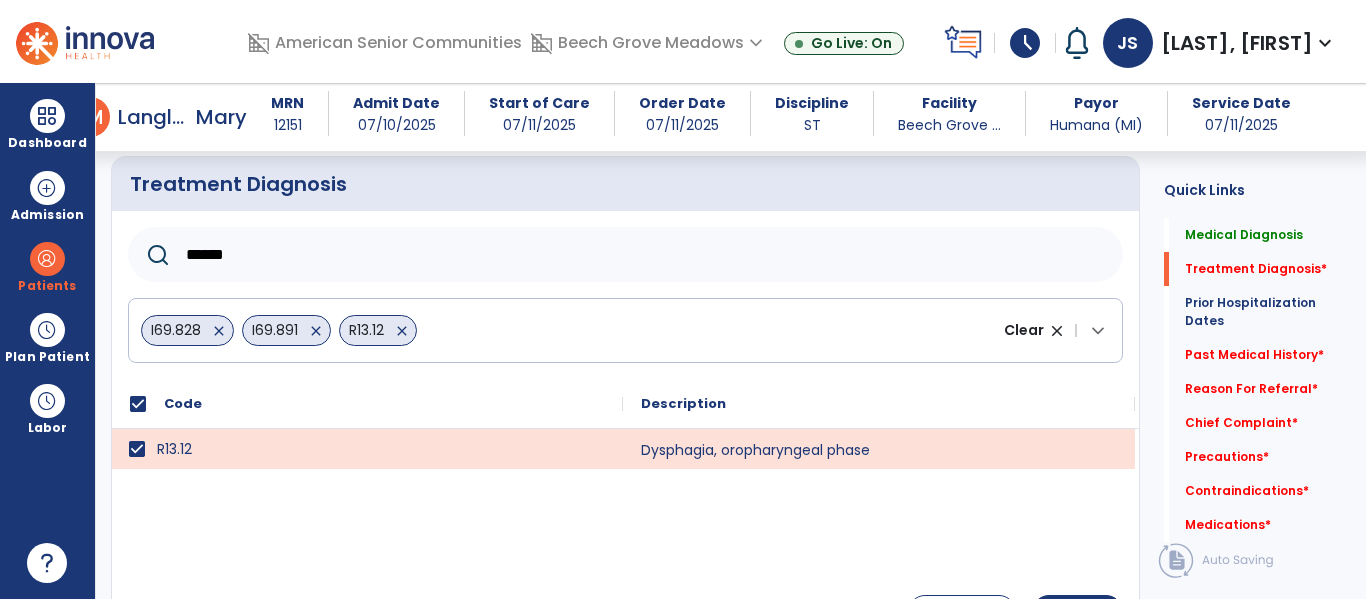 scroll, scrollTop: 557, scrollLeft: 0, axis: vertical 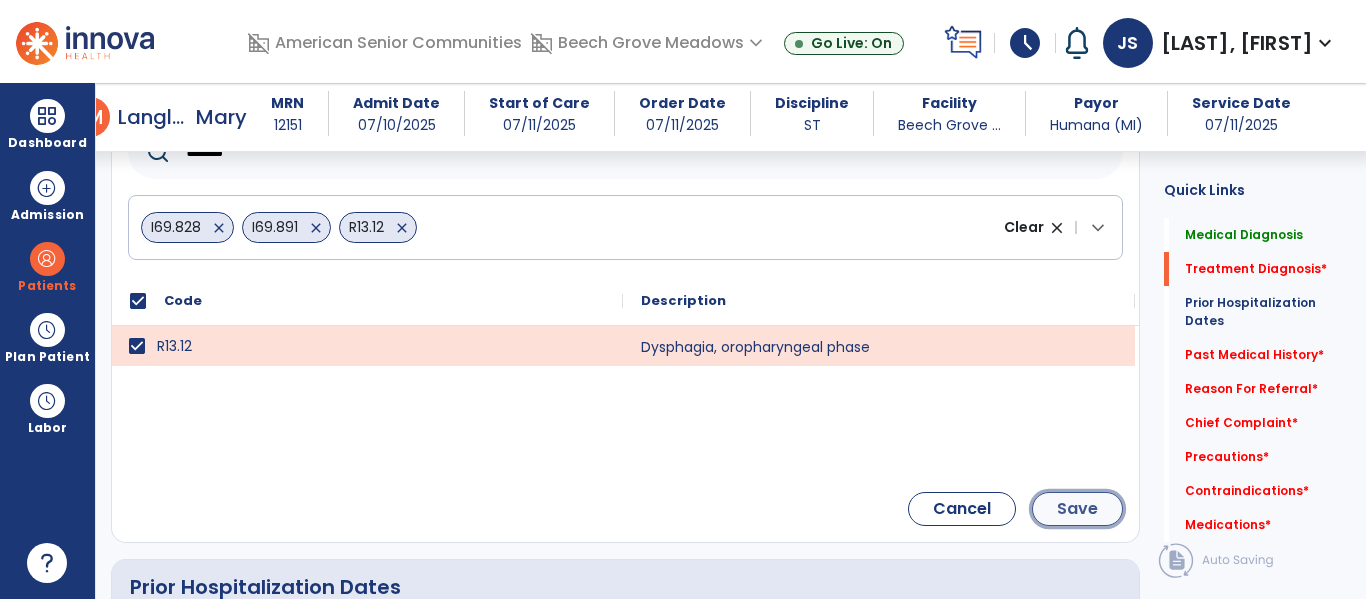 click on "Save" 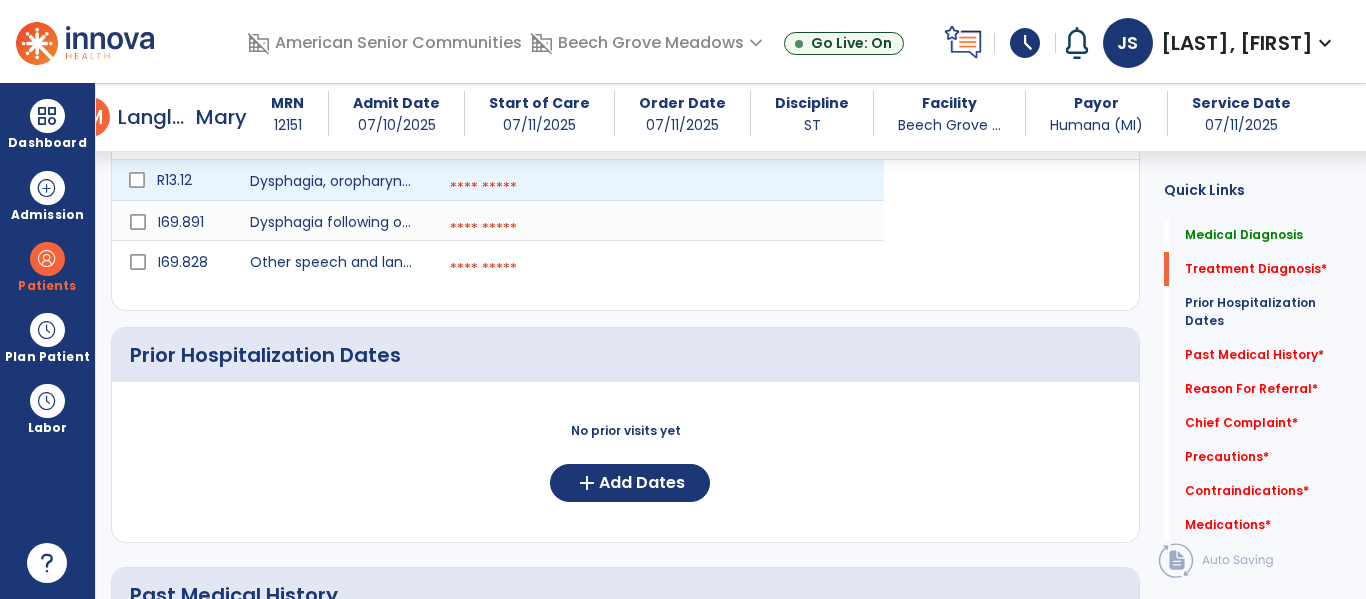 click at bounding box center [658, 188] 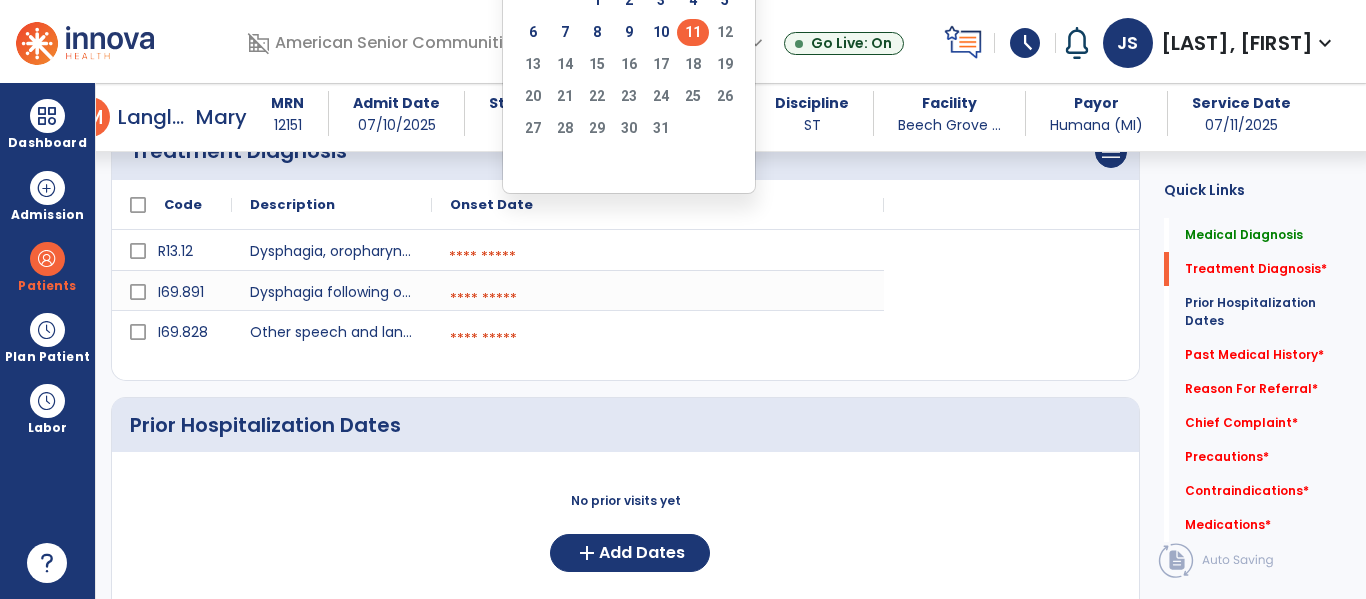 scroll, scrollTop: 476, scrollLeft: 0, axis: vertical 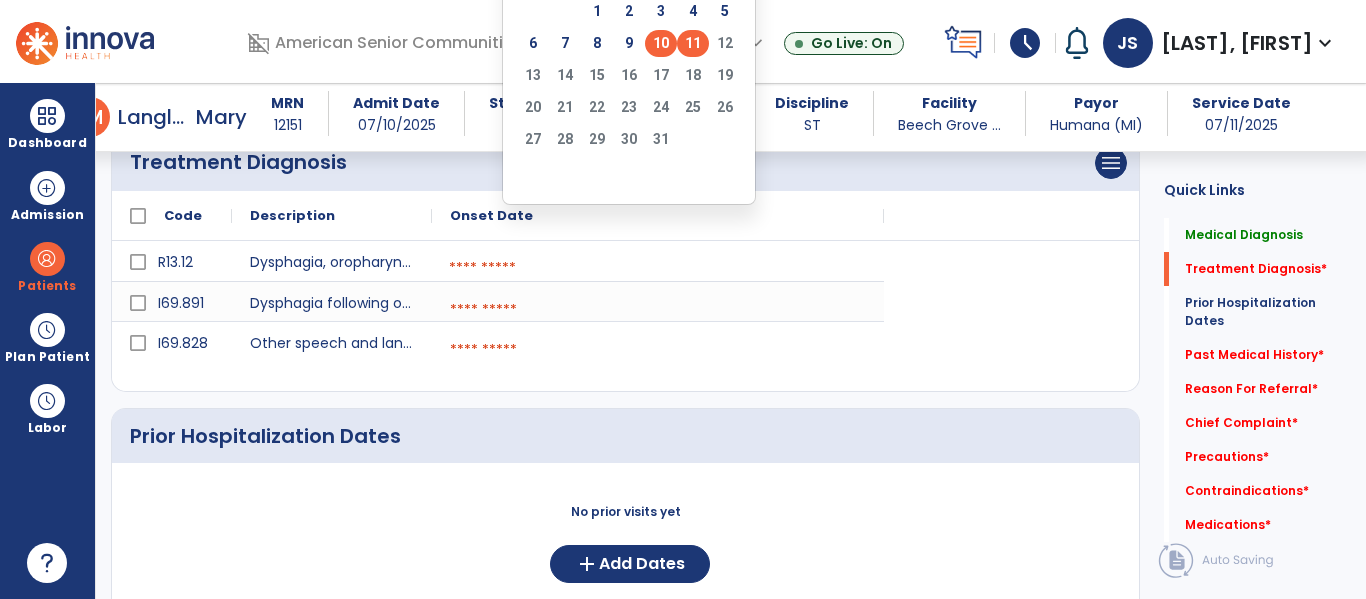 click on "10" 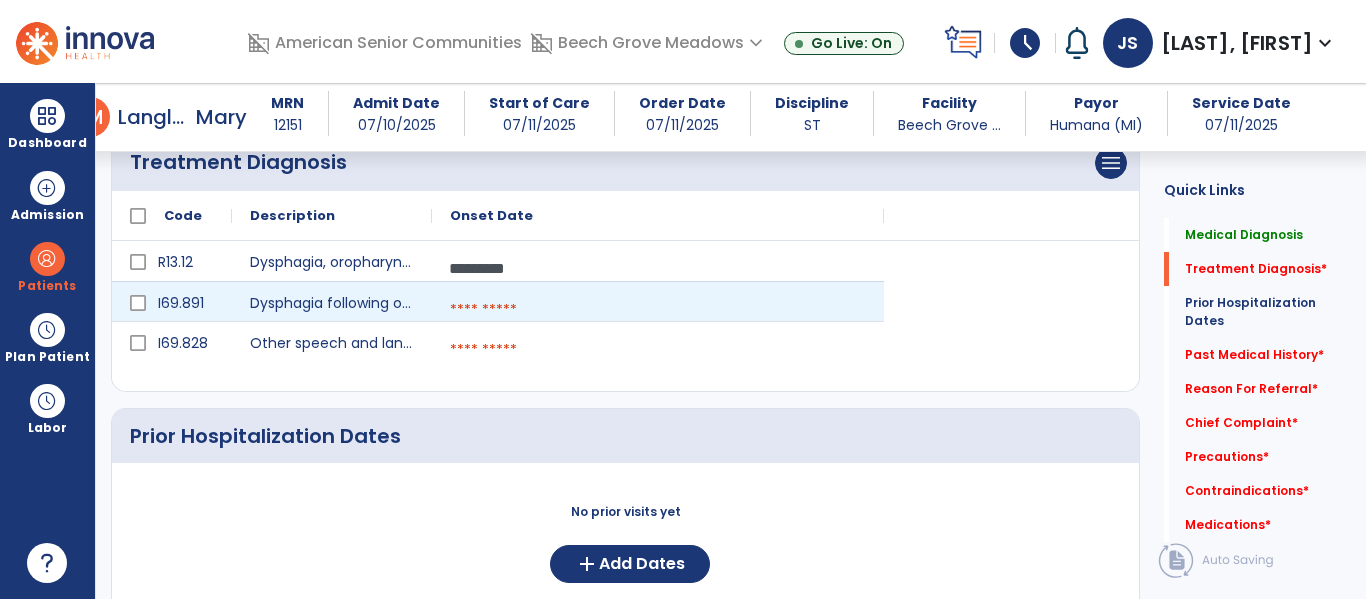 click at bounding box center [658, 310] 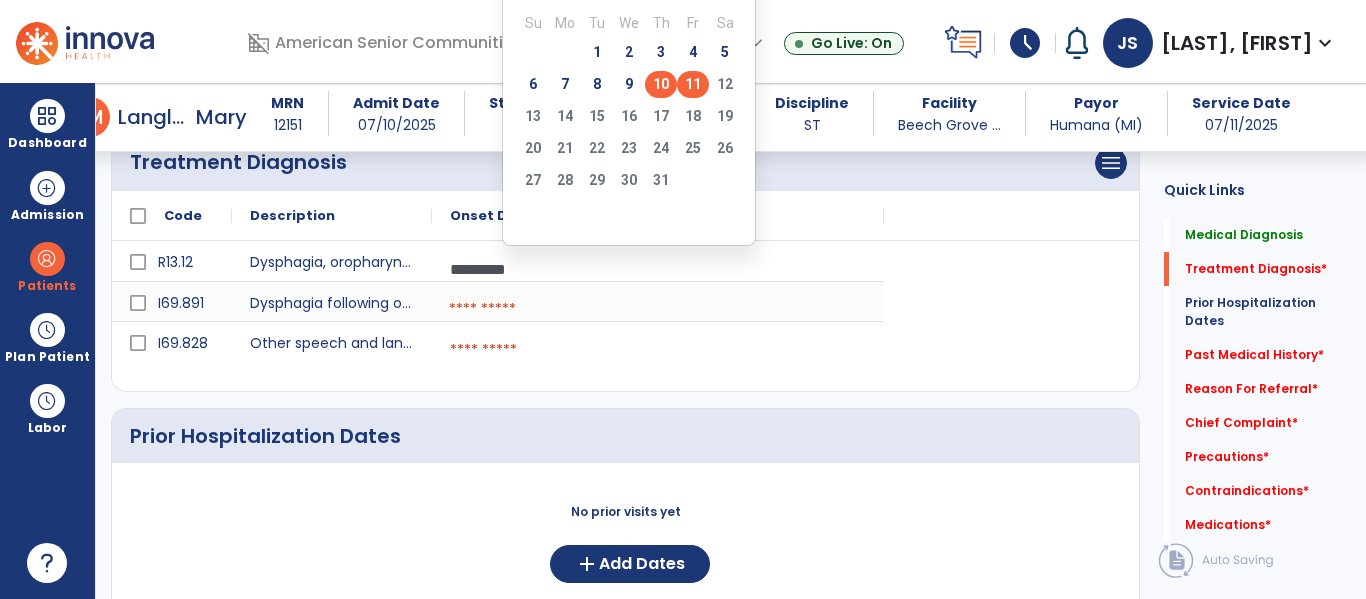 click on "10" 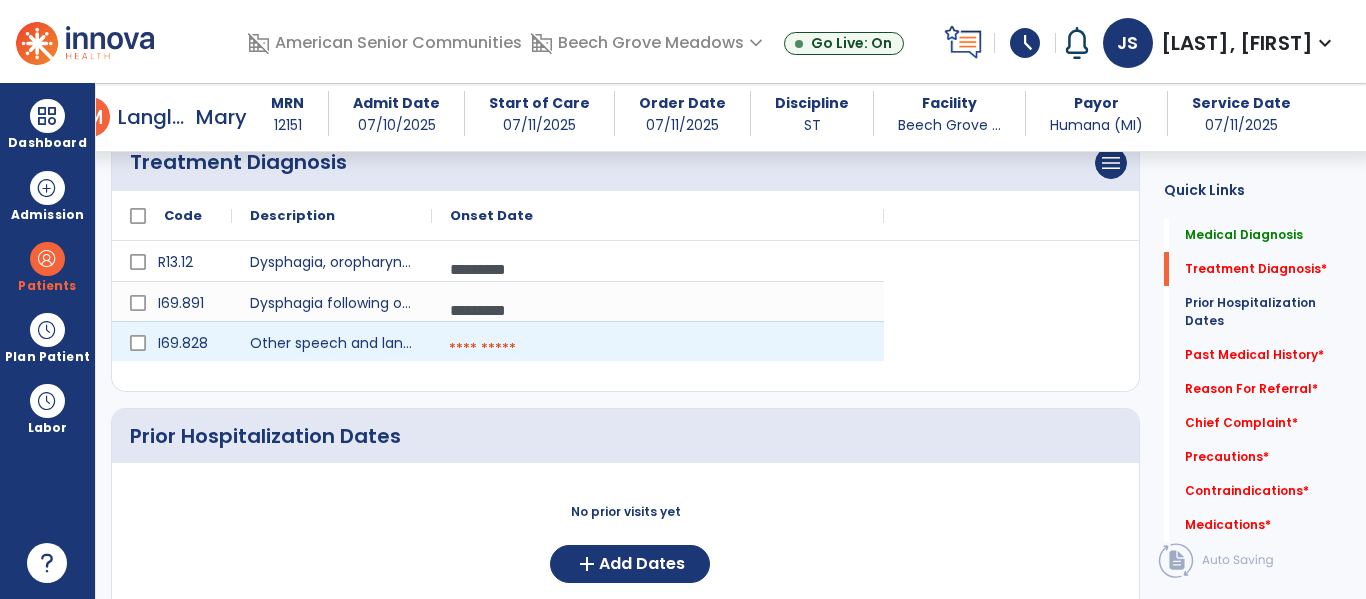 click at bounding box center [658, 349] 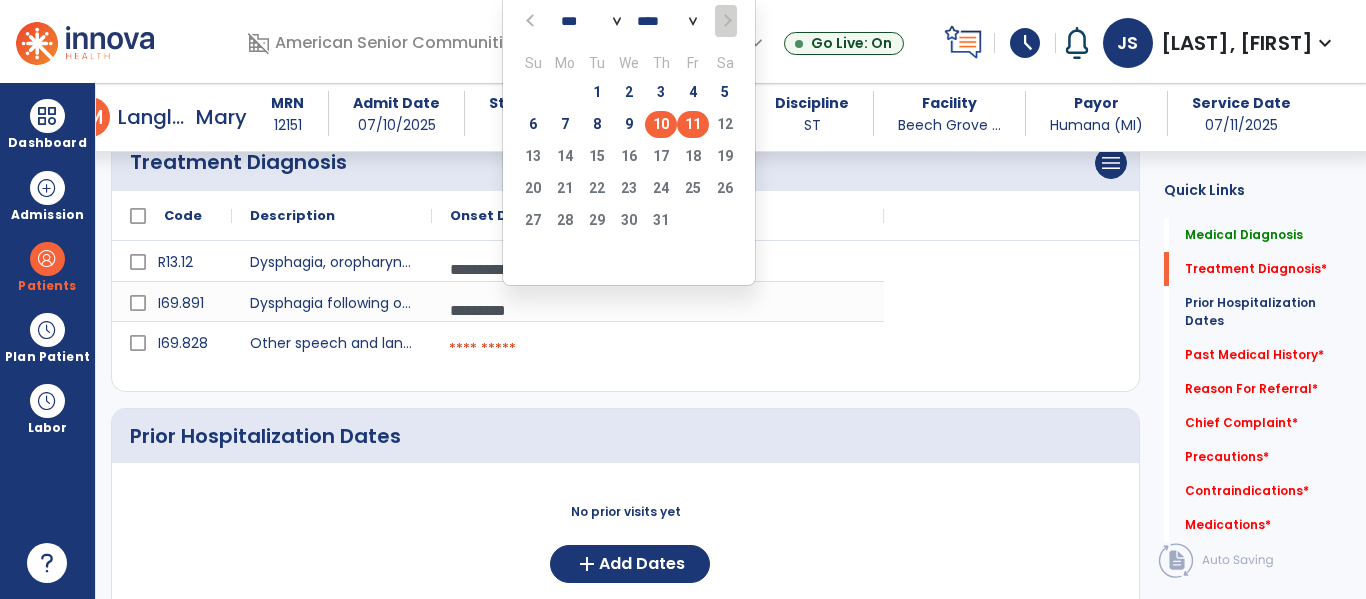 click on "10" 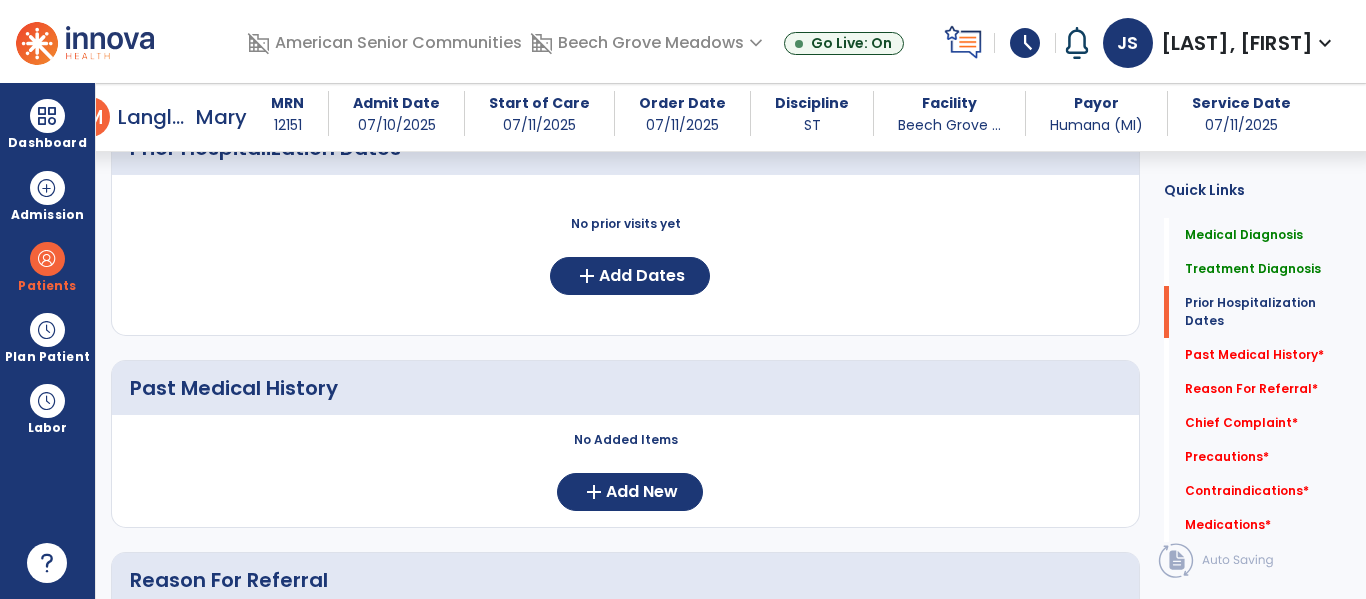 scroll, scrollTop: 796, scrollLeft: 0, axis: vertical 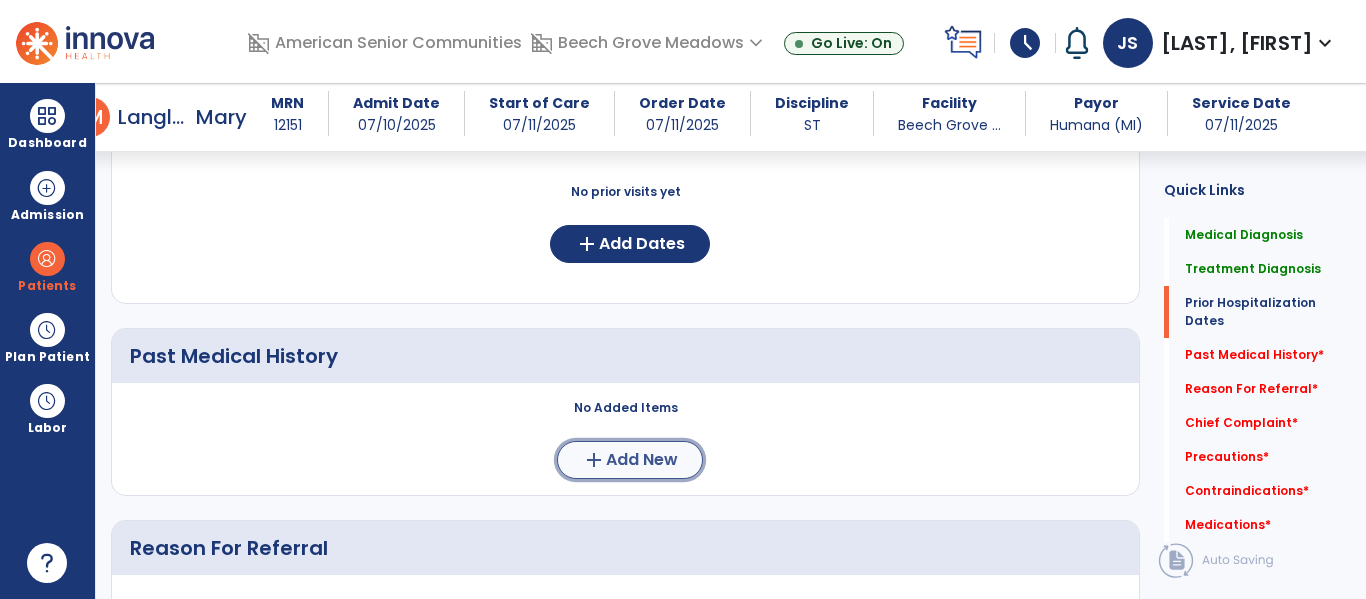 click on "Add New" 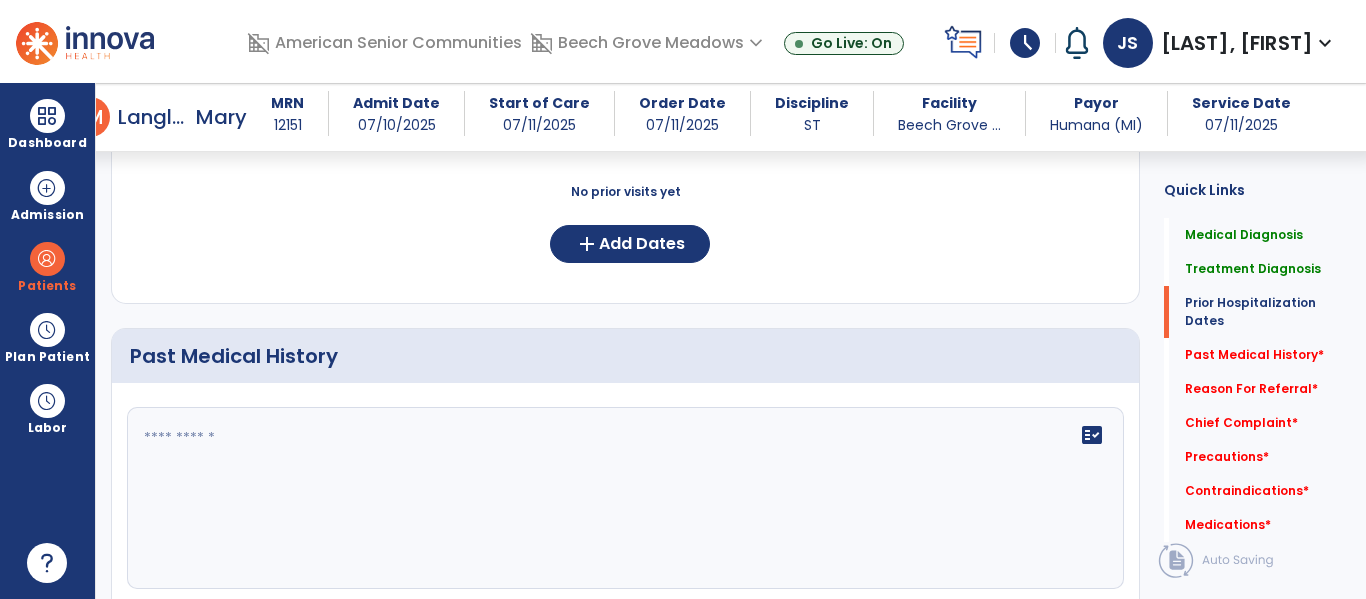 click 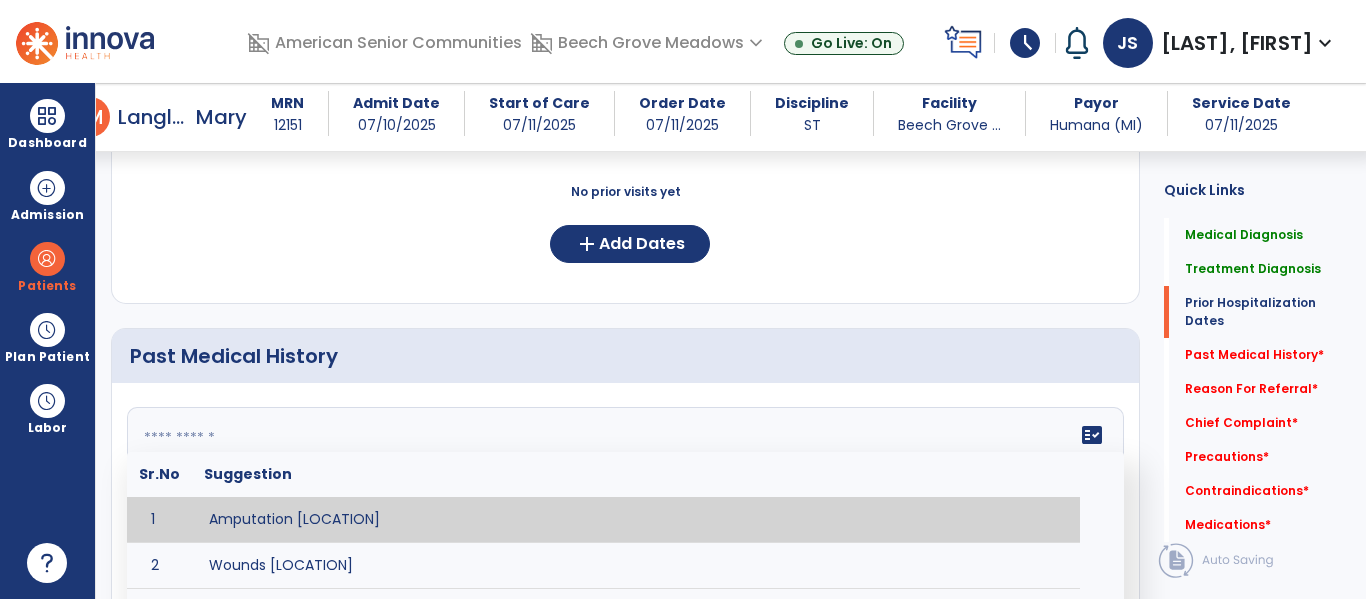 scroll, scrollTop: 815, scrollLeft: 0, axis: vertical 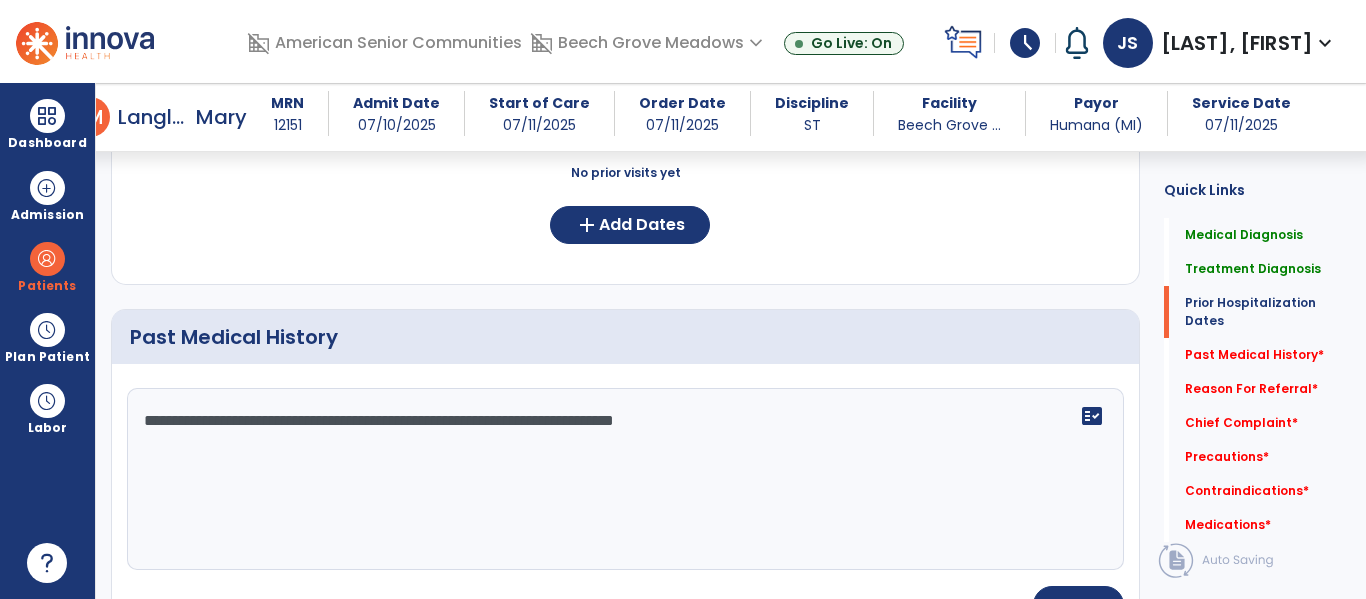 type on "**********" 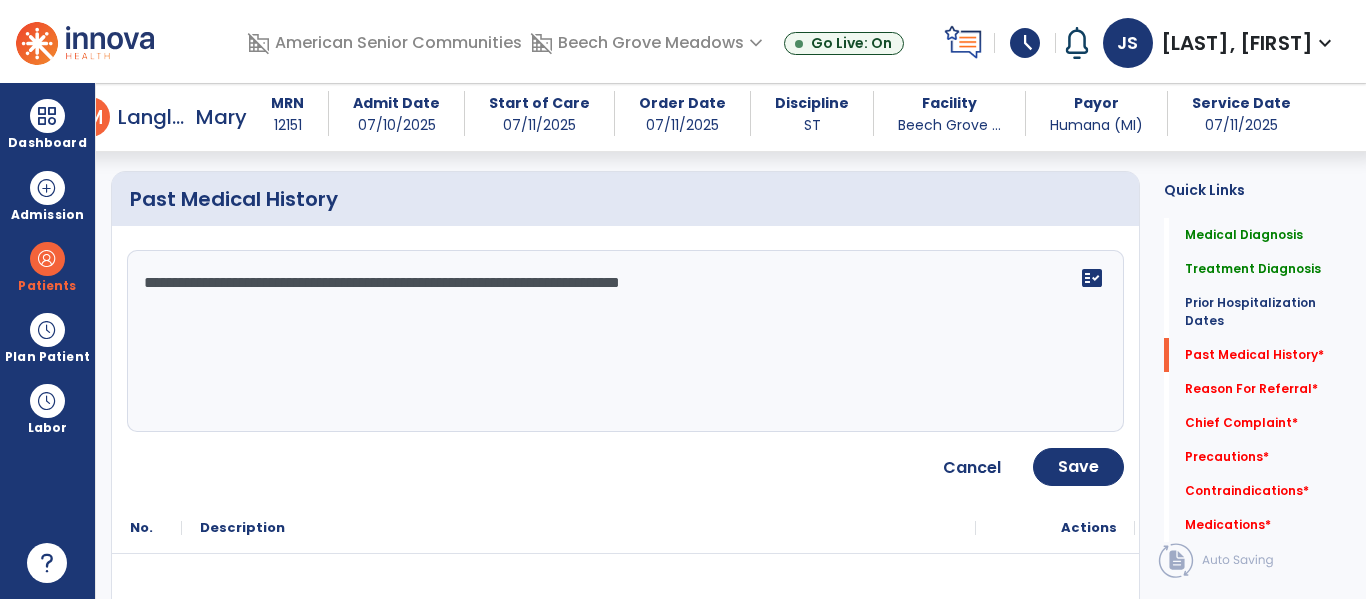 scroll, scrollTop: 1051, scrollLeft: 0, axis: vertical 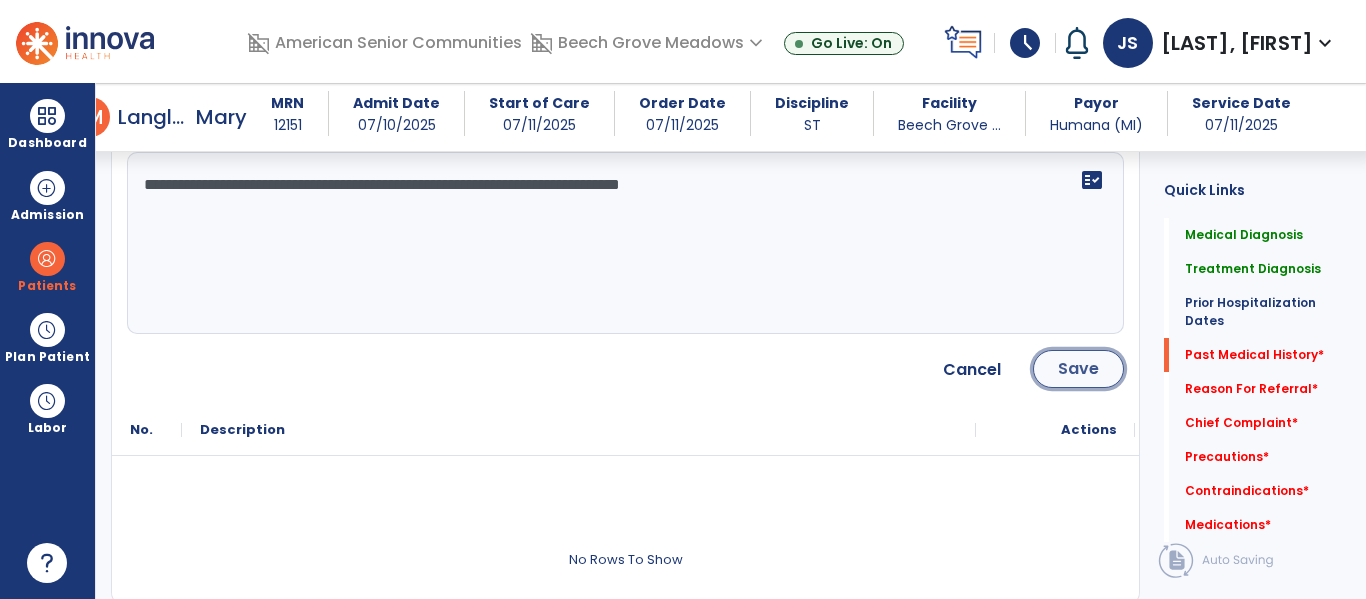 click on "Save" 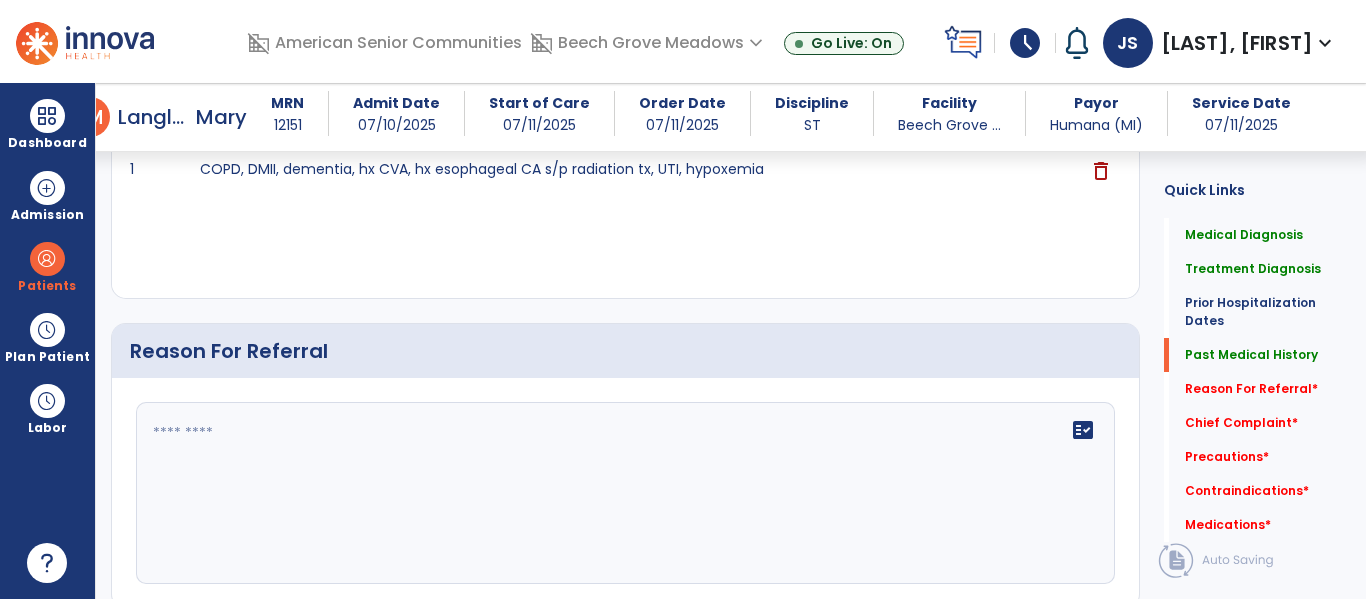 scroll, scrollTop: 1196, scrollLeft: 0, axis: vertical 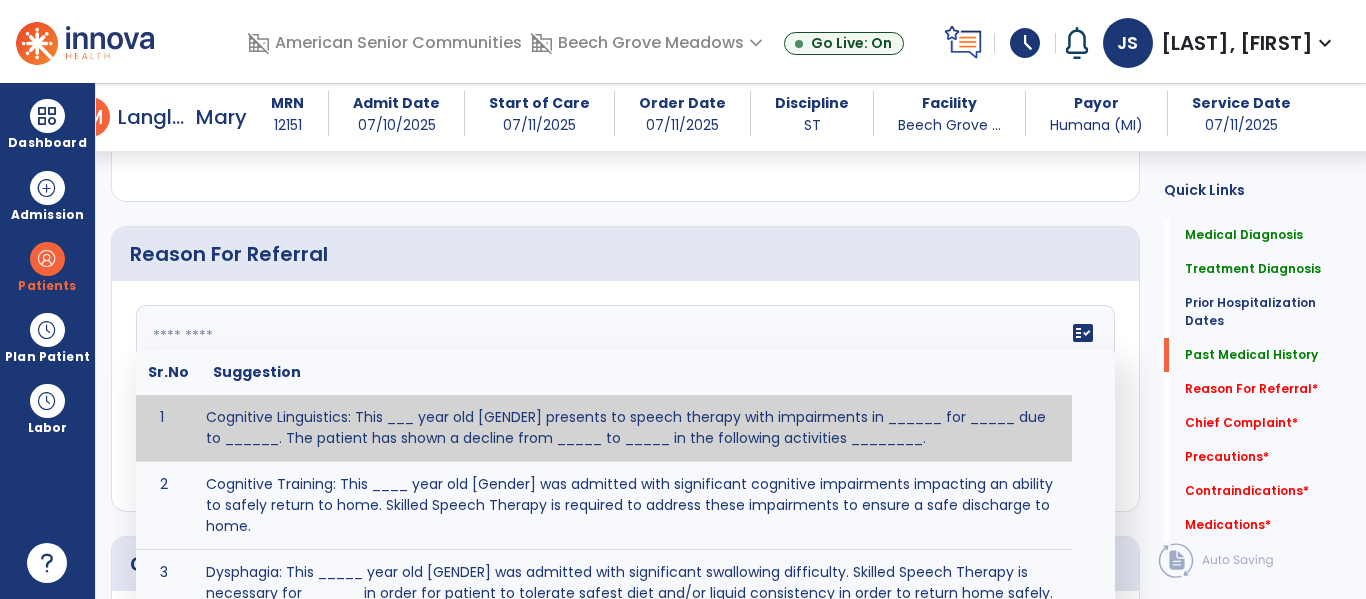 click on "fact_check  Sr.No Suggestion 1 Cognitive Linguistics: This ___ year old [GENDER] presents to speech therapy with impairments in ______ for _____ due to ______.  The patient has shown a decline from _____ to _____ in the following activities ________. 2 Cognitive Training: This ____ year old [Gender] was admitted with significant cognitive impairments impacting an ability to safely return to home.  Skilled Speech Therapy is required to address these impairments to ensure a safe discharge to home. 3 Dysphagia: This _____ year old [GENDER] was admitted with significant swallowing difficulty. Skilled Speech Therapy is necessary for ______ in order for patient to tolerate safest diet and/or liquid consistency in order to return home safely. 4 5 6 Post Surgical: This ____ year old ____ [GENDER] underwent [SURGERY] on [DATE].The patient reports complaints of ________ and impaired ability to perform ___________. 7 8" 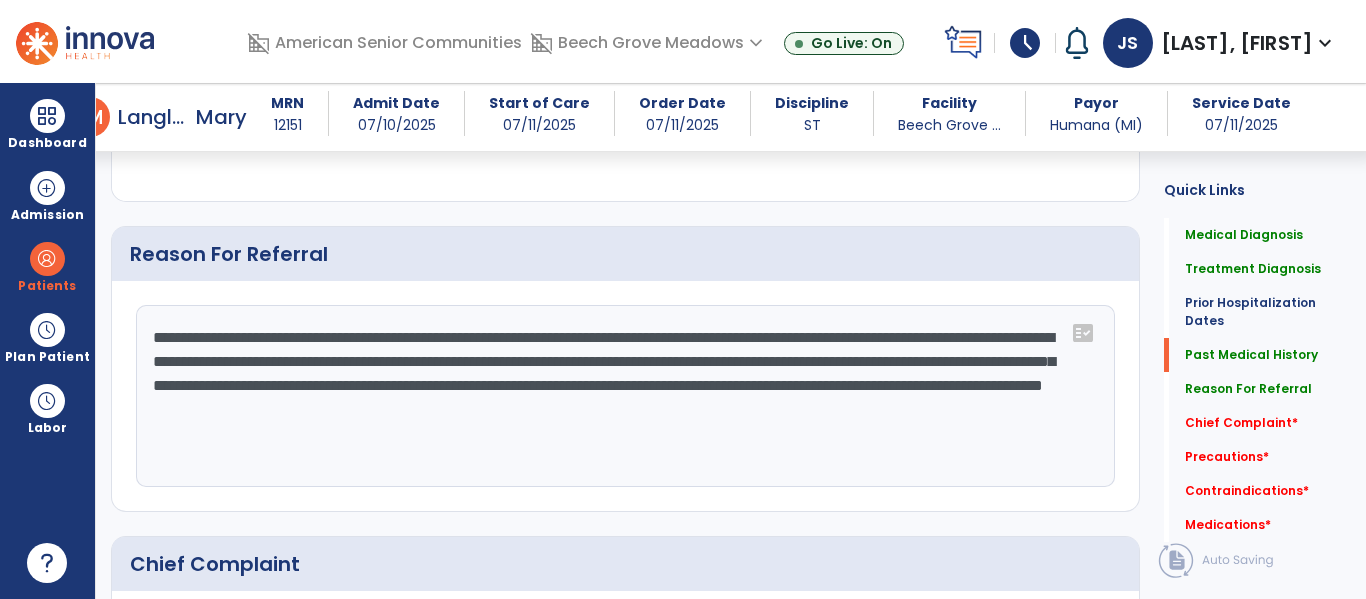 scroll, scrollTop: 20, scrollLeft: 0, axis: vertical 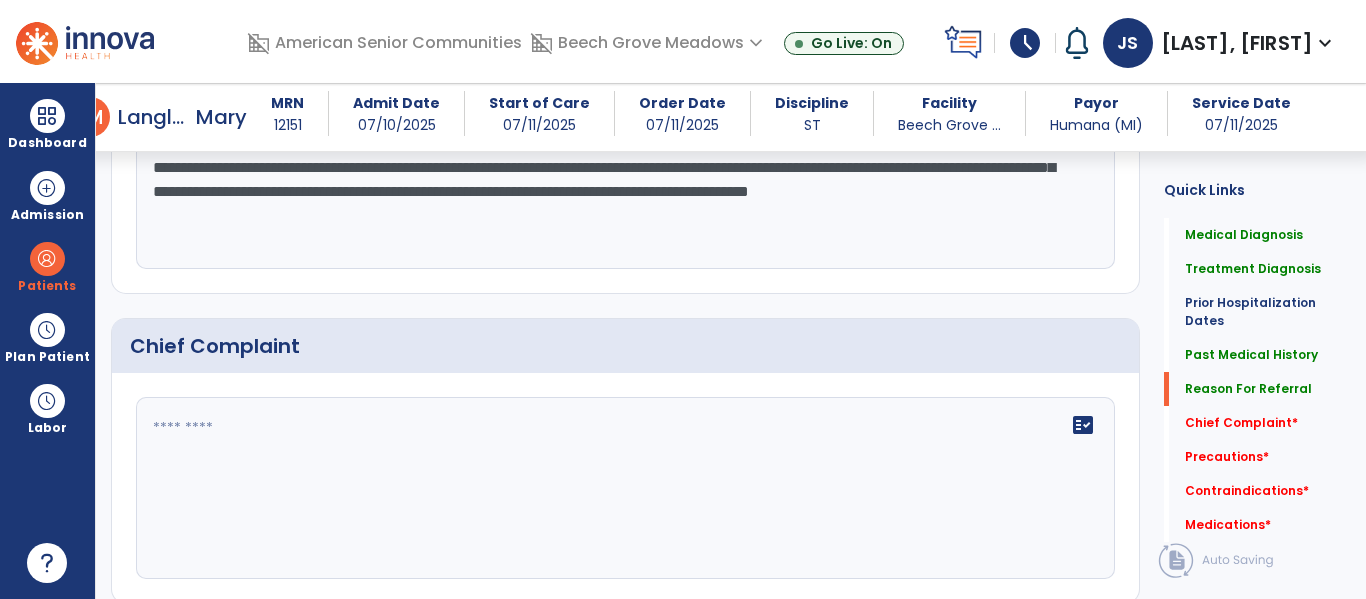 type on "**********" 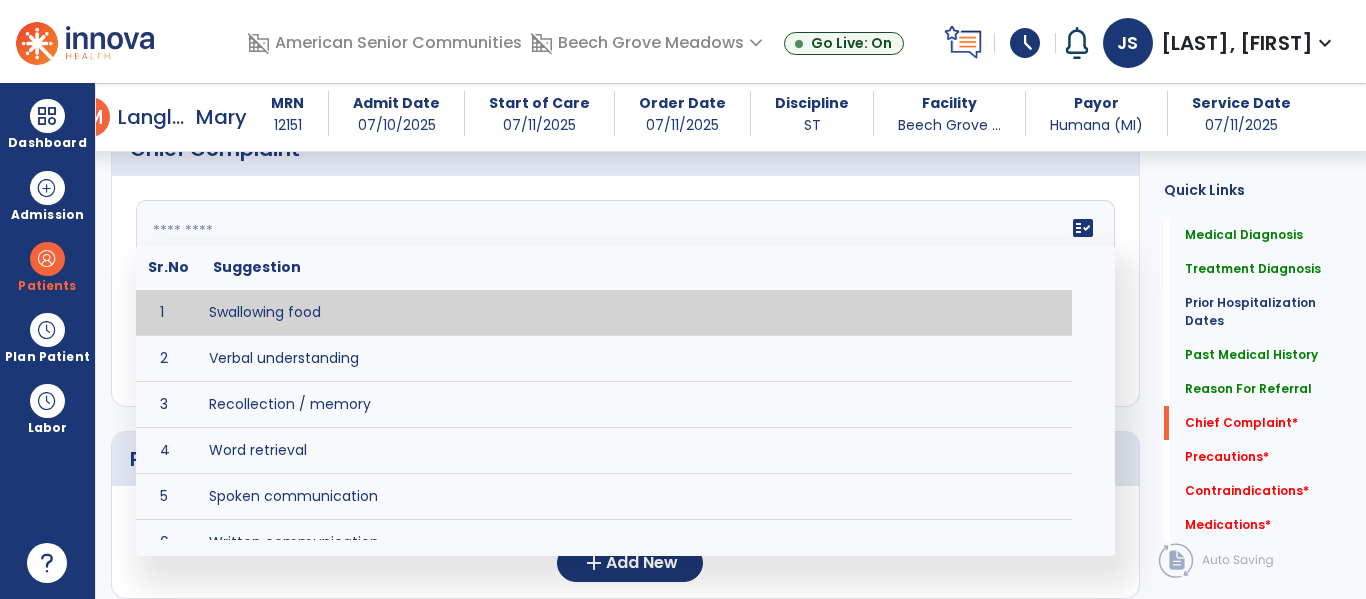 scroll, scrollTop: 1616, scrollLeft: 0, axis: vertical 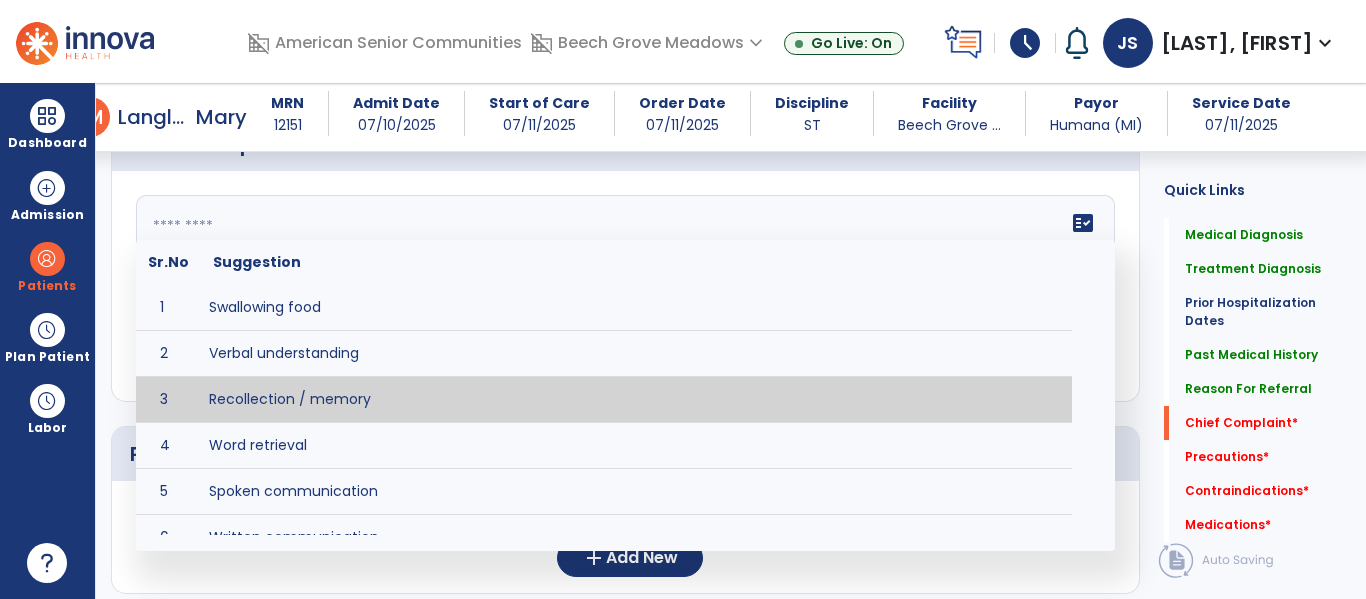 type on "**********" 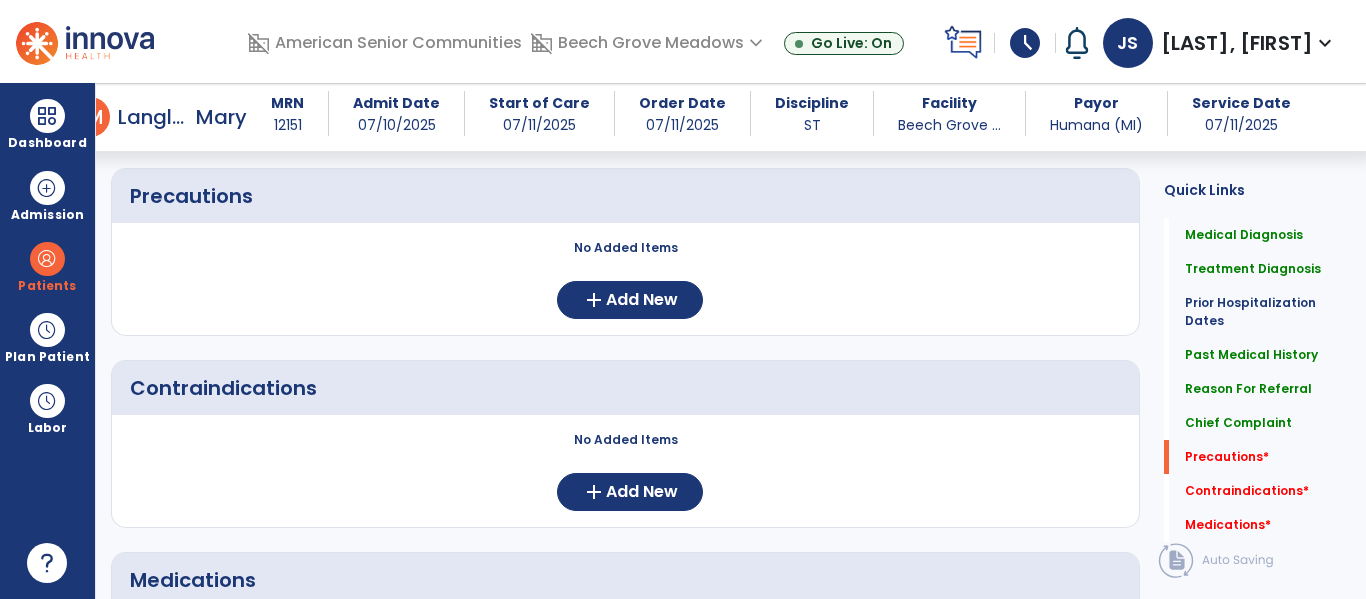 scroll, scrollTop: 1876, scrollLeft: 0, axis: vertical 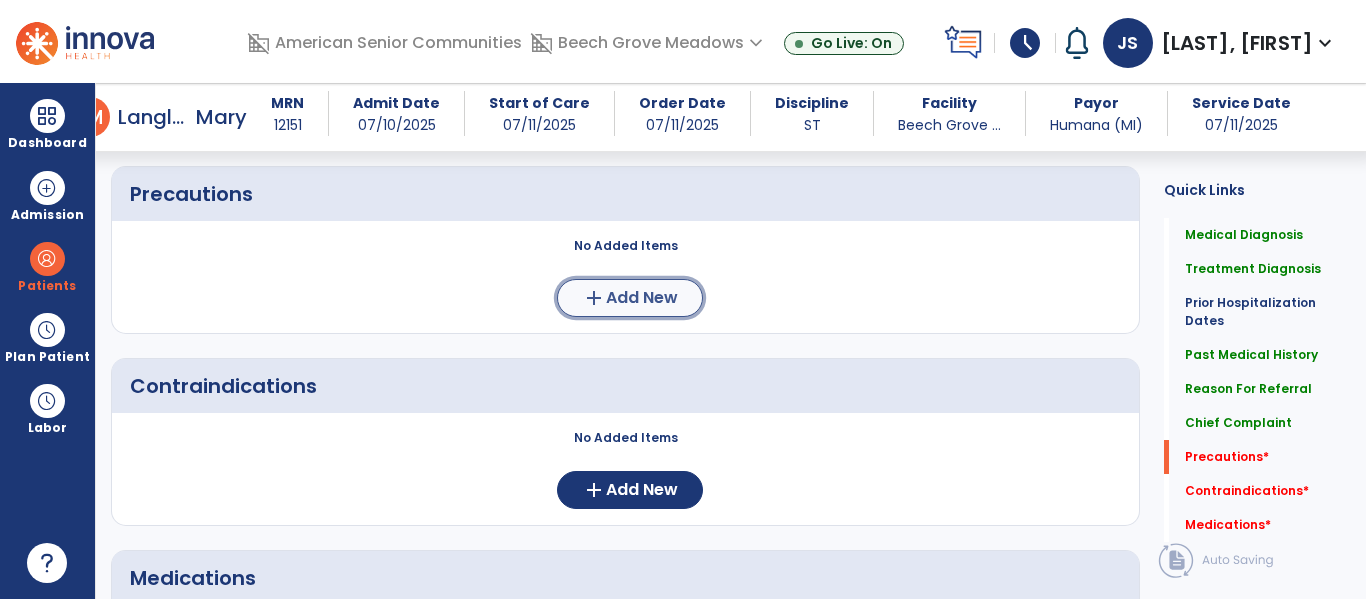 click on "Add New" 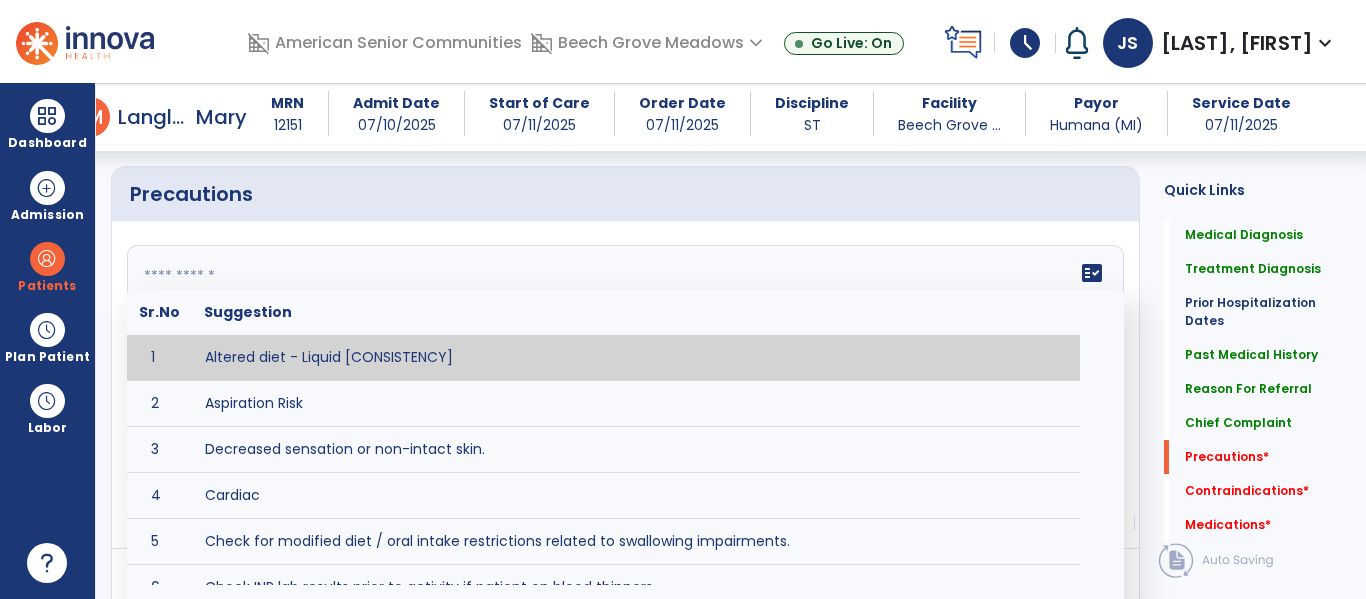 click 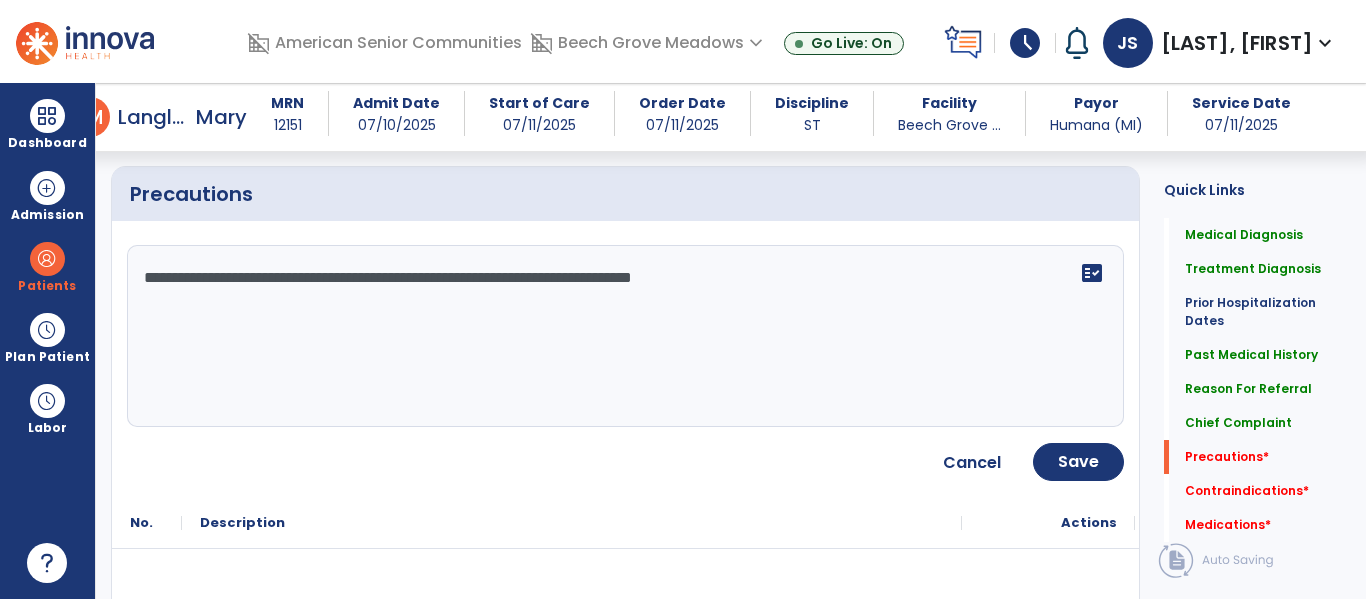 type on "**********" 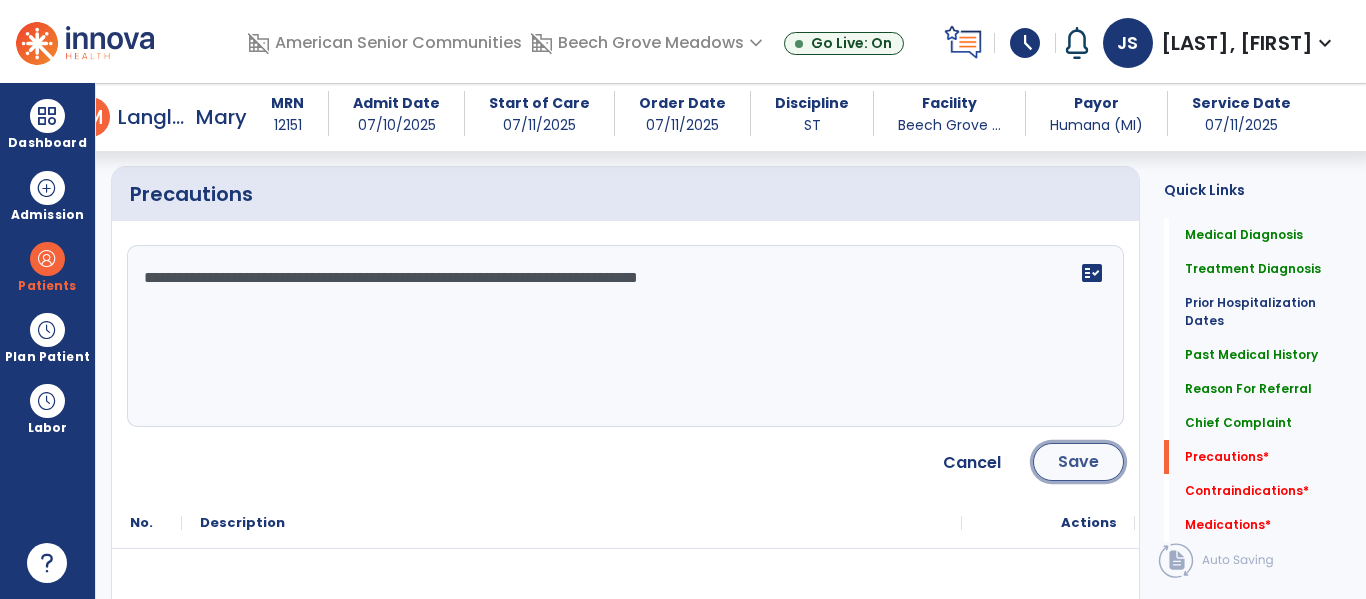 click on "Save" 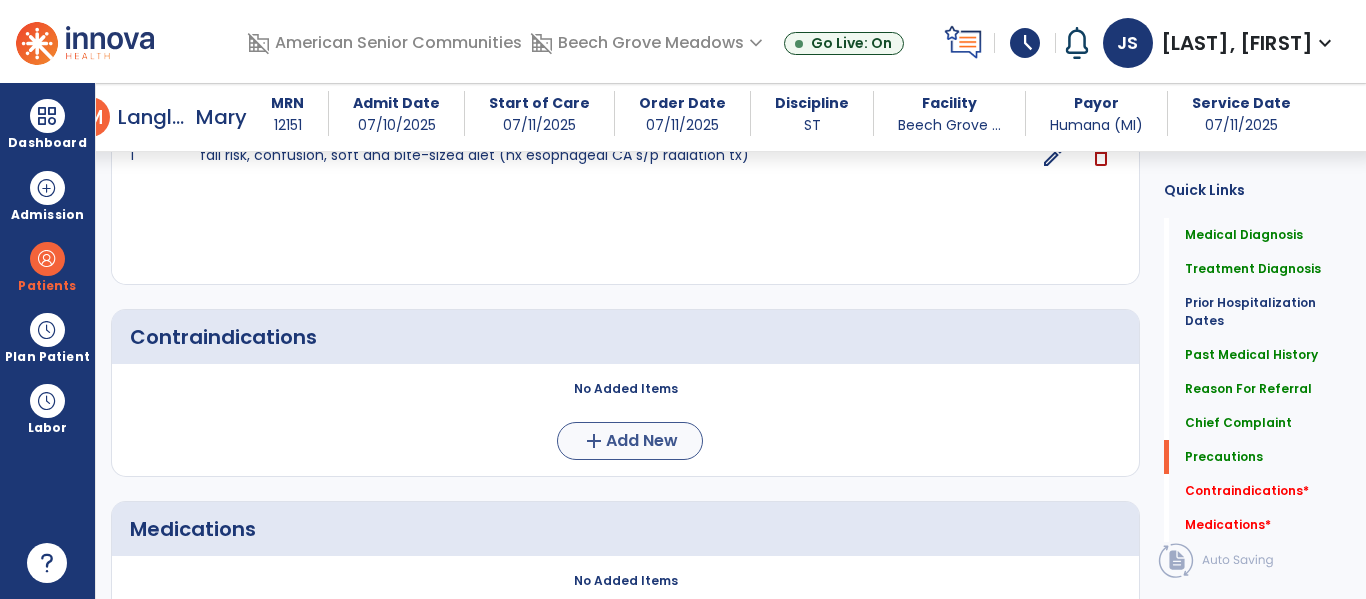 scroll, scrollTop: 2062, scrollLeft: 0, axis: vertical 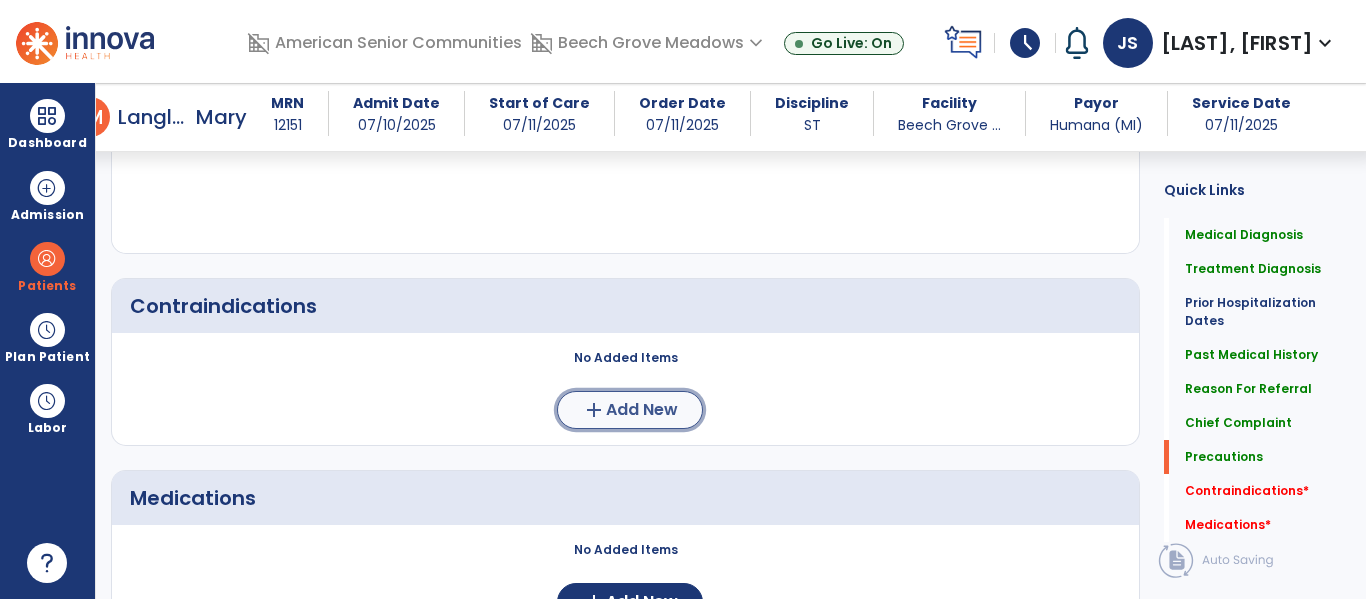 click on "Add New" 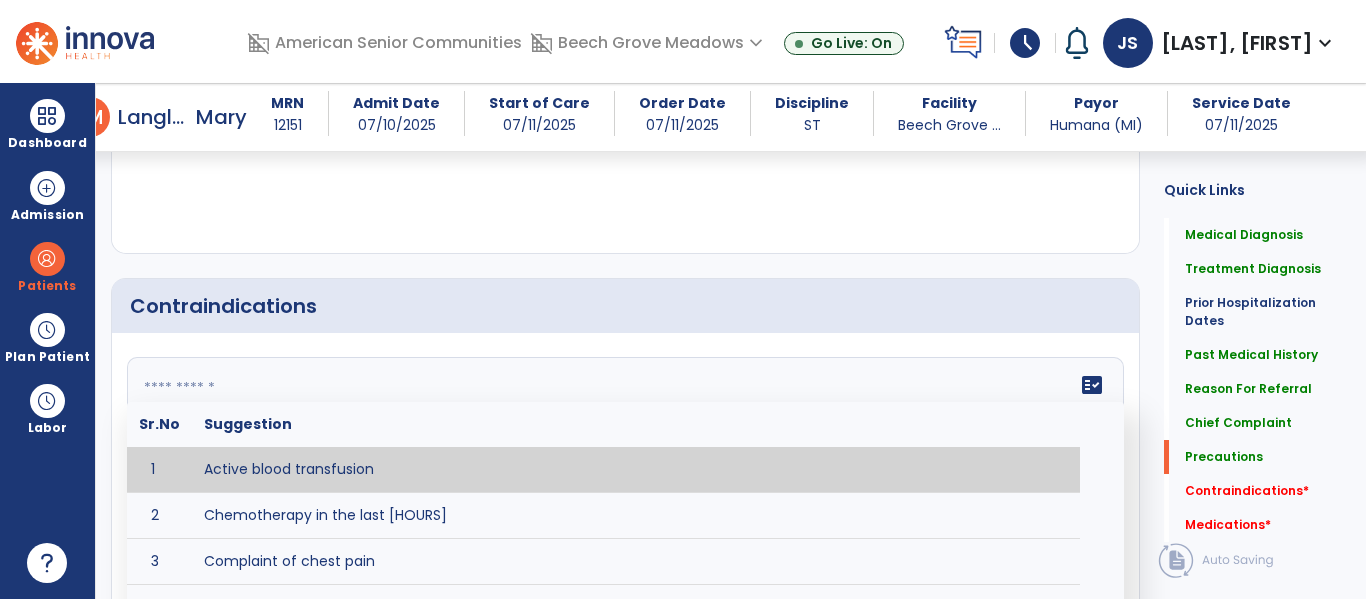click 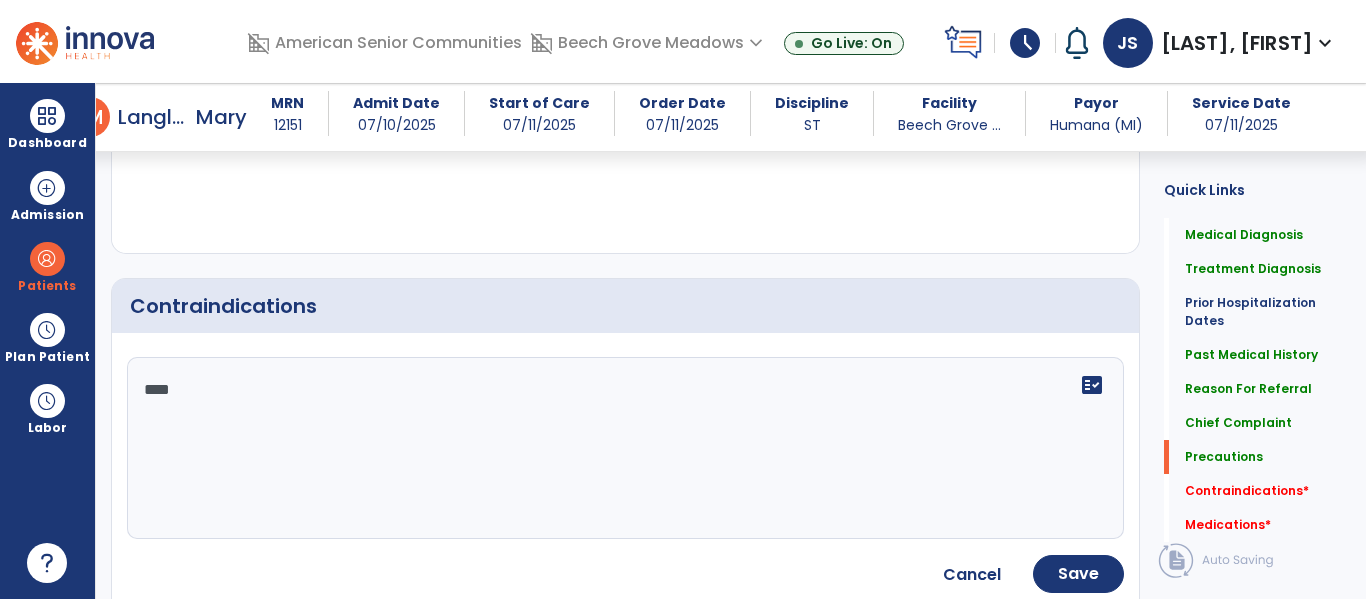 scroll, scrollTop: 2369, scrollLeft: 0, axis: vertical 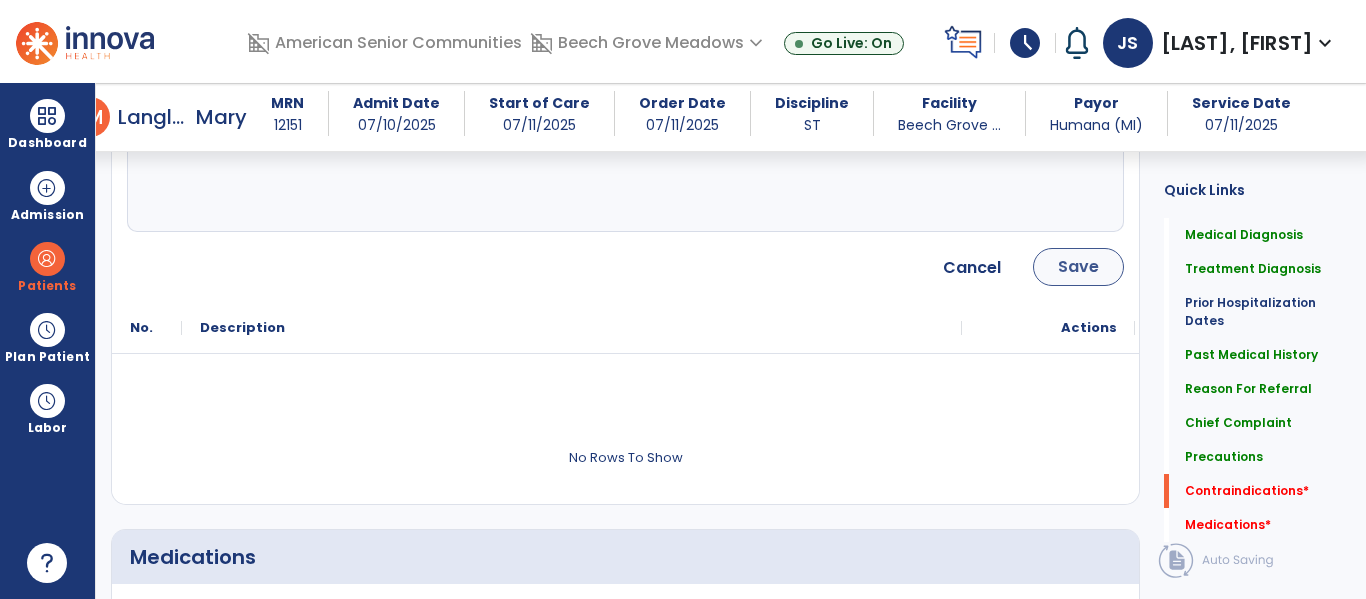 type on "****" 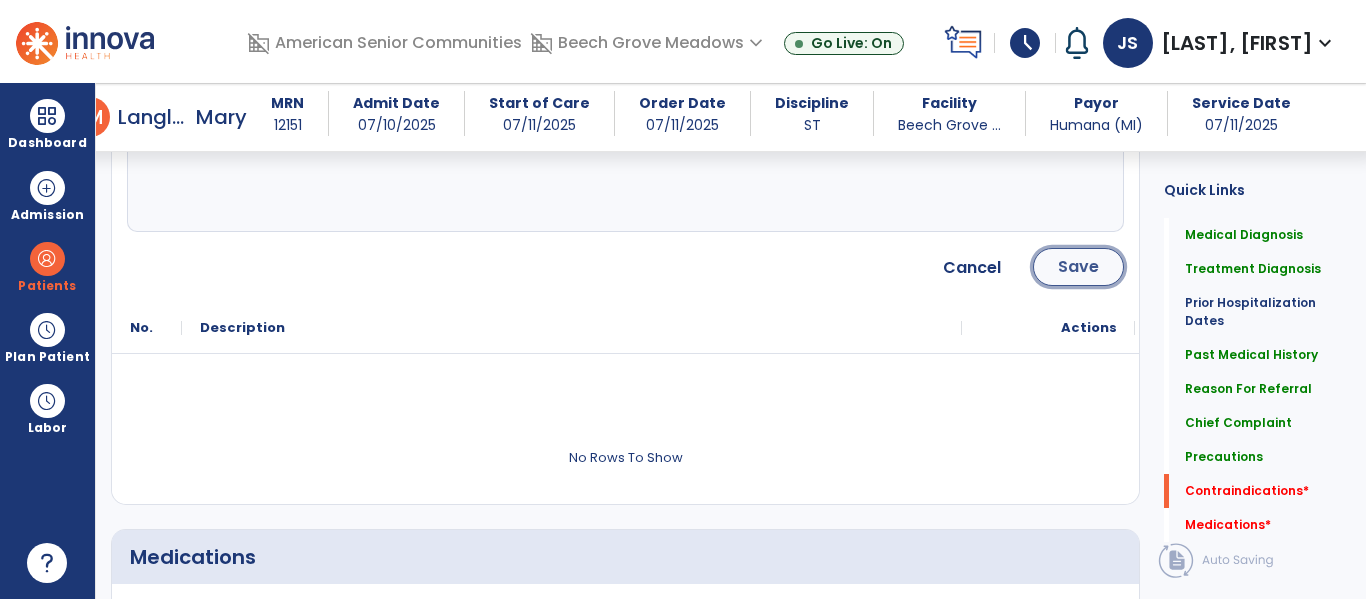click on "Save" 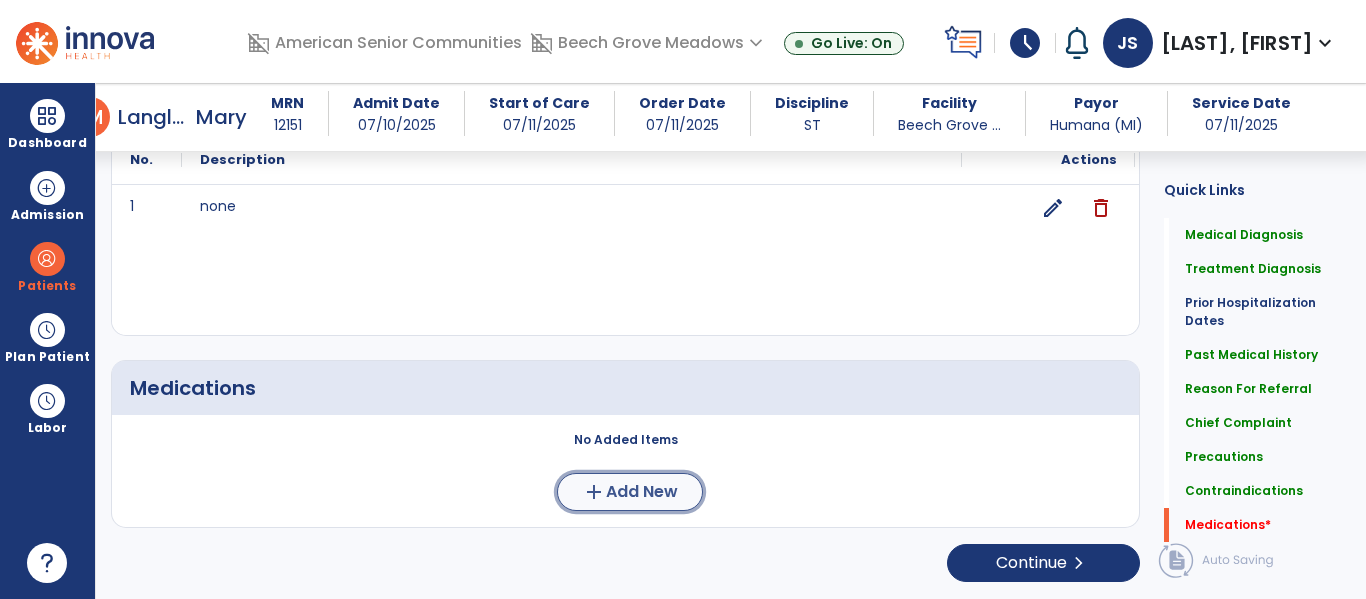 click on "Add New" 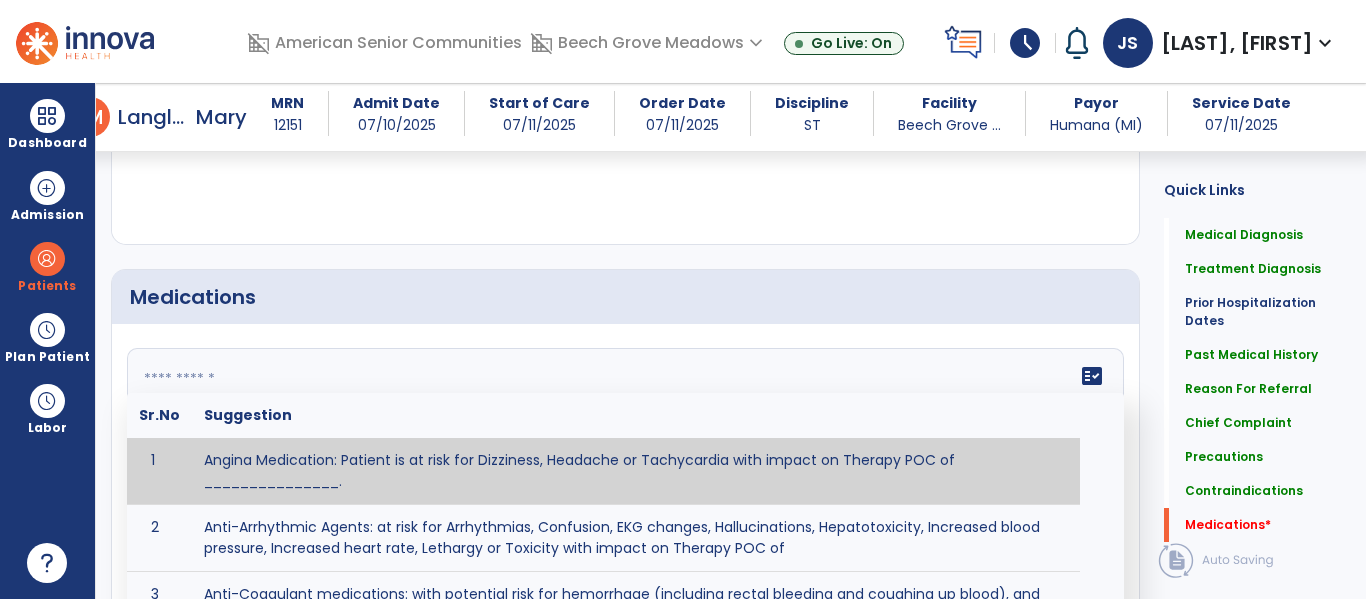 click 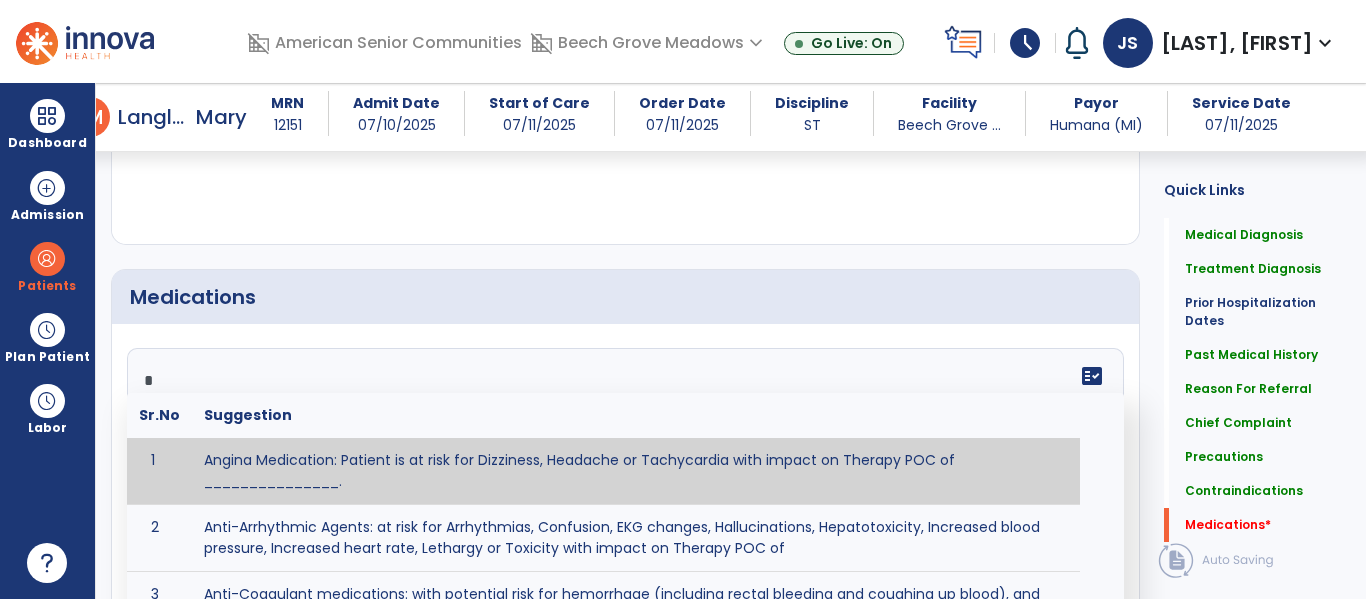 scroll, scrollTop: 2392, scrollLeft: 0, axis: vertical 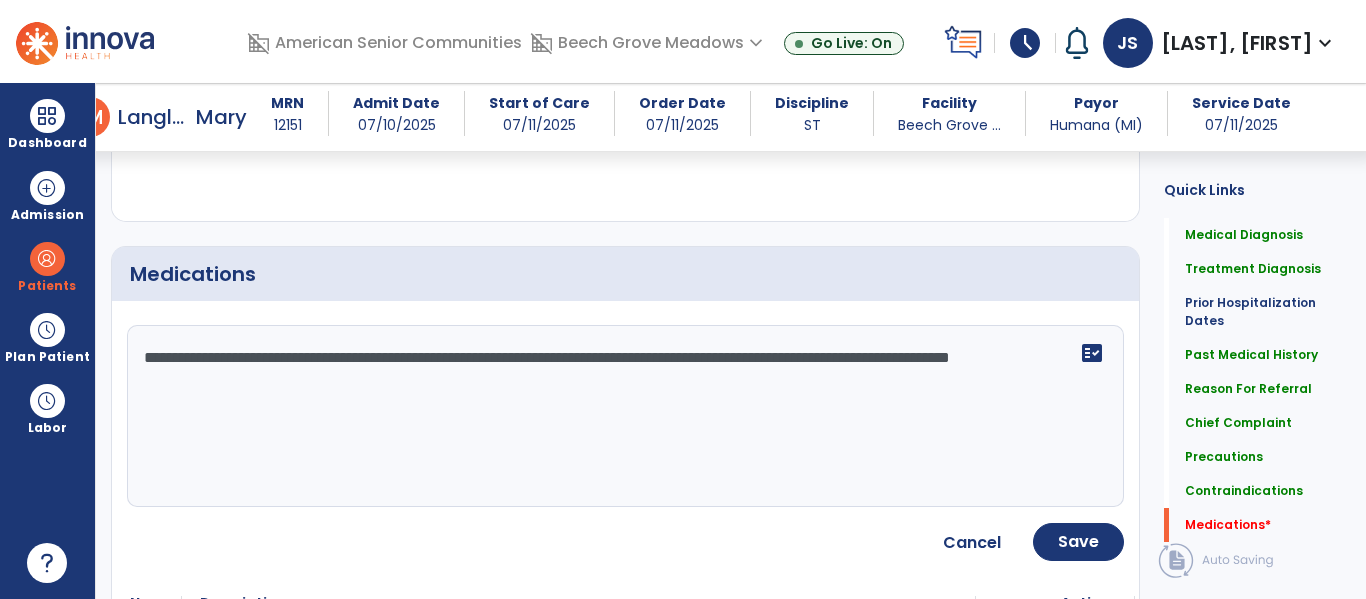 type on "**********" 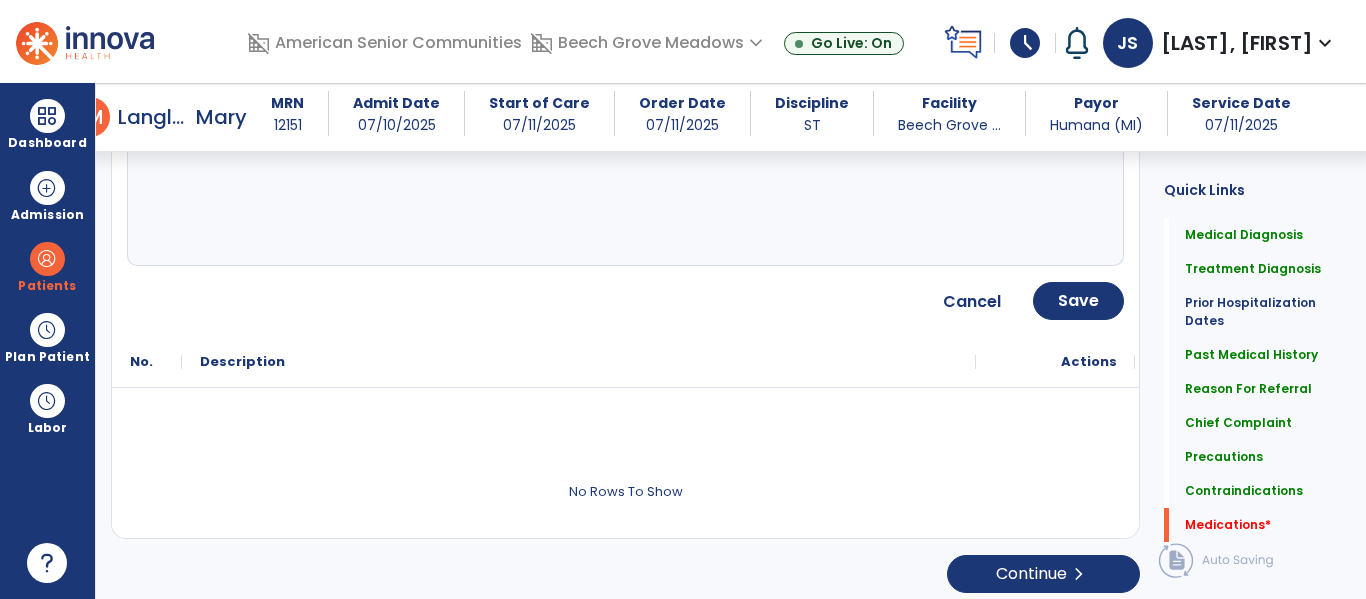 scroll, scrollTop: 2641, scrollLeft: 0, axis: vertical 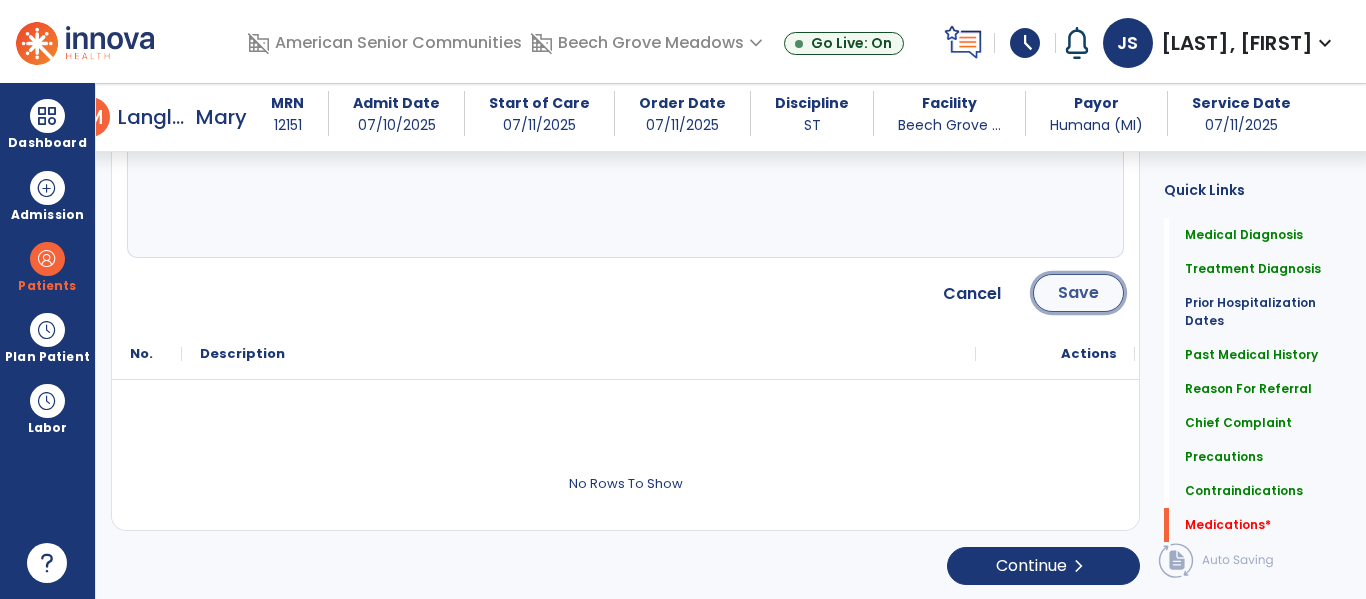click on "Save" 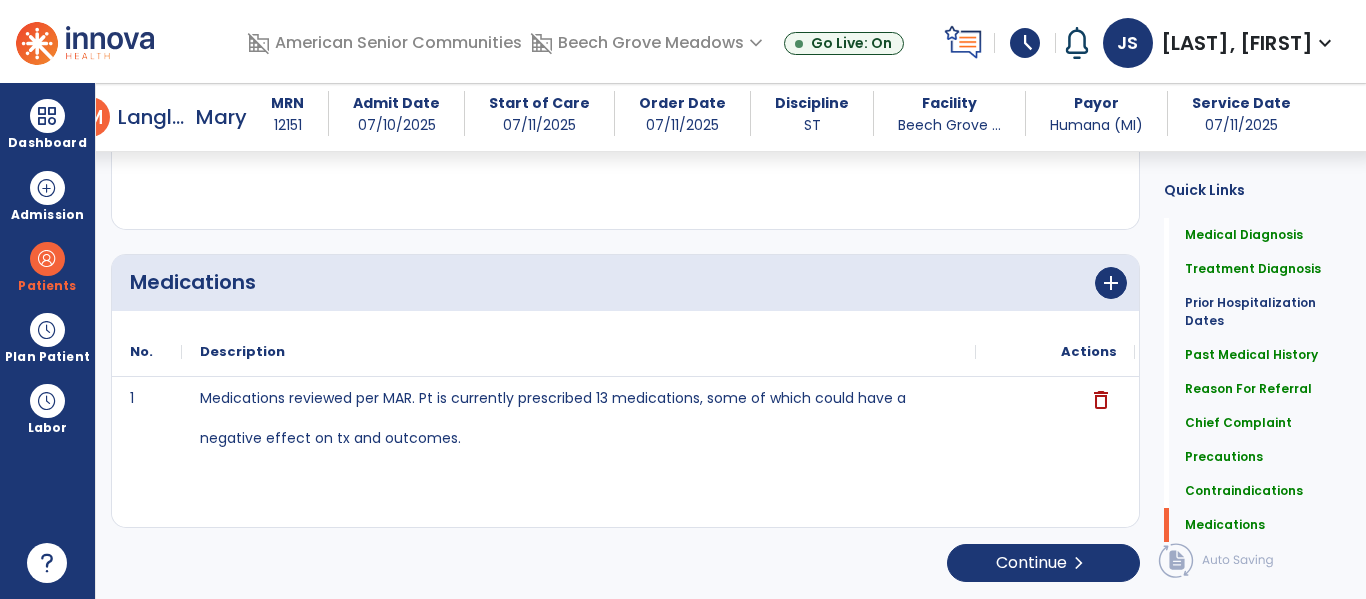 scroll, scrollTop: 2504, scrollLeft: 0, axis: vertical 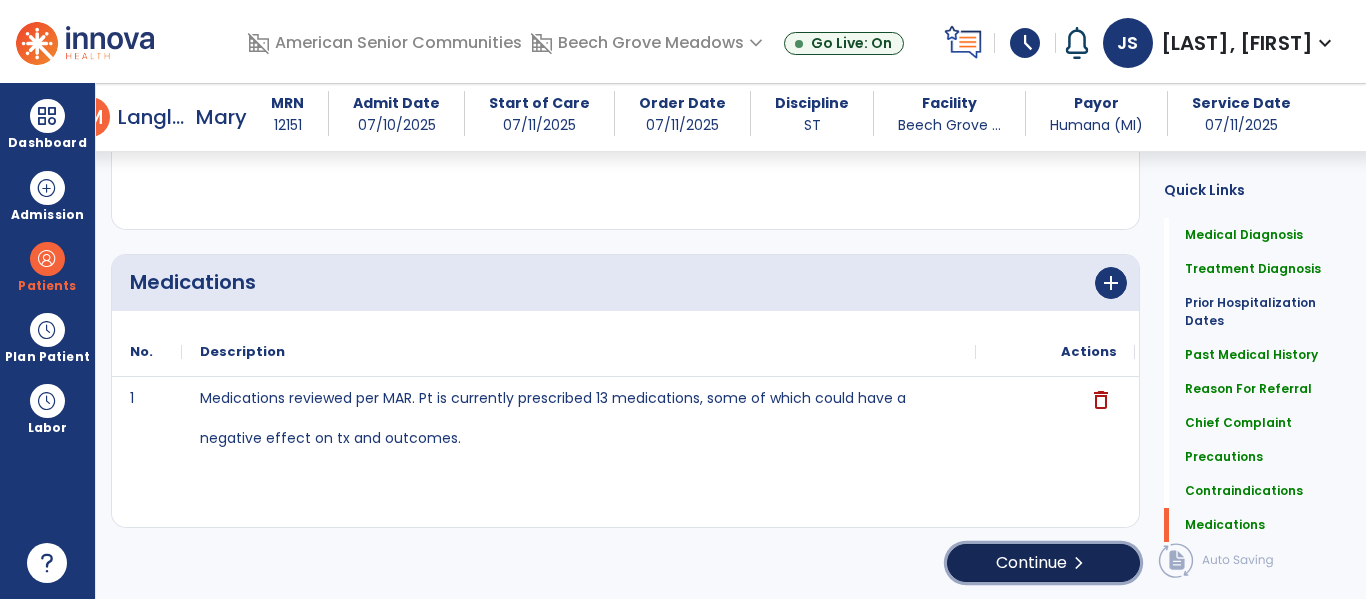 click on "Continue  chevron_right" 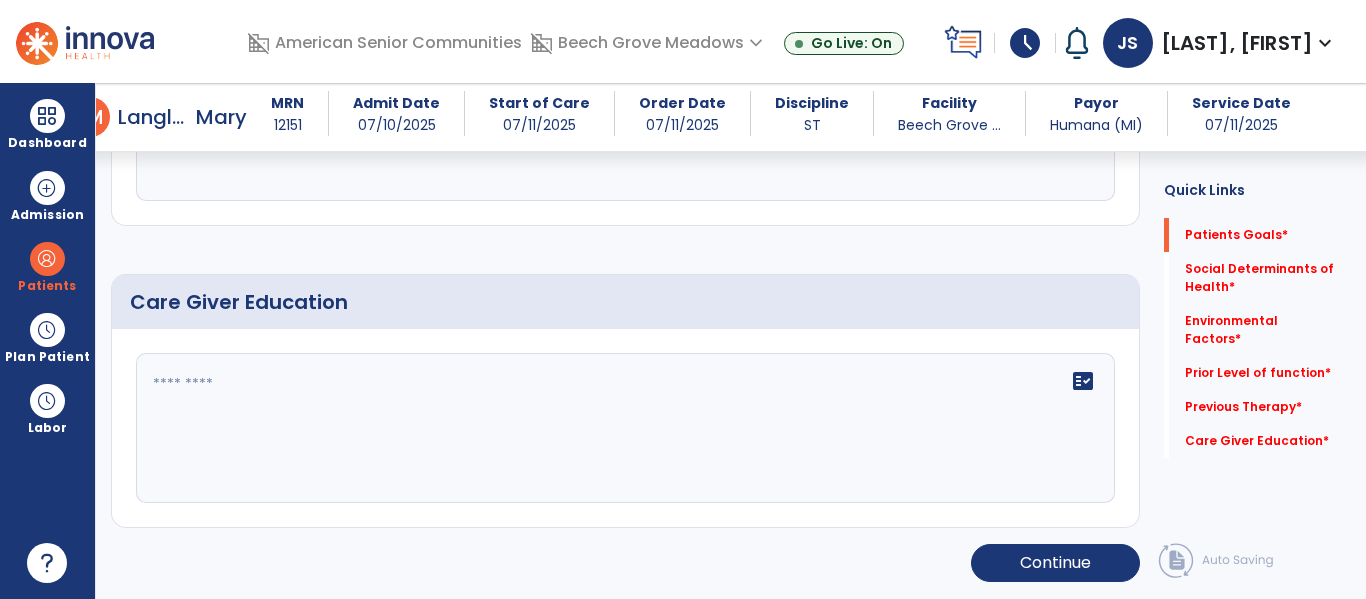 scroll, scrollTop: 124, scrollLeft: 0, axis: vertical 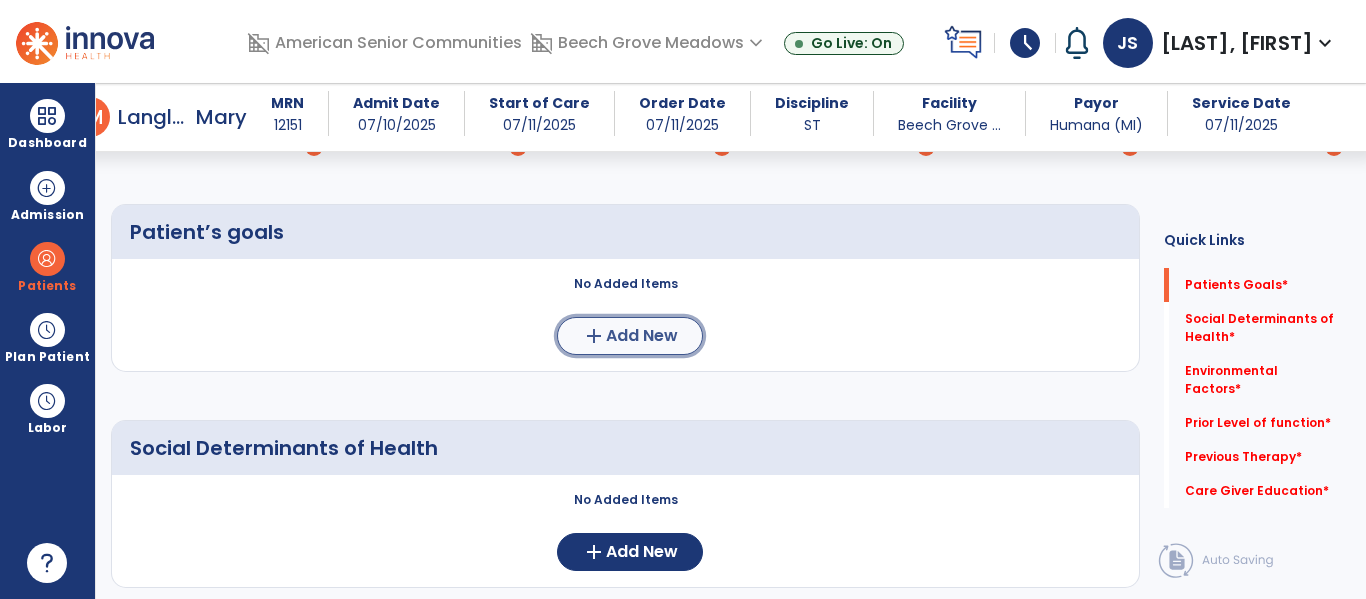 click on "add  Add New" 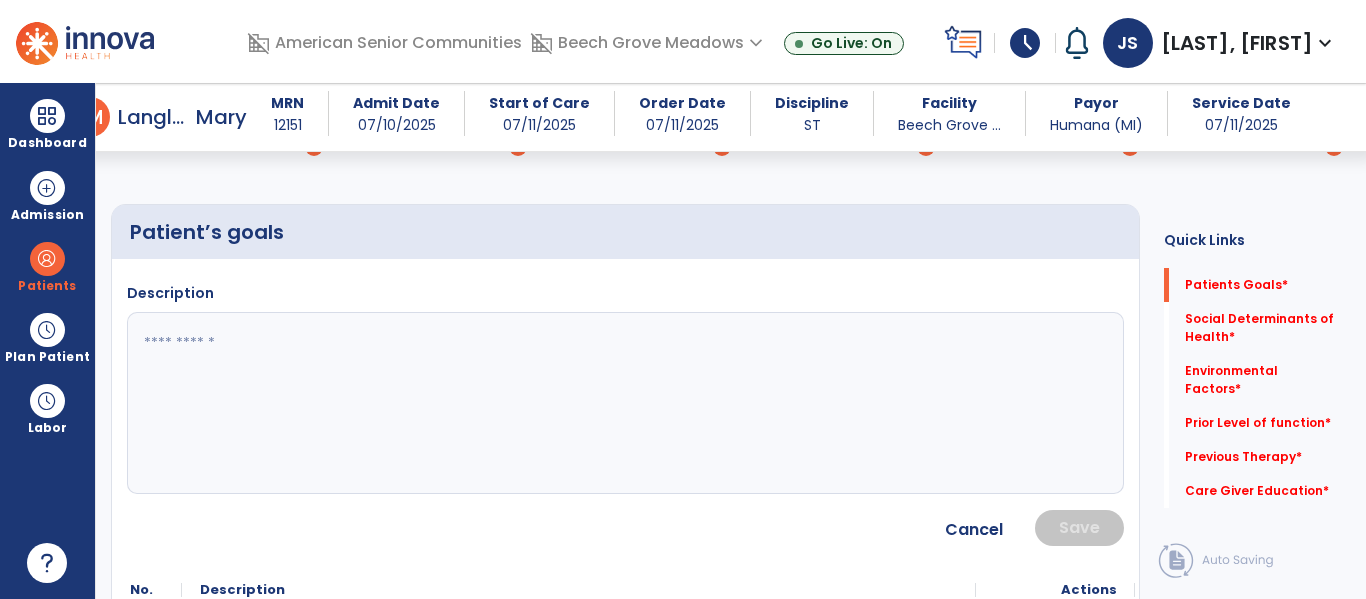 click 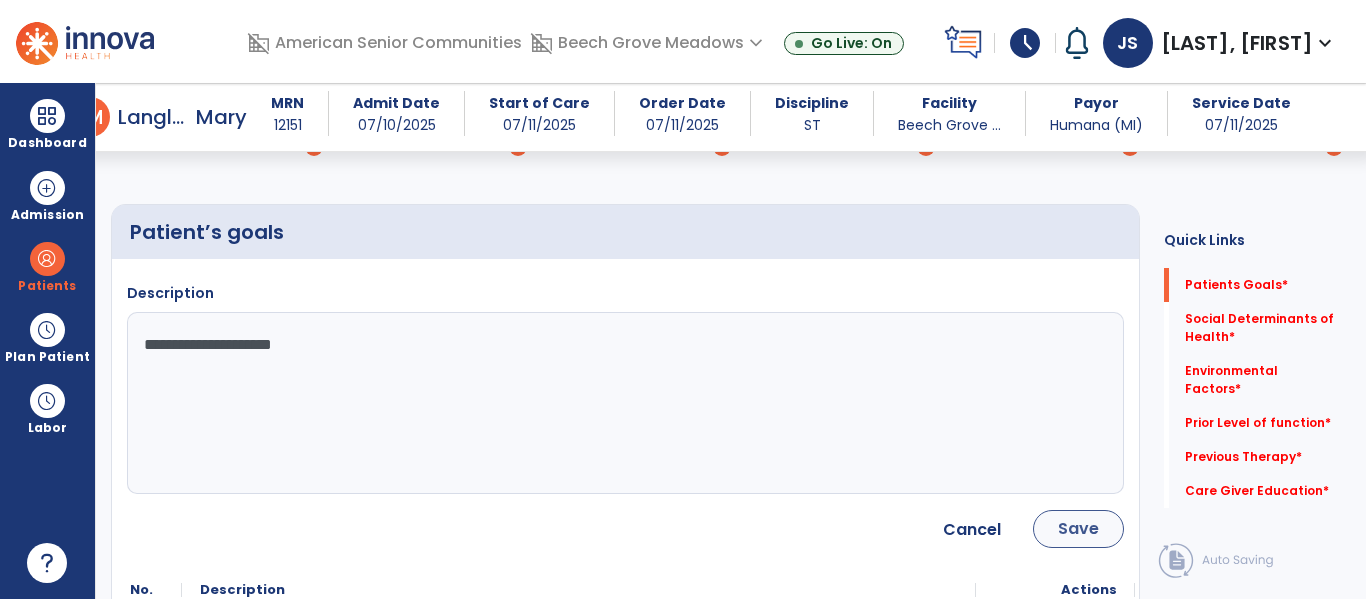 type on "**********" 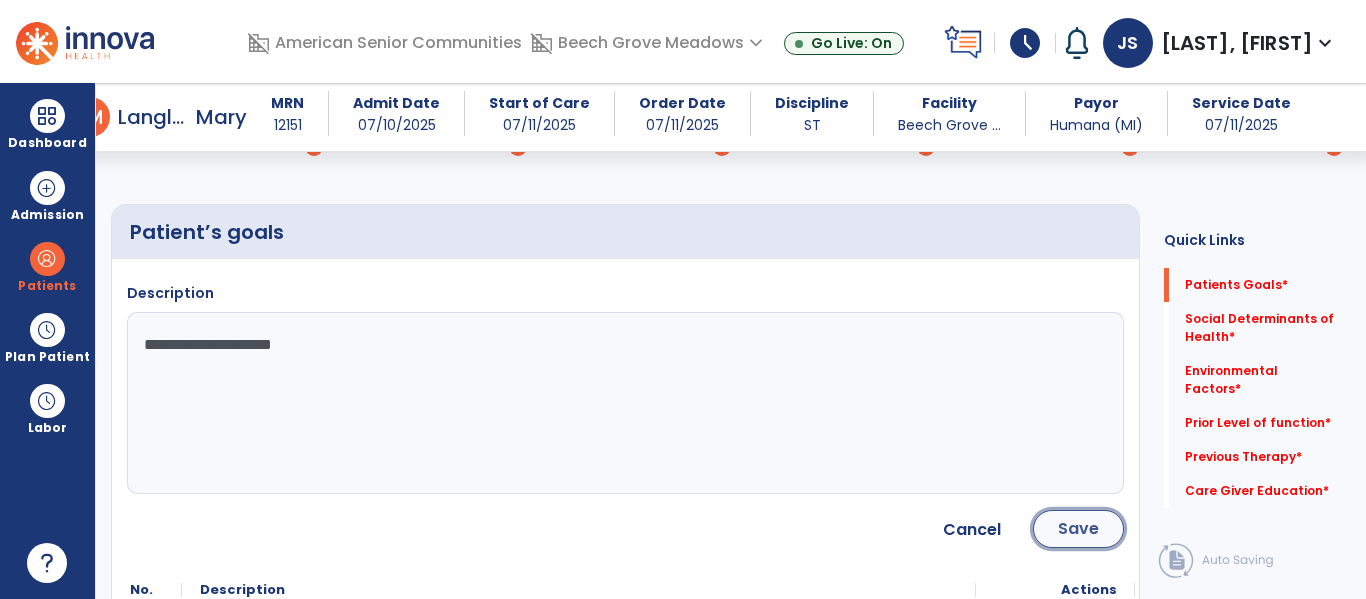 click on "Save" 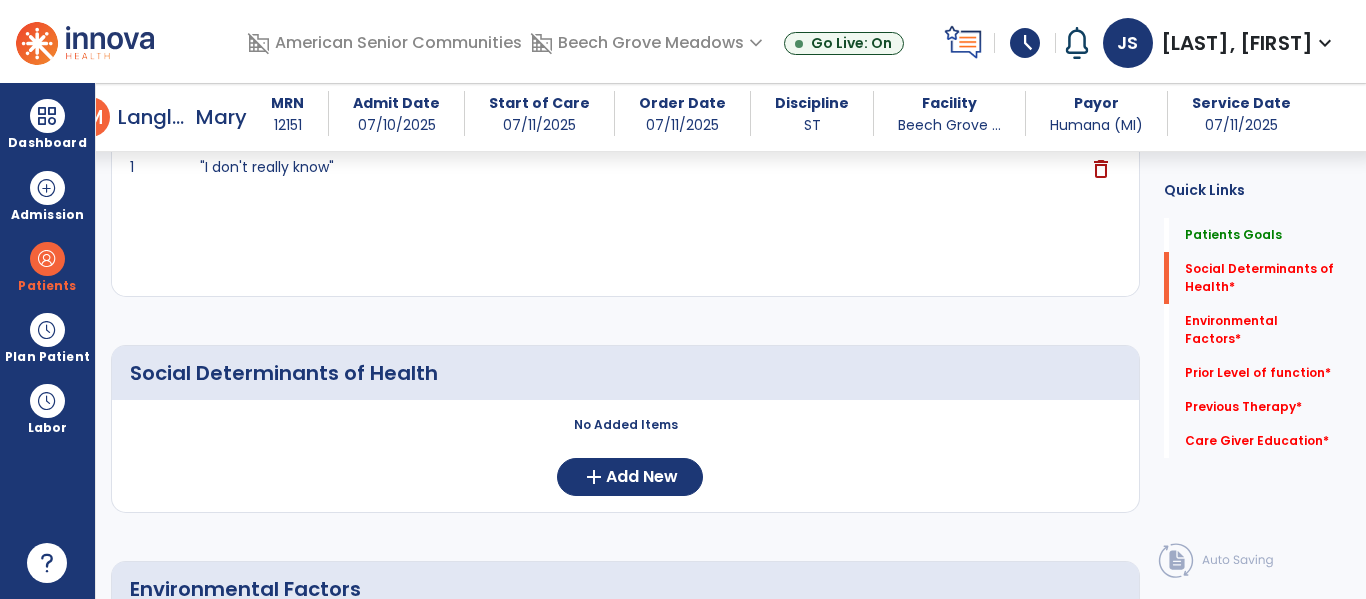scroll, scrollTop: 331, scrollLeft: 0, axis: vertical 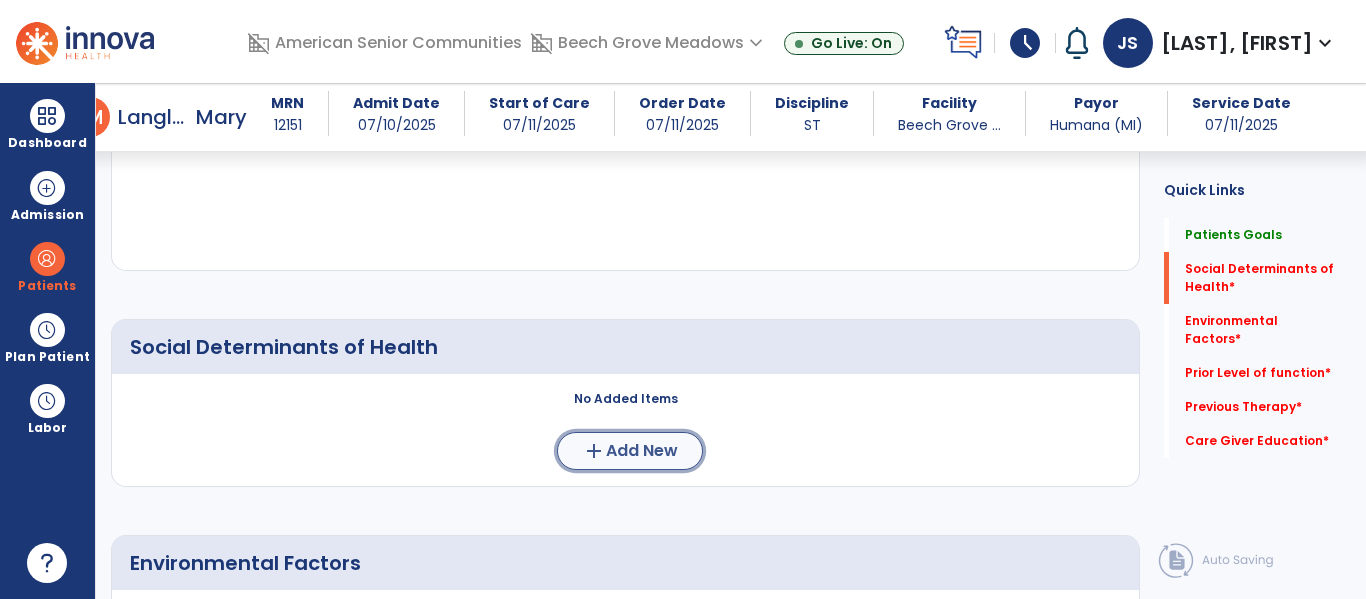 click on "add  Add New" 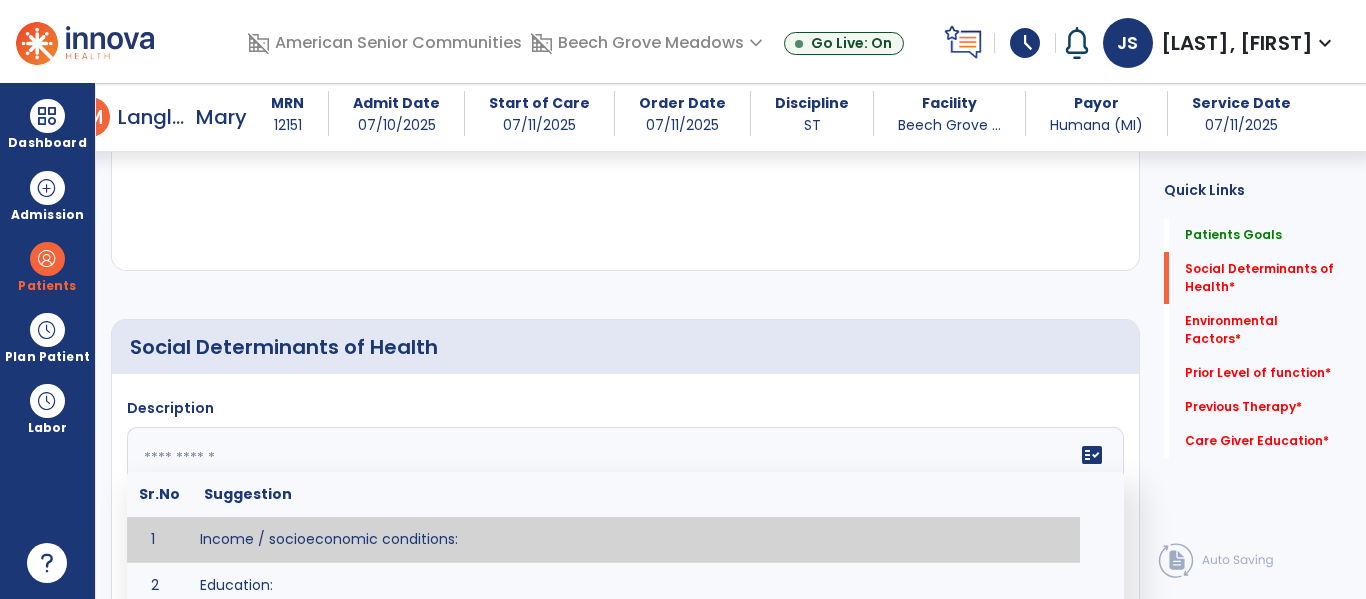 click 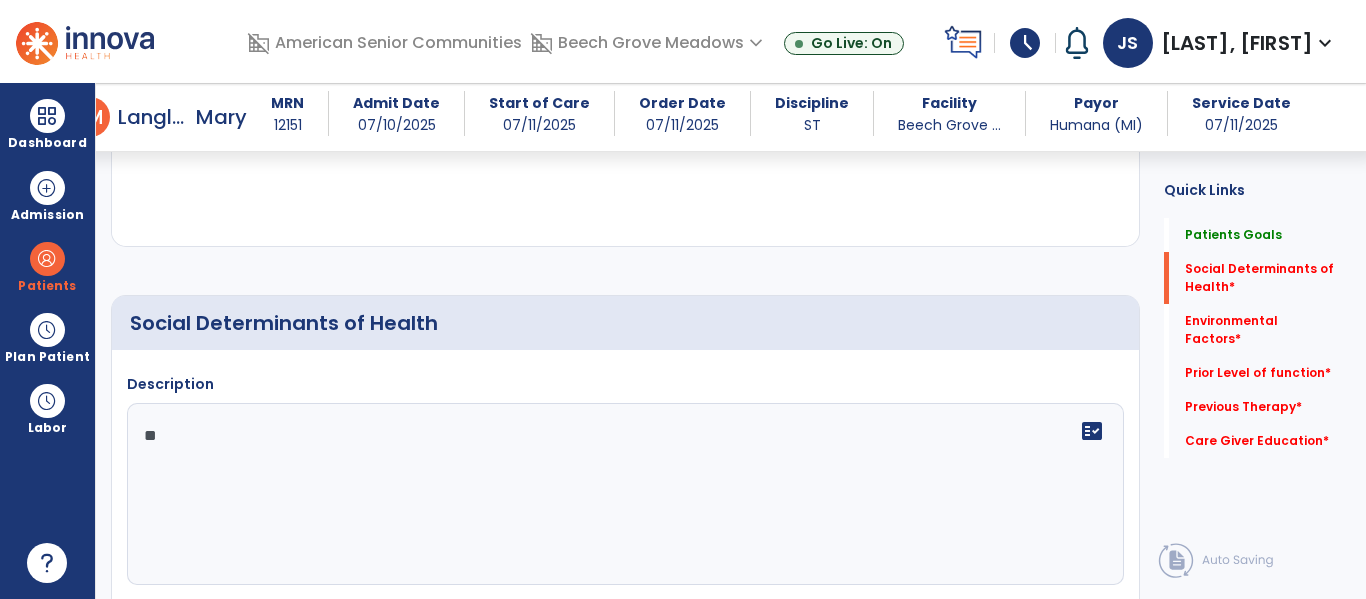 type on "*" 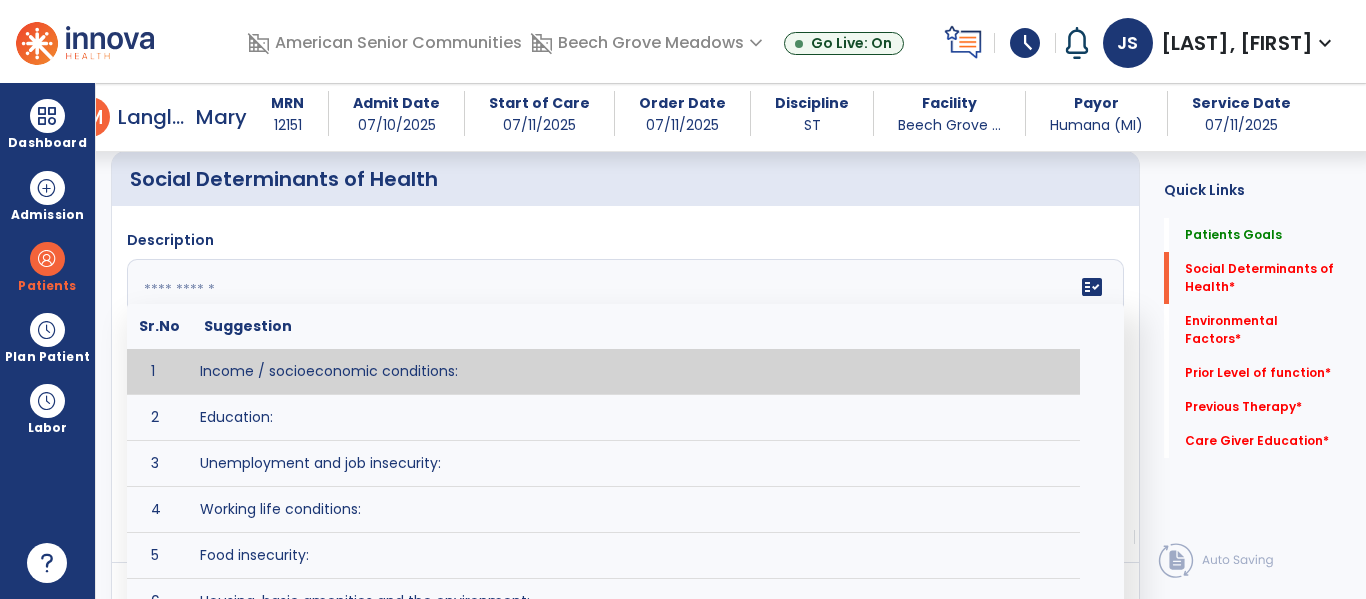 scroll, scrollTop: 503, scrollLeft: 0, axis: vertical 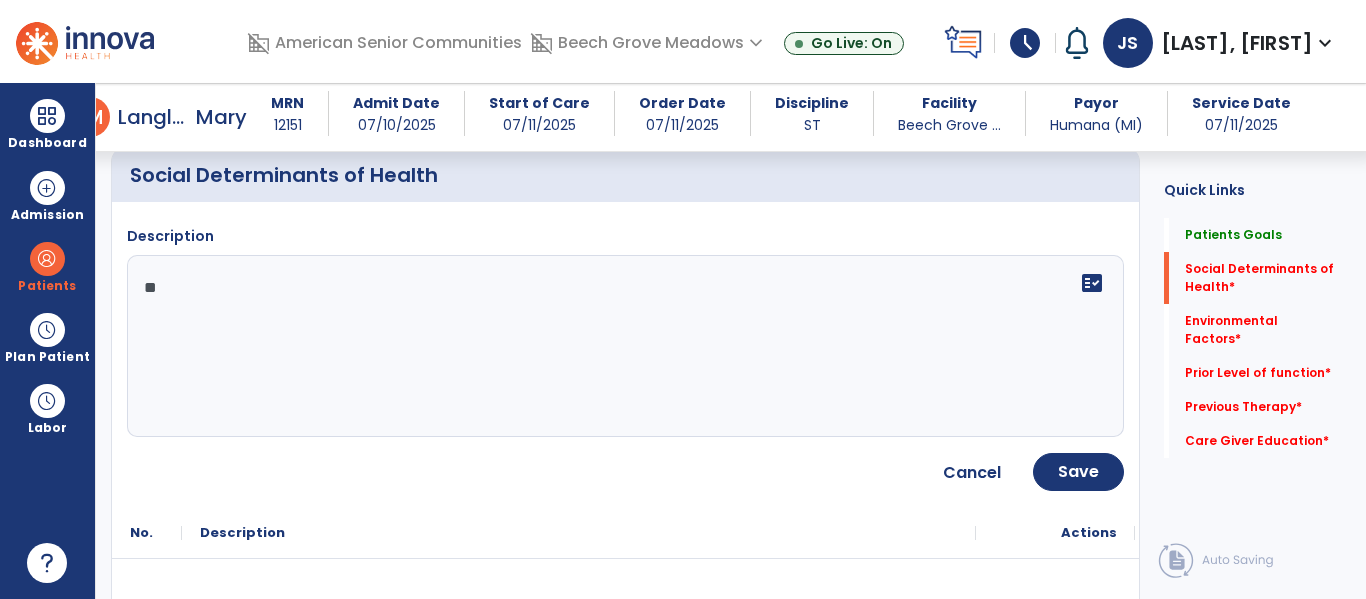 type on "***" 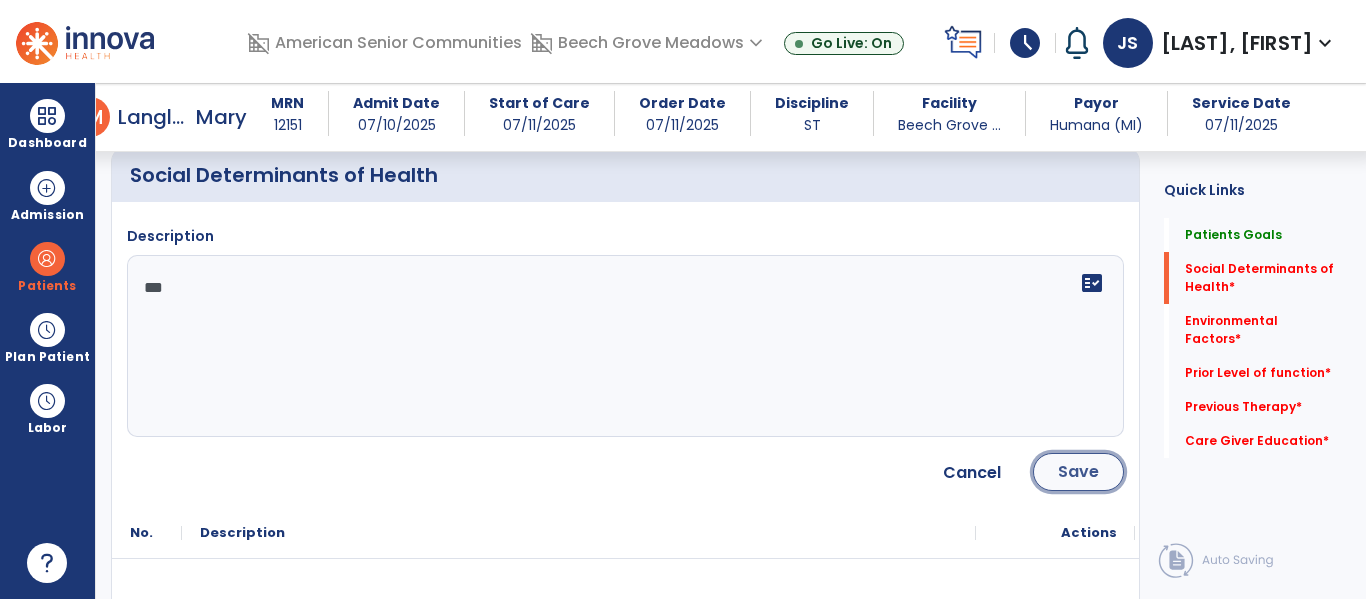 click on "Save" 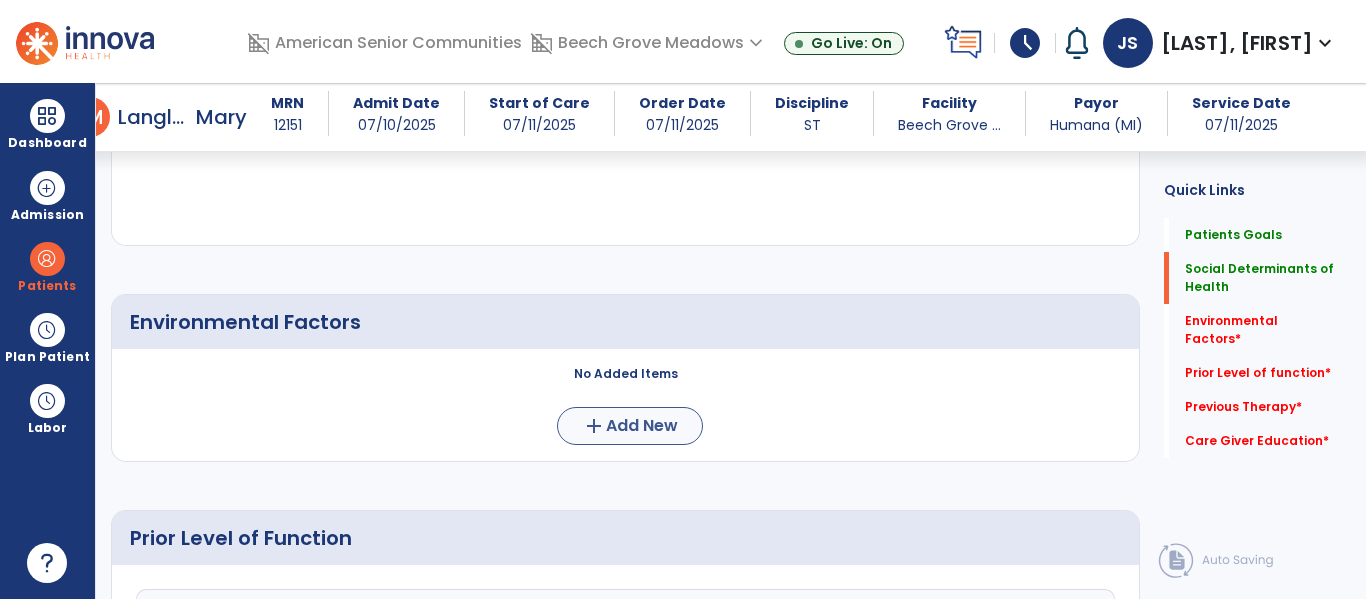scroll, scrollTop: 693, scrollLeft: 0, axis: vertical 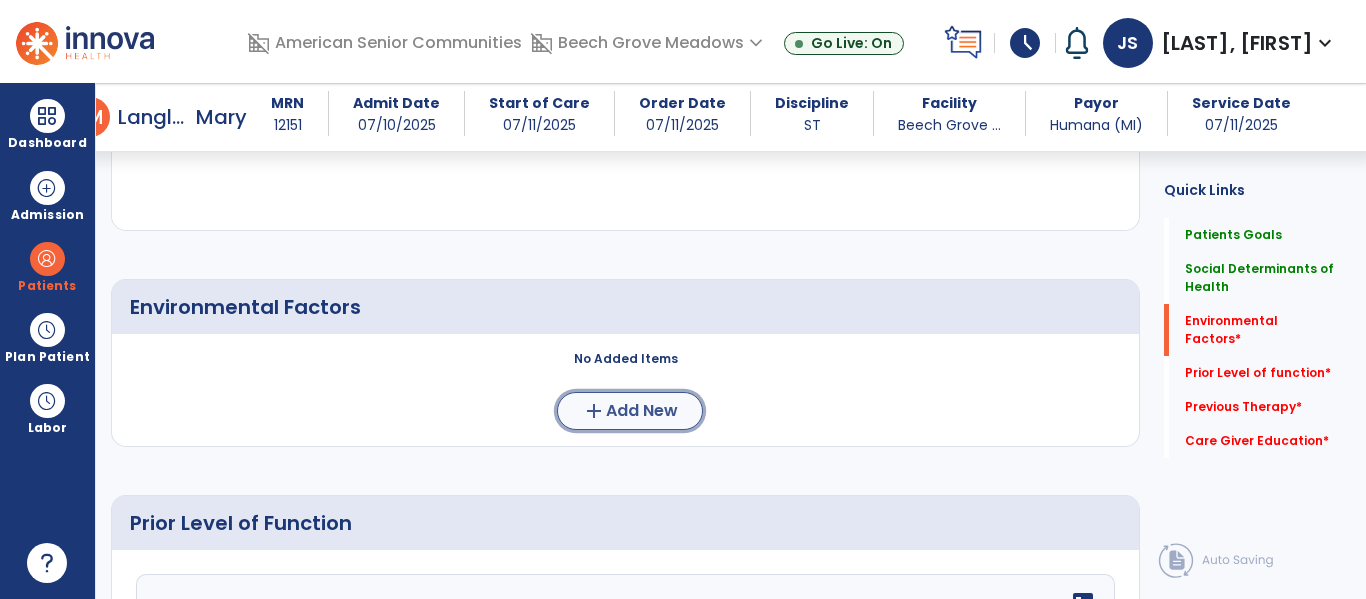 click on "add  Add New" 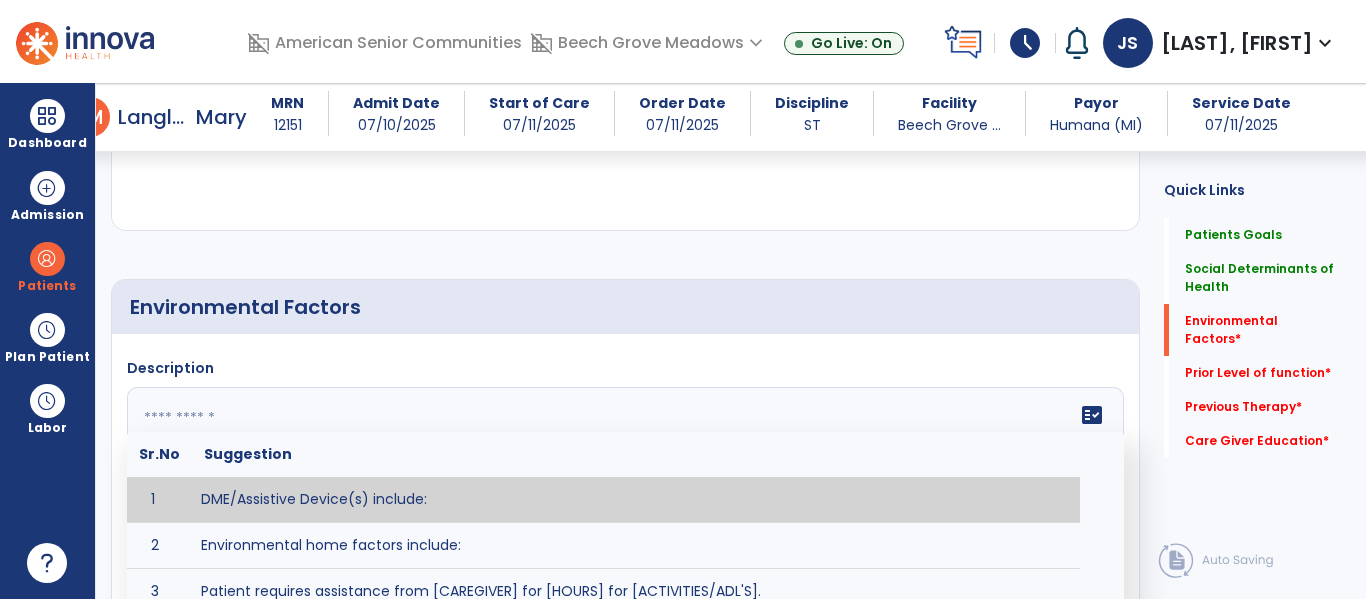 click 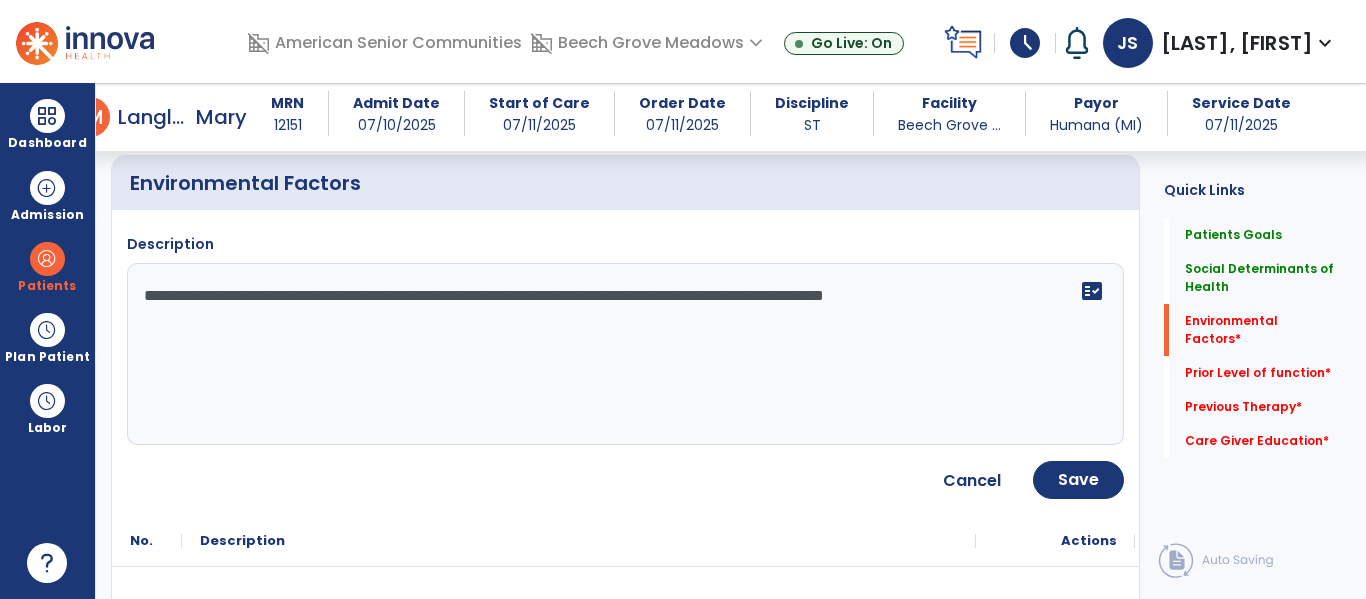 scroll, scrollTop: 905, scrollLeft: 0, axis: vertical 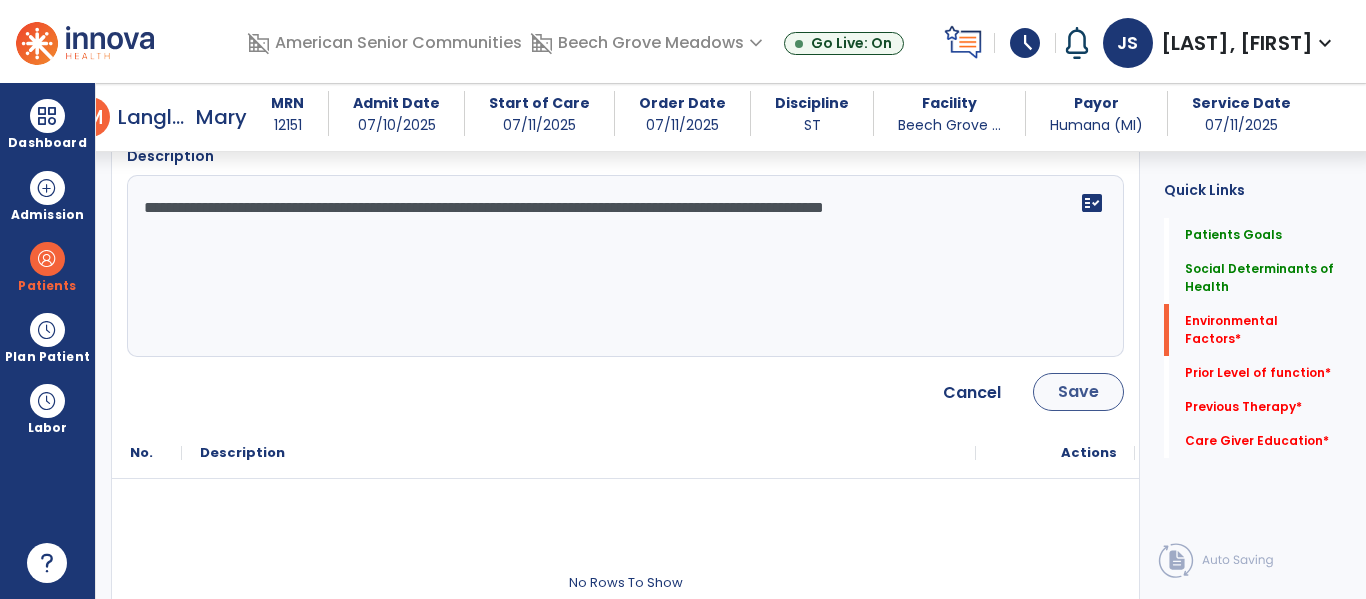 type on "**********" 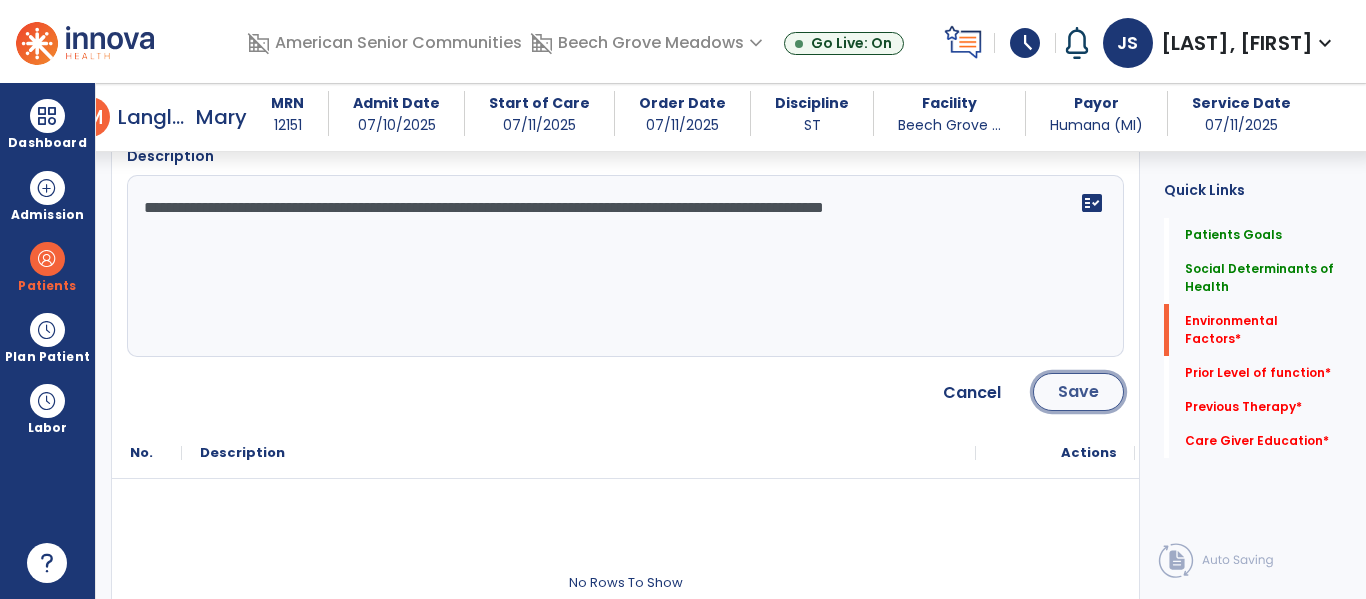 click on "Save" 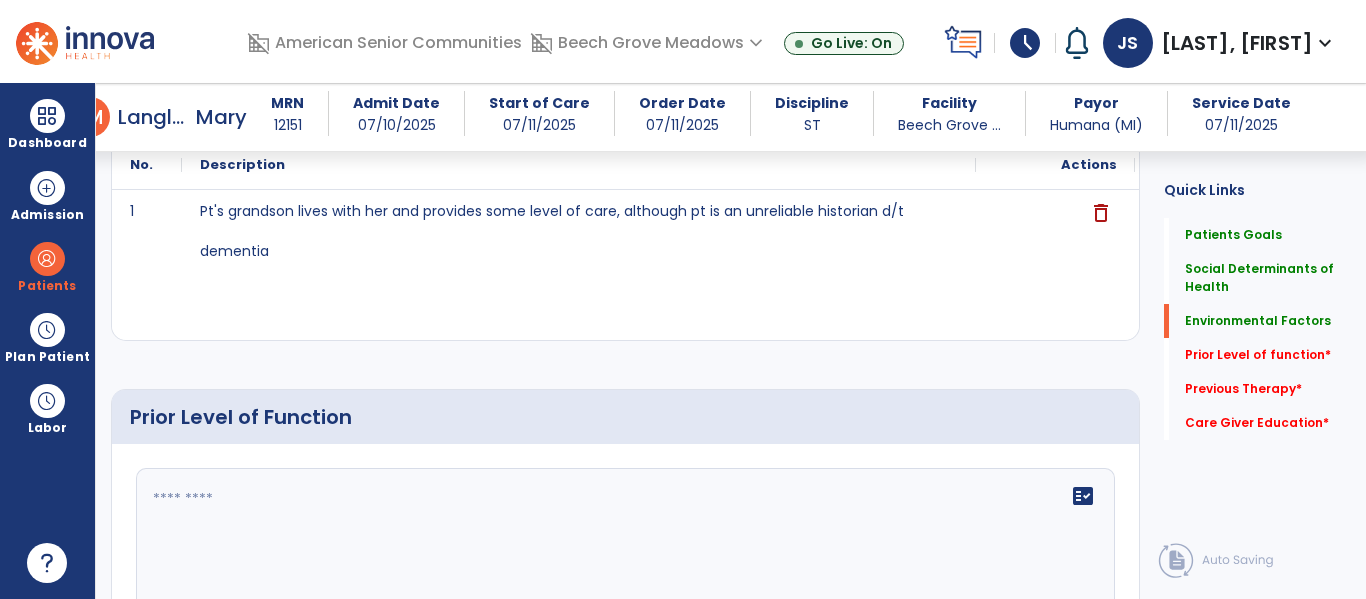 click 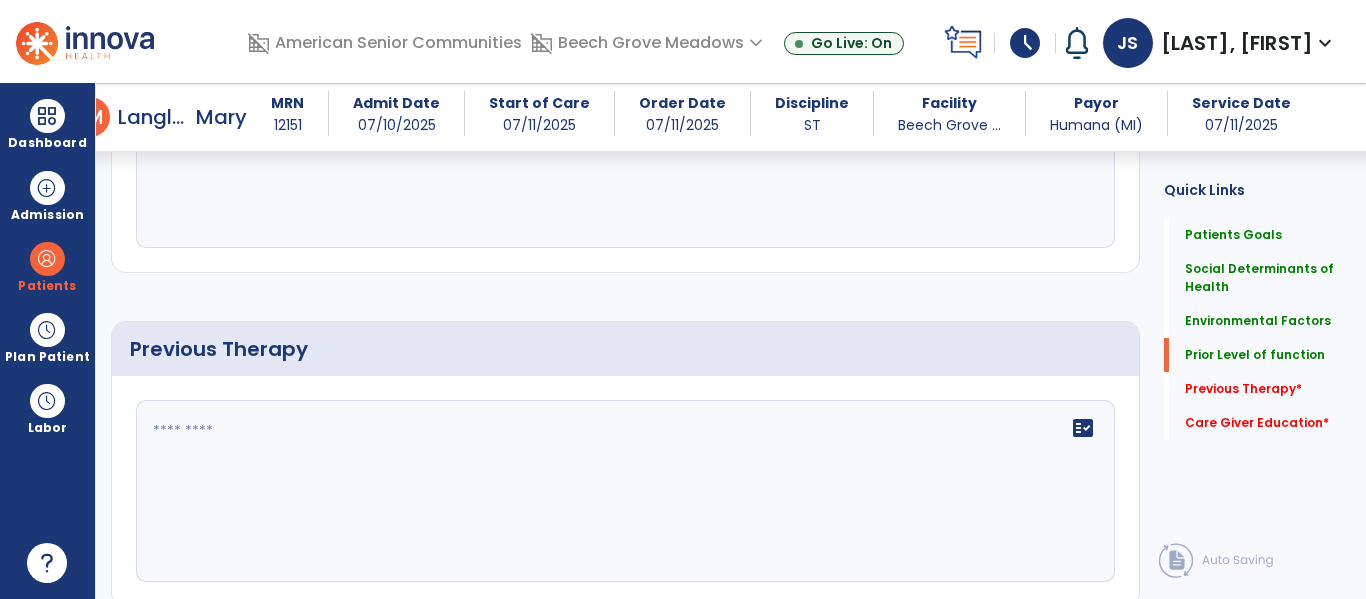 scroll, scrollTop: 1309, scrollLeft: 0, axis: vertical 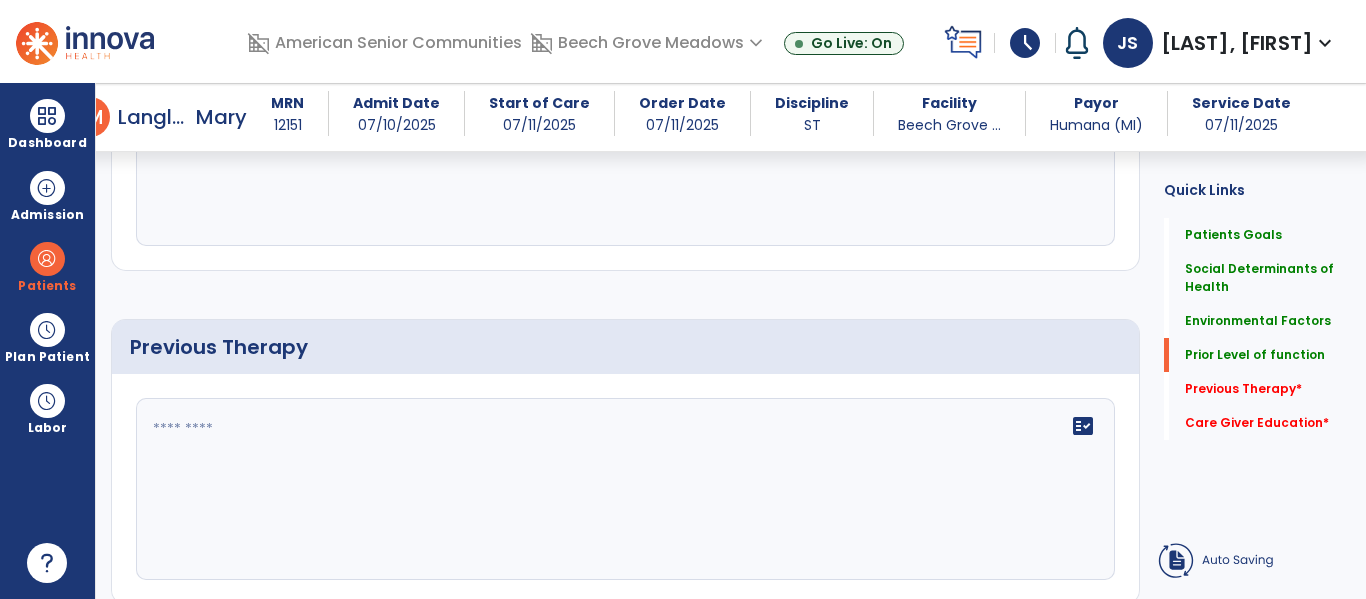 type on "**********" 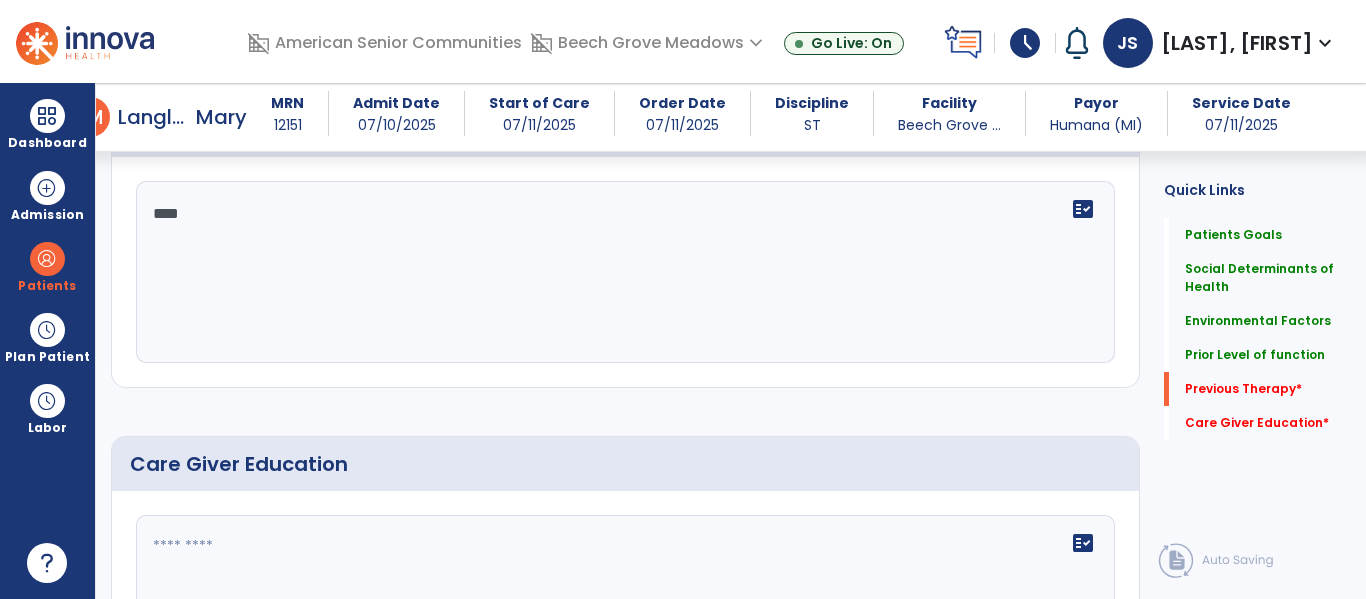 scroll, scrollTop: 1664, scrollLeft: 0, axis: vertical 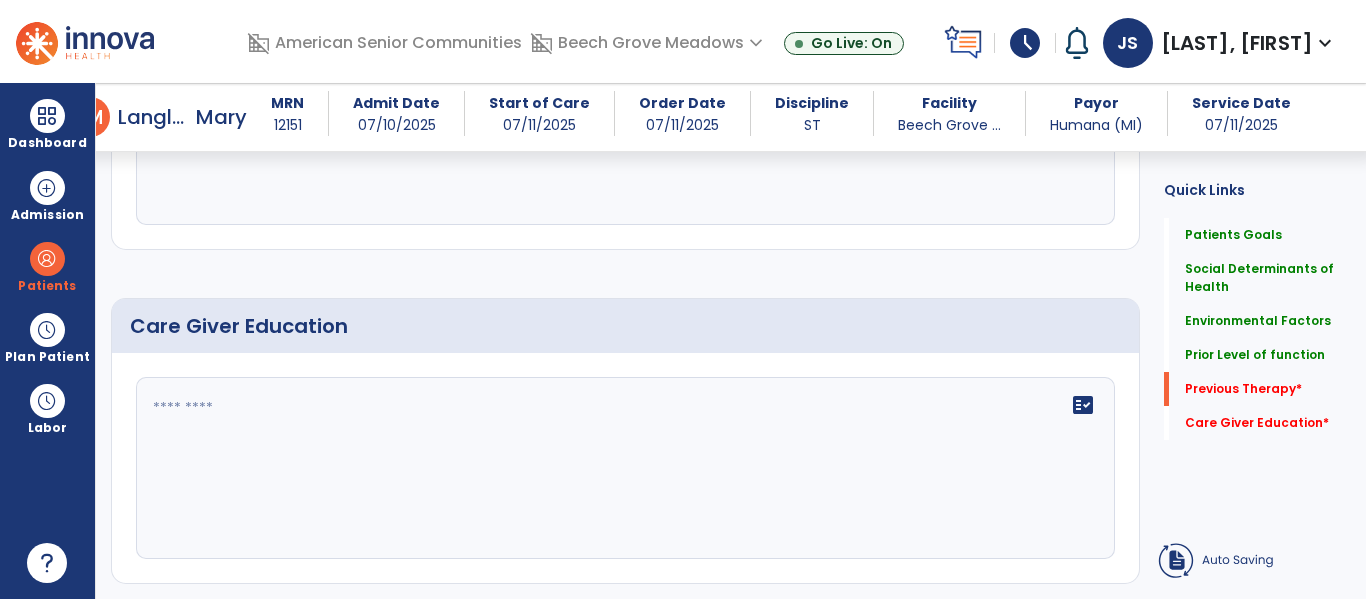 type on "****" 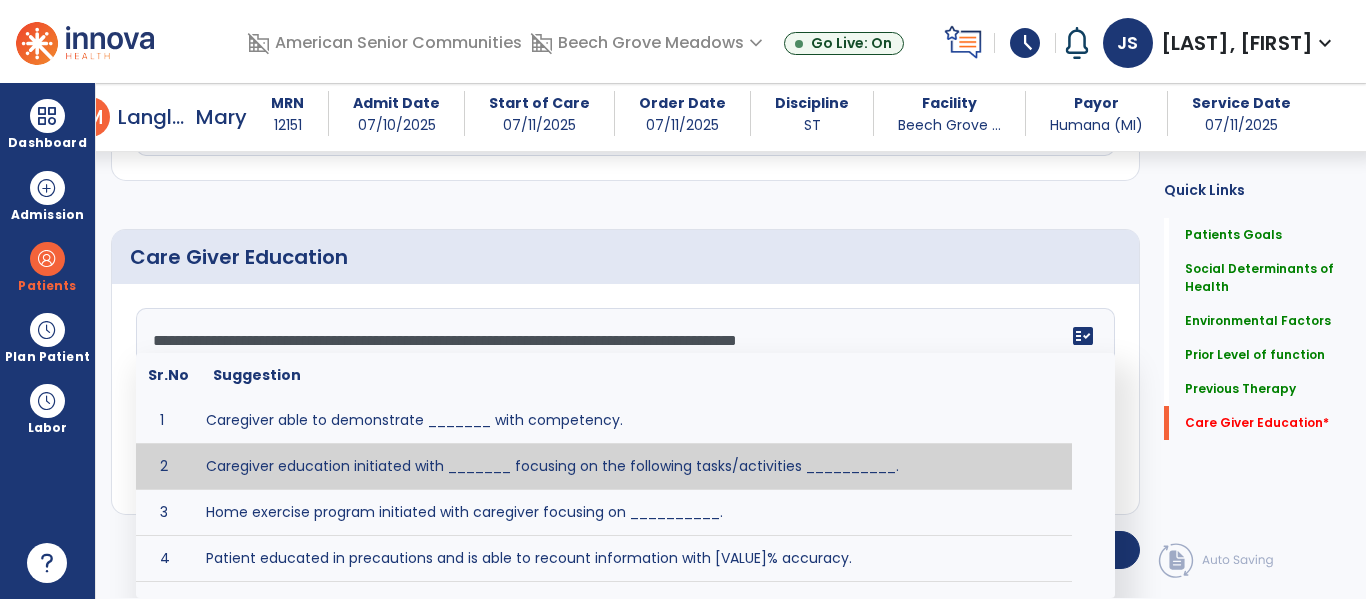 scroll, scrollTop: 1833, scrollLeft: 0, axis: vertical 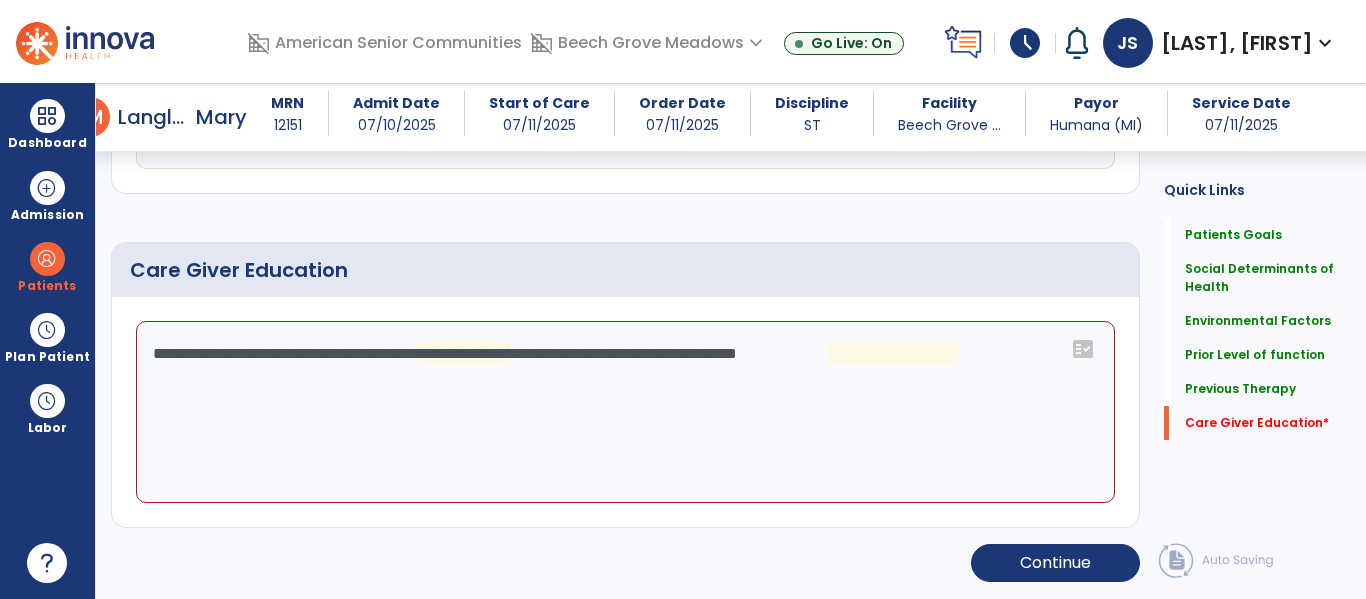 click on "**********" 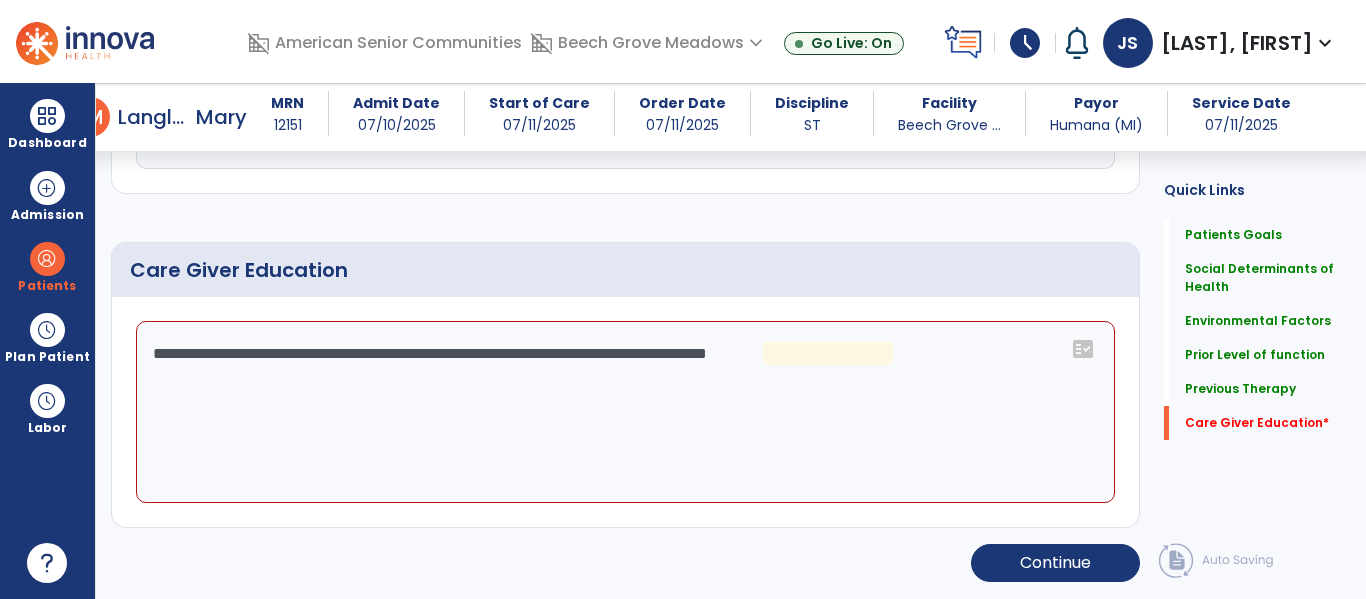 click on "**********" 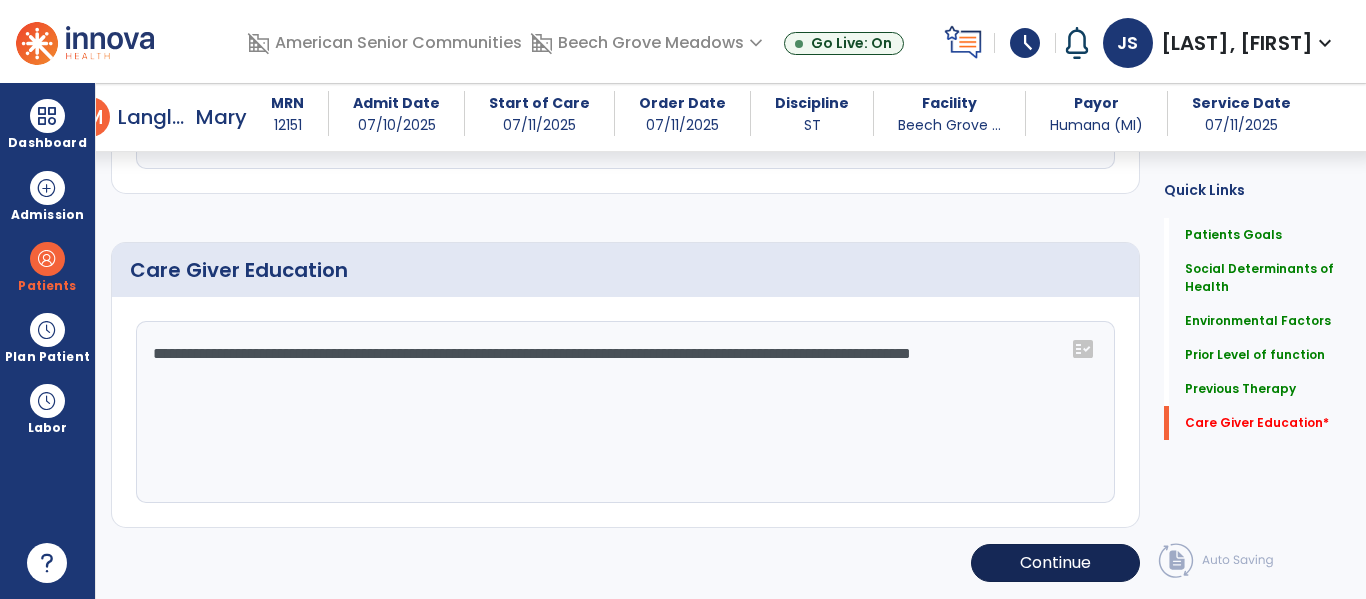 type on "**********" 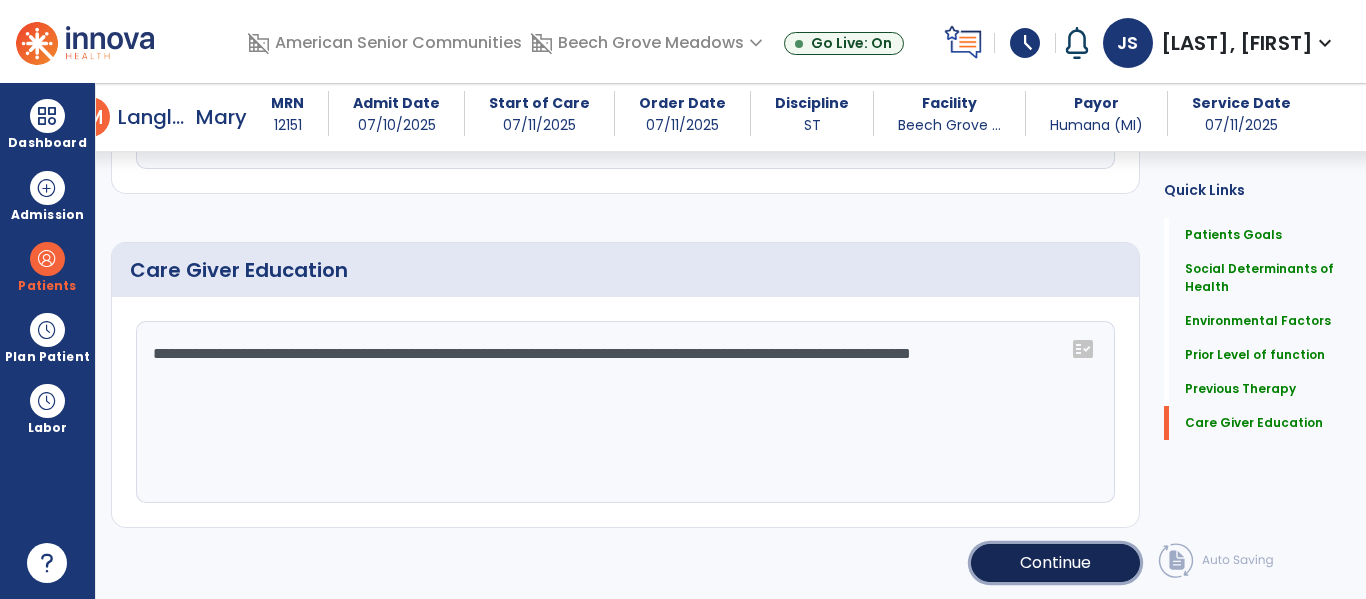 click on "Continue" 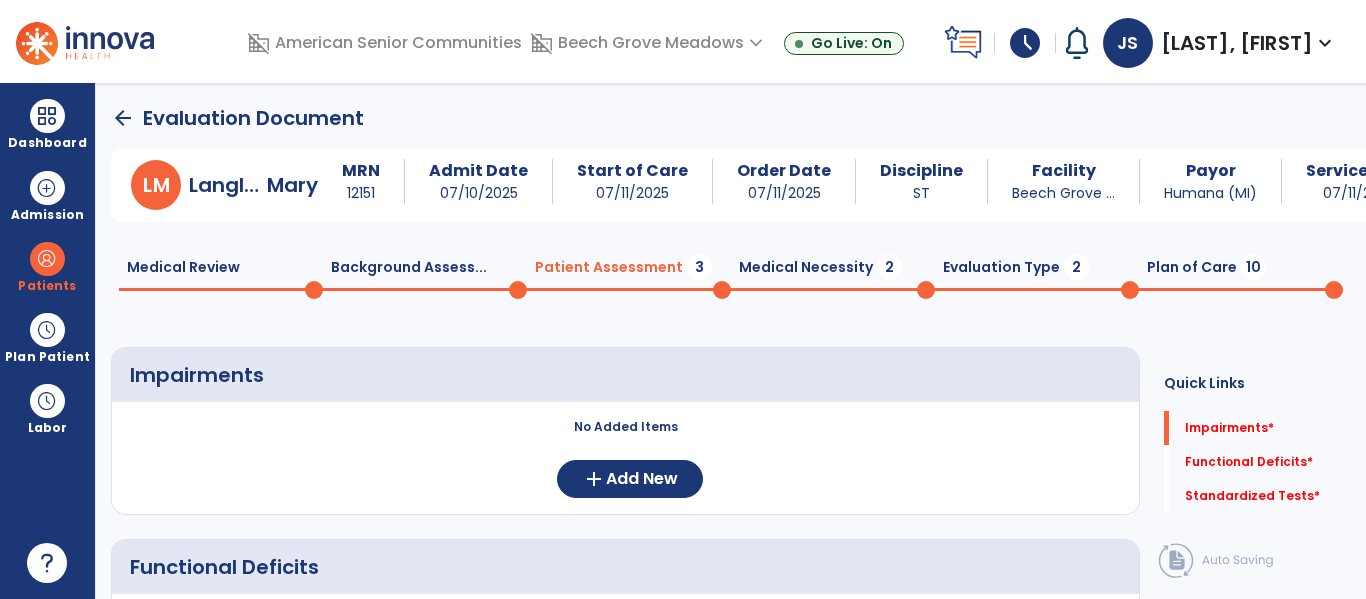 scroll, scrollTop: 93, scrollLeft: 0, axis: vertical 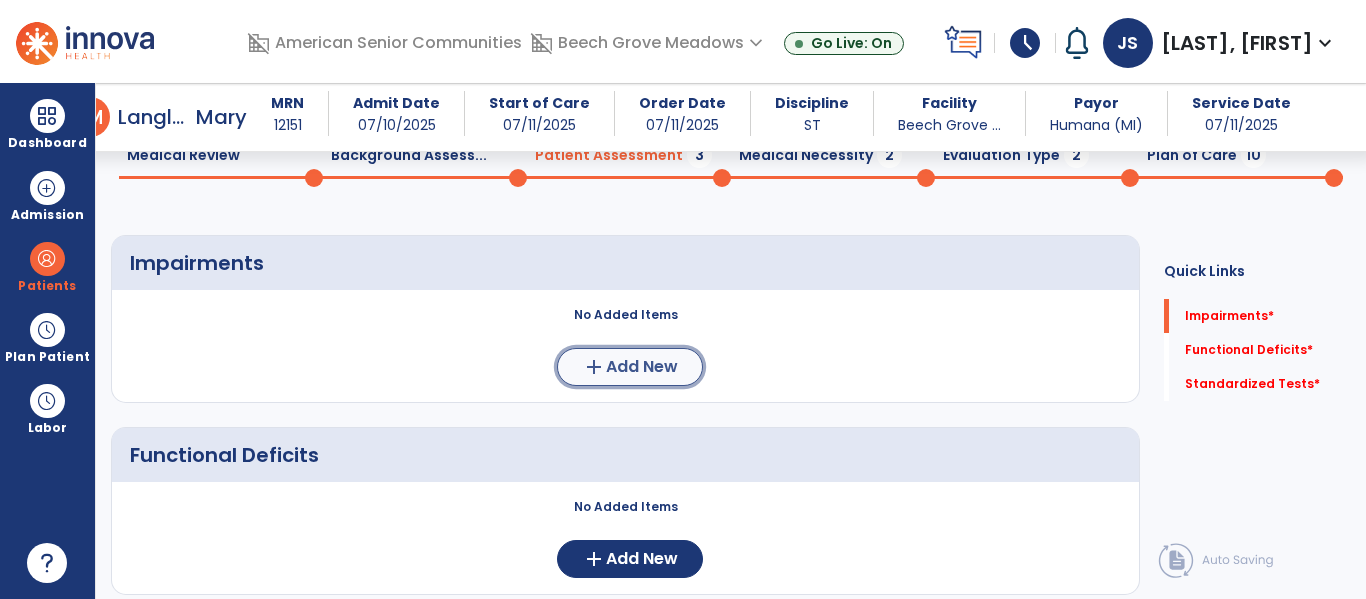 click on "add  Add New" 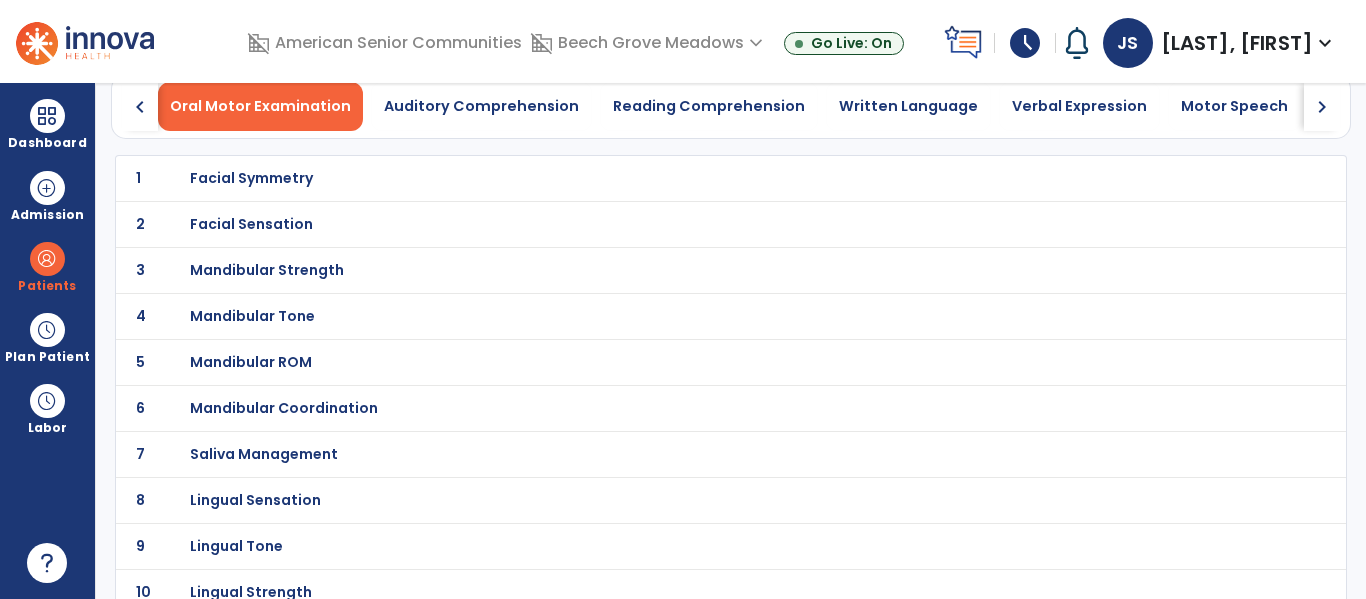 click on "chevron_right" 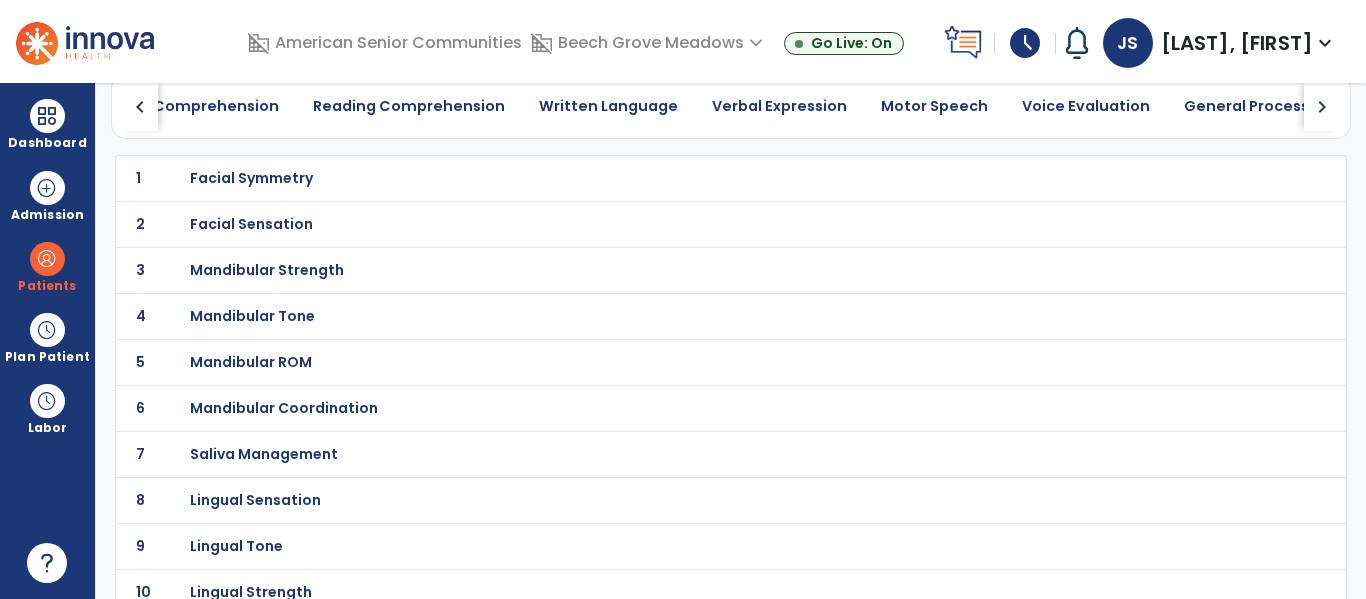 click on "chevron_right" 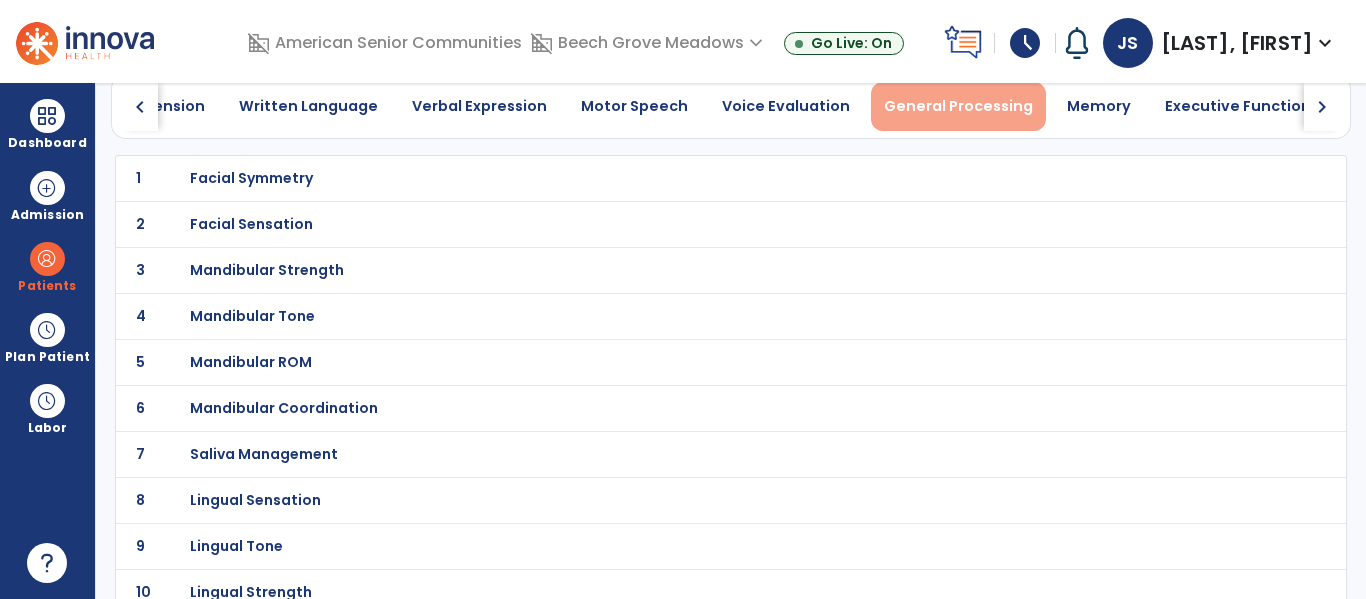 click on "General Processing" at bounding box center [958, 106] 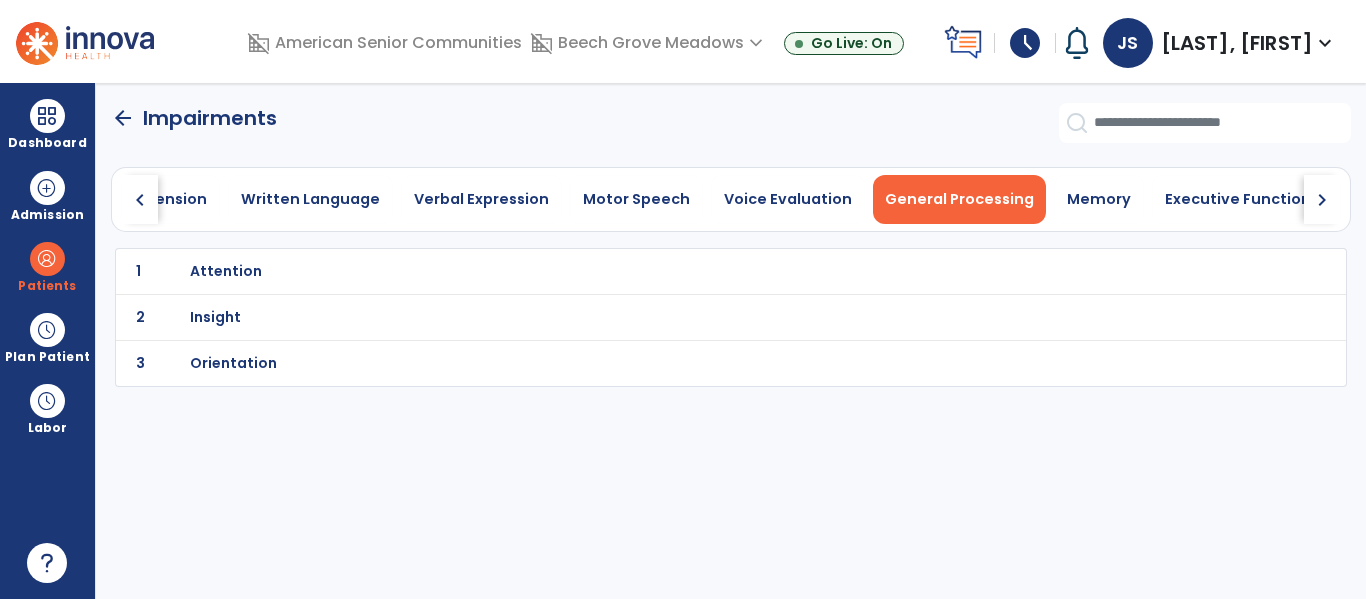 scroll, scrollTop: 0, scrollLeft: 0, axis: both 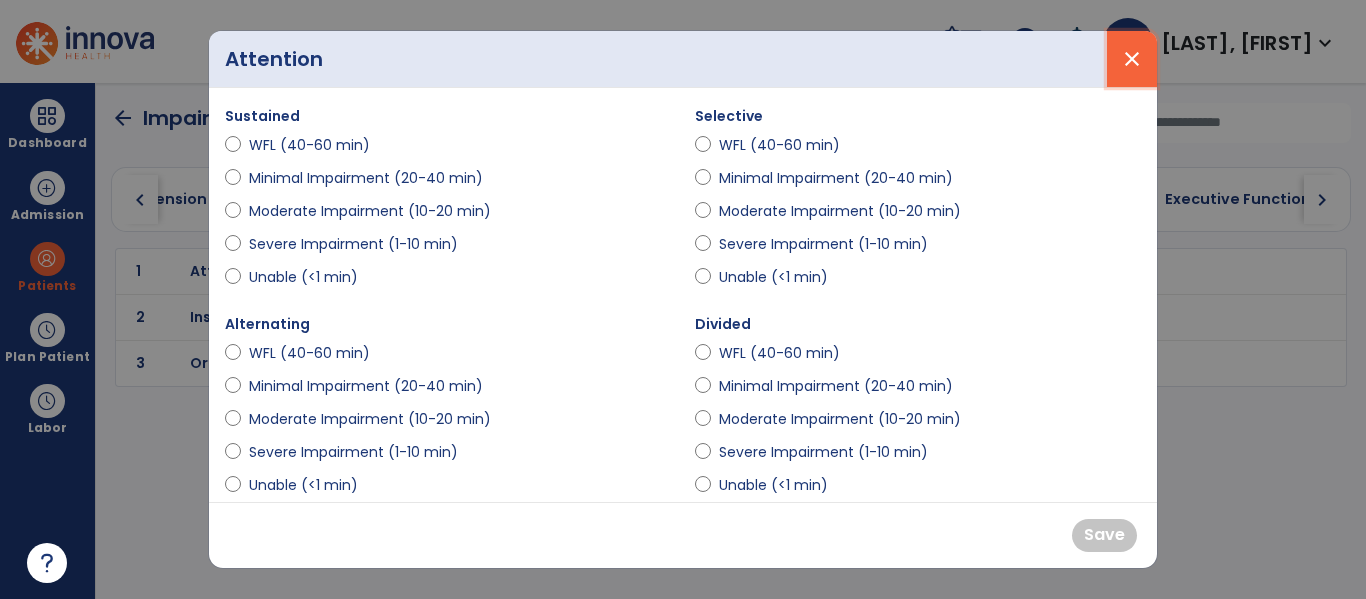 click on "close" at bounding box center [1132, 59] 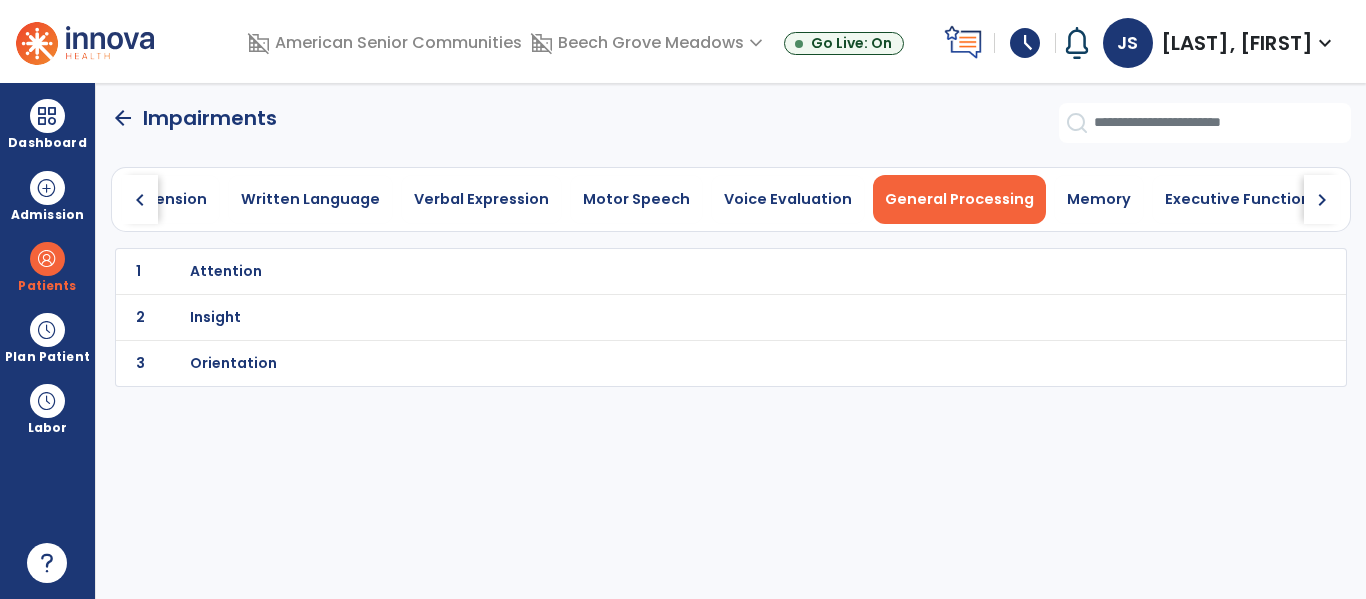 click on "Insight" at bounding box center (226, 271) 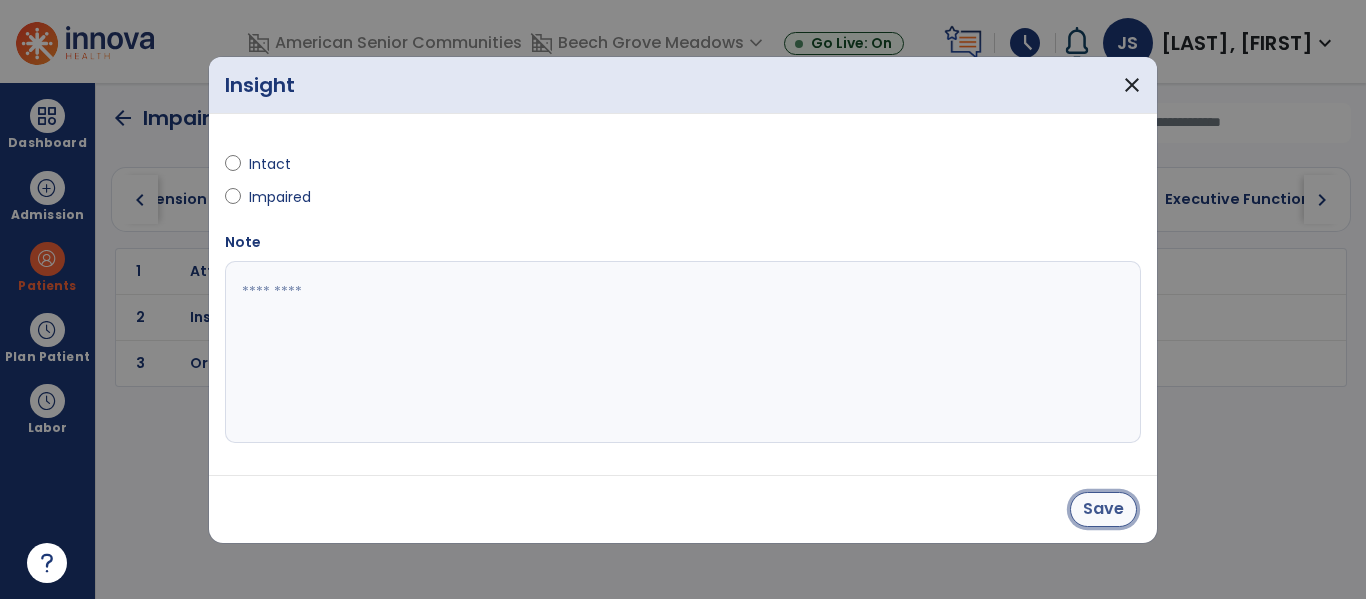 click on "Save" at bounding box center [1103, 509] 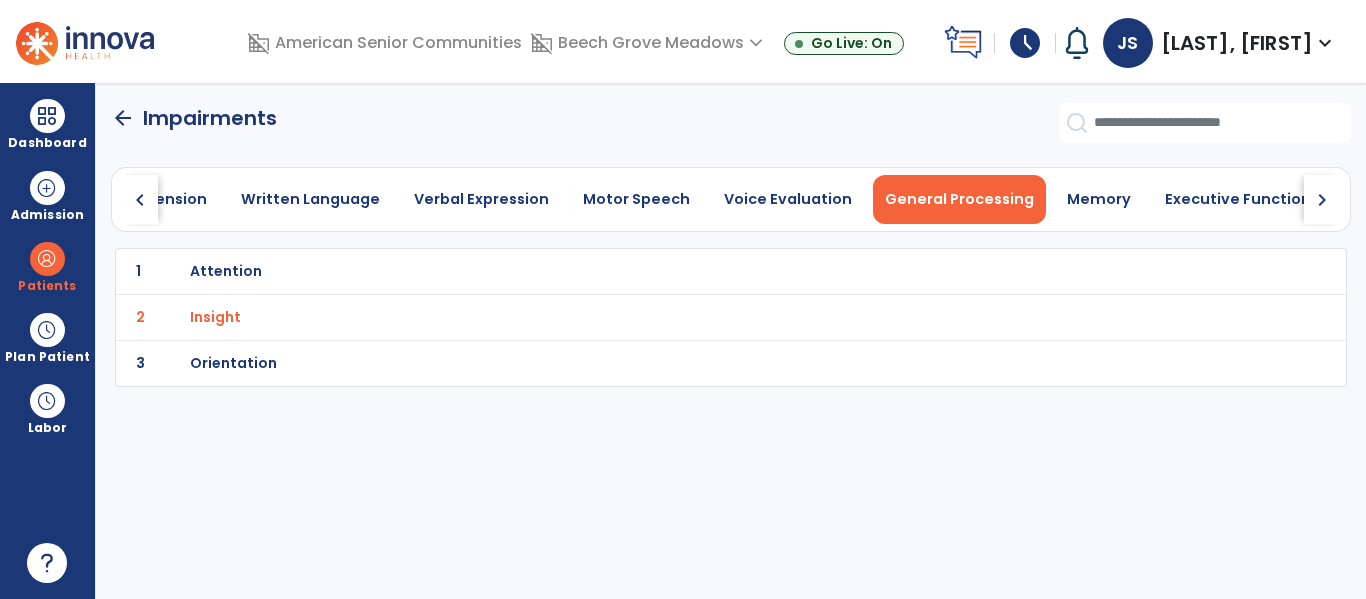 click on "Orientation" at bounding box center (226, 271) 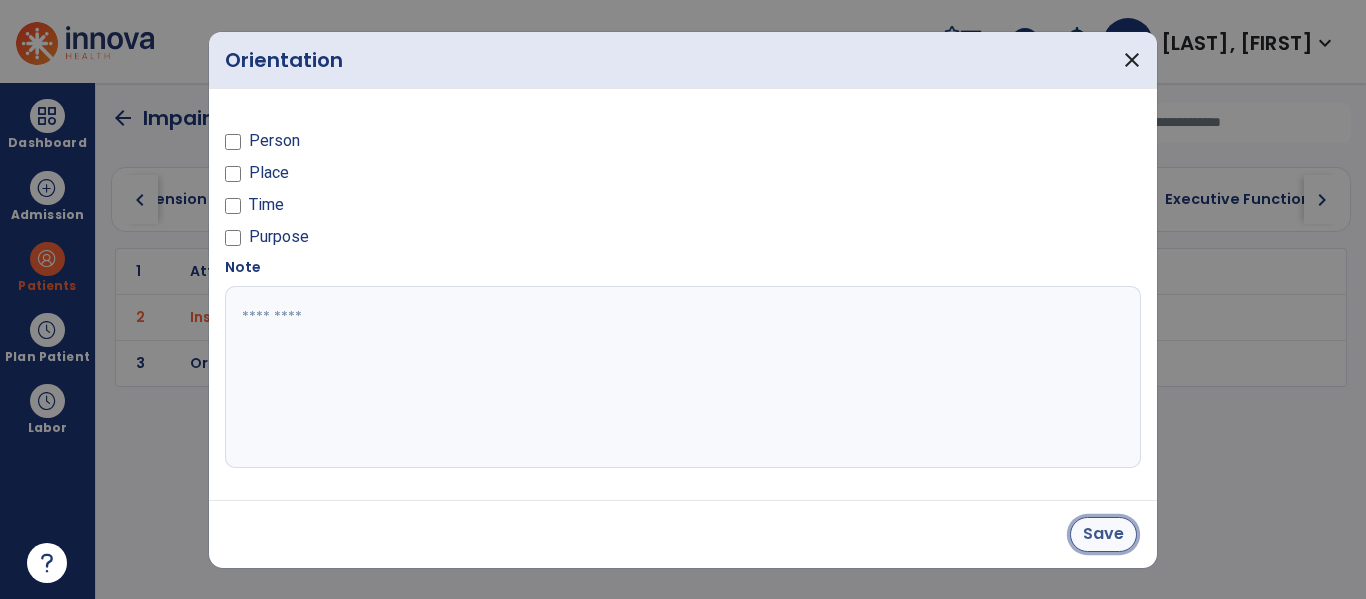 click on "Save" at bounding box center (1103, 534) 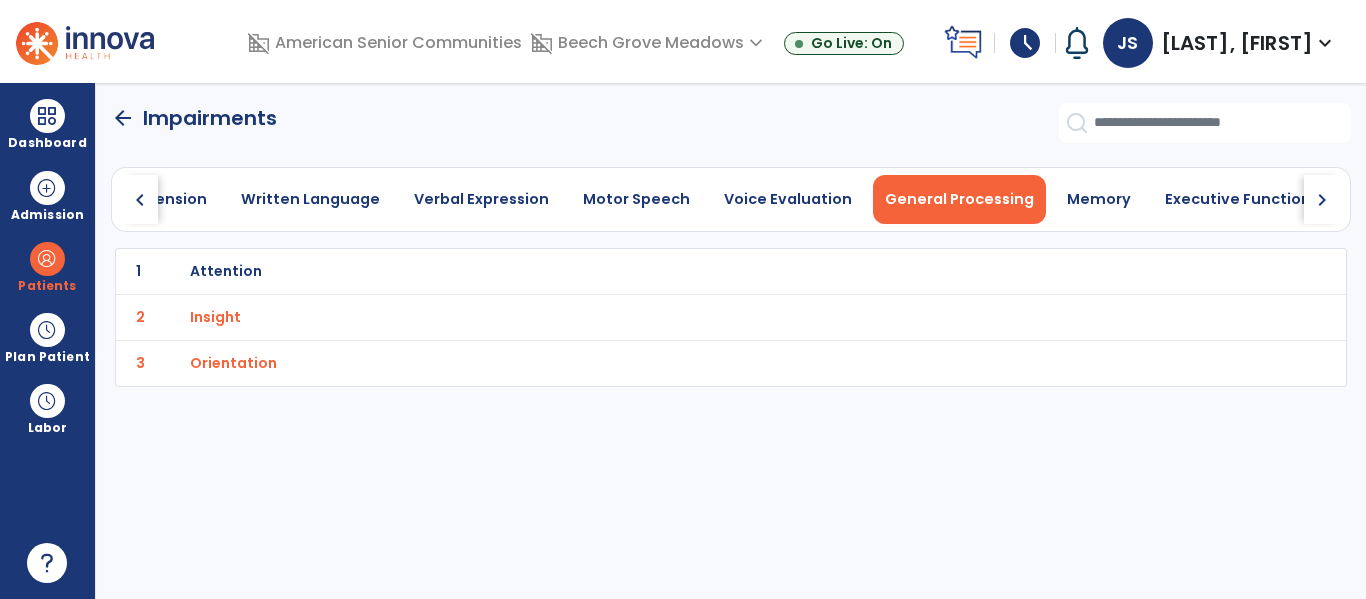 click on "chevron_right" 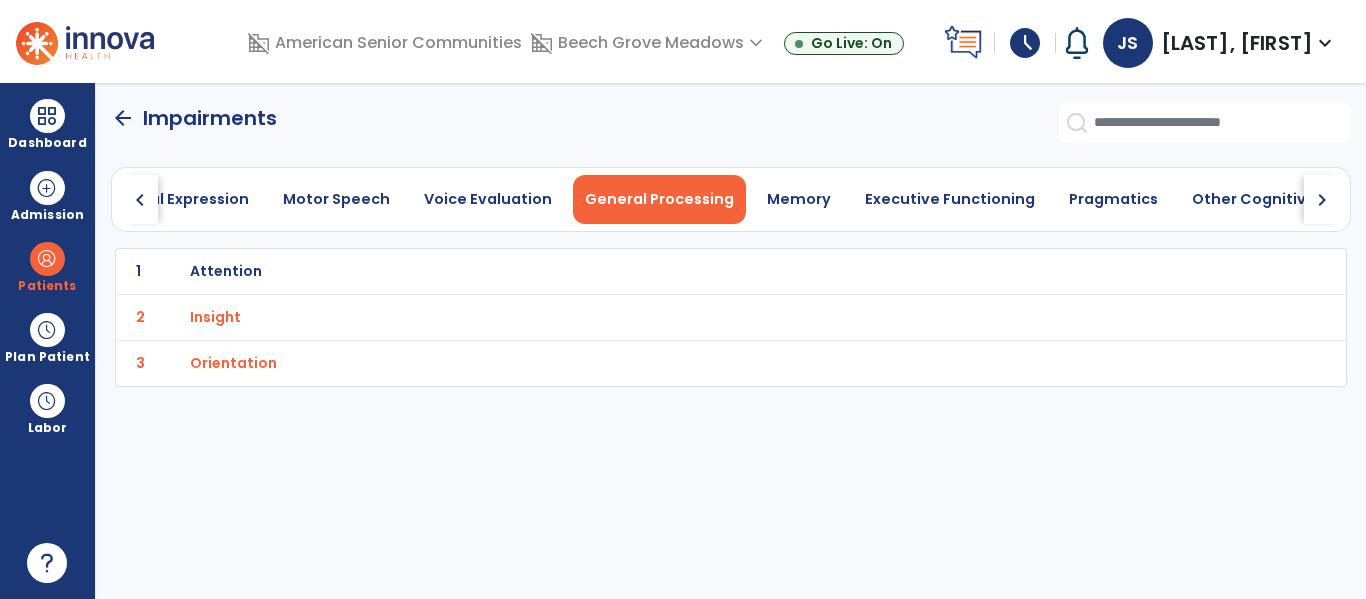 click on "chevron_right" 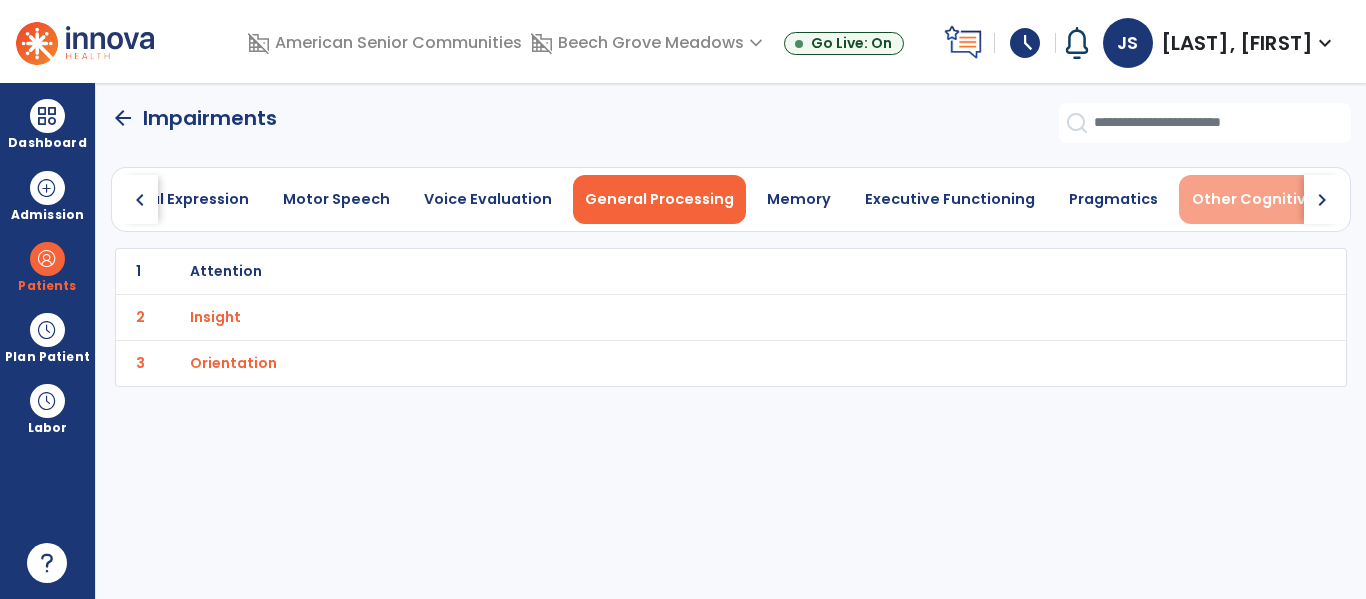 scroll, scrollTop: 0, scrollLeft: 1200, axis: horizontal 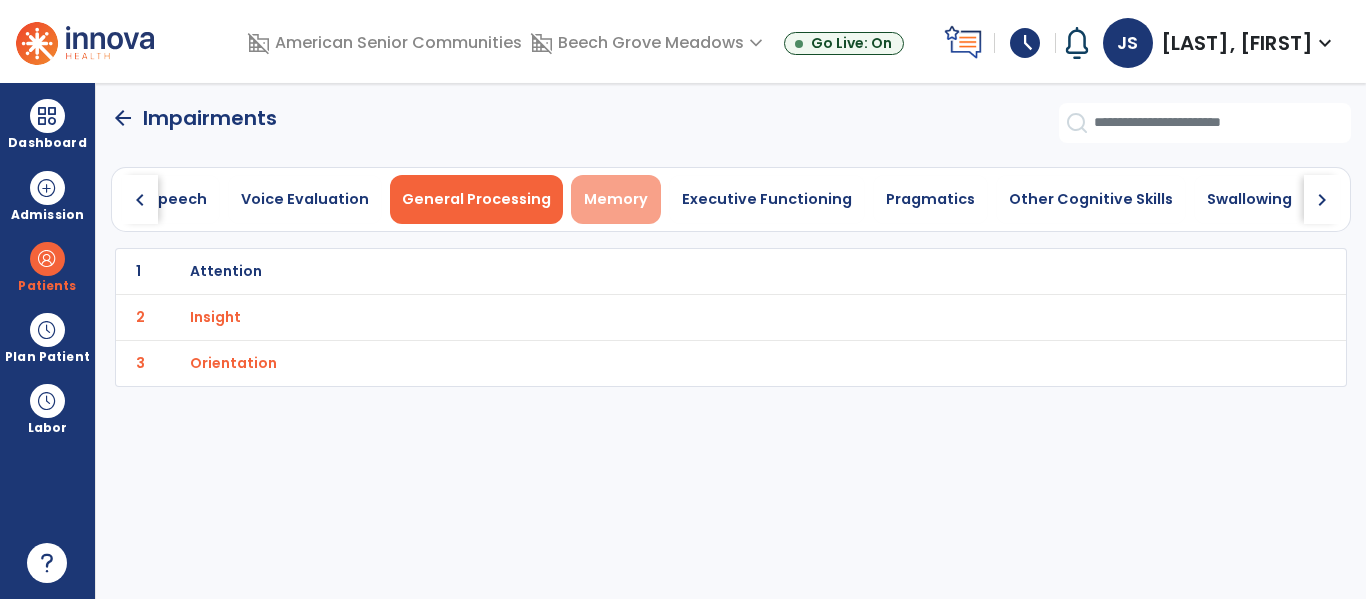 click on "Memory" at bounding box center [616, 199] 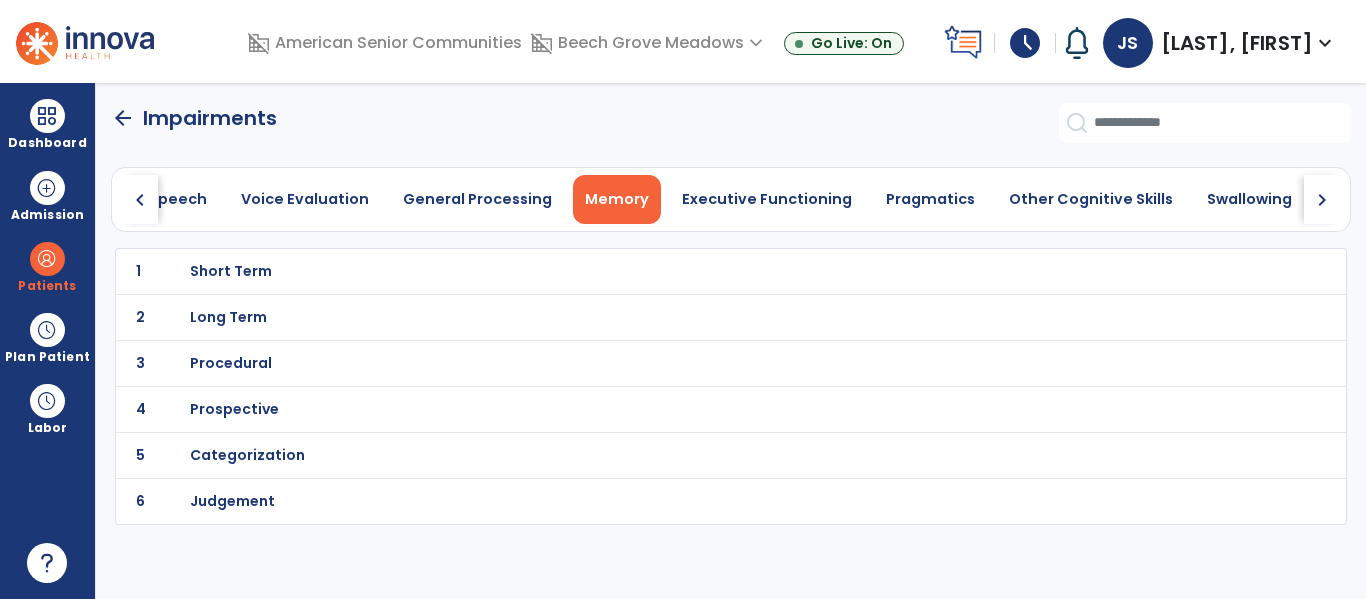 click on "Short Term" at bounding box center (231, 271) 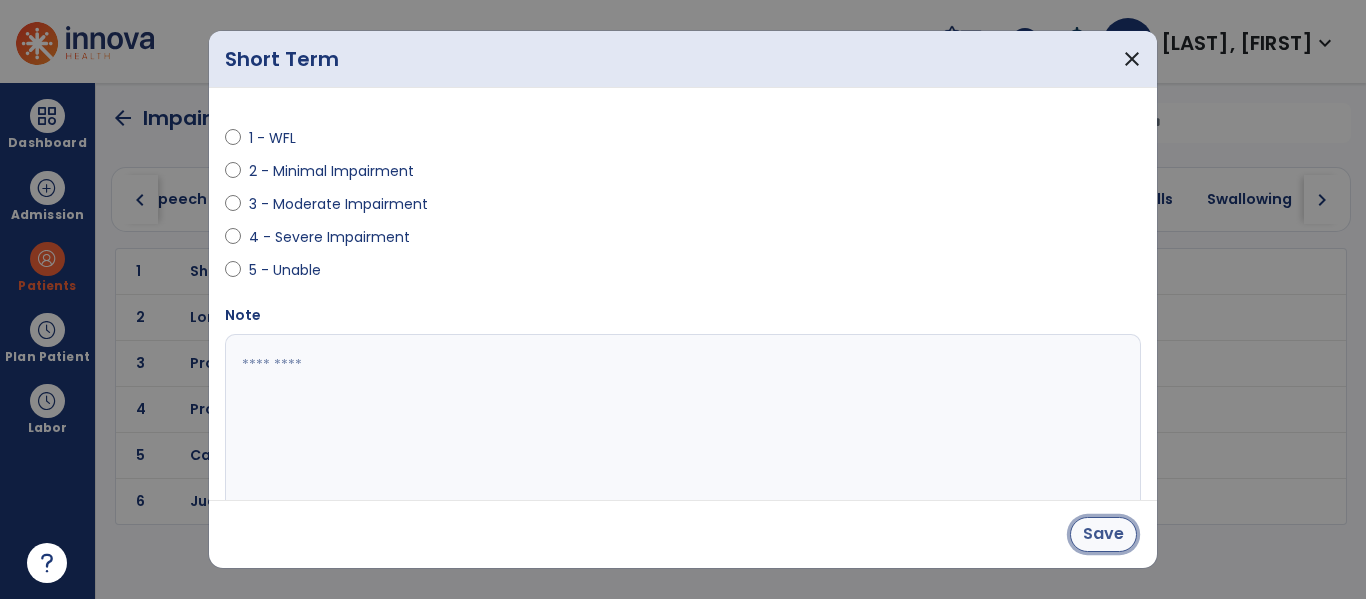 click on "Save" at bounding box center [1103, 534] 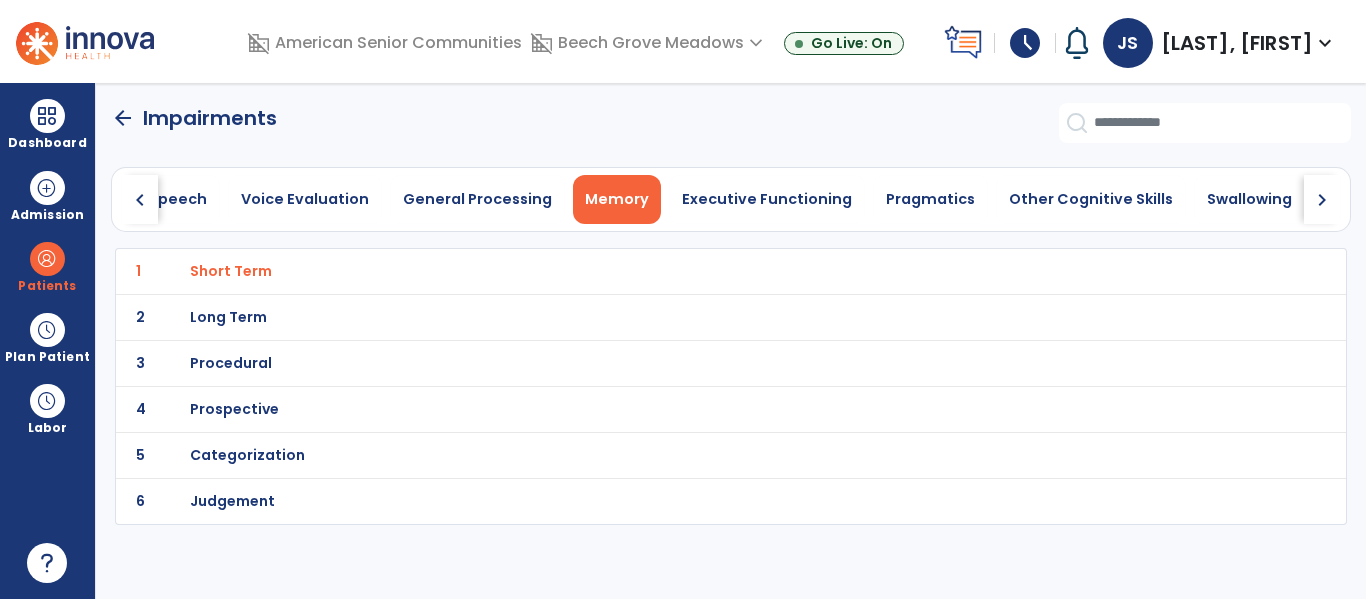 click on "Long Term" at bounding box center (231, 271) 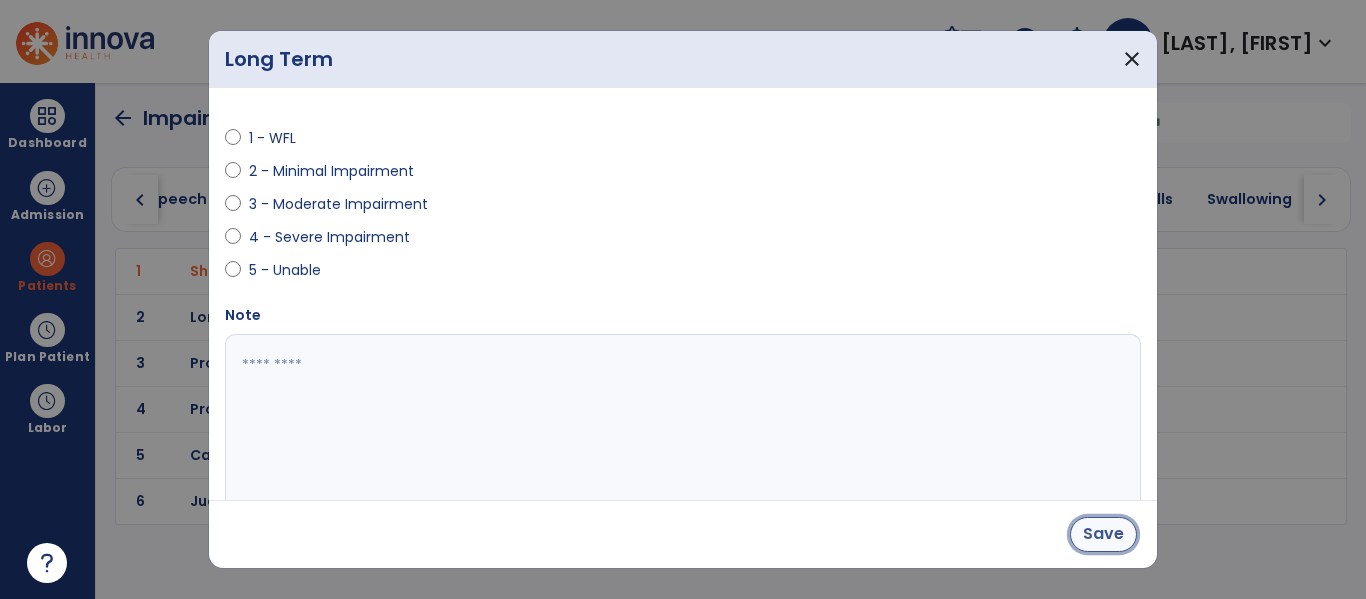 click on "Save" at bounding box center [1103, 534] 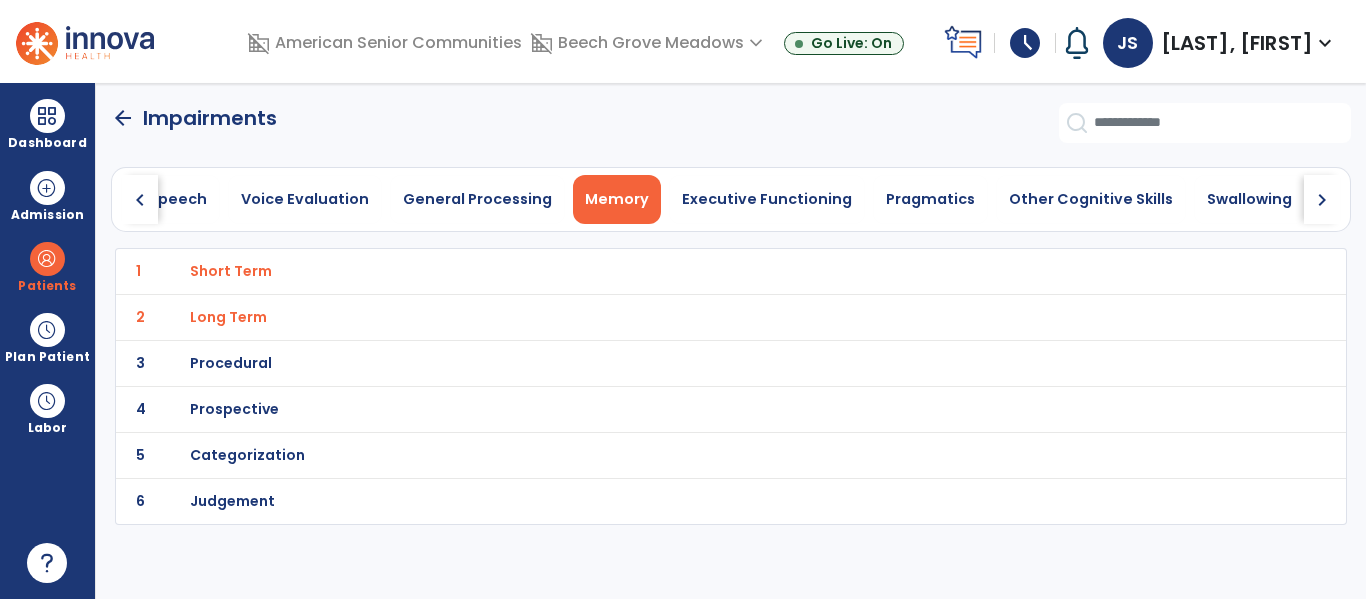click on "Categorization" at bounding box center [231, 271] 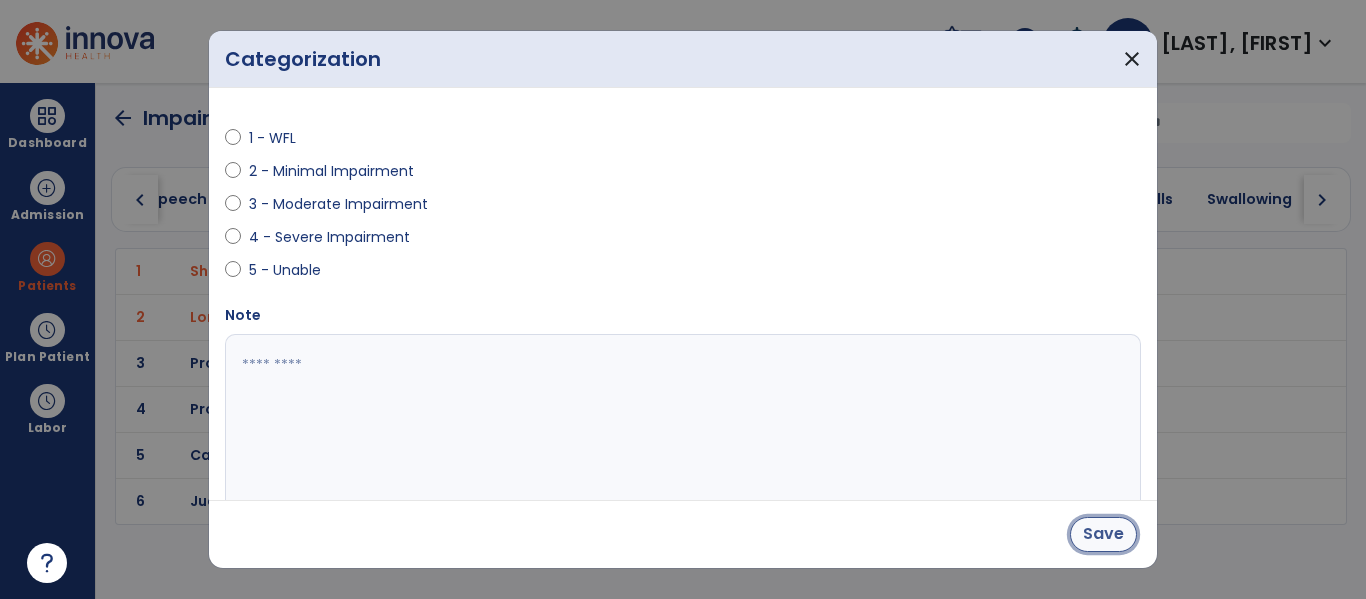 click on "Save" at bounding box center [1103, 534] 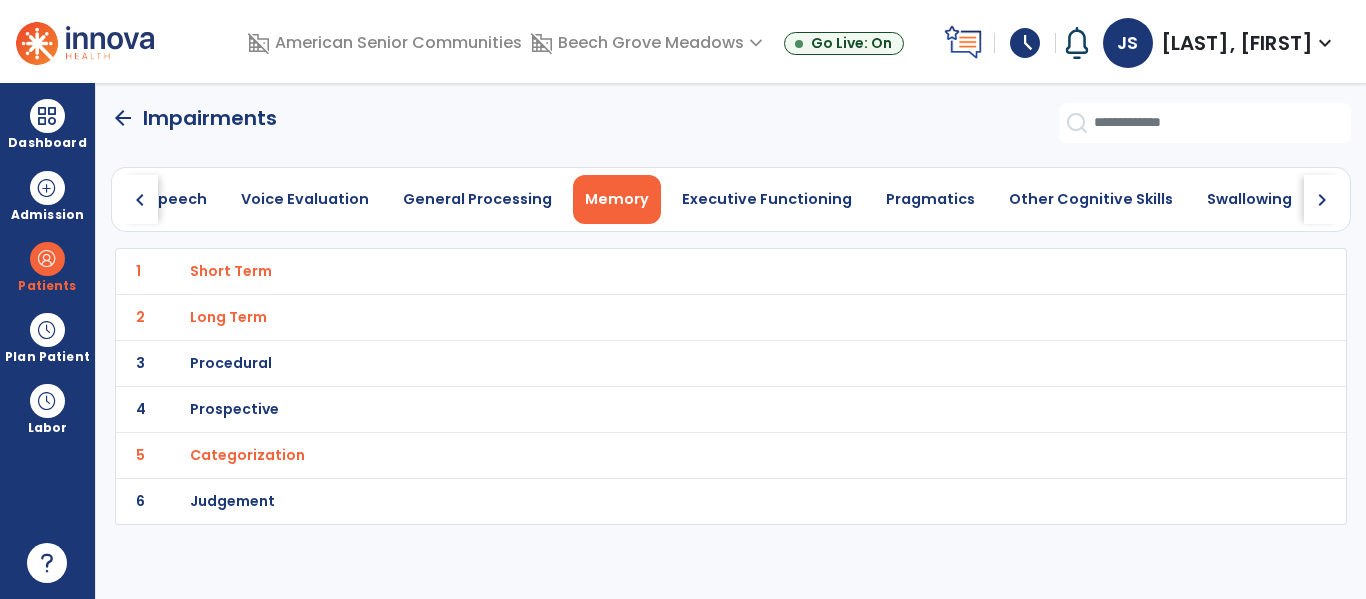 click on "Judgement" at bounding box center [231, 271] 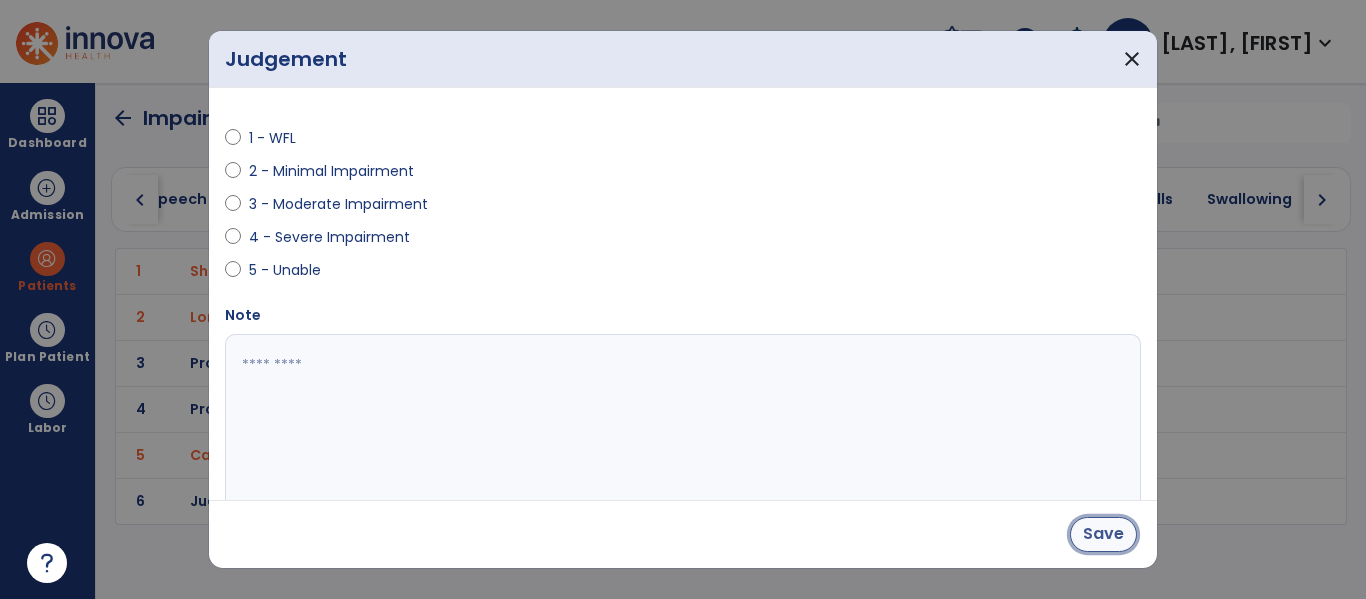 click on "Save" at bounding box center [1103, 534] 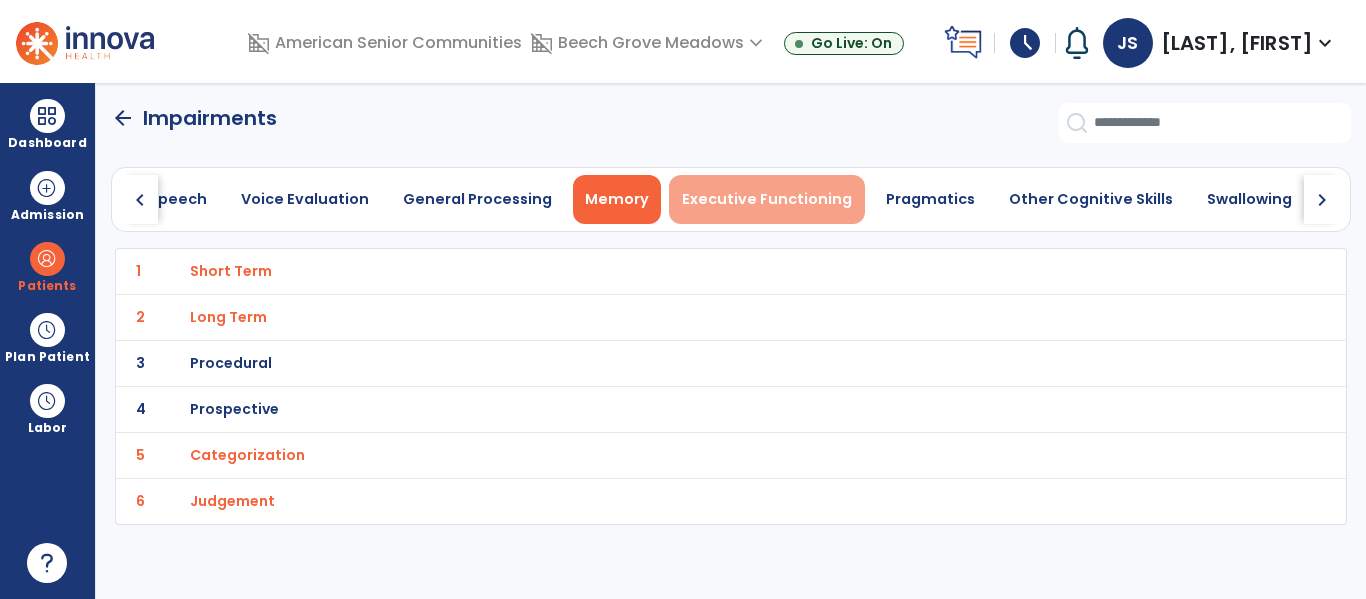 click on "Executive Functioning" at bounding box center (767, 199) 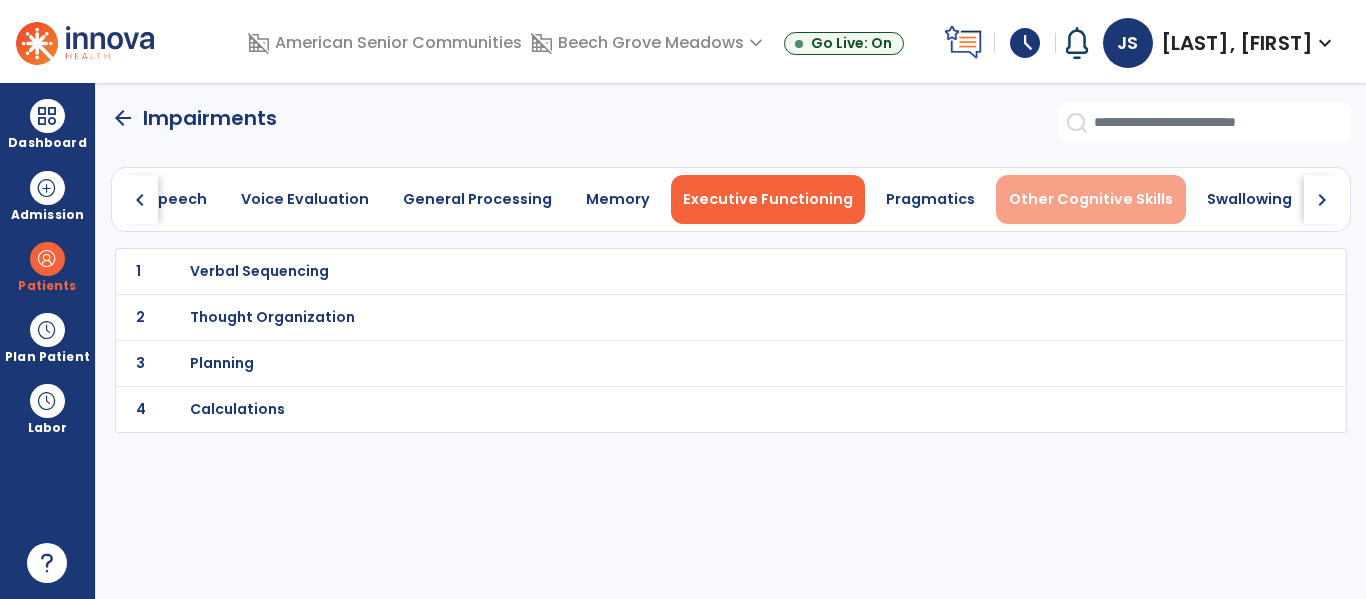 click on "Other Cognitive Skills" at bounding box center (1091, 199) 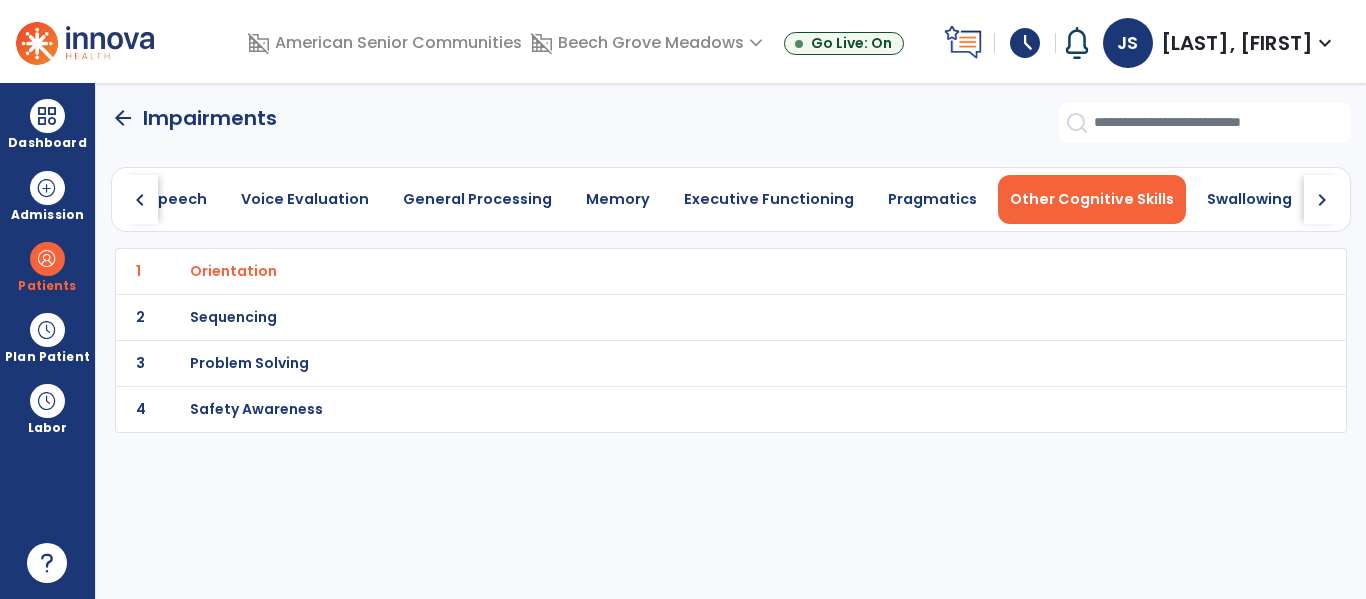 click on "Sequencing" at bounding box center (233, 271) 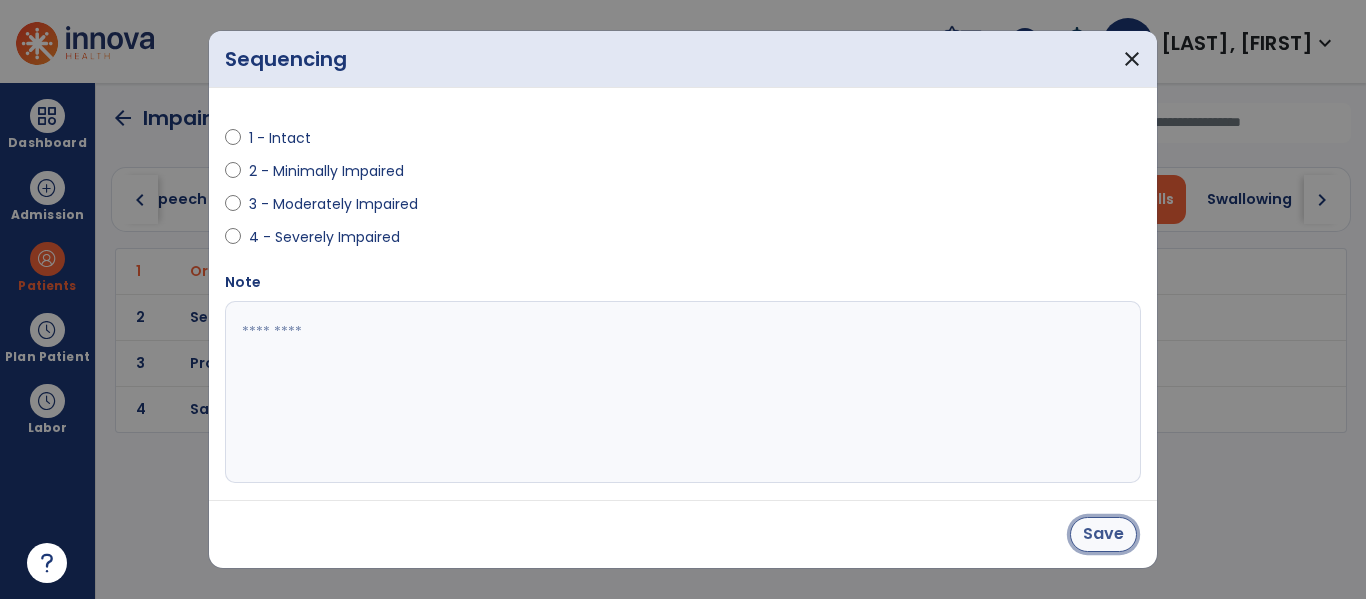 click on "Save" at bounding box center (1103, 534) 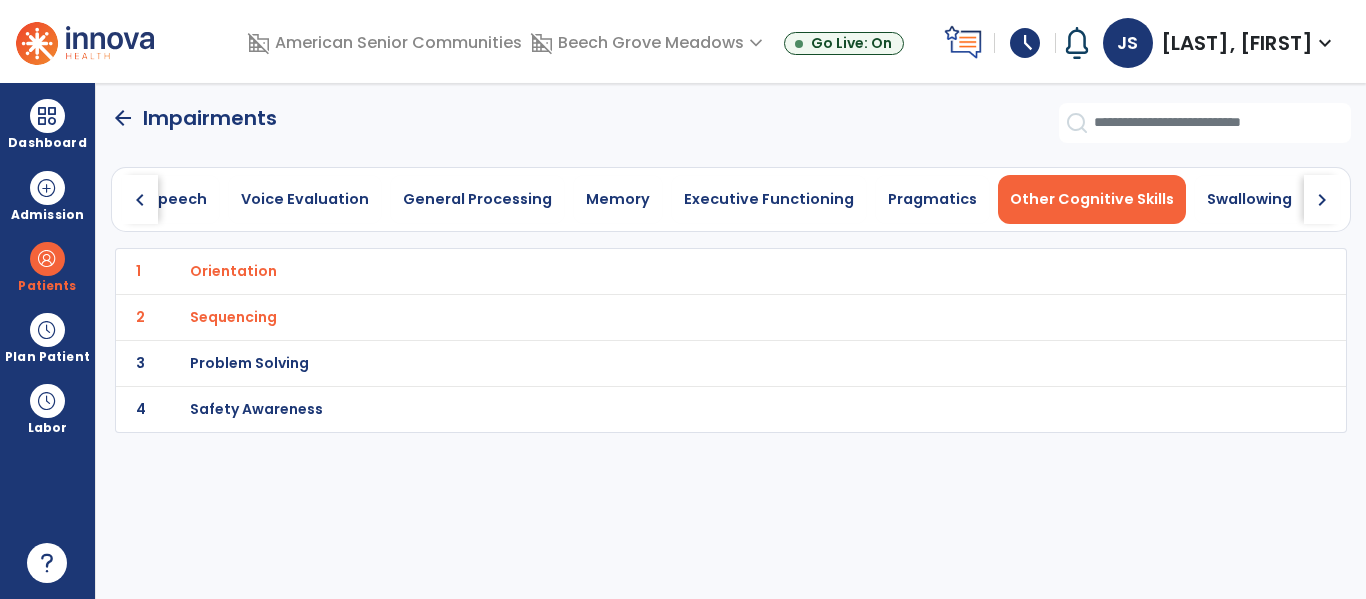 click on "Problem Solving" at bounding box center [233, 271] 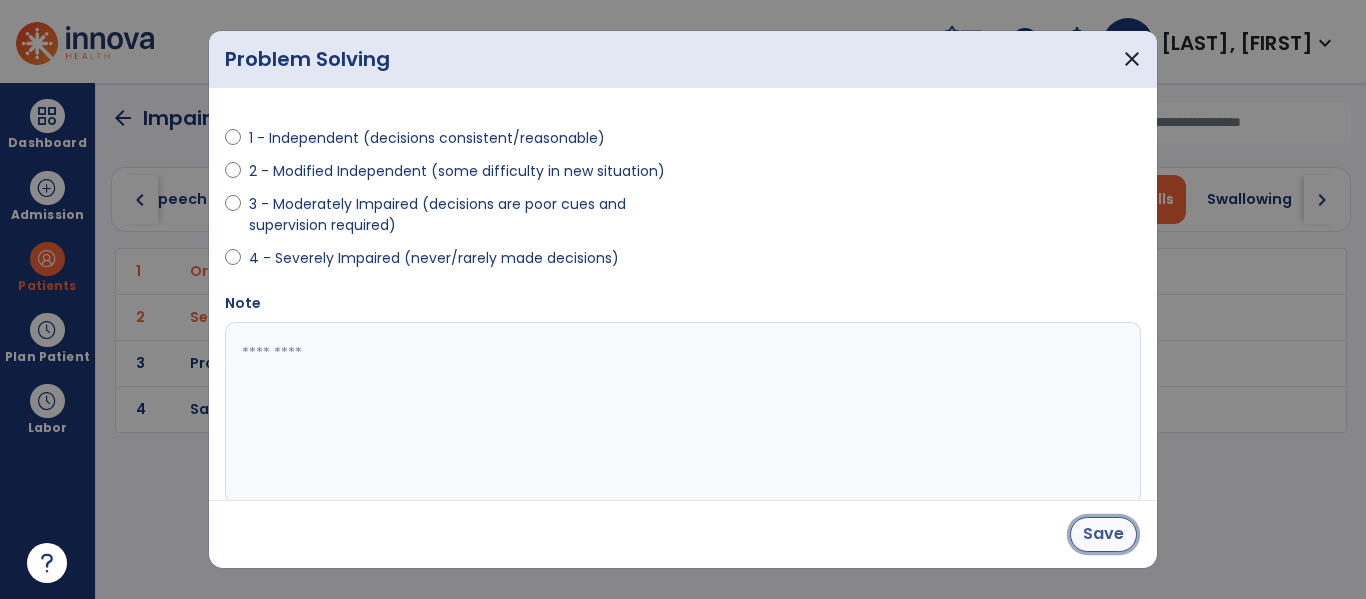 click on "Save" at bounding box center (1103, 534) 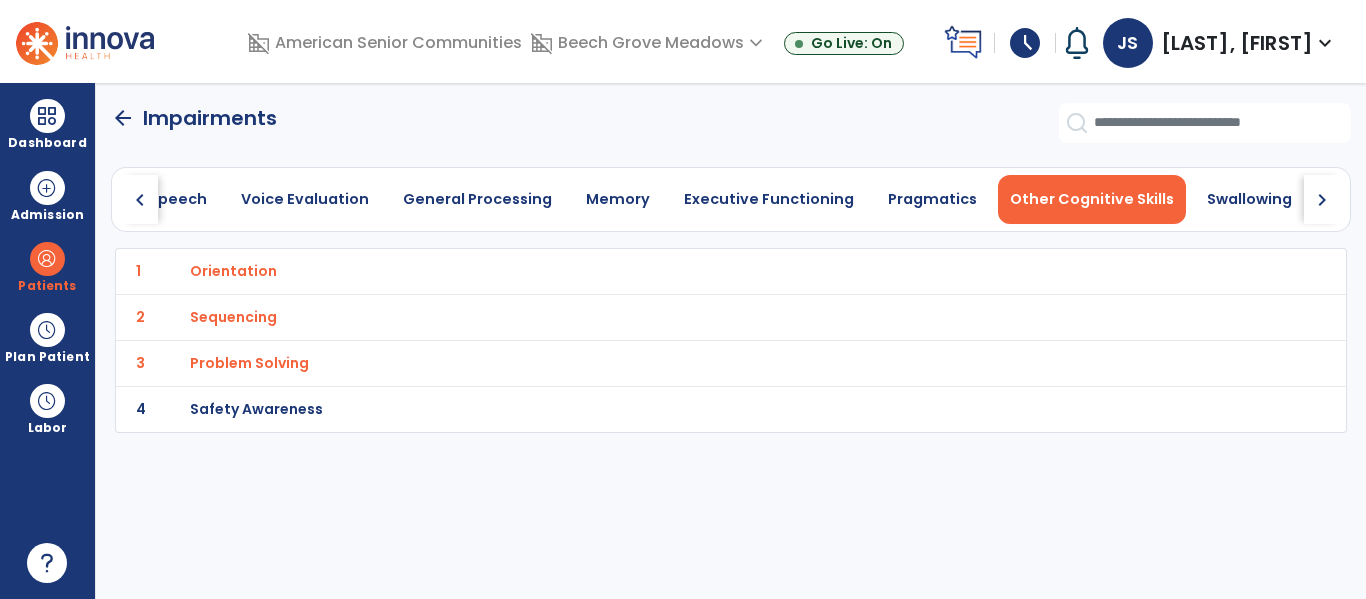 click on "Safety Awareness" at bounding box center [233, 271] 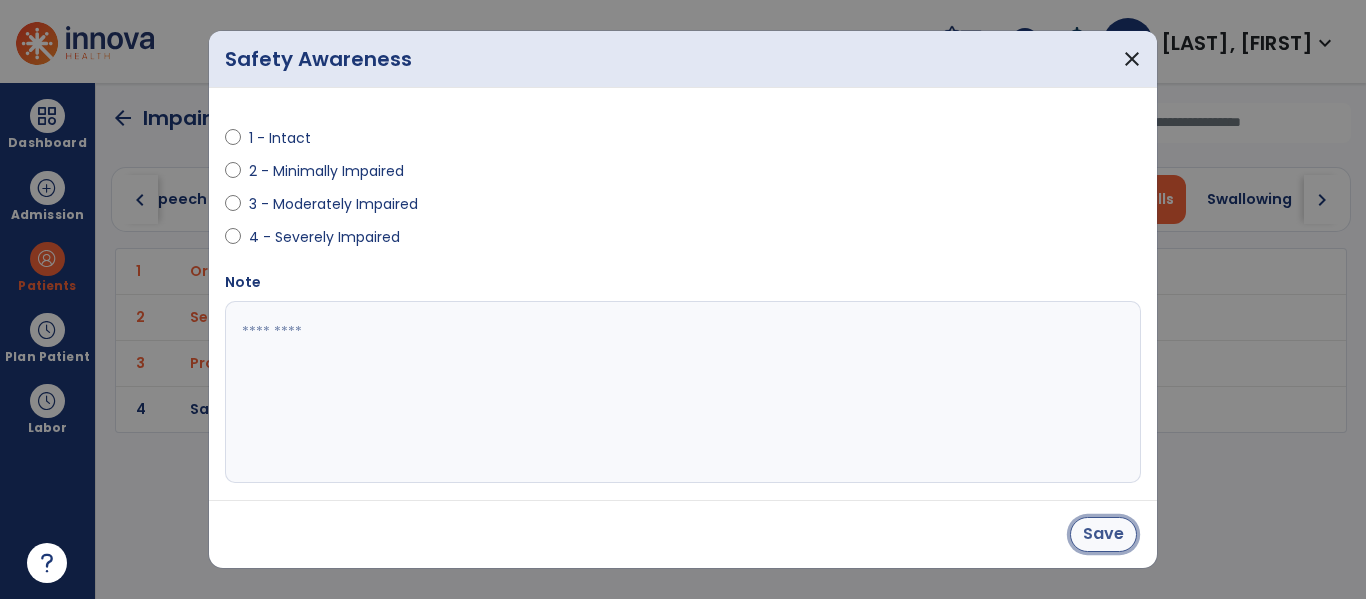 click on "Save" at bounding box center [1103, 534] 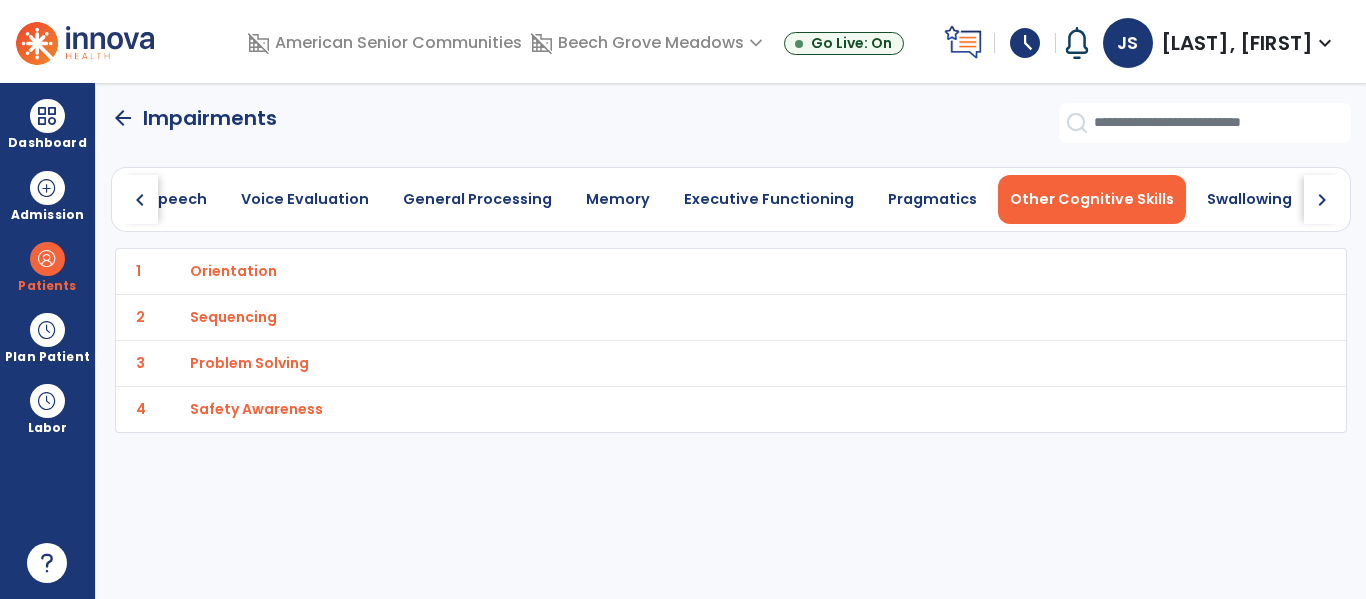 click on "chevron_right" 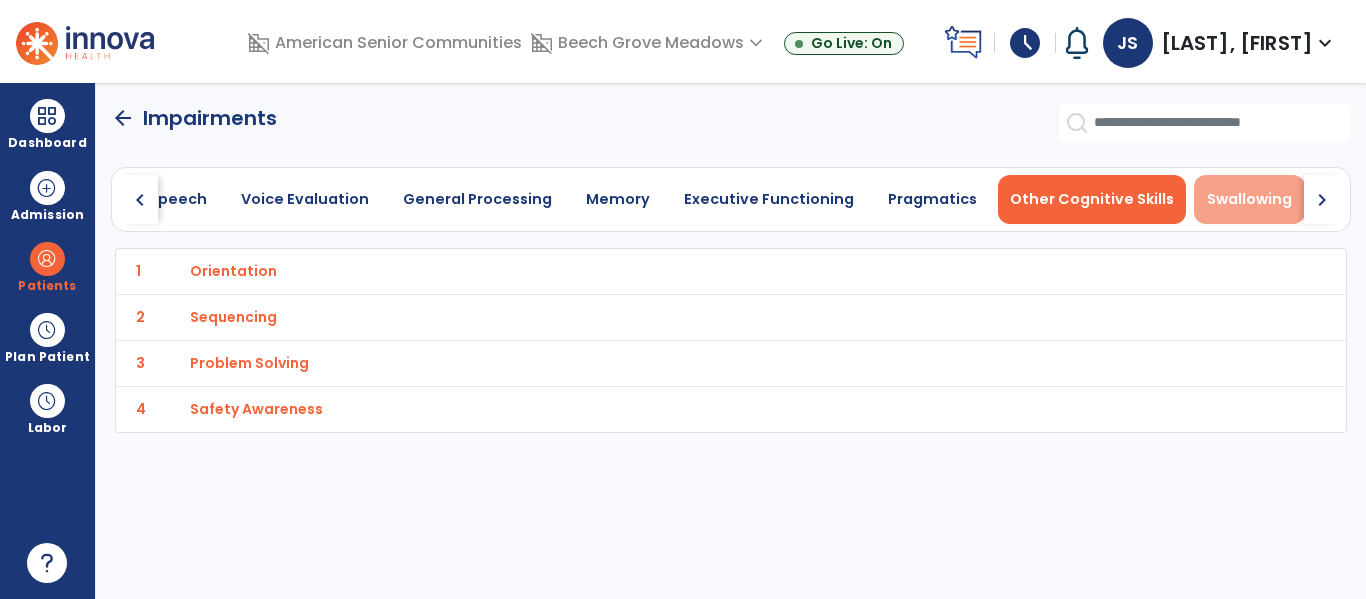 click on "Swallowing" at bounding box center [1249, 199] 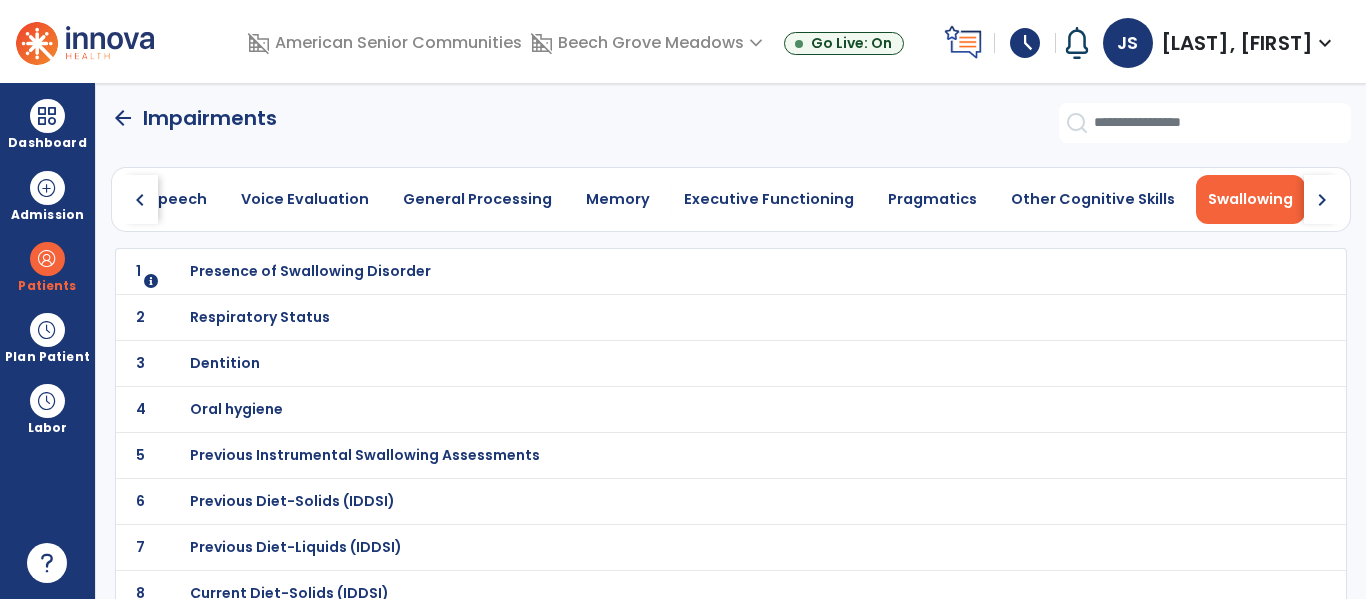 click on "Presence of Swallowing Disorder" at bounding box center (310, 271) 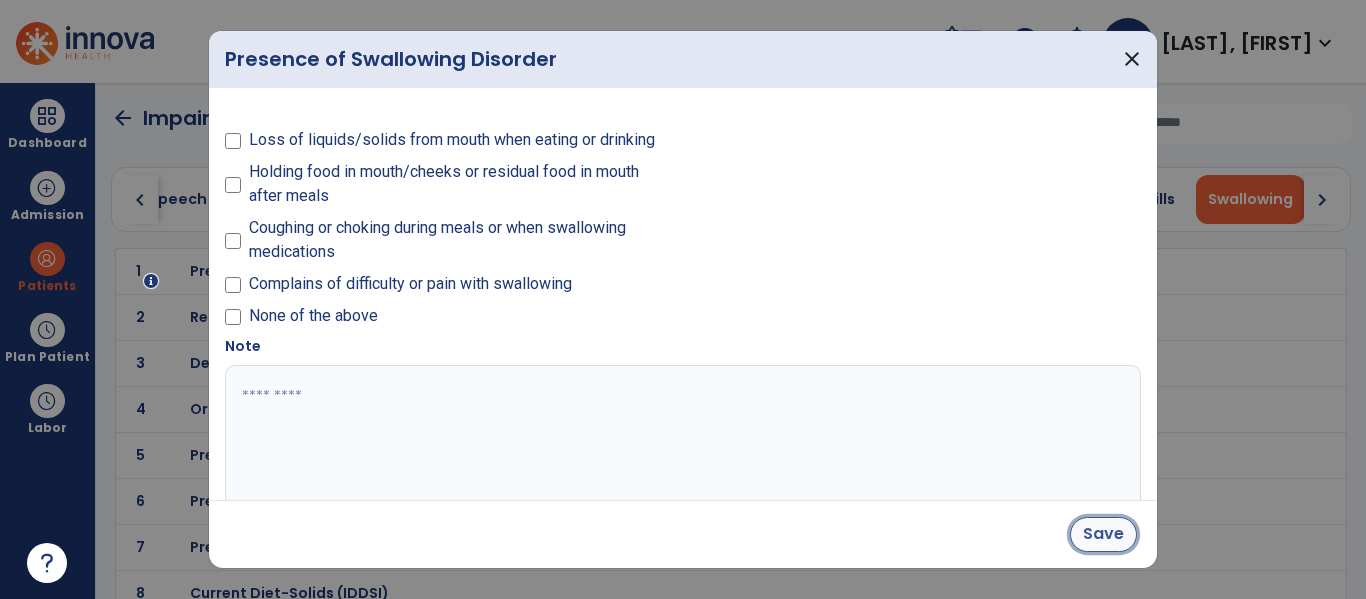 click on "Save" at bounding box center (1103, 534) 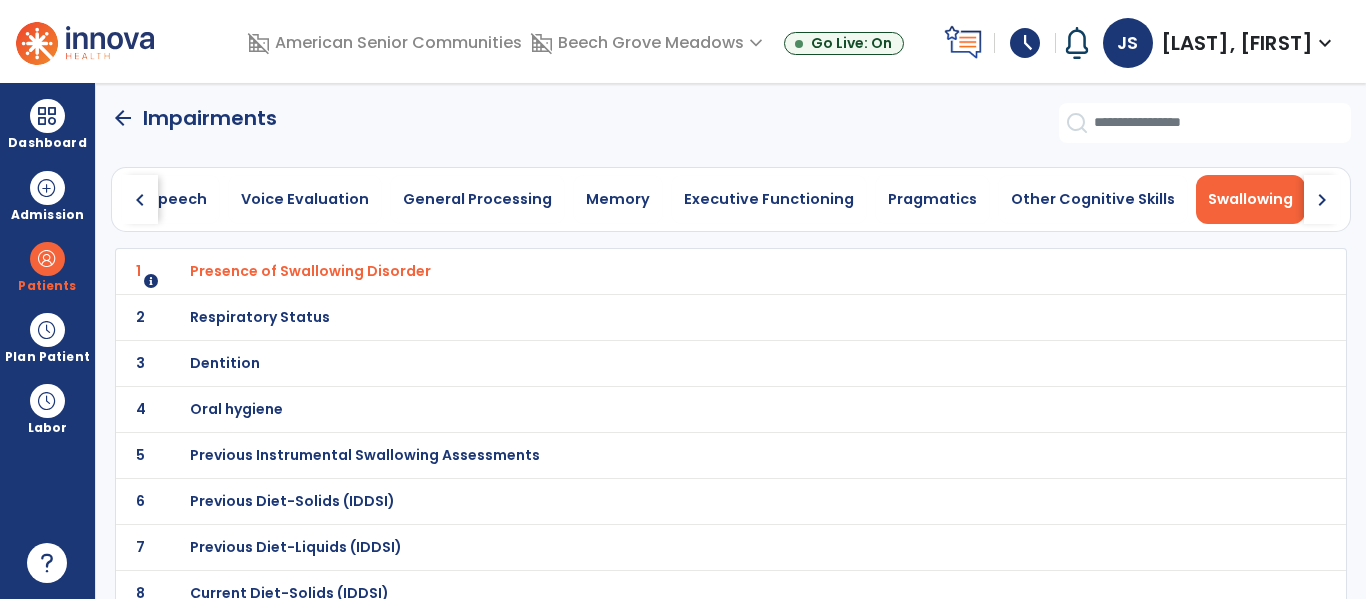 click on "Dentition" at bounding box center [687, 271] 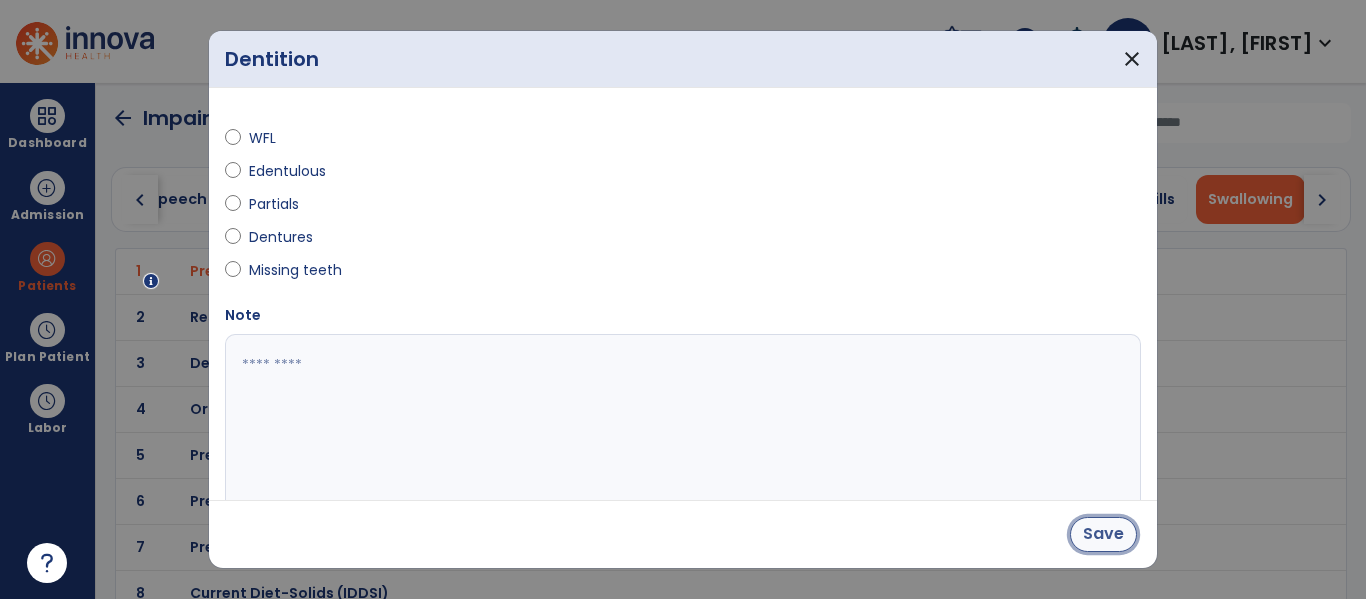 click on "Save" at bounding box center [1103, 534] 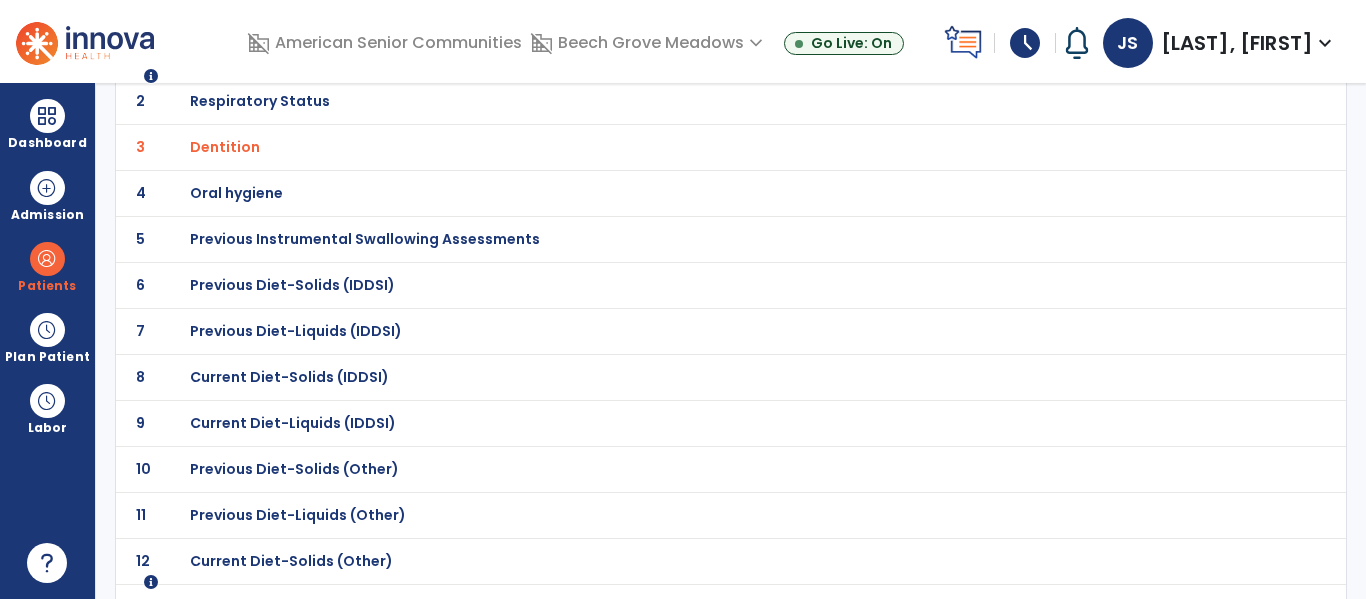 scroll, scrollTop: 217, scrollLeft: 0, axis: vertical 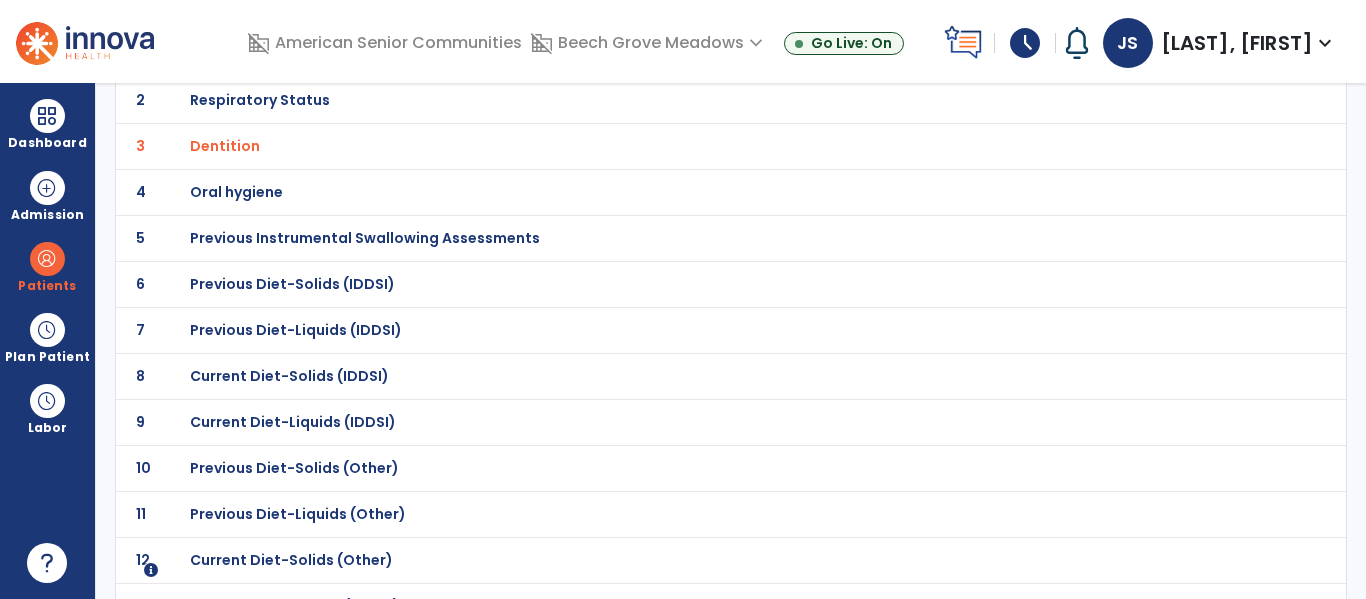 click on "Previous Diet-Solids (IDDSI)" at bounding box center [310, 54] 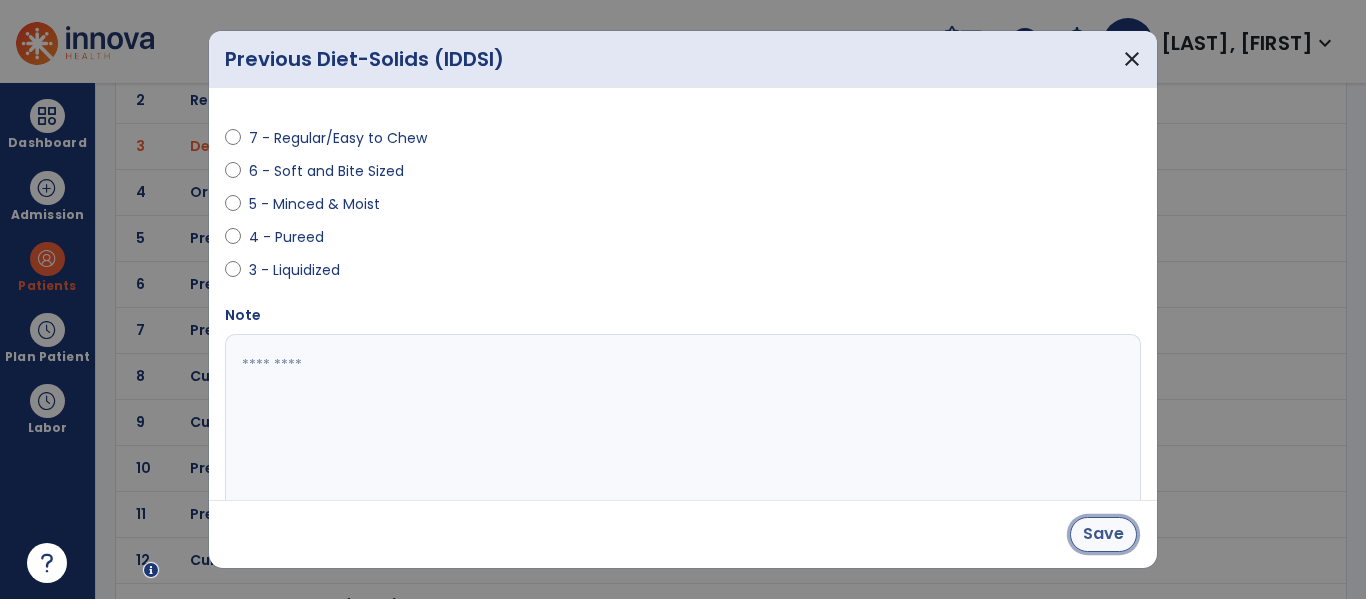 click on "Save" at bounding box center (1103, 534) 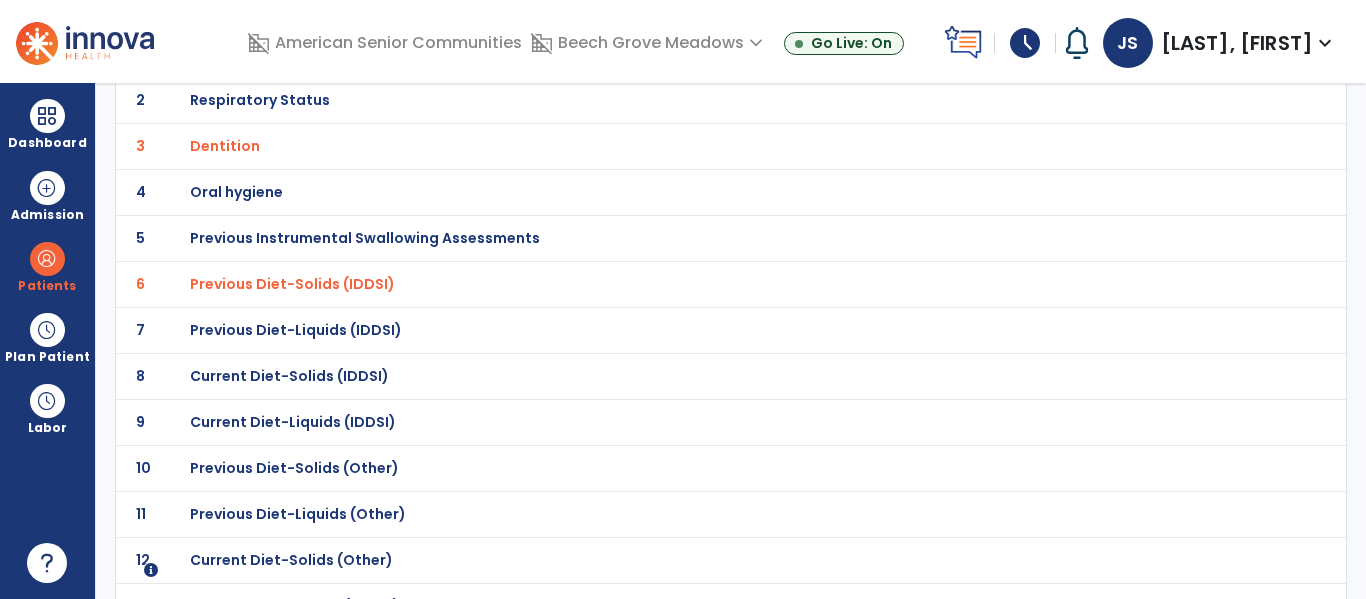 click on "Previous Diet-Liquids (IDDSI)" at bounding box center [310, 54] 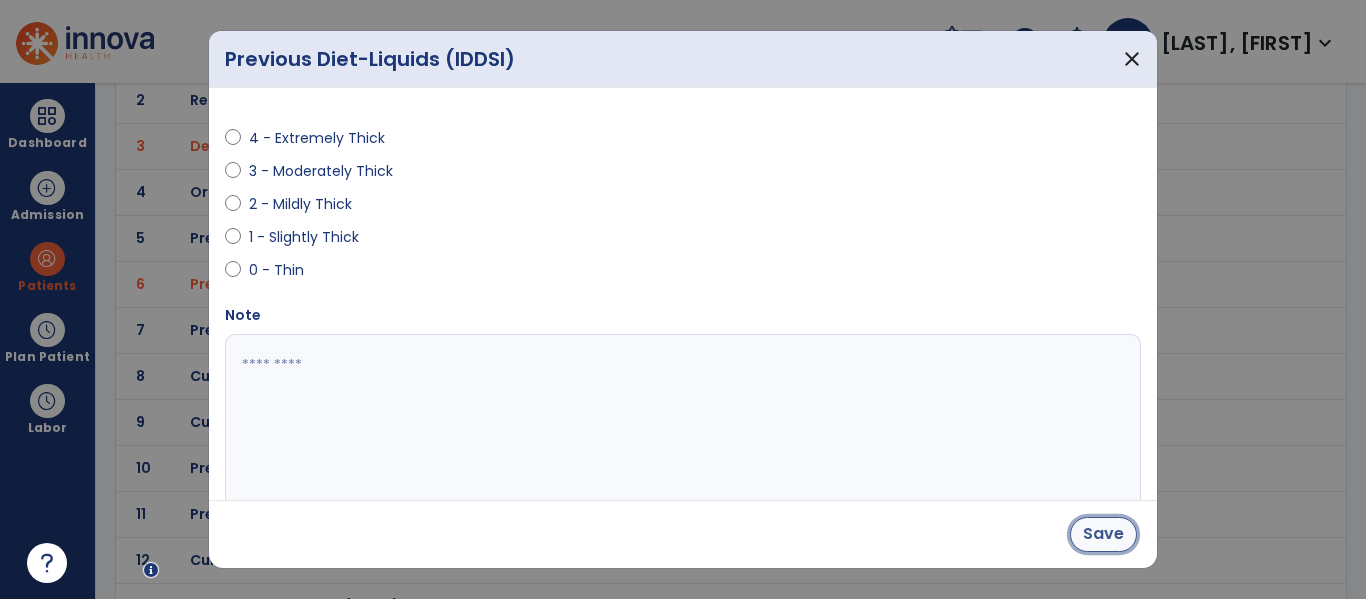 click on "Save" at bounding box center [1103, 534] 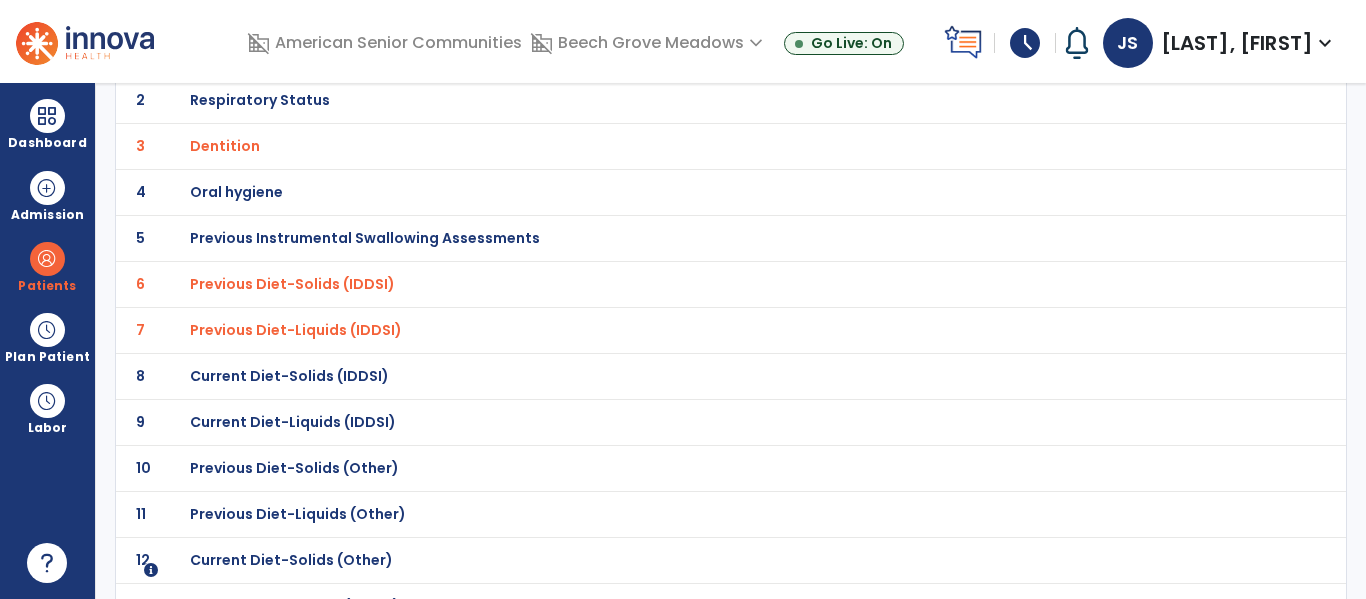 click on "Current Diet-Solids (IDDSI)" at bounding box center (310, 54) 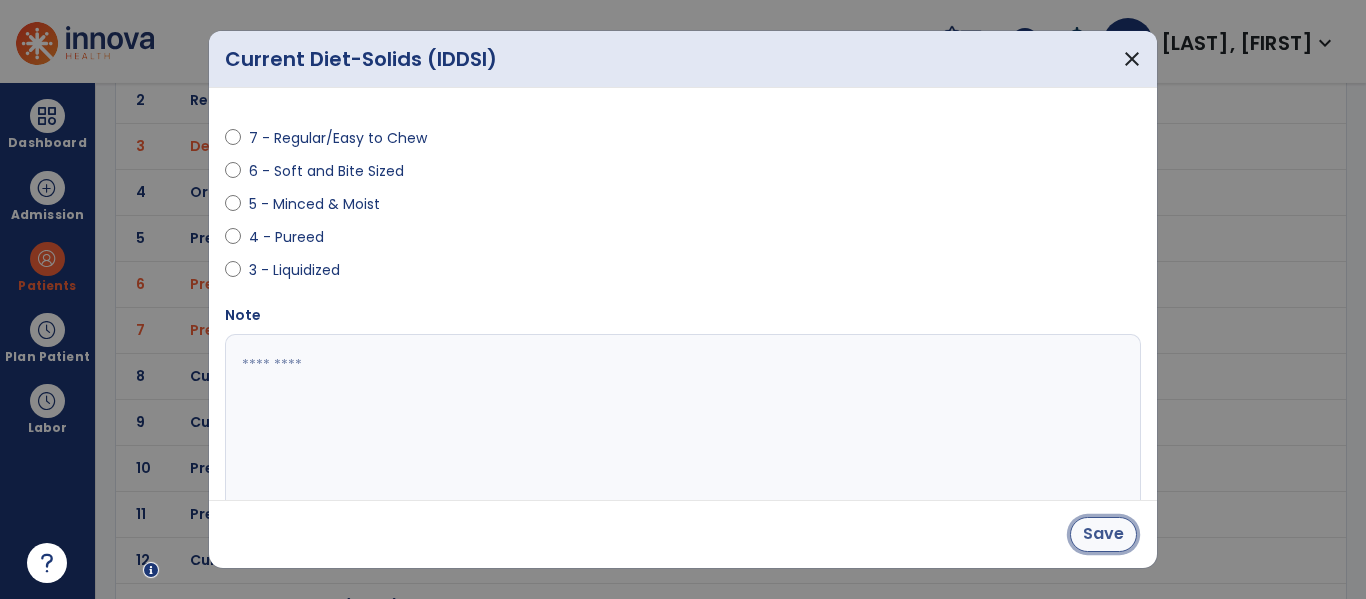 click on "Save" at bounding box center (1103, 534) 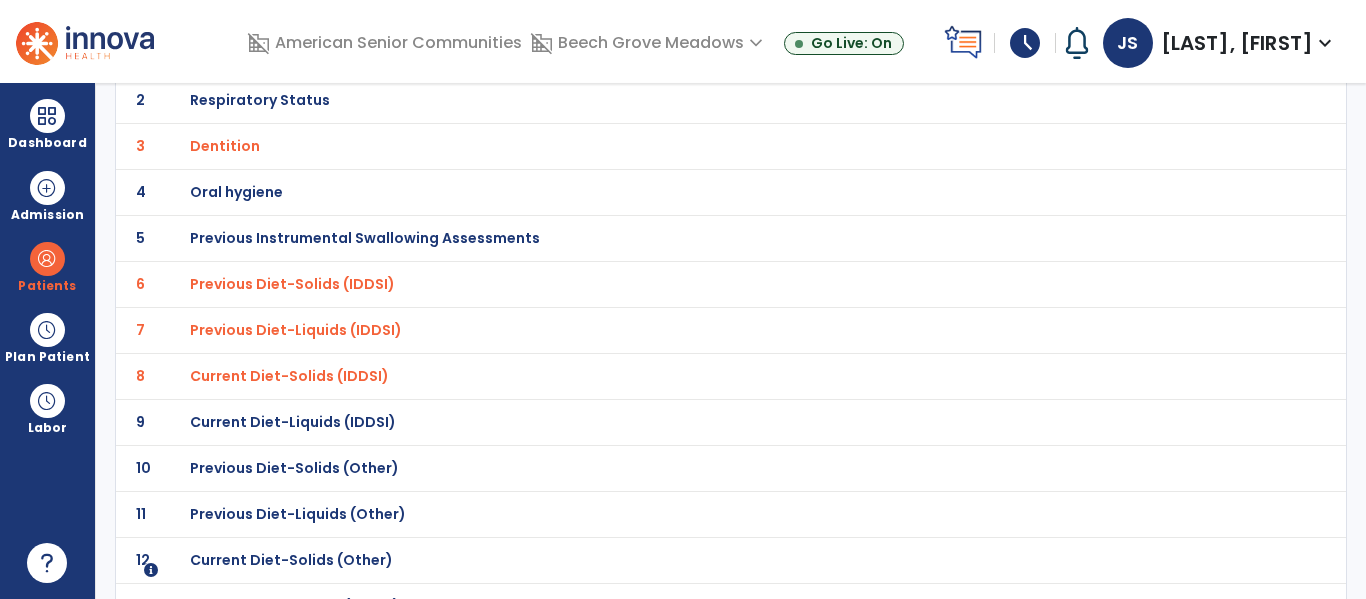 click on "Current Diet-Liquids (IDDSI)" at bounding box center (310, 54) 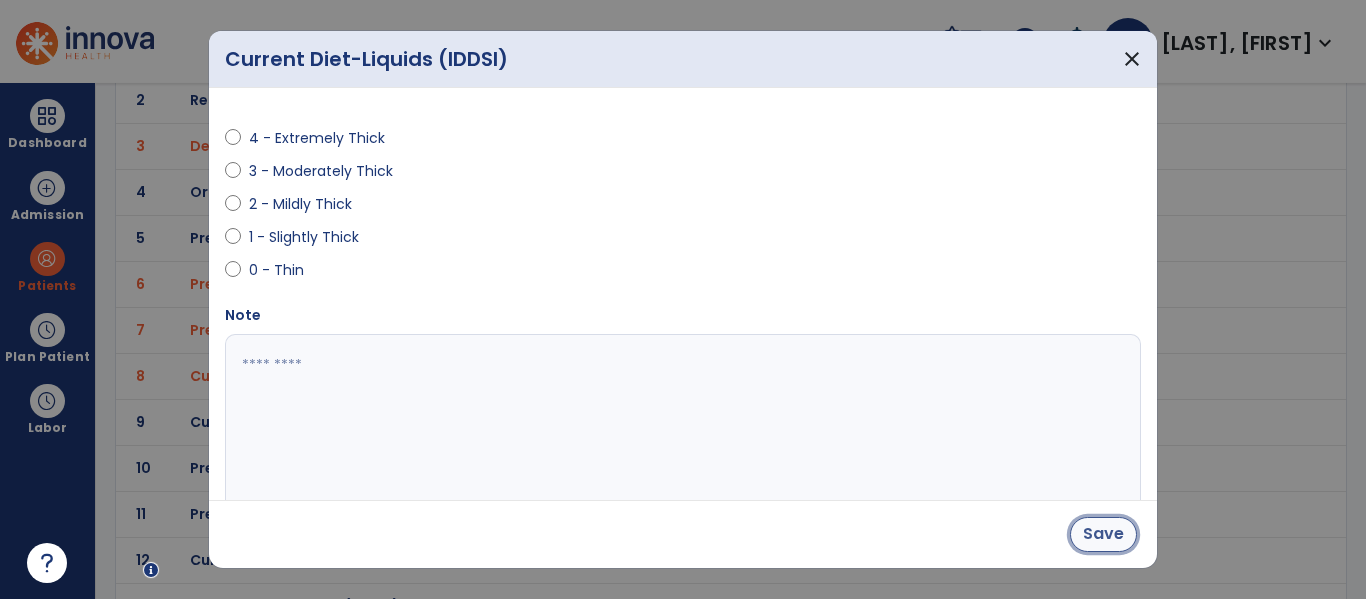 click on "Save" at bounding box center (1103, 534) 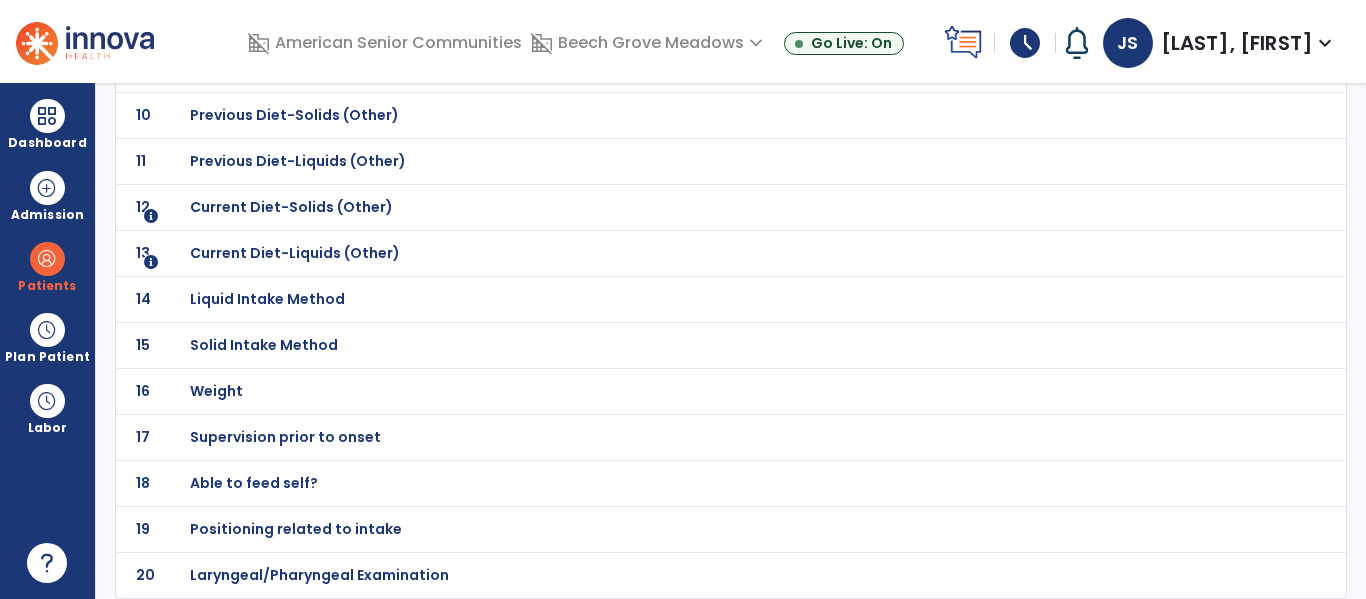scroll, scrollTop: 580, scrollLeft: 0, axis: vertical 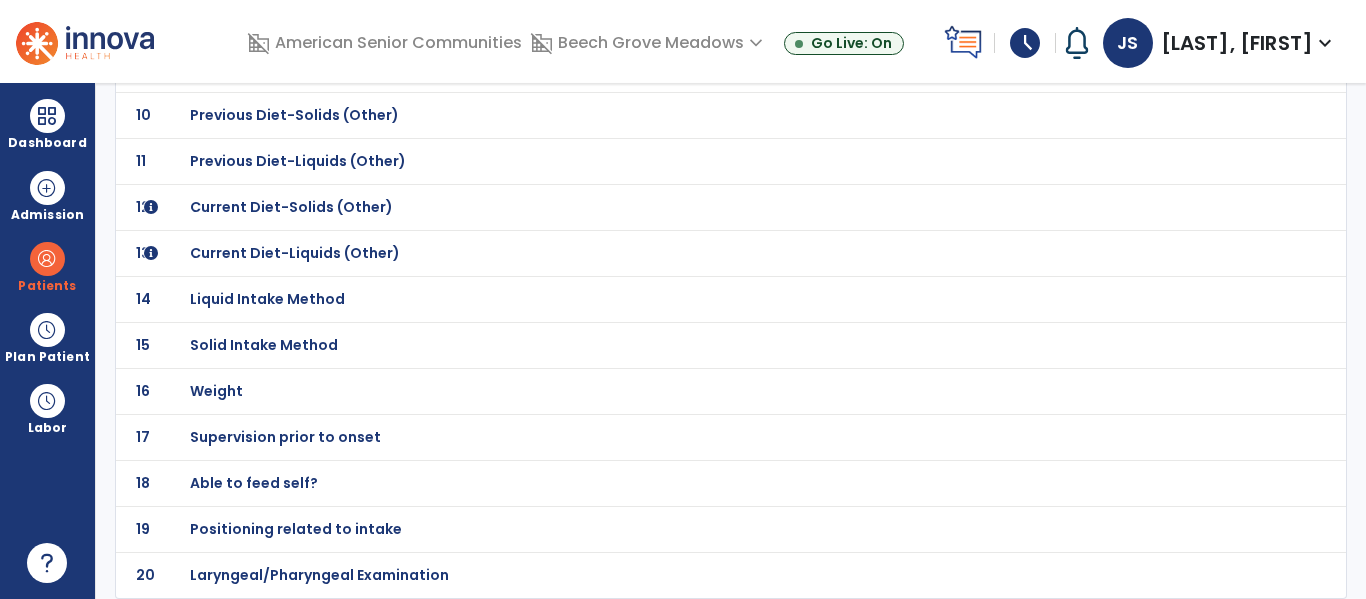 click on "Laryngeal/Pharyngeal Examination" at bounding box center (310, -299) 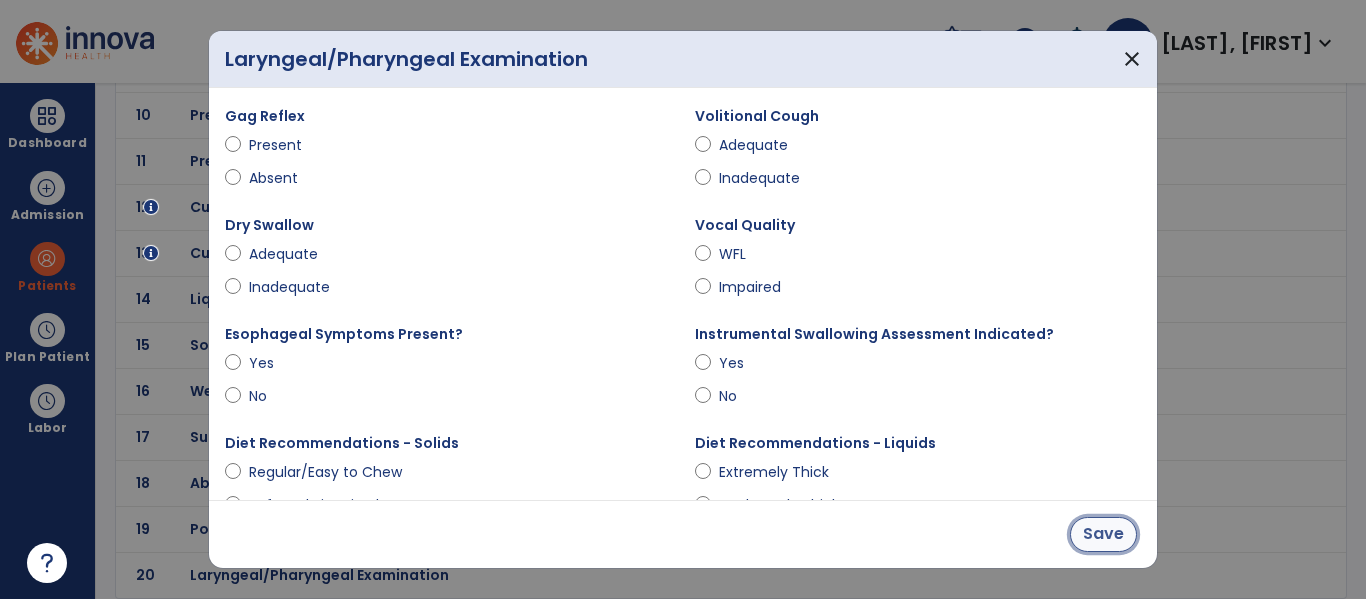 click on "Save" at bounding box center (1103, 534) 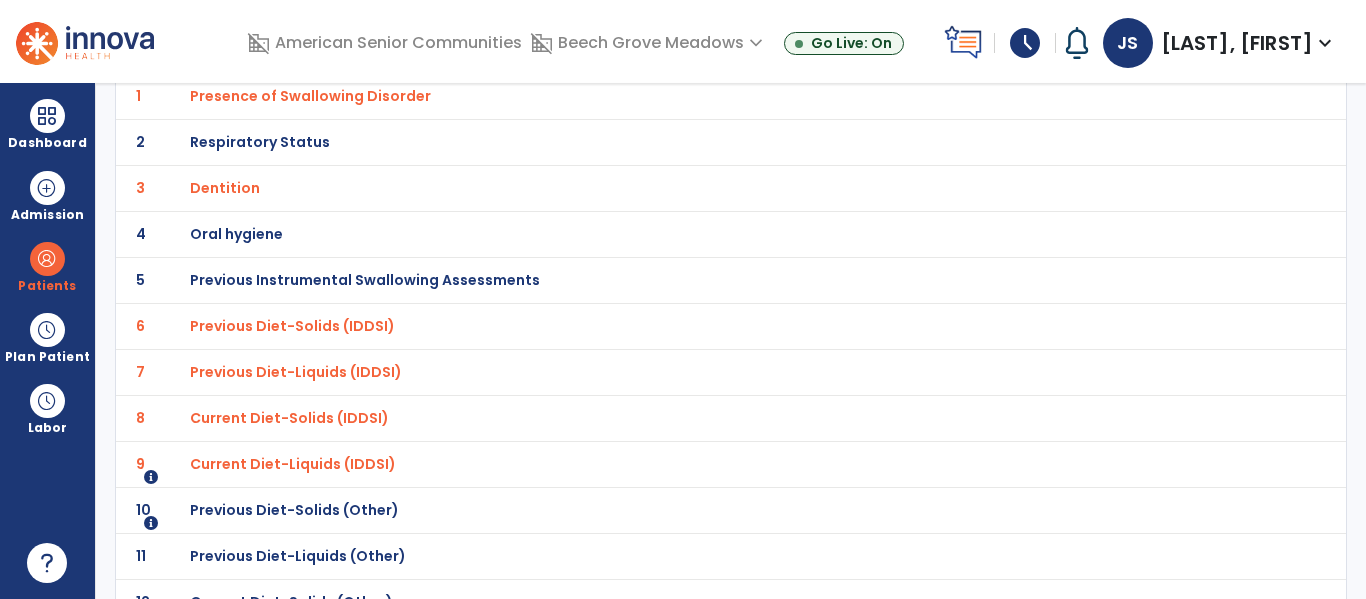 scroll, scrollTop: 0, scrollLeft: 0, axis: both 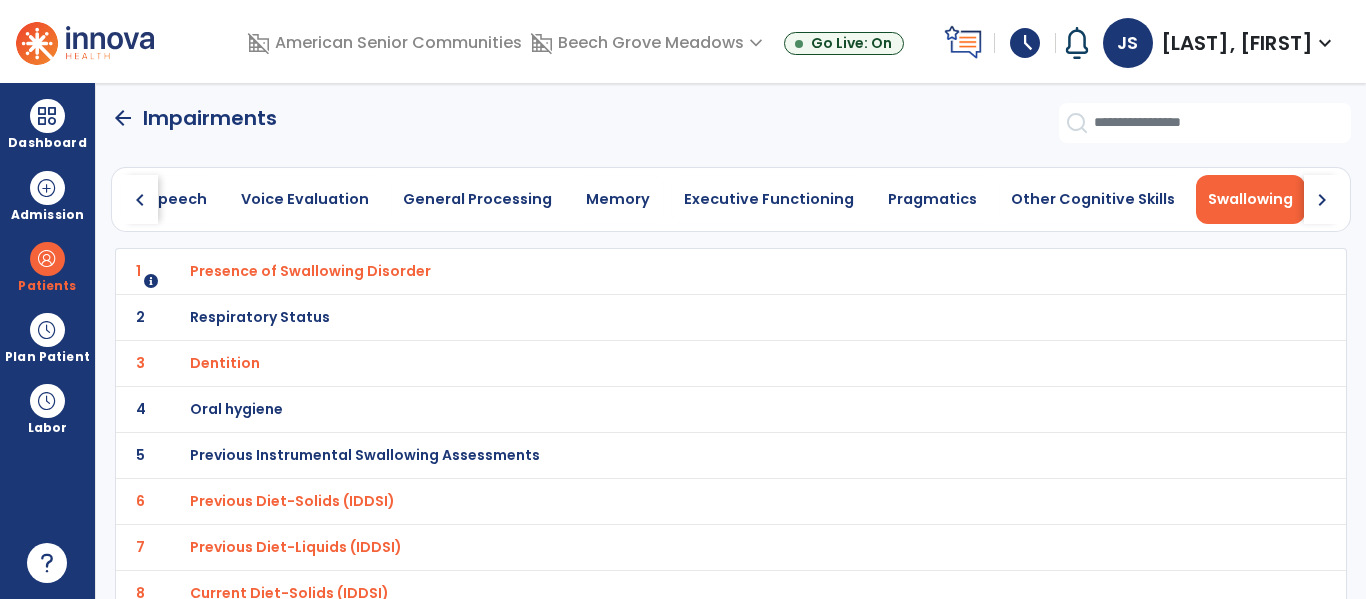 click on "arrow_back" 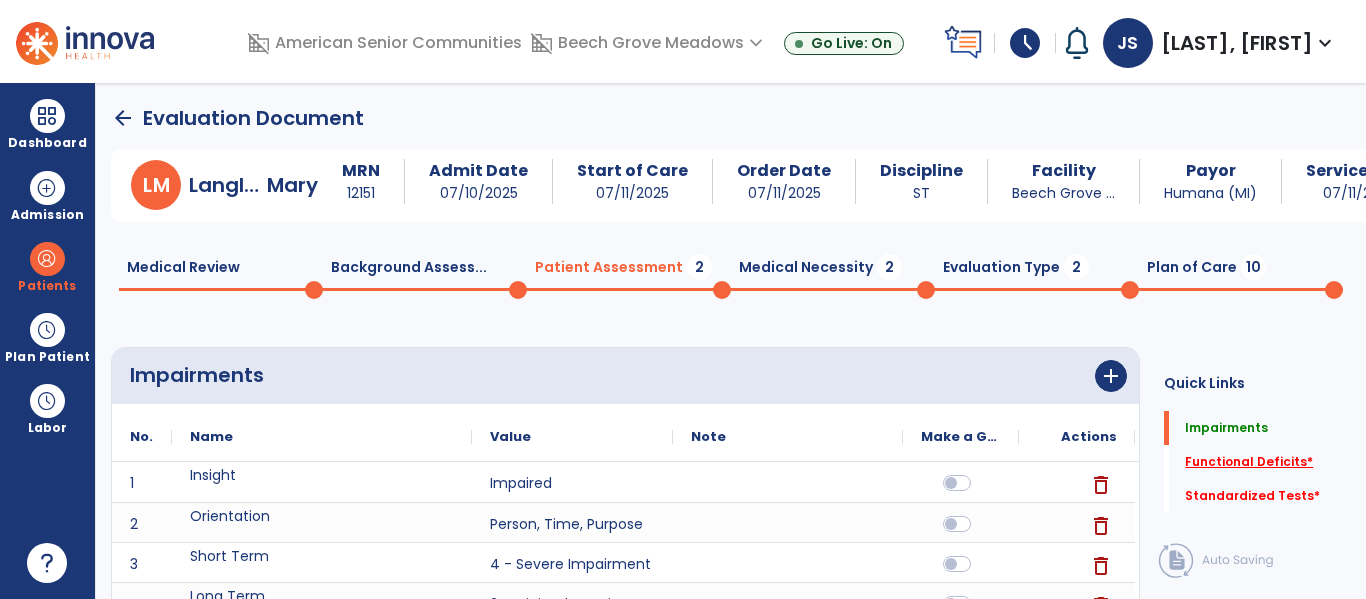 click on "Functional Deficits   *" 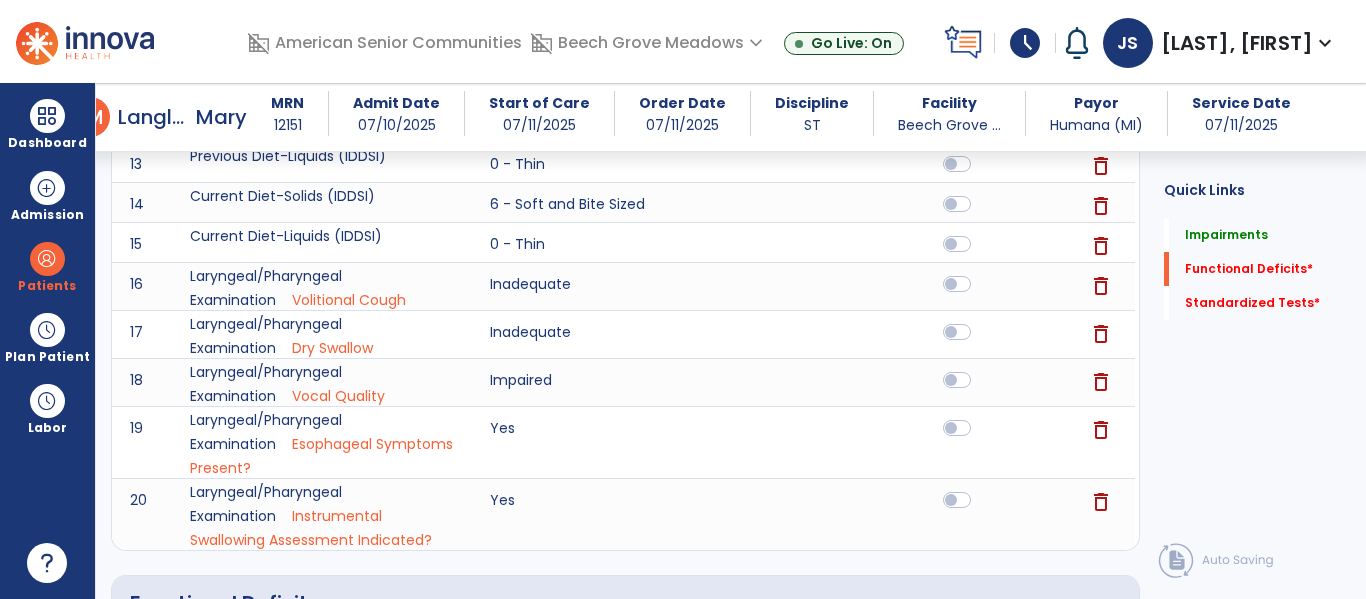 scroll, scrollTop: 1565, scrollLeft: 0, axis: vertical 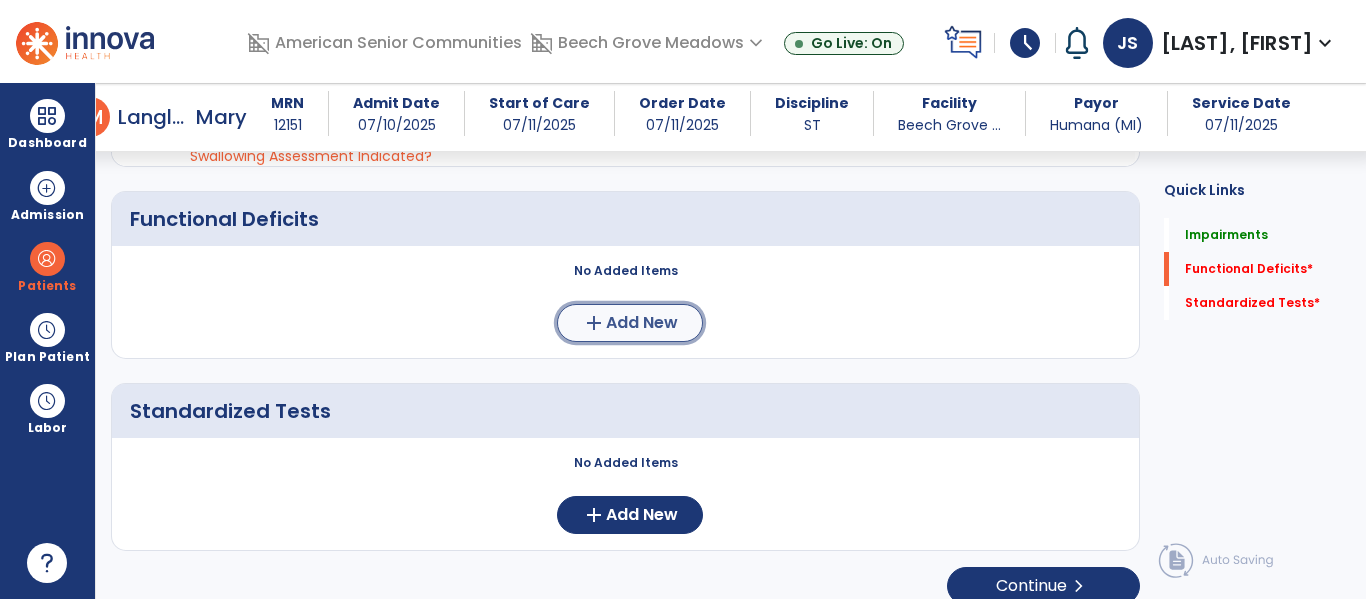 click on "add  Add New" 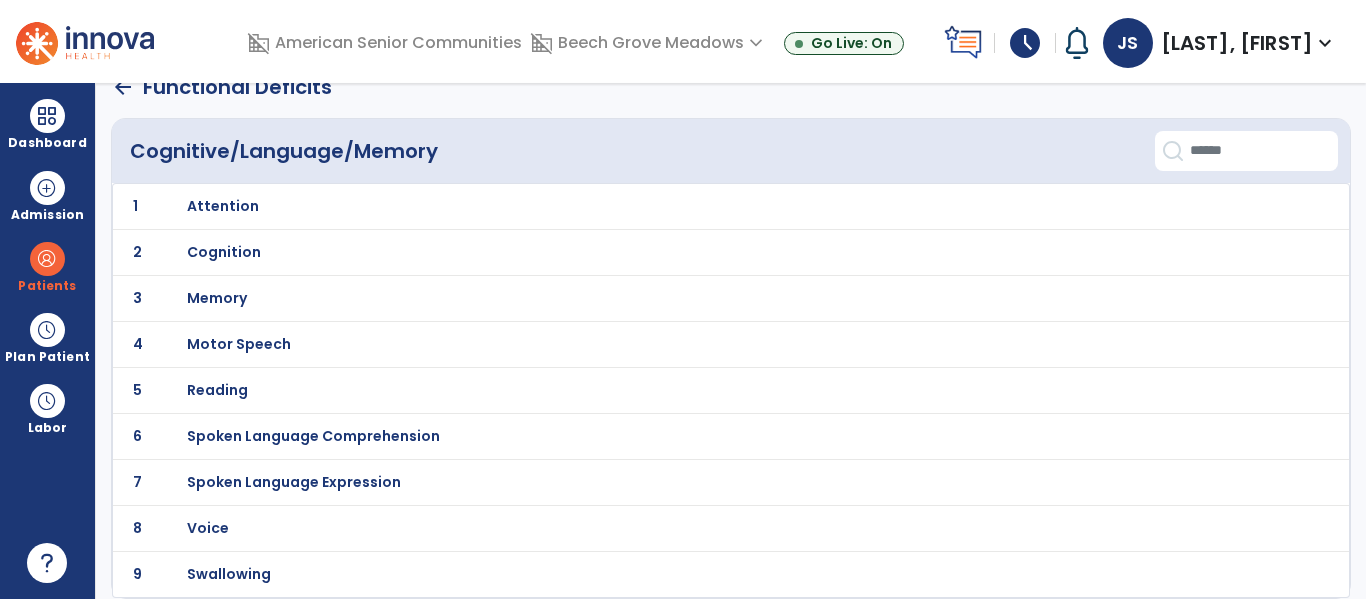 scroll, scrollTop: 0, scrollLeft: 0, axis: both 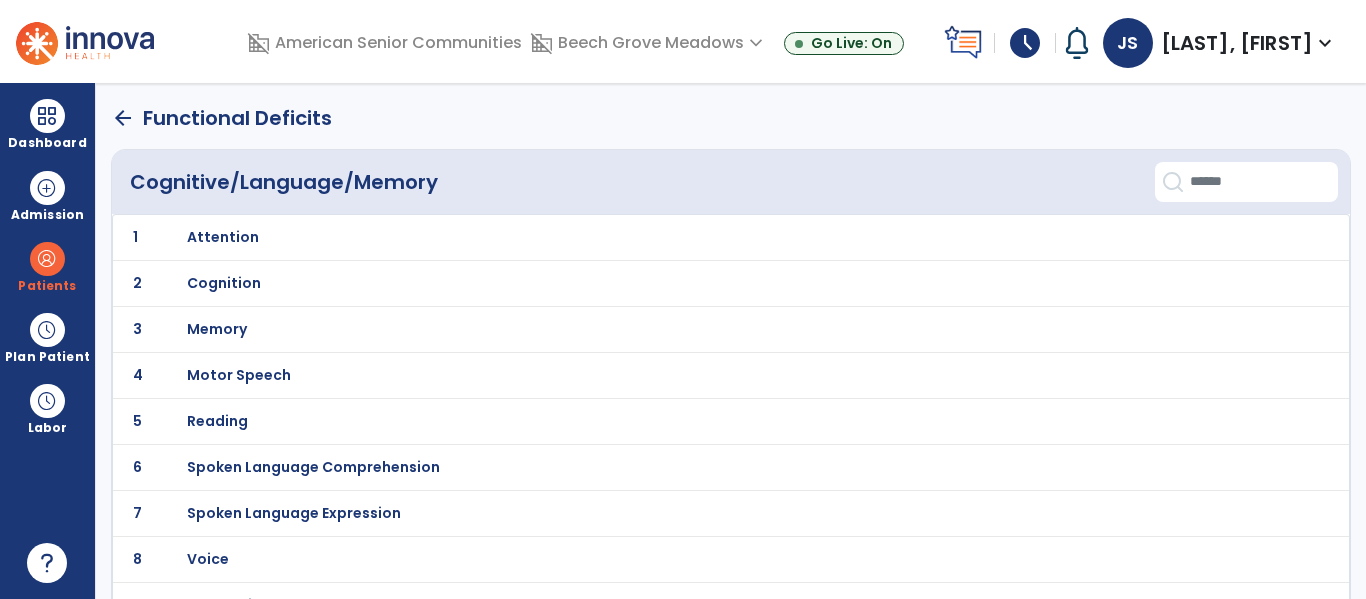 click on "Cognition" at bounding box center (223, 237) 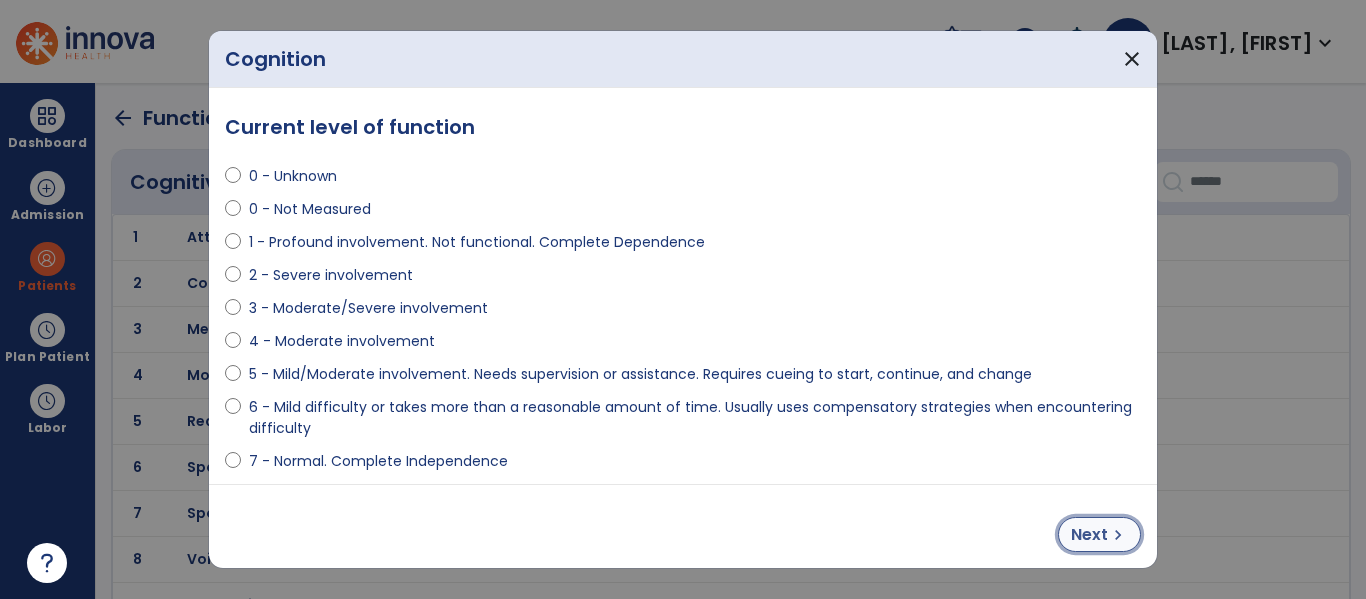 click on "Next" at bounding box center (1089, 535) 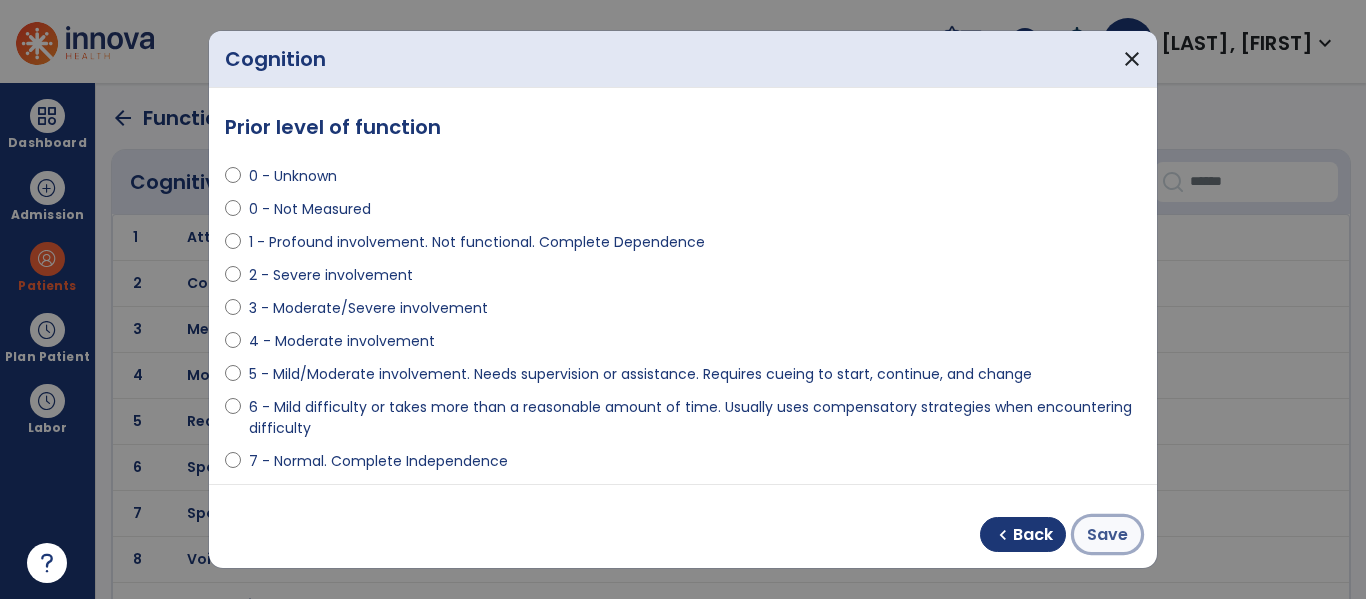 click on "Save" at bounding box center (1107, 534) 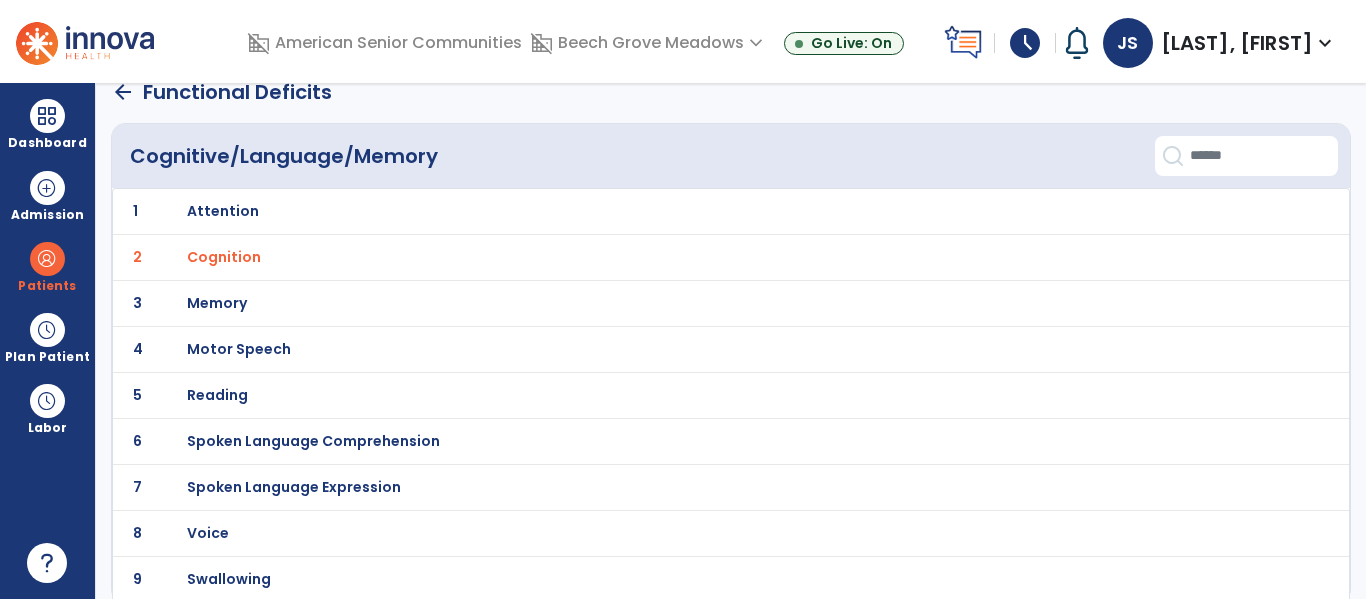scroll, scrollTop: 35, scrollLeft: 0, axis: vertical 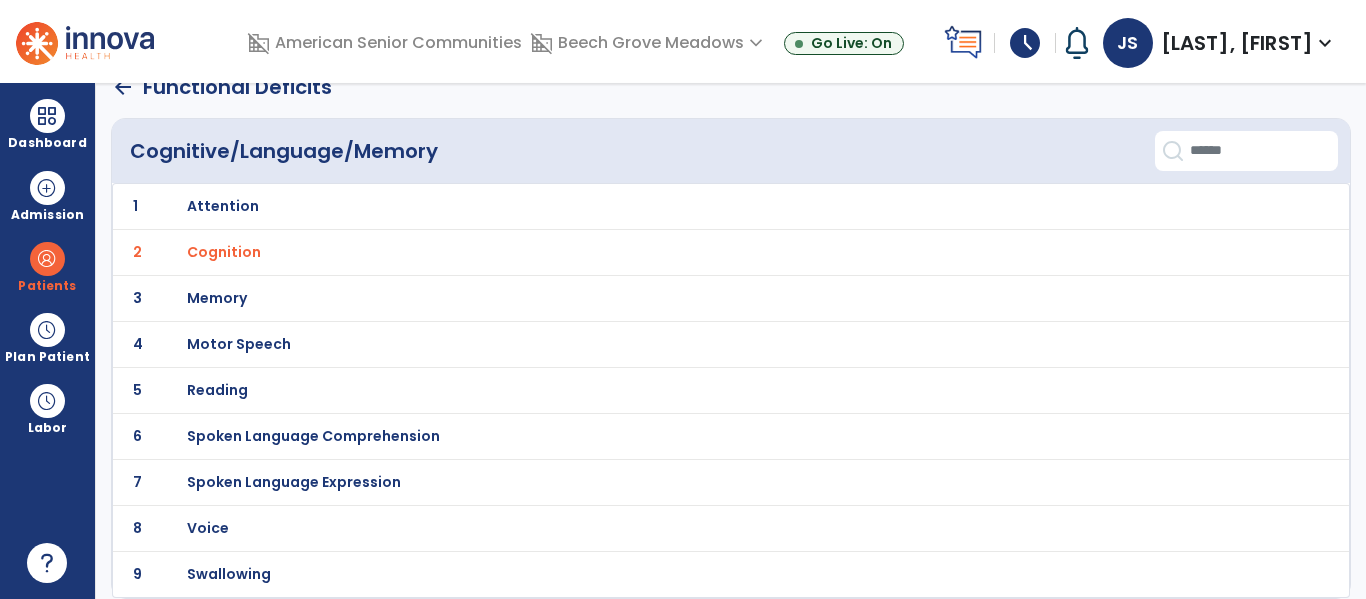 click on "Swallowing" at bounding box center (686, 206) 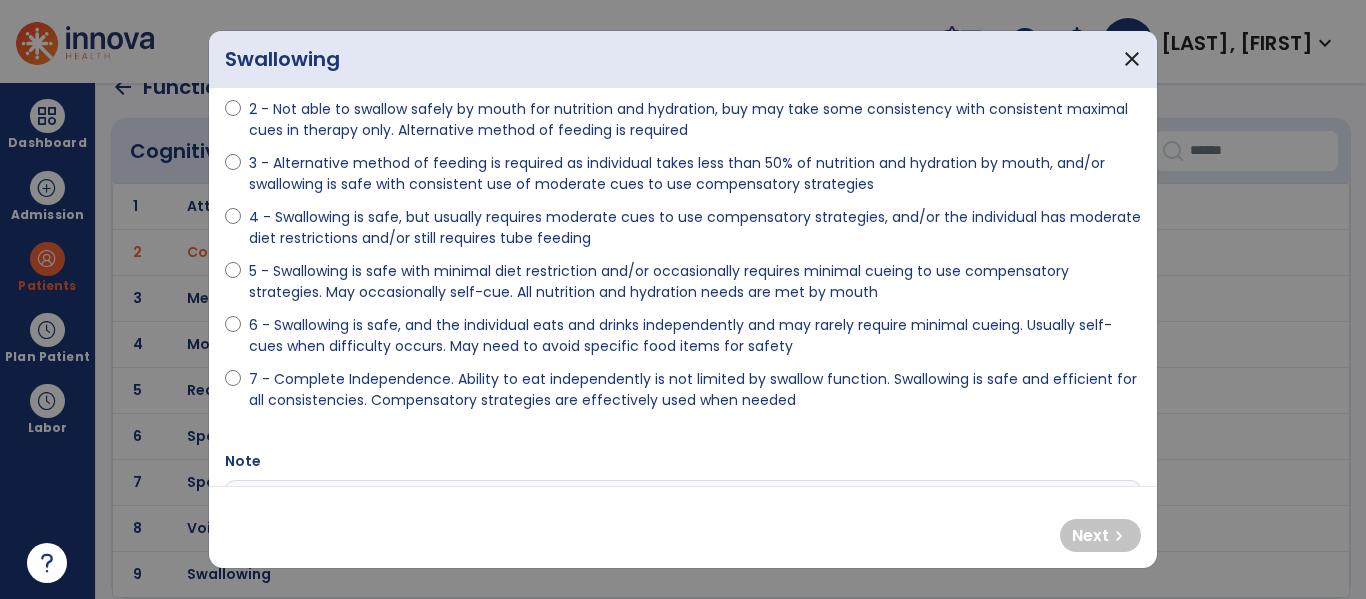 scroll, scrollTop: 114, scrollLeft: 0, axis: vertical 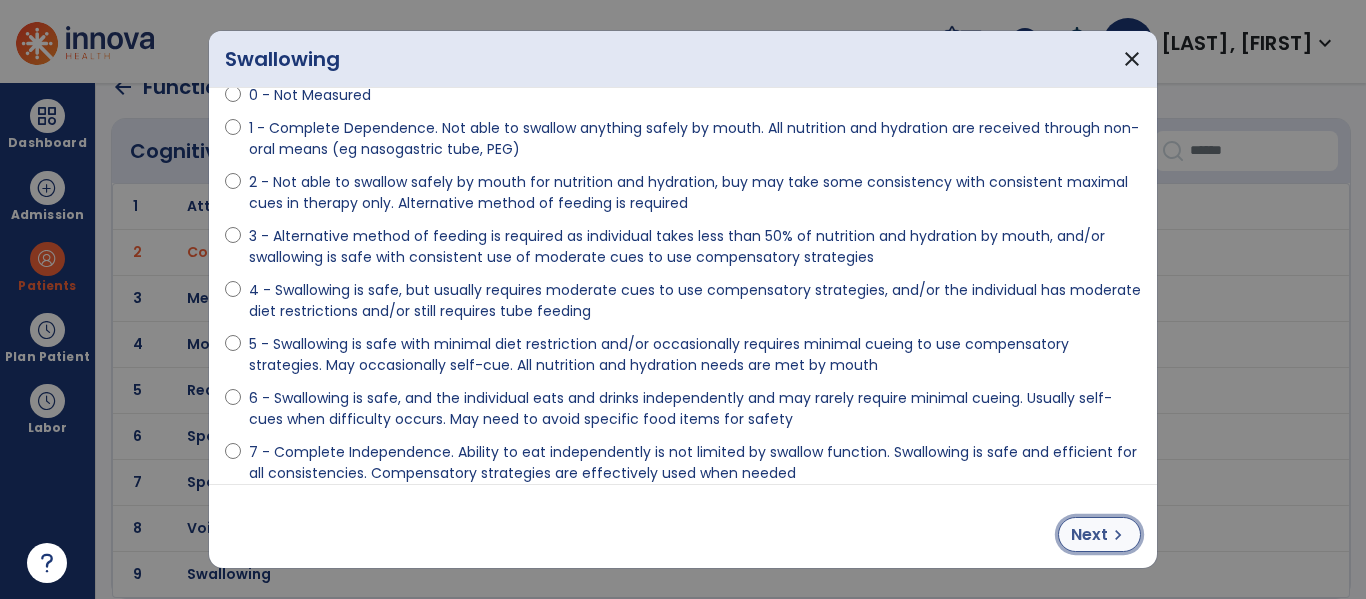 click on "Next" at bounding box center (1089, 535) 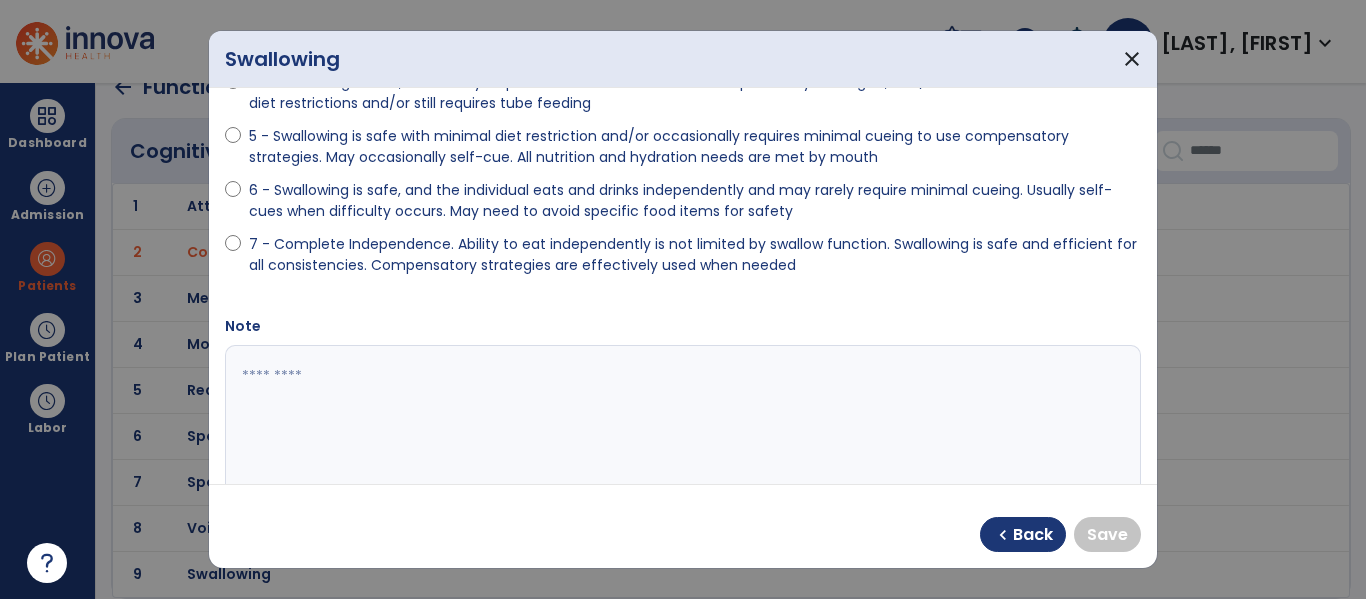 scroll, scrollTop: 329, scrollLeft: 0, axis: vertical 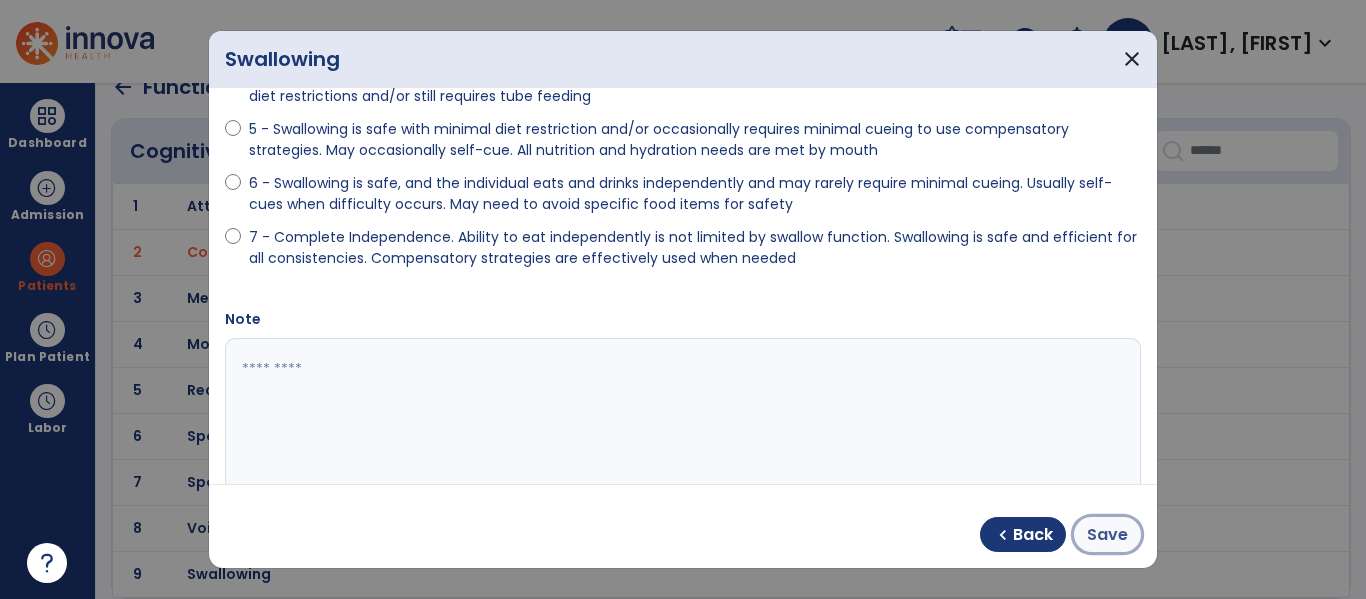 click on "Save" at bounding box center (1107, 535) 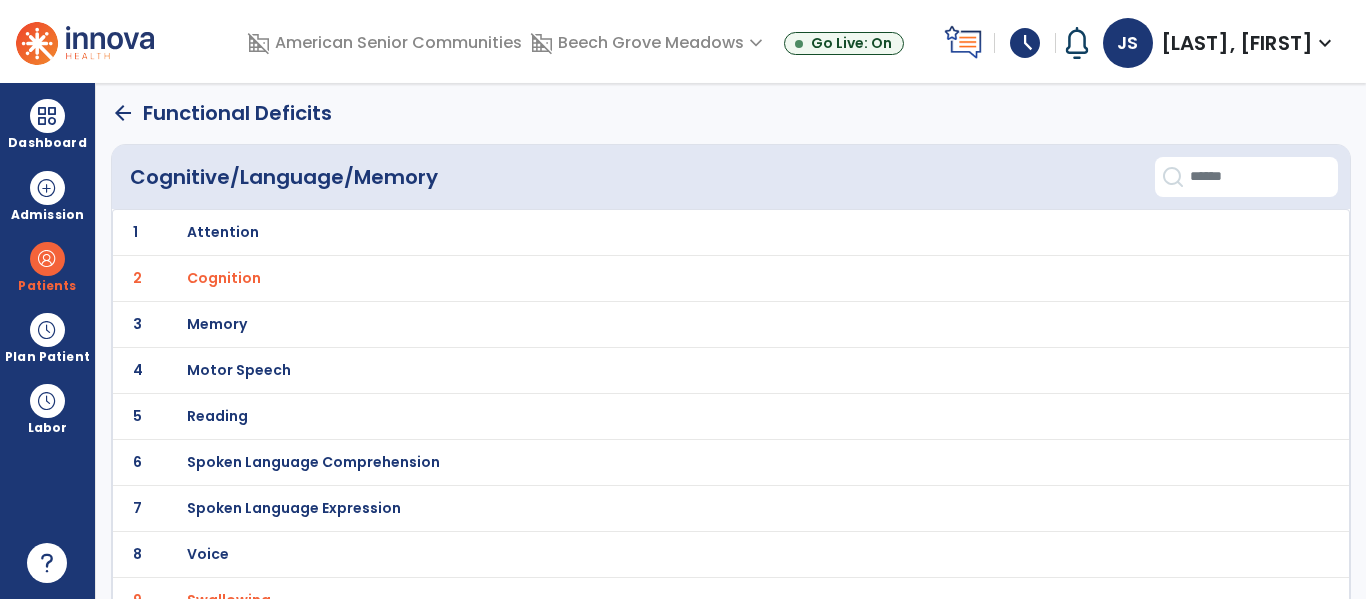 scroll, scrollTop: 0, scrollLeft: 0, axis: both 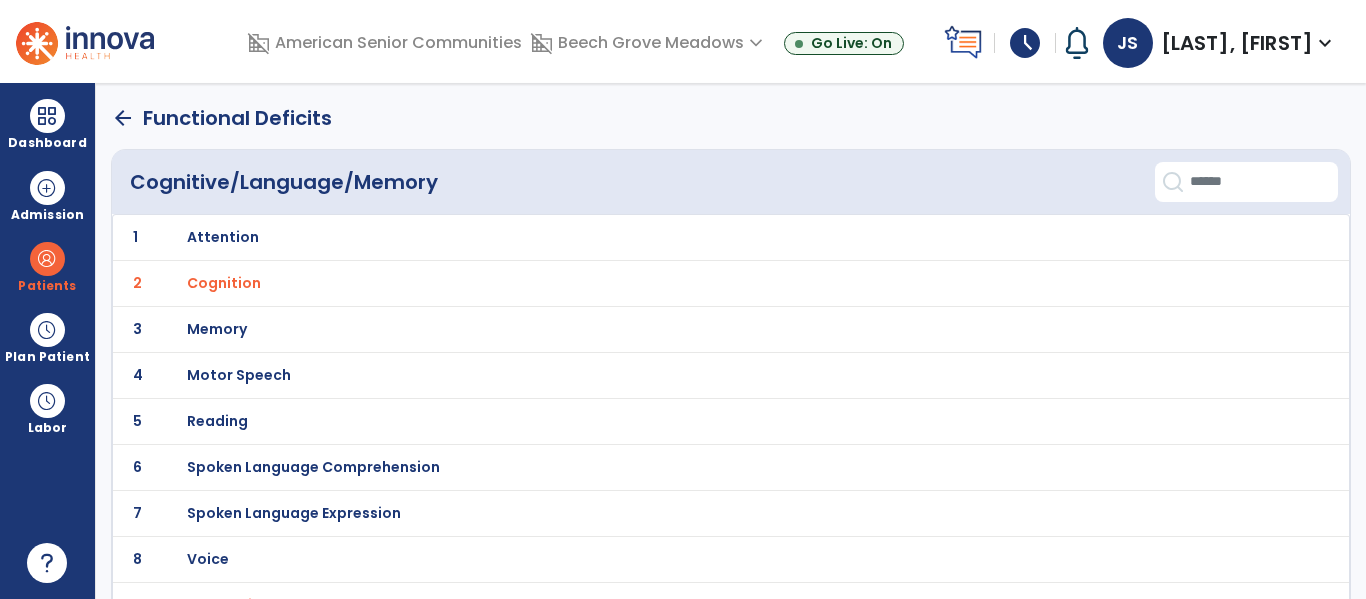 click on "arrow_back" 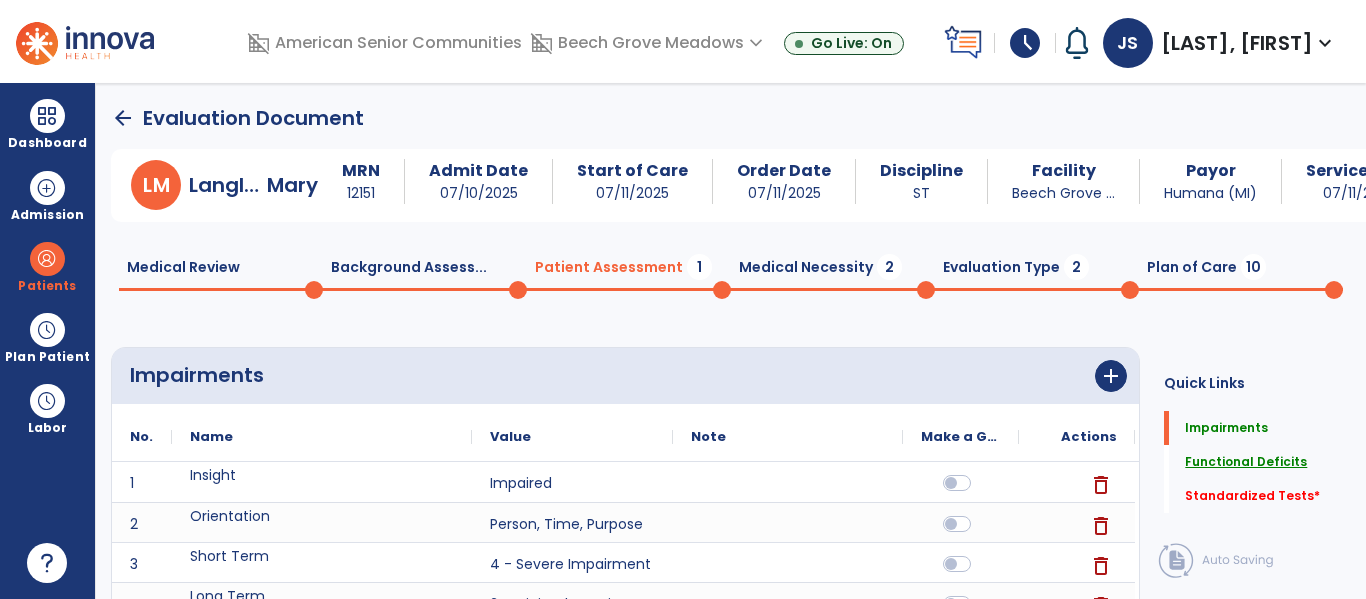 scroll, scrollTop: 17, scrollLeft: 0, axis: vertical 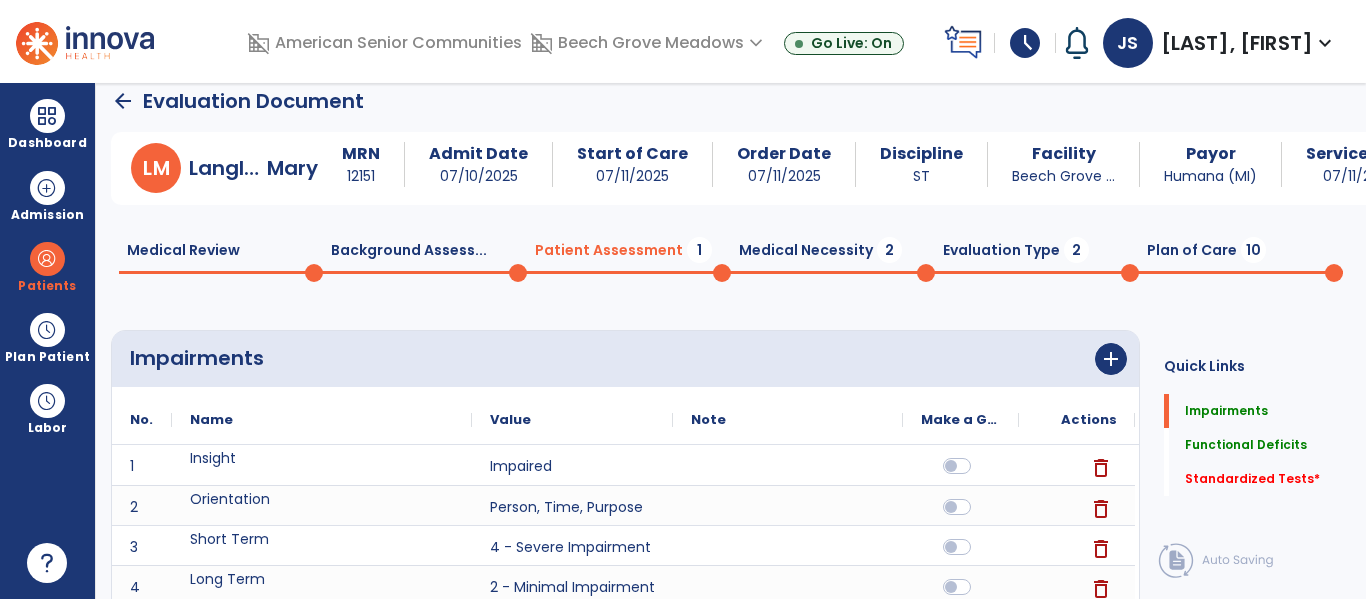 click on "Standardized Tests   *" 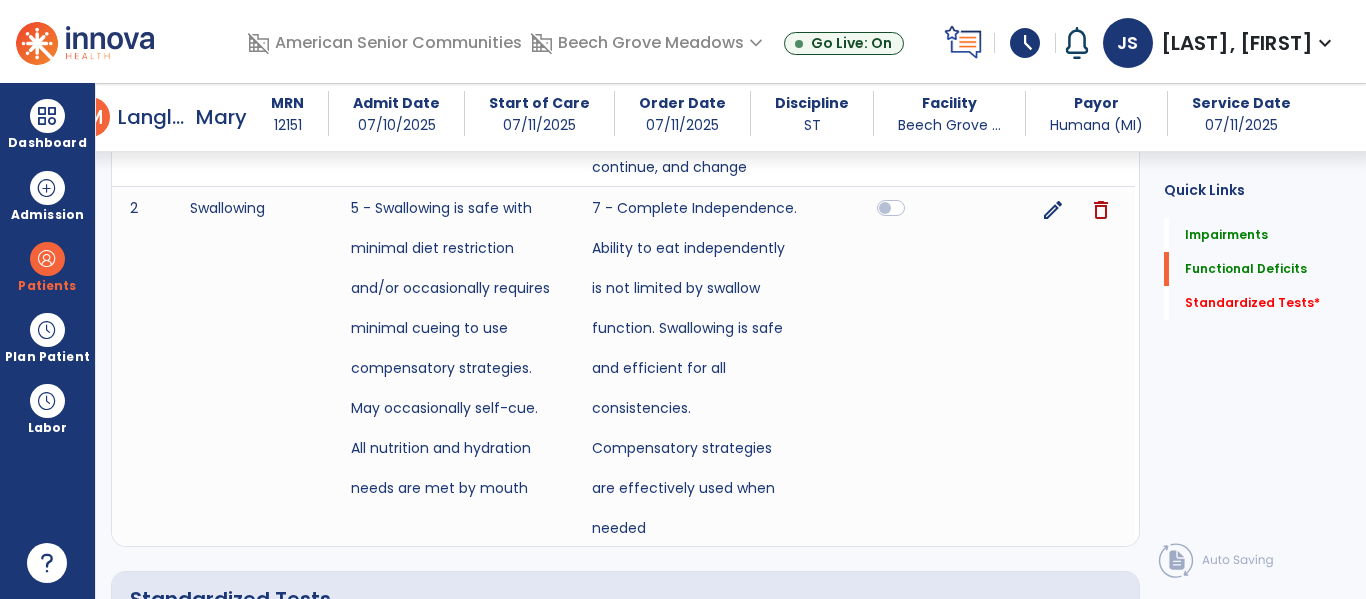 scroll, scrollTop: 2169, scrollLeft: 0, axis: vertical 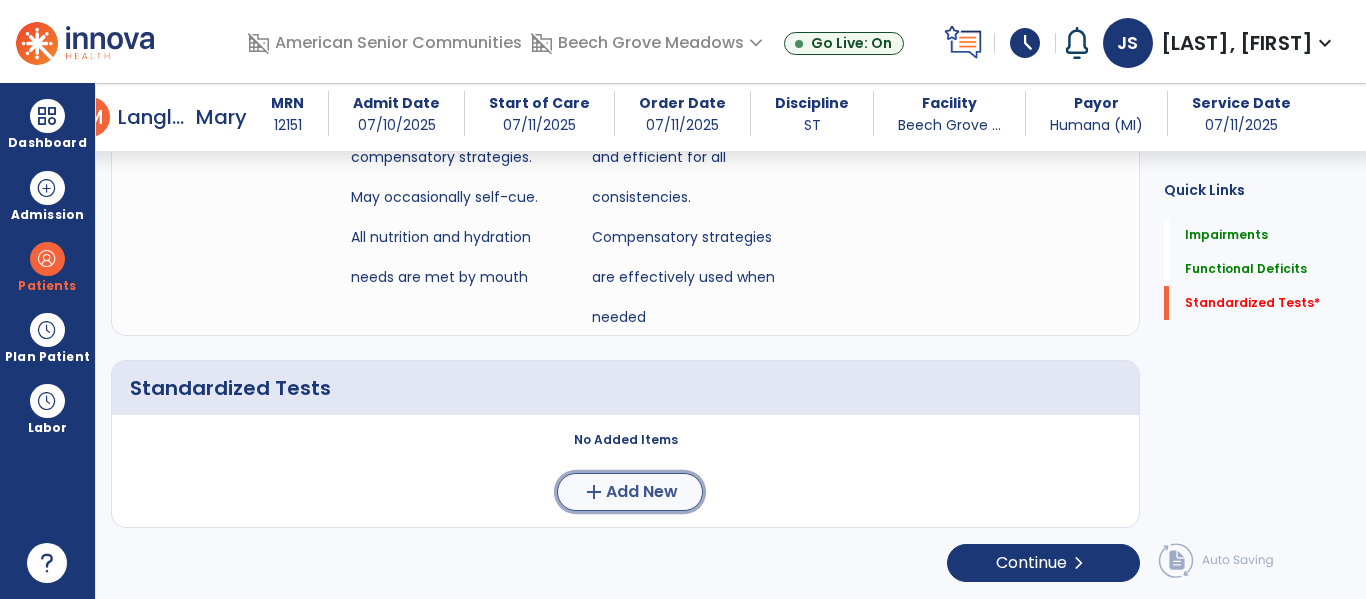 click on "Add New" 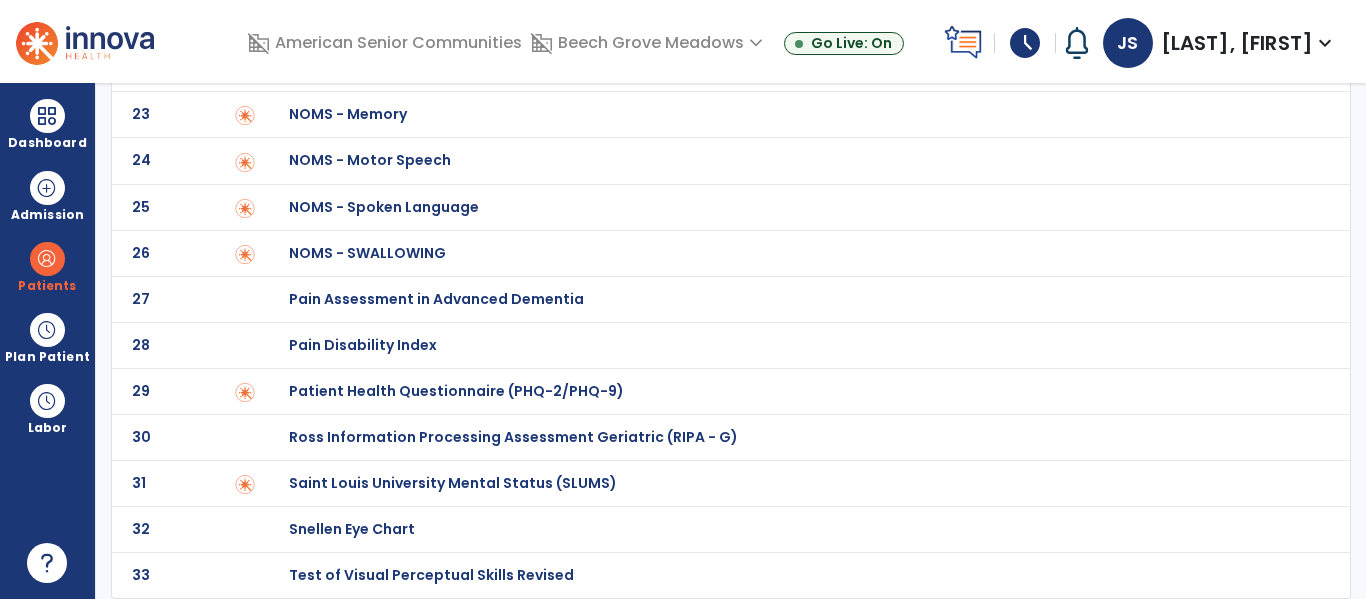 scroll, scrollTop: 0, scrollLeft: 0, axis: both 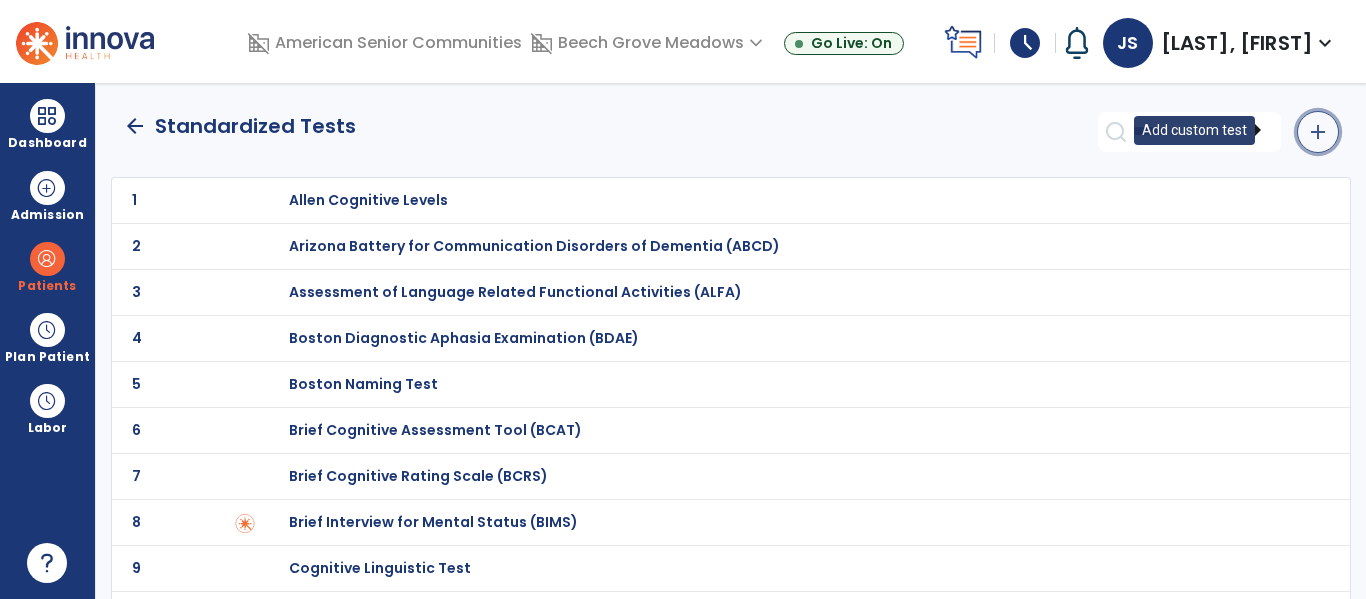 click on "add" 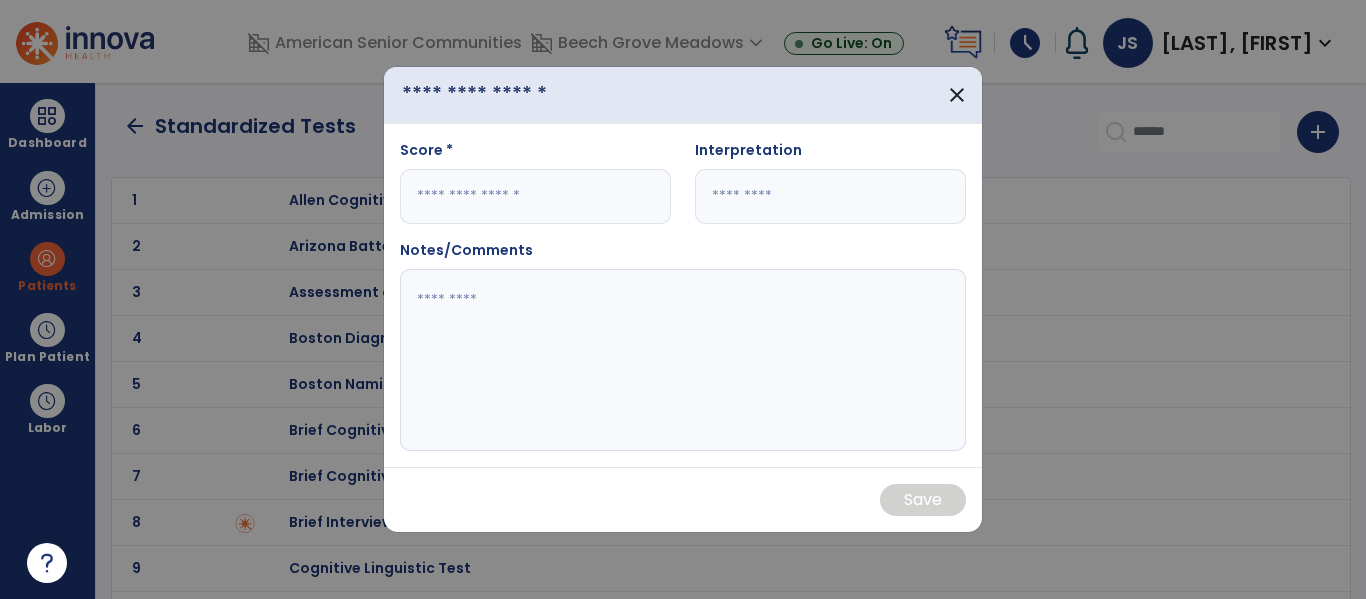 click at bounding box center [502, 95] 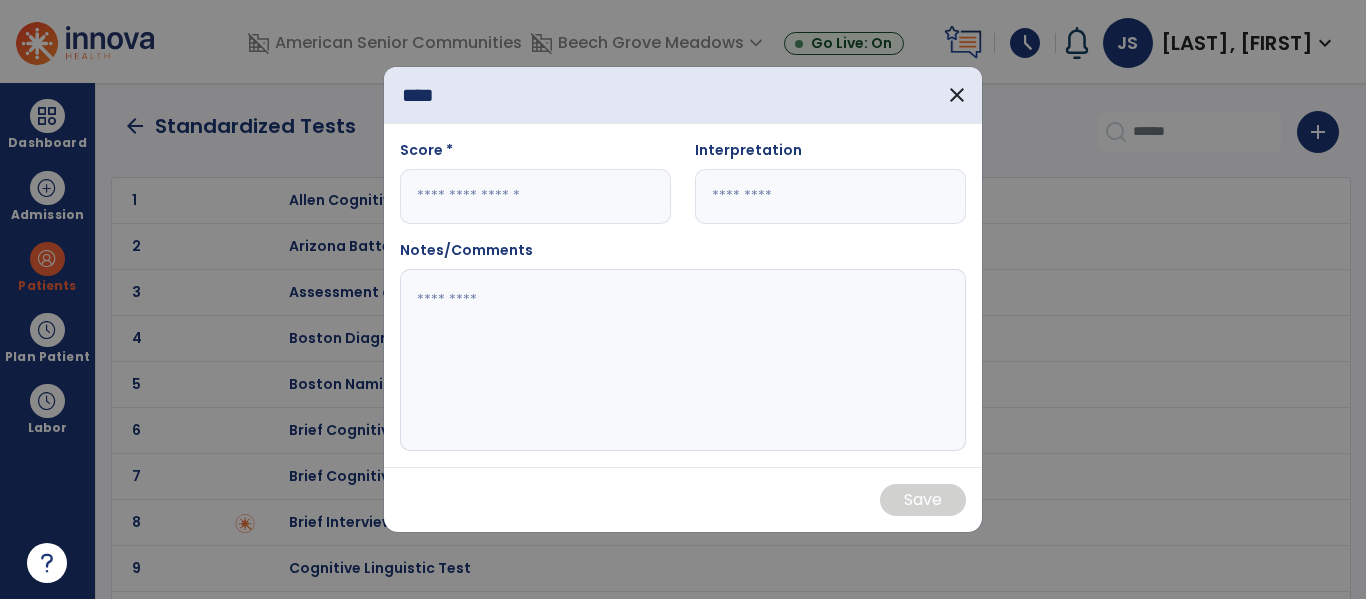 type on "****" 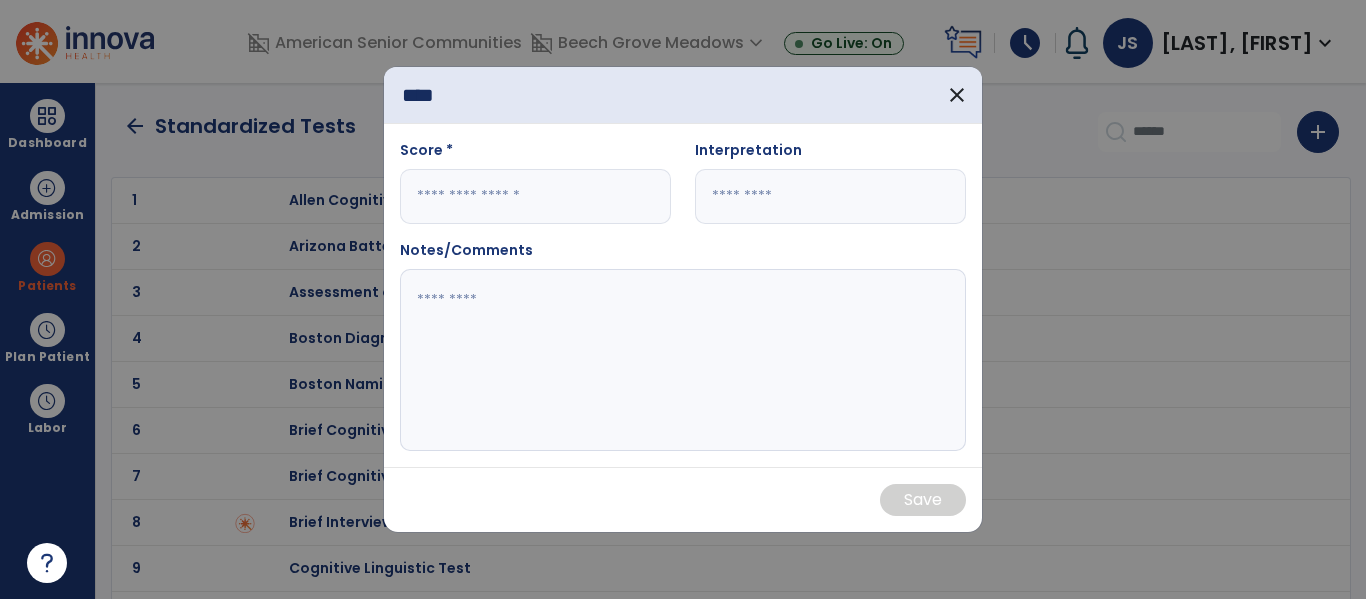 click at bounding box center [535, 196] 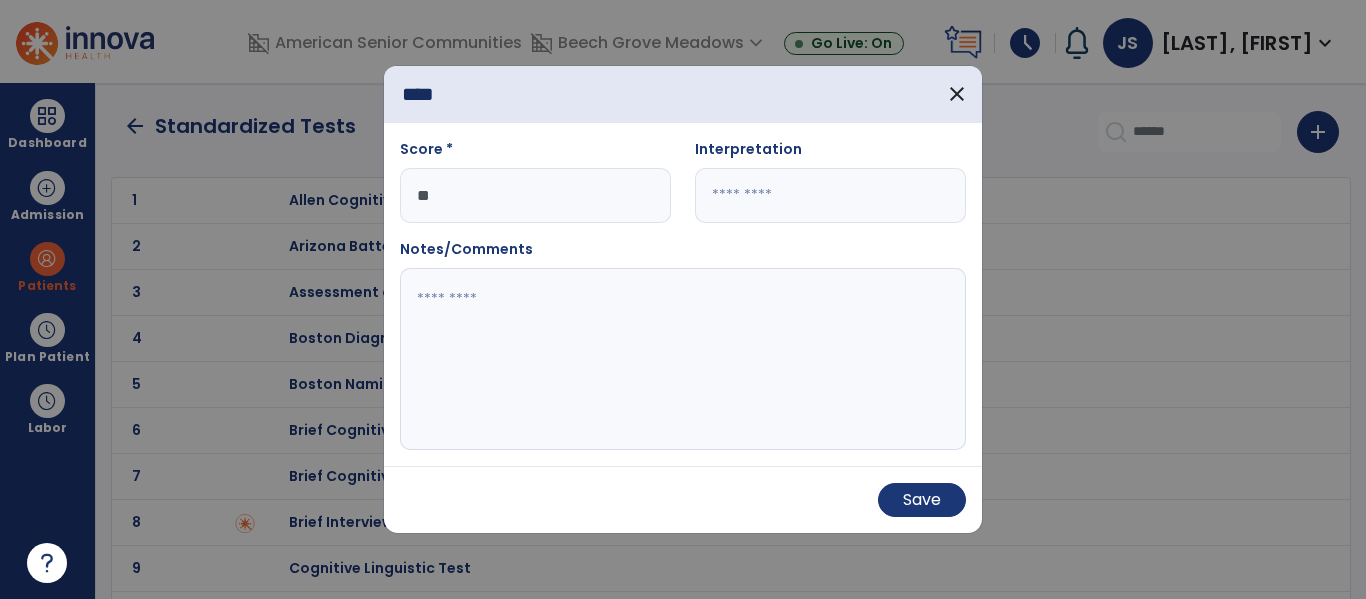 type on "**" 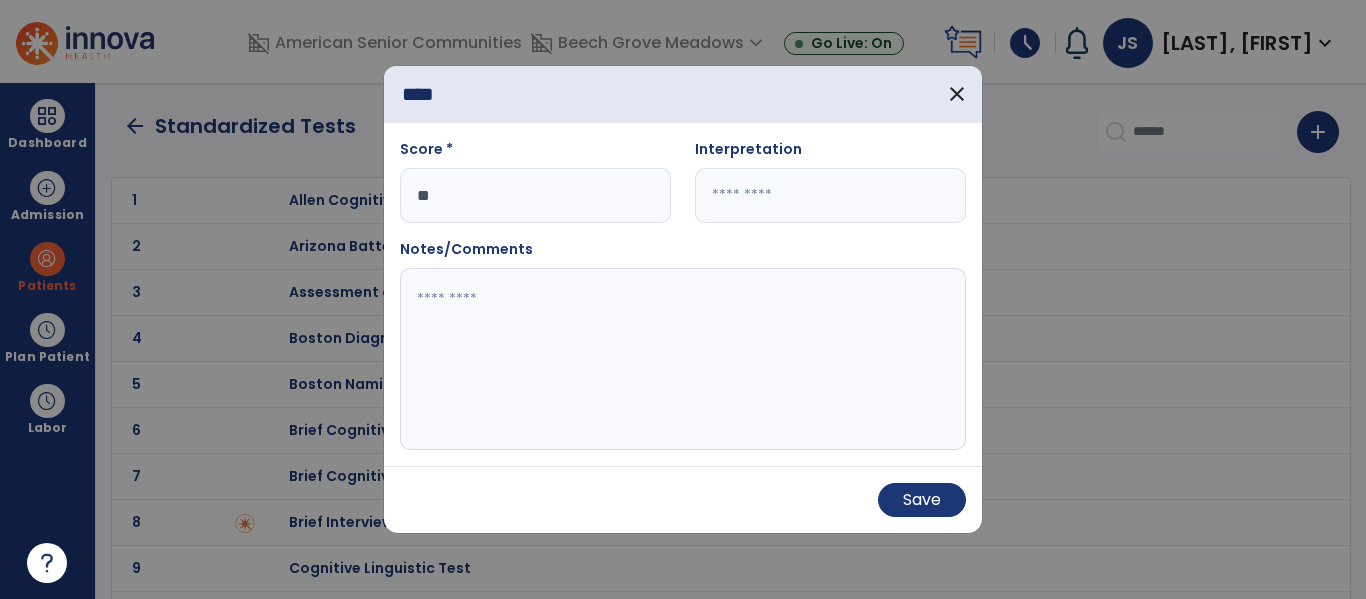 click at bounding box center (830, 195) 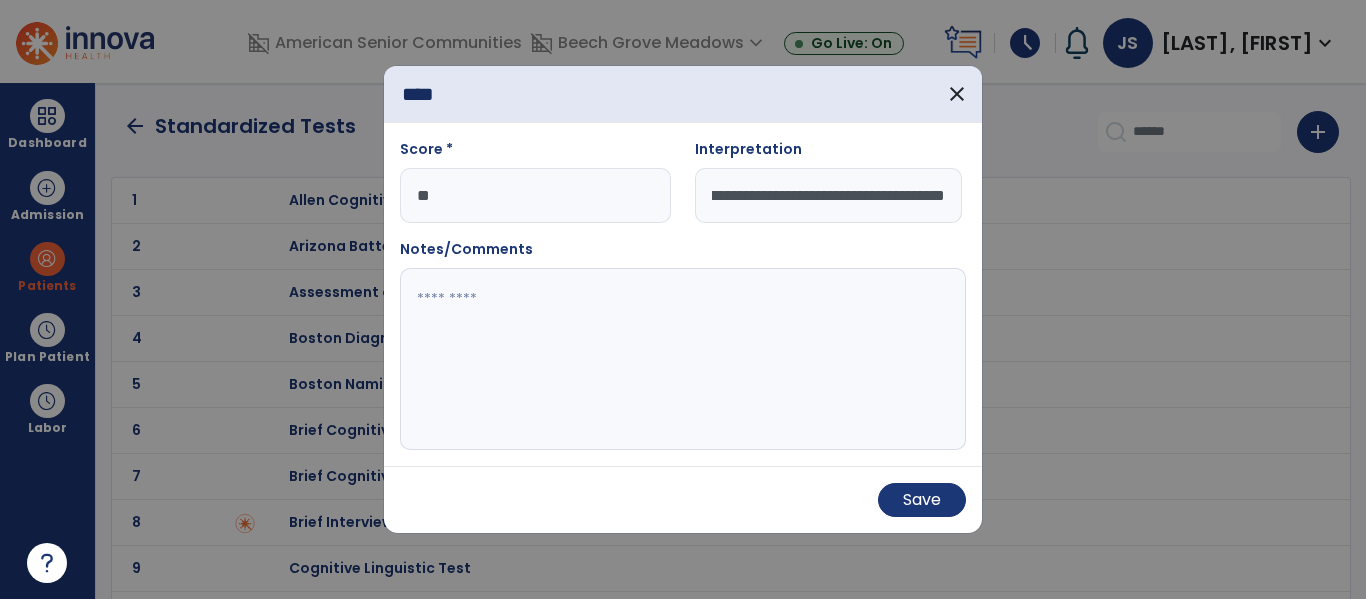 scroll, scrollTop: 0, scrollLeft: 201, axis: horizontal 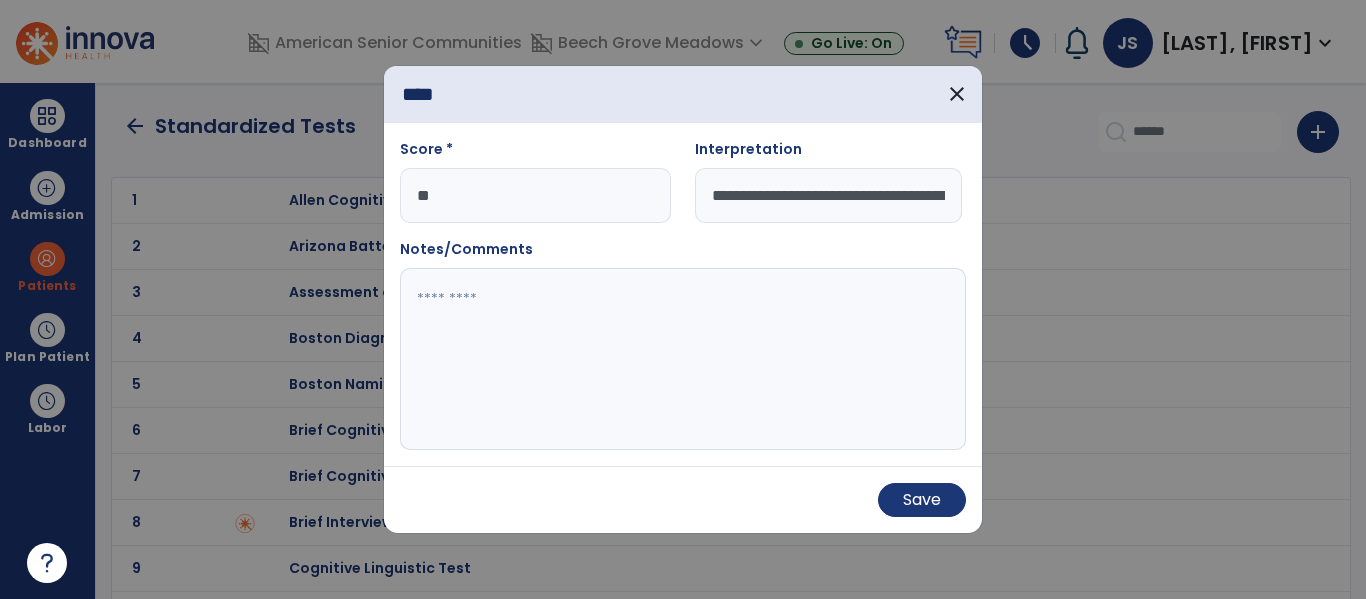 click at bounding box center [679, 359] 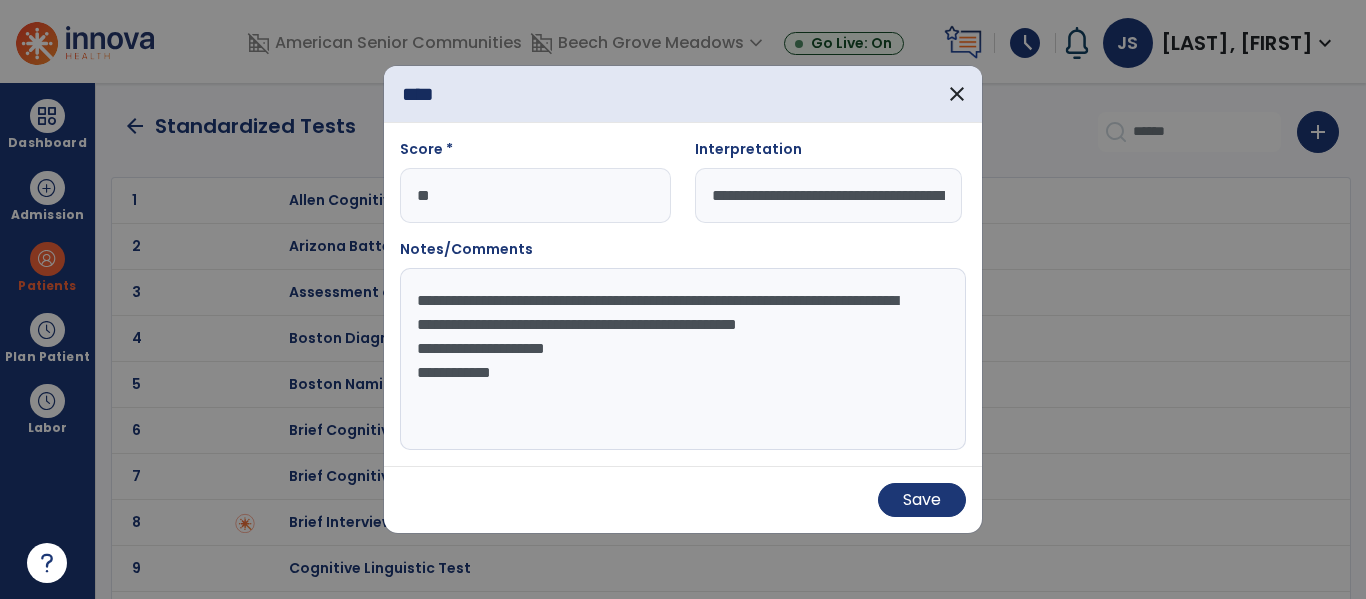 scroll, scrollTop: 19, scrollLeft: 0, axis: vertical 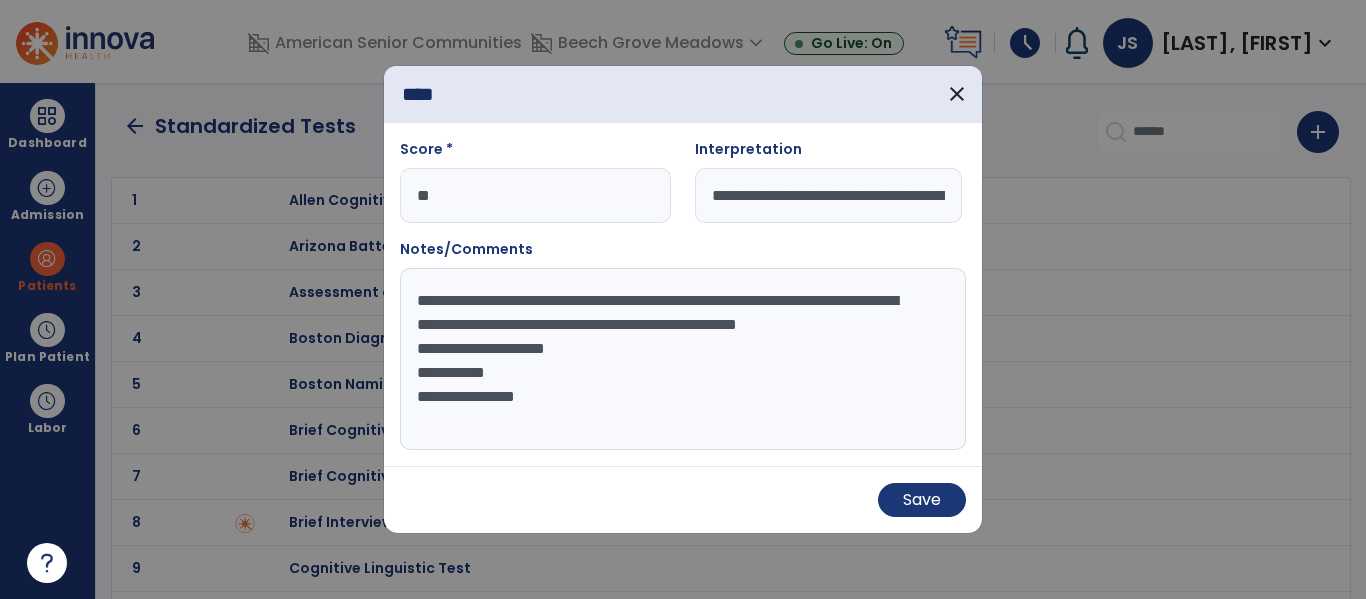 drag, startPoint x: 760, startPoint y: 428, endPoint x: 370, endPoint y: 280, distance: 417.13788 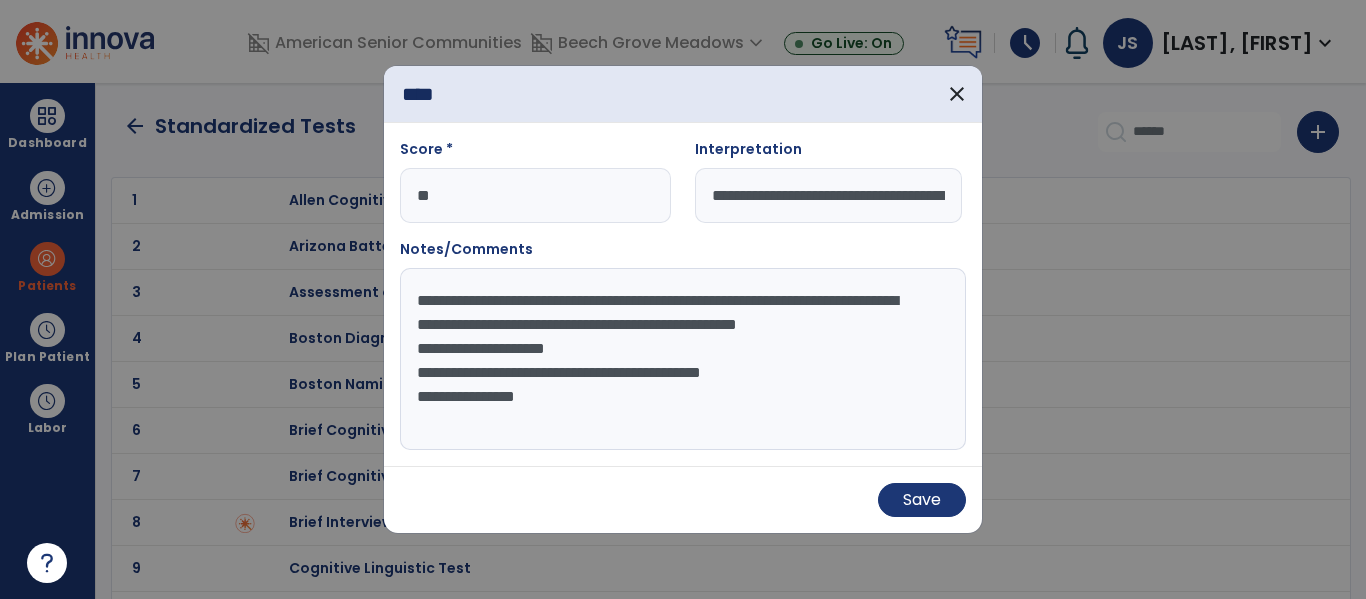 scroll, scrollTop: 19, scrollLeft: 0, axis: vertical 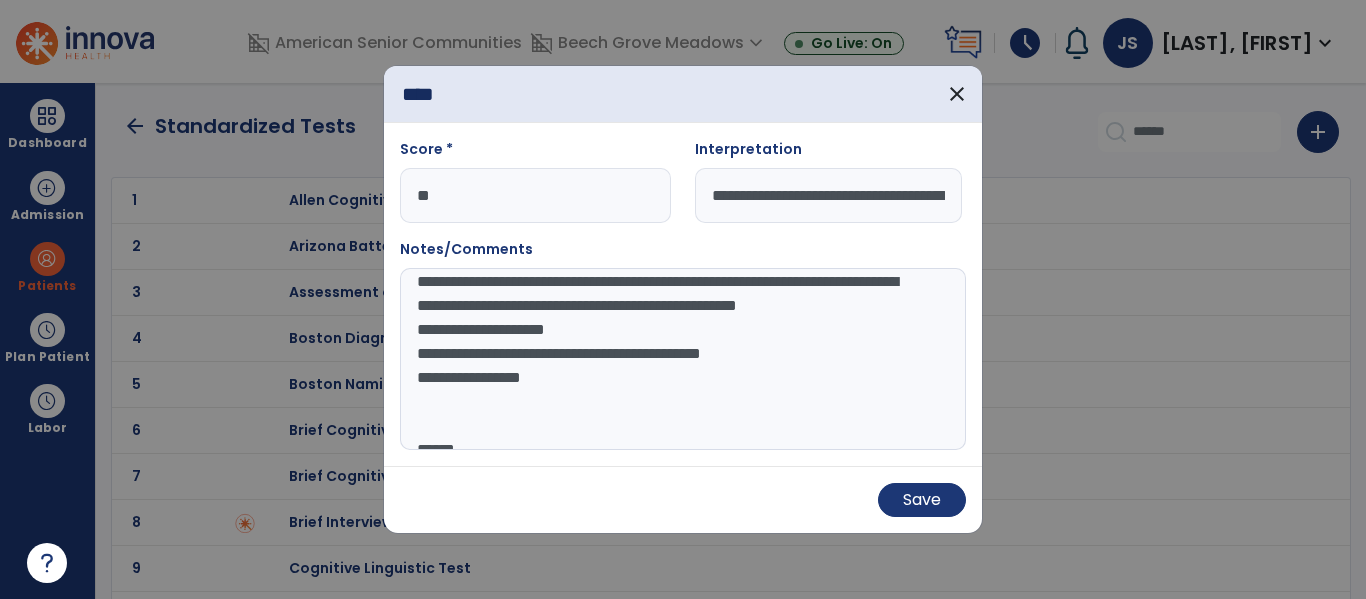 drag, startPoint x: 890, startPoint y: 405, endPoint x: 545, endPoint y: 410, distance: 345.03622 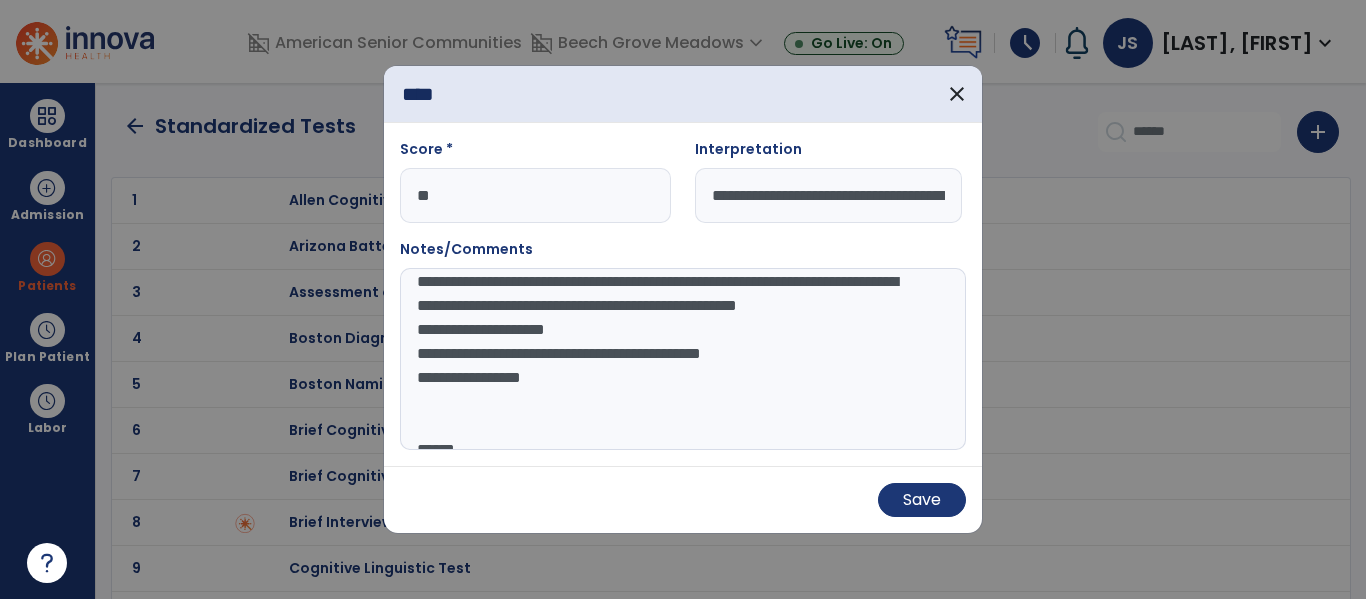 click on "**********" at bounding box center (679, 359) 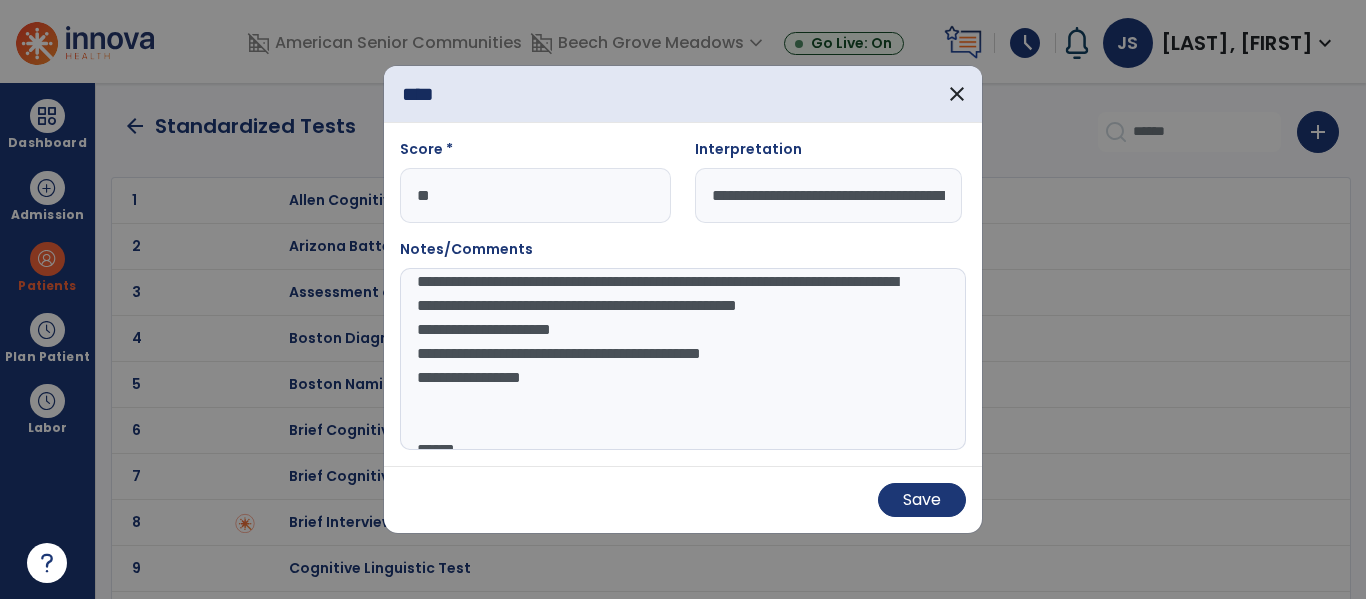 paste on "**********" 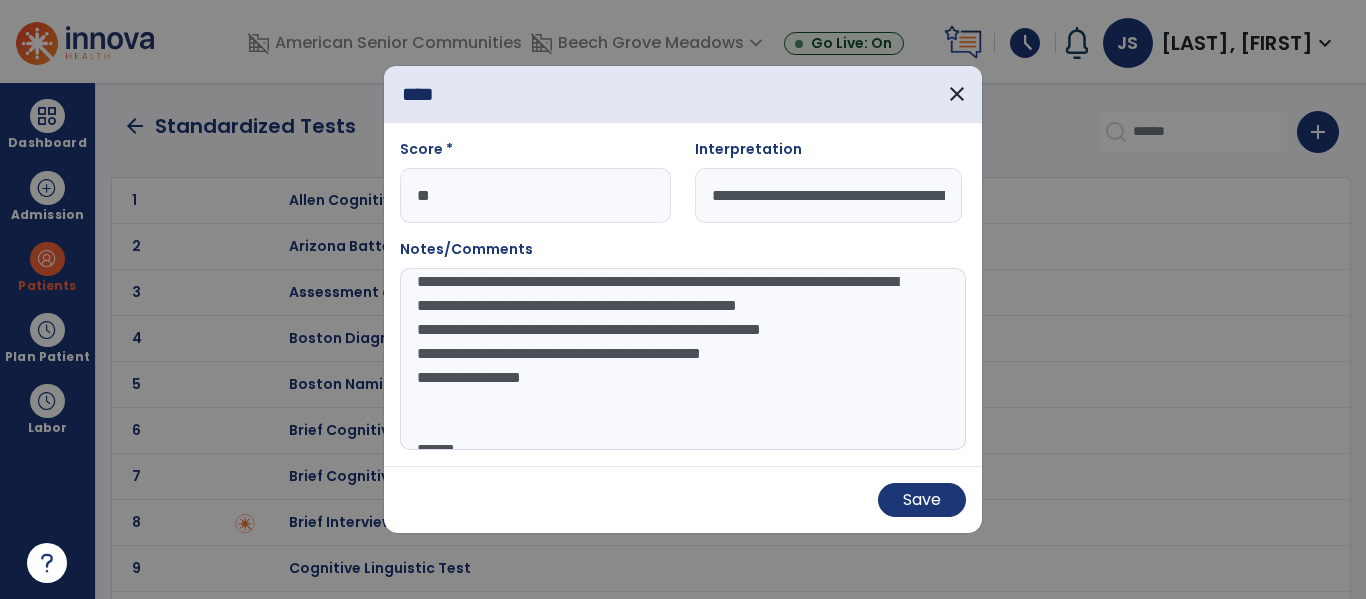 click on "**********" at bounding box center [679, 359] 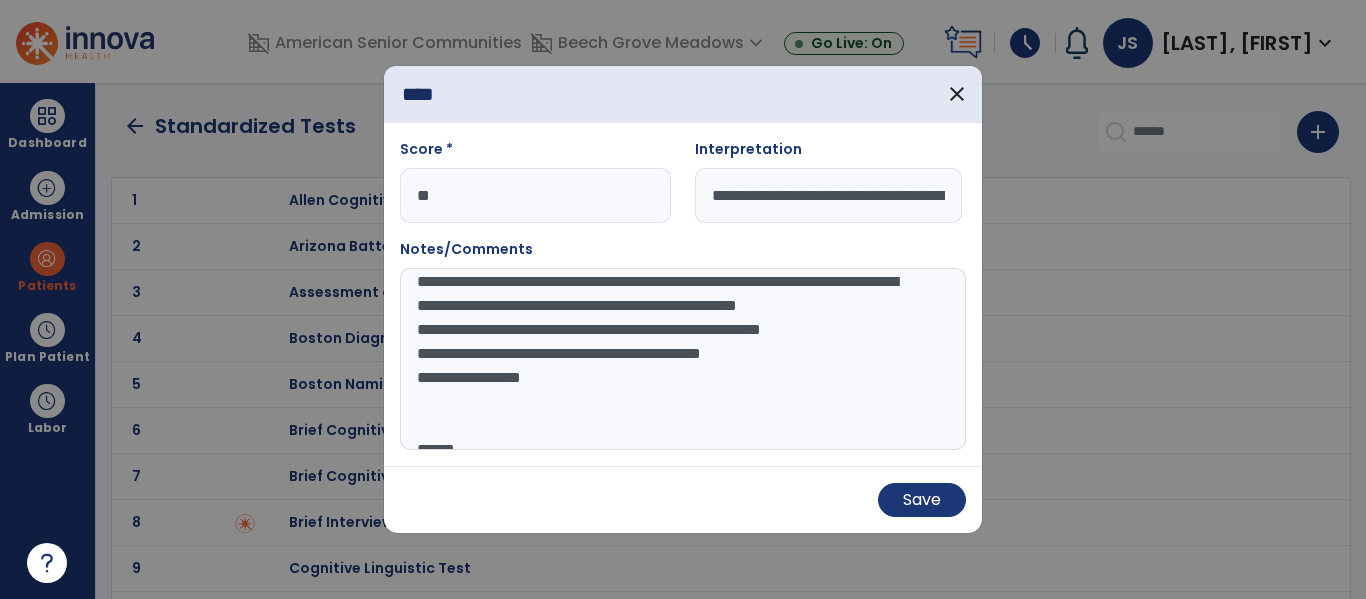 scroll, scrollTop: 31, scrollLeft: 0, axis: vertical 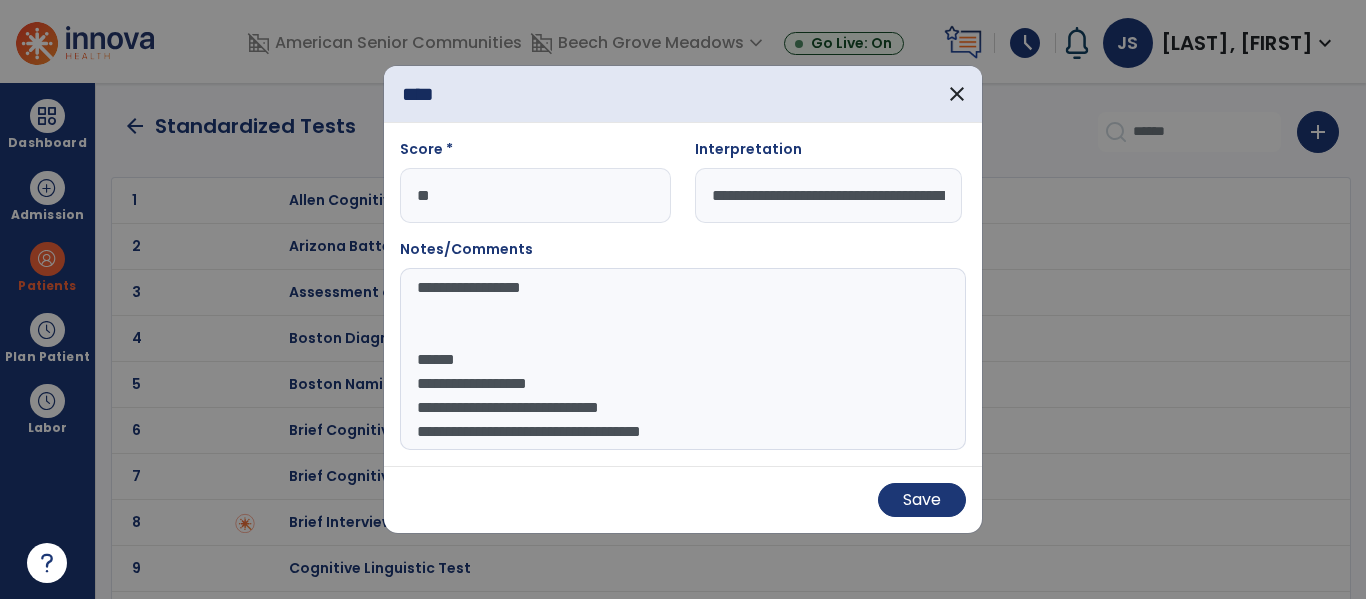 click on "**********" at bounding box center [679, 359] 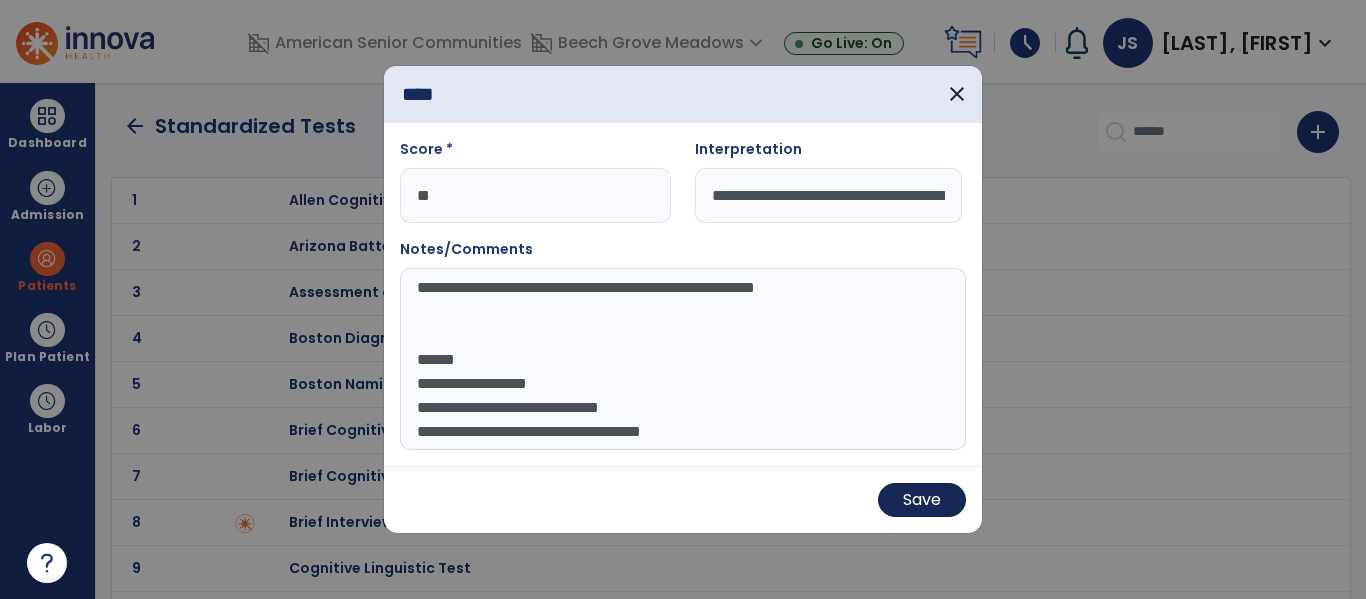 type on "**********" 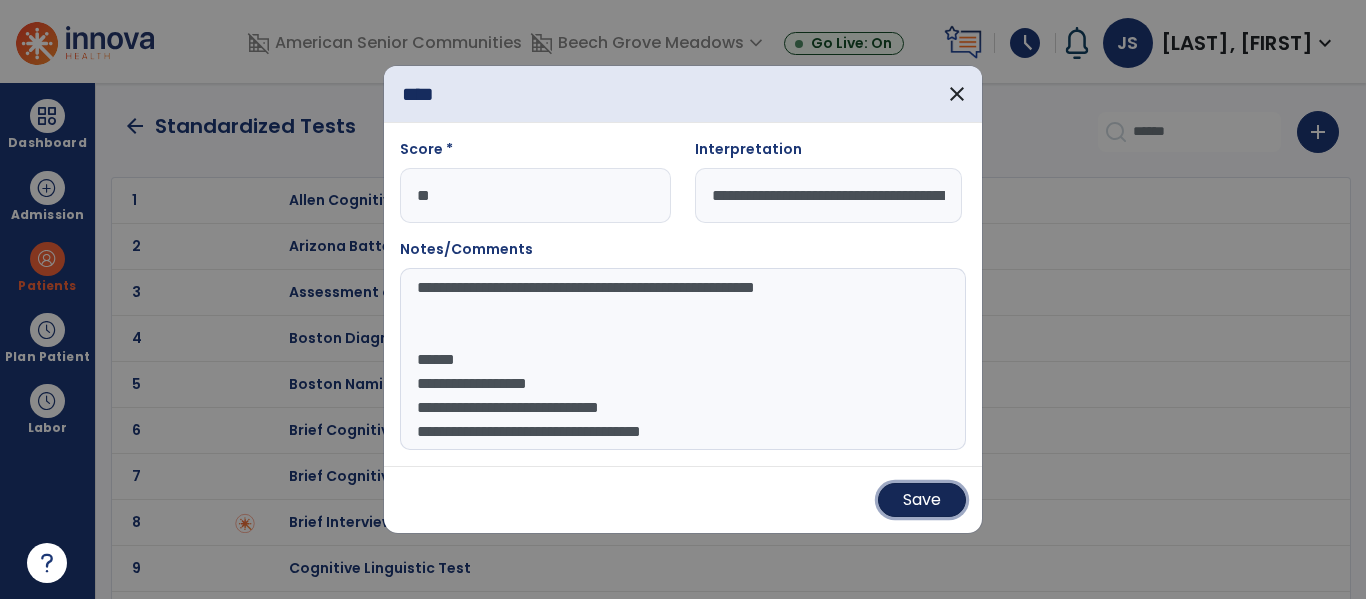 click on "Save" at bounding box center [922, 500] 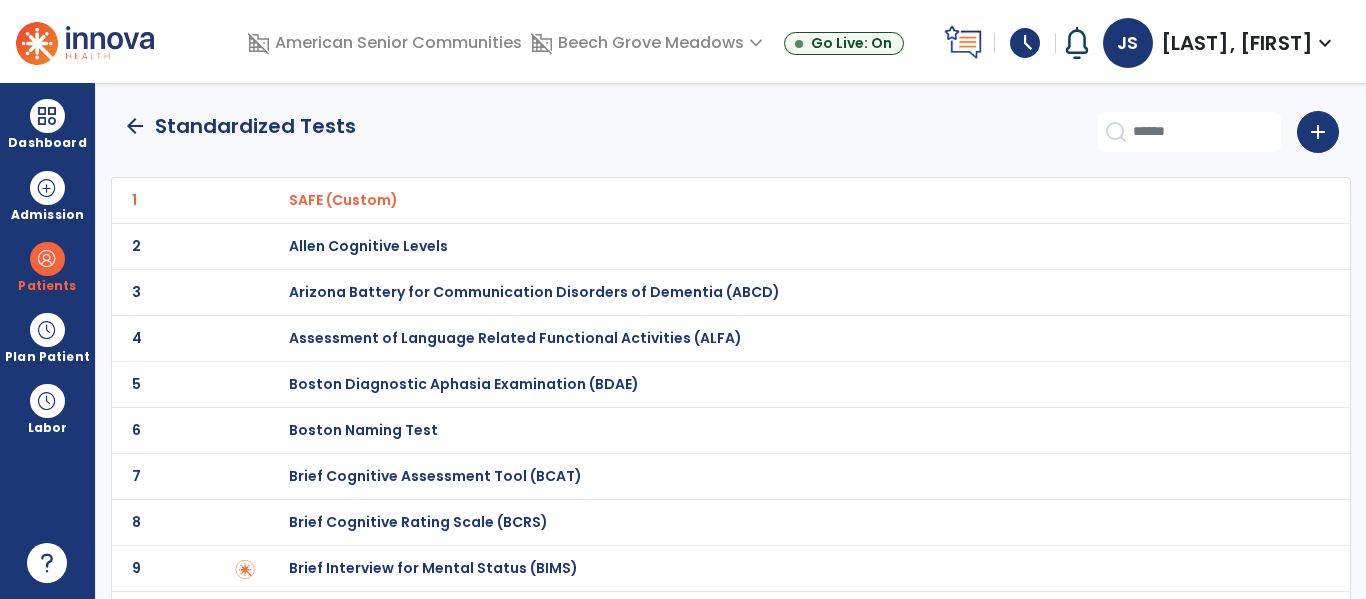 click on "Brief Cognitive Rating Scale (BCRS)" at bounding box center (343, 200) 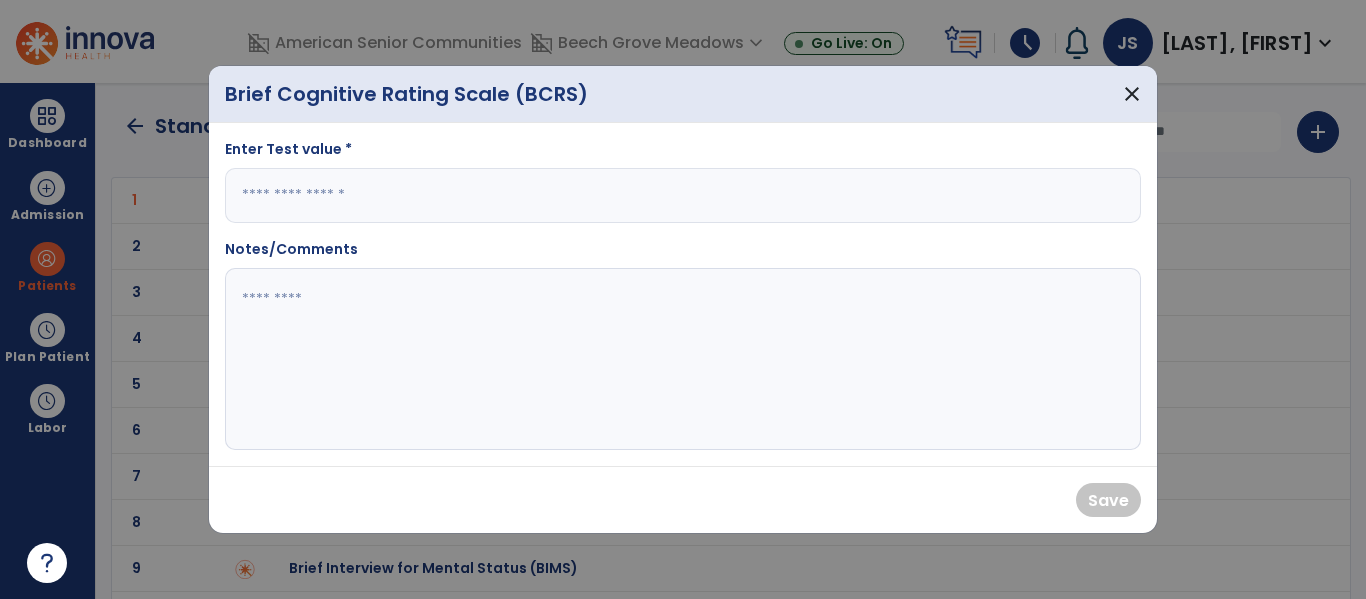 click at bounding box center (683, 195) 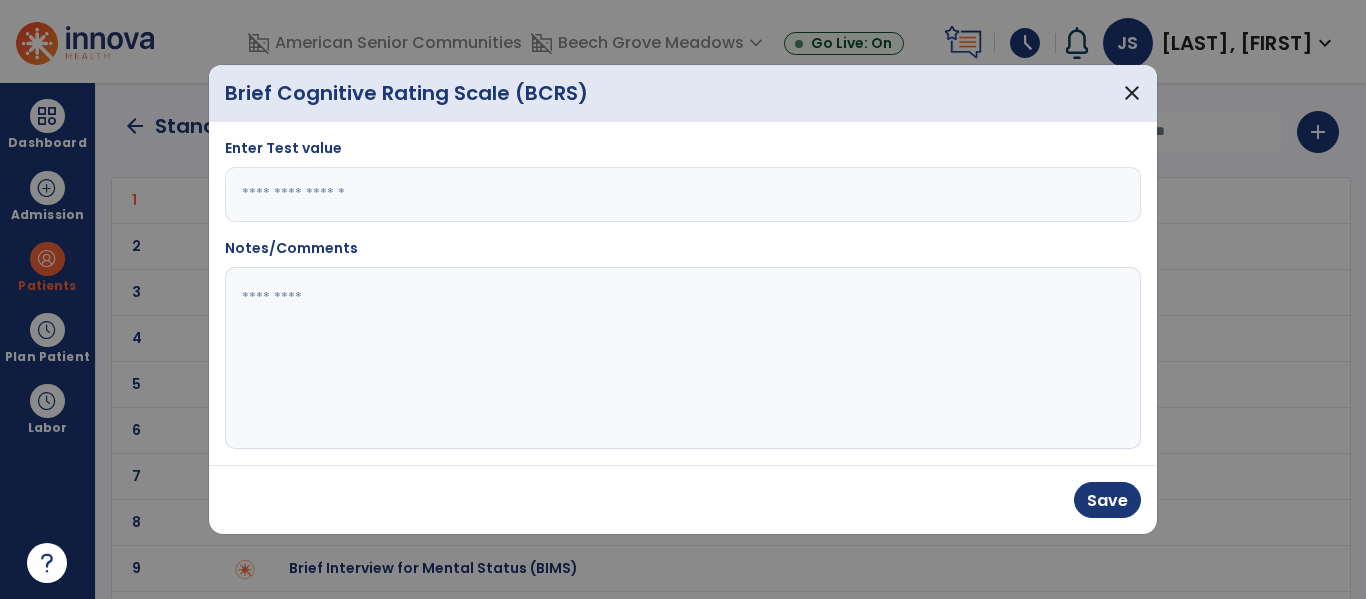 type on "**" 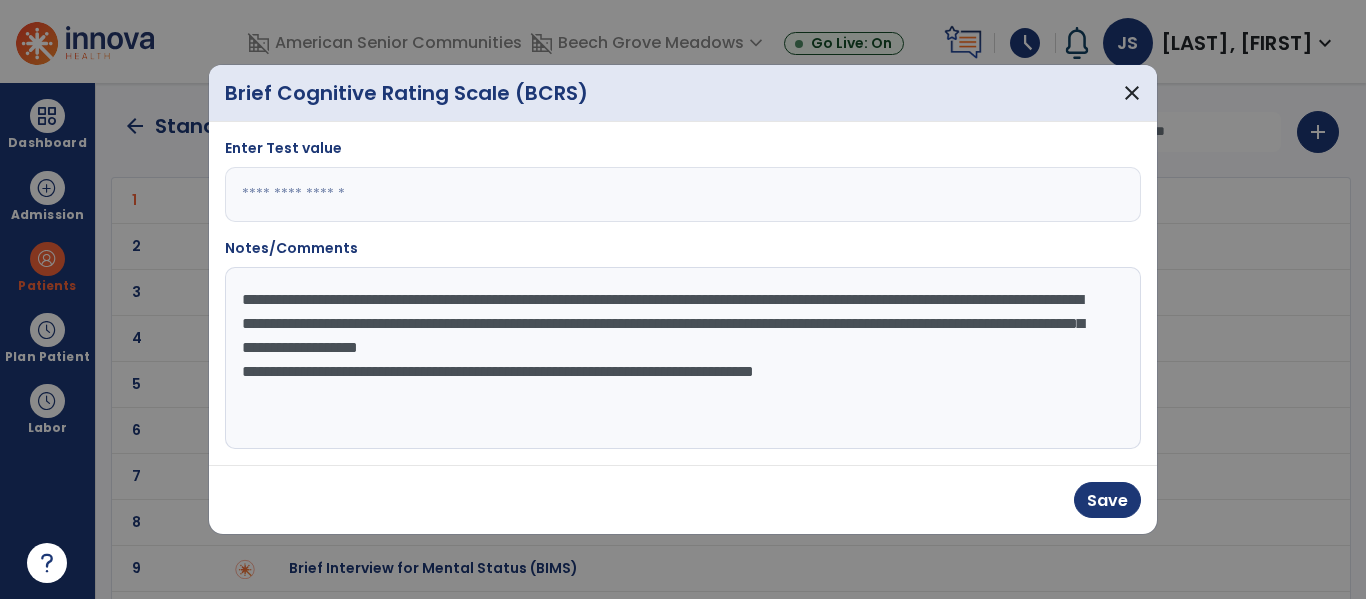 scroll, scrollTop: 20, scrollLeft: 0, axis: vertical 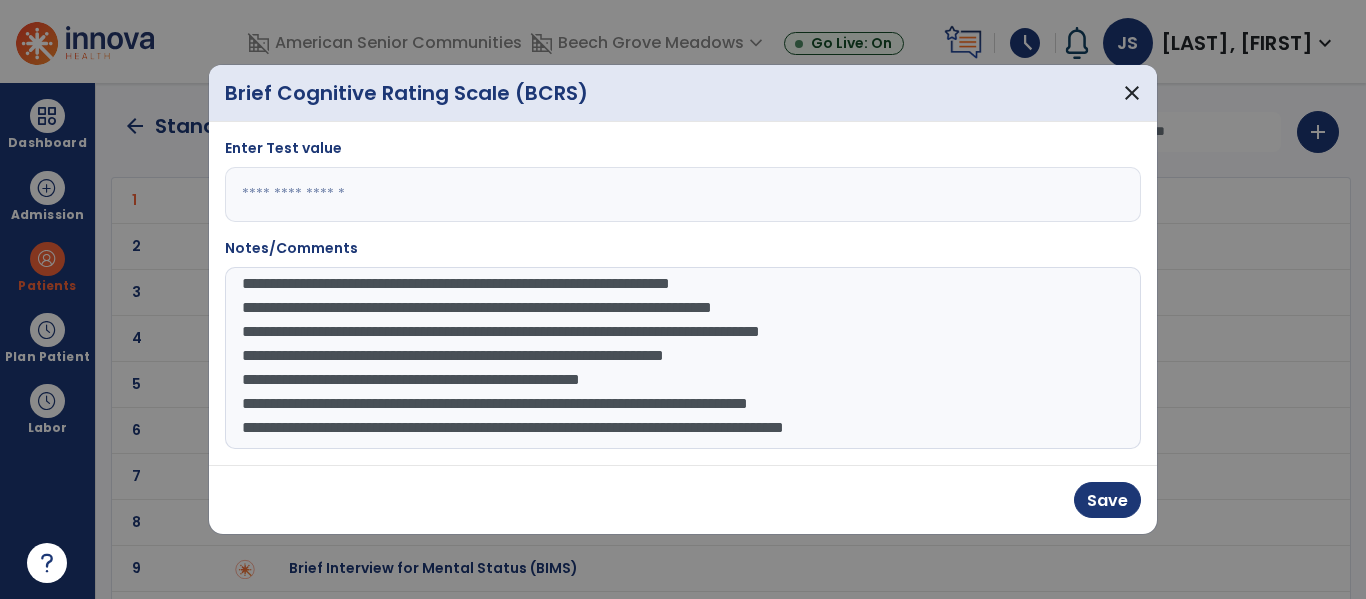 drag, startPoint x: 240, startPoint y: 299, endPoint x: 582, endPoint y: 452, distance: 374.66385 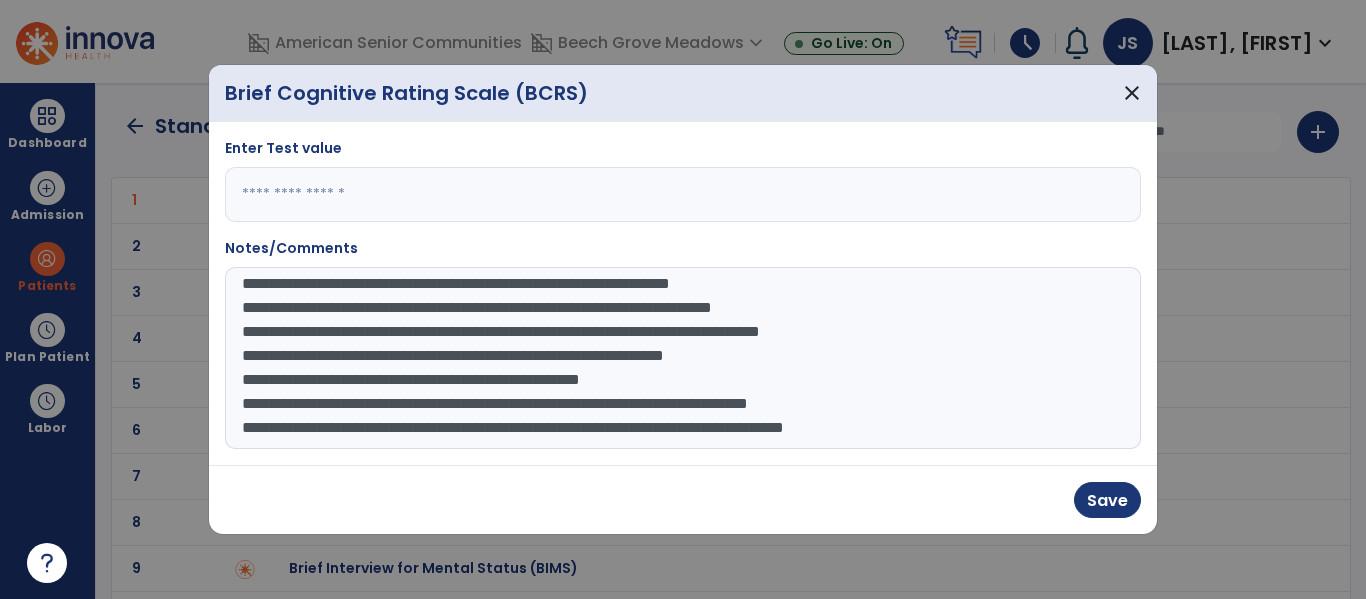 scroll, scrollTop: 125, scrollLeft: 0, axis: vertical 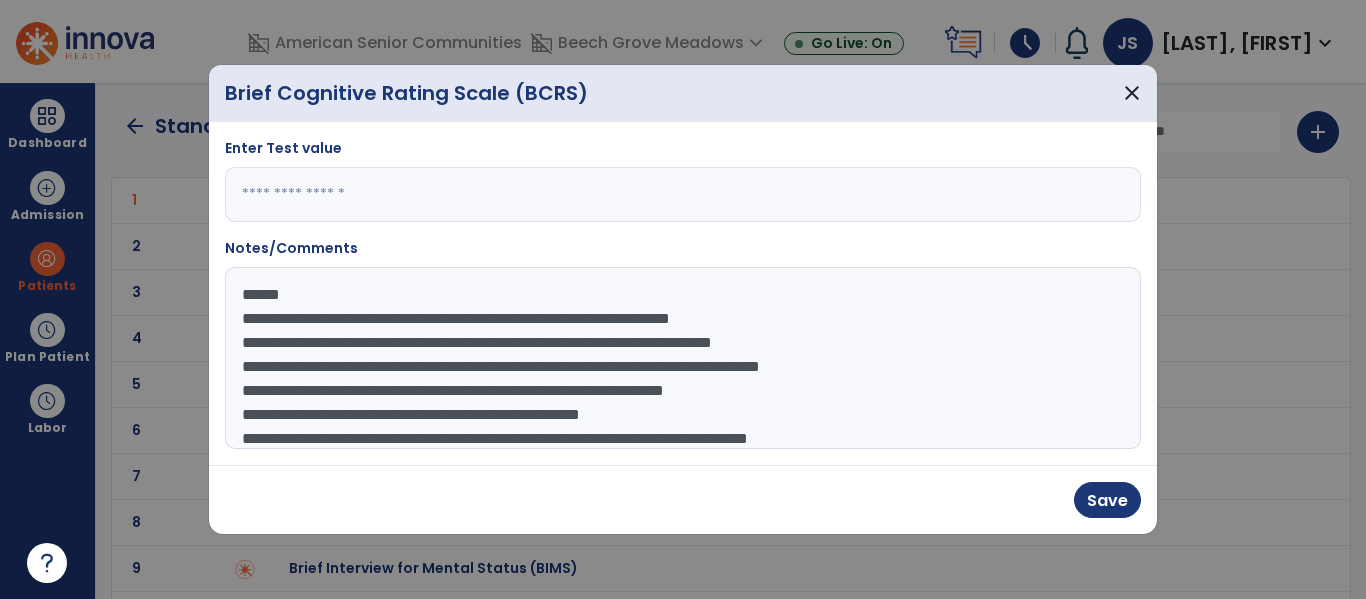 click on "**********" 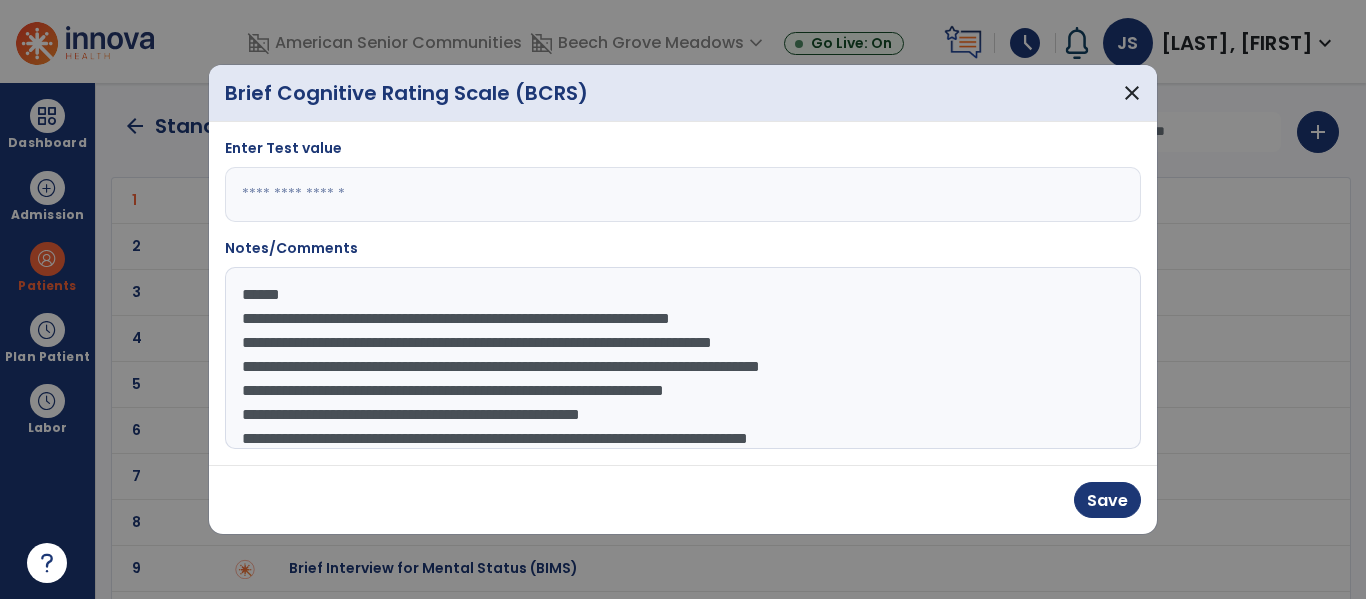 scroll, scrollTop: 68, scrollLeft: 0, axis: vertical 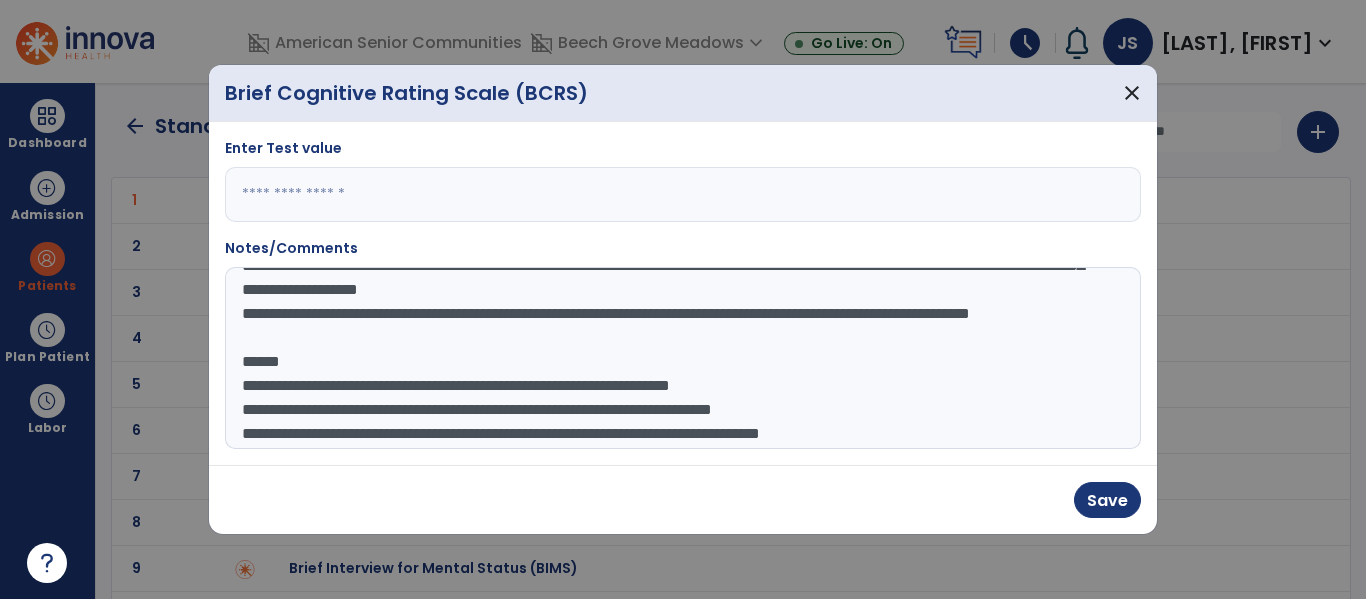 click on "**********" 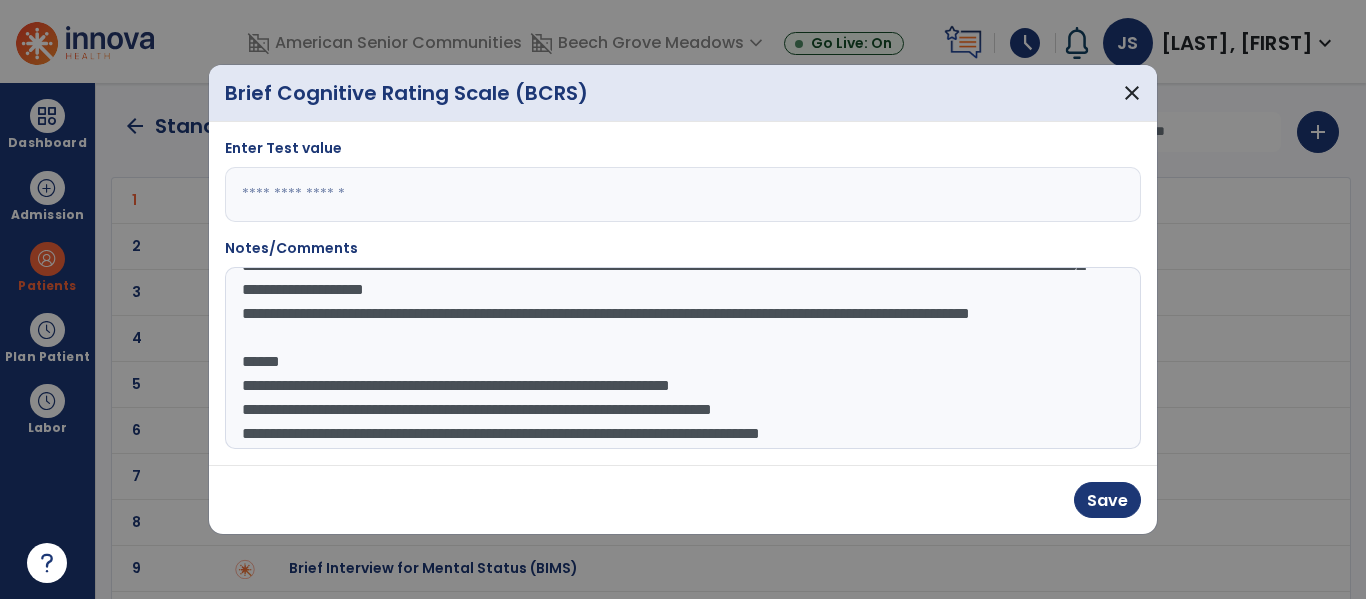 scroll, scrollTop: 51, scrollLeft: 0, axis: vertical 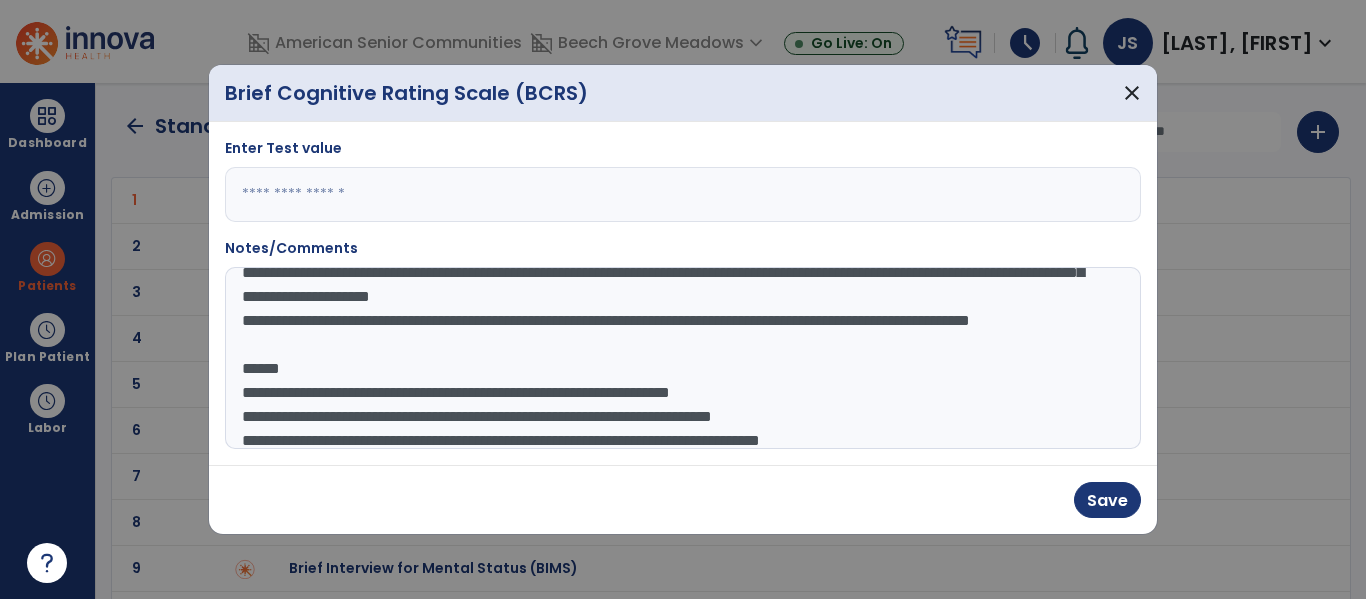 click on "**********" 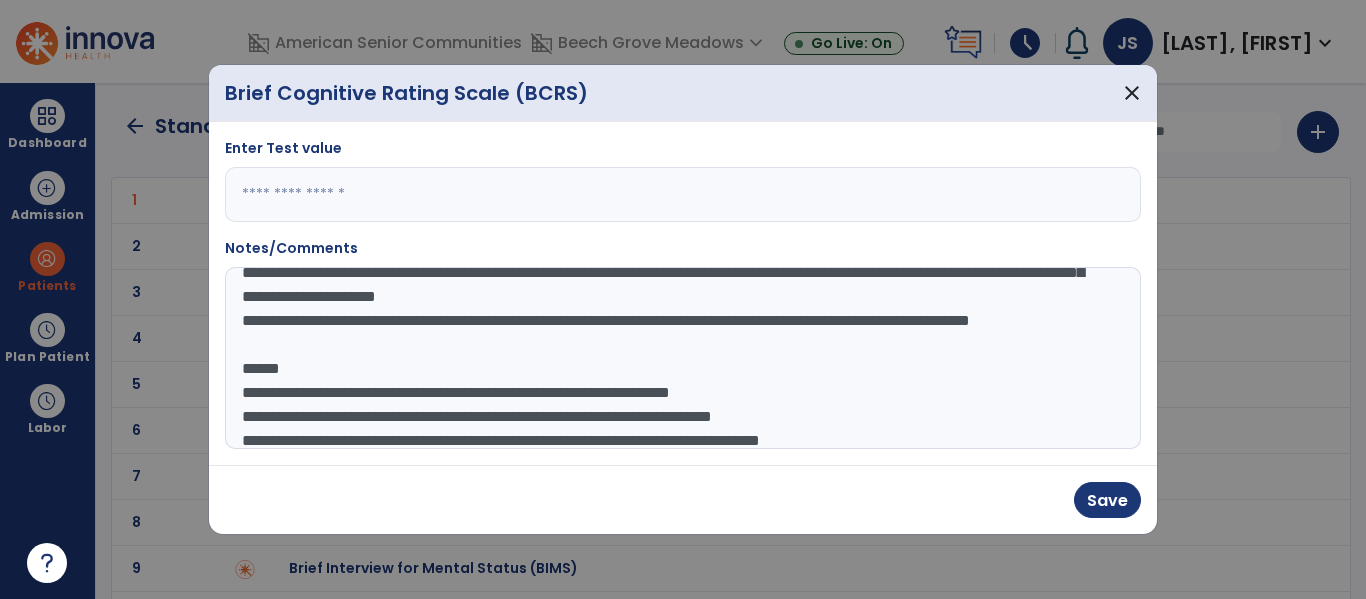 drag, startPoint x: 976, startPoint y: 311, endPoint x: 748, endPoint y: 311, distance: 228 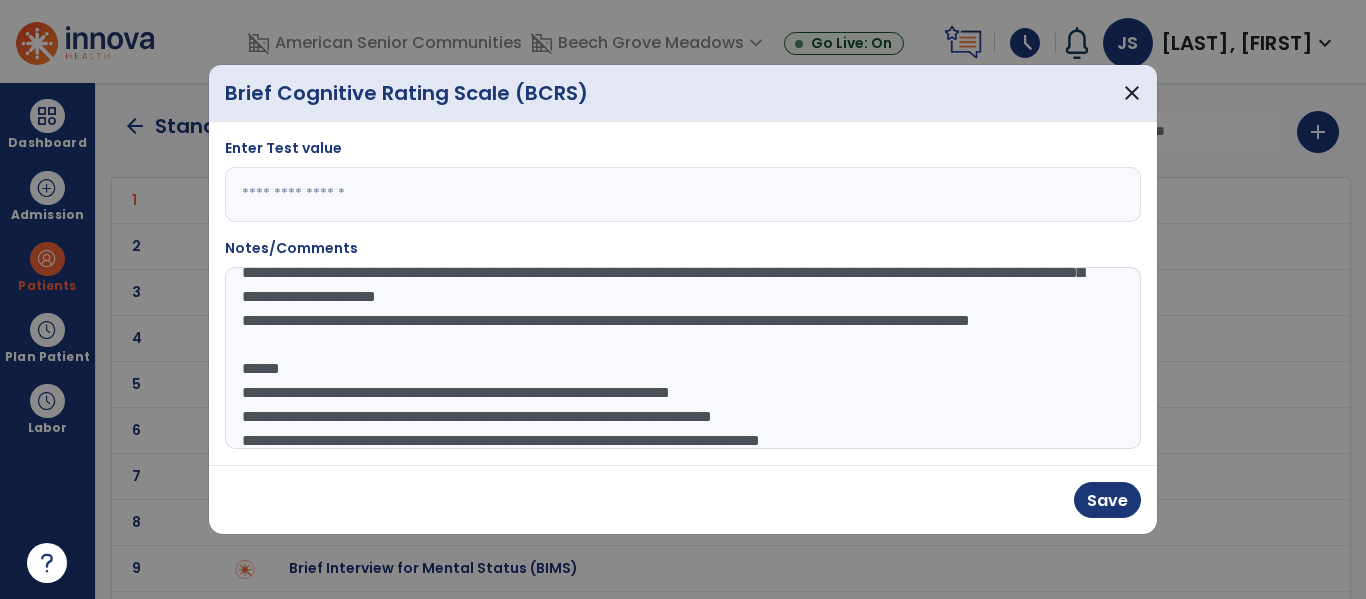 click on "**********" 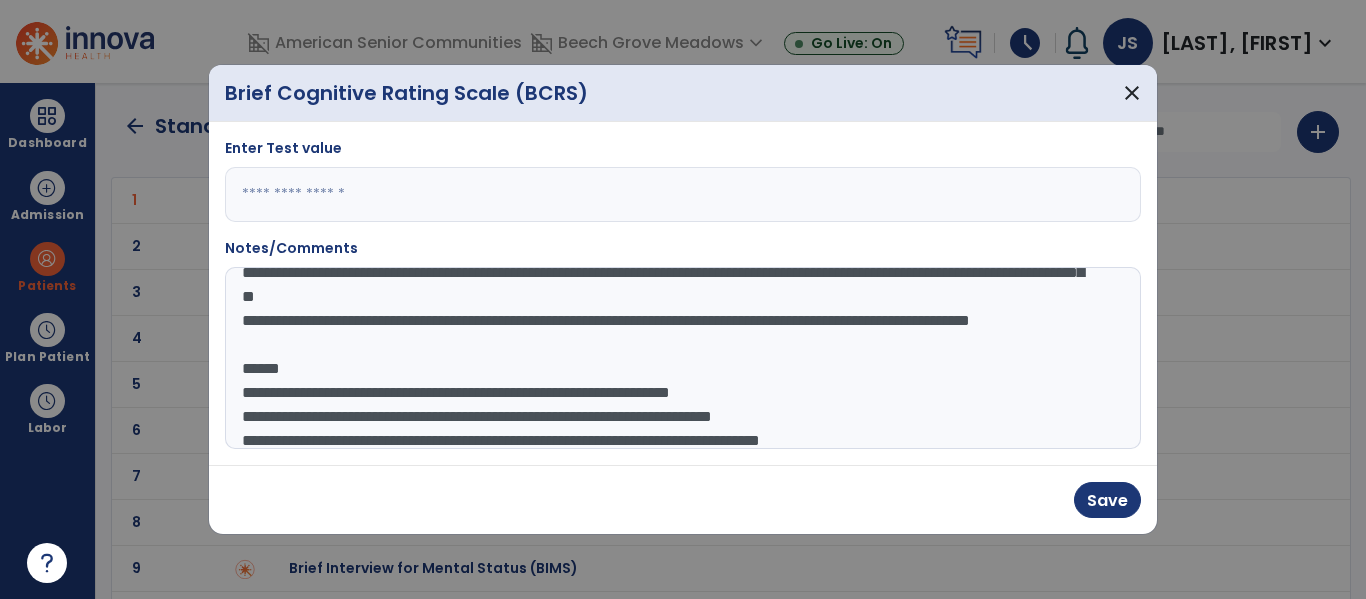 click on "**********" 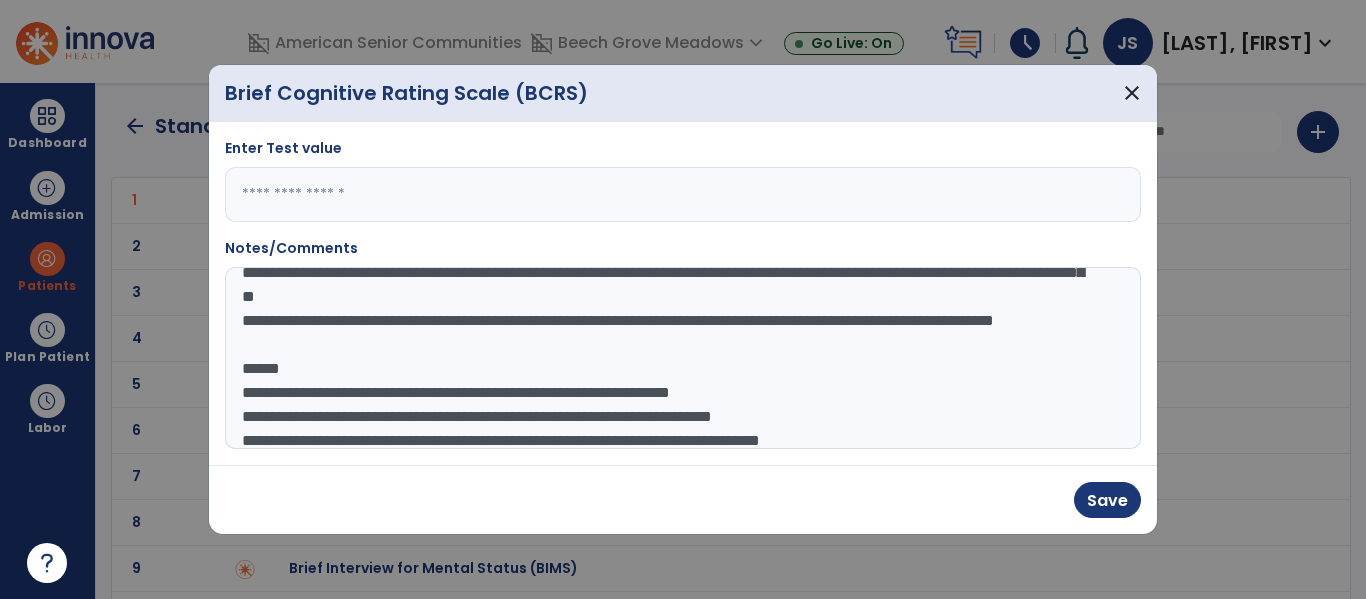 click on "**********" 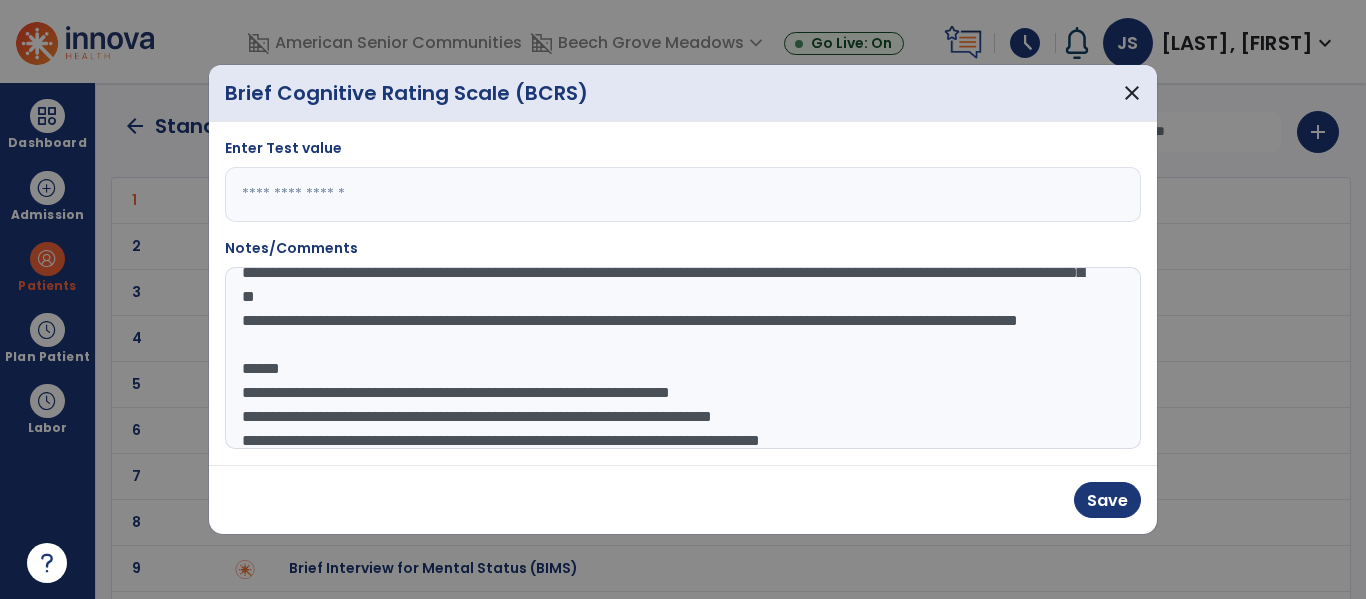 click on "**********" 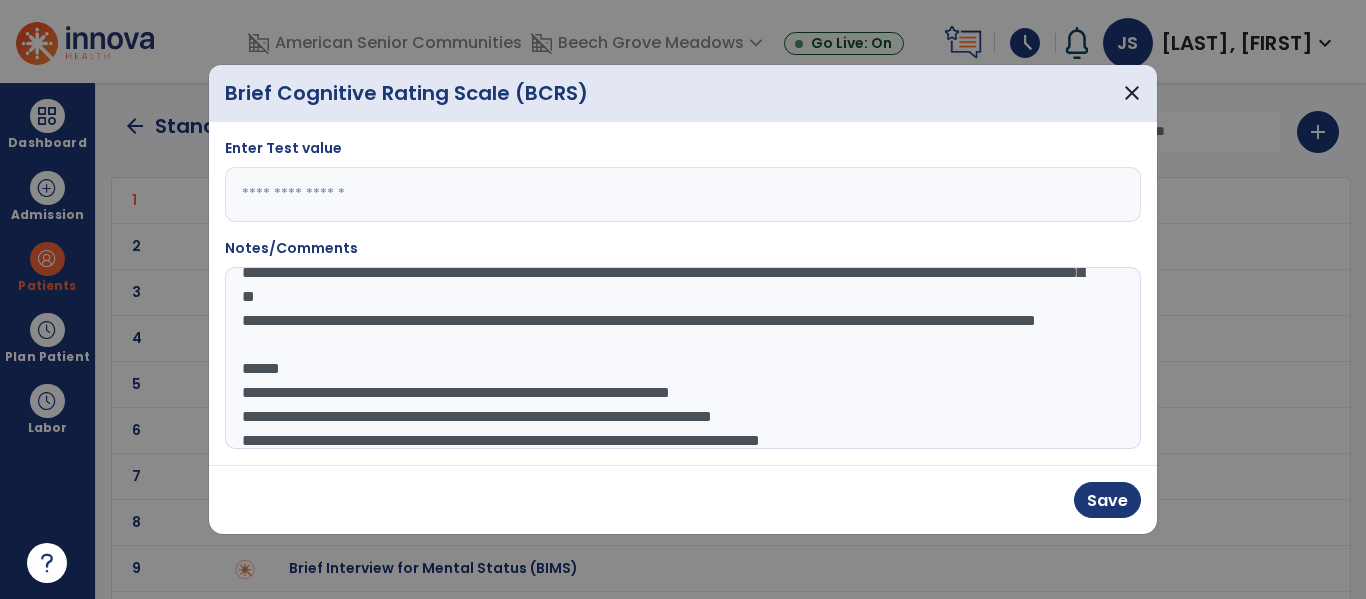 click on "**********" 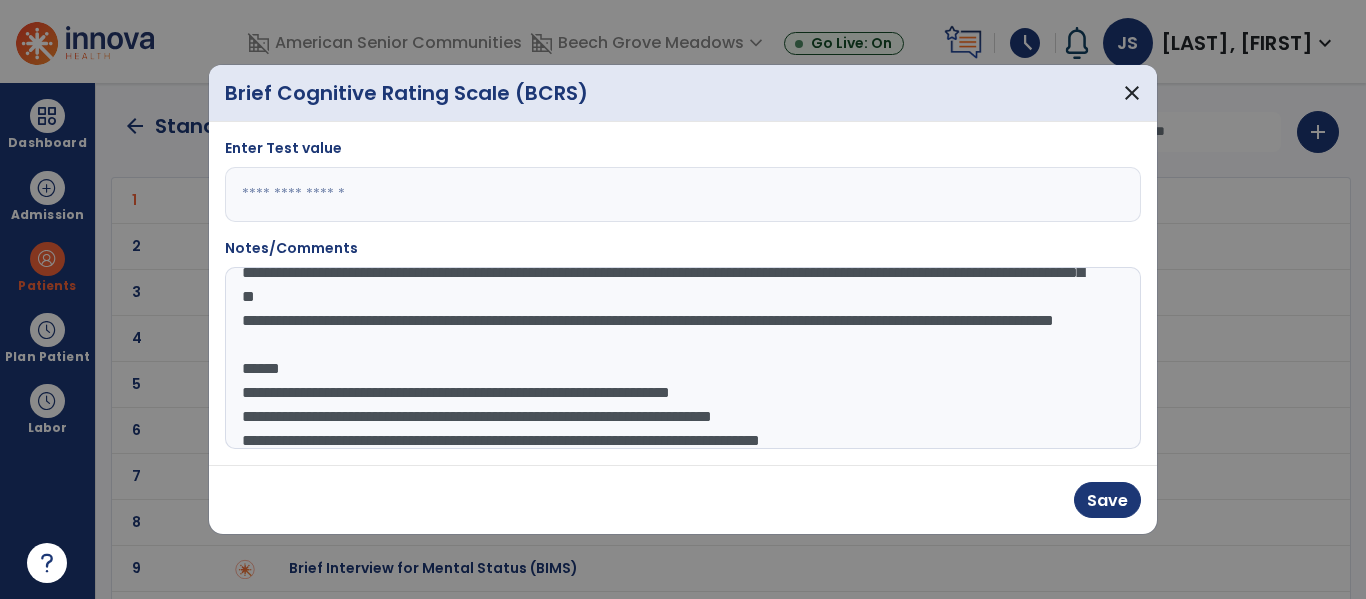 click on "**********" 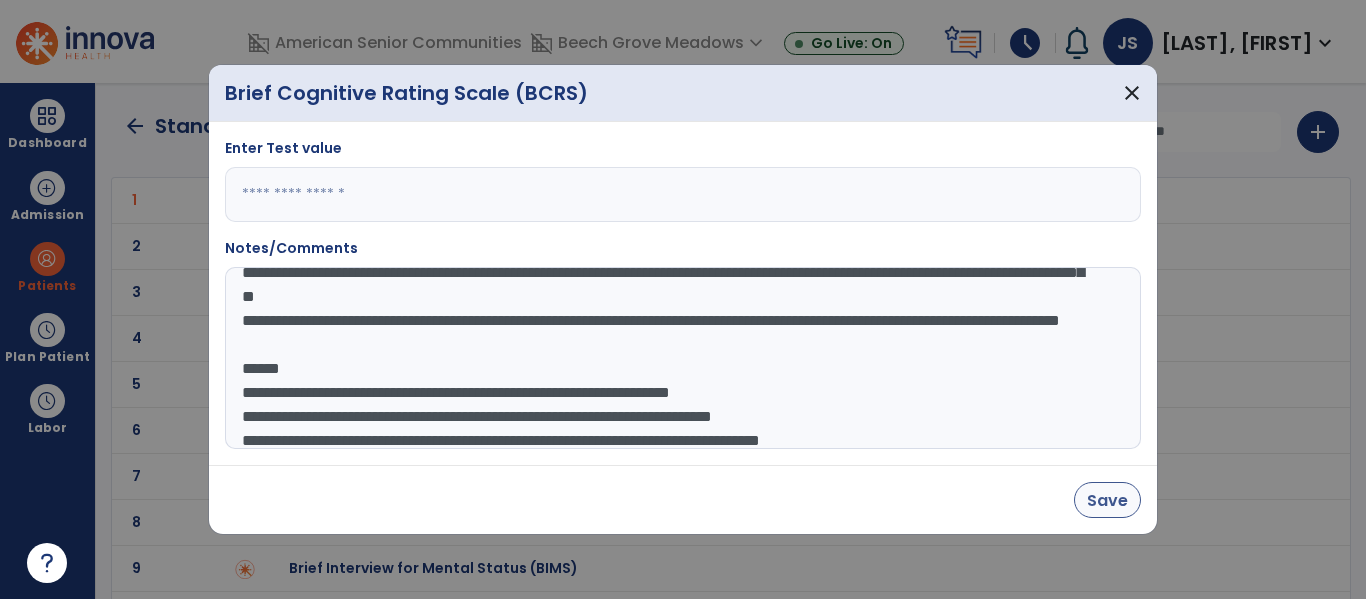 type on "**********" 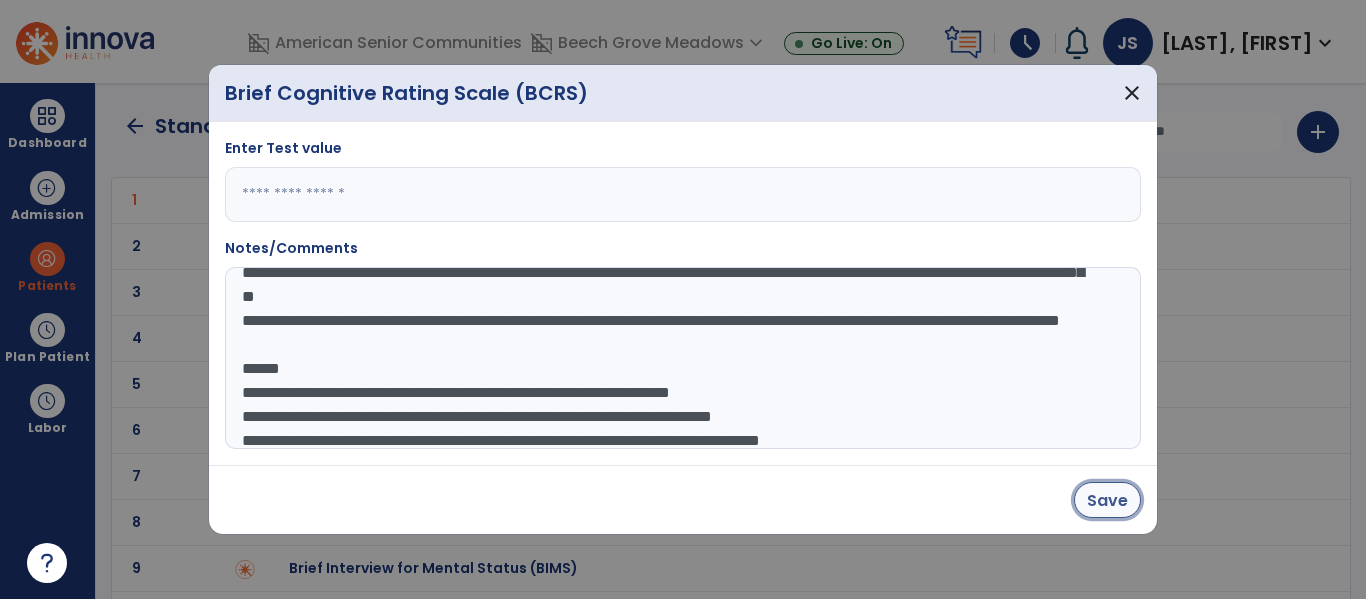 click on "Save" at bounding box center (1107, 500) 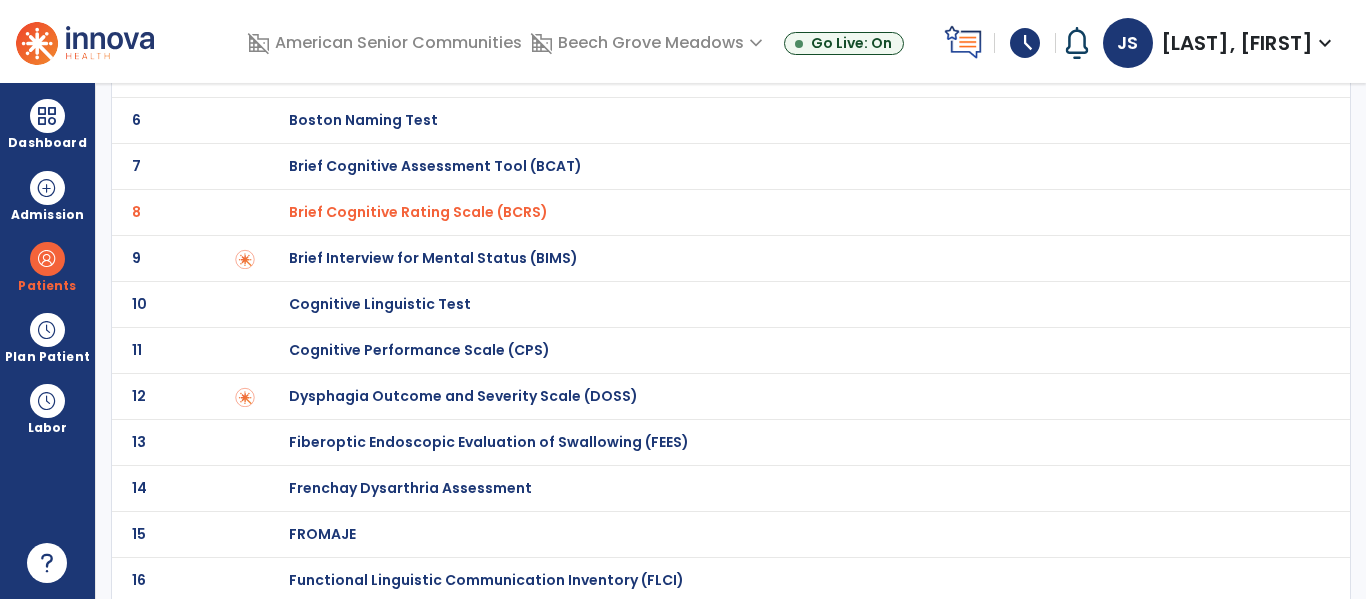 scroll, scrollTop: 431, scrollLeft: 0, axis: vertical 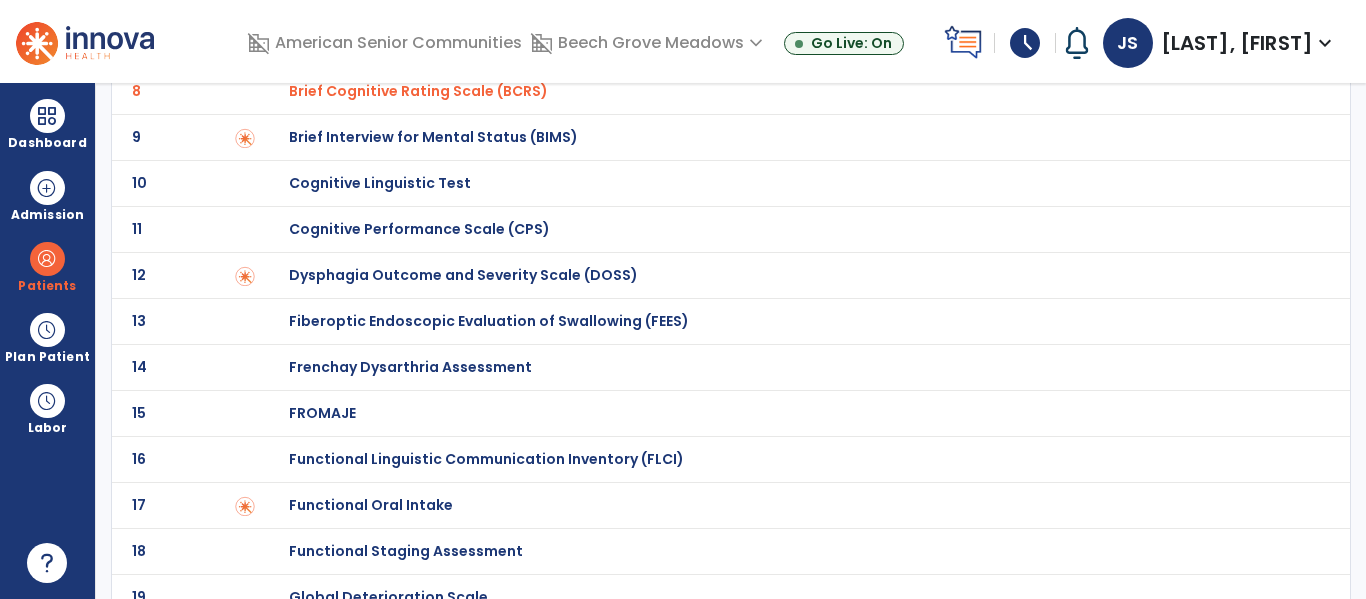 click on "Functional Linguistic Communication Inventory (FLCI)" at bounding box center (343, -231) 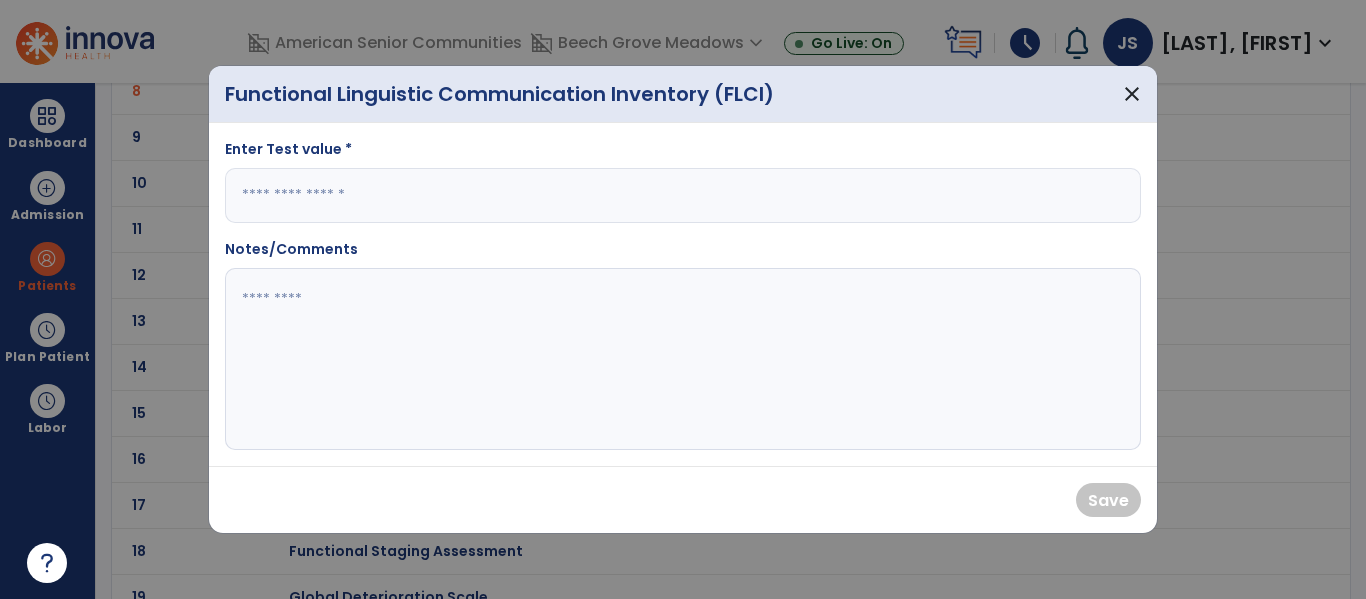 click at bounding box center (683, 195) 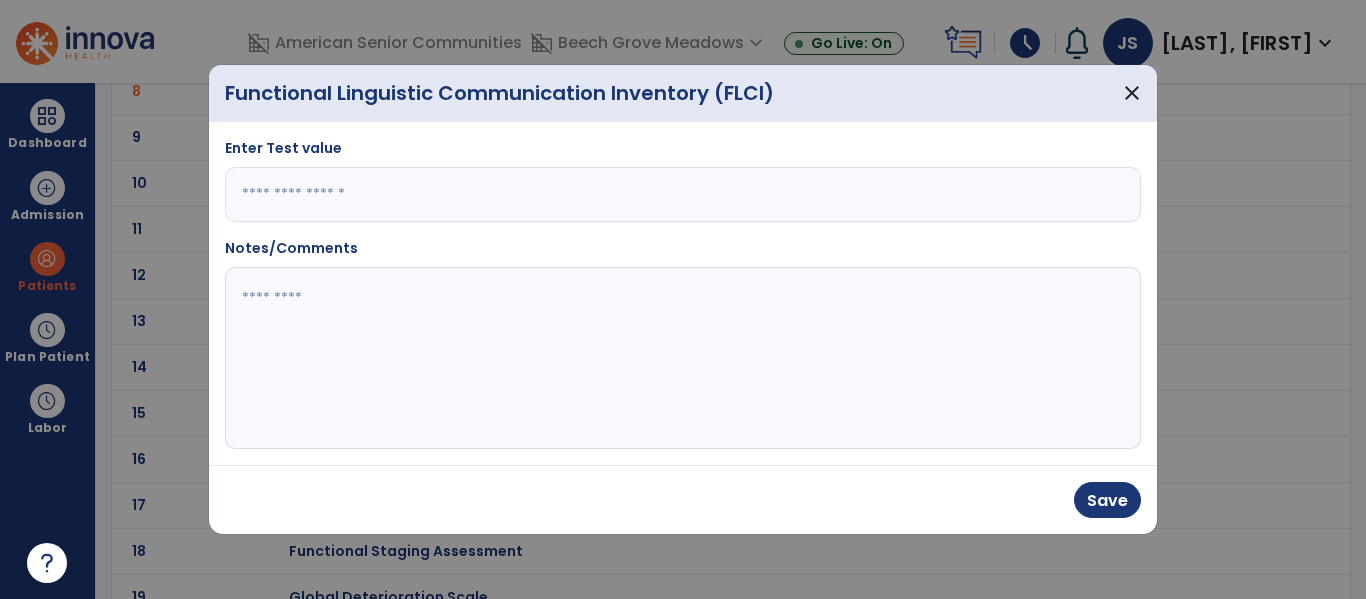 type on "**" 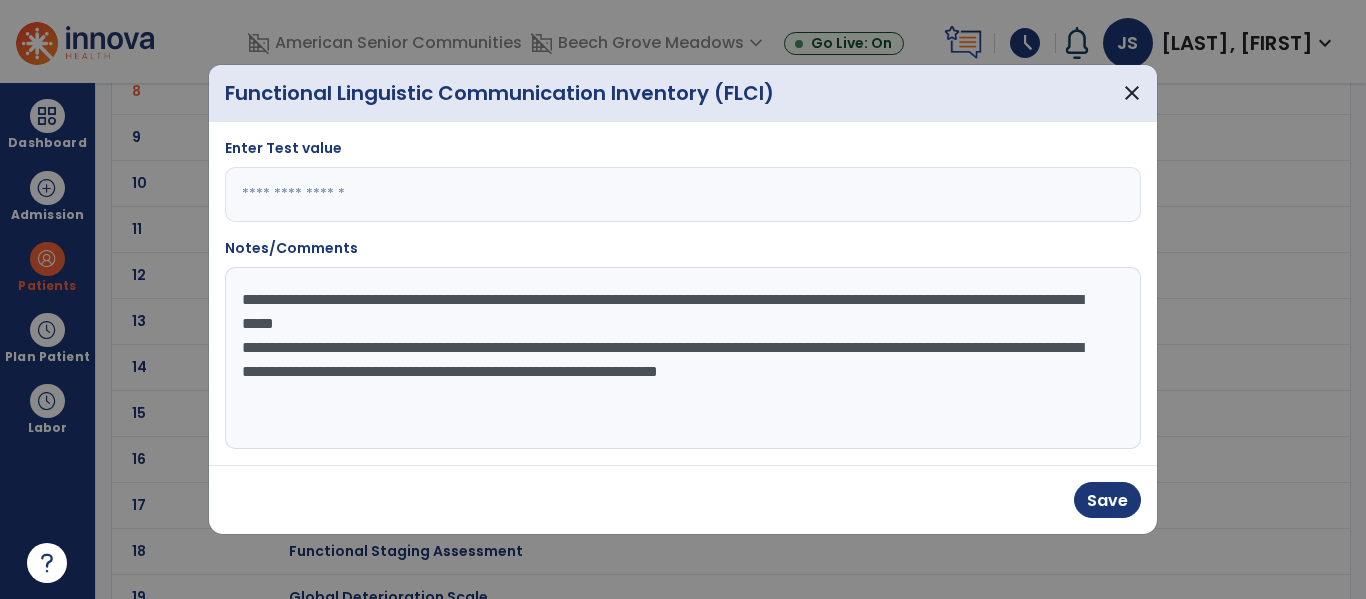 scroll, scrollTop: 20, scrollLeft: 0, axis: vertical 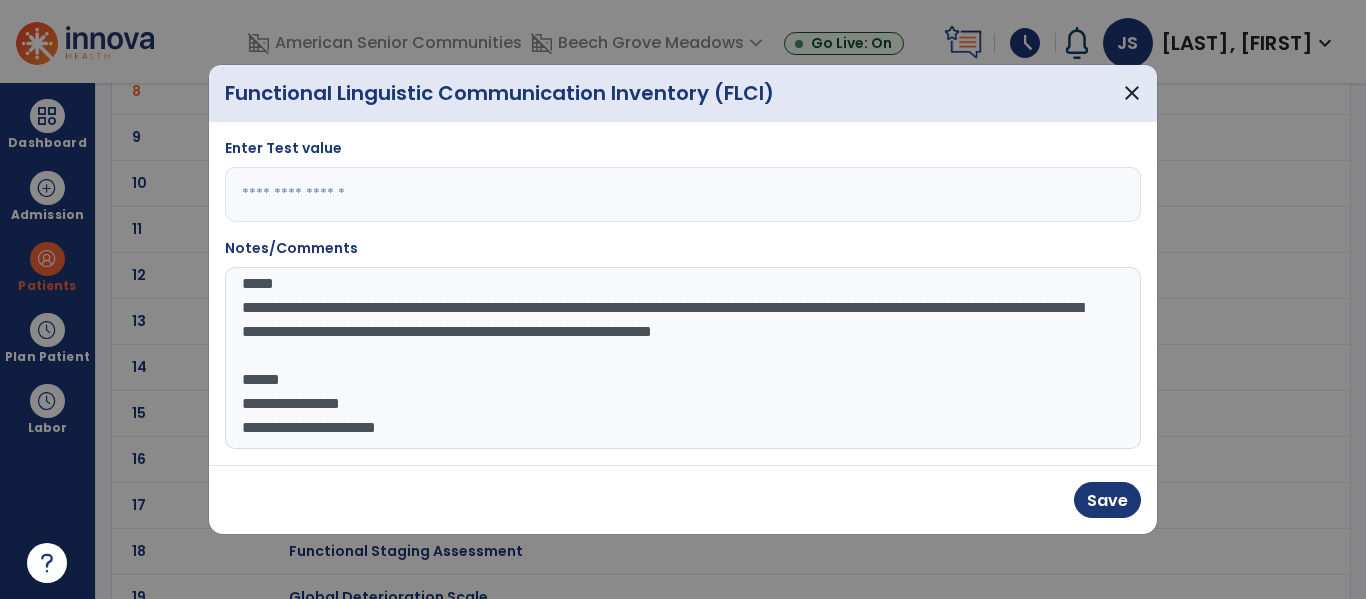 click on "**********" 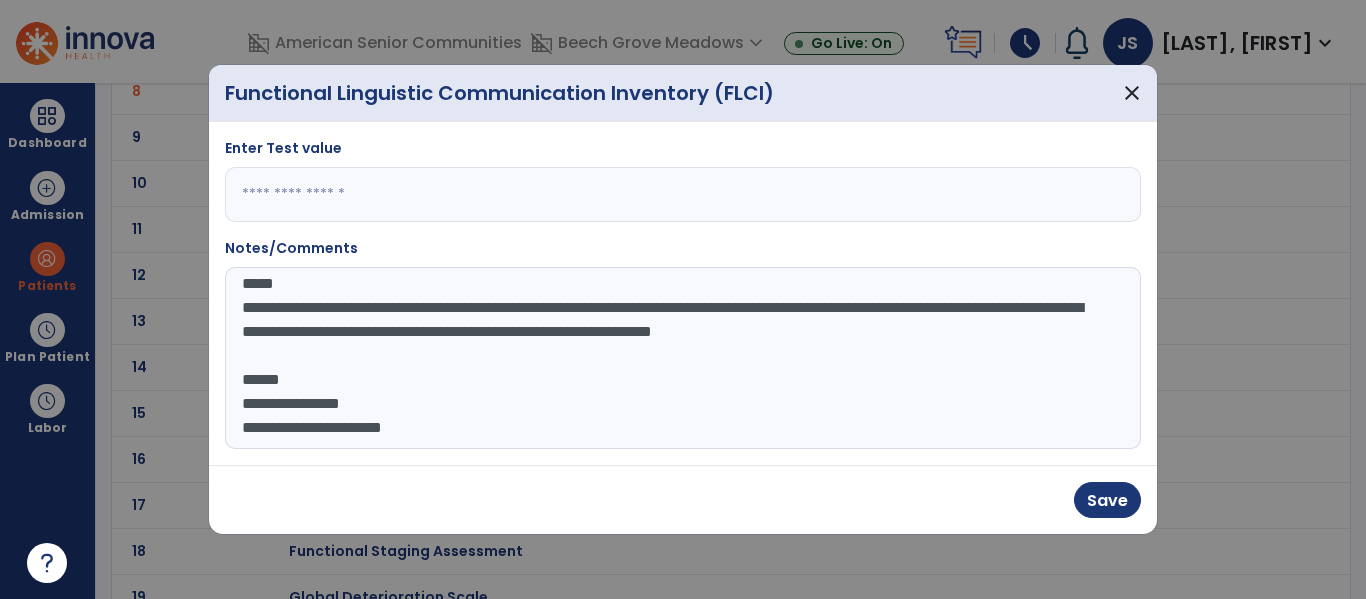scroll, scrollTop: 140, scrollLeft: 0, axis: vertical 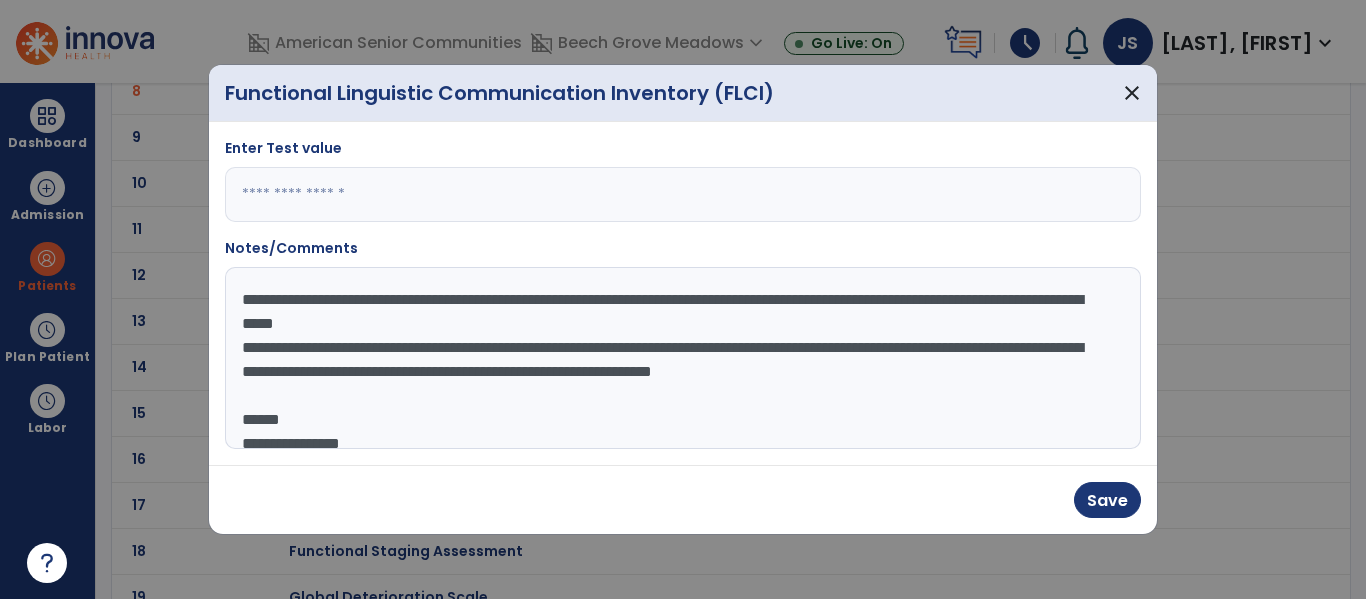 drag, startPoint x: 470, startPoint y: 435, endPoint x: 225, endPoint y: 284, distance: 287.79507 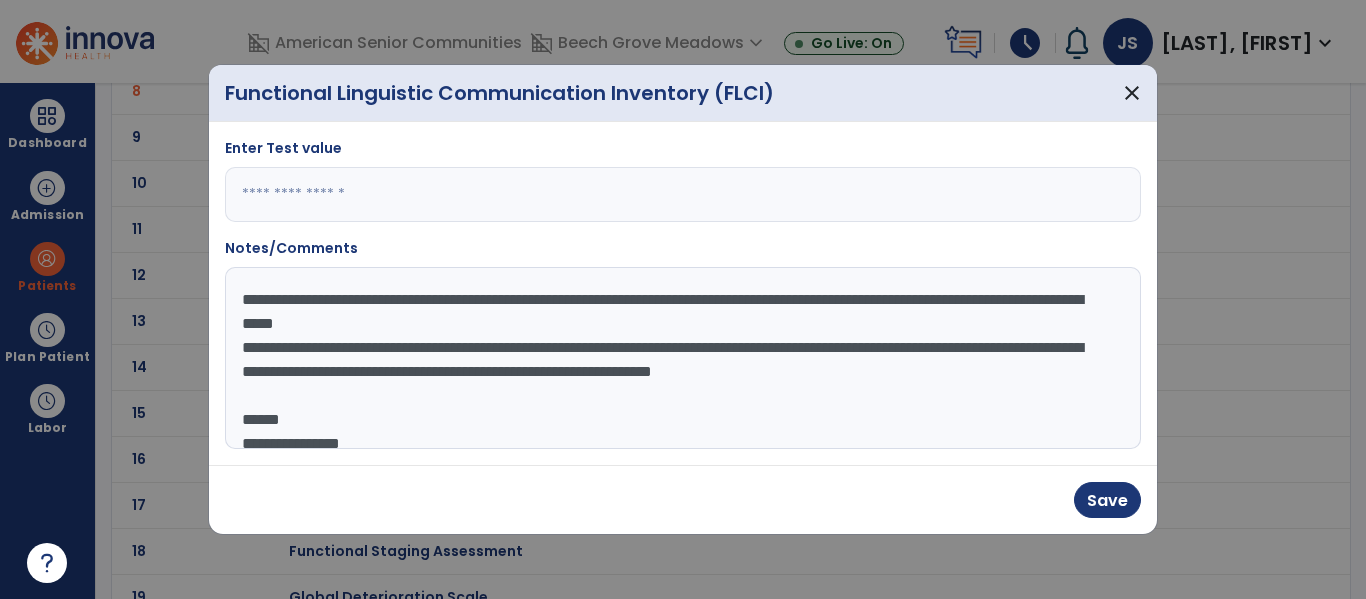 click on "Enter Test value  ** Notes/Comments  Portions of the FLCI administered d/t time constraints. Remaining subtests to be administered over the course of tx. Specific results as follows:
Greeting and Naming = ; Answering questions = ; Writing =  ; Comprehension of Signs =  ; Word Reading Comprehension =   ; Reminiscing =  ; Following Commands =  ; Pantomime =  ; Gestures =   ; Conversation =
Scale:
82-78 = mild (4)
77-72 = mild-mod (4.5)
71-63 = moderate (5)
62-46 = mod severe (5.5)
45-27 = mod severe (6)
26-22 = mod severe (6.5)
21-5 = severe (7)
4-1 = severe (7.5)
0 = very severe (8)" at bounding box center (683, 293) 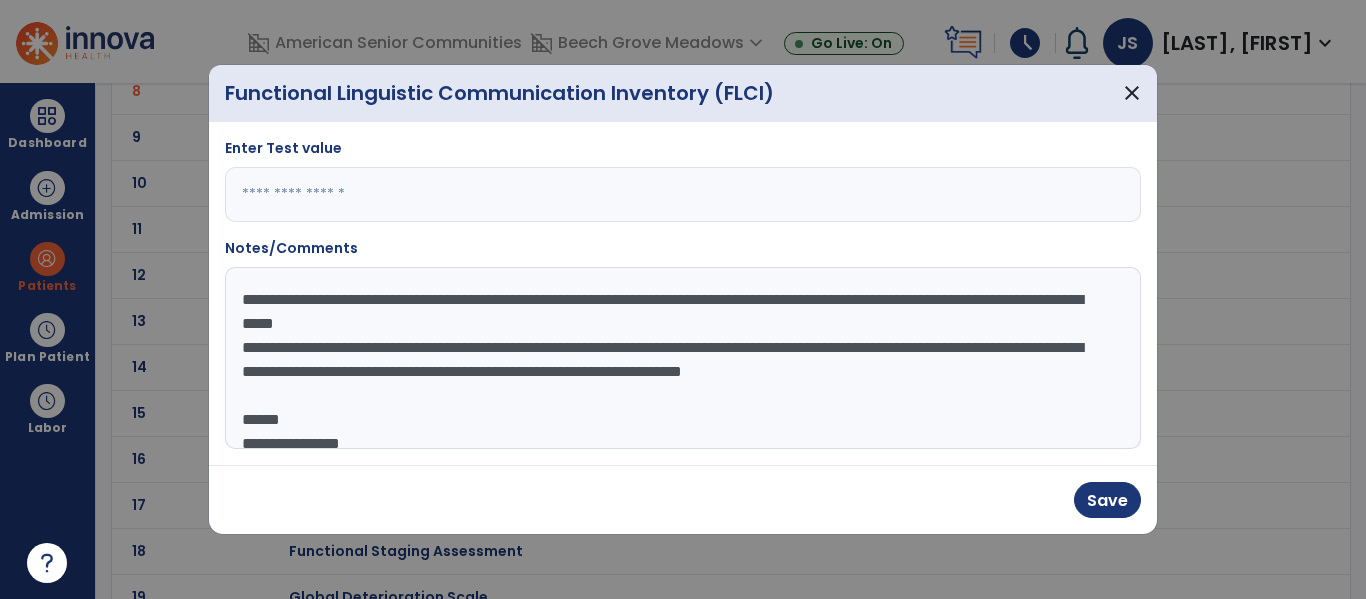 click on "**********" 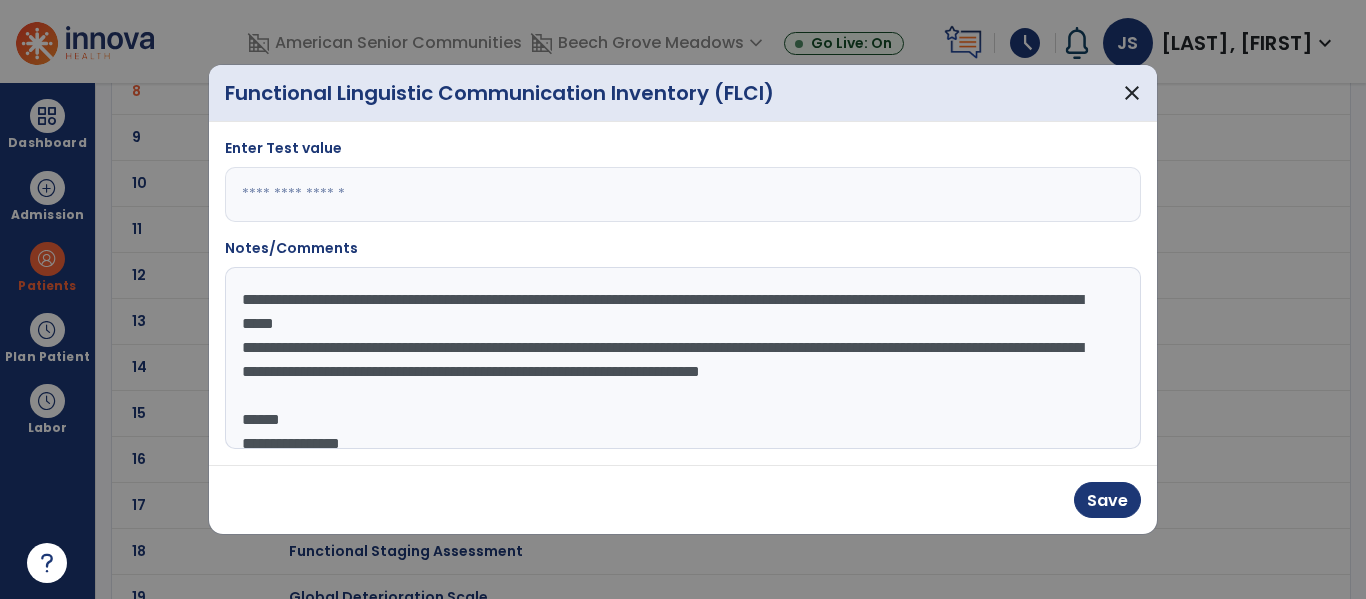 click on "**********" 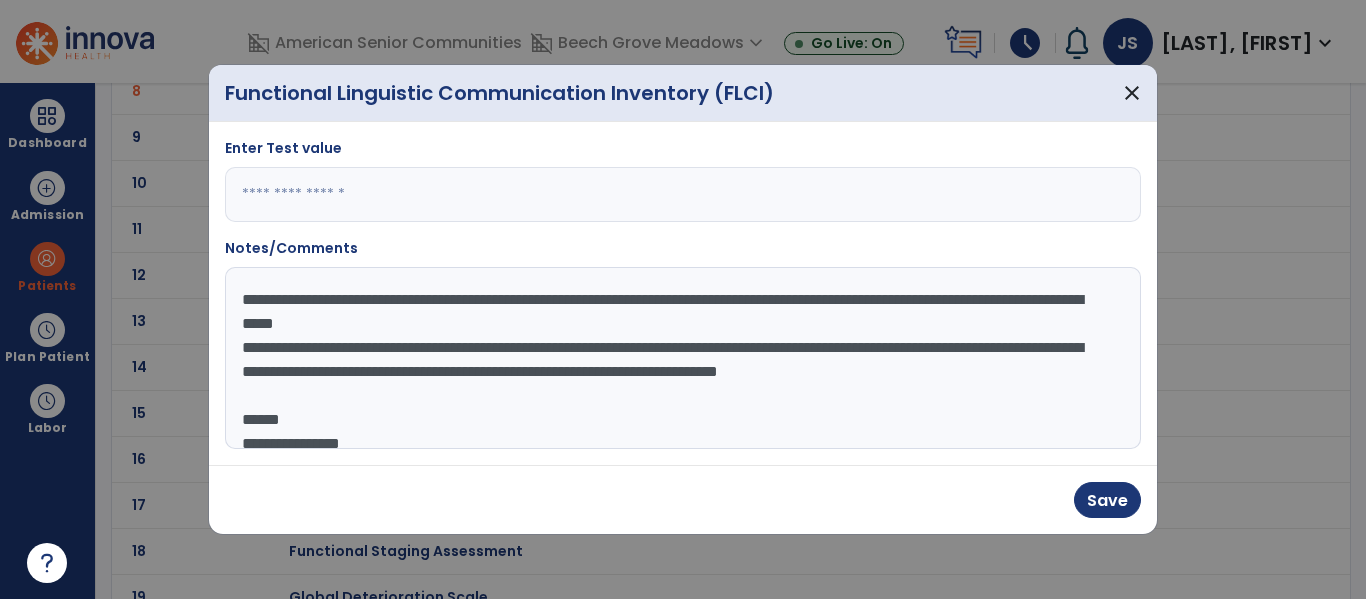 click on "**********" 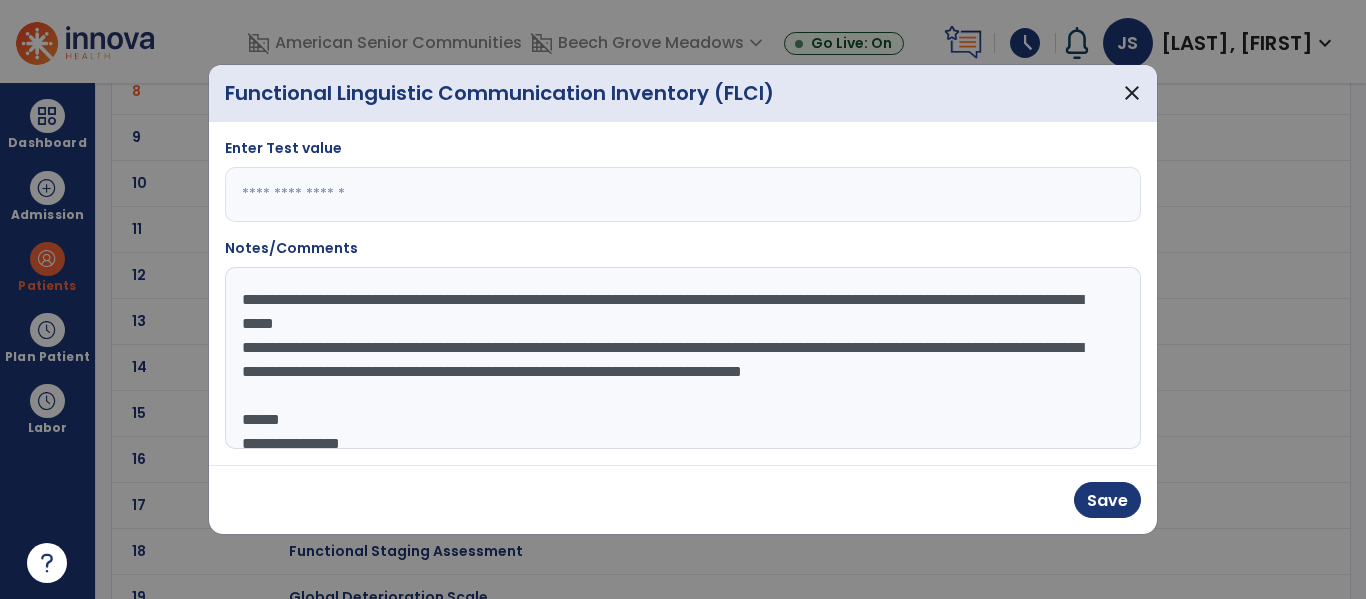 click on "**********" 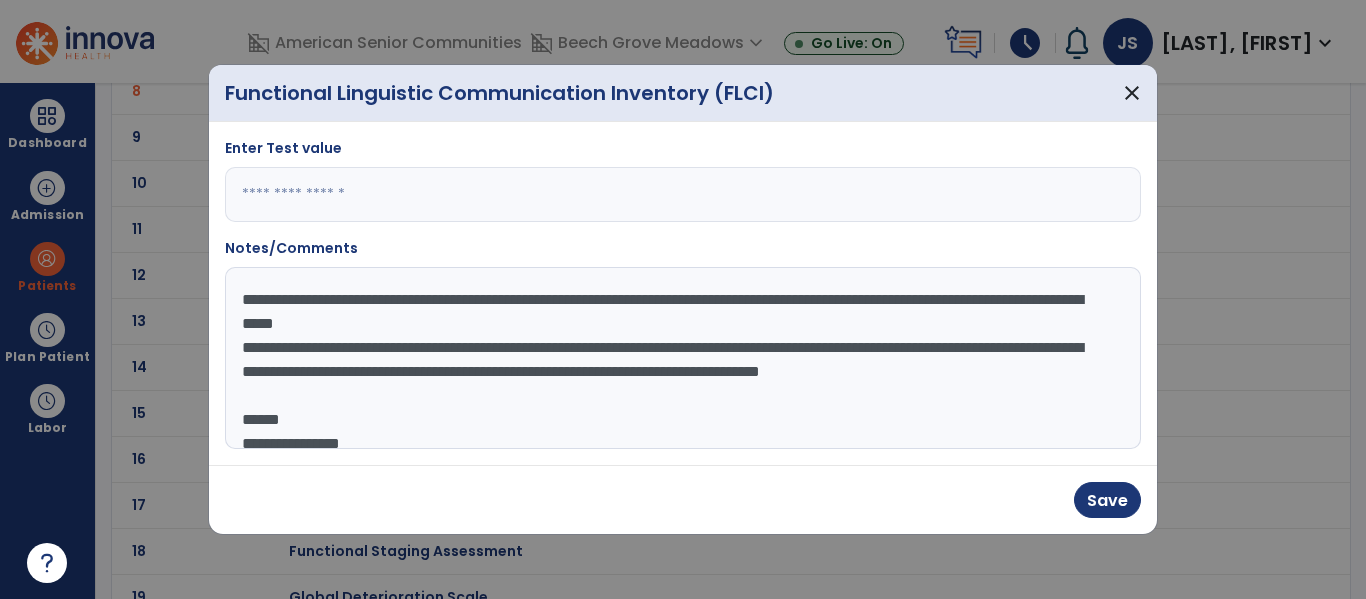 click on "**********" 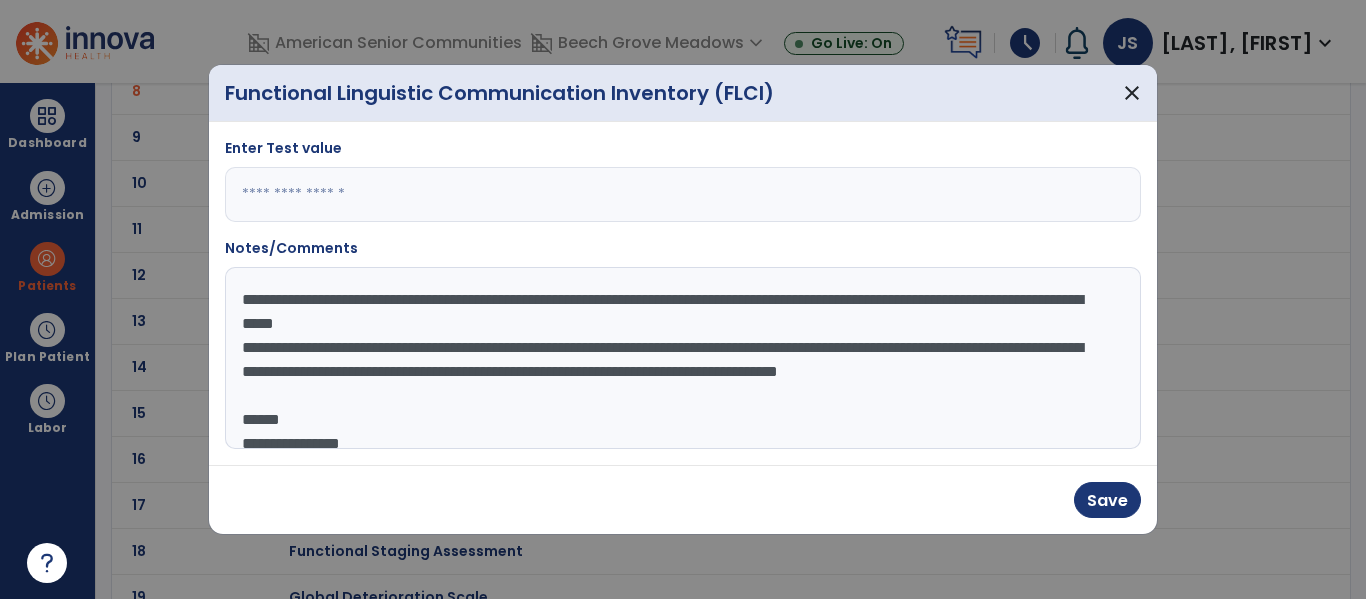 click on "**********" 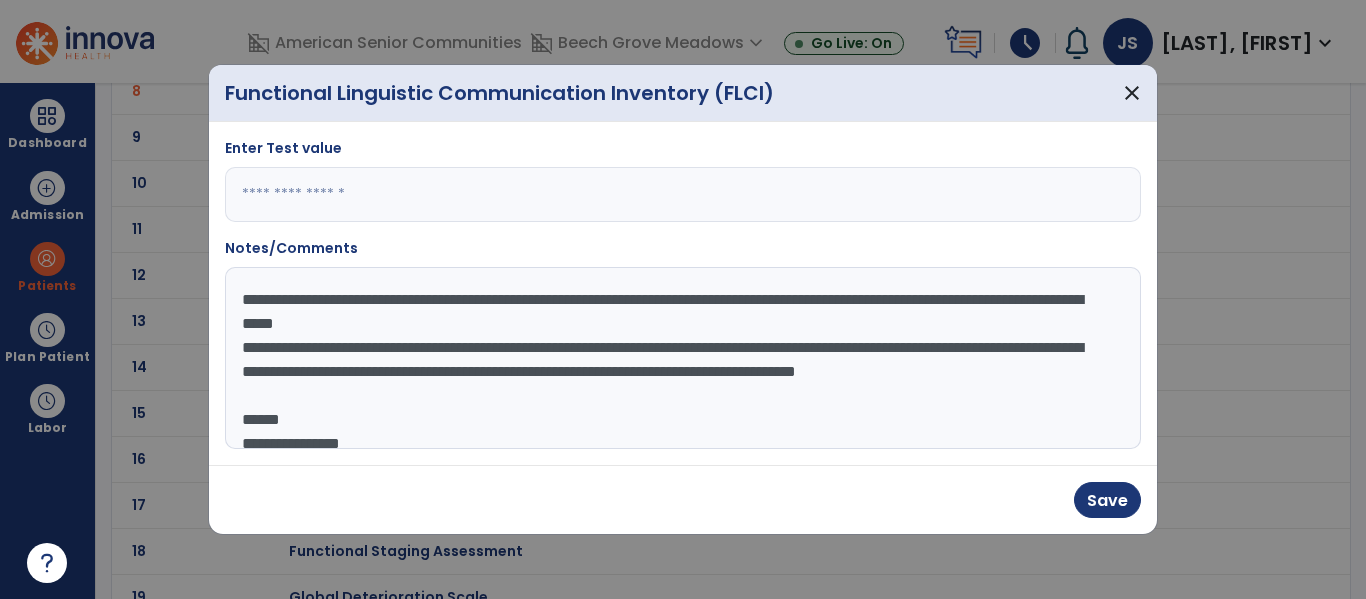 click on "**********" 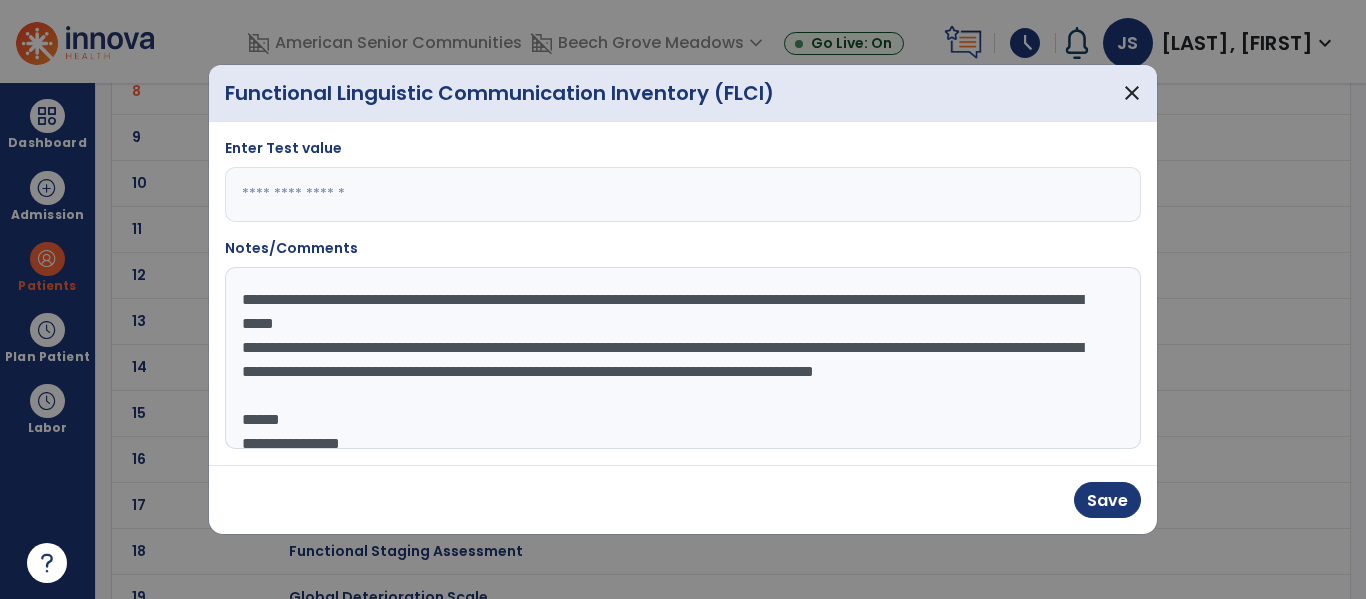 click on "**********" 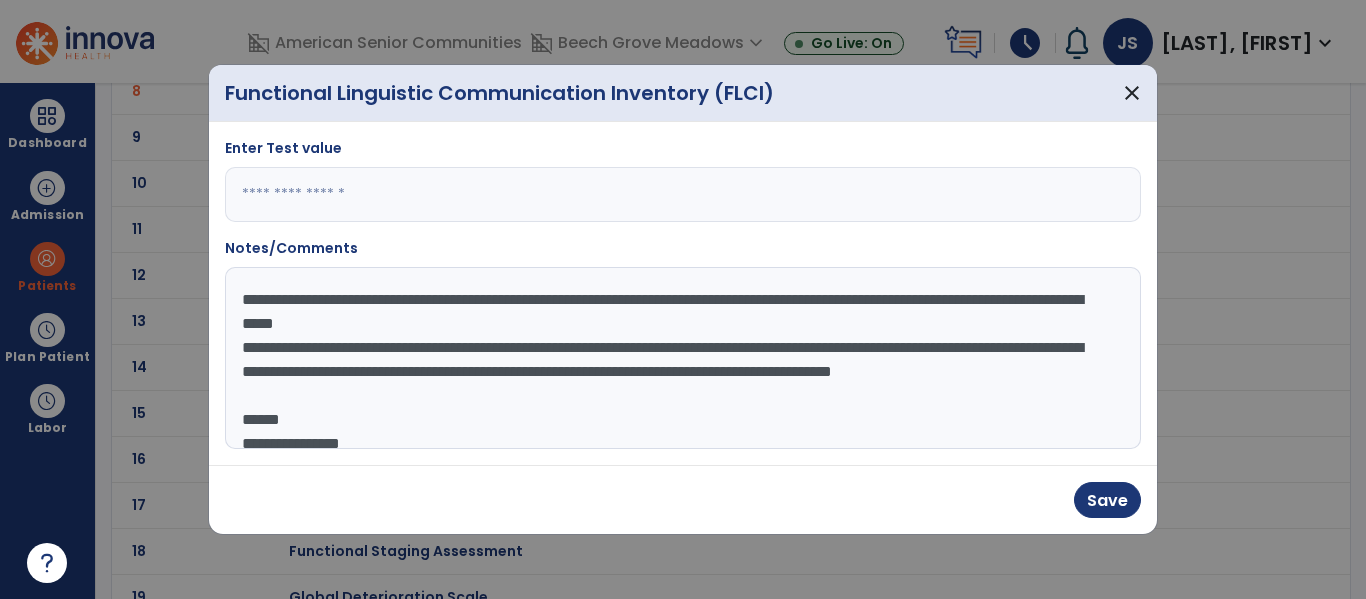 scroll, scrollTop: 13, scrollLeft: 0, axis: vertical 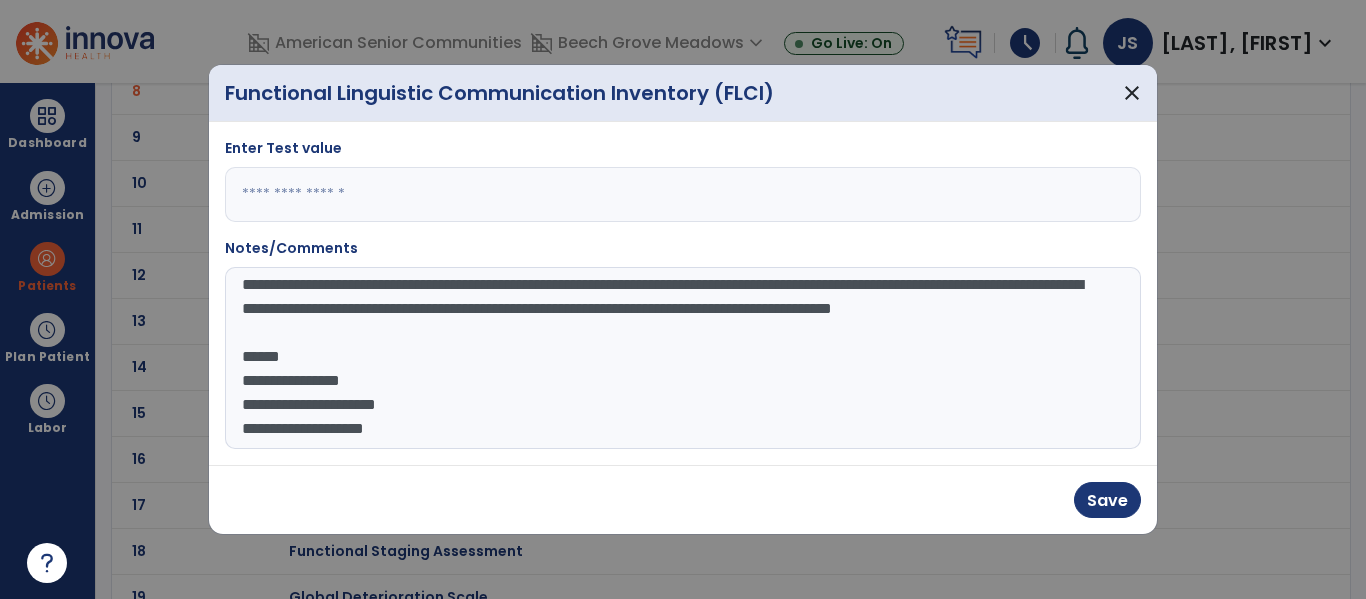 click on "**********" 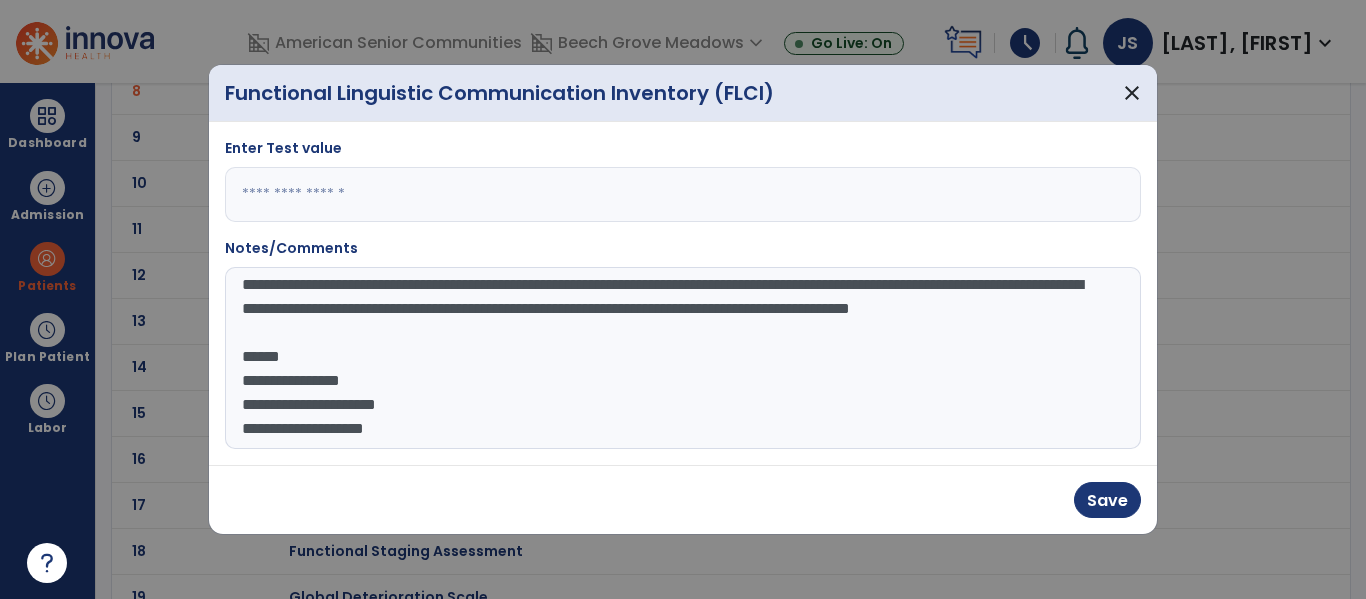 scroll, scrollTop: 113, scrollLeft: 0, axis: vertical 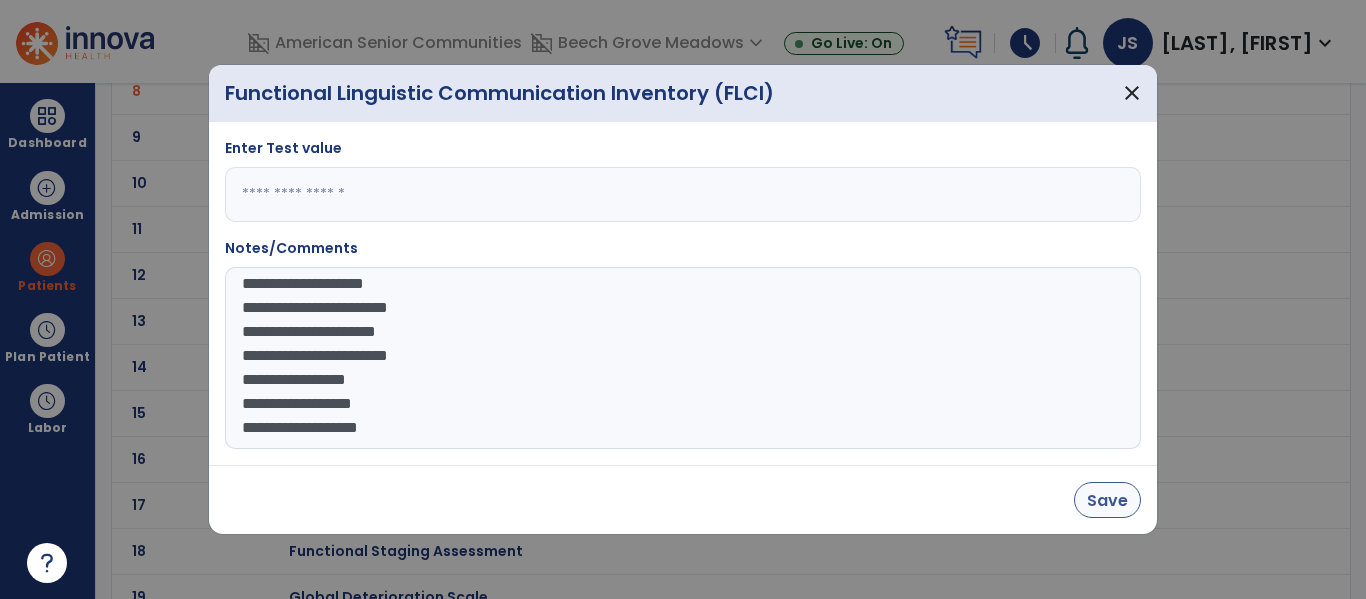 type on "**********" 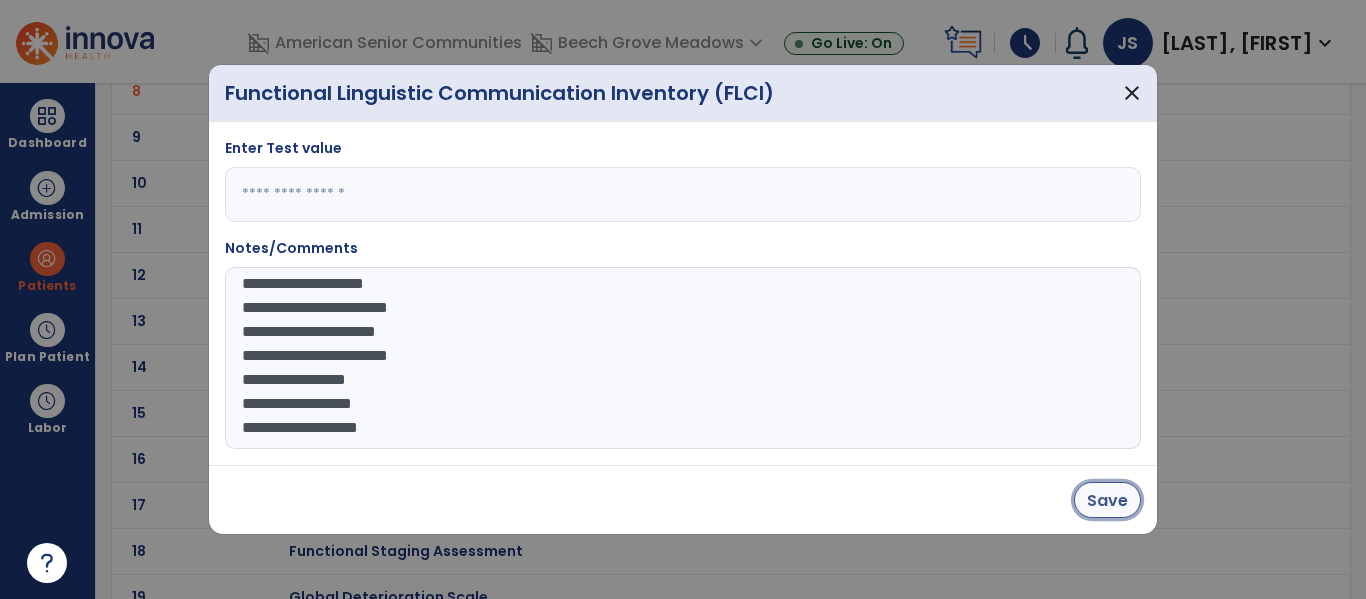 click on "Save" at bounding box center (1107, 500) 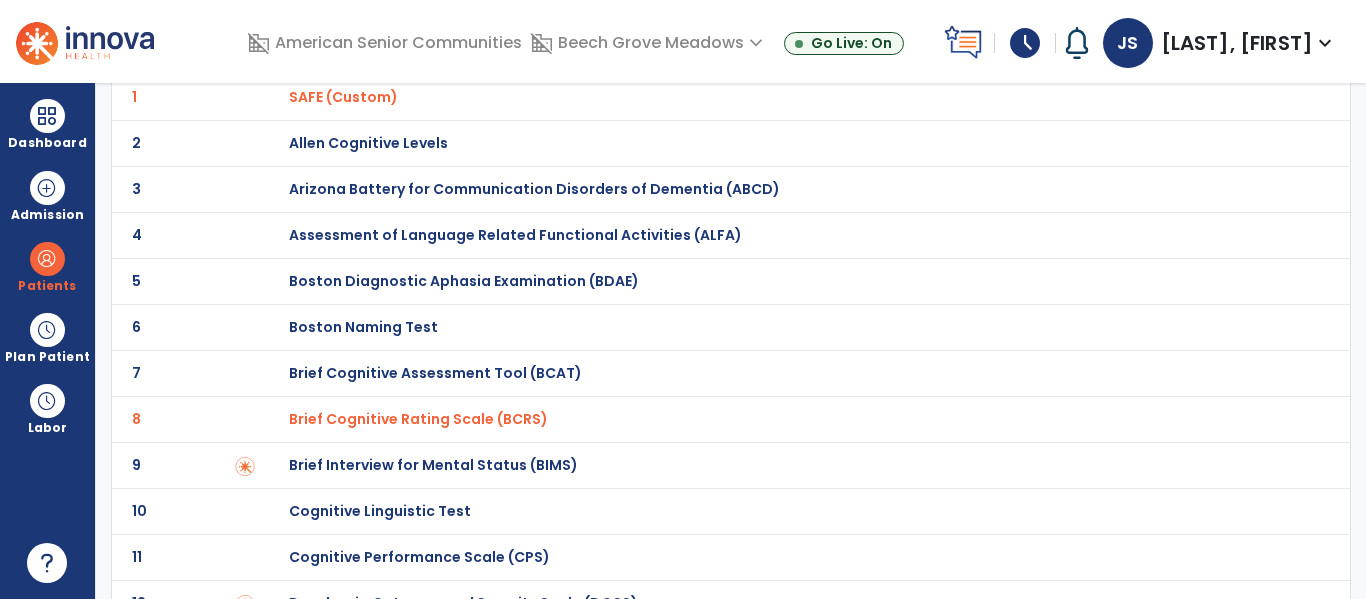 scroll, scrollTop: 0, scrollLeft: 0, axis: both 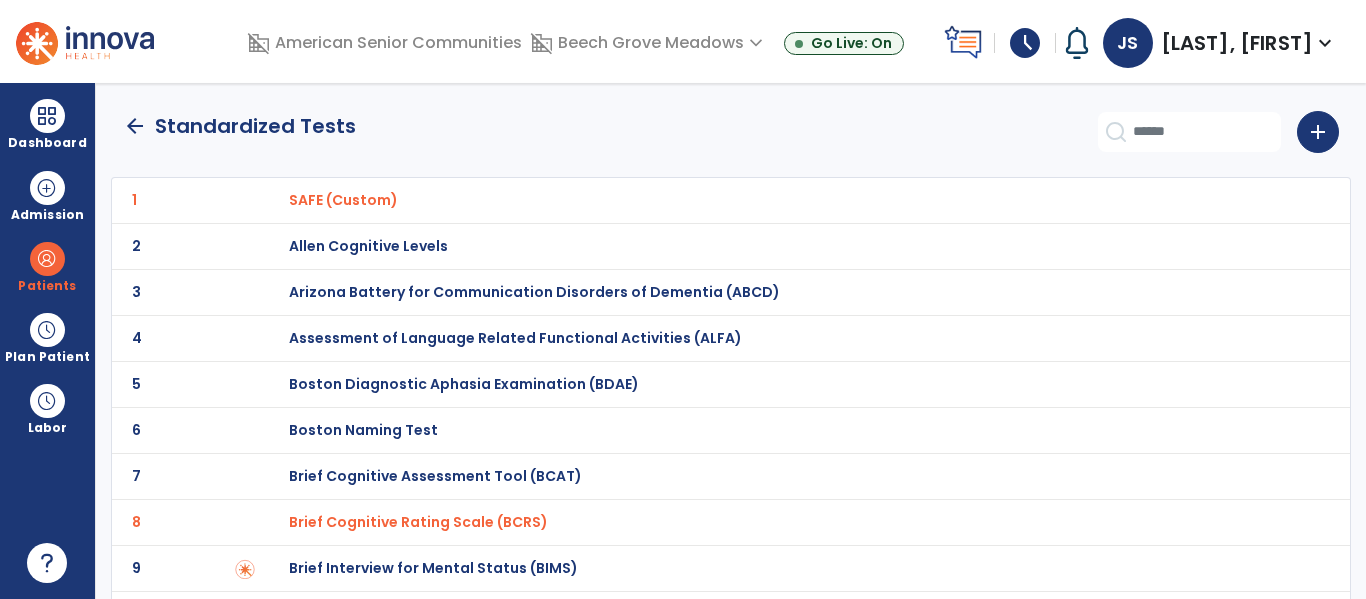 click on "arrow_back" 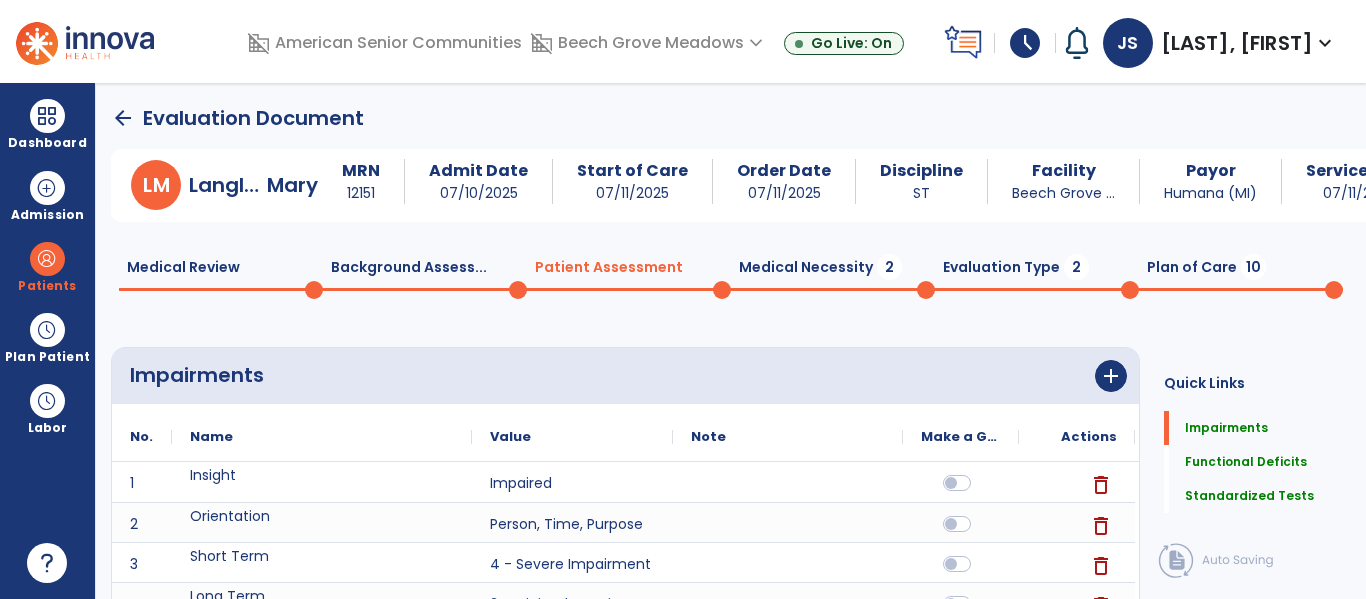 scroll, scrollTop: 20, scrollLeft: 0, axis: vertical 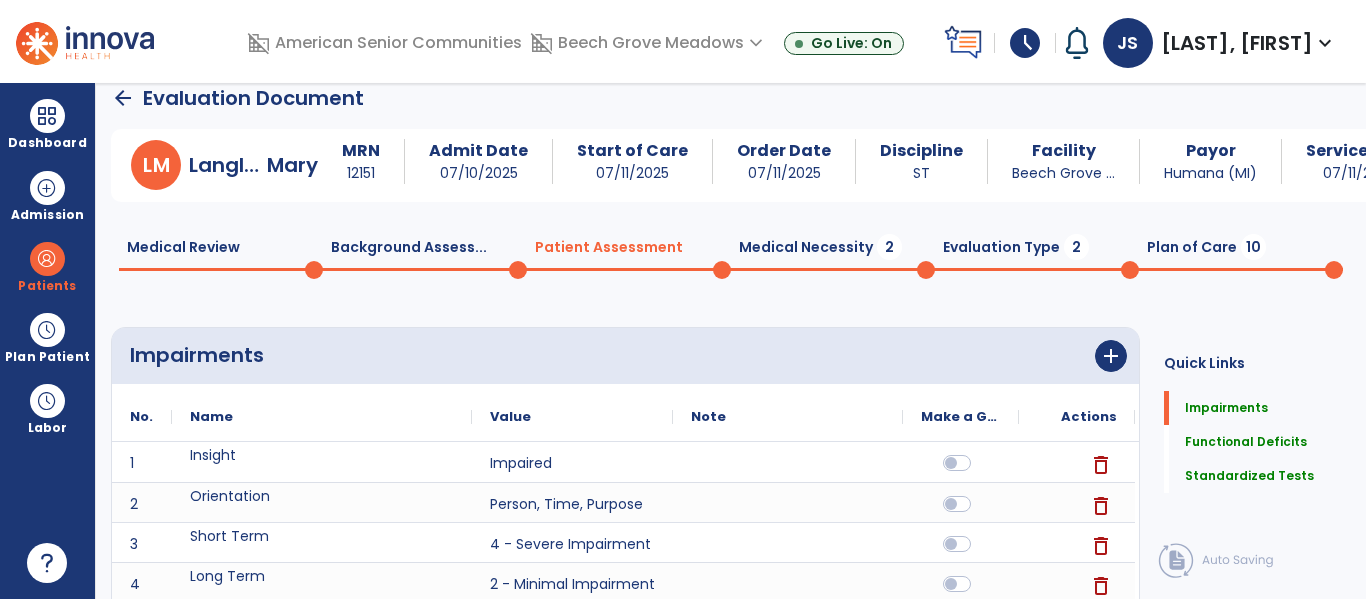 click on "Medical Necessity  2" 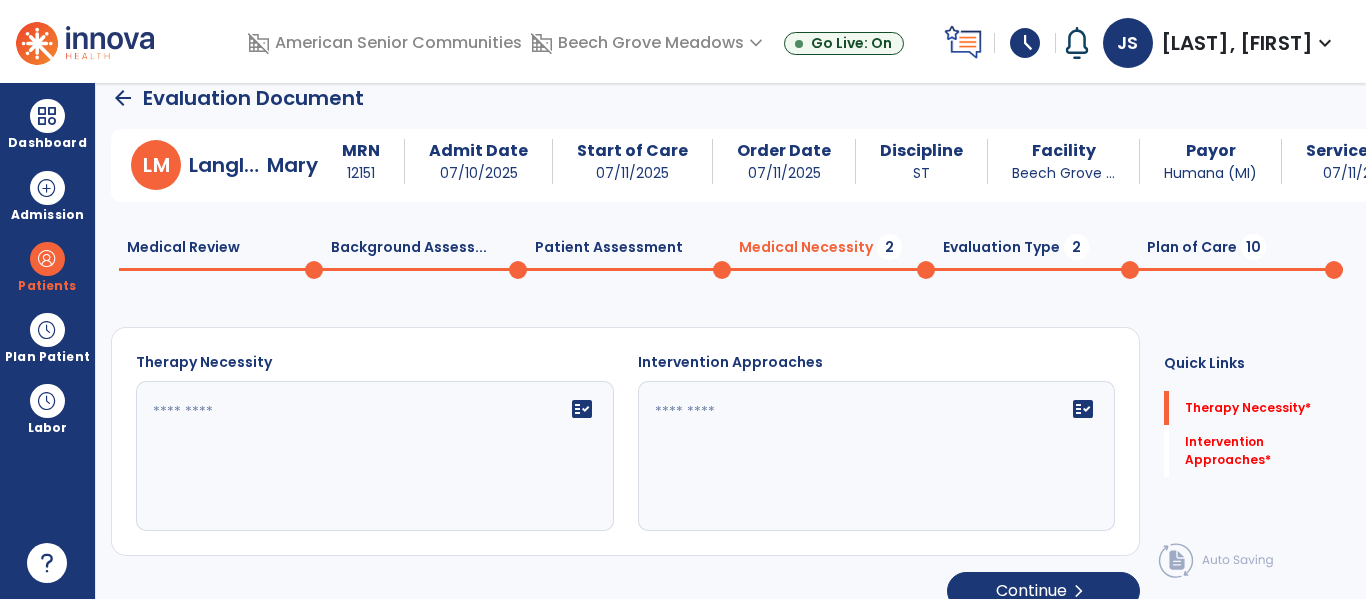 click on "fact_check" 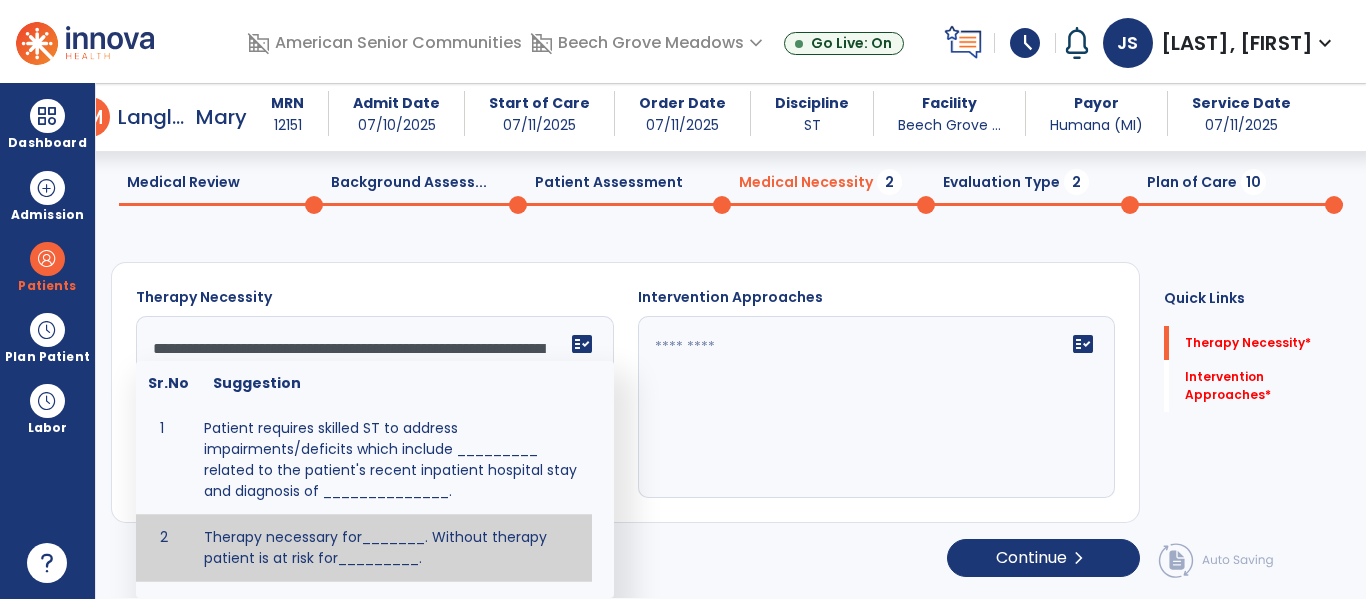 scroll, scrollTop: 104, scrollLeft: 0, axis: vertical 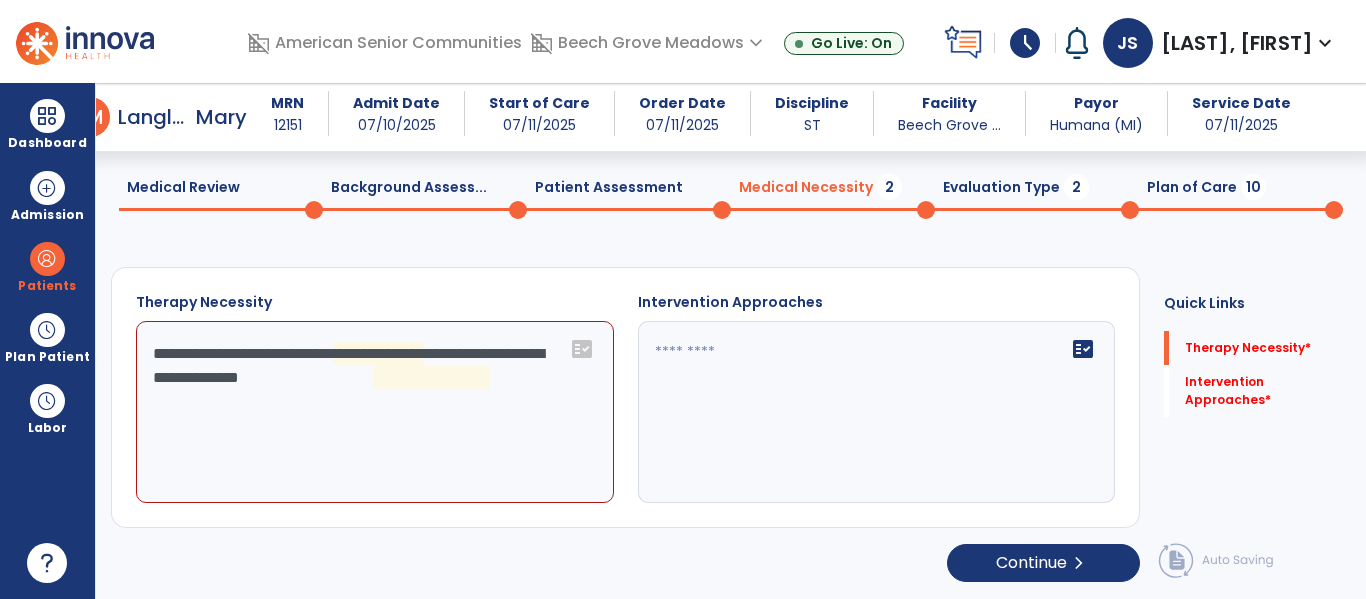 click on "**********" 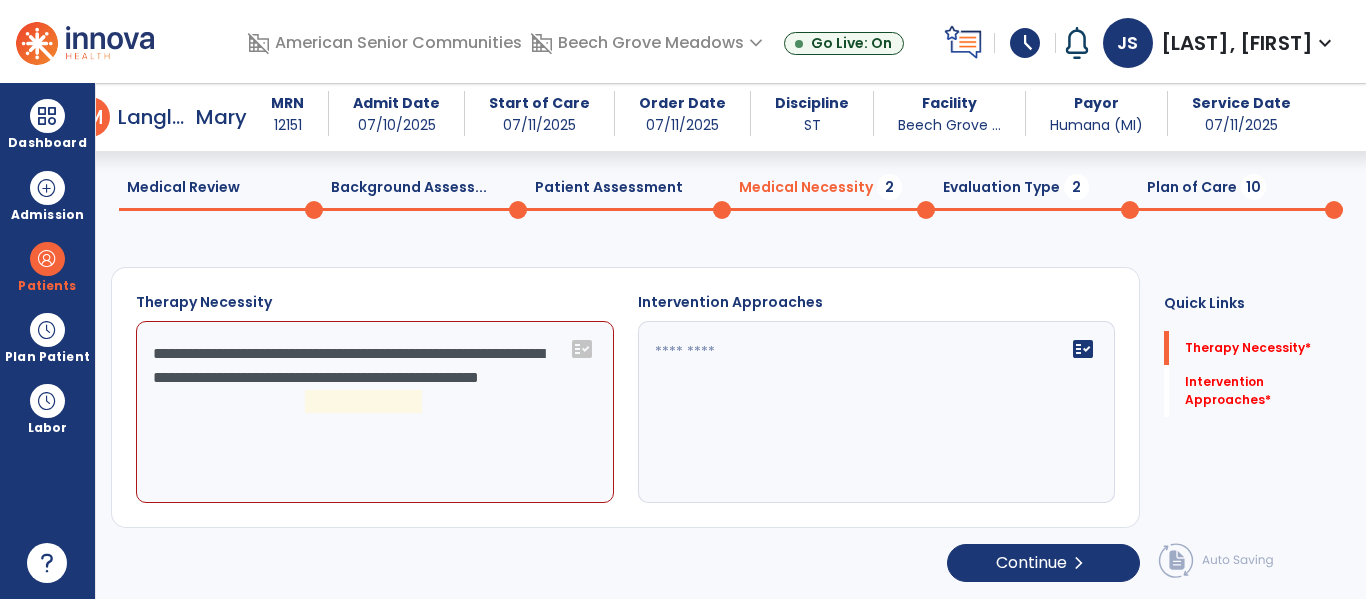 click on "**********" 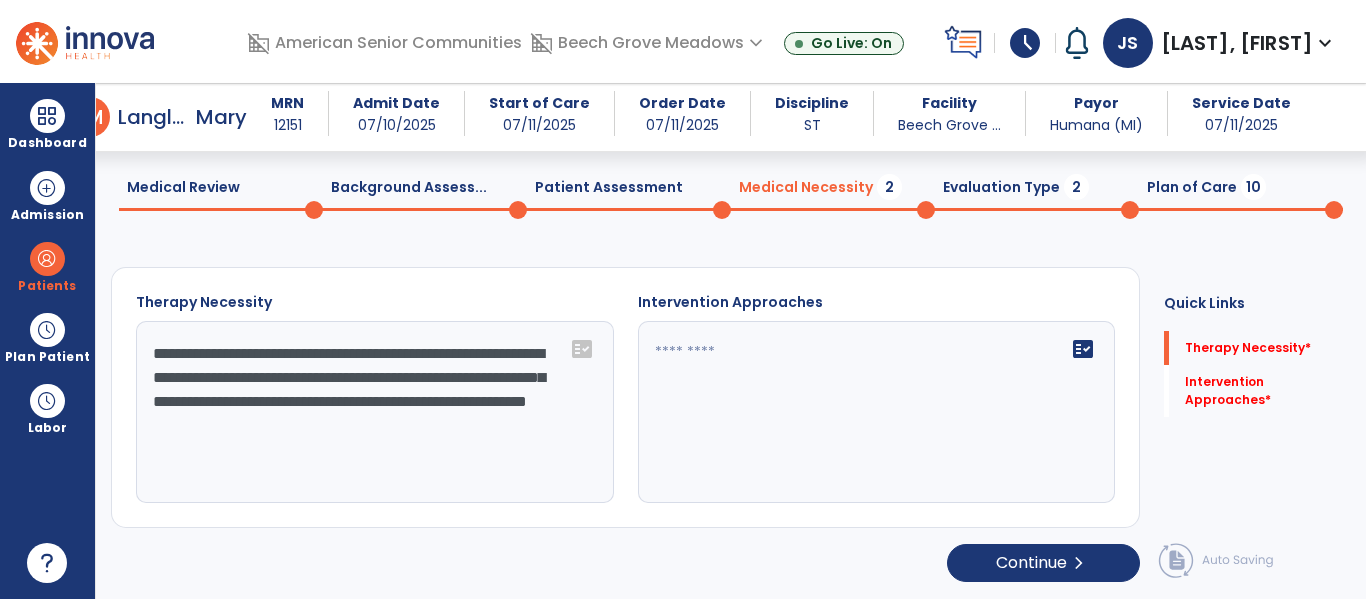 scroll, scrollTop: 20, scrollLeft: 0, axis: vertical 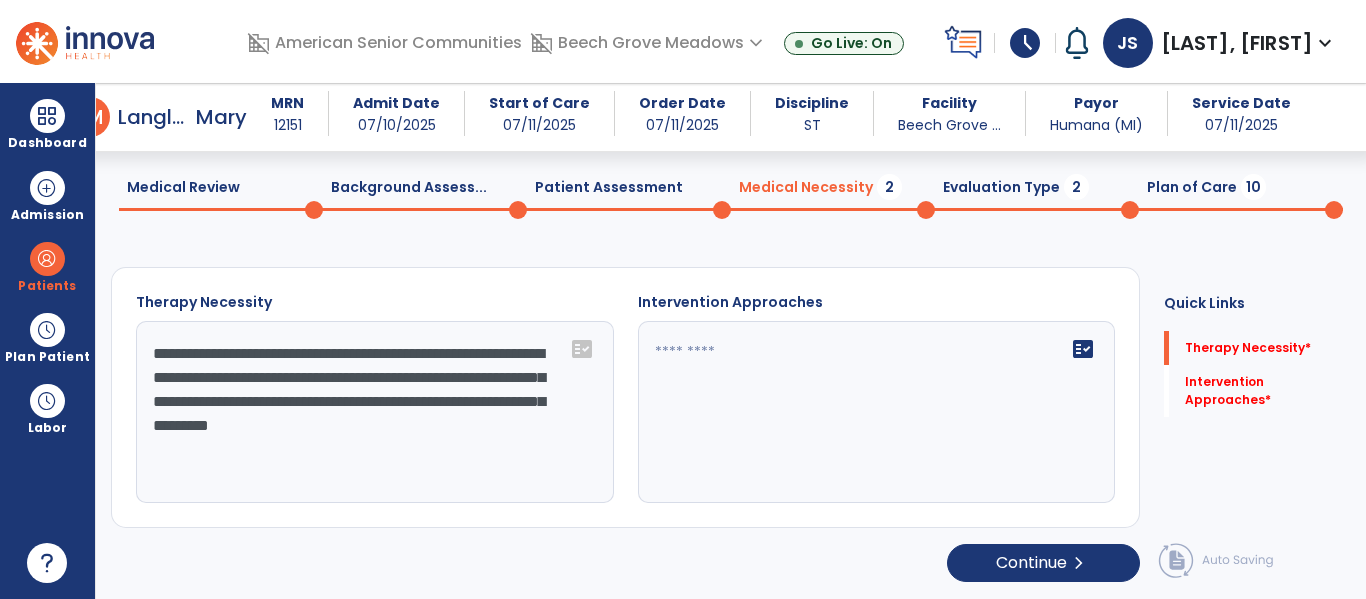 type on "**********" 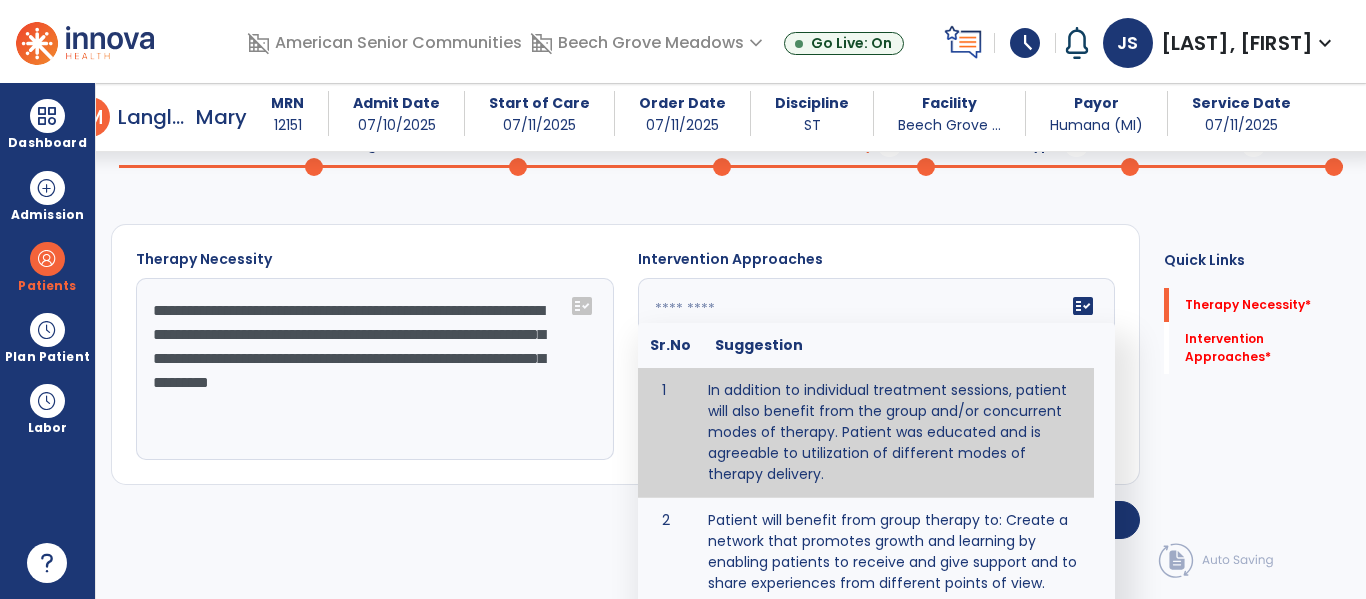 click on "fact_check  Sr.No Suggestion 1 In addition to individual treatment sessions, patient will also benefit from the group and/or concurrent modes of therapy. Patient was educated and is agreeable to utilization of different modes of therapy delivery. 2 Patient will benefit from group therapy to: Create a network that promotes growth and learning by enabling patients to receive and give support and to share experiences from different points of view. 3 Patient will benefit from group therapy because it allows for modeling (a form of learning in which individuals learn by imitating the actions of others and it reduces social isolation and enhances coping mechanisms. 4 Patient will benefit from group/concurrent therapy because it is supported by evidence to promote increased patient engagement and sustainable outcomes. 5 Patient will benefit from group/concurrent therapy to: Promote independence and minimize dependence." 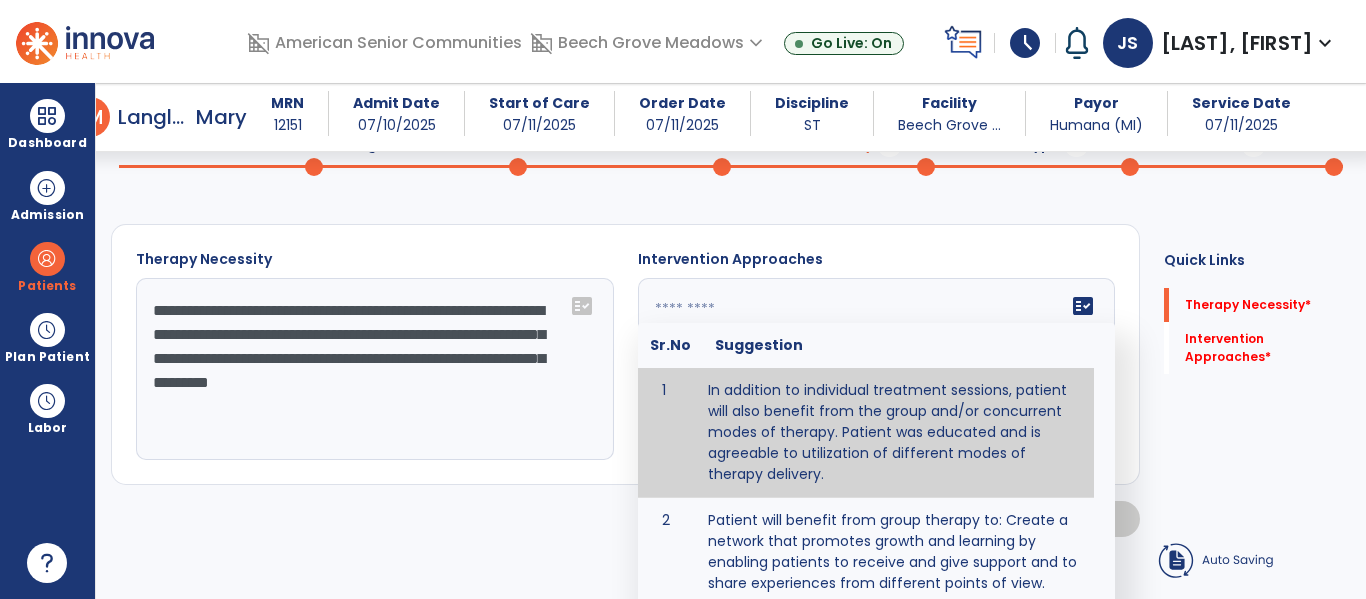 type on "**********" 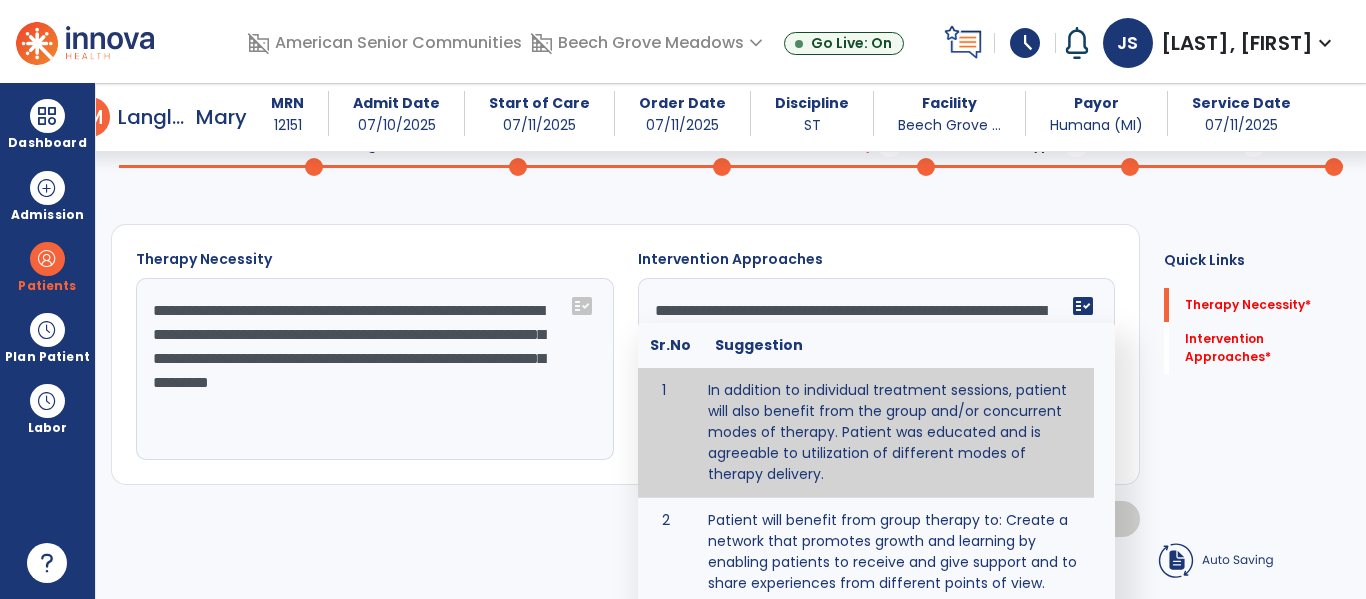 scroll, scrollTop: 102, scrollLeft: 0, axis: vertical 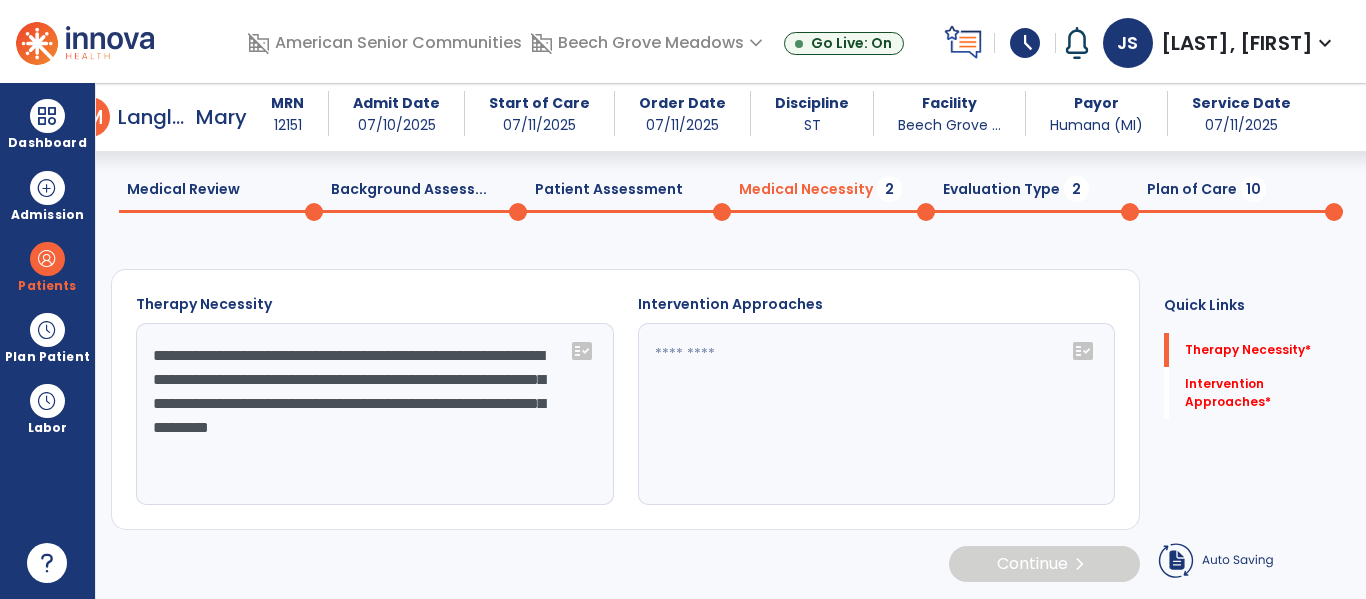 type on "**********" 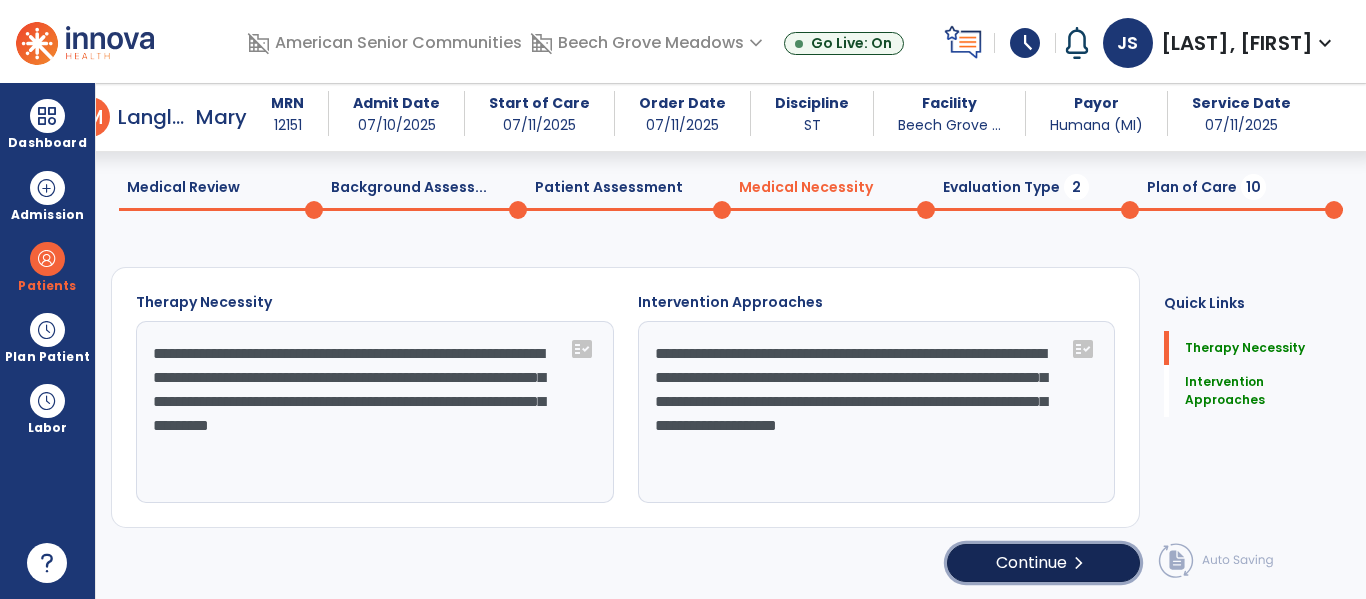 click on "Continue  chevron_right" 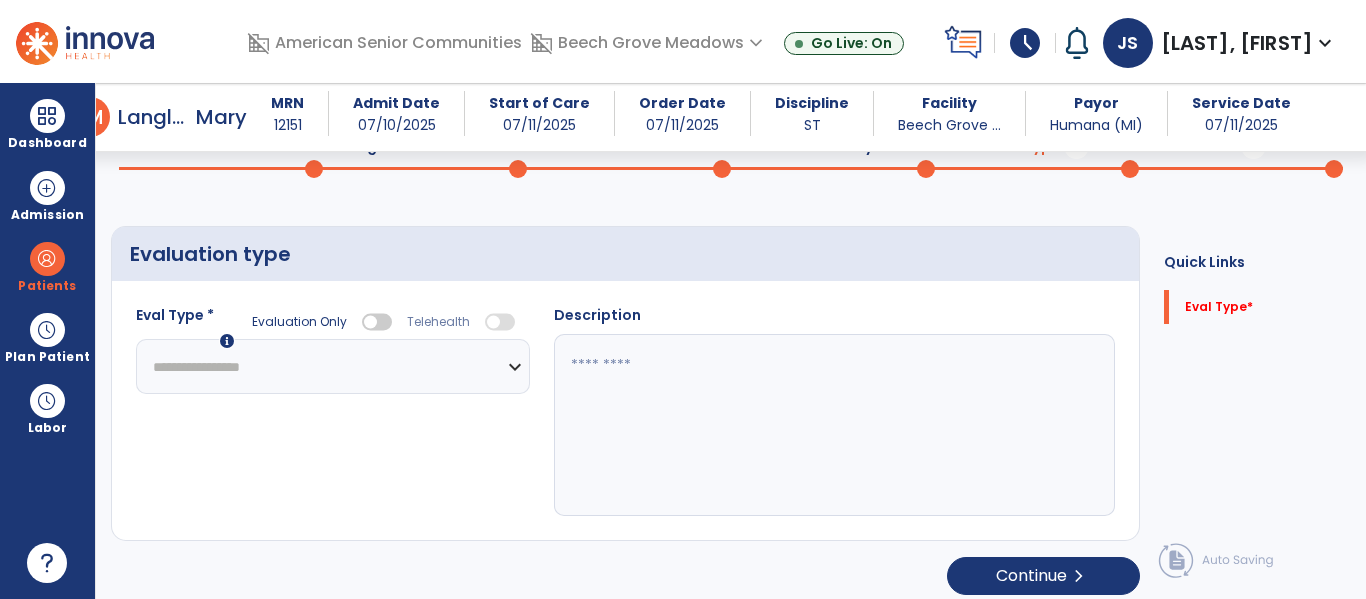 click on "**********" 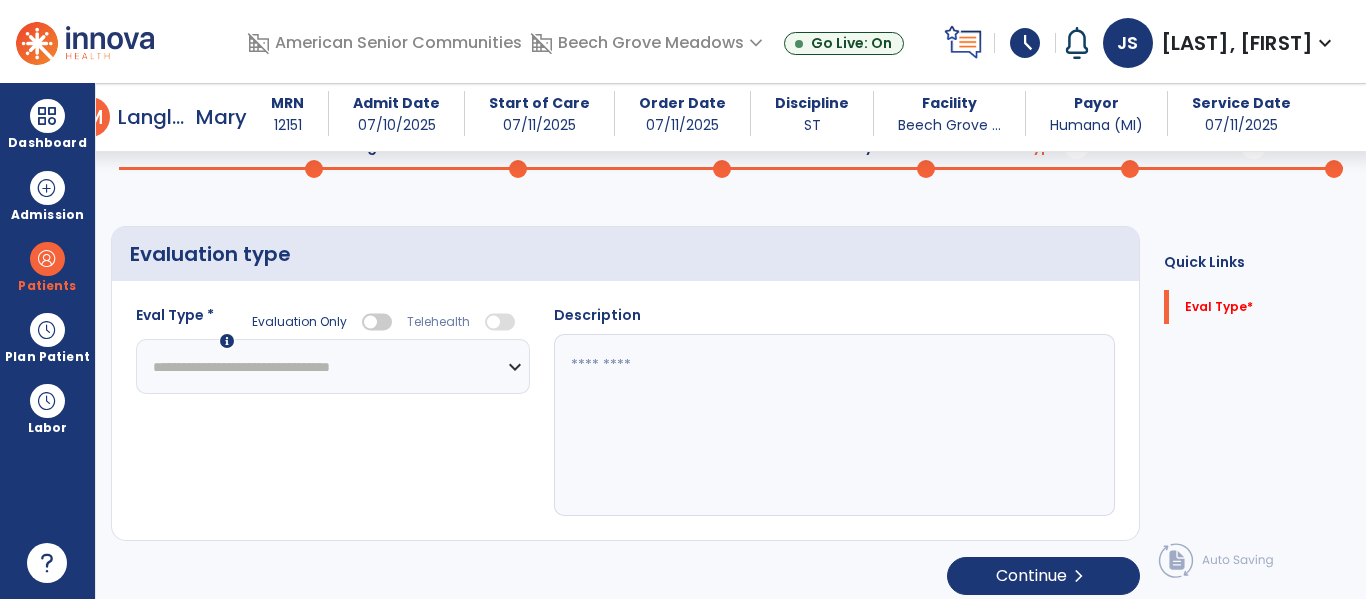 click on "**********" 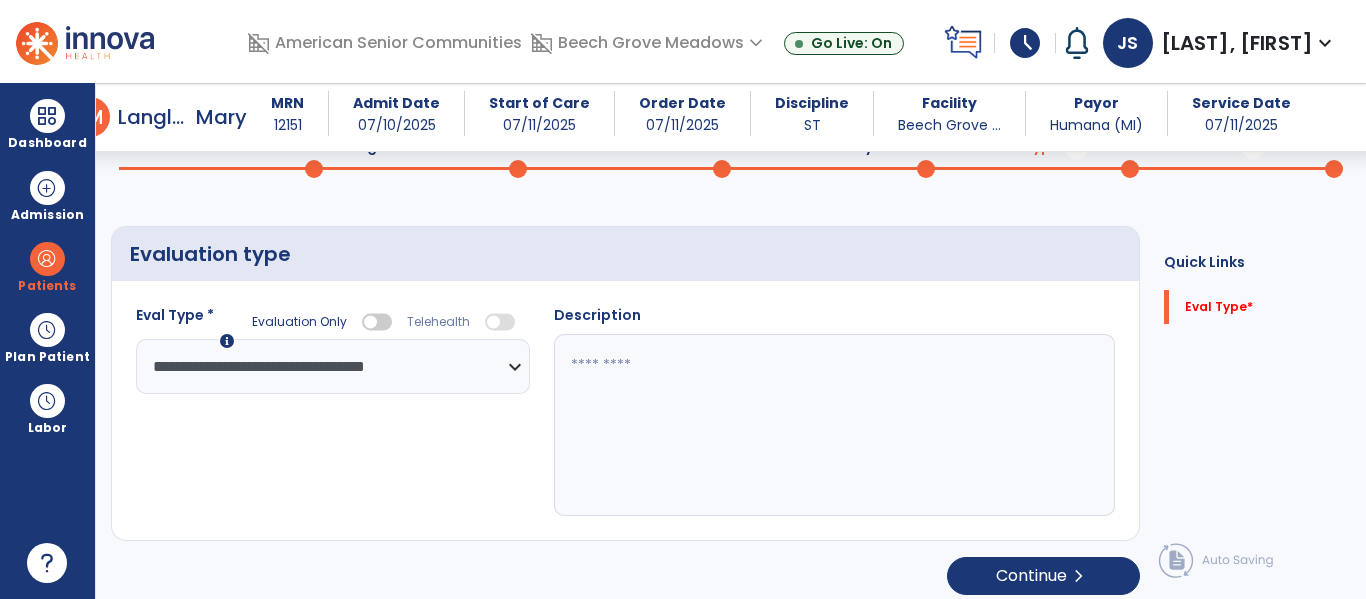 click 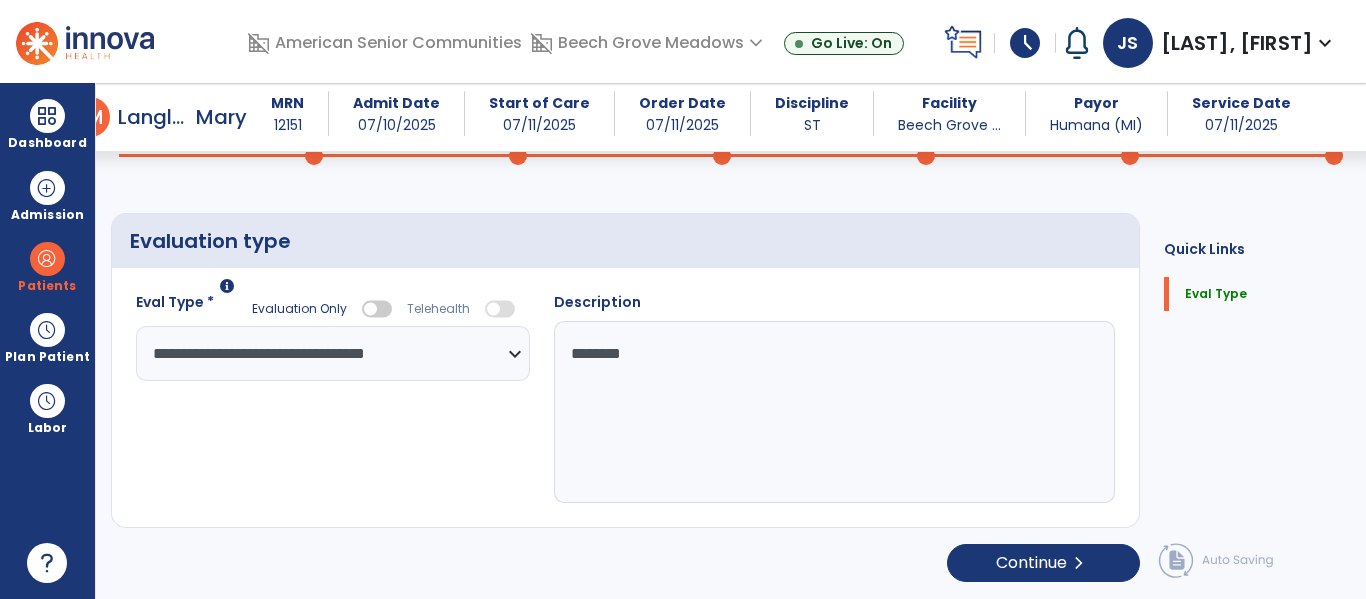 scroll, scrollTop: 157, scrollLeft: 0, axis: vertical 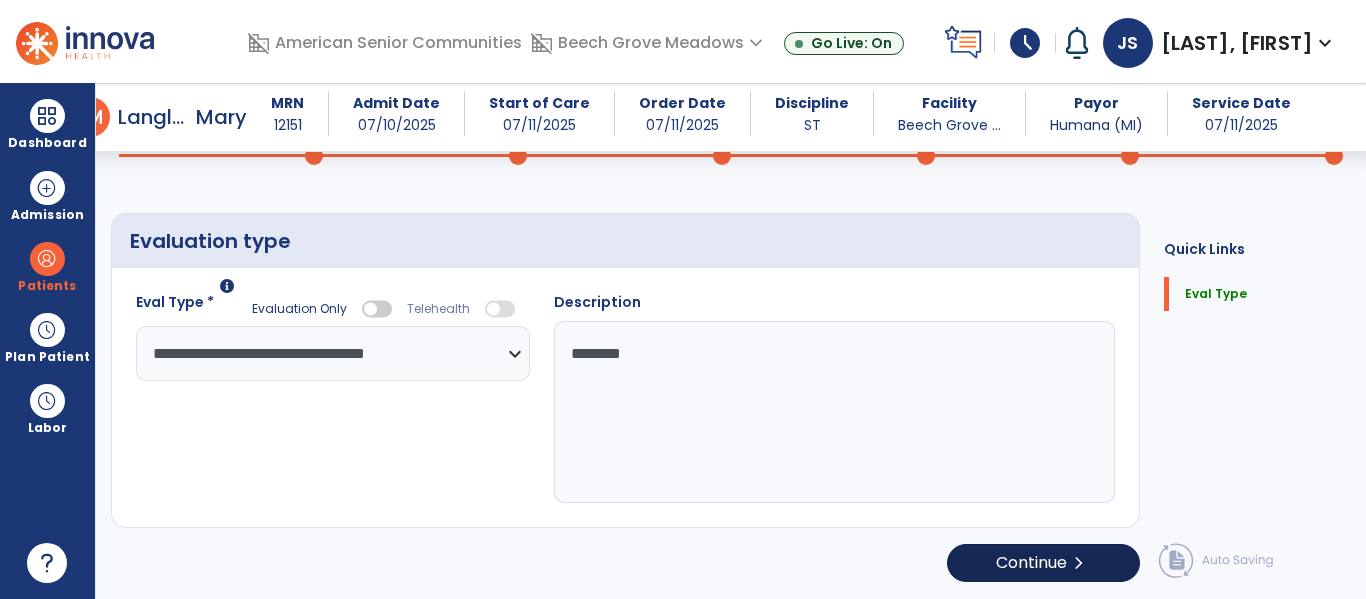 type on "********" 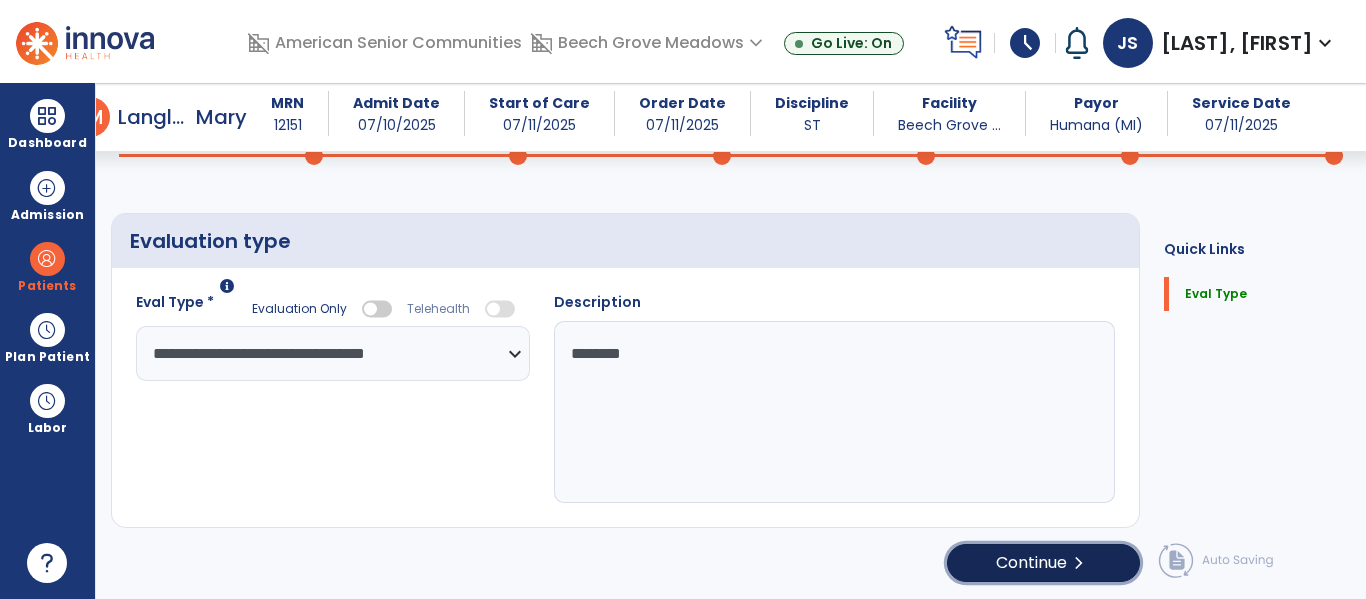 click on "chevron_right" 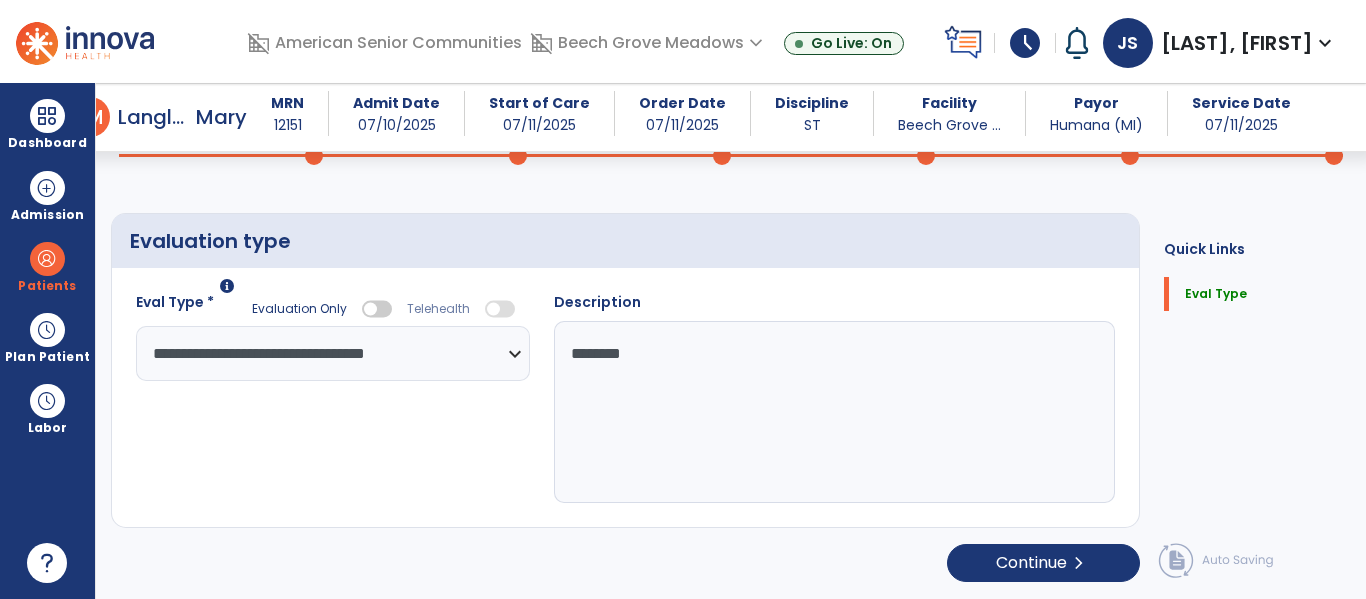 select on "*****" 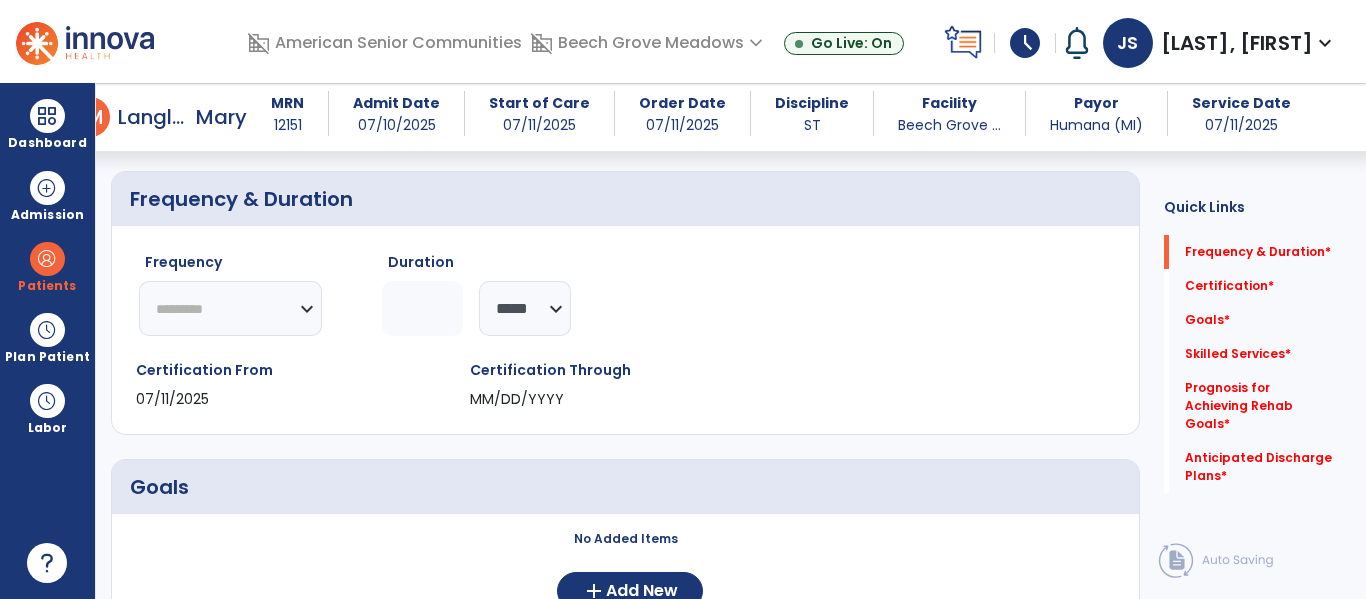 click on "********* ** ** ** ** ** ** **" 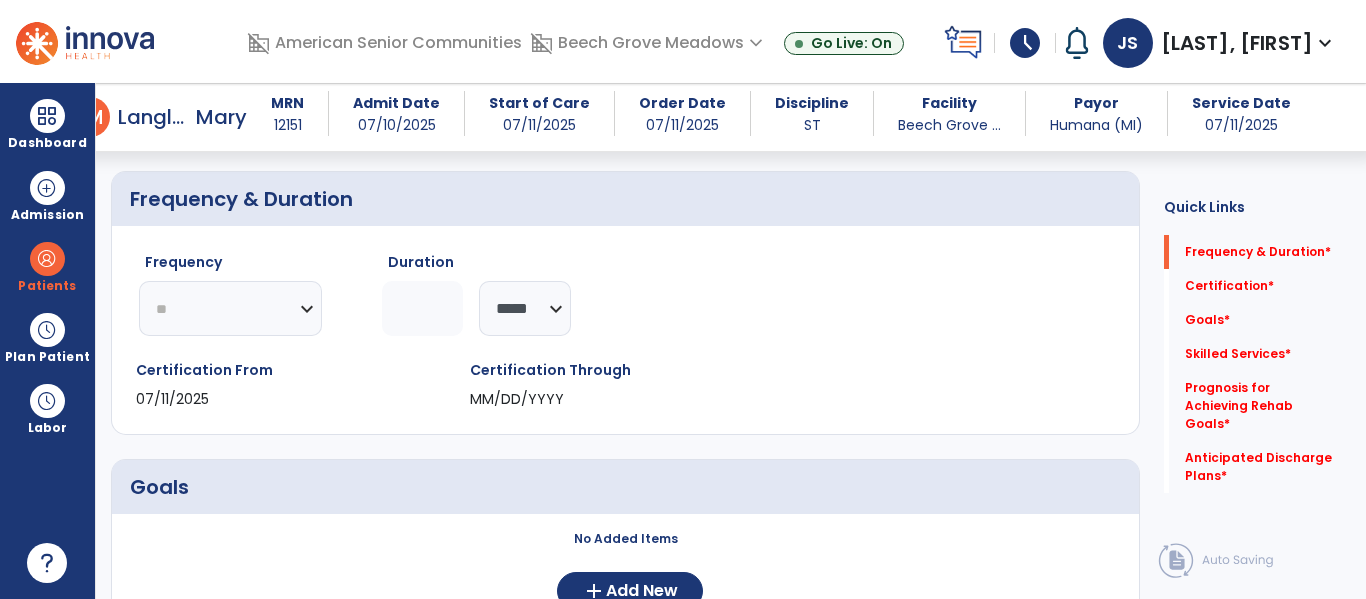click on "********* ** ** ** ** ** ** **" 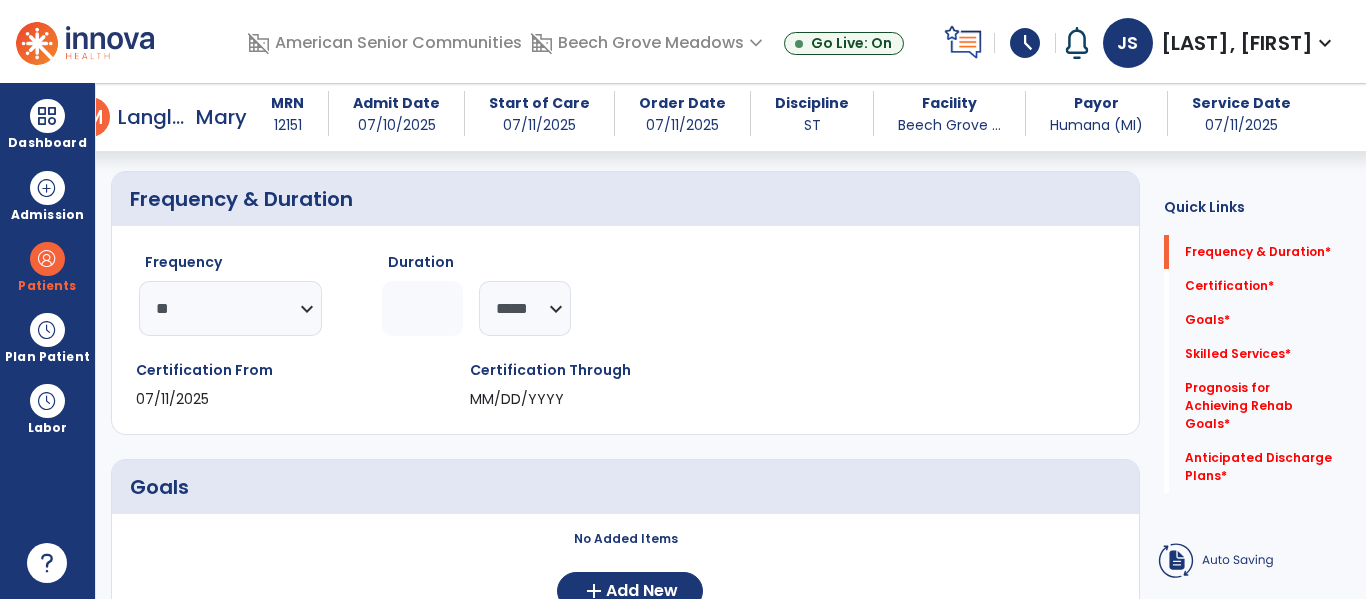 click 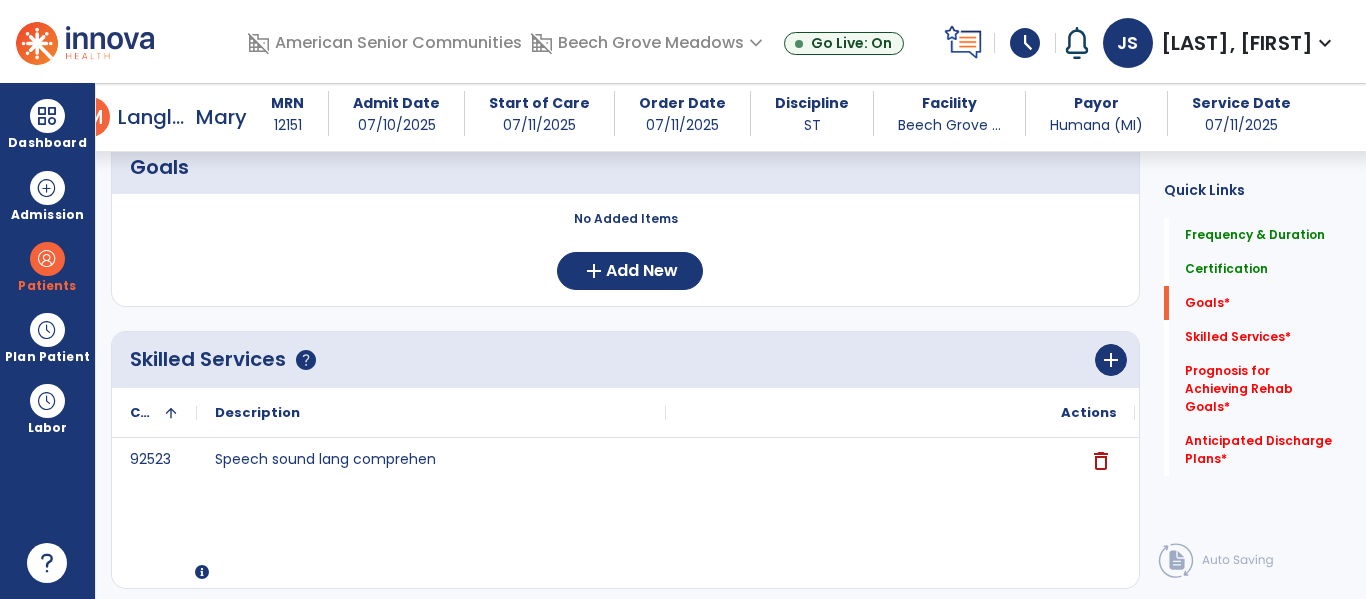scroll, scrollTop: 484, scrollLeft: 0, axis: vertical 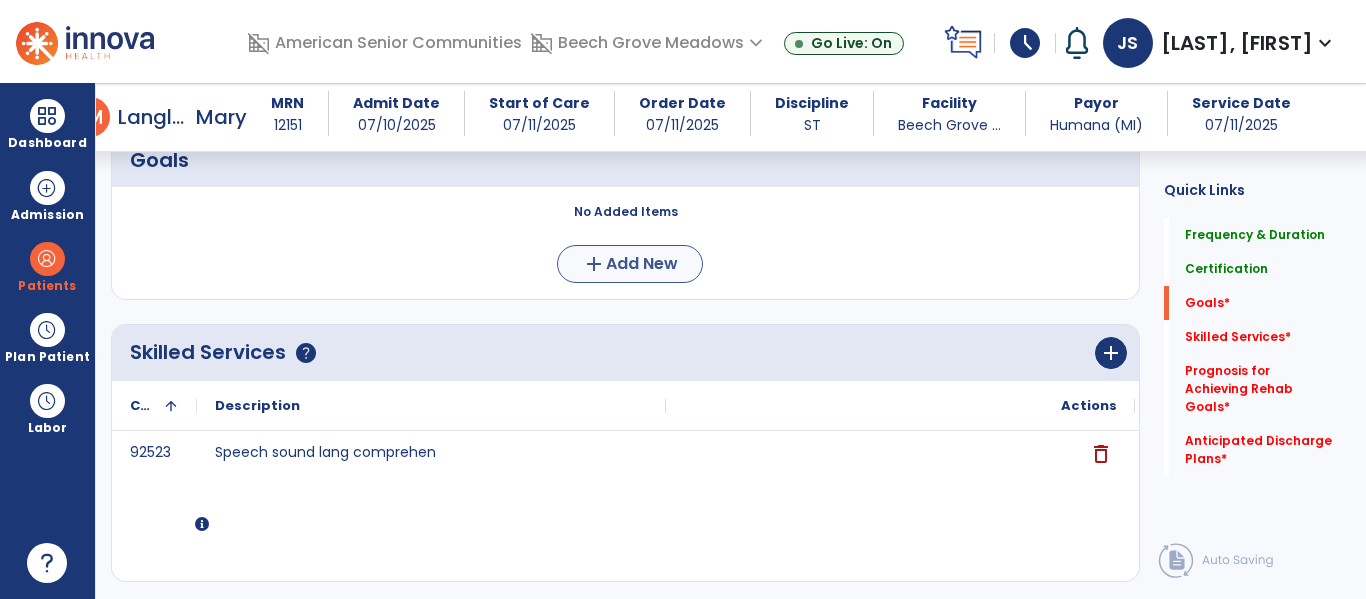 type on "*" 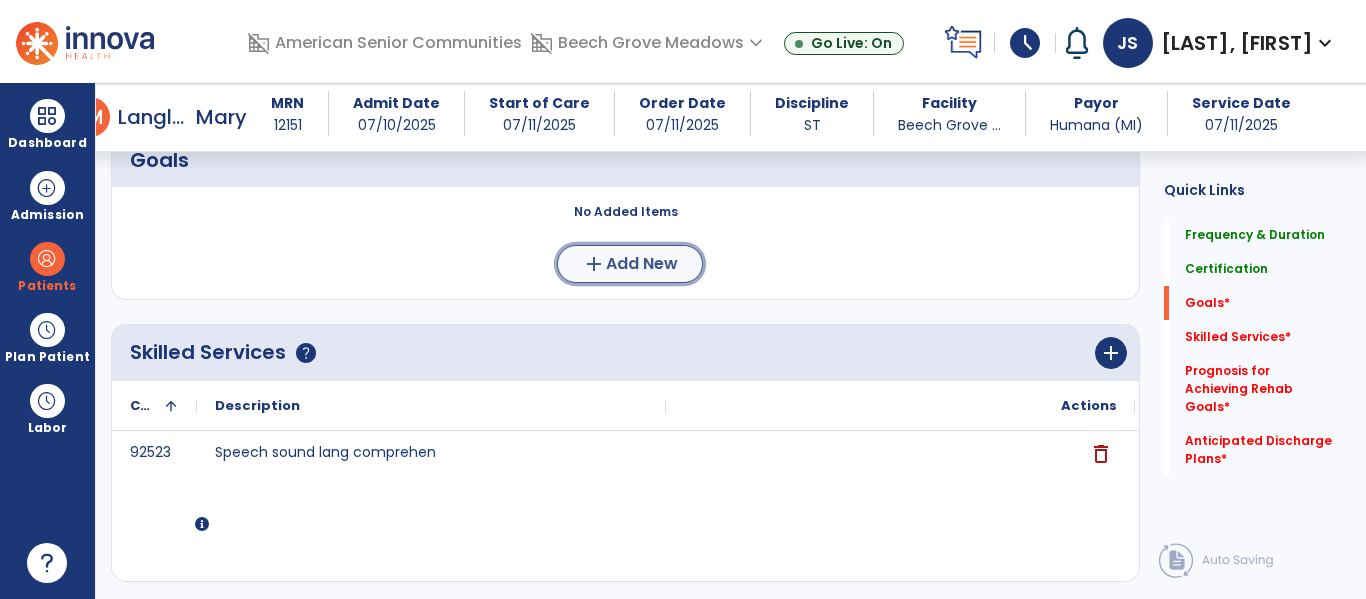 click on "add  Add New" at bounding box center (630, 264) 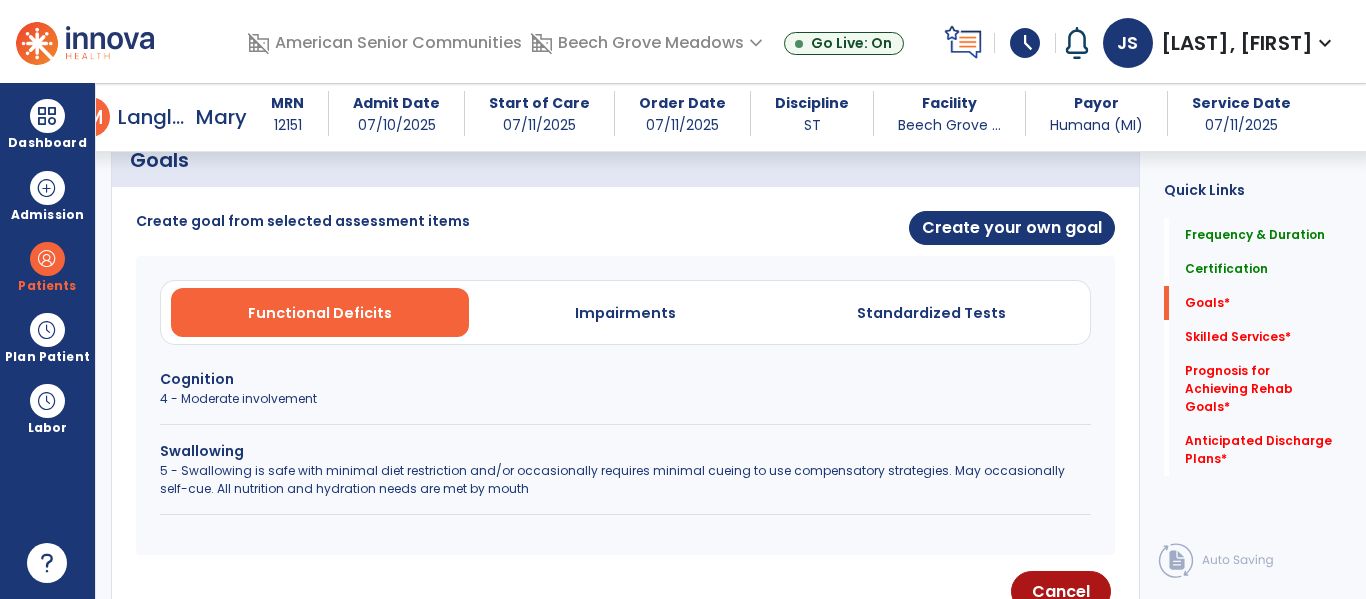 click on "4 - Moderate involvement" at bounding box center [625, 399] 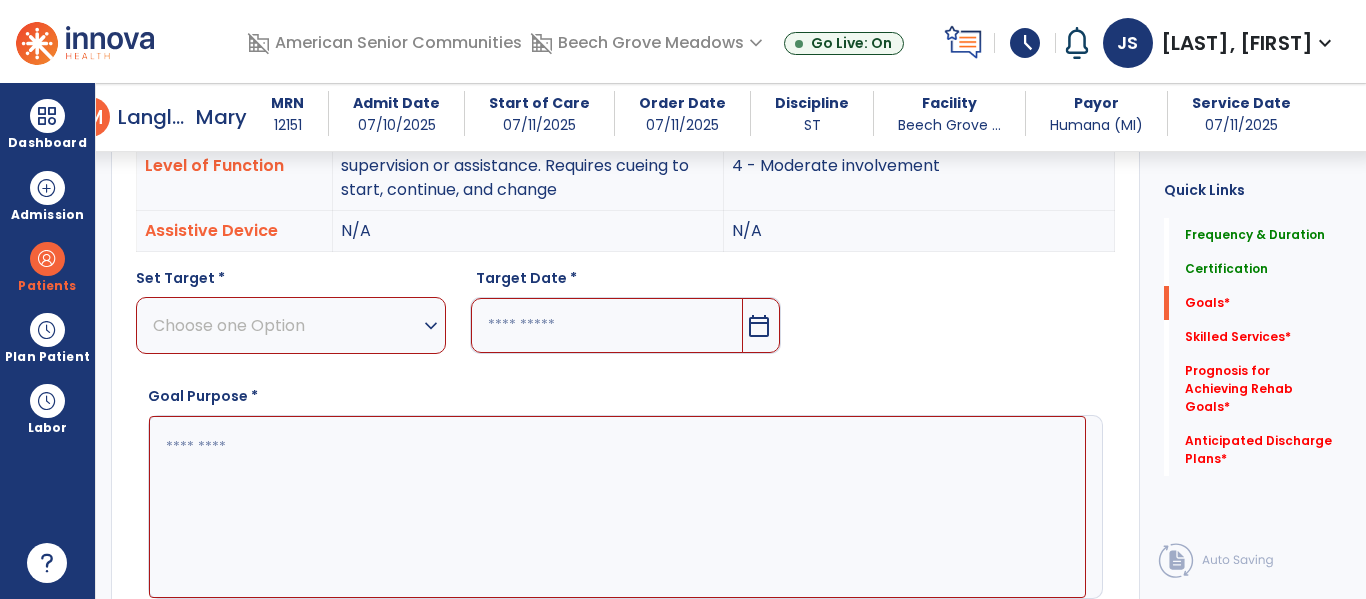 scroll, scrollTop: 657, scrollLeft: 0, axis: vertical 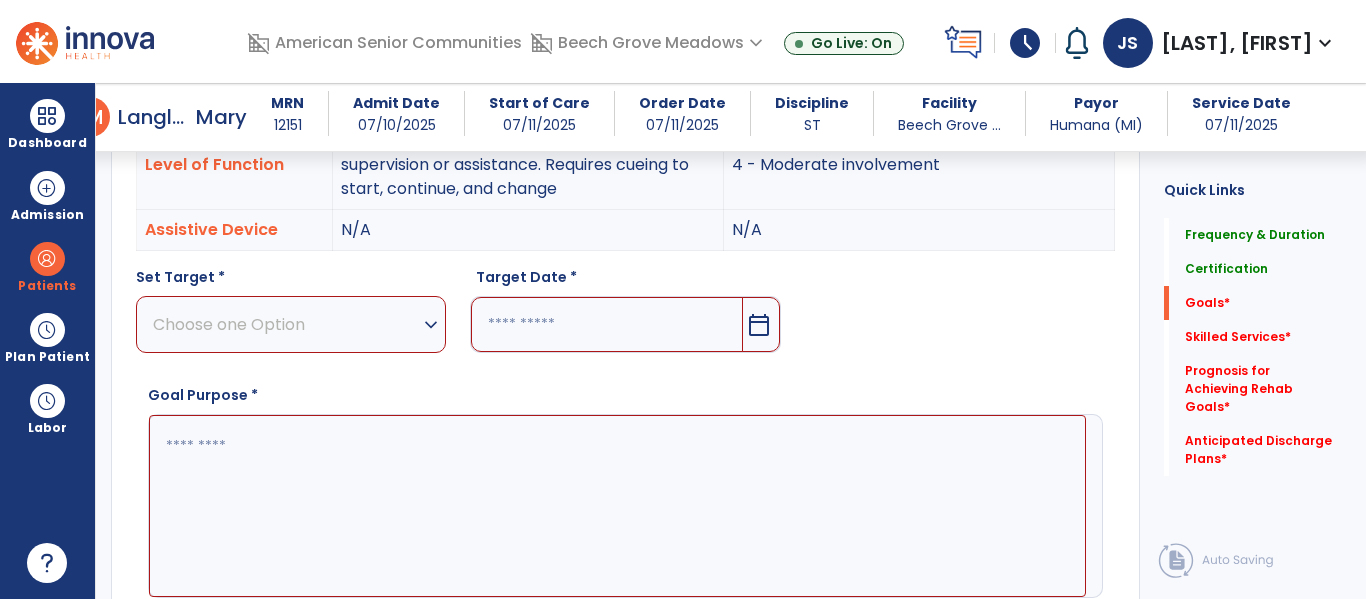 click on "Choose one Option" at bounding box center [286, 324] 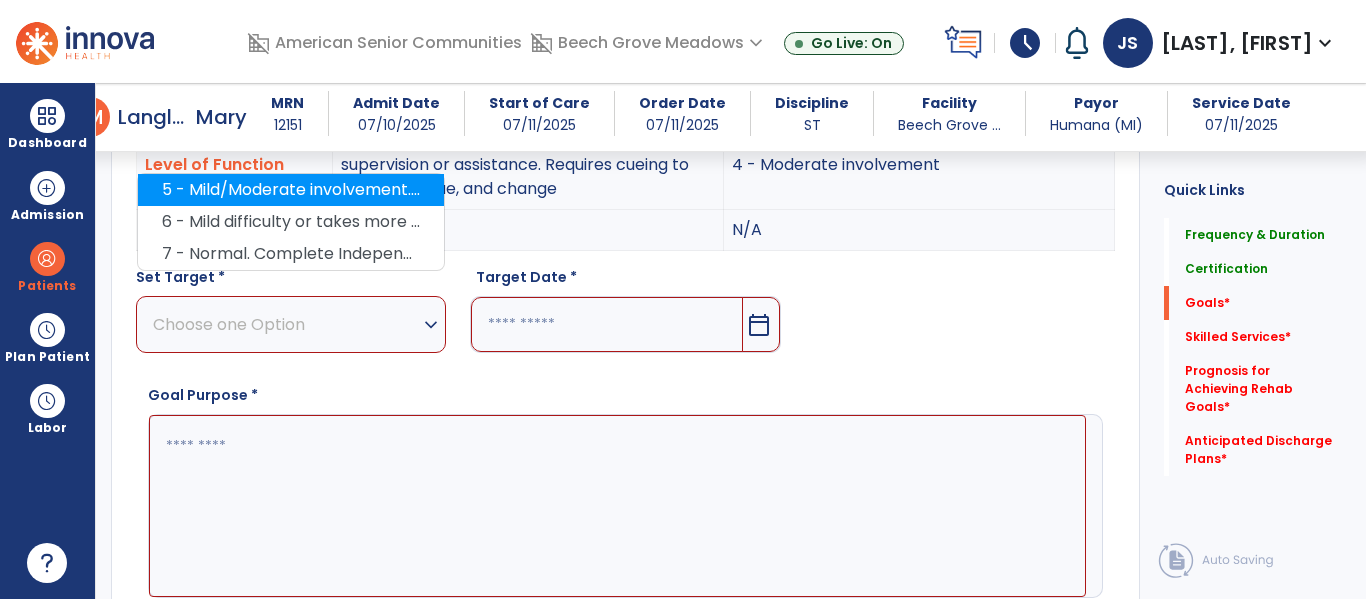 click on "5 - Mild/Moderate involvement. Needs supervision or assistance. Requires cueing to start, continue, and change" at bounding box center [291, 190] 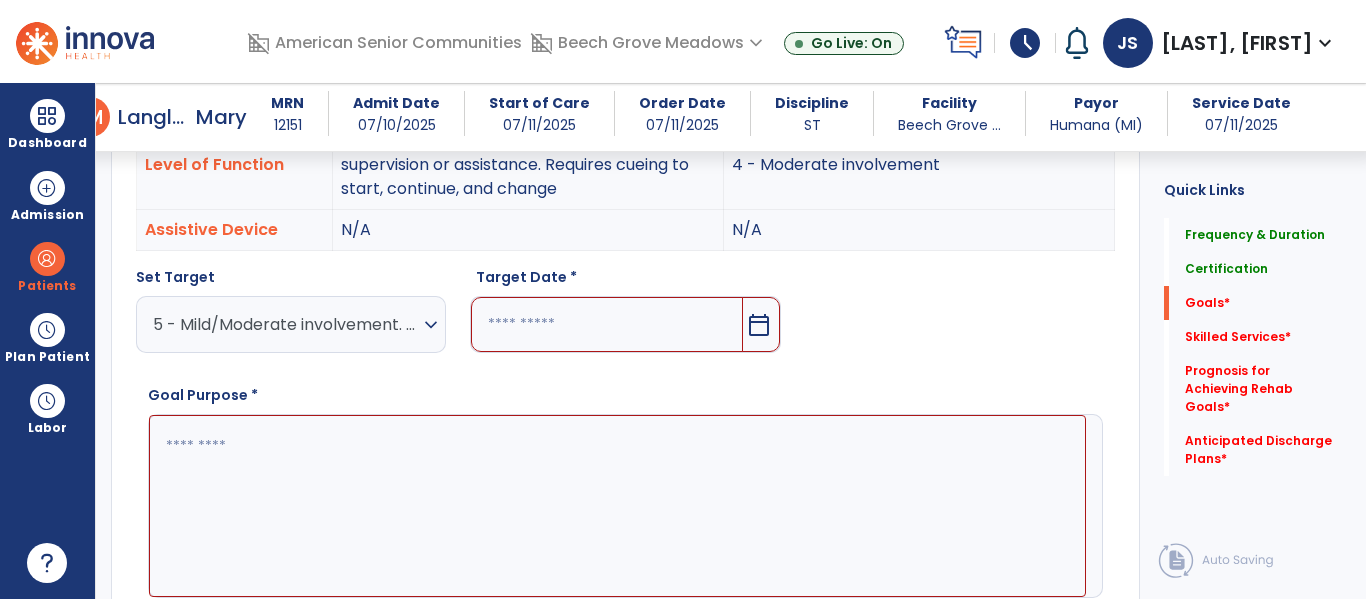 click at bounding box center (606, 324) 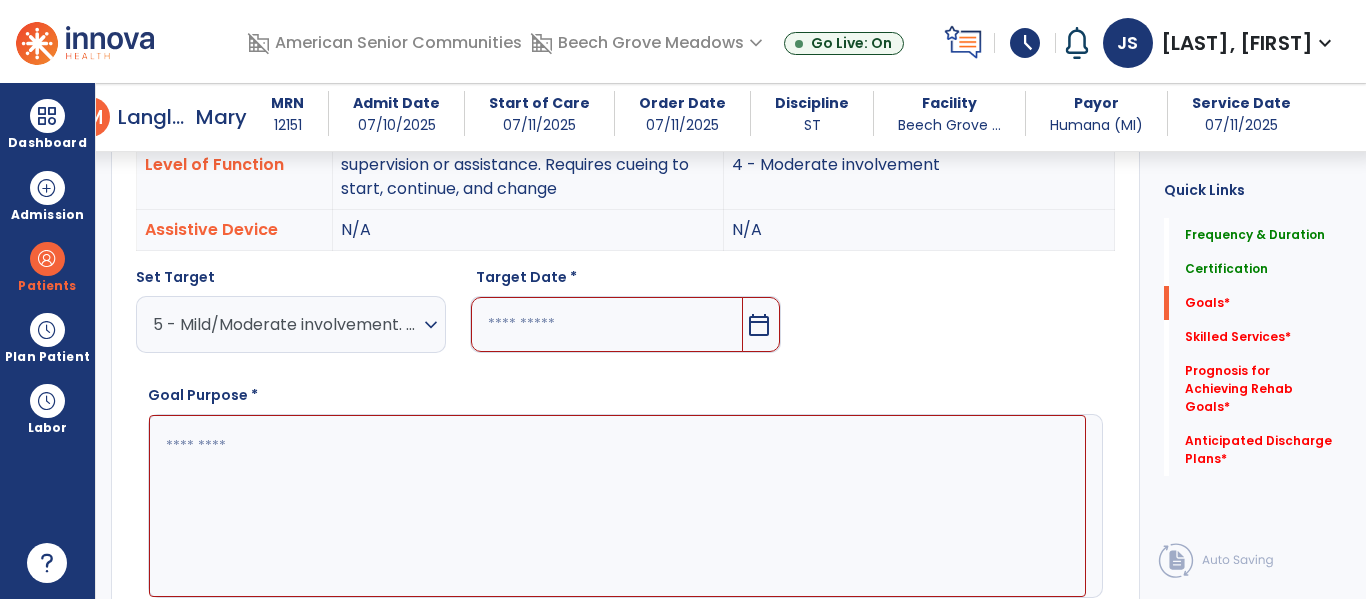 scroll, scrollTop: 962, scrollLeft: 0, axis: vertical 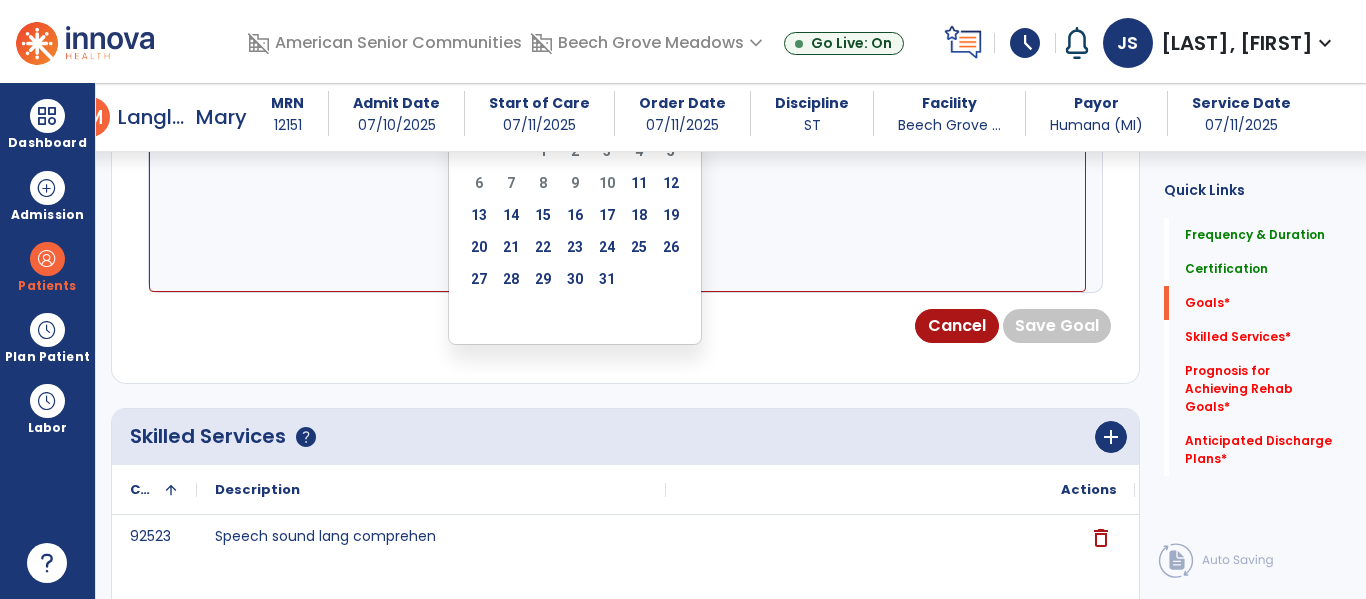 click on "*** ***" at bounding box center (537, 81) 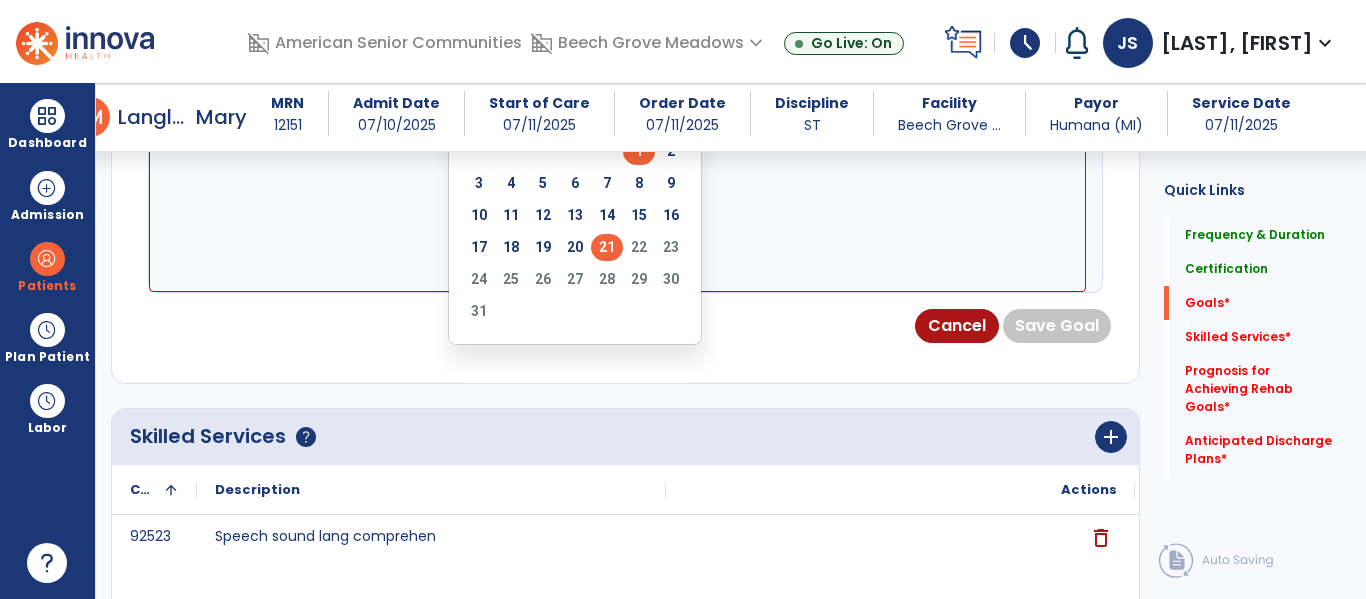 click on "21" at bounding box center (607, 247) 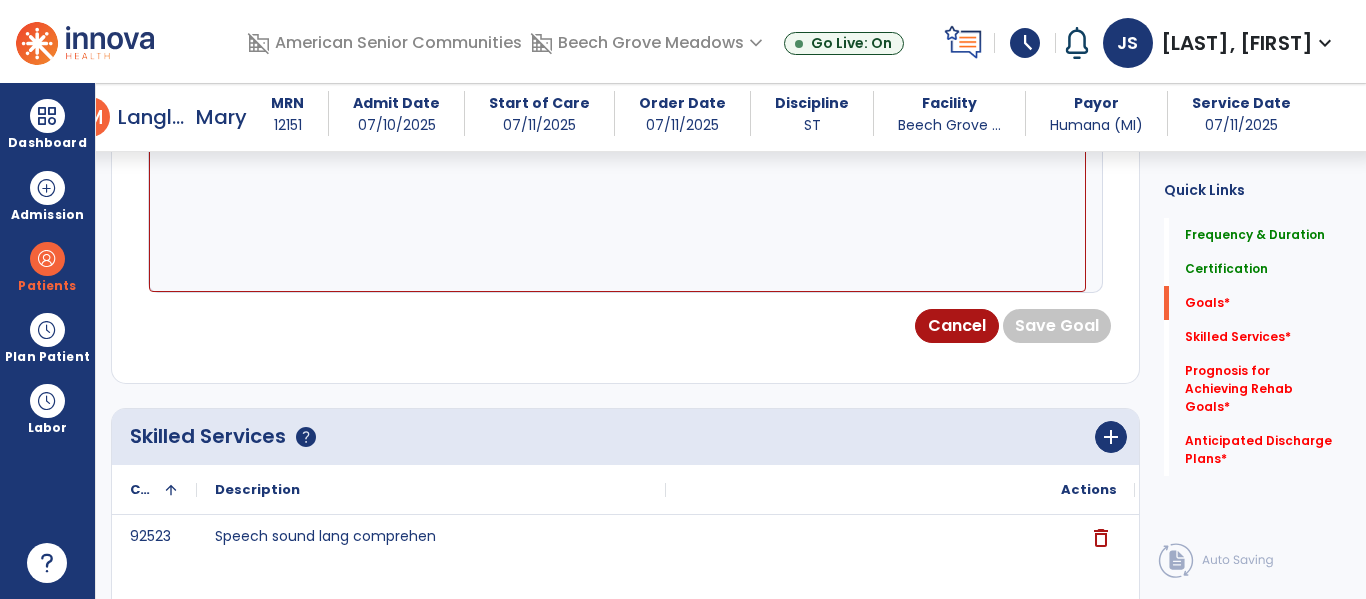 click at bounding box center [617, 201] 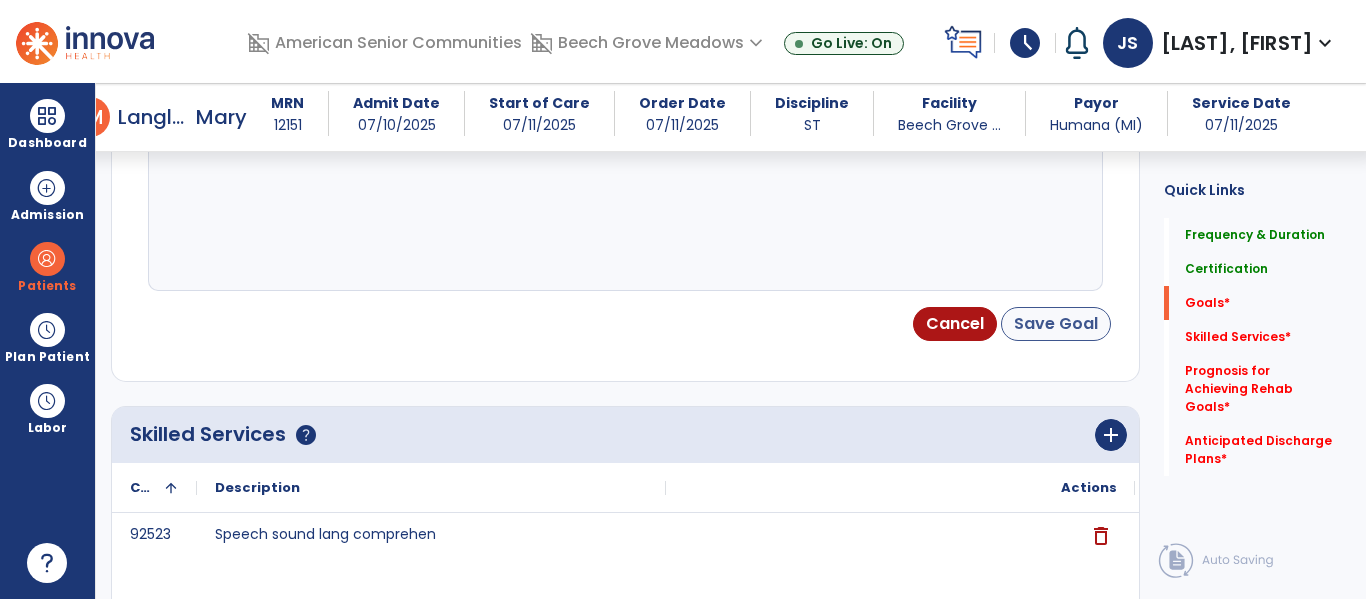 type on "**********" 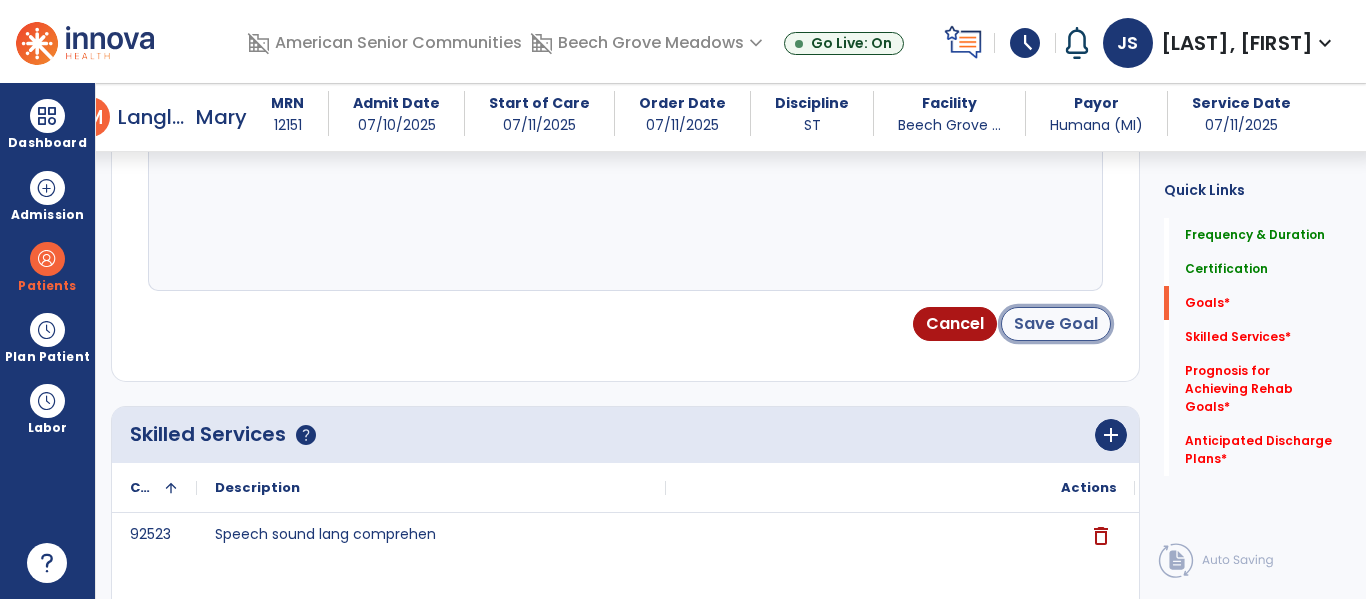 click on "Save Goal" at bounding box center (1056, 324) 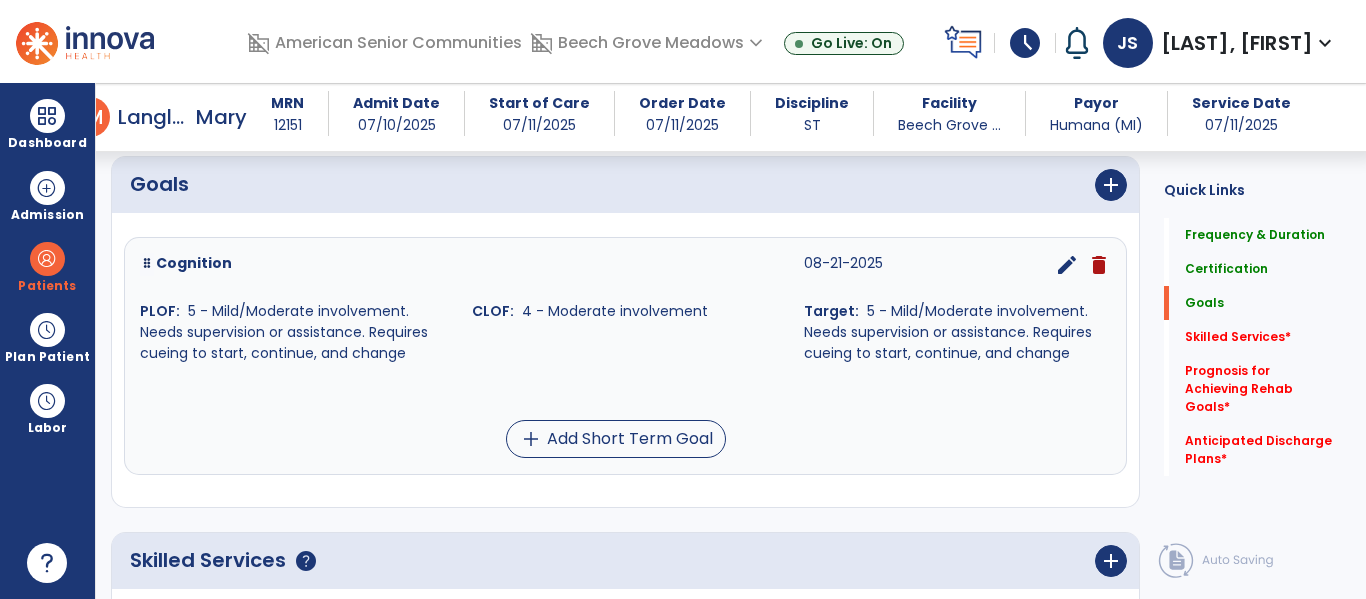scroll, scrollTop: 437, scrollLeft: 0, axis: vertical 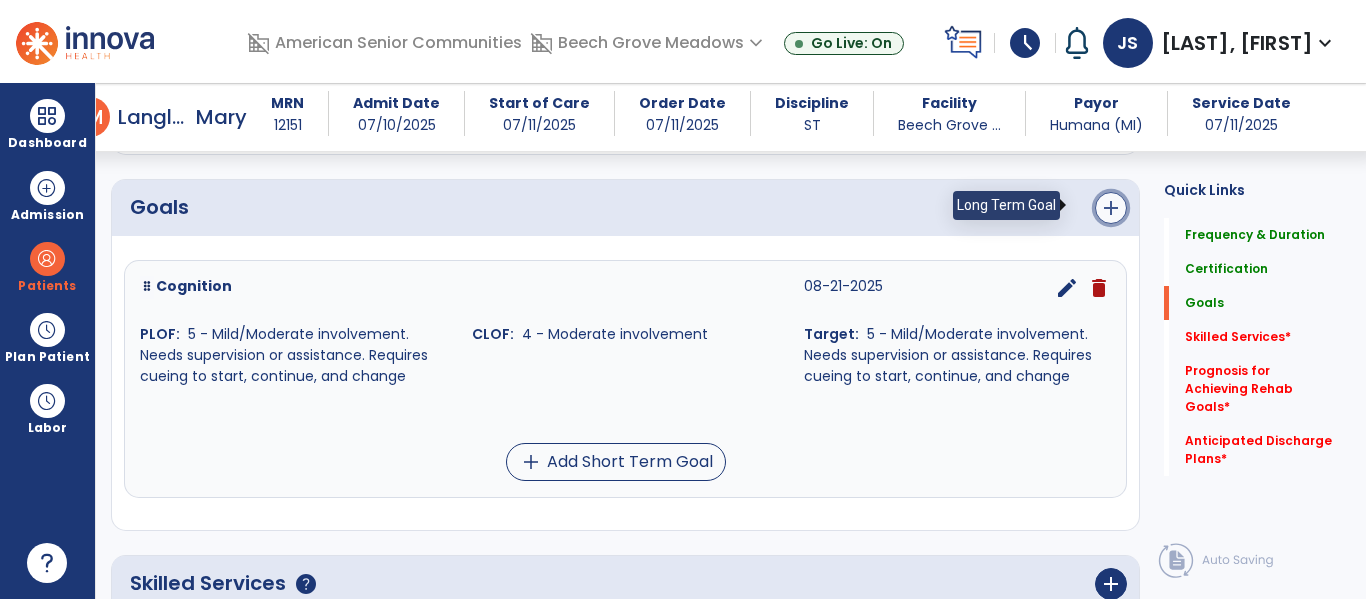 click on "add" at bounding box center (1111, 208) 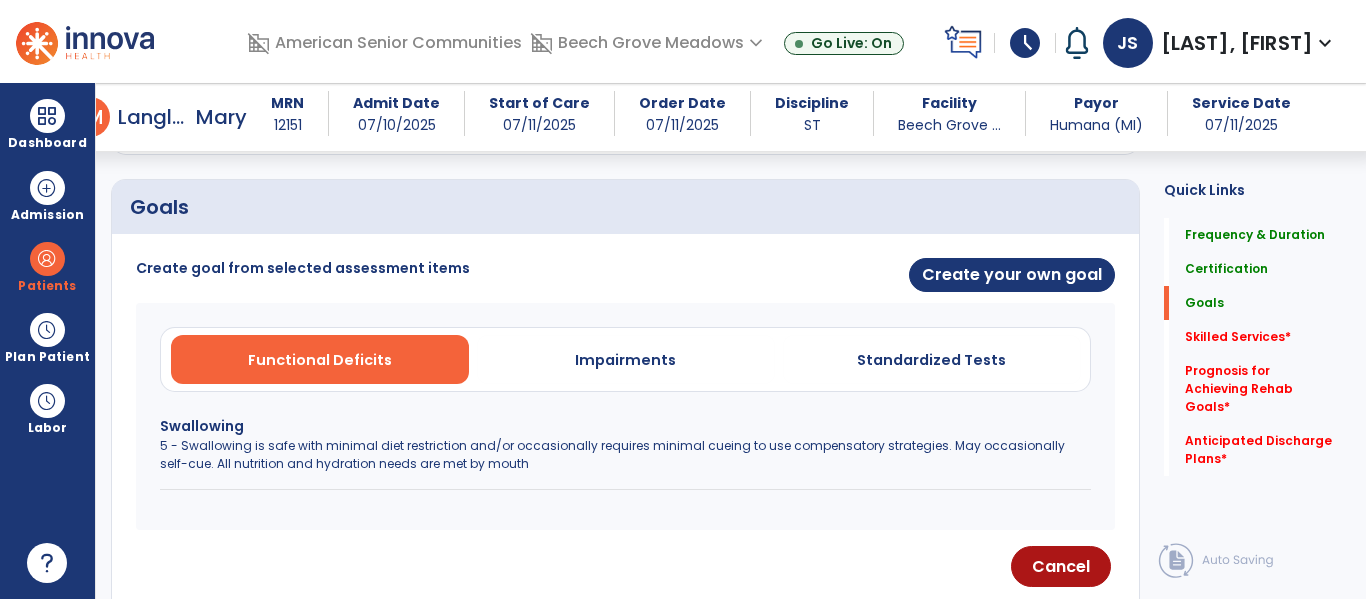 click on "Swallowing" at bounding box center (625, 426) 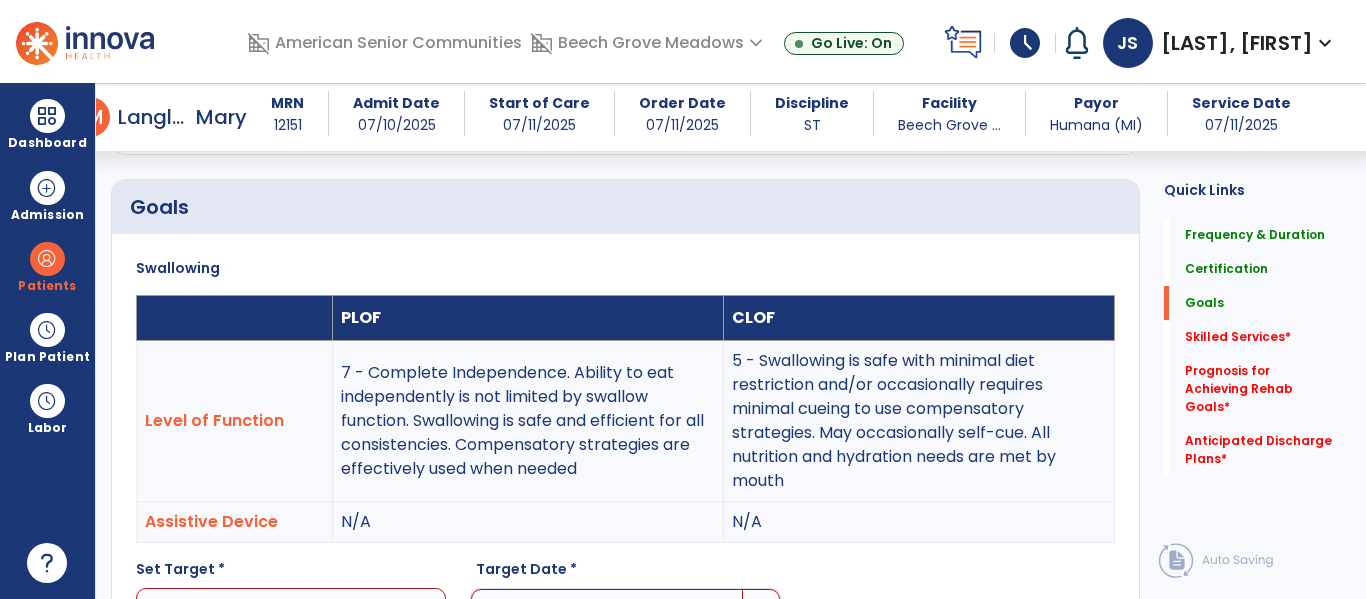 scroll, scrollTop: 760, scrollLeft: 0, axis: vertical 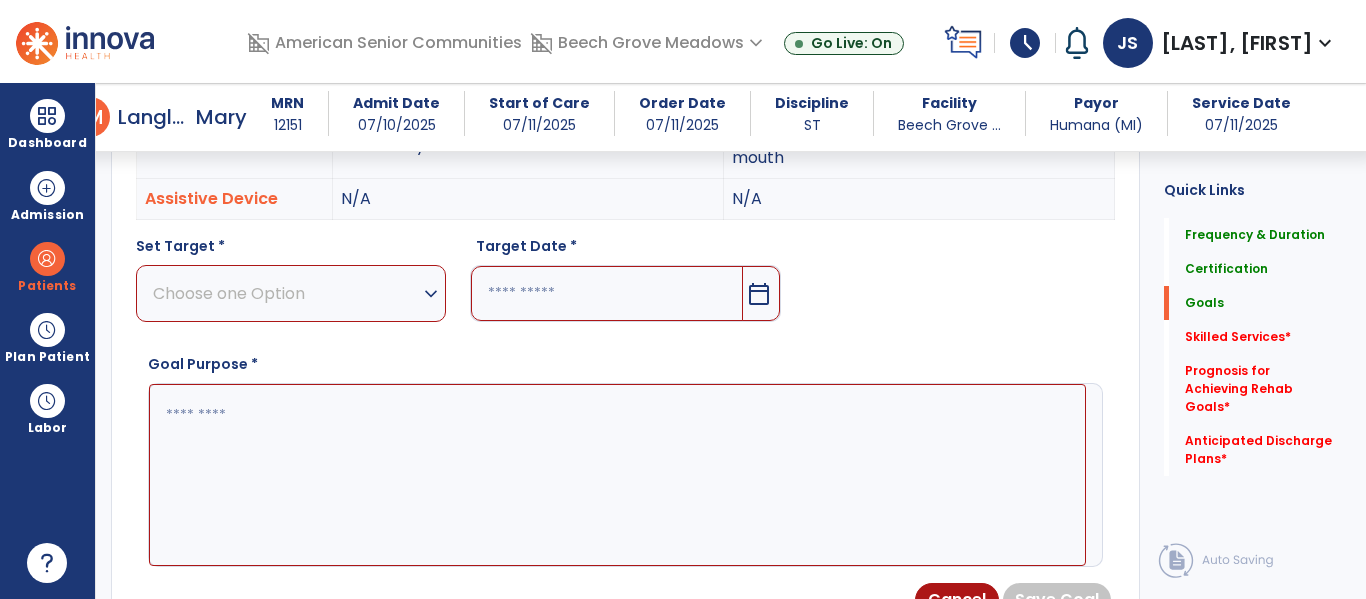 click on "Choose one Option" at bounding box center (286, 293) 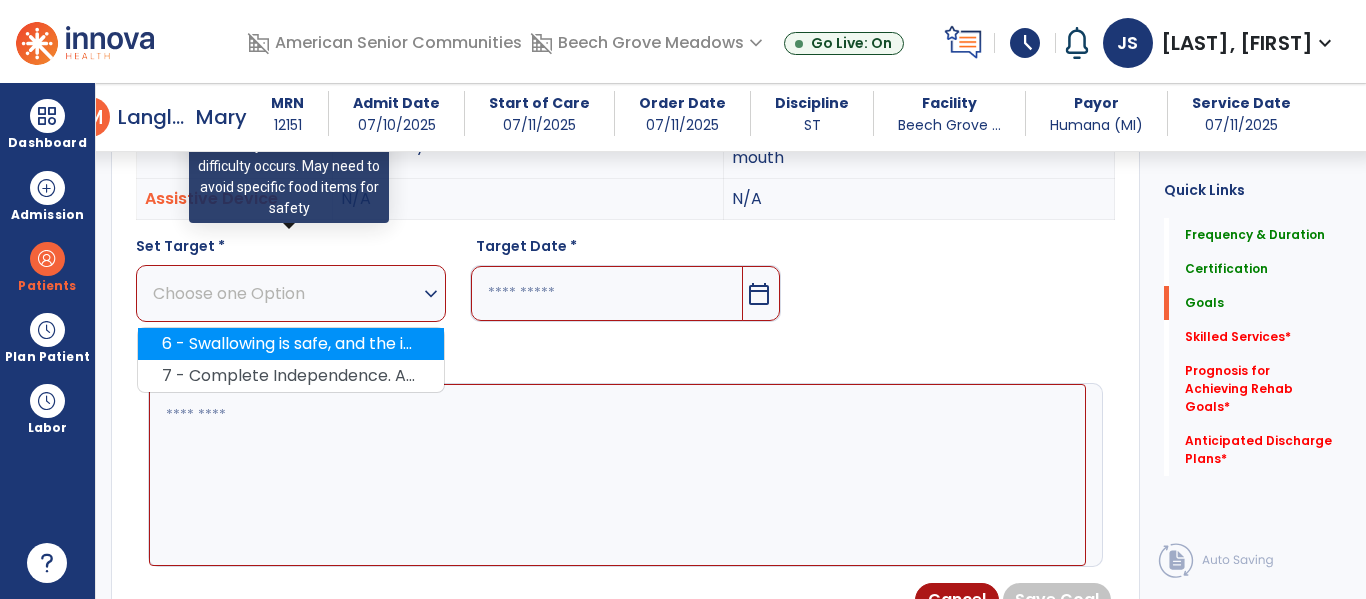 click on "6 - Swallowing is safe, and the individual eats and drinks independently and may rarely require minimal cueing. Usually self-cues when difficulty occurs. May need to avoid specific food items for safety" at bounding box center [291, 344] 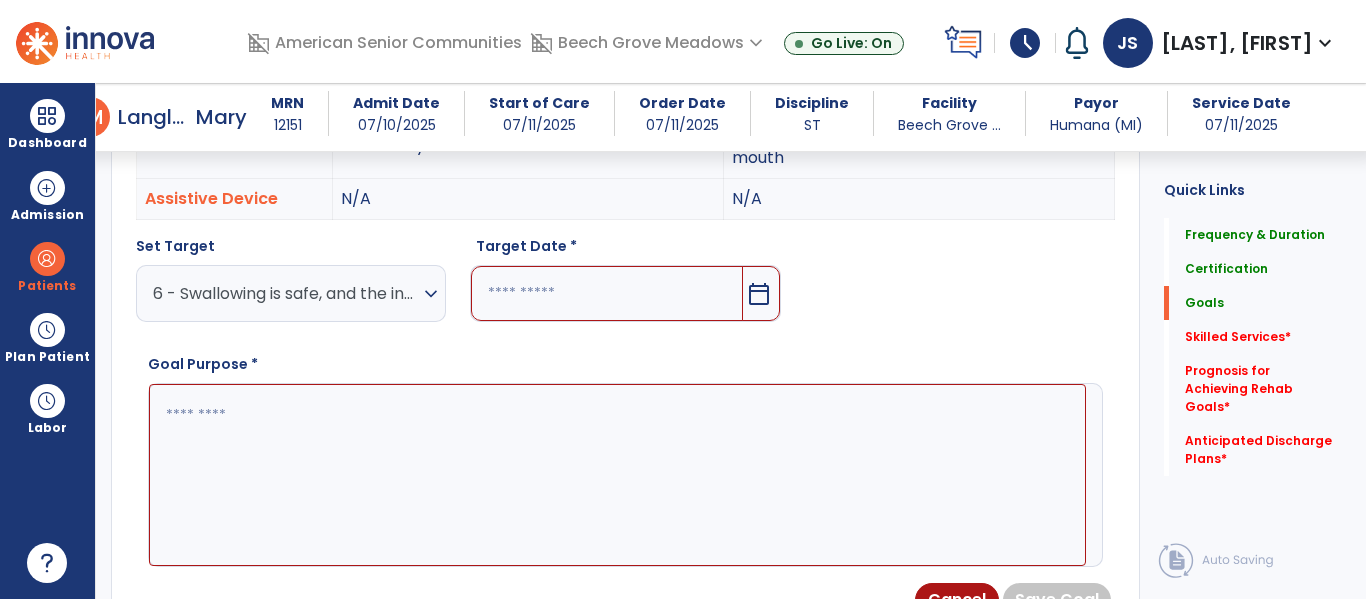 click at bounding box center [606, 293] 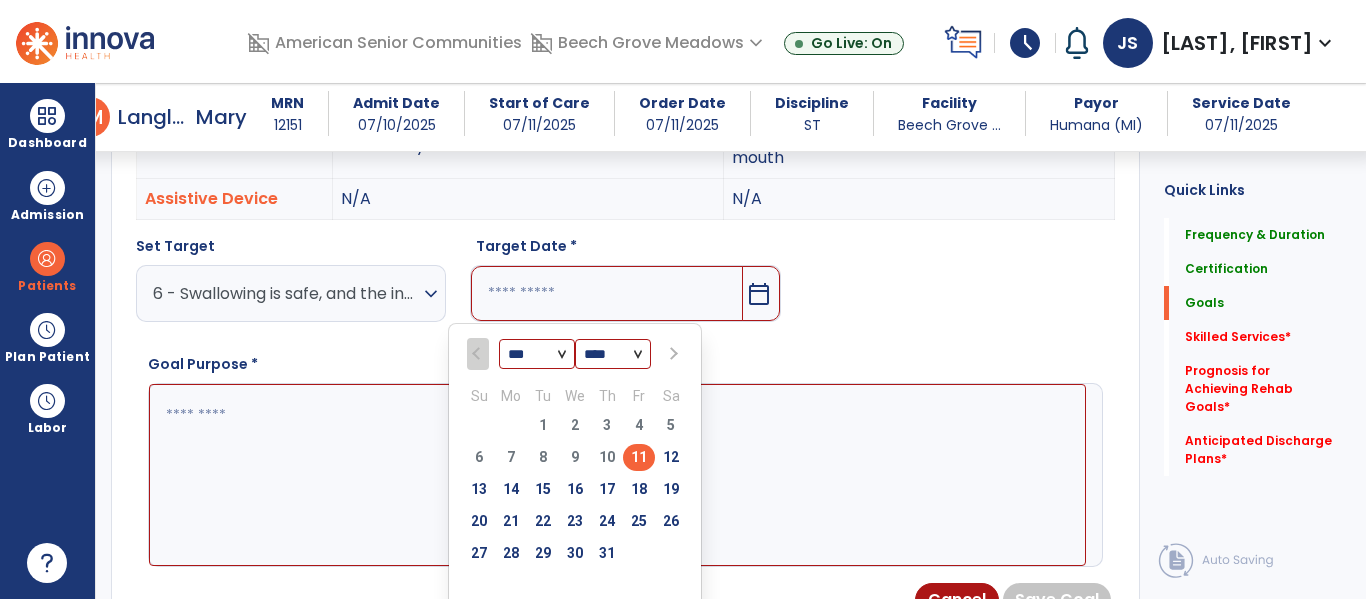 scroll, scrollTop: 1052, scrollLeft: 0, axis: vertical 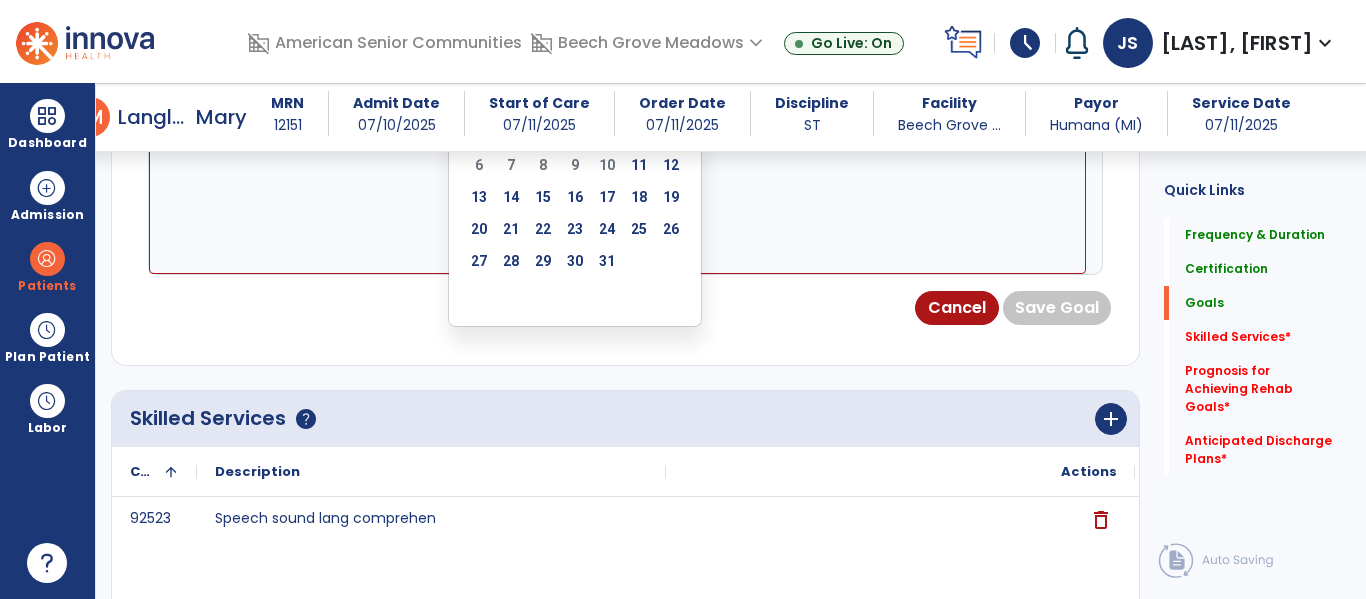 click on "*** ***" at bounding box center [537, 63] 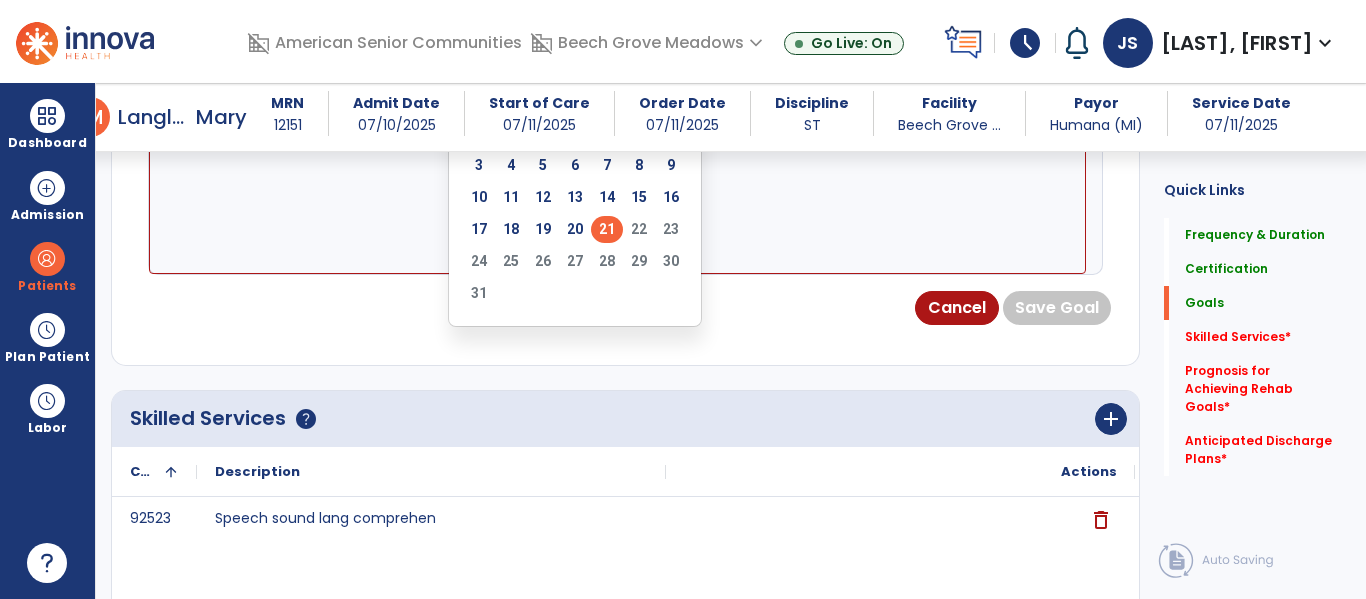 click on "21" at bounding box center (607, 229) 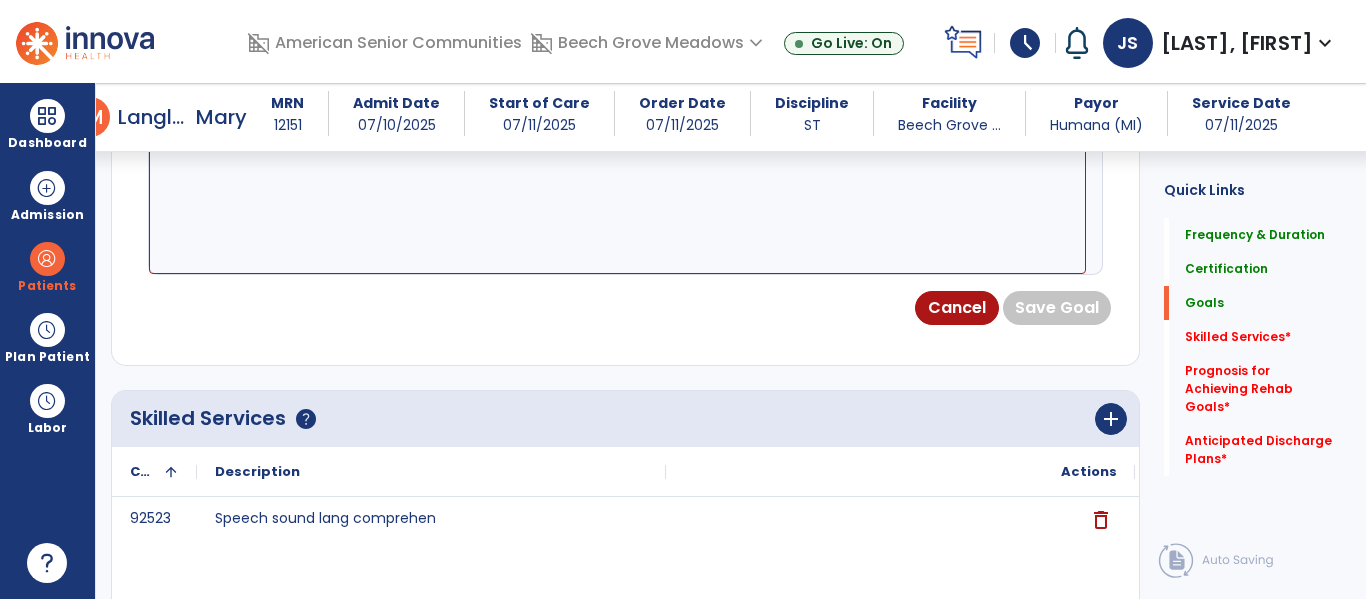 click at bounding box center [617, 183] 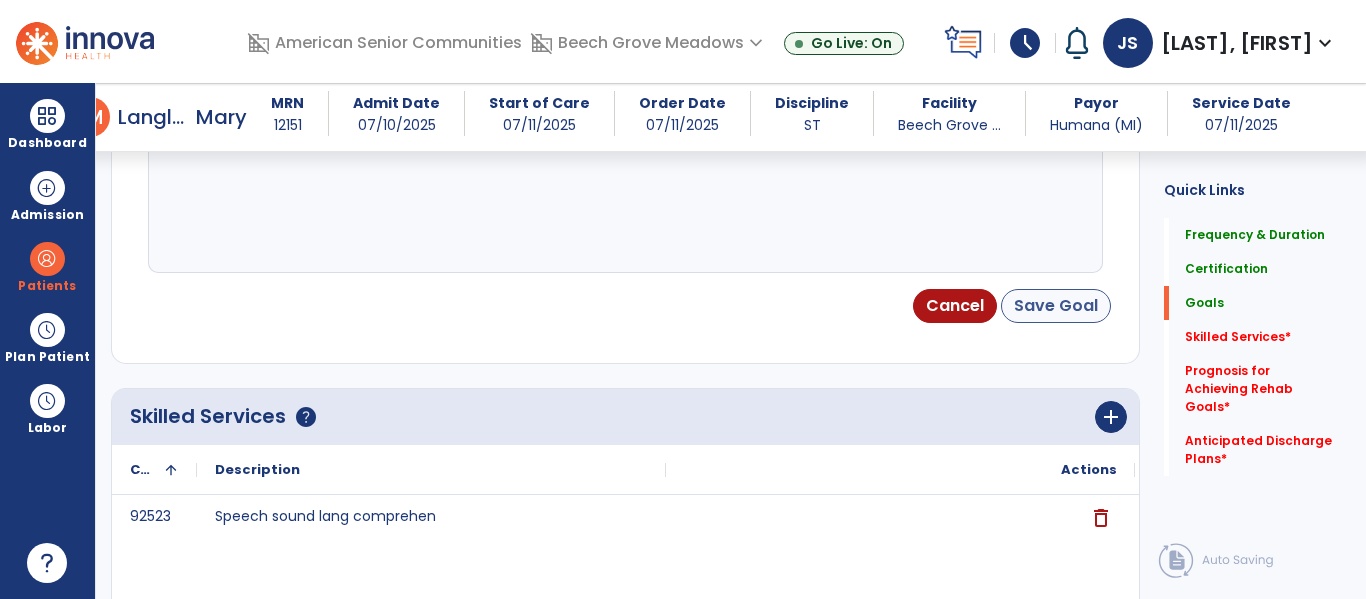type on "**********" 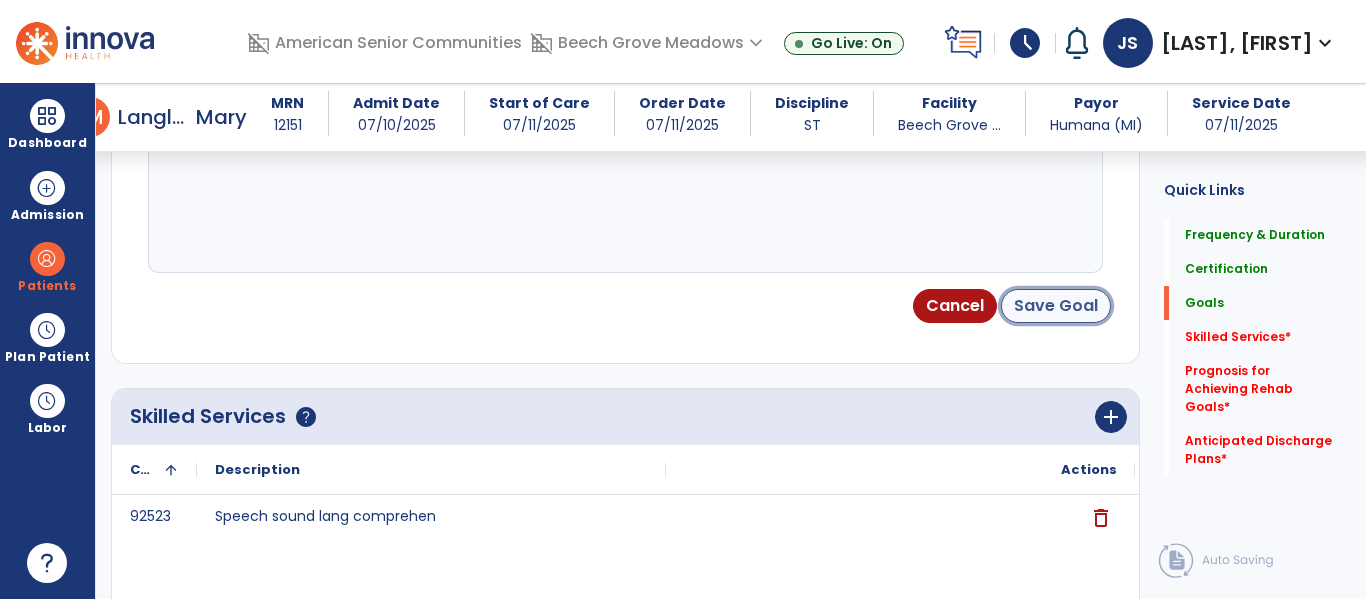 click on "Save Goal" at bounding box center [1056, 306] 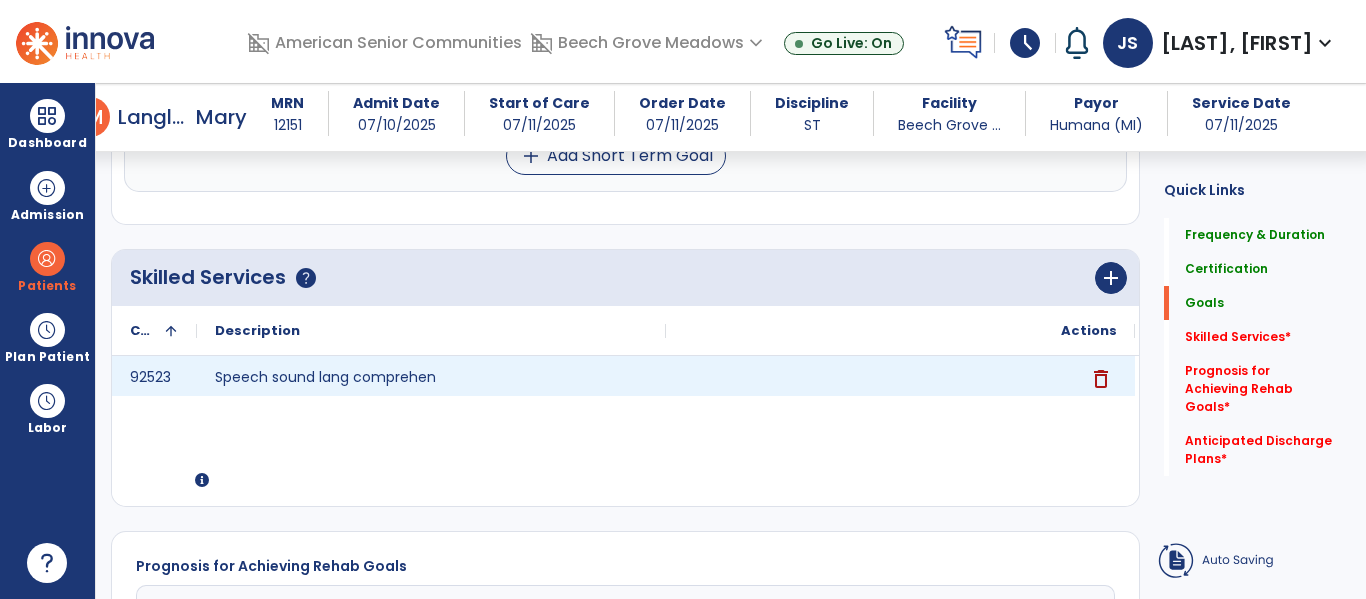 scroll, scrollTop: 1054, scrollLeft: 0, axis: vertical 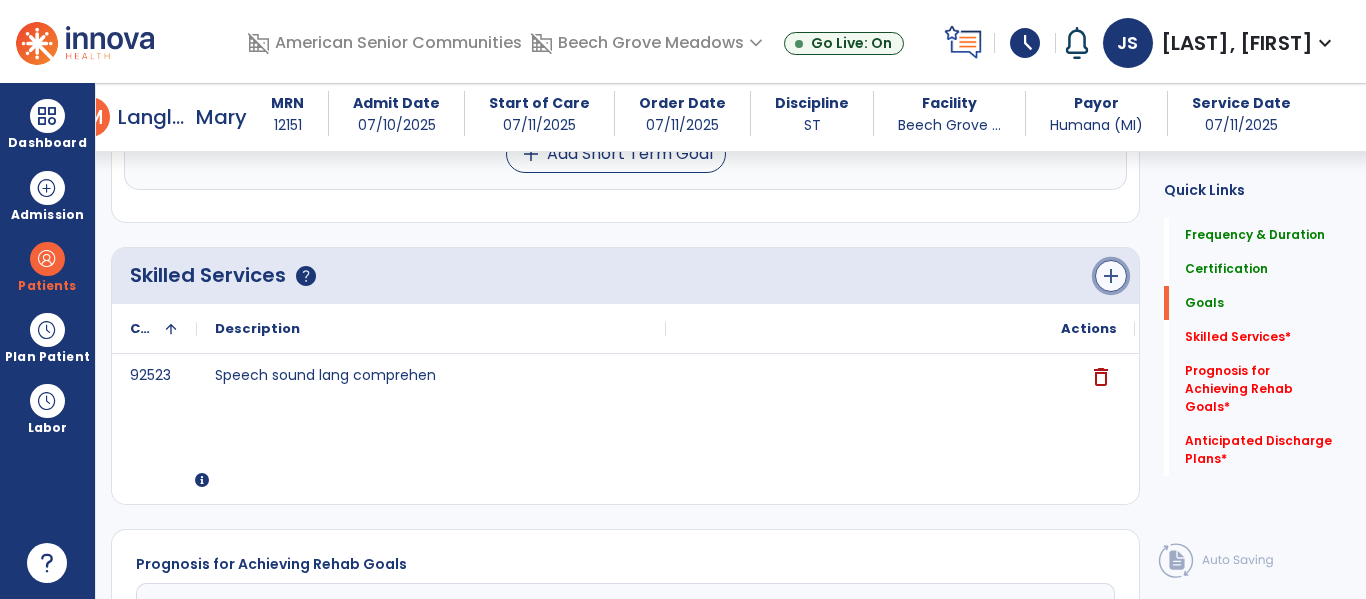 click on "add" 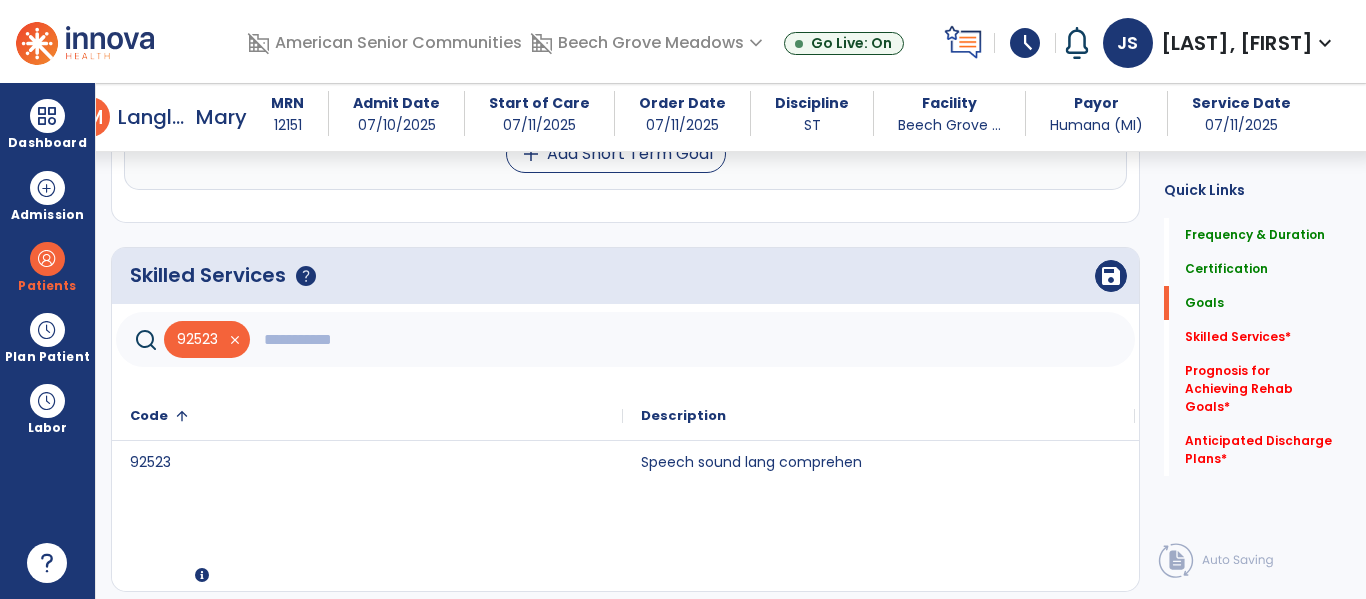click 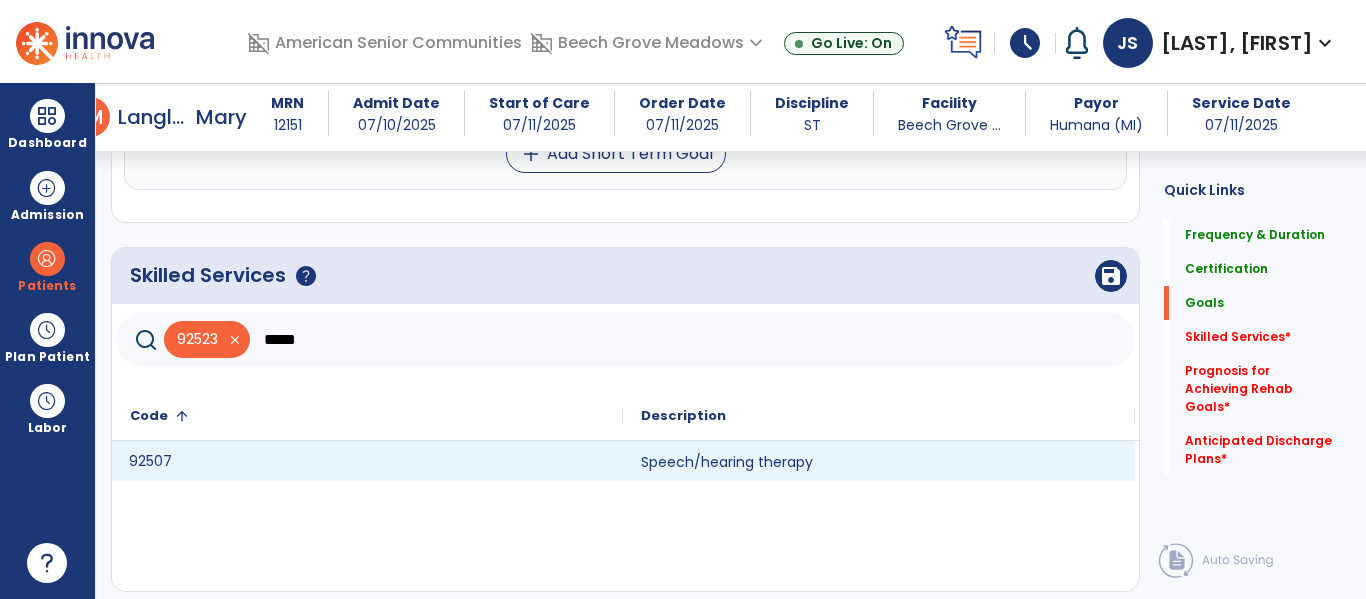 click on "92507" 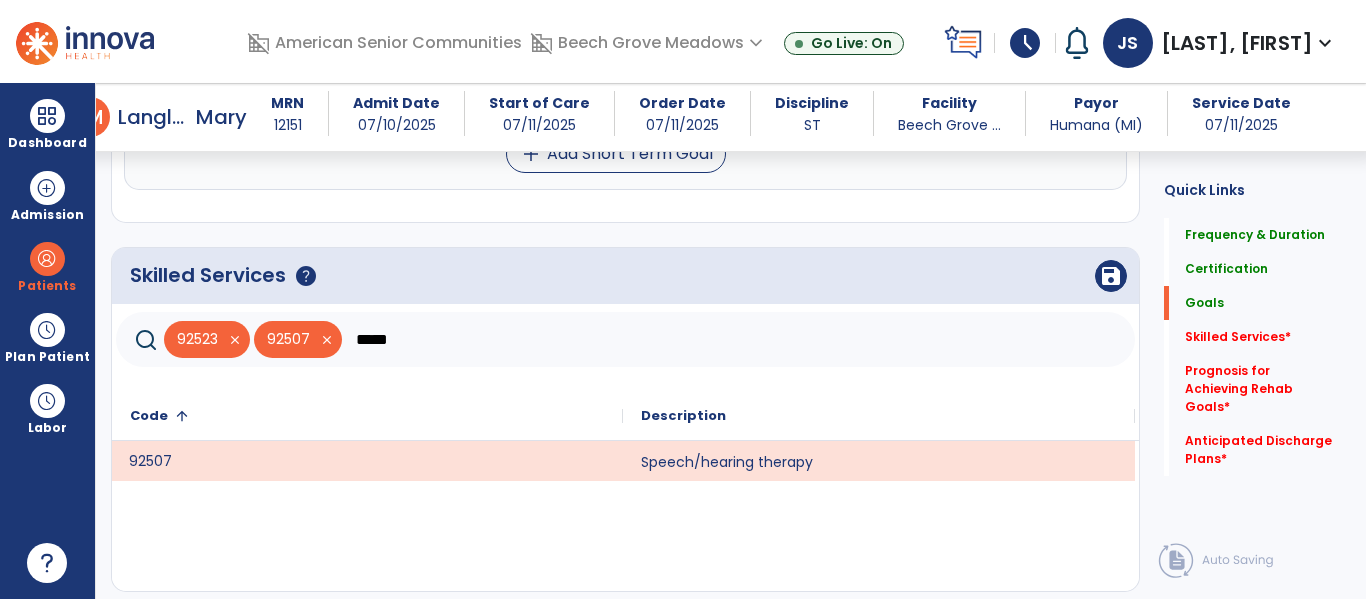 click on "*****" 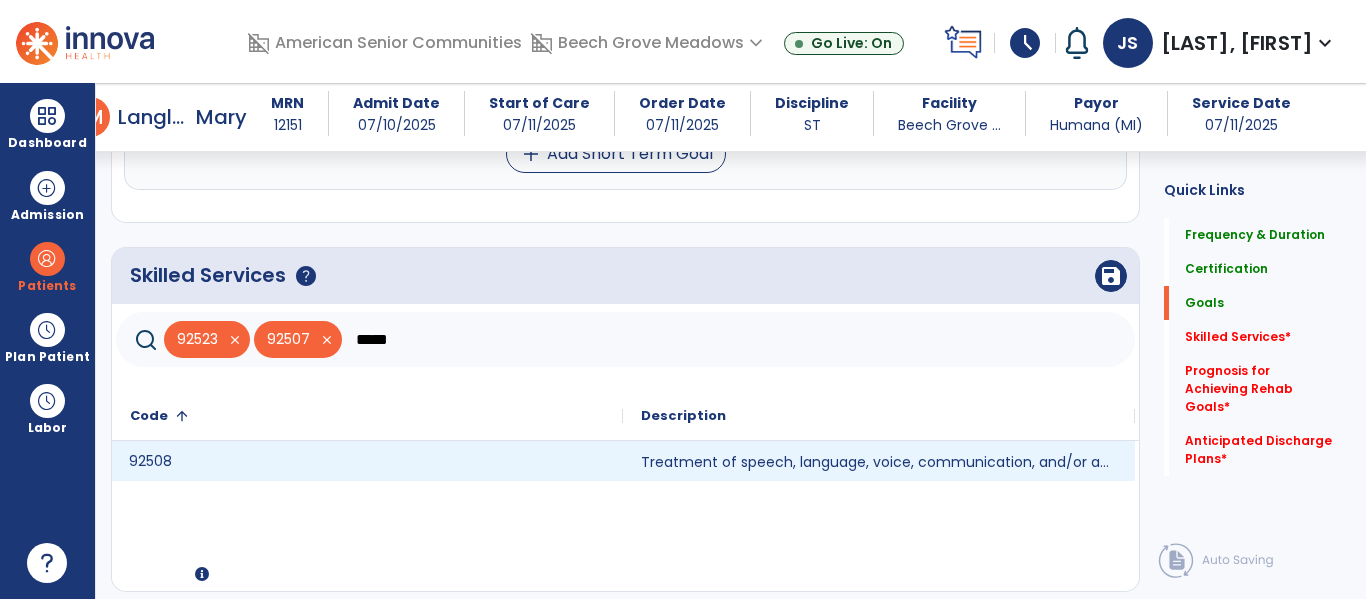 click on "92508" 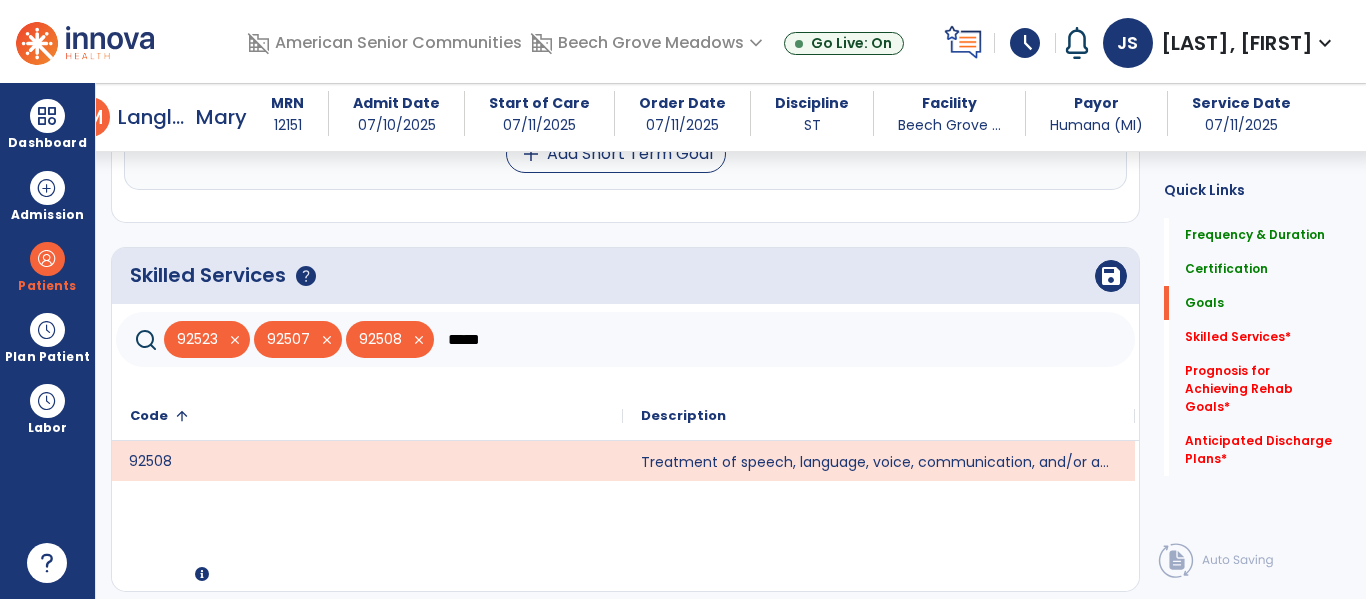 click on "*****" 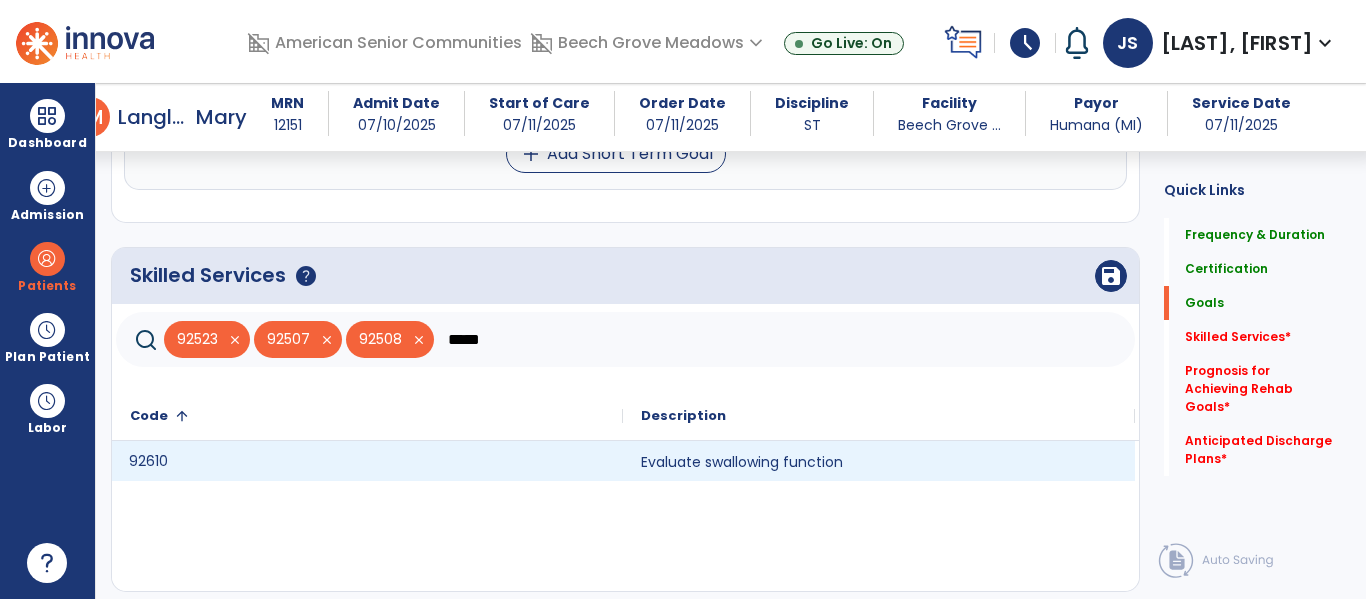 click on "92610" 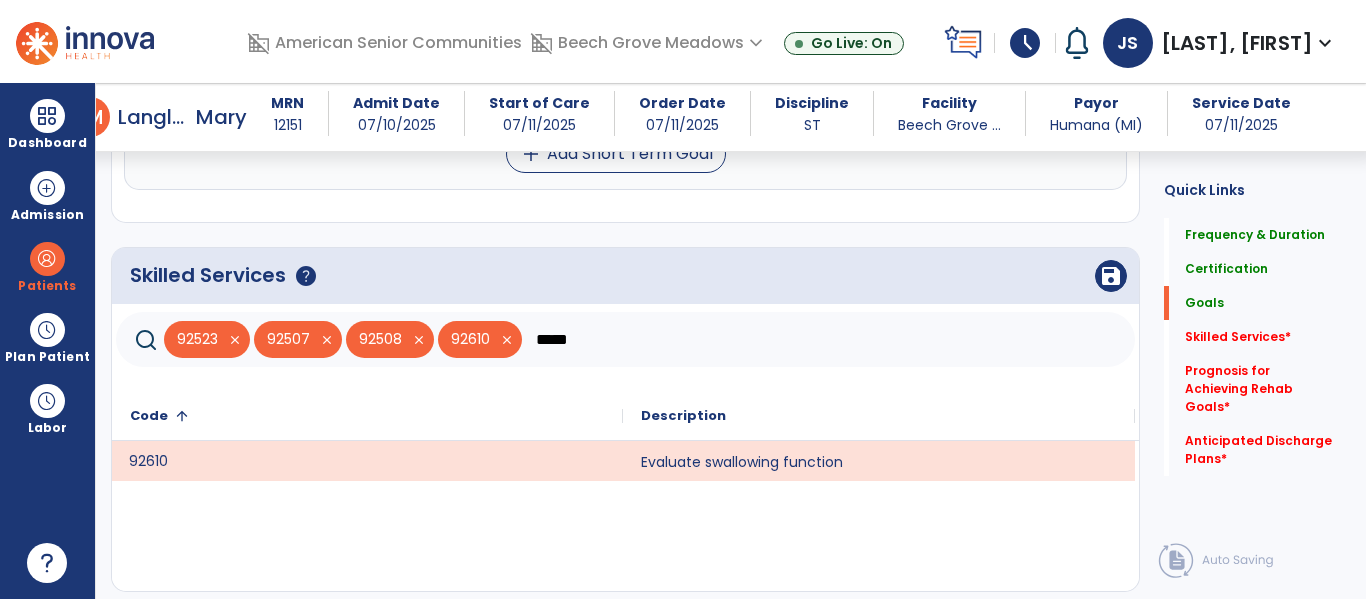 click on "*****" 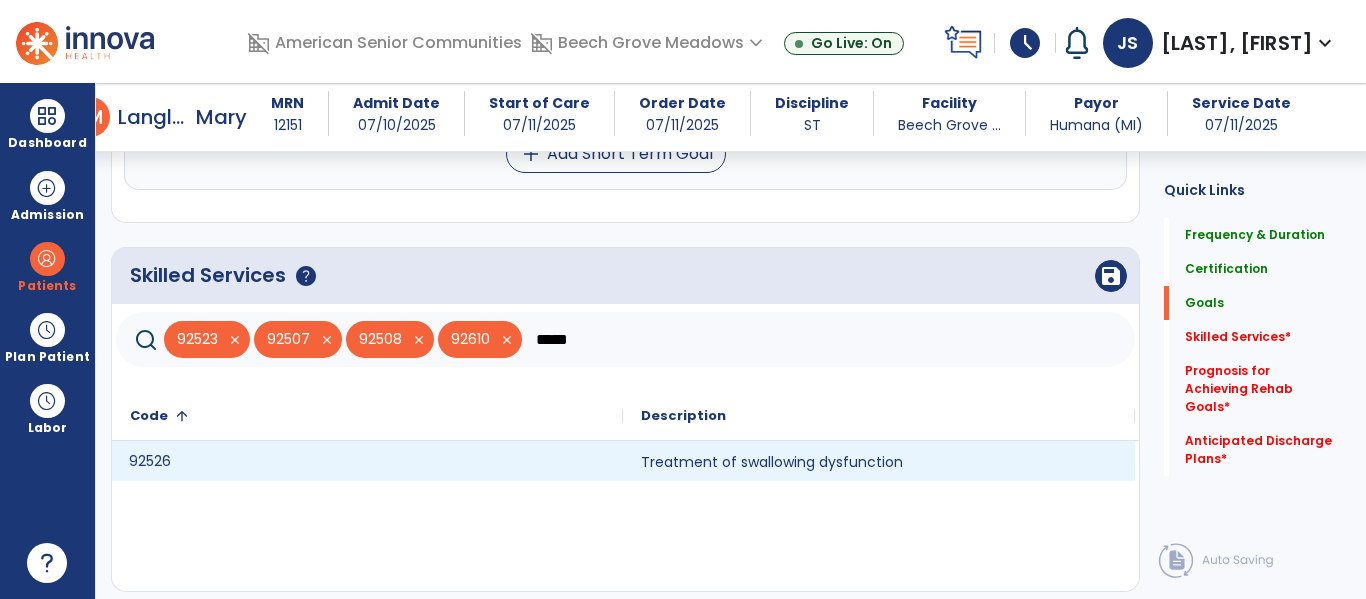 click on "92526" 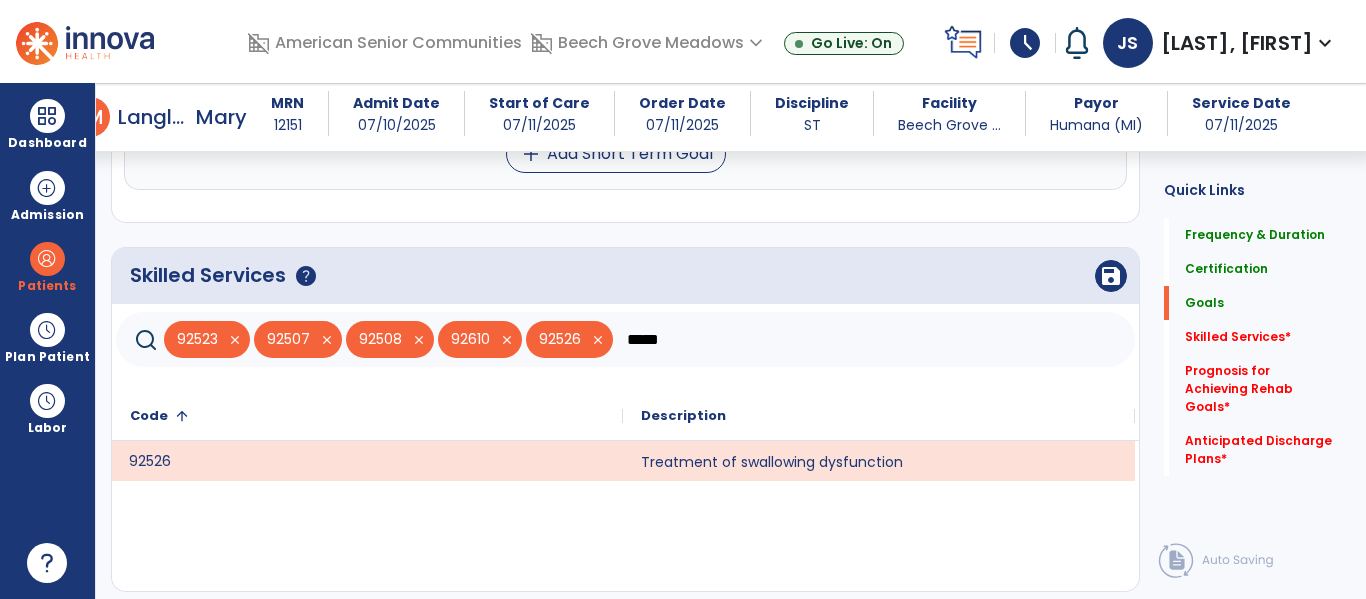 click on "*****" 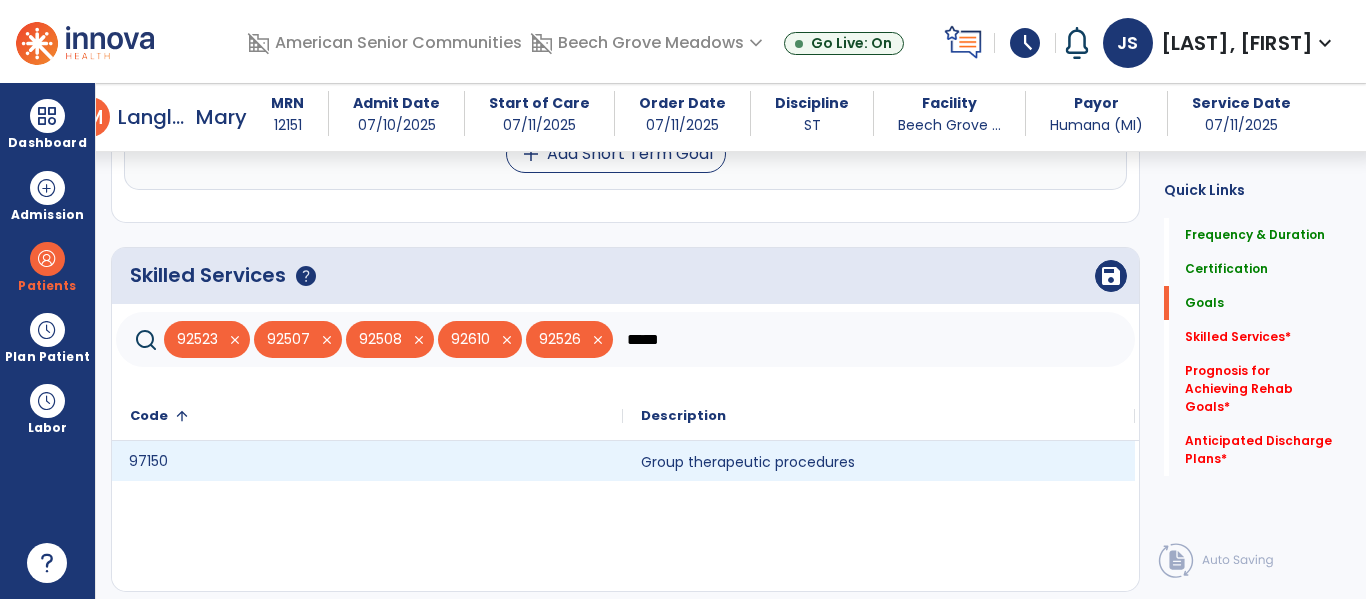 type on "*****" 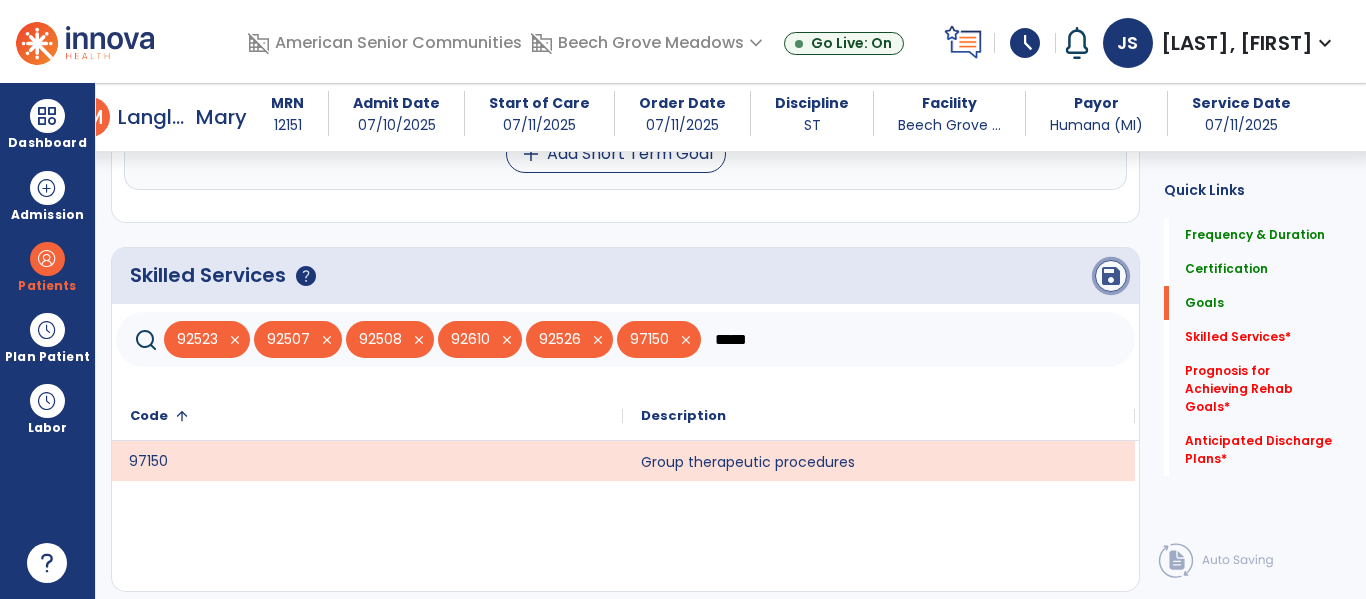 click on "save" 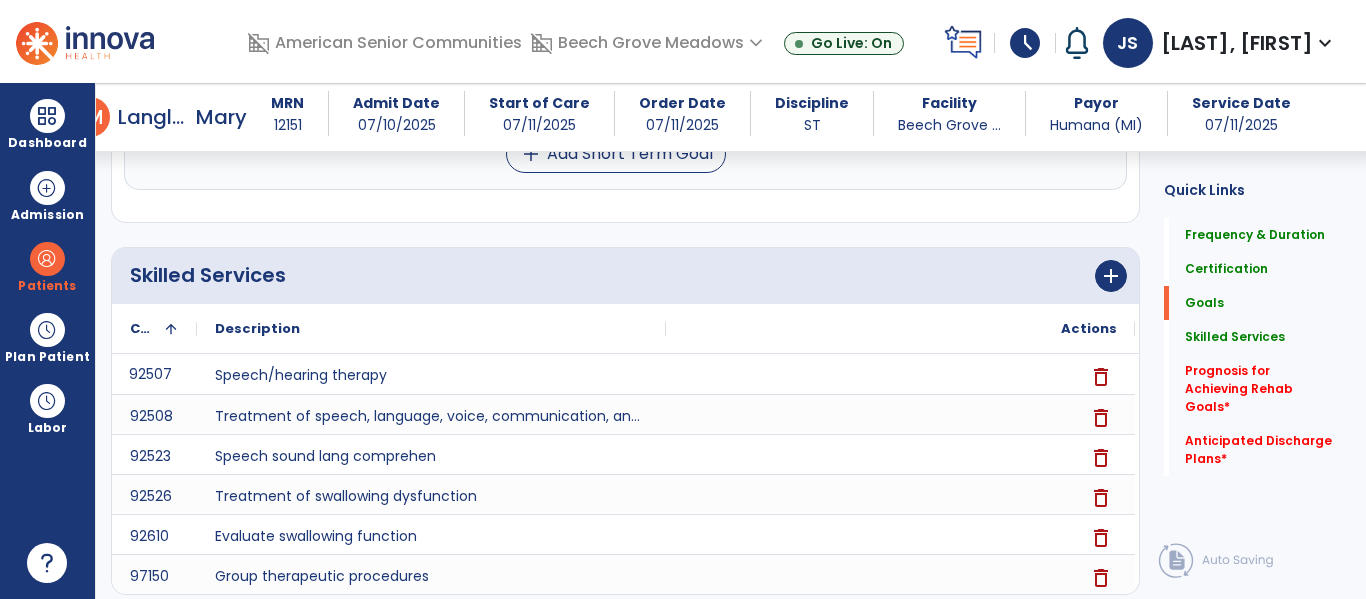 scroll, scrollTop: 461, scrollLeft: 0, axis: vertical 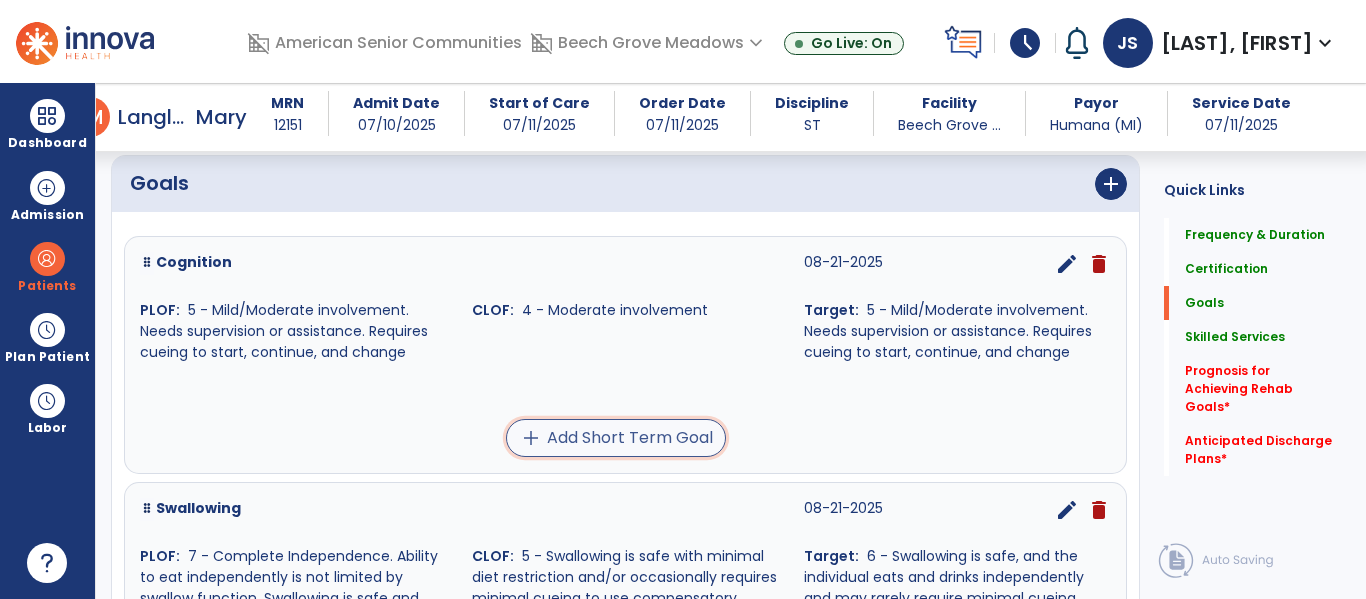 click on "add  Add Short Term Goal" at bounding box center [616, 438] 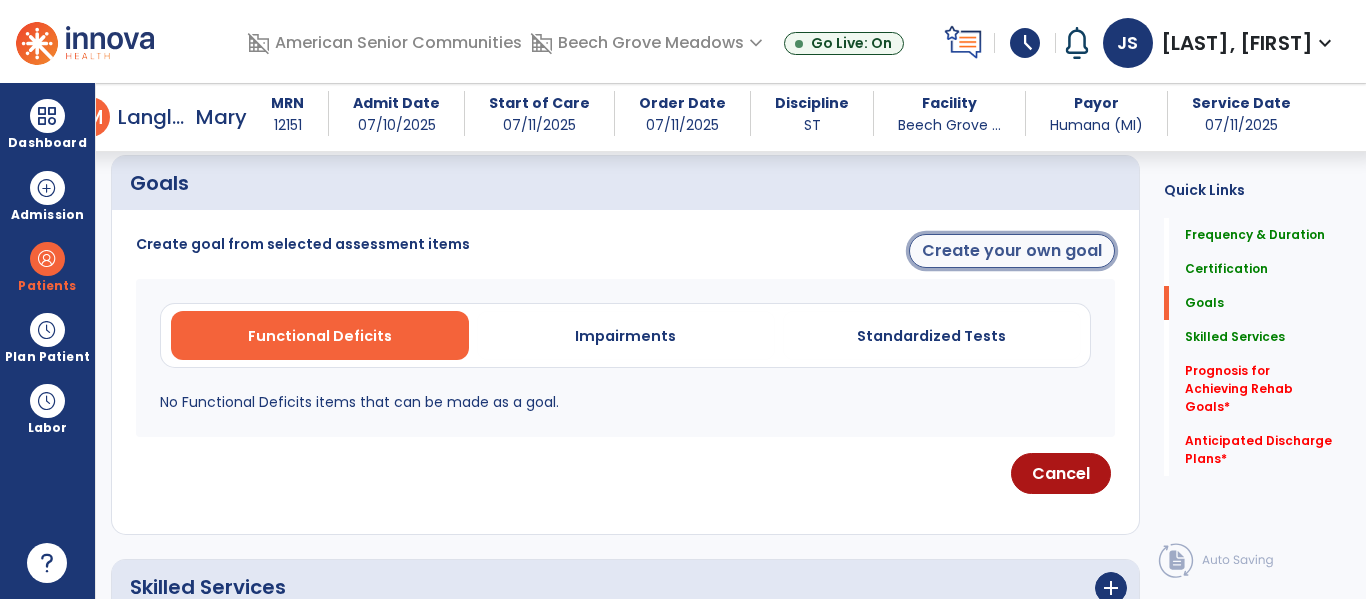 click on "Create your own goal" at bounding box center (1012, 251) 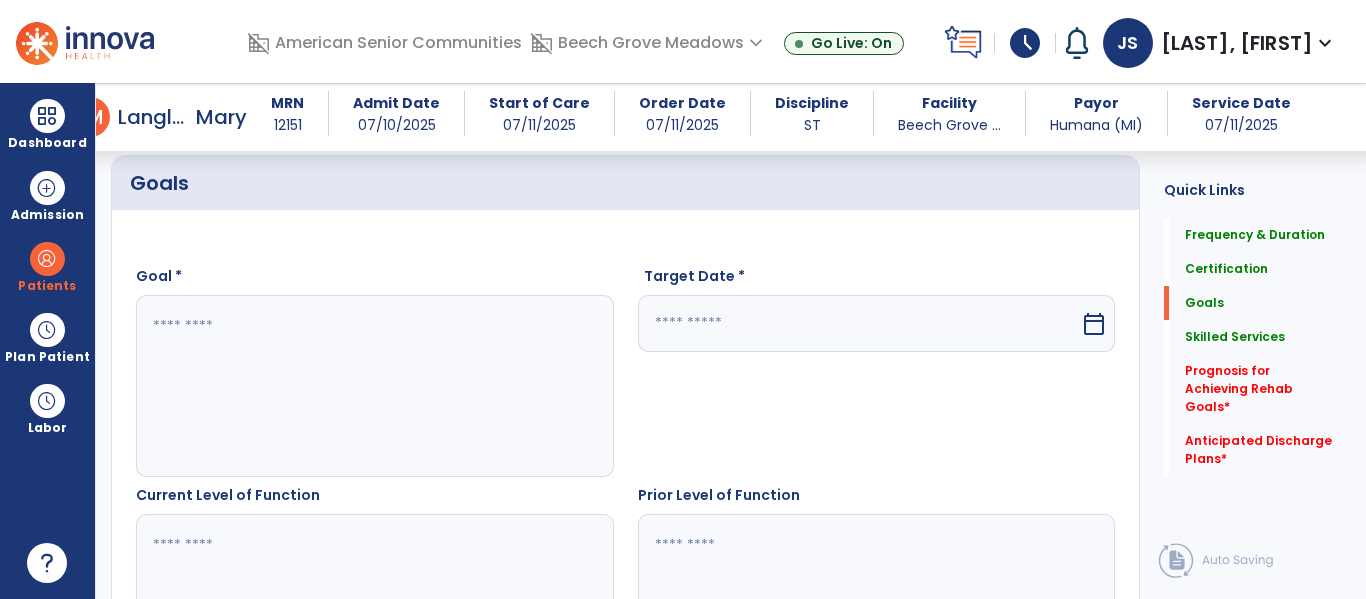 click at bounding box center (371, 386) 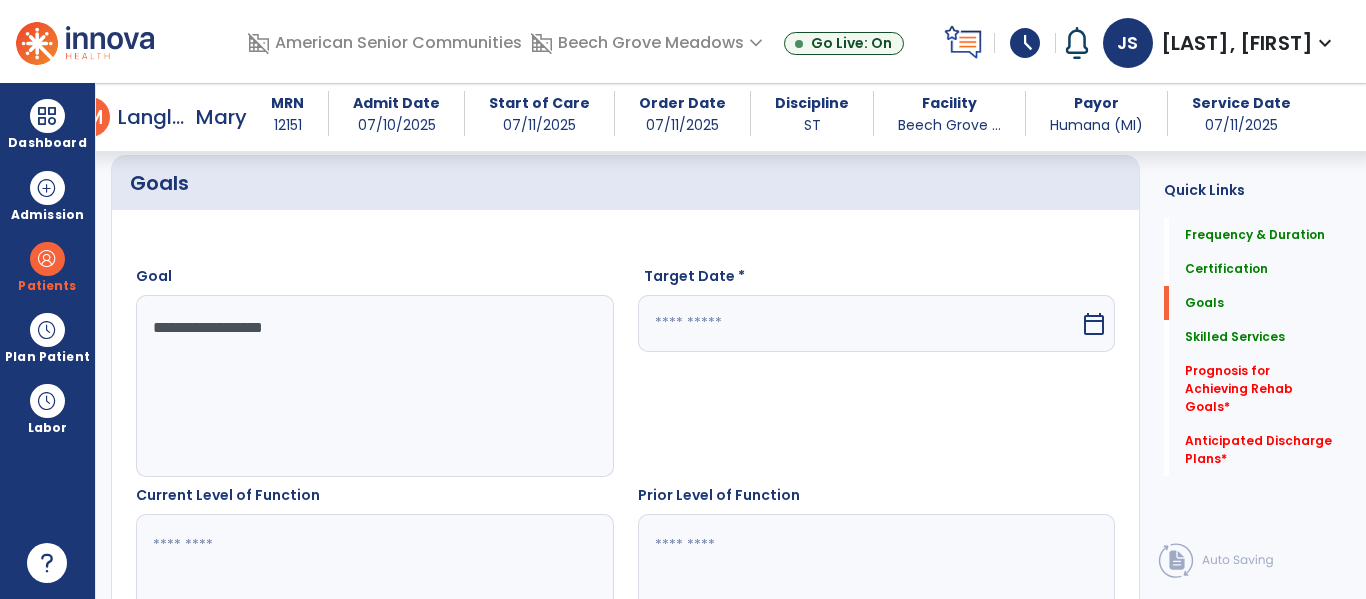 type on "**********" 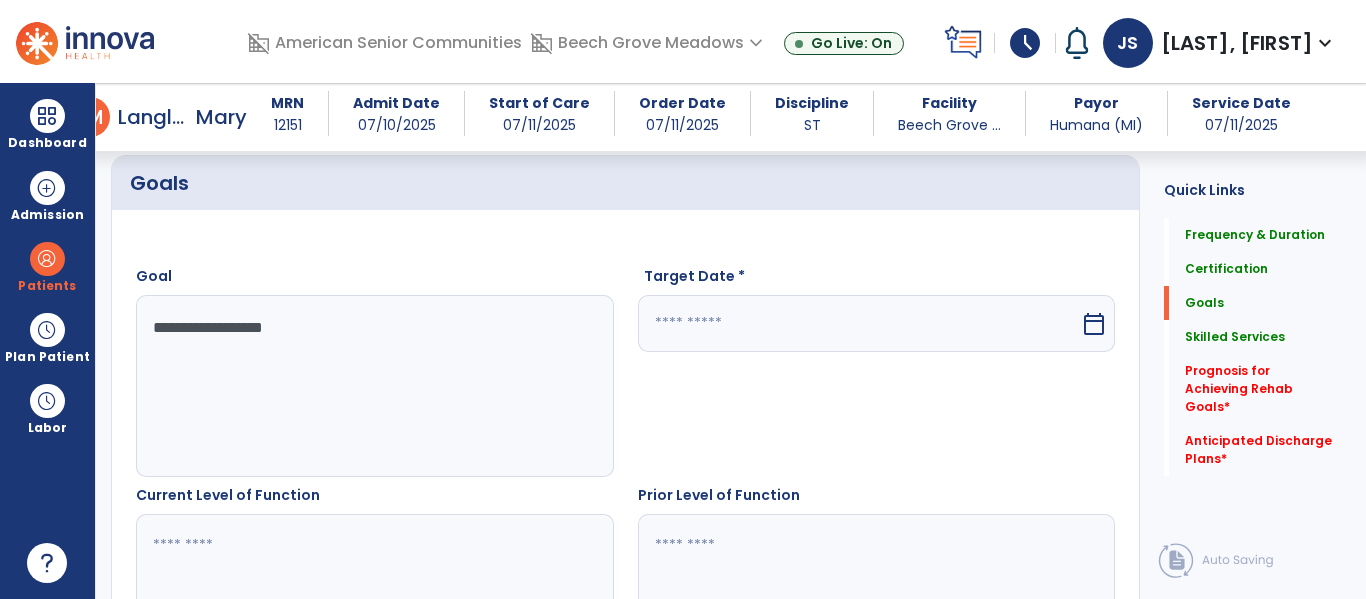 click at bounding box center [859, 323] 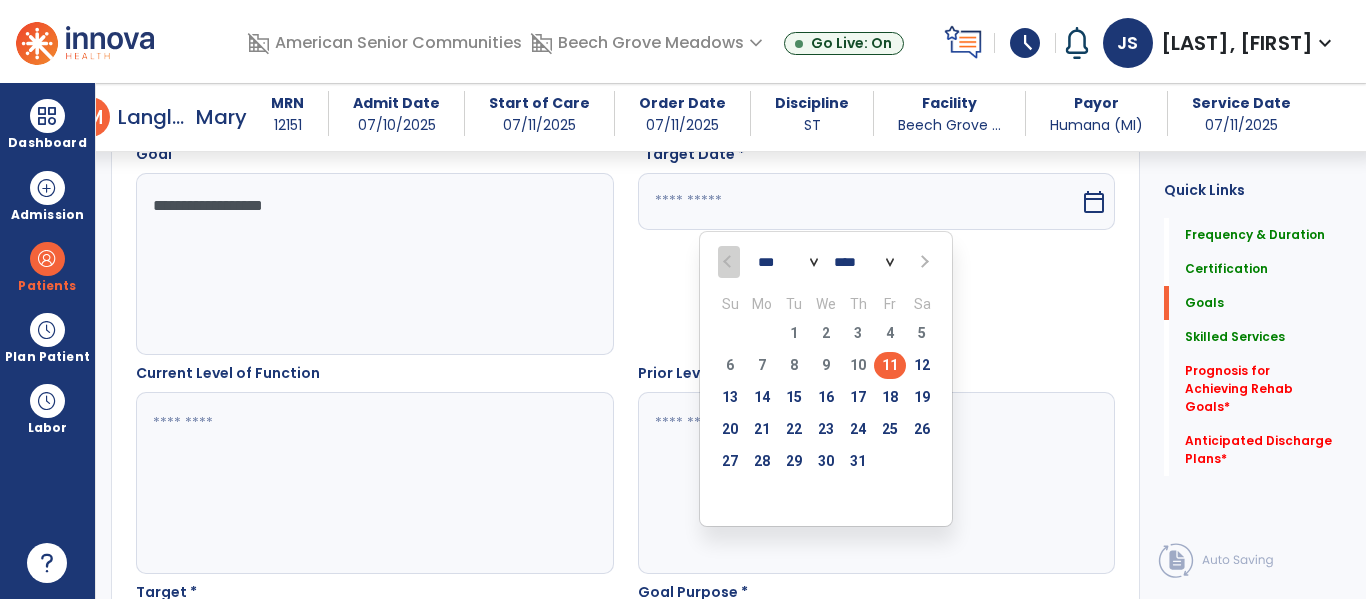 scroll, scrollTop: 584, scrollLeft: 0, axis: vertical 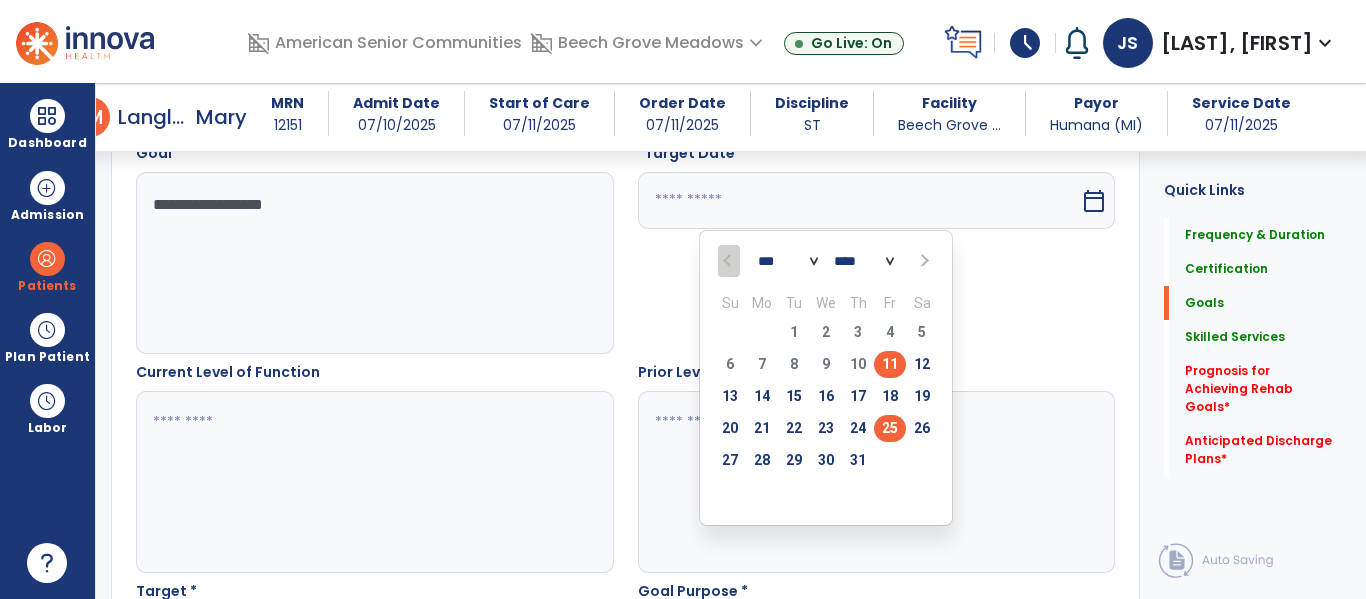 click on "25" at bounding box center (890, 428) 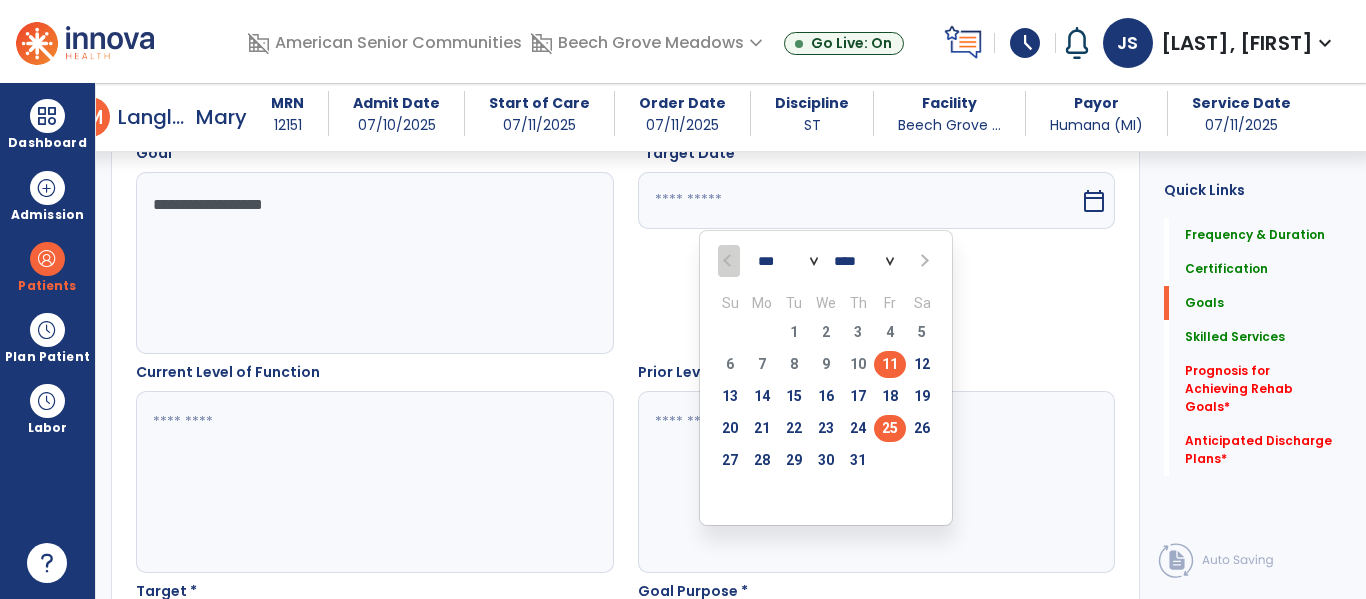 type on "*********" 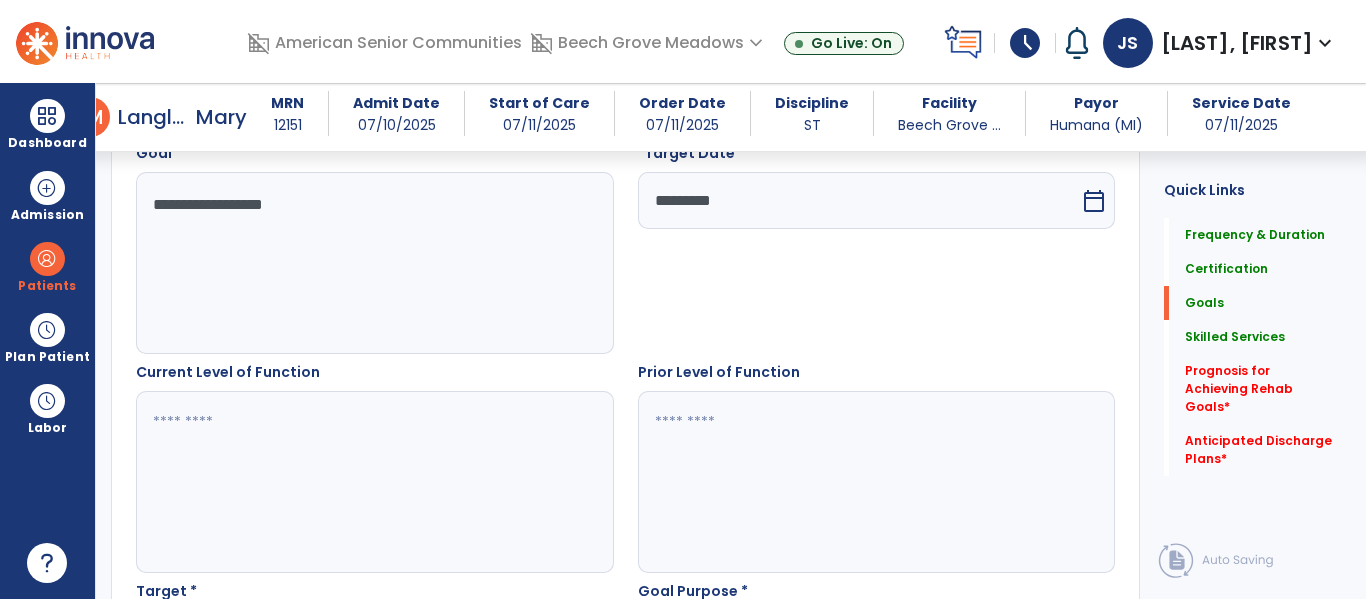 click at bounding box center (371, 482) 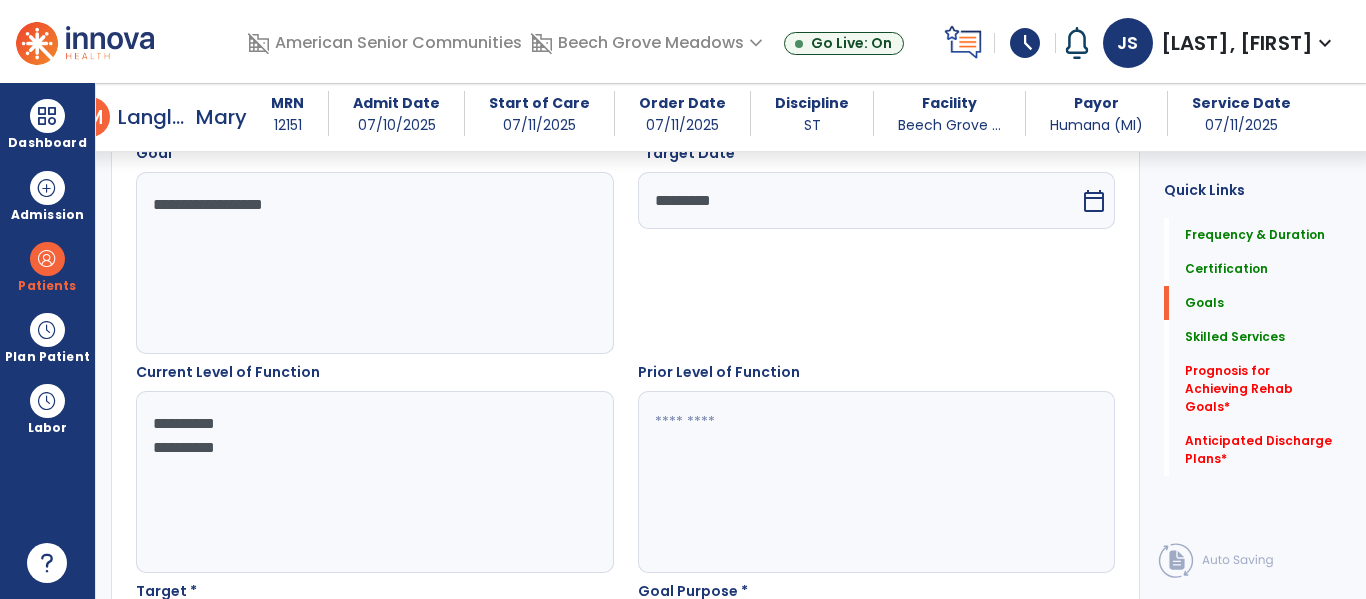 type on "**********" 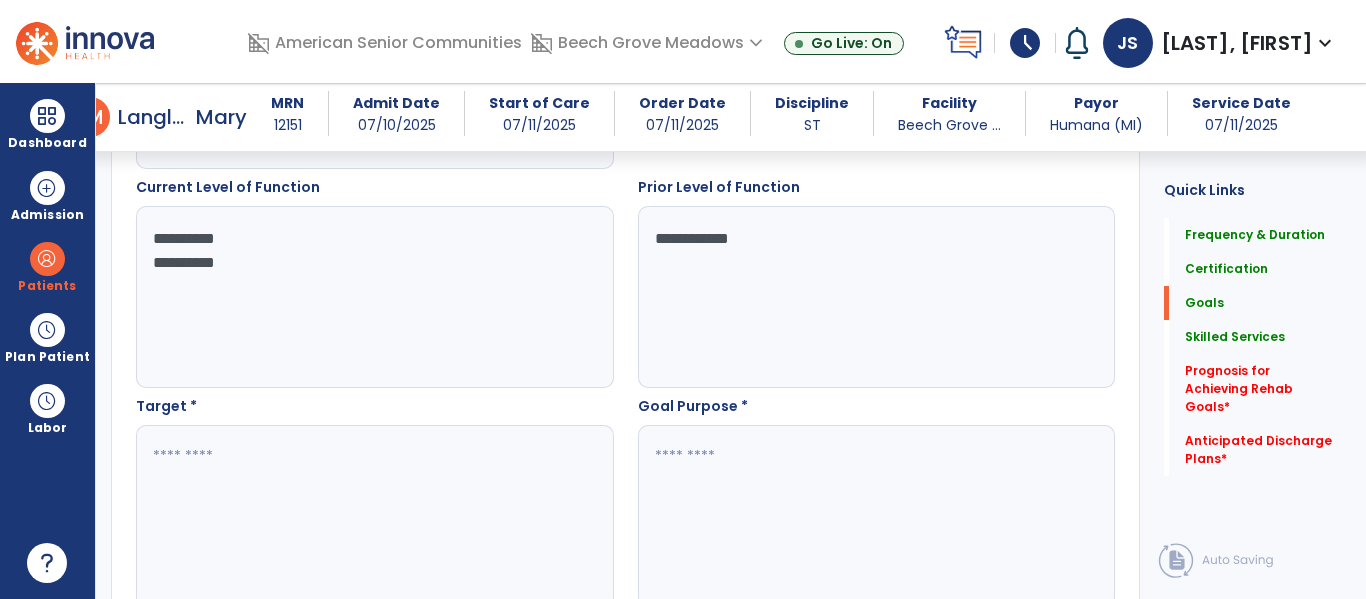 scroll, scrollTop: 807, scrollLeft: 0, axis: vertical 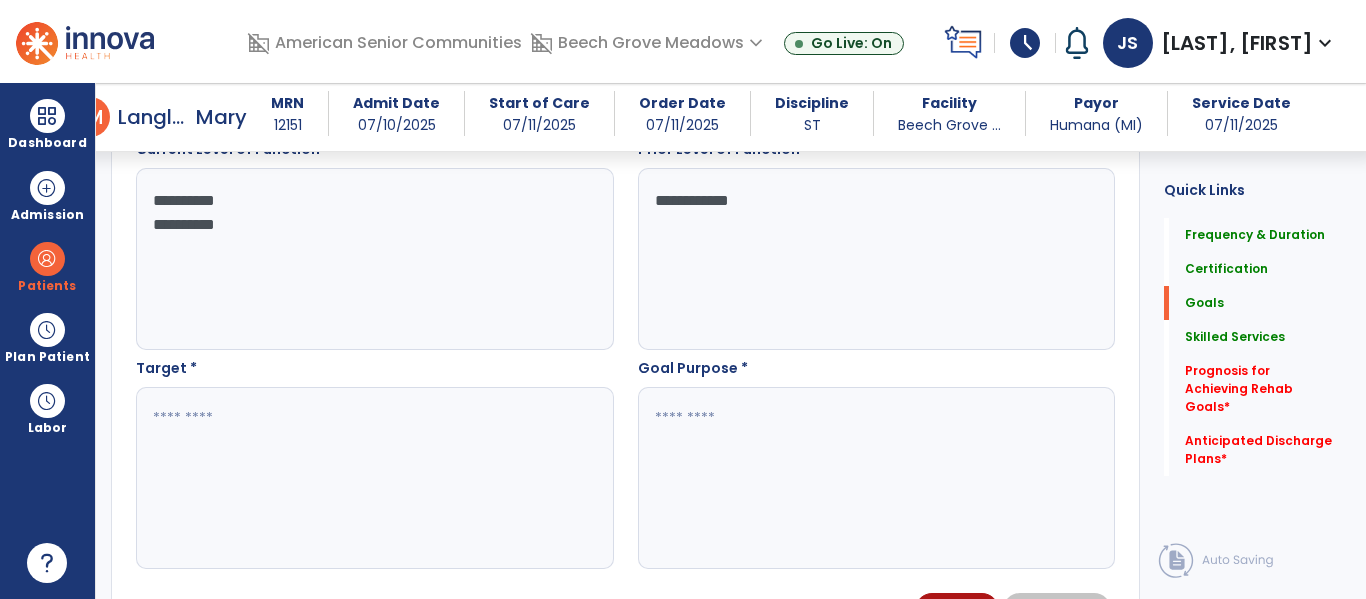 type on "**********" 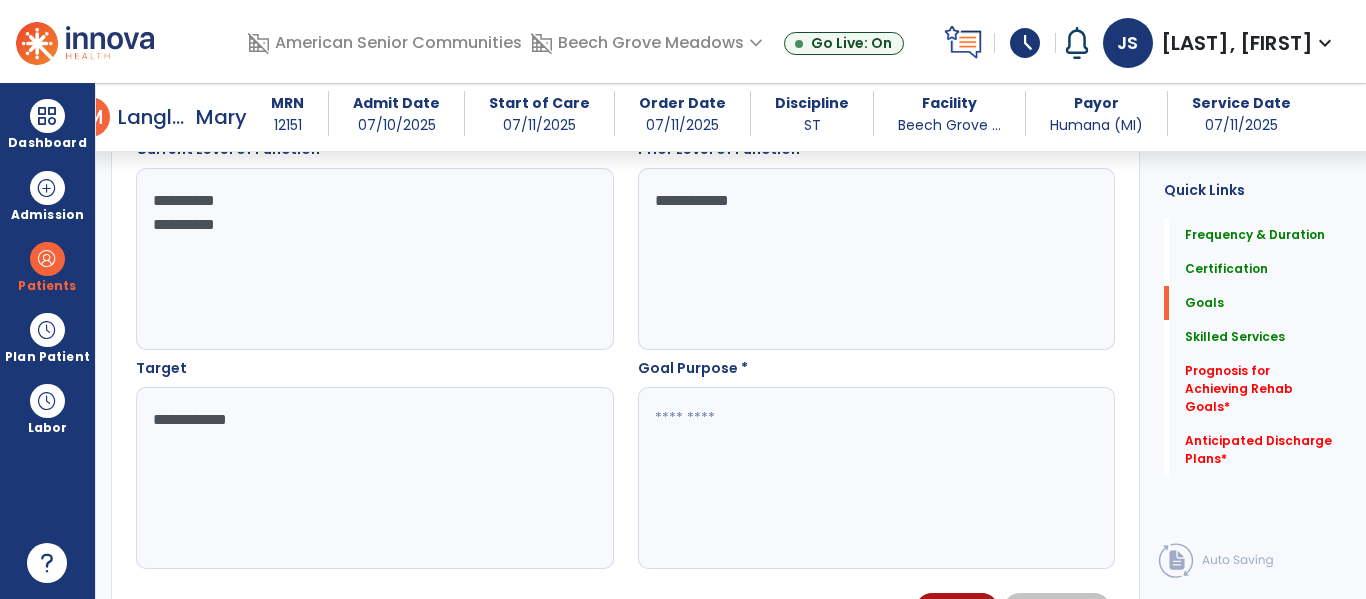 type on "**********" 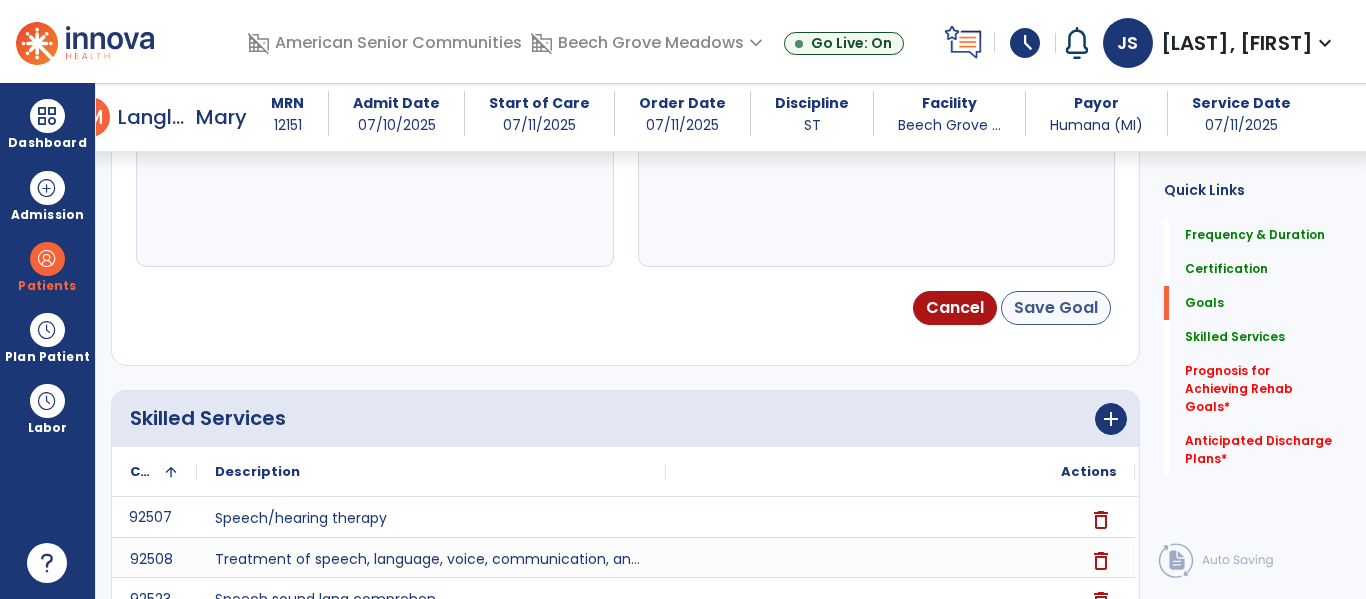 type on "**********" 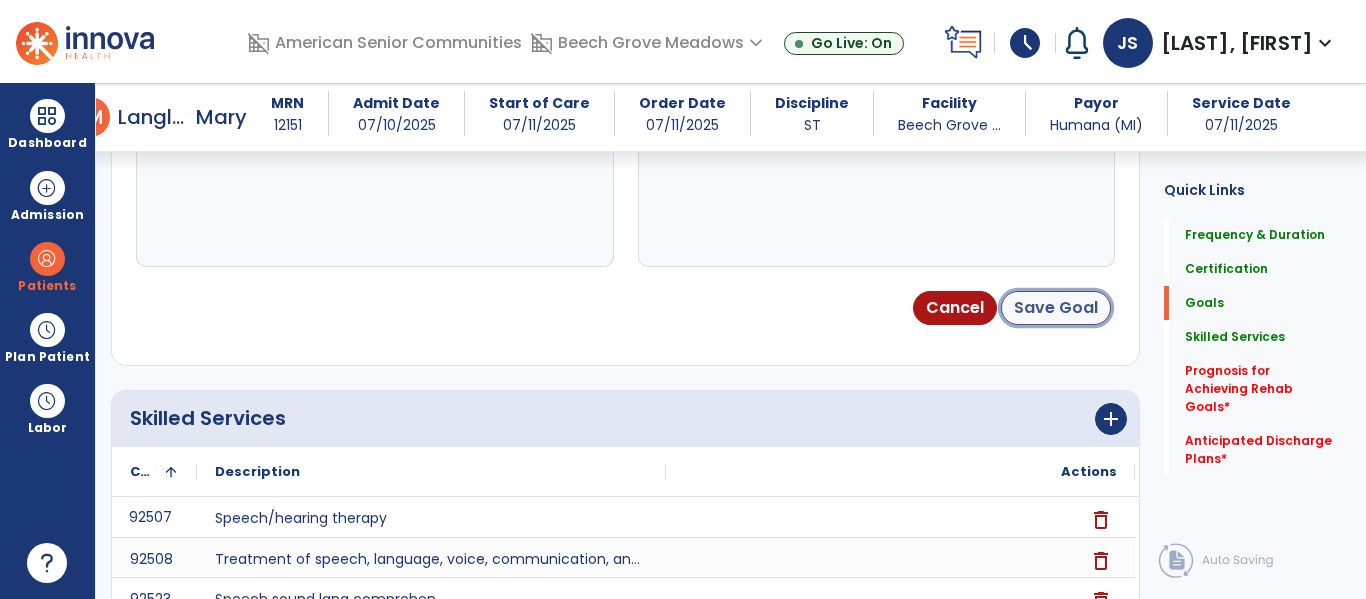 click on "Save Goal" at bounding box center (1056, 308) 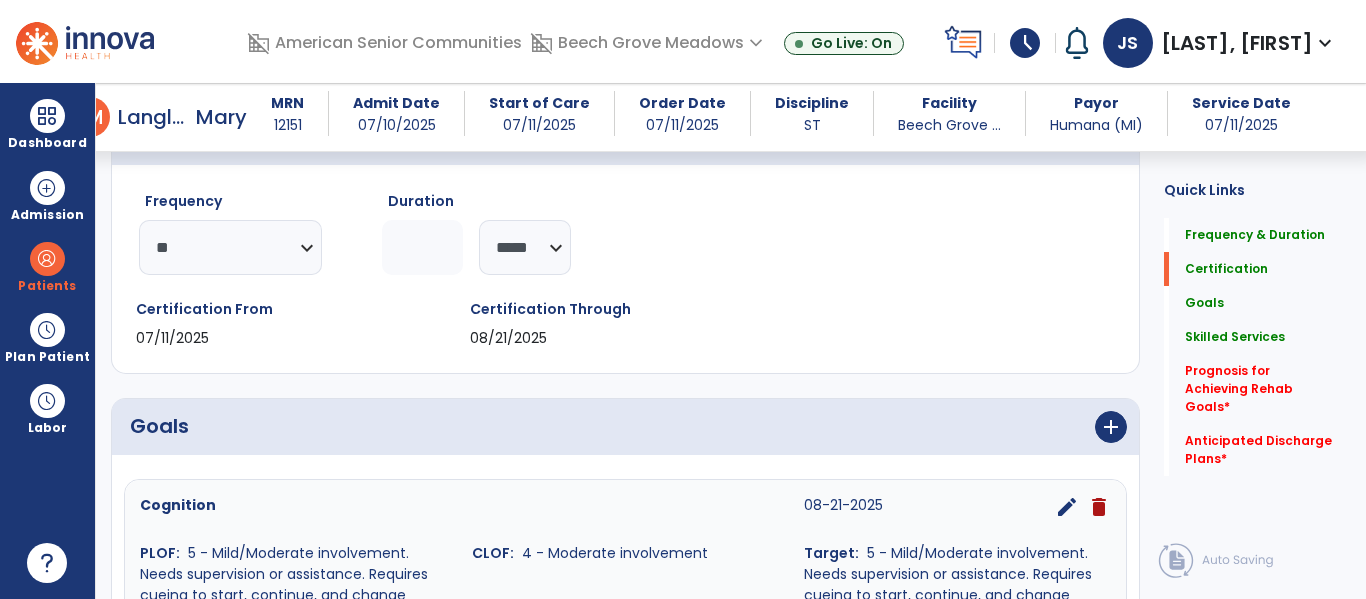 scroll, scrollTop: 0, scrollLeft: 0, axis: both 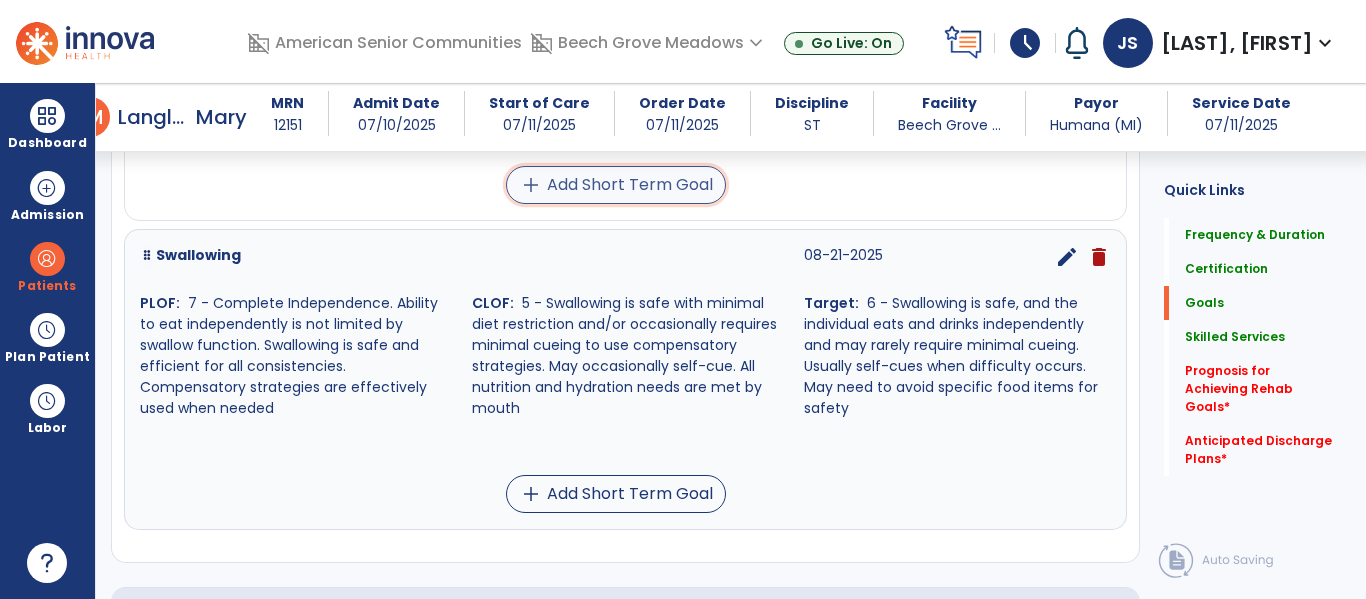 click on "add  Add Short Term Goal" at bounding box center [616, 185] 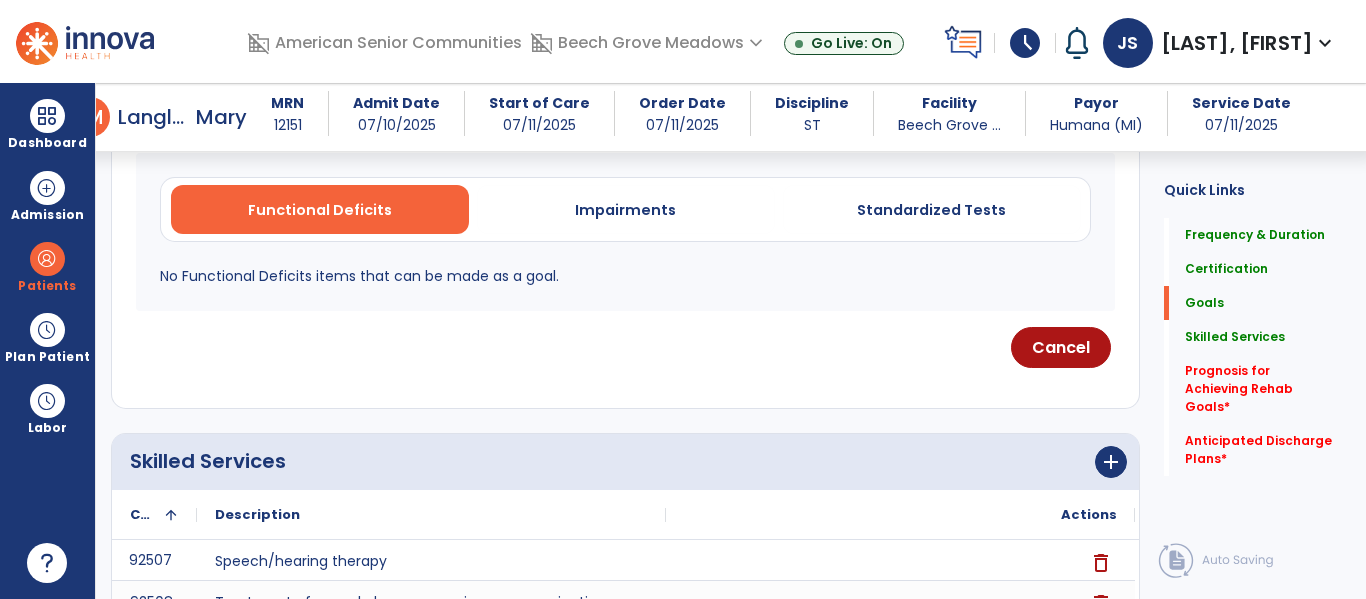 scroll, scrollTop: 448, scrollLeft: 0, axis: vertical 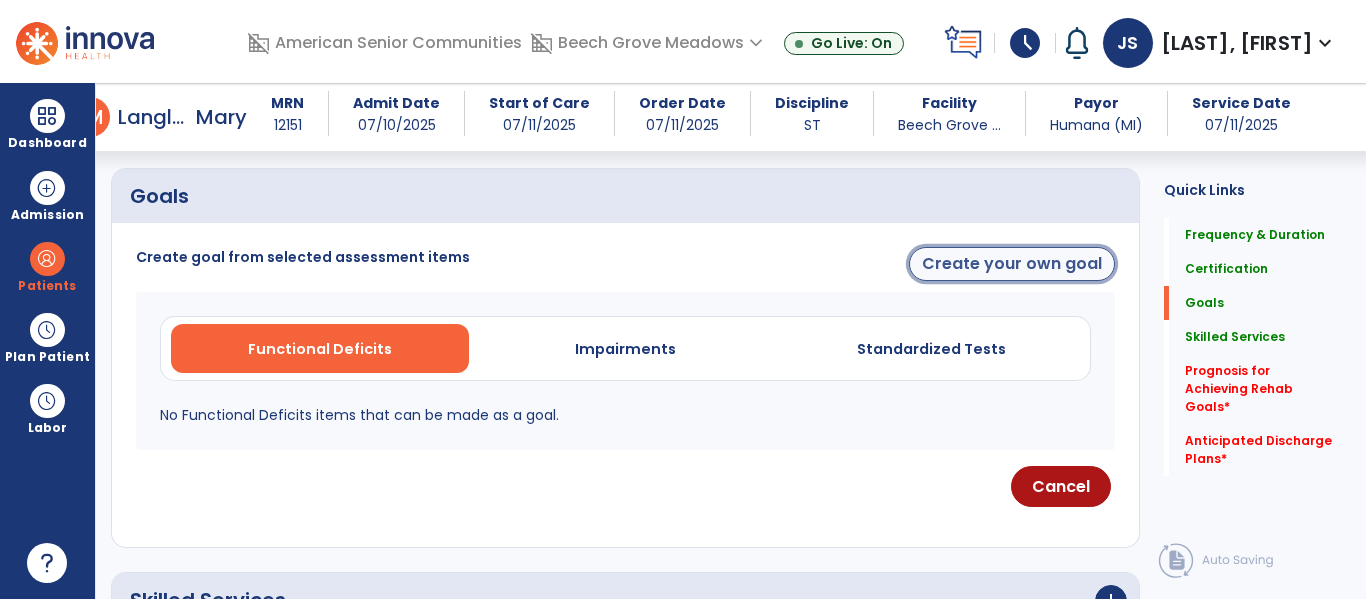 click on "Create your own goal" at bounding box center (1012, 264) 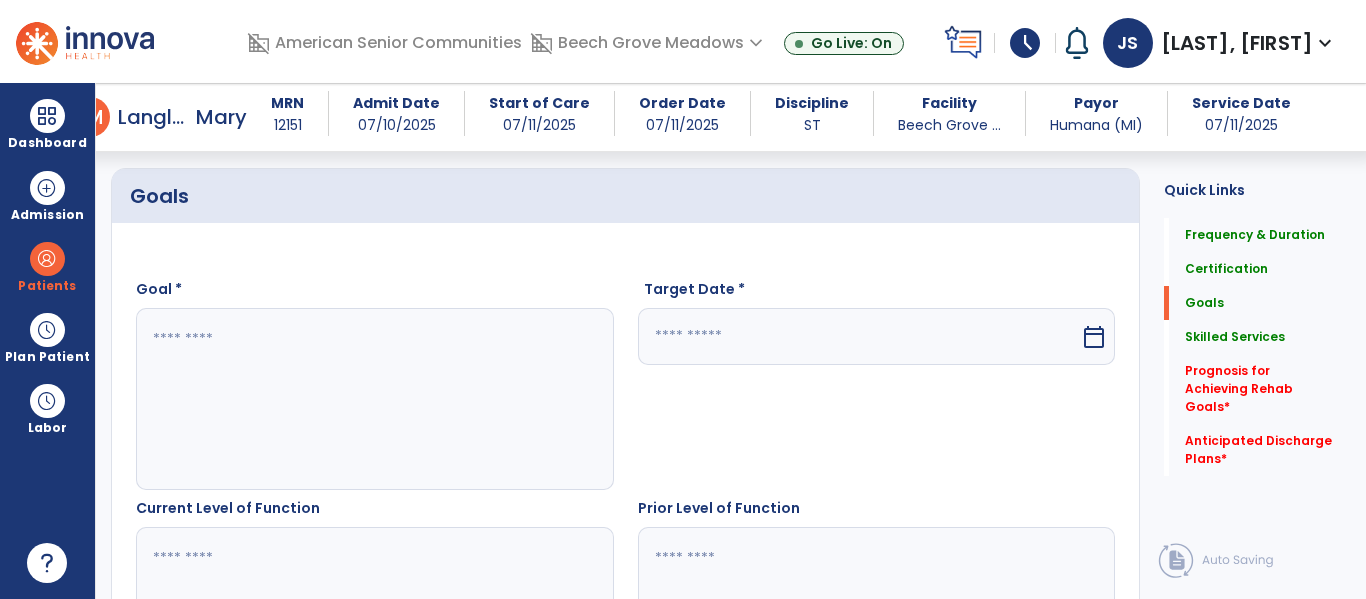 click at bounding box center (371, 399) 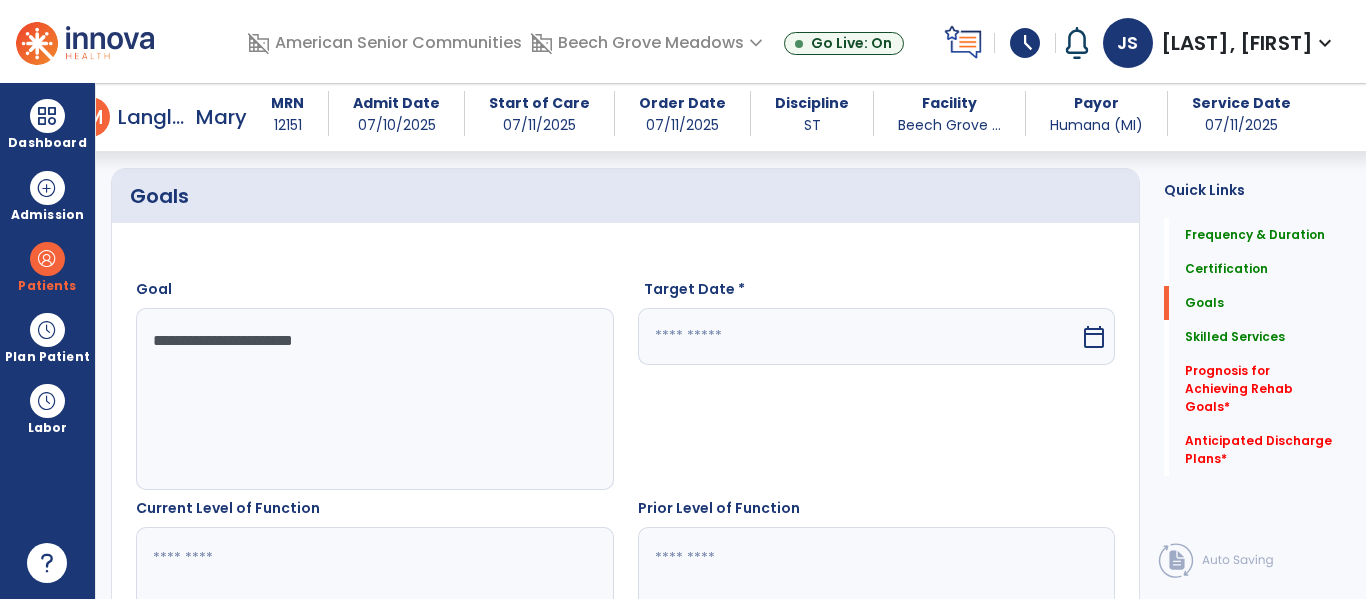 type on "**********" 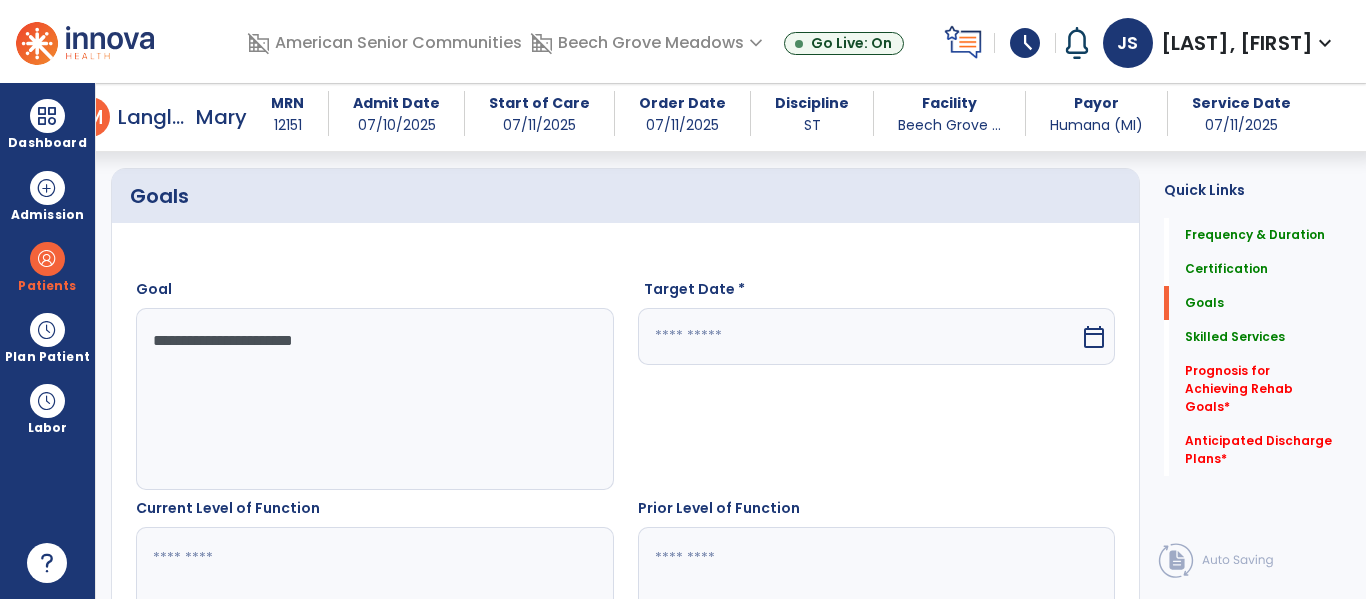 click at bounding box center [859, 336] 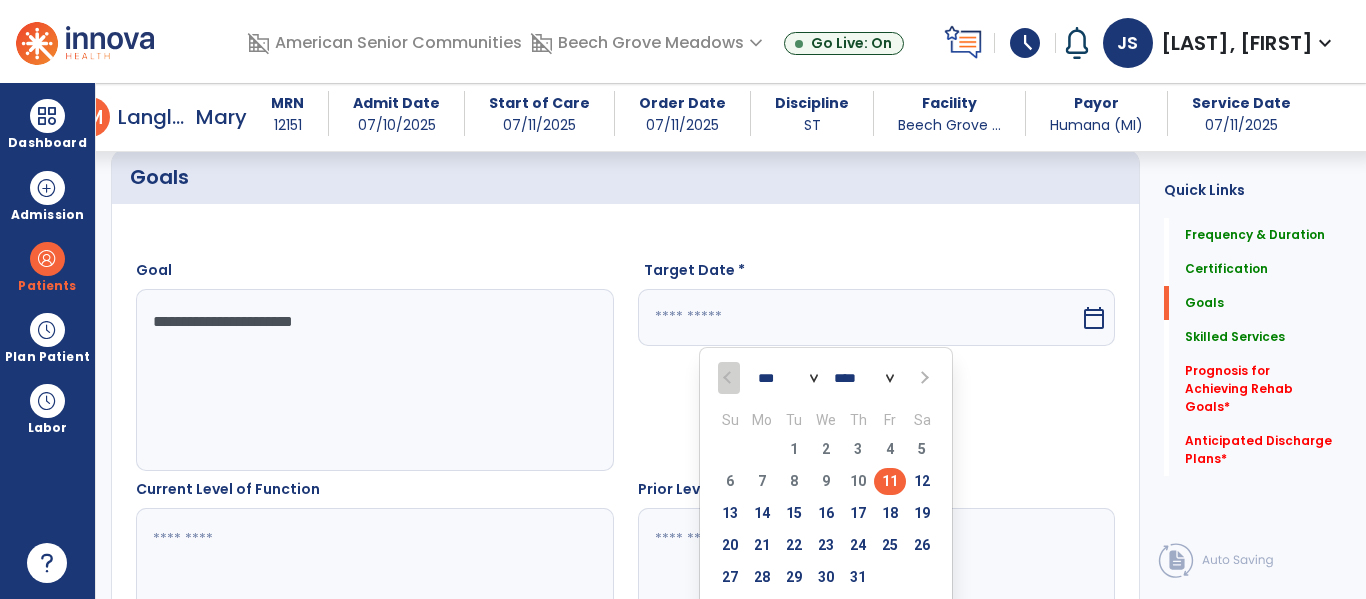 scroll, scrollTop: 704, scrollLeft: 0, axis: vertical 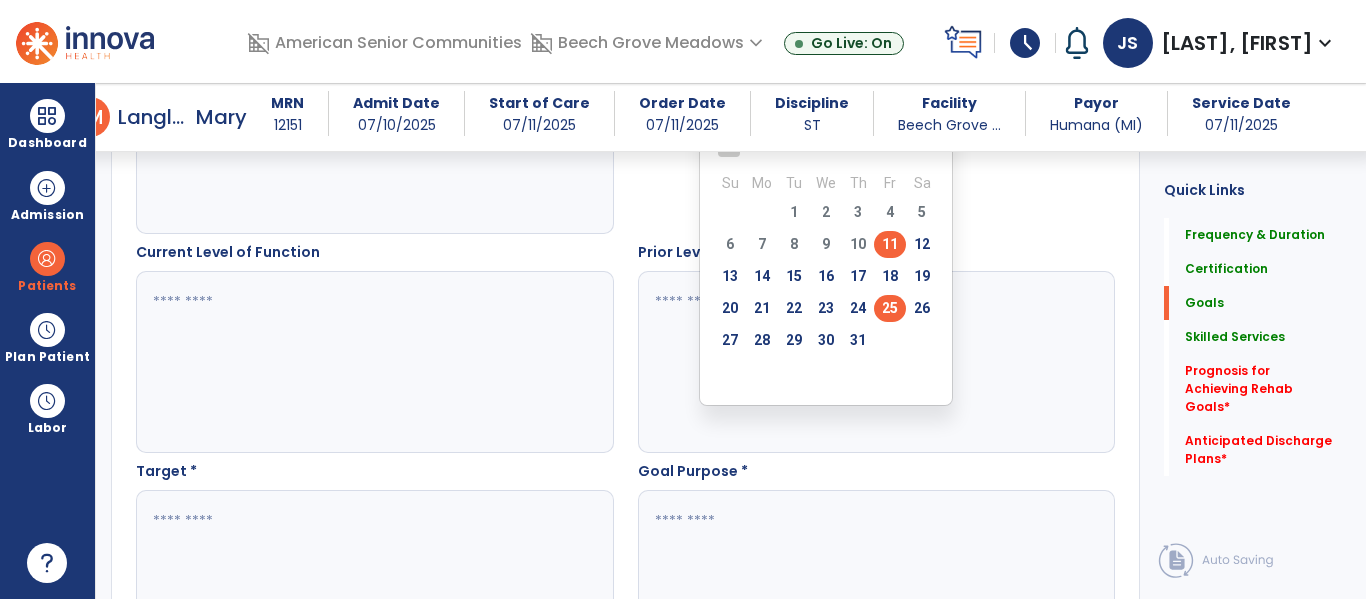 click on "25" at bounding box center [890, 308] 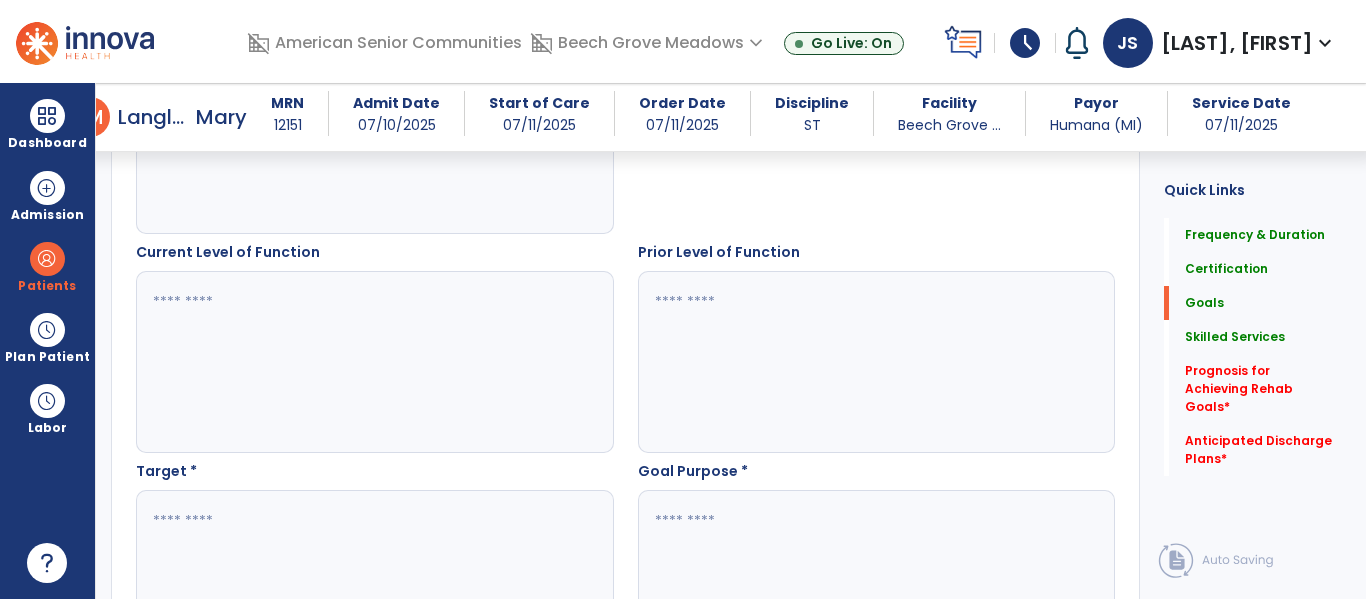 click at bounding box center [371, 362] 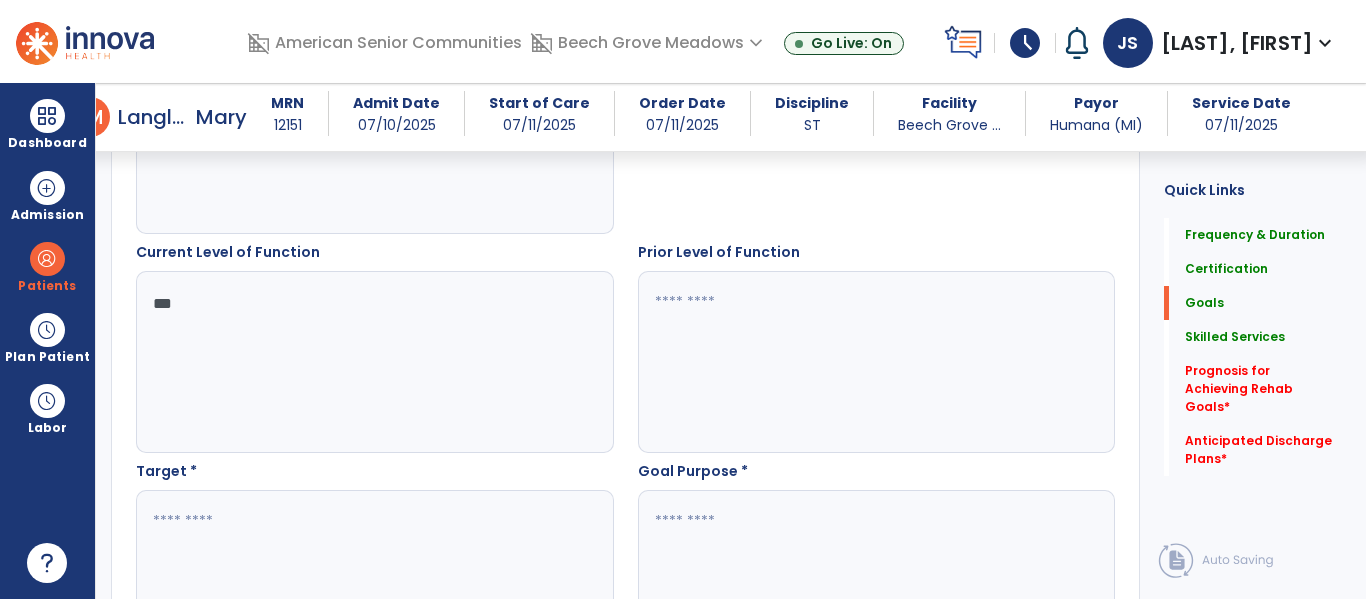 type on "***" 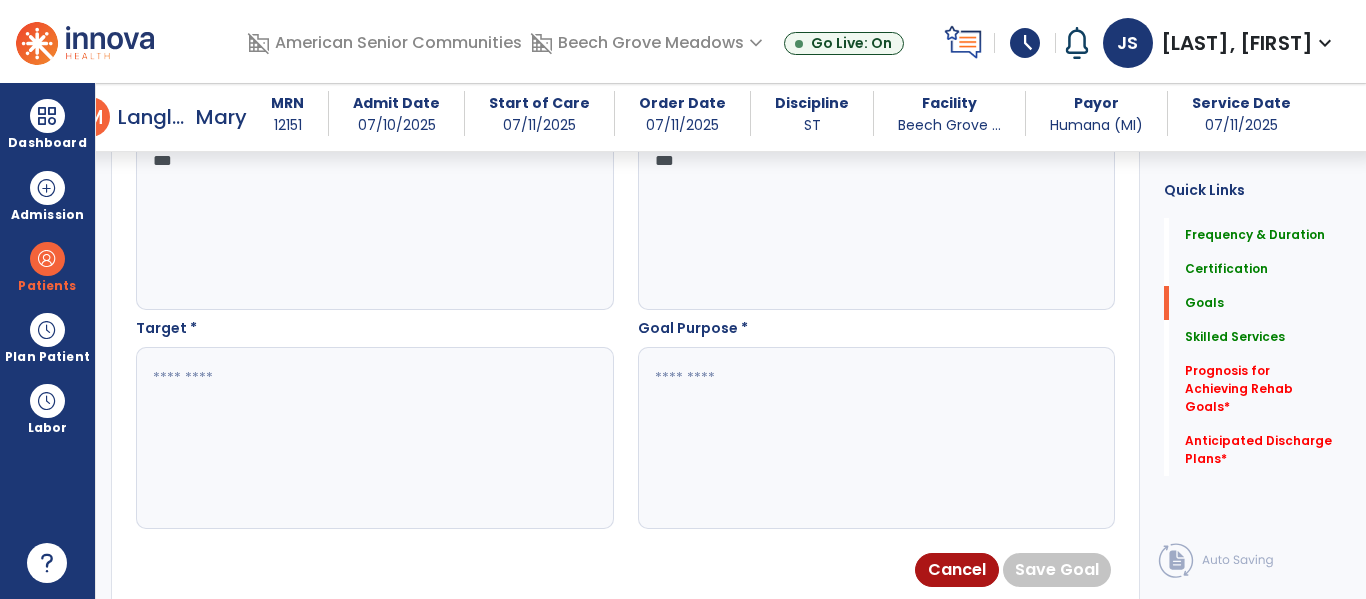 scroll, scrollTop: 907, scrollLeft: 0, axis: vertical 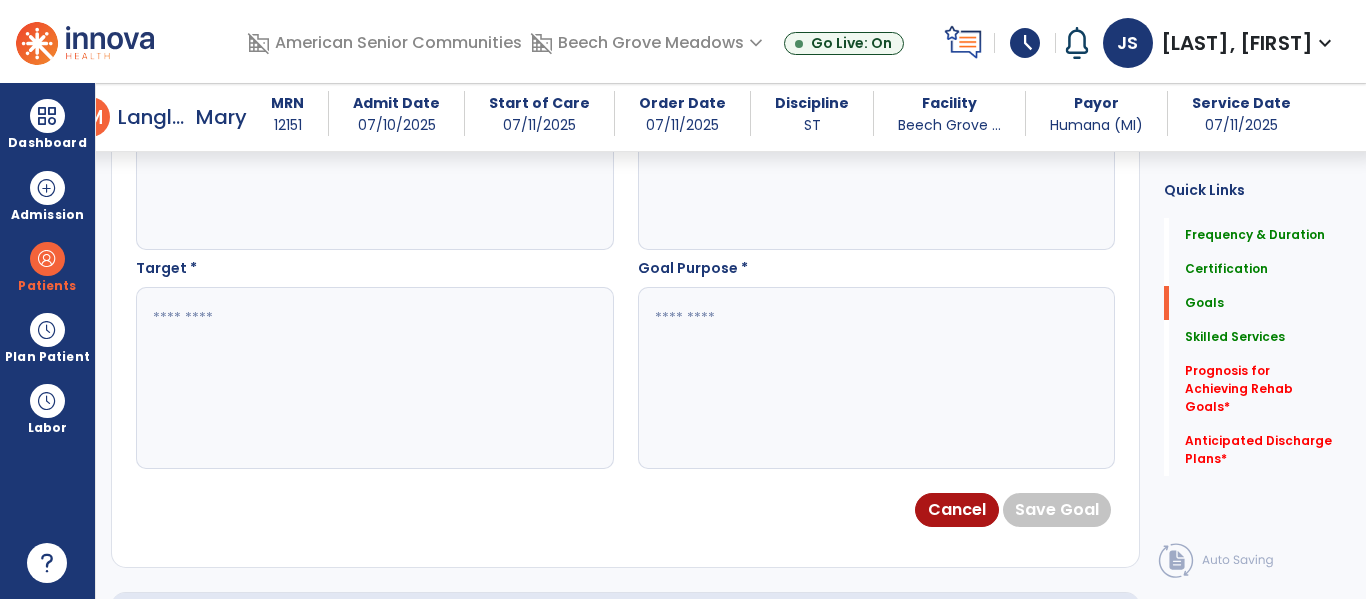 type on "***" 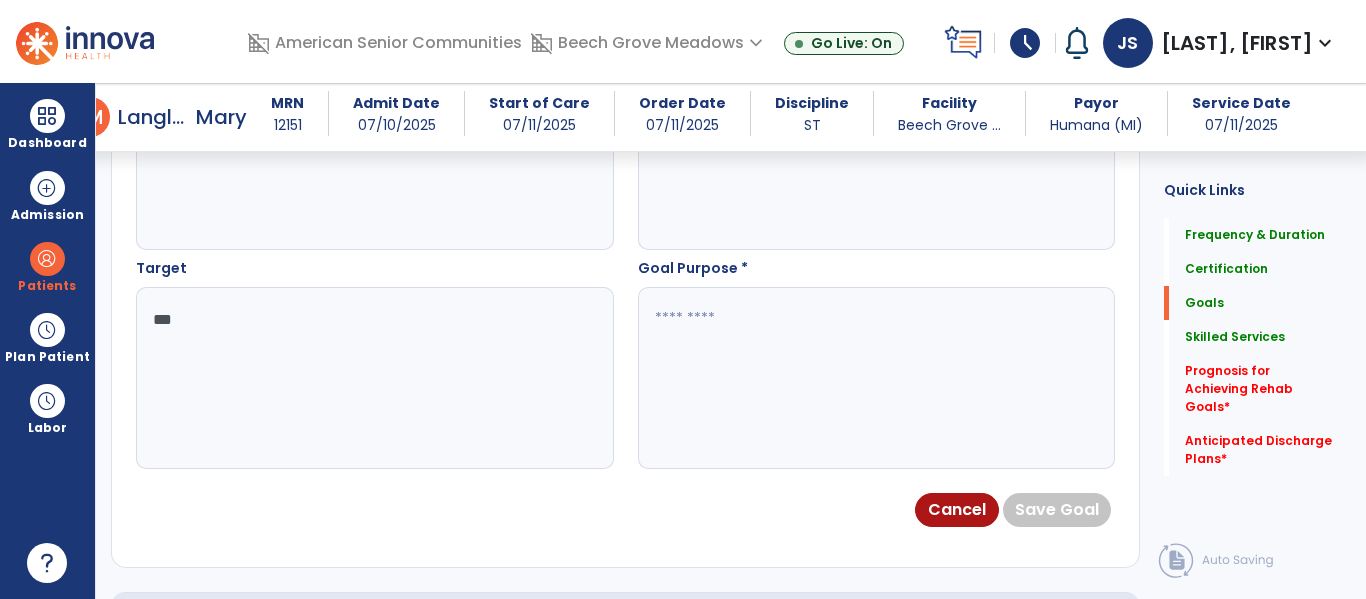 type on "***" 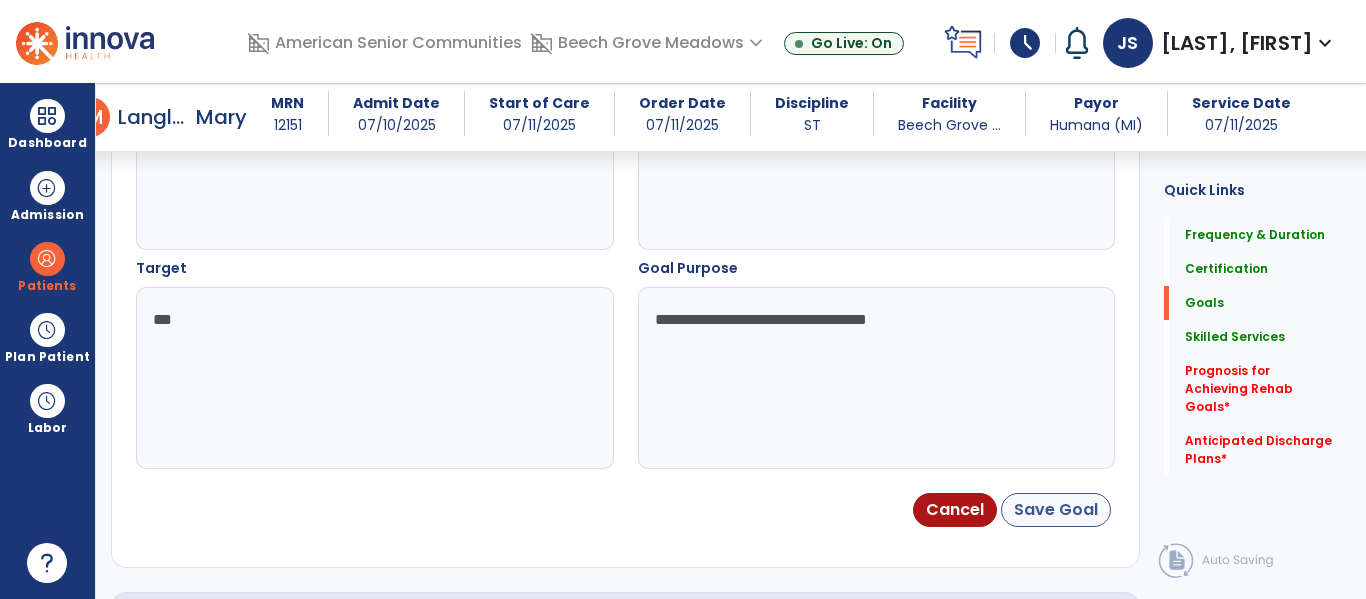 type on "**********" 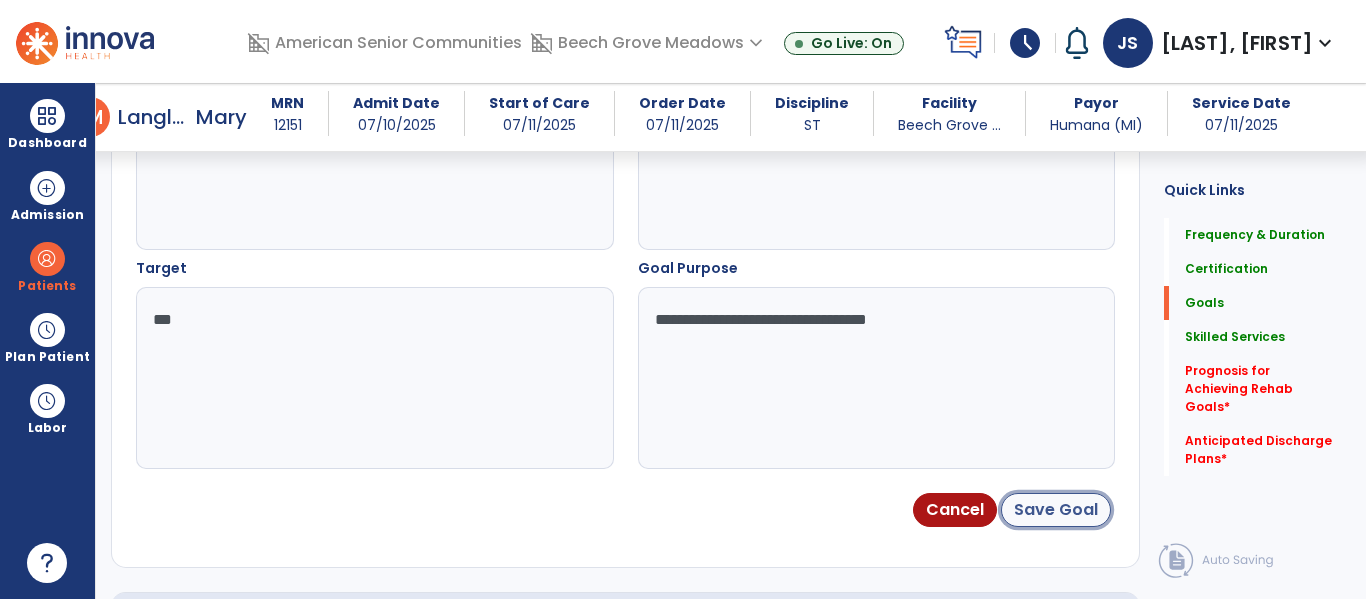 click on "Save Goal" at bounding box center [1056, 510] 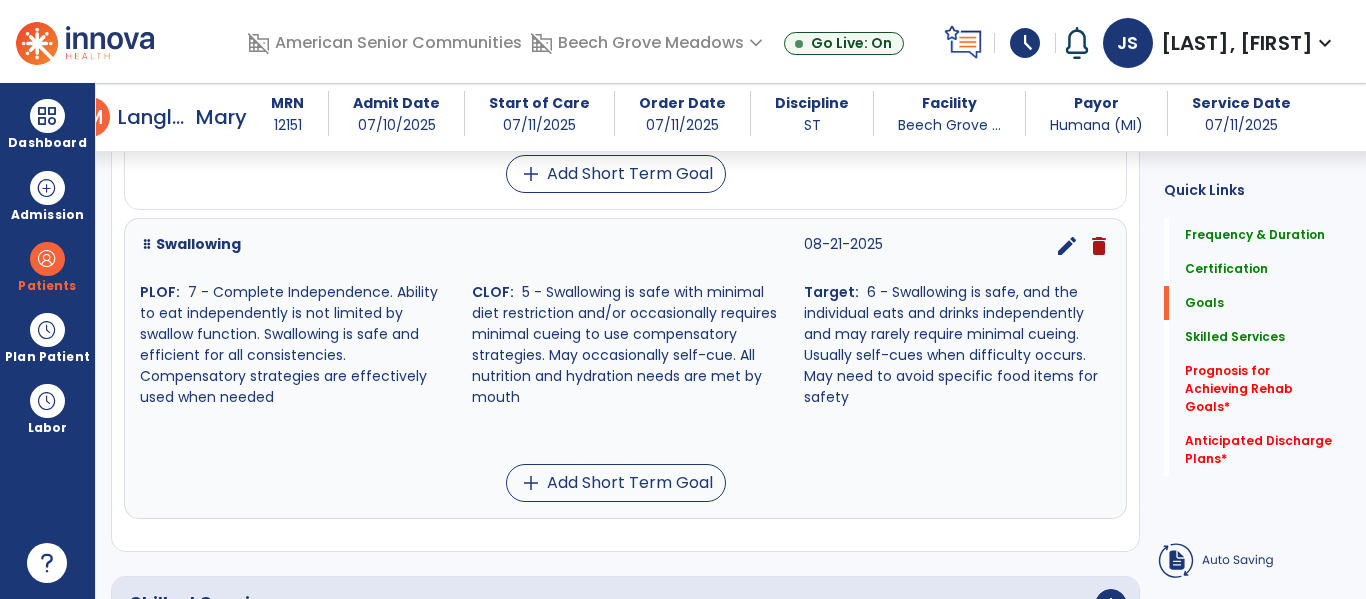 scroll, scrollTop: 909, scrollLeft: 0, axis: vertical 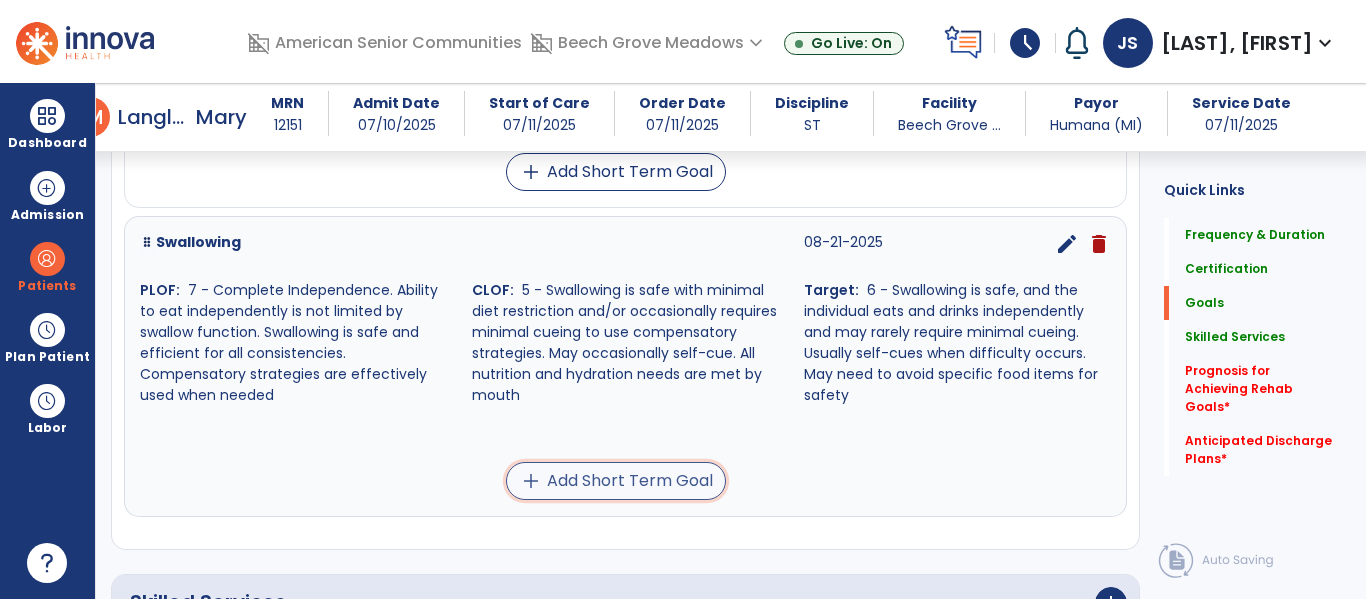 click on "add  Add Short Term Goal" at bounding box center [616, 481] 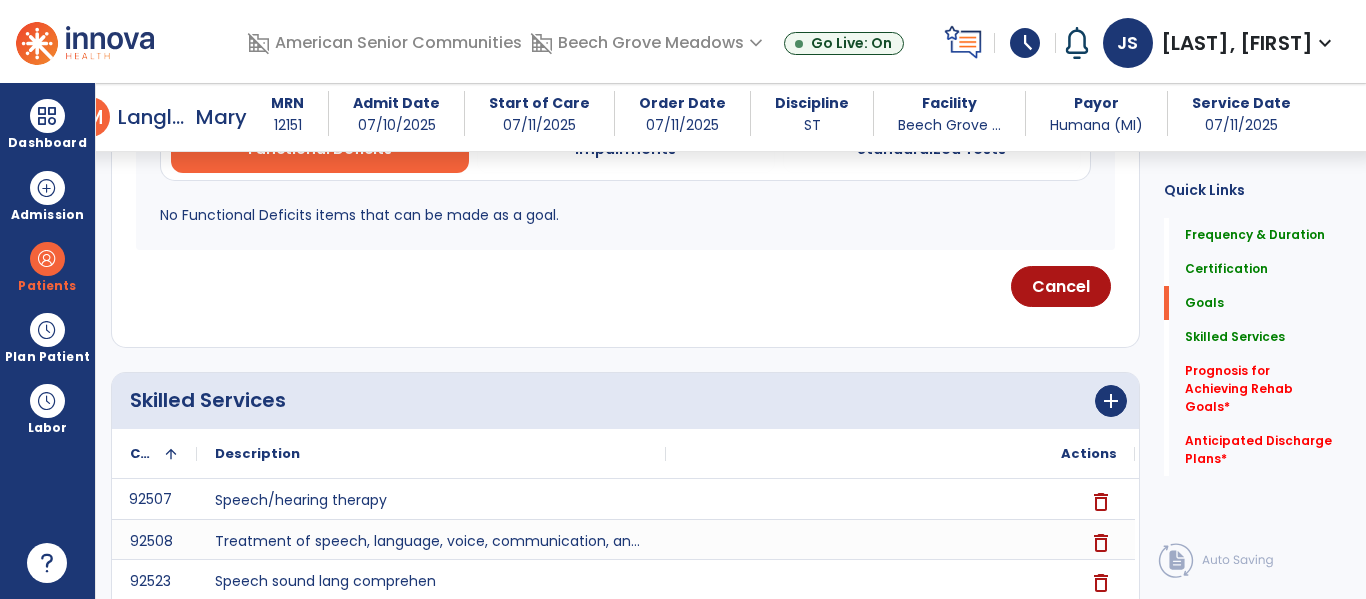 scroll, scrollTop: 462, scrollLeft: 0, axis: vertical 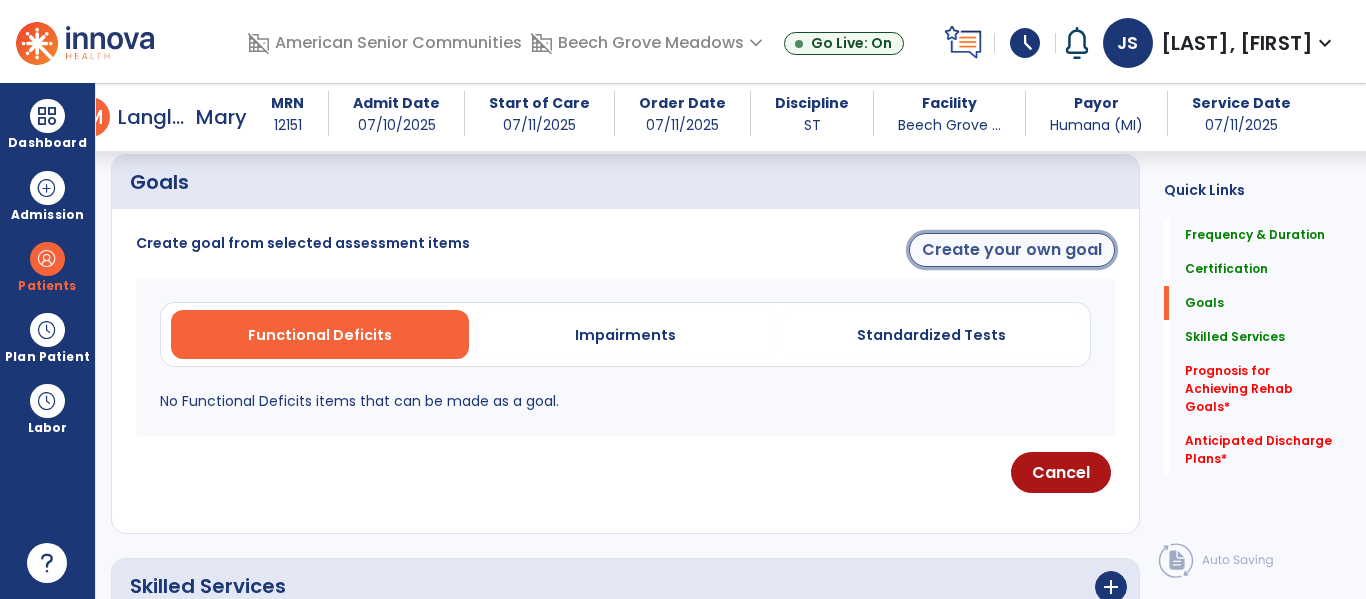 click on "Create your own goal" at bounding box center [1012, 250] 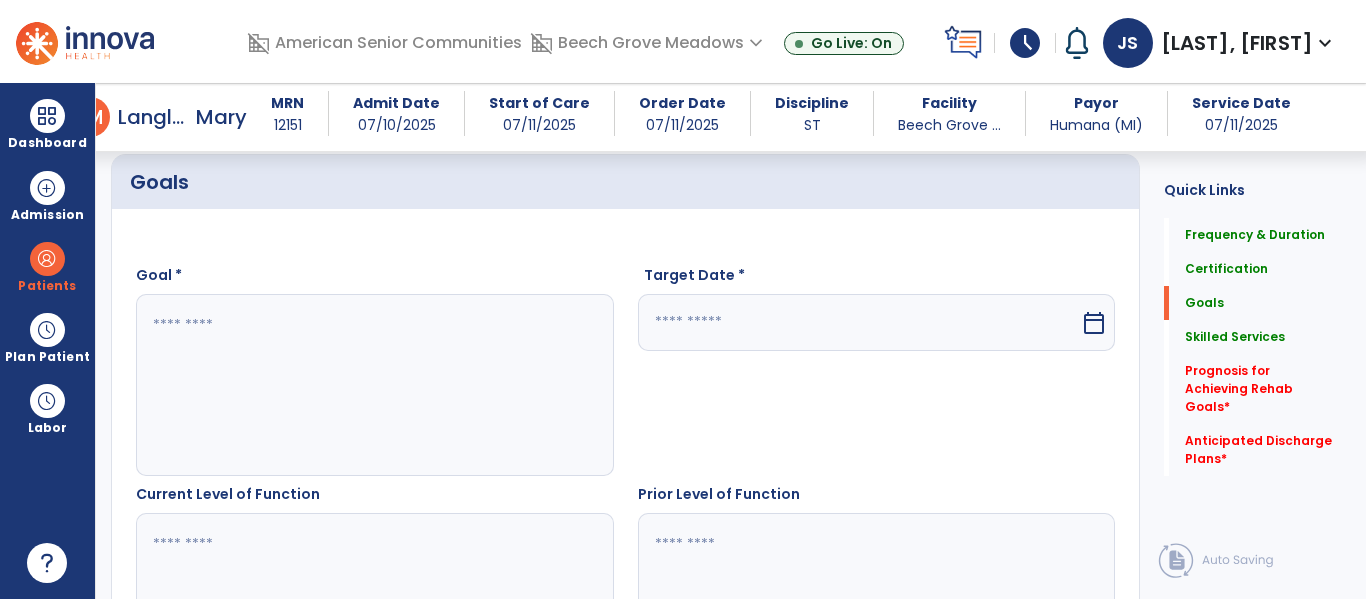click at bounding box center [371, 385] 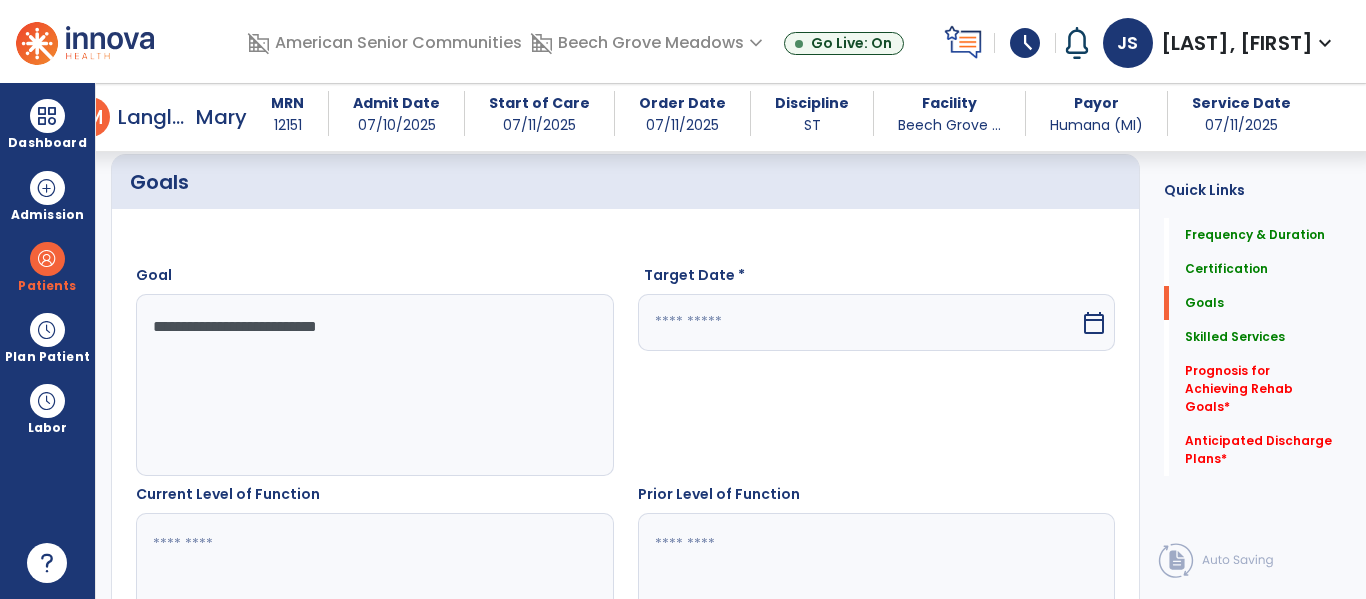 type on "**********" 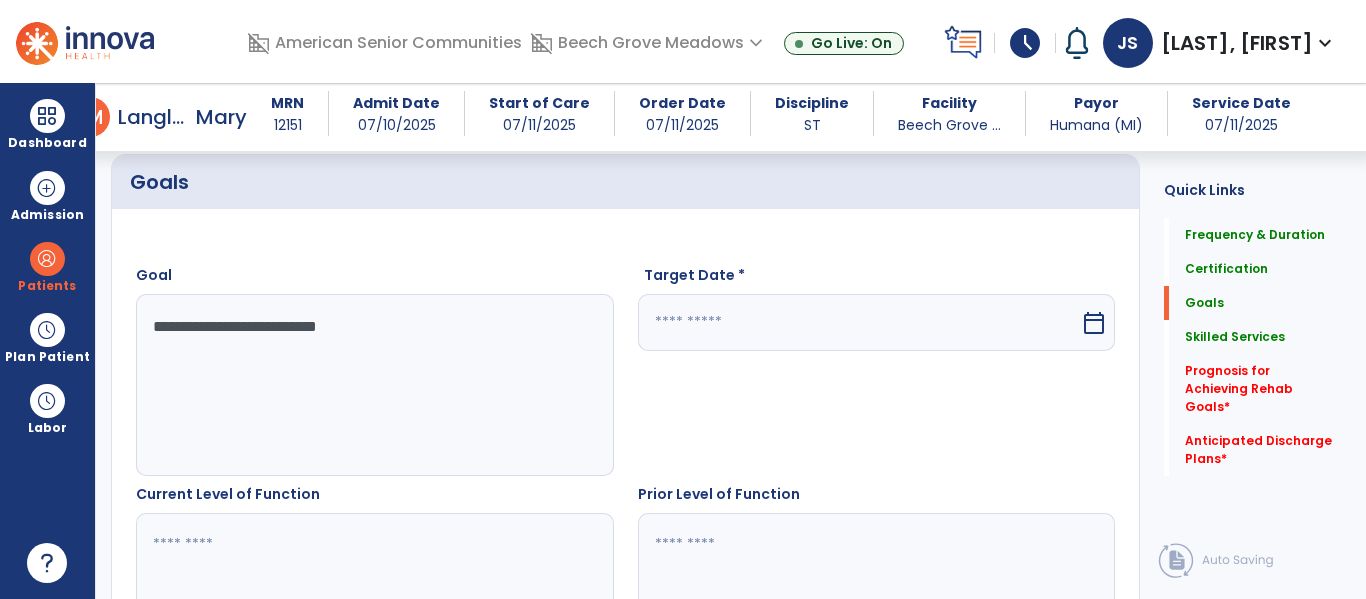 click at bounding box center (859, 322) 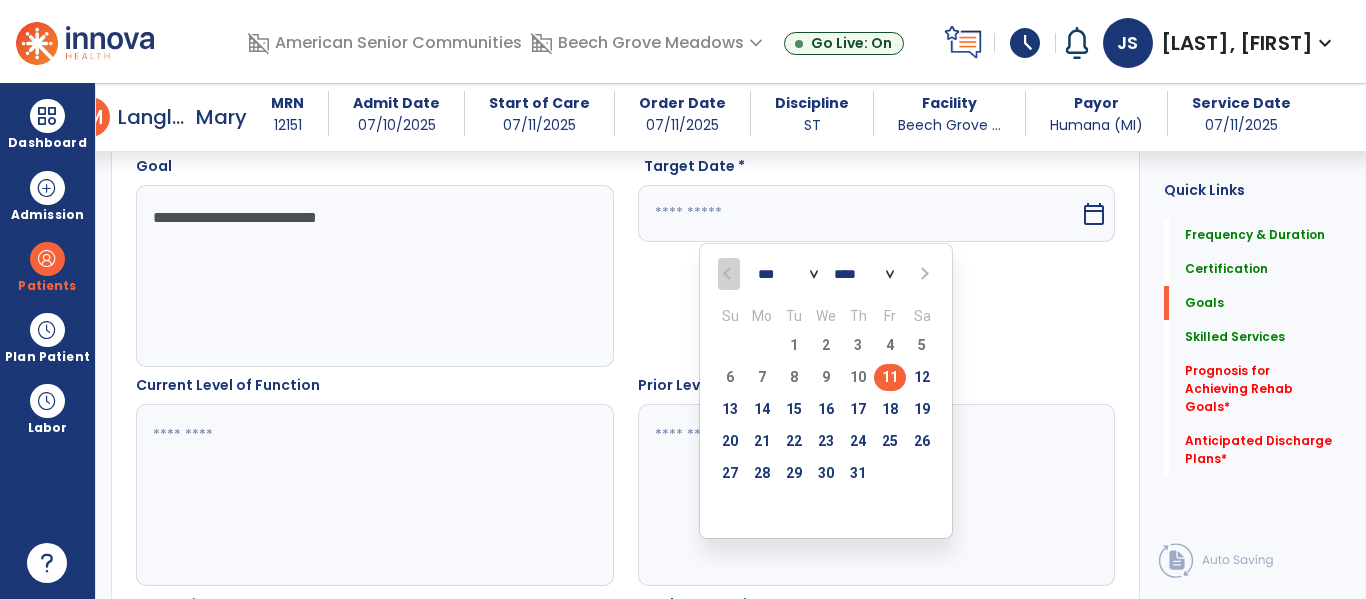 scroll, scrollTop: 574, scrollLeft: 0, axis: vertical 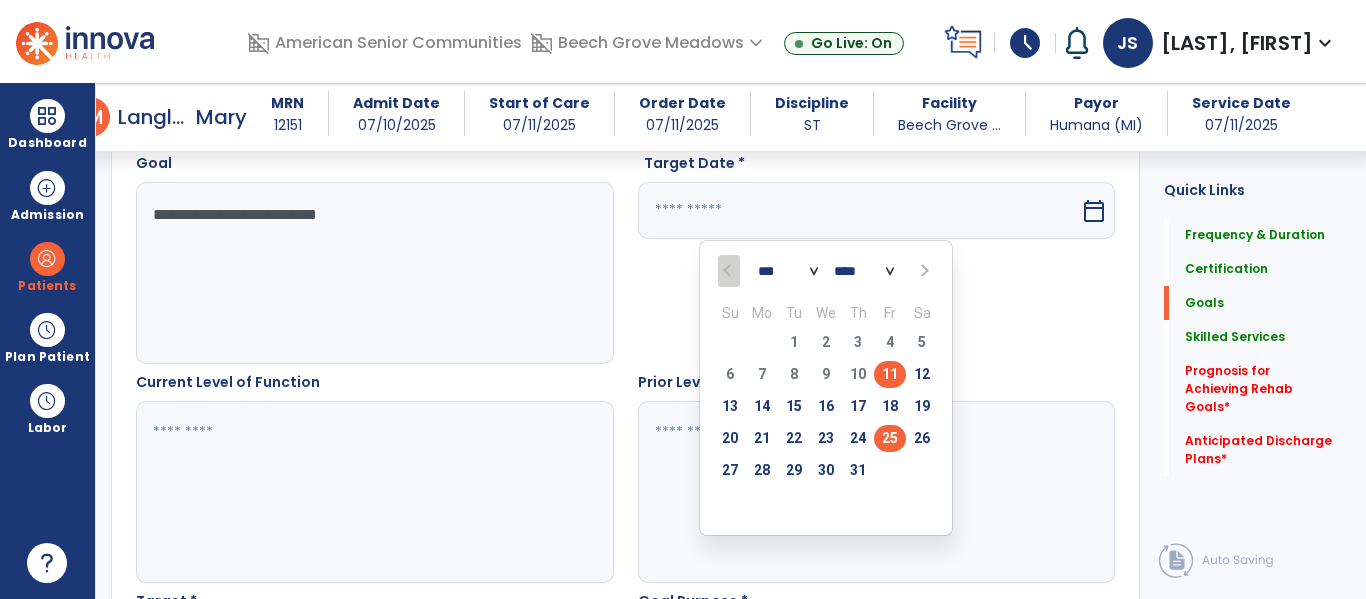 click on "25" at bounding box center [890, 438] 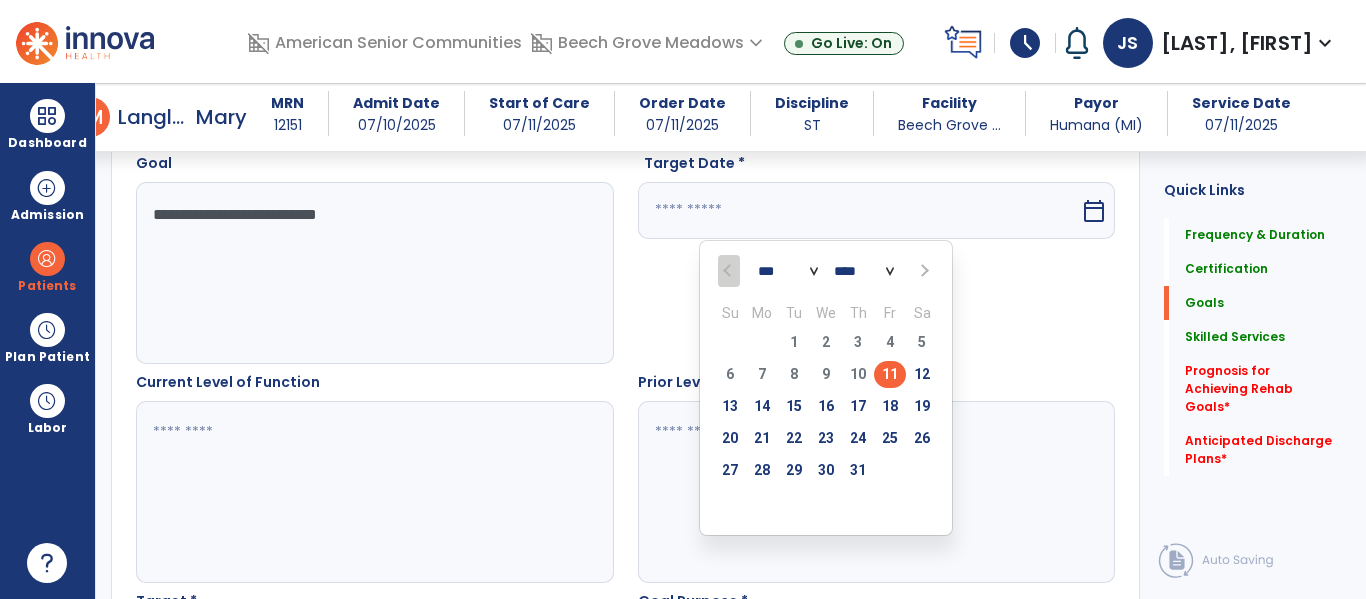 type on "*********" 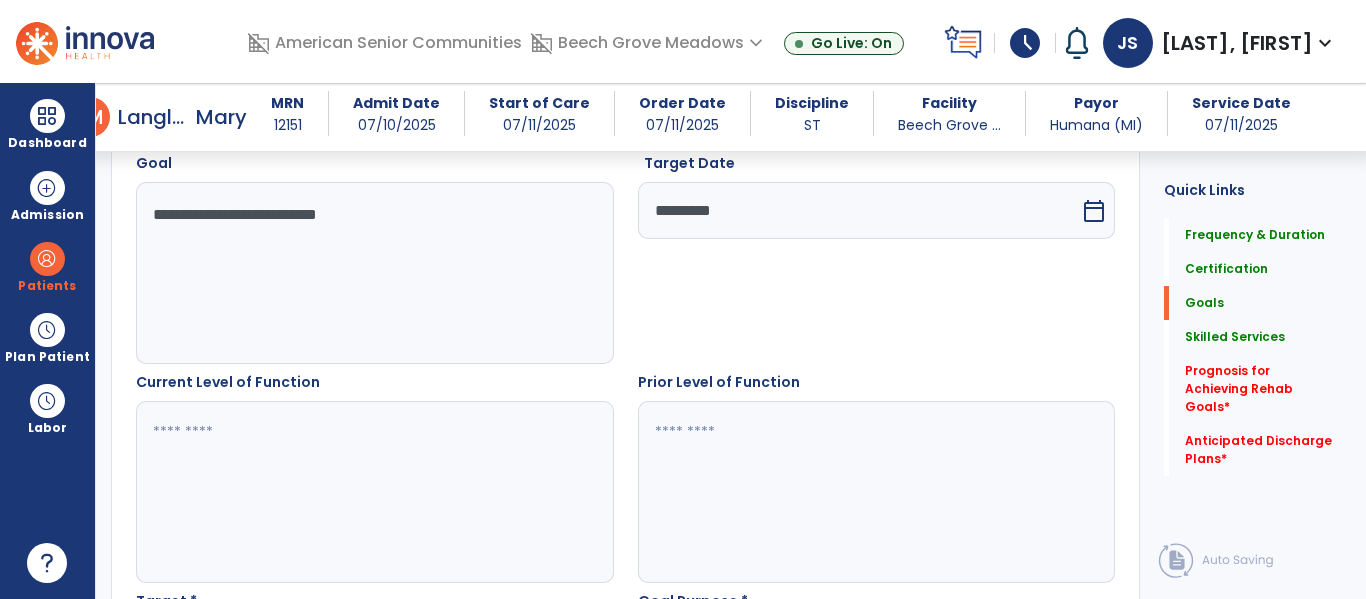 click at bounding box center (371, 492) 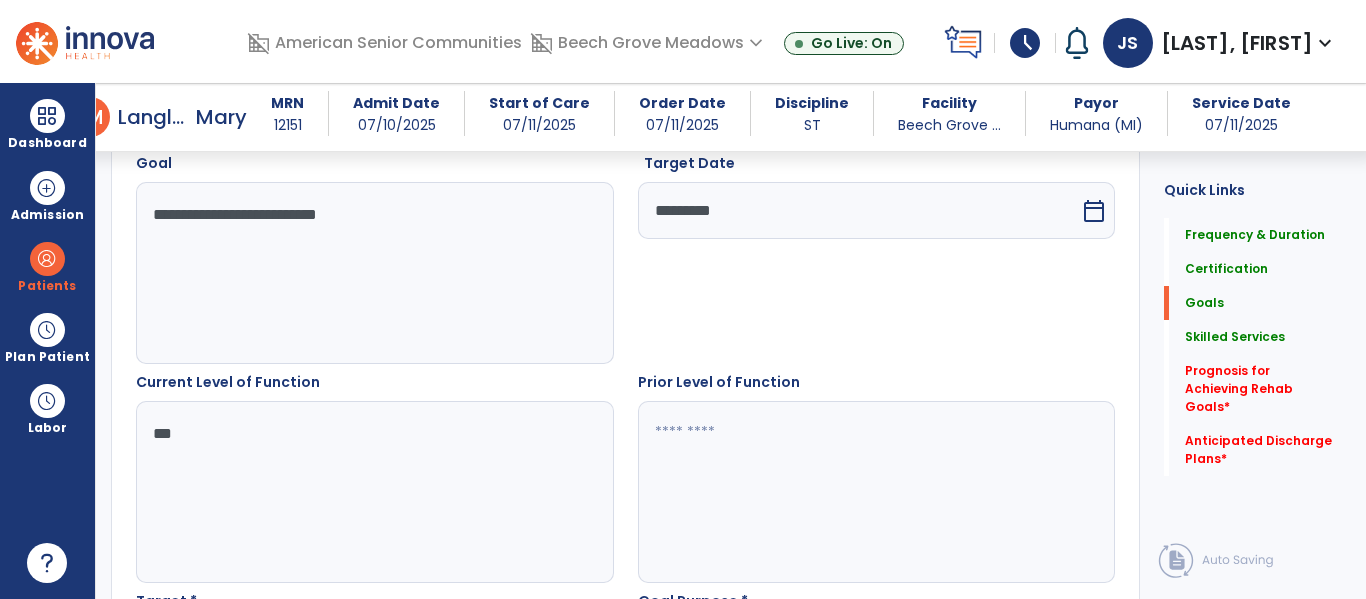 type on "***" 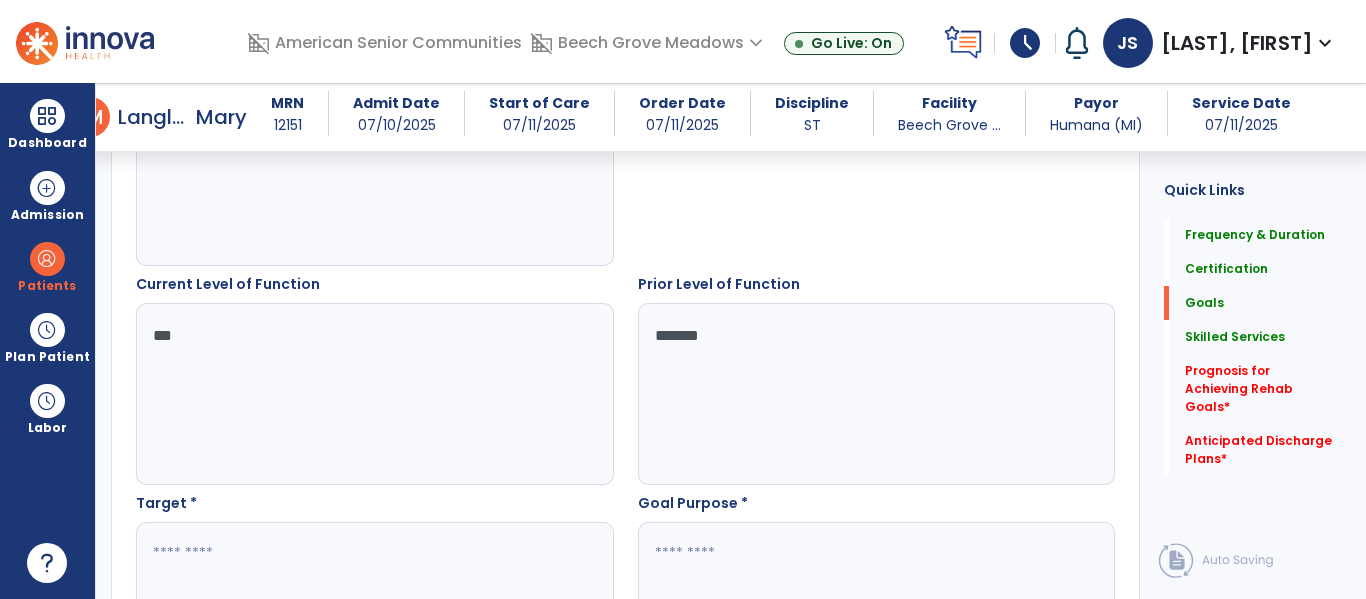 scroll, scrollTop: 754, scrollLeft: 0, axis: vertical 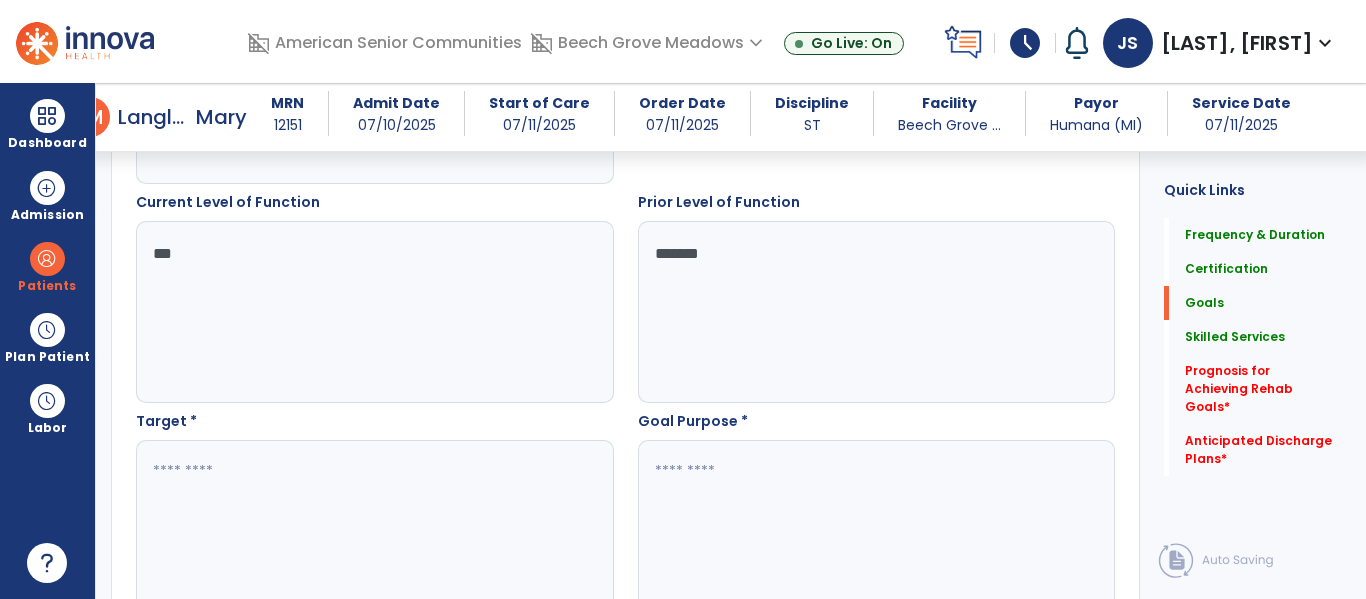 type on "*******" 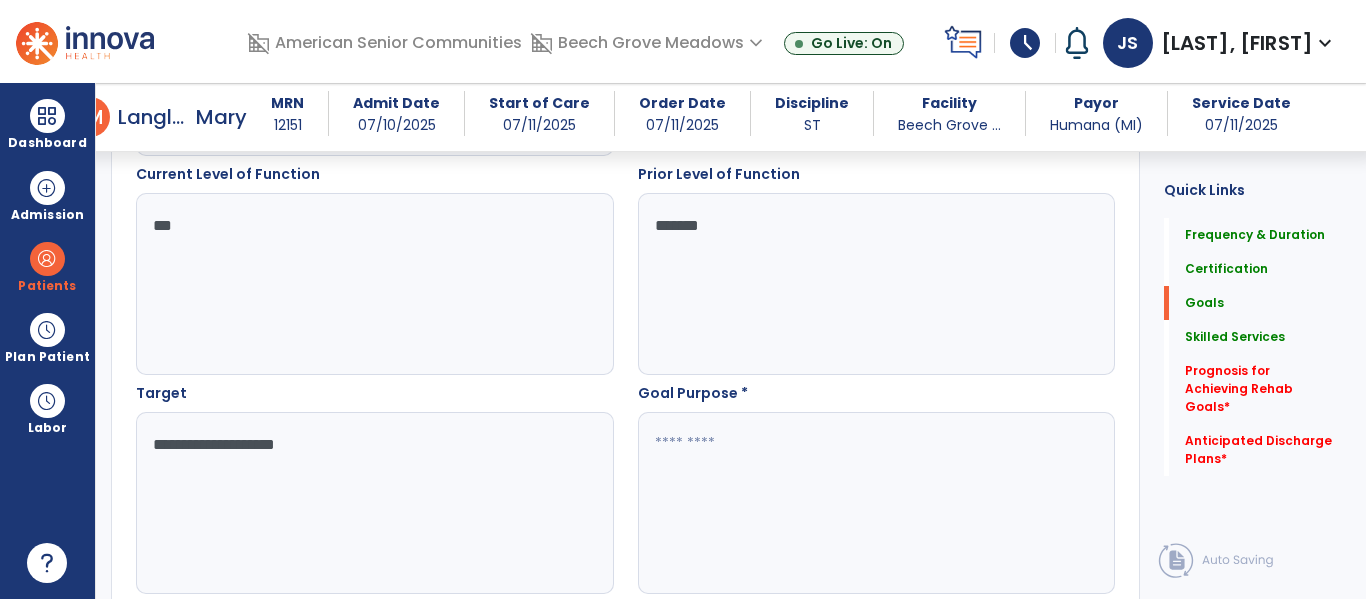 scroll, scrollTop: 866, scrollLeft: 0, axis: vertical 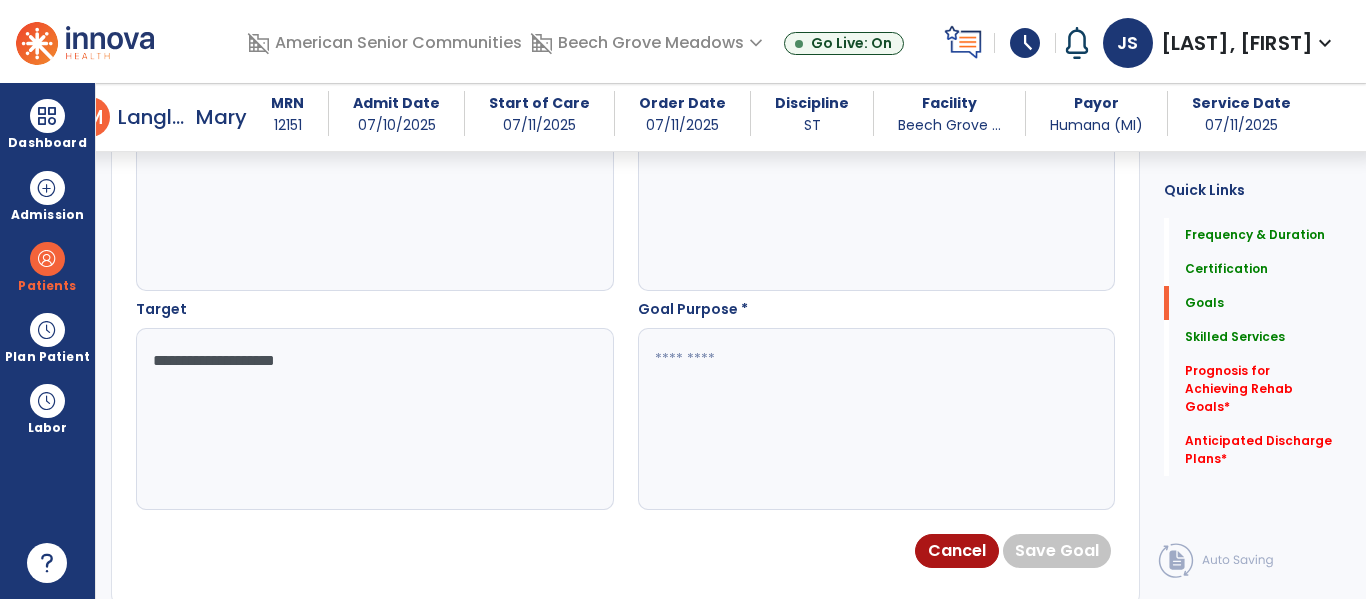 type on "**********" 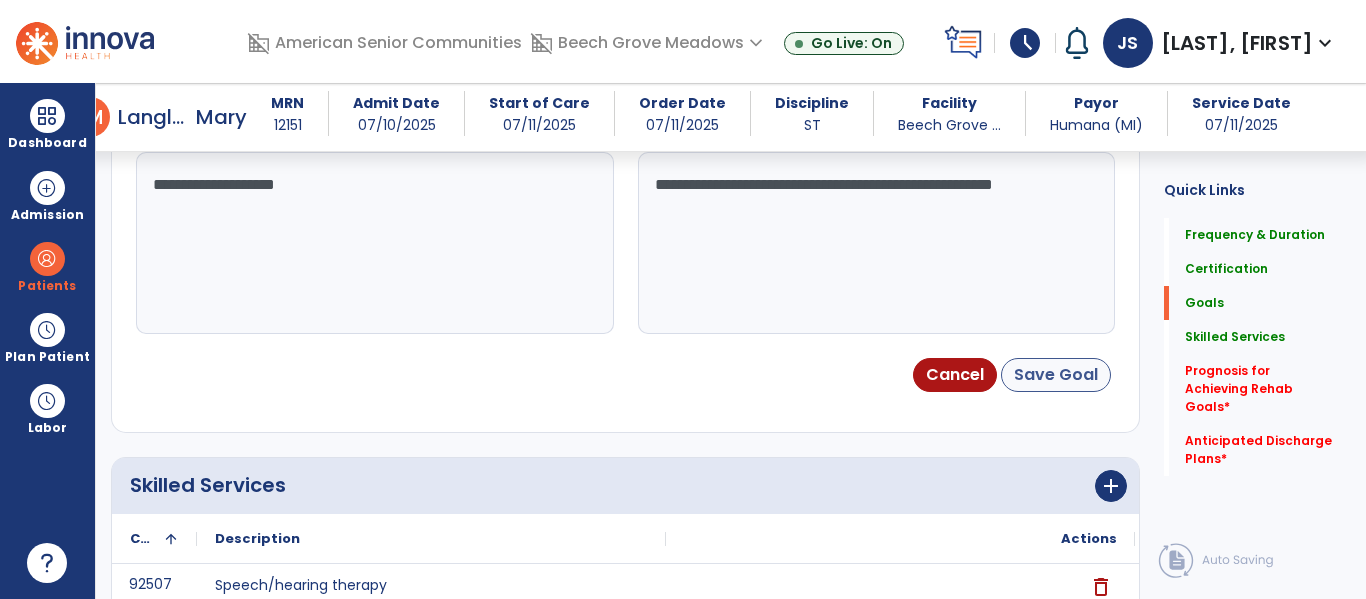 type on "**********" 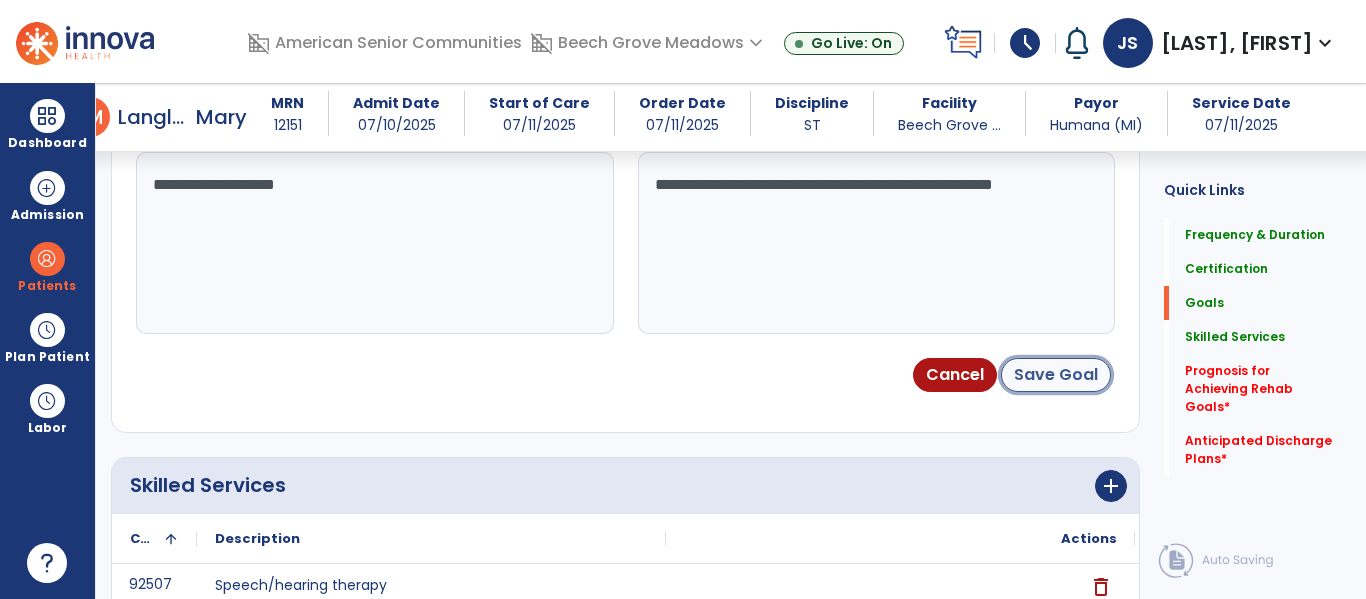 click on "Save Goal" at bounding box center [1056, 375] 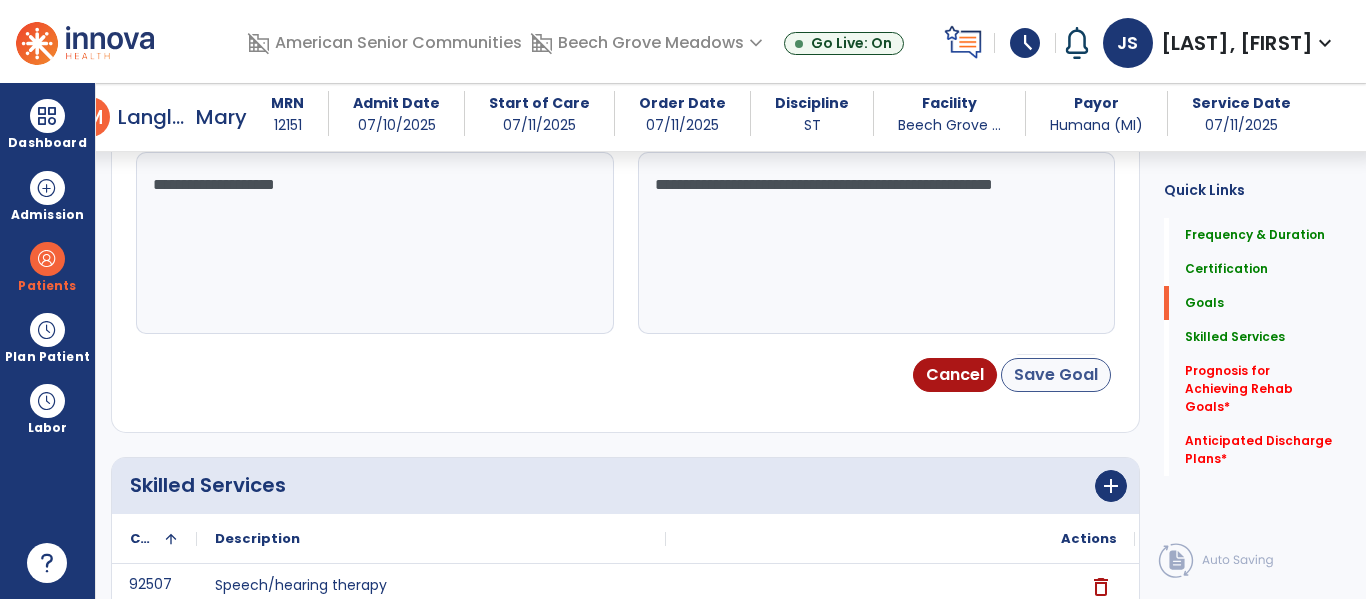 scroll, scrollTop: 1044, scrollLeft: 0, axis: vertical 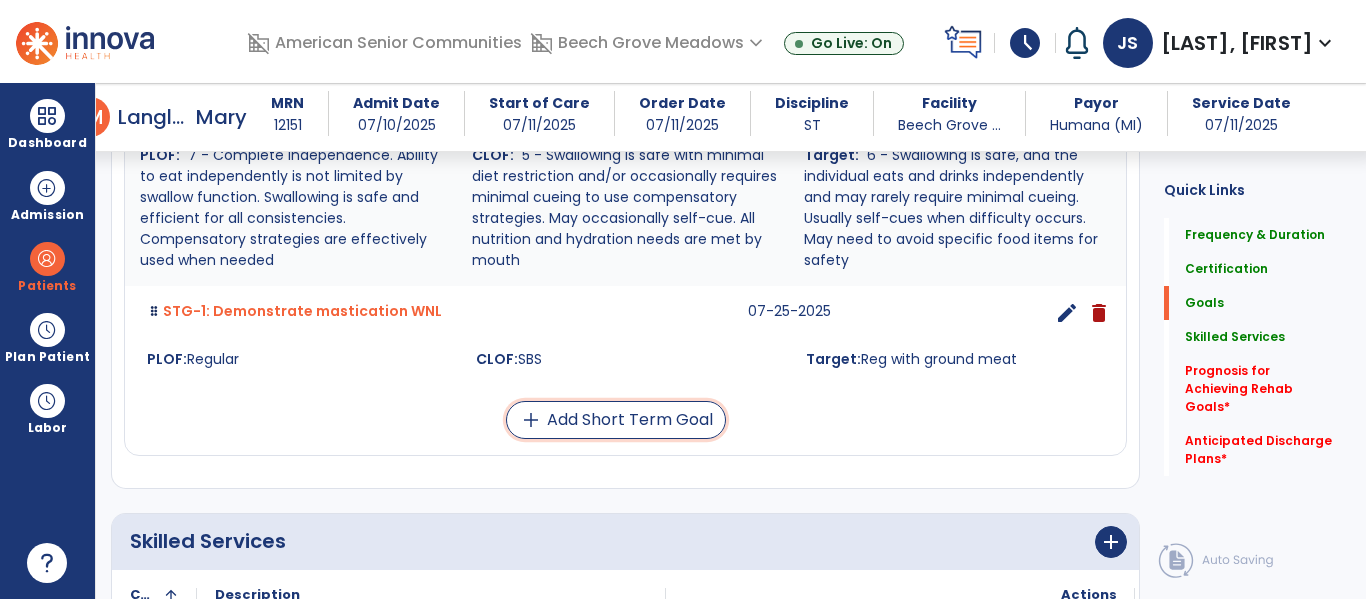 click on "add  Add Short Term Goal" at bounding box center [616, 420] 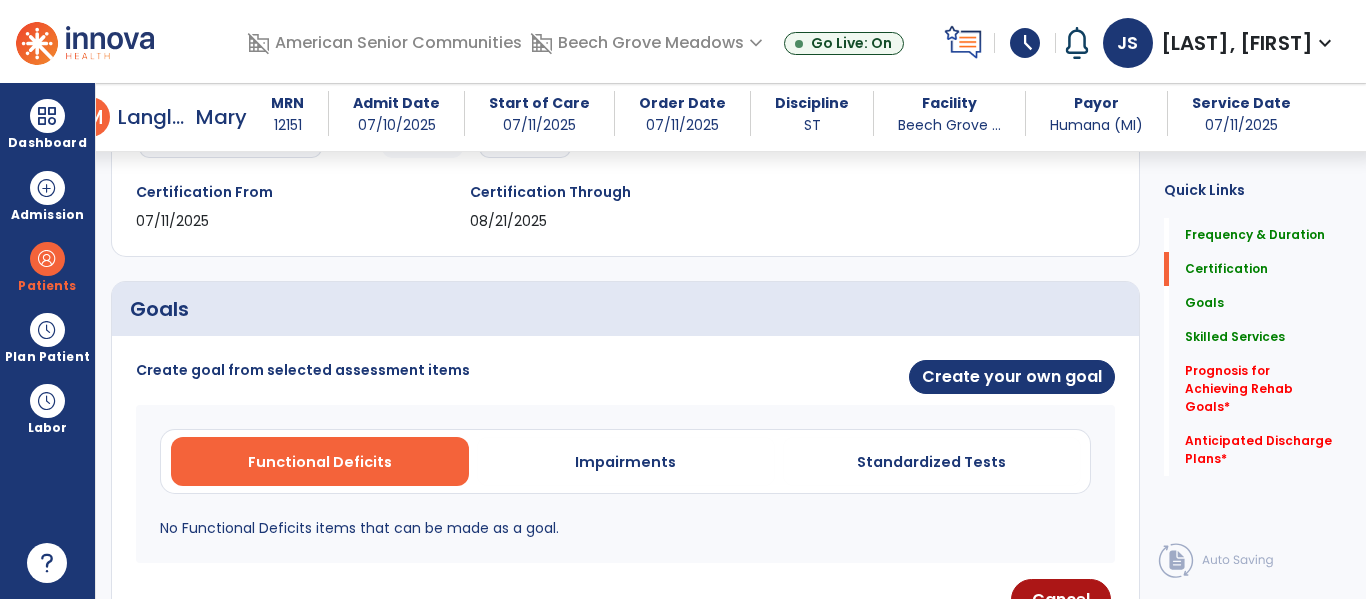 scroll, scrollTop: 340, scrollLeft: 0, axis: vertical 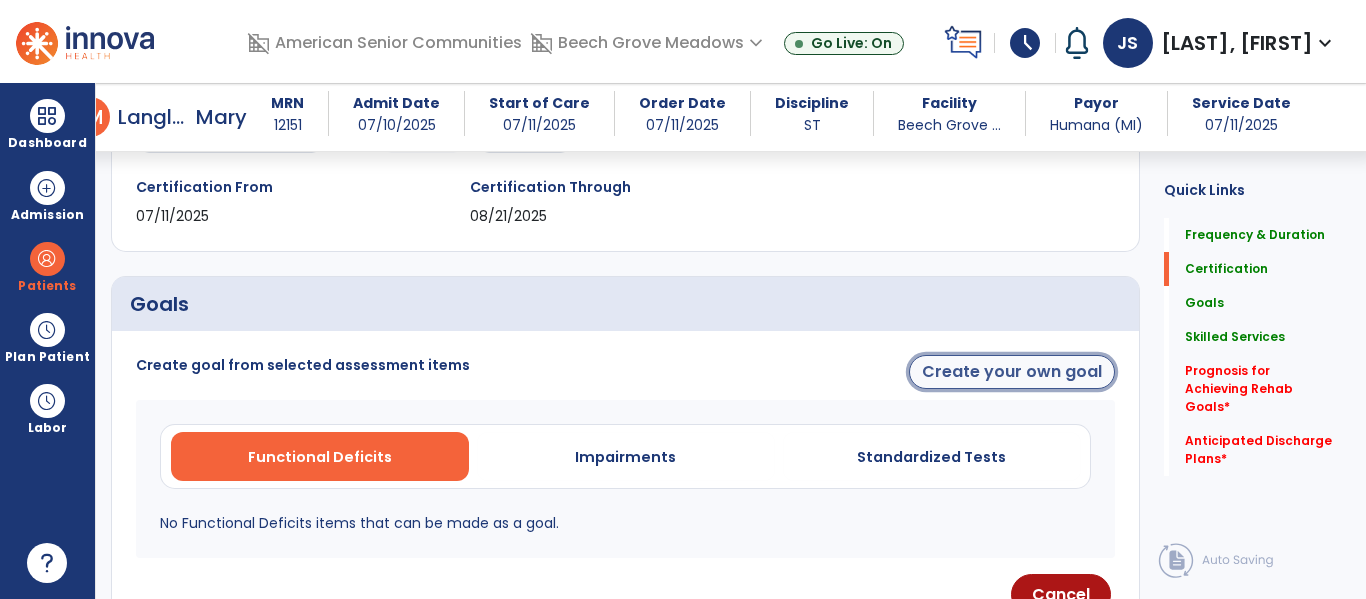 click on "Create your own goal" at bounding box center [1012, 372] 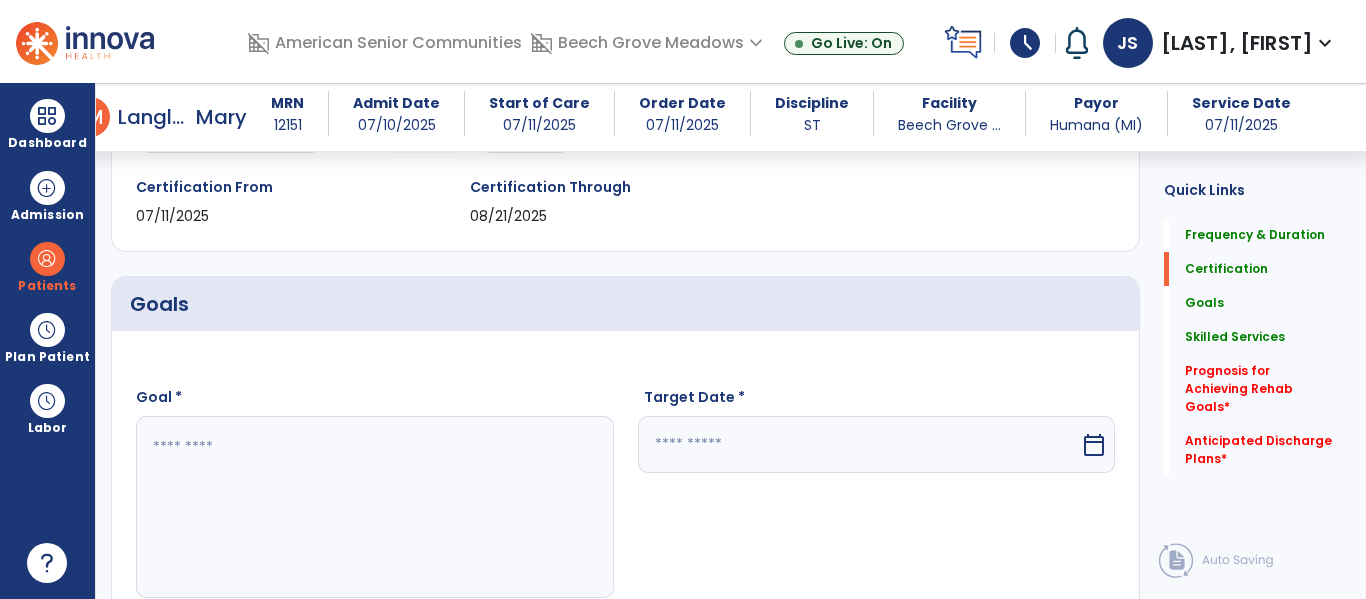 click at bounding box center [371, 507] 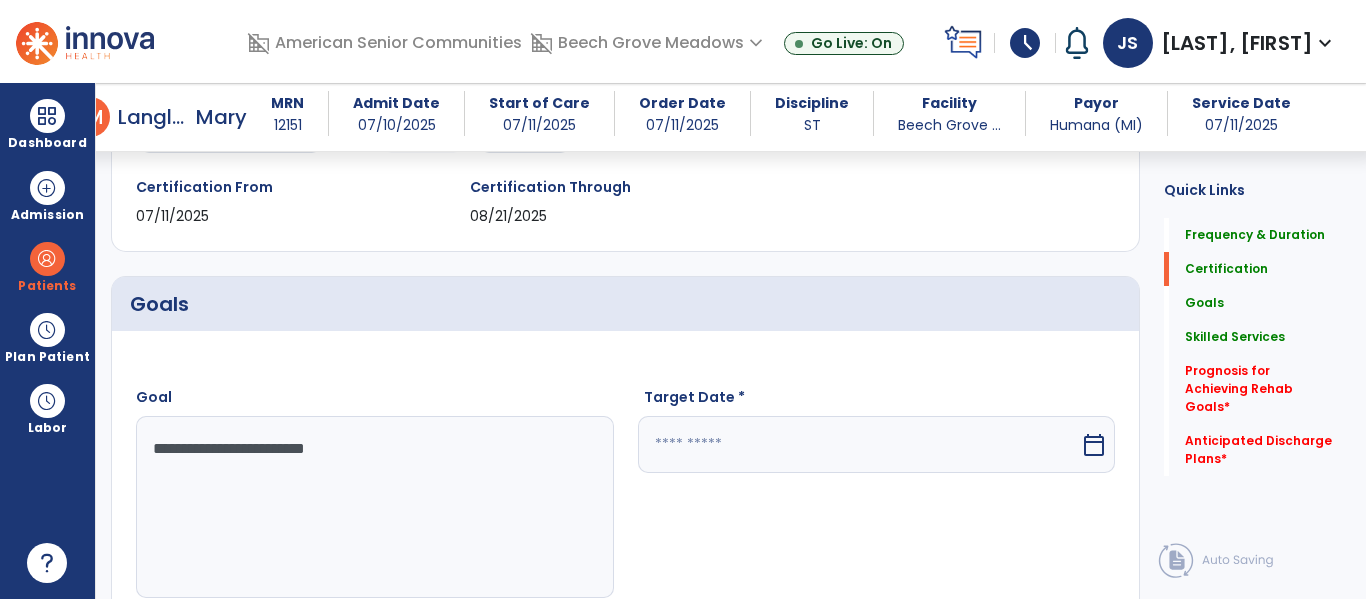 type on "**********" 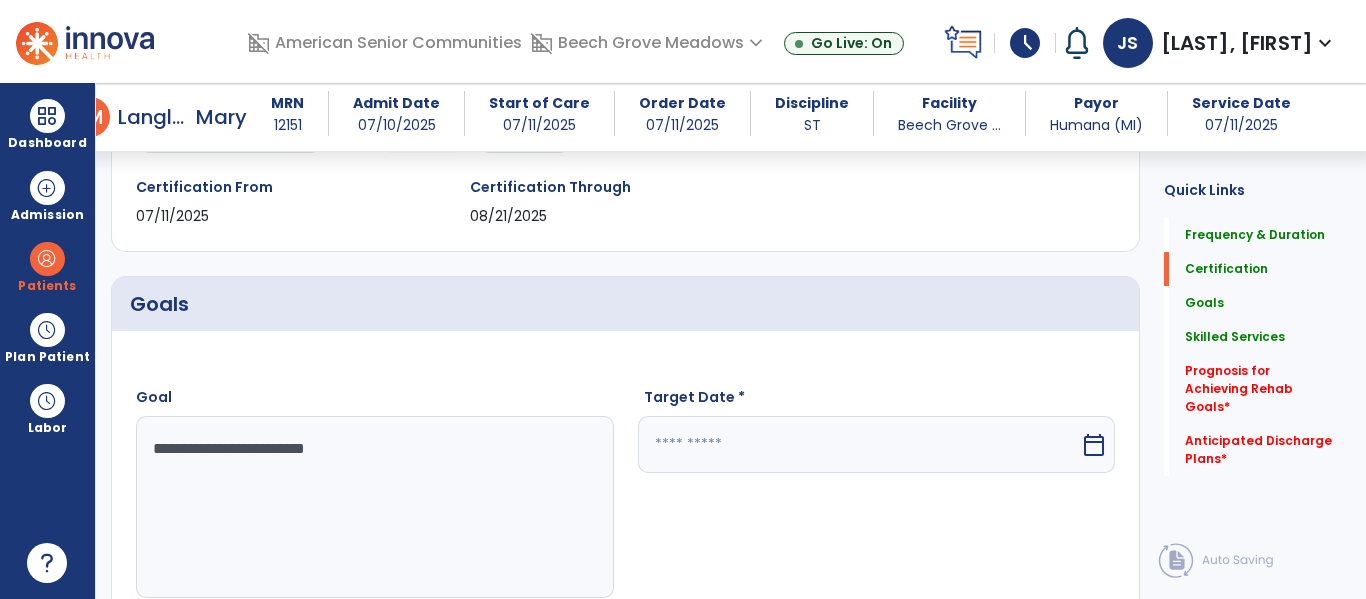 click at bounding box center (859, 444) 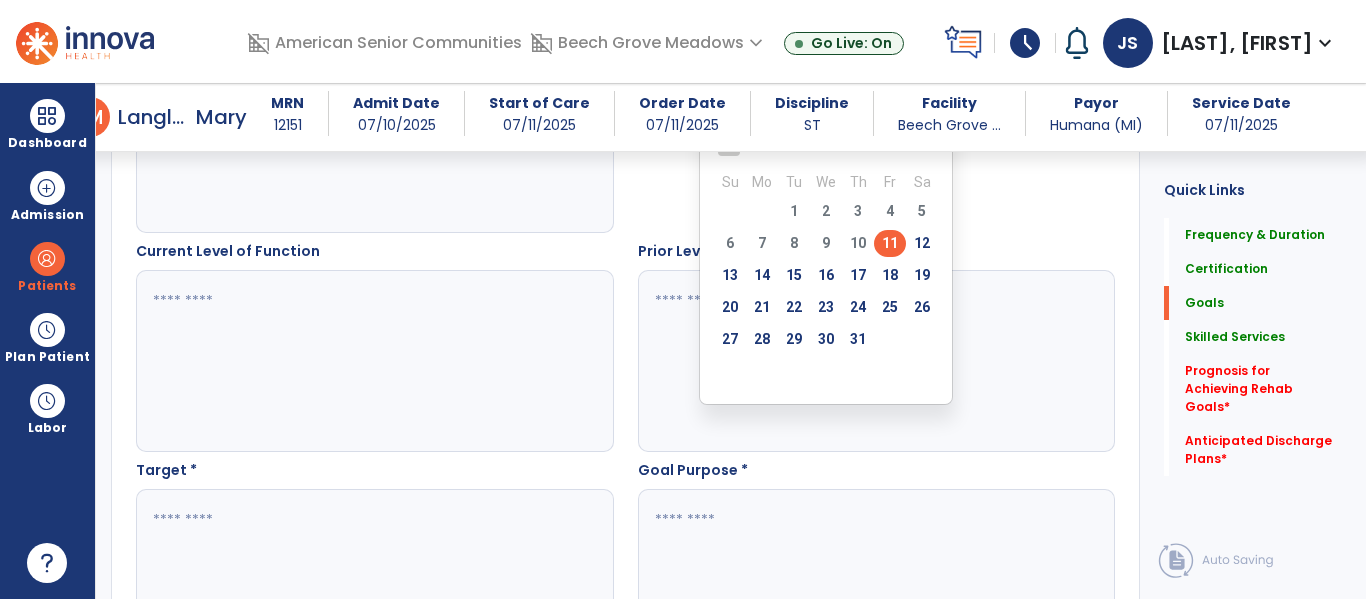 scroll, scrollTop: 726, scrollLeft: 0, axis: vertical 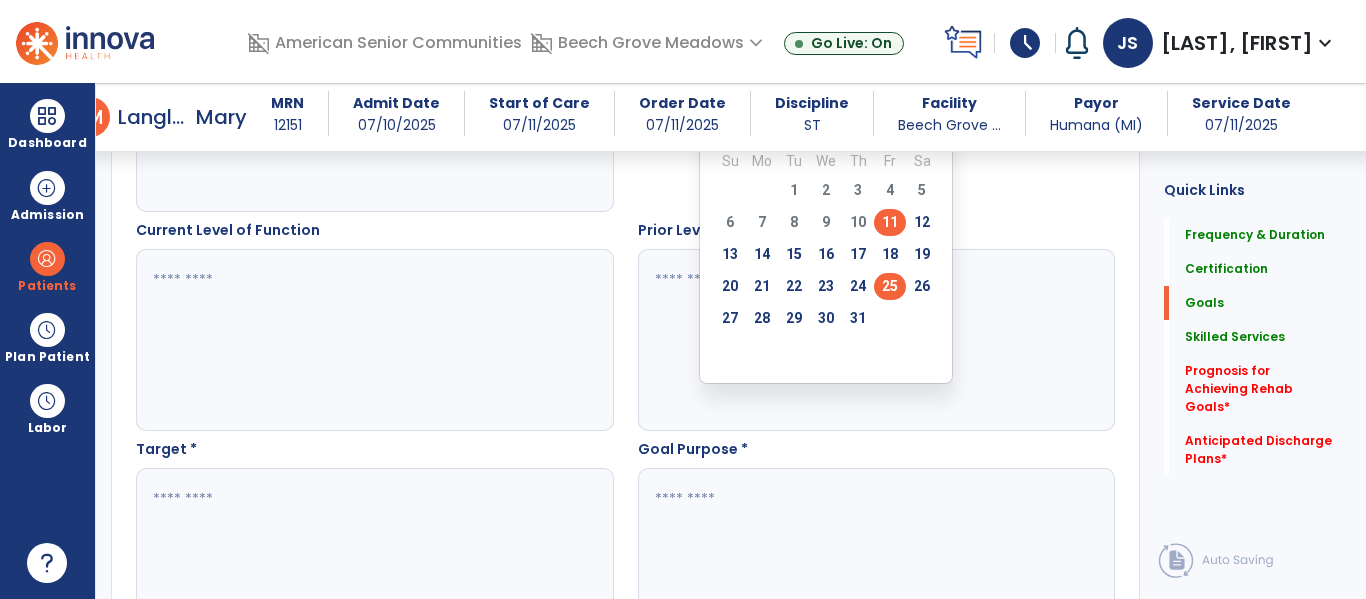 click on "25" at bounding box center [890, 286] 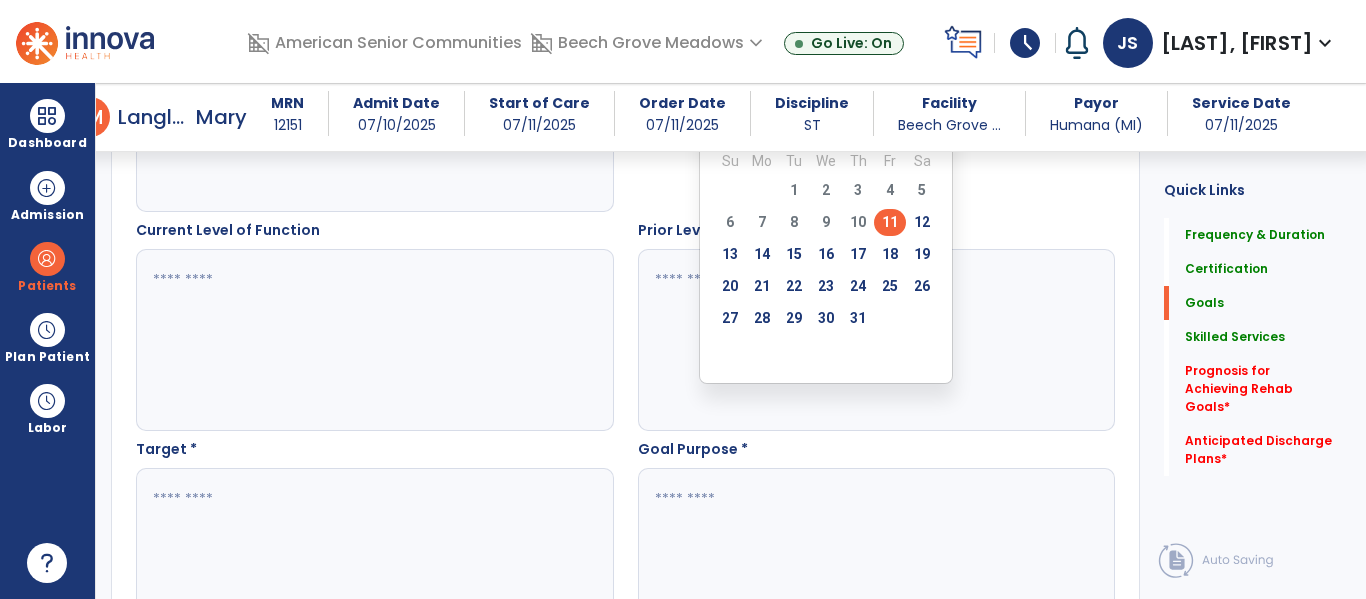 type on "*********" 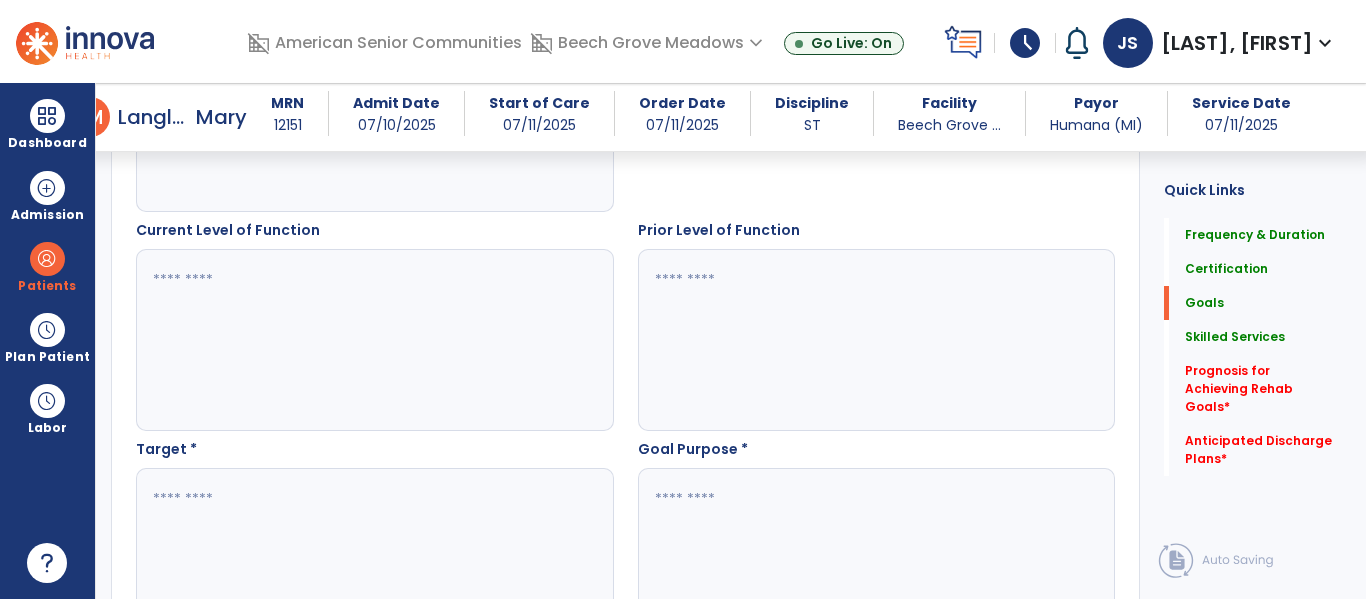click at bounding box center [371, 340] 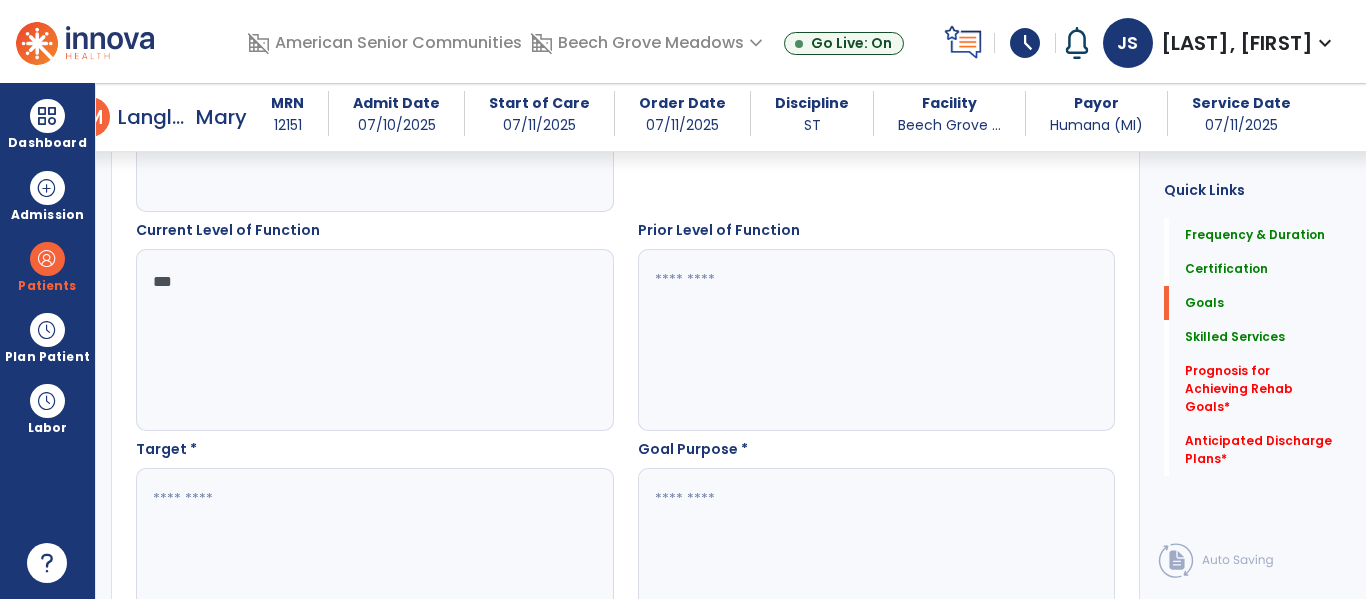 type on "***" 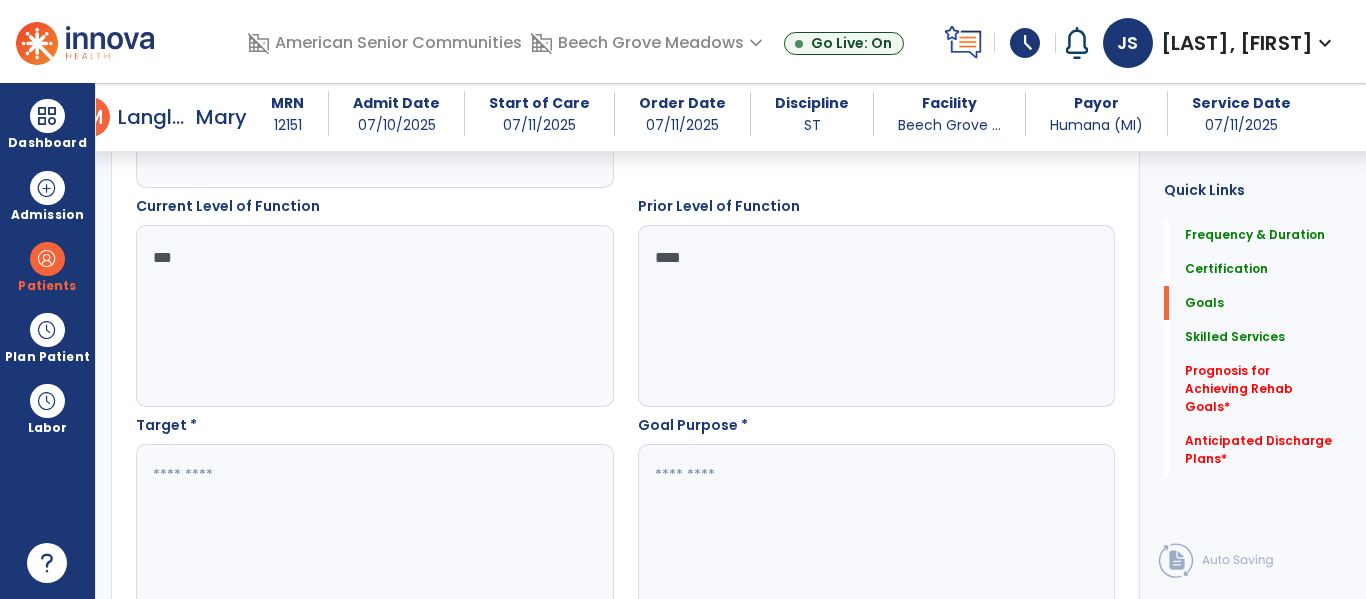 scroll, scrollTop: 879, scrollLeft: 0, axis: vertical 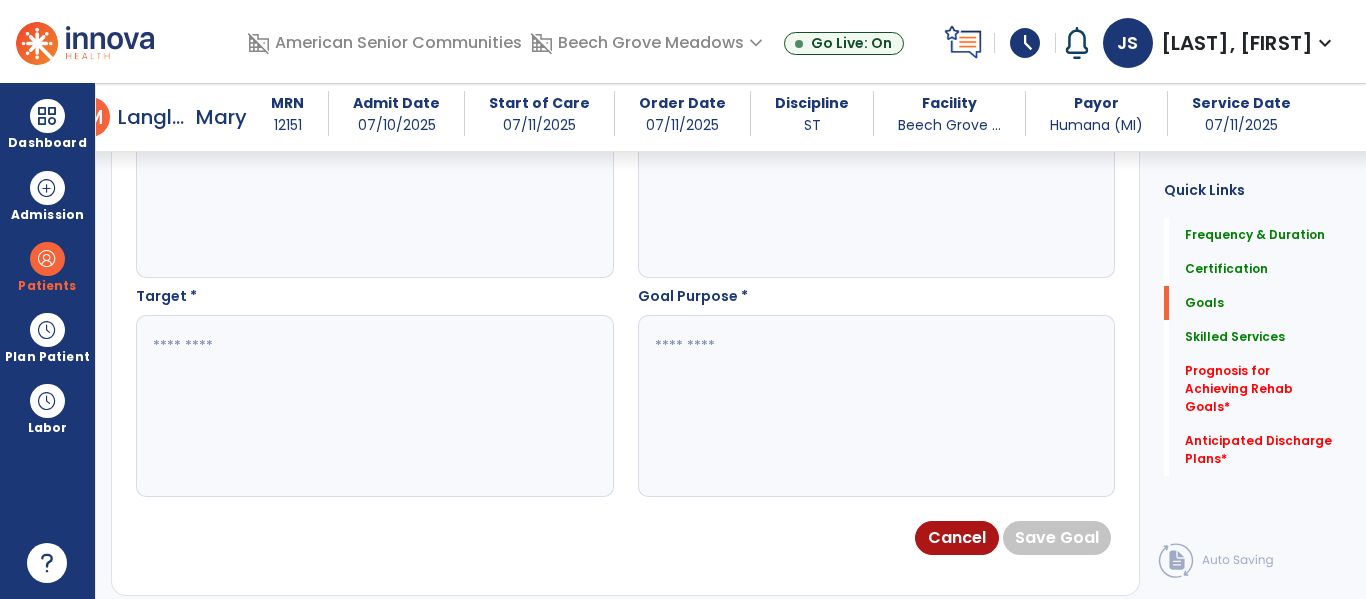 type on "****" 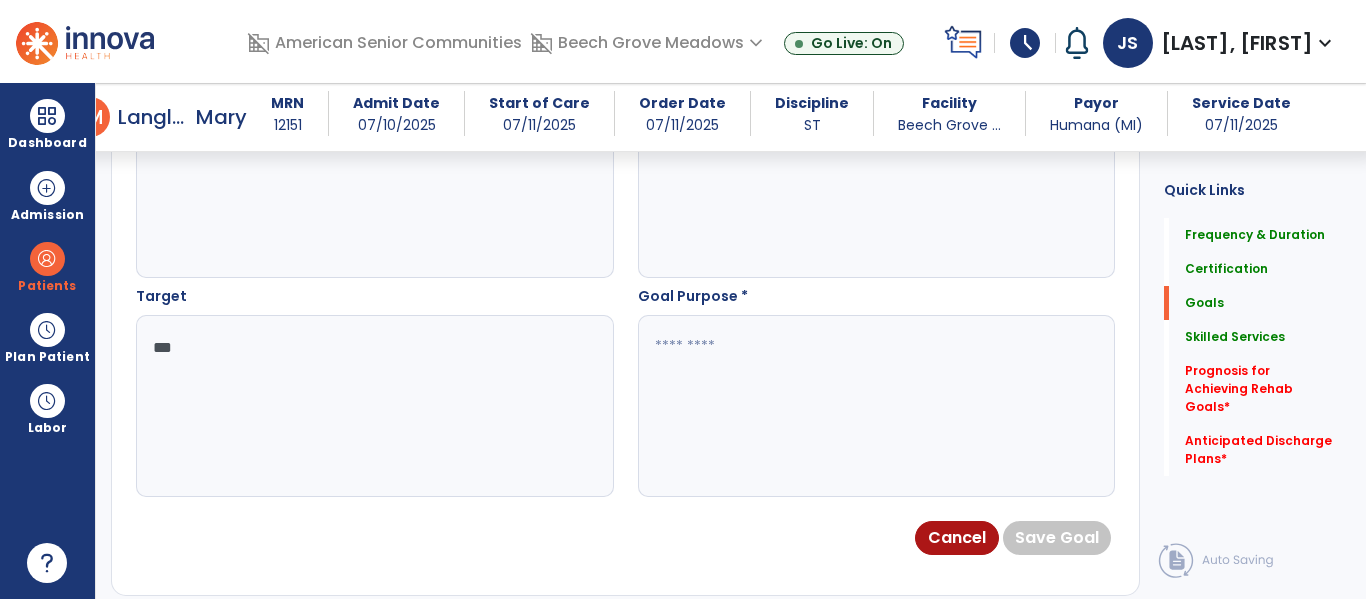 type on "***" 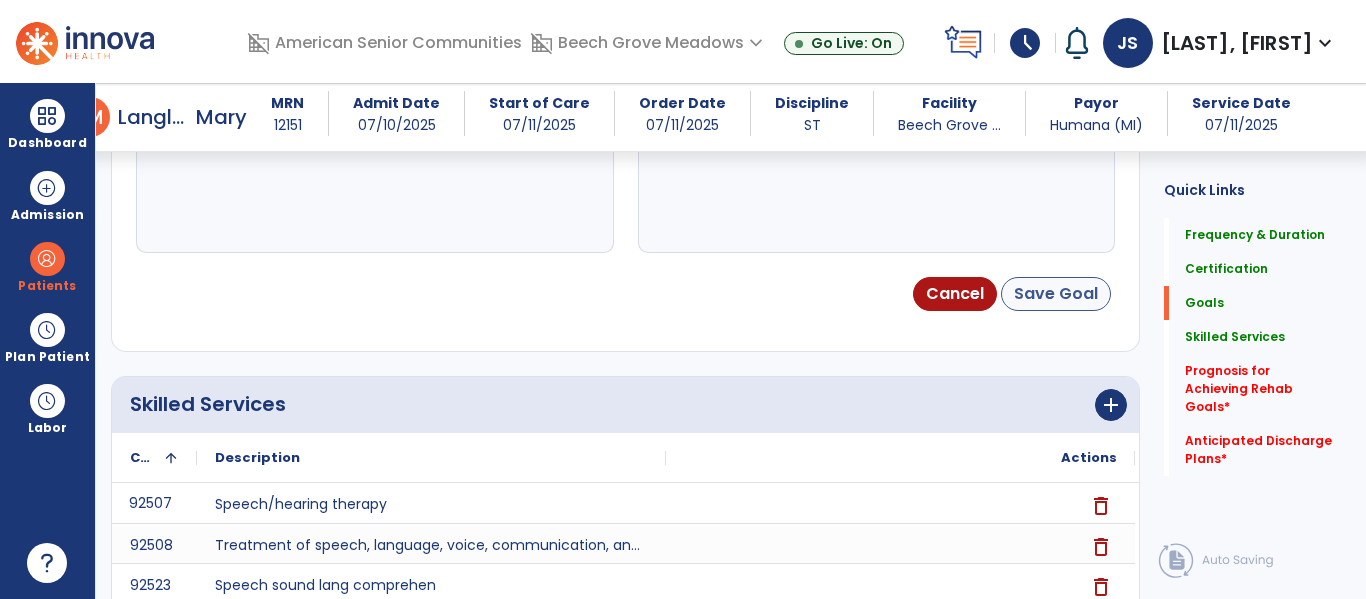 type on "**********" 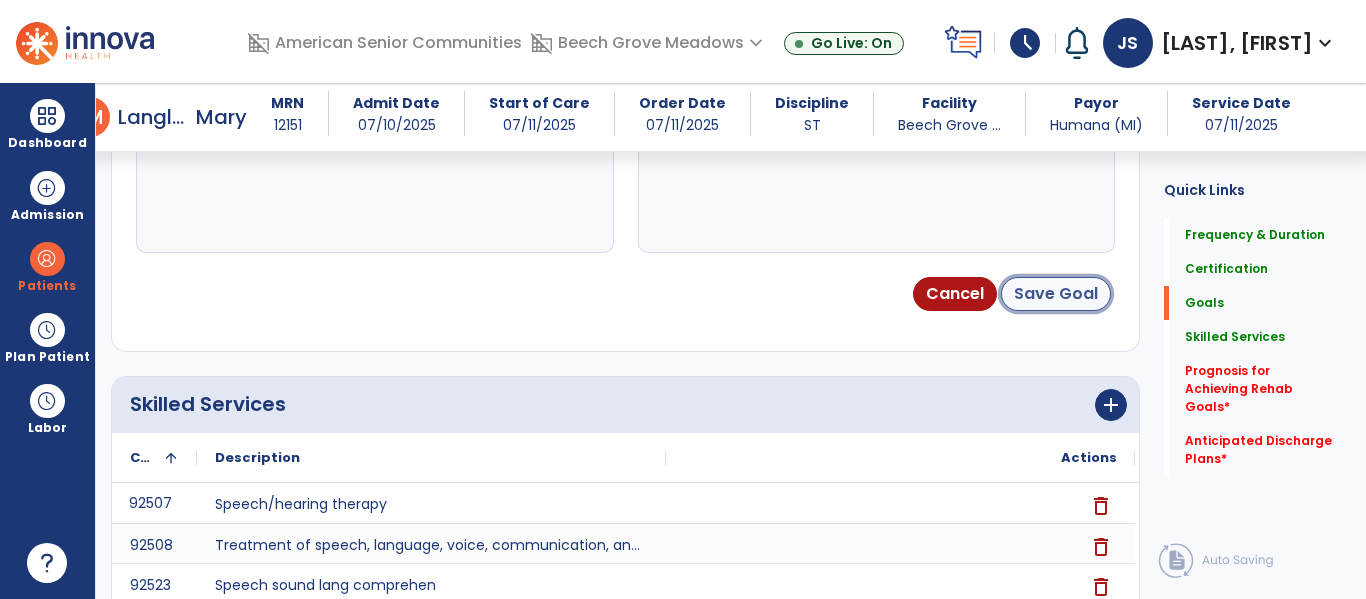 click on "Save Goal" at bounding box center (1056, 294) 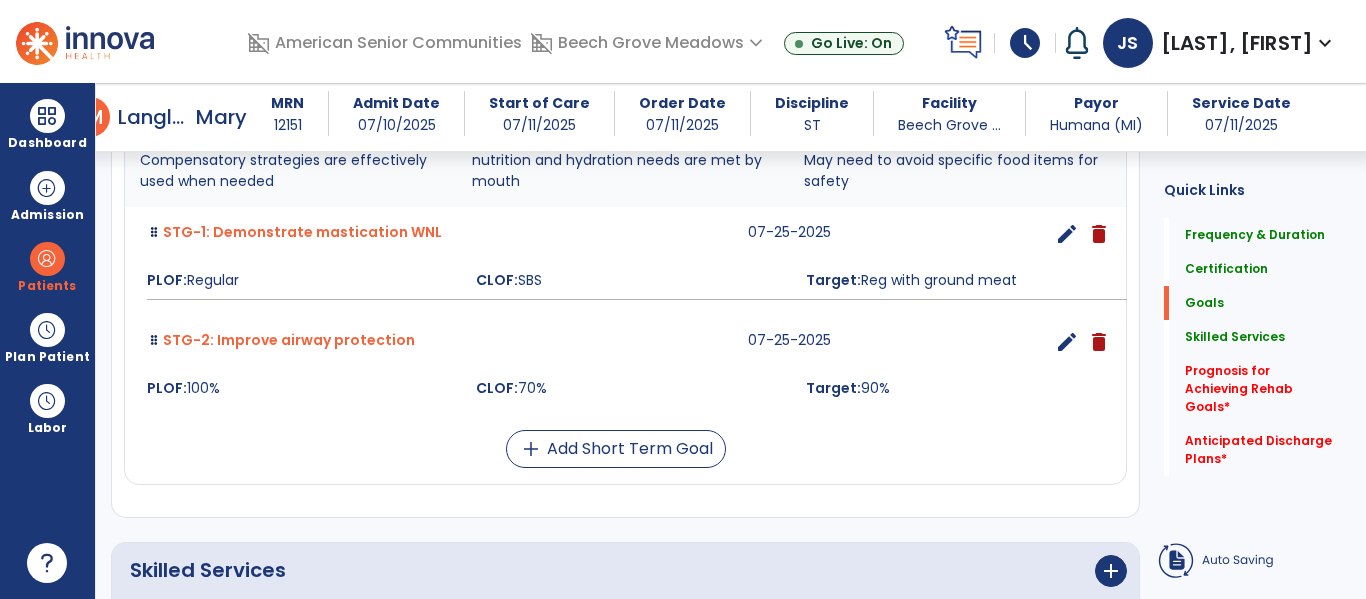 scroll, scrollTop: 1125, scrollLeft: 0, axis: vertical 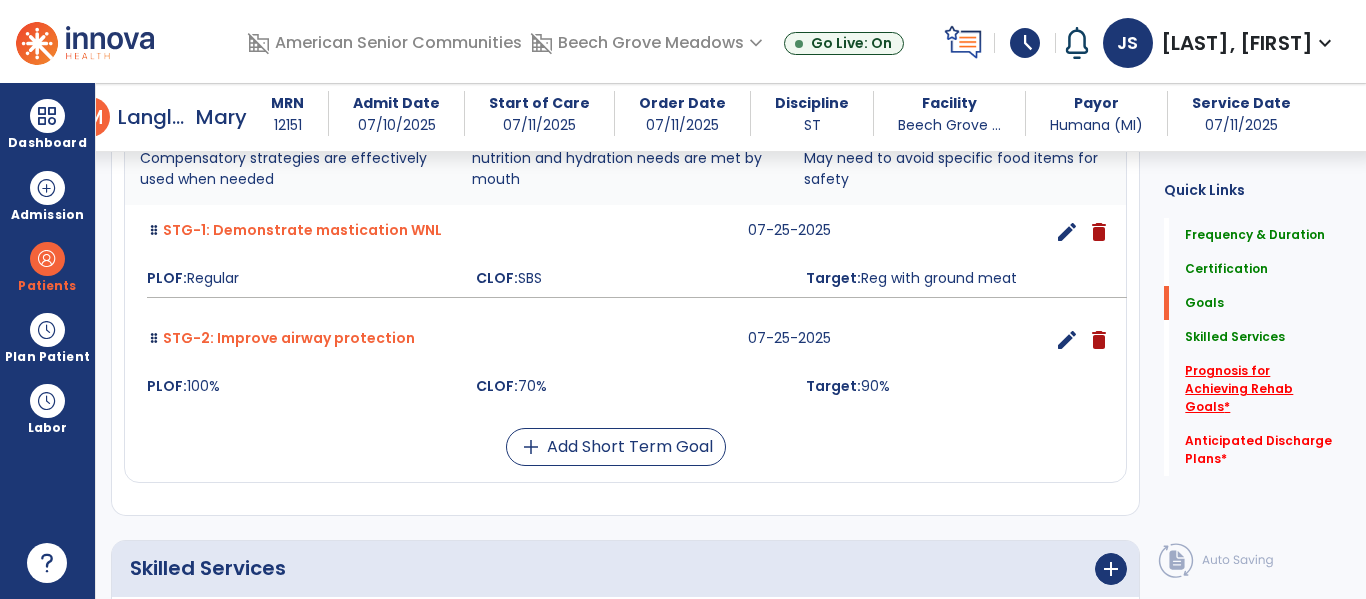 click on "Prognosis for Achieving Rehab Goals   *" 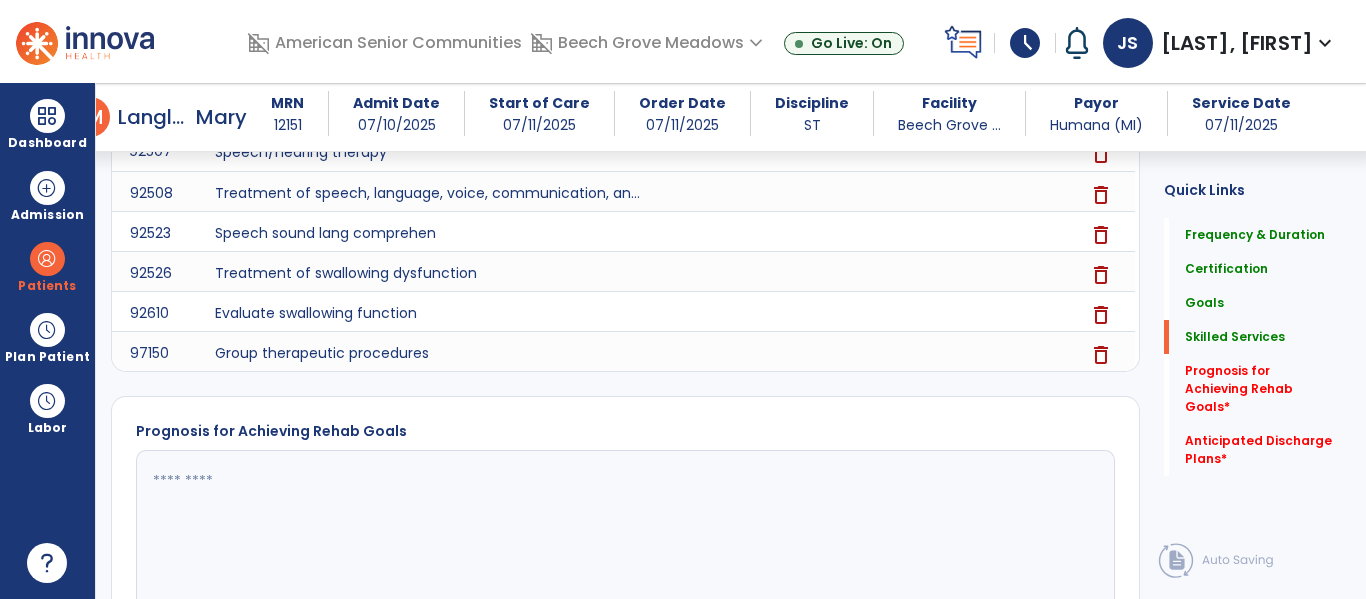 scroll, scrollTop: 1836, scrollLeft: 0, axis: vertical 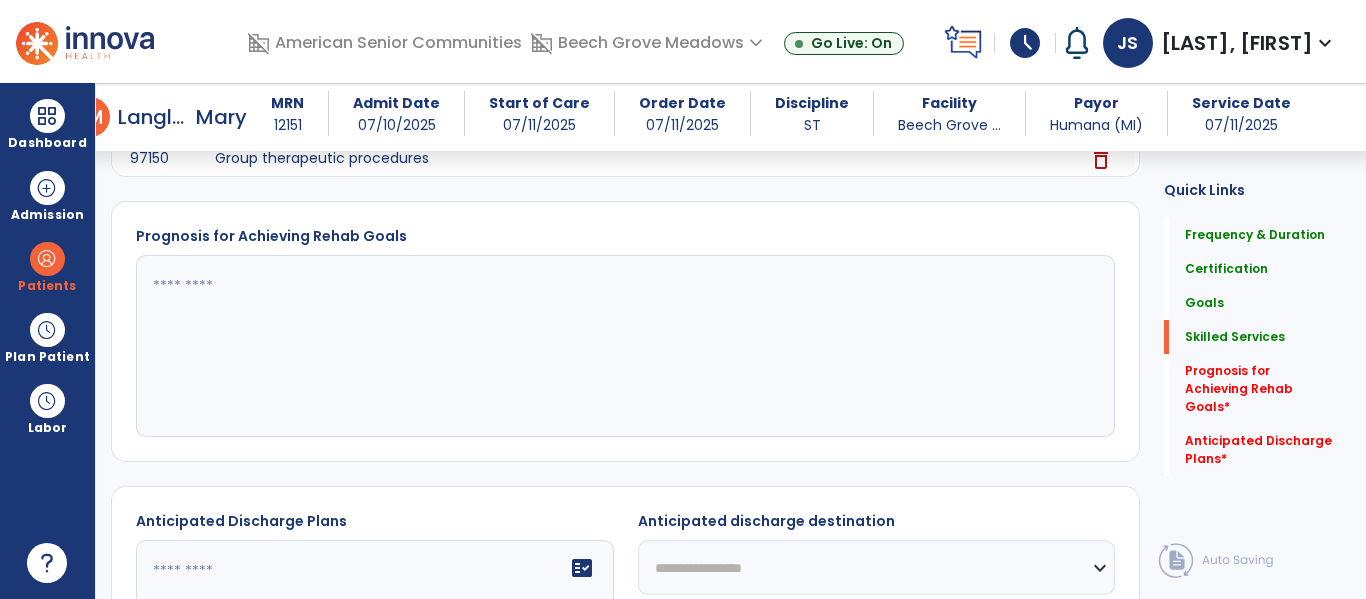 click 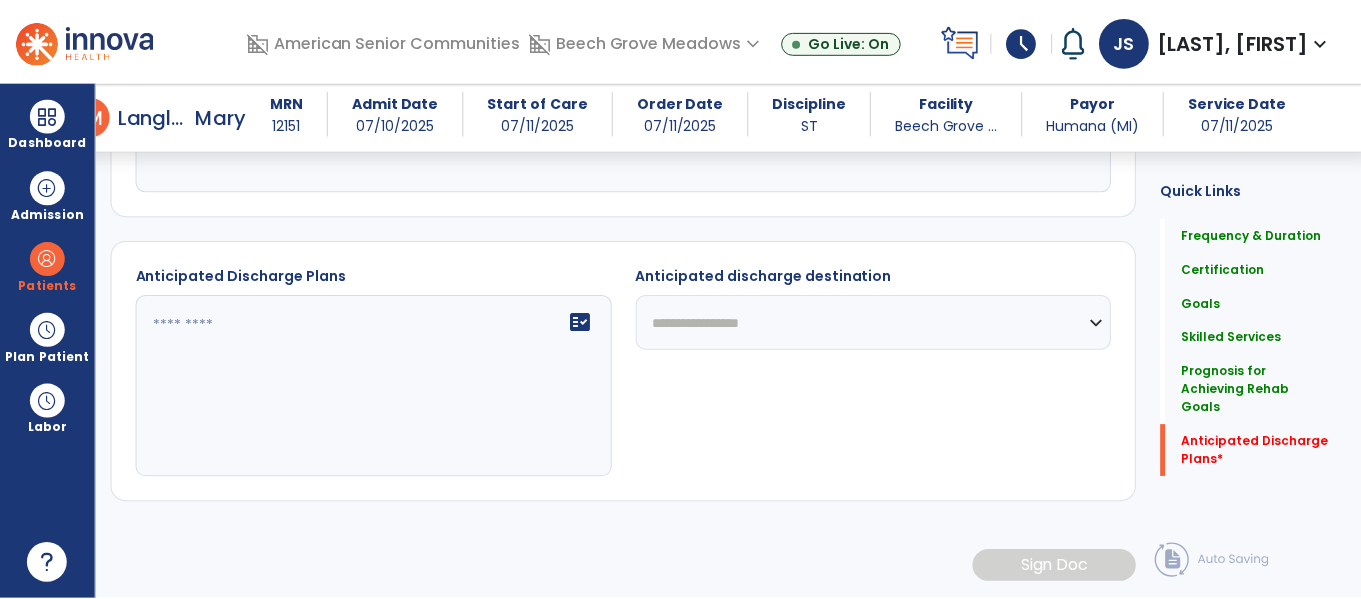 scroll, scrollTop: 2238, scrollLeft: 0, axis: vertical 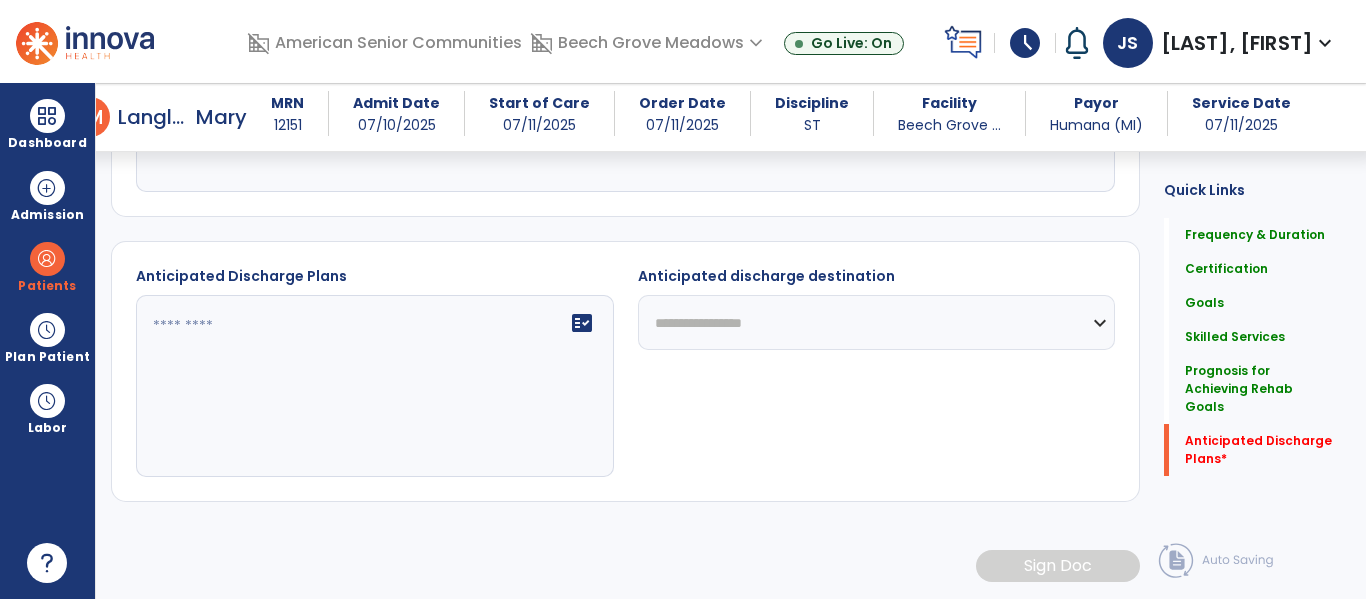 type on "**********" 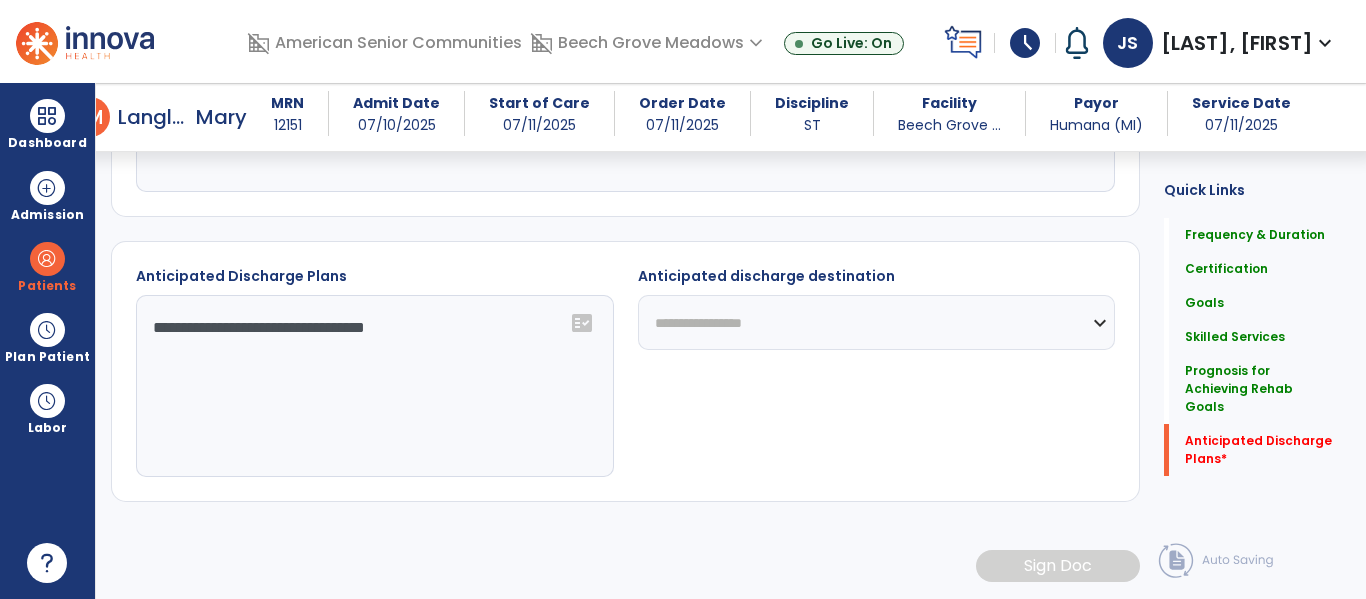 type on "**********" 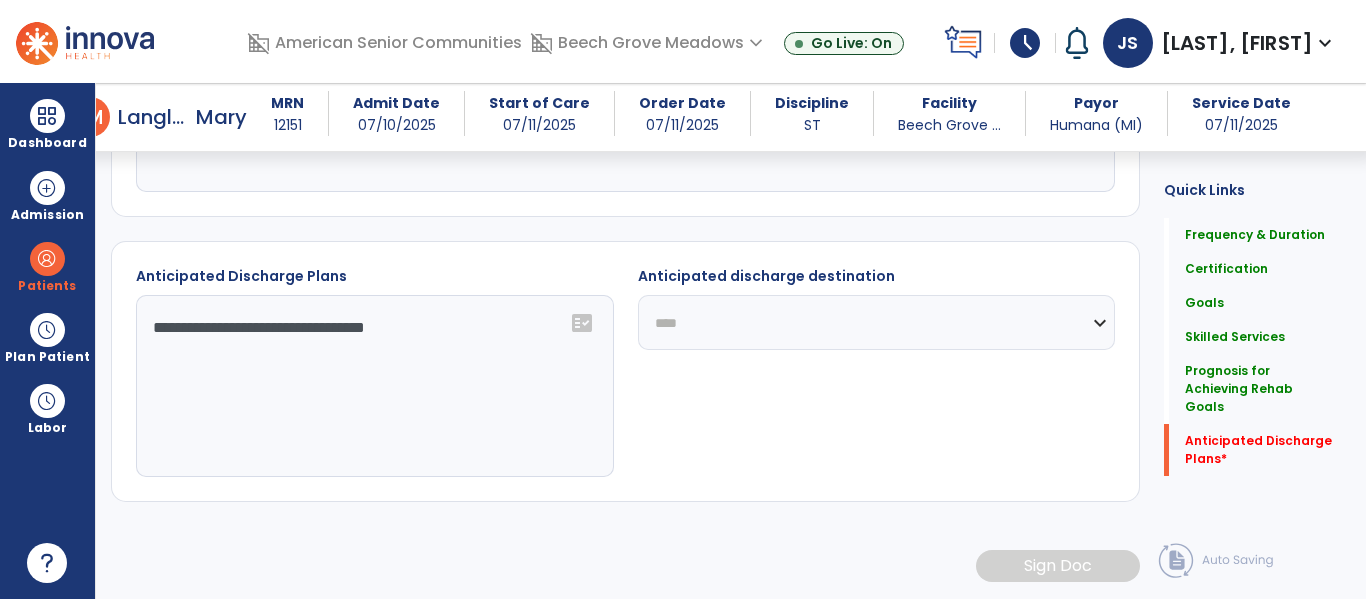 click on "**********" 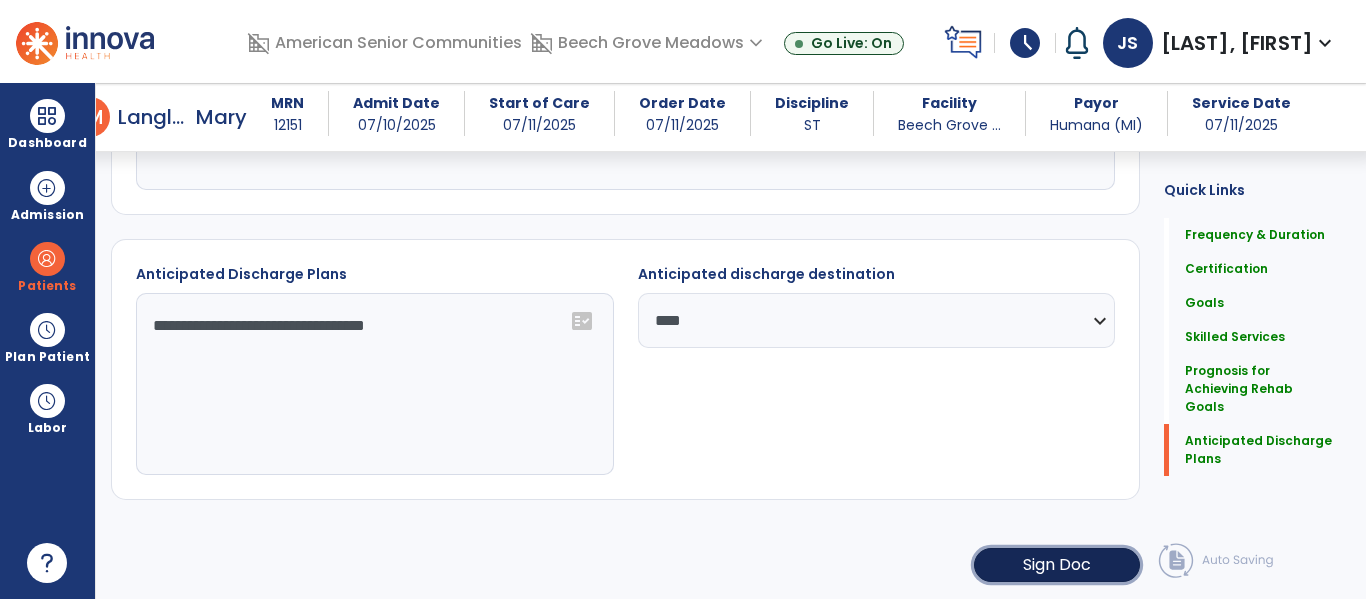 click on "Sign Doc" 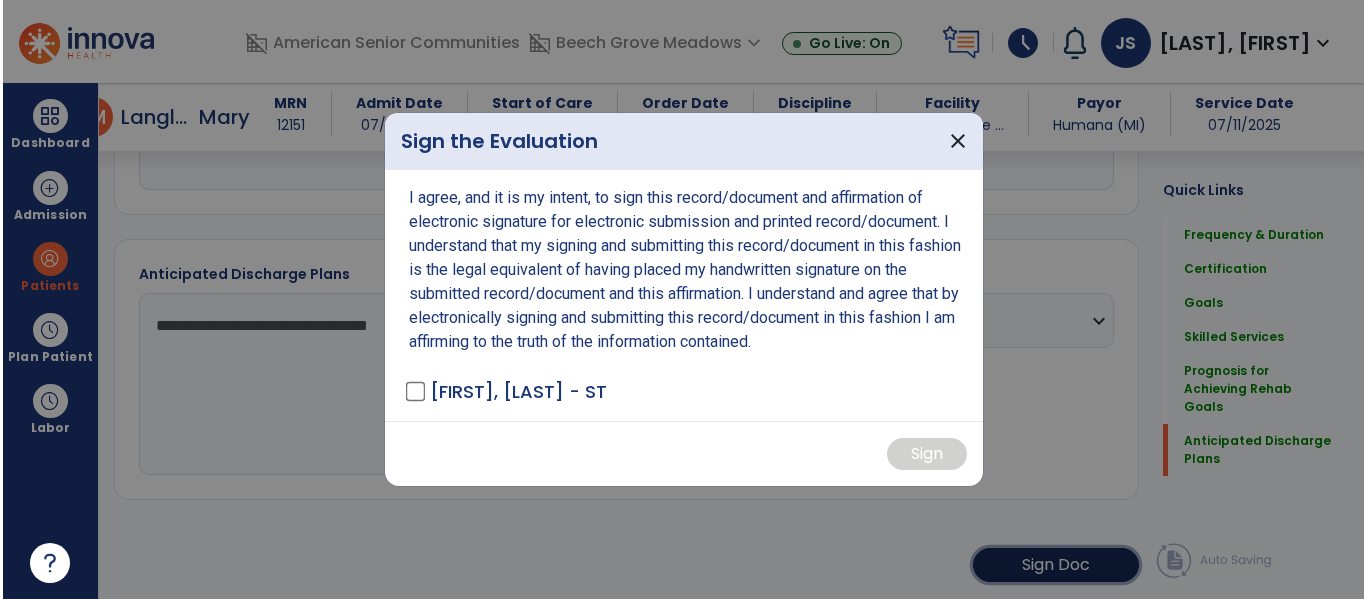 scroll, scrollTop: 2238, scrollLeft: 0, axis: vertical 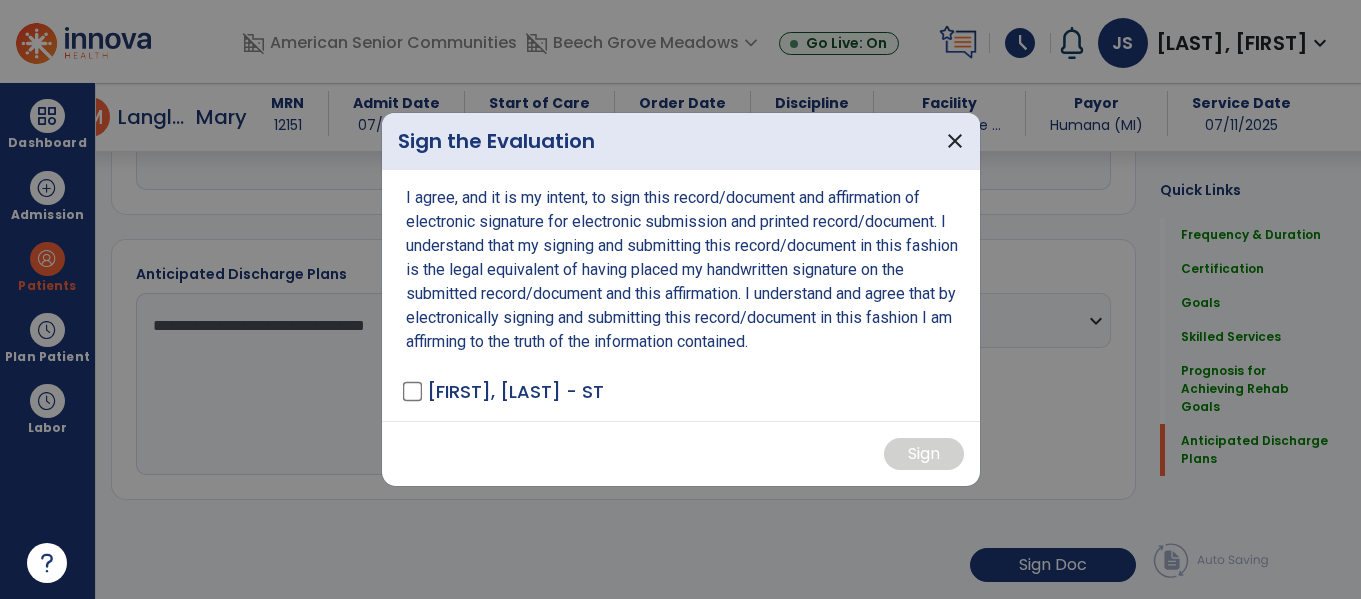 click on "I agree, and it is my intent, to sign this record/document and affirmation of electronic signature for electronic submission and printed record/document. I understand that my signing and submitting this record/document in this fashion is the legal equivalent of having placed my handwritten signature on the submitted record/document and this affirmation. I understand and agree that by electronically signing and submitting this record/document in this fashion I am affirming to the truth of the information contained.  Sturm, Jennifer  - ST" at bounding box center (681, 295) 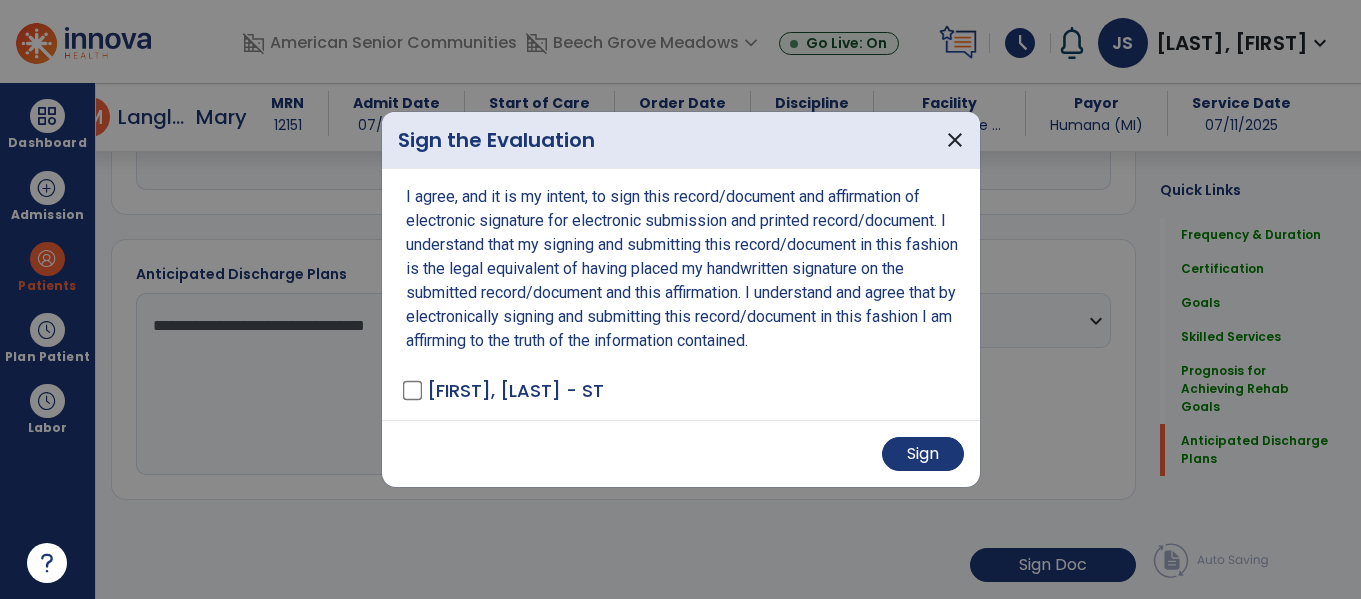 click on "Sign" at bounding box center (681, 453) 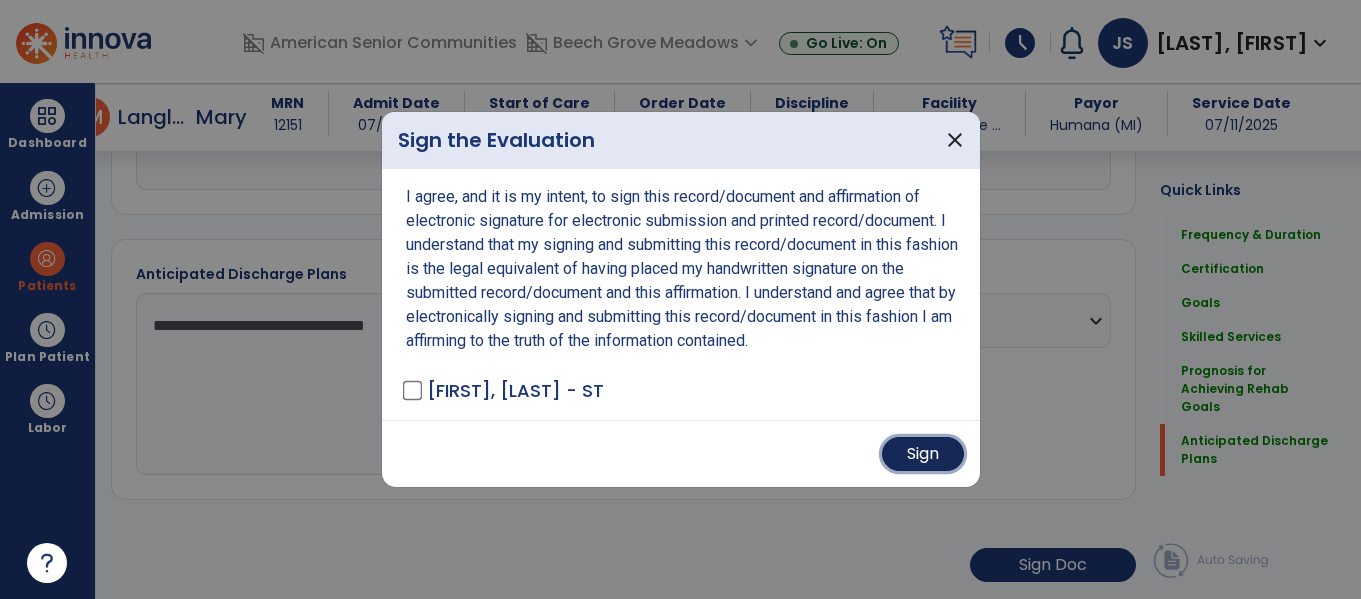 click on "Sign" at bounding box center (923, 454) 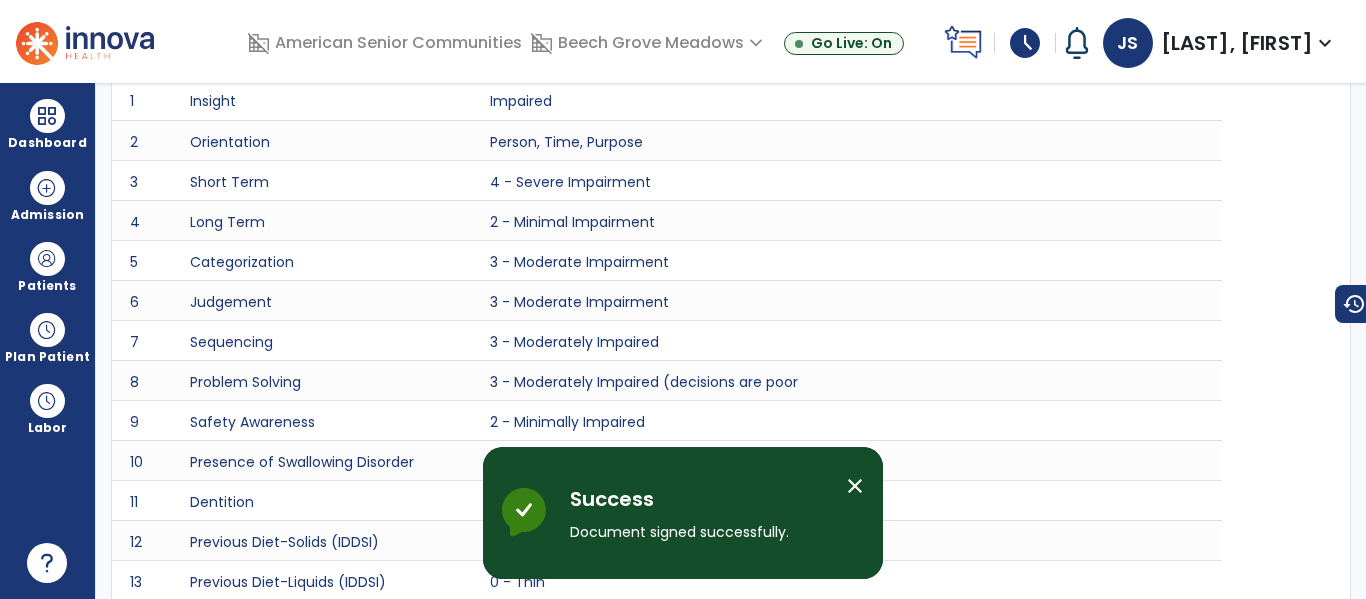 scroll, scrollTop: 0, scrollLeft: 0, axis: both 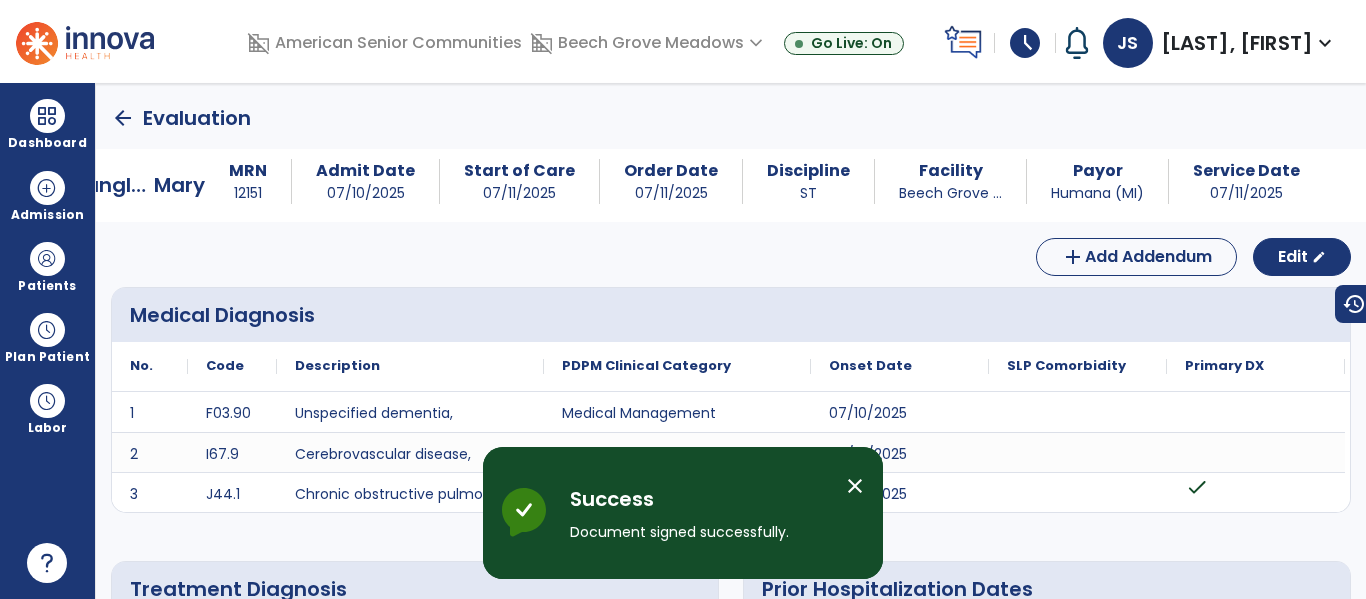click on "arrow_back" 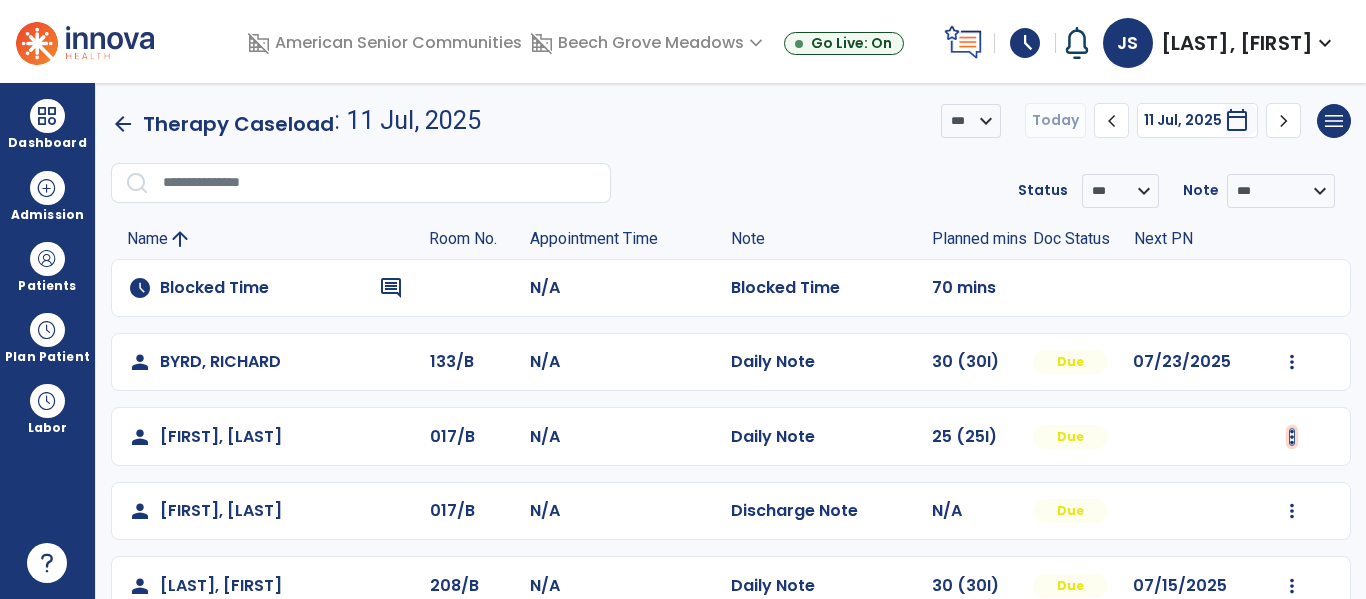 click at bounding box center [1292, 362] 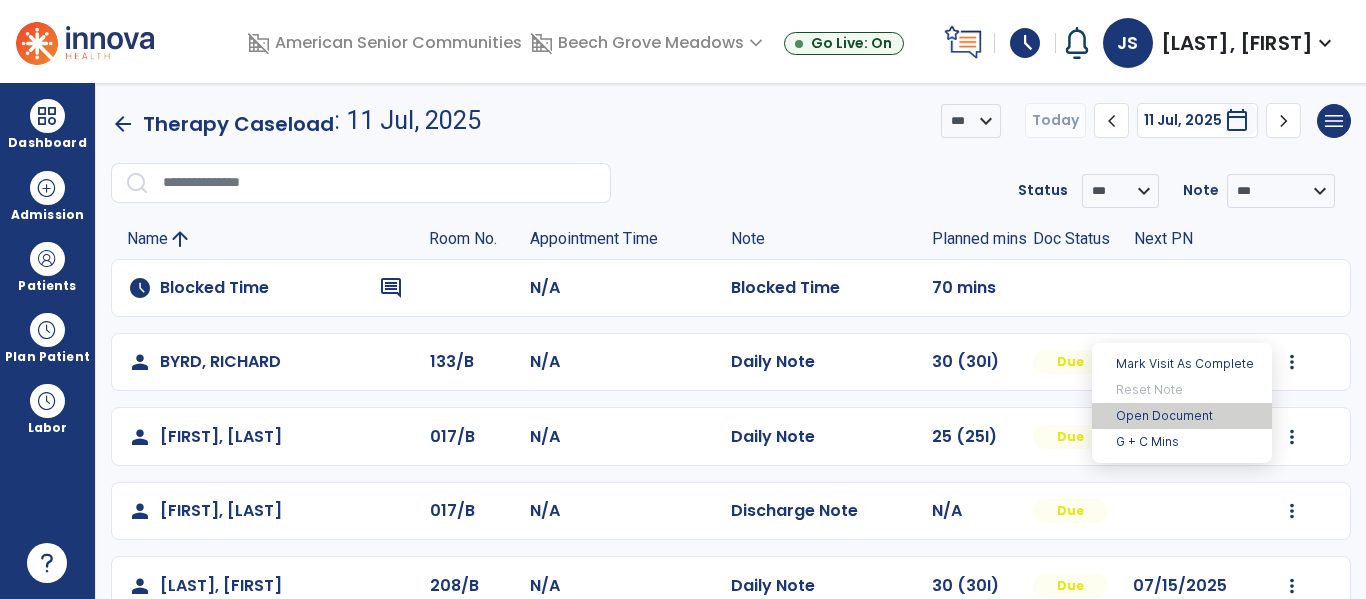 click on "Open Document" at bounding box center [1182, 416] 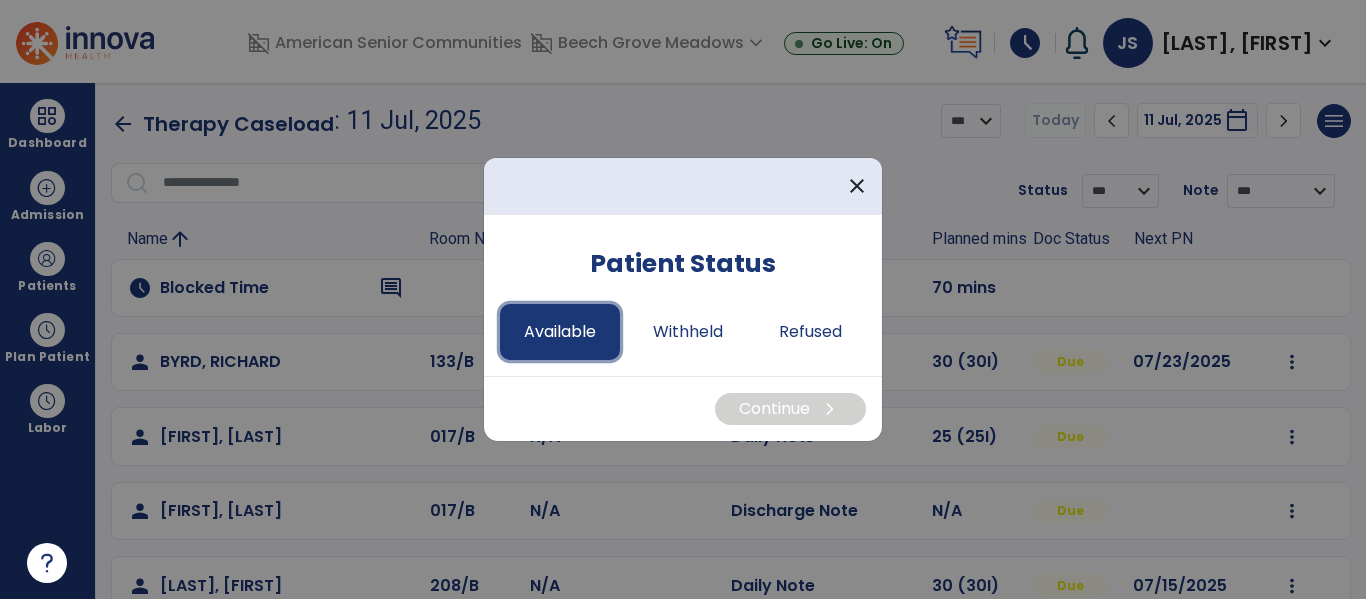 click on "Available" at bounding box center [560, 332] 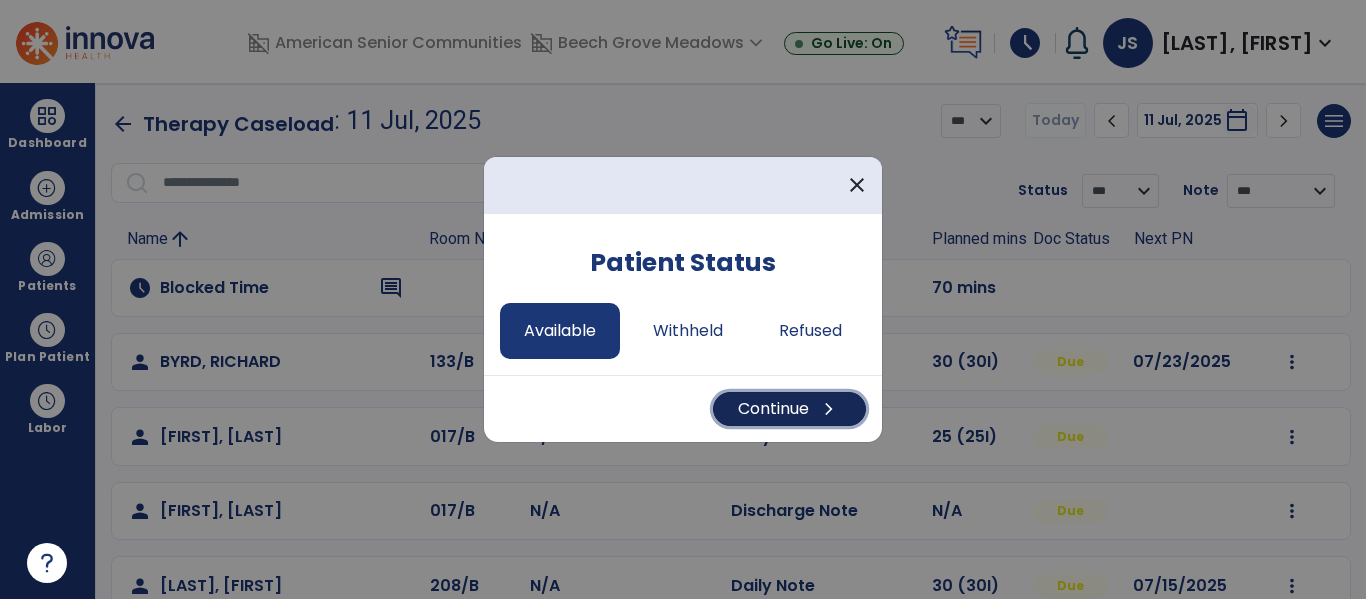 click on "Continue   chevron_right" at bounding box center [789, 409] 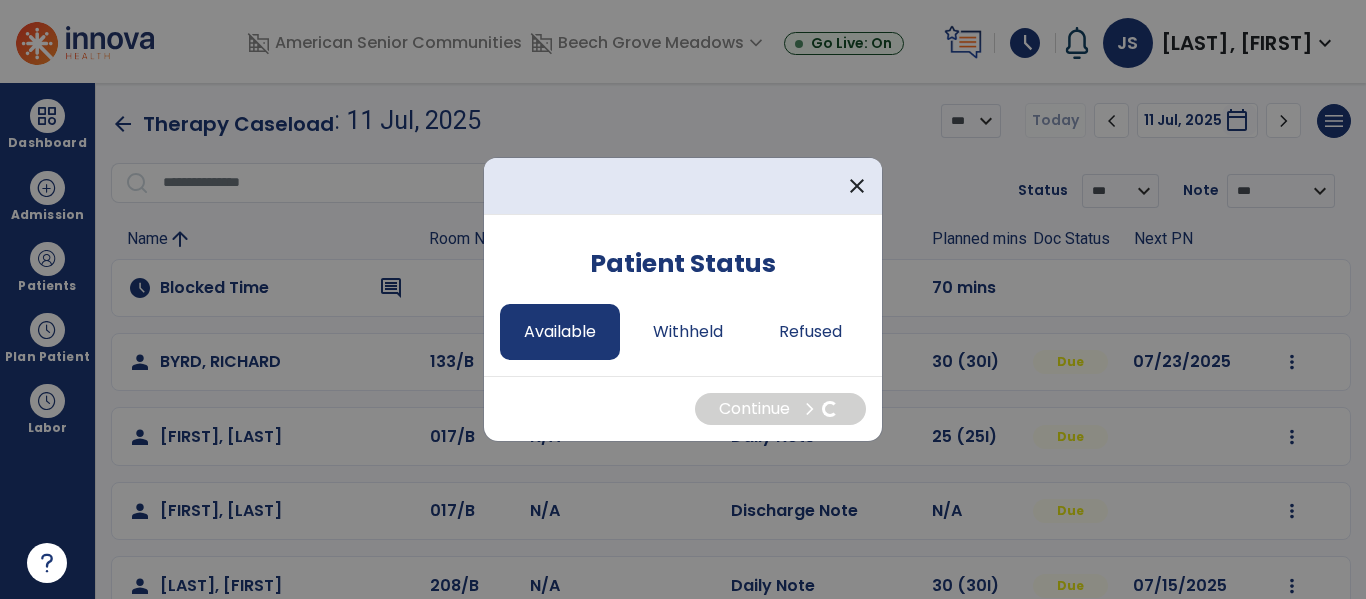 select on "*" 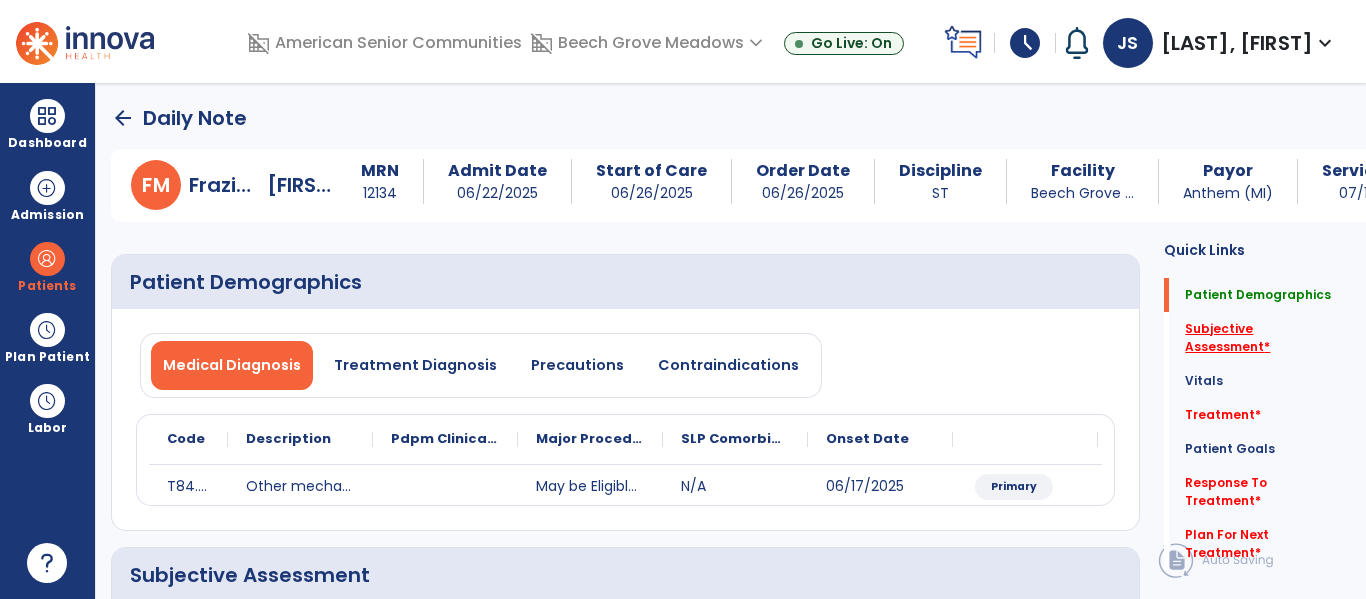 click on "Subjective Assessment   *" 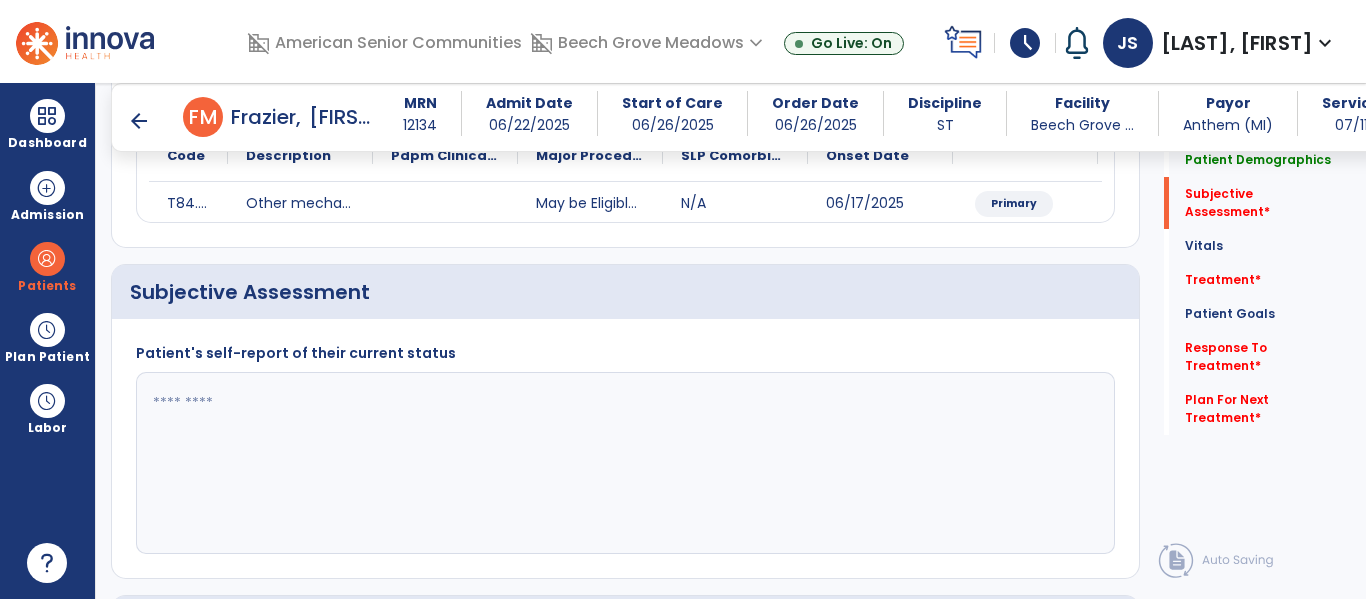 scroll, scrollTop: 386, scrollLeft: 0, axis: vertical 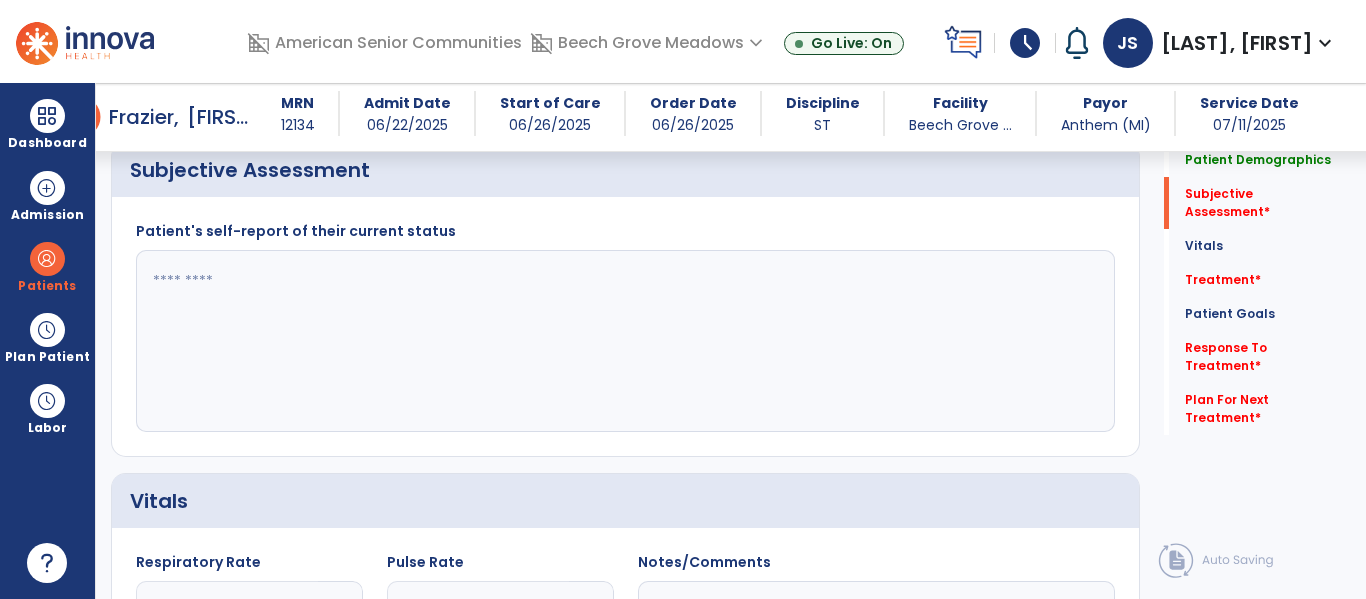 click 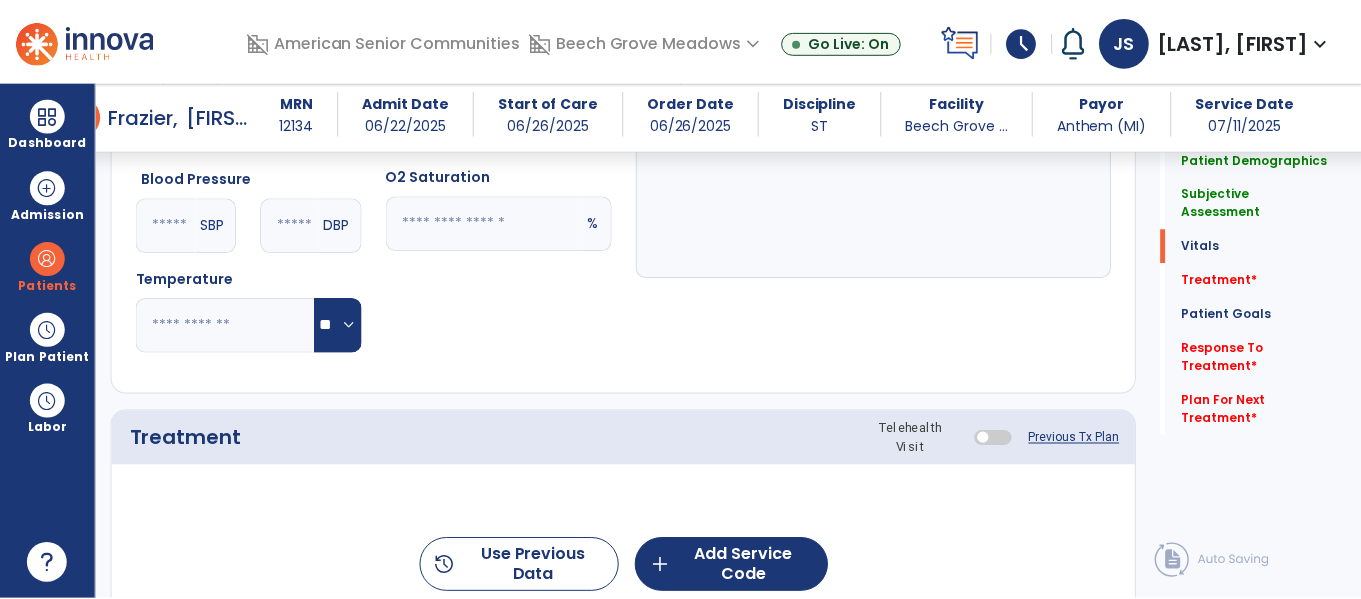 scroll, scrollTop: 1030, scrollLeft: 0, axis: vertical 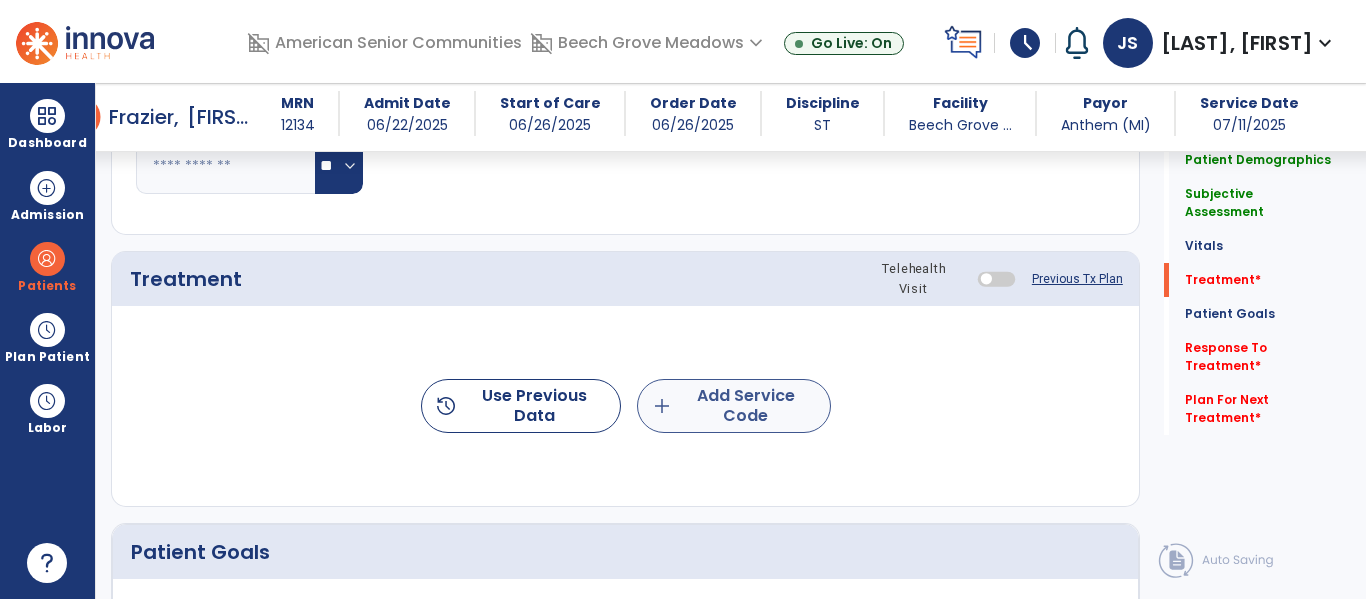 type on "**********" 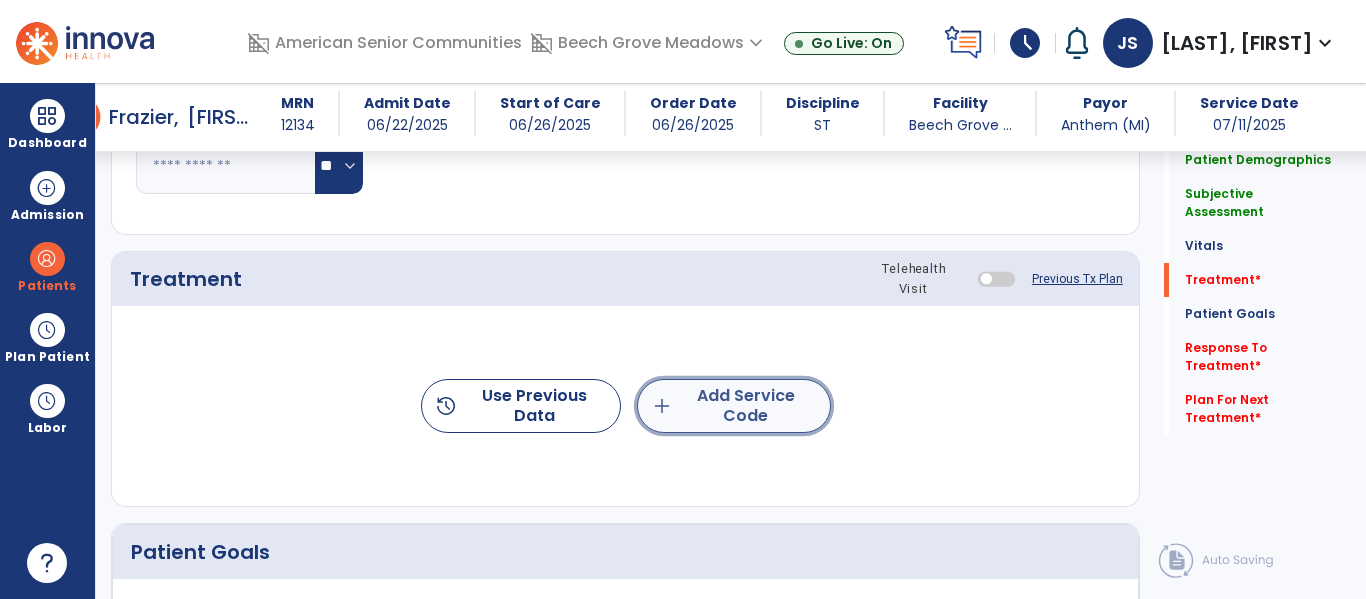 click on "add  Add Service Code" 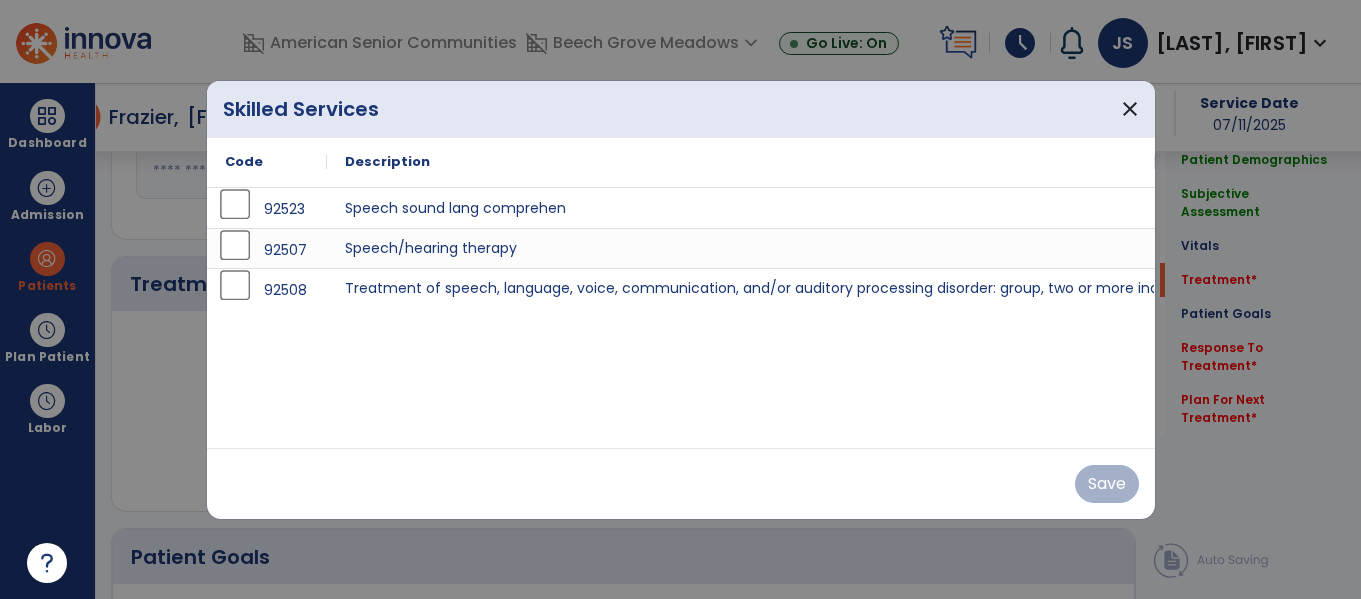 scroll, scrollTop: 1030, scrollLeft: 0, axis: vertical 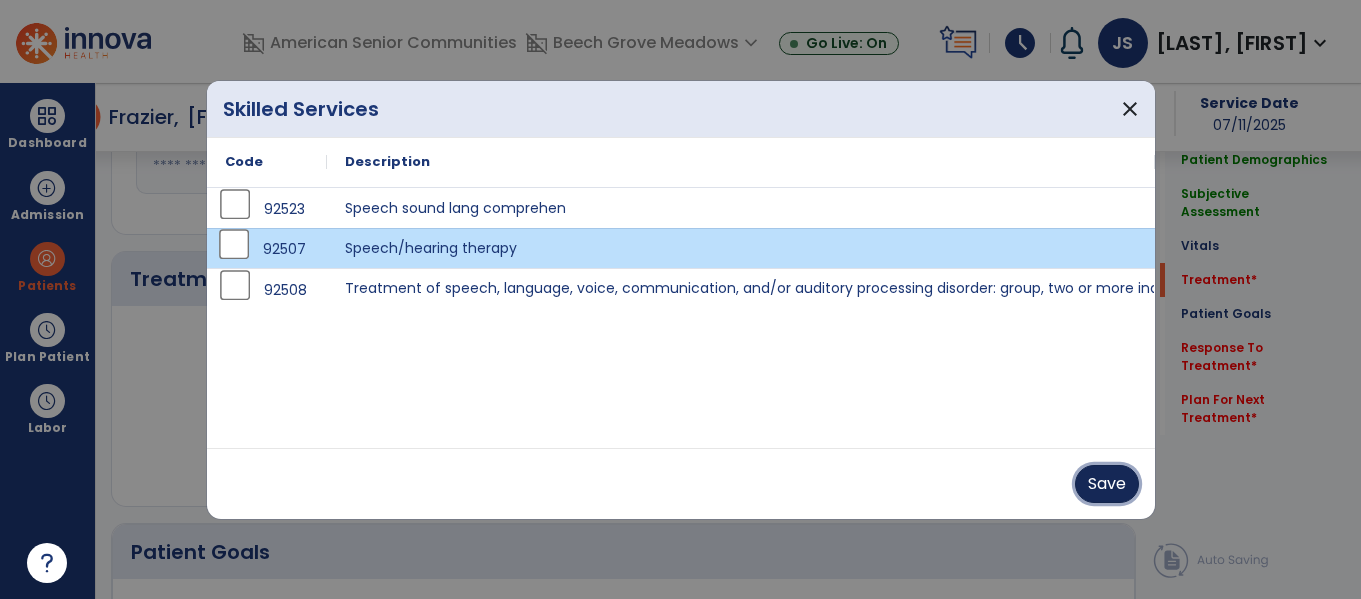 click on "Save" at bounding box center [1107, 484] 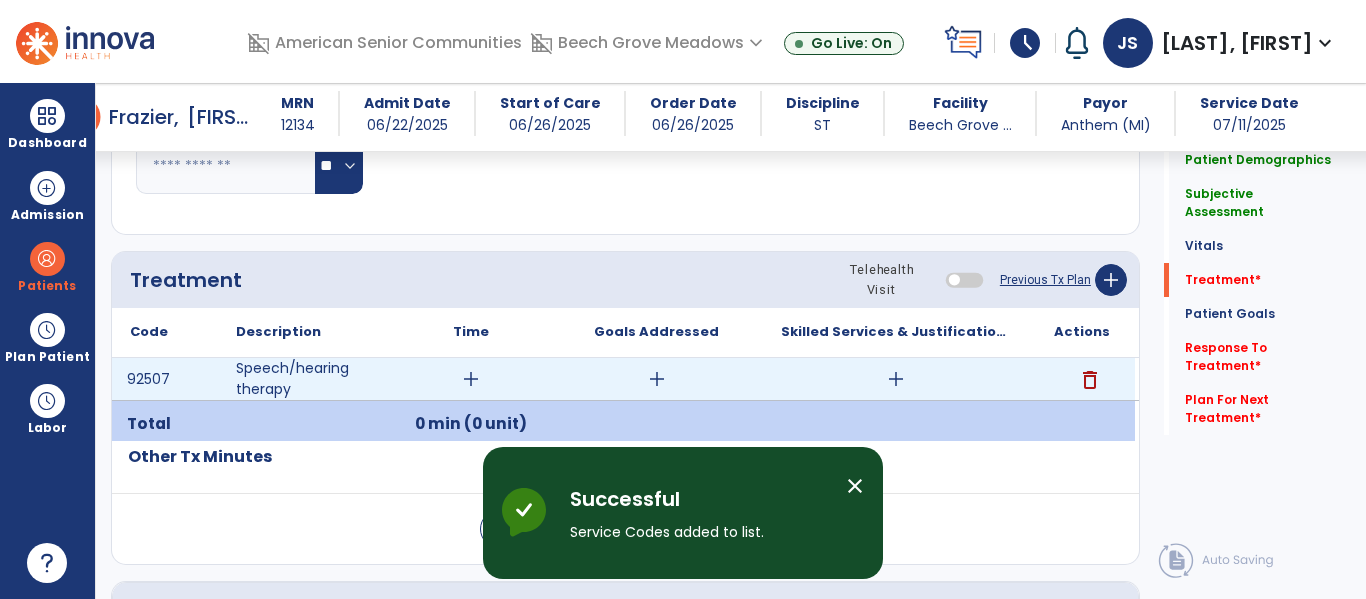click on "add" at bounding box center (471, 379) 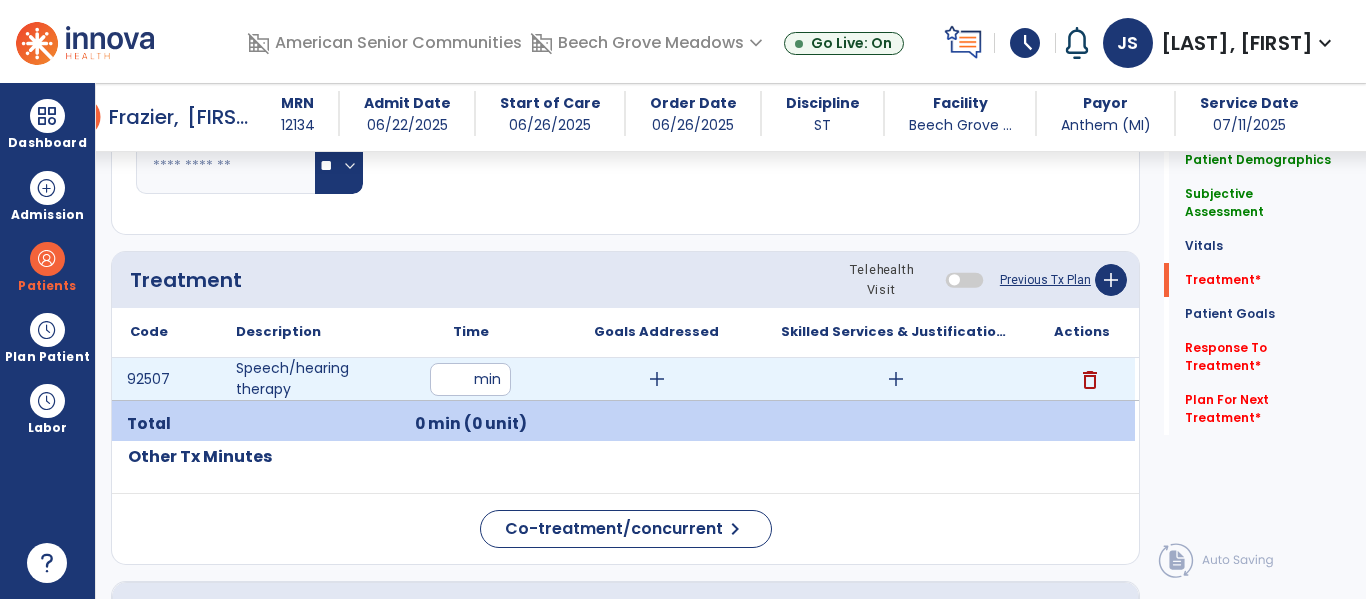 type on "**" 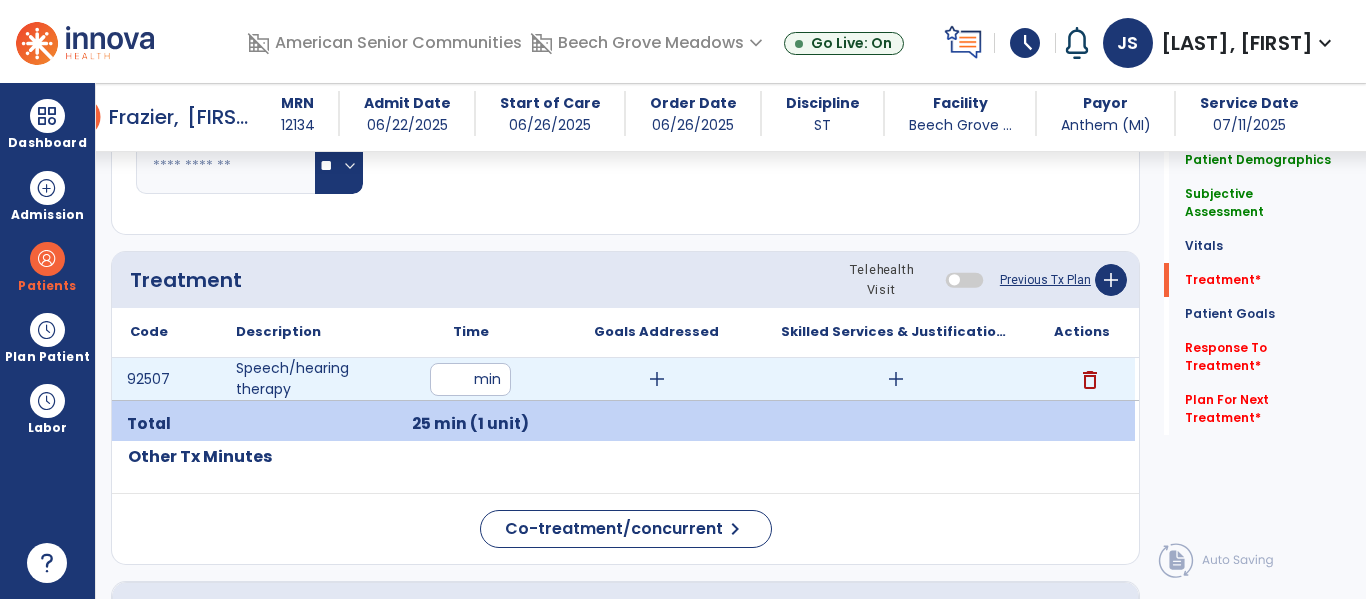 click on "add" at bounding box center [657, 379] 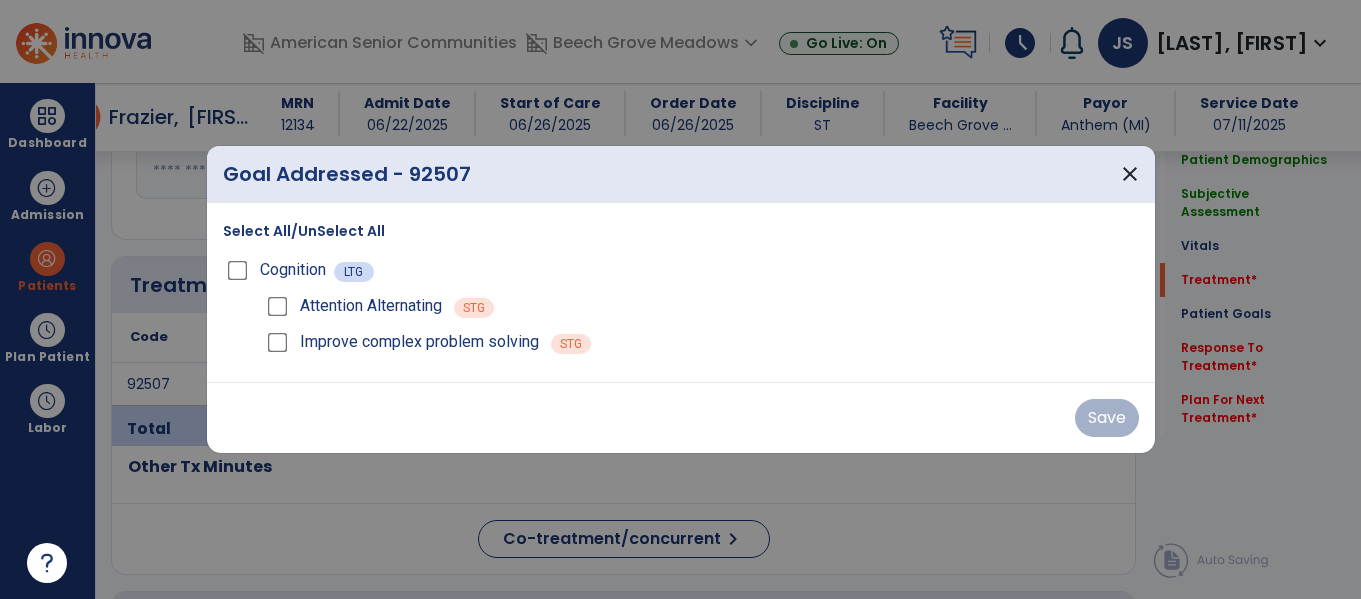 scroll, scrollTop: 1030, scrollLeft: 0, axis: vertical 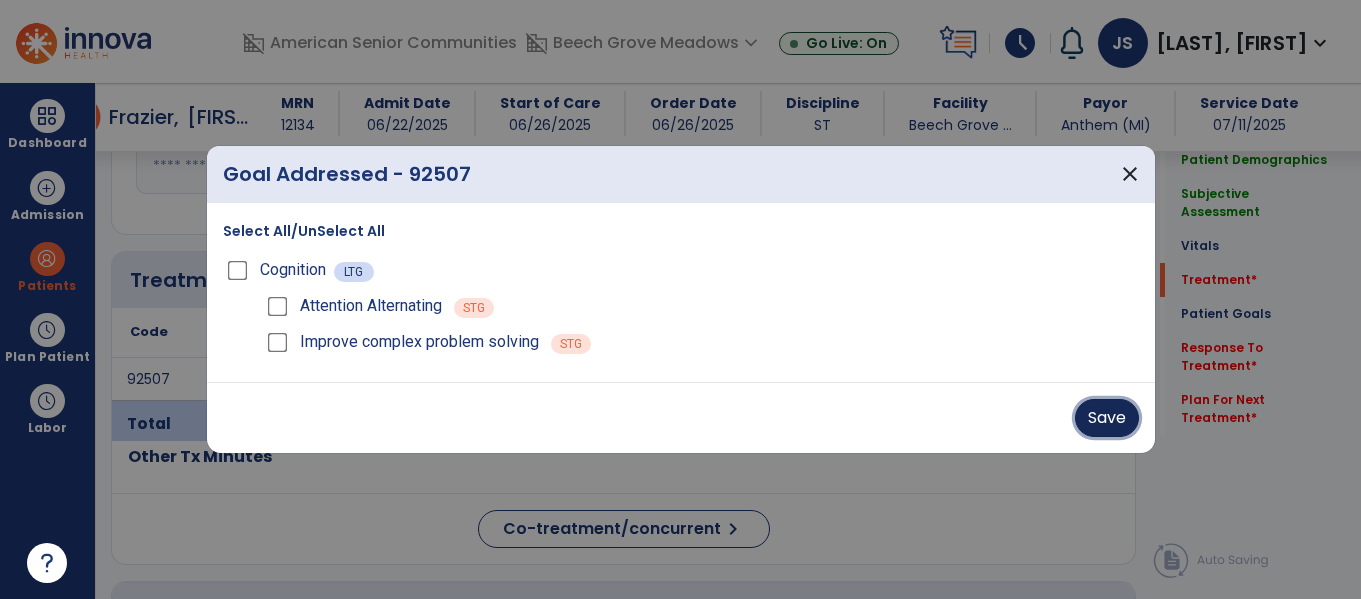 click on "Save" at bounding box center (1107, 418) 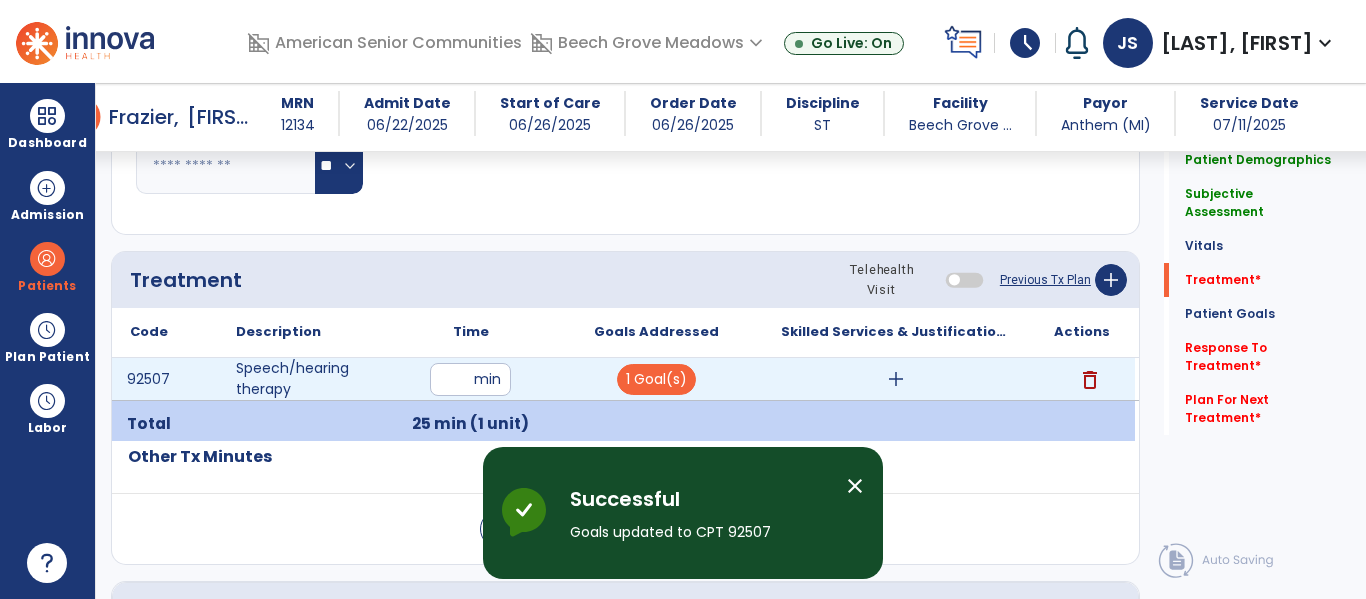 click on "add" at bounding box center (896, 379) 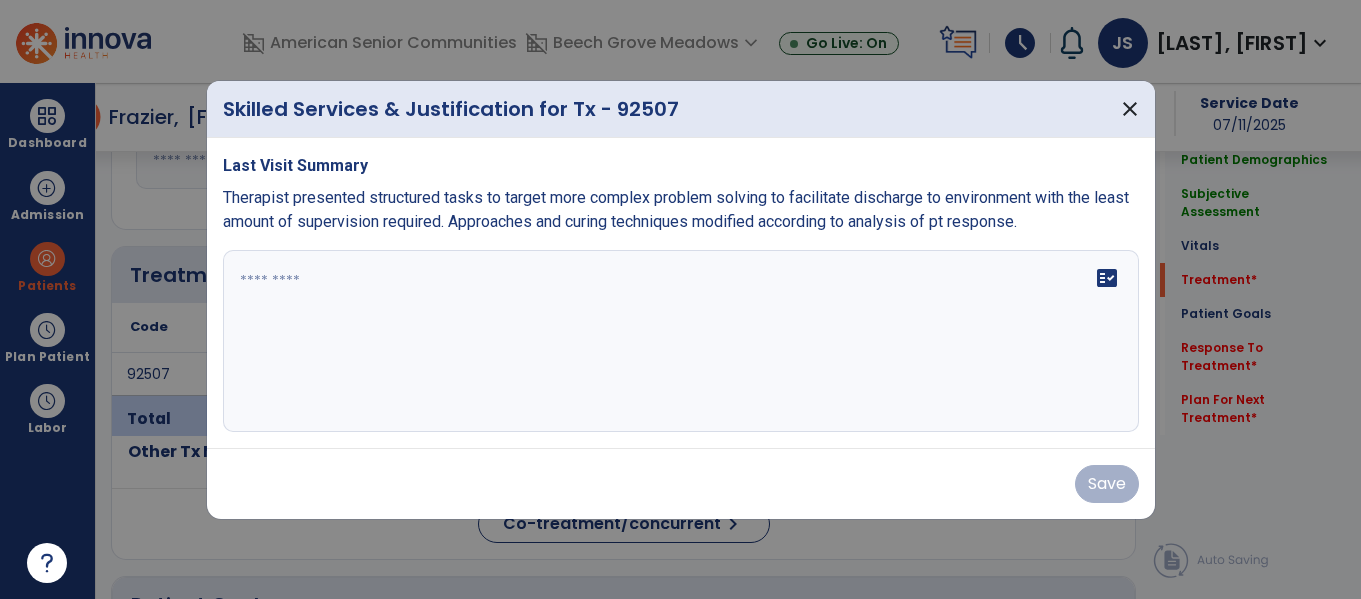 click on "fact_check" at bounding box center [681, 341] 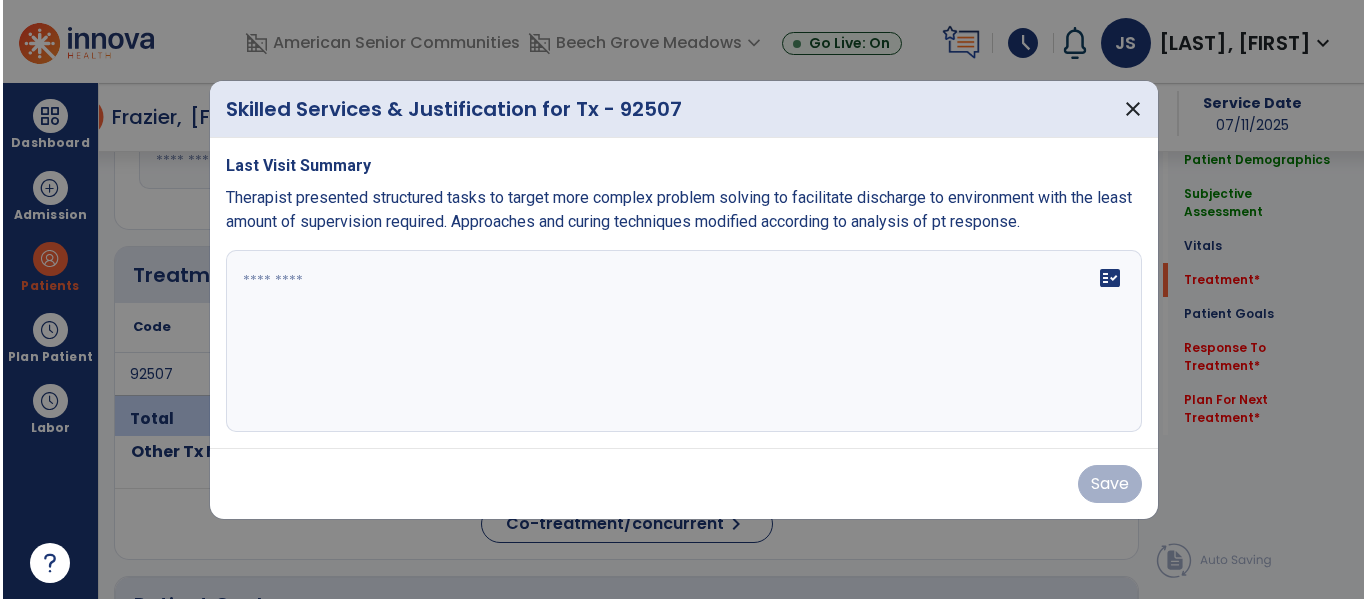 scroll, scrollTop: 1030, scrollLeft: 0, axis: vertical 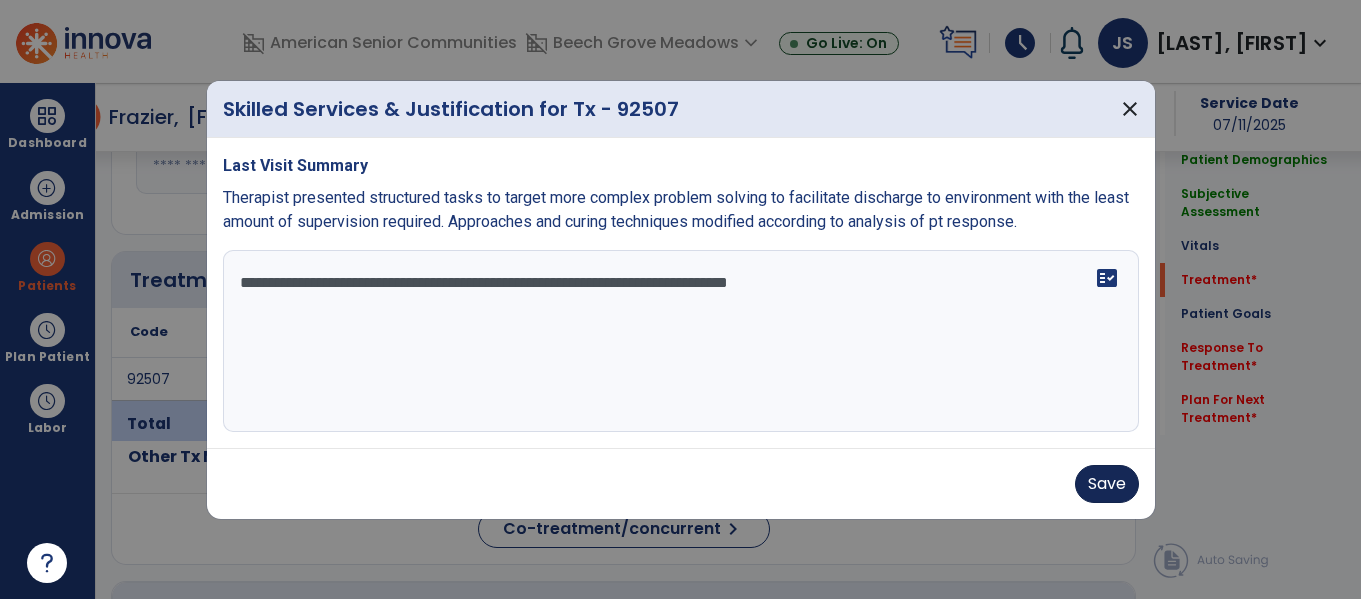 type on "**********" 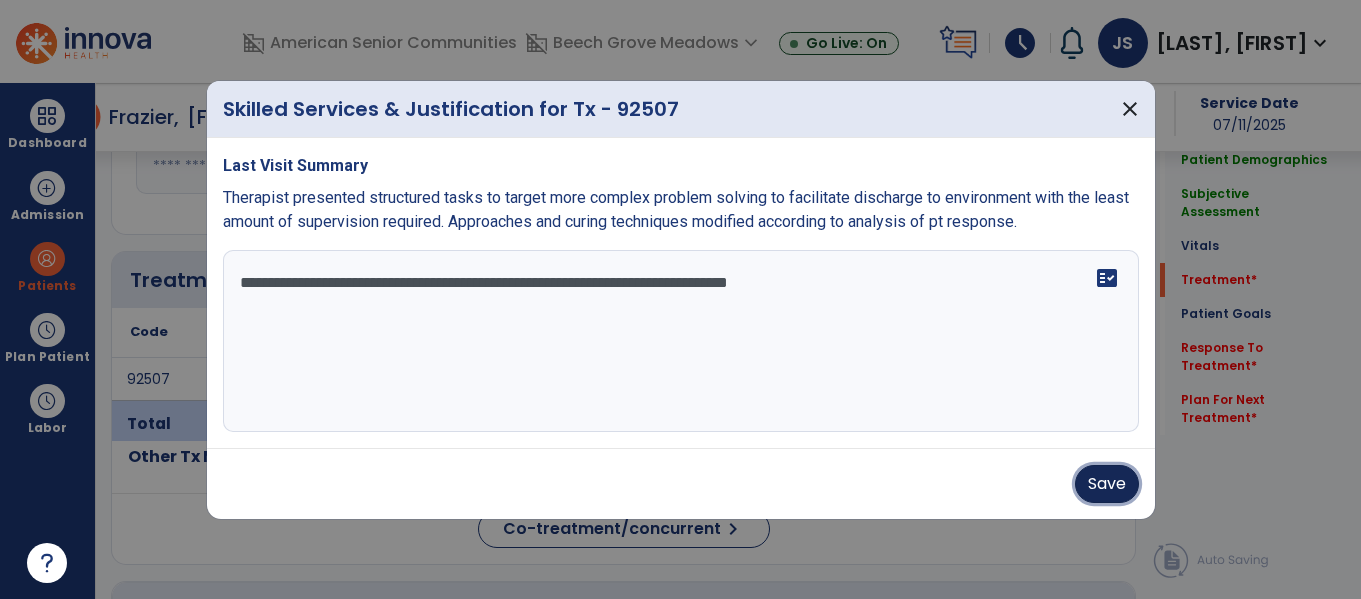 click on "Save" at bounding box center [1107, 484] 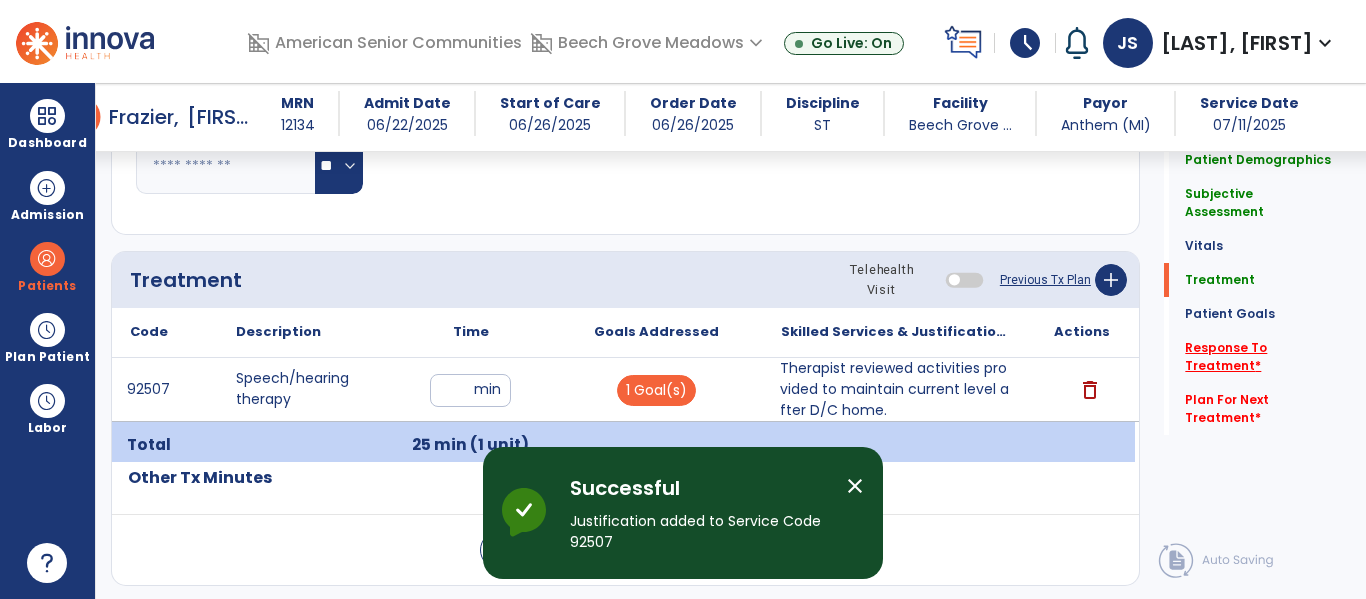click on "Response To Treatment   *" 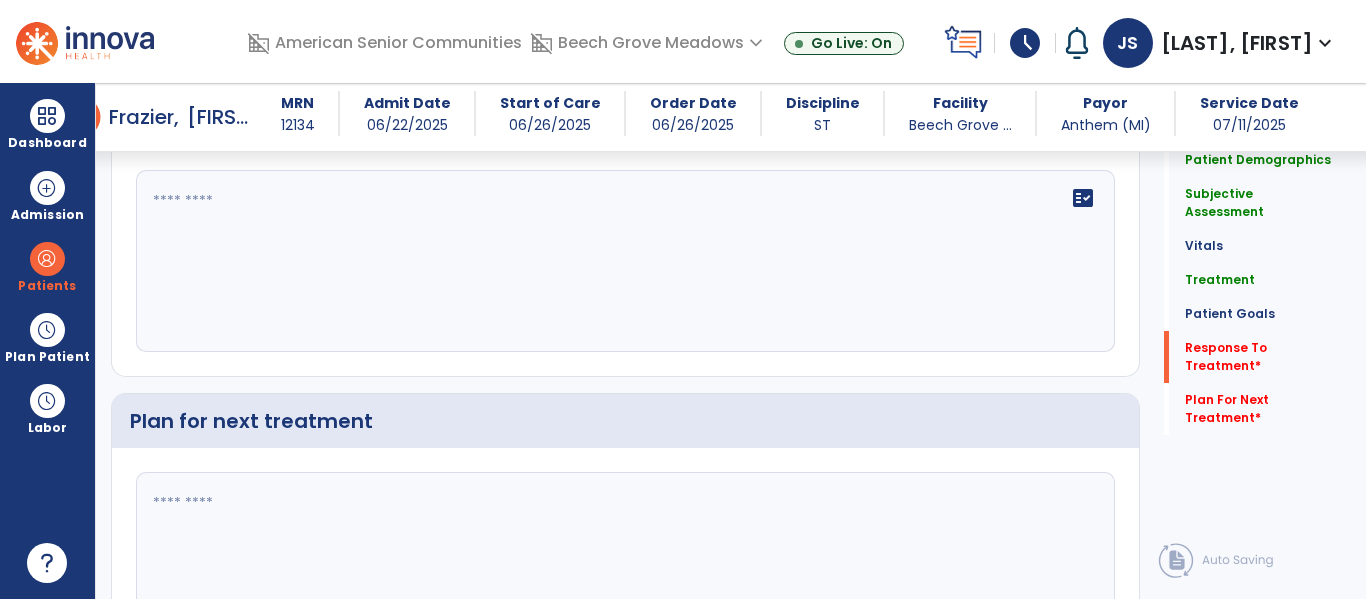 scroll, scrollTop: 2201, scrollLeft: 0, axis: vertical 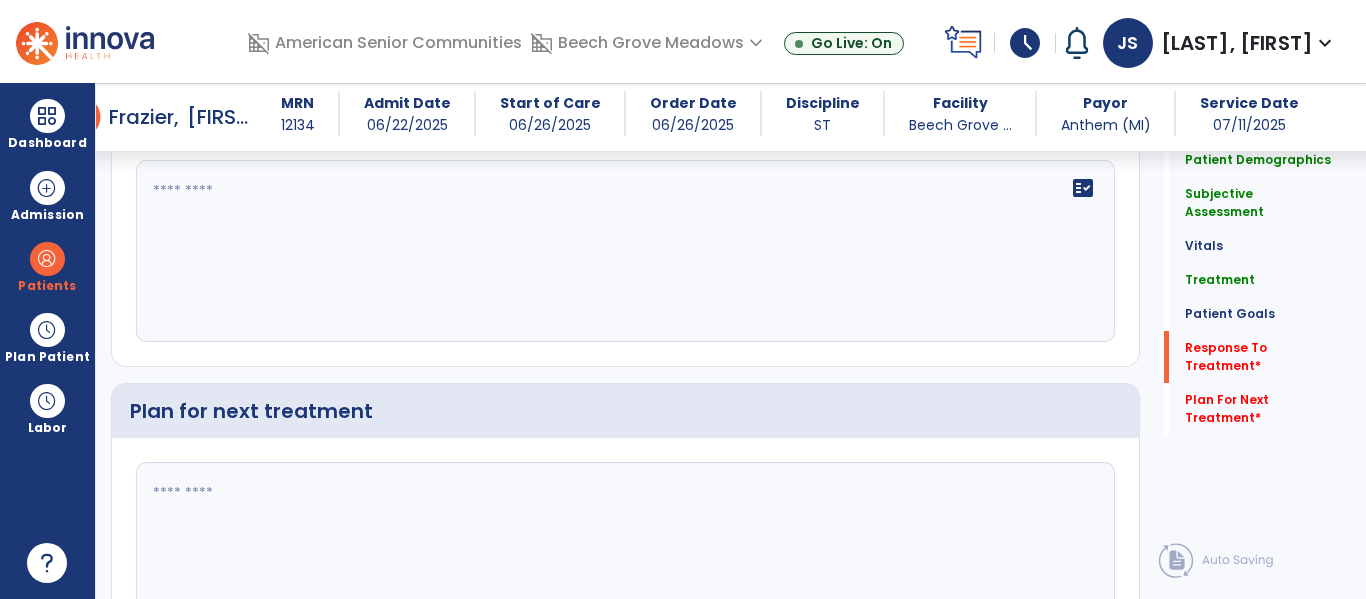 click on "fact_check" 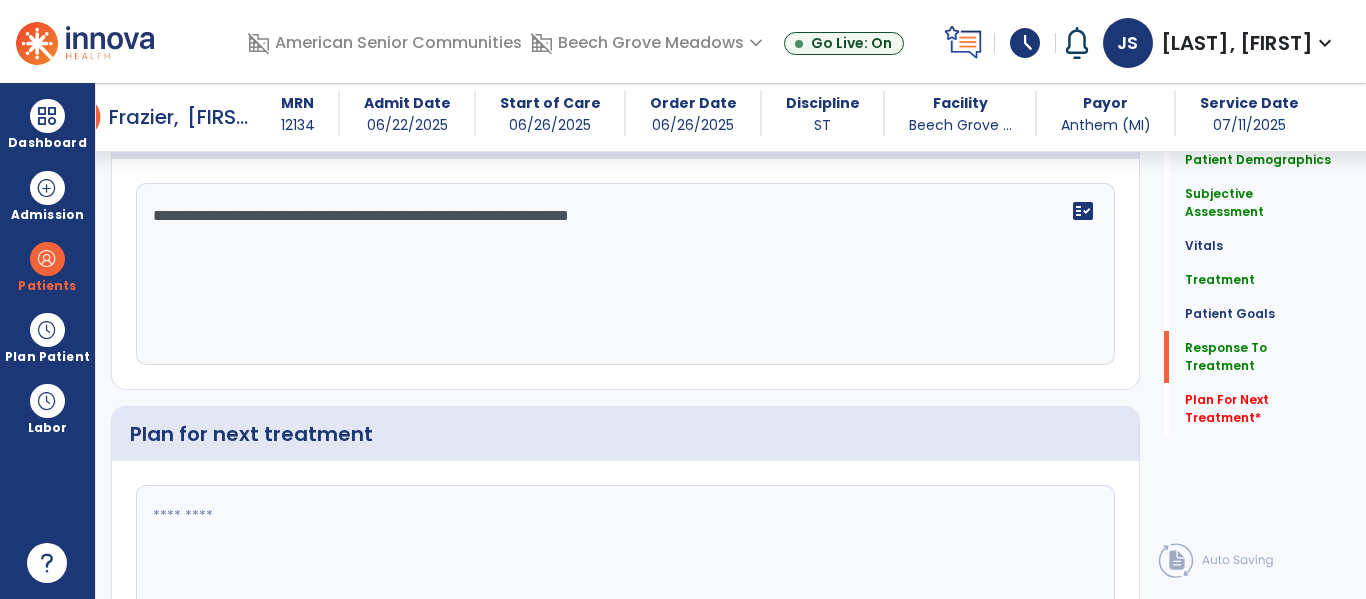 scroll, scrollTop: 2201, scrollLeft: 0, axis: vertical 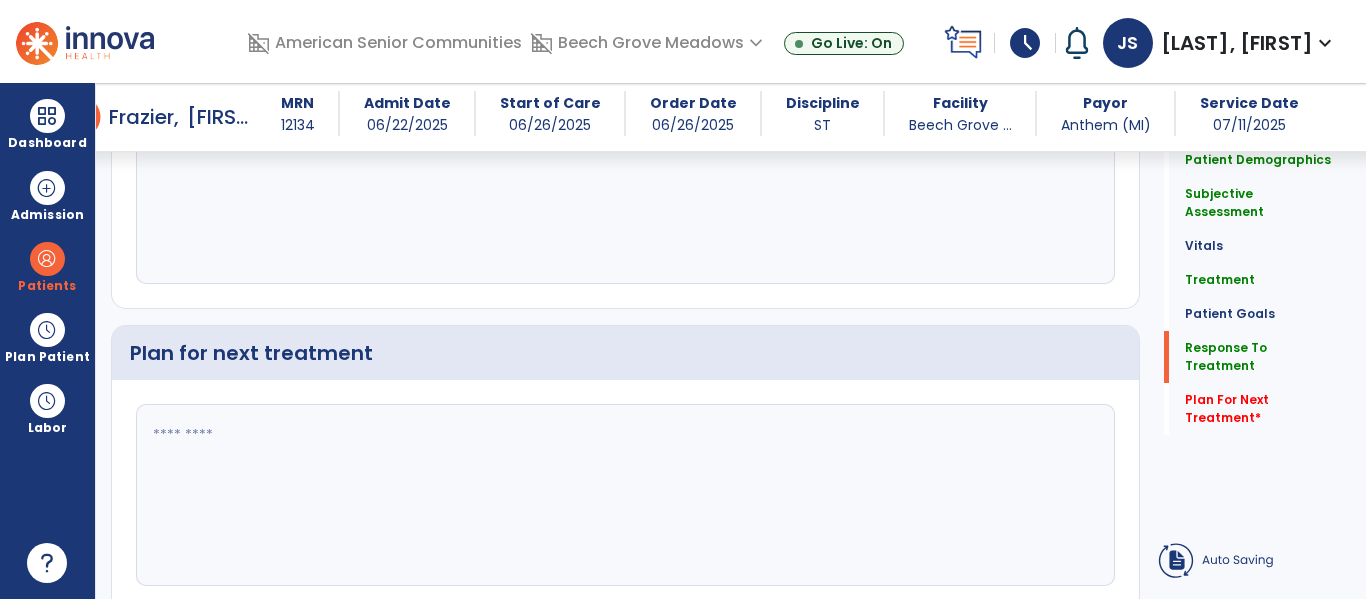 type on "**********" 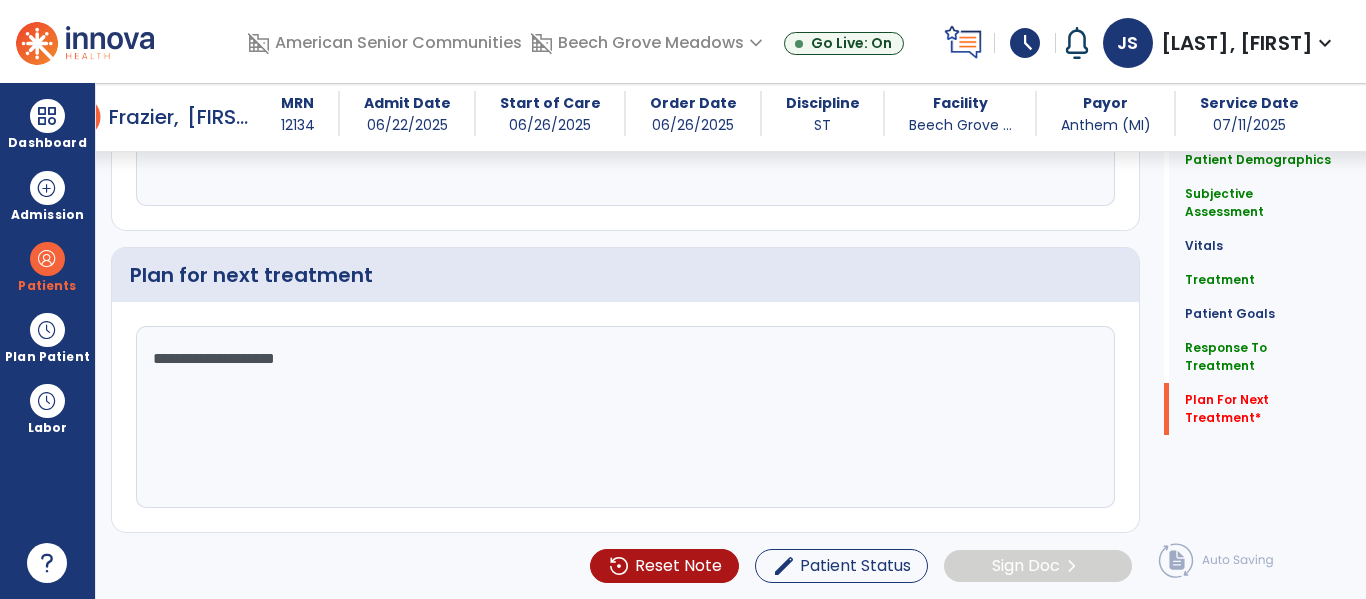 scroll, scrollTop: 2474, scrollLeft: 0, axis: vertical 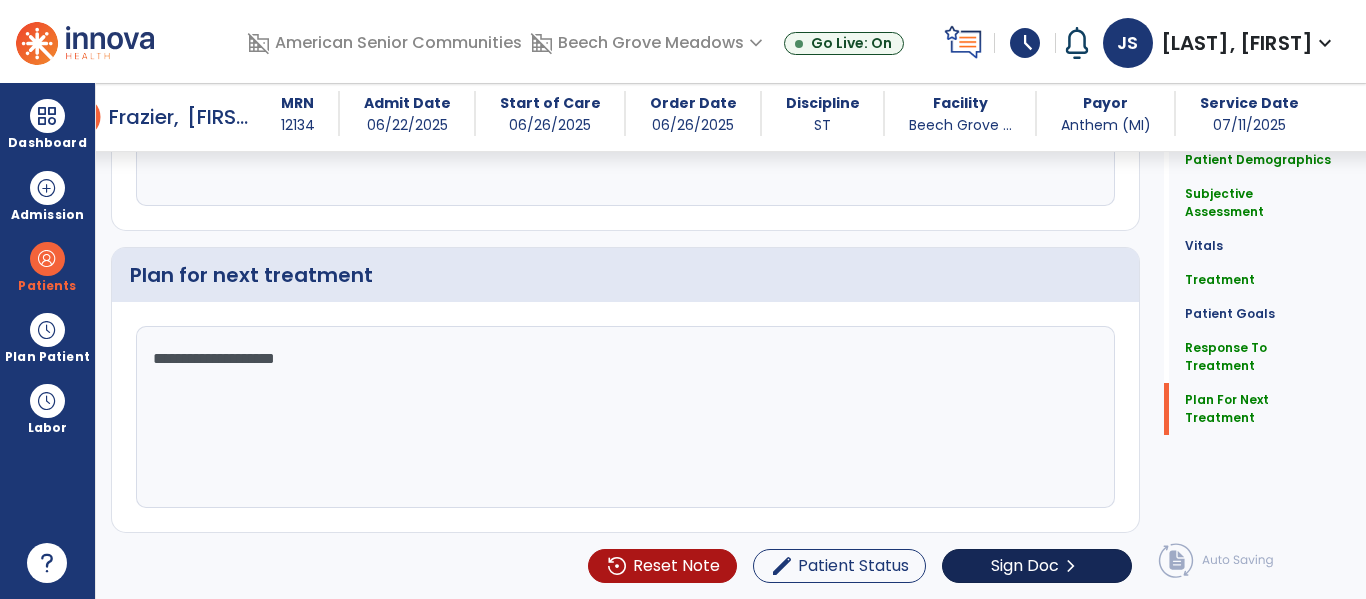 type on "**********" 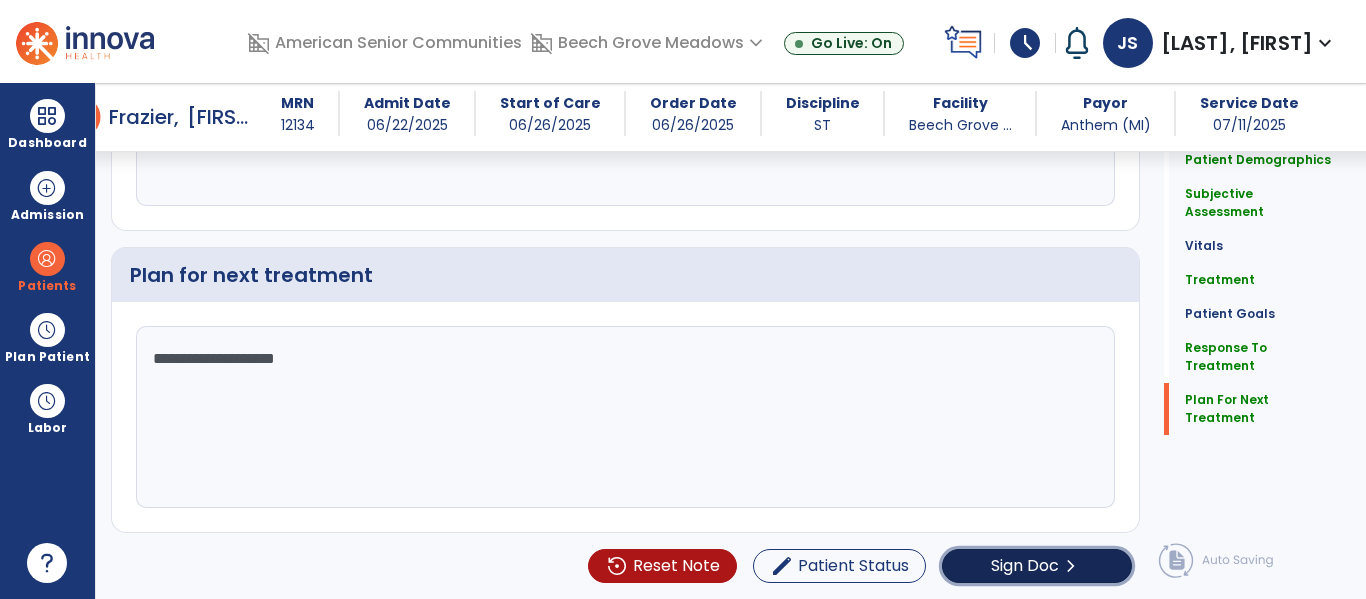 click on "chevron_right" 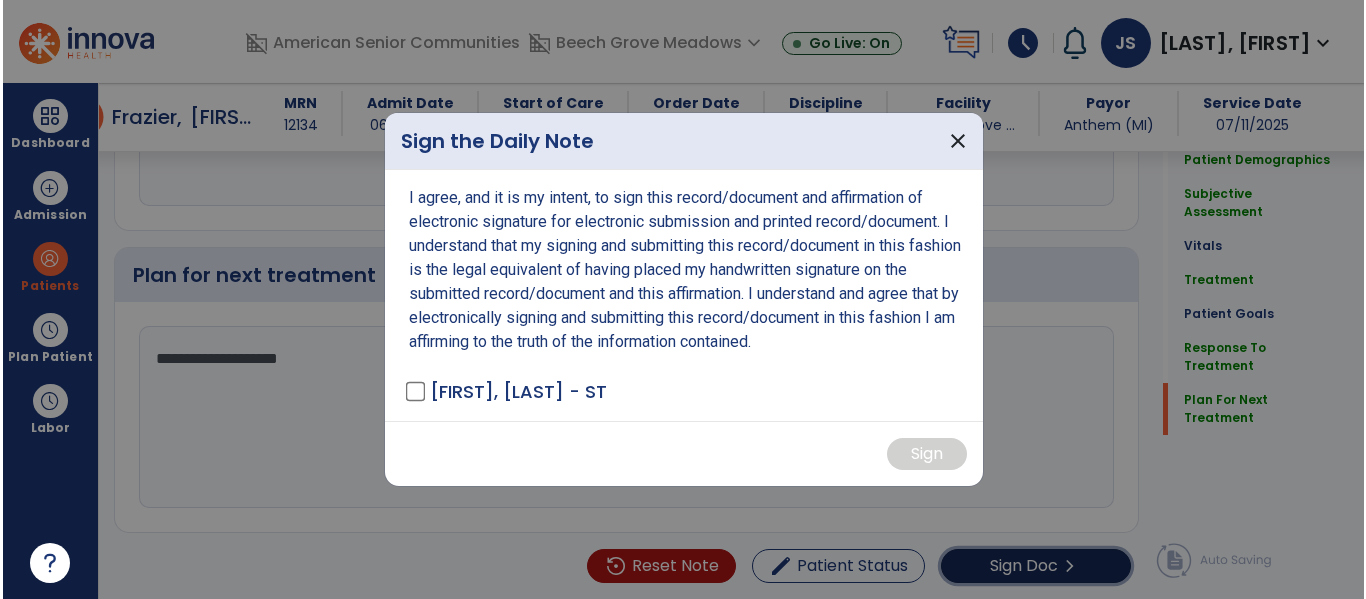 scroll, scrollTop: 2474, scrollLeft: 0, axis: vertical 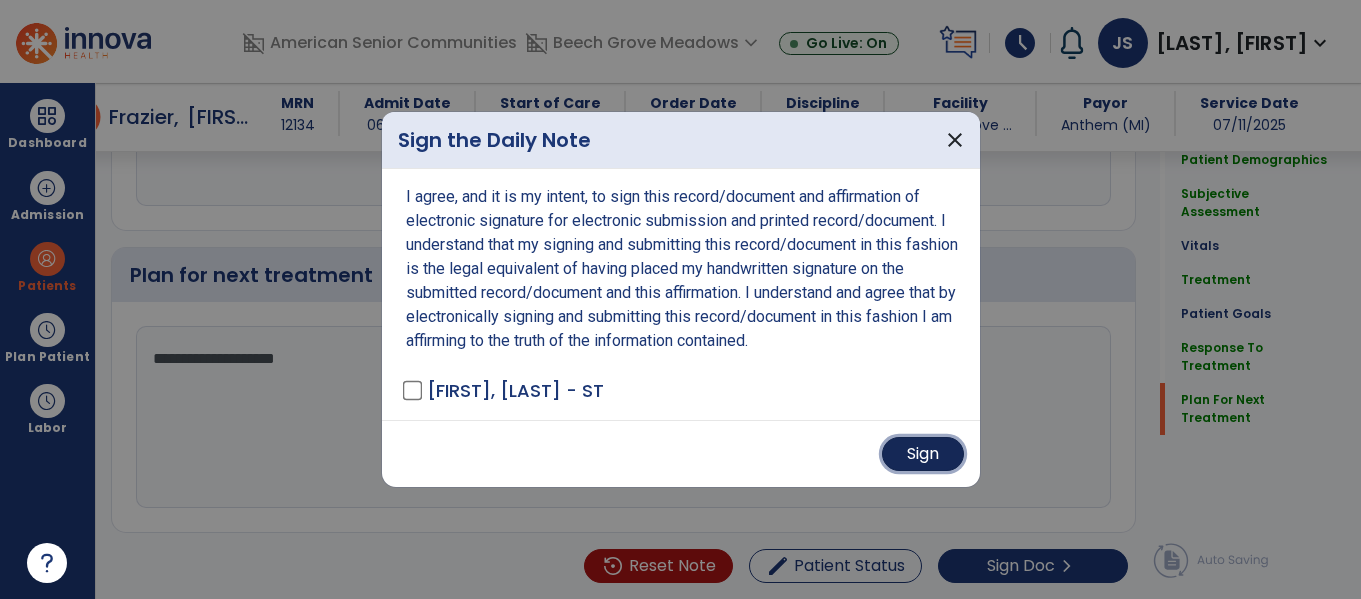 click on "Sign" at bounding box center (923, 454) 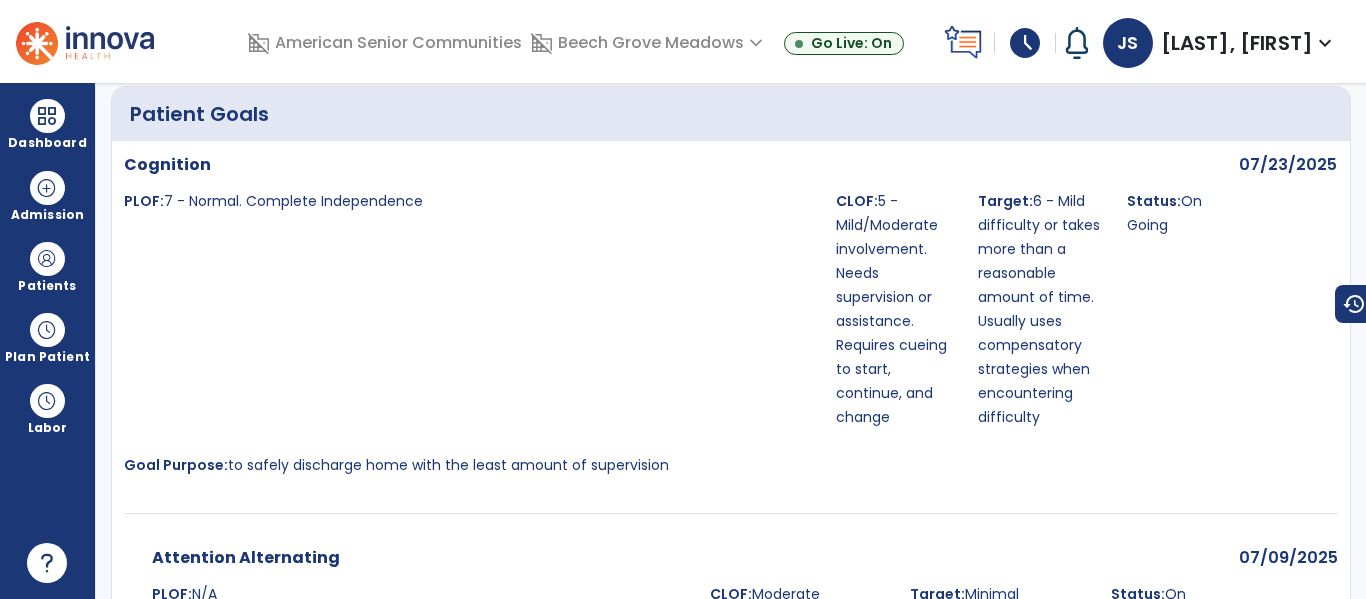 scroll, scrollTop: 0, scrollLeft: 0, axis: both 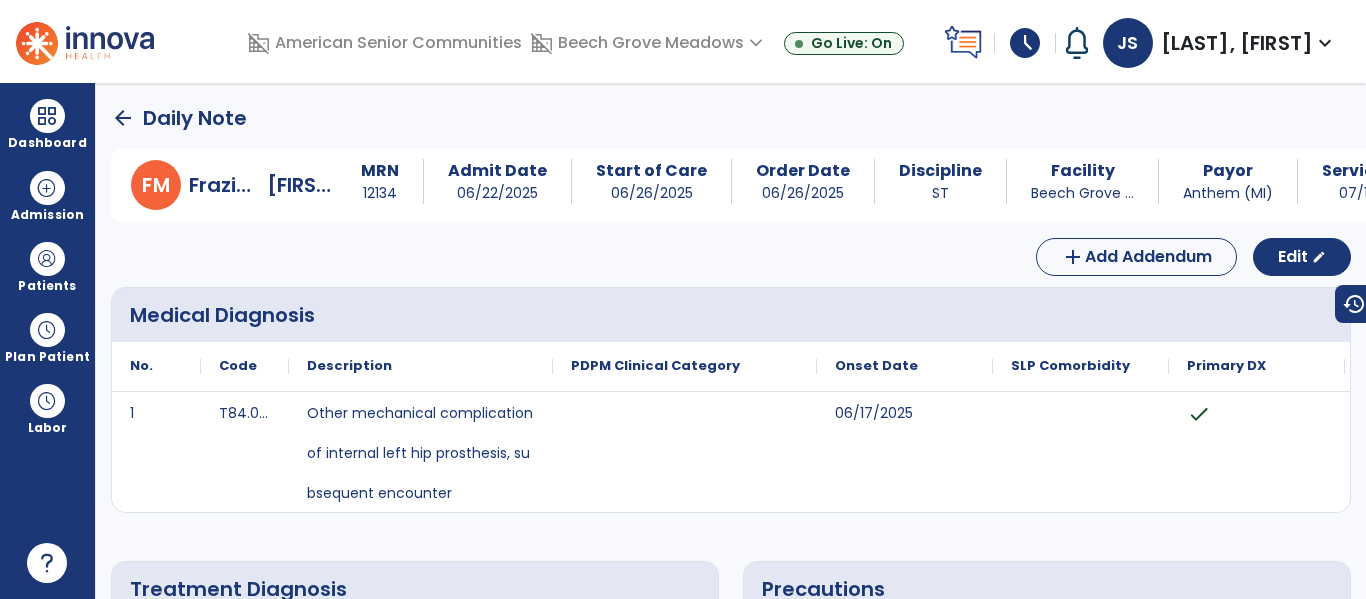 click on "arrow_back" 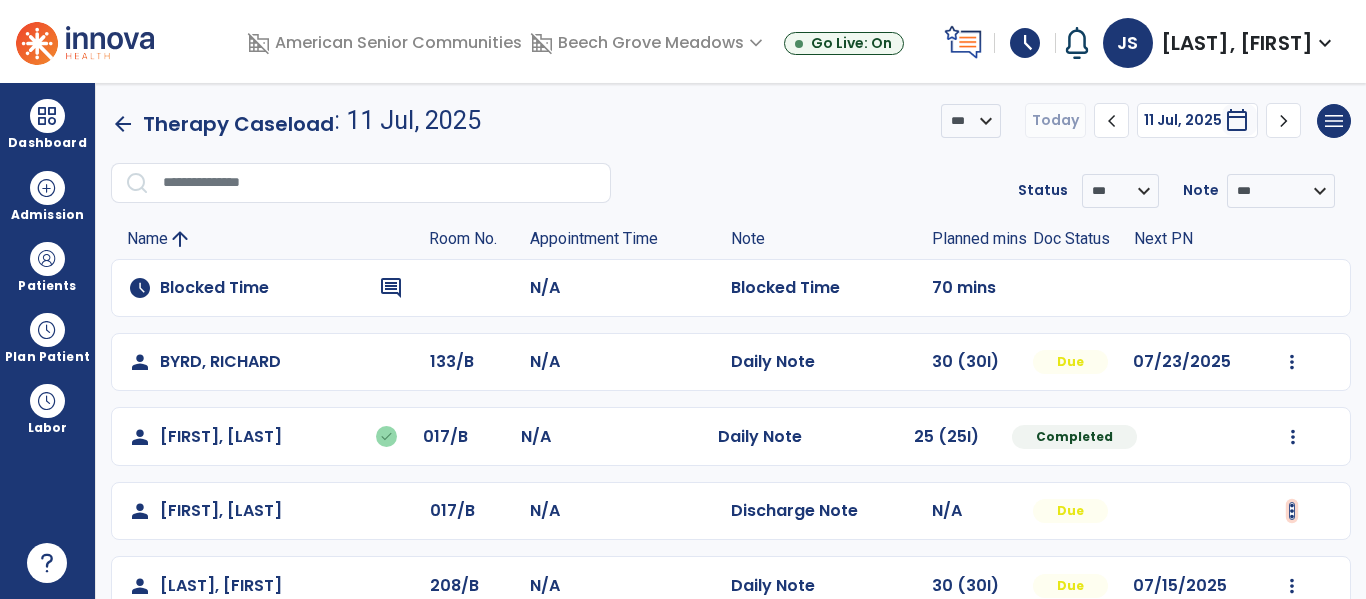 click at bounding box center [1292, 362] 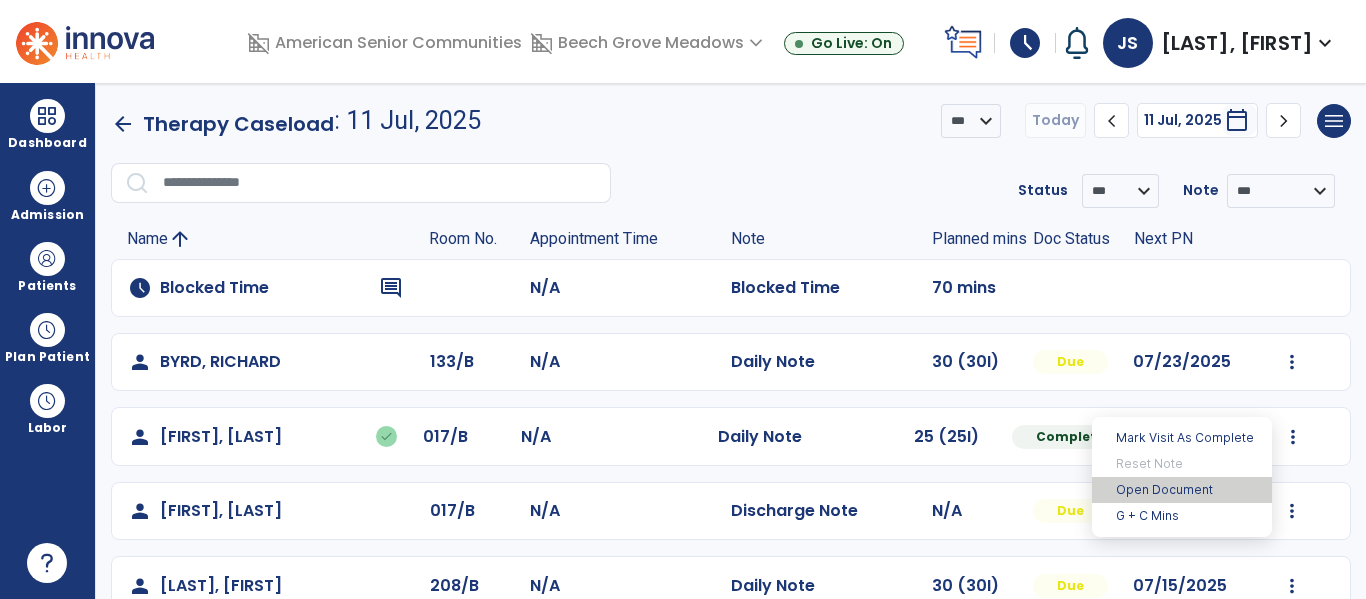 click on "Open Document" at bounding box center [1182, 490] 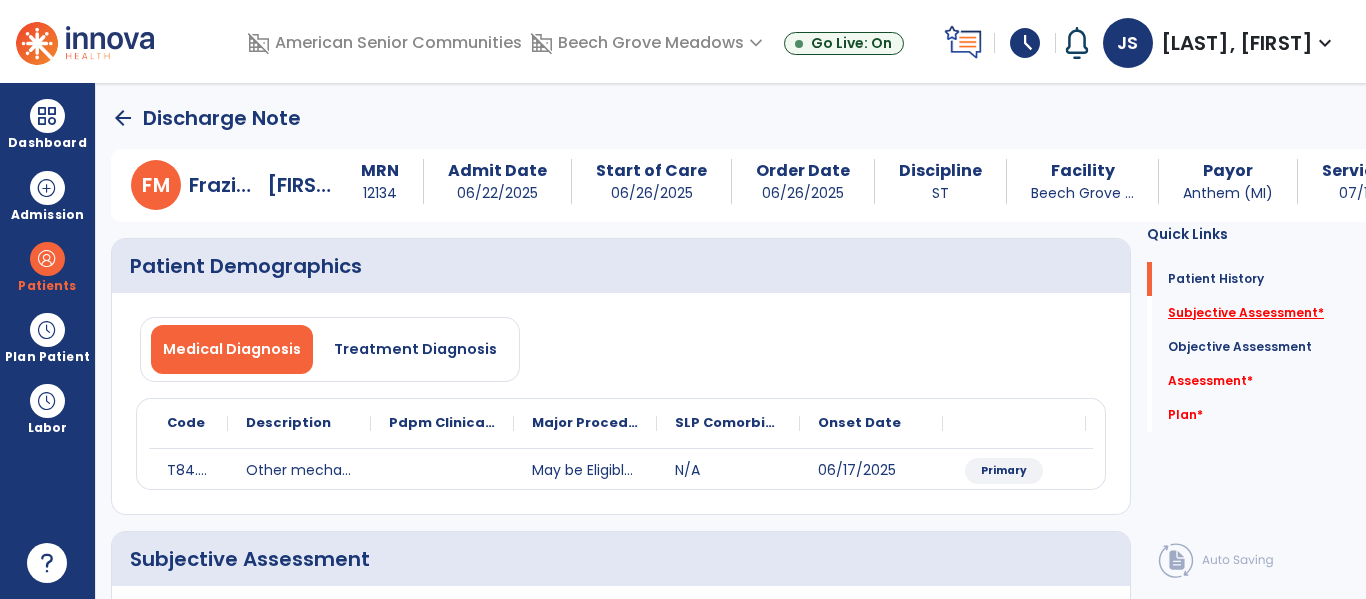 click on "Subjective Assessment   *" 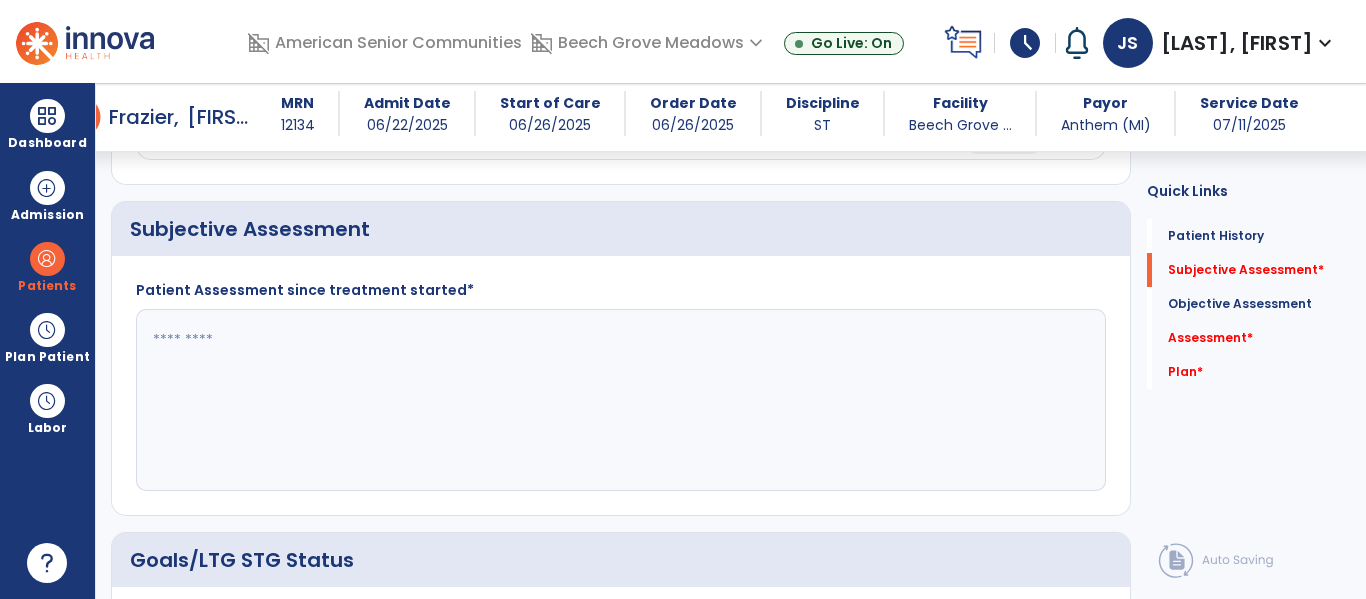 scroll, scrollTop: 366, scrollLeft: 0, axis: vertical 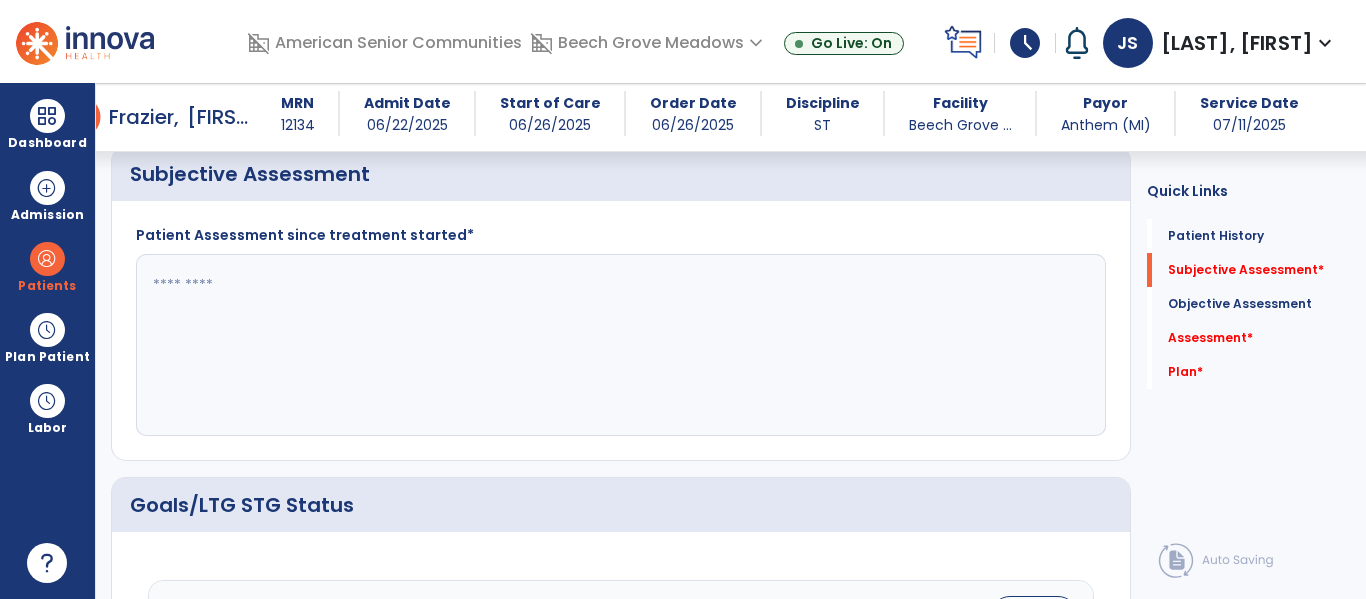 click 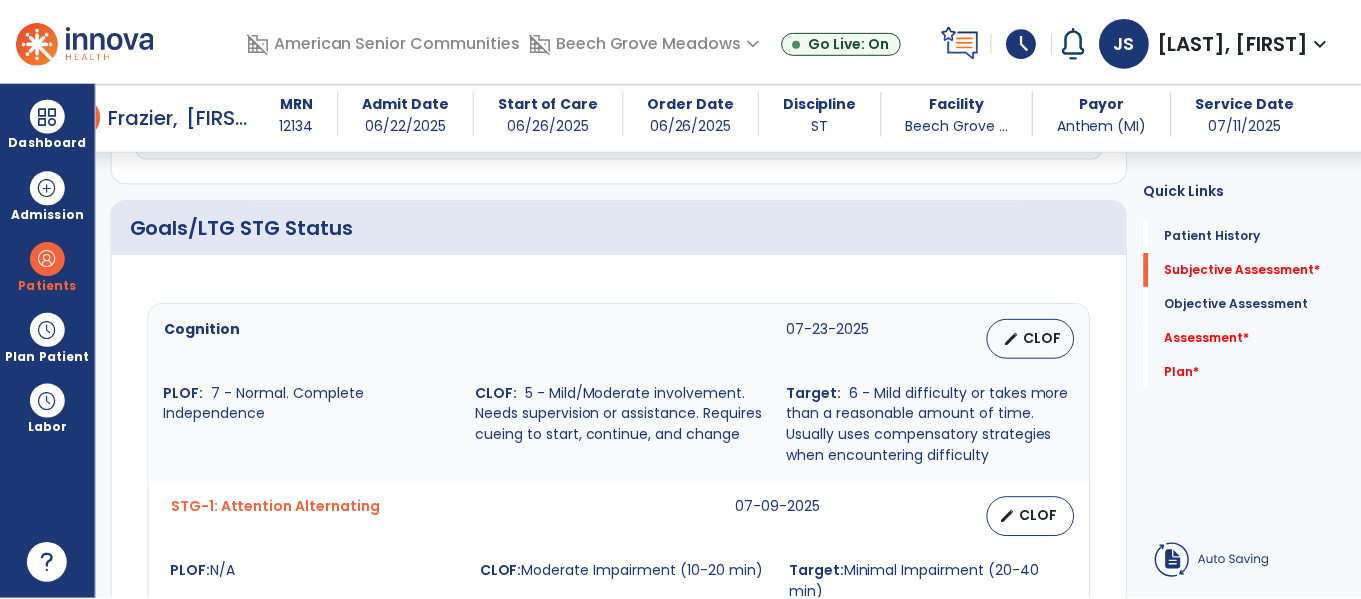 scroll, scrollTop: 709, scrollLeft: 0, axis: vertical 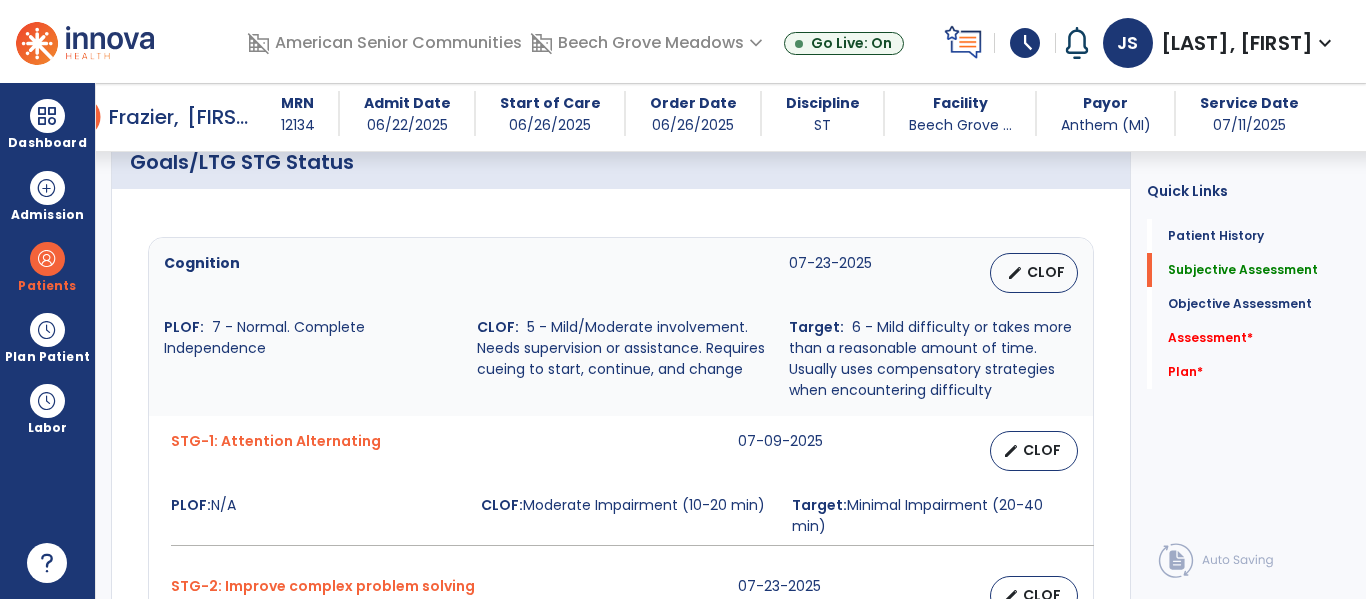 type on "**********" 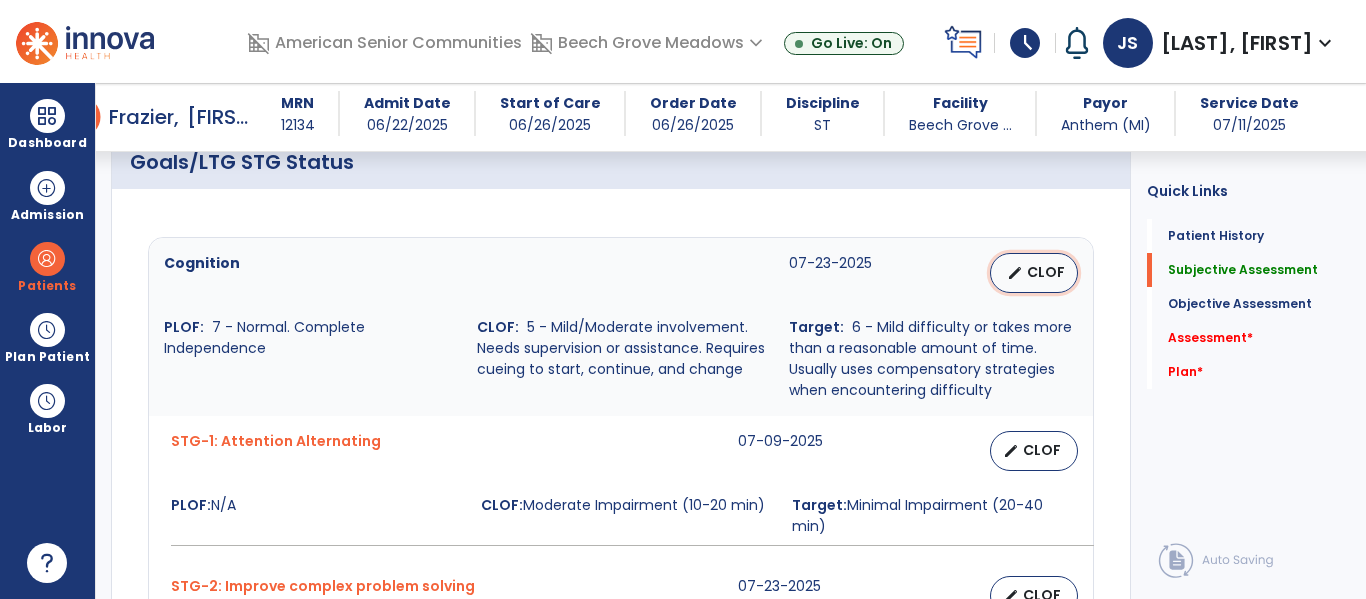 click on "edit" at bounding box center (1015, 273) 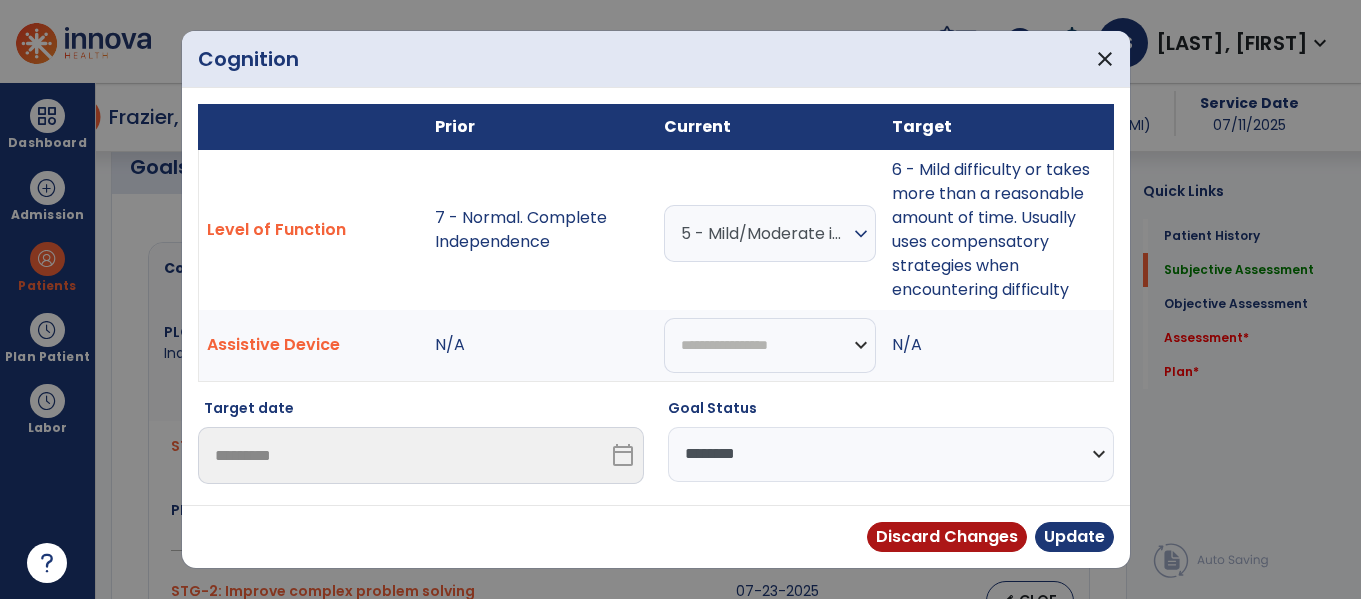 scroll, scrollTop: 709, scrollLeft: 0, axis: vertical 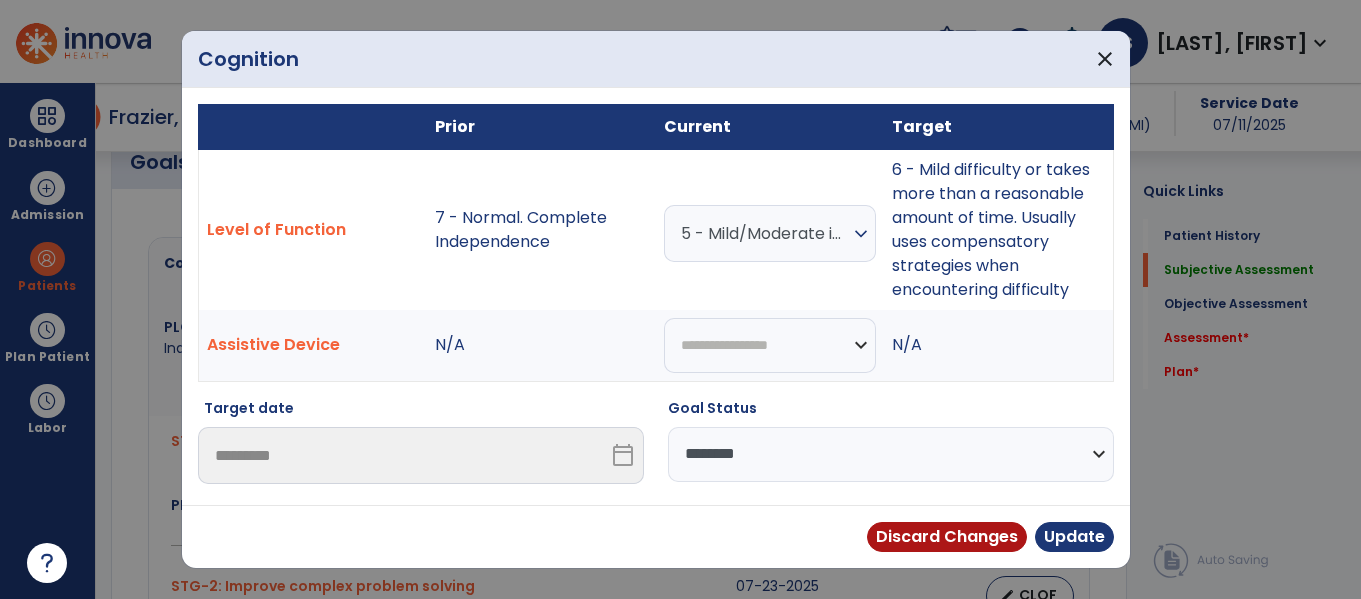 click on "expand_more" at bounding box center [861, 234] 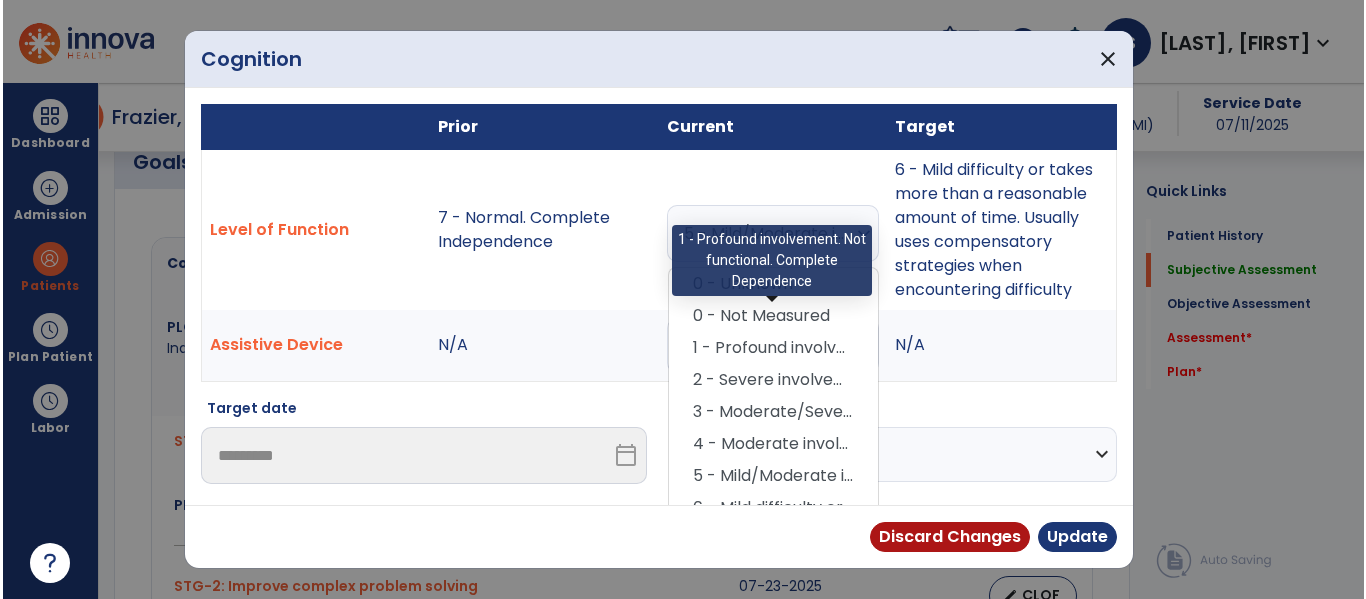 scroll, scrollTop: 362, scrollLeft: 0, axis: vertical 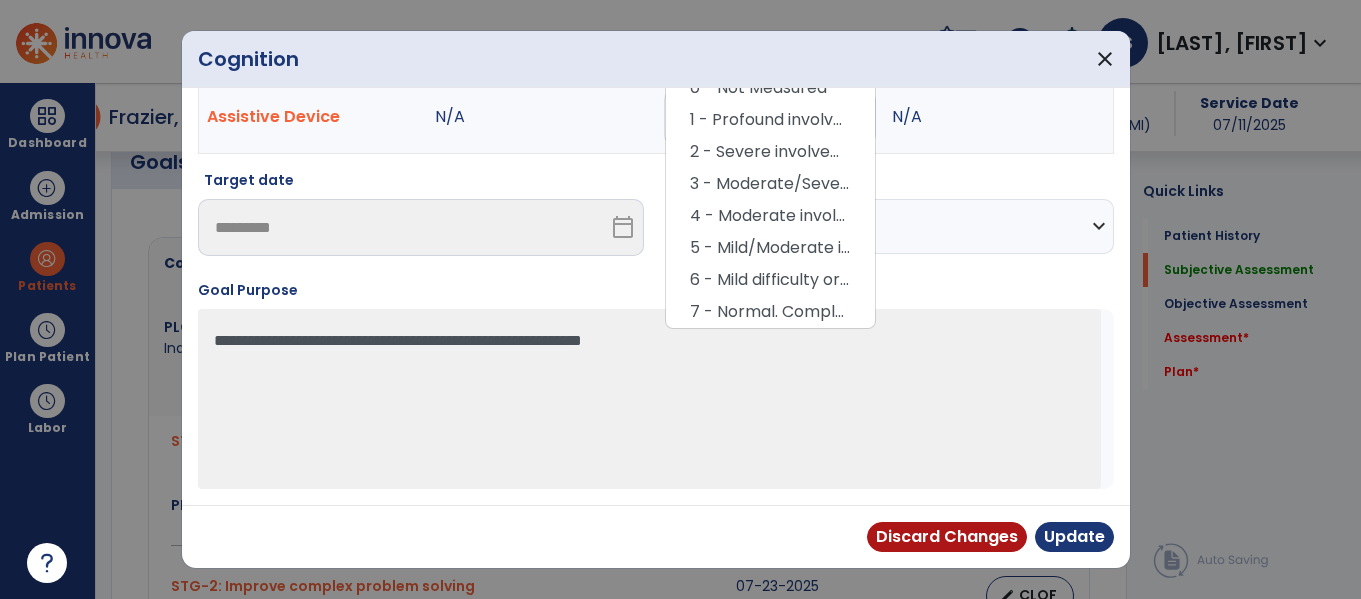 click on "6 - Mild difficulty or takes more than a reasonable amount of time. Usually uses compensatory strategies when encountering difficulty" at bounding box center [770, 280] 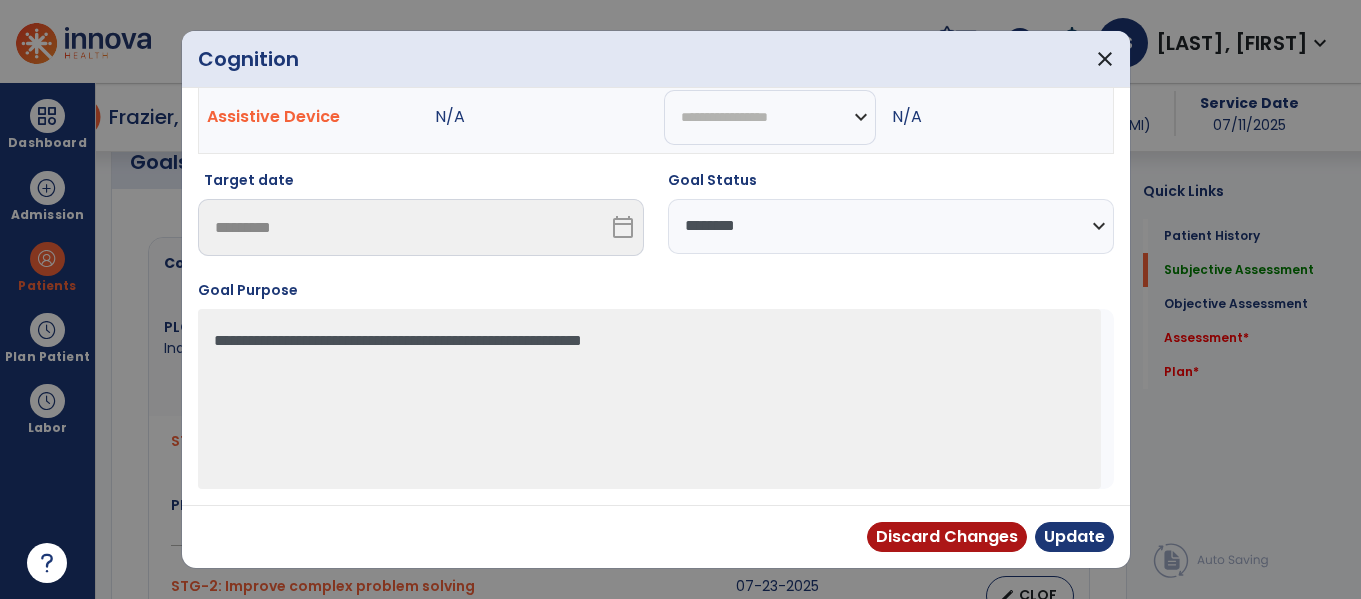 click on "**********" at bounding box center [891, 226] 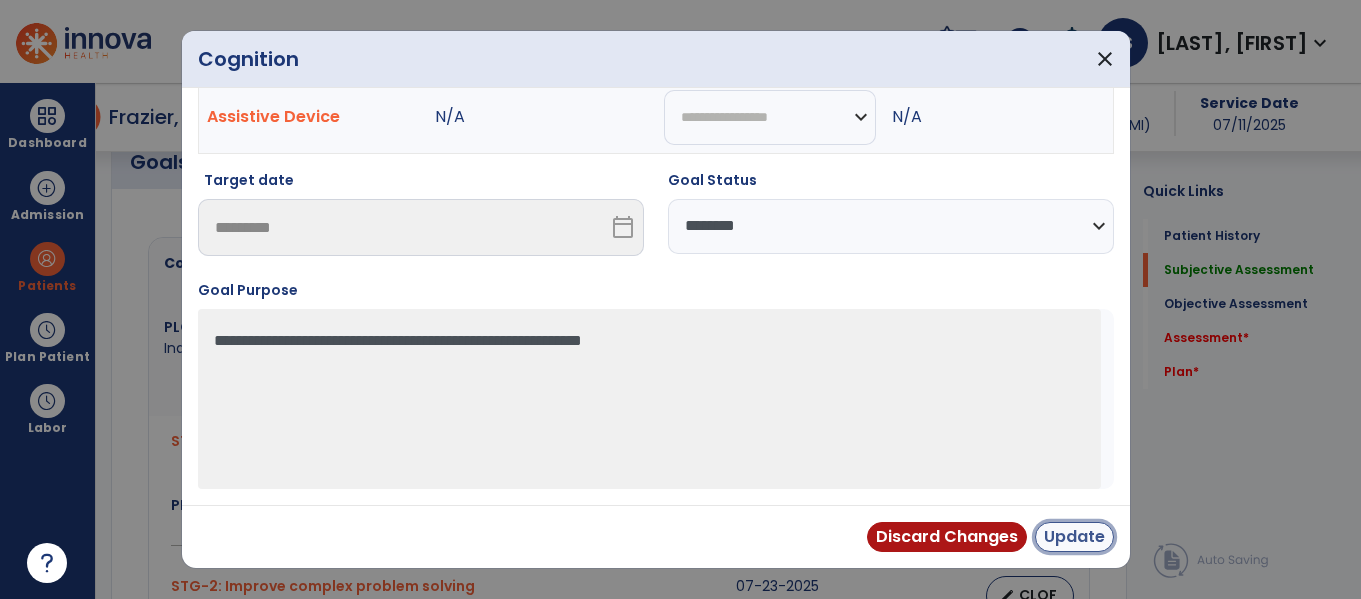 click on "Update" at bounding box center [1074, 537] 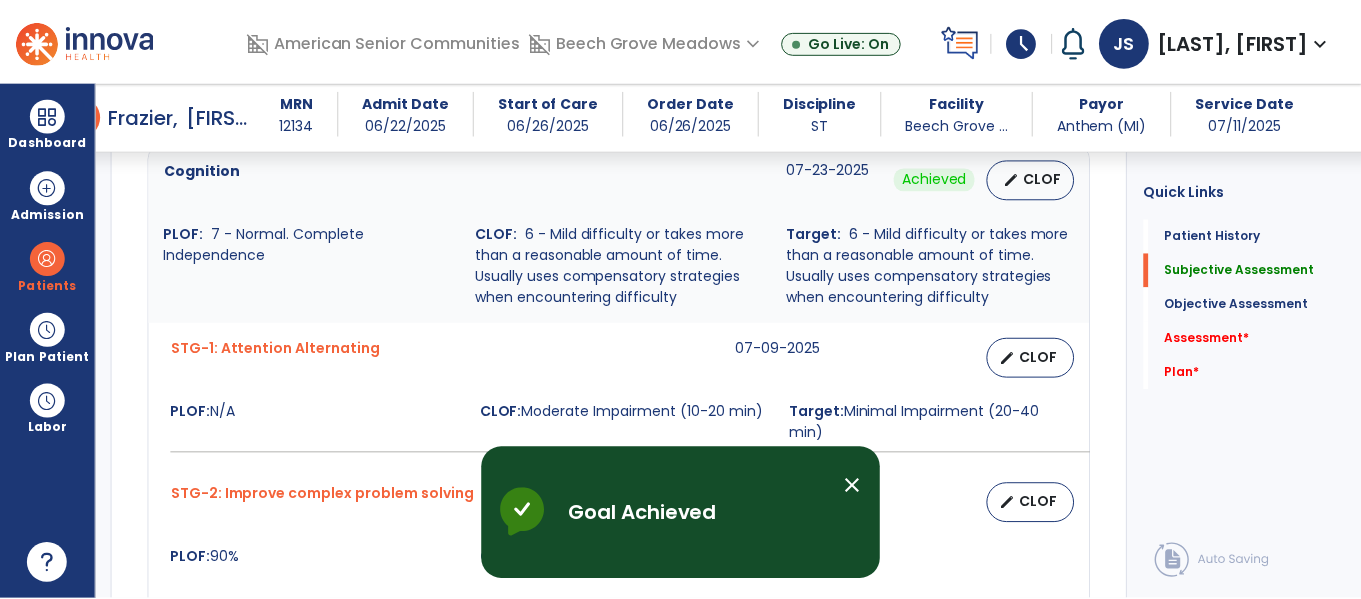 scroll, scrollTop: 844, scrollLeft: 0, axis: vertical 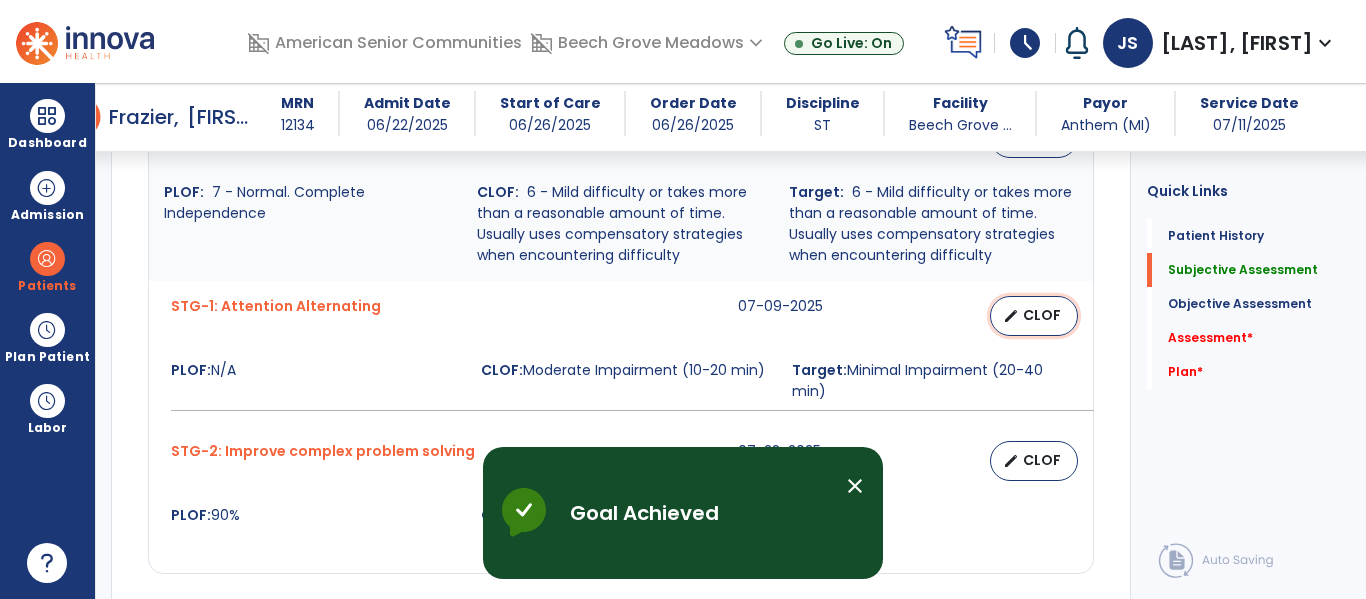 click on "CLOF" at bounding box center (1042, 315) 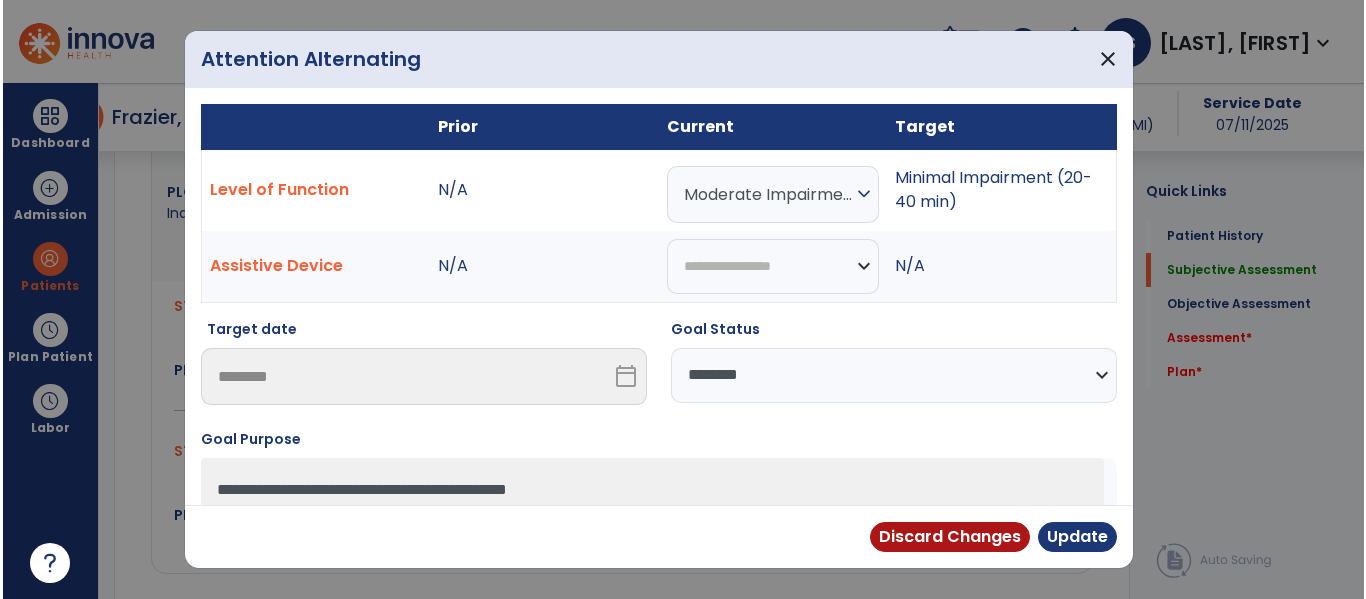 scroll, scrollTop: 844, scrollLeft: 0, axis: vertical 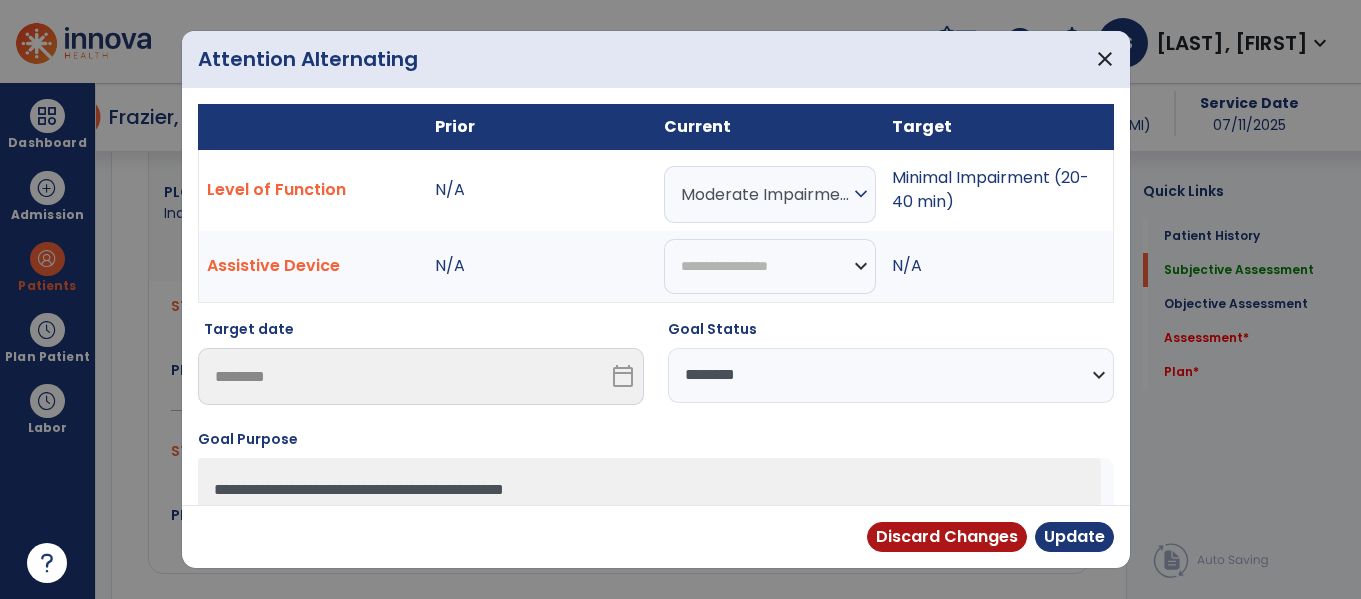 click on "Moderate Impairment (10-20 min)" at bounding box center [765, 194] 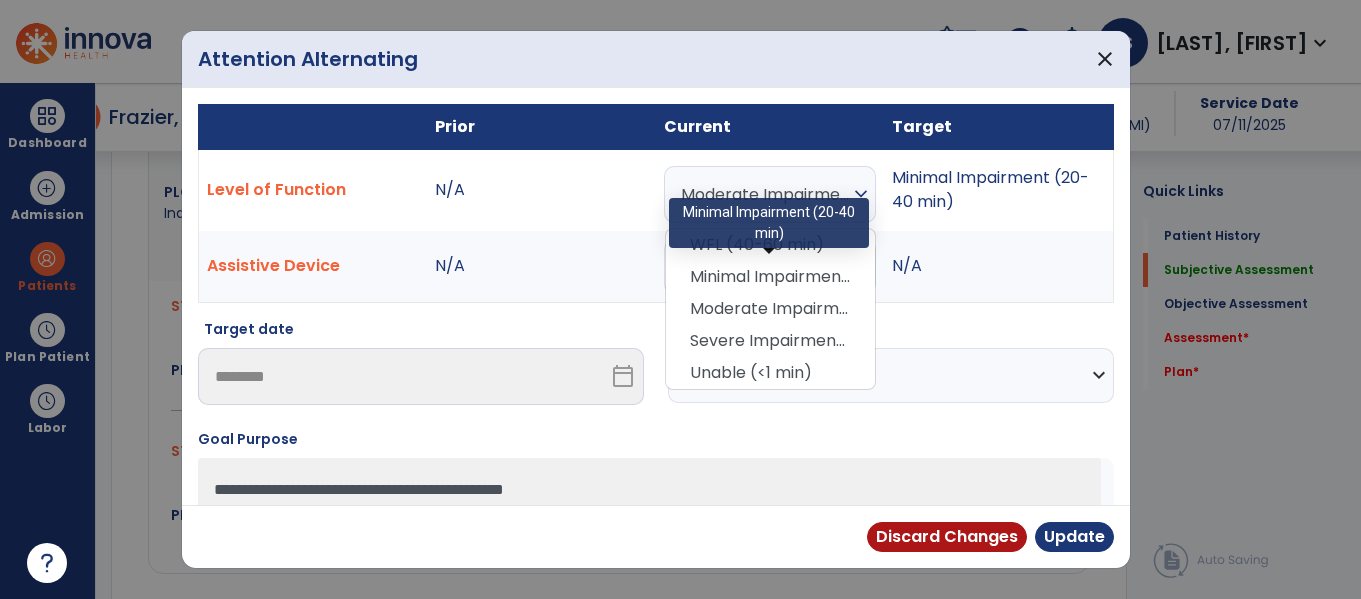 click on "Minimal Impairment (20-40 min)" at bounding box center (770, 277) 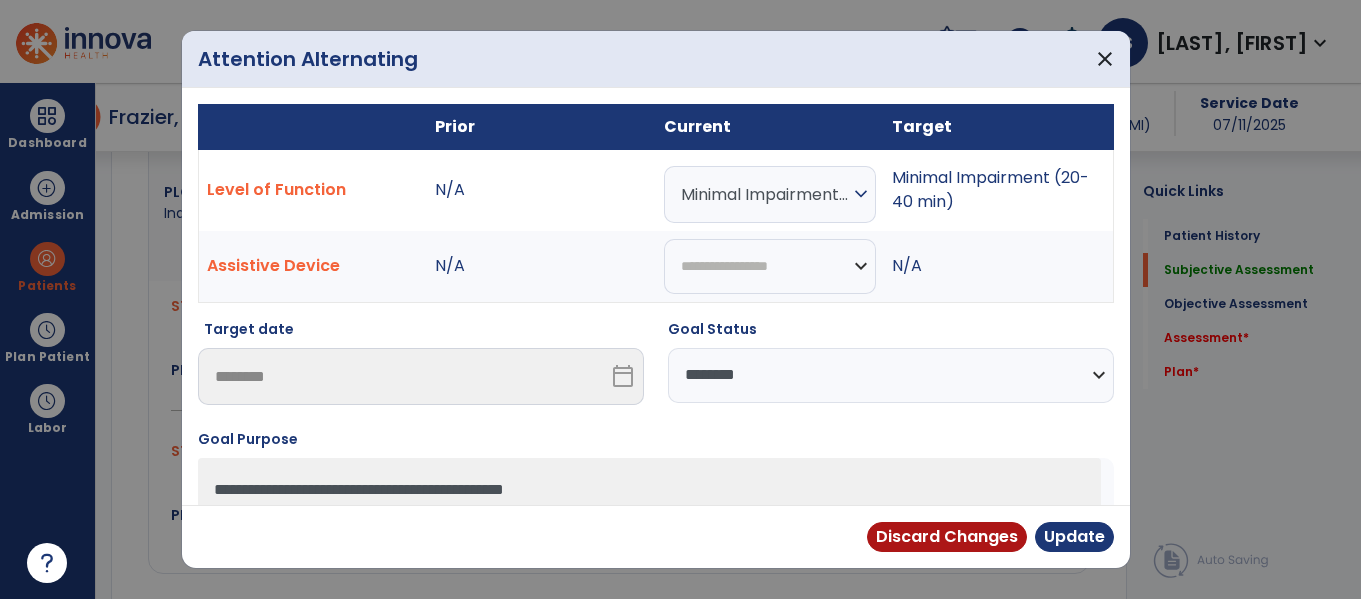 click on "**********" at bounding box center [891, 375] 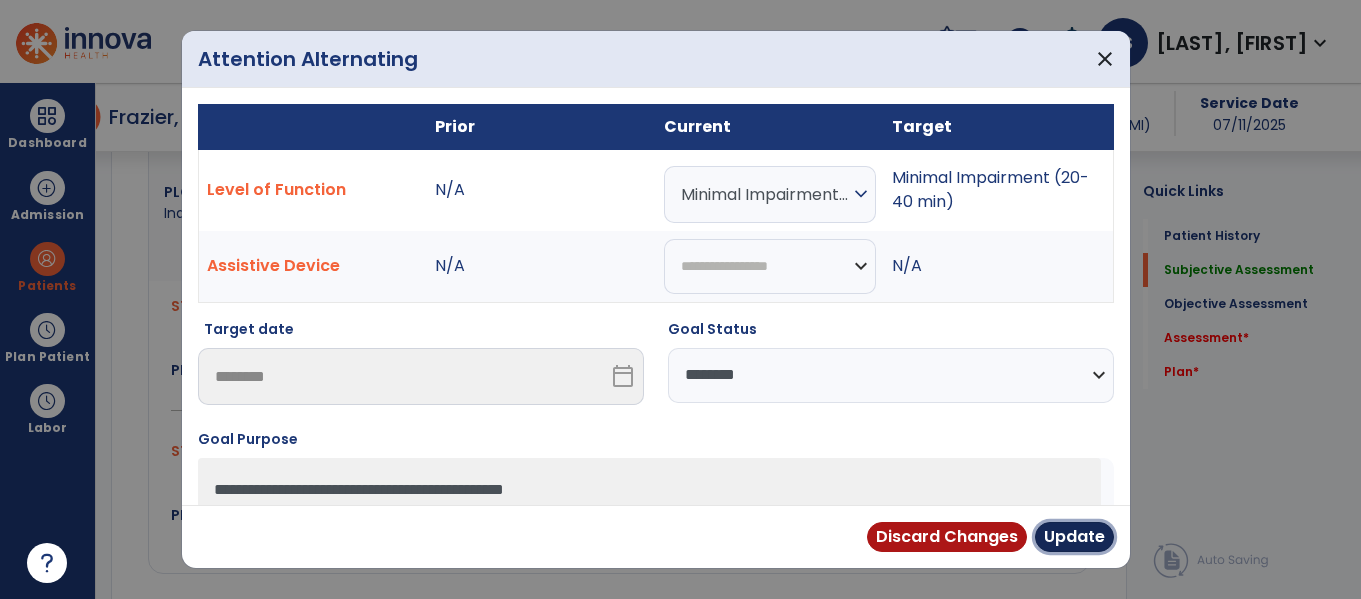drag, startPoint x: 1081, startPoint y: 546, endPoint x: 1070, endPoint y: 531, distance: 18.601076 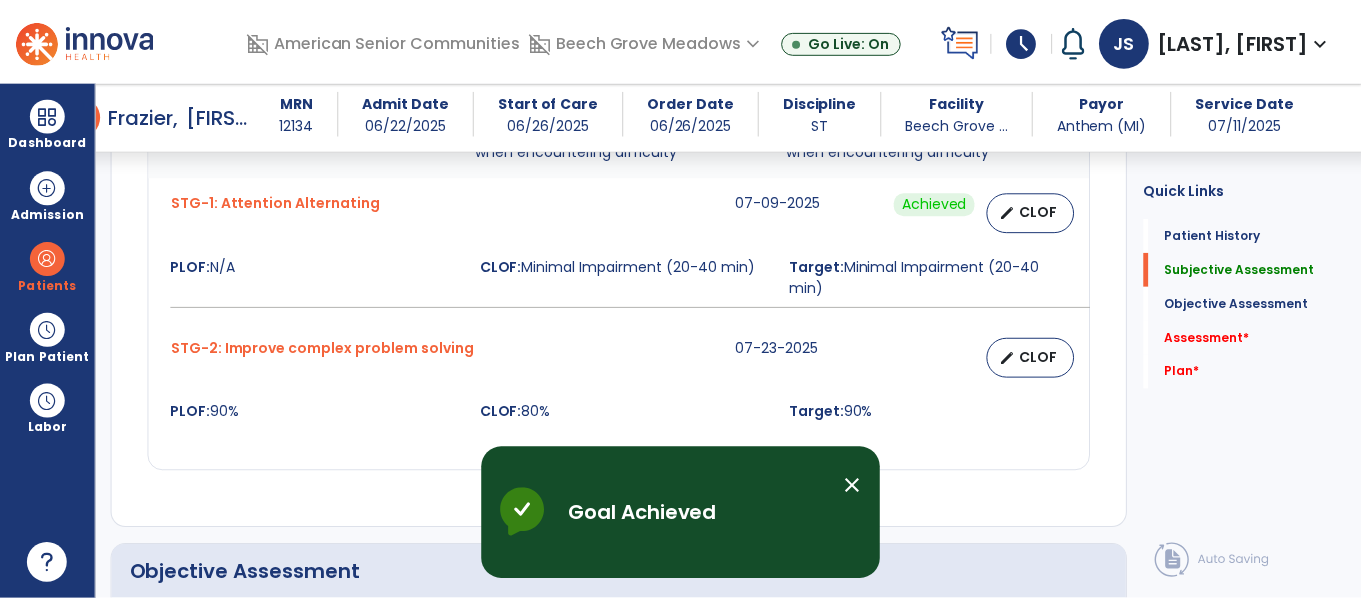 scroll, scrollTop: 1016, scrollLeft: 0, axis: vertical 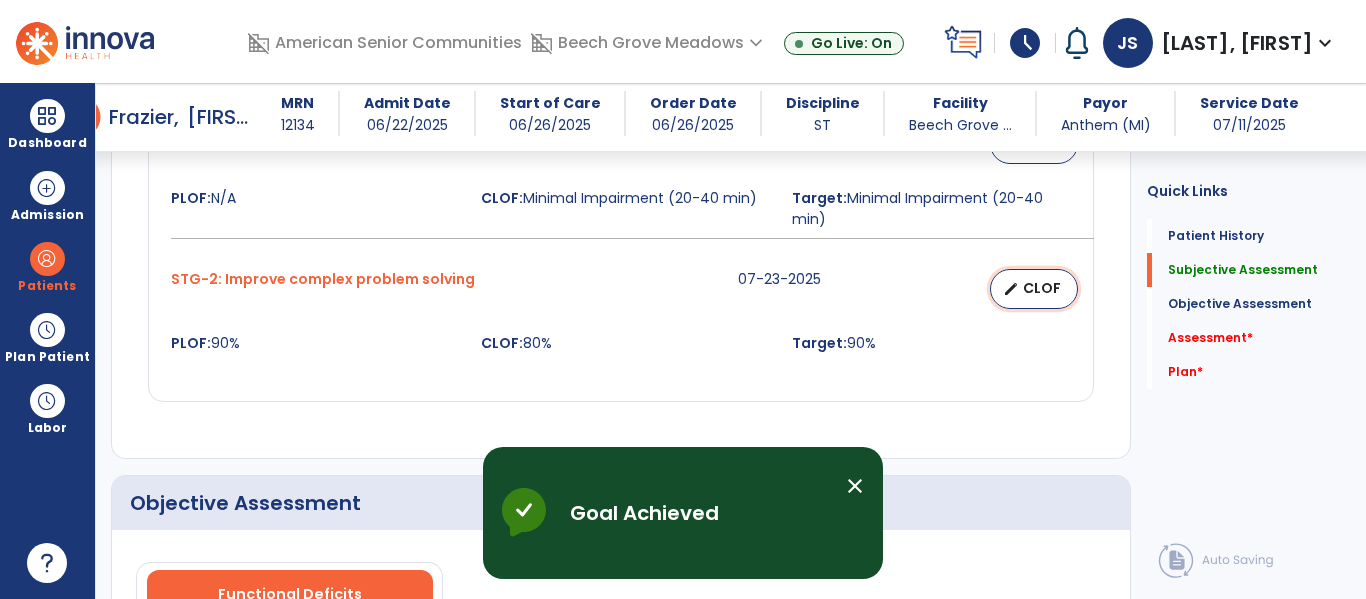 click on "edit" at bounding box center [1011, 289] 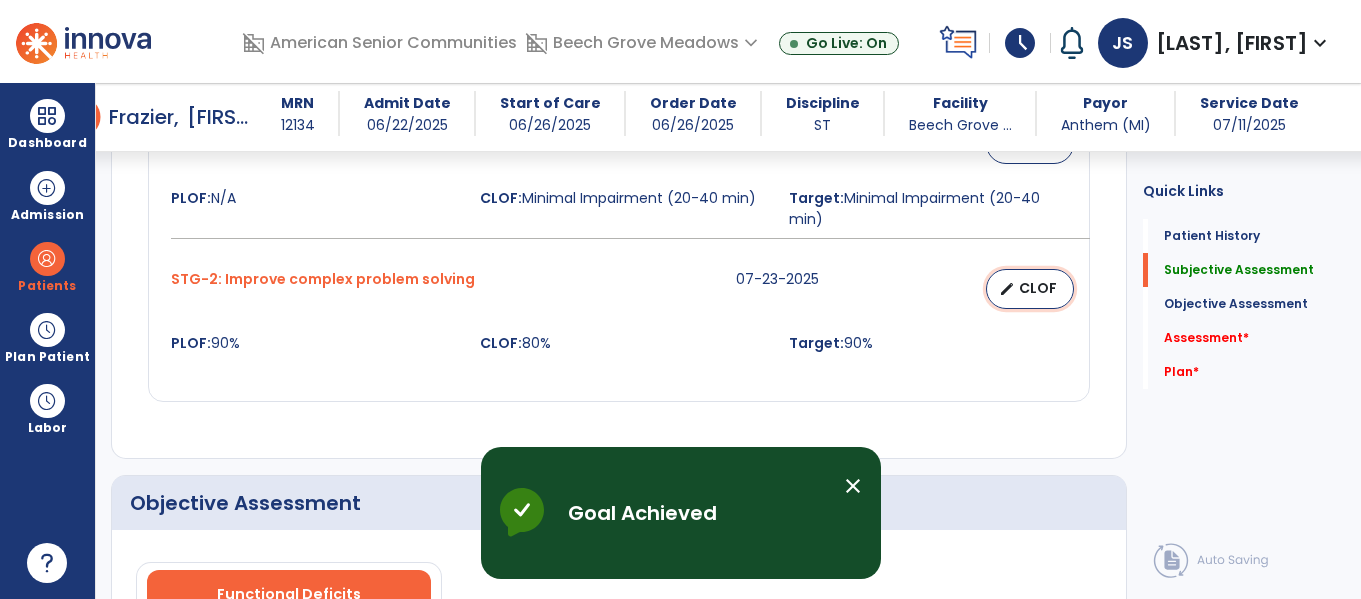 select on "********" 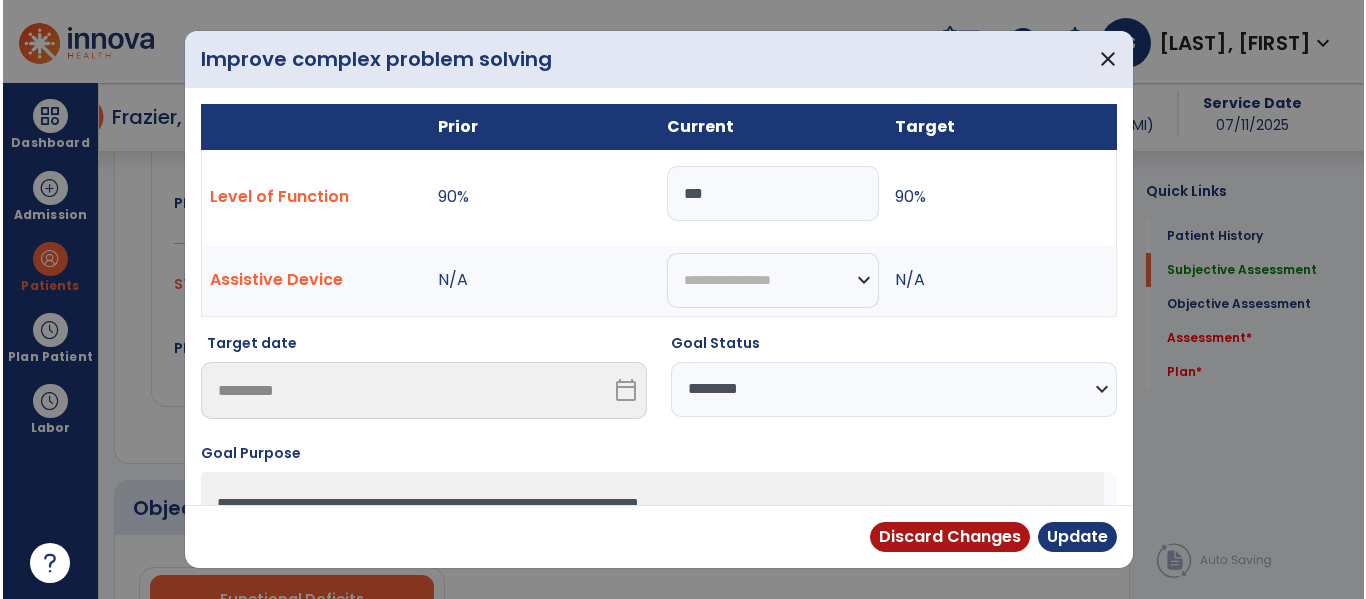 scroll, scrollTop: 1016, scrollLeft: 0, axis: vertical 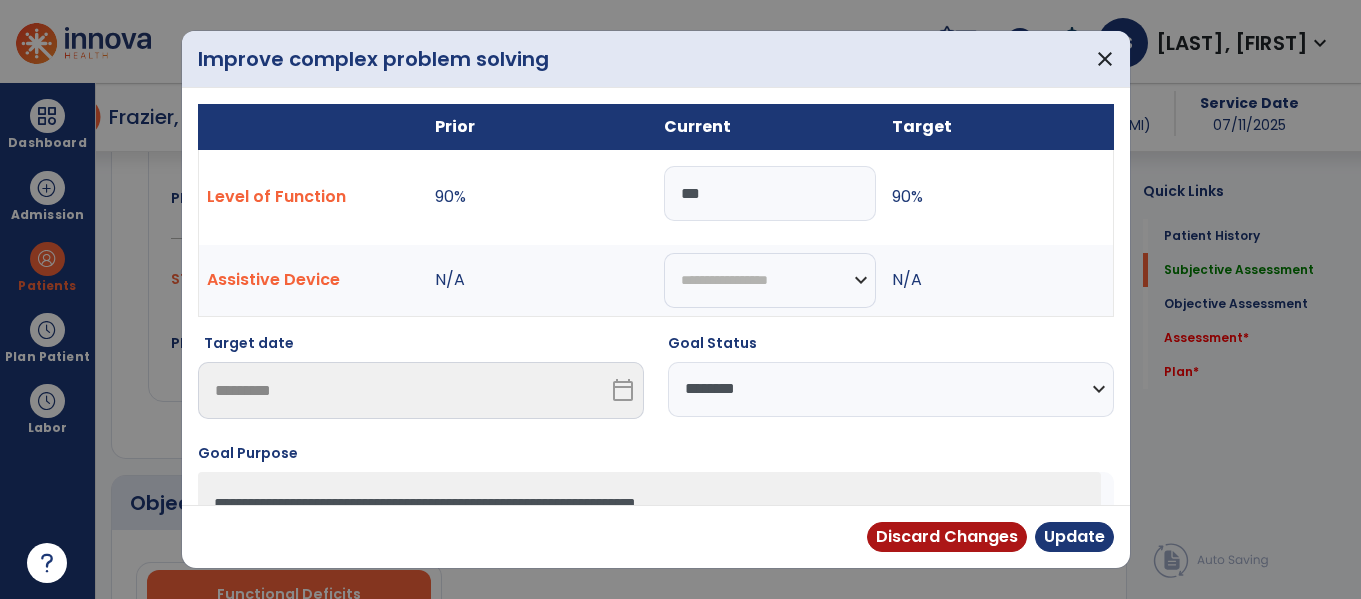 click on "***" at bounding box center [770, 193] 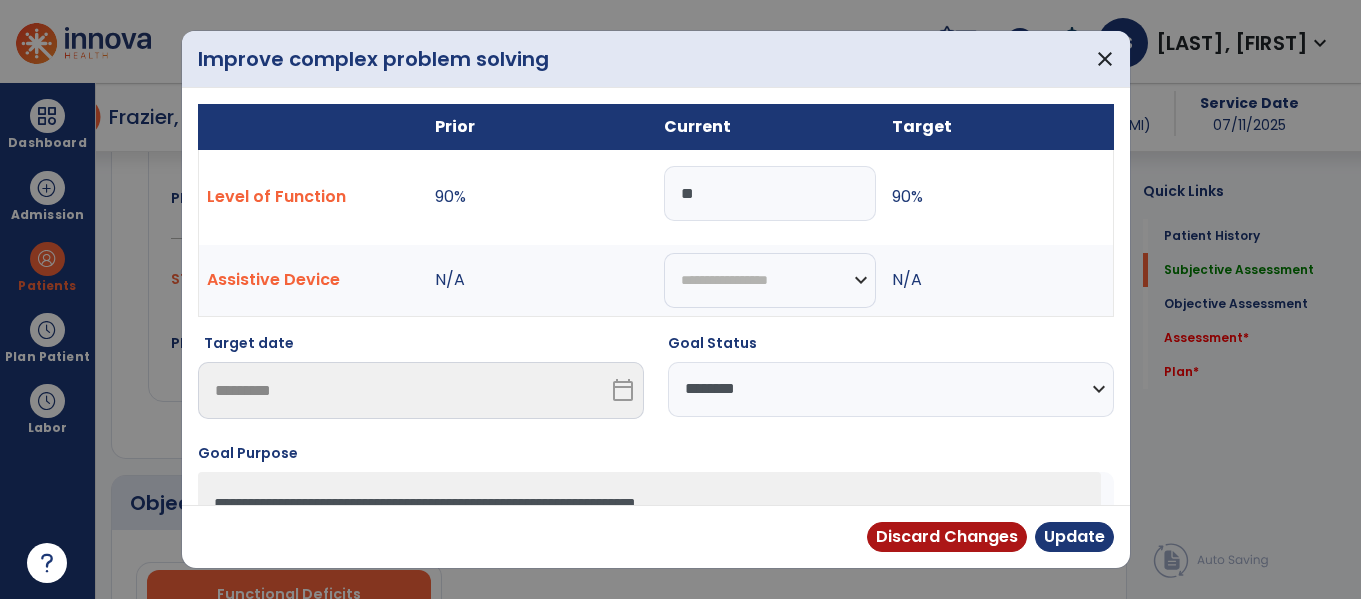 type on "*" 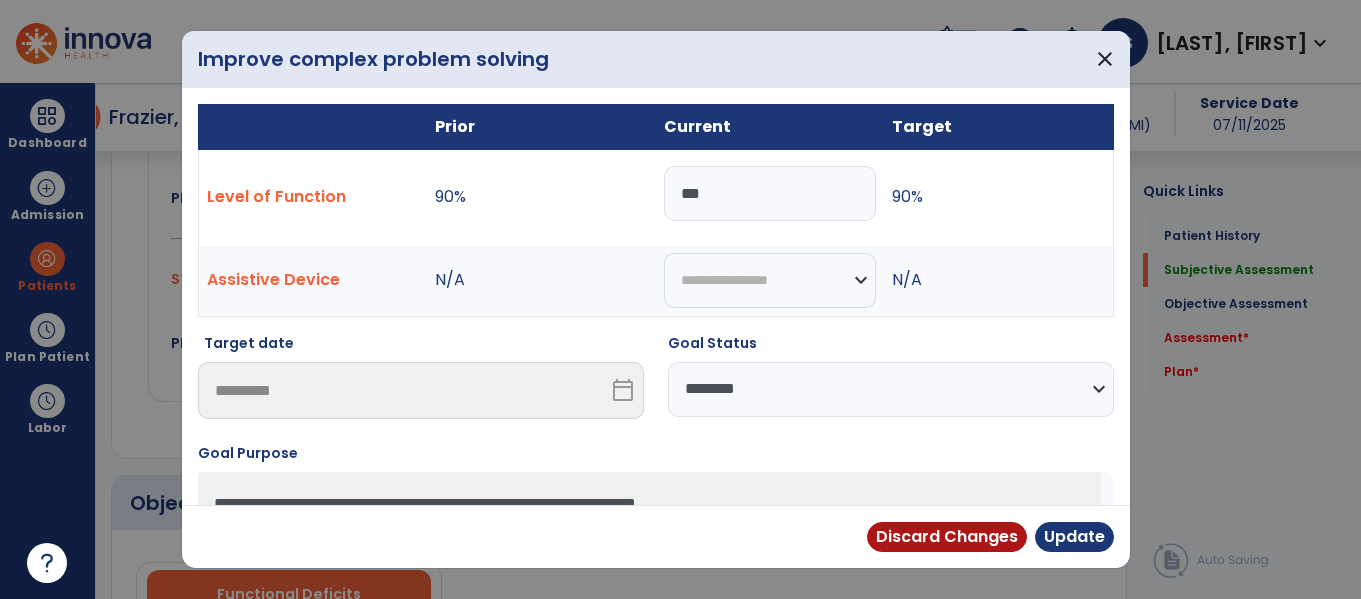 type on "***" 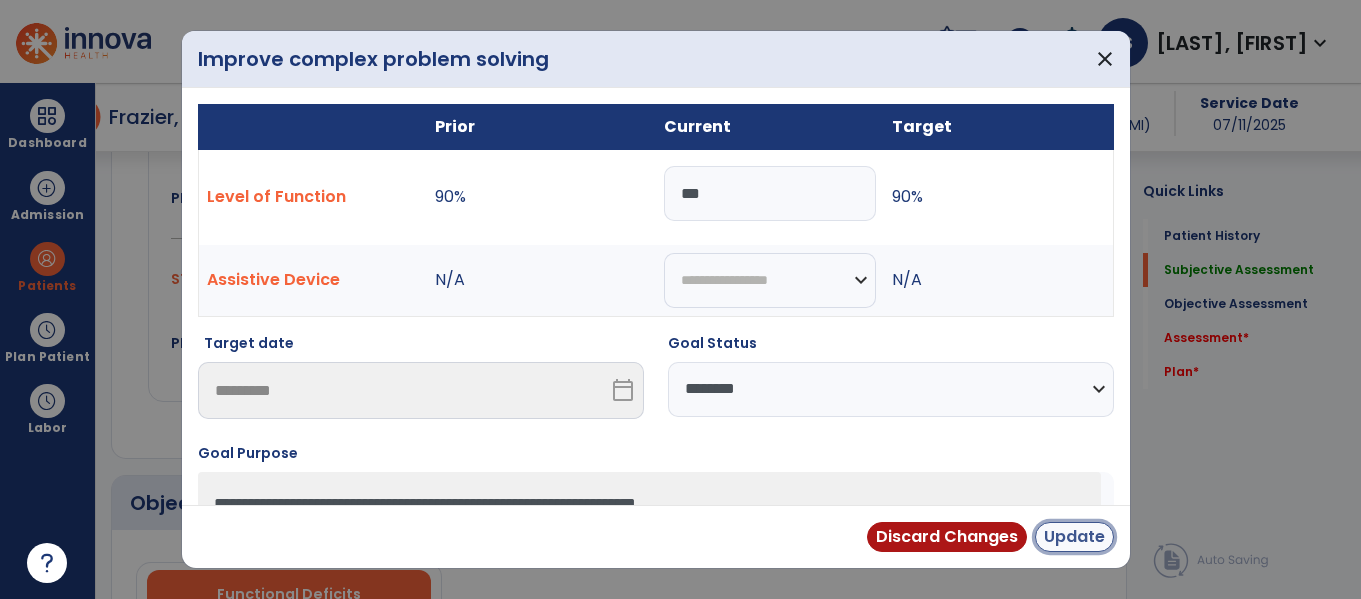 click on "Update" at bounding box center (1074, 537) 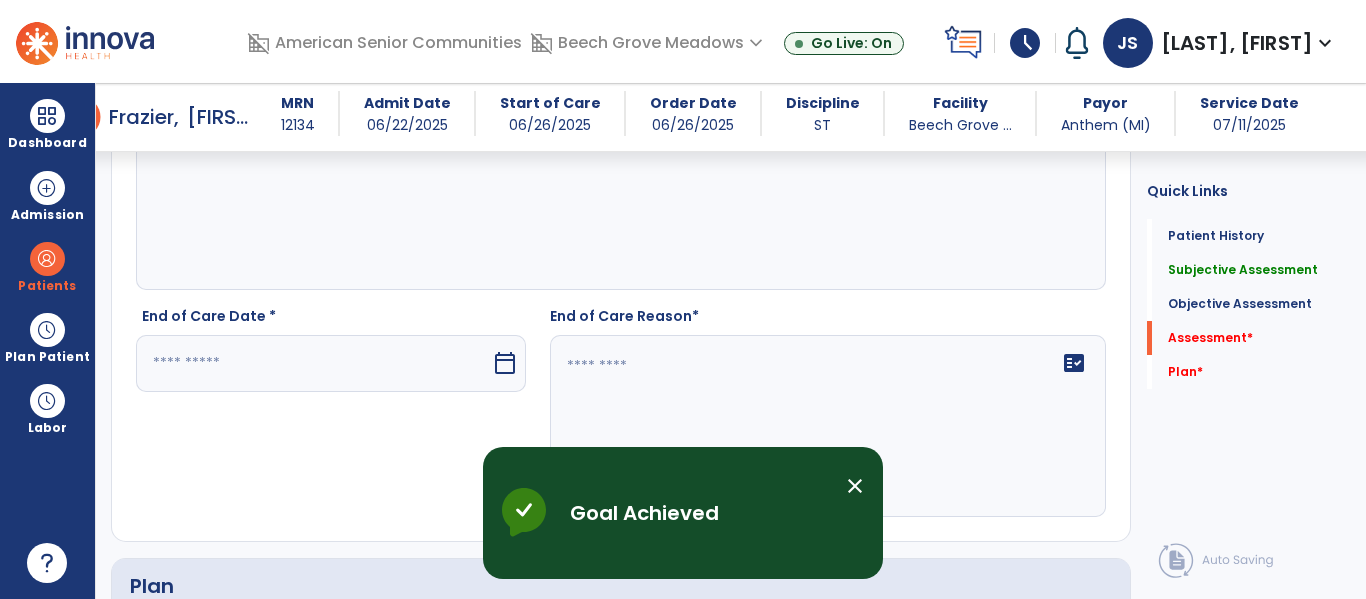 scroll, scrollTop: 1715, scrollLeft: 0, axis: vertical 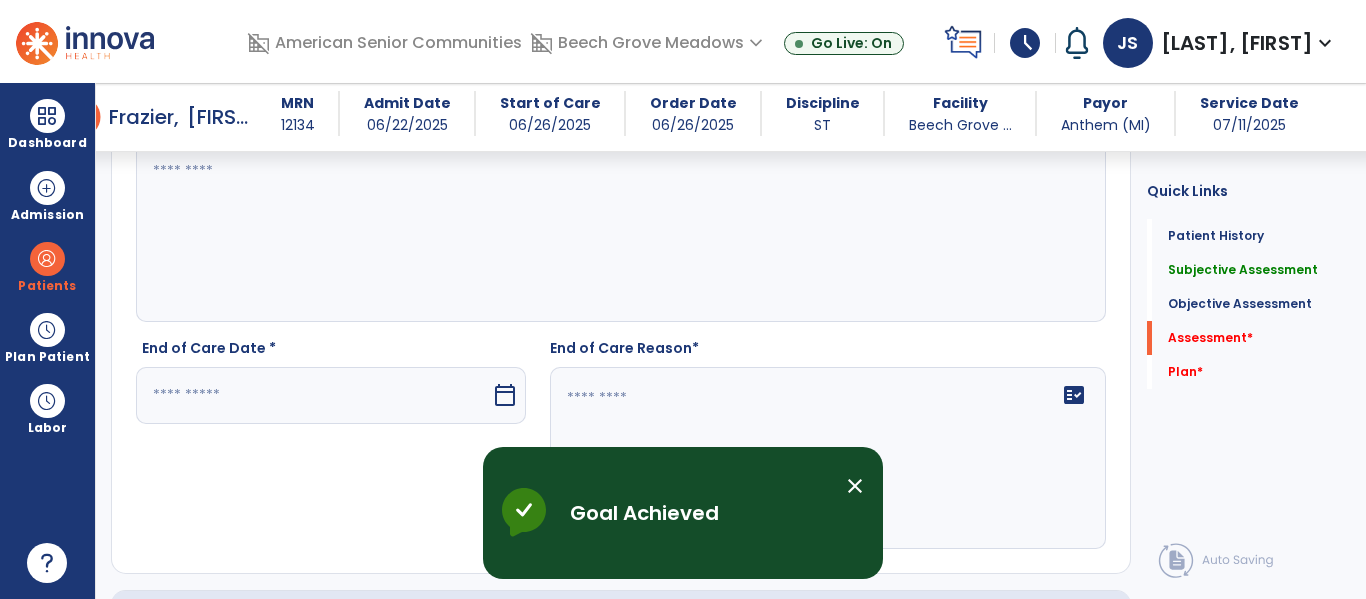 click 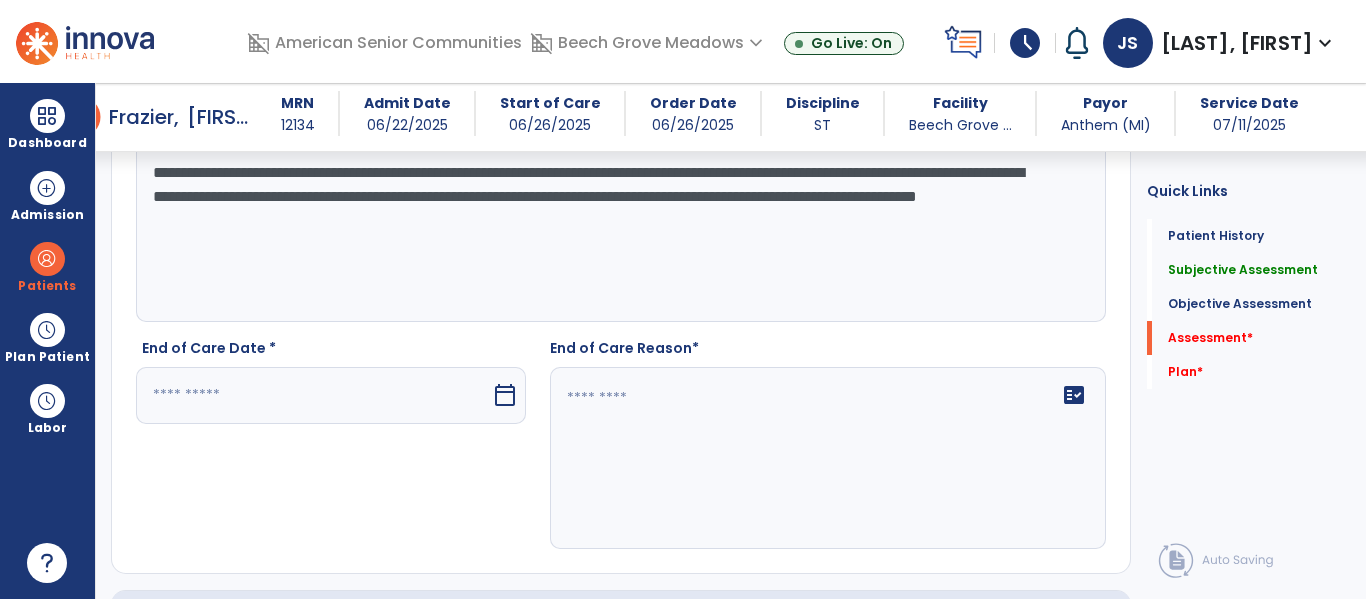 type on "**********" 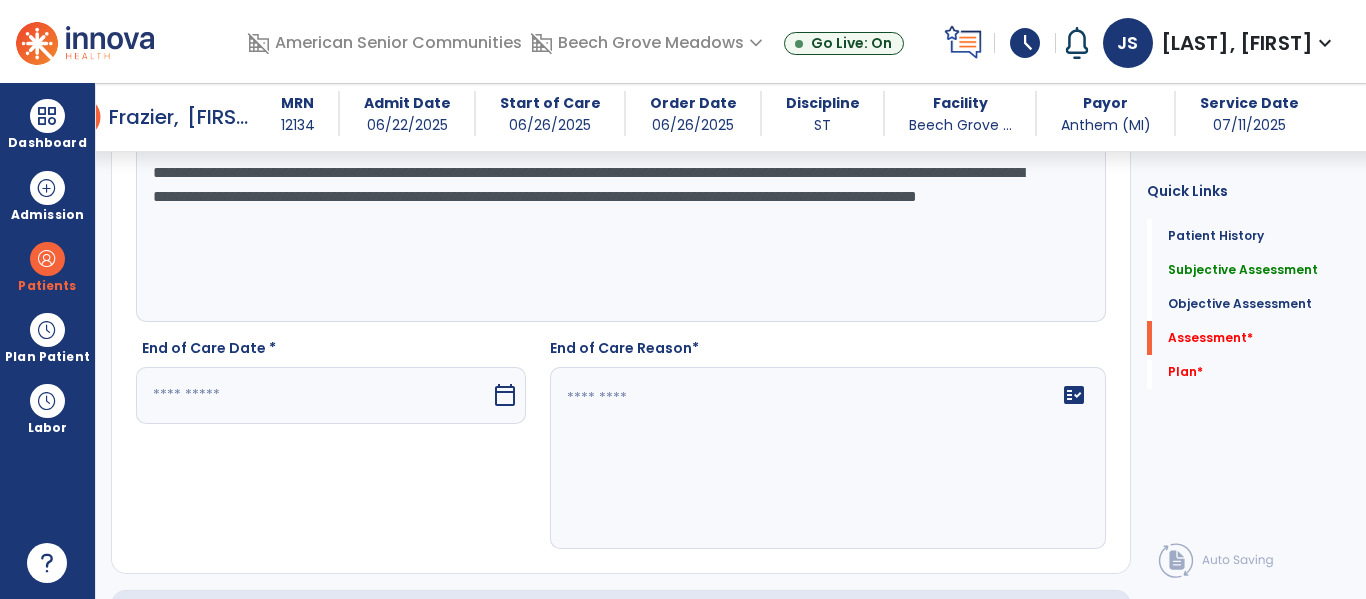 click at bounding box center [313, 395] 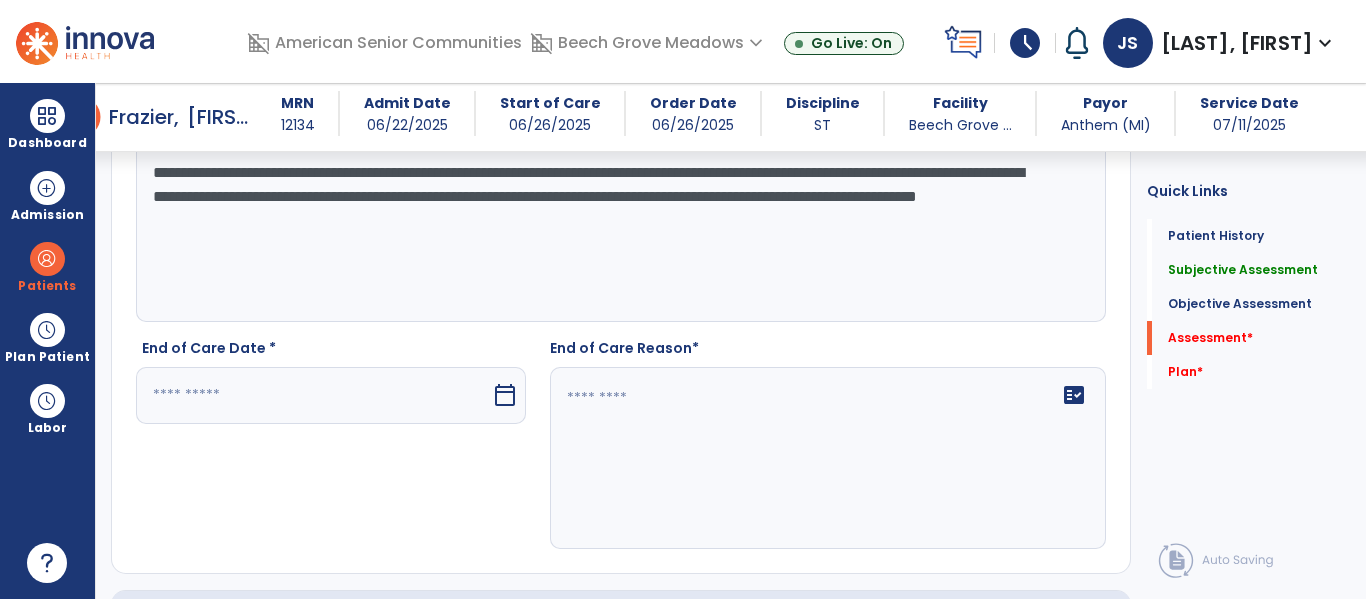 scroll, scrollTop: 2047, scrollLeft: 0, axis: vertical 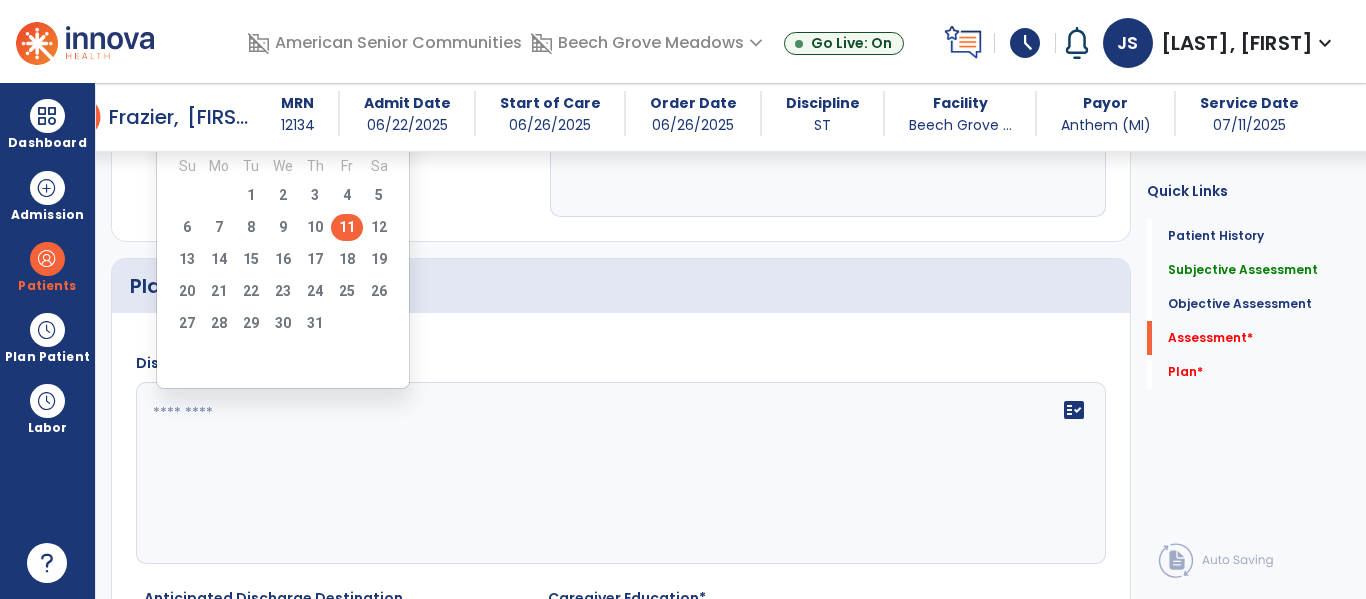click on "11" at bounding box center [347, 227] 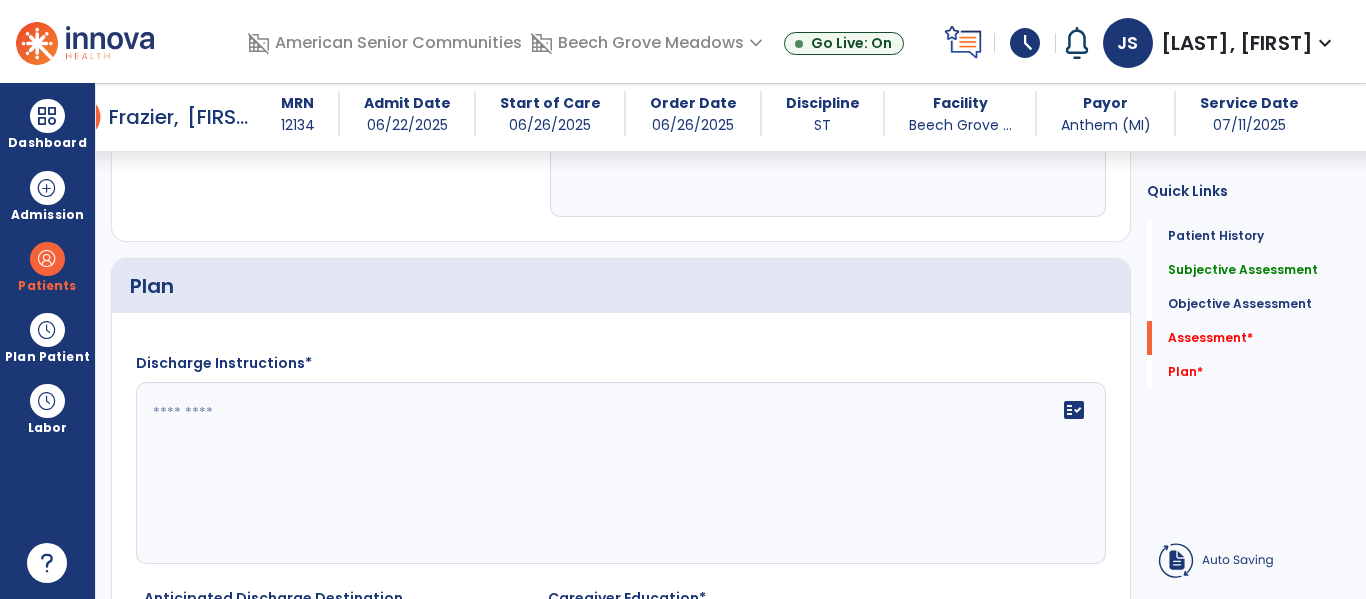 type on "*********" 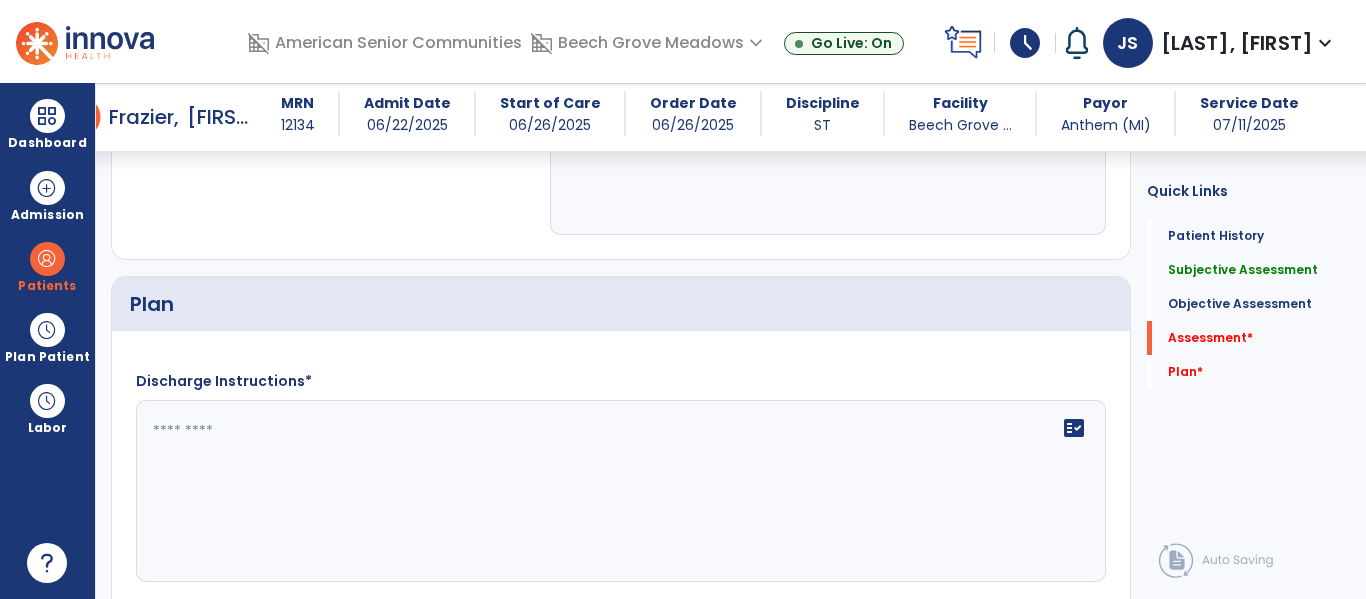 scroll, scrollTop: 1970, scrollLeft: 0, axis: vertical 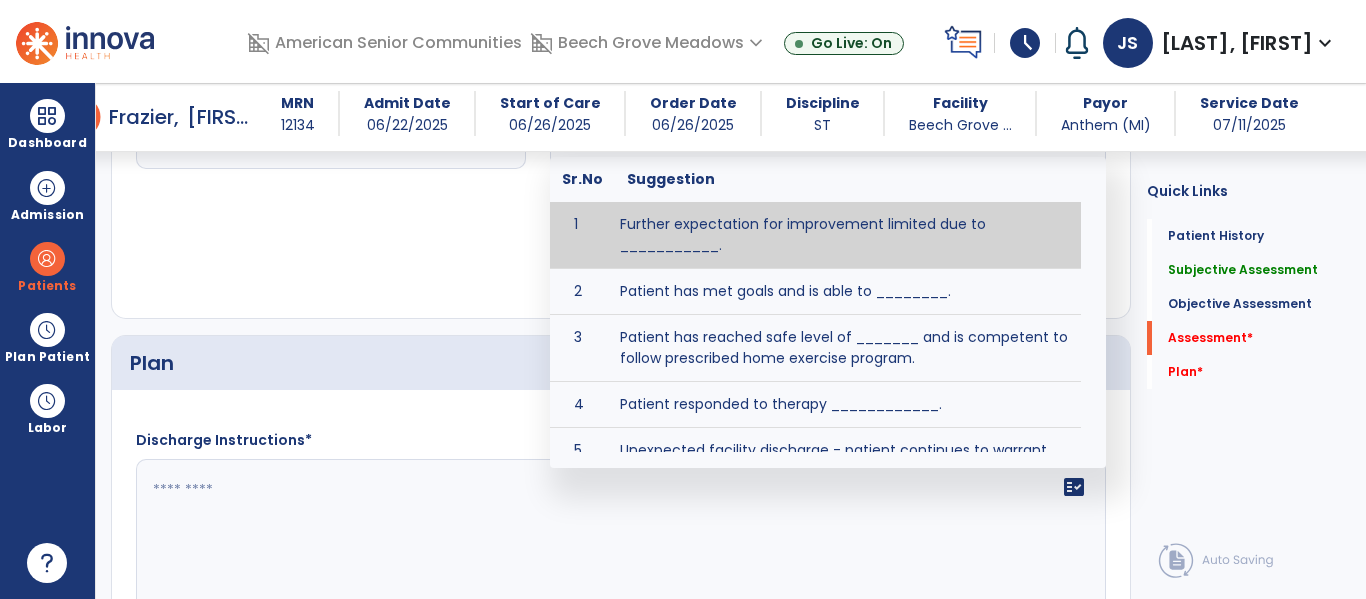 click on "fact_check  Sr.No Suggestion 1 Further expectation for improvement limited due to ___________. 2 Patient has met goals and is able to ________. 3 Patient has reached safe level of _______ and is competent to follow prescribed home exercise program. 4 Patient responded to therapy ____________. 5 Unexpected facility discharge - patient continues to warrant further therapy and will be re-screened upon readmission. 6 Unstable medical condition makes continued services inappropriate at this time." 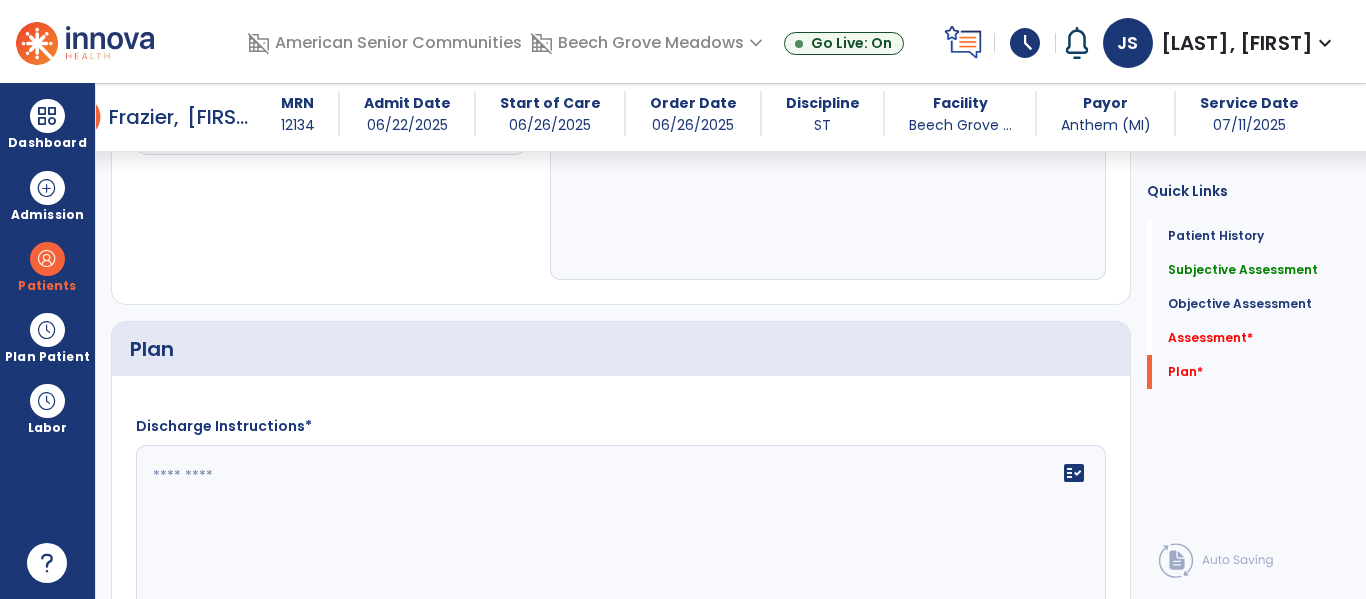 scroll, scrollTop: 2337, scrollLeft: 0, axis: vertical 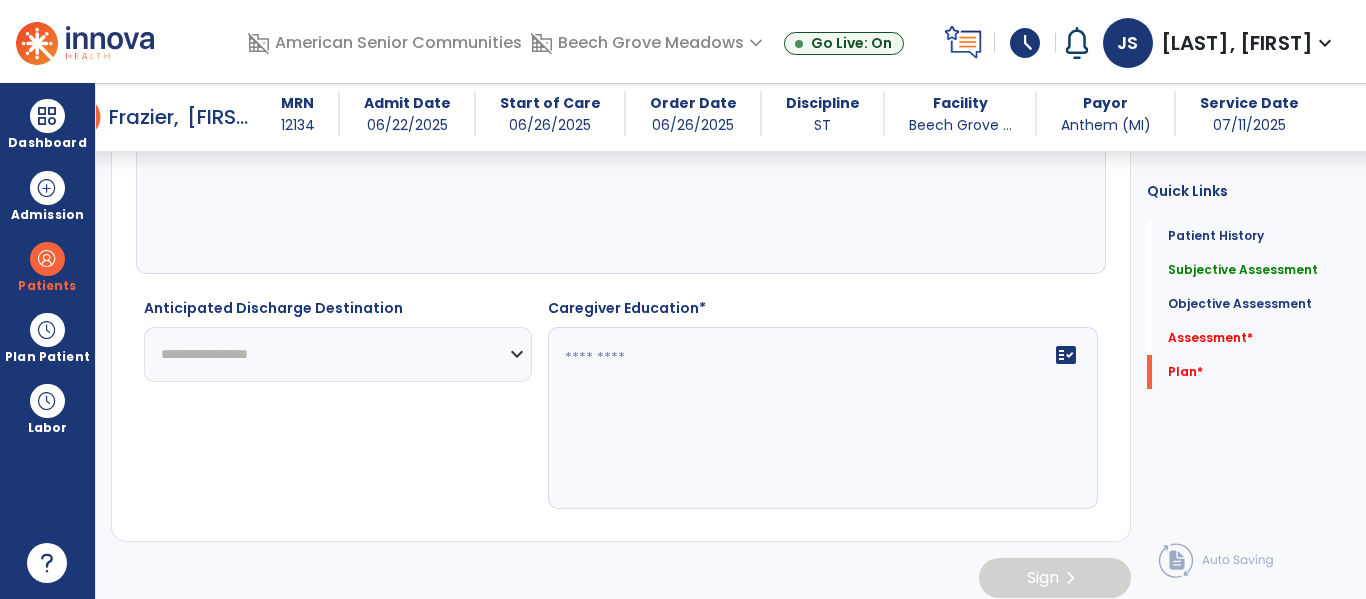 type on "**********" 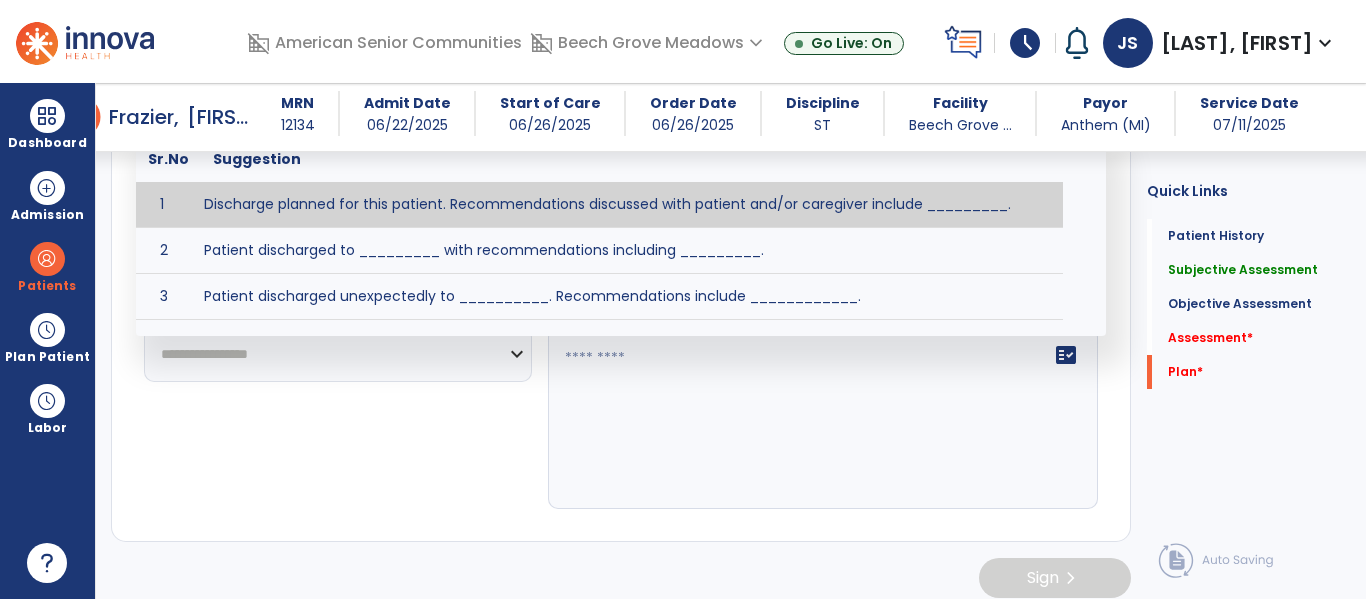 click on "fact_check  Sr.No Suggestion 1 Discharge planned for this patient. Recommendations discussed with patient and/or caregiver include _________. 2 Patient discharged to _________ with recommendations including _________. 3 Patient discharged unexpectedly to __________. Recommendations include ____________." 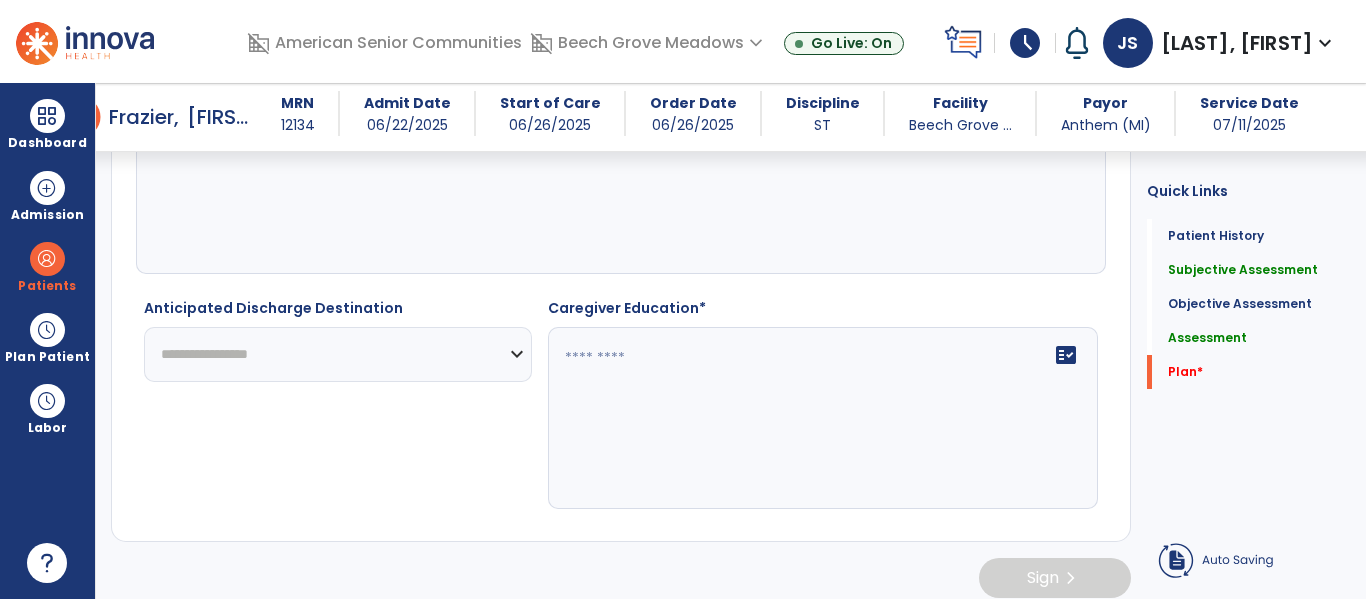 type on "**********" 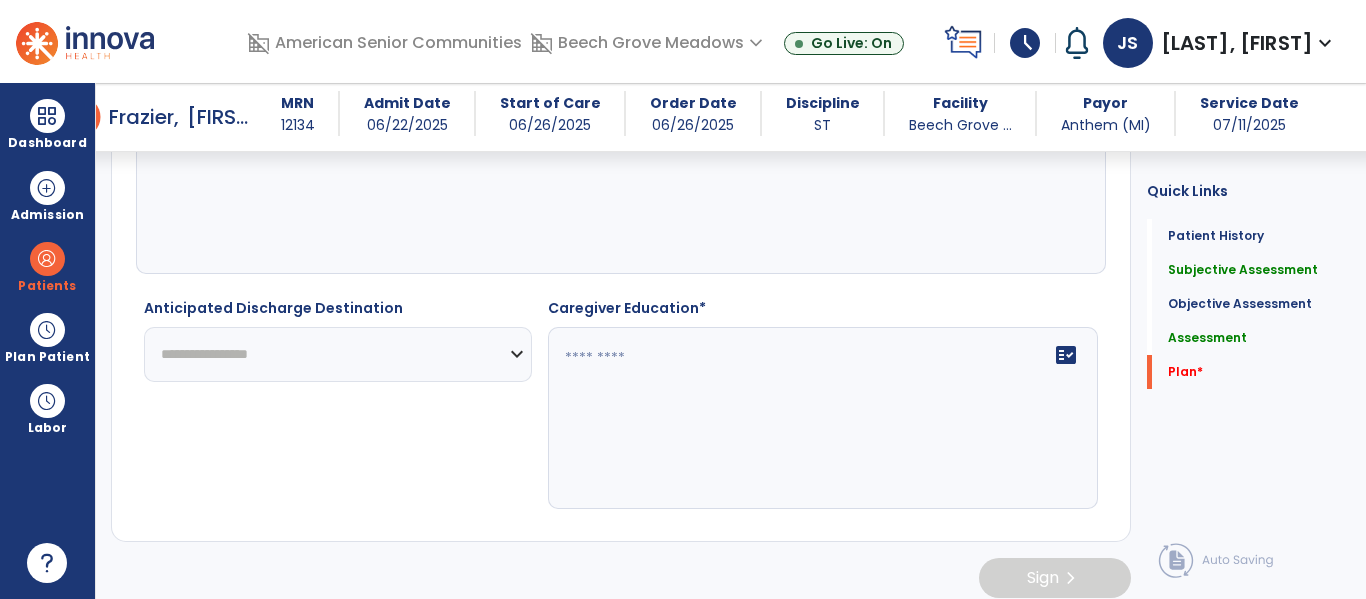 select on "****" 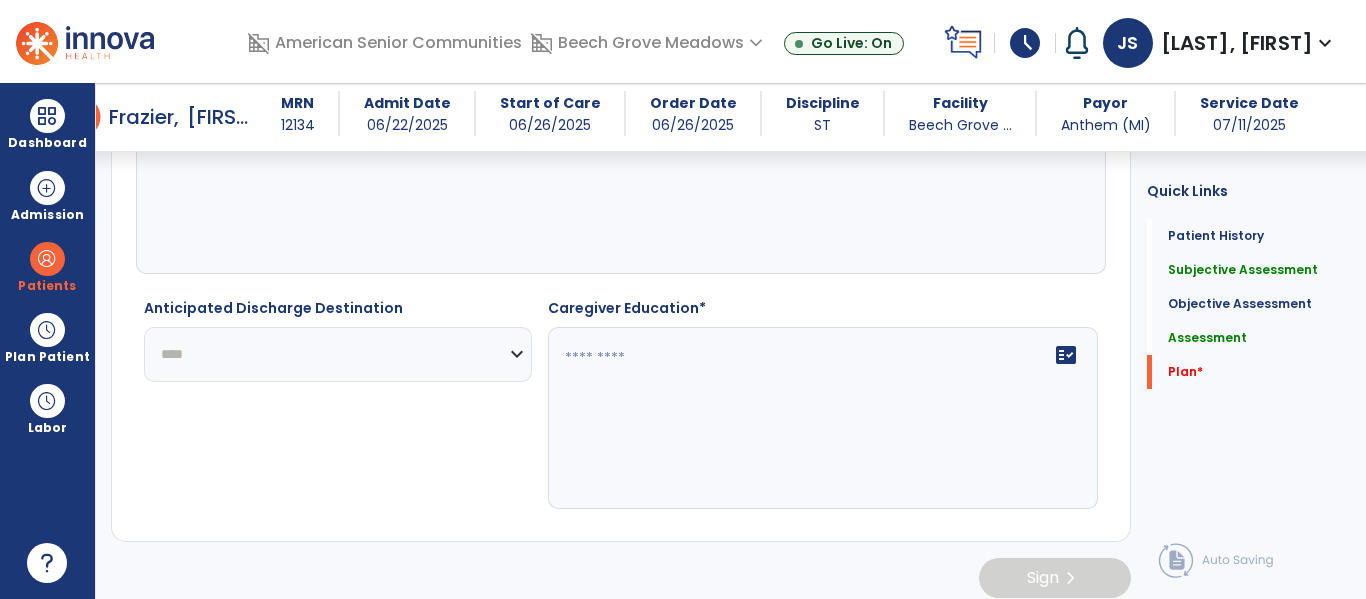 click on "**********" 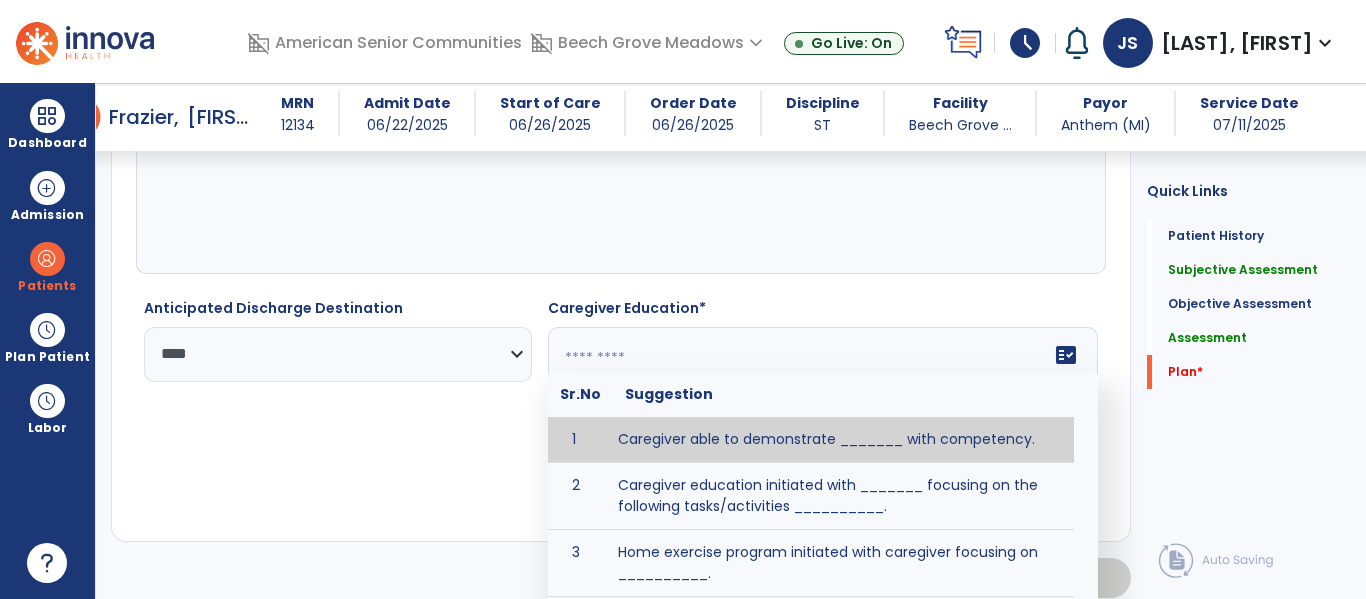 click on "fact_check  Sr.No Suggestion 1 Caregiver able to demonstrate _______ with competency. 2 Caregiver education initiated with _______ focusing on the following tasks/activities __________. 3 Home exercise program initiated with caregiver focusing on __________. 4 Patient educated in precautions and is able to recount information with [VALUE]% accuracy." 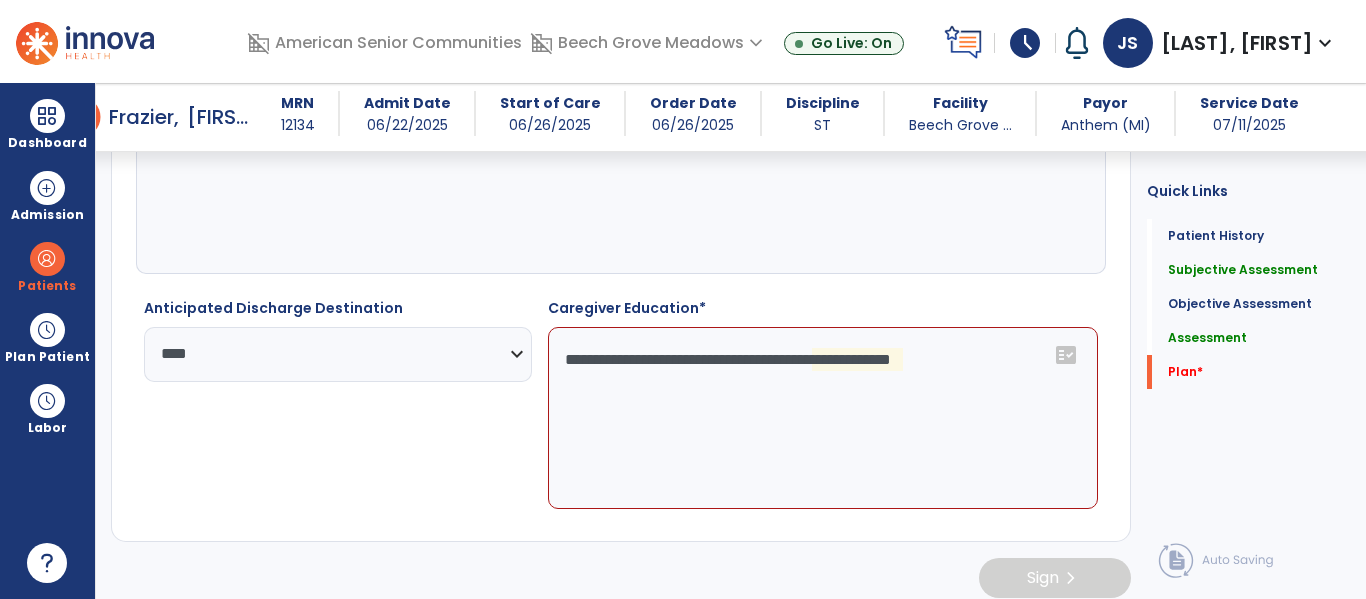 click on "**********" 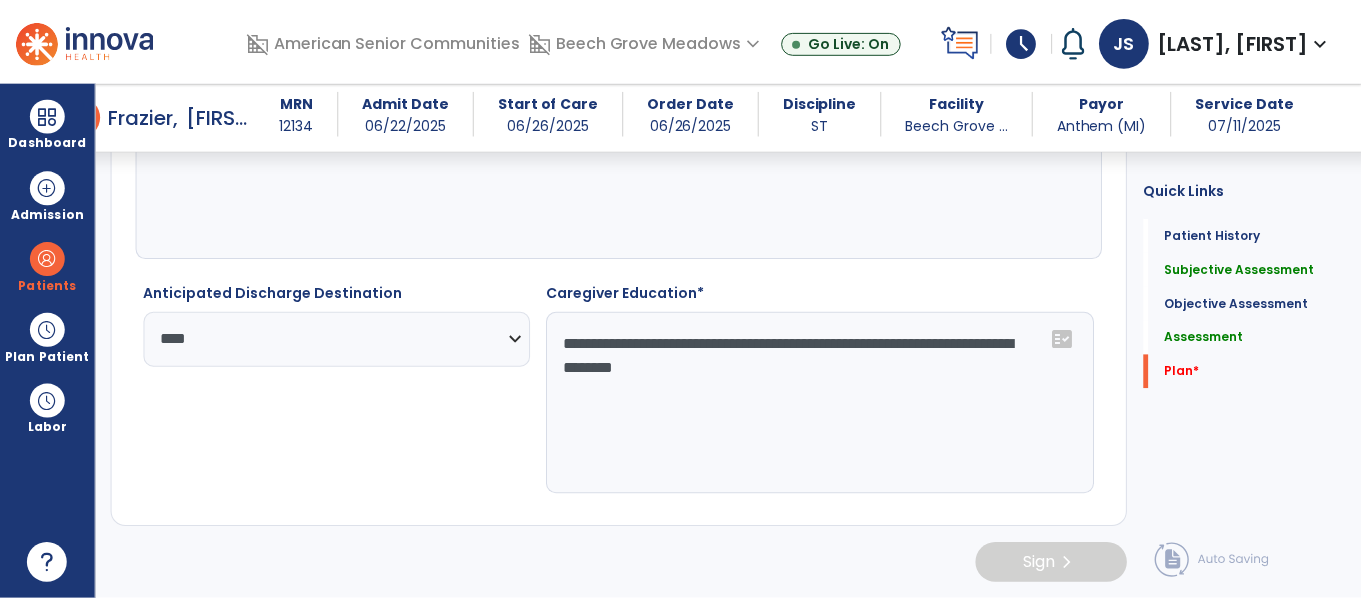 scroll, scrollTop: 2472, scrollLeft: 0, axis: vertical 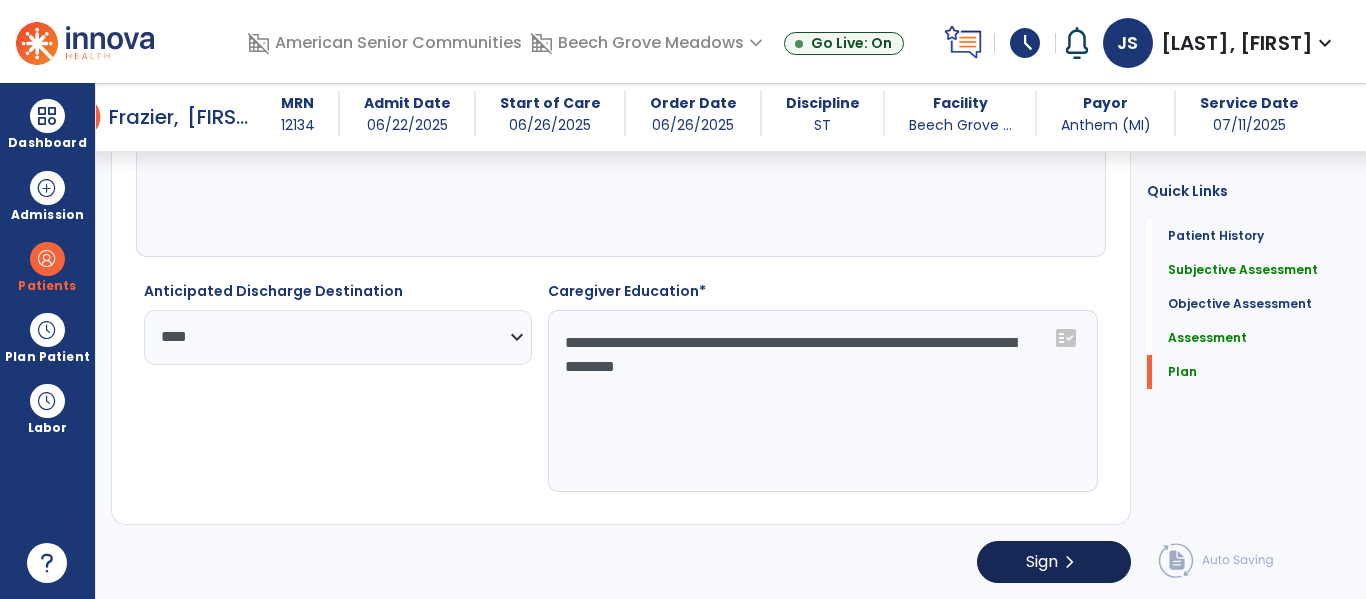 type on "**********" 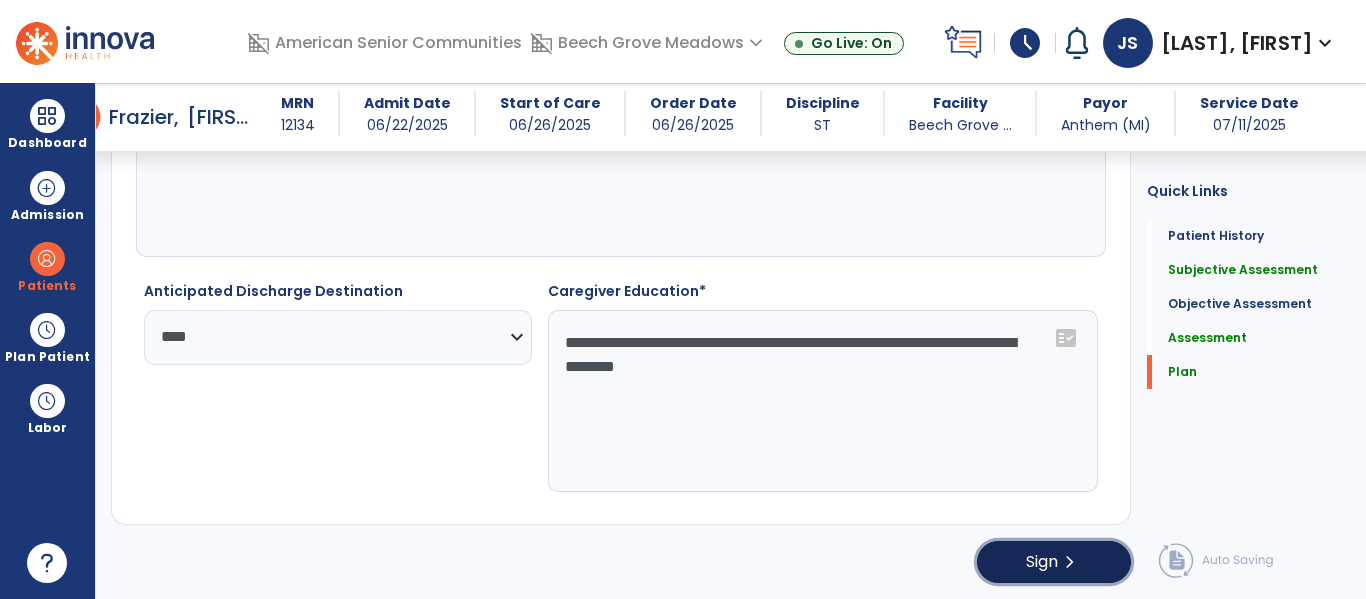 click on "Sign  chevron_right" 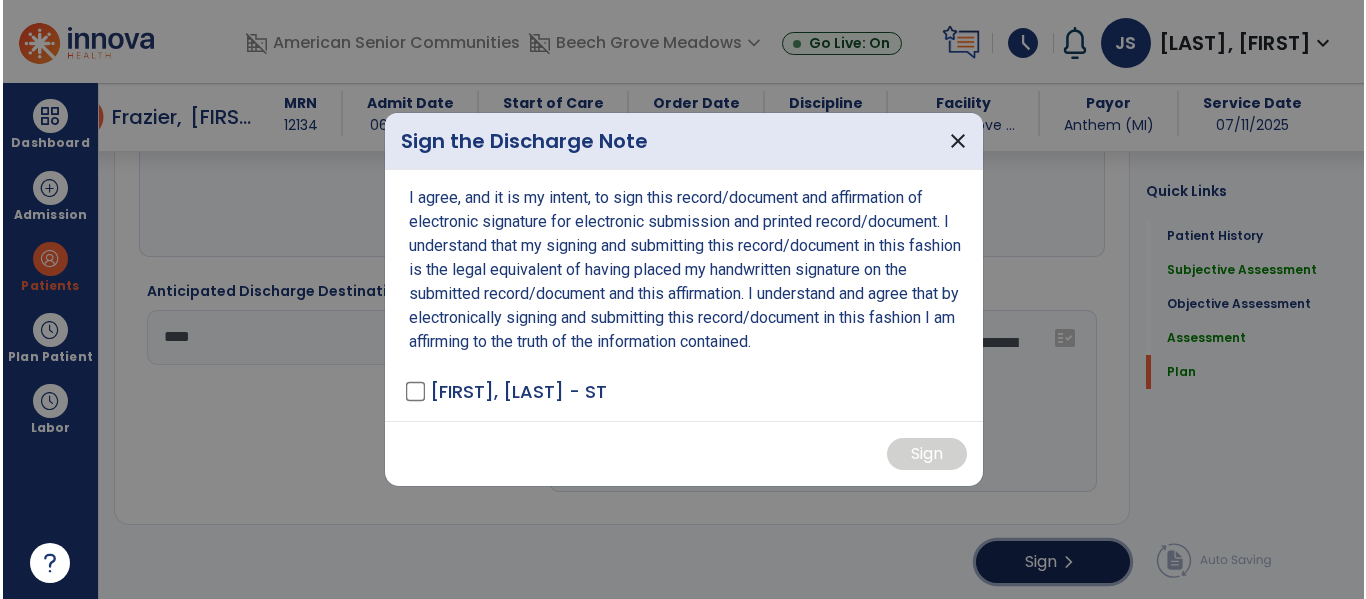 scroll, scrollTop: 2472, scrollLeft: 0, axis: vertical 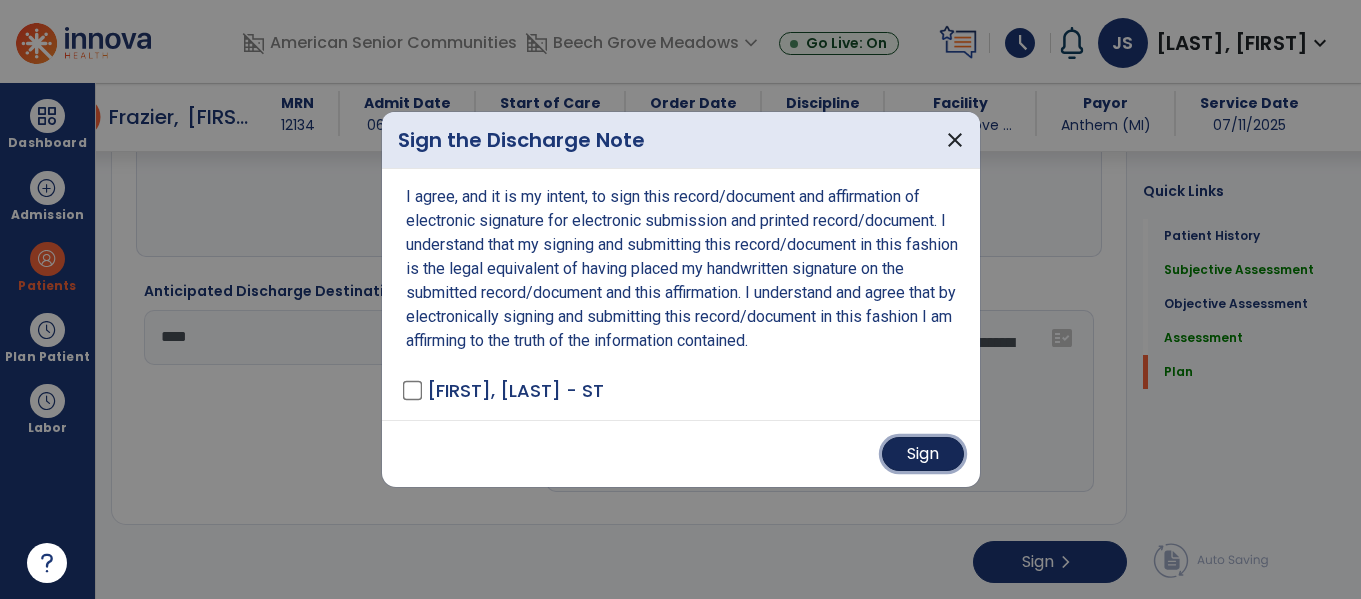 click on "Sign" at bounding box center [923, 454] 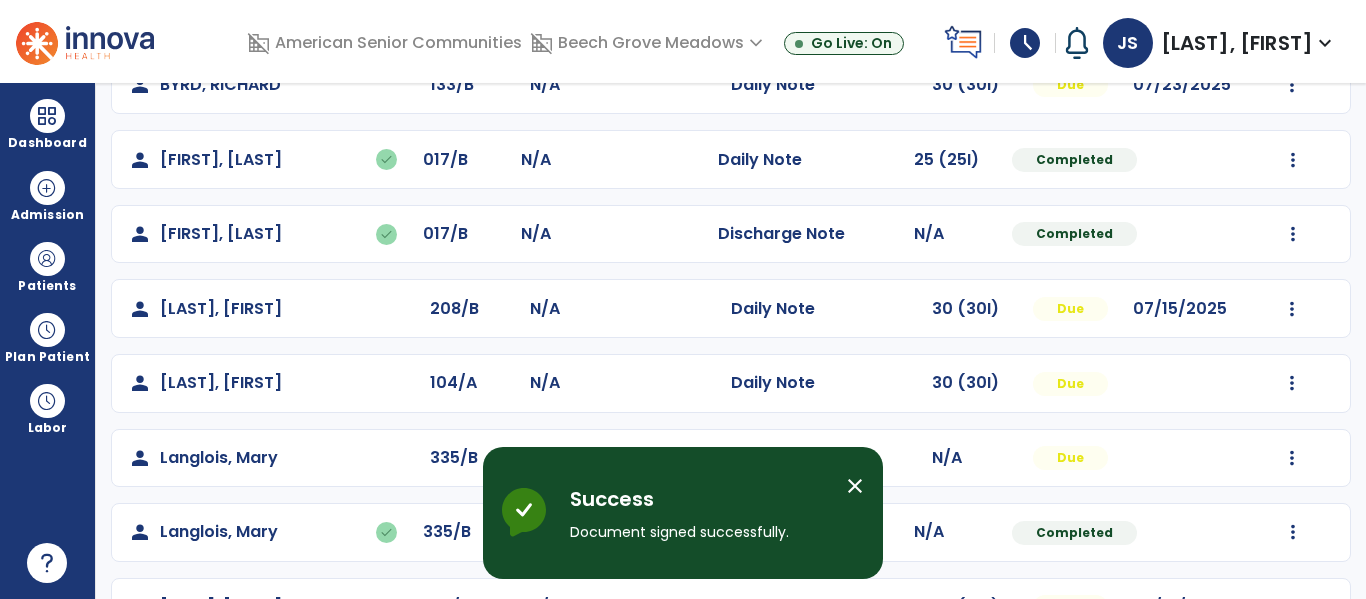 scroll, scrollTop: 330, scrollLeft: 0, axis: vertical 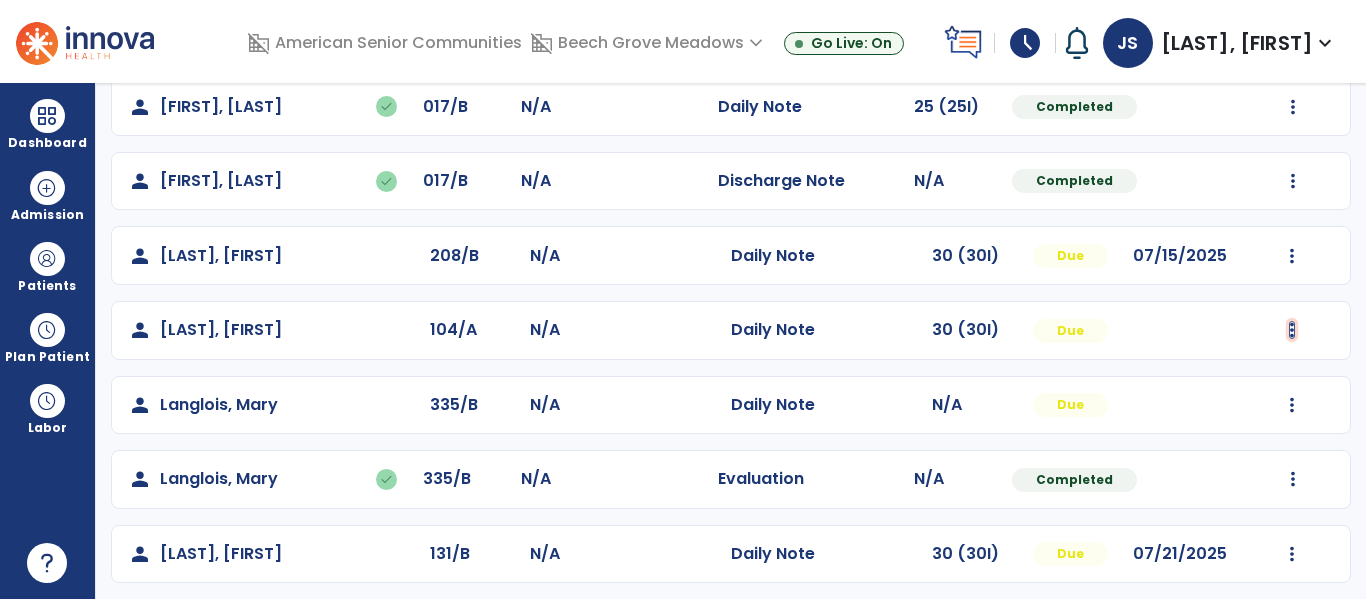 click at bounding box center [1292, 32] 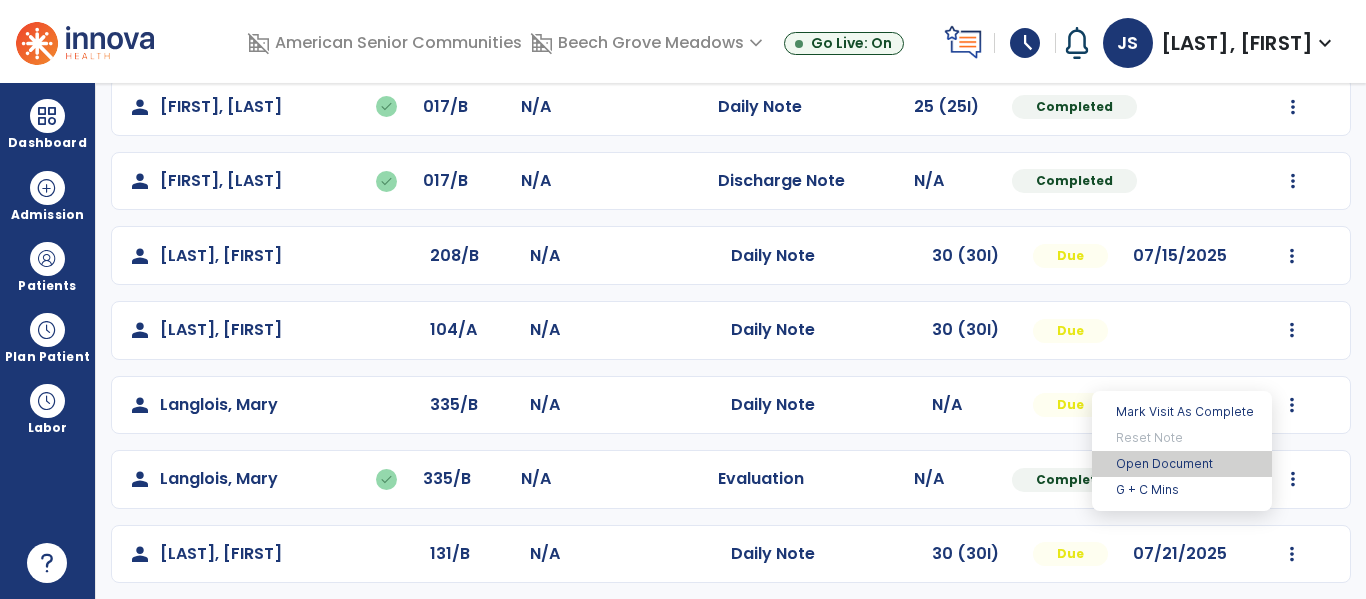 click on "Open Document" at bounding box center (1182, 464) 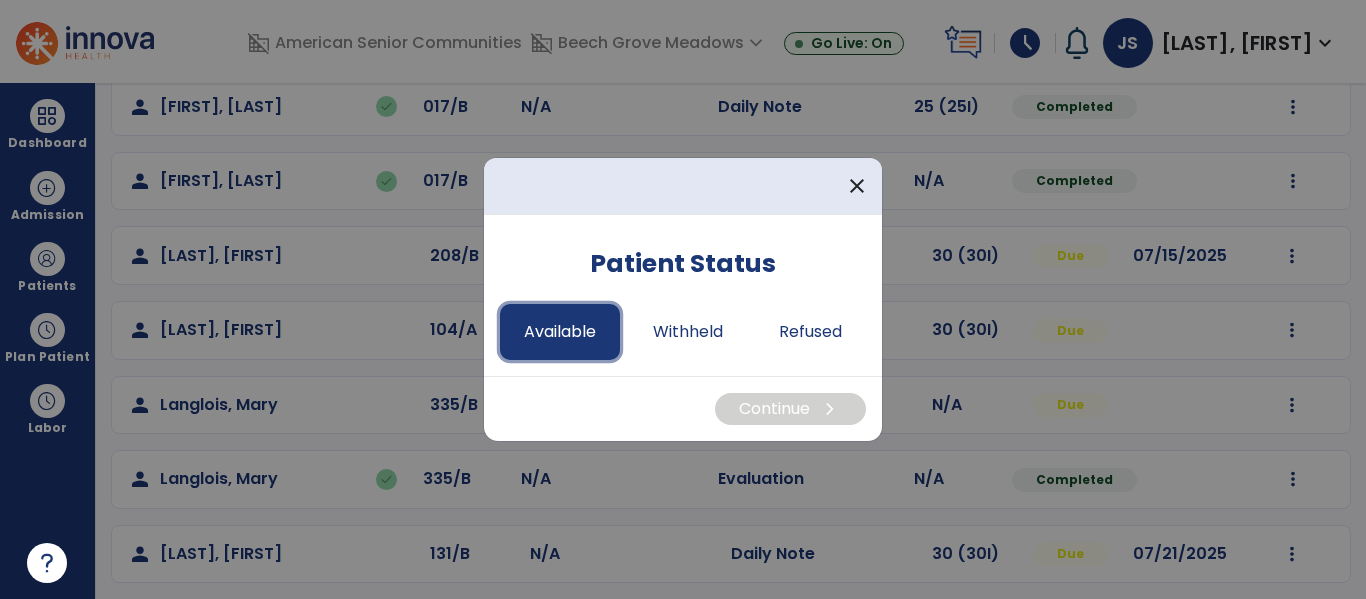 click on "Available" at bounding box center [560, 332] 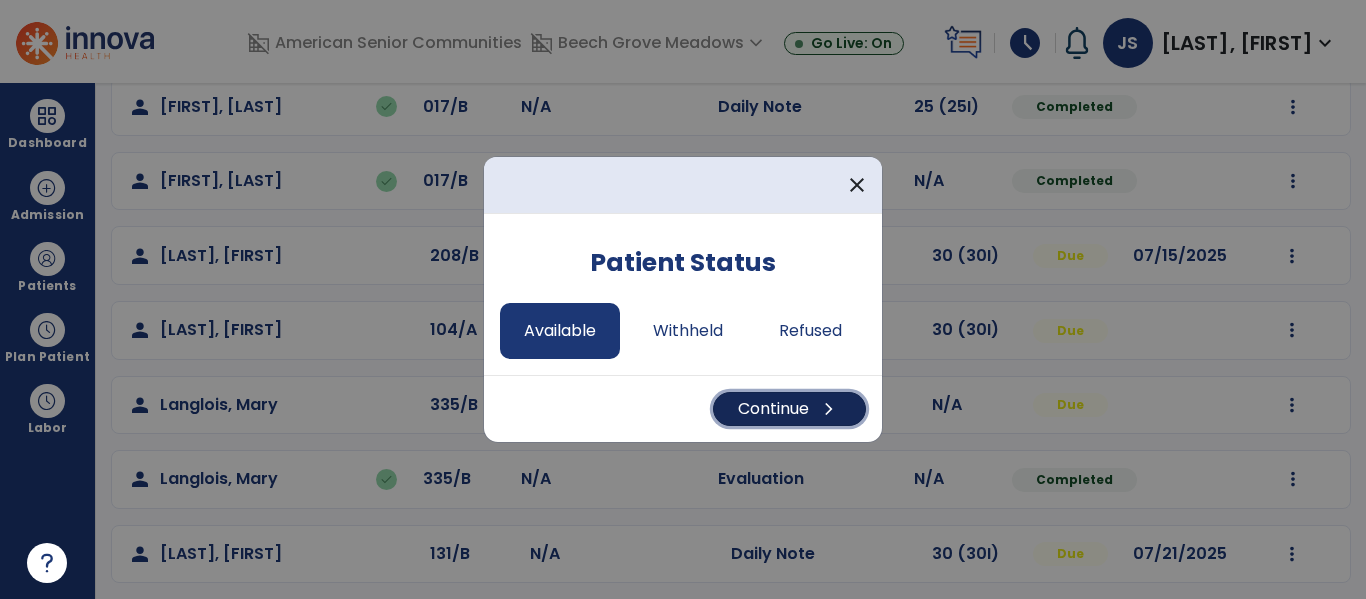click on "Continue   chevron_right" at bounding box center (789, 409) 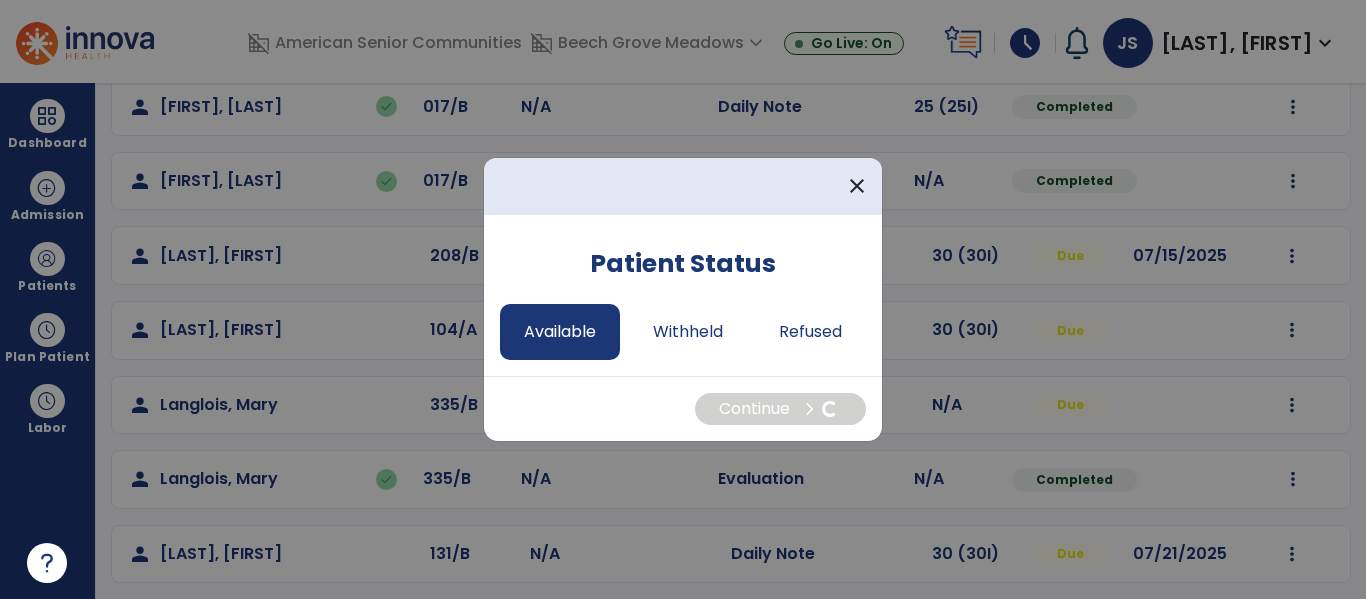 select on "*" 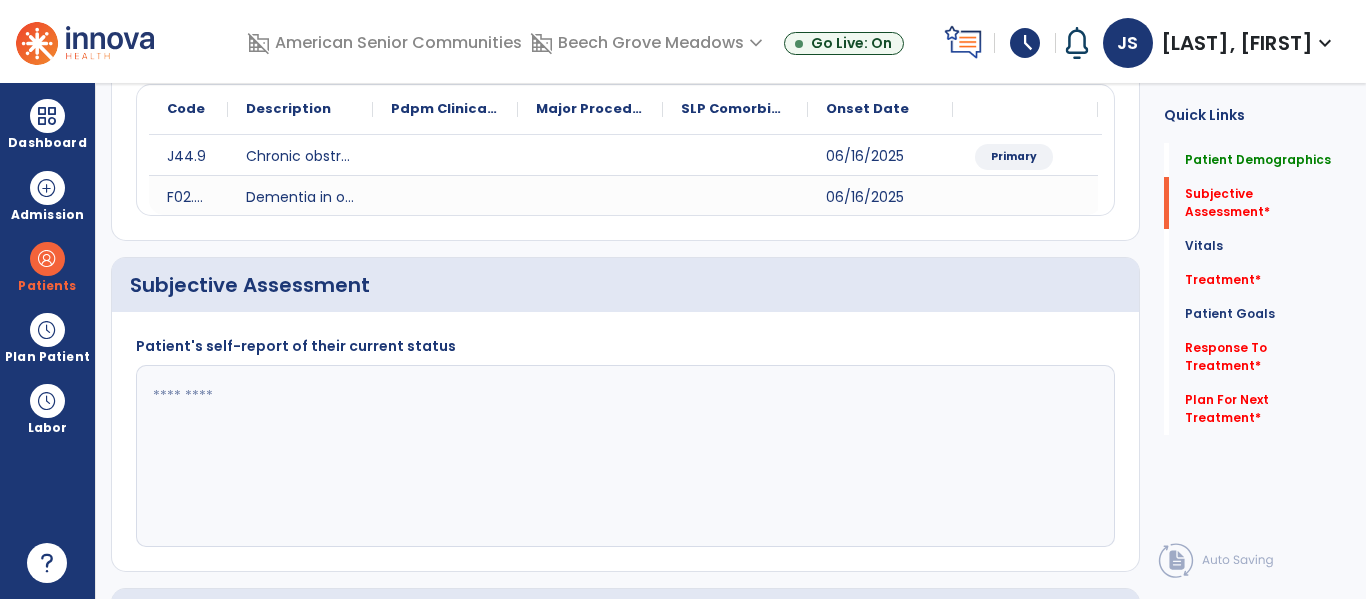 click 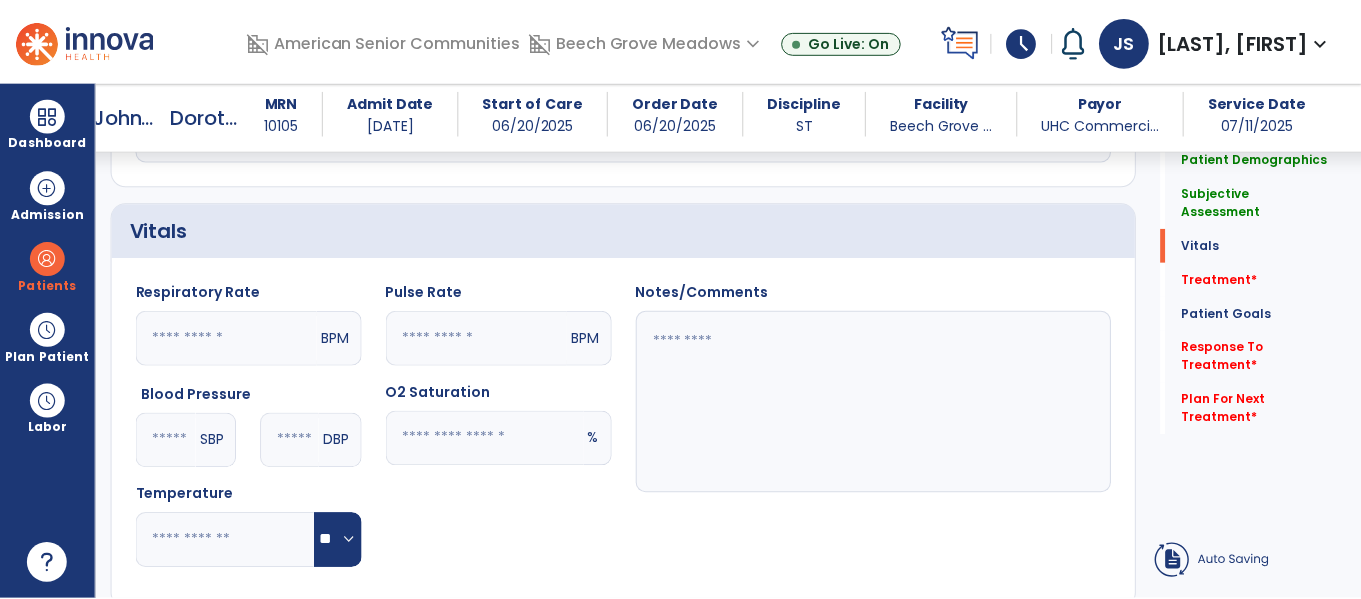 scroll, scrollTop: 961, scrollLeft: 0, axis: vertical 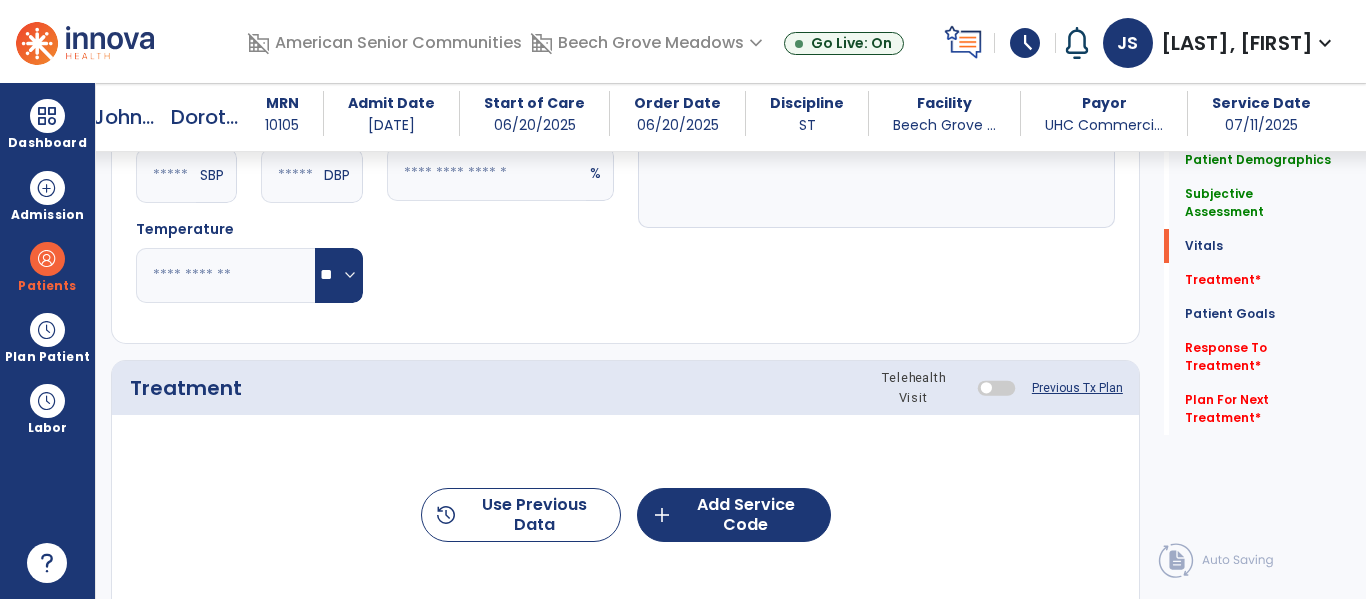 type on "**********" 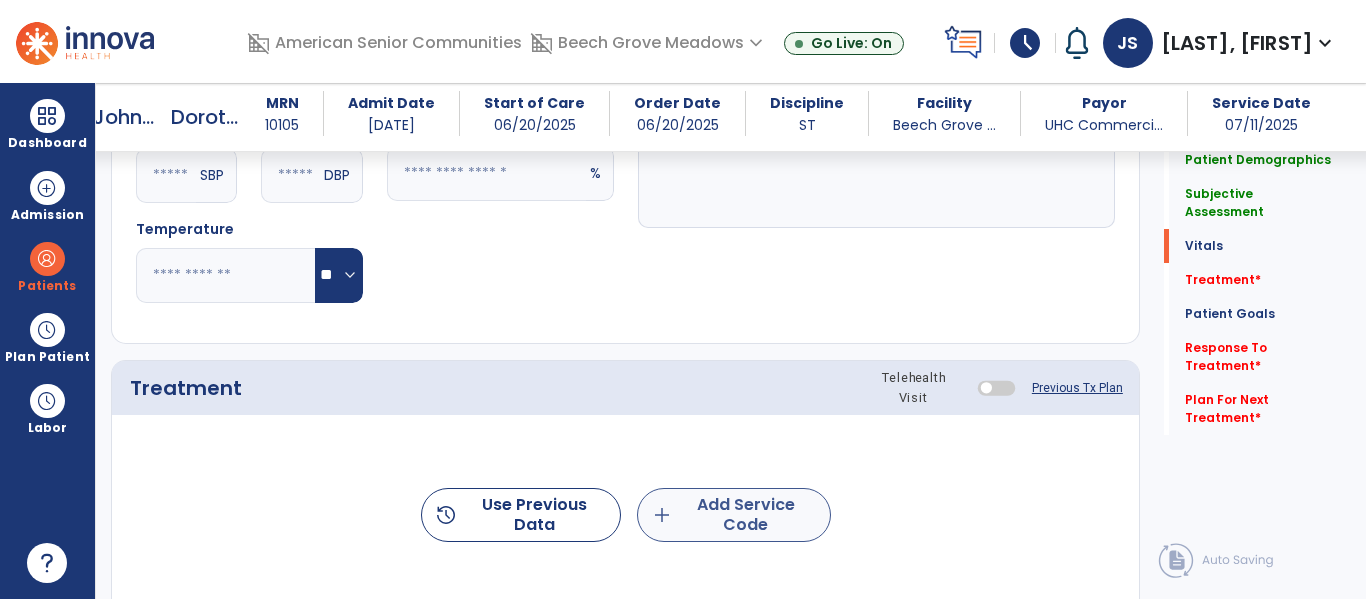 drag, startPoint x: 728, startPoint y: 531, endPoint x: 728, endPoint y: 548, distance: 17 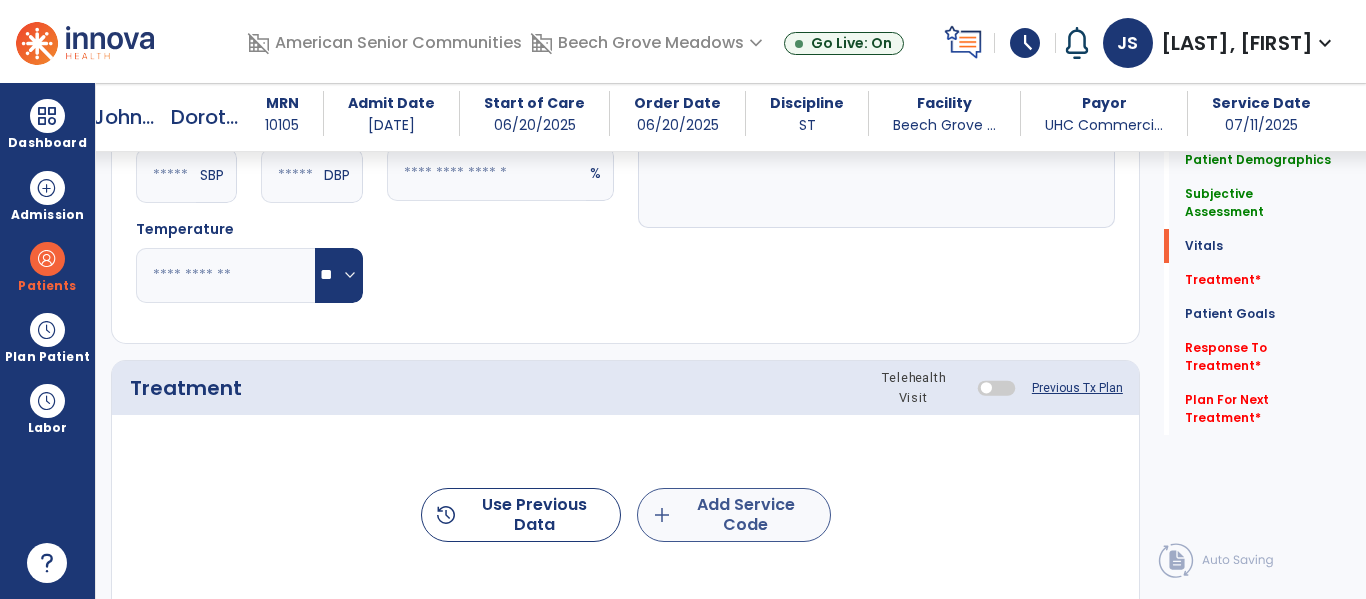 click on "history  Use Previous Data  add  Add Service Code" 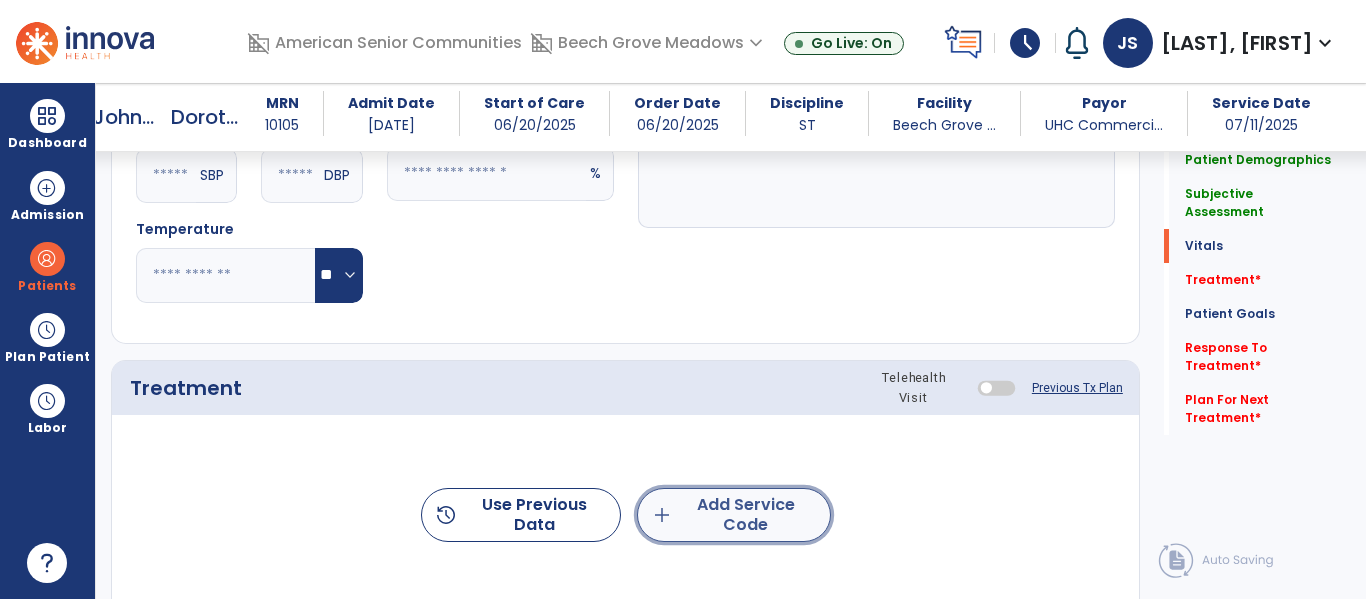 click on "add  Add Service Code" 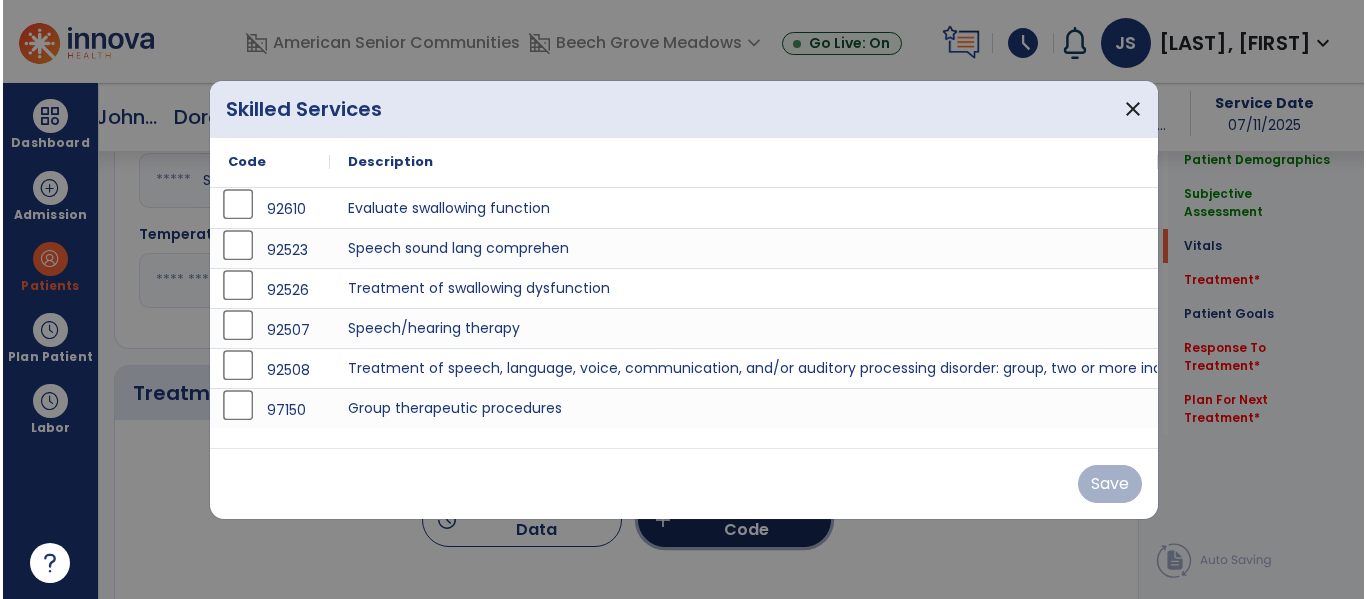 scroll, scrollTop: 961, scrollLeft: 0, axis: vertical 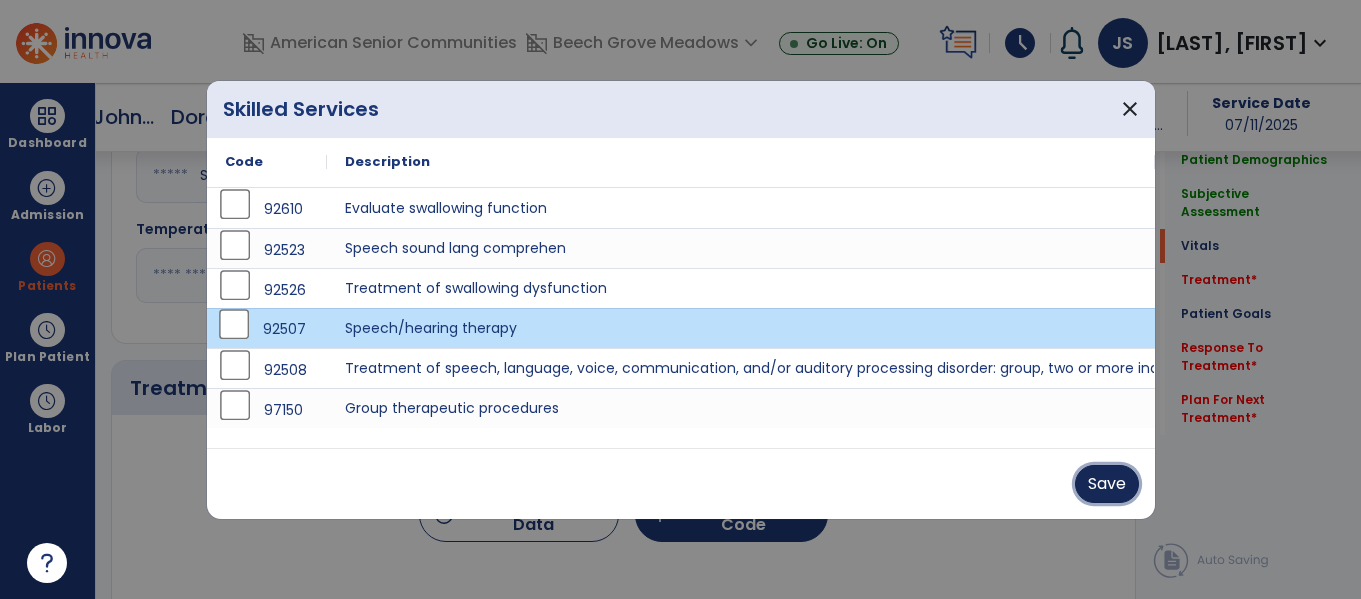 click on "Save" at bounding box center [1107, 484] 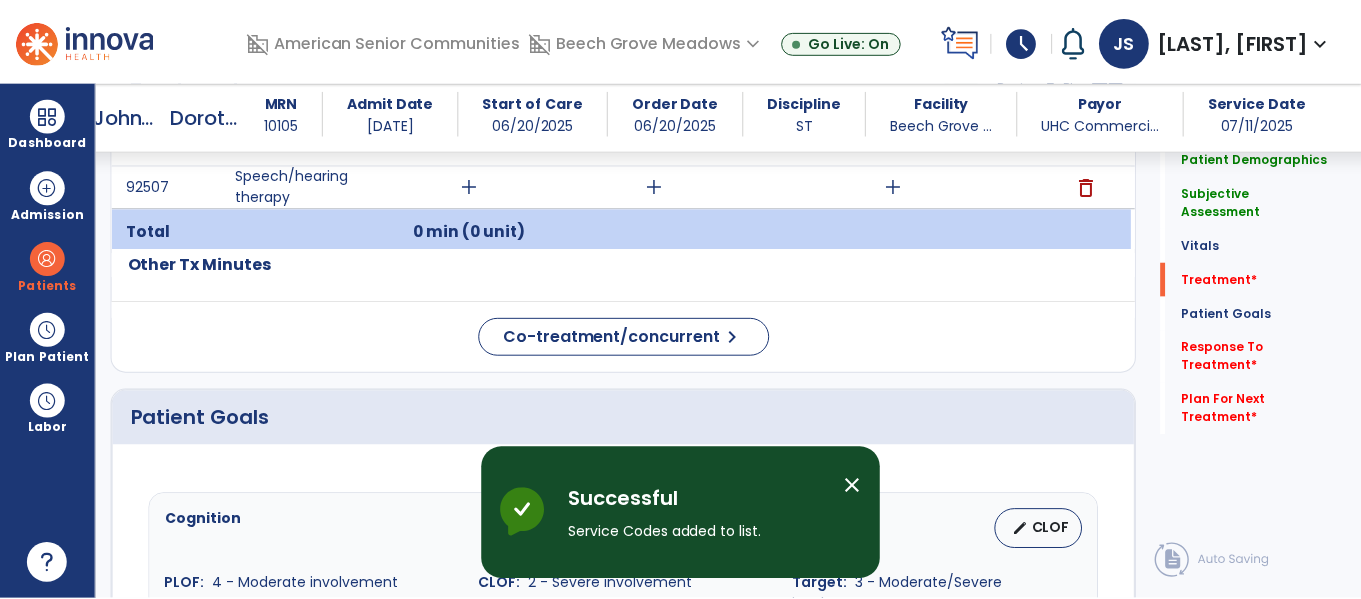 scroll, scrollTop: 1261, scrollLeft: 0, axis: vertical 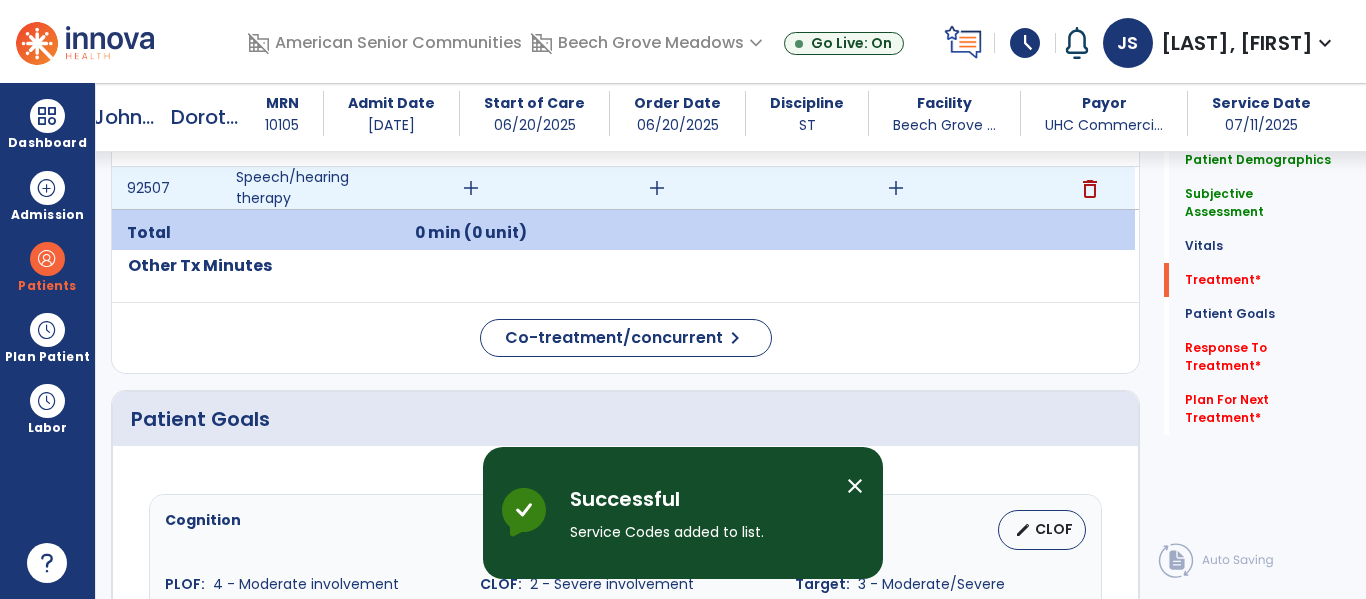 click on "add" at bounding box center (896, 188) 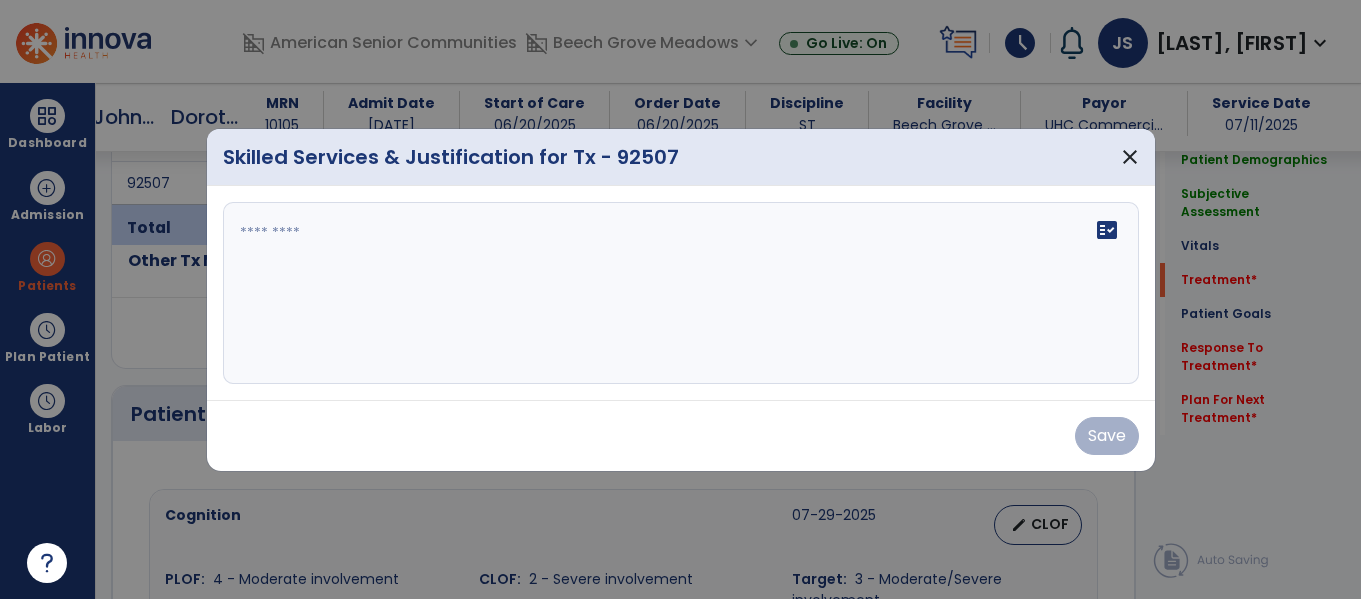 scroll, scrollTop: 1261, scrollLeft: 0, axis: vertical 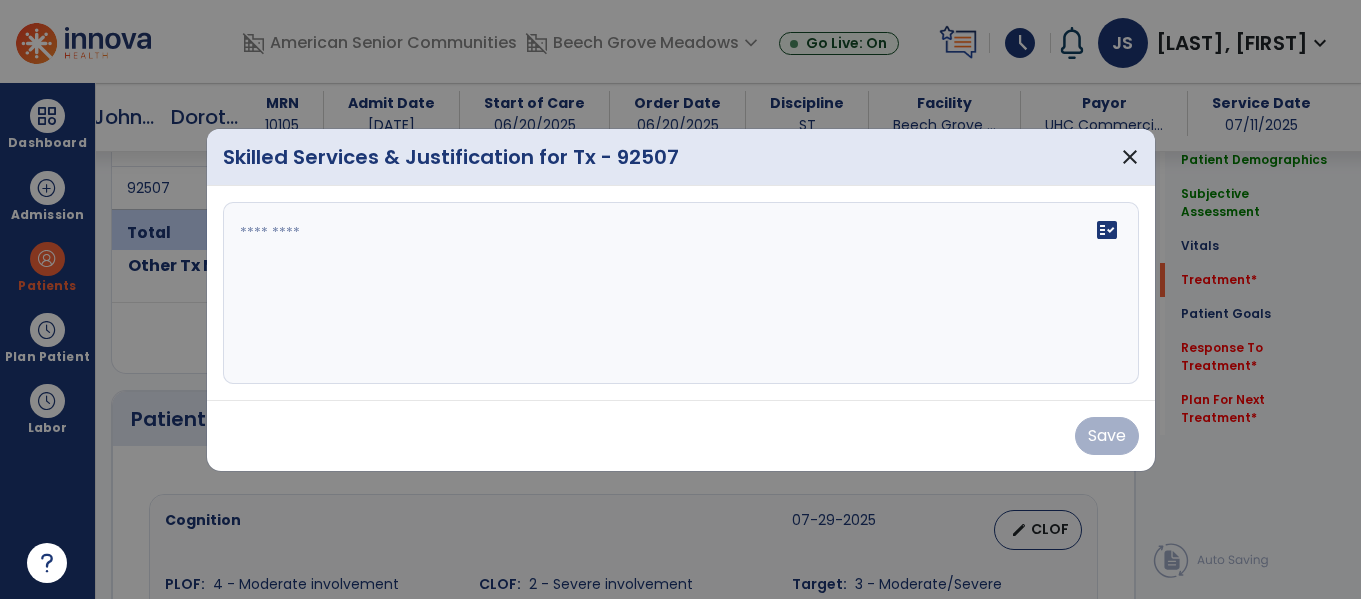 click on "fact_check" at bounding box center (681, 293) 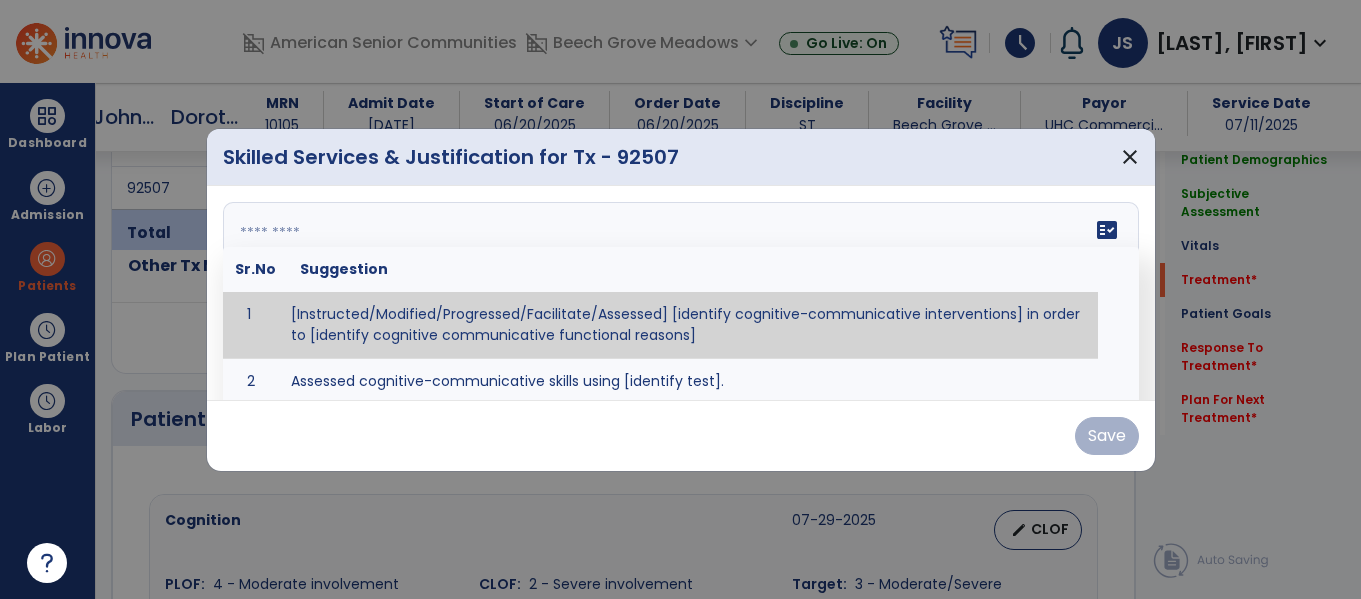 paste on "**********" 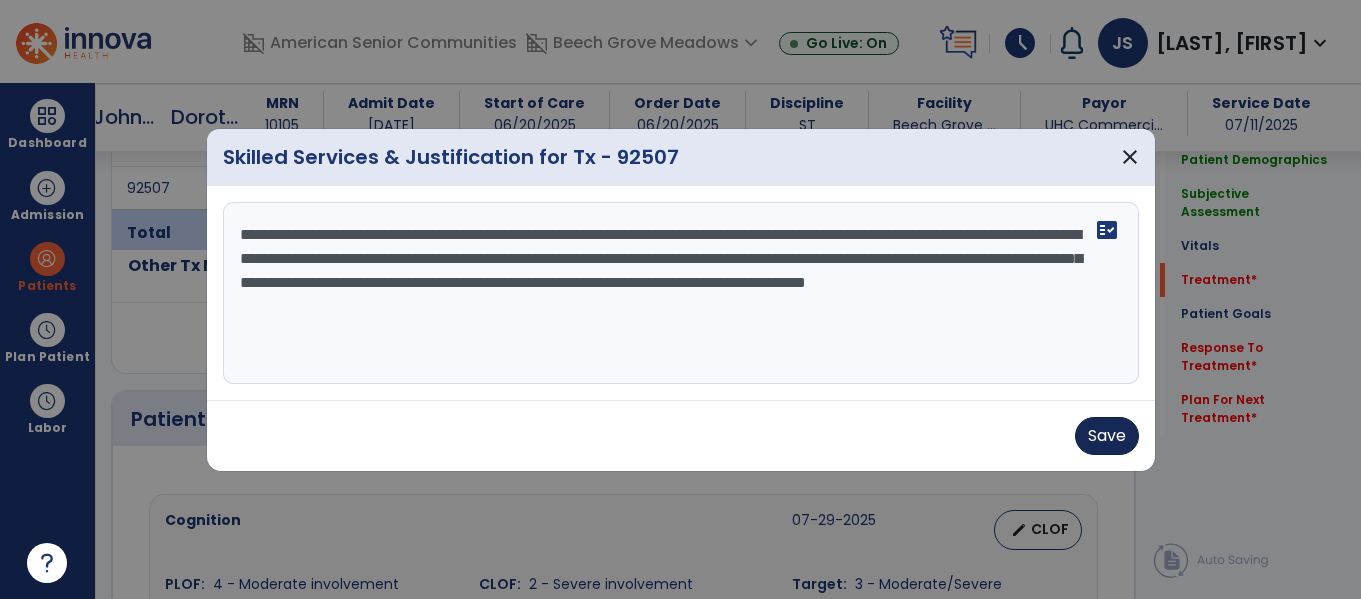 type on "**********" 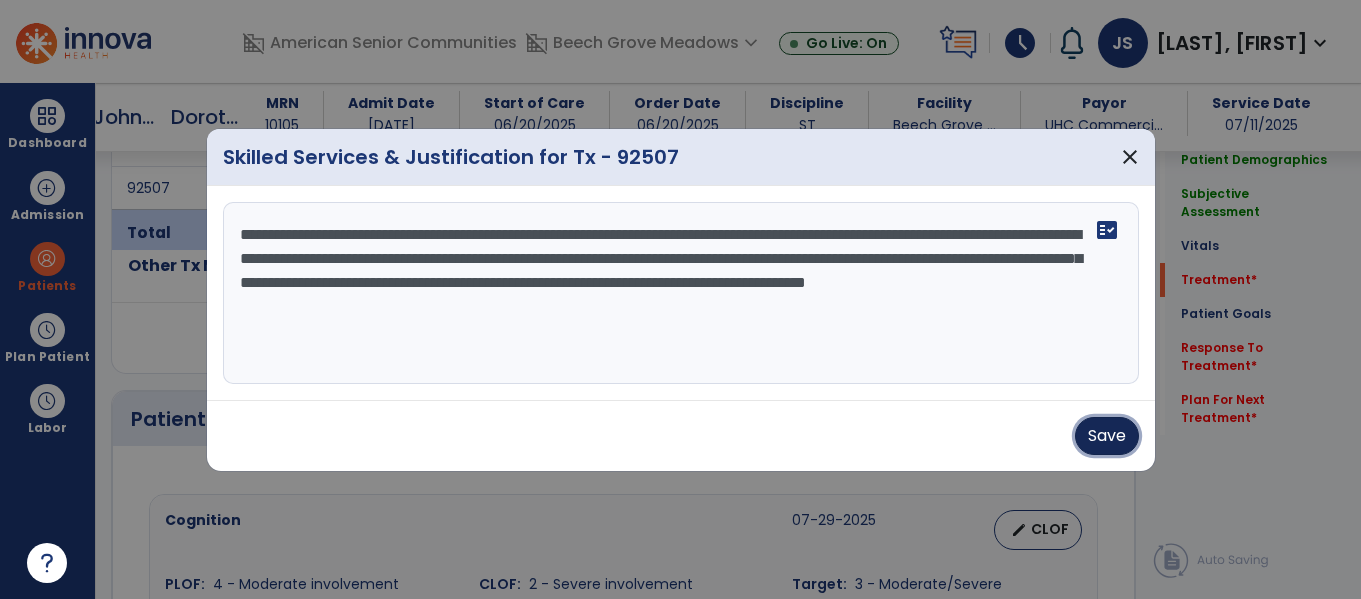 click on "Save" at bounding box center (1107, 436) 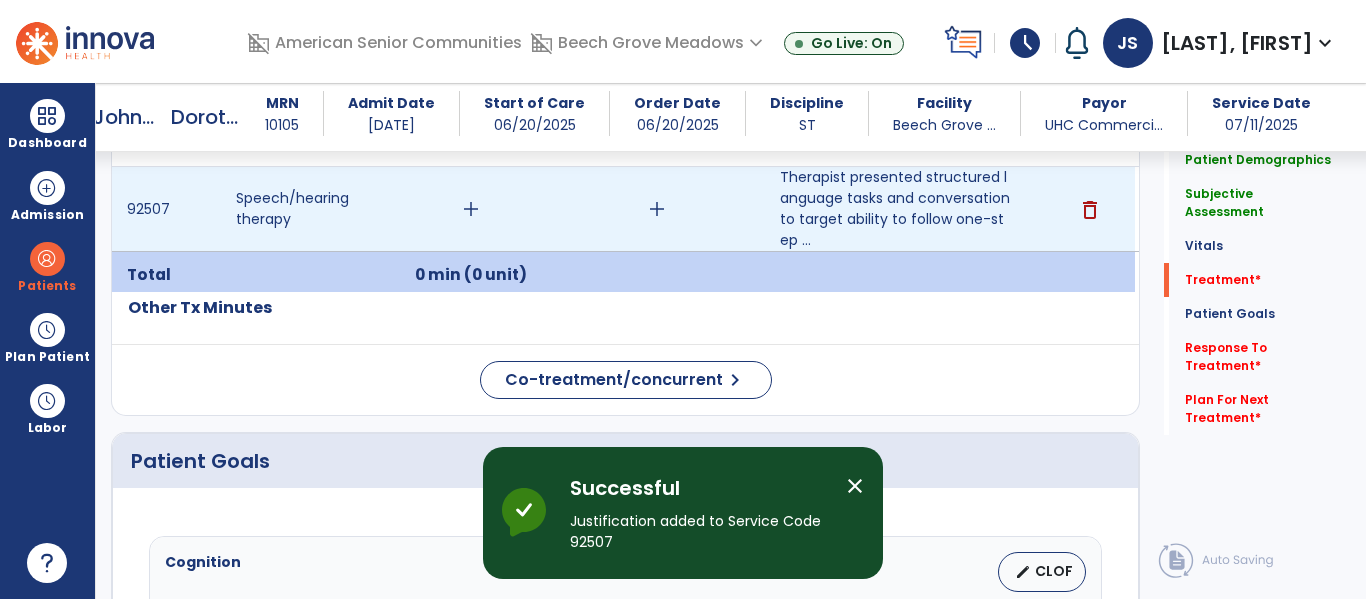 click on "add" at bounding box center [657, 209] 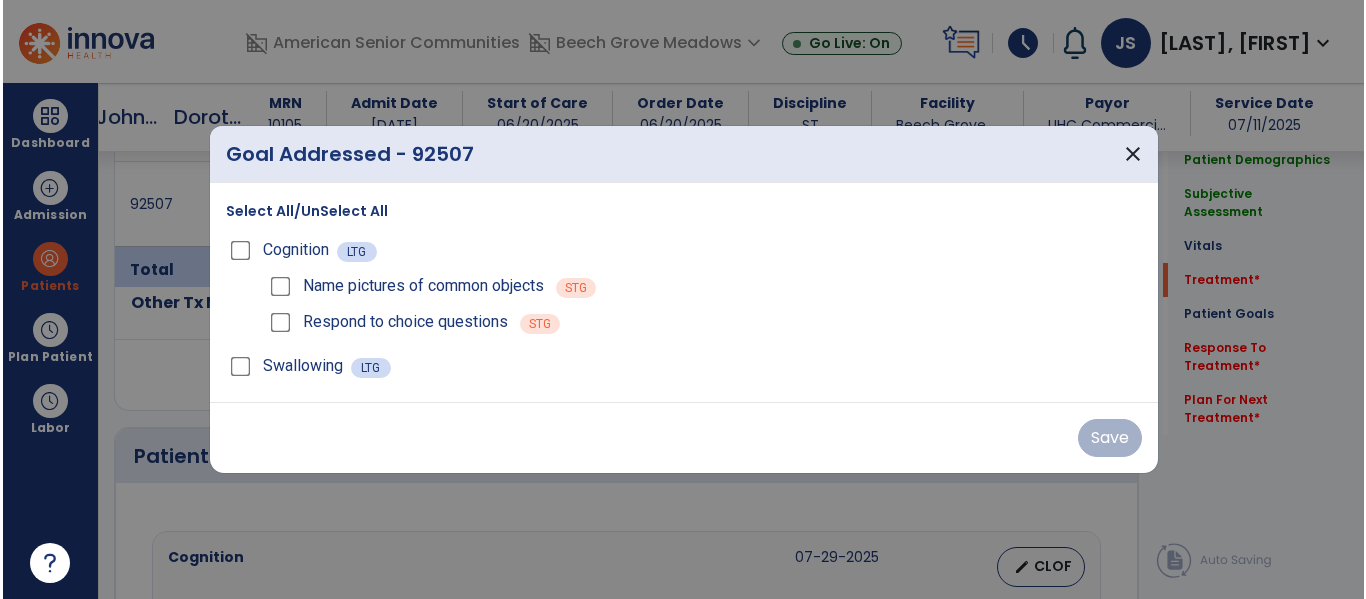scroll, scrollTop: 1261, scrollLeft: 0, axis: vertical 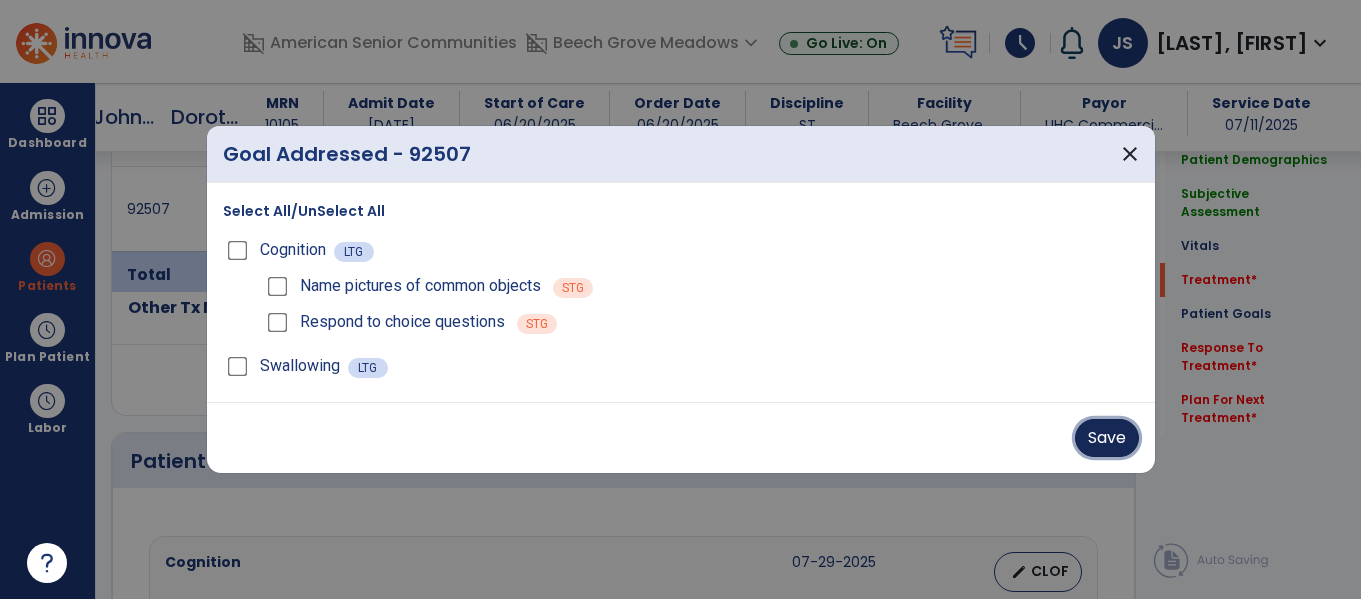 click on "Save" at bounding box center [1107, 438] 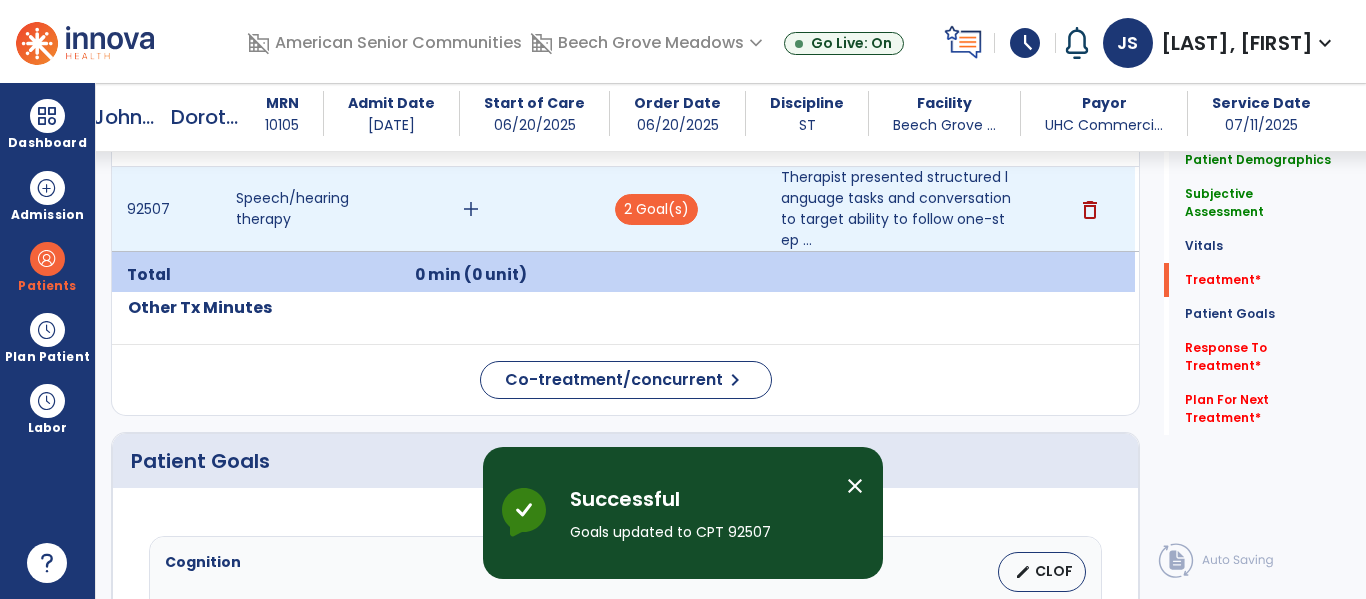 click on "add" at bounding box center [471, 209] 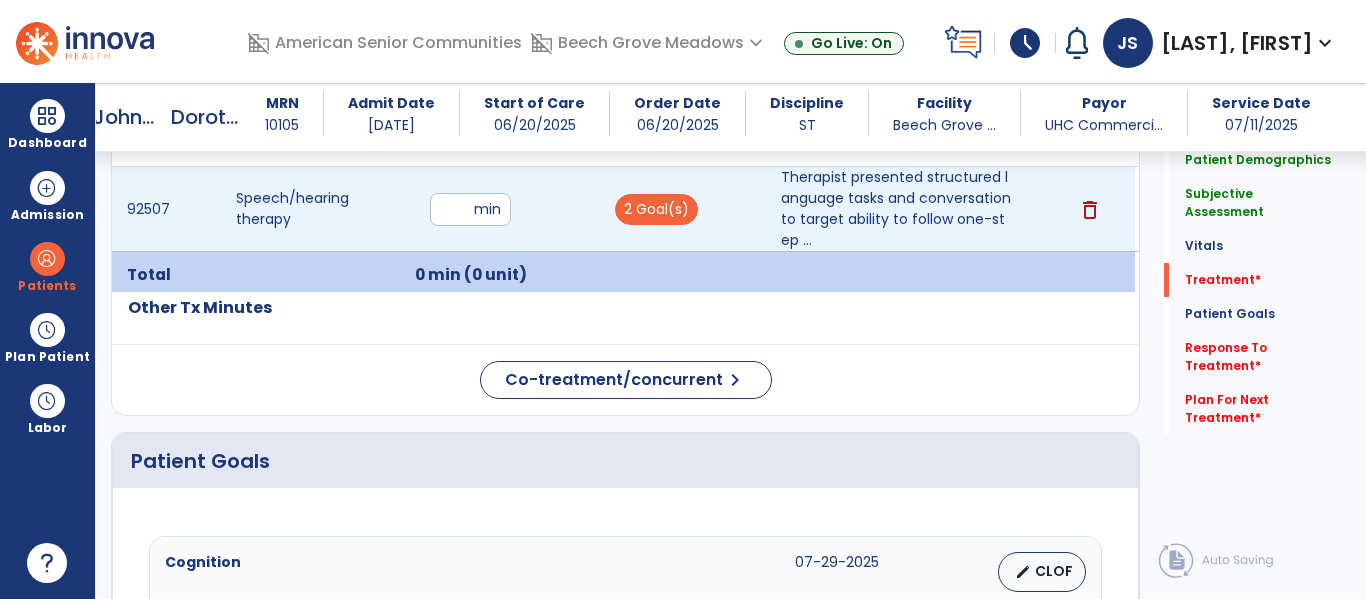 type on "**" 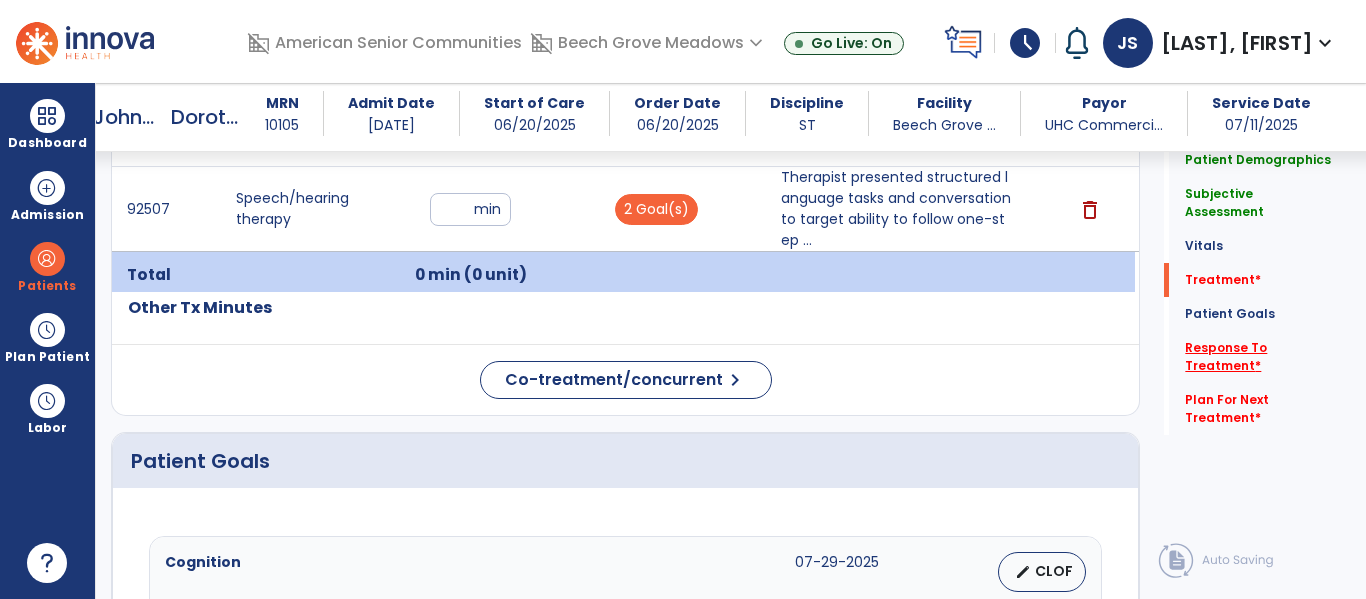 click on "Response To Treatment   *" 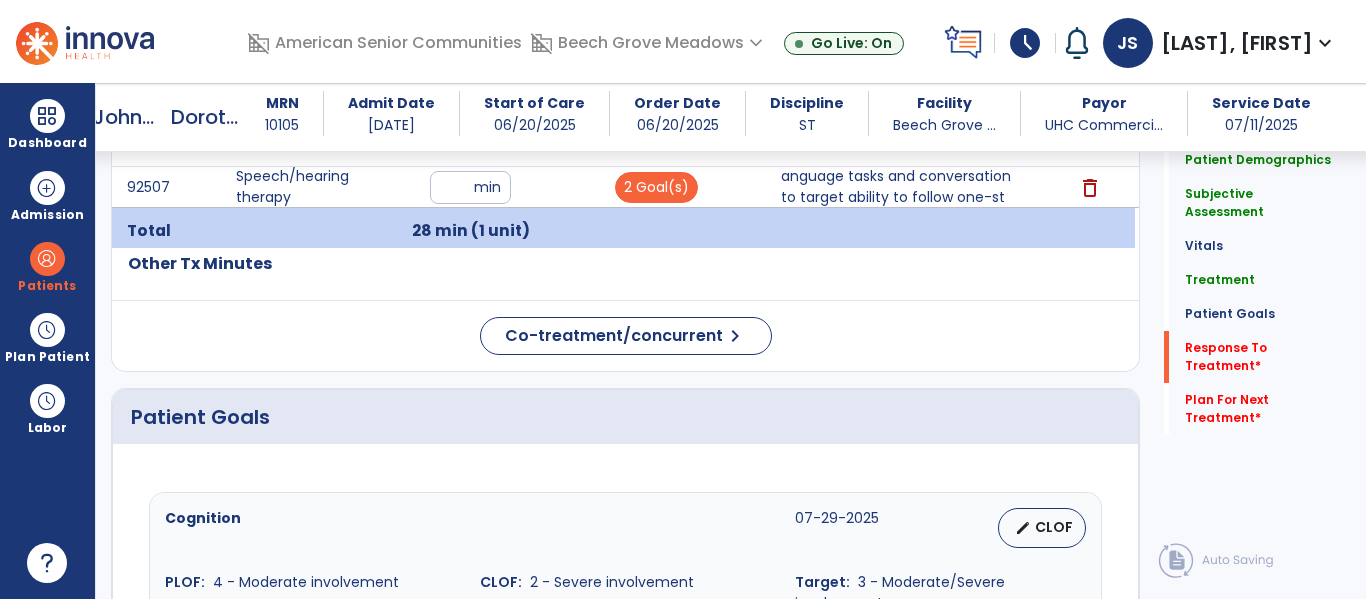 click on "fact_check" 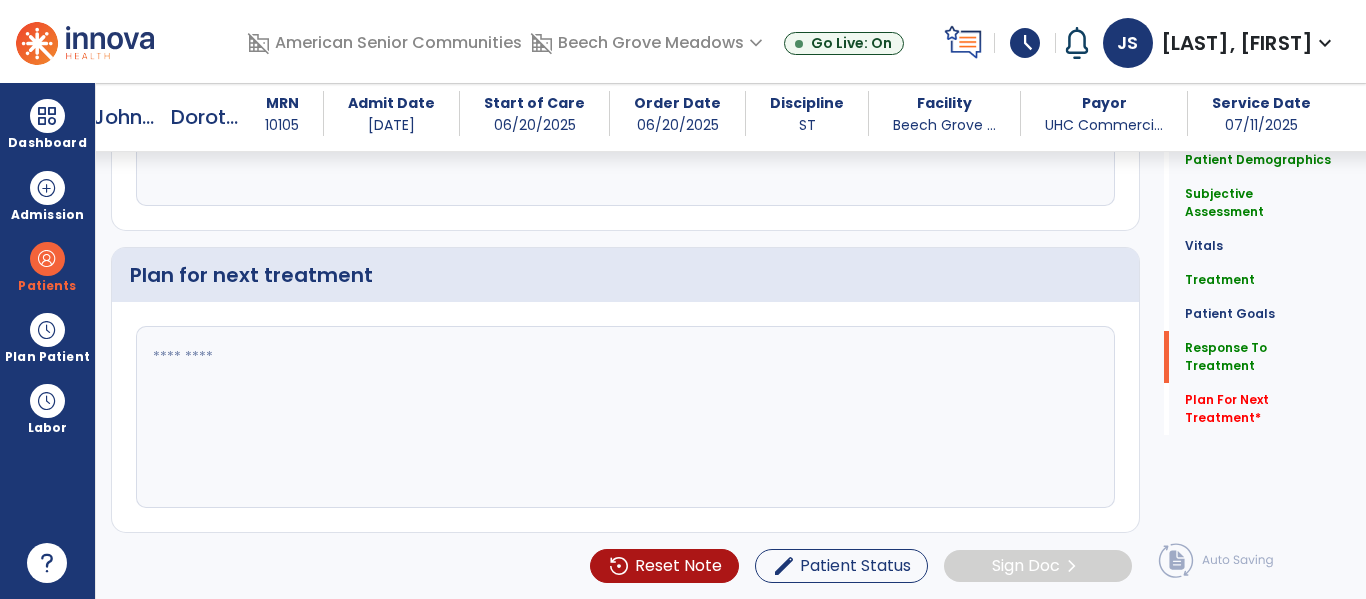 scroll, scrollTop: 2997, scrollLeft: 0, axis: vertical 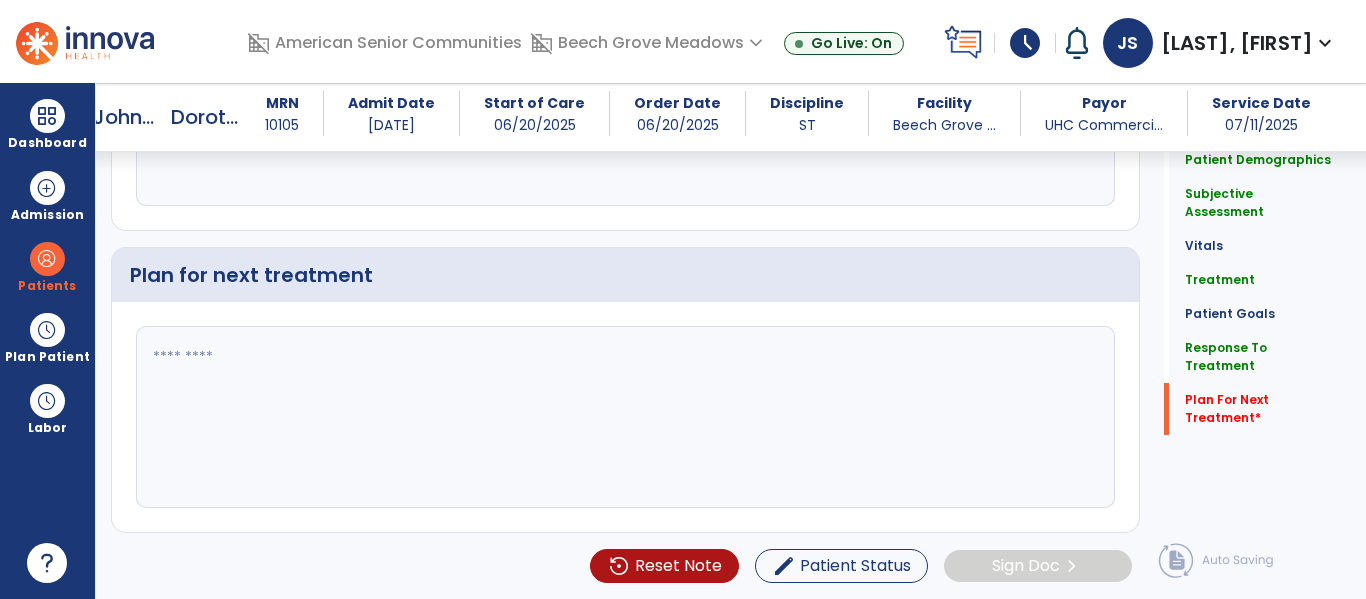 type on "**********" 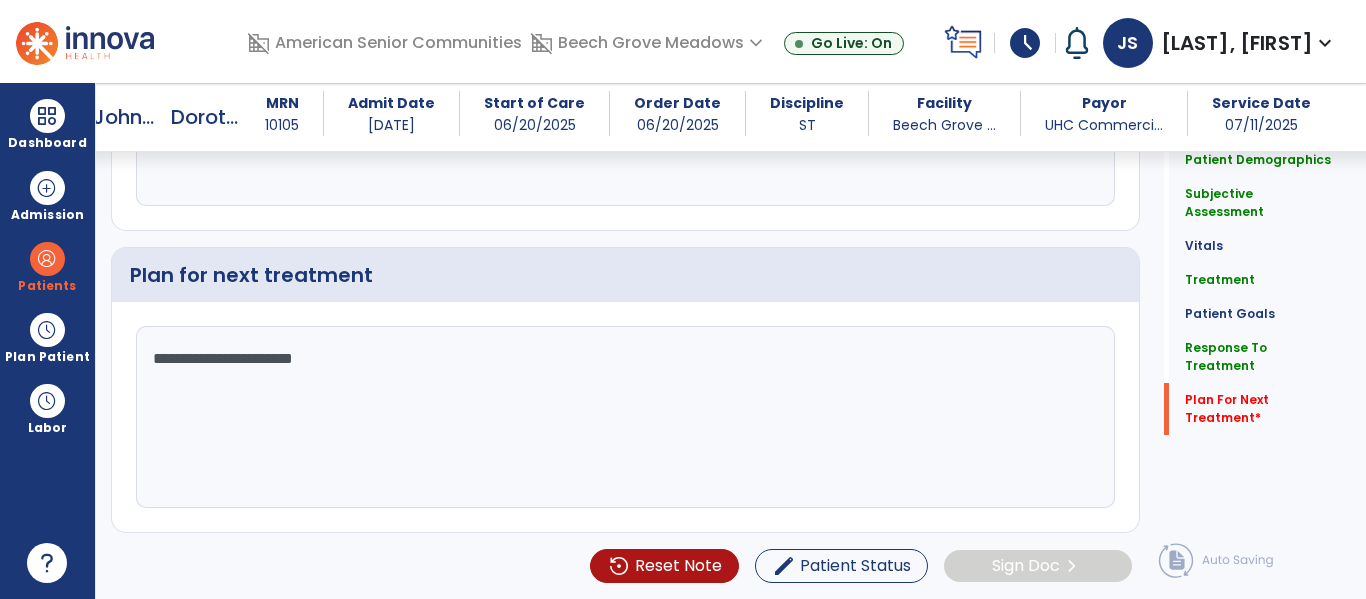 scroll, scrollTop: 3003, scrollLeft: 0, axis: vertical 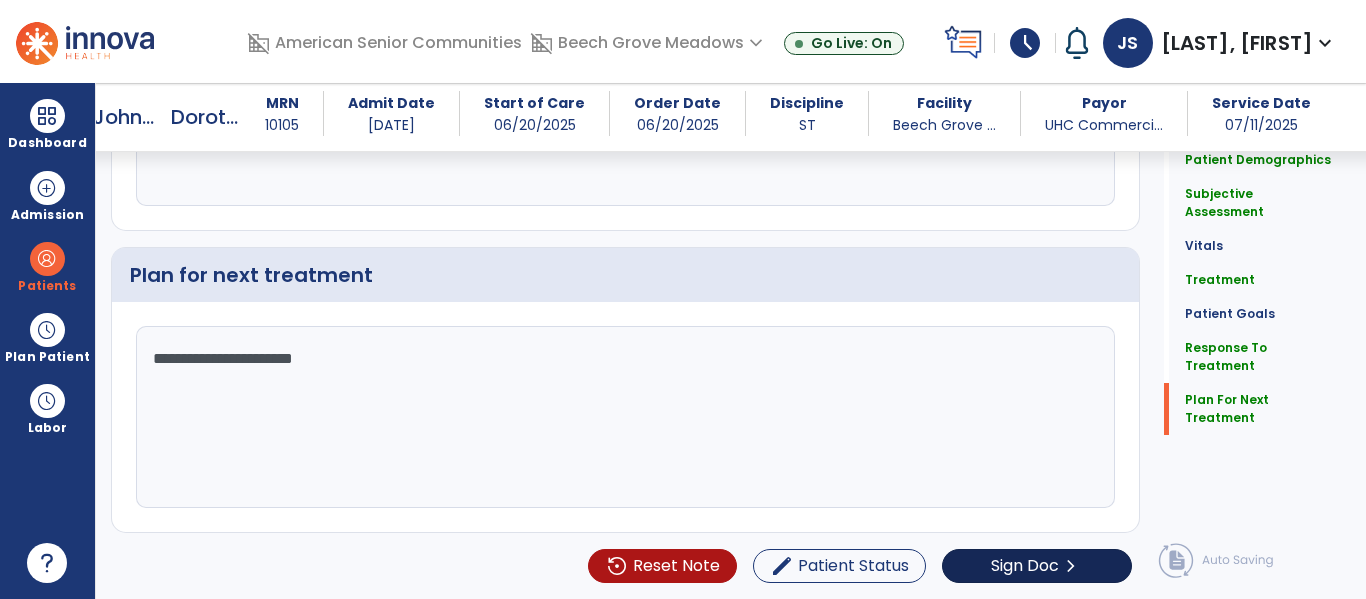 type on "**********" 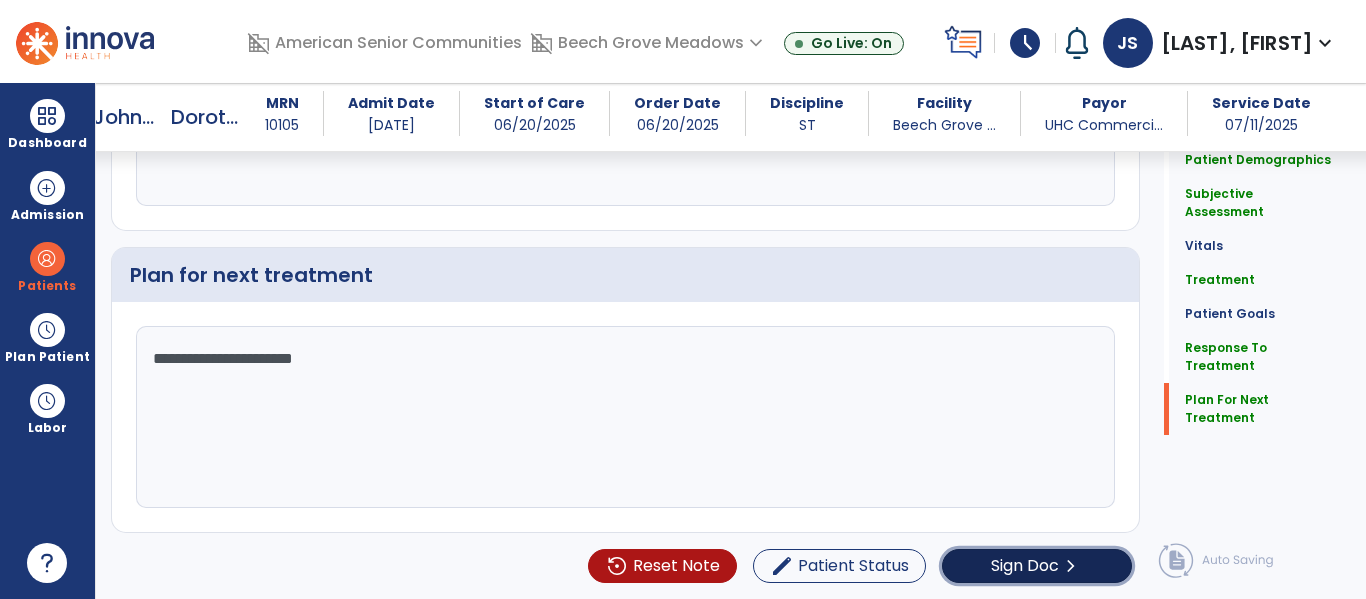 click on "Sign Doc" 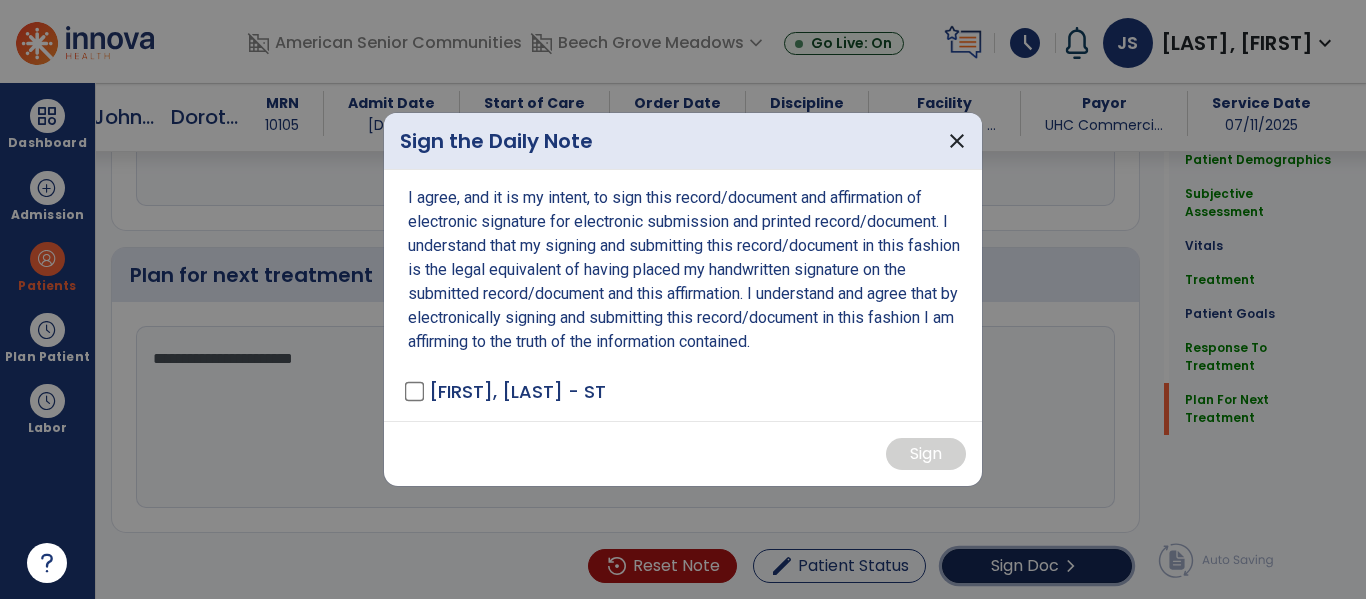 scroll, scrollTop: 3003, scrollLeft: 0, axis: vertical 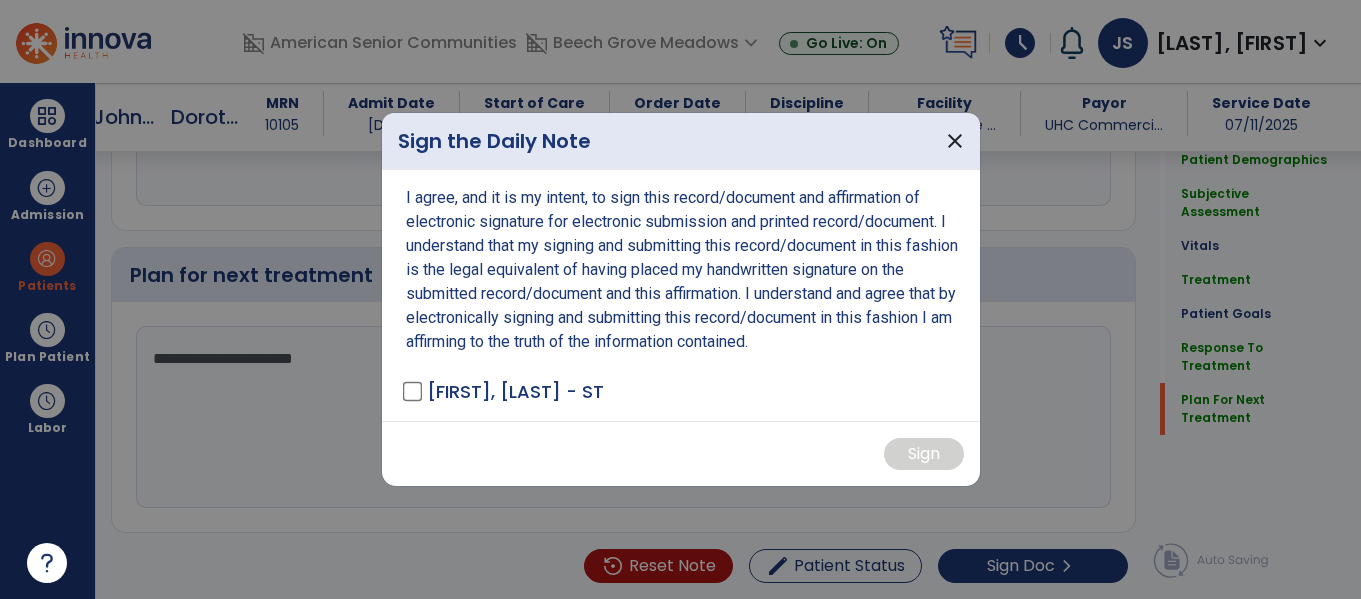 click on "I agree, and it is my intent, to sign this record/document and affirmation of electronic signature for electronic submission and printed record/document. I understand that my signing and submitting this record/document in this fashion is the legal equivalent of having placed my handwritten signature on the submitted record/document and this affirmation. I understand and agree that by electronically signing and submitting this record/document in this fashion I am affirming to the truth of the information contained.  Sturm, Jennifer  - ST" at bounding box center [681, 295] 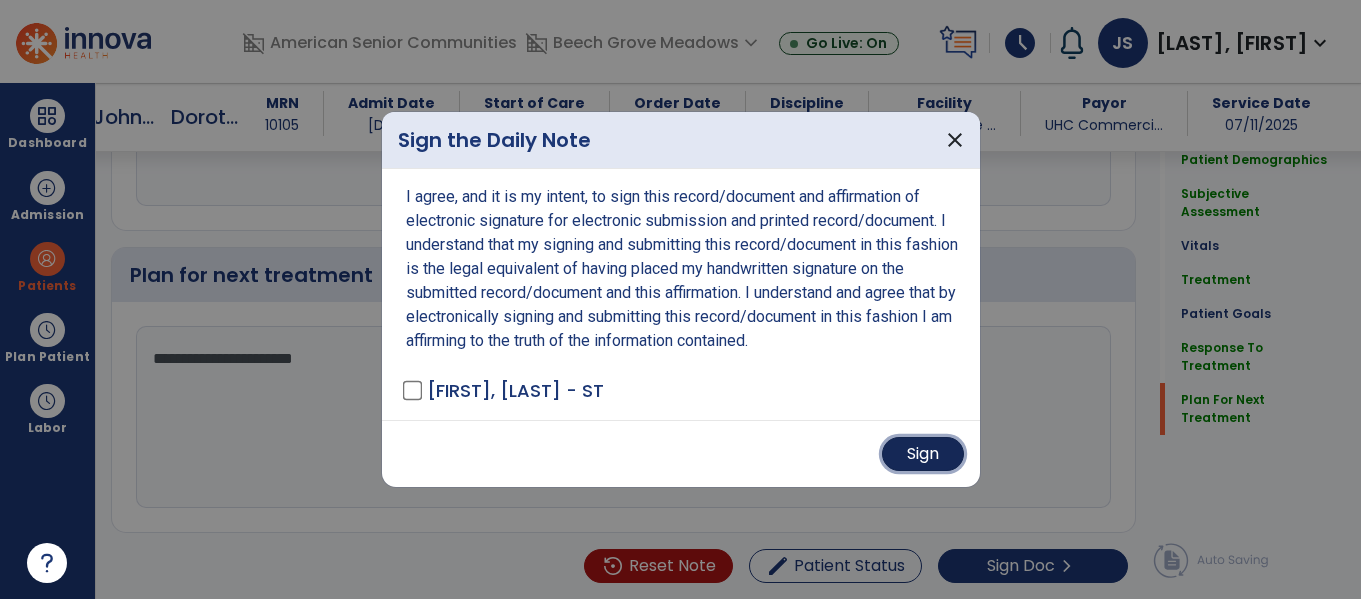 click on "Sign" at bounding box center (923, 454) 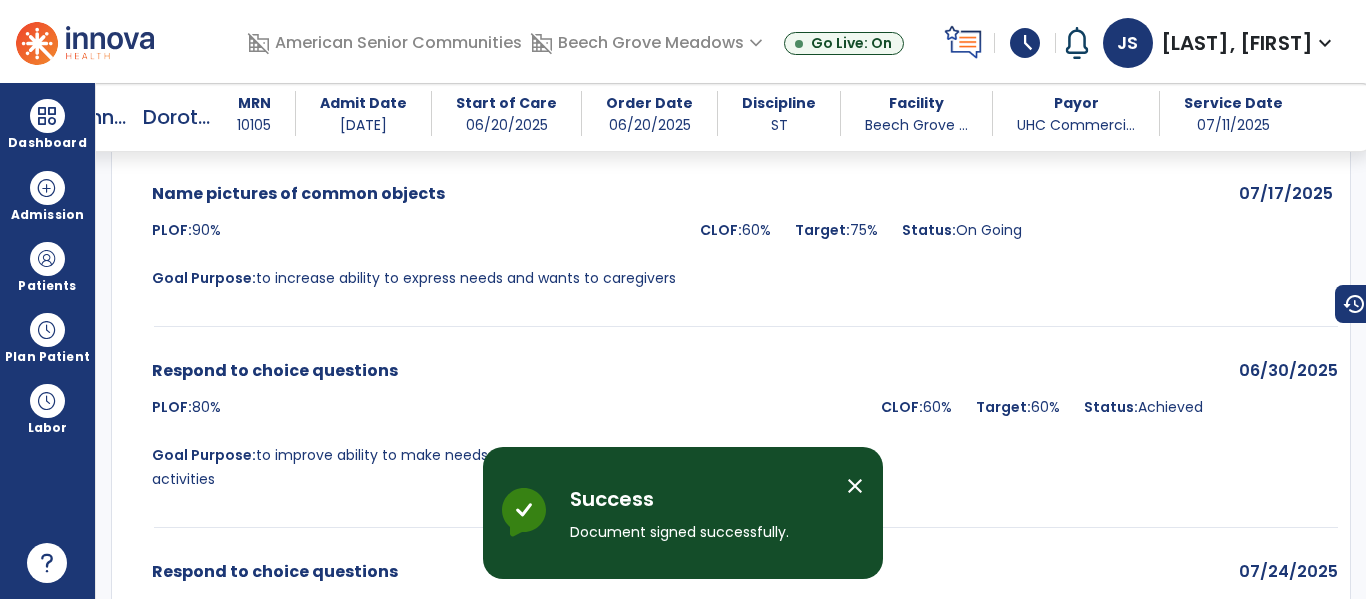 scroll, scrollTop: 0, scrollLeft: 0, axis: both 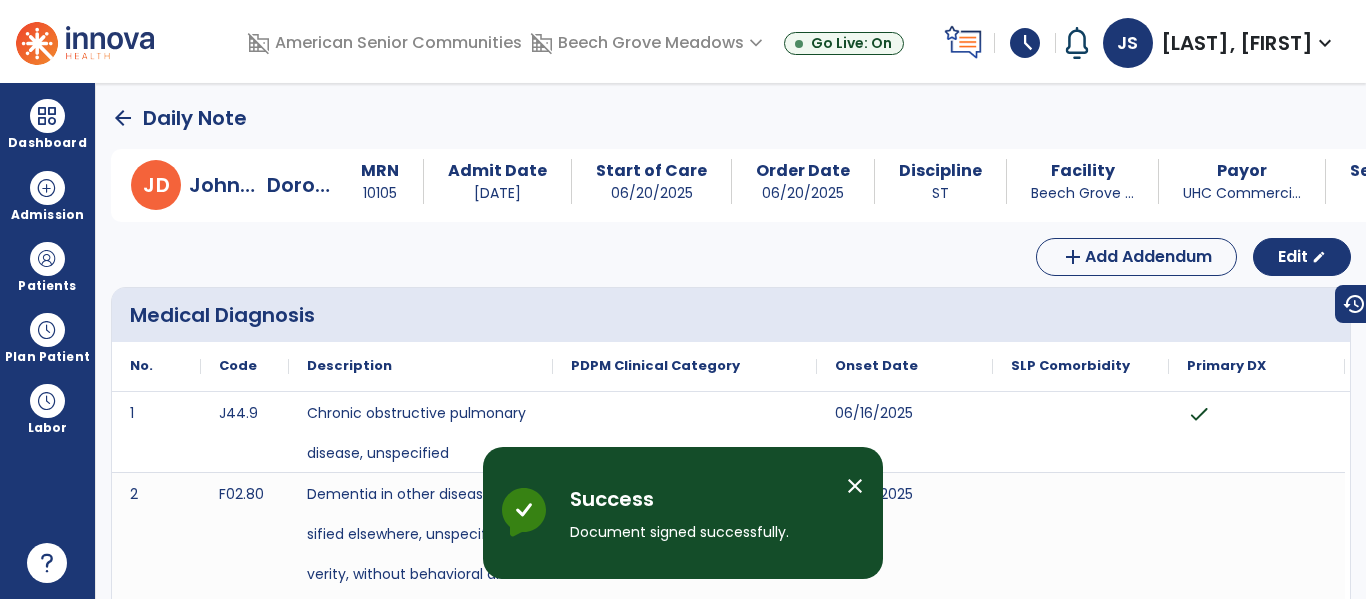 click on "arrow_back" 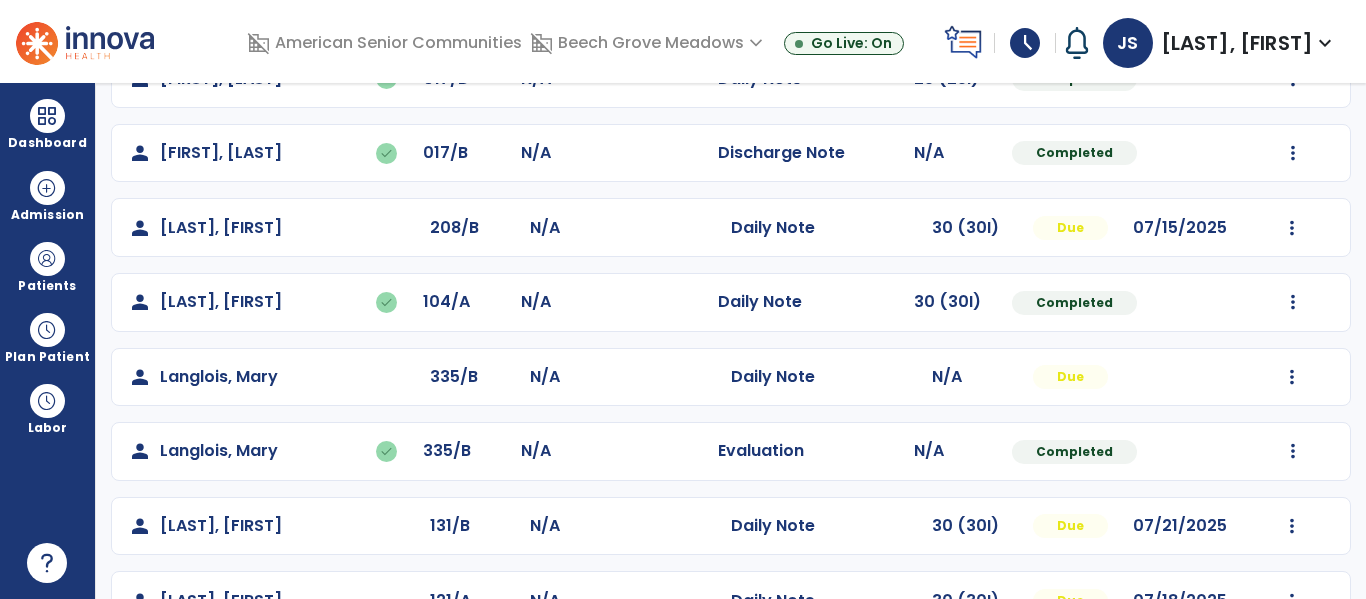scroll, scrollTop: 374, scrollLeft: 0, axis: vertical 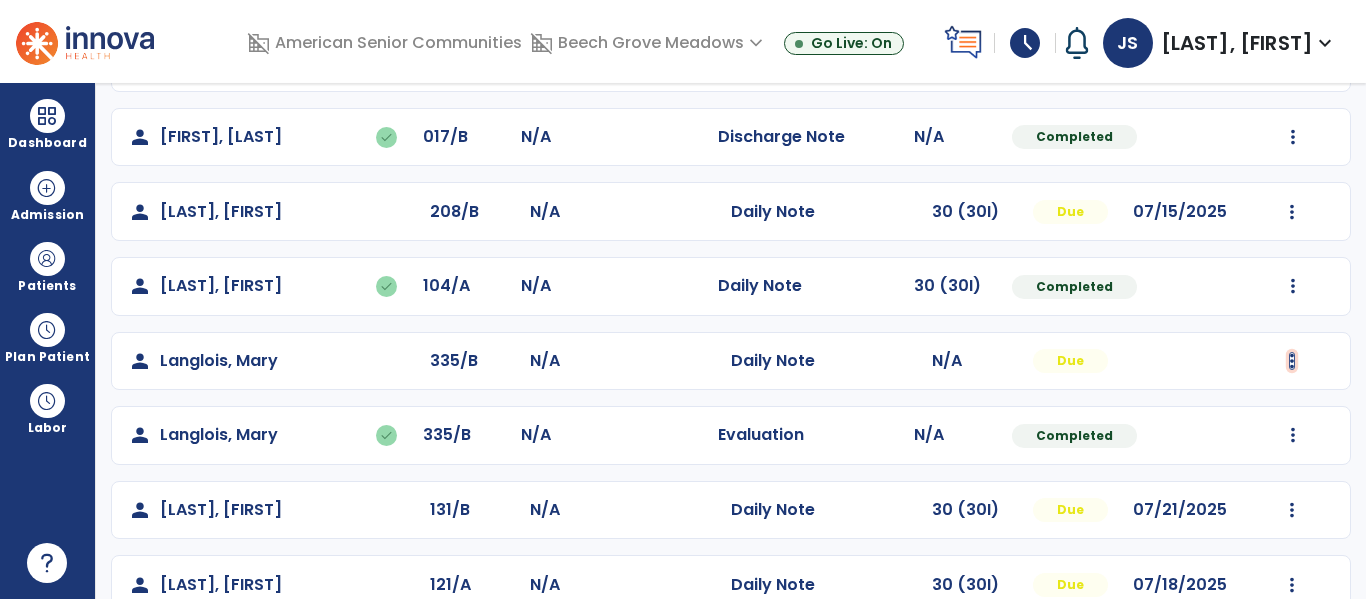 click at bounding box center [1292, -12] 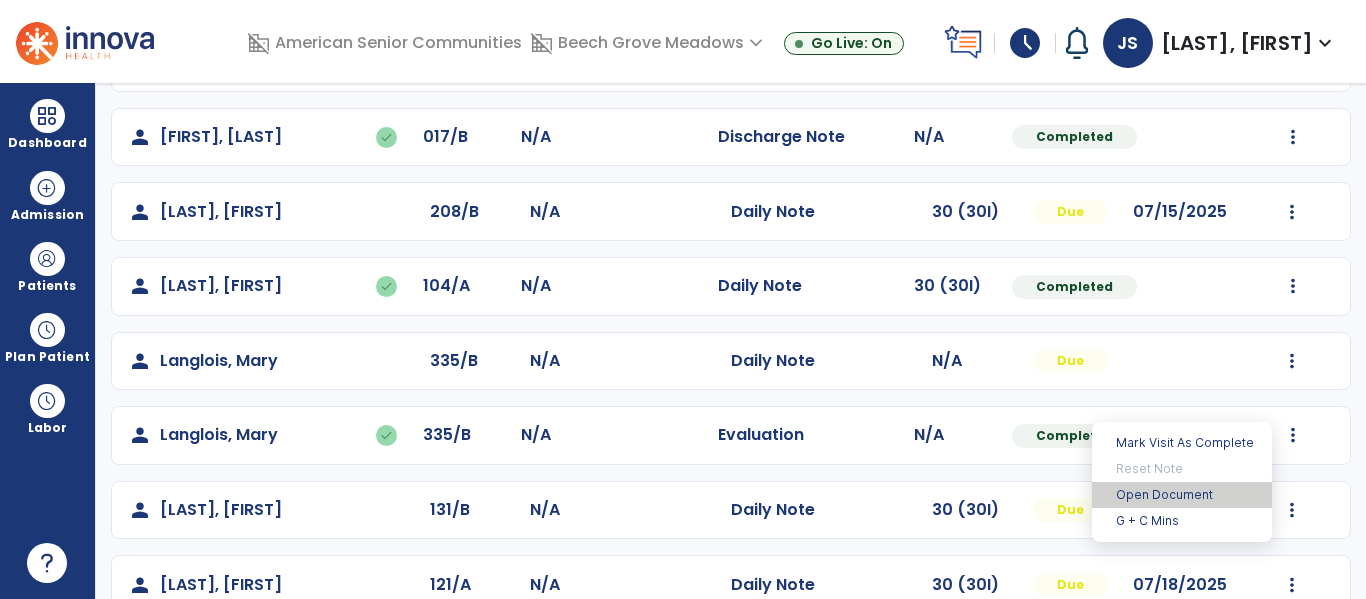 click on "Open Document" at bounding box center (1182, 495) 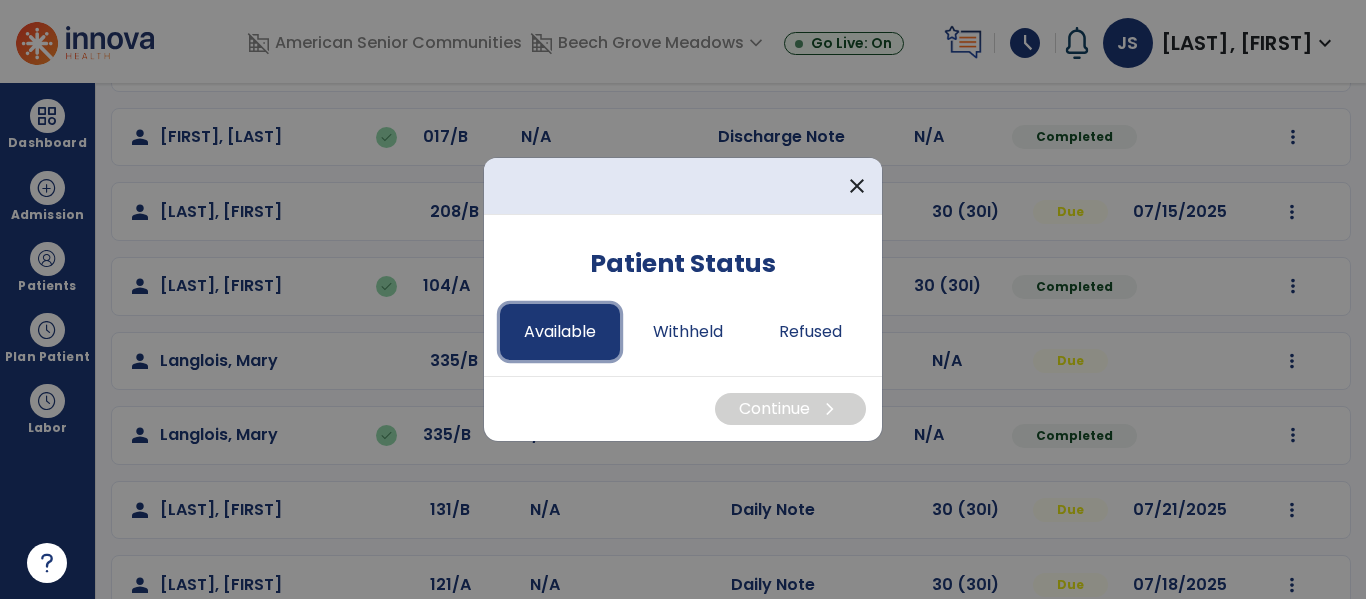 click on "Available" at bounding box center (560, 332) 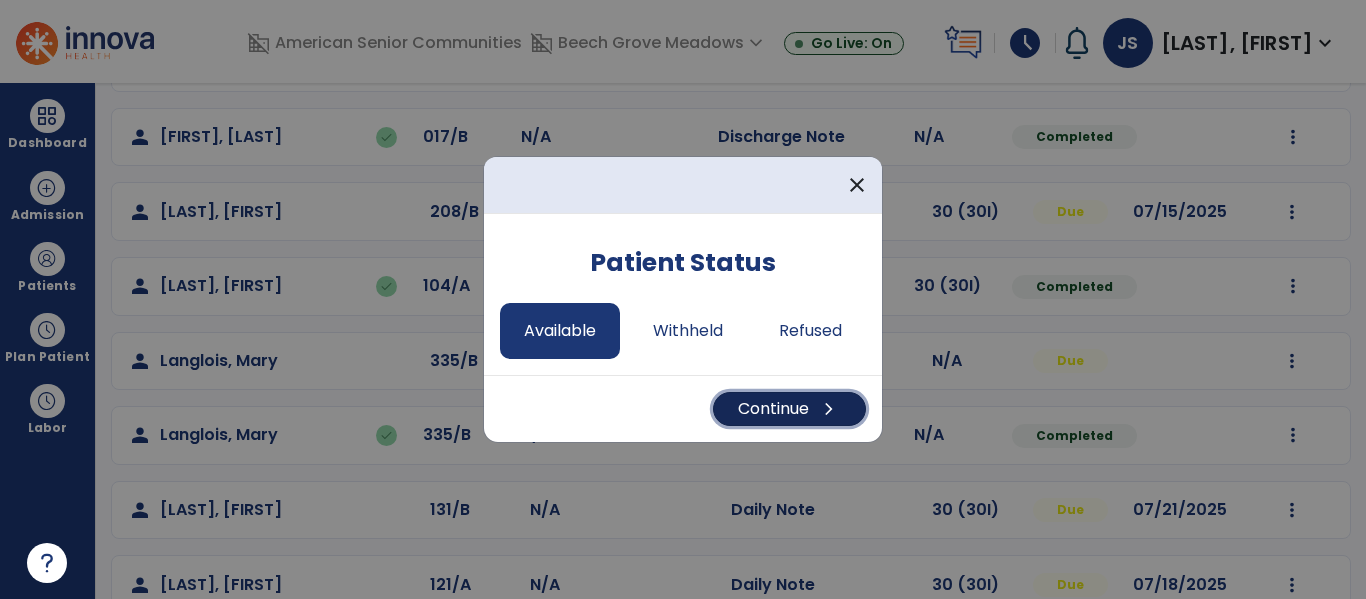 click on "Continue   chevron_right" at bounding box center (789, 409) 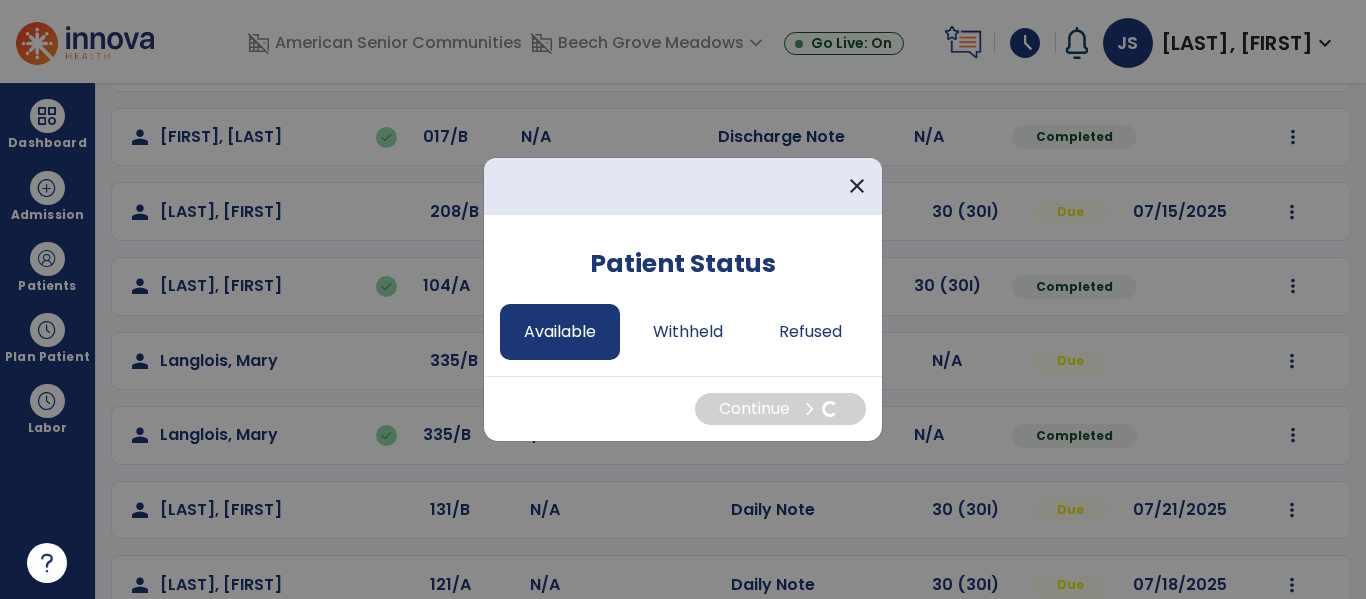 select on "*" 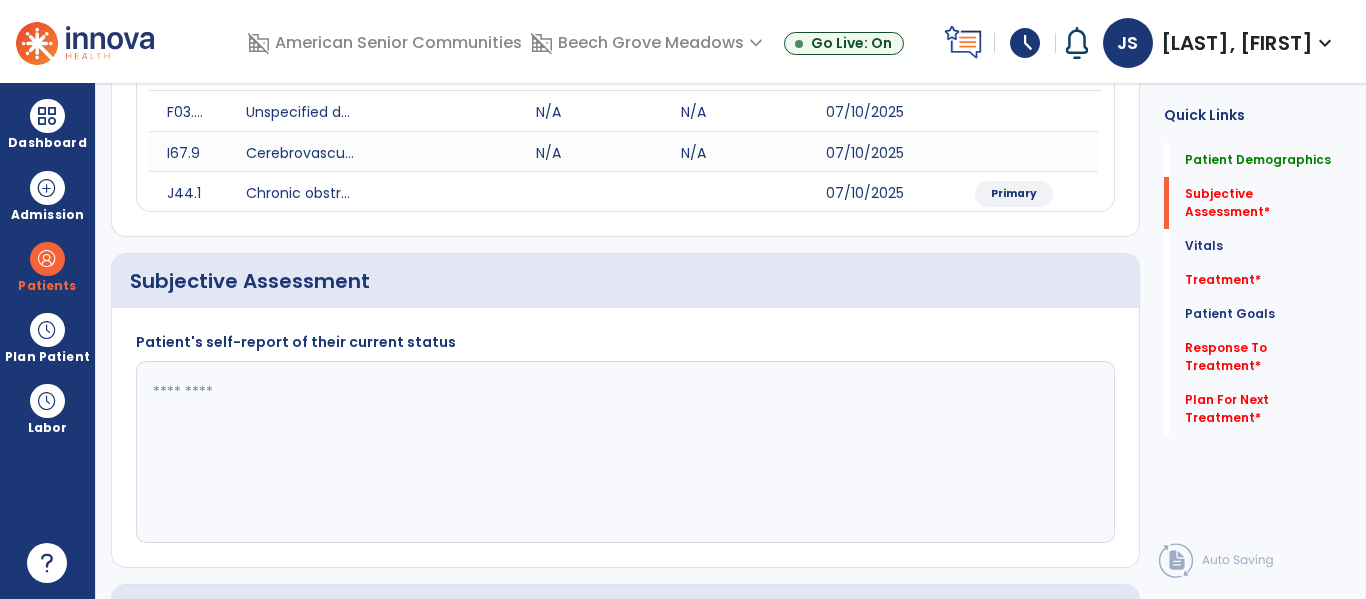 click 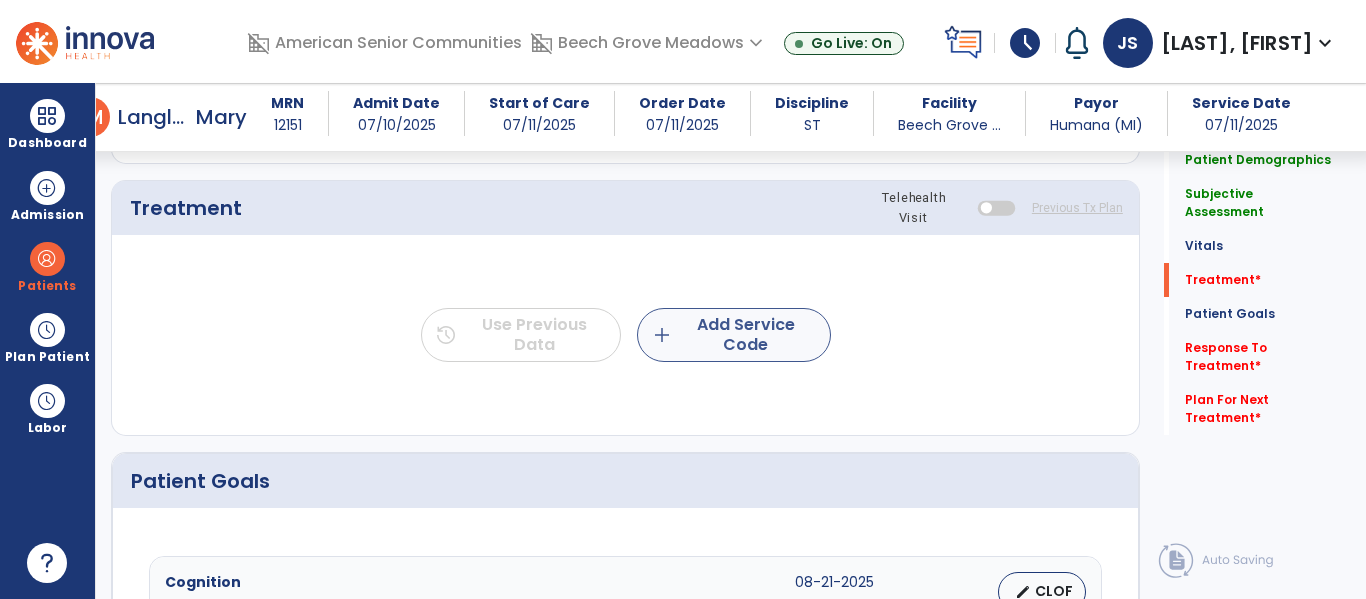 type on "**********" 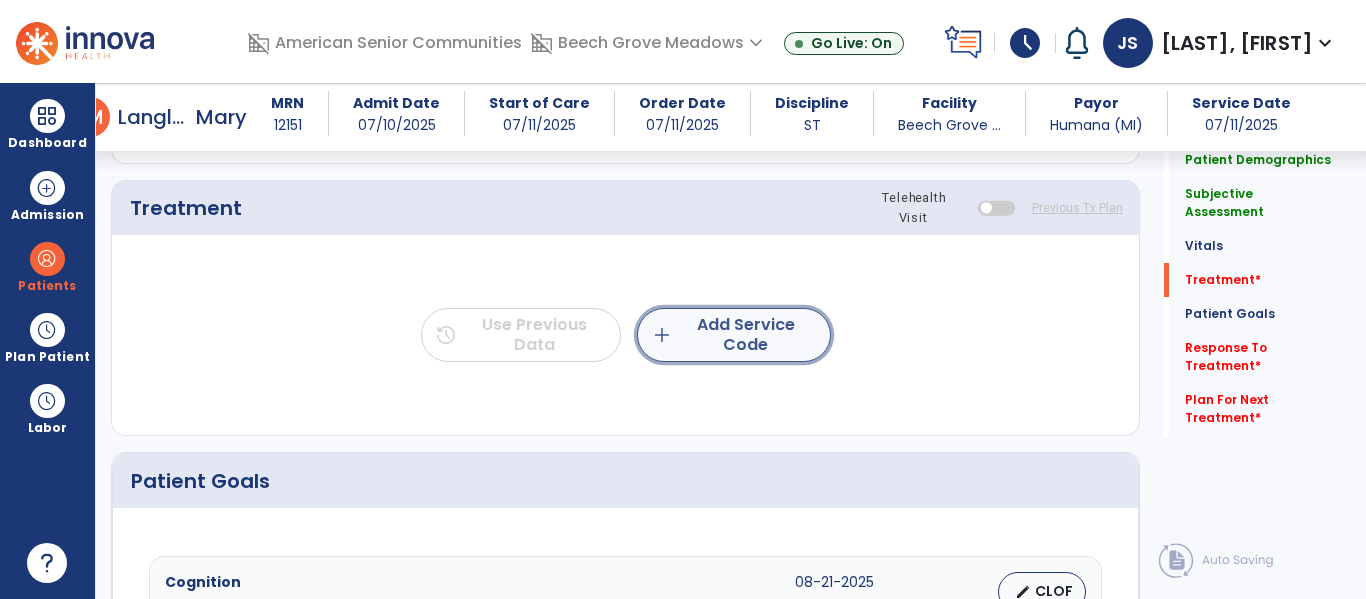 click on "add  Add Service Code" 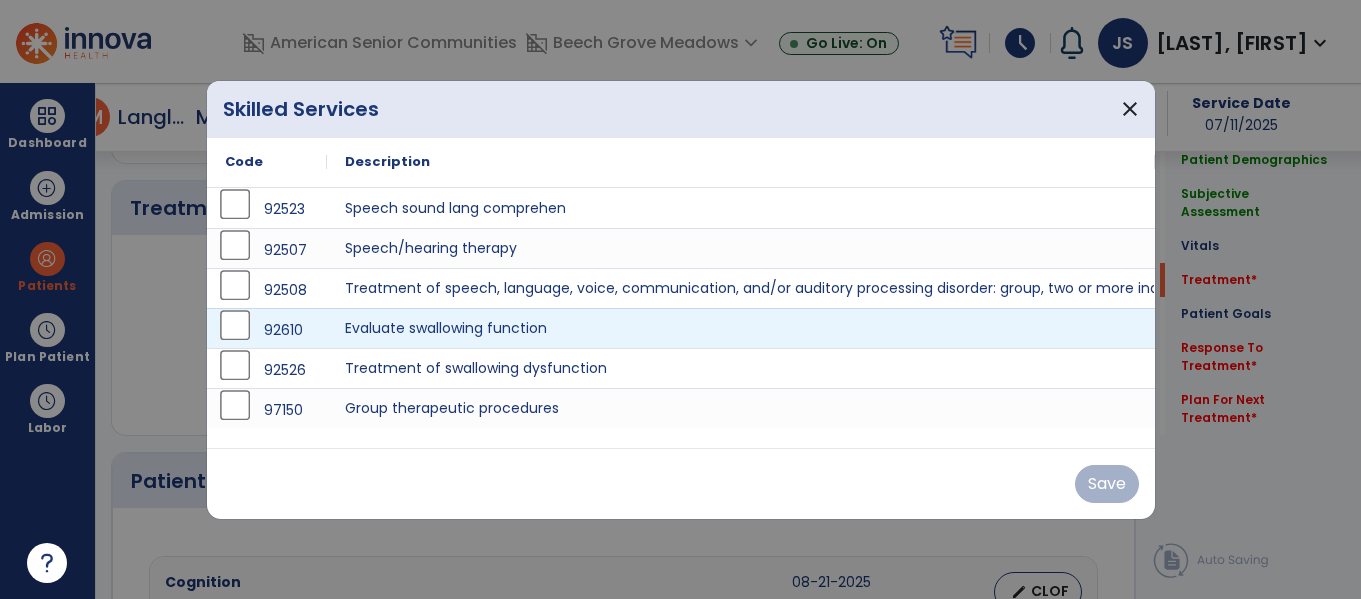 scroll, scrollTop: 1181, scrollLeft: 0, axis: vertical 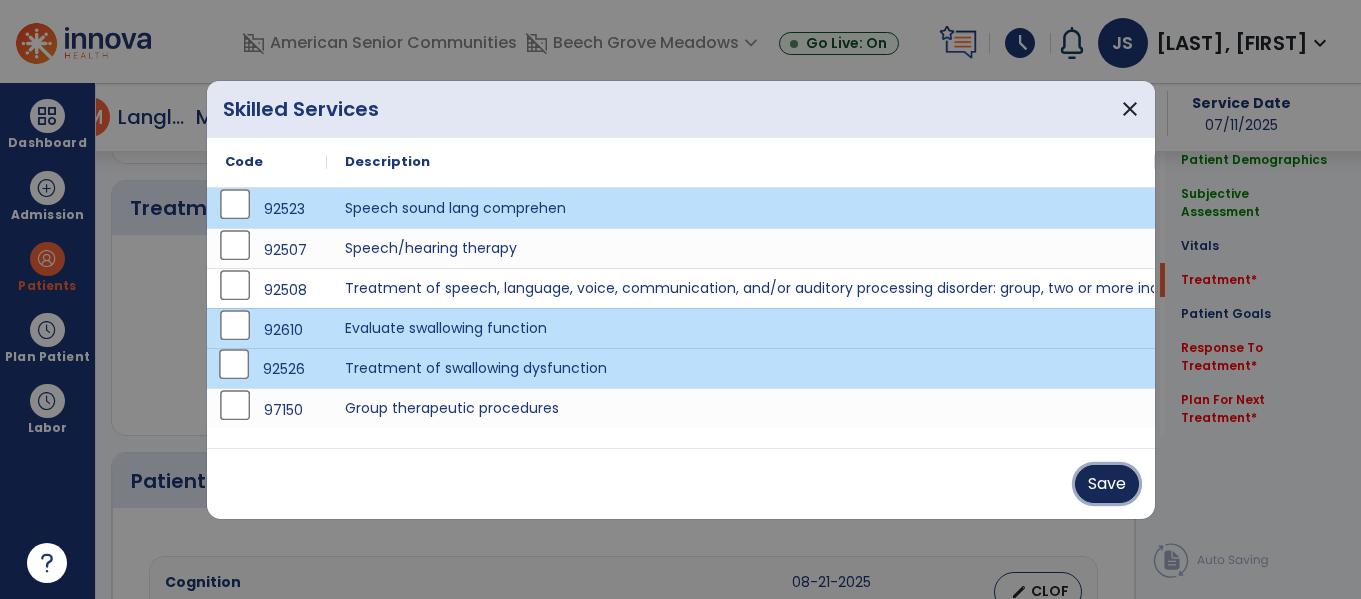 click on "Save" at bounding box center (1107, 484) 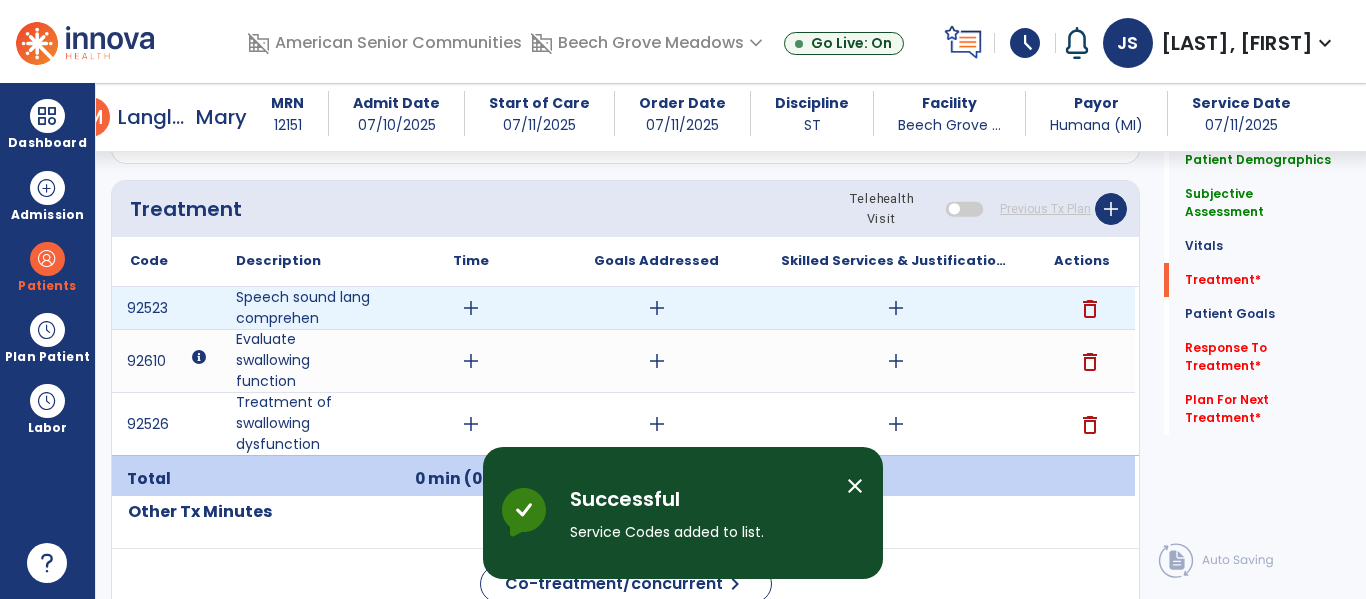 click on "add" at bounding box center [471, 308] 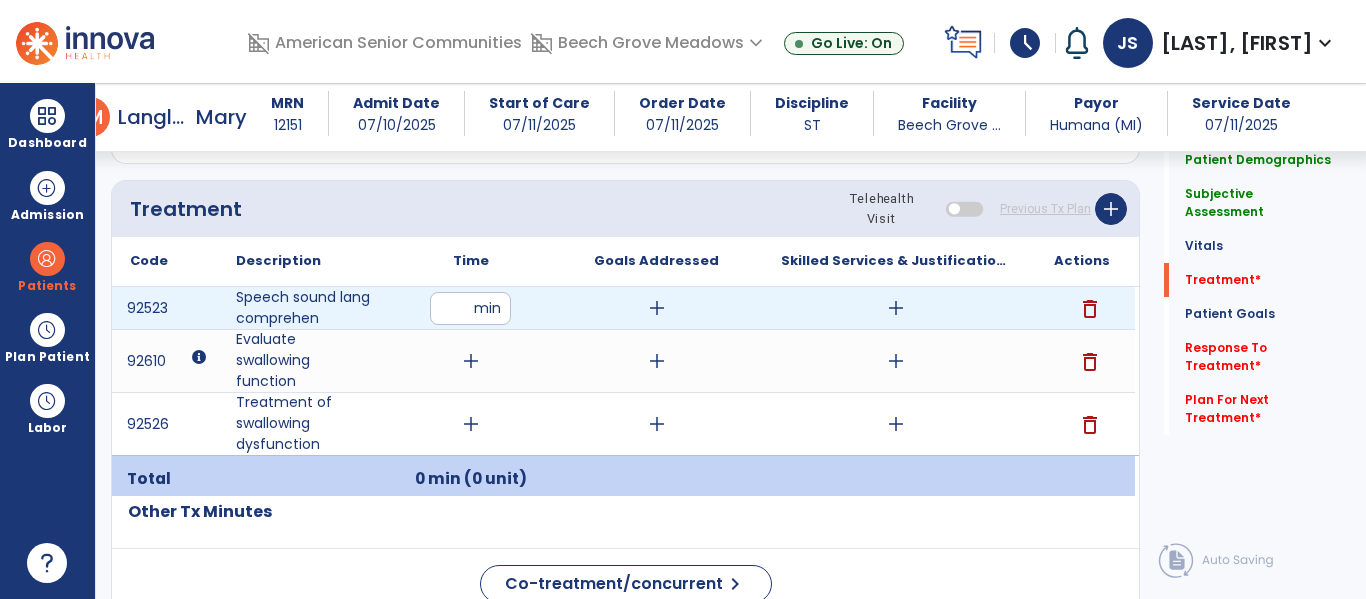 type on "**" 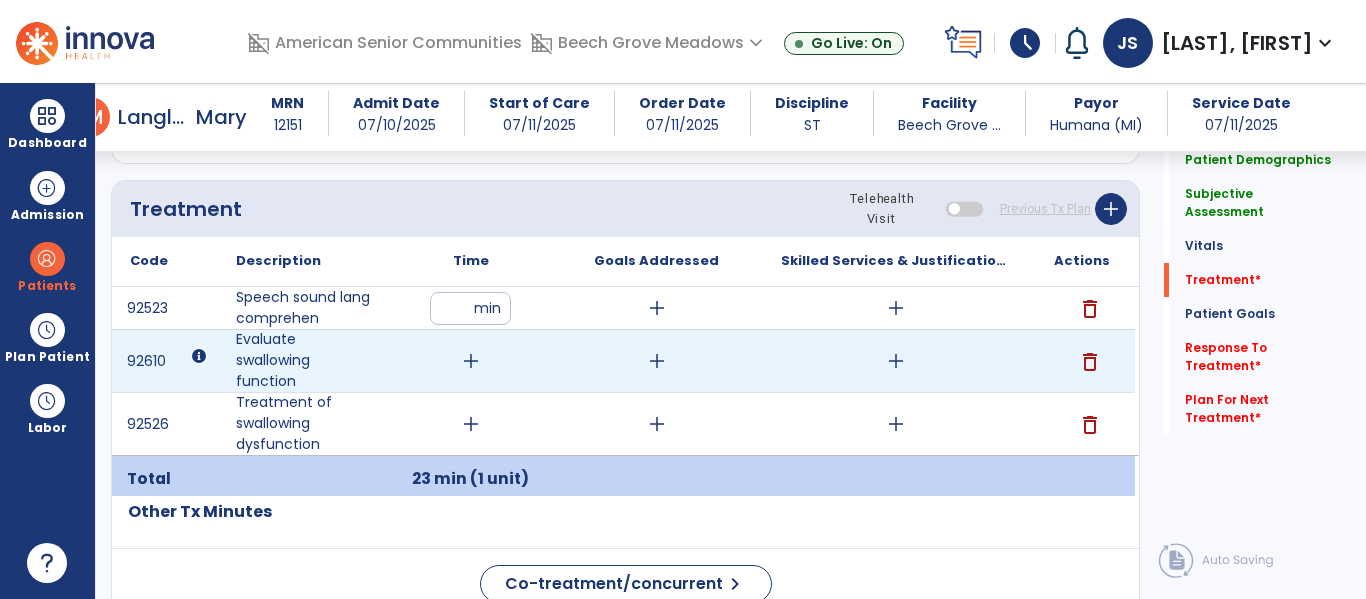 click on "add" at bounding box center [471, 361] 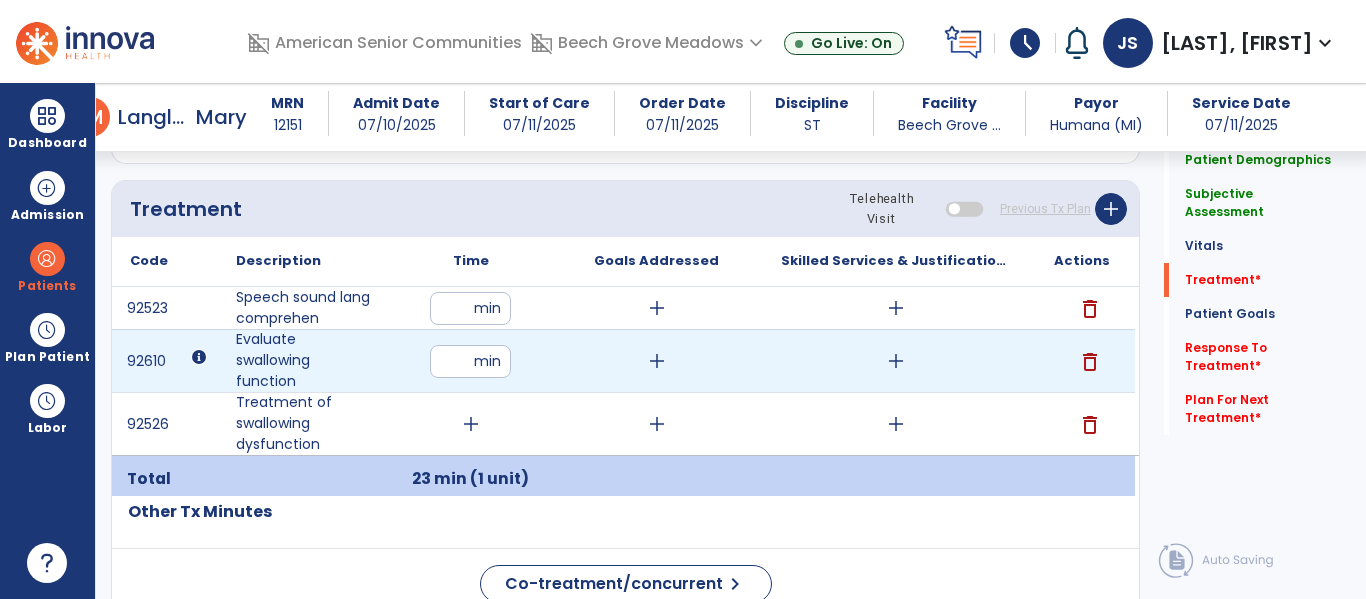 type on "**" 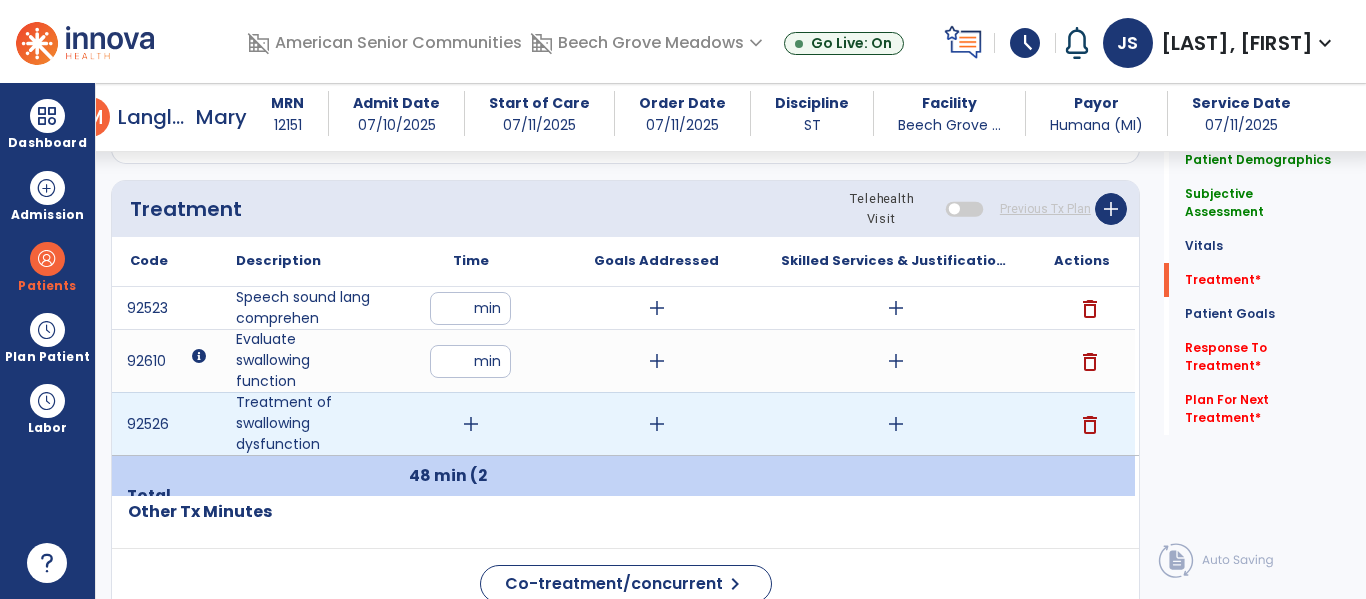 click on "add" at bounding box center [471, 424] 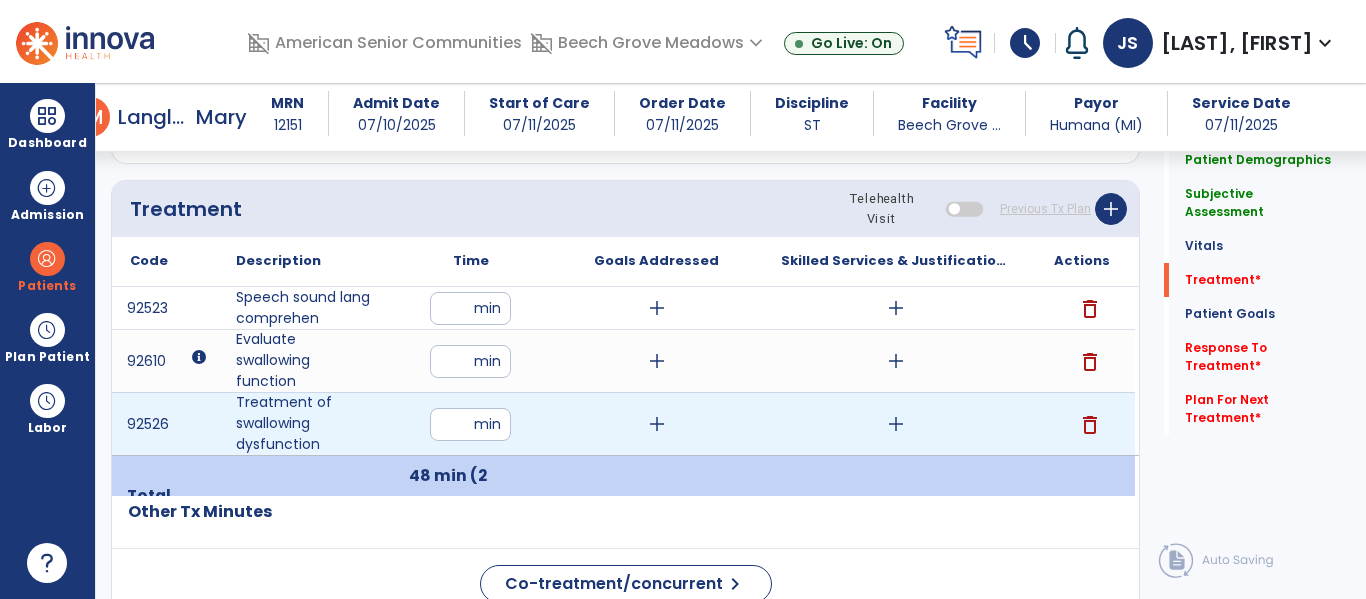 type on "**" 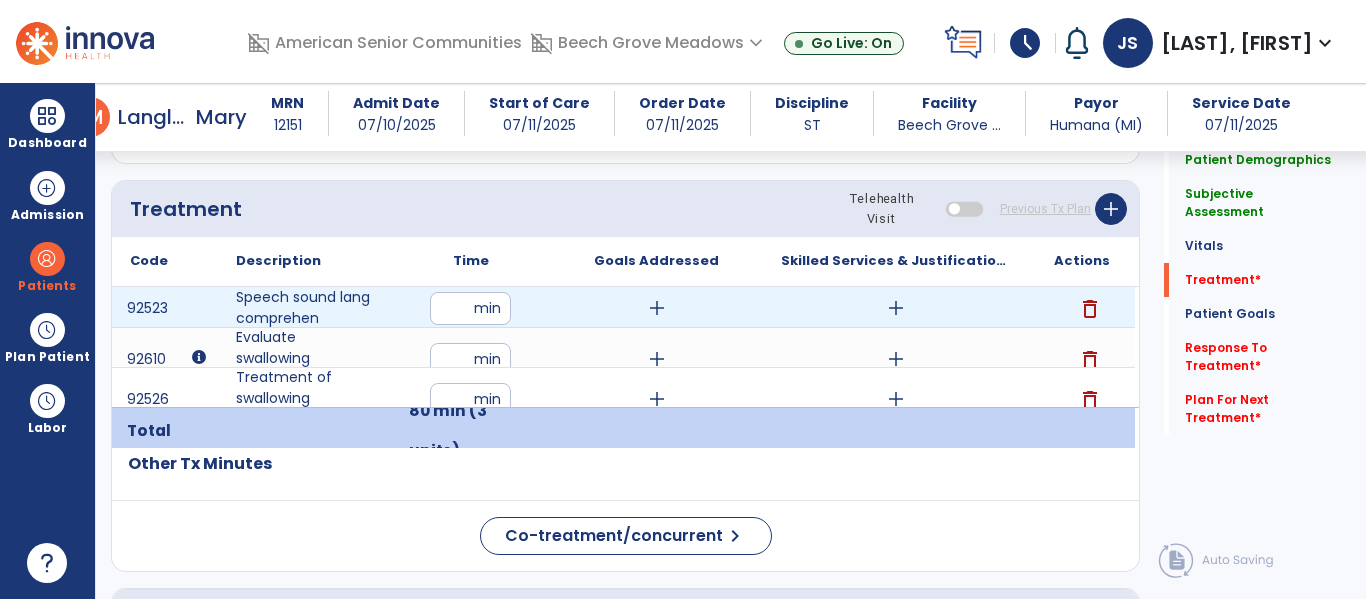 click on "add" at bounding box center [656, 308] 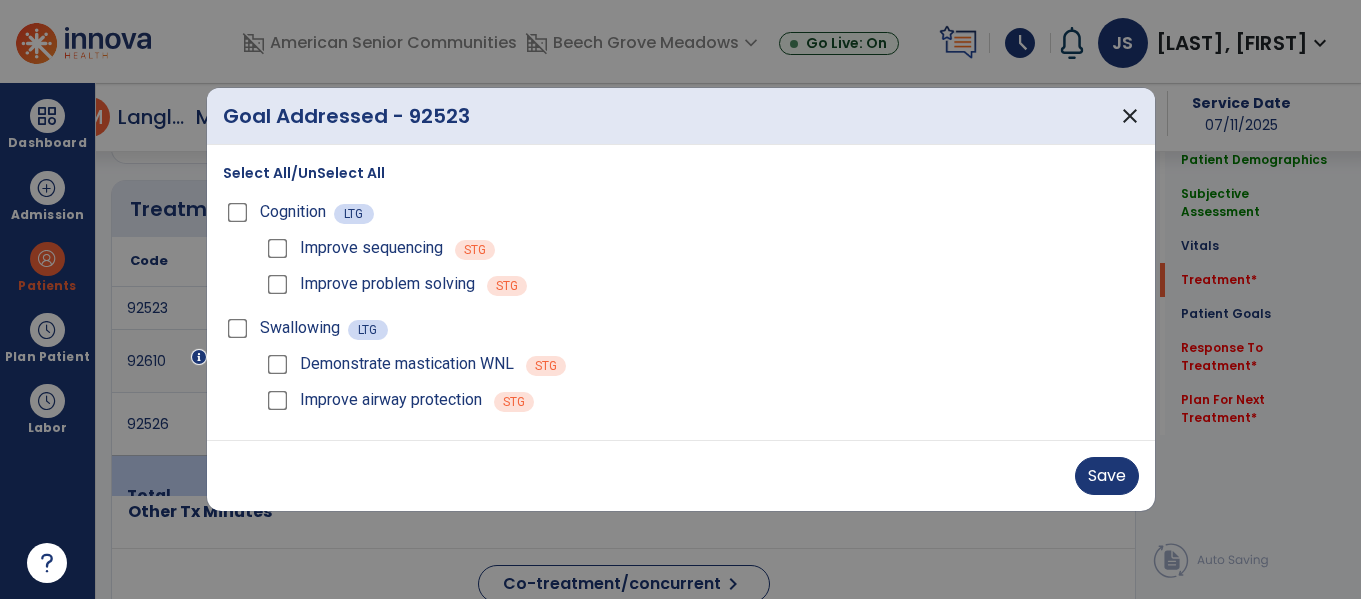 scroll, scrollTop: 1181, scrollLeft: 0, axis: vertical 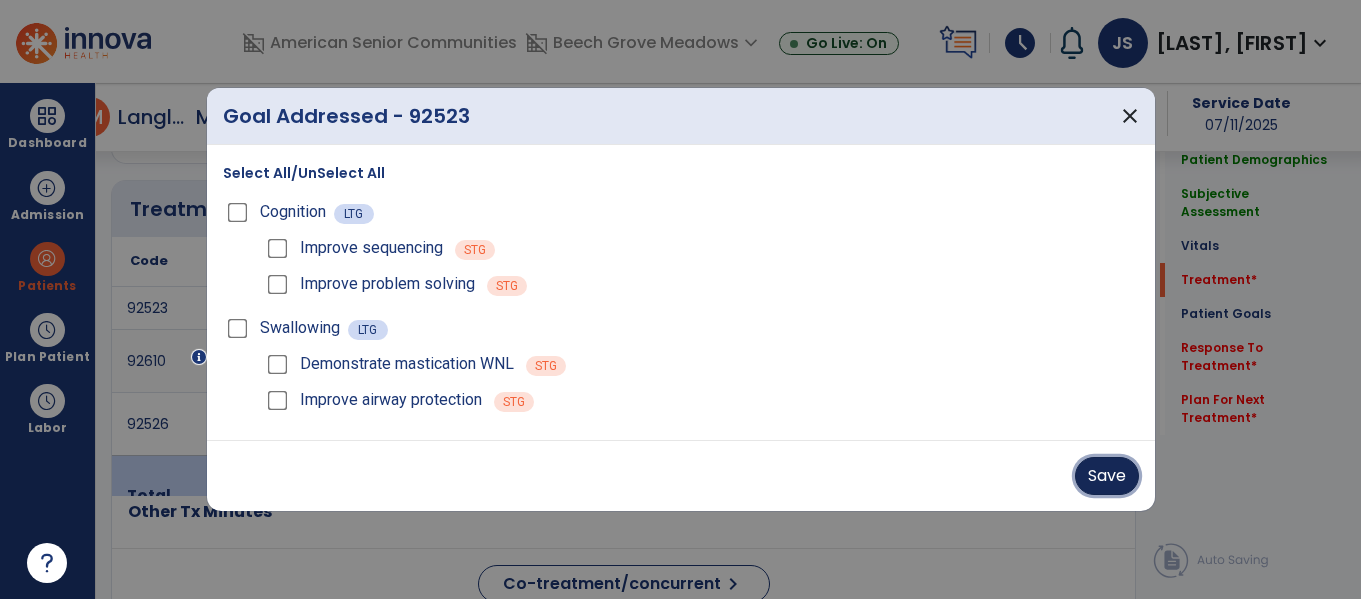 click on "Save" at bounding box center (1107, 476) 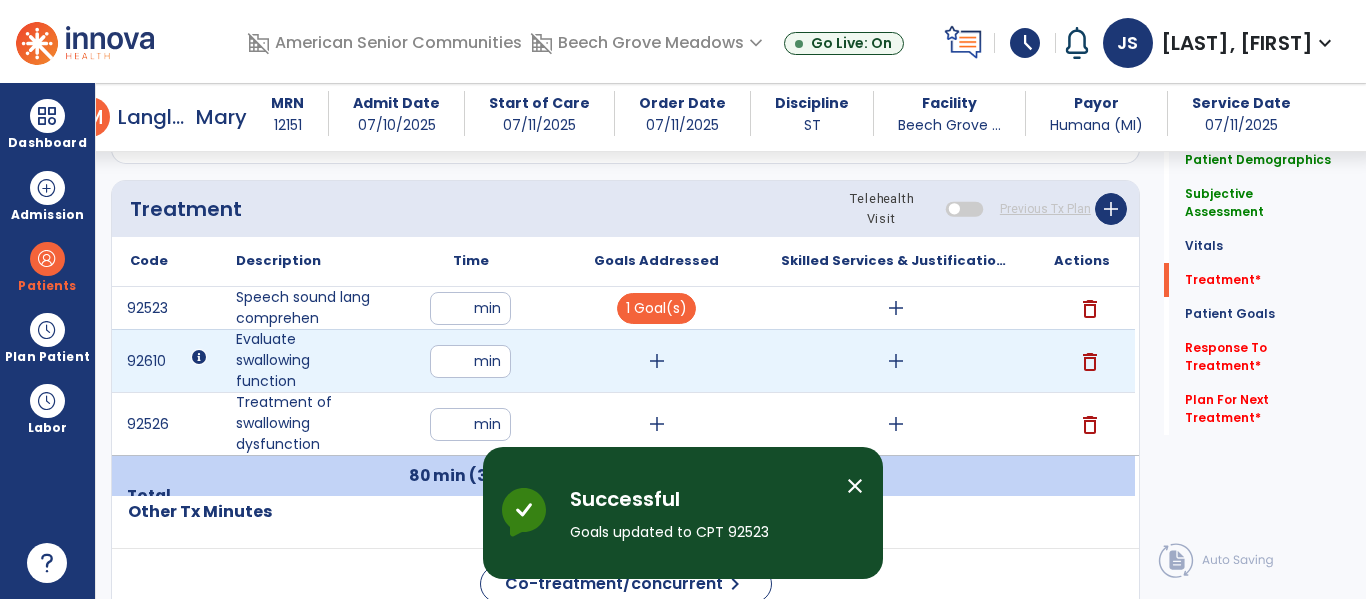 click on "add" at bounding box center [657, 361] 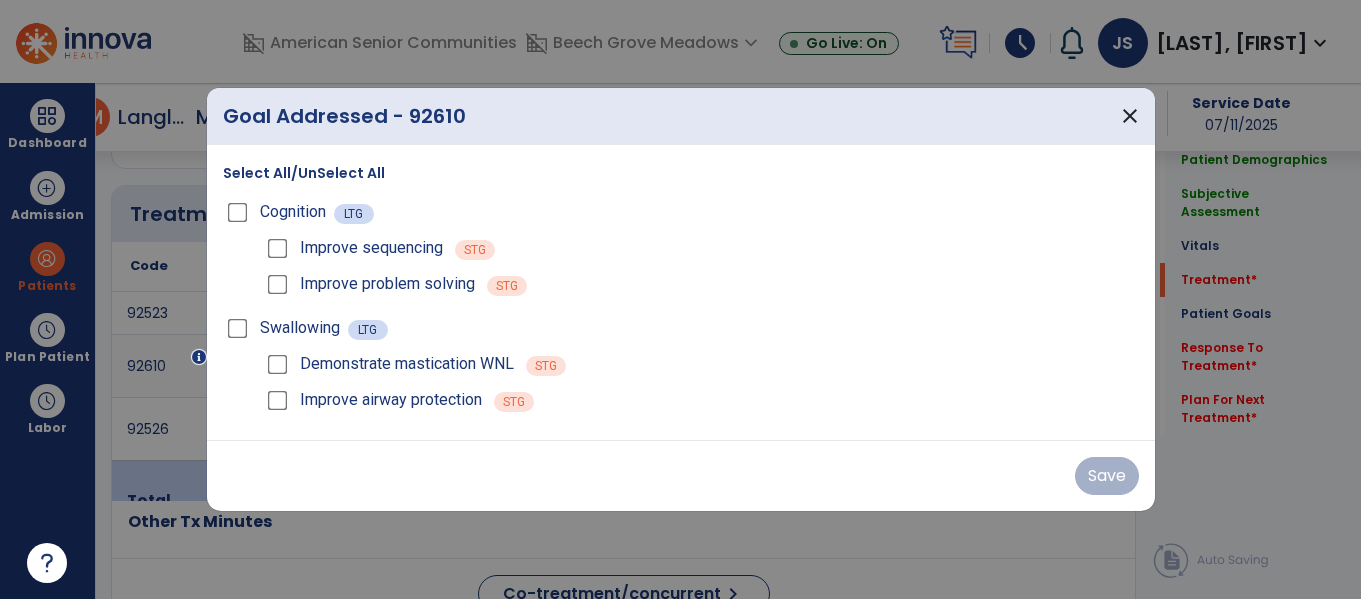 scroll, scrollTop: 1181, scrollLeft: 0, axis: vertical 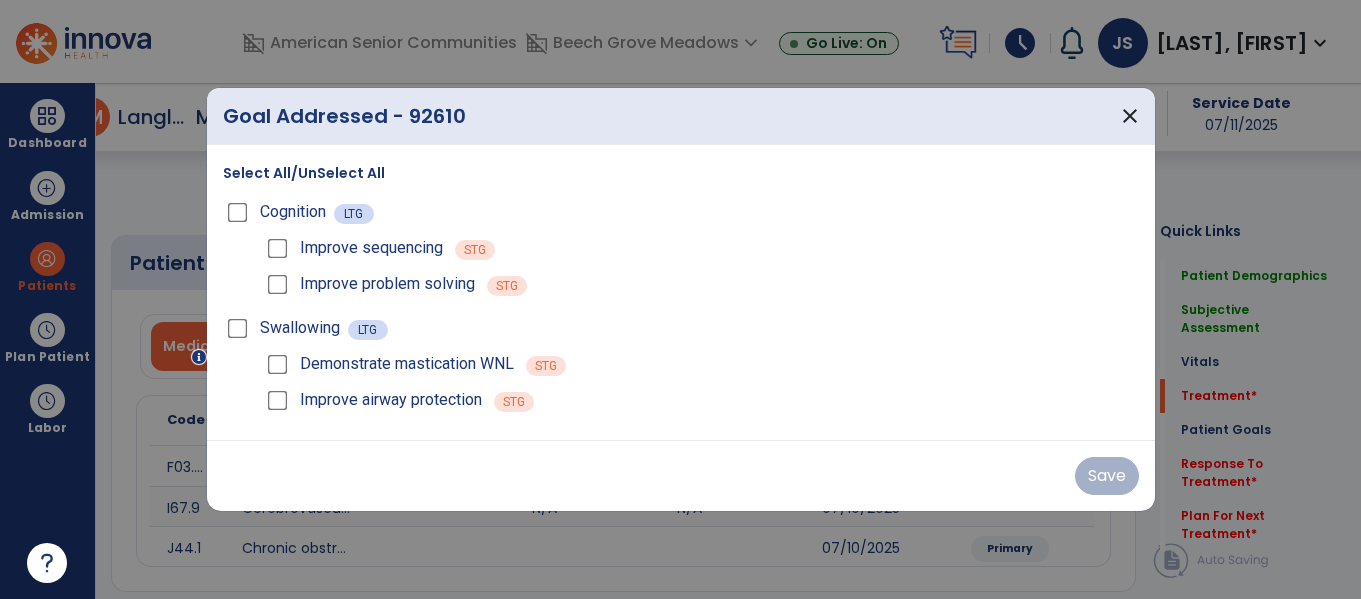select on "*" 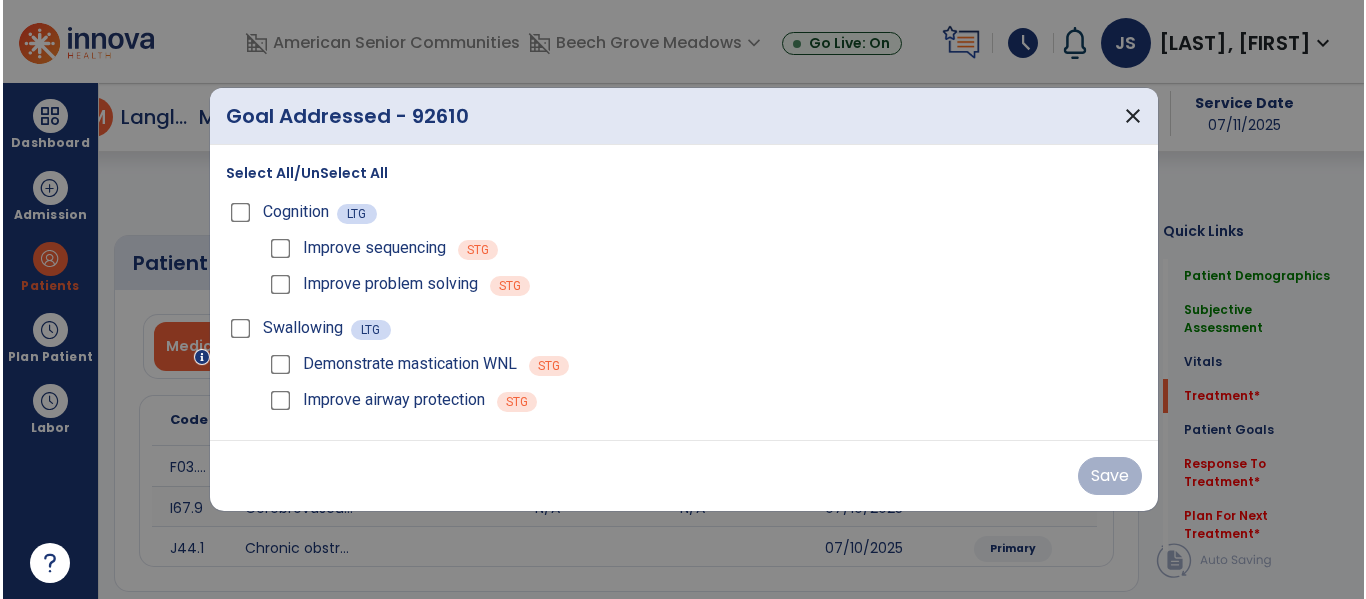 scroll, scrollTop: 1181, scrollLeft: 0, axis: vertical 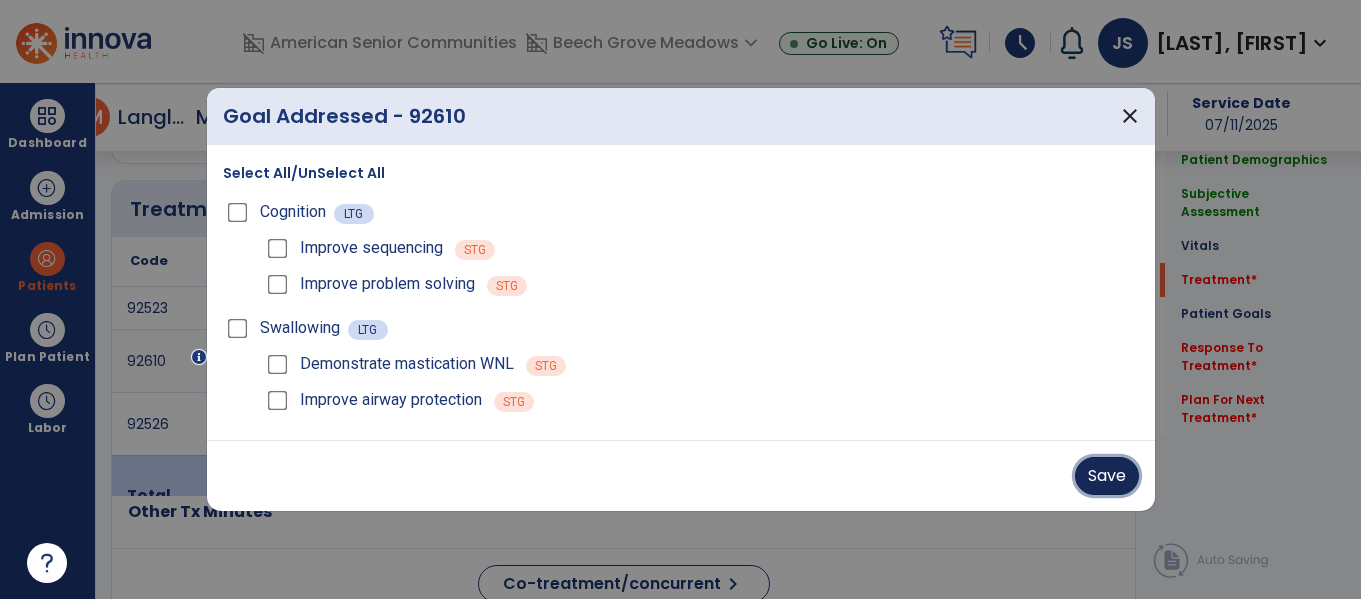 click on "Save" at bounding box center (1107, 476) 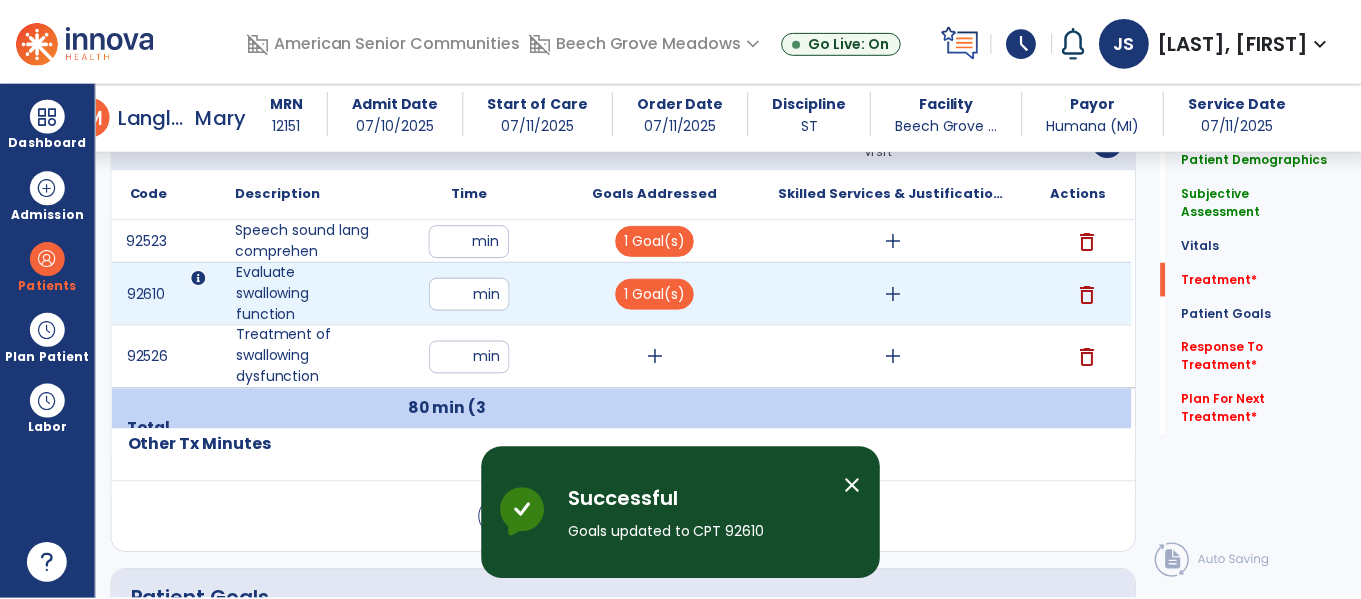 scroll, scrollTop: 1274, scrollLeft: 0, axis: vertical 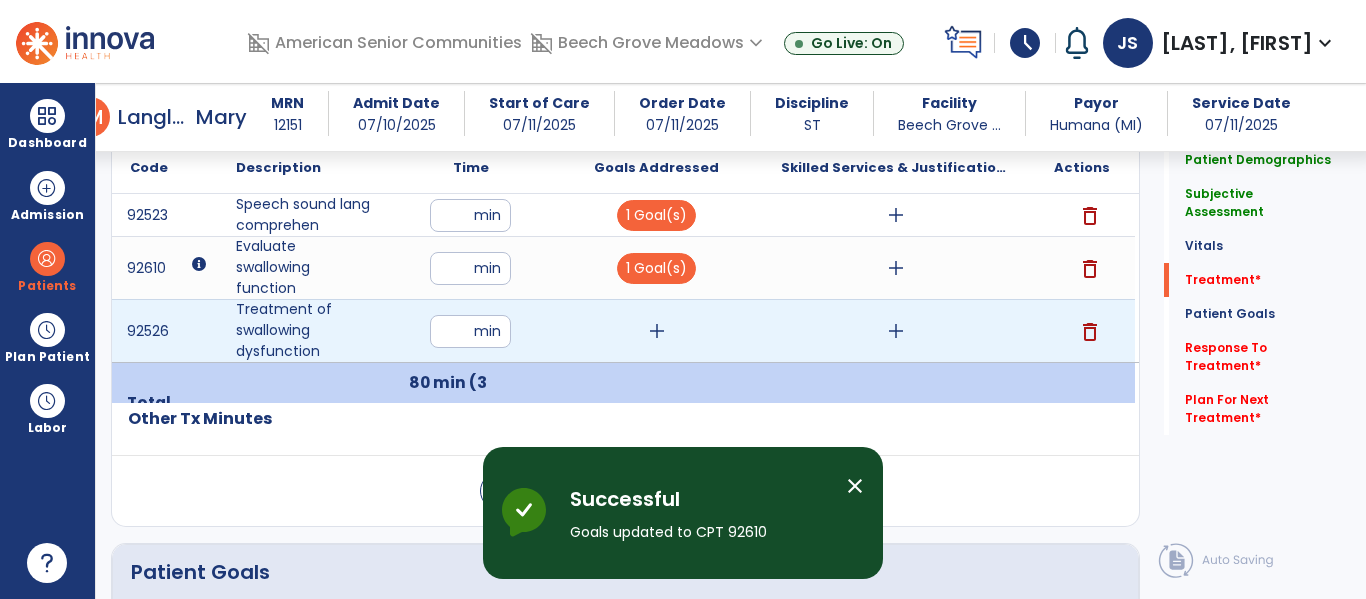 click on "add" at bounding box center [657, 331] 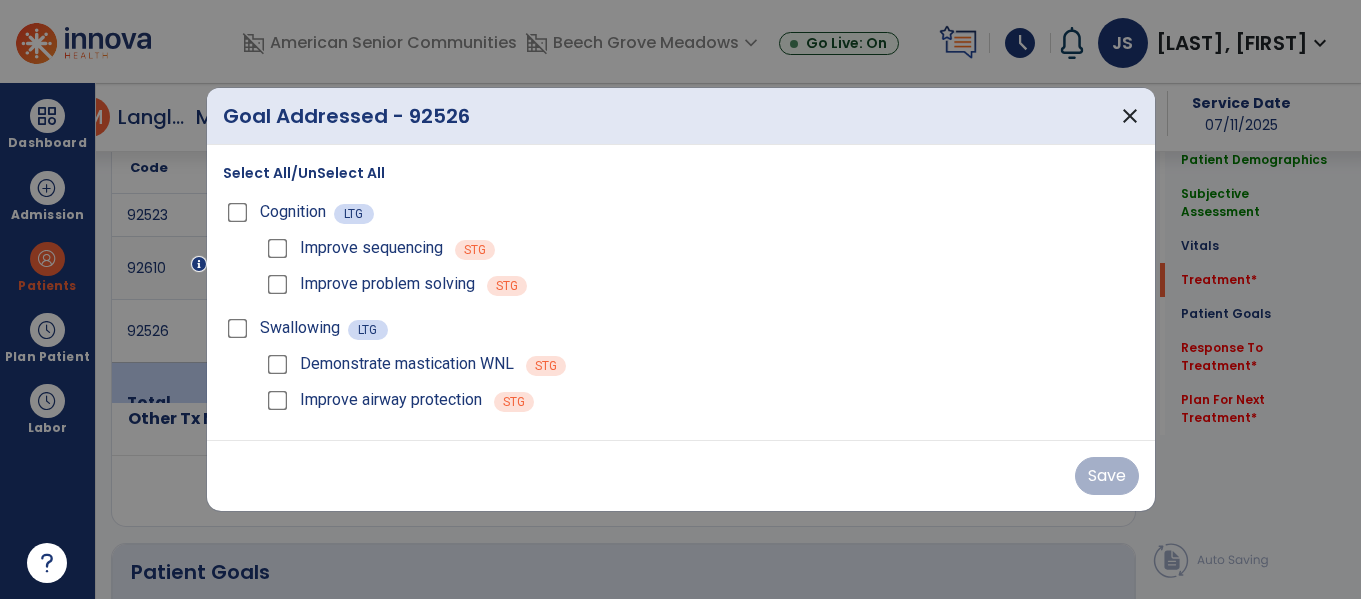 scroll, scrollTop: 1274, scrollLeft: 0, axis: vertical 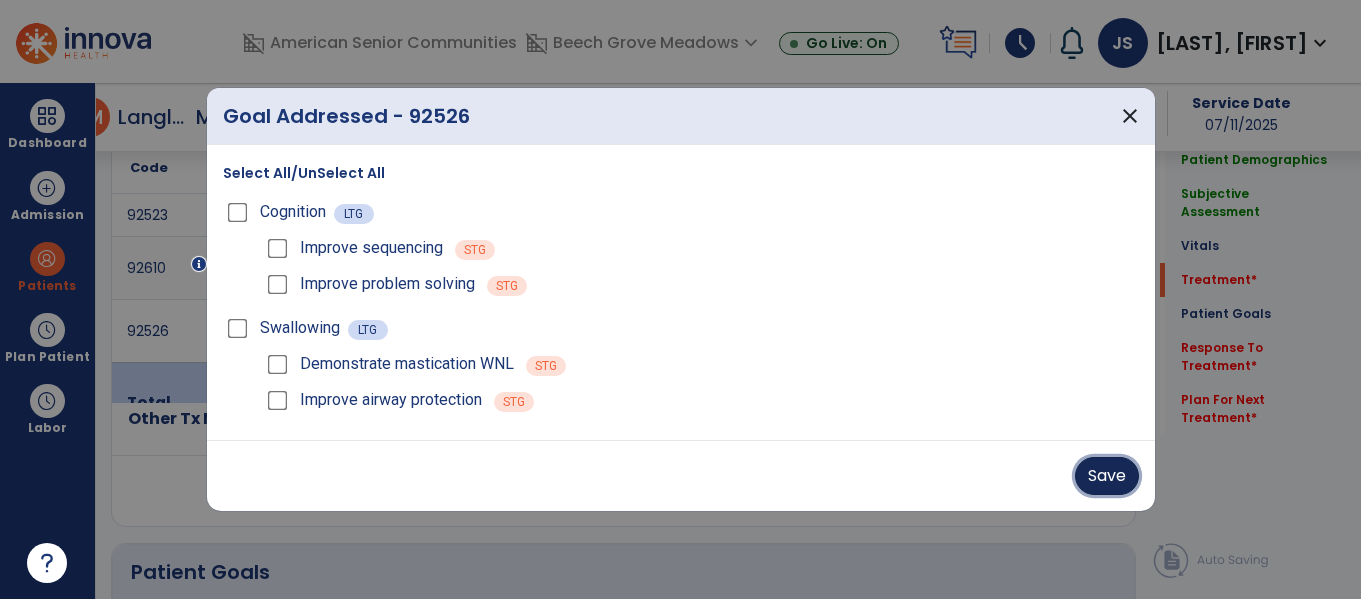 click on "Save" at bounding box center (1107, 476) 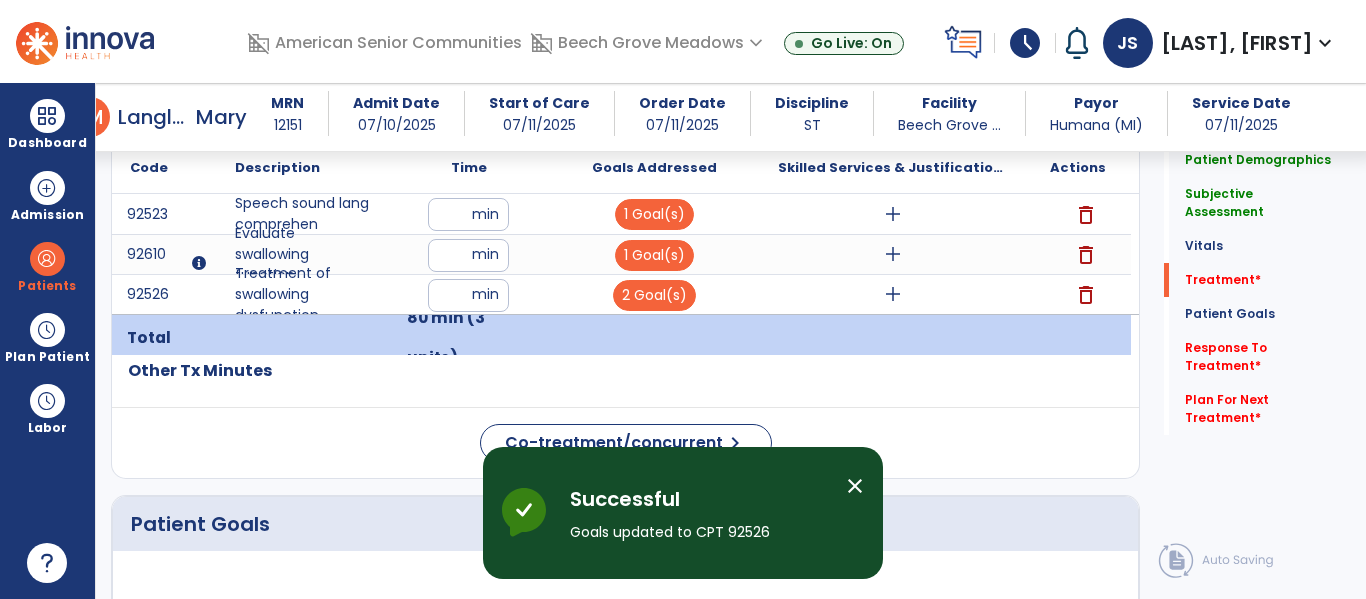 click on "add" at bounding box center [893, 214] 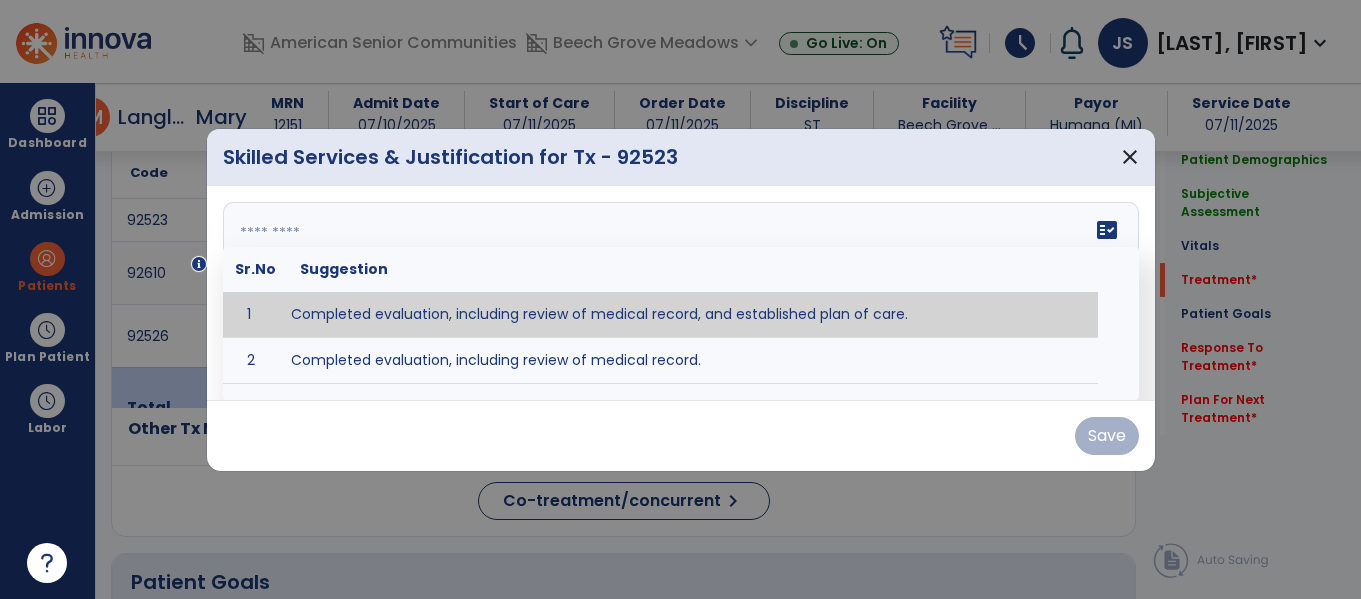 click on "fact_check  Sr.No Suggestion 1 Completed evaluation, including review of medical record, and established plan of care. 2 Completed evaluation, including review of medical record." at bounding box center [681, 293] 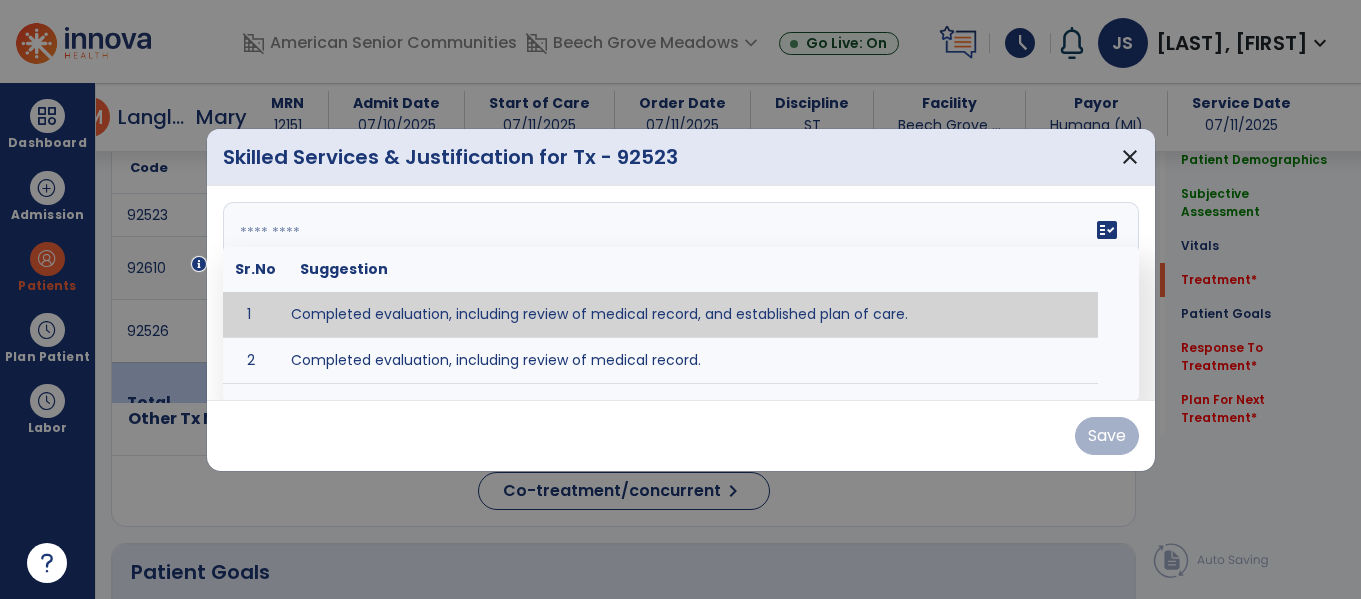scroll, scrollTop: 1274, scrollLeft: 0, axis: vertical 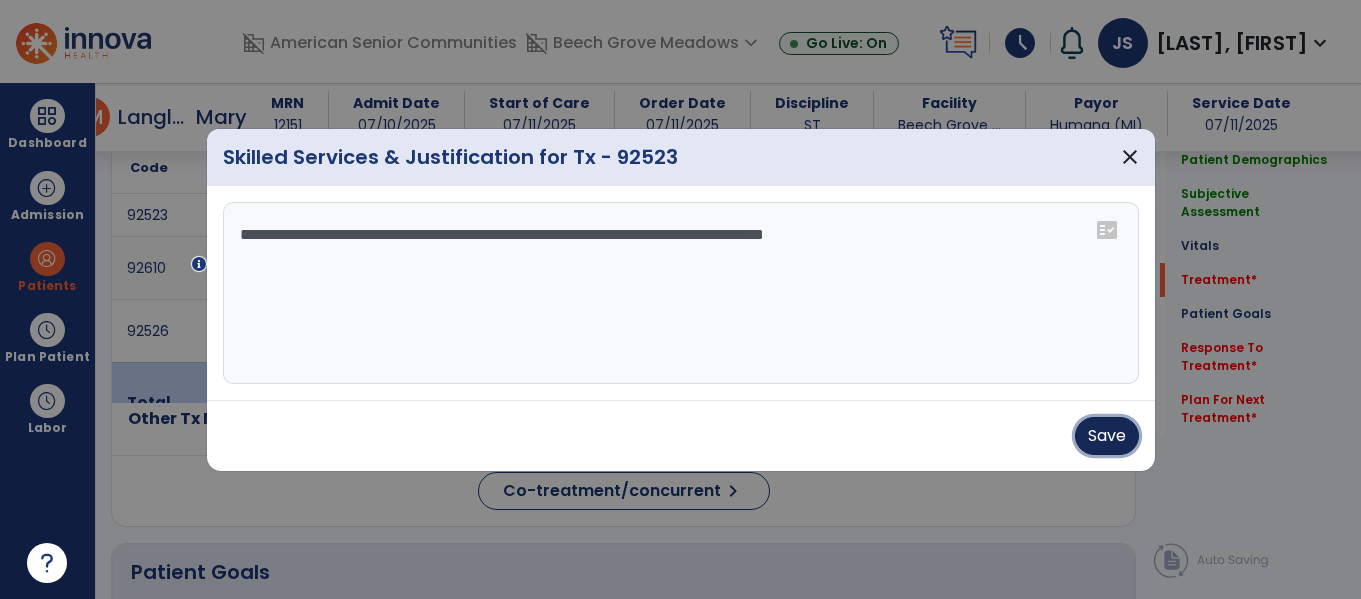 click on "Save" at bounding box center [1107, 436] 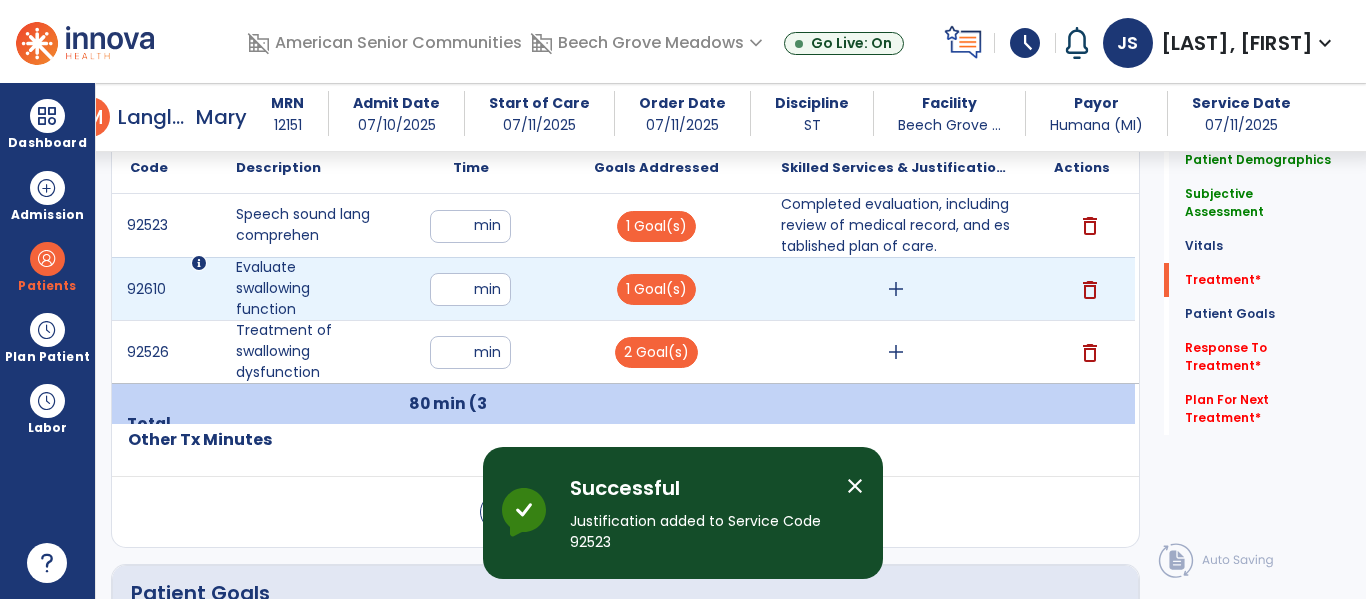 click on "add" at bounding box center (896, 289) 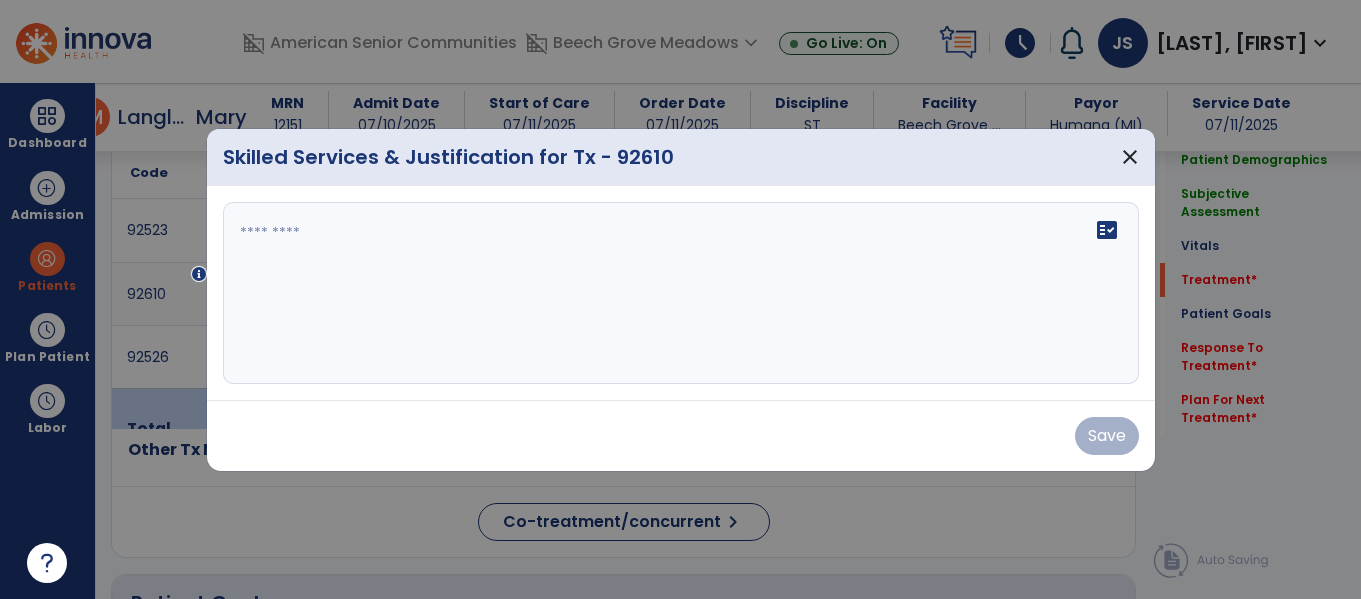 scroll, scrollTop: 1274, scrollLeft: 0, axis: vertical 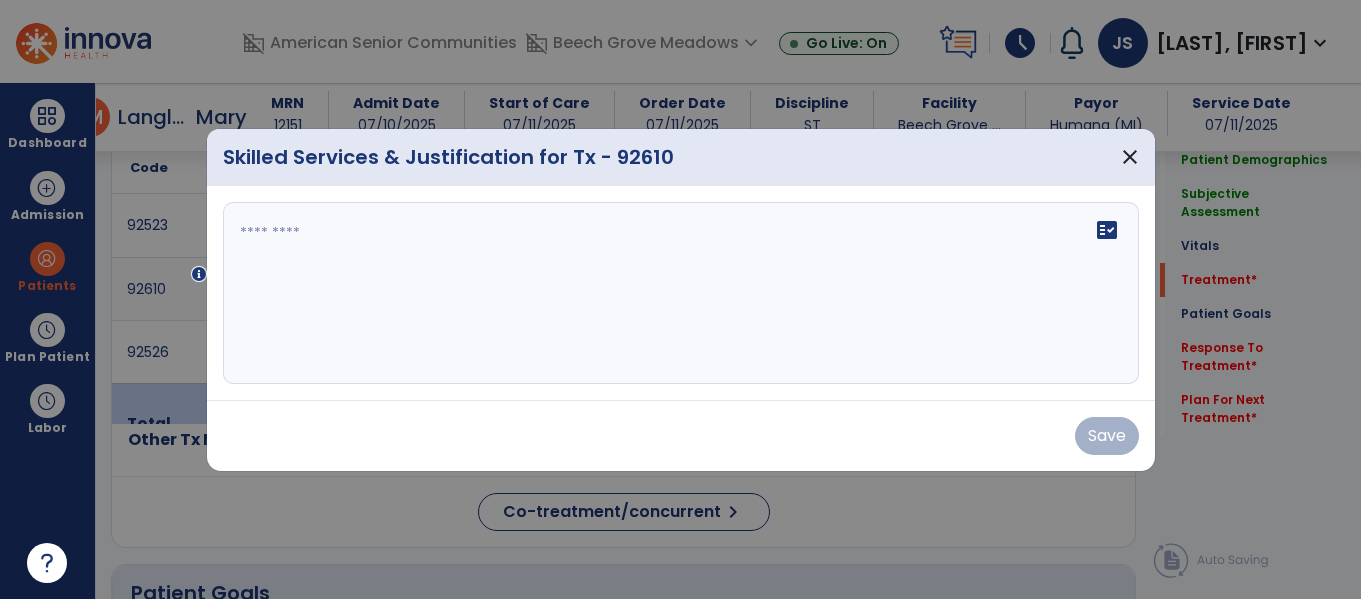 click at bounding box center [677, 293] 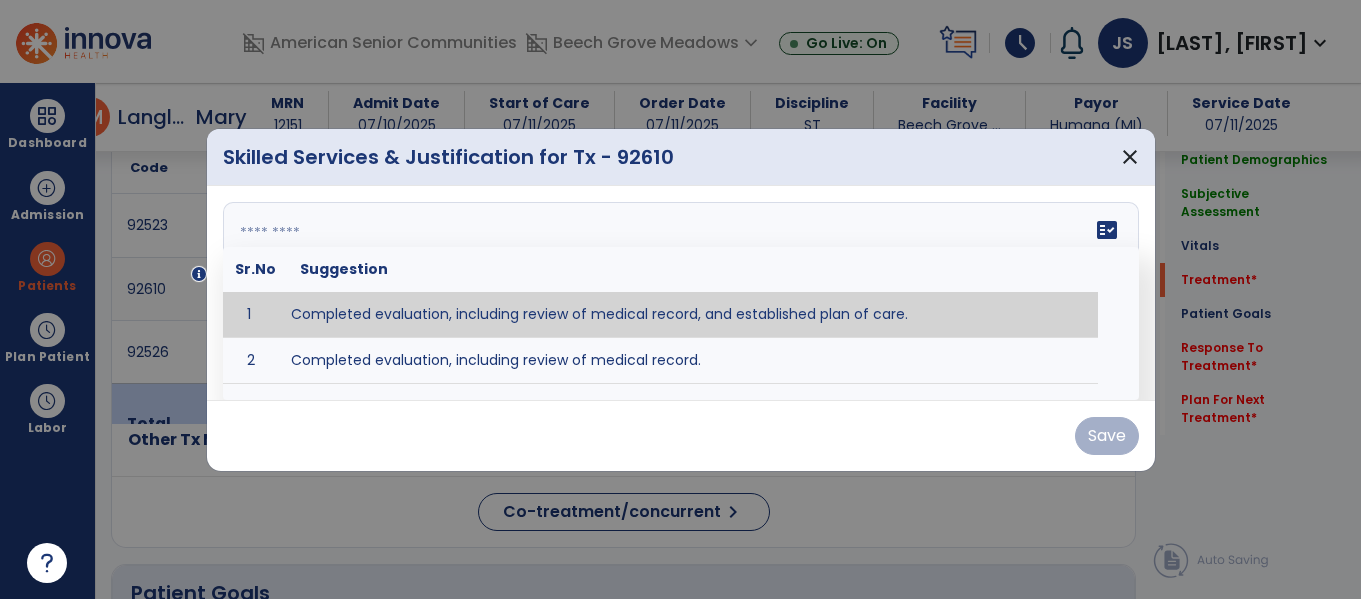 type on "**********" 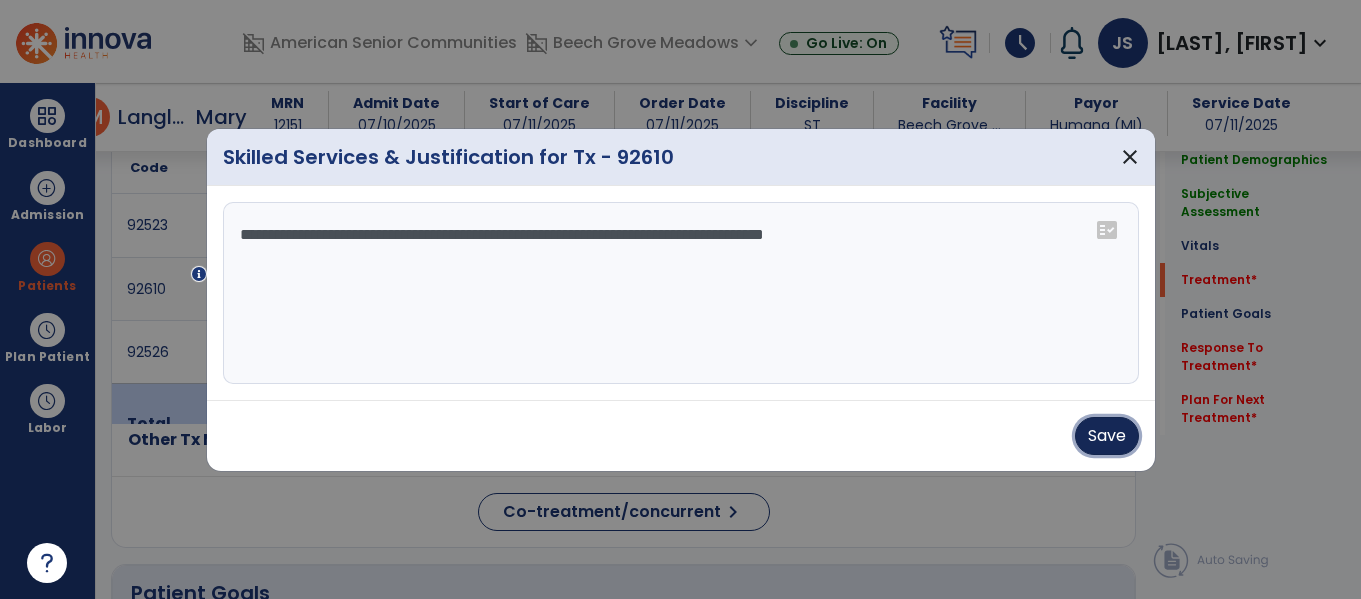 click on "Save" at bounding box center (1107, 436) 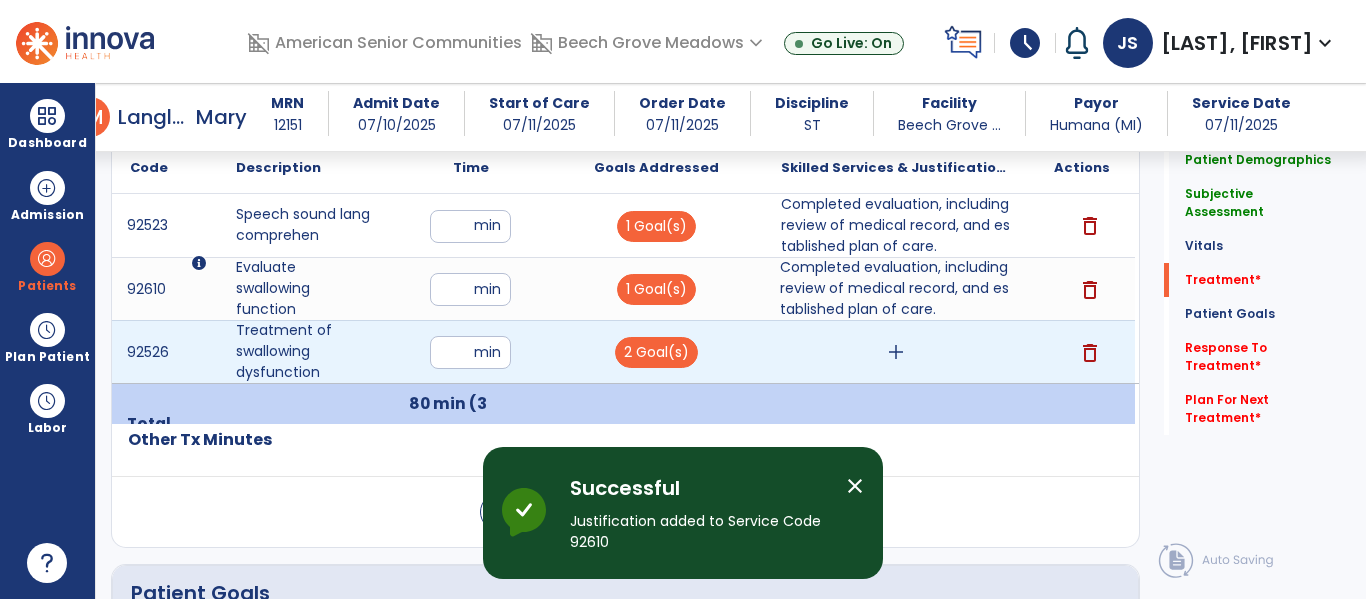 click on "add" at bounding box center (896, 352) 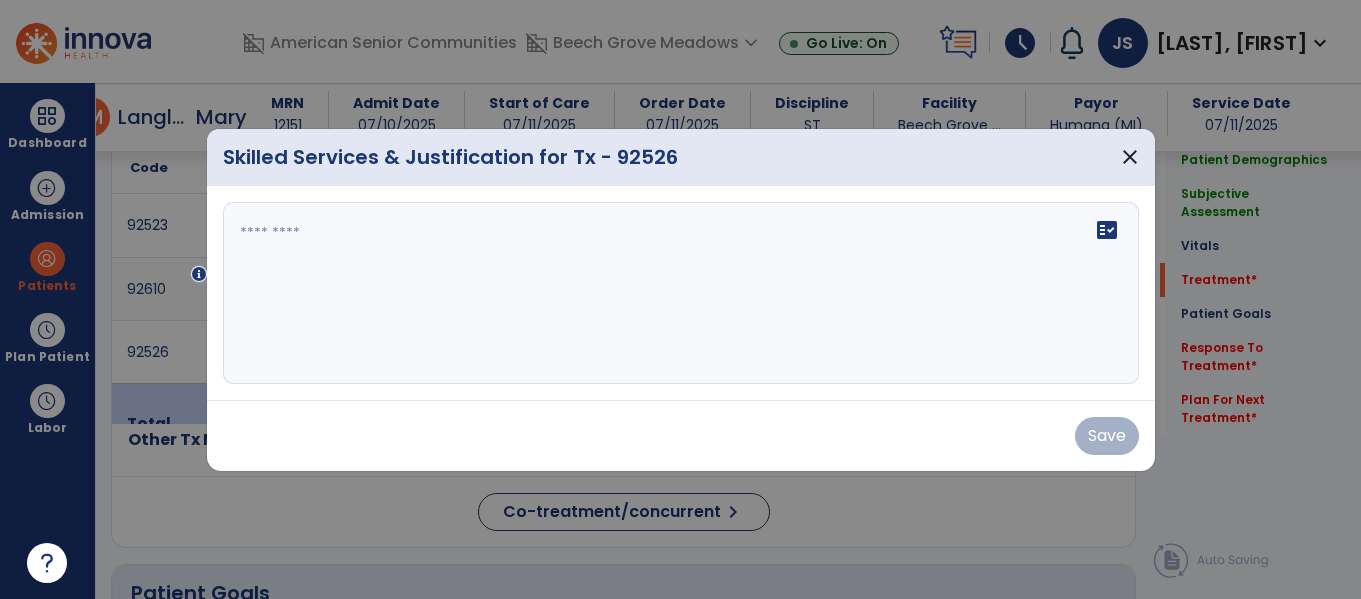 scroll, scrollTop: 1274, scrollLeft: 0, axis: vertical 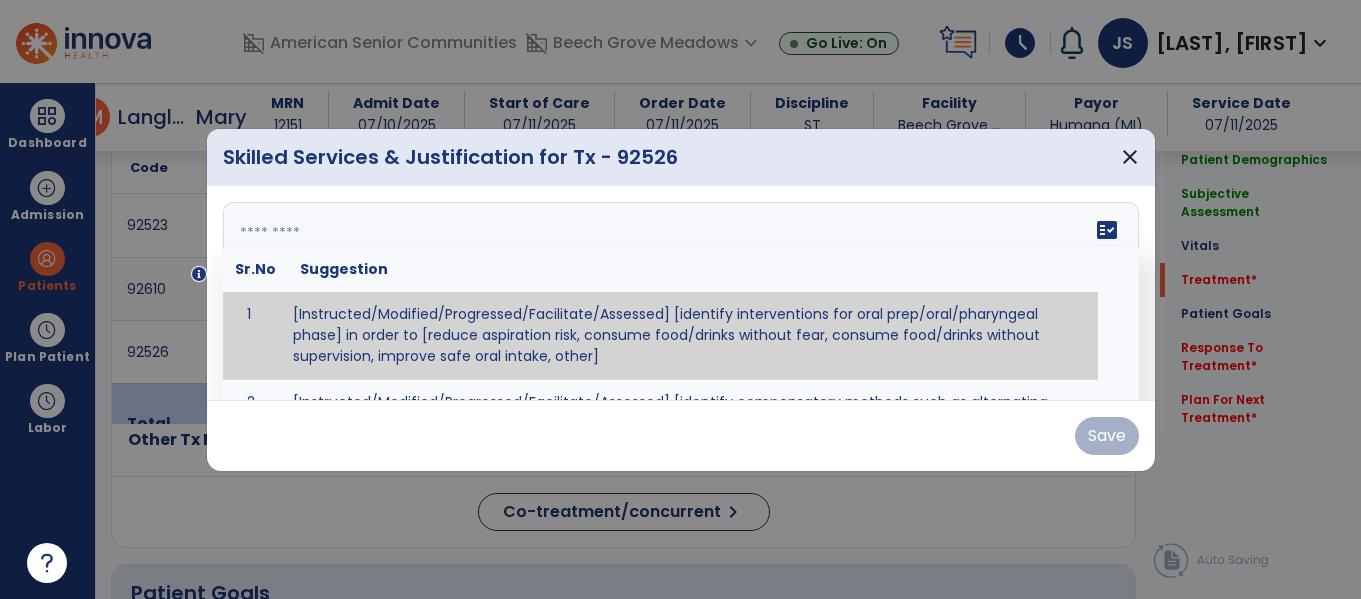 click on "fact_check  Sr.No Suggestion 1 [Instructed/Modified/Progressed/Facilitate/Assessed] [identify interventions for oral prep/oral/pharyngeal phase] in order to [reduce aspiration risk, consume food/drinks without fear, consume food/drinks without supervision, improve safe oral intake, other] 2 [Instructed/Modified/Progressed/Facilitate/Assessed] [identify compensatory methods such as alternating bites/sips, effortful swallow, other] in order to [reduce aspiration risk, consume food/drinks without fear, consume food/drinks without supervision, improve safe oral intake, other] 3 [Instructed/Modified/Progressed/Assessed] trials of [identify IDDSI Food/Drink Level or NDD Solid/Liquid Level] in order to [reduce aspiration risk, consume food/drinks without fear, consume food/drinks without supervision, improve safe oral intake, other] 4 5 Assessed swallow with administration of [identify test]" at bounding box center [681, 293] 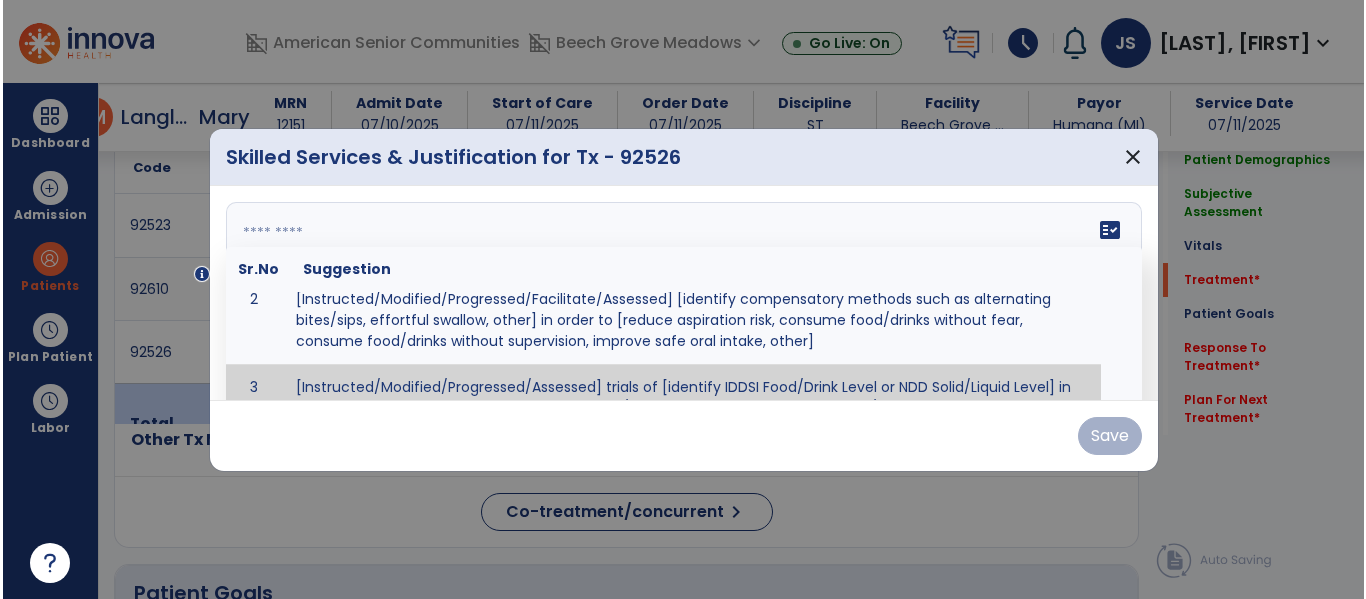 scroll, scrollTop: 96, scrollLeft: 0, axis: vertical 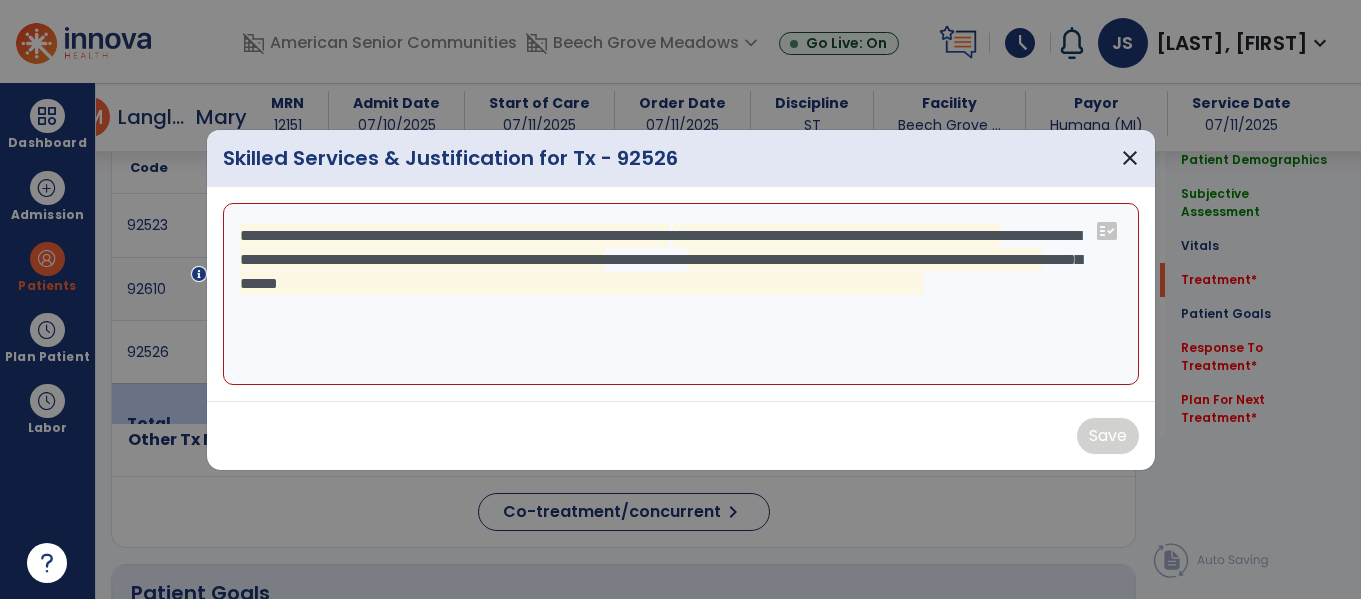 click on "**********" at bounding box center [677, 294] 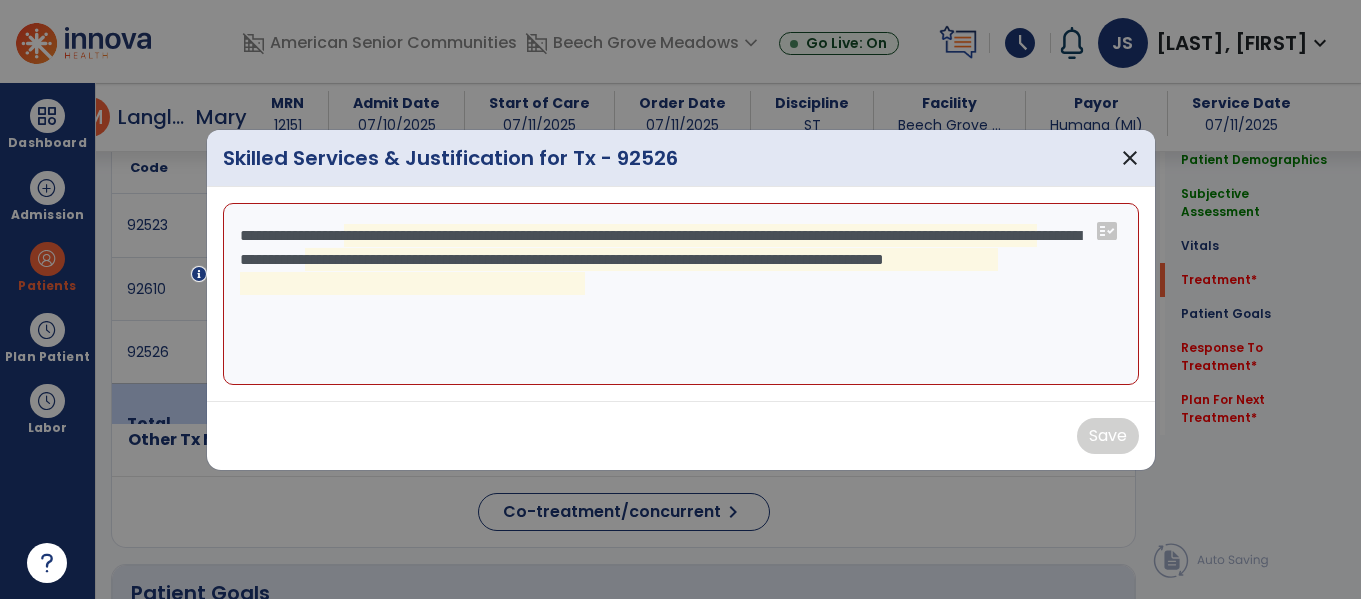 click on "**********" at bounding box center [677, 294] 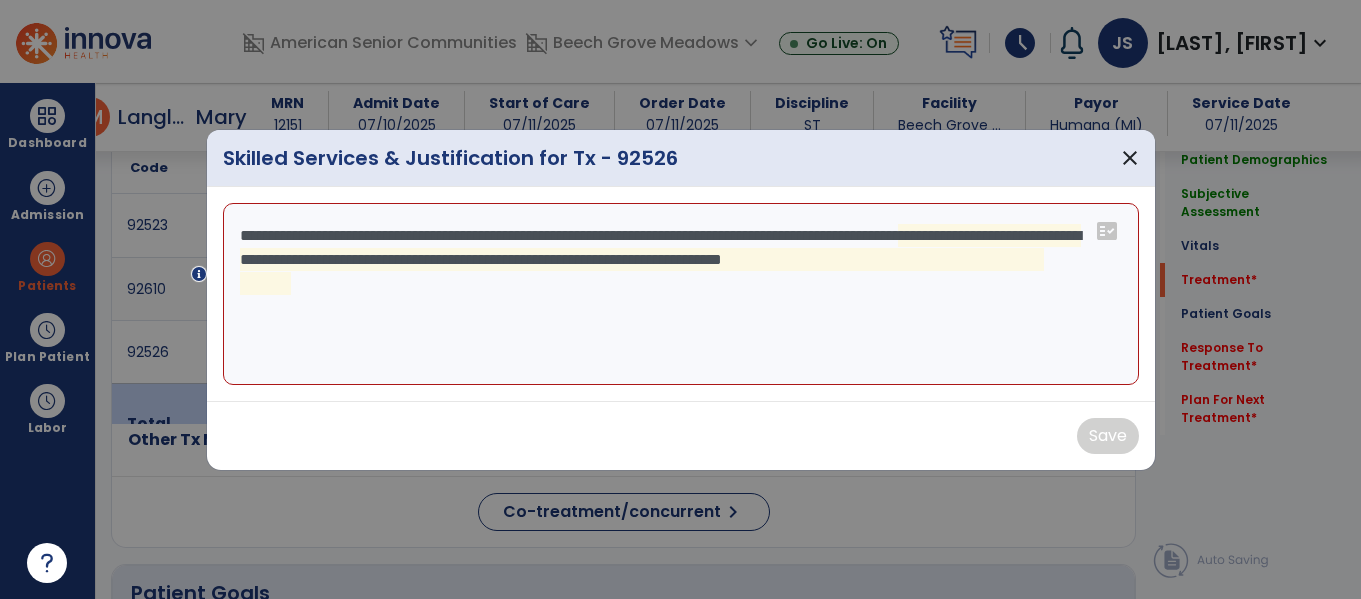 click on "**********" at bounding box center (677, 294) 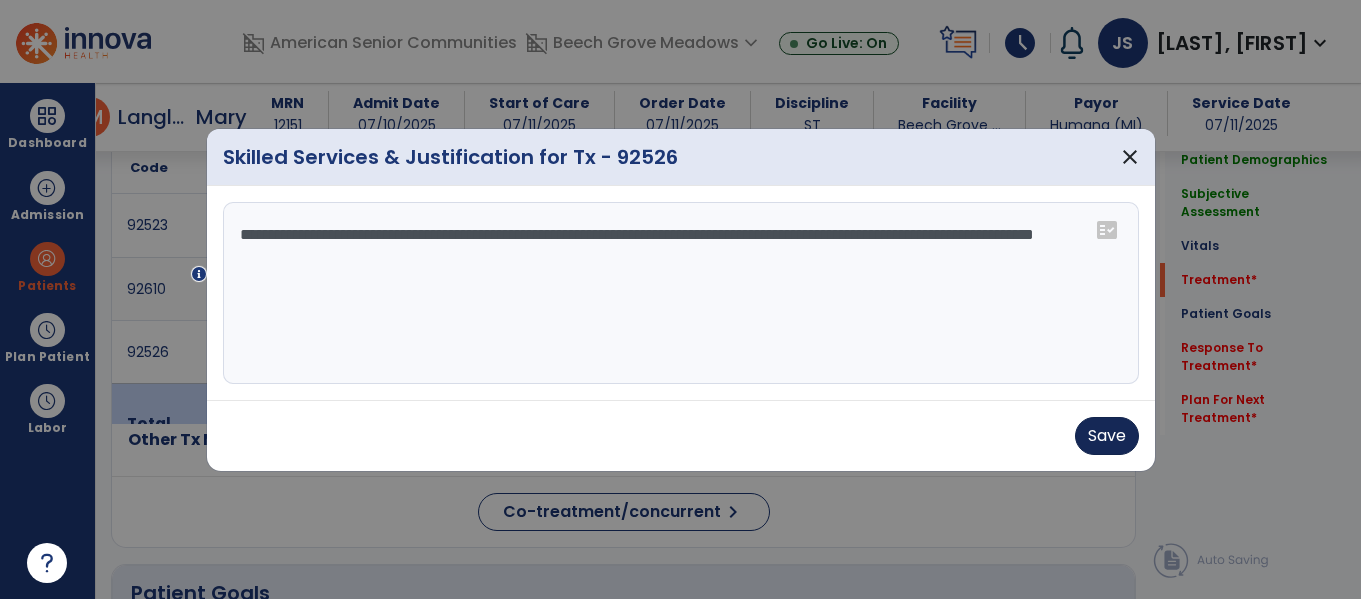 type on "**********" 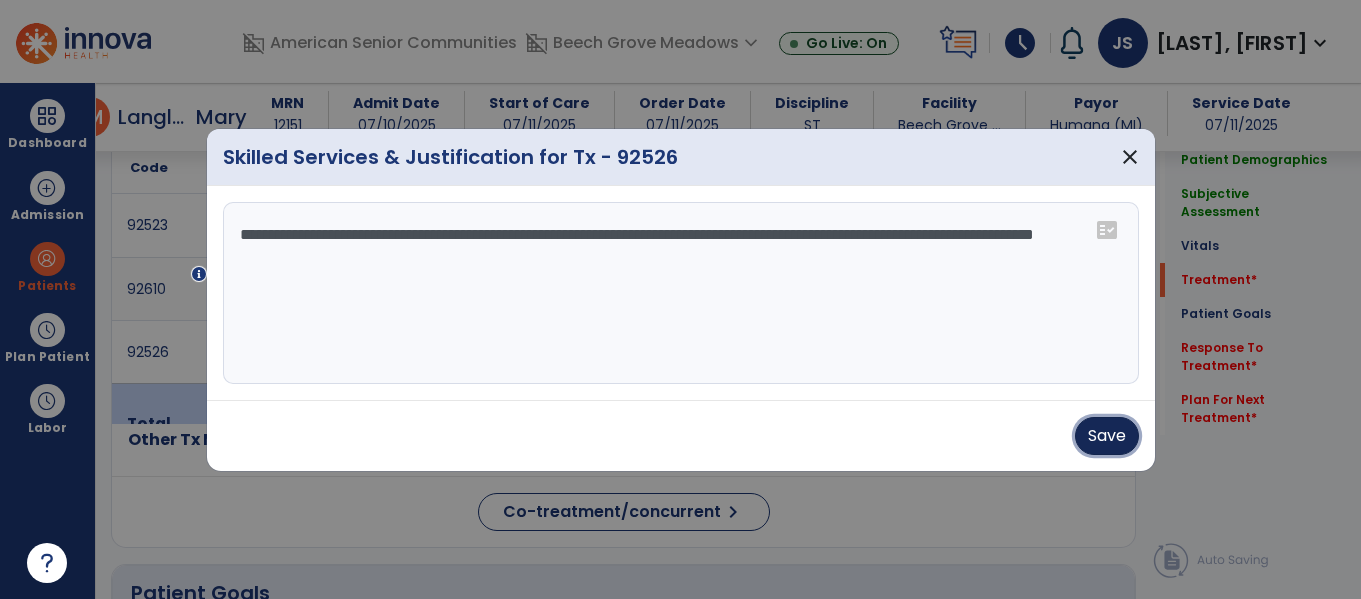 click on "Save" at bounding box center [1107, 436] 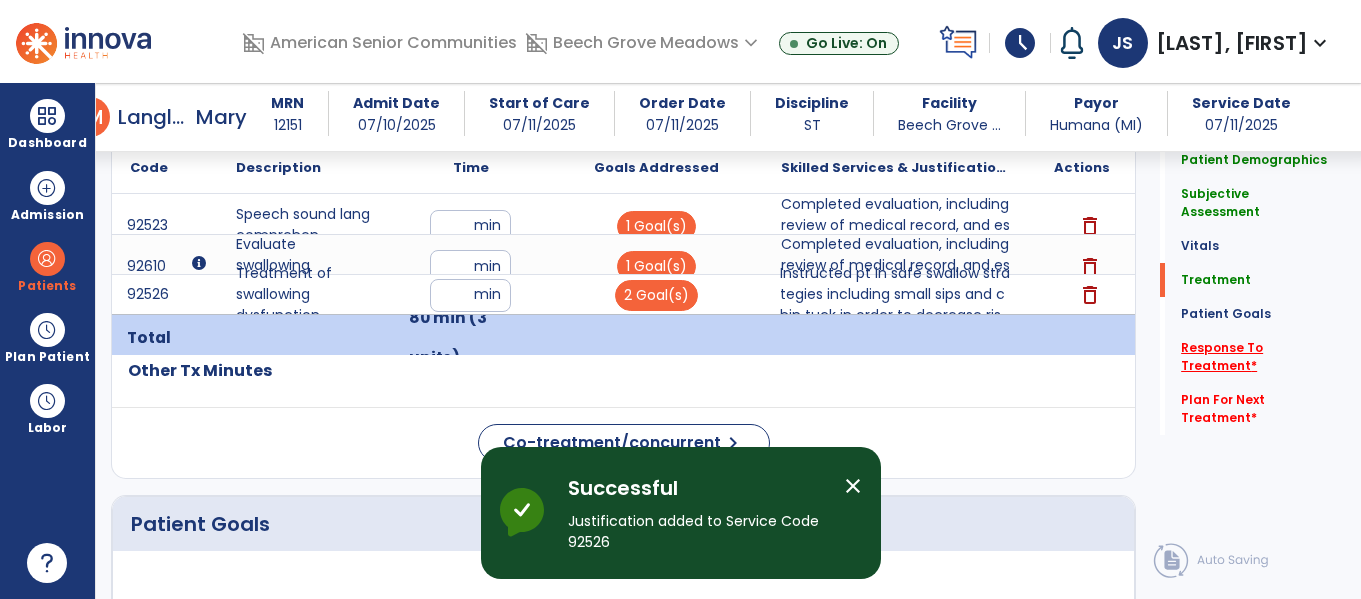 click on "Response To Treatment   *" 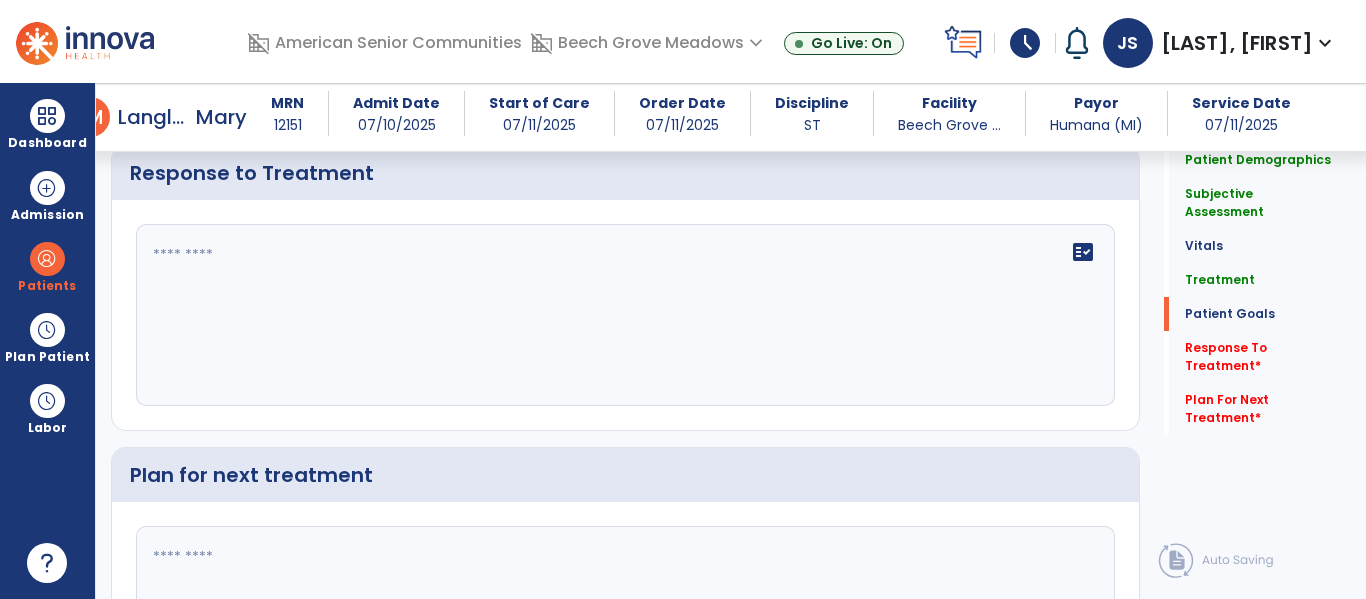 scroll, scrollTop: 2917, scrollLeft: 0, axis: vertical 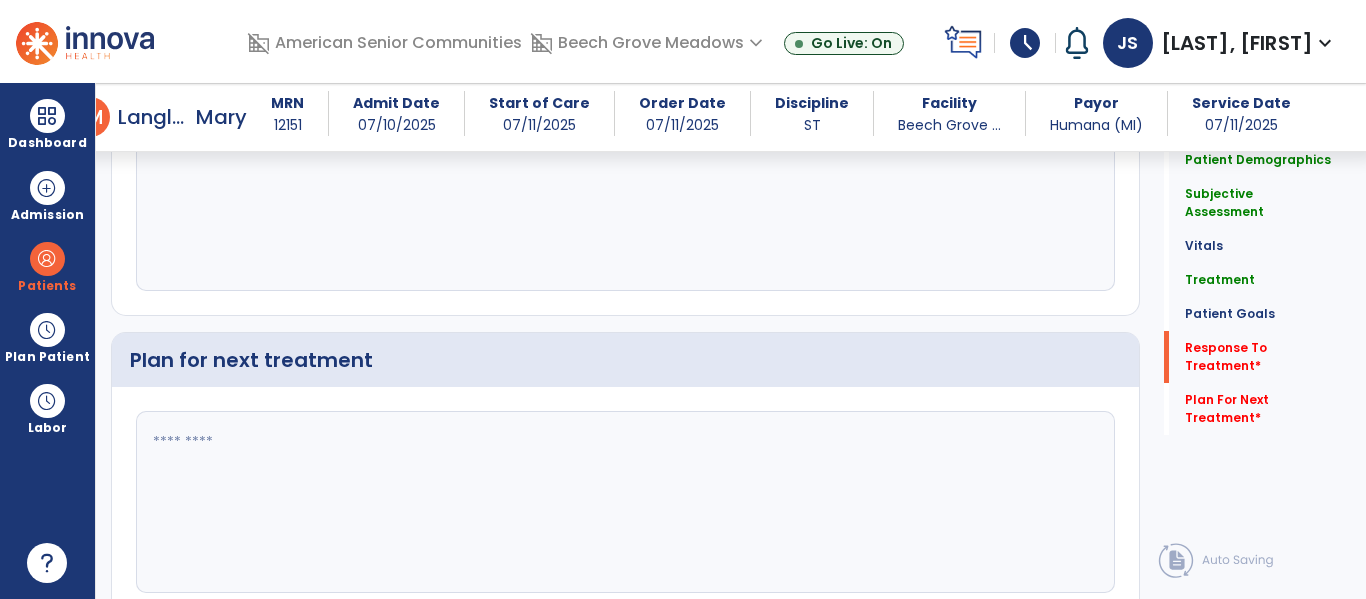 click 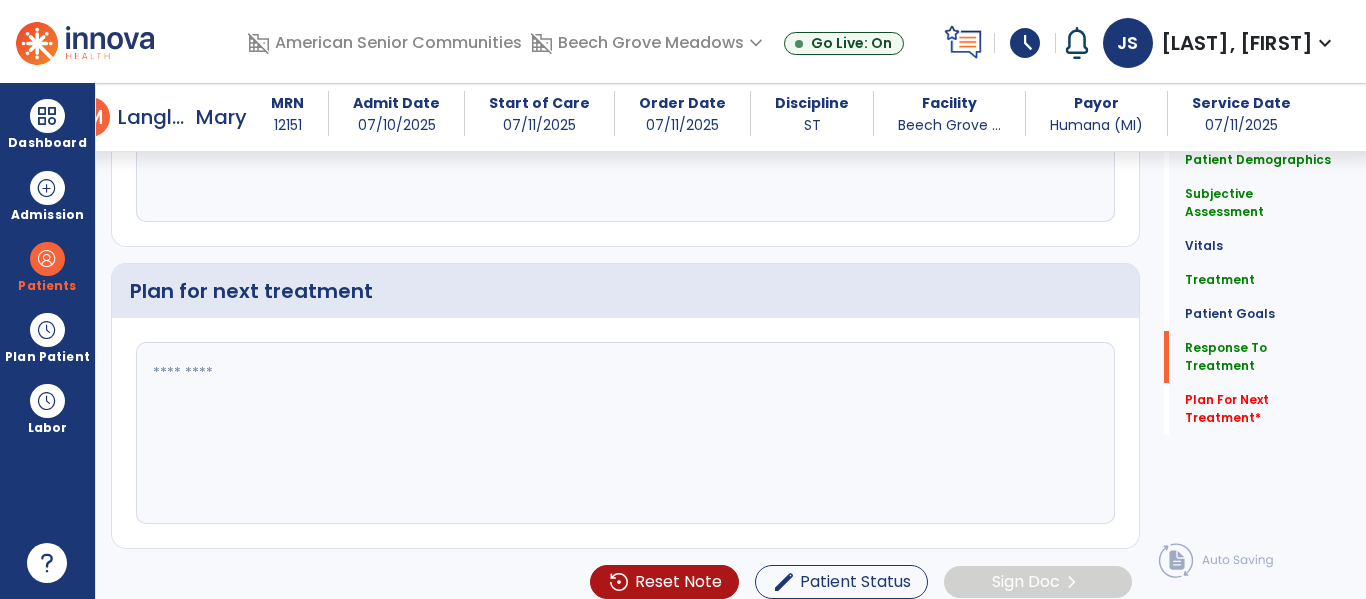 scroll, scrollTop: 2848, scrollLeft: 0, axis: vertical 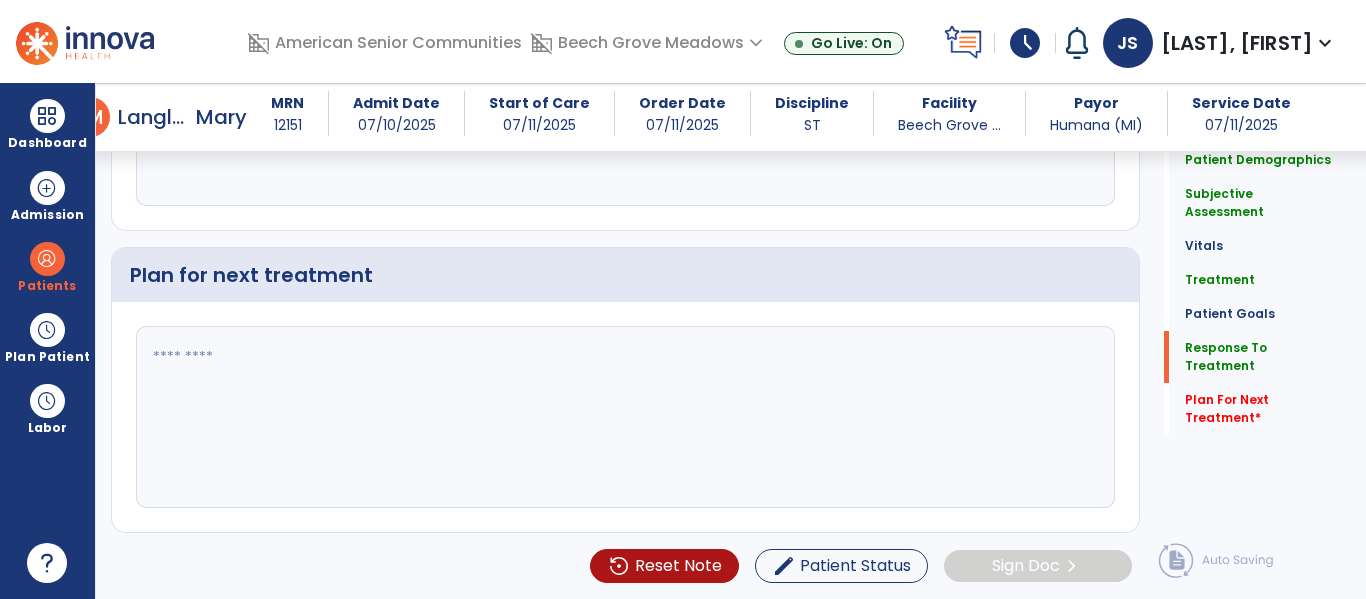 type on "**********" 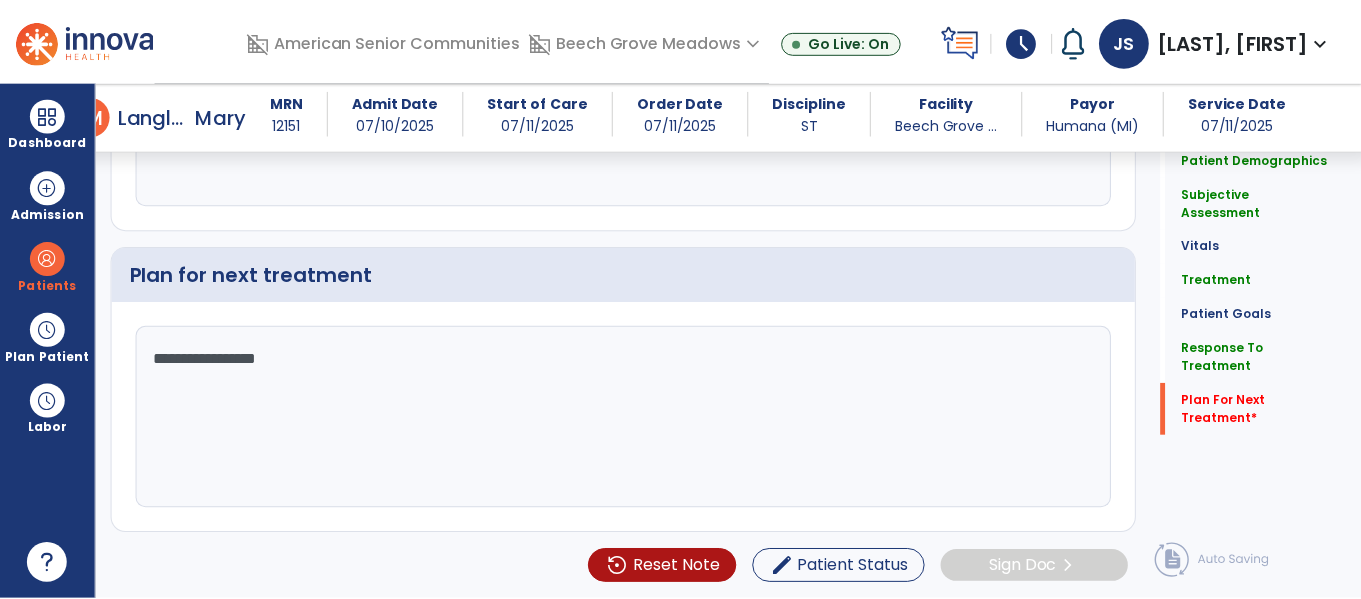 scroll, scrollTop: 3190, scrollLeft: 0, axis: vertical 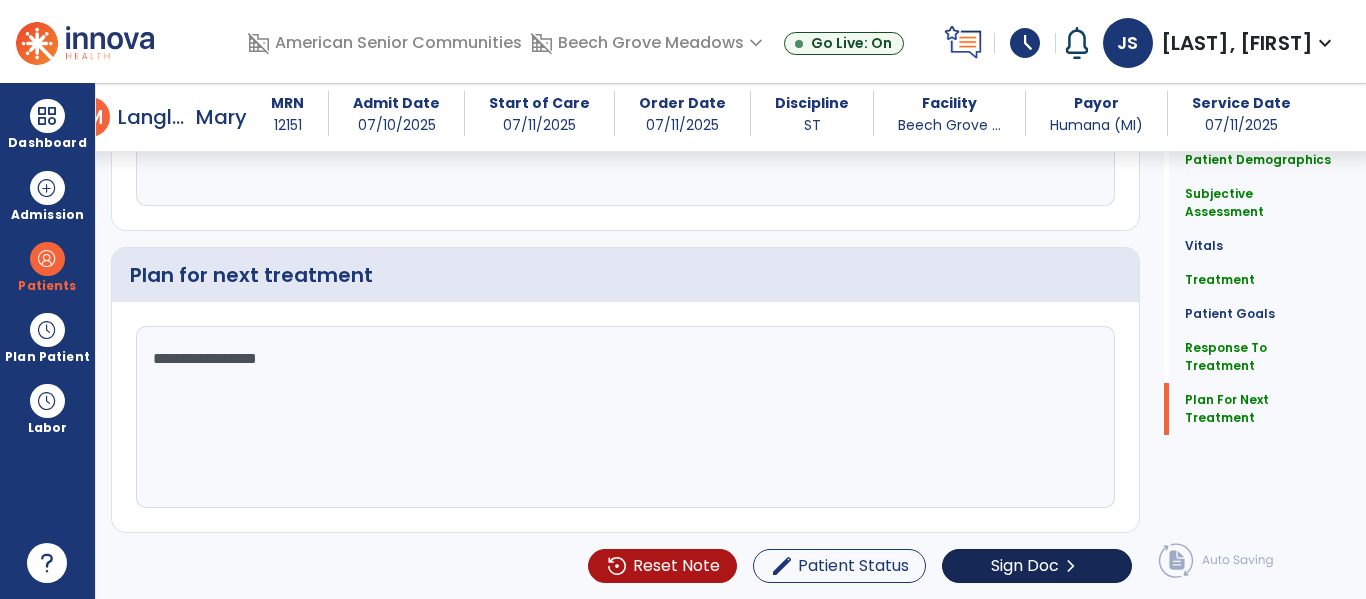 type on "**********" 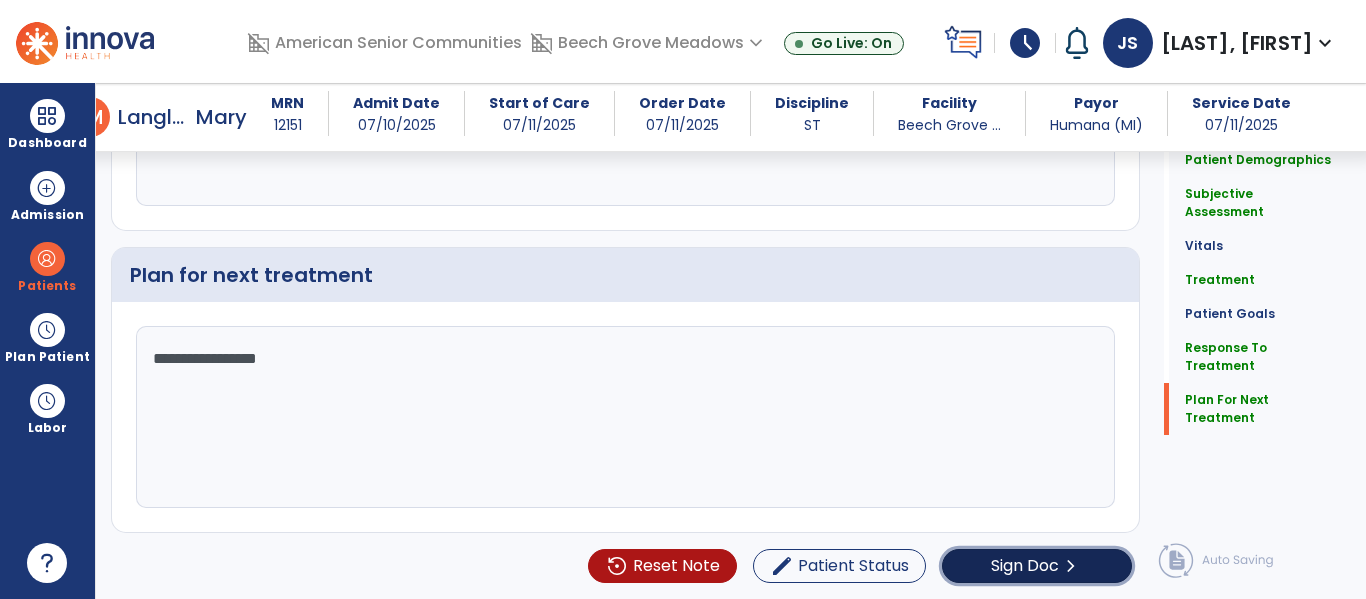 click on "Sign Doc" 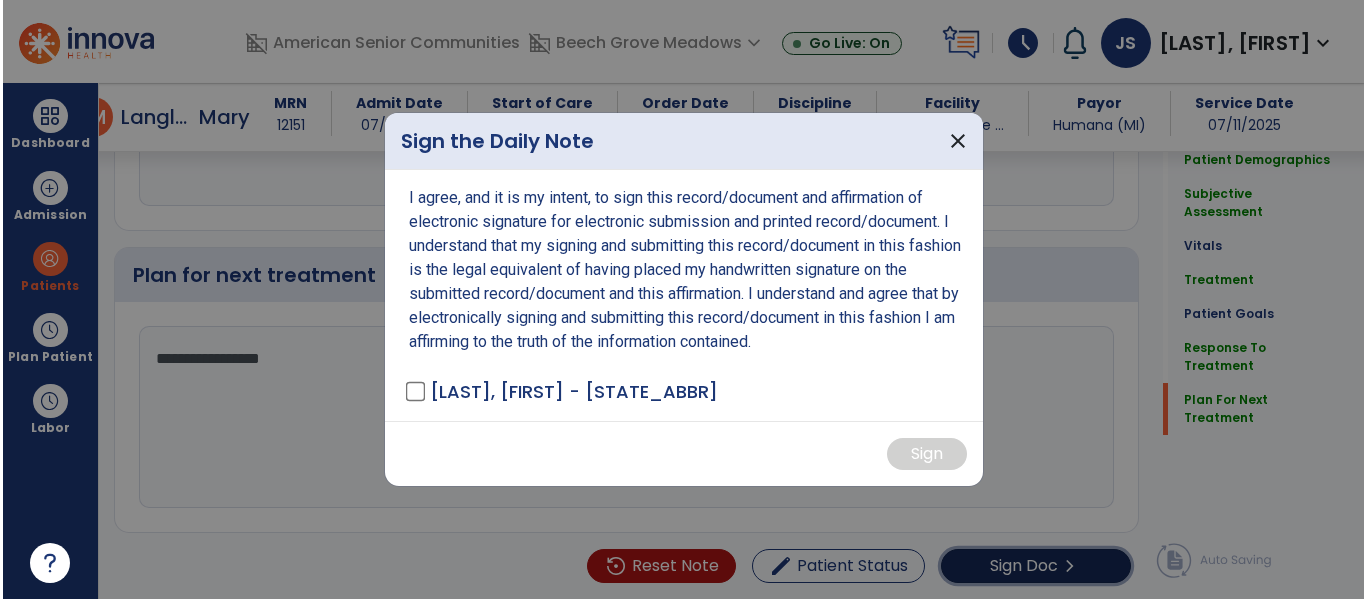 scroll, scrollTop: 3190, scrollLeft: 0, axis: vertical 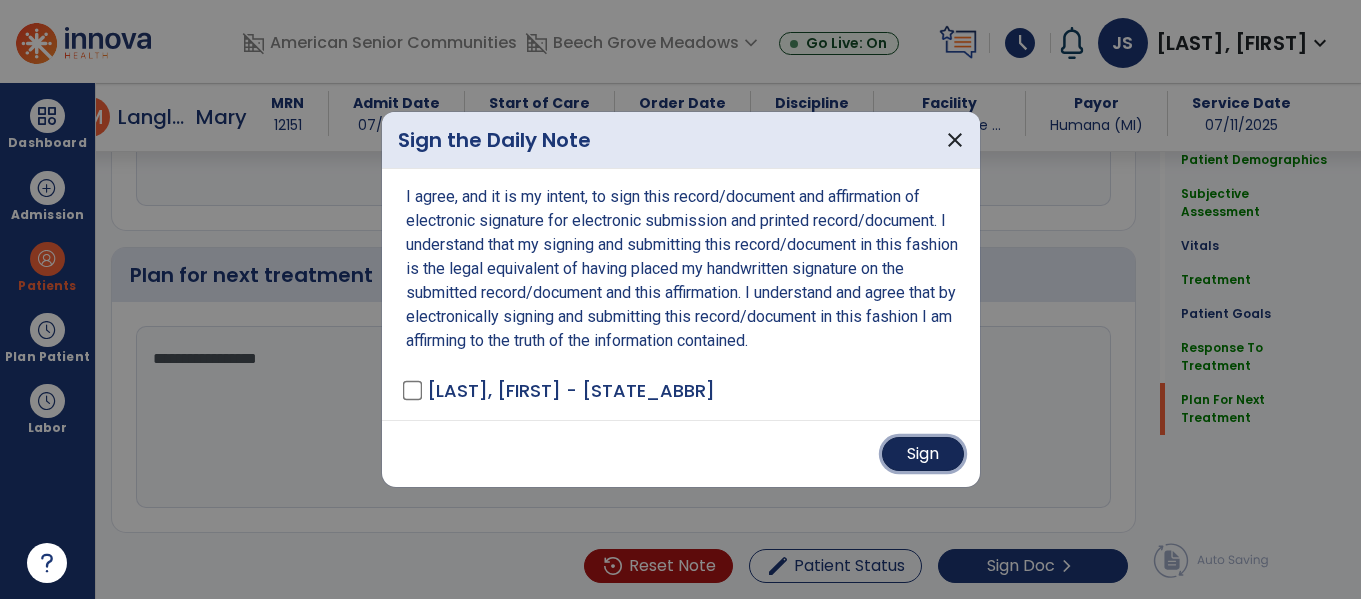 click on "Sign" at bounding box center (923, 454) 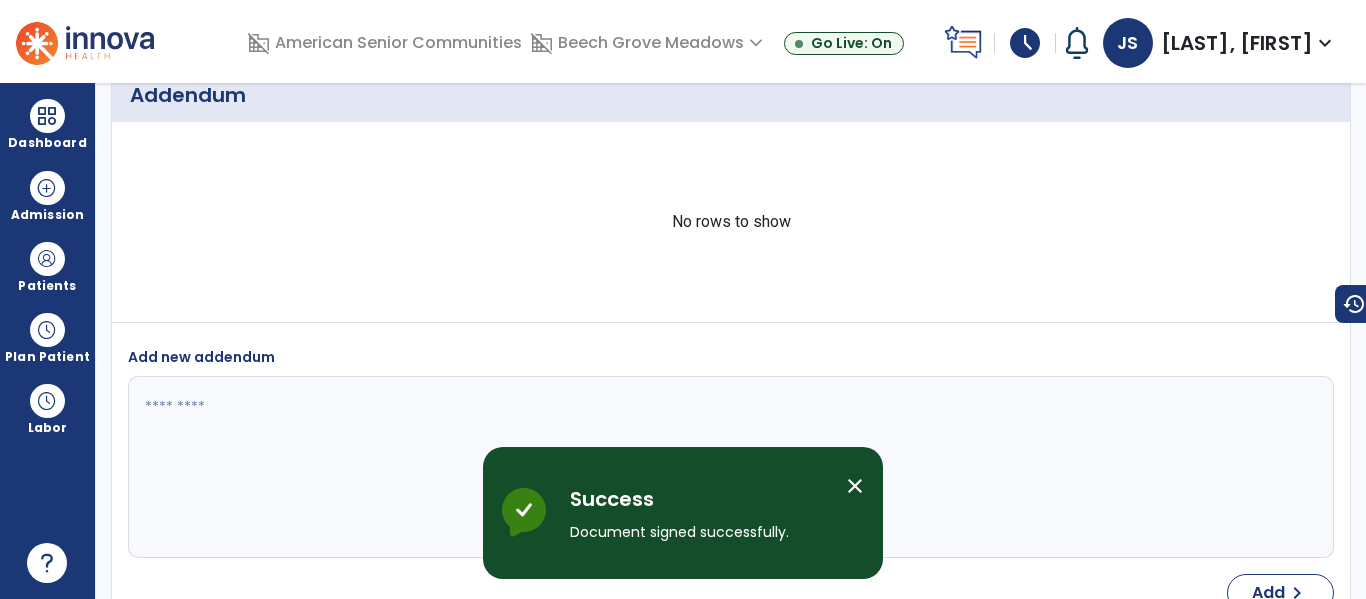 scroll, scrollTop: 0, scrollLeft: 0, axis: both 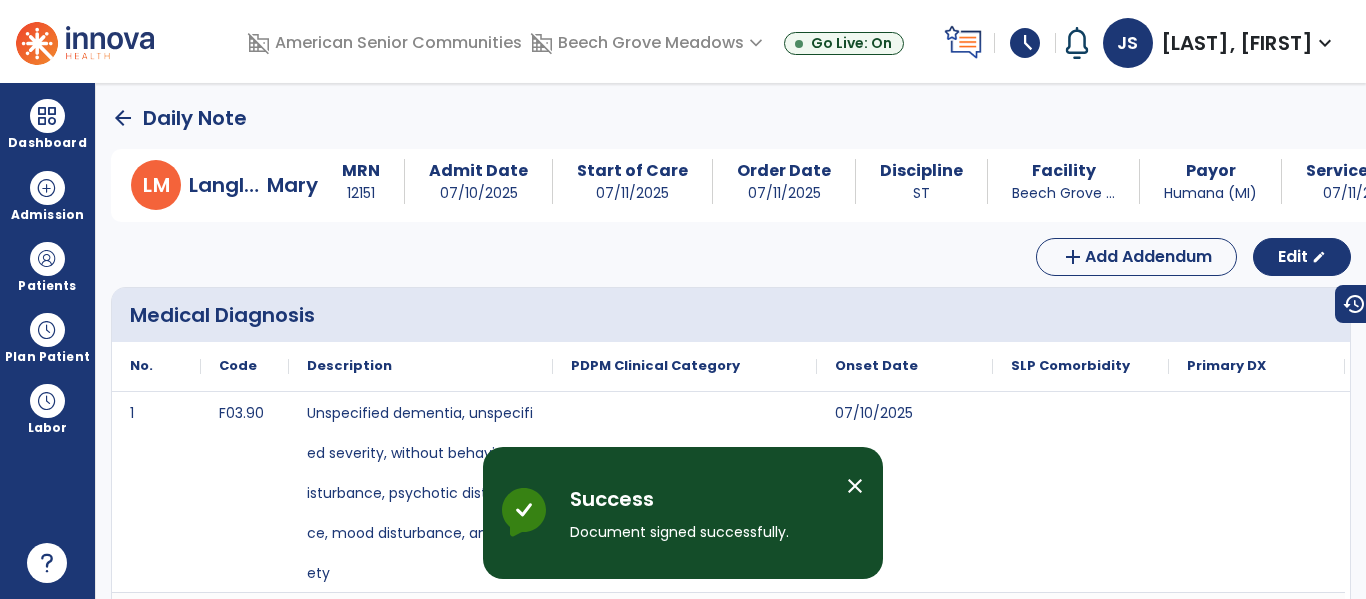 click on "arrow_back" 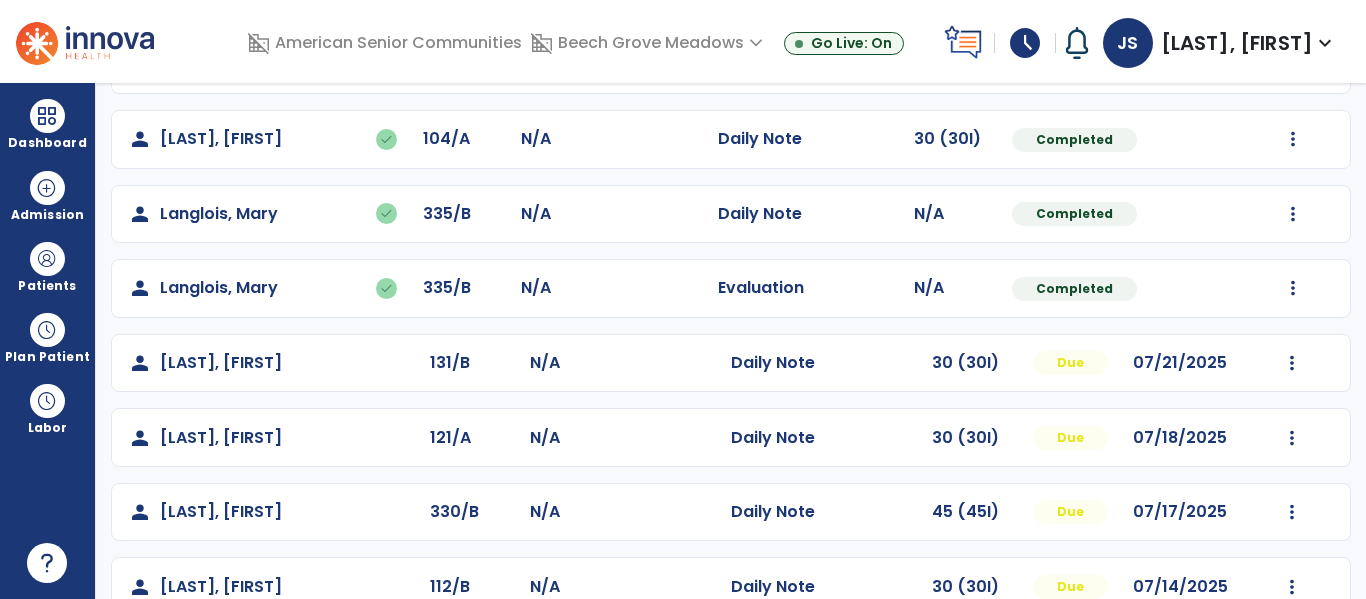 scroll, scrollTop: 532, scrollLeft: 0, axis: vertical 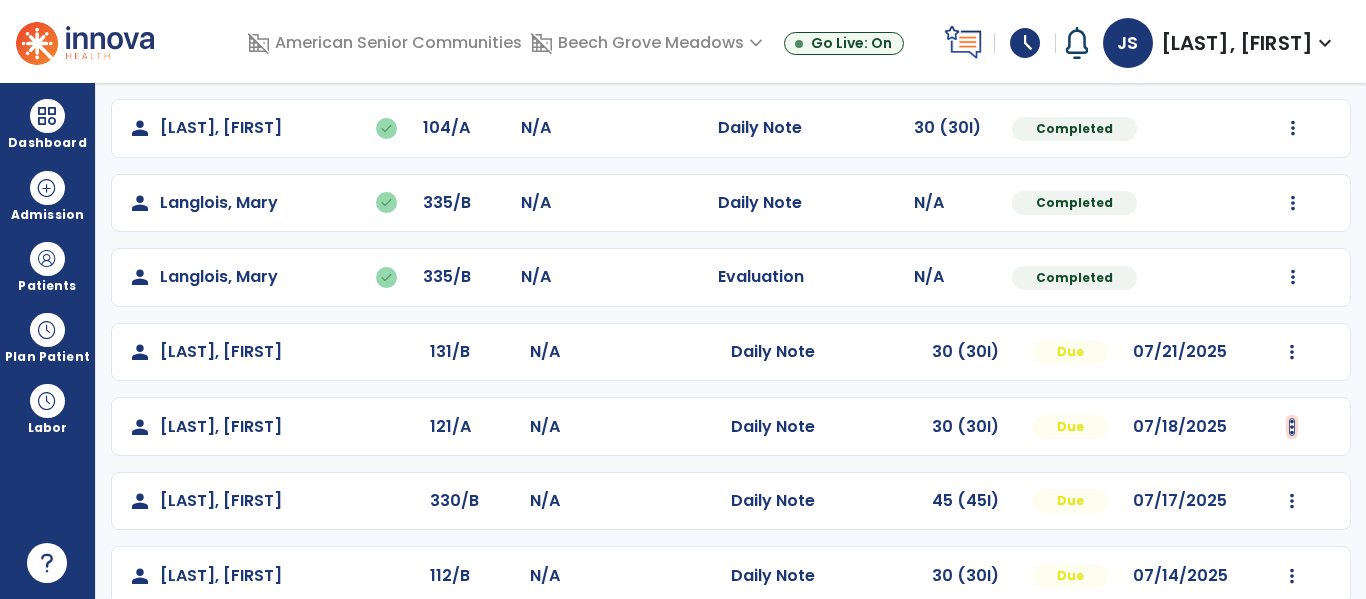 click at bounding box center [1292, -170] 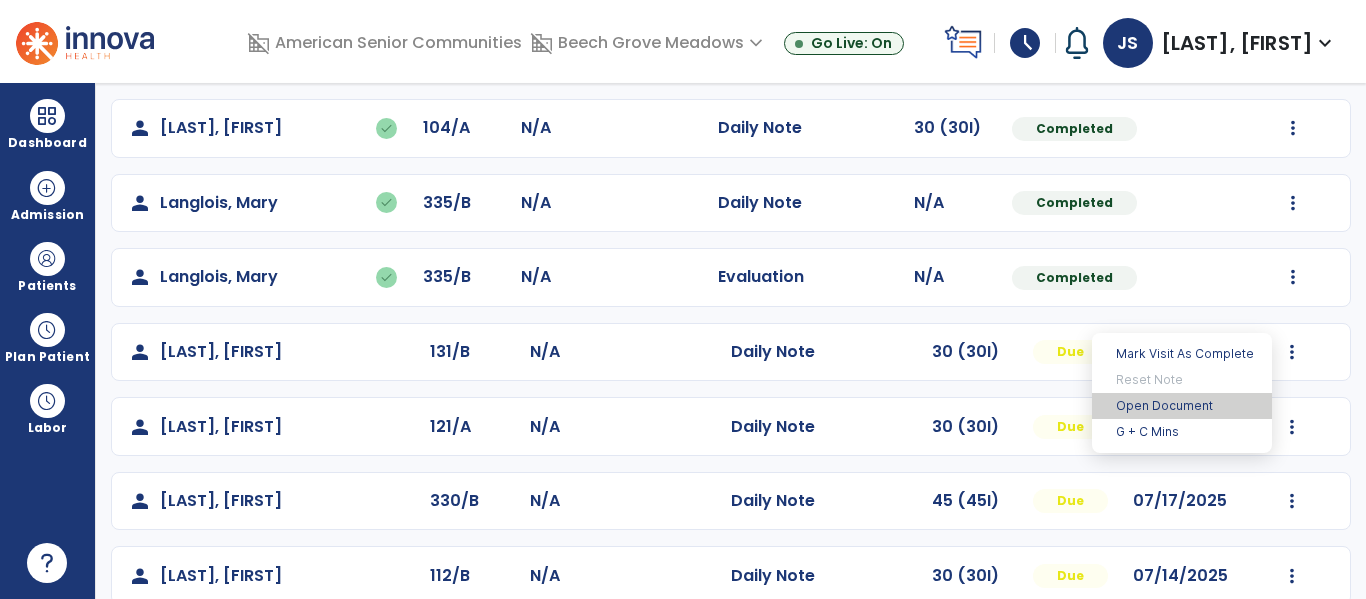 click on "Open Document" at bounding box center [1182, 406] 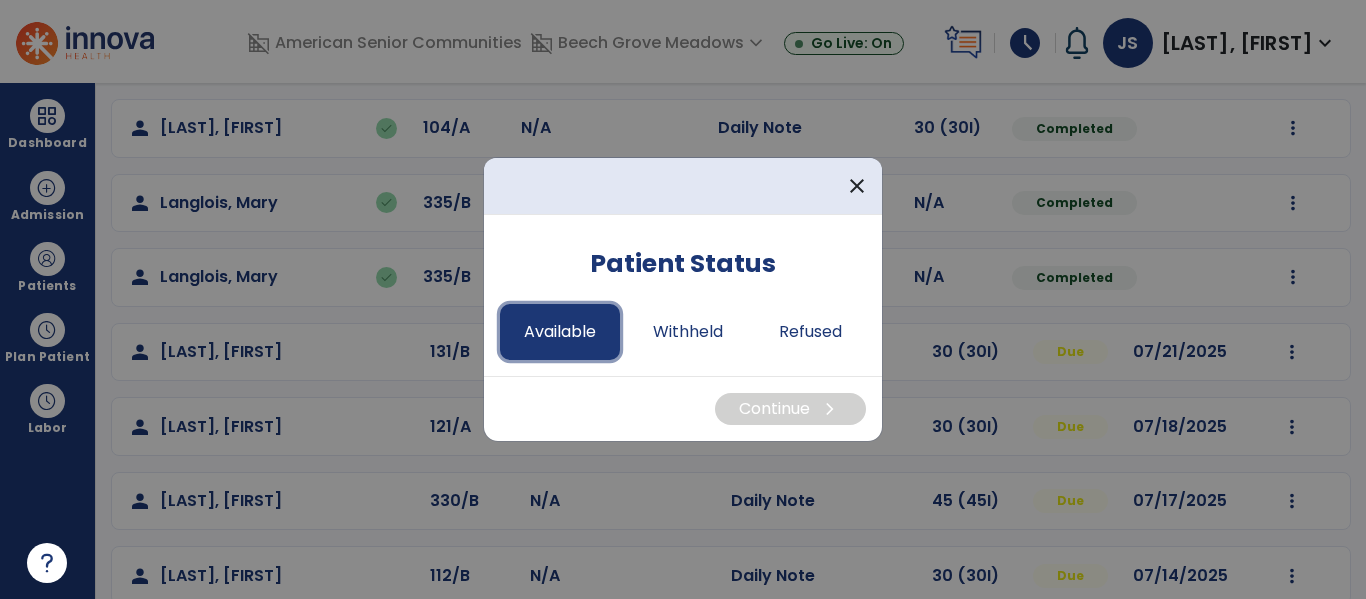 click on "Available" at bounding box center (560, 332) 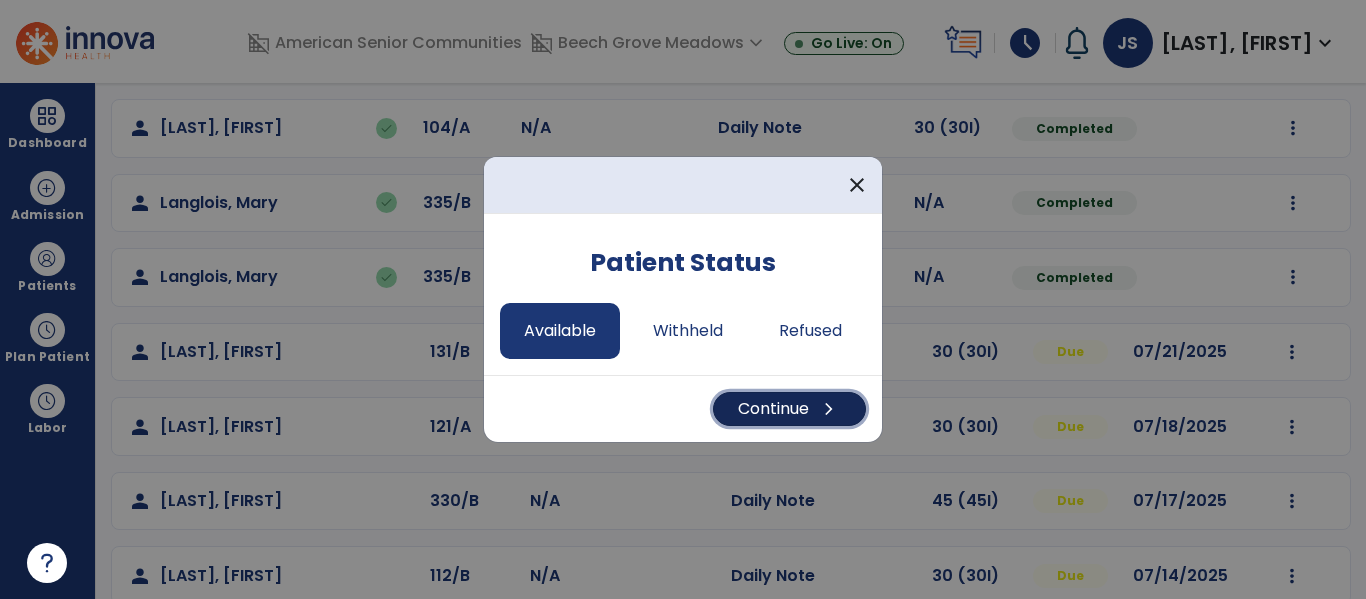 click on "Continue   chevron_right" at bounding box center (789, 409) 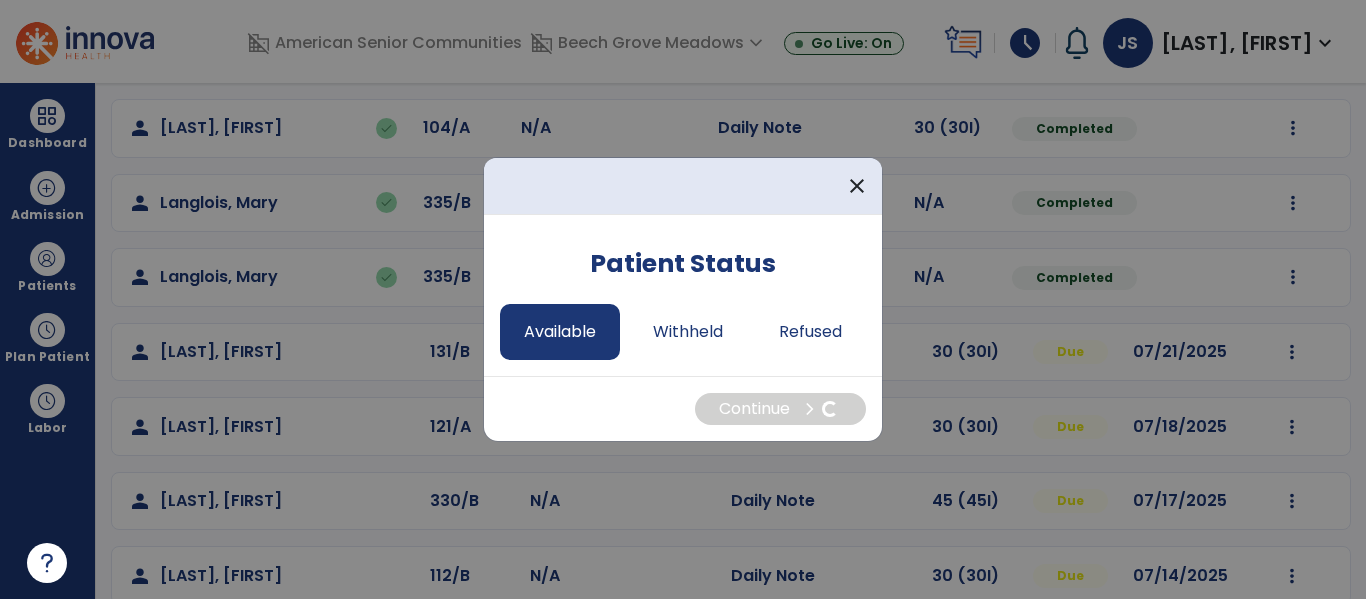 select on "*" 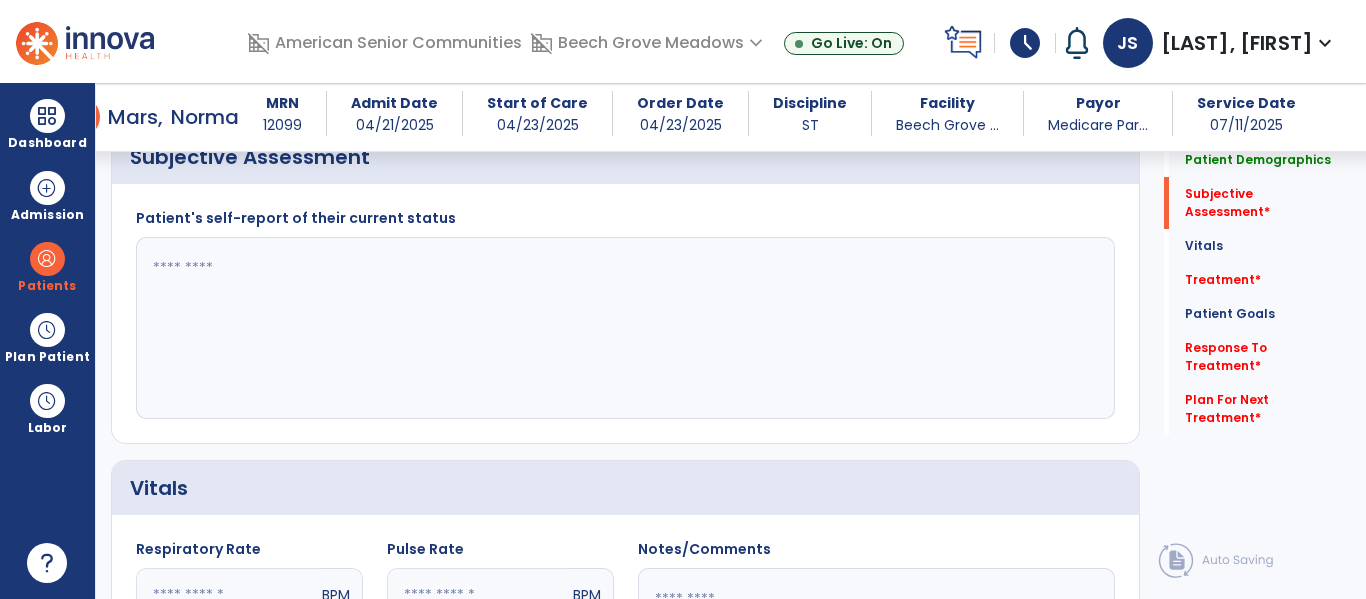 scroll, scrollTop: 366, scrollLeft: 0, axis: vertical 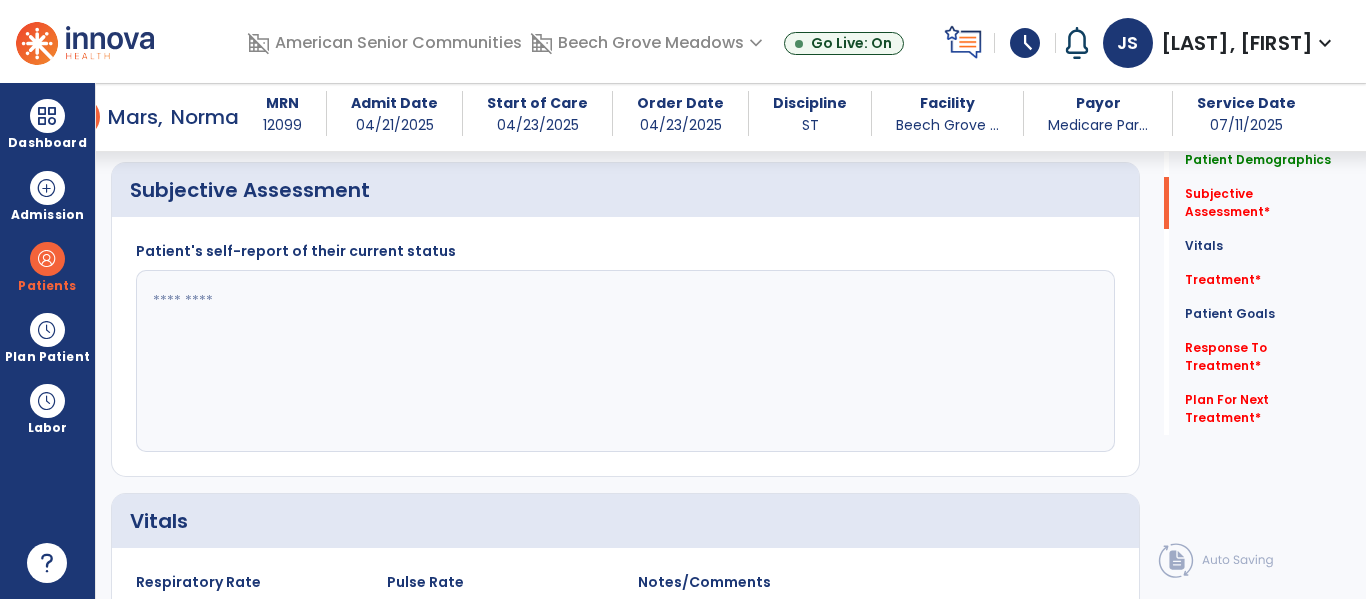 click 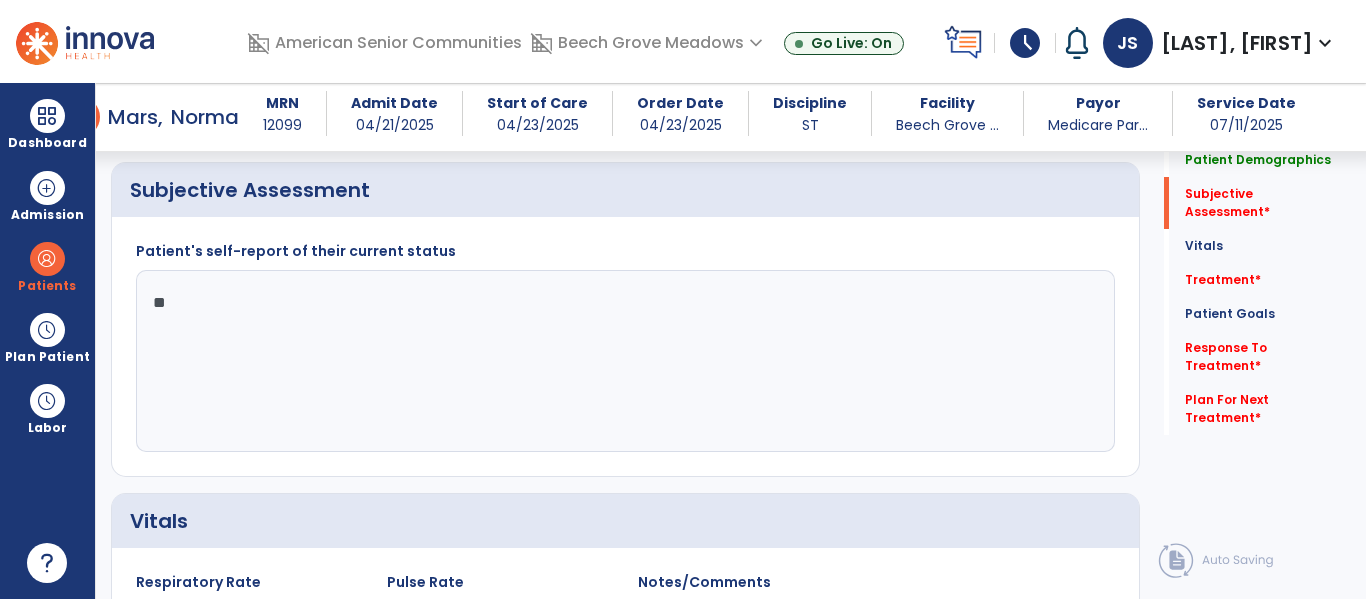 type on "*" 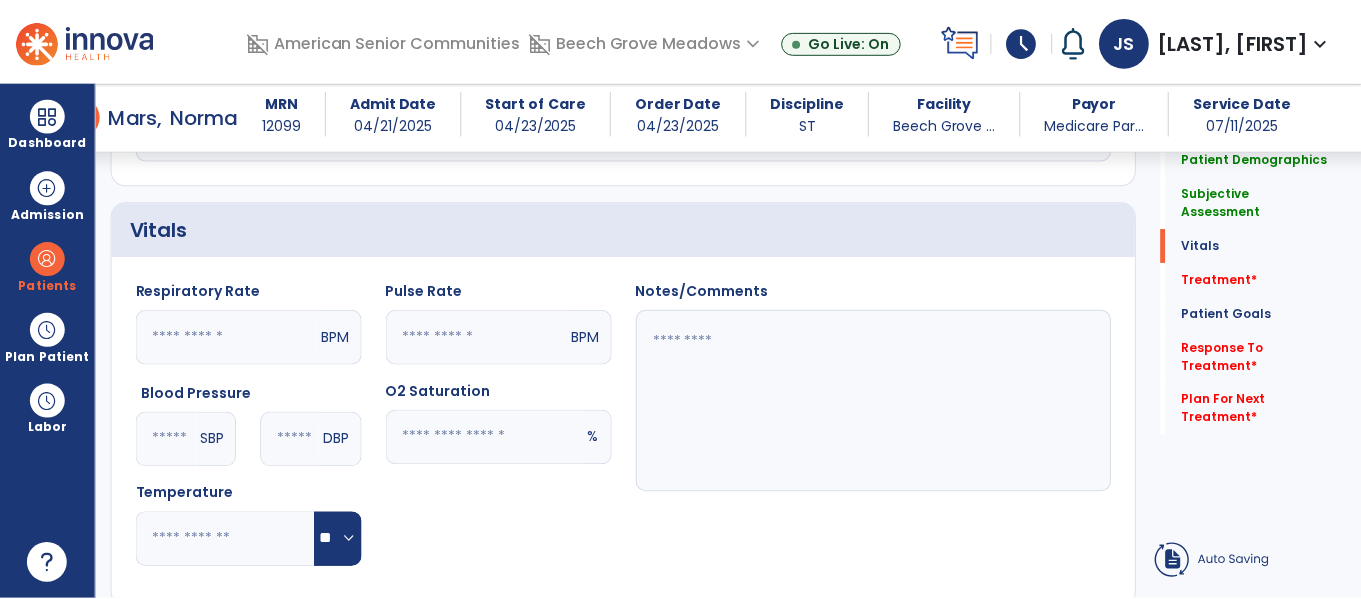 scroll, scrollTop: 1059, scrollLeft: 0, axis: vertical 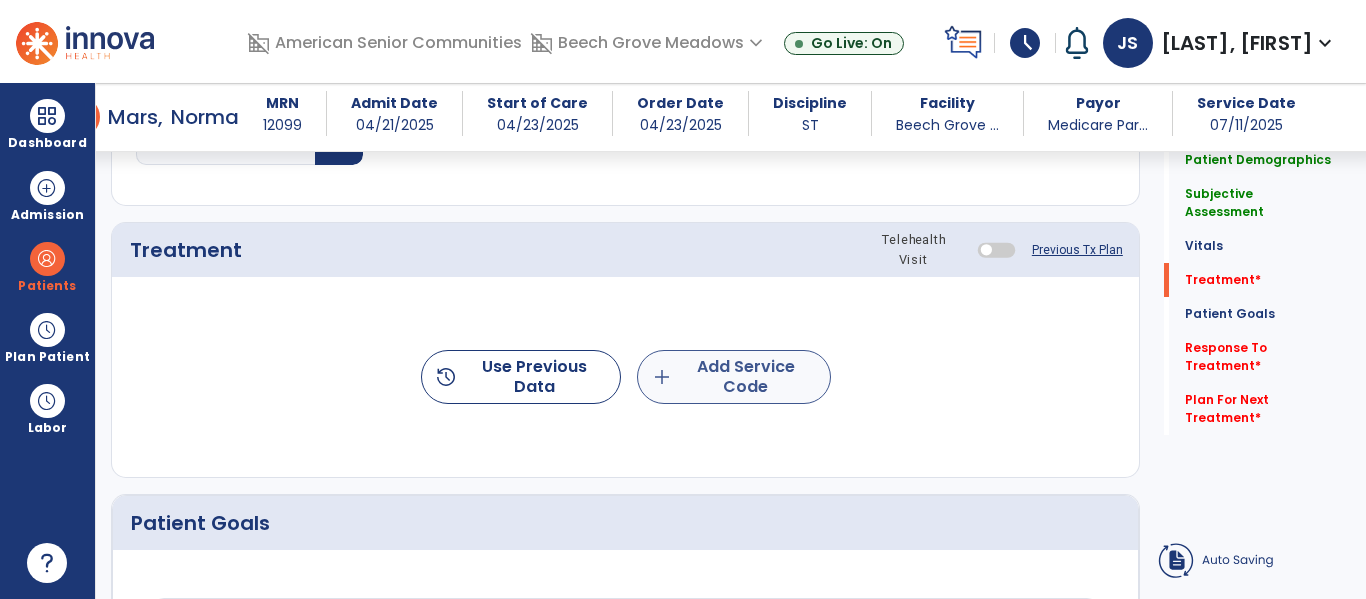 type on "**********" 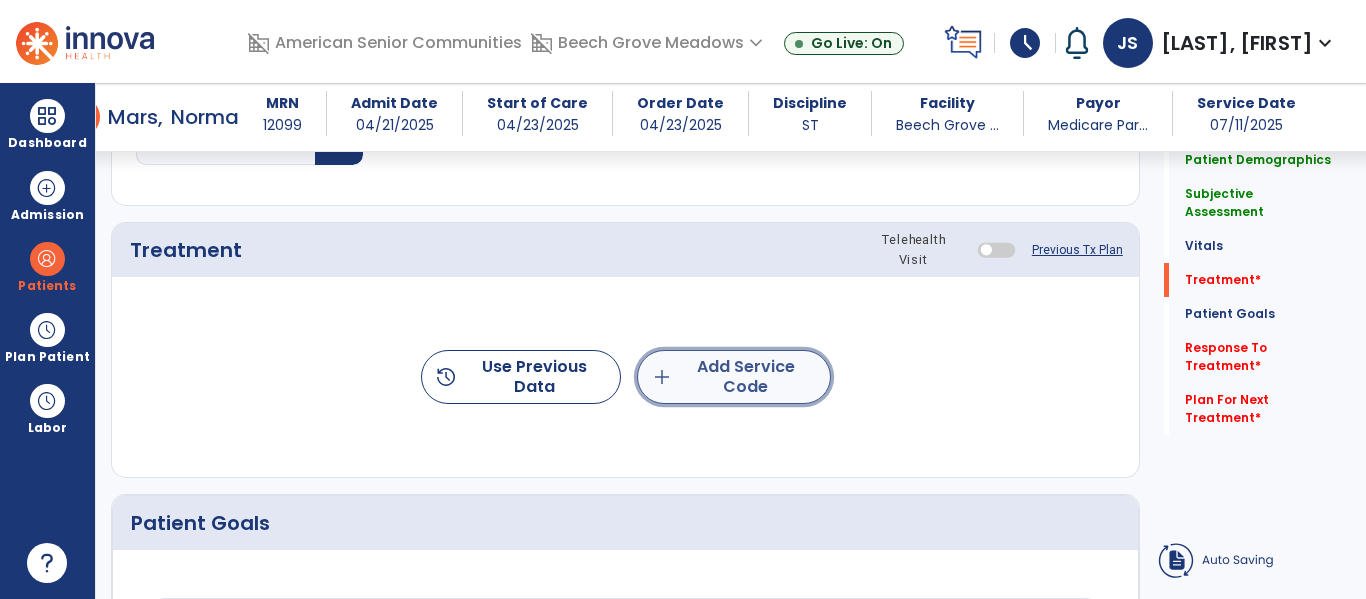 click on "add  Add Service Code" 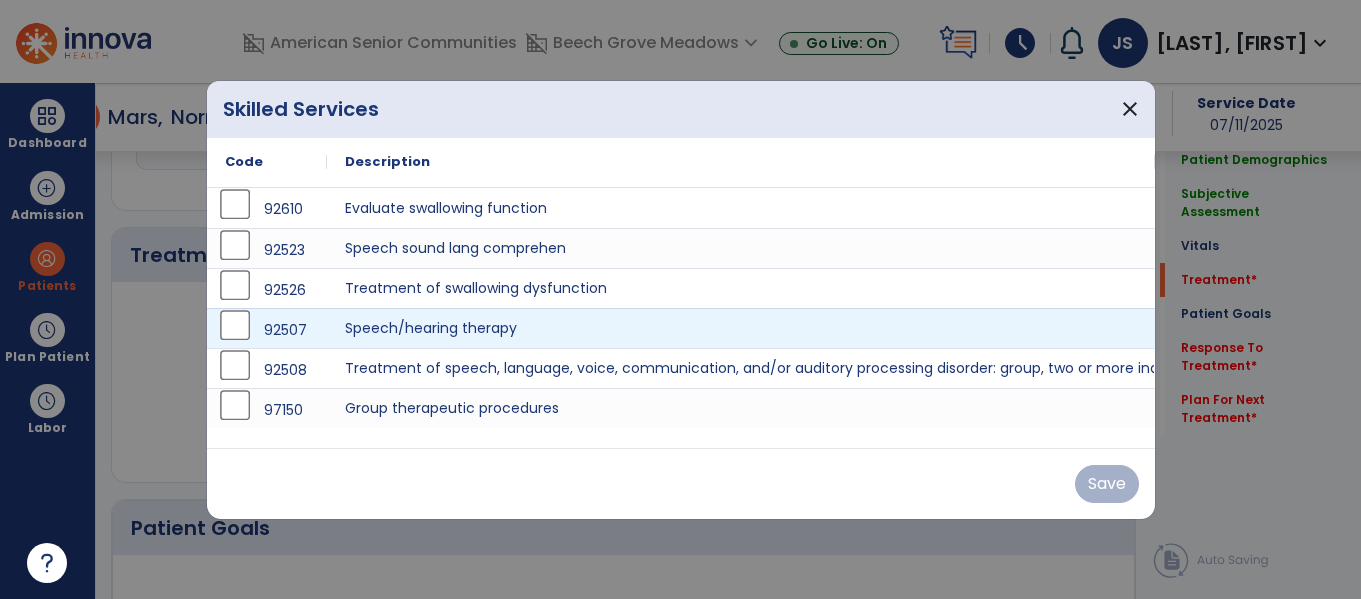 scroll, scrollTop: 1059, scrollLeft: 0, axis: vertical 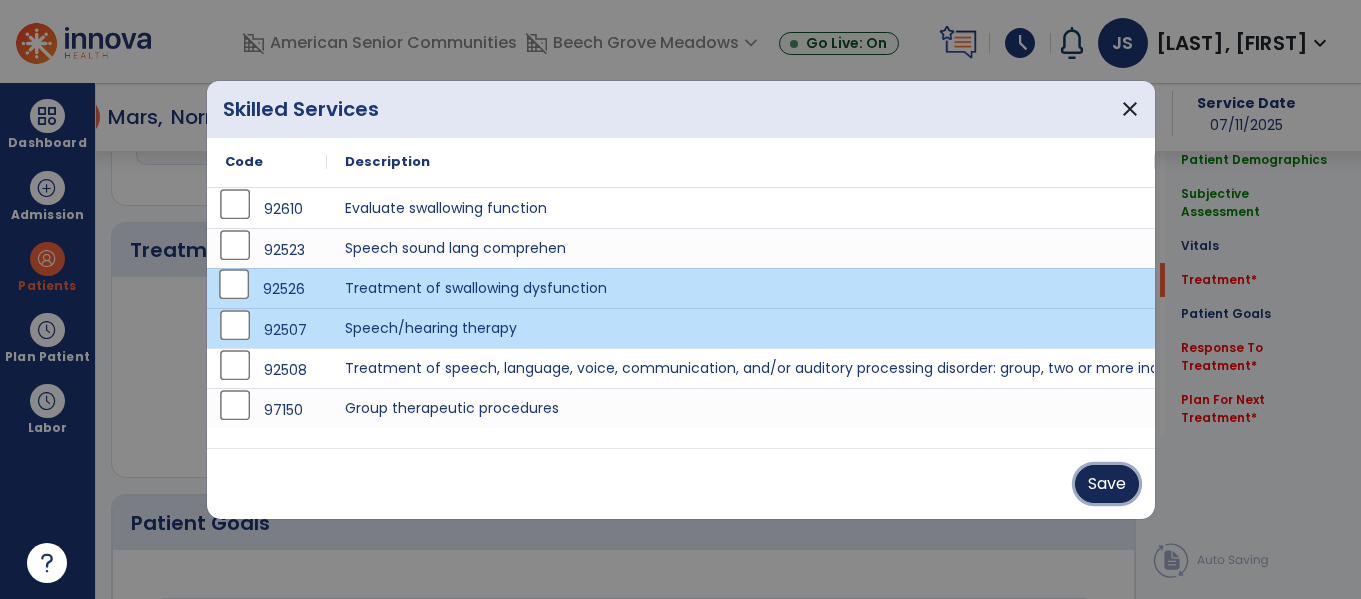 click on "Save" at bounding box center [1107, 484] 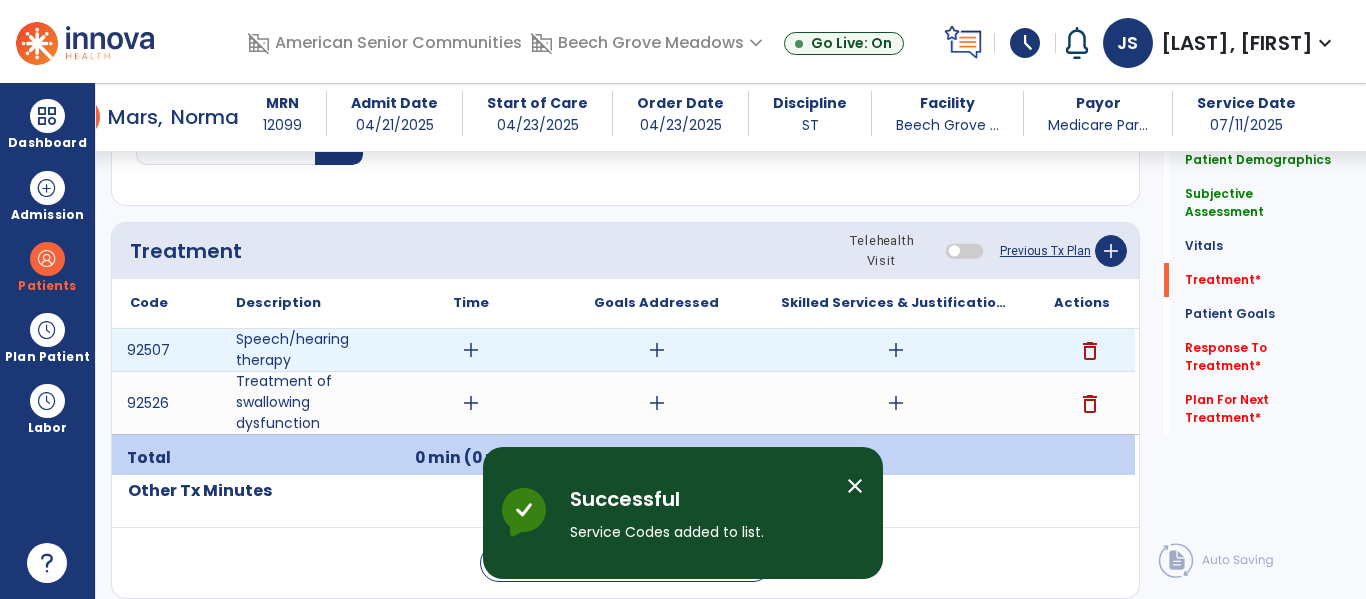 click on "add" at bounding box center [471, 350] 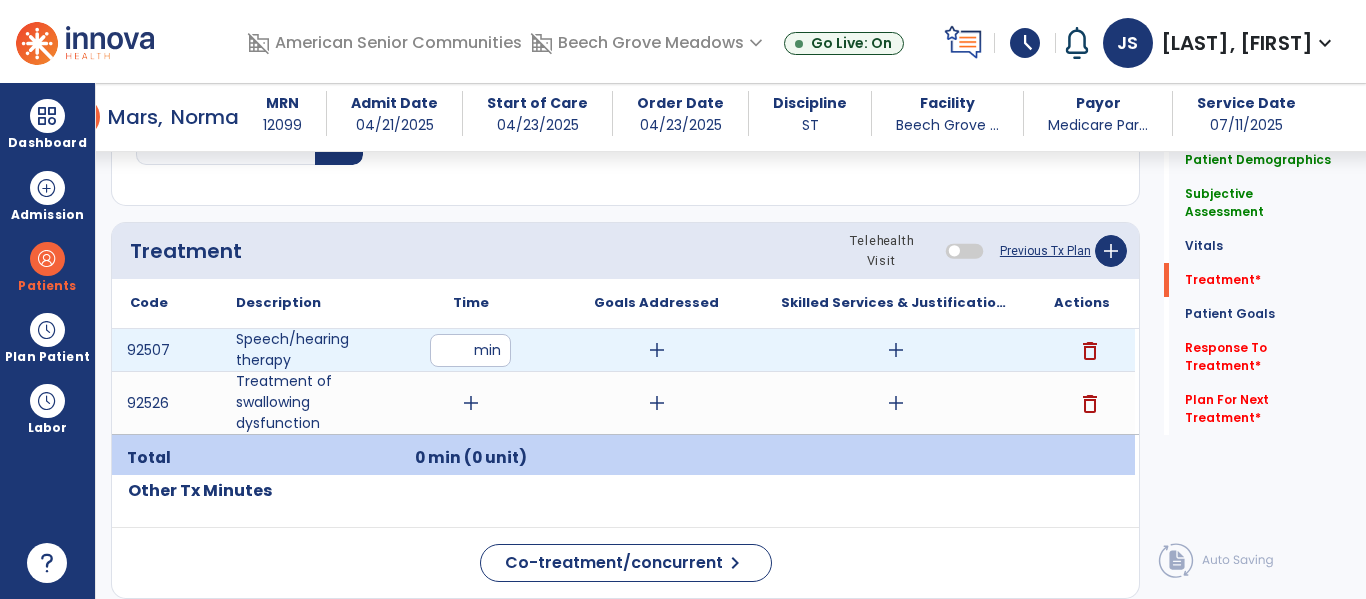 type on "**" 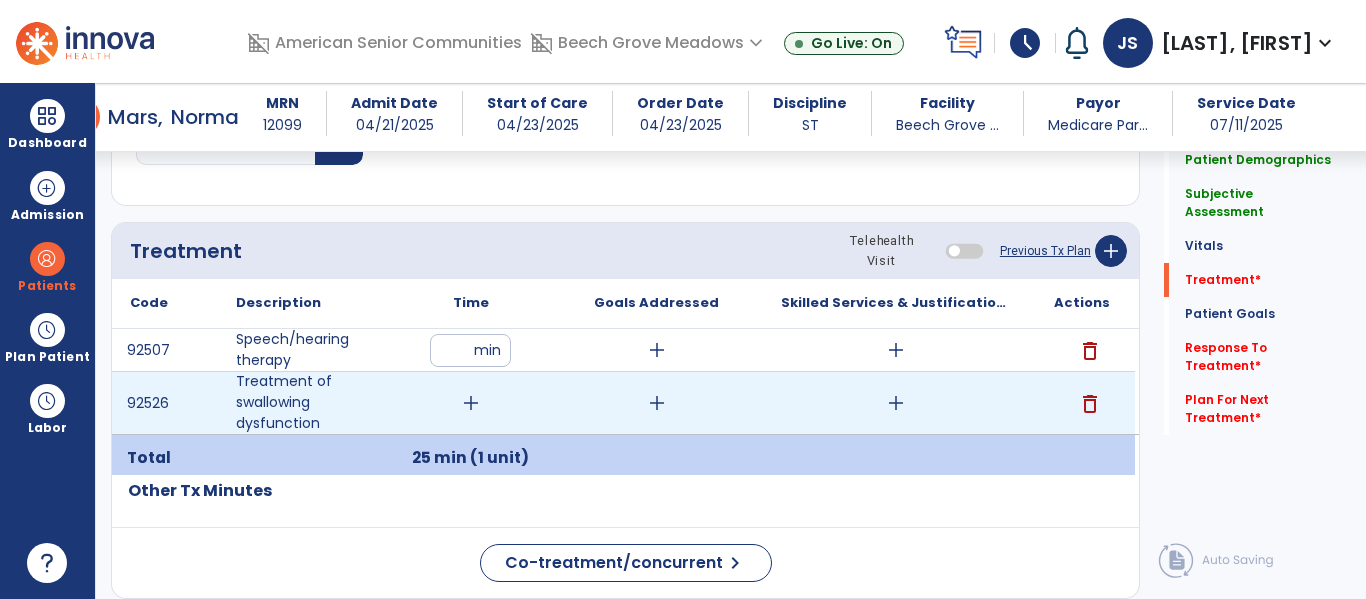 click on "add" at bounding box center [471, 403] 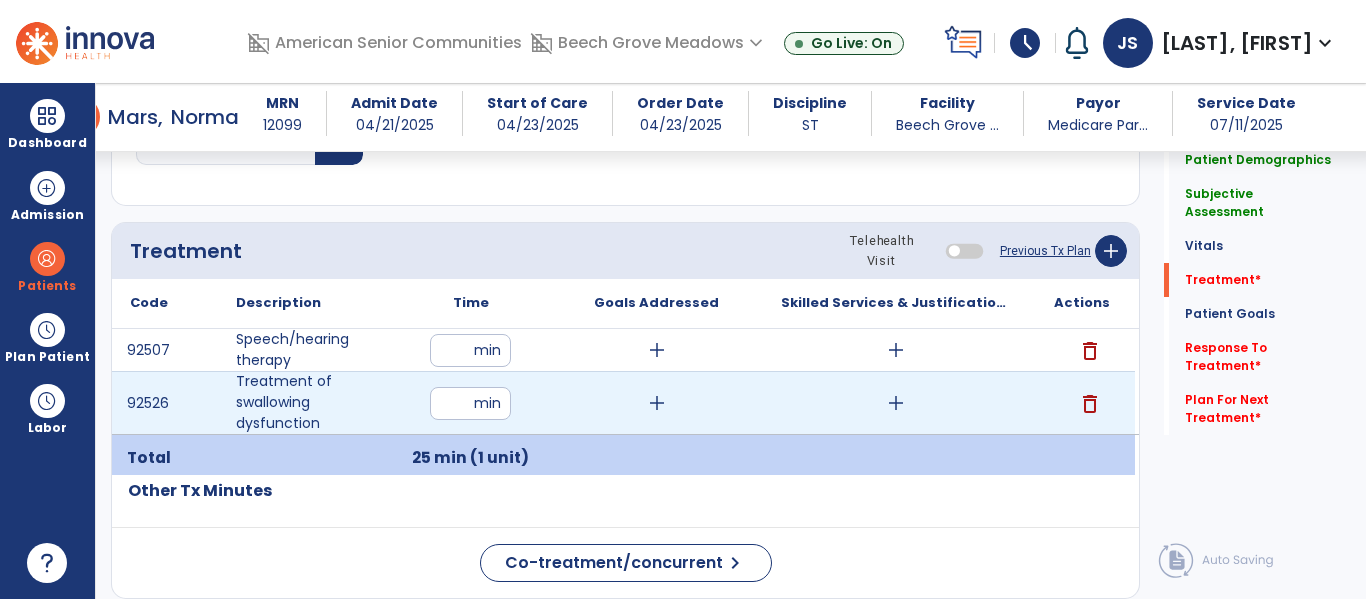 type on "**" 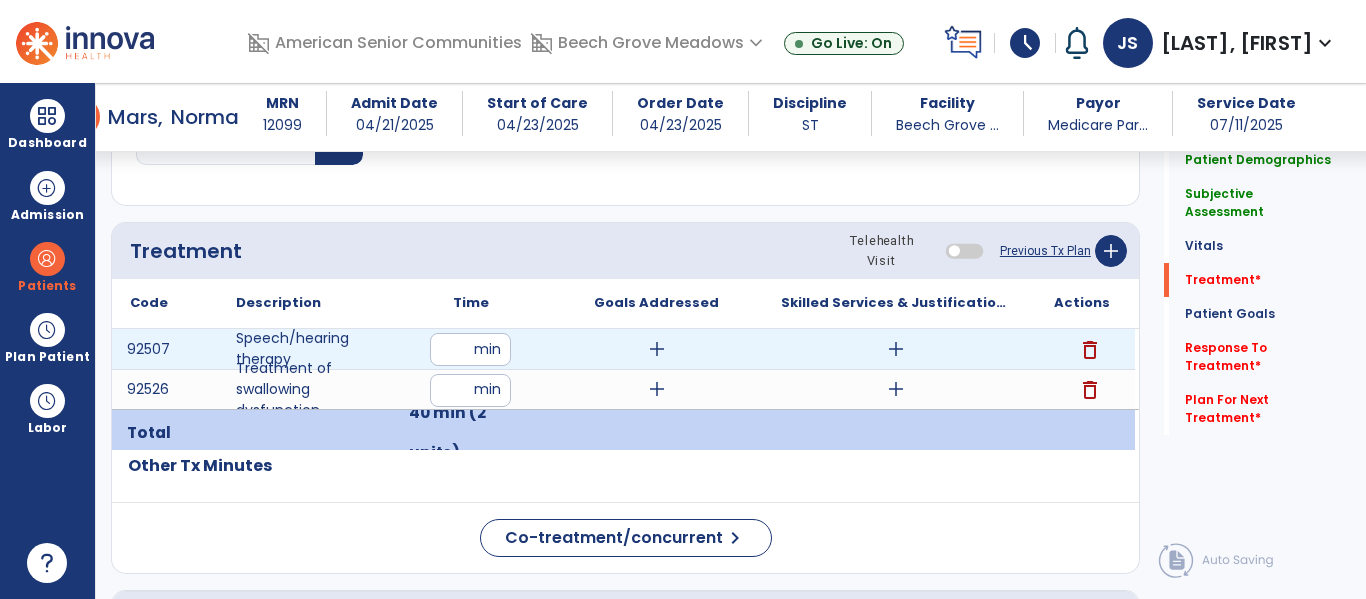click on "add" at bounding box center (657, 349) 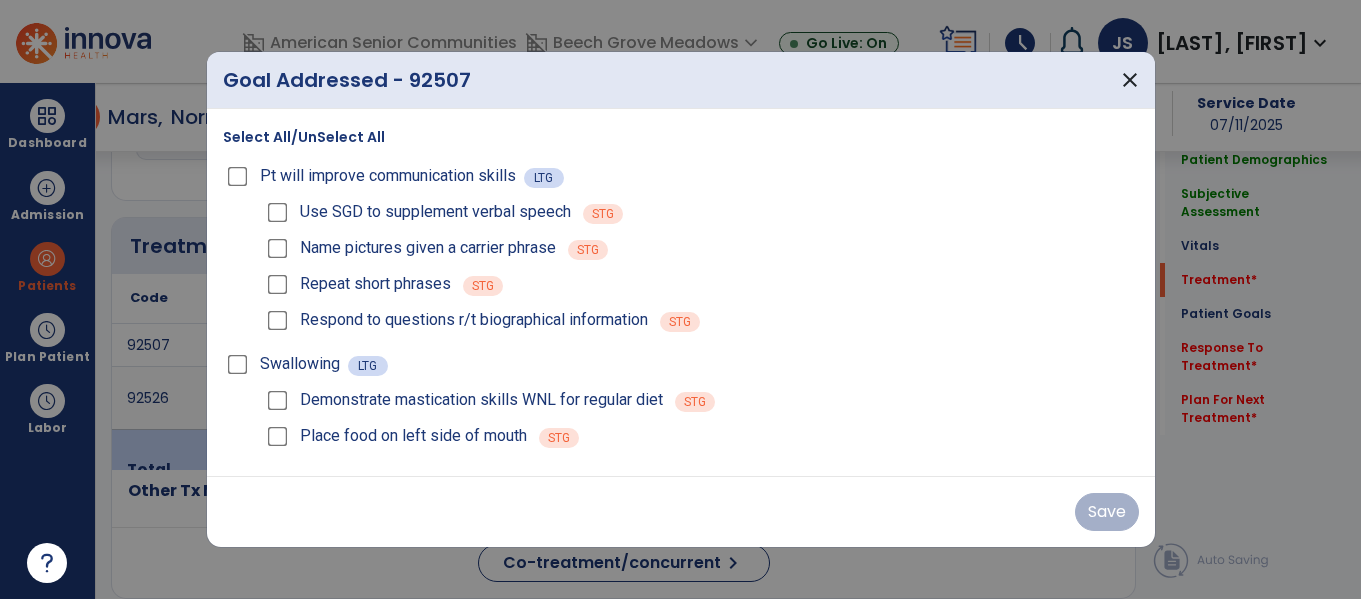scroll, scrollTop: 1059, scrollLeft: 0, axis: vertical 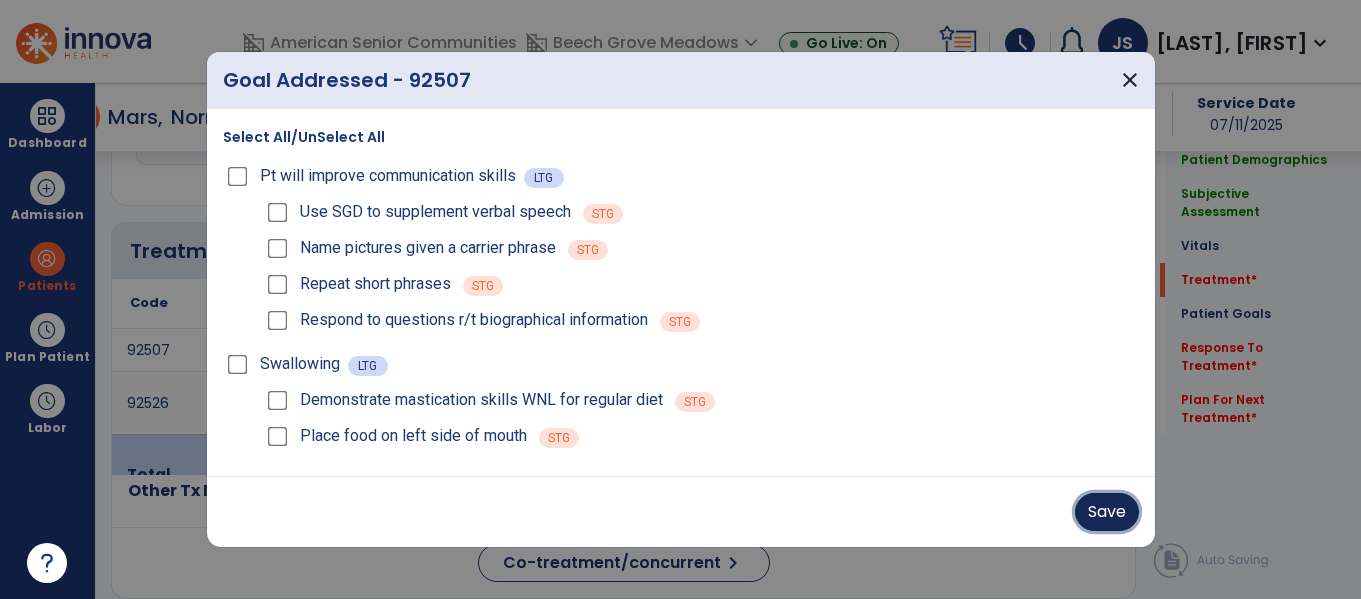click on "Save" at bounding box center [1107, 512] 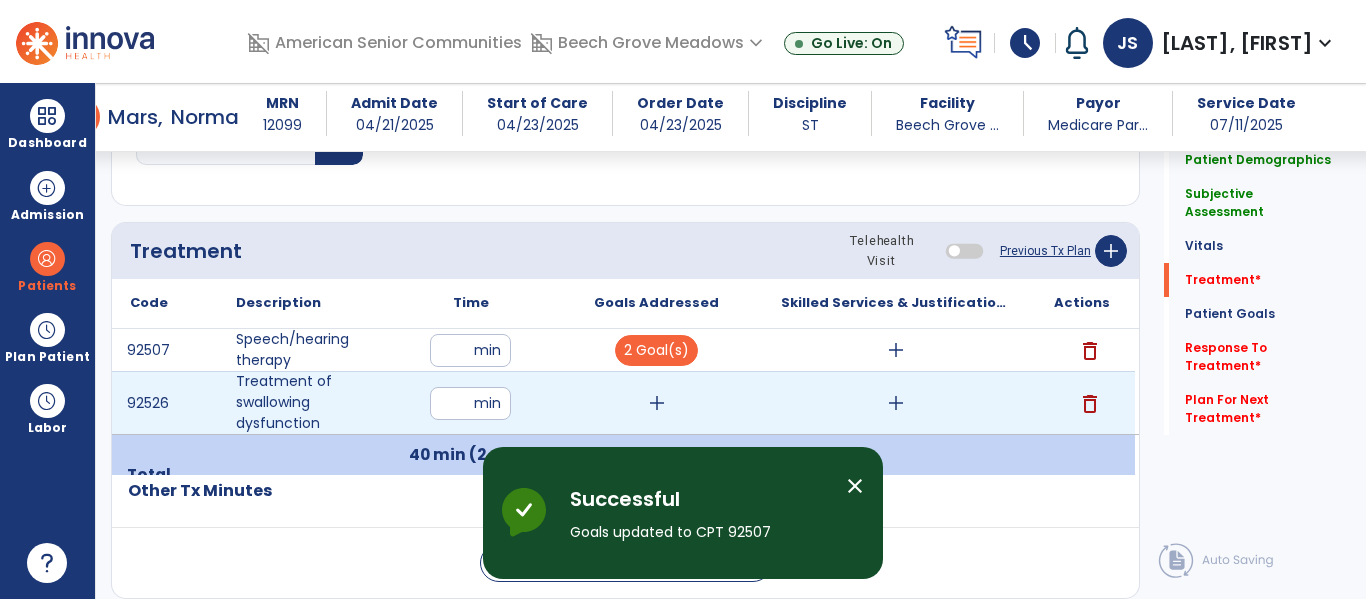 click on "add" at bounding box center (656, 403) 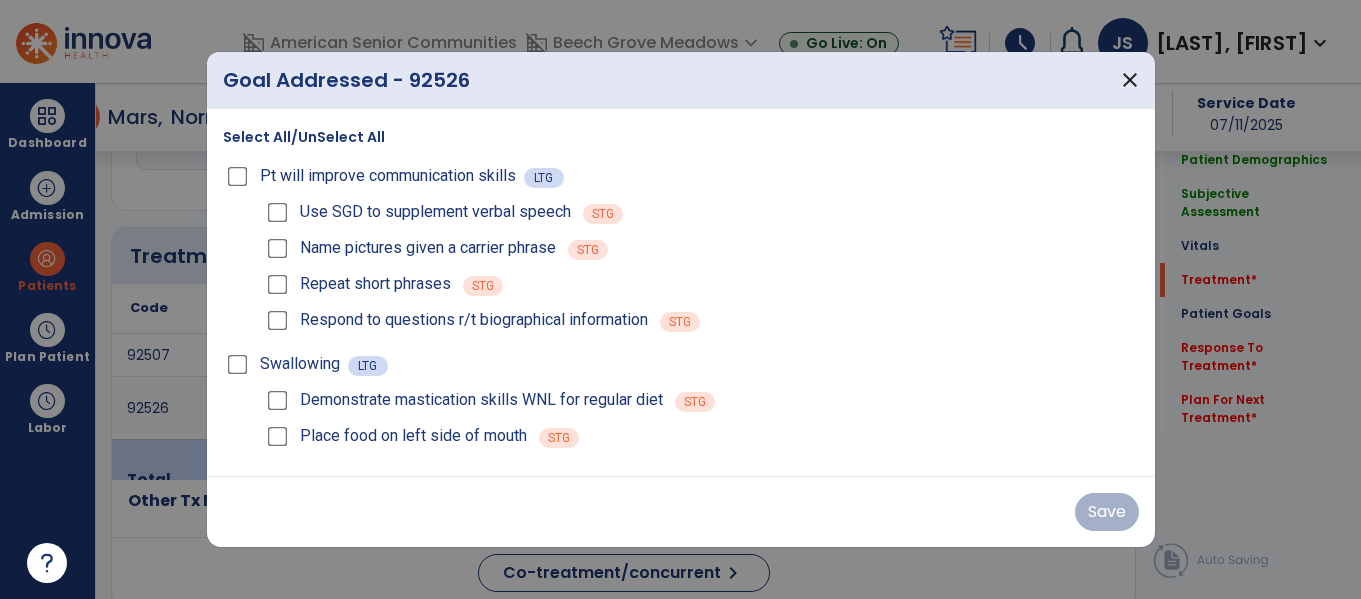 scroll, scrollTop: 1059, scrollLeft: 0, axis: vertical 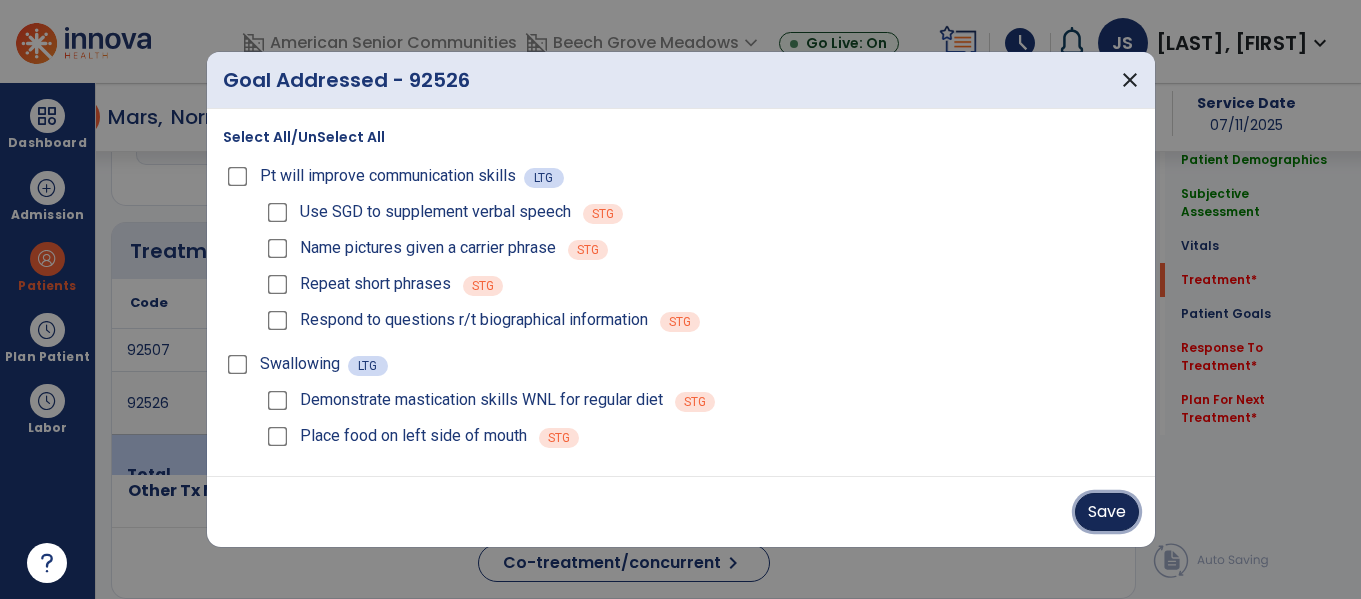 click on "Save" at bounding box center [1107, 512] 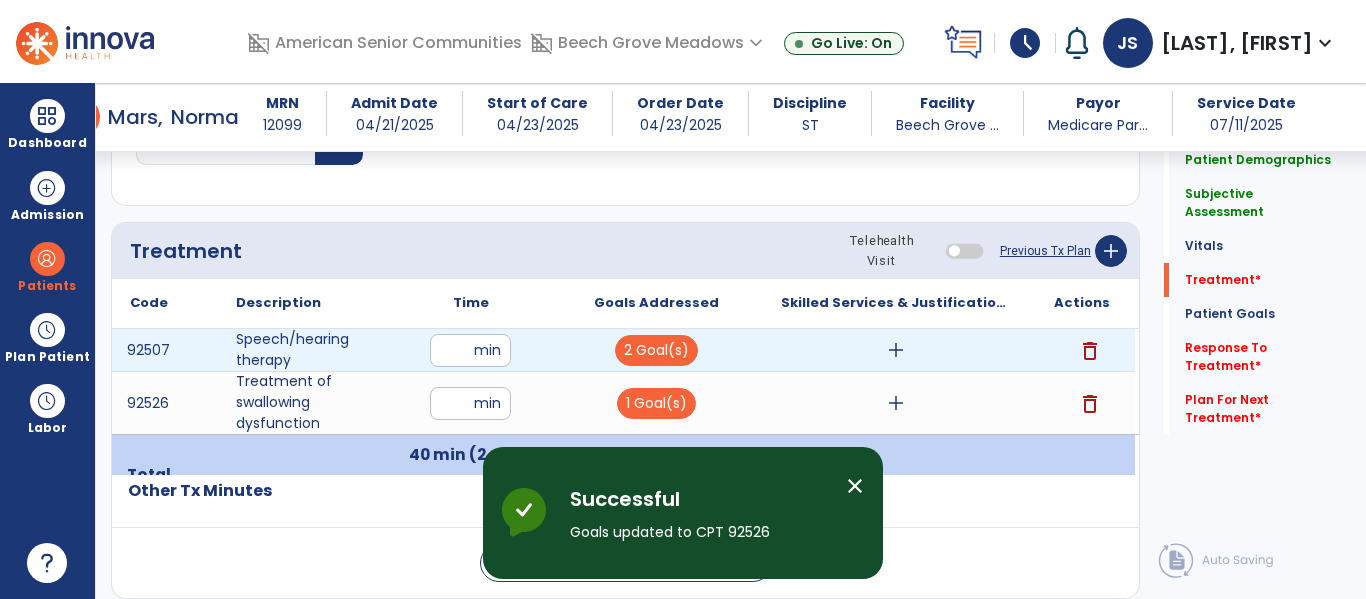 click on "add" at bounding box center (896, 350) 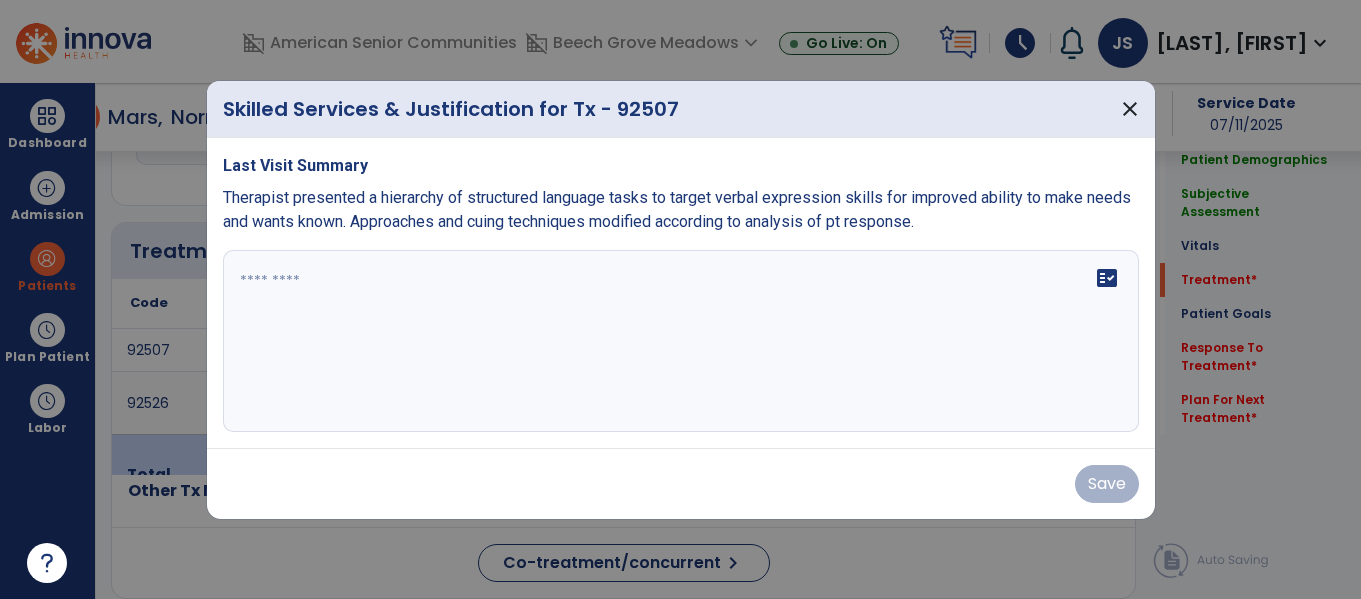 scroll, scrollTop: 1059, scrollLeft: 0, axis: vertical 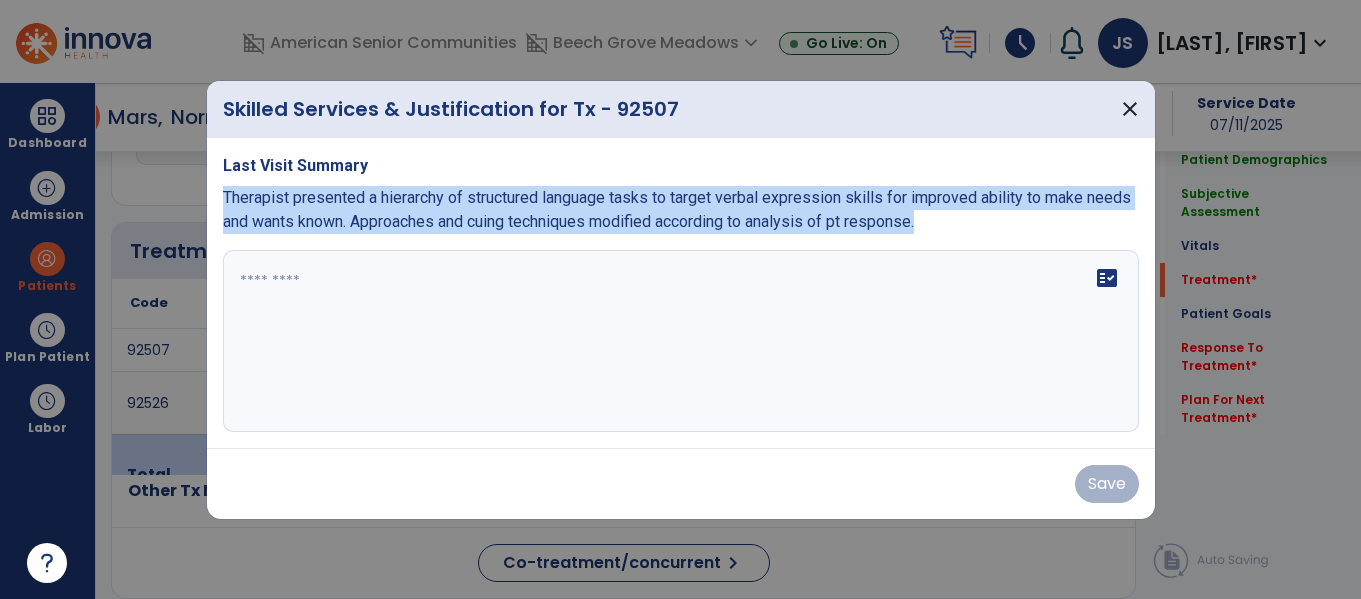 drag, startPoint x: 227, startPoint y: 169, endPoint x: 607, endPoint y: 249, distance: 388.32974 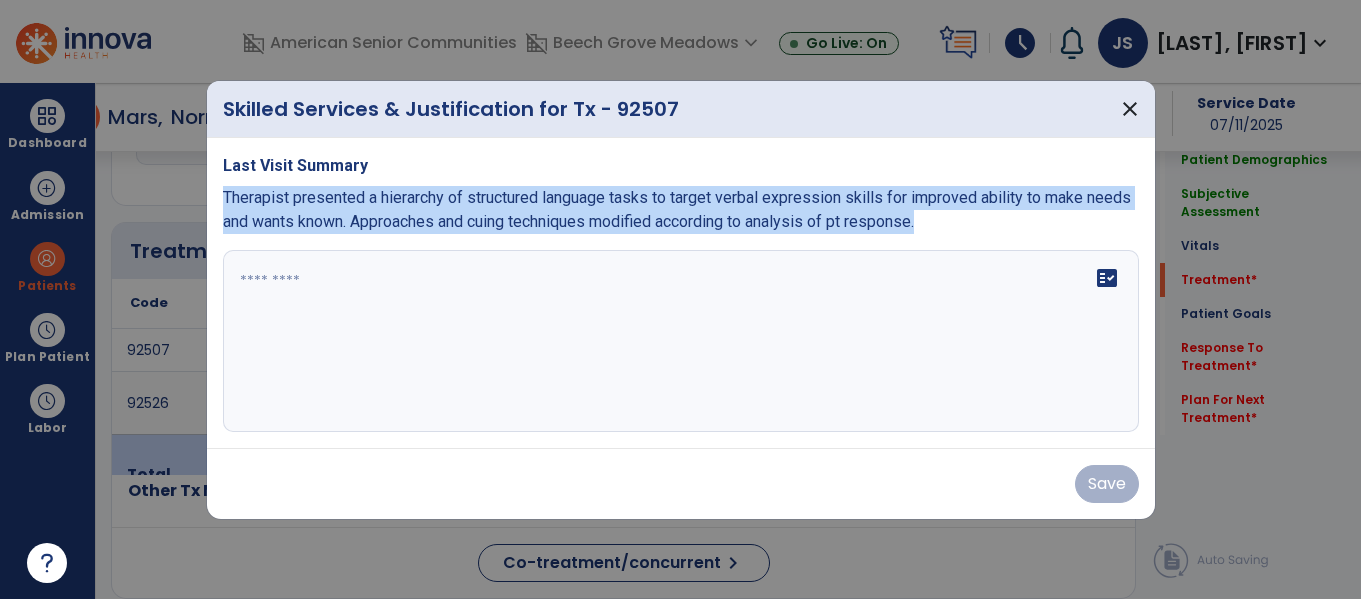 copy on "Therapist presented a hierarchy of structured language tasks to target verbal expression skills for improved ability to make needs and wants known. Approaches and cuing techniques modified according to analysis of pt response." 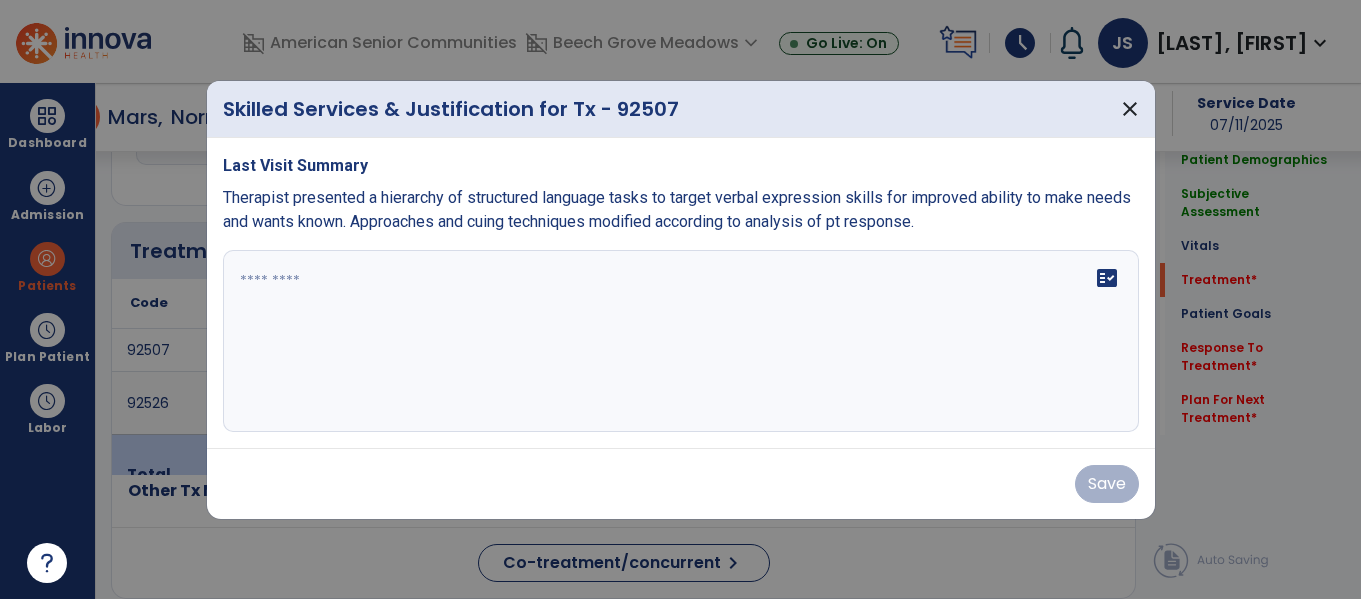 click at bounding box center [677, 341] 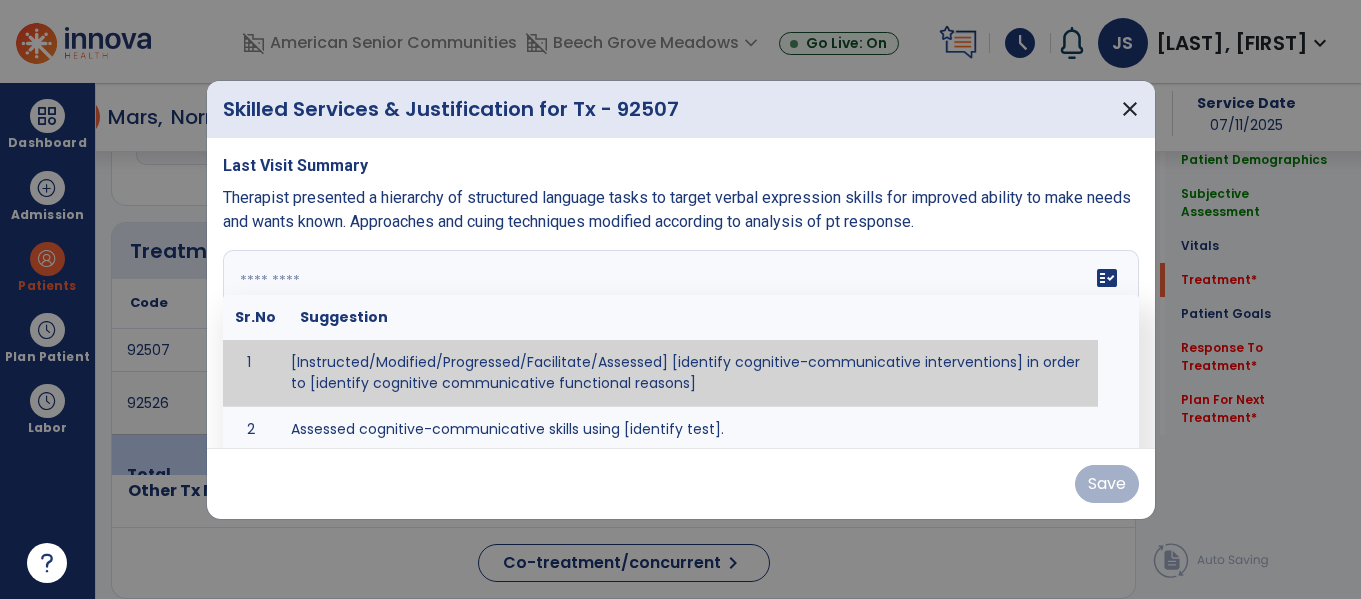 paste on "**********" 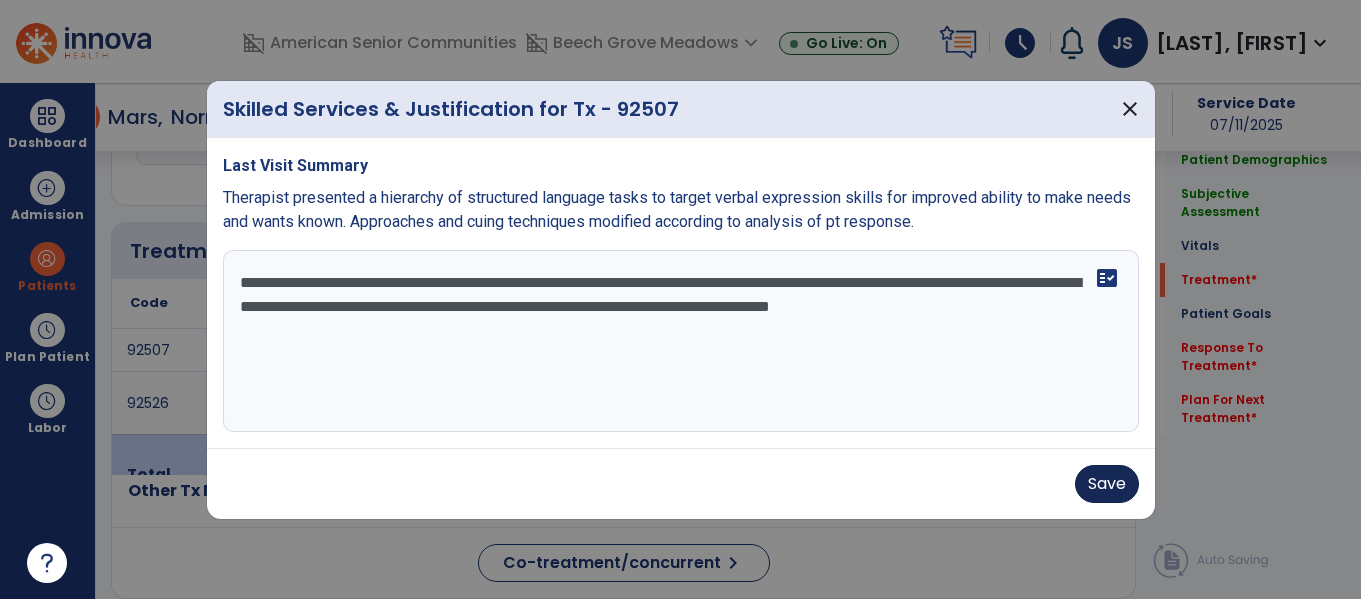 type on "**********" 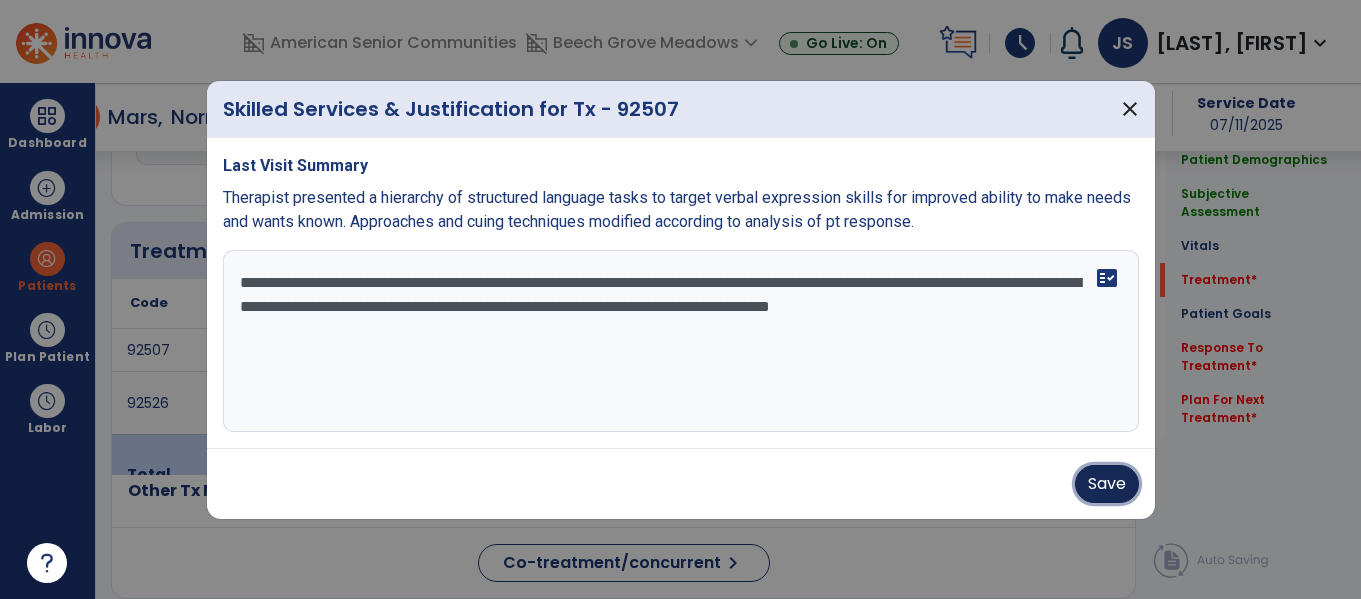 click on "Save" at bounding box center (1107, 484) 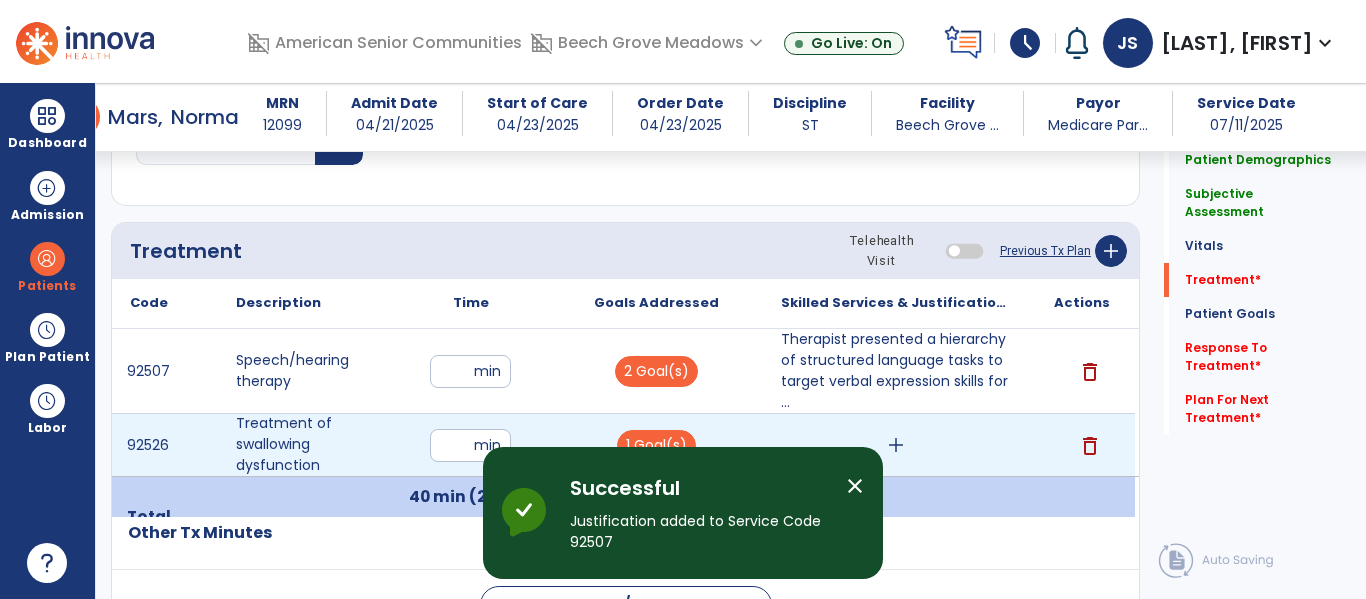 click on "add" at bounding box center (896, 445) 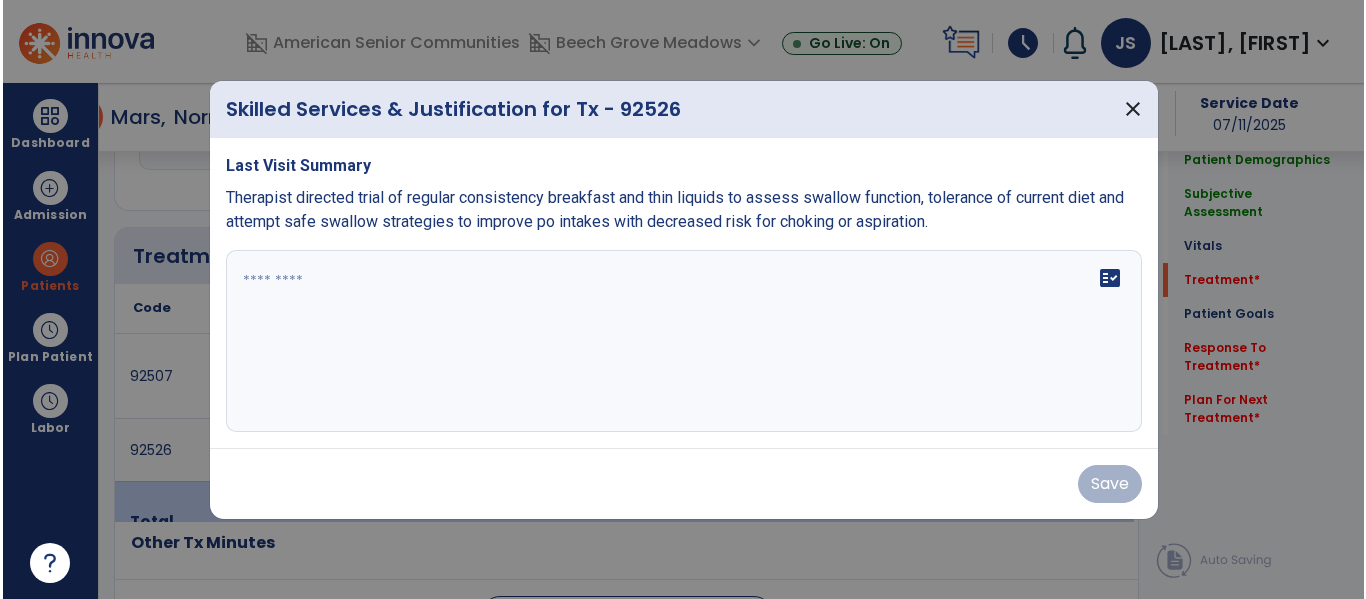 scroll, scrollTop: 1059, scrollLeft: 0, axis: vertical 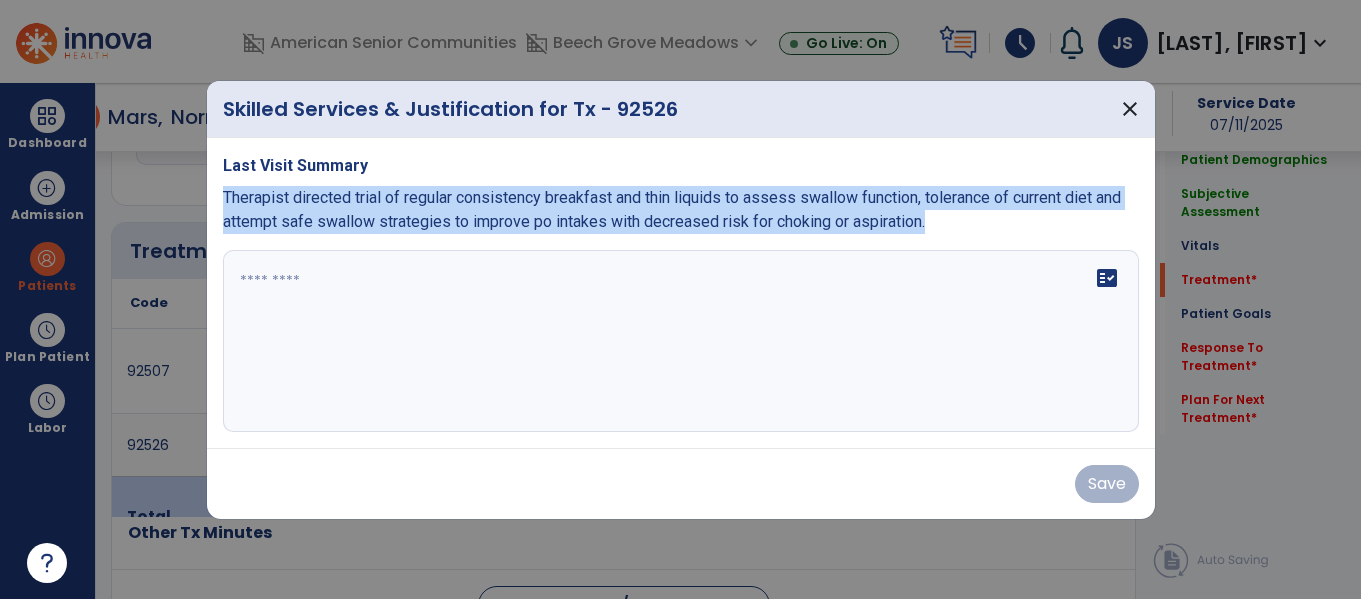drag, startPoint x: 223, startPoint y: 167, endPoint x: 456, endPoint y: 273, distance: 255.97852 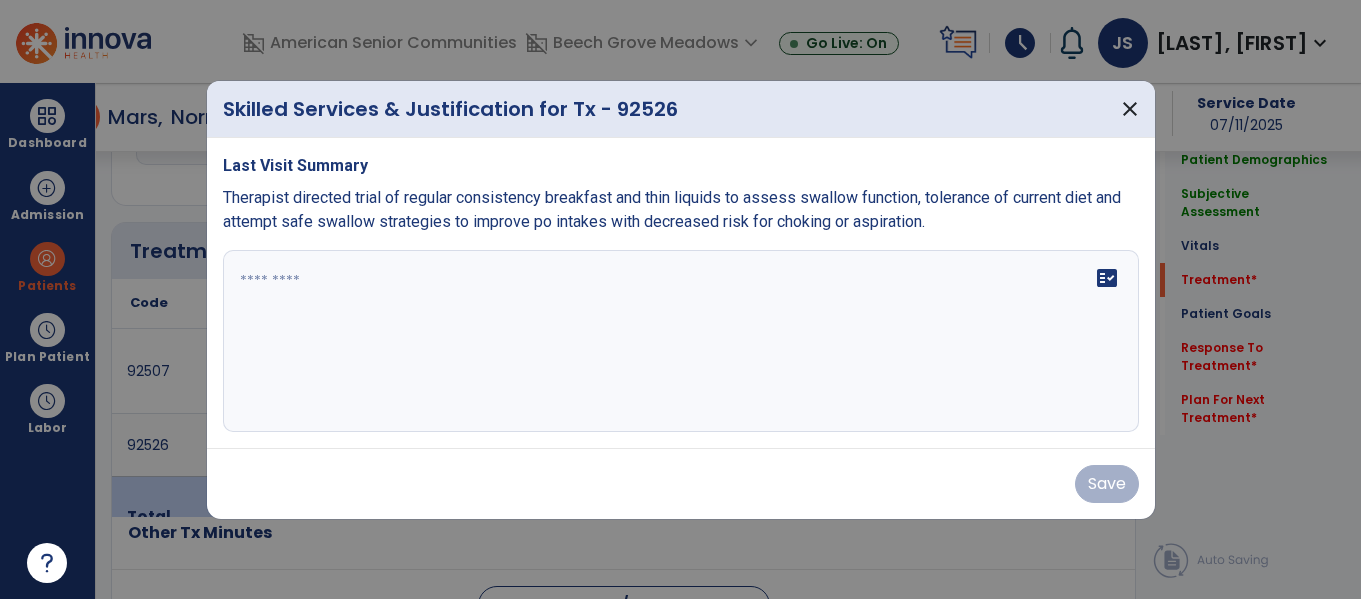 click on "fact_check" at bounding box center (681, 341) 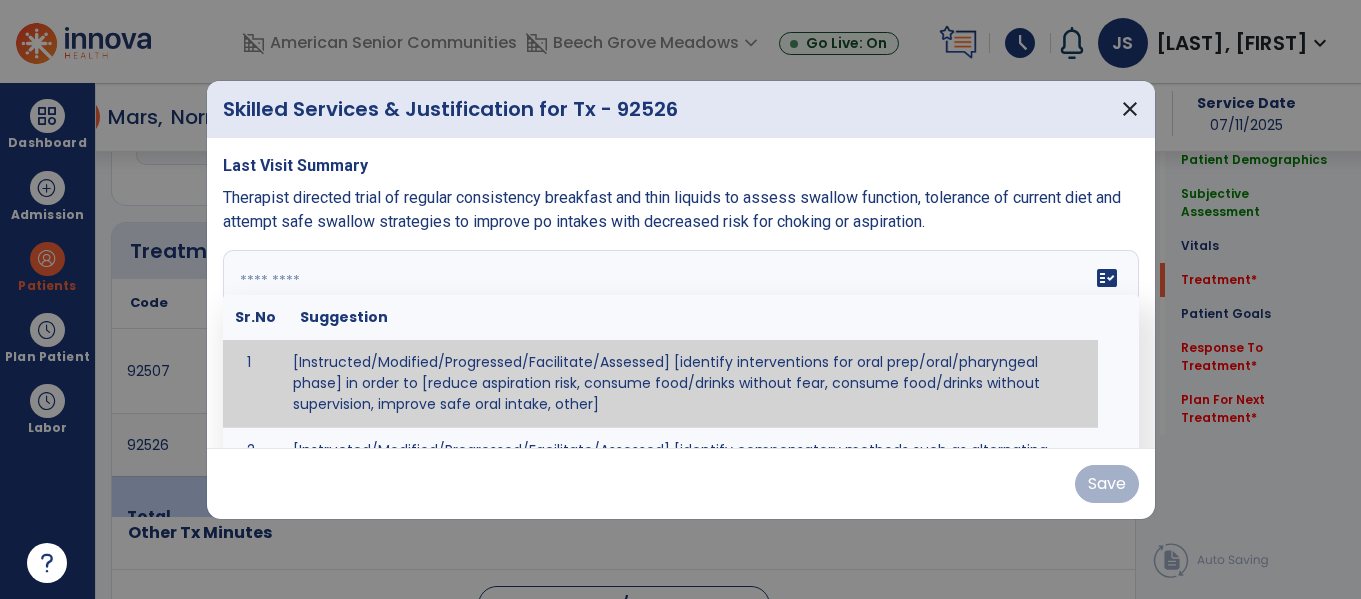 paste on "**********" 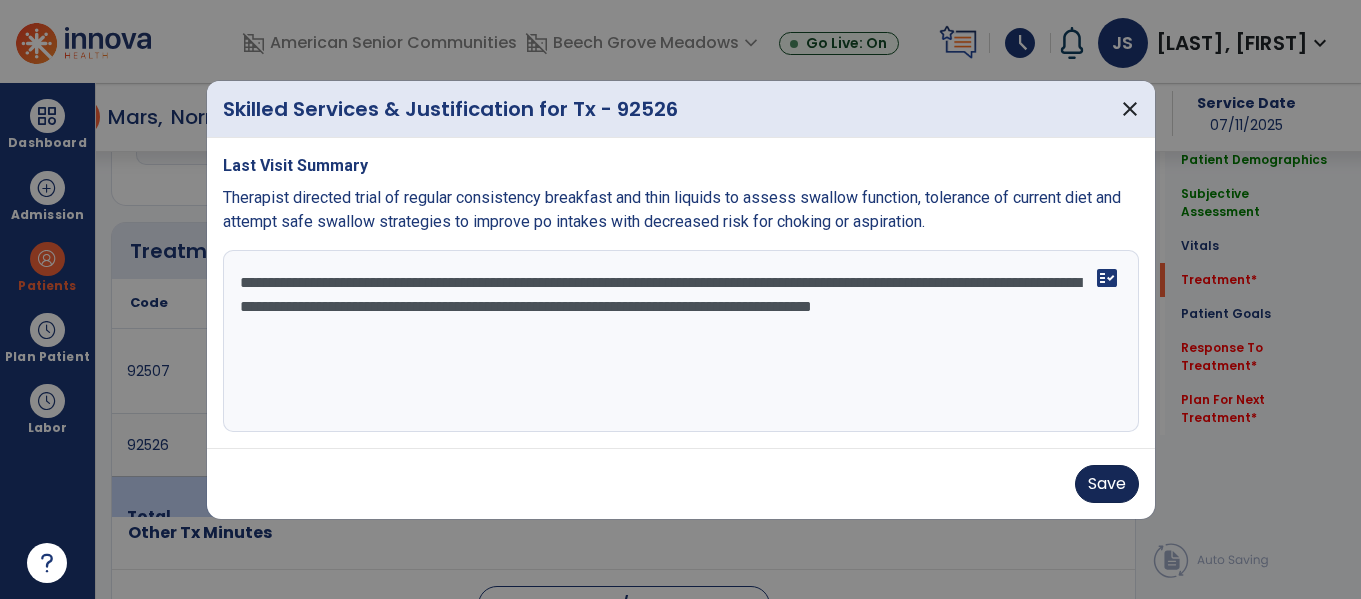 type on "**********" 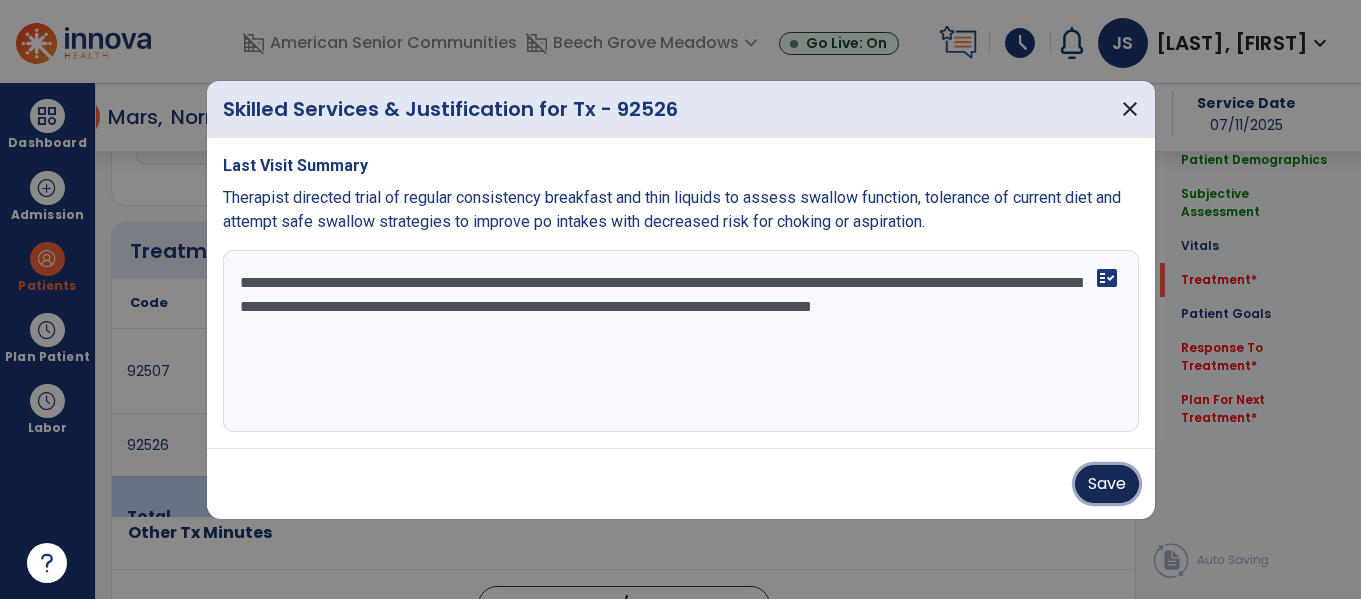 click on "Save" at bounding box center (1107, 484) 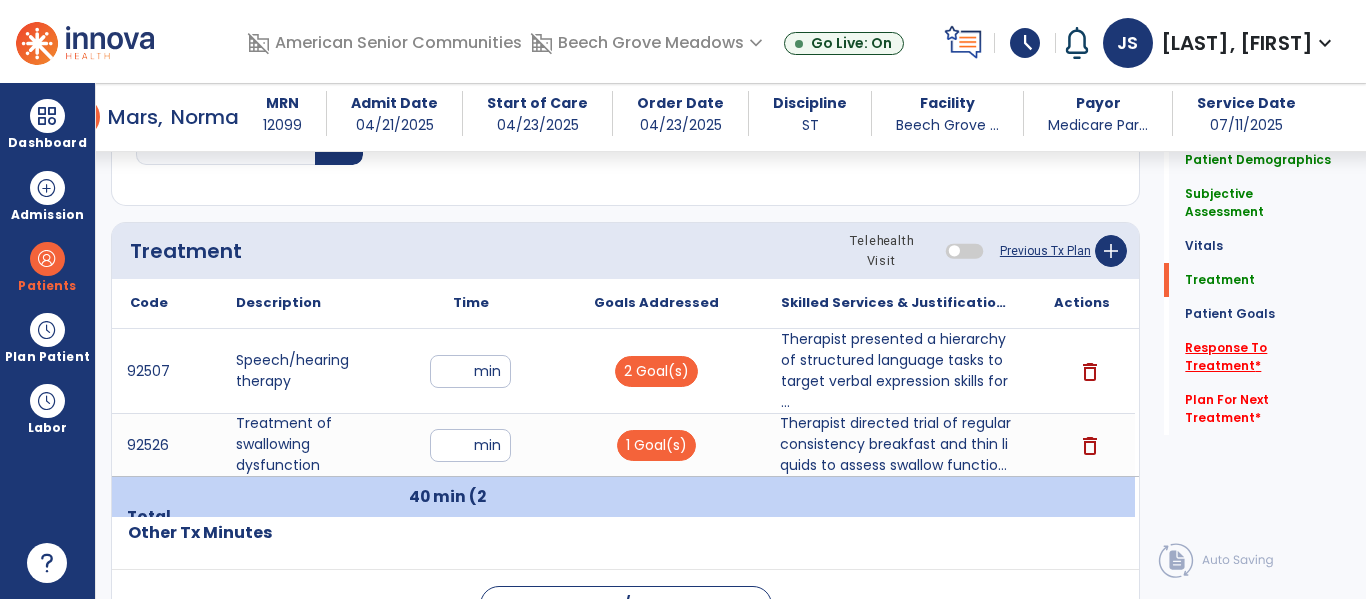 click on "Response To Treatment   *" 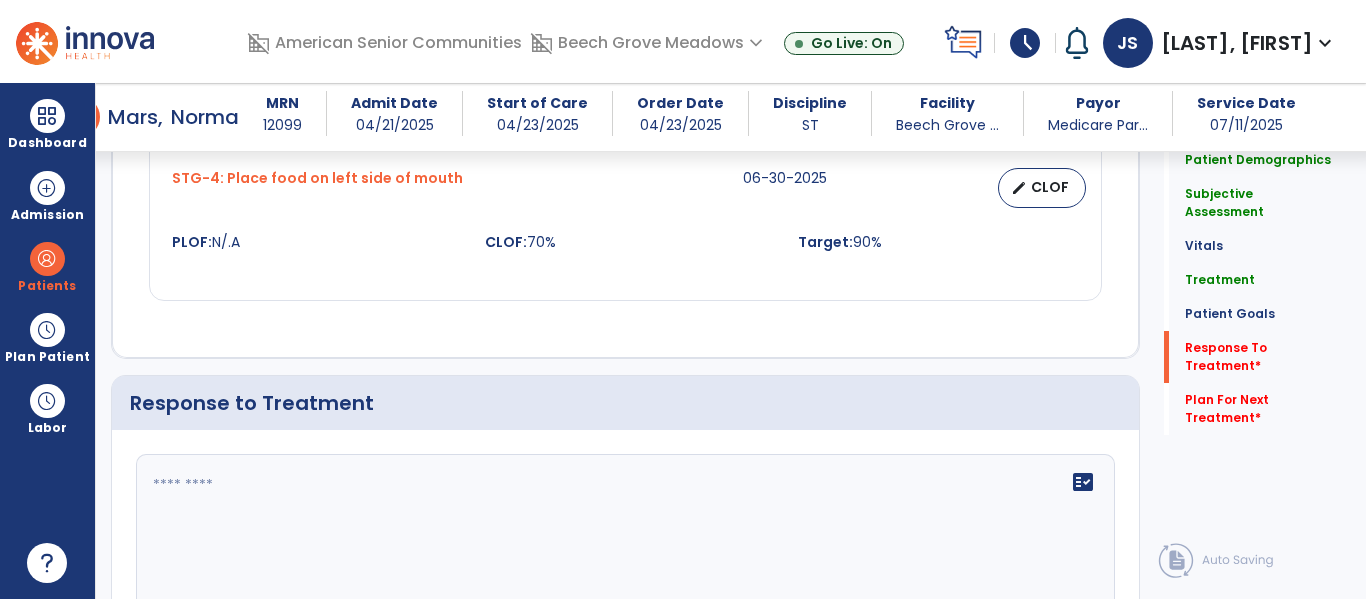 scroll, scrollTop: 3788, scrollLeft: 0, axis: vertical 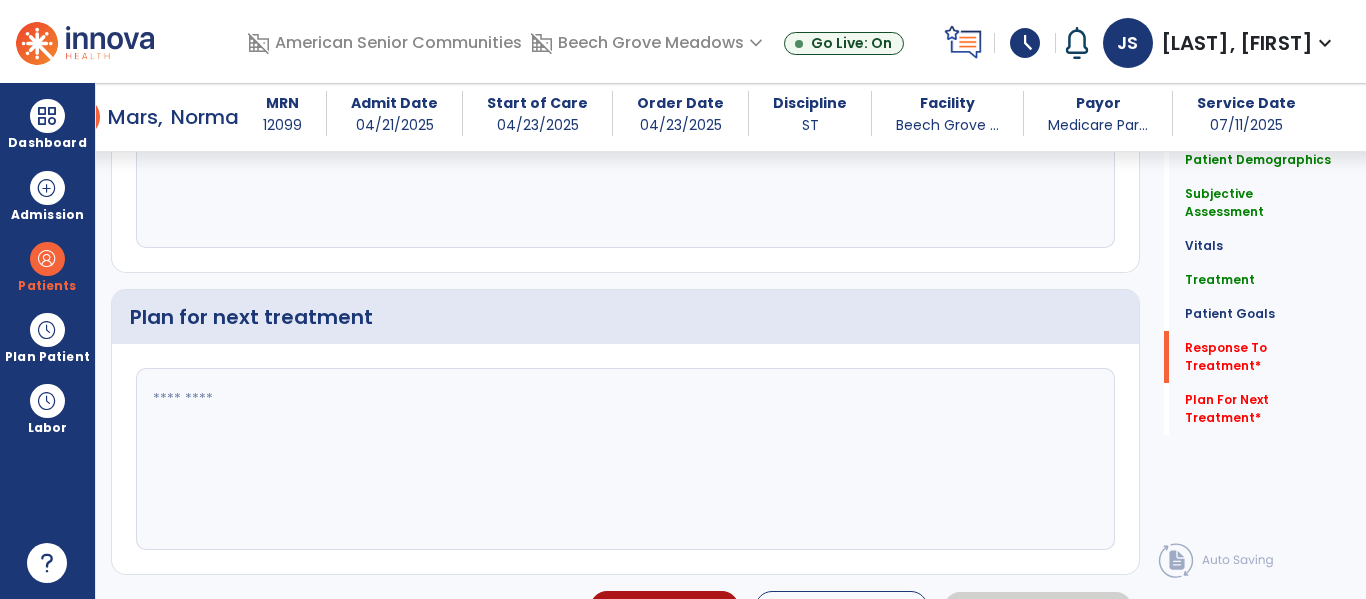 click 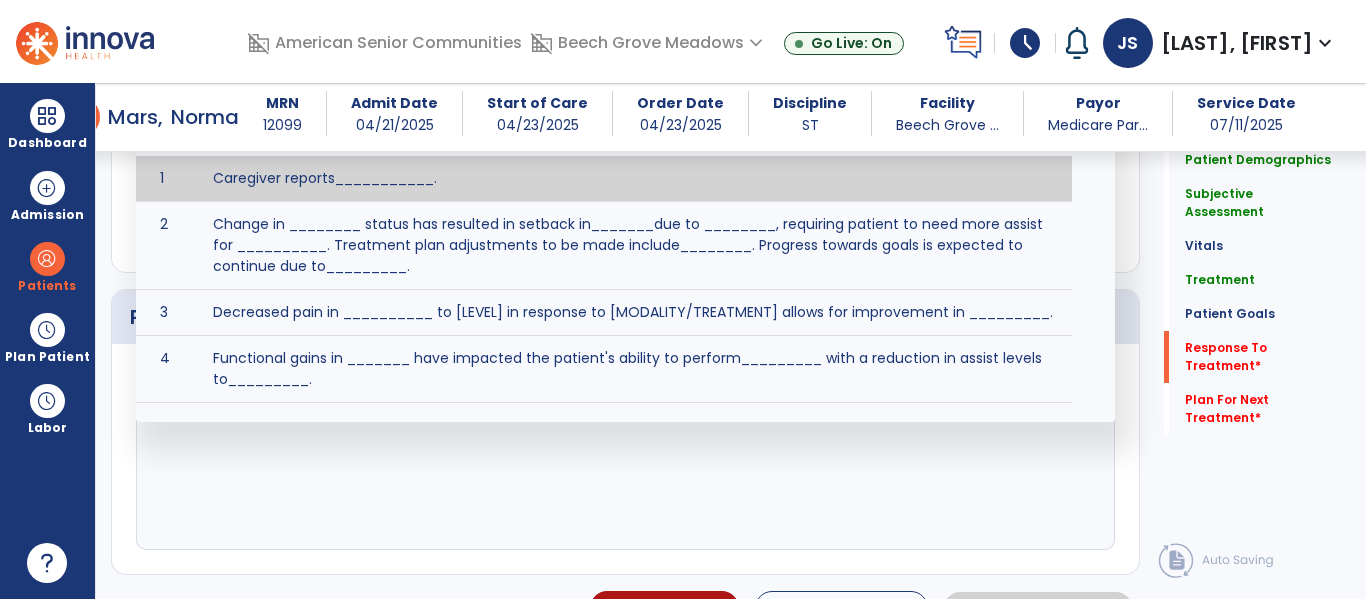 paste on "**********" 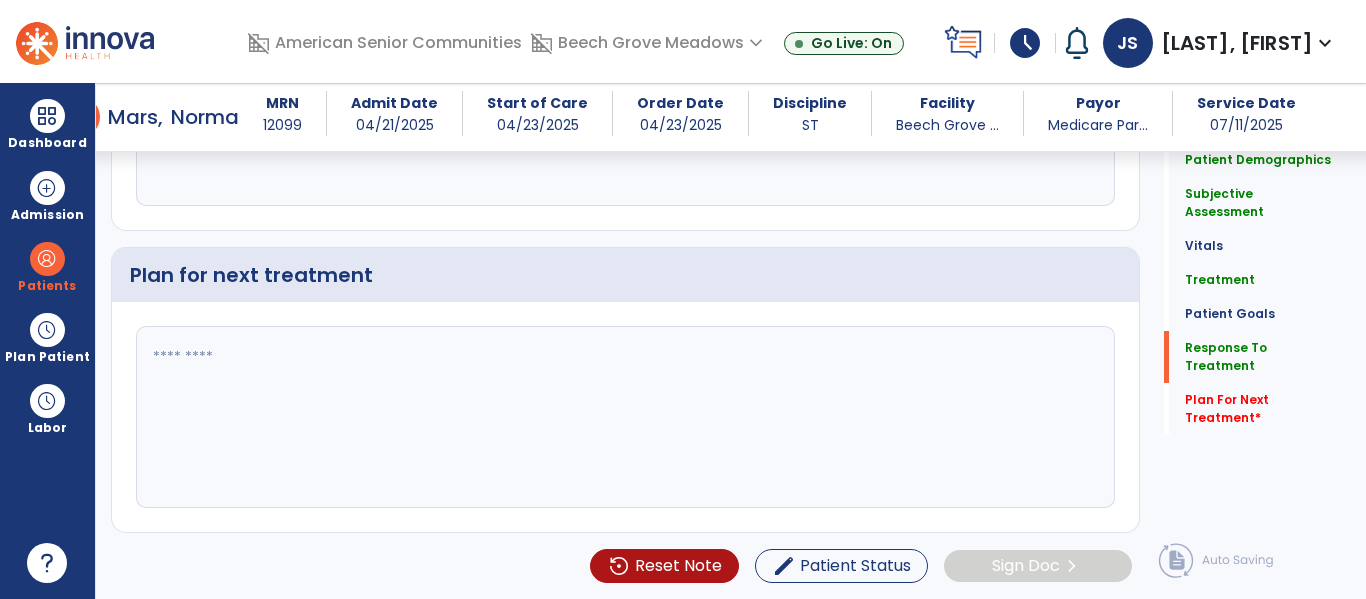 click on "**********" 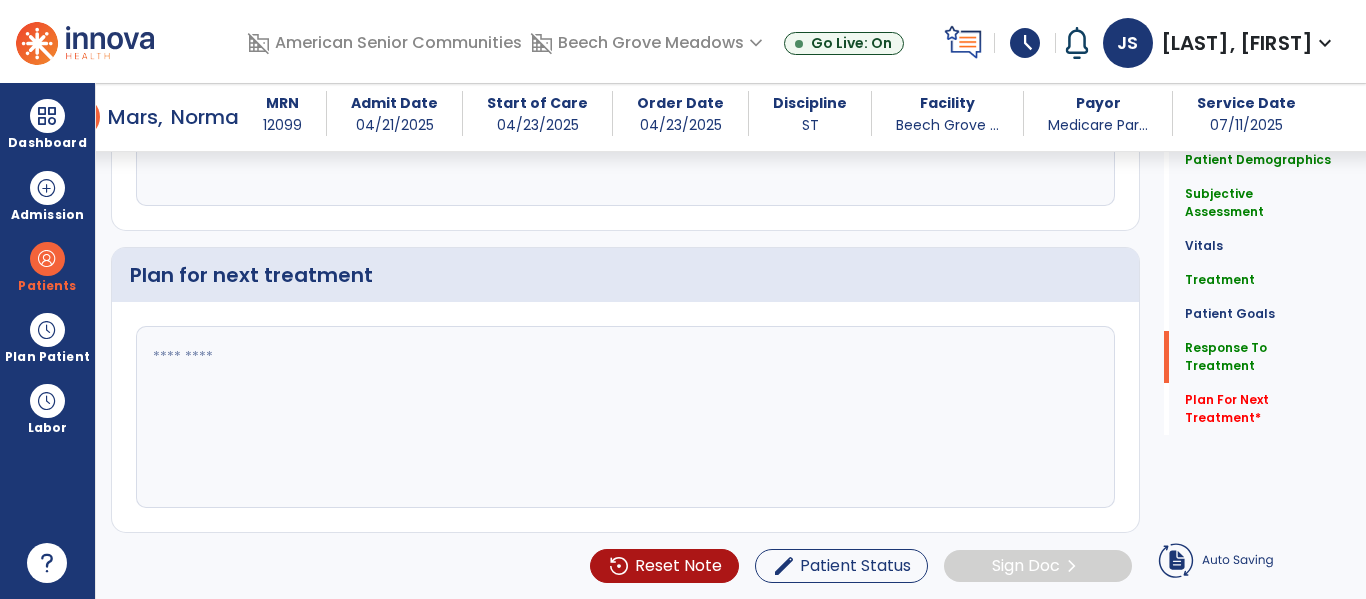scroll, scrollTop: 3721, scrollLeft: 0, axis: vertical 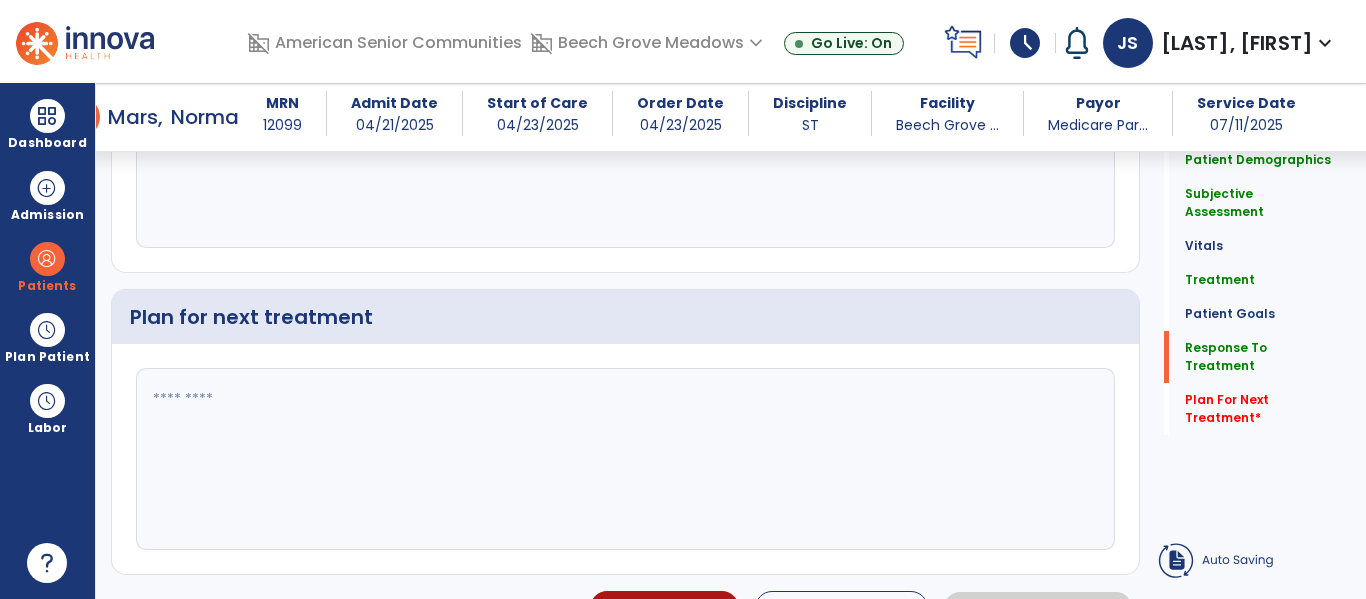 click on "**********" 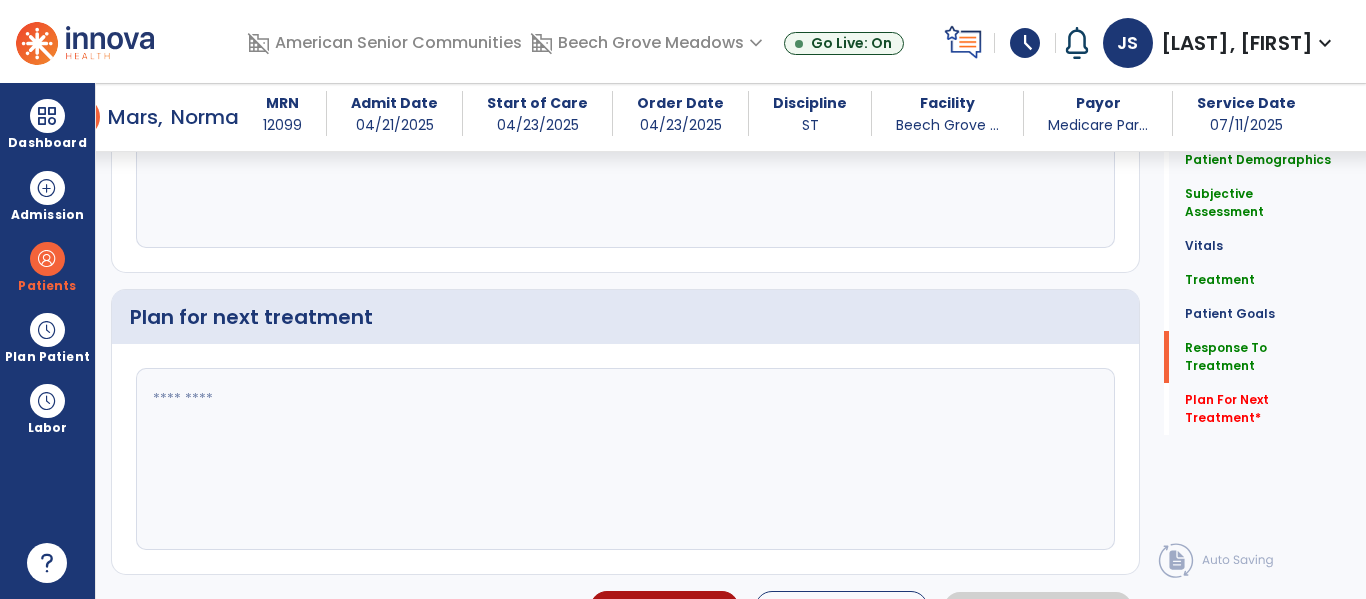 scroll, scrollTop: 3788, scrollLeft: 0, axis: vertical 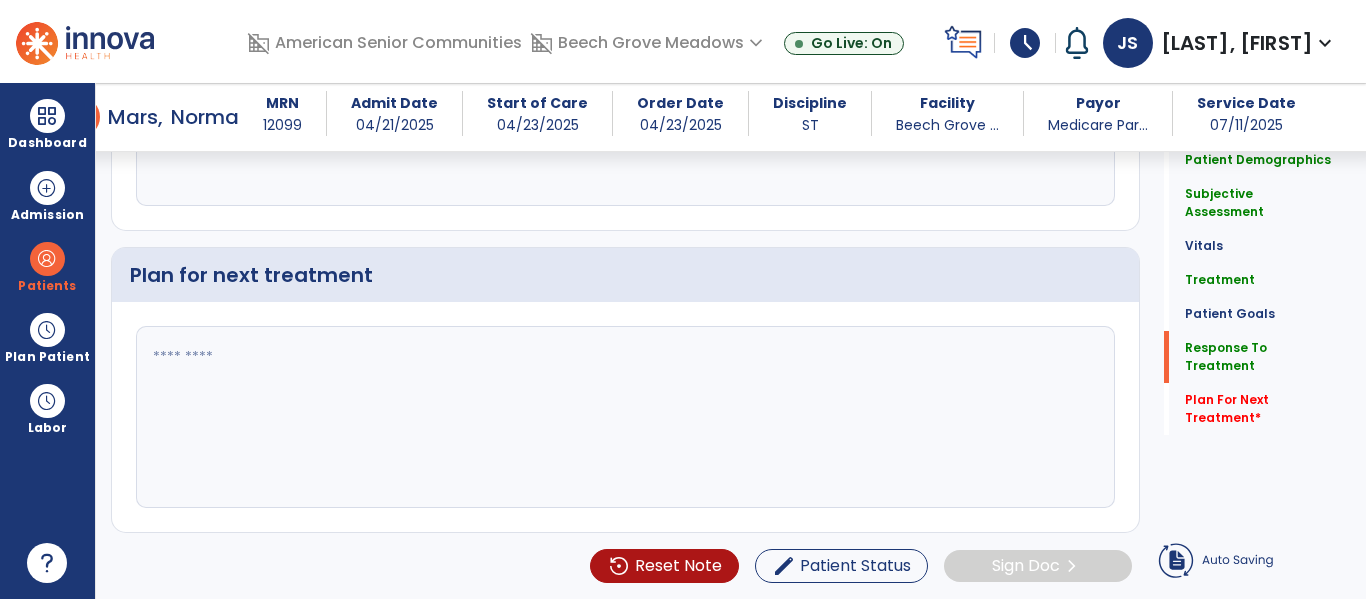 click 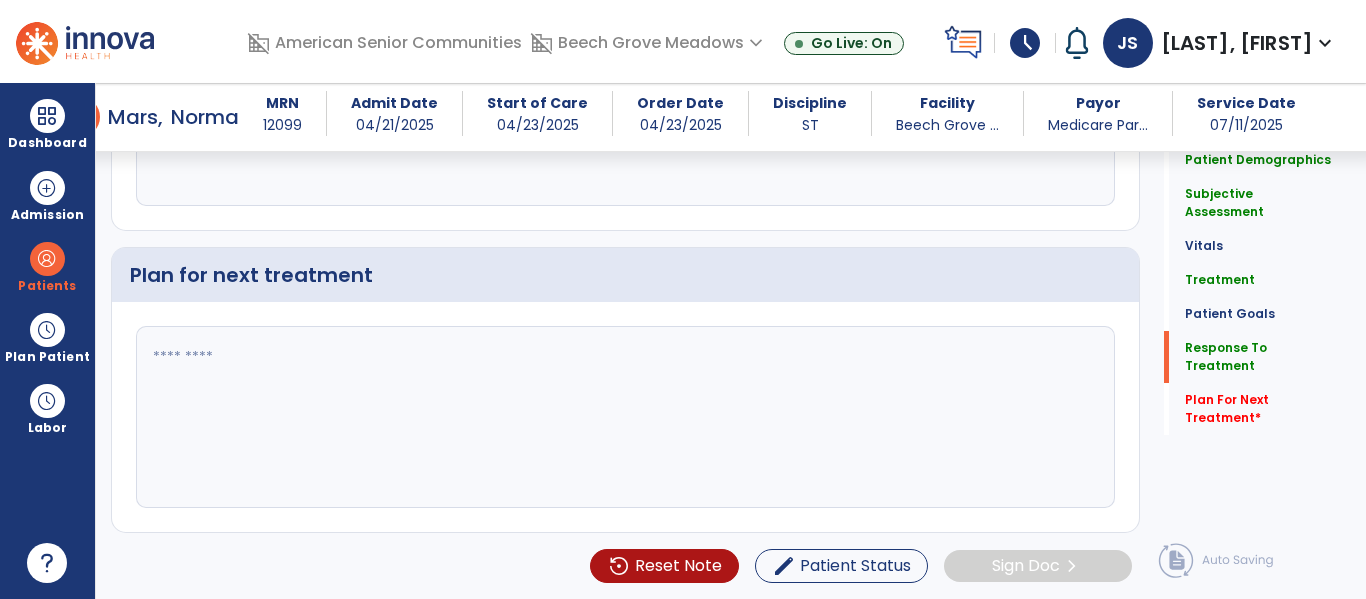 scroll, scrollTop: 3939, scrollLeft: 0, axis: vertical 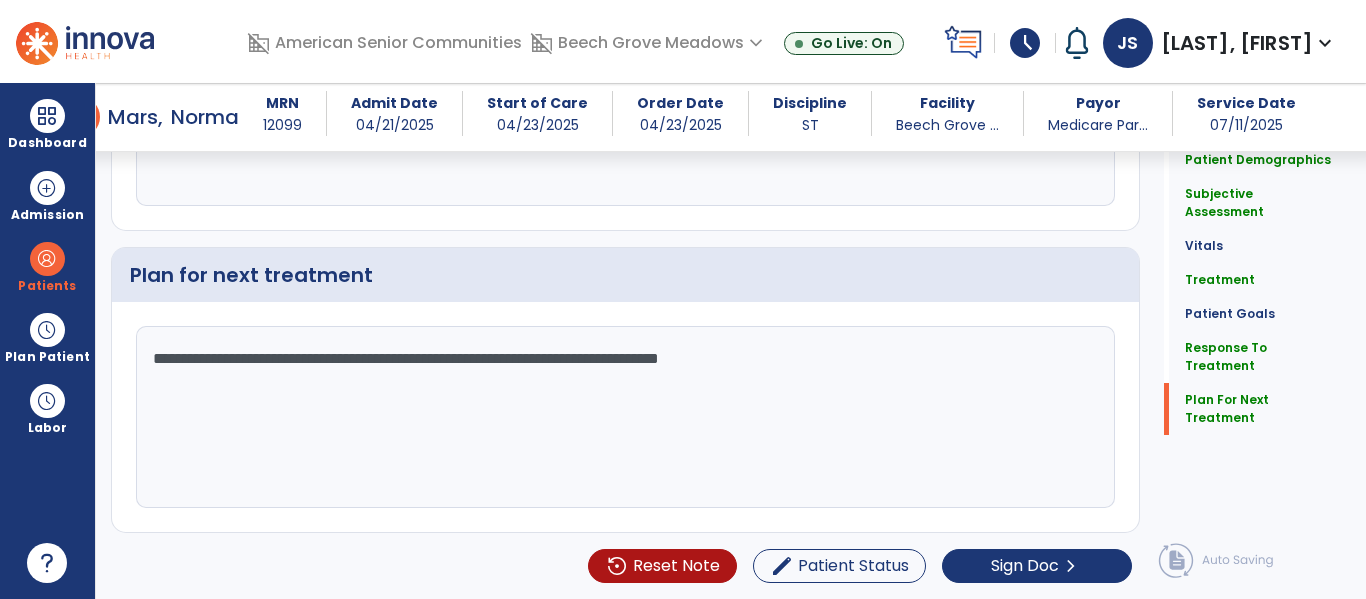 type on "**********" 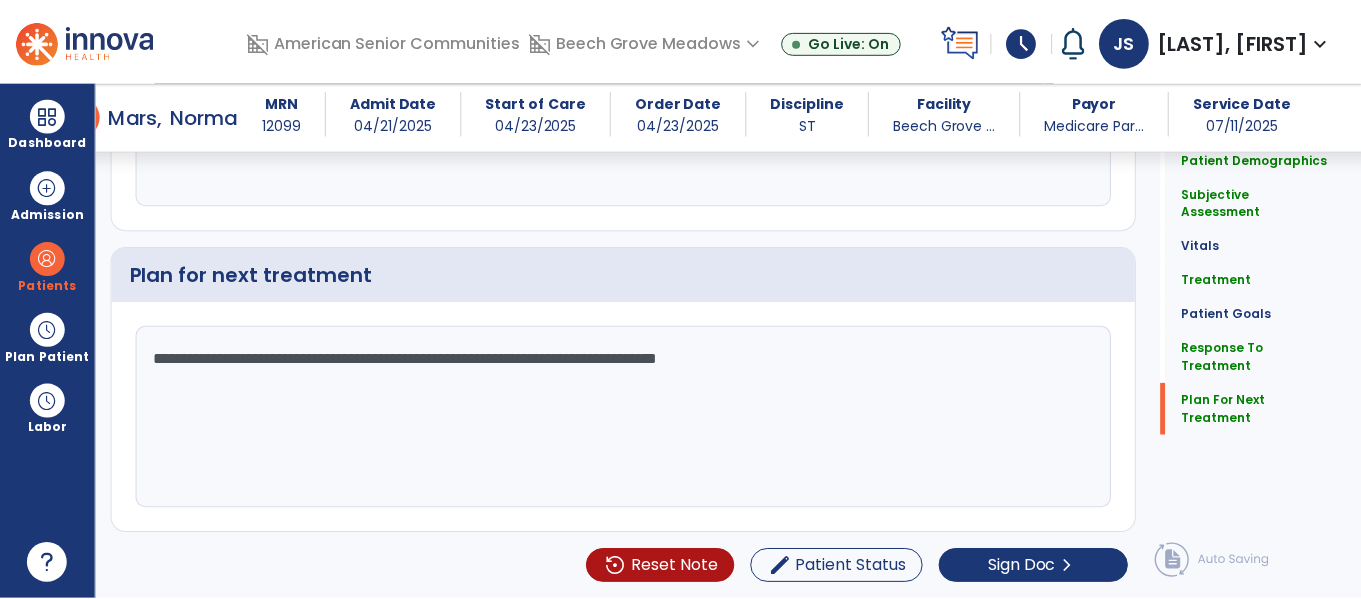 scroll, scrollTop: 4061, scrollLeft: 0, axis: vertical 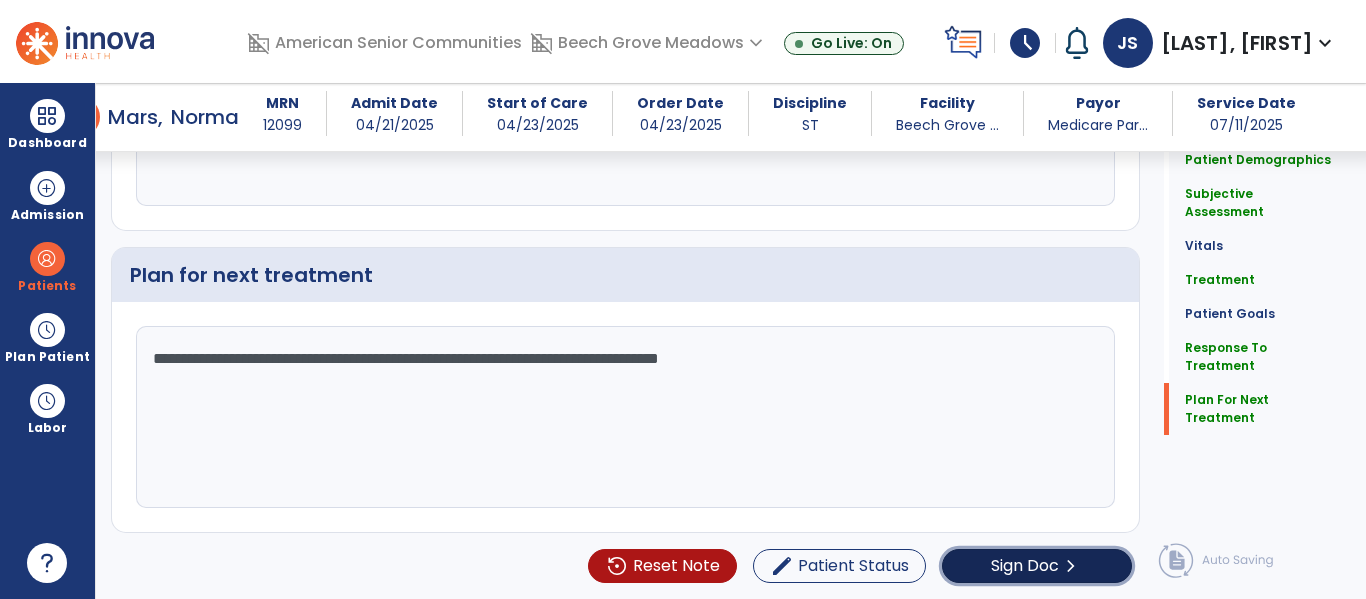 click on "Sign Doc" 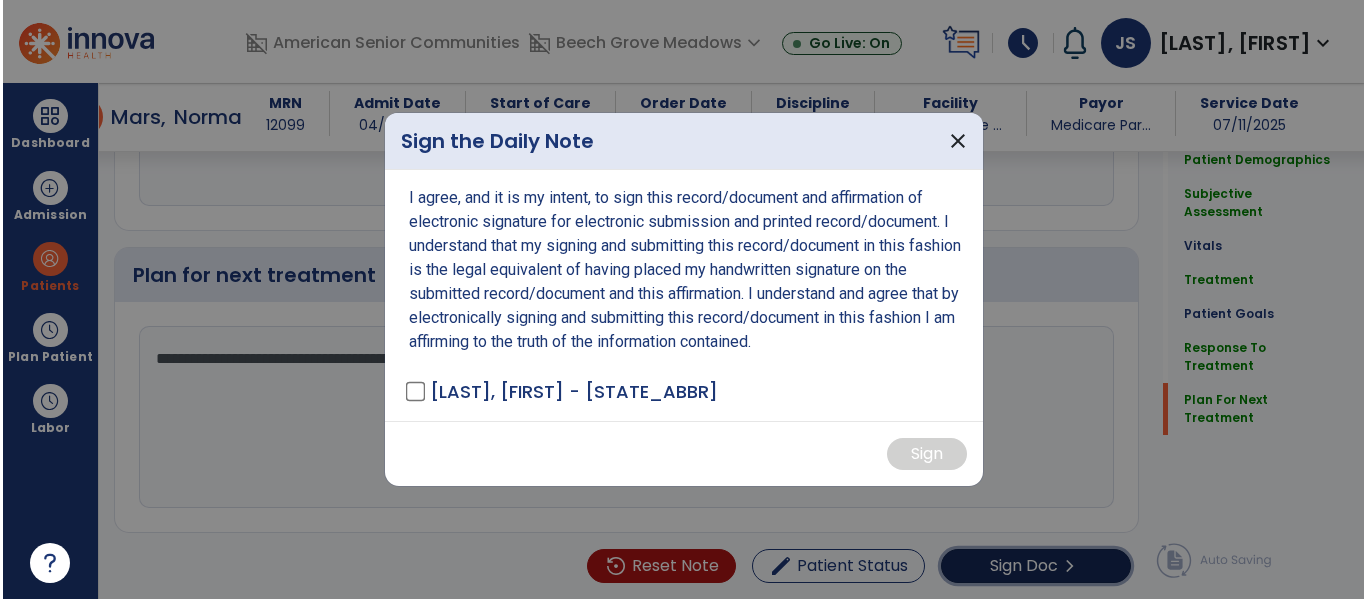 scroll, scrollTop: 4061, scrollLeft: 0, axis: vertical 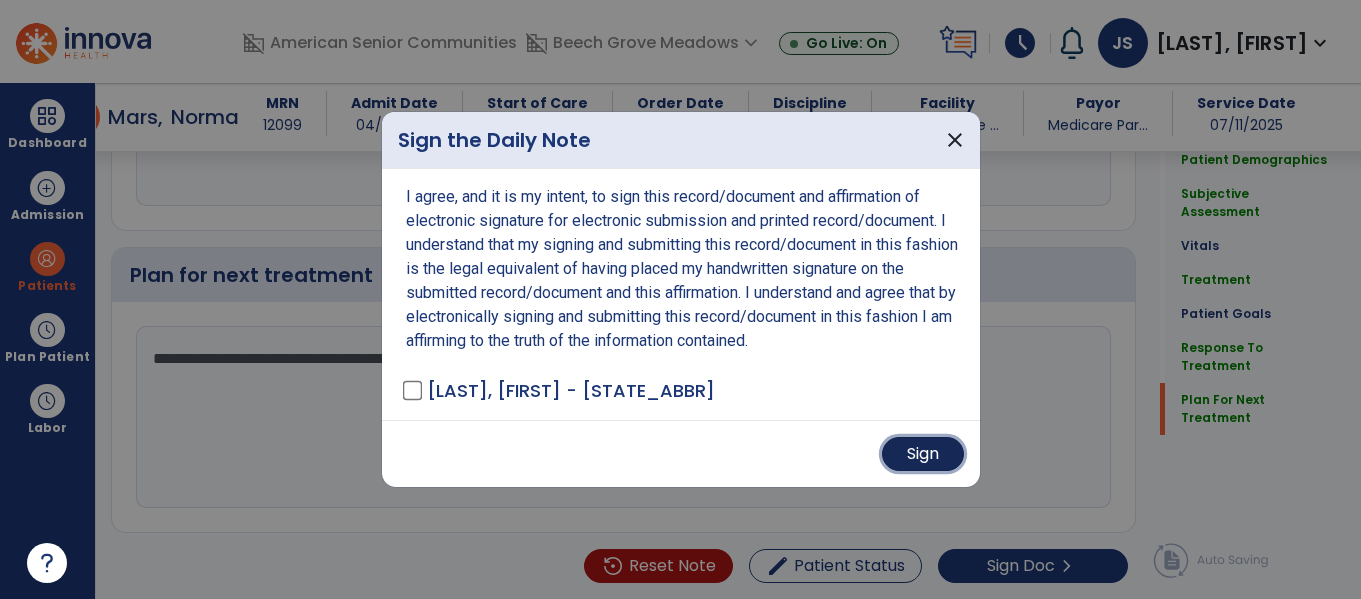 click on "Sign" at bounding box center [923, 454] 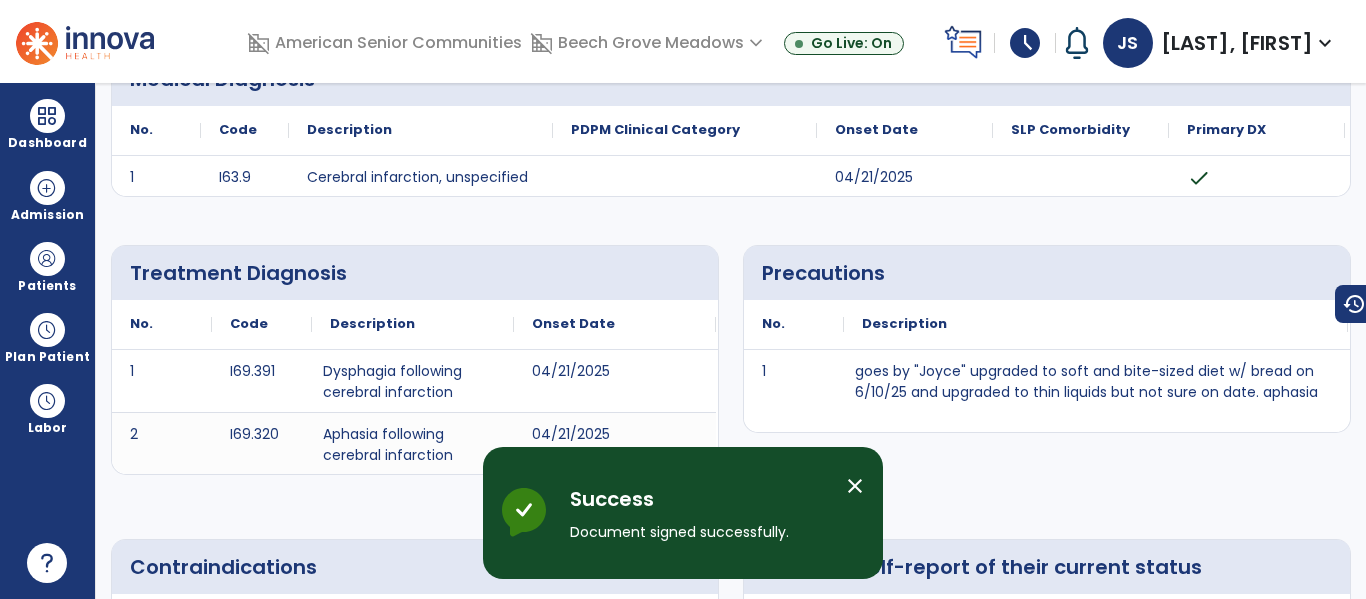 scroll, scrollTop: 0, scrollLeft: 0, axis: both 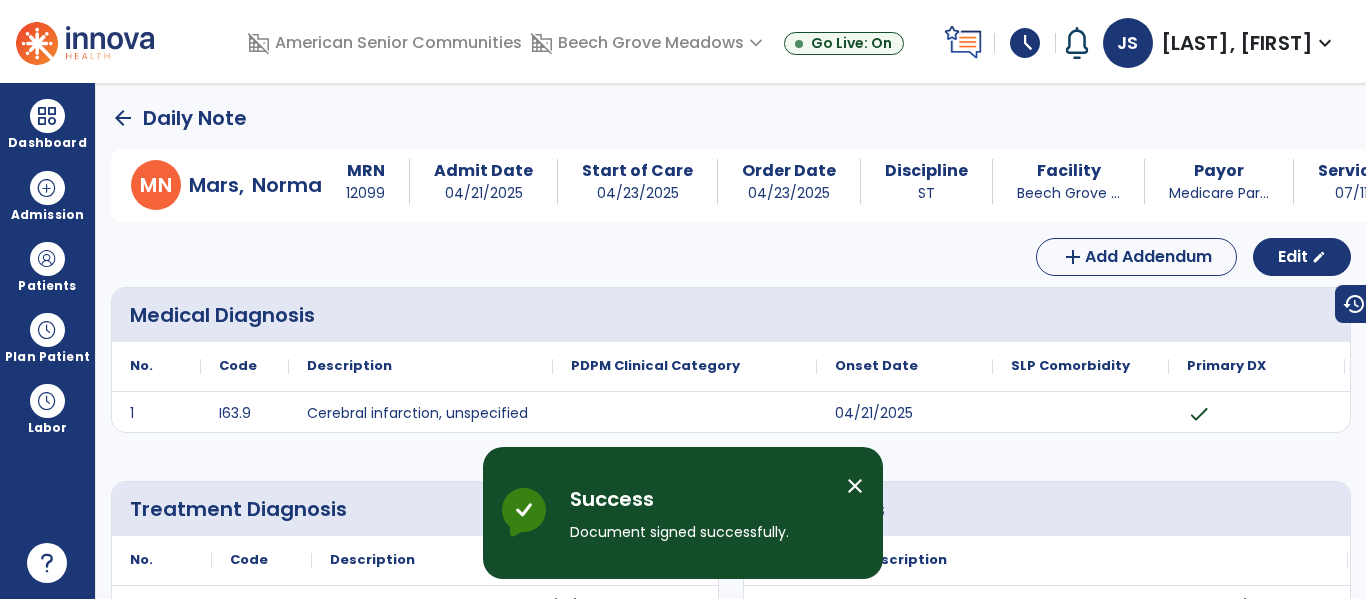 click on "arrow_back" 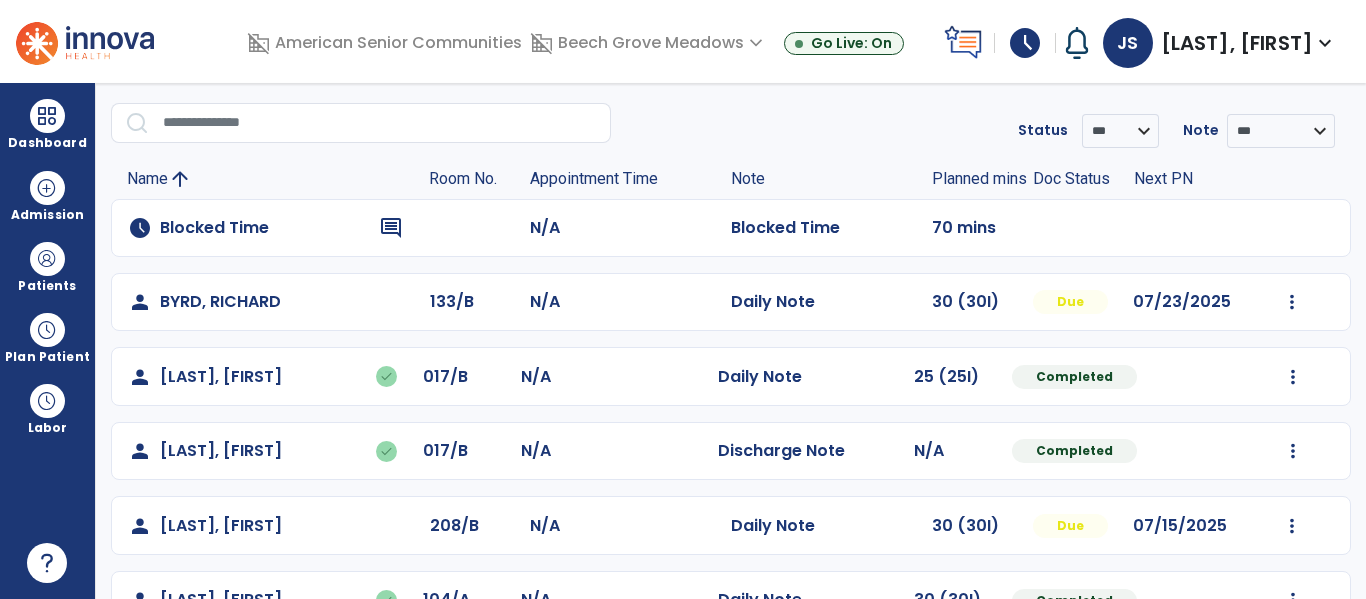 scroll, scrollTop: 62, scrollLeft: 0, axis: vertical 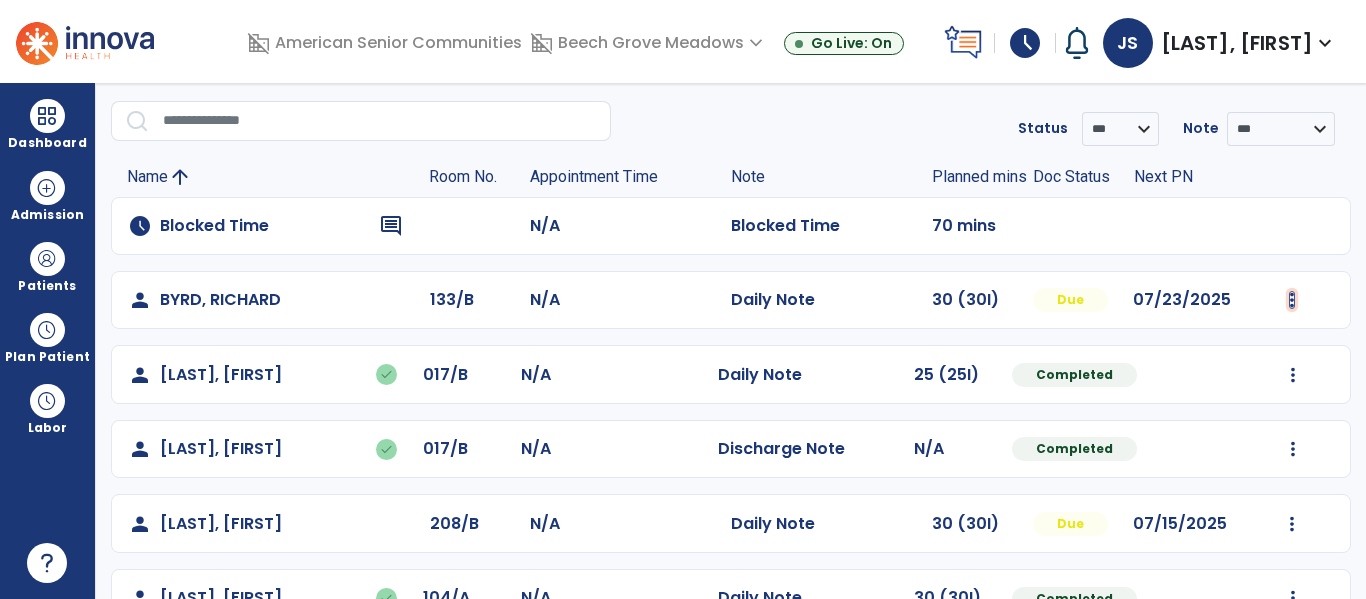 click at bounding box center [1292, 300] 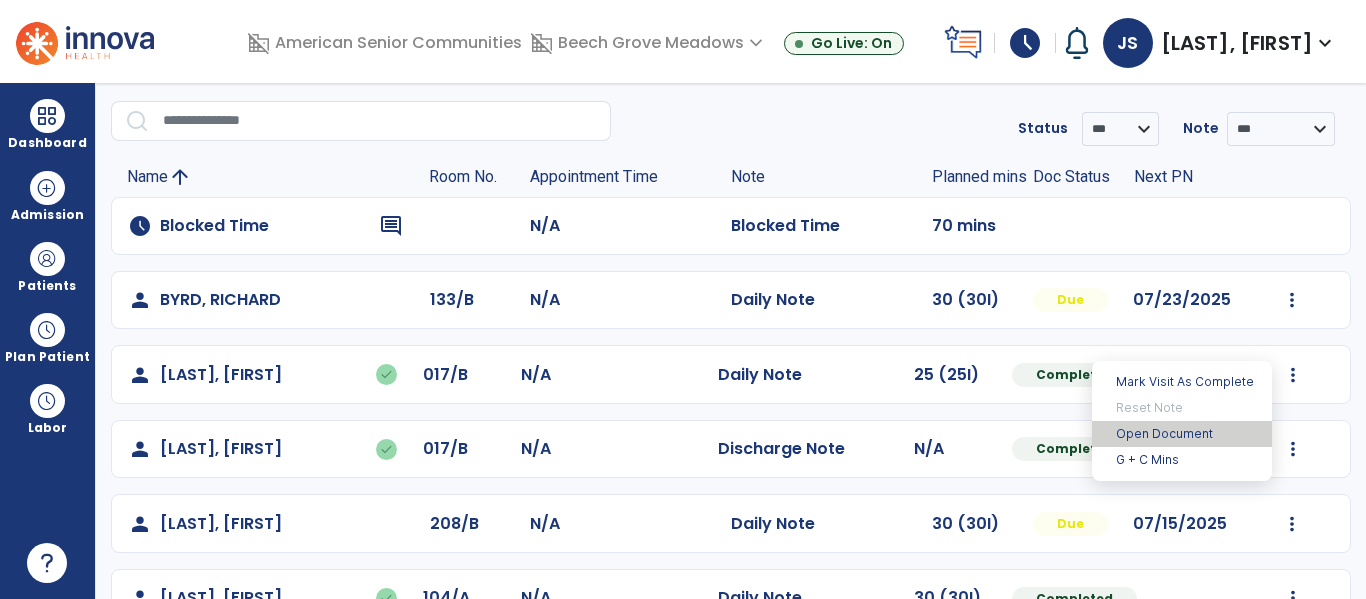 click on "Open Document" at bounding box center (1182, 434) 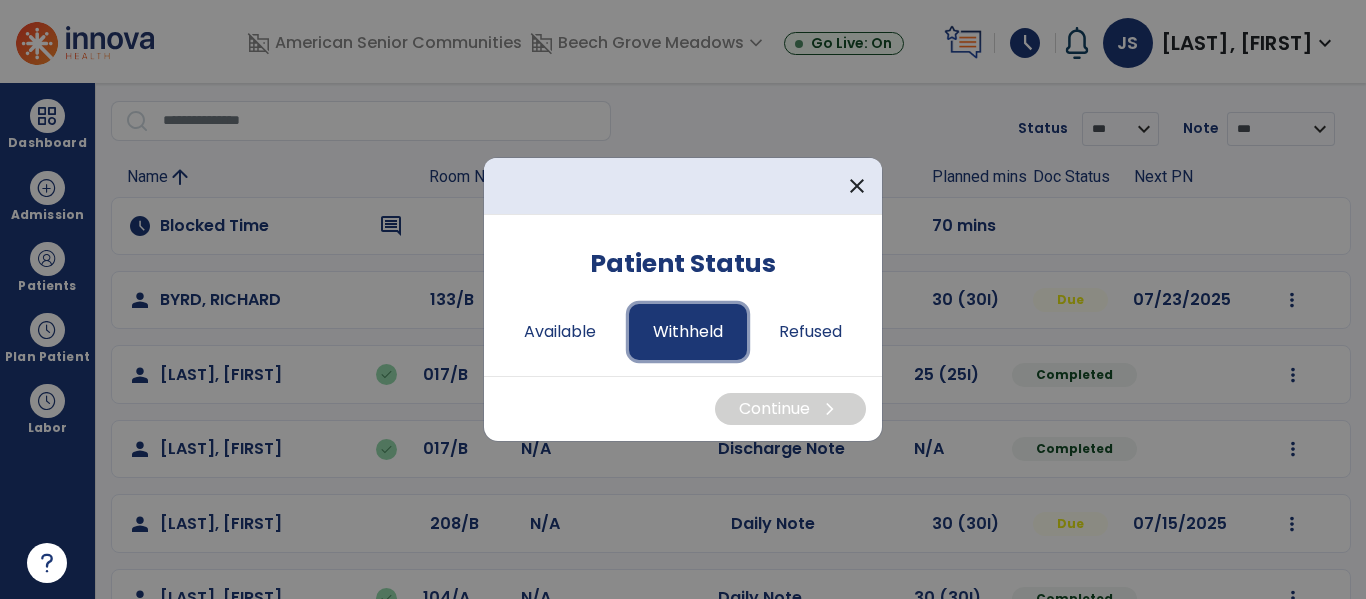 click on "Withheld" at bounding box center [688, 332] 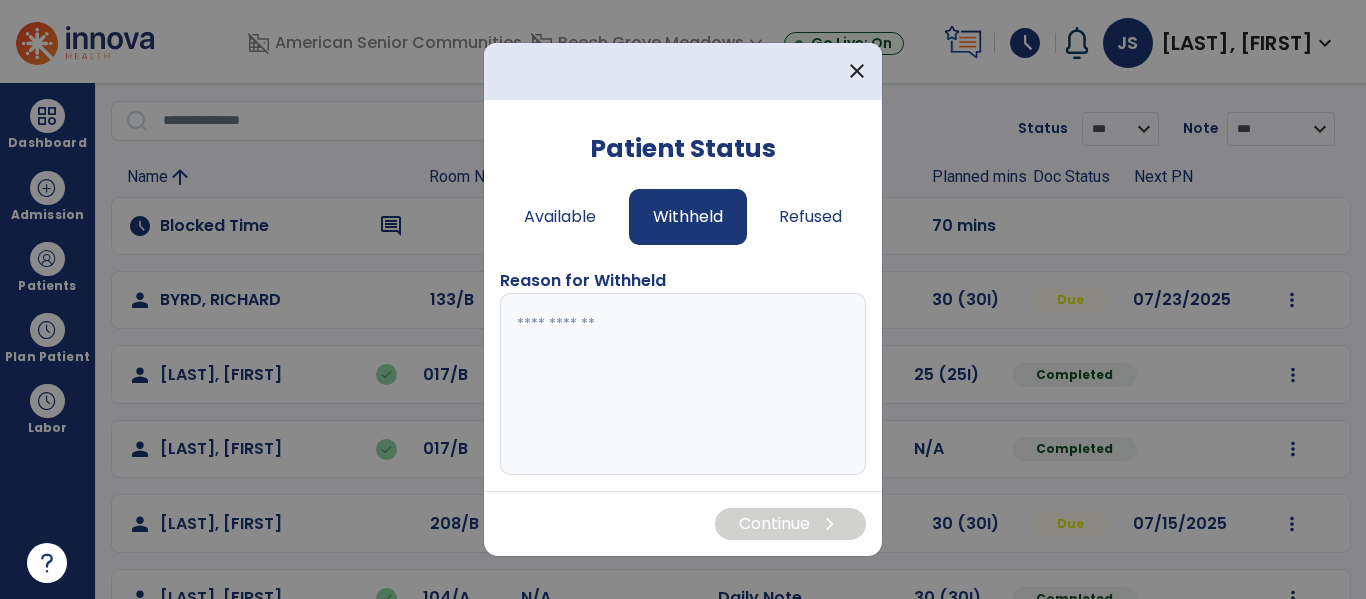 click at bounding box center (676, 384) 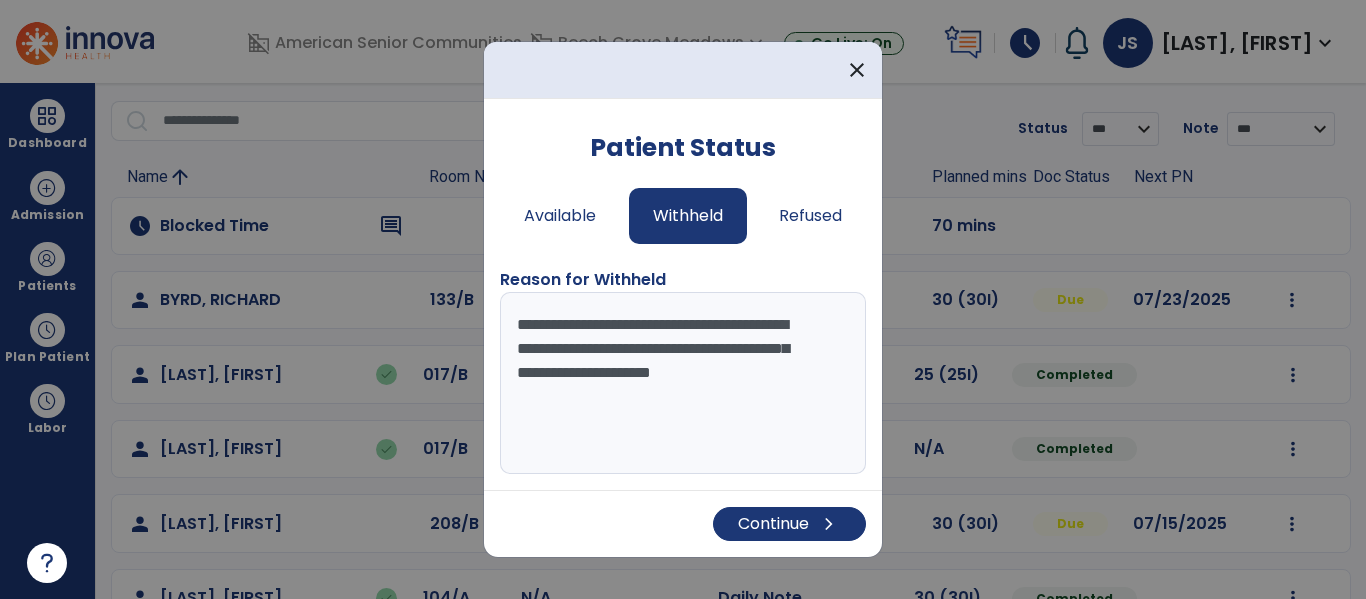 scroll, scrollTop: 5, scrollLeft: 0, axis: vertical 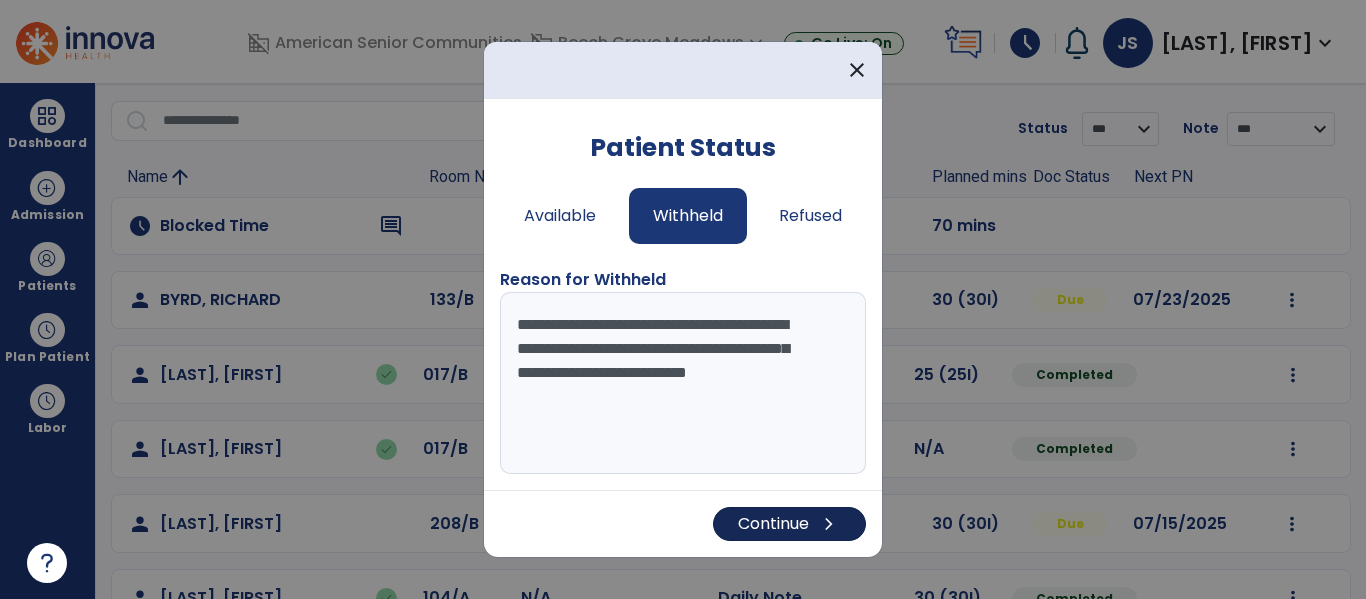 type on "**********" 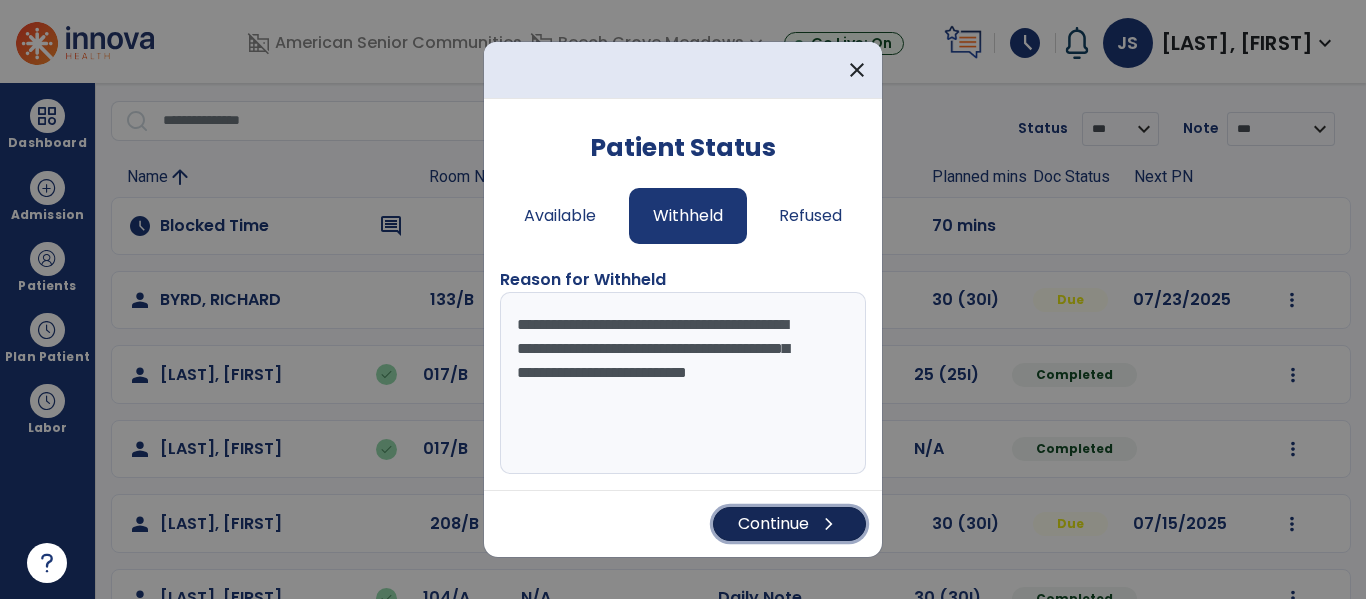 click on "Continue   chevron_right" at bounding box center [789, 524] 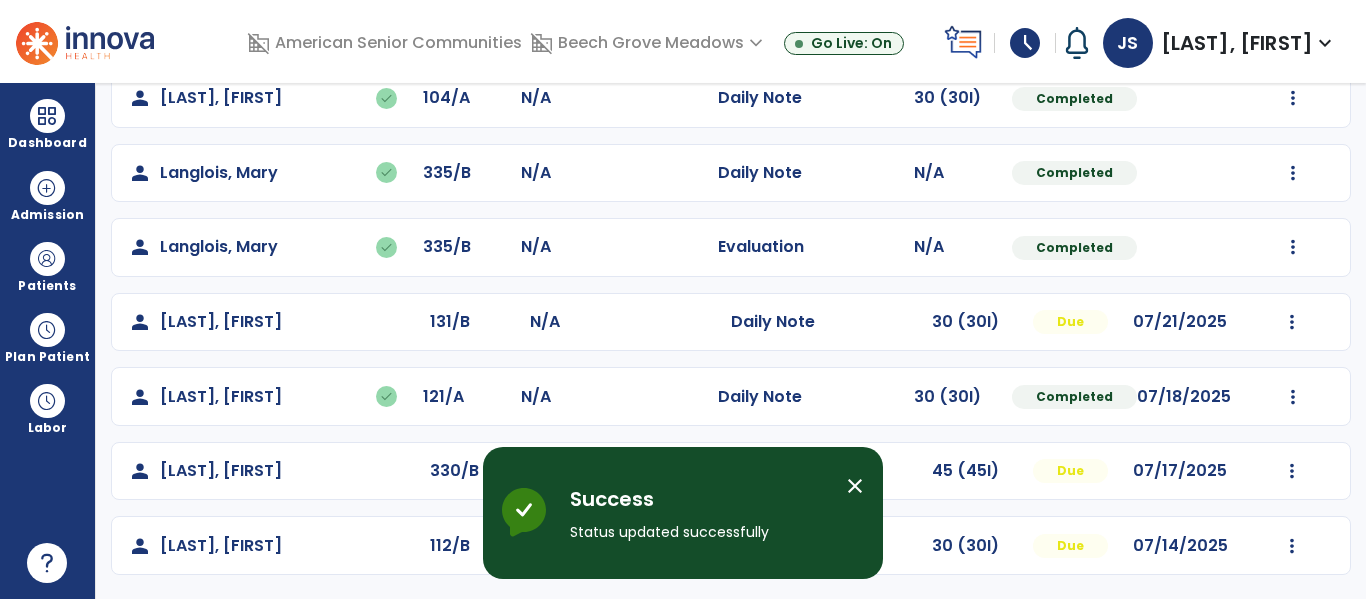 scroll, scrollTop: 618, scrollLeft: 0, axis: vertical 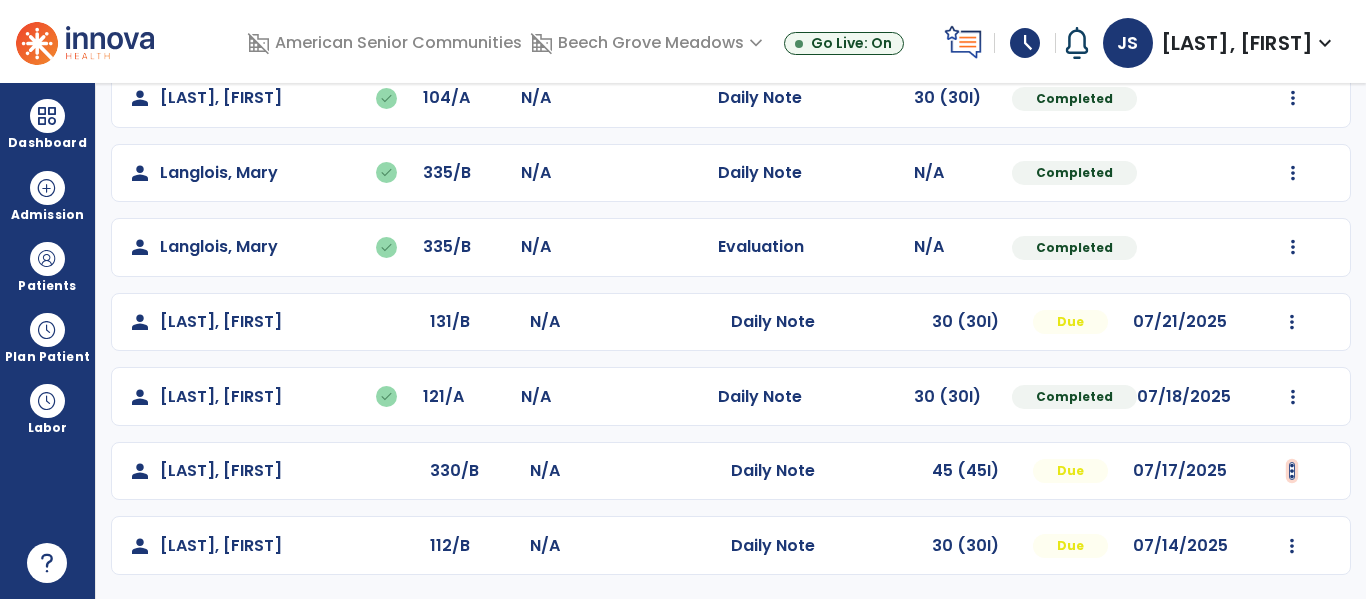 click at bounding box center [1292, -200] 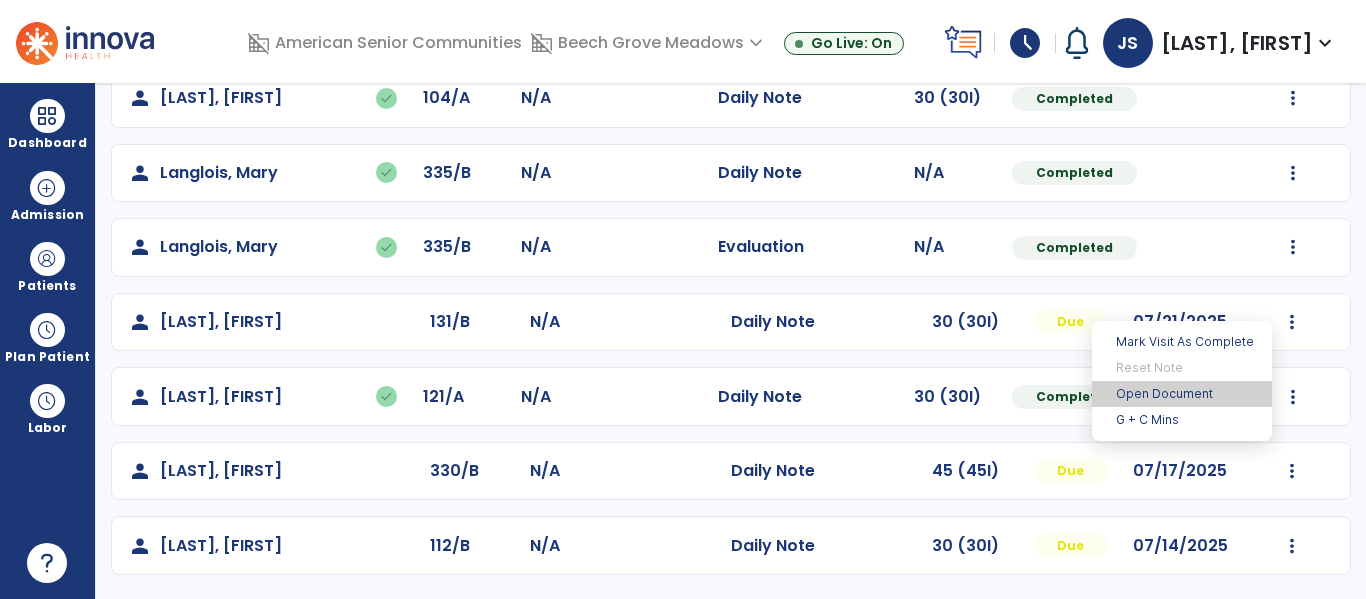 click on "Open Document" at bounding box center (1182, 394) 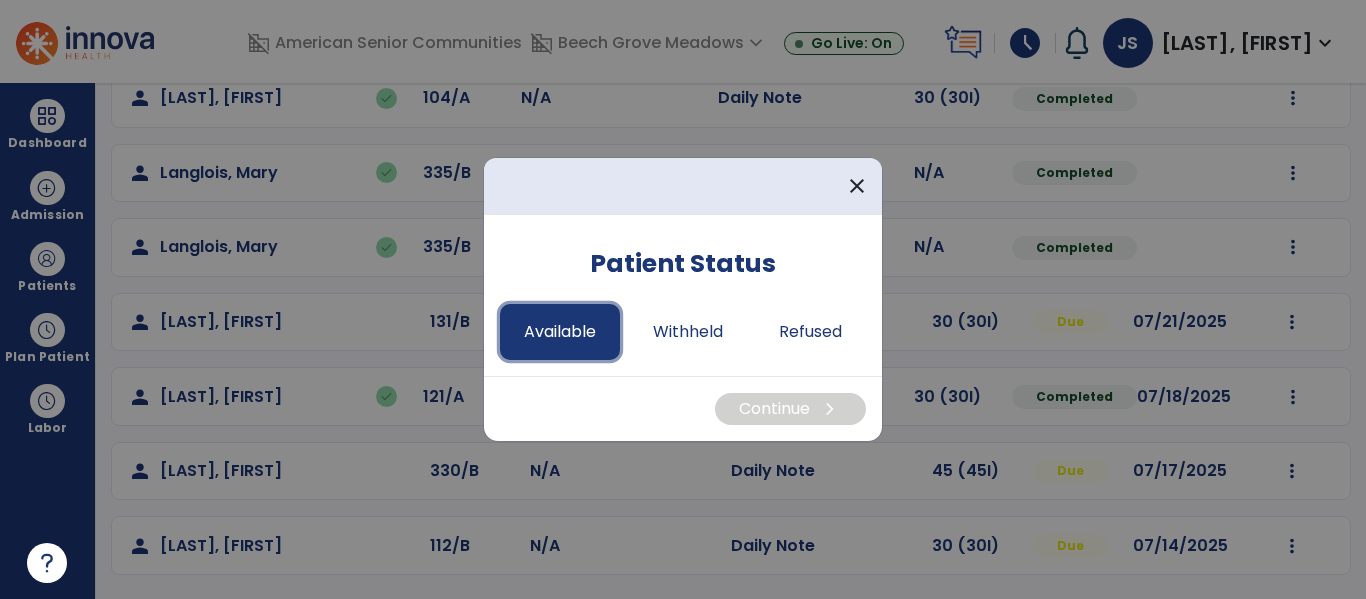 click on "Available" at bounding box center (560, 332) 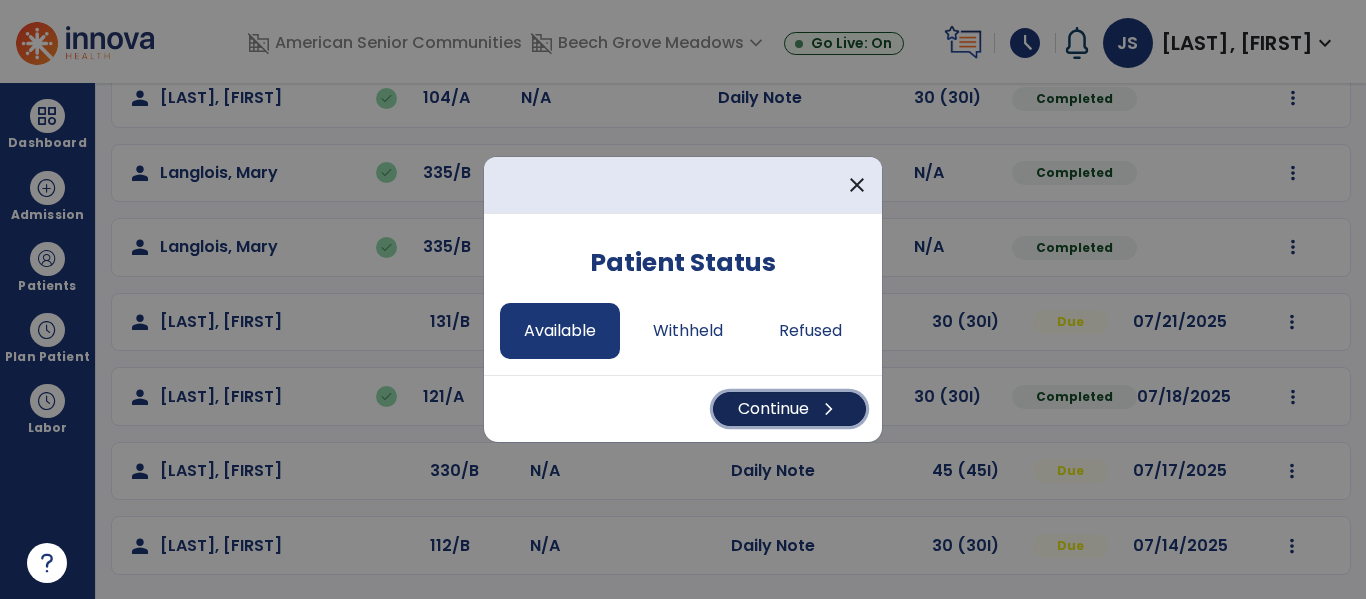 click on "Continue   chevron_right" at bounding box center (789, 409) 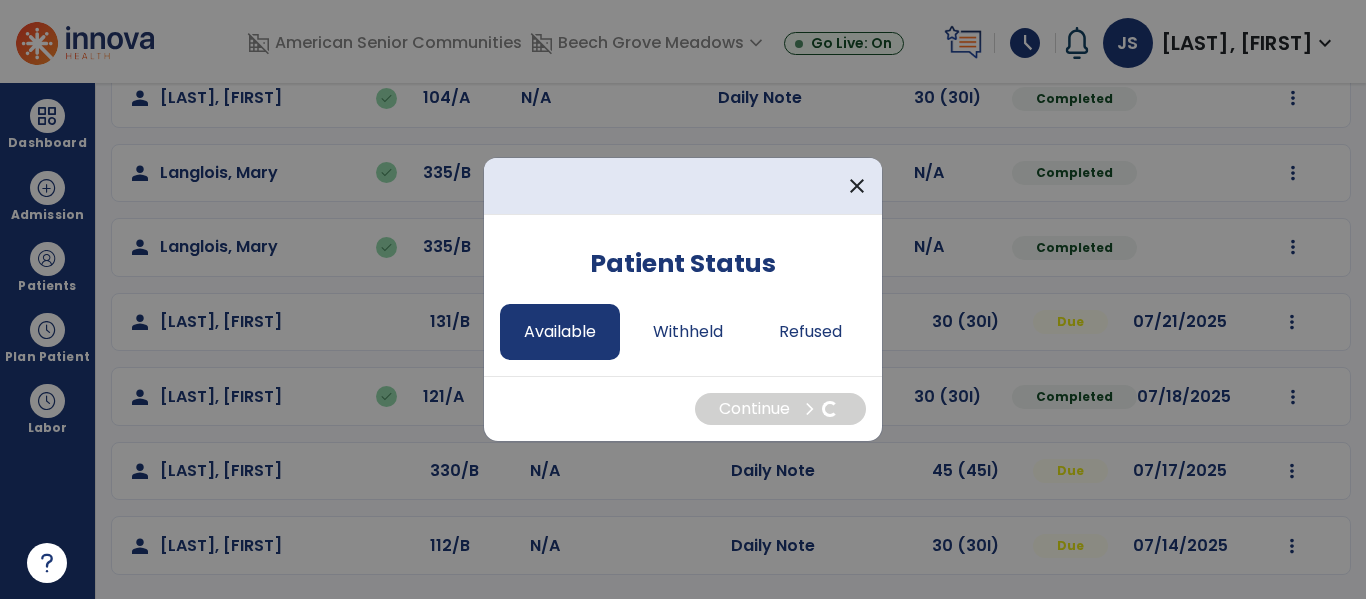 select on "*" 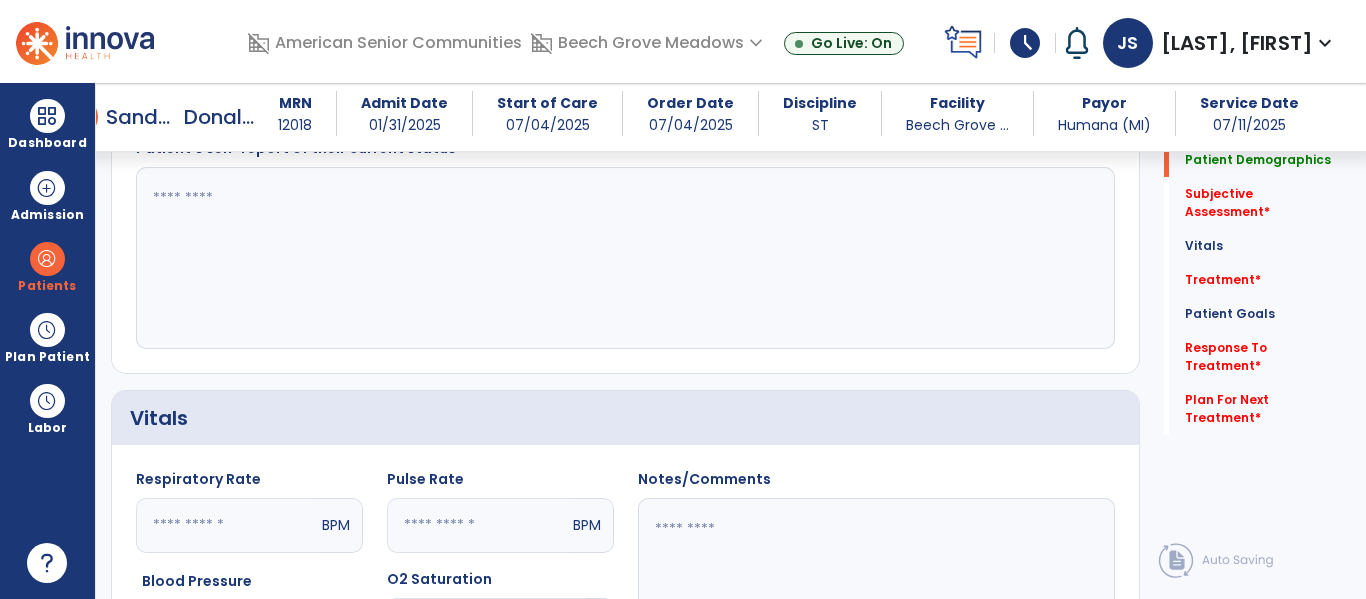 scroll, scrollTop: 214, scrollLeft: 0, axis: vertical 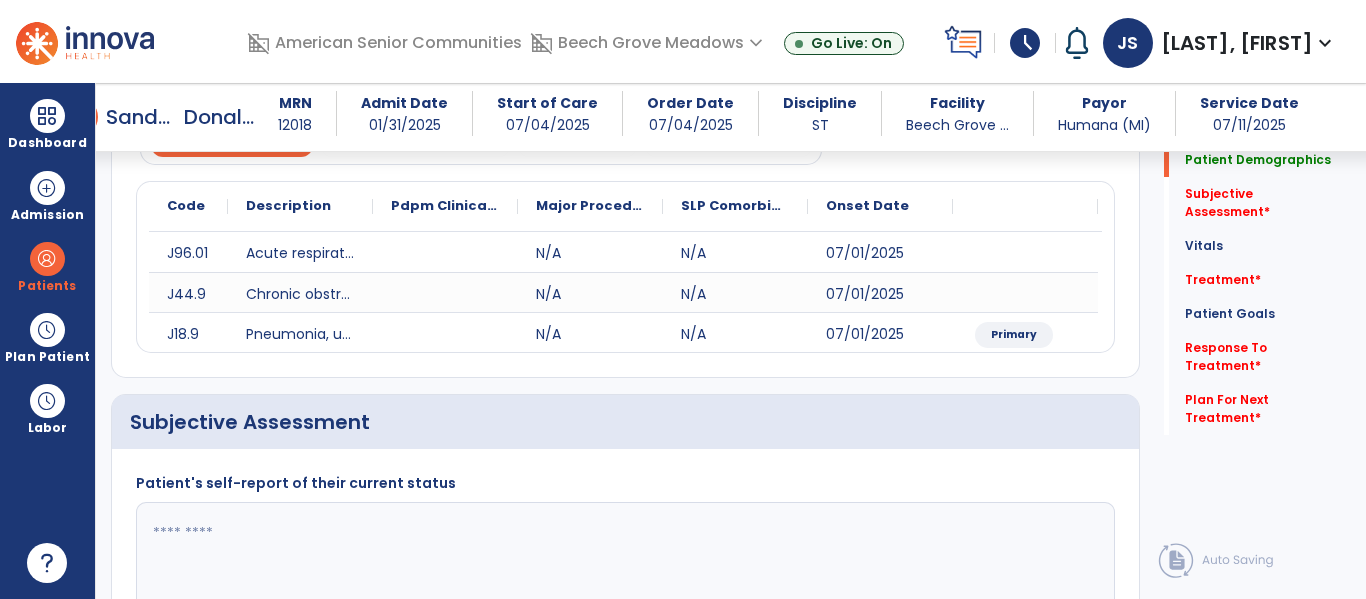 click 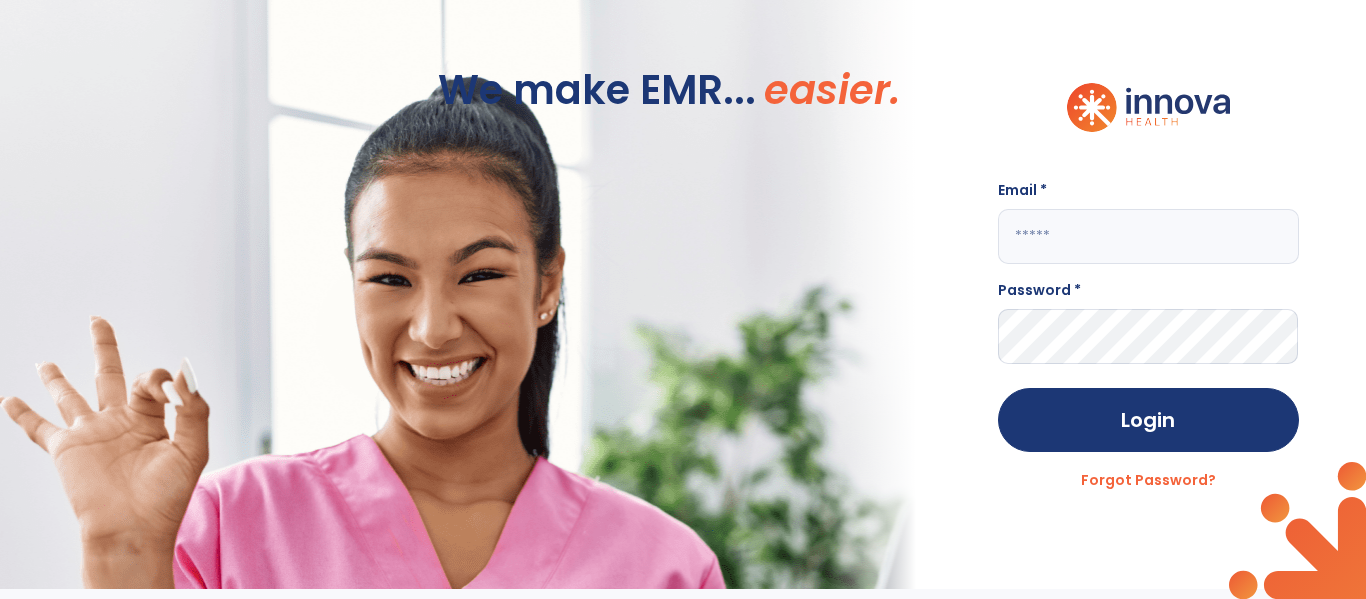 scroll, scrollTop: -10, scrollLeft: 0, axis: vertical 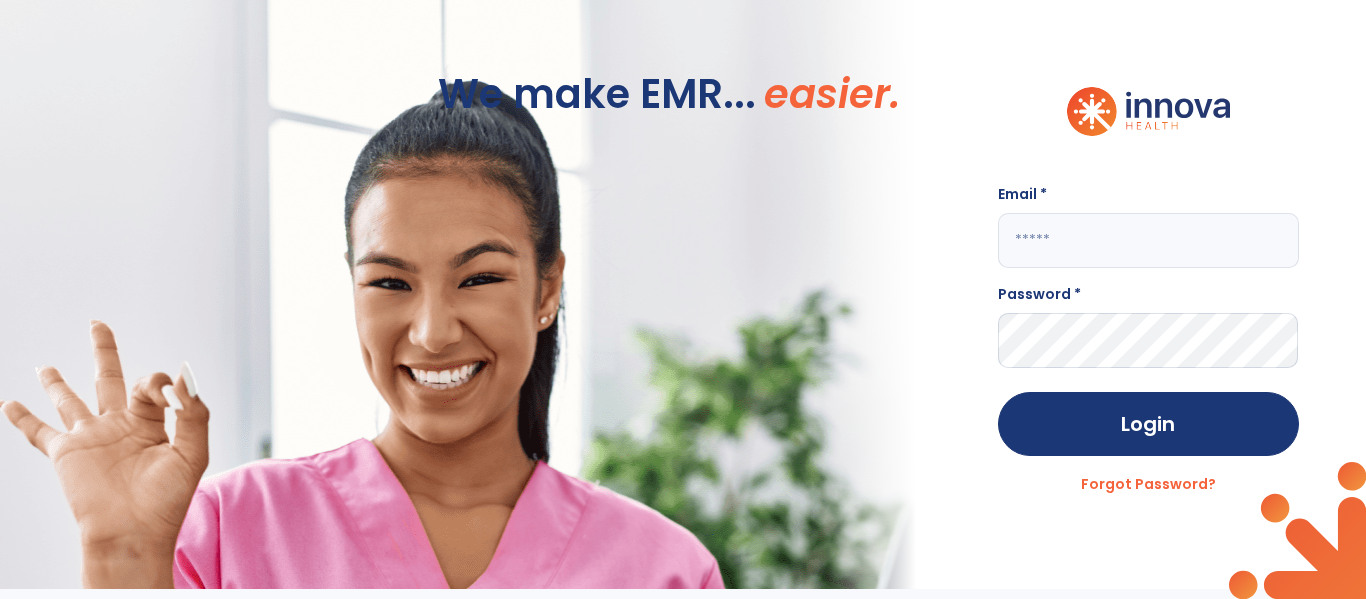 click on "We make EMR... easier." 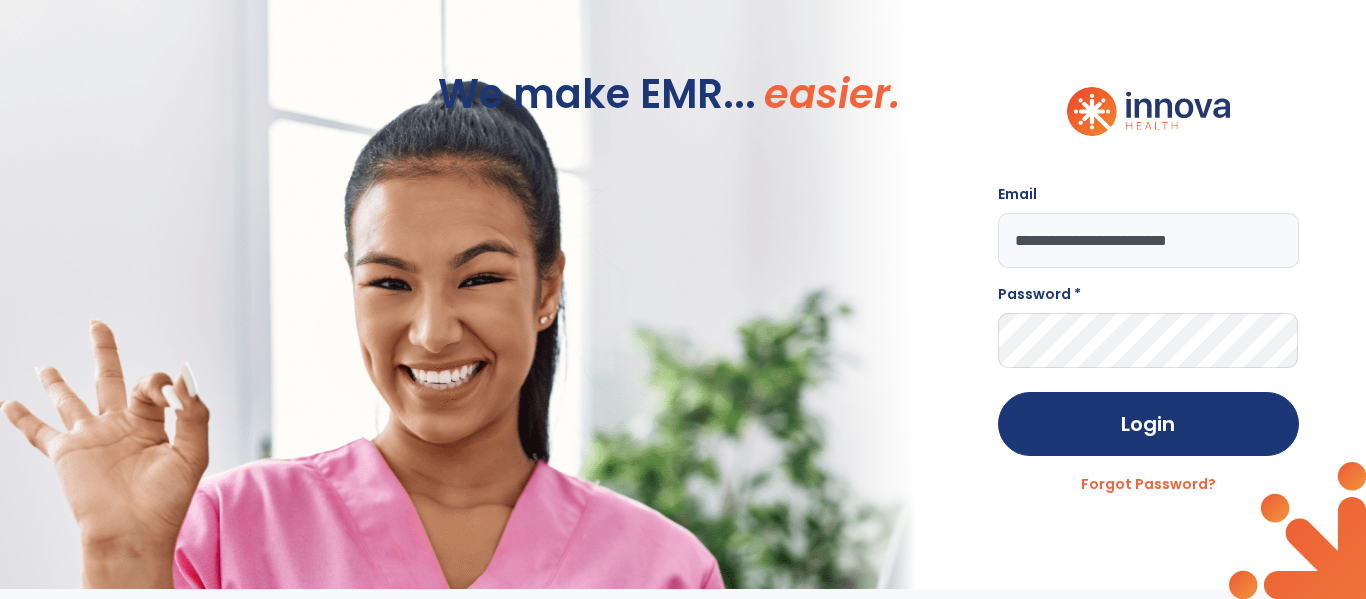 scroll, scrollTop: 0, scrollLeft: 27, axis: horizontal 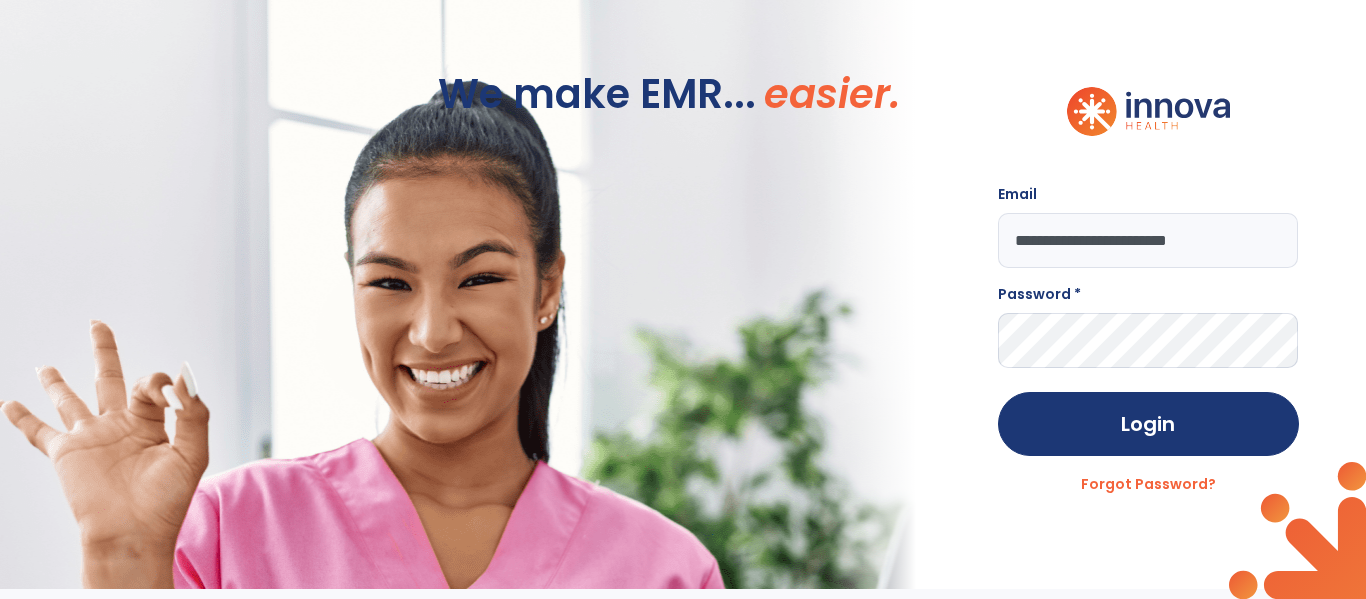 type on "**********" 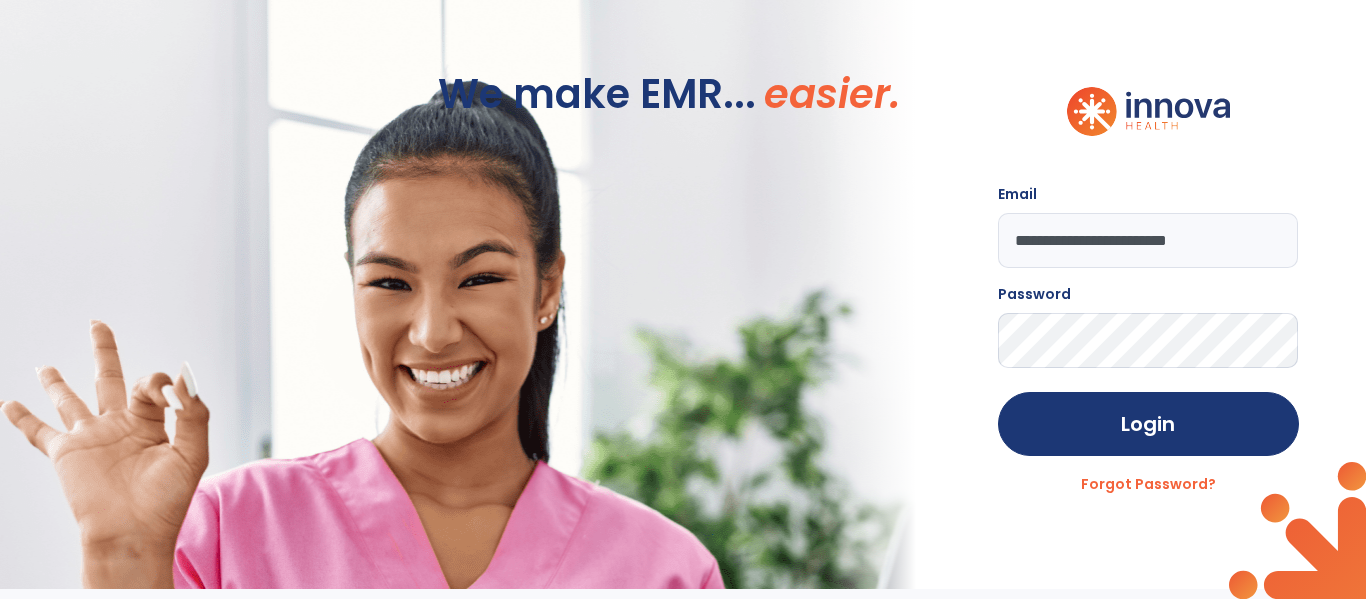 click on "Login" 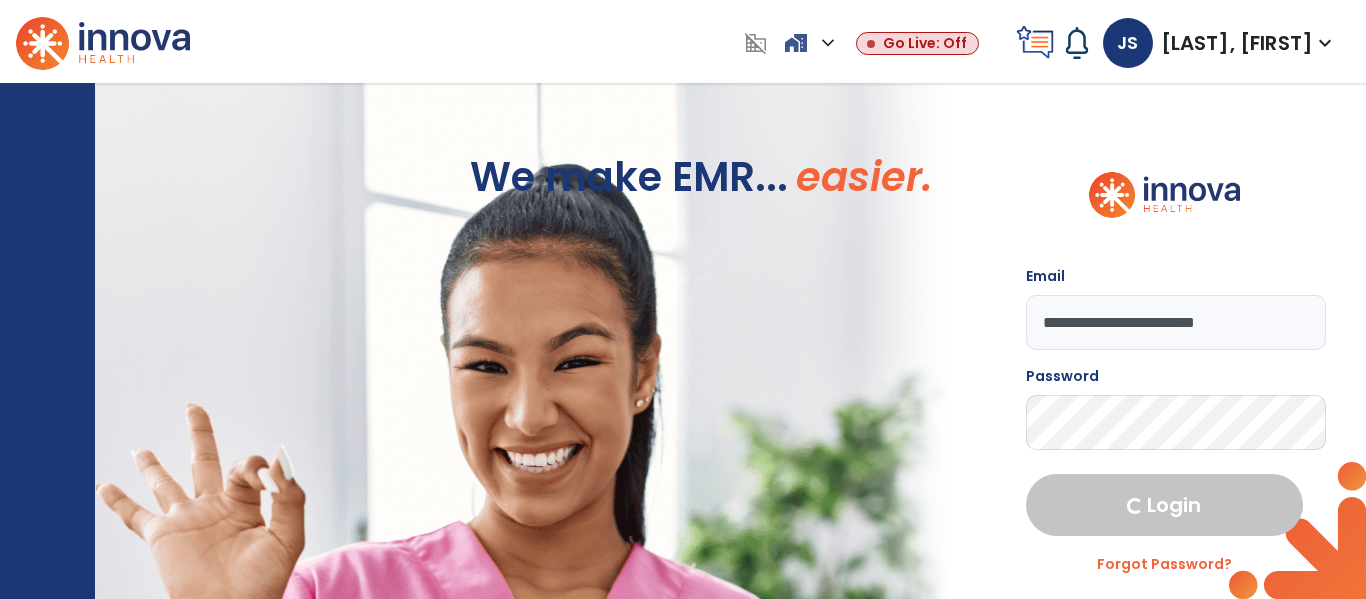 select on "****" 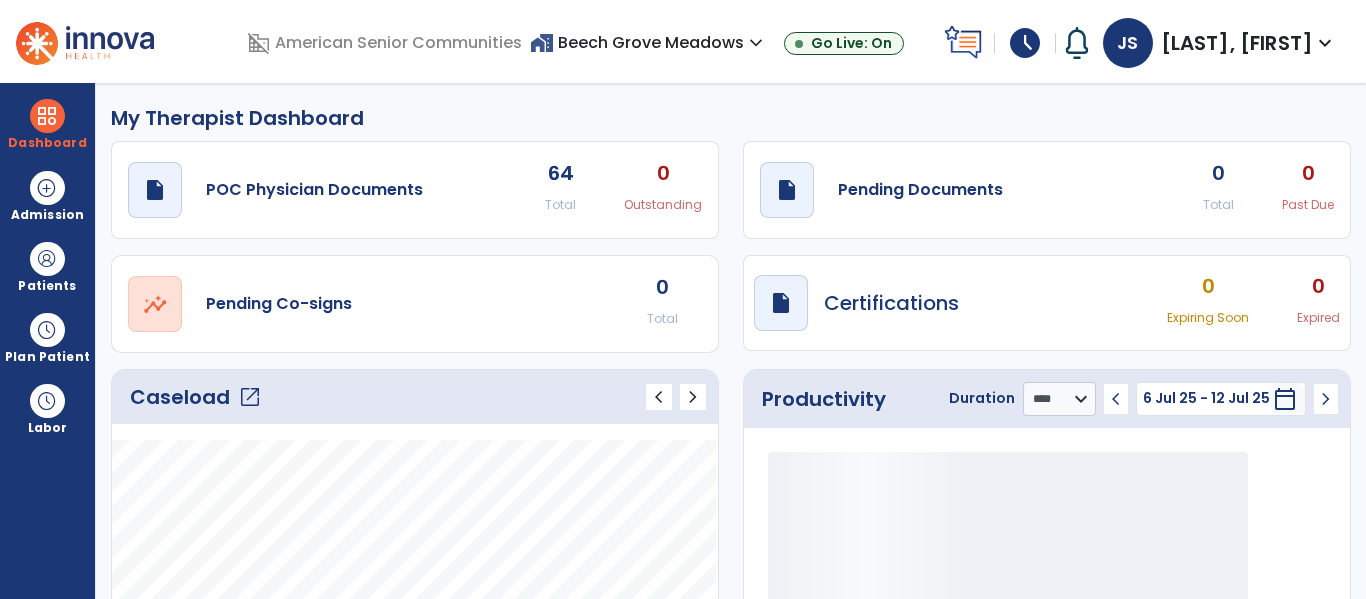 scroll, scrollTop: 0, scrollLeft: 0, axis: both 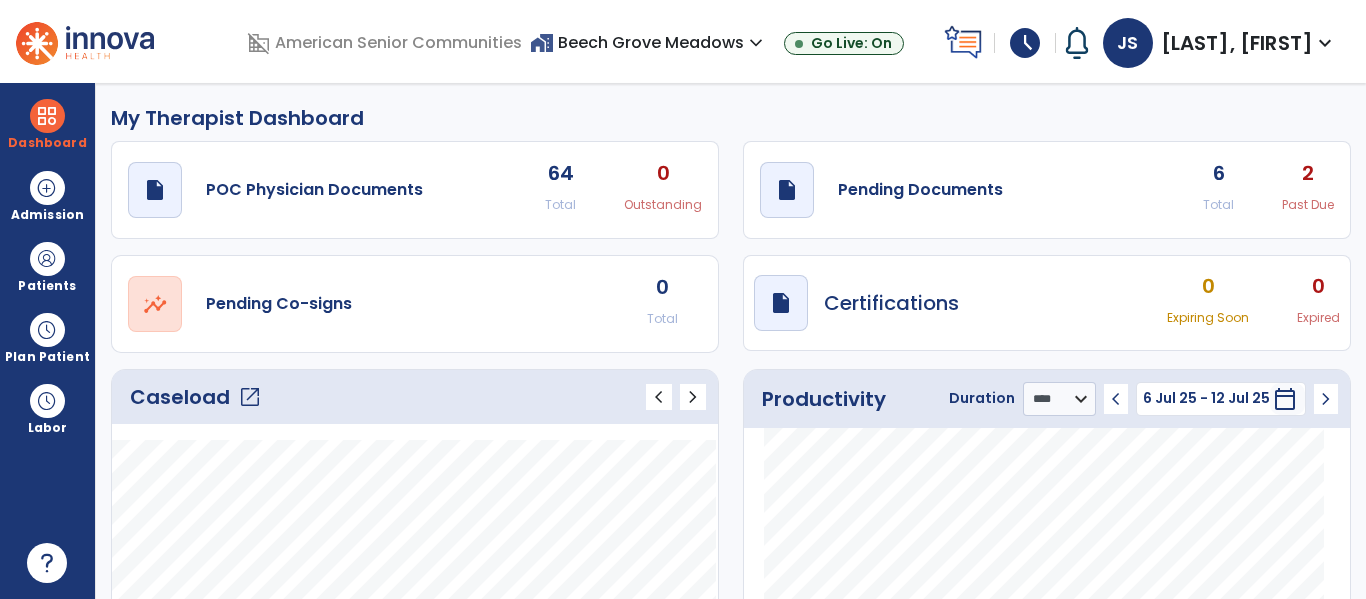 click on "open_in_new" 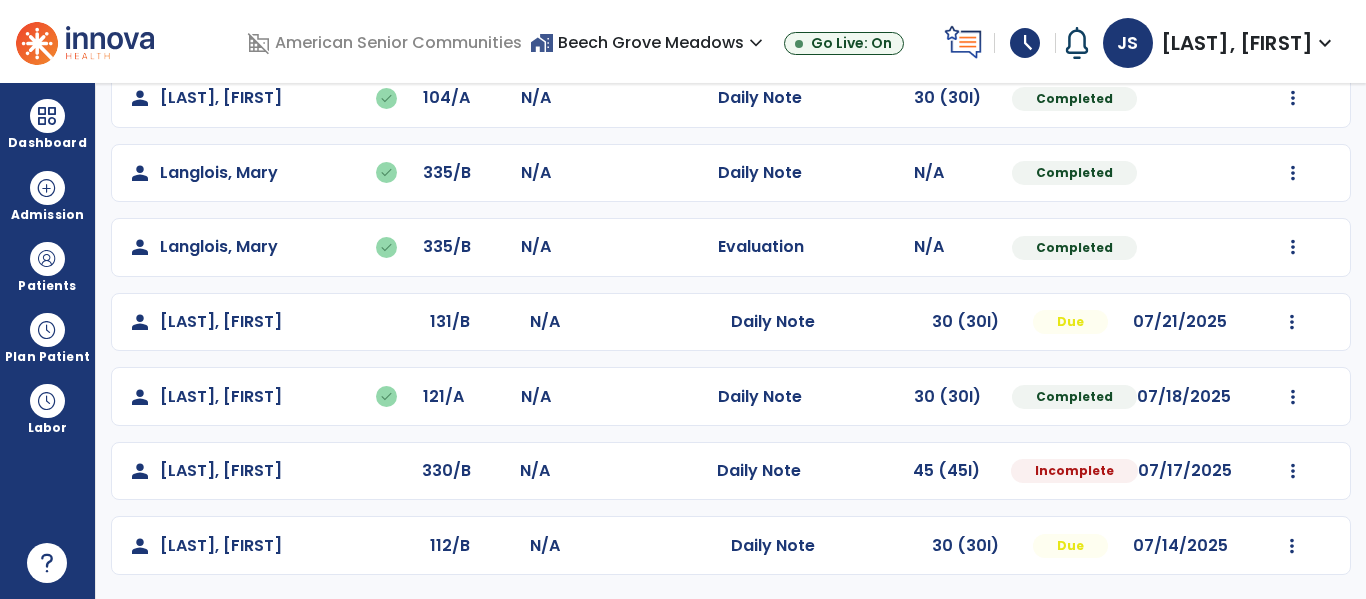 scroll, scrollTop: 618, scrollLeft: 0, axis: vertical 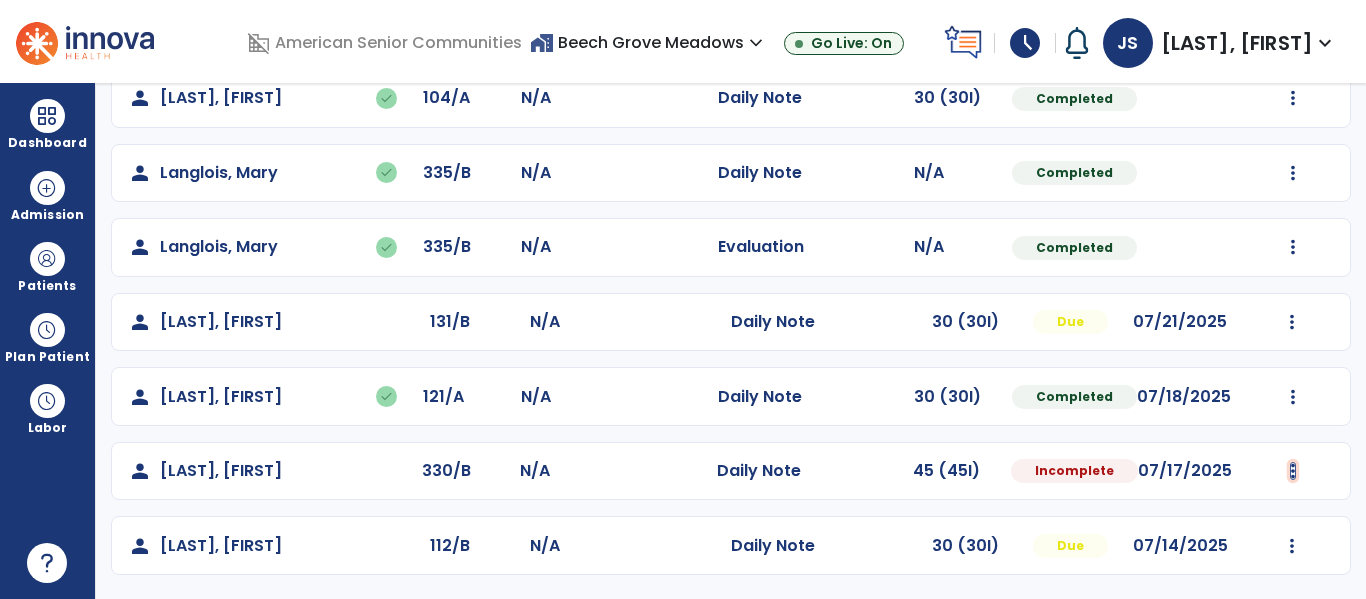 click at bounding box center [1292, -200] 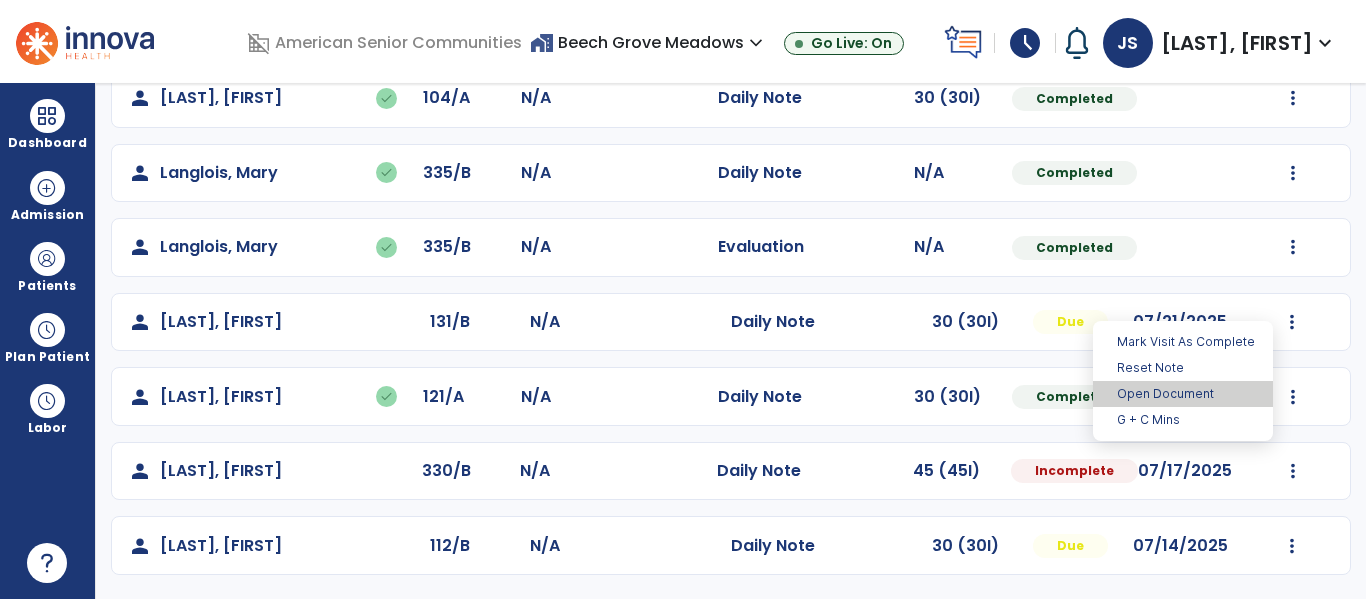 click on "Open Document" at bounding box center [1183, 394] 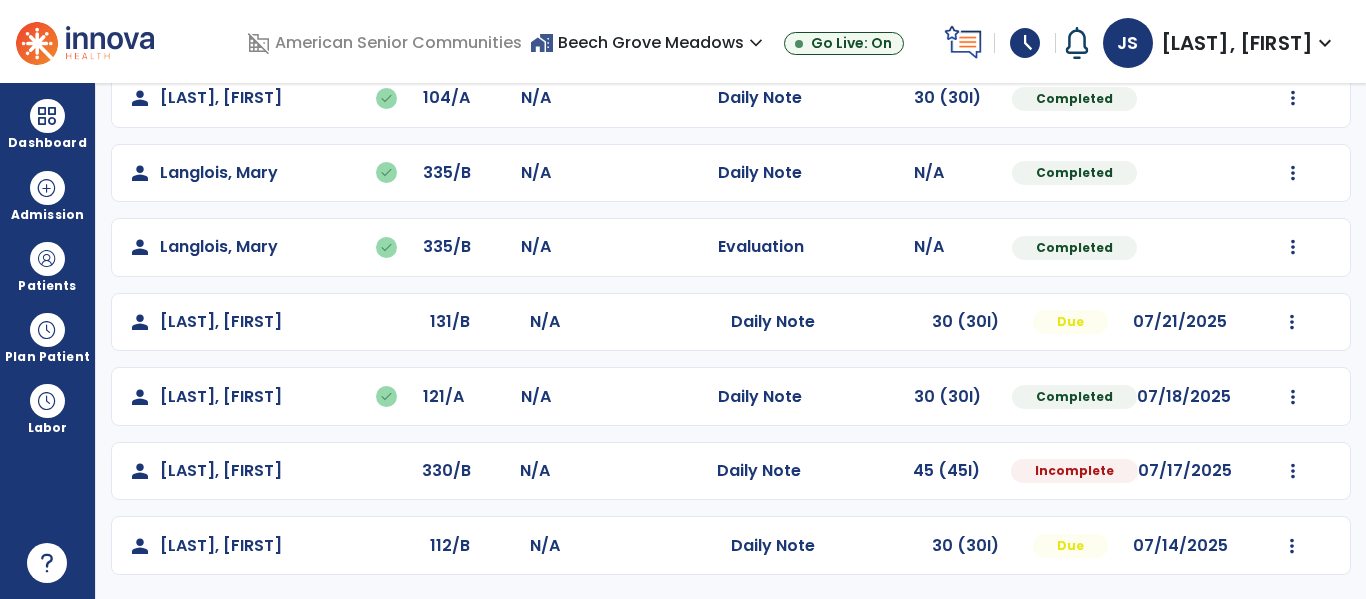 select on "*" 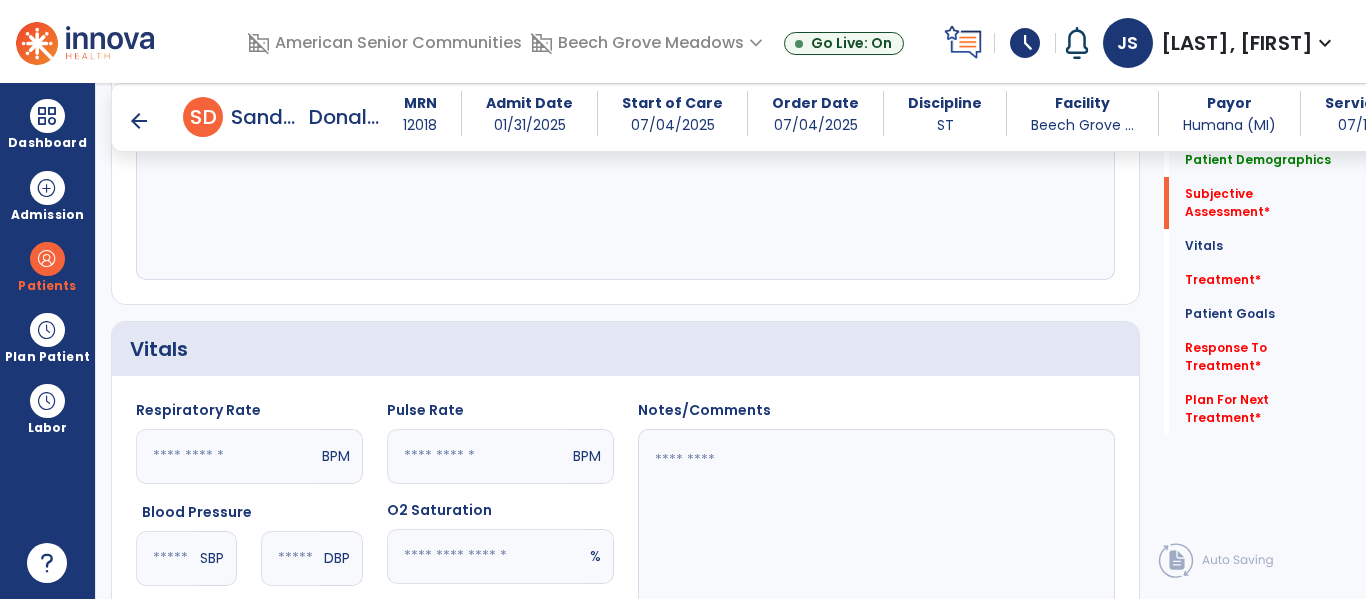 scroll, scrollTop: 613, scrollLeft: 0, axis: vertical 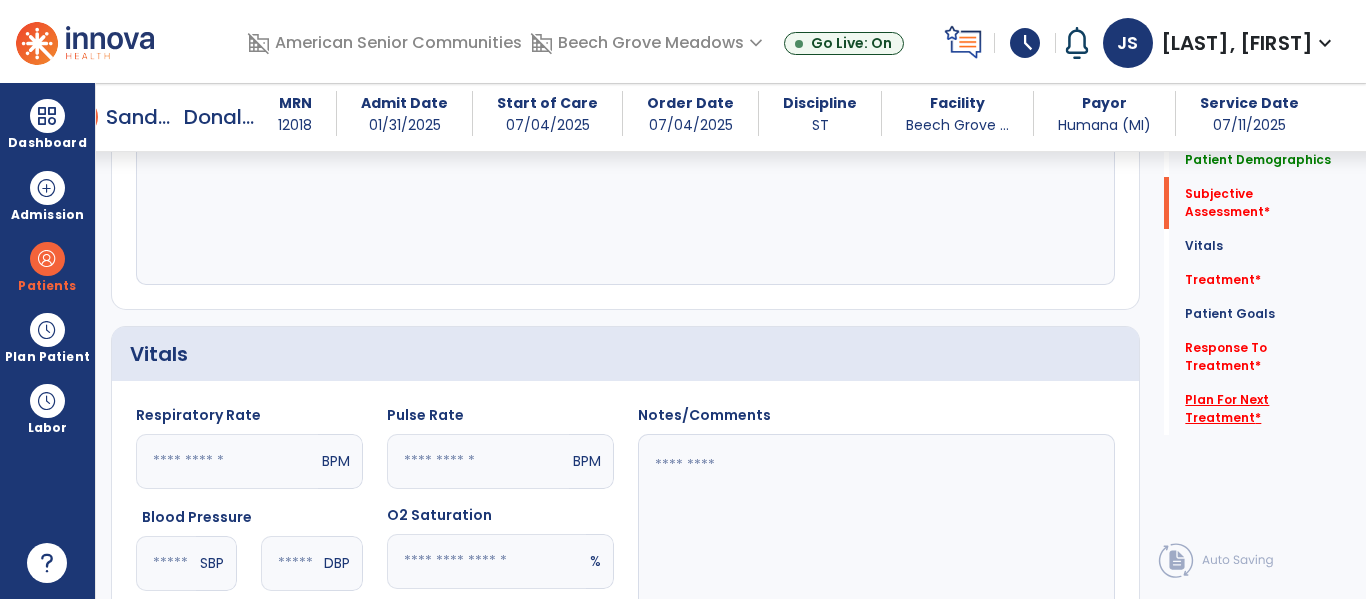 click on "Plan For Next Treatment   *" 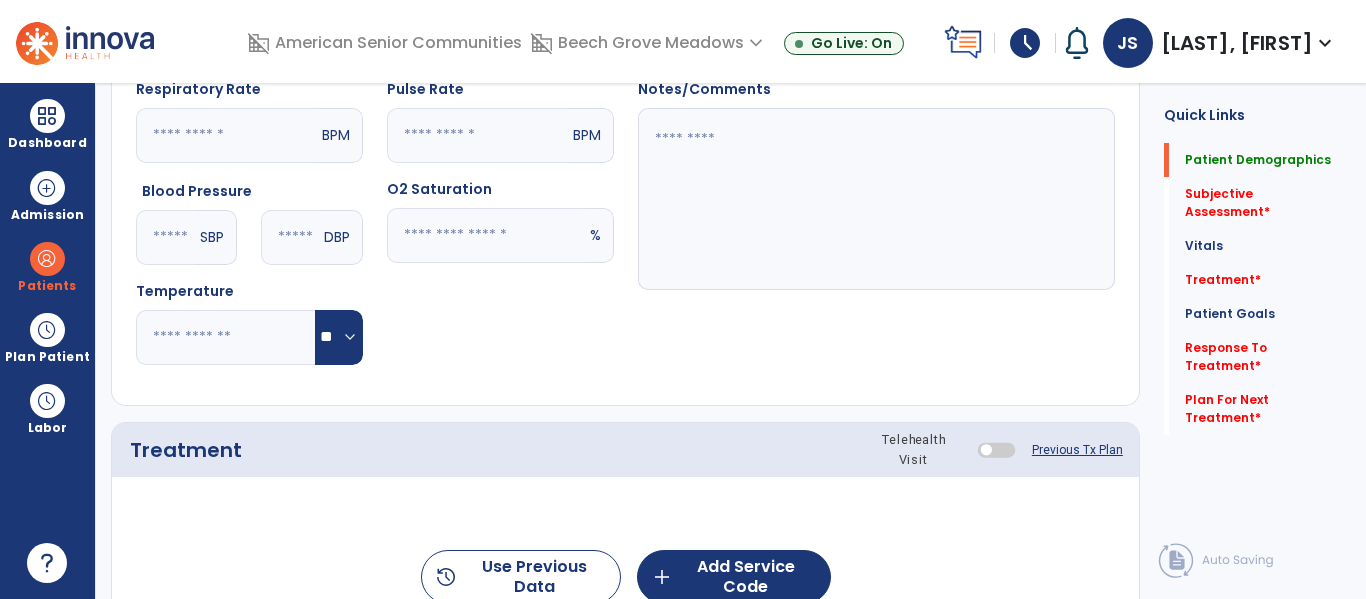 scroll, scrollTop: 0, scrollLeft: 0, axis: both 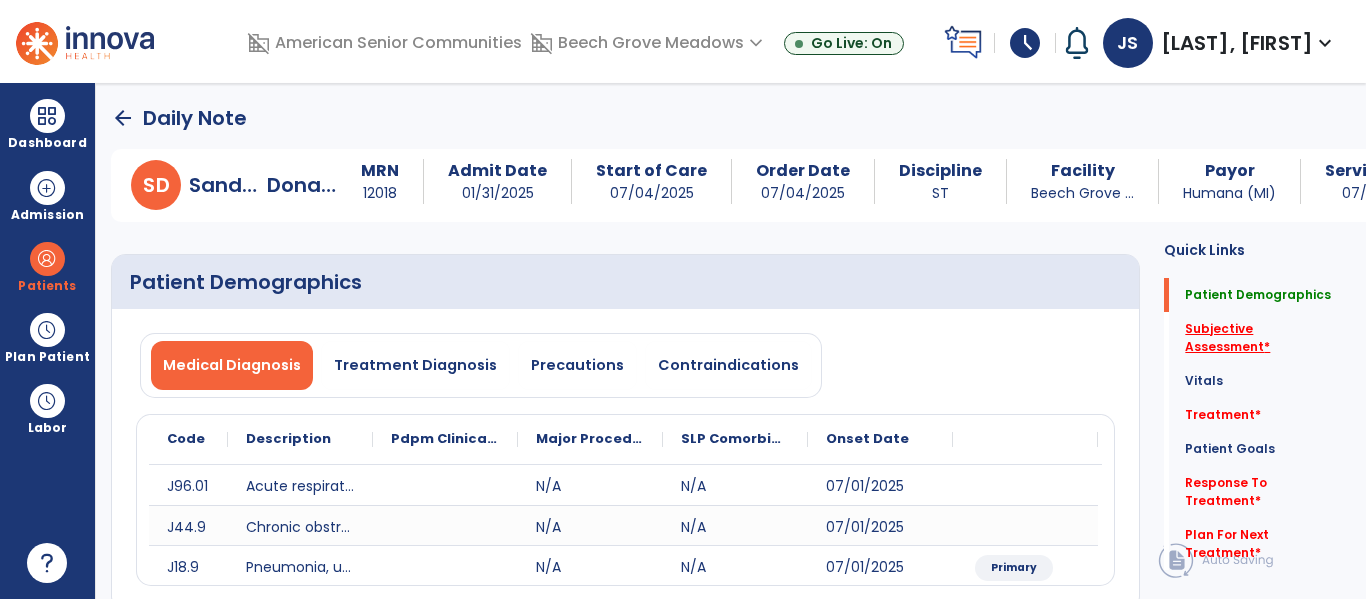click on "Subjective Assessment   *" 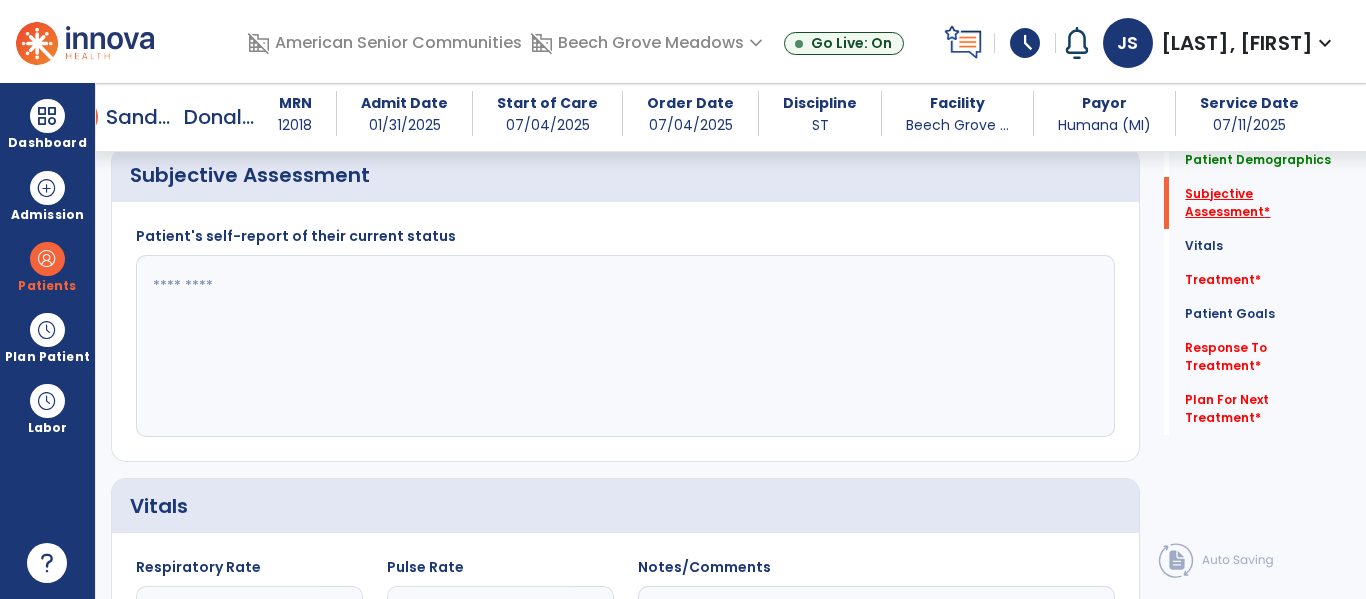 scroll, scrollTop: 466, scrollLeft: 0, axis: vertical 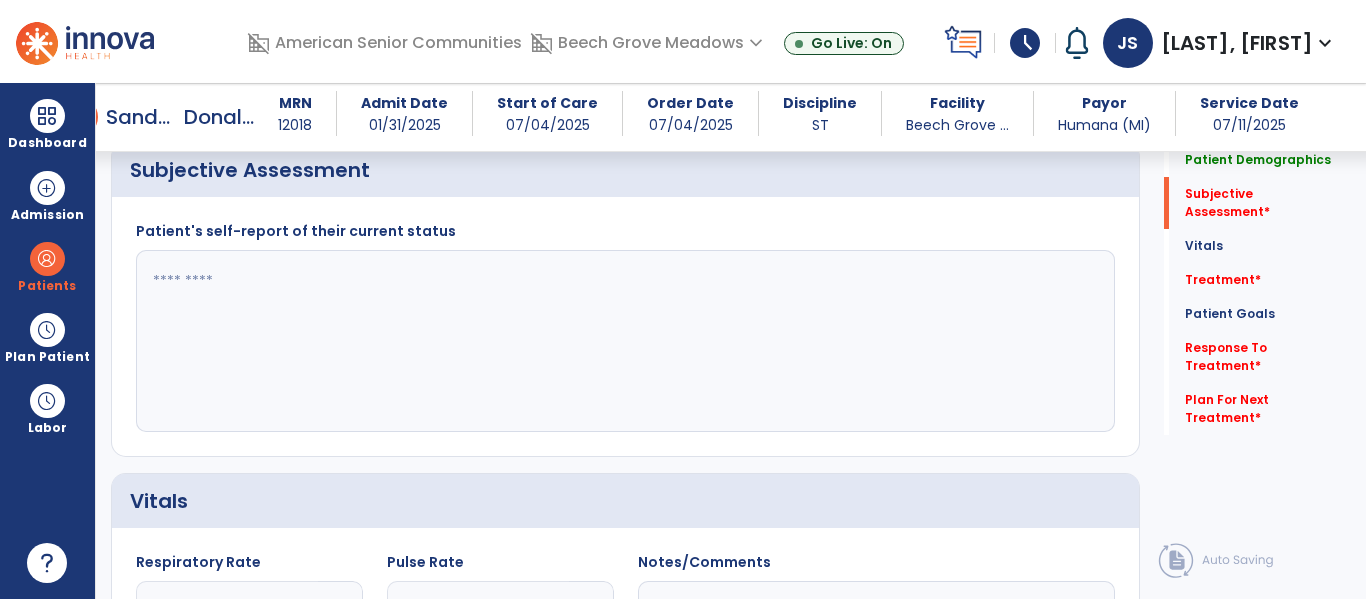 click 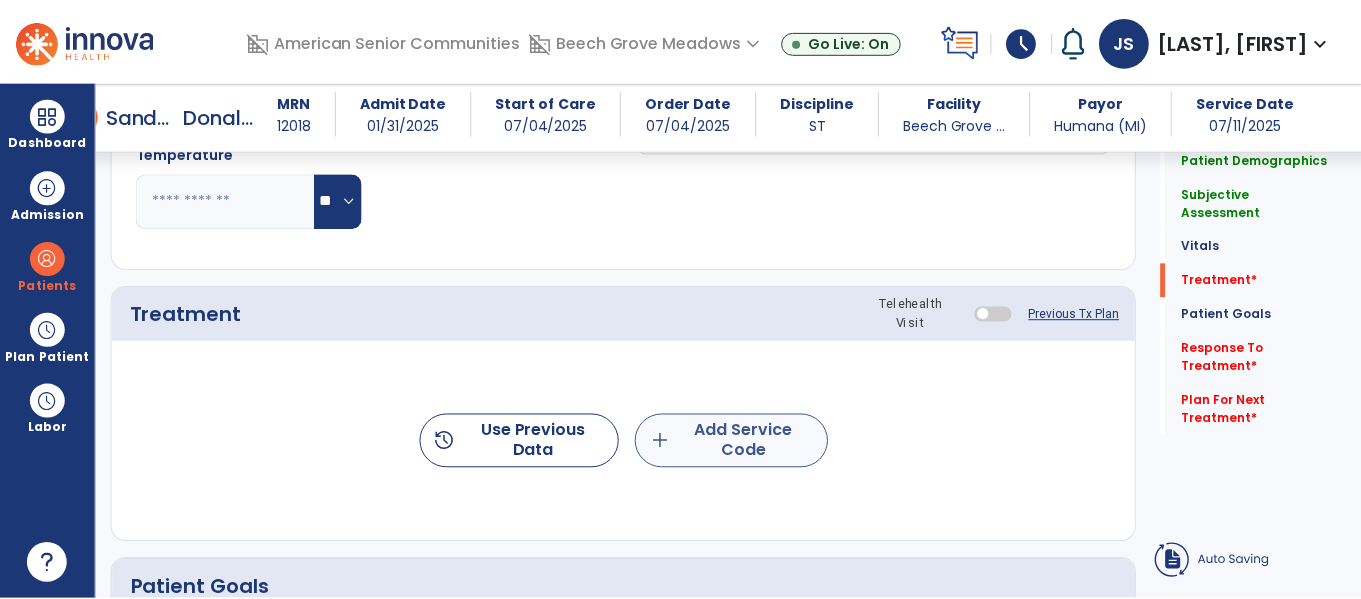 scroll, scrollTop: 1261, scrollLeft: 0, axis: vertical 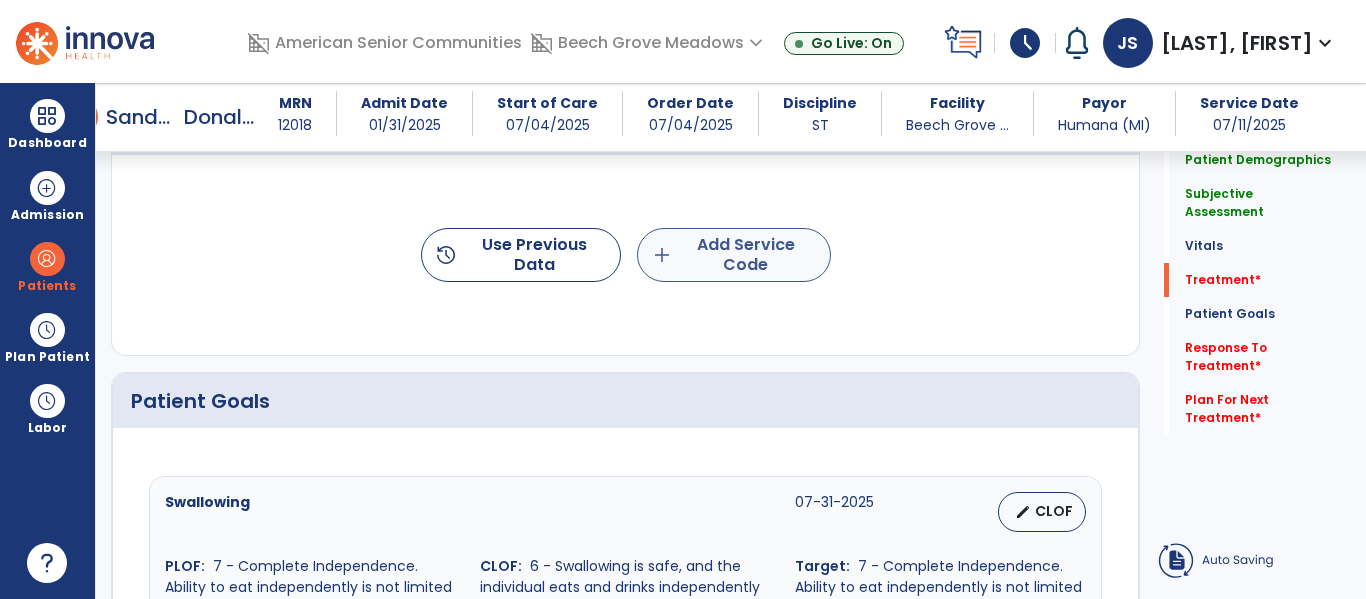 type on "**********" 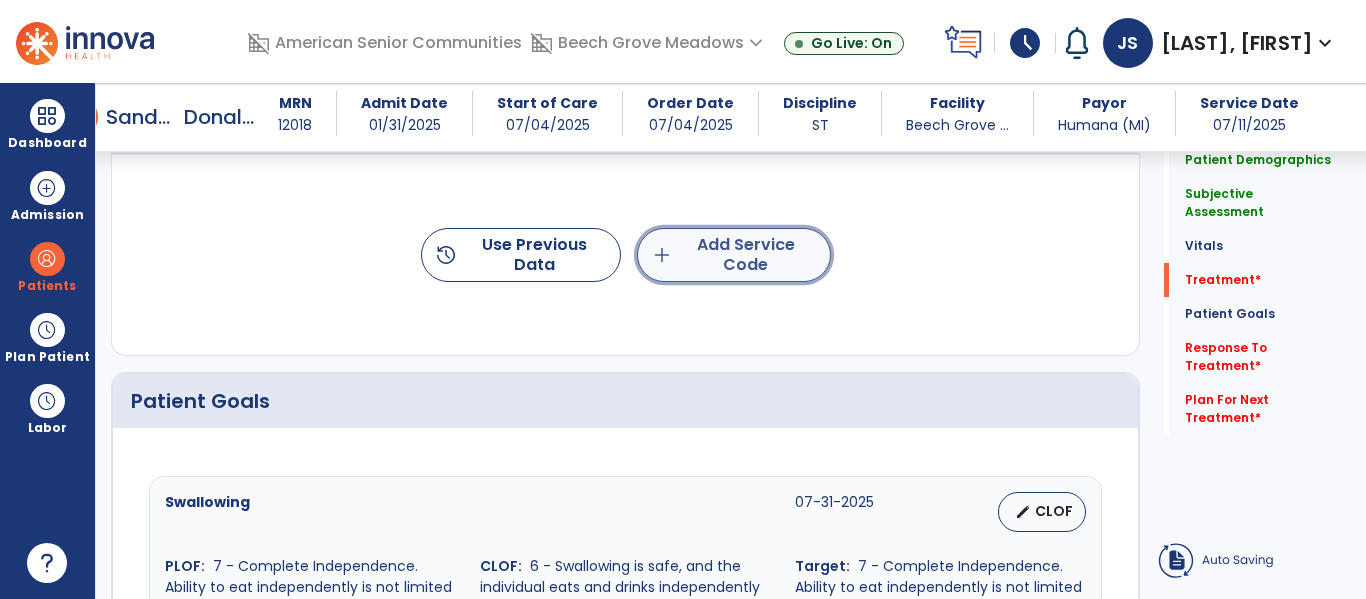 click on "add  Add Service Code" 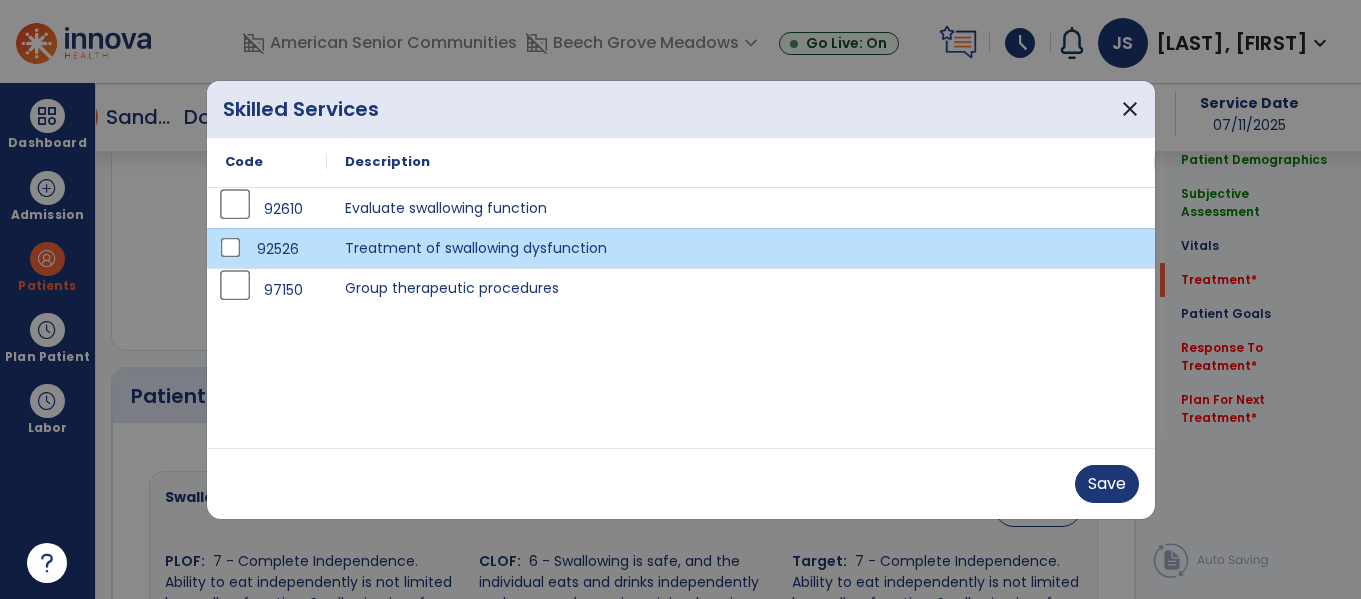 scroll, scrollTop: 1261, scrollLeft: 0, axis: vertical 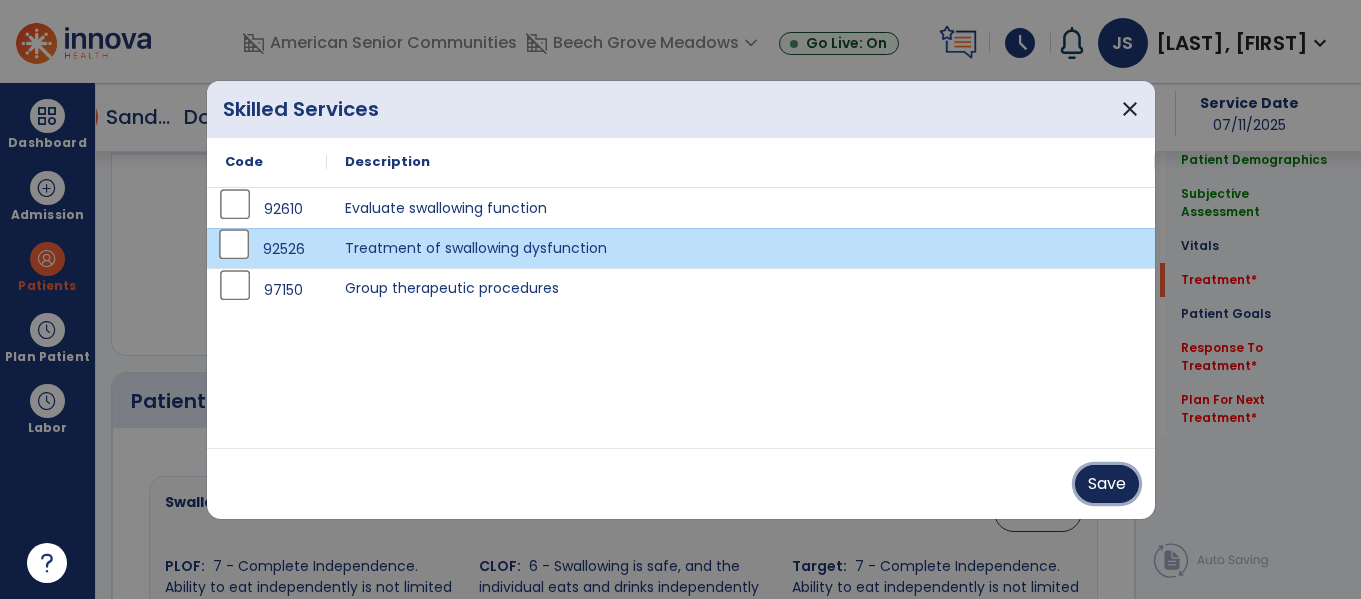 click on "Save" at bounding box center [1107, 484] 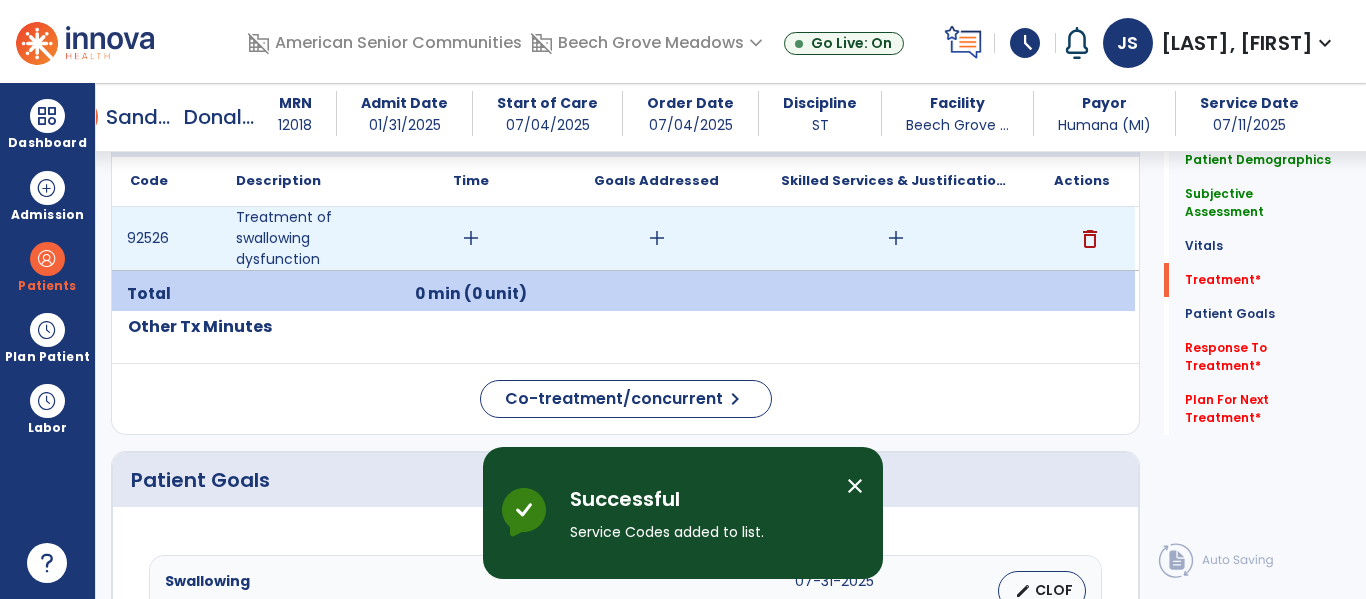 click on "add" at bounding box center [471, 238] 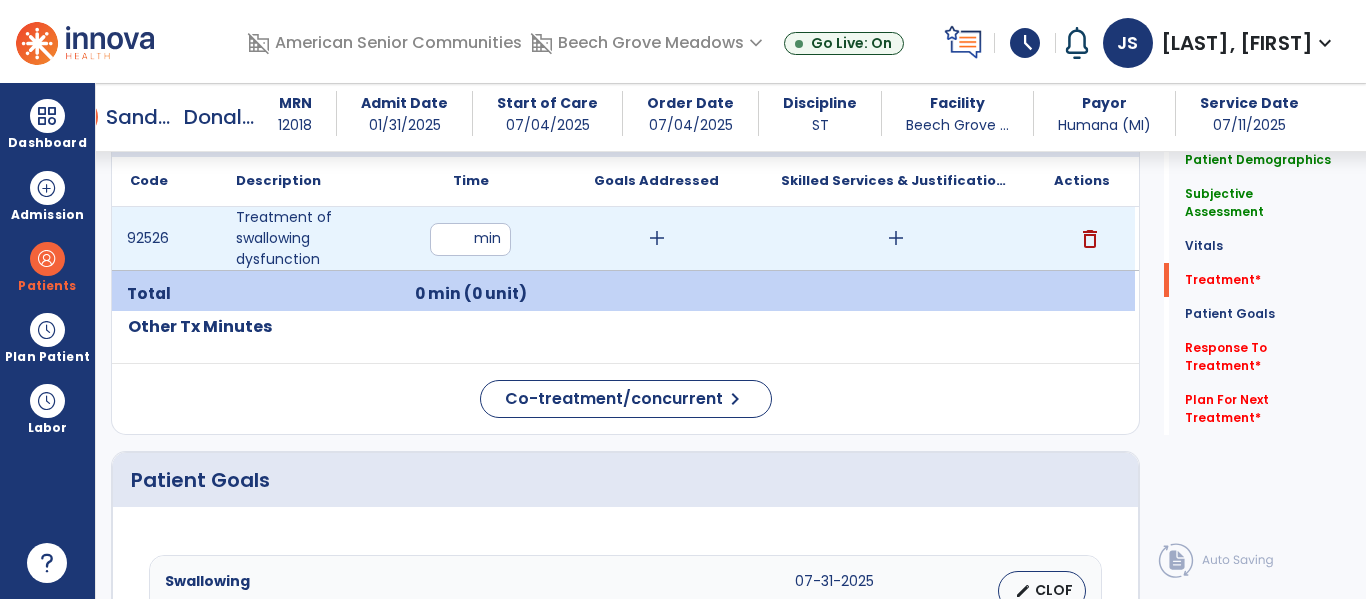 type on "**" 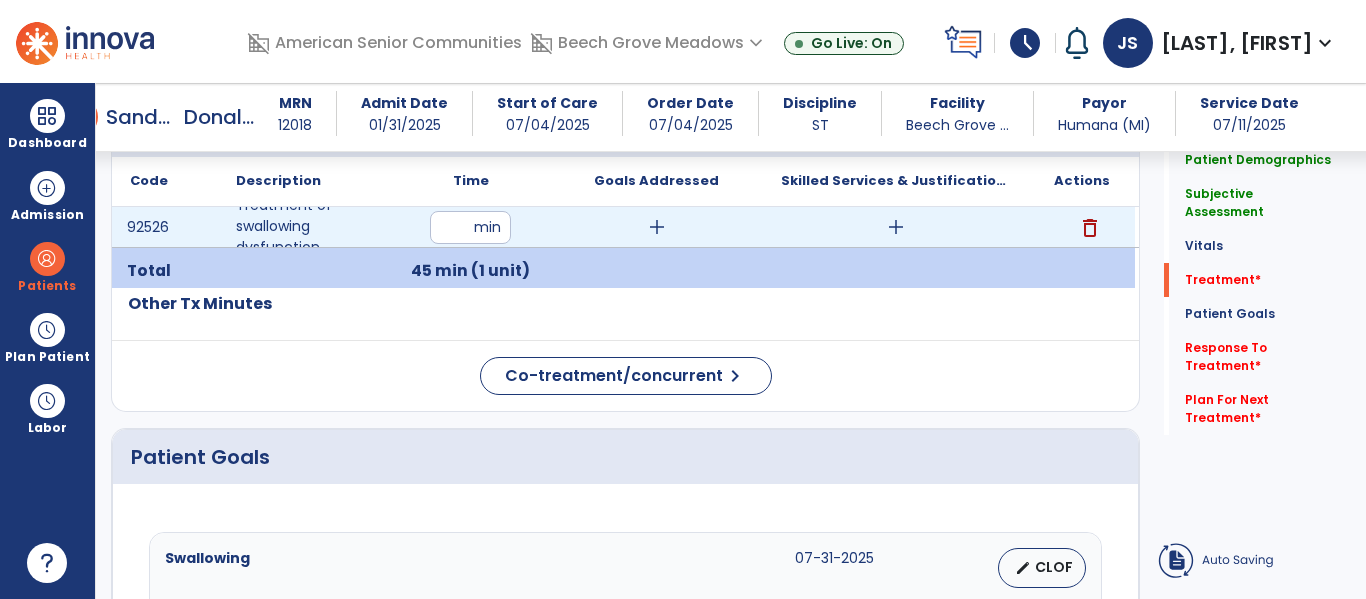 click on "add" at bounding box center (657, 227) 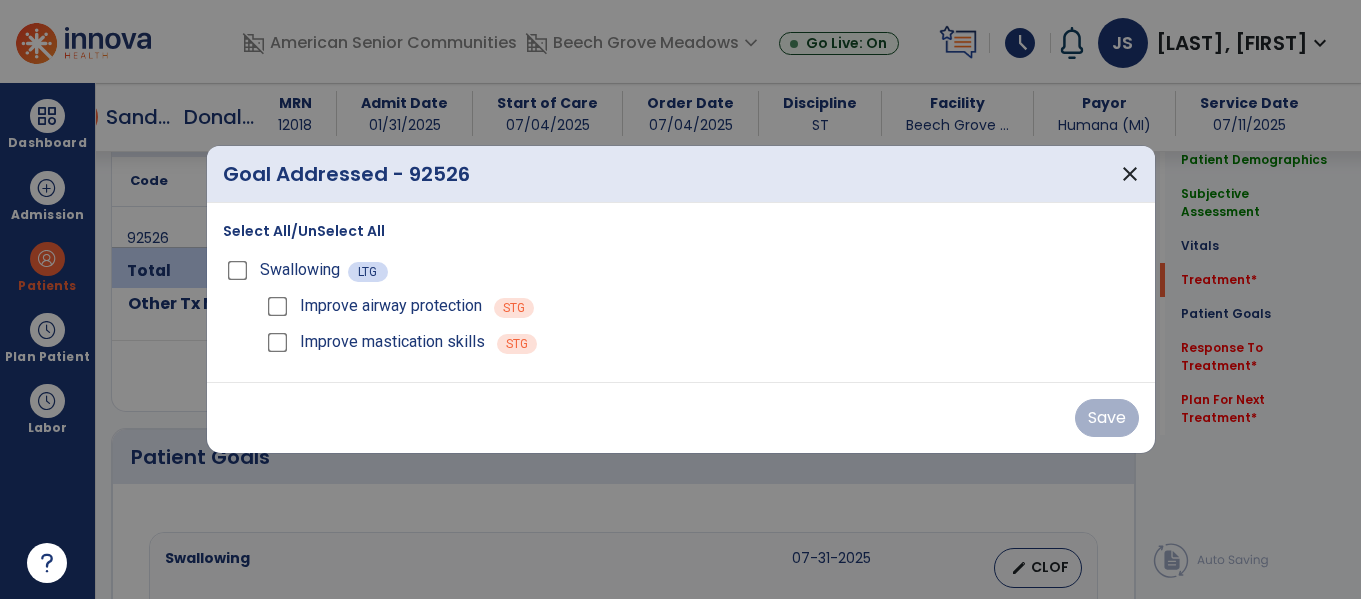 scroll, scrollTop: 1261, scrollLeft: 0, axis: vertical 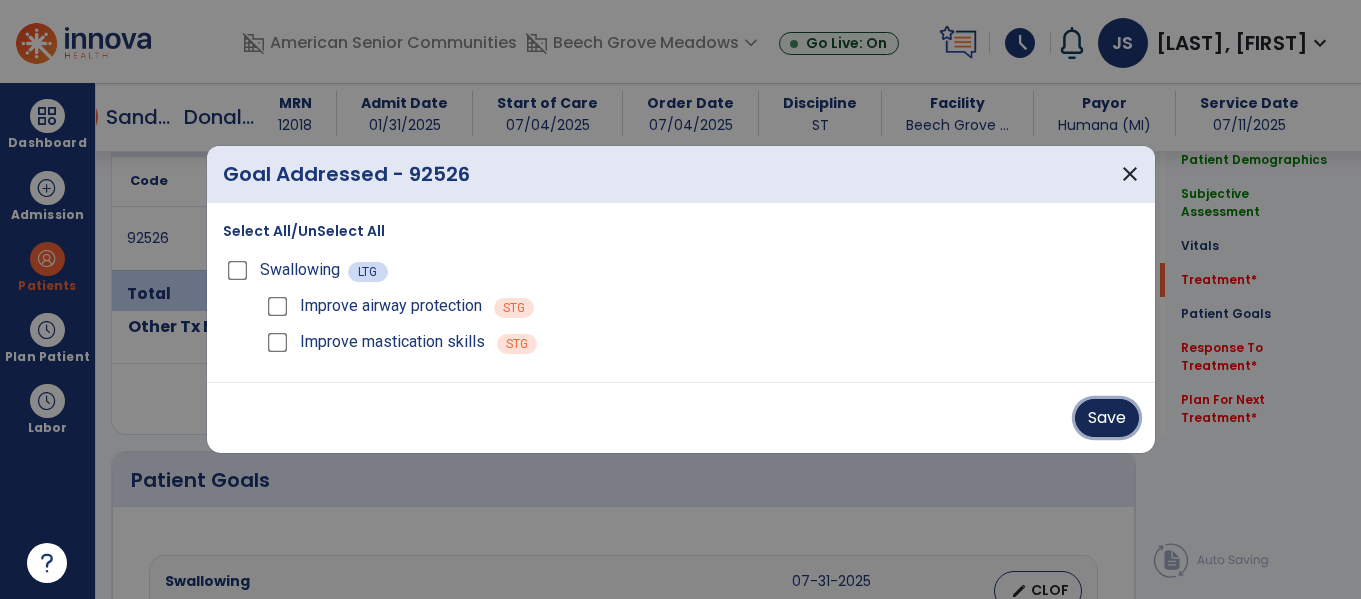 click on "Save" at bounding box center [1107, 418] 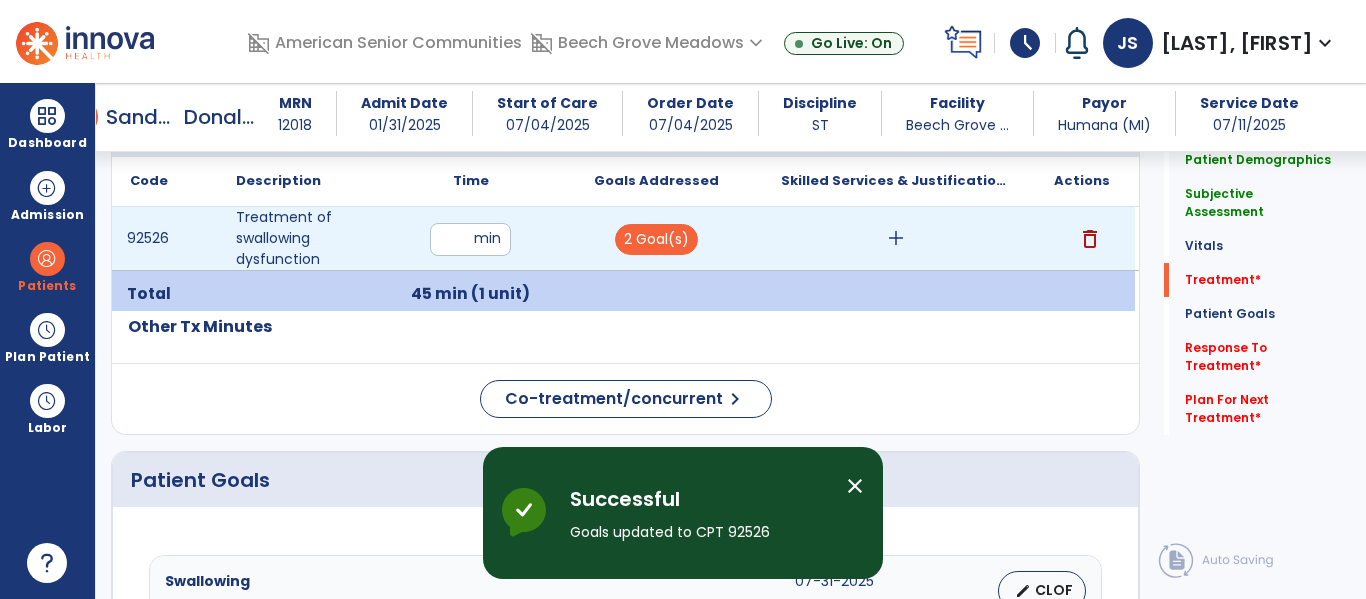 click on "add" at bounding box center (896, 238) 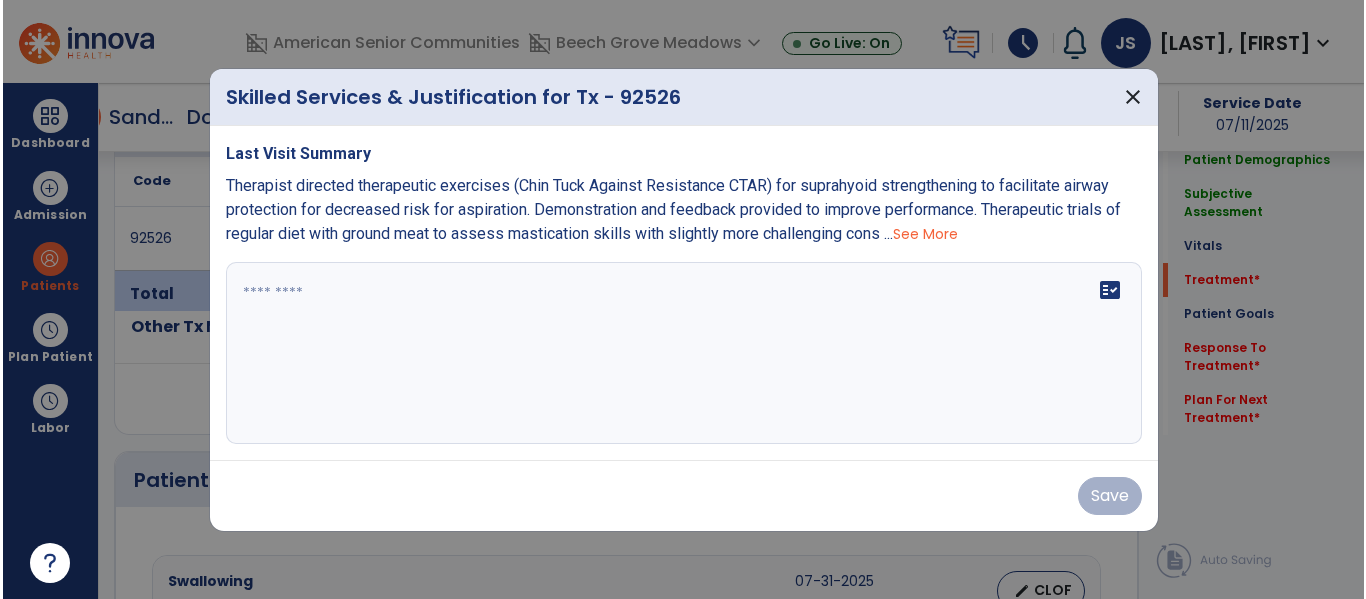 scroll, scrollTop: 1261, scrollLeft: 0, axis: vertical 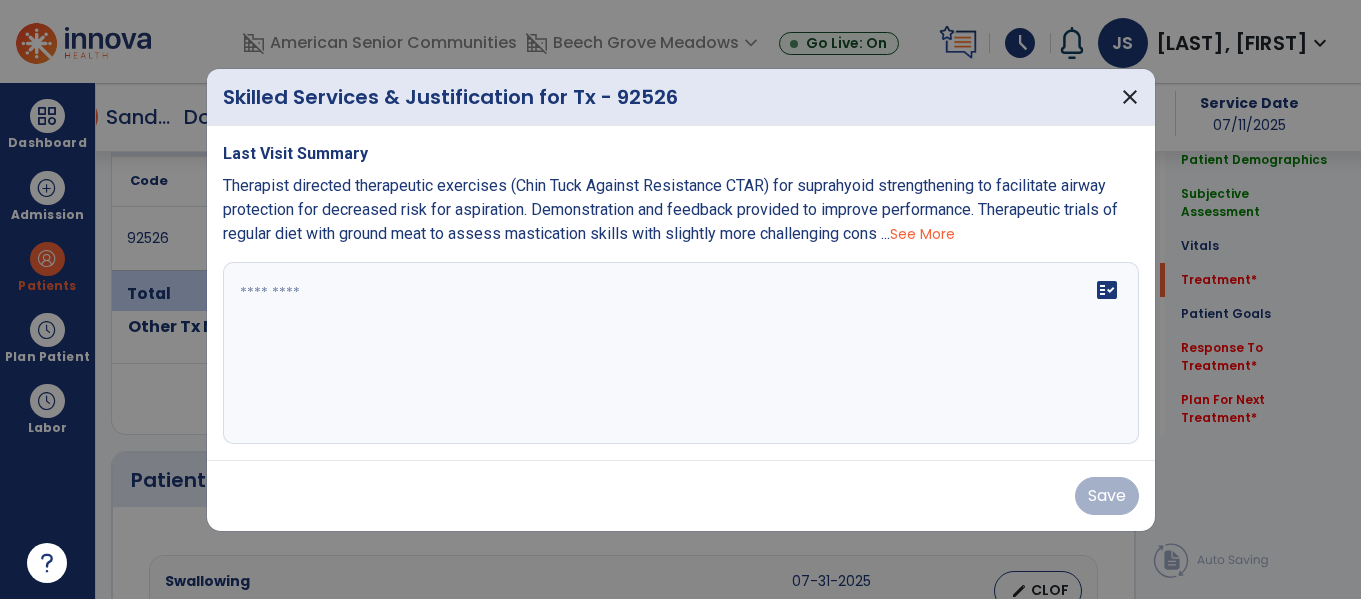 click on "See More" at bounding box center [922, 234] 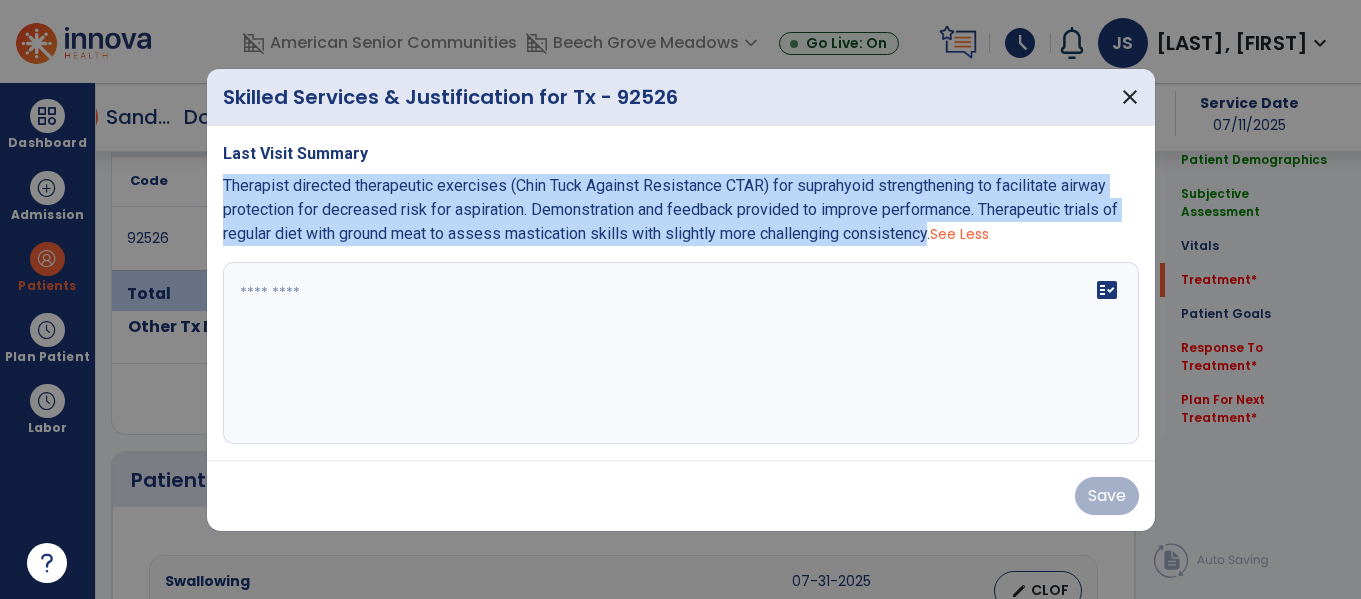 drag, startPoint x: 223, startPoint y: 161, endPoint x: 825, endPoint y: 255, distance: 609.2947 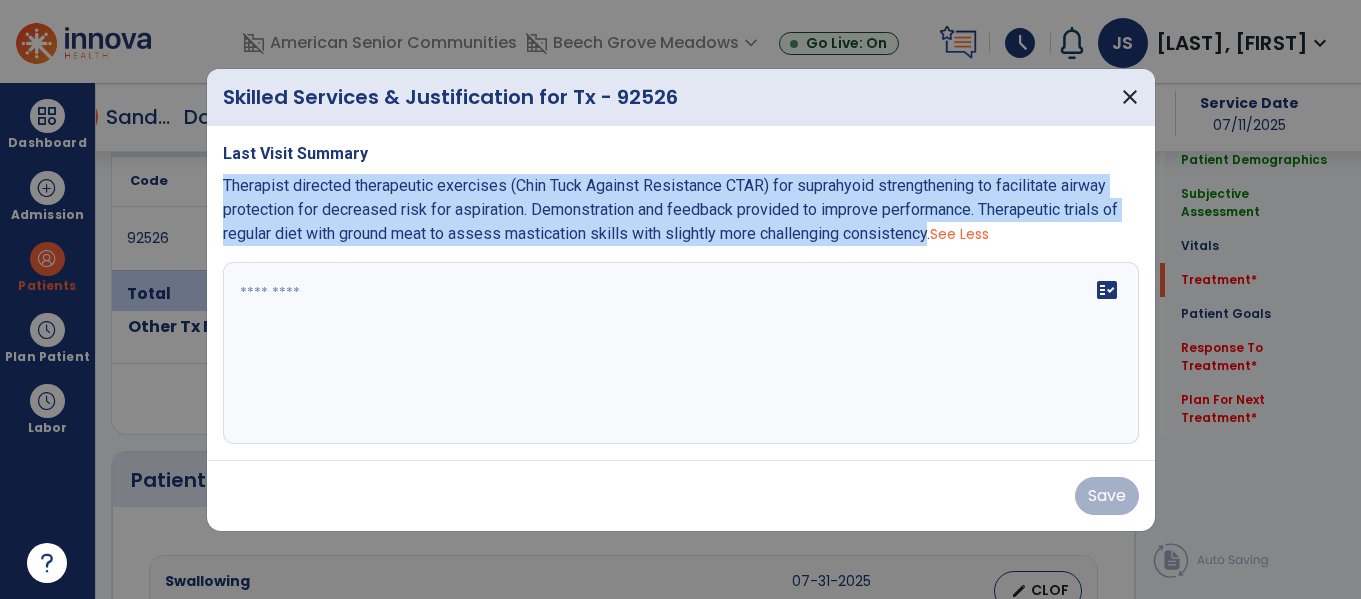 click on "Last Visit Summary Therapist directed therapeutic exercises (Chin Tuck Against Resistance CTAR) for suprahyoid strengthening to facilitate airway protection for decreased risk for aspiration. Demonstration and feedback provided to improve performance.  Therapeutic trials of regular diet with ground meat to assess mastication skills with slightly more challenging consistency.  See Less   fact_check" at bounding box center [681, 293] 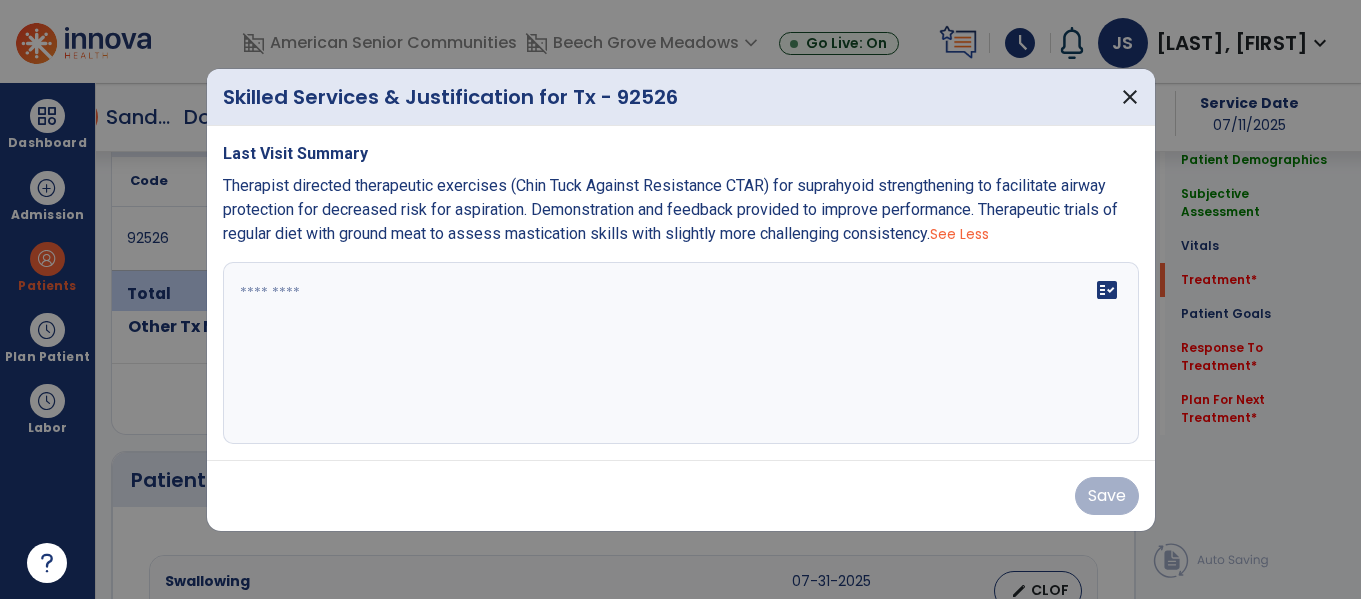 click on "fact_check" at bounding box center [681, 353] 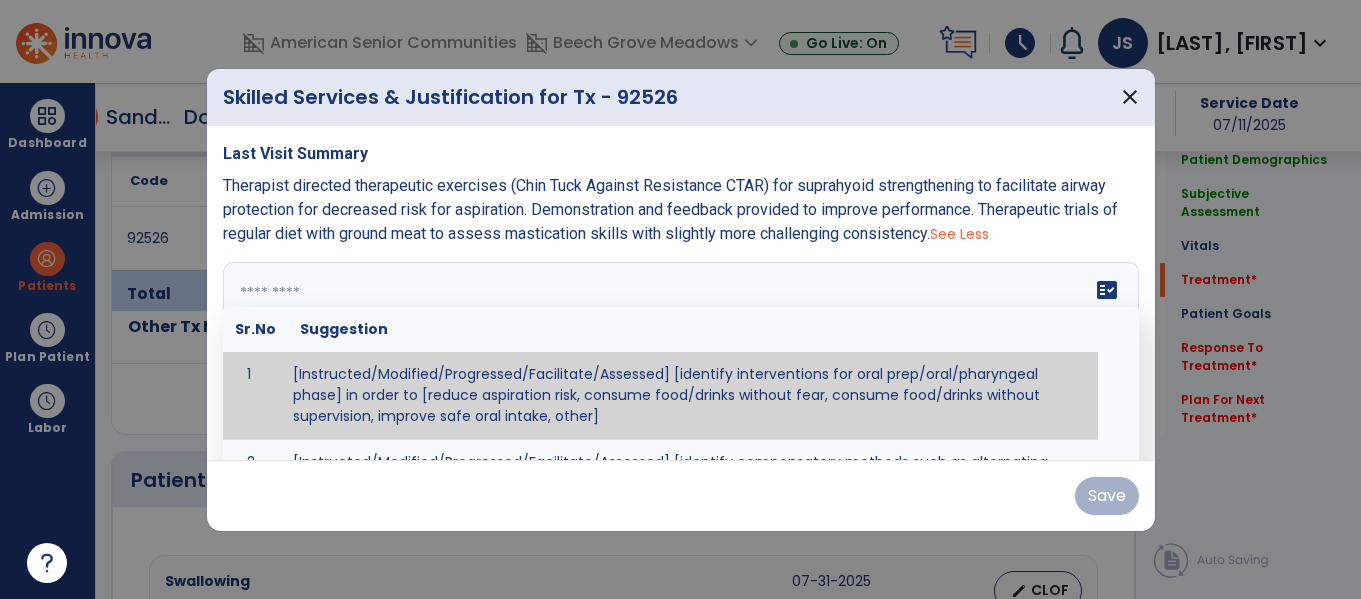 paste on "**********" 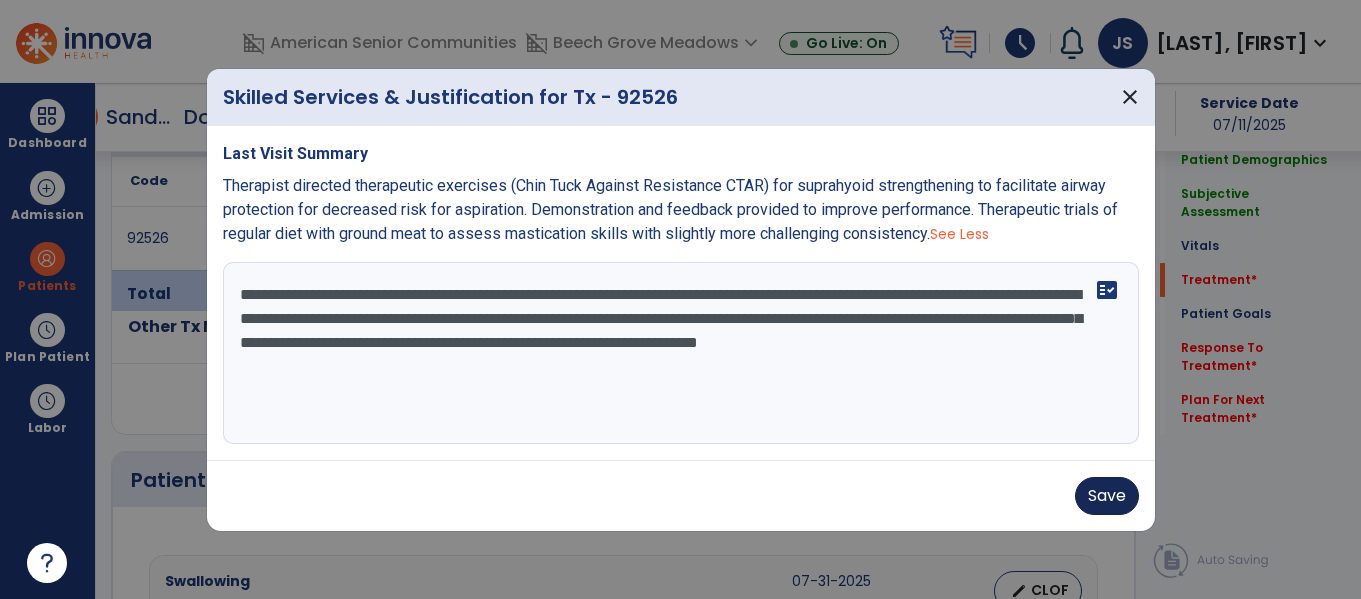 type on "**********" 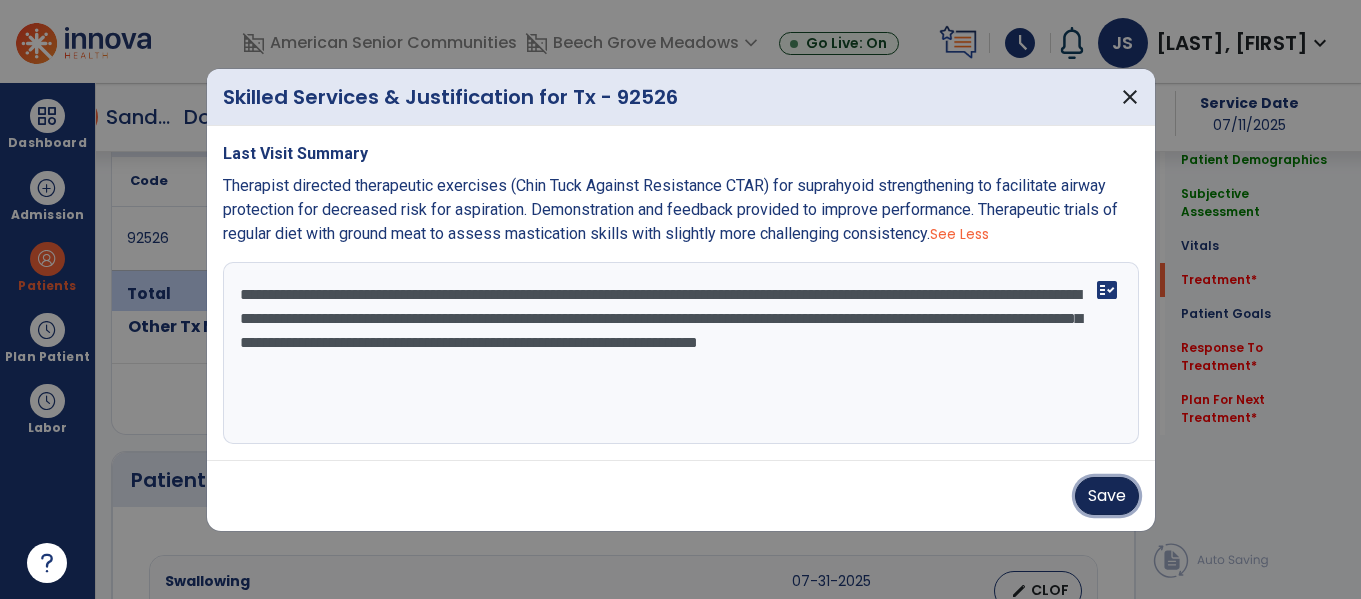 click on "Save" at bounding box center [1107, 496] 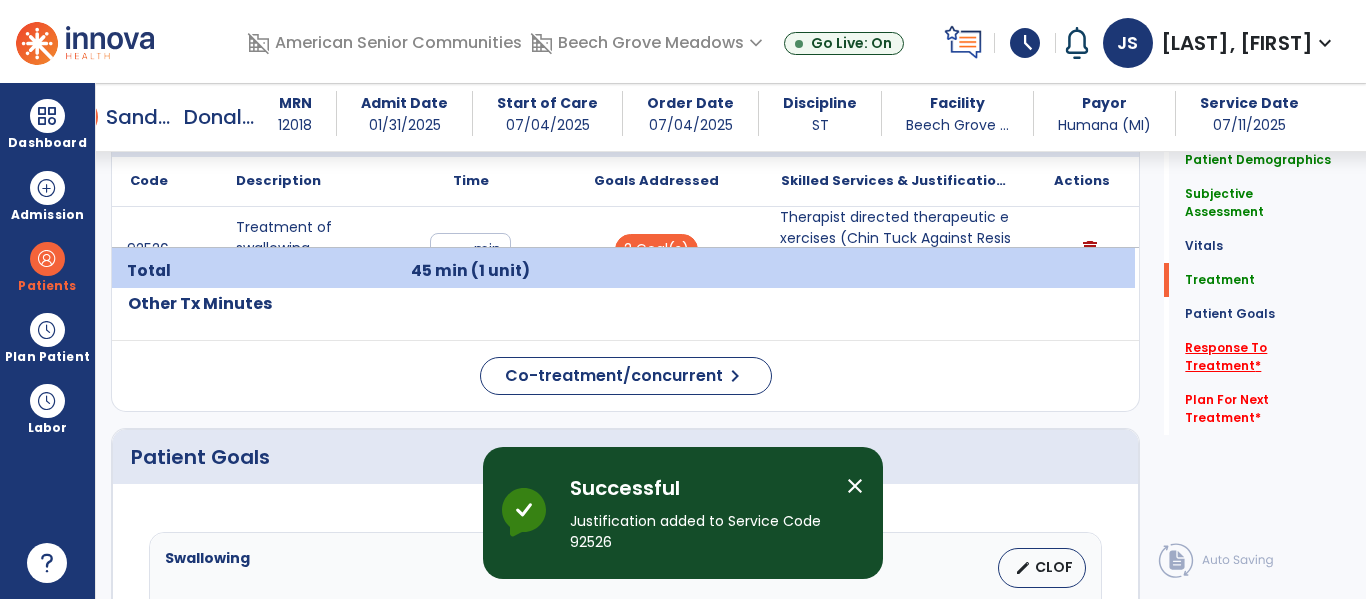 click on "Response To Treatment   *" 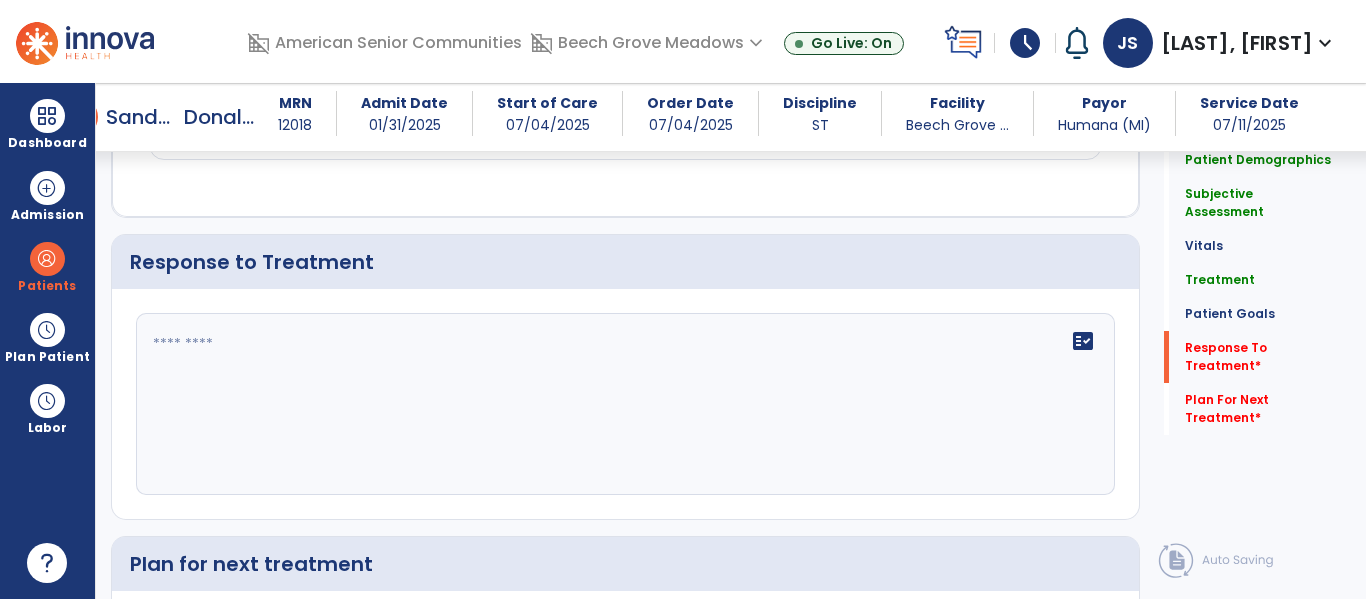 scroll, scrollTop: 2323, scrollLeft: 0, axis: vertical 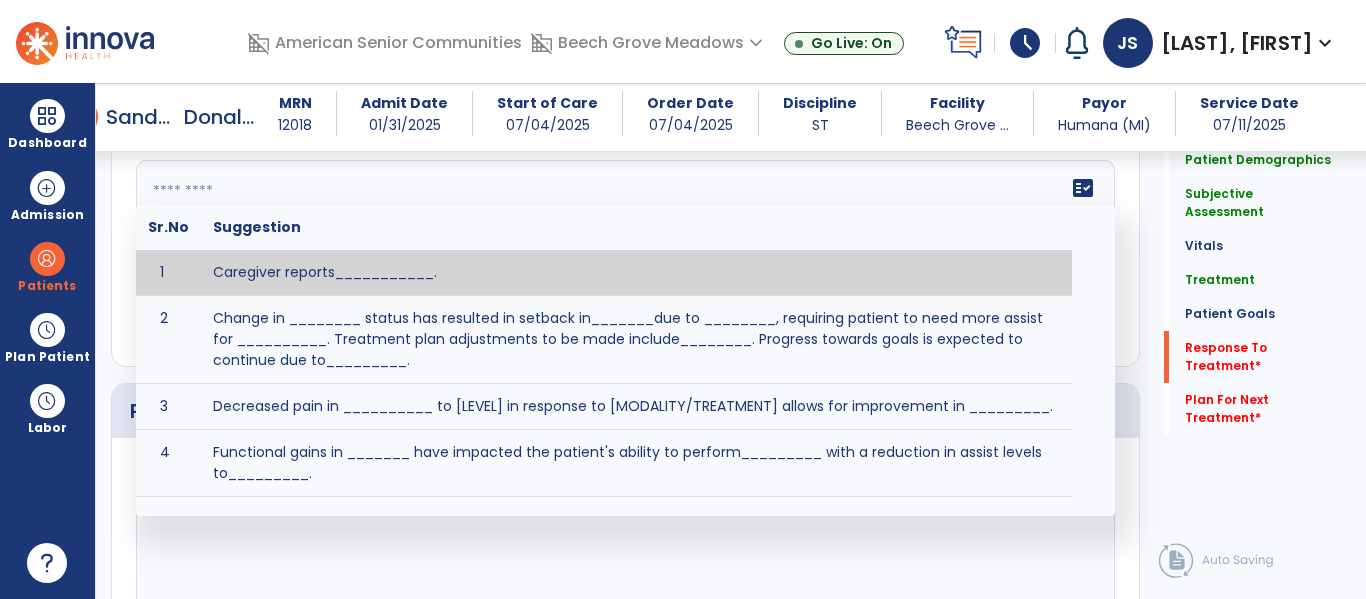 click on "fact_check  Sr.No Suggestion 1 Caregiver reports___________. 2 Change in ________ status has resulted in setback in_______due to ________, requiring patient to need more assist for __________.   Treatment plan adjustments to be made include________.  Progress towards goals is expected to continue due to_________. 3 Decreased pain in __________ to [LEVEL] in response to [MODALITY/TREATMENT] allows for improvement in _________. 4 Functional gains in _______ have impacted the patient's ability to perform_________ with a reduction in assist levels to_________. 5 Functional progress this week has been significant due to__________. 6 Gains in ________ have improved the patient's ability to perform ______with decreased levels of assist to___________. 7 Improvement in ________allows patient to tolerate higher levels of challenges in_________. 8 Pain in [AREA] has decreased to [LEVEL] in response to [TREATMENT/MODALITY], allowing fore ease in completing__________. 9 10 11 12 13 14 15 16 17 18 19 20 21" 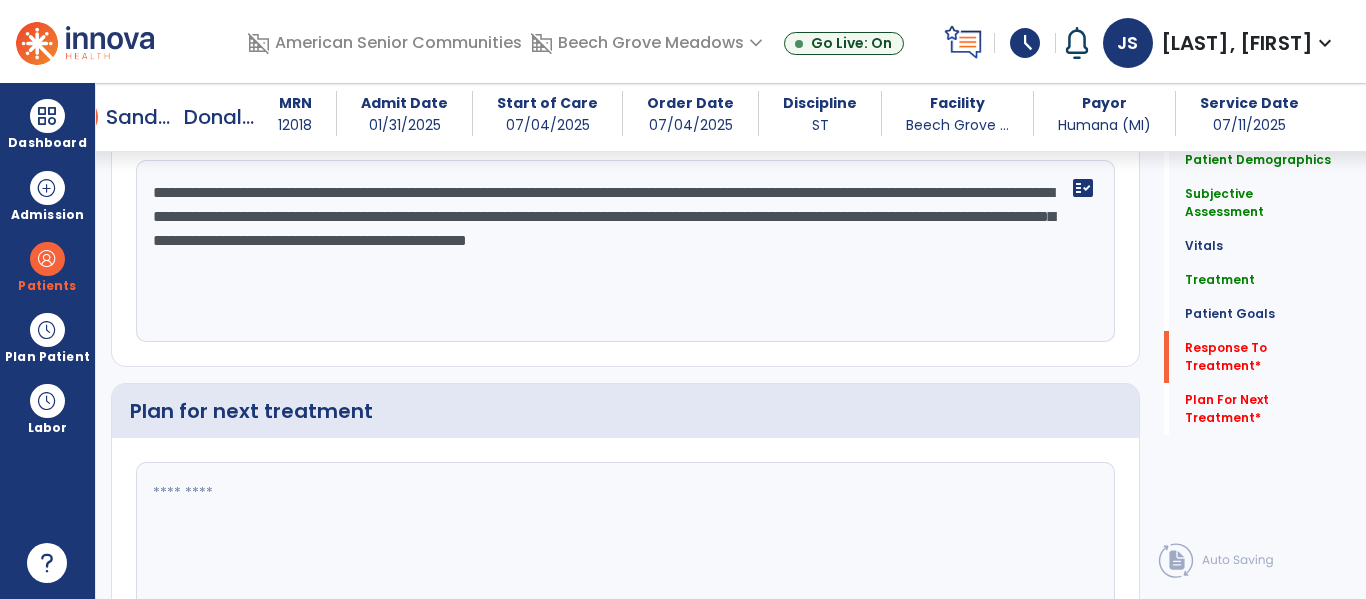 click on "**********" 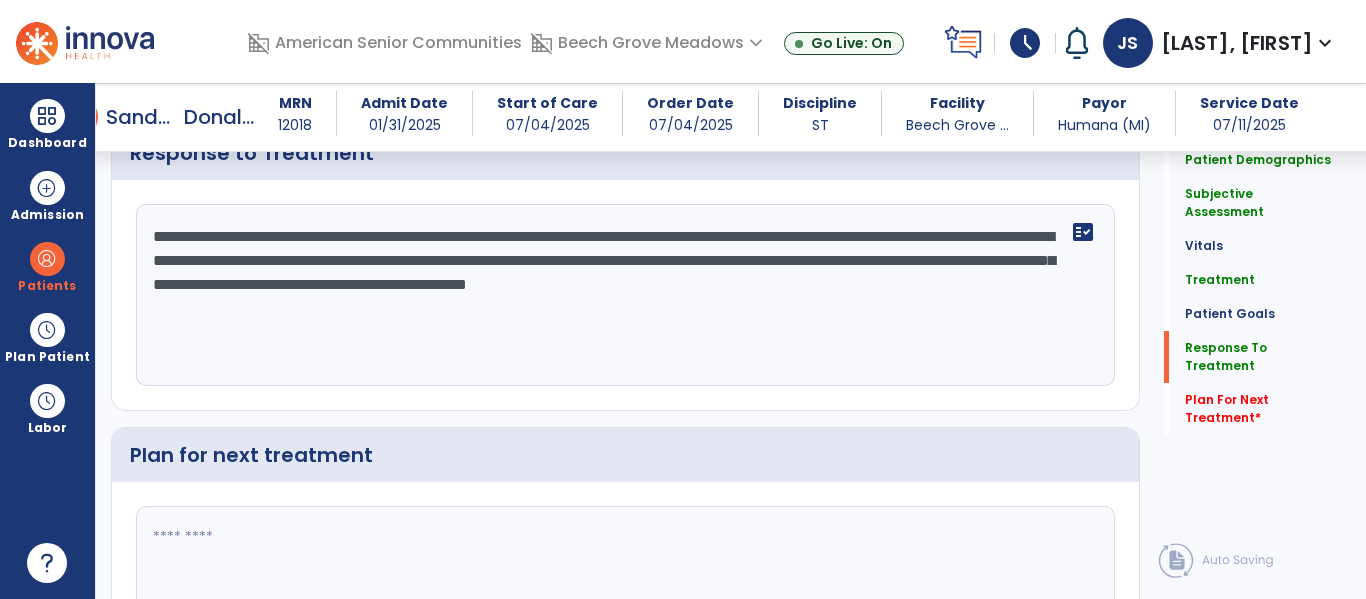 scroll, scrollTop: 2323, scrollLeft: 0, axis: vertical 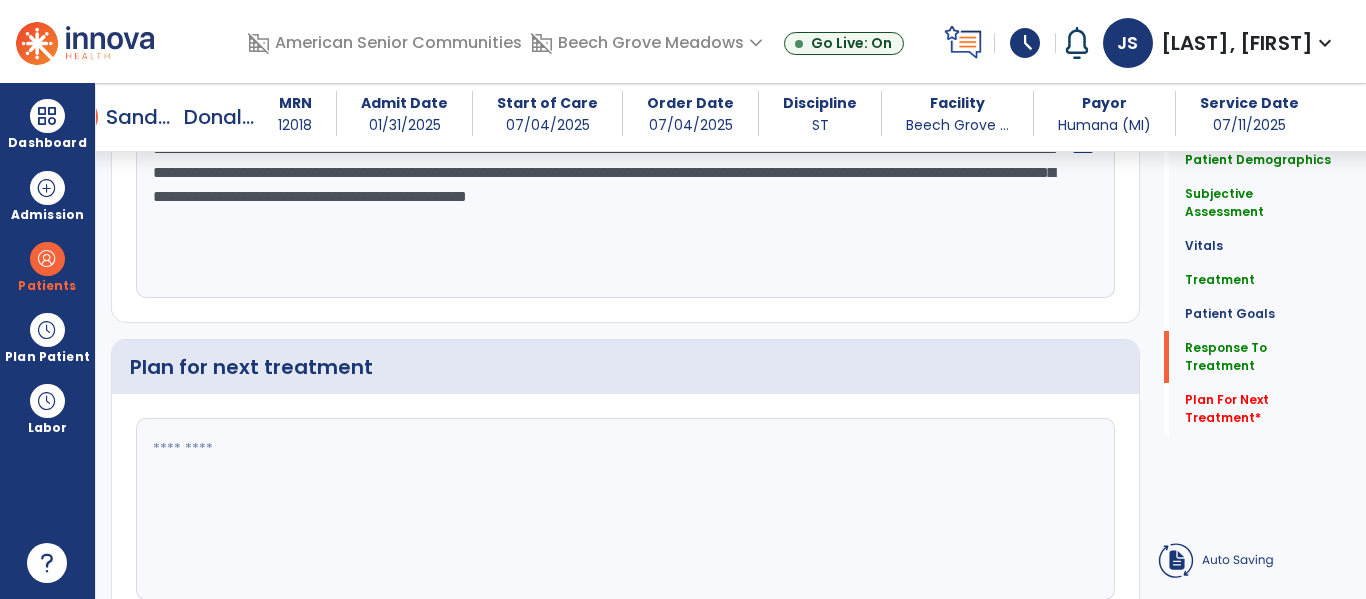 type on "**********" 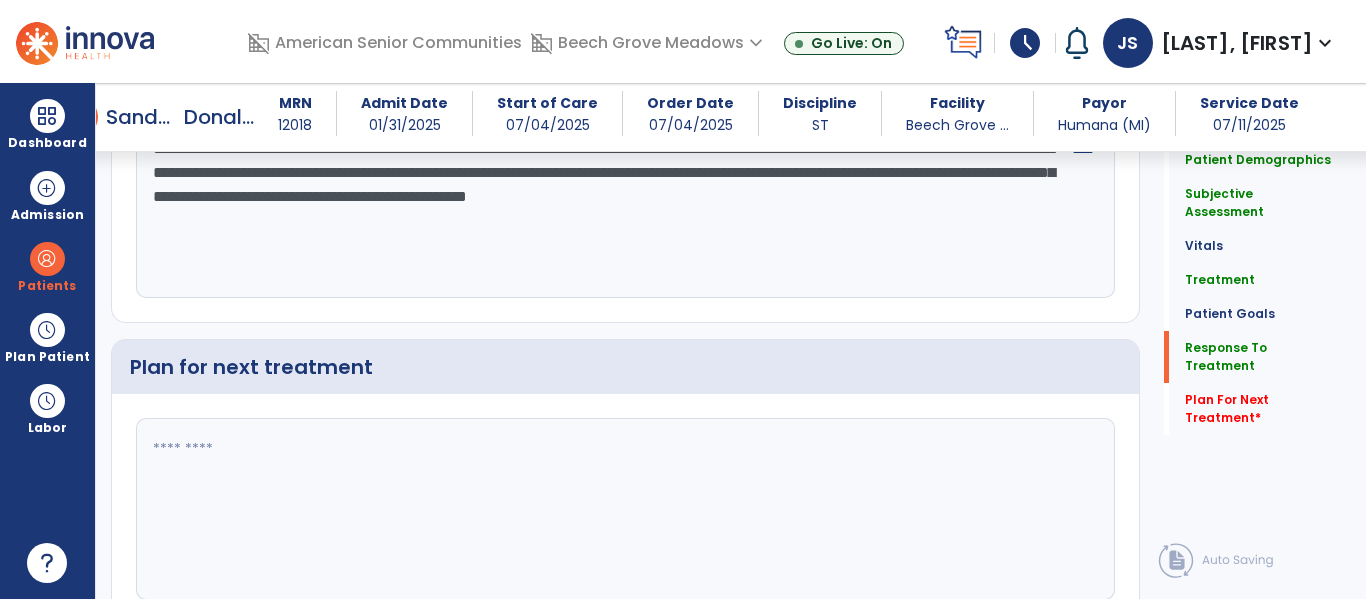 click 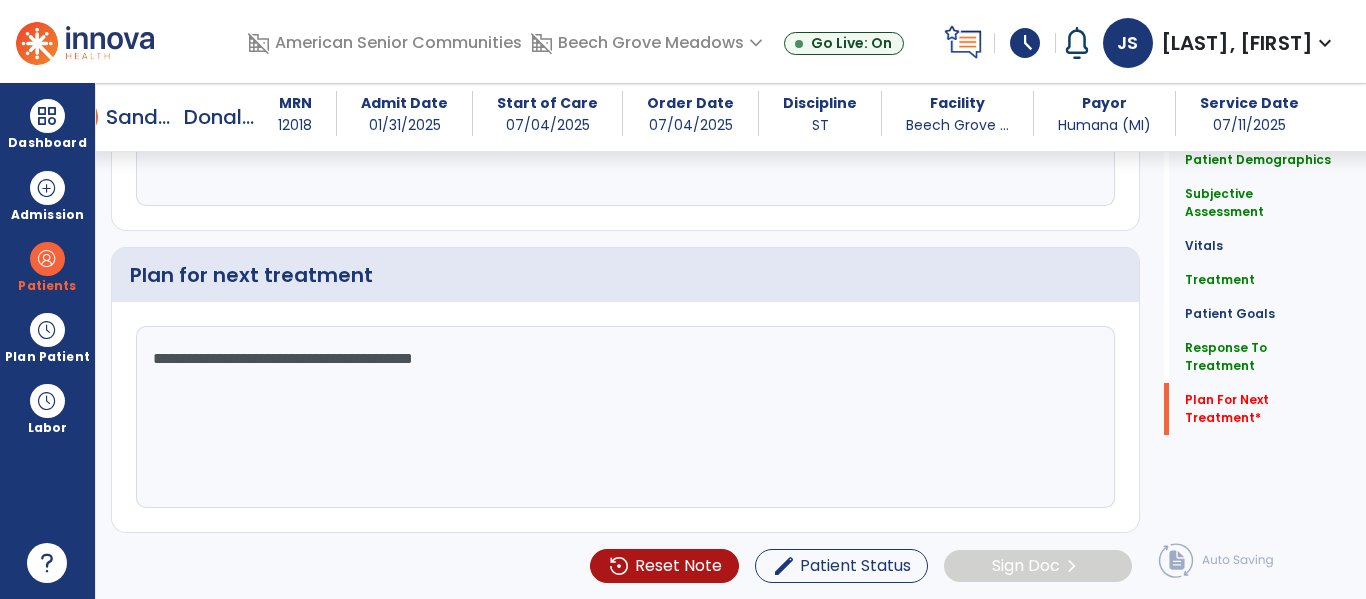 scroll, scrollTop: 2575, scrollLeft: 0, axis: vertical 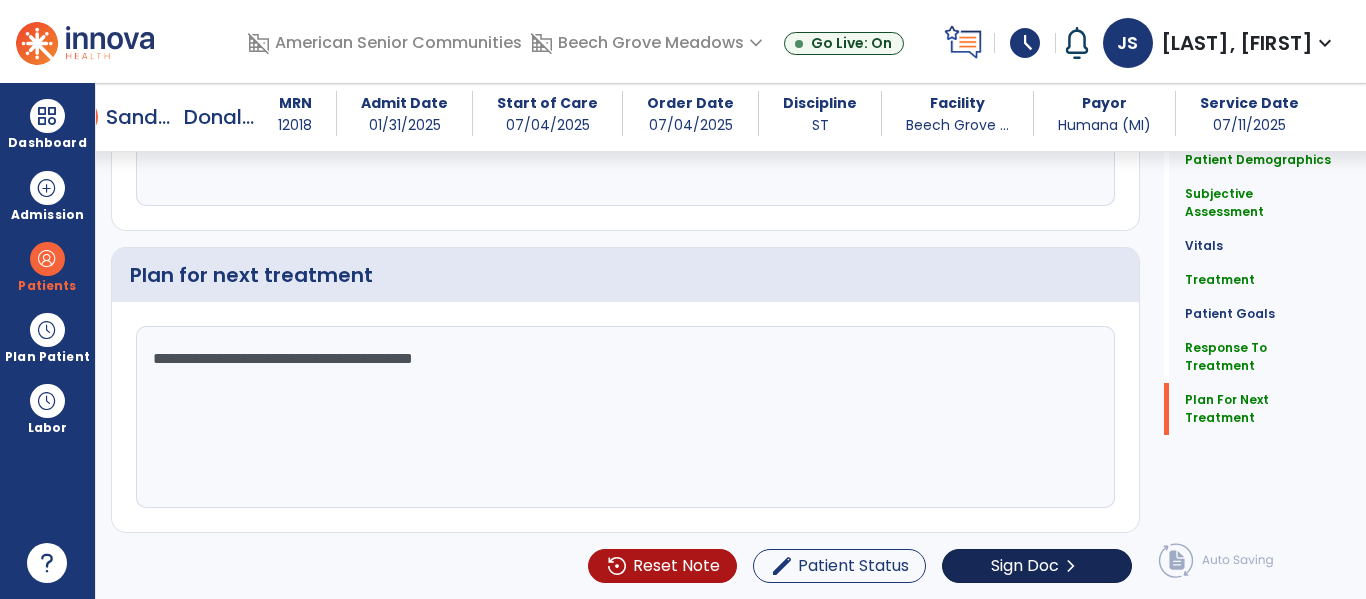 type on "**********" 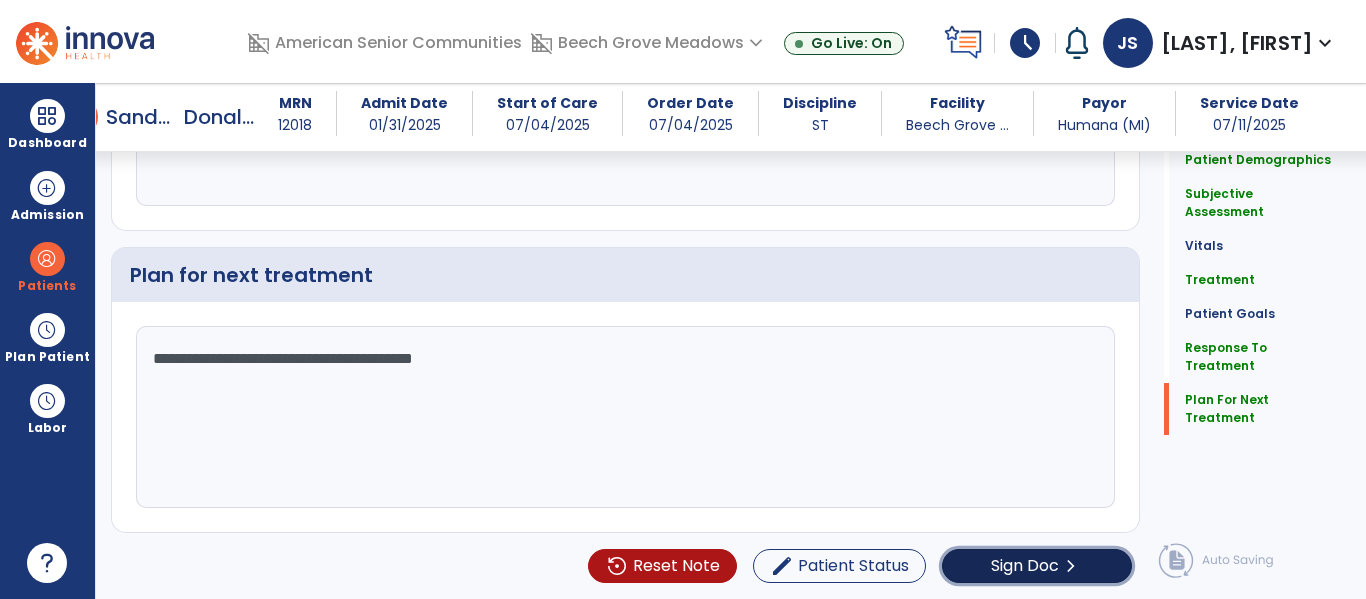 click on "Sign Doc" 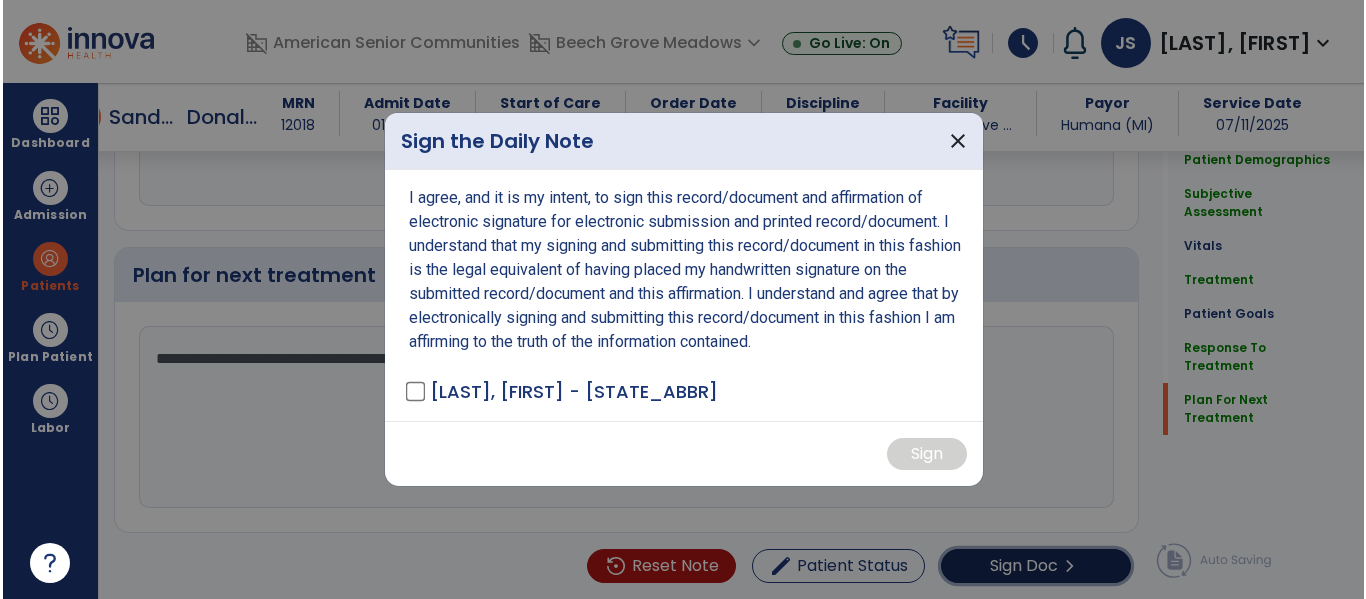 scroll, scrollTop: 2596, scrollLeft: 0, axis: vertical 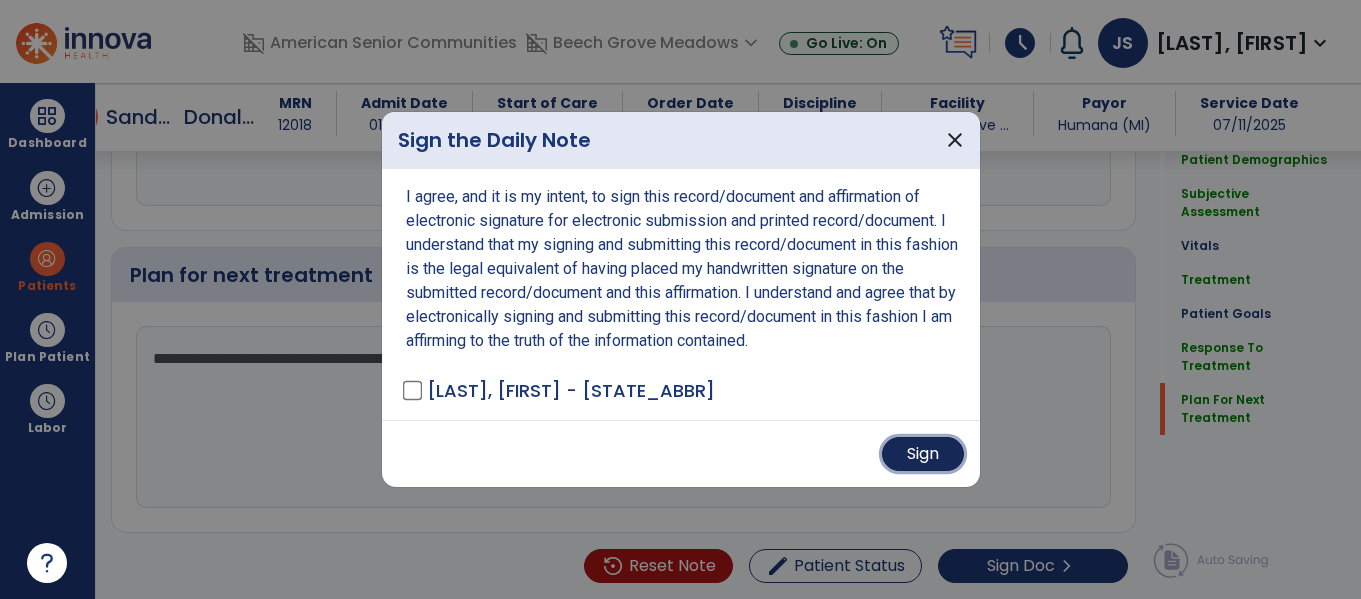 click on "Sign" at bounding box center [923, 454] 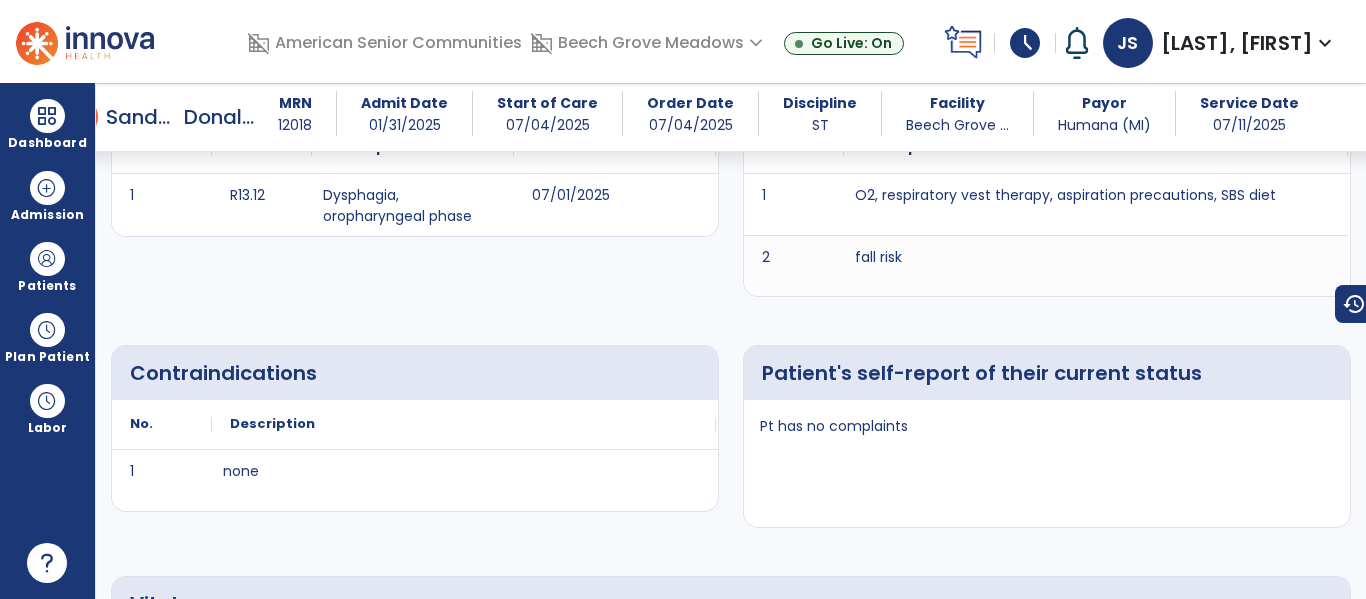 scroll, scrollTop: 0, scrollLeft: 0, axis: both 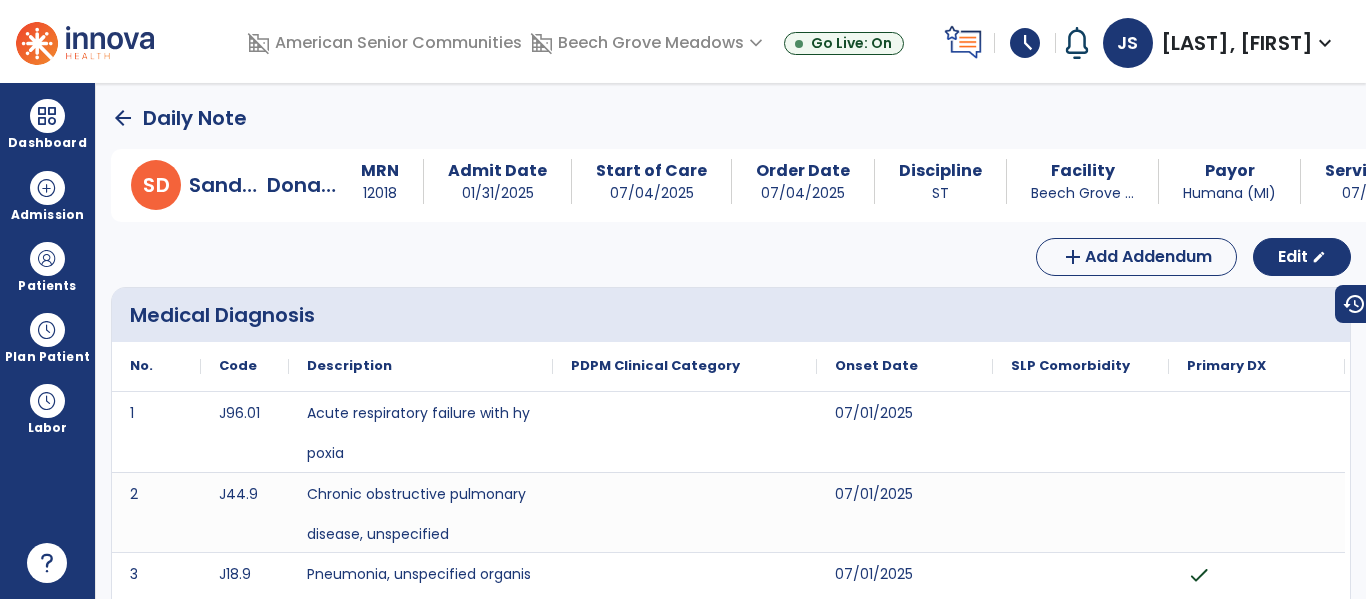 click on "arrow_back" 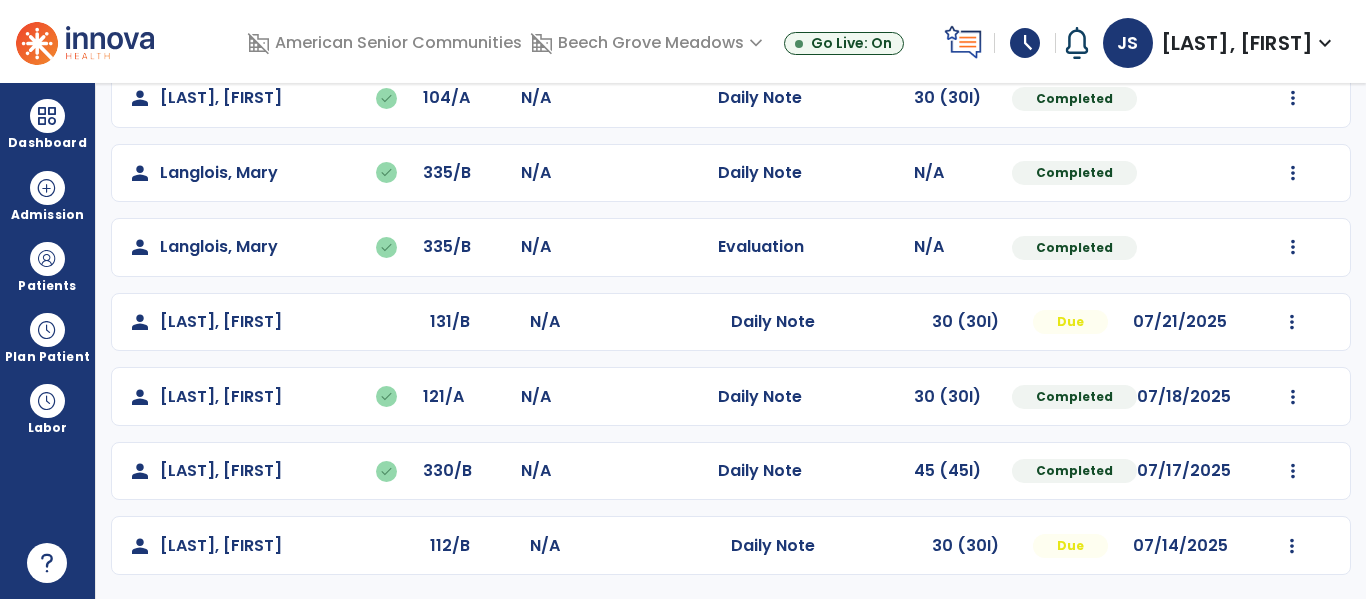 scroll, scrollTop: 602, scrollLeft: 0, axis: vertical 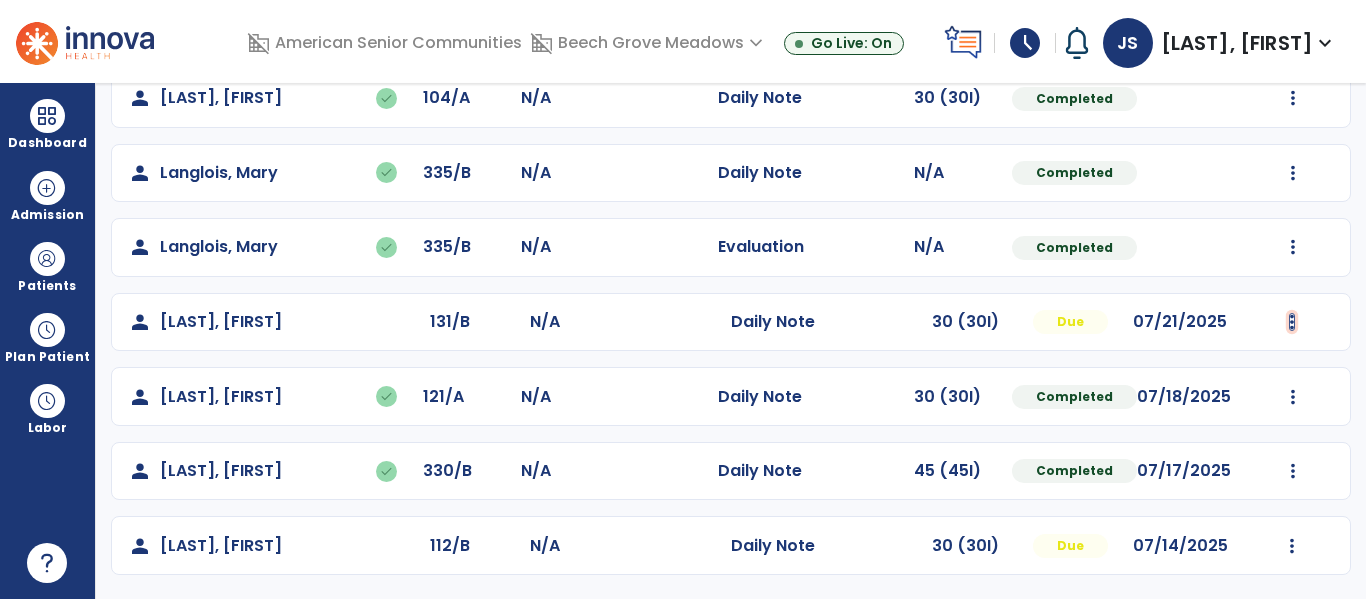 click at bounding box center (1292, -200) 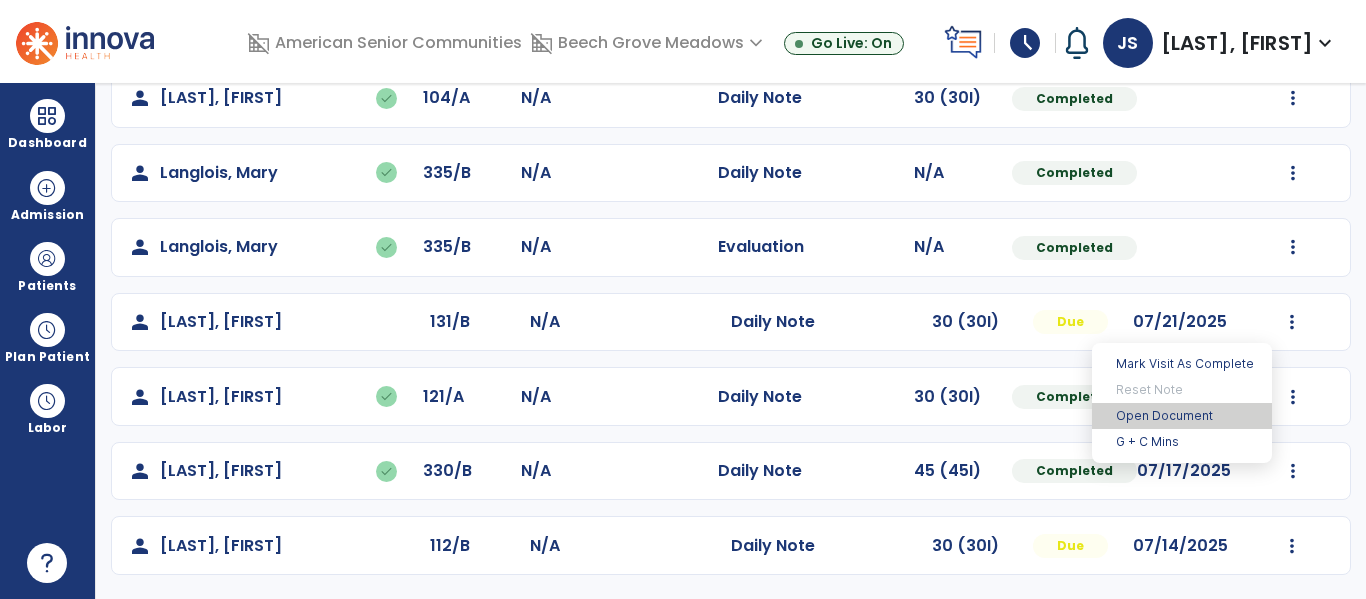 click on "Open Document" at bounding box center (1182, 416) 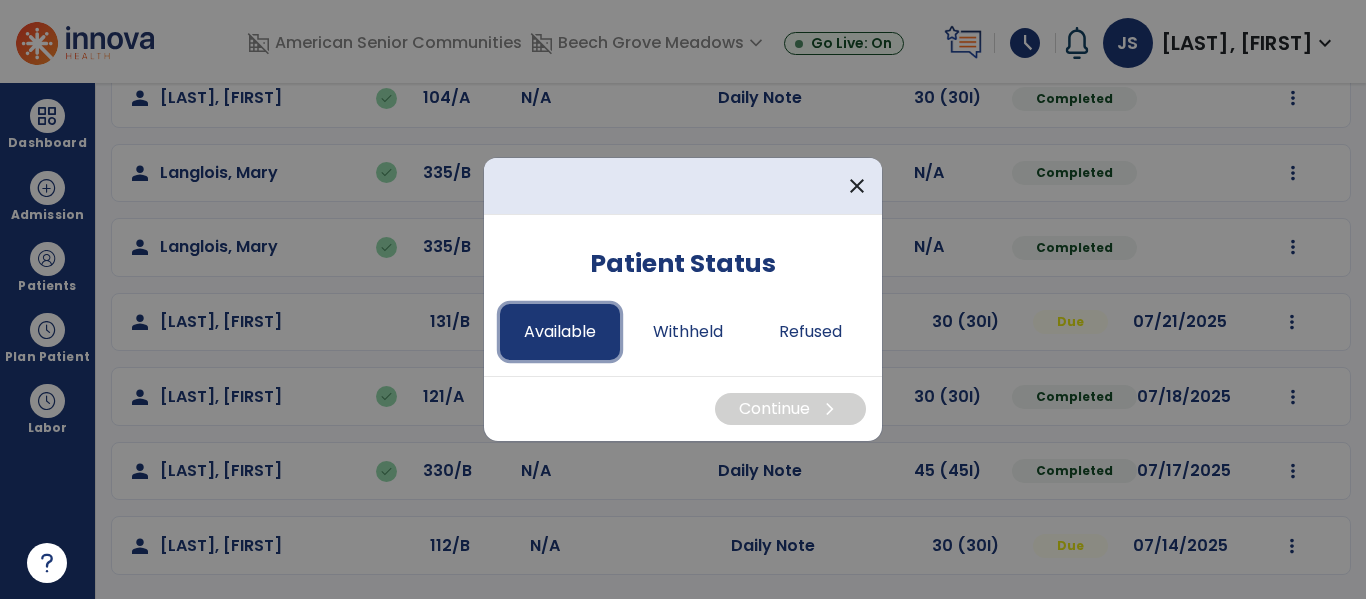 click on "Available" at bounding box center (560, 332) 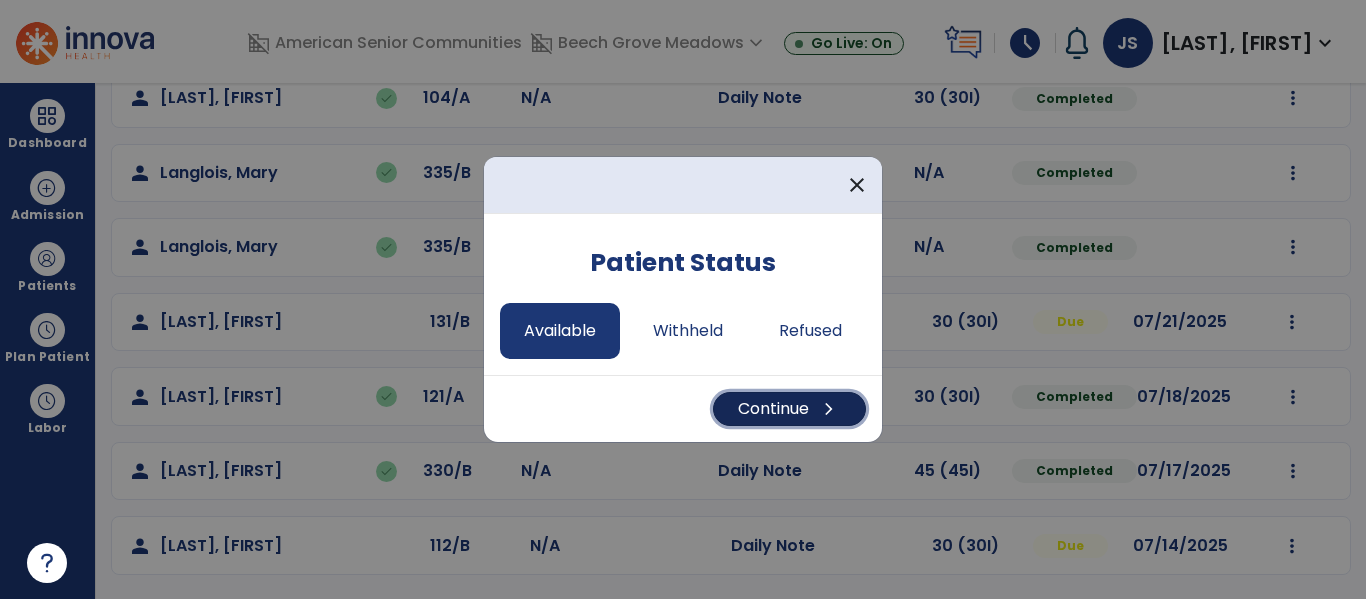 click on "Continue   chevron_right" at bounding box center [789, 409] 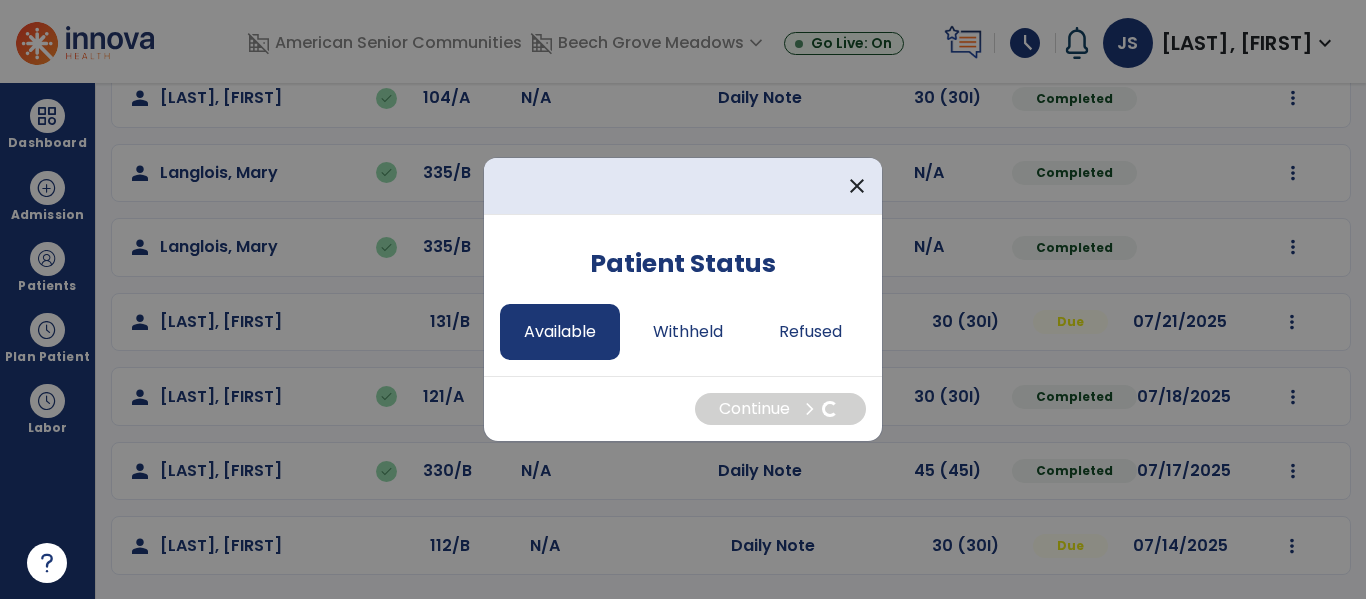 select on "*" 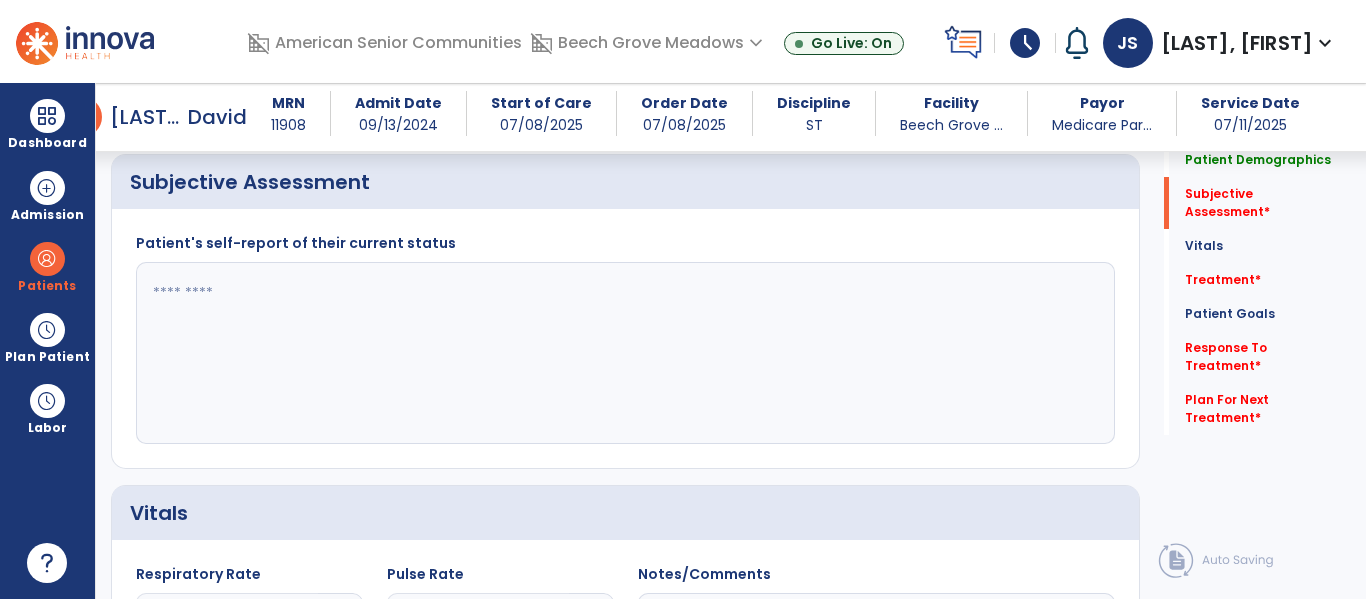 scroll, scrollTop: 407, scrollLeft: 0, axis: vertical 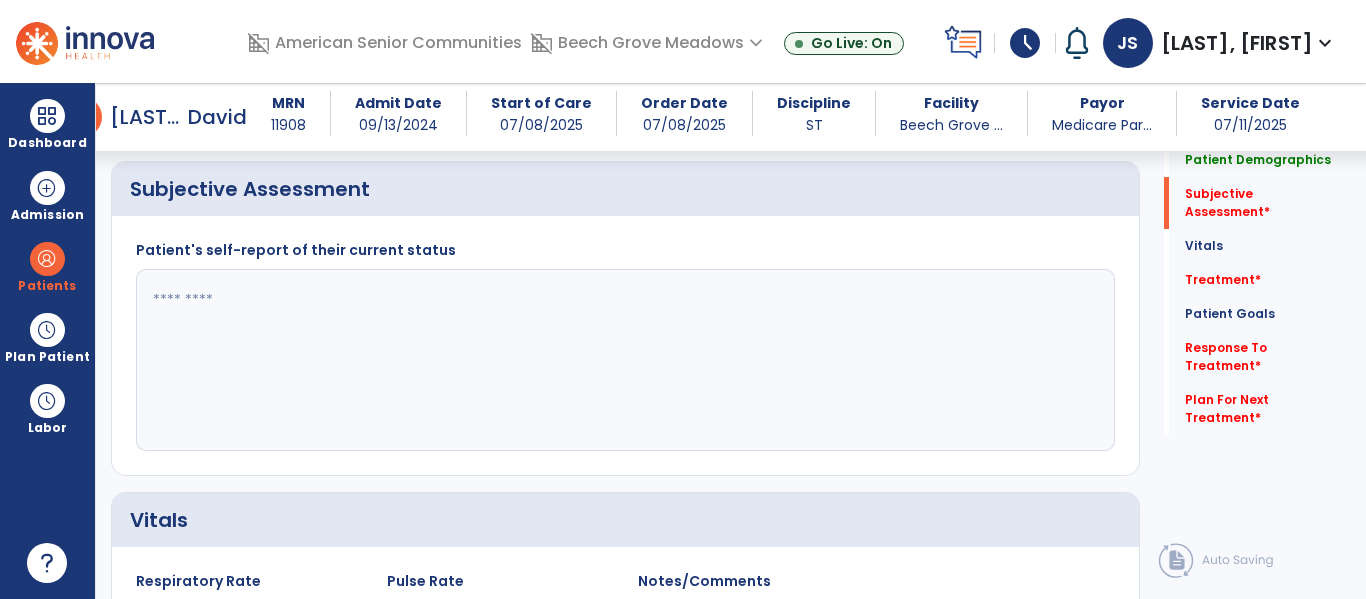 click 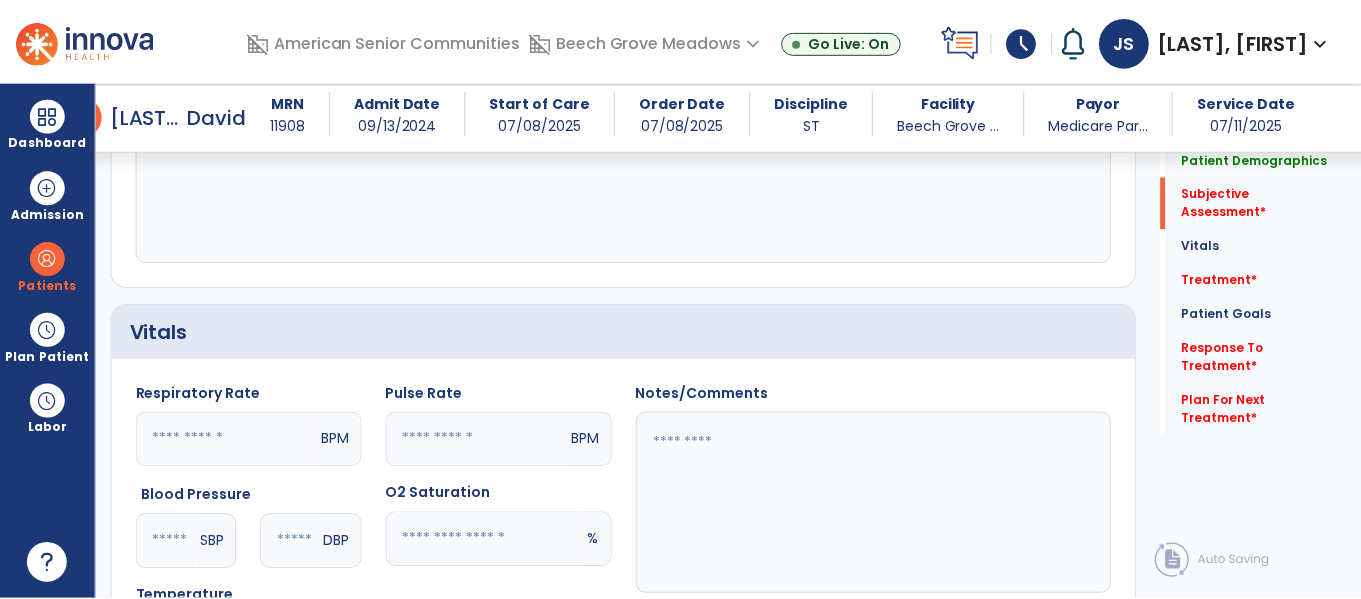 scroll, scrollTop: 700, scrollLeft: 0, axis: vertical 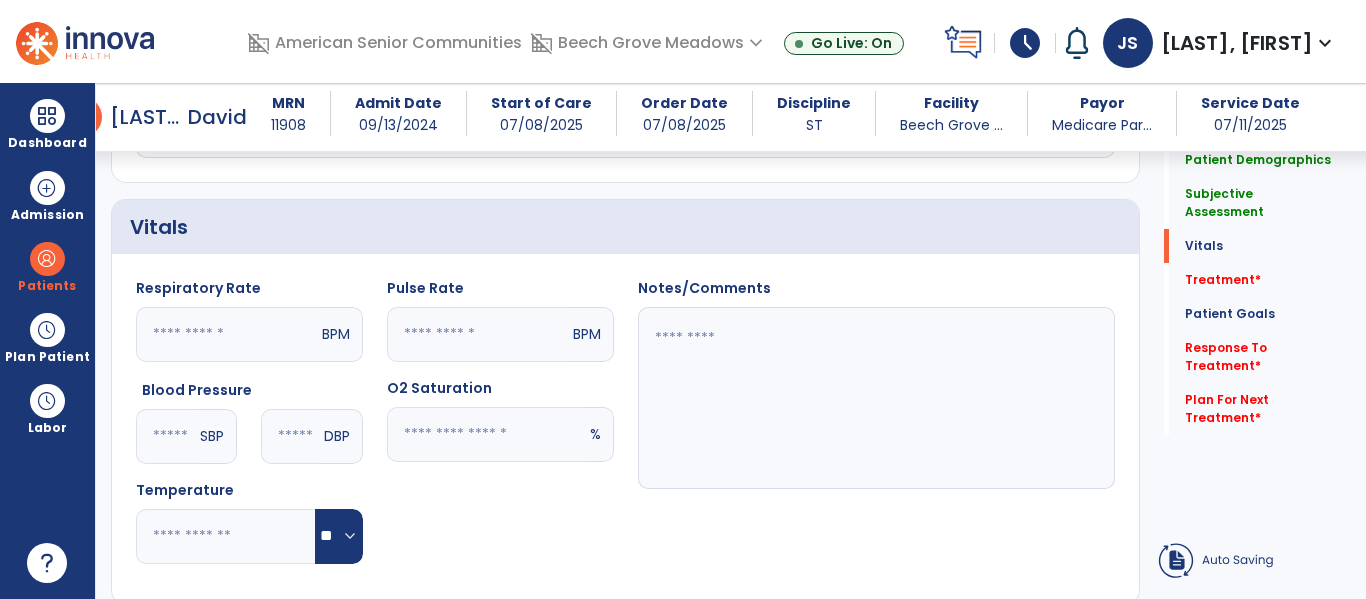 type on "**********" 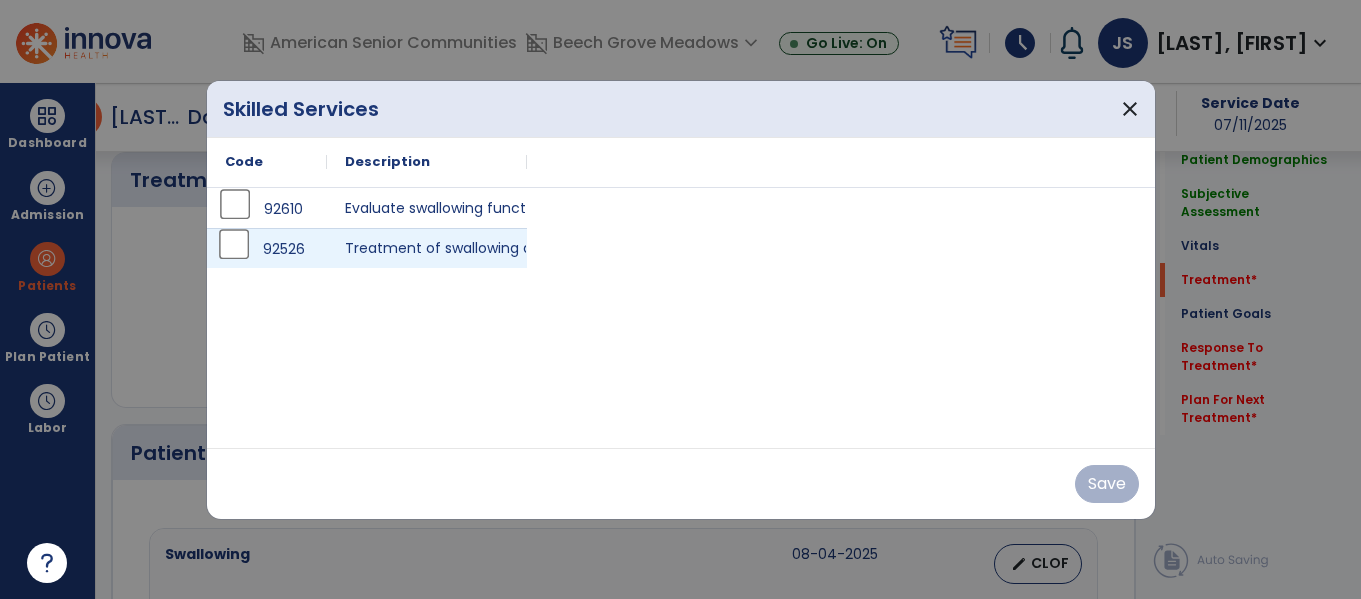 click on "92526" at bounding box center [267, 249] 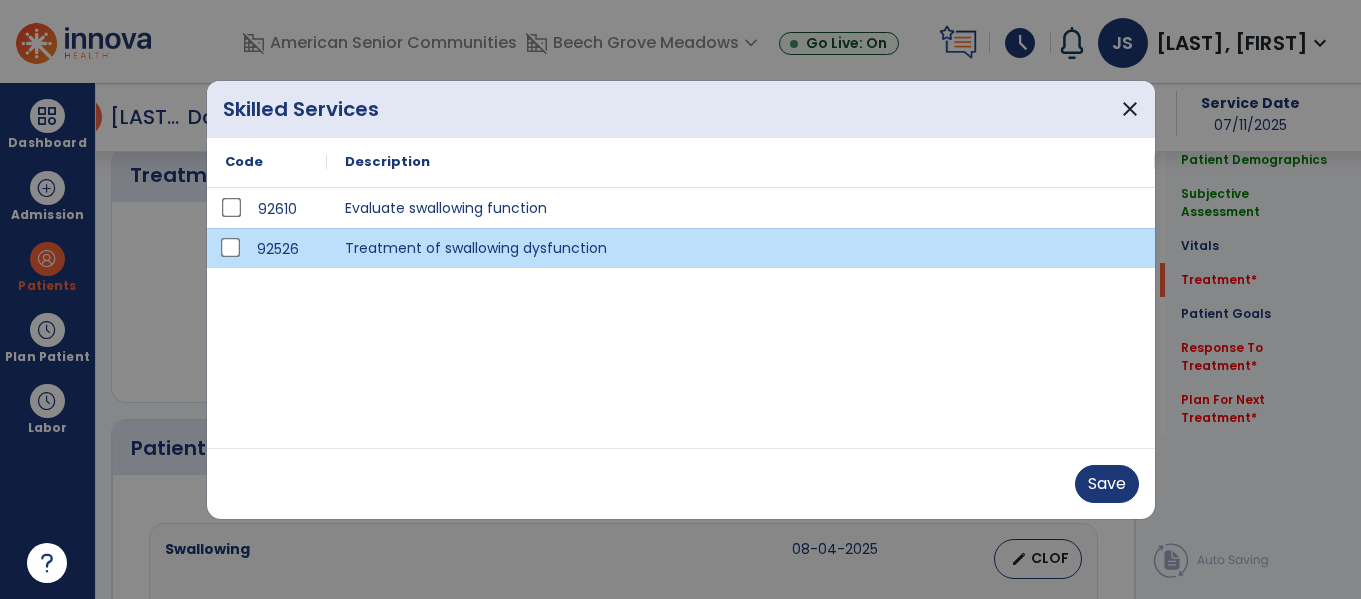 scroll, scrollTop: 1169, scrollLeft: 0, axis: vertical 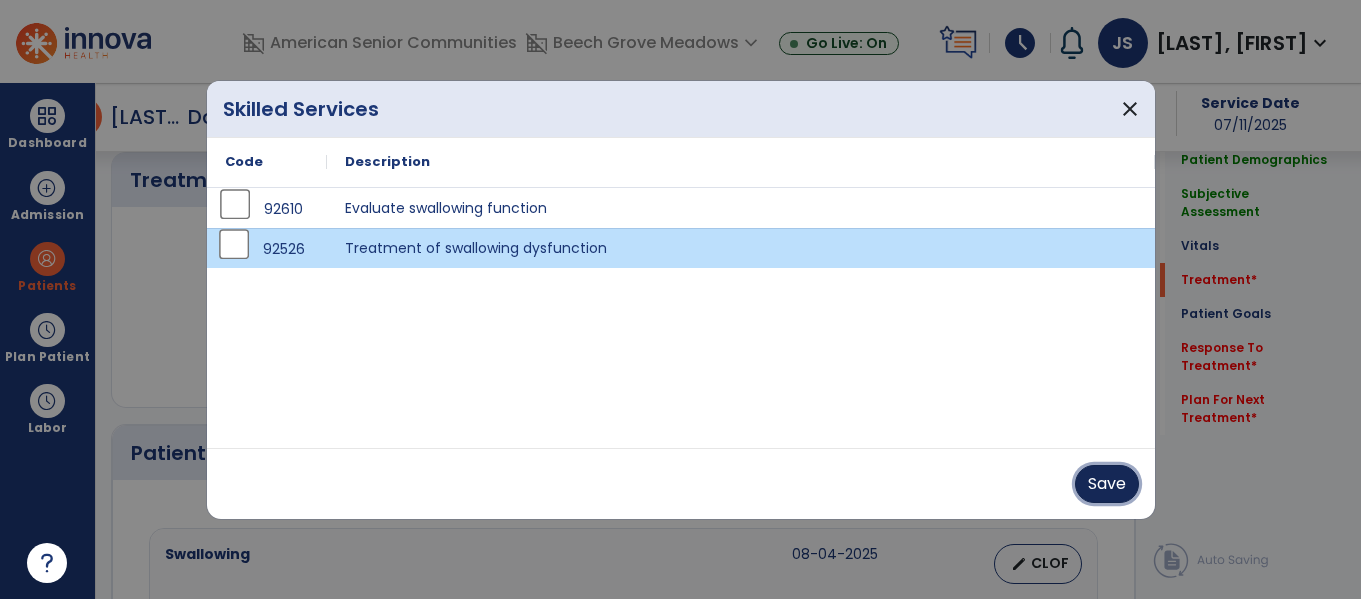 click on "Save" at bounding box center (1107, 484) 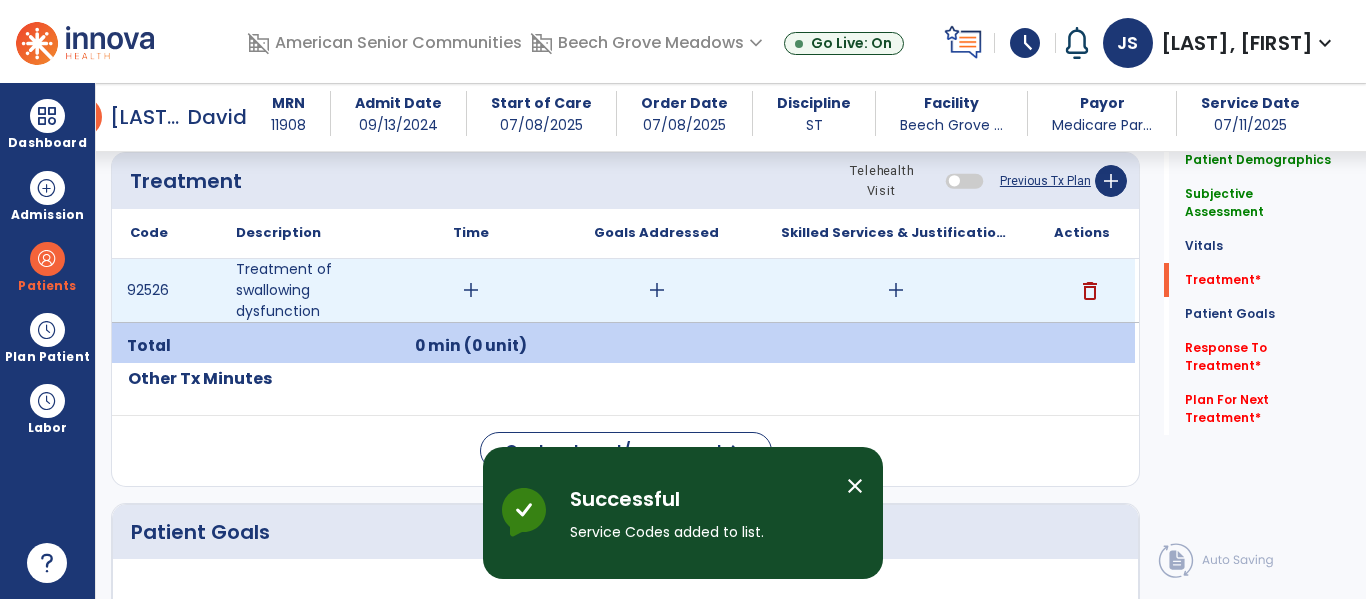 click on "add" at bounding box center (471, 290) 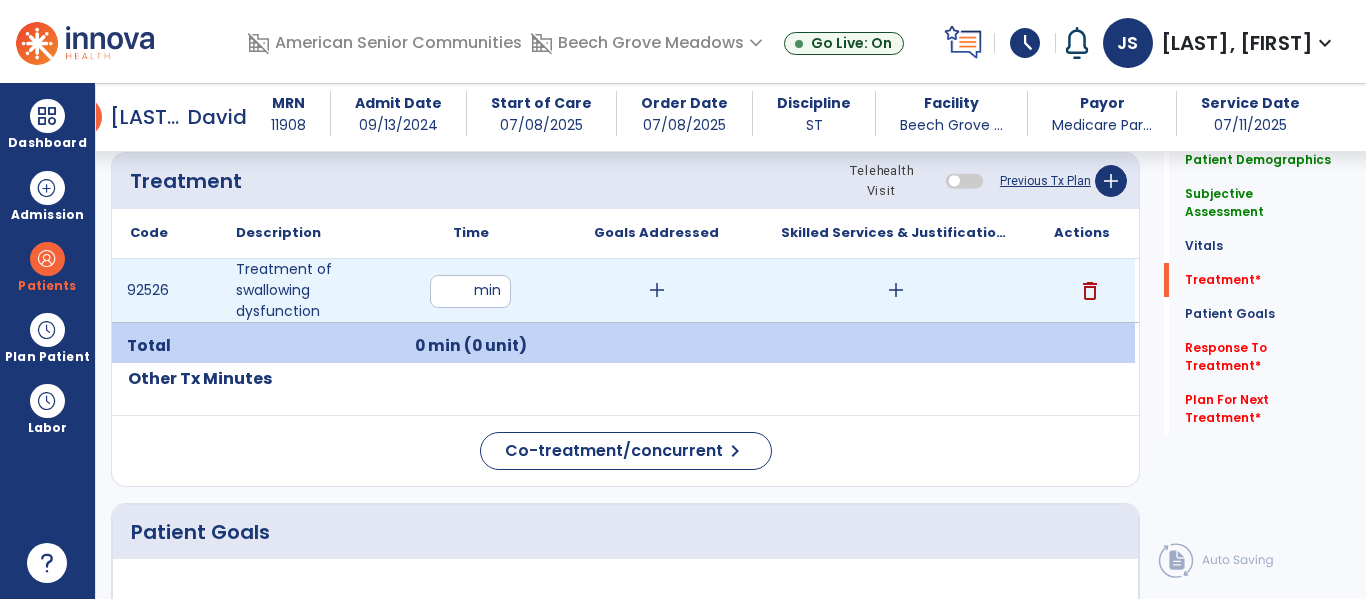 type on "**" 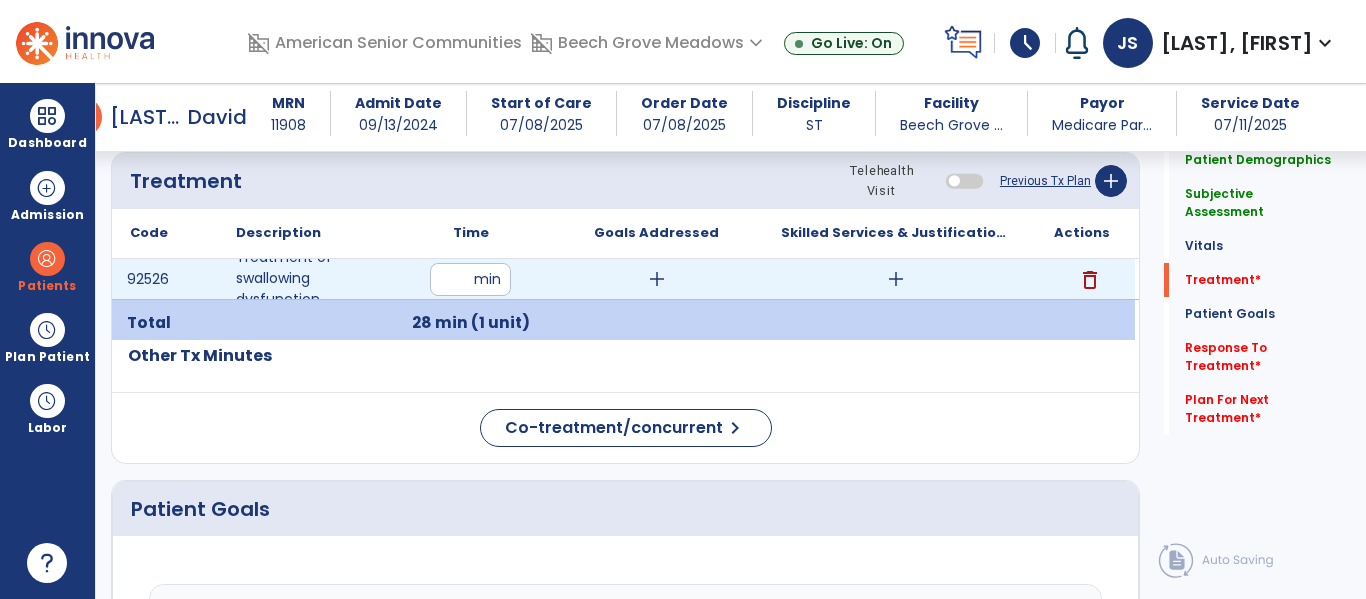 click on "add" at bounding box center [657, 279] 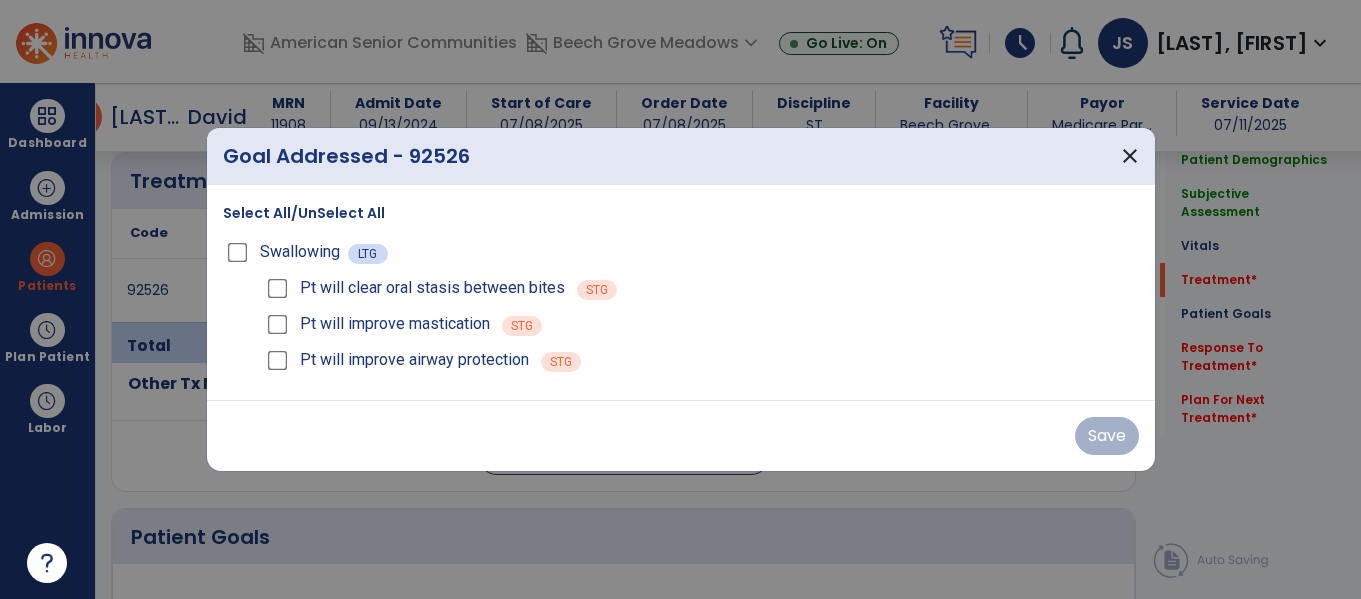 scroll, scrollTop: 1169, scrollLeft: 0, axis: vertical 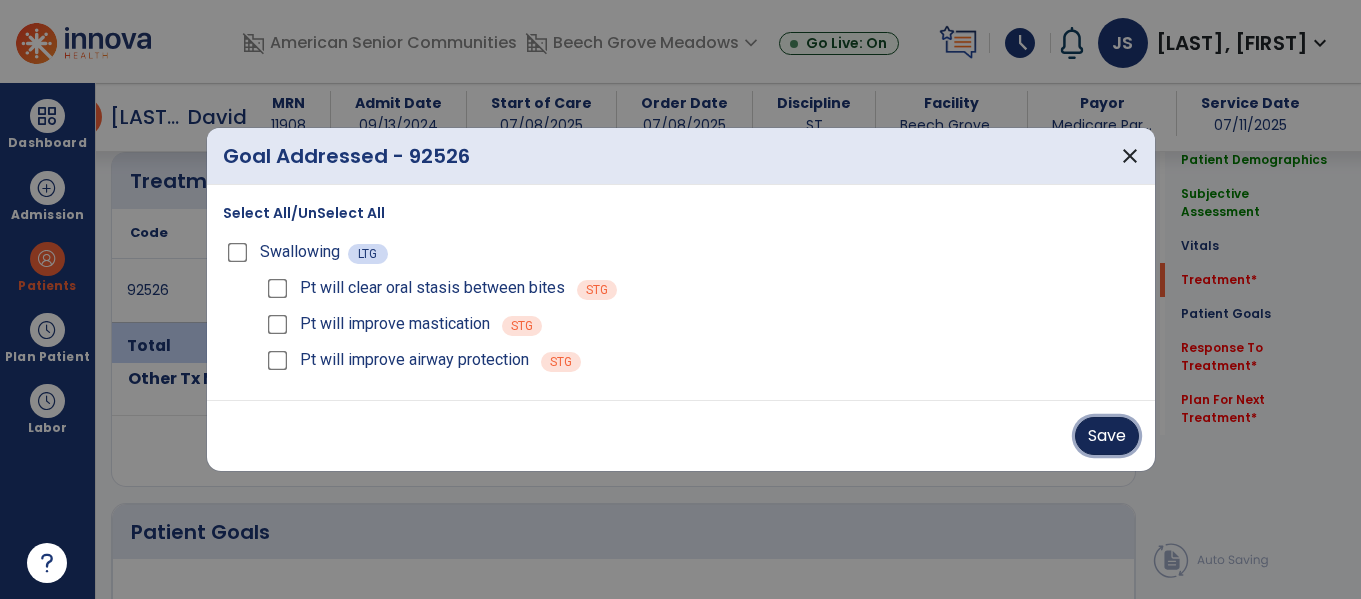 click on "Save" at bounding box center [1107, 436] 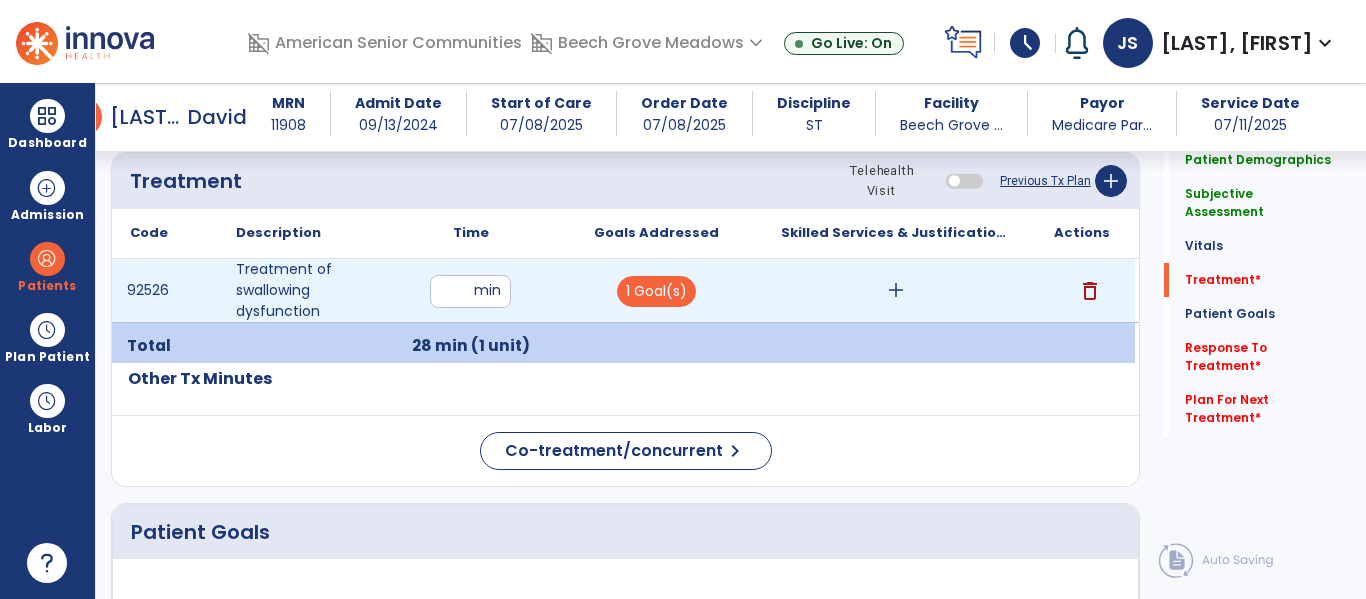 click on "add" at bounding box center [896, 290] 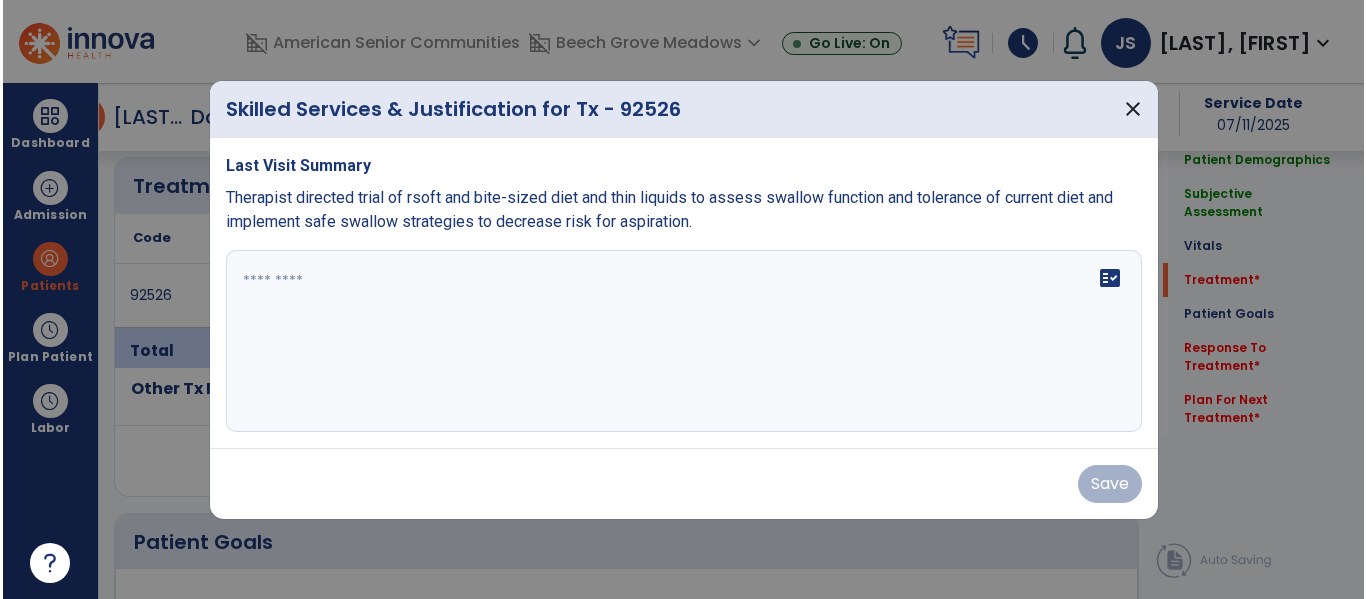 scroll, scrollTop: 1169, scrollLeft: 0, axis: vertical 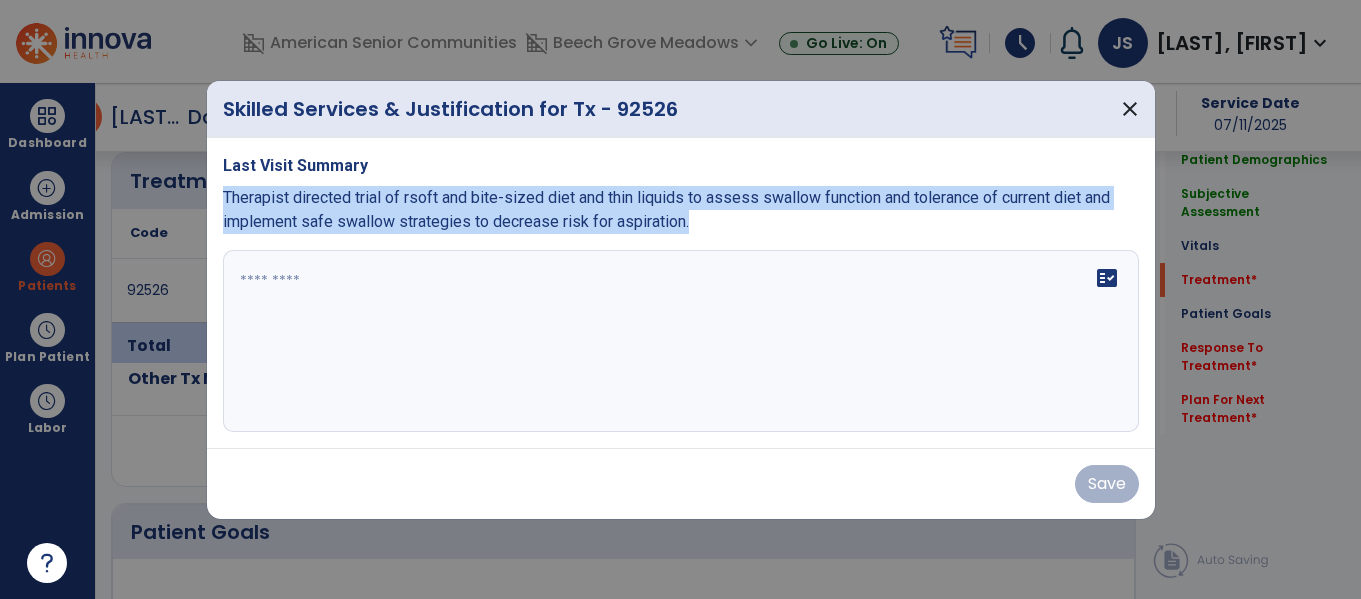 drag, startPoint x: 227, startPoint y: 183, endPoint x: 1107, endPoint y: 217, distance: 880.65656 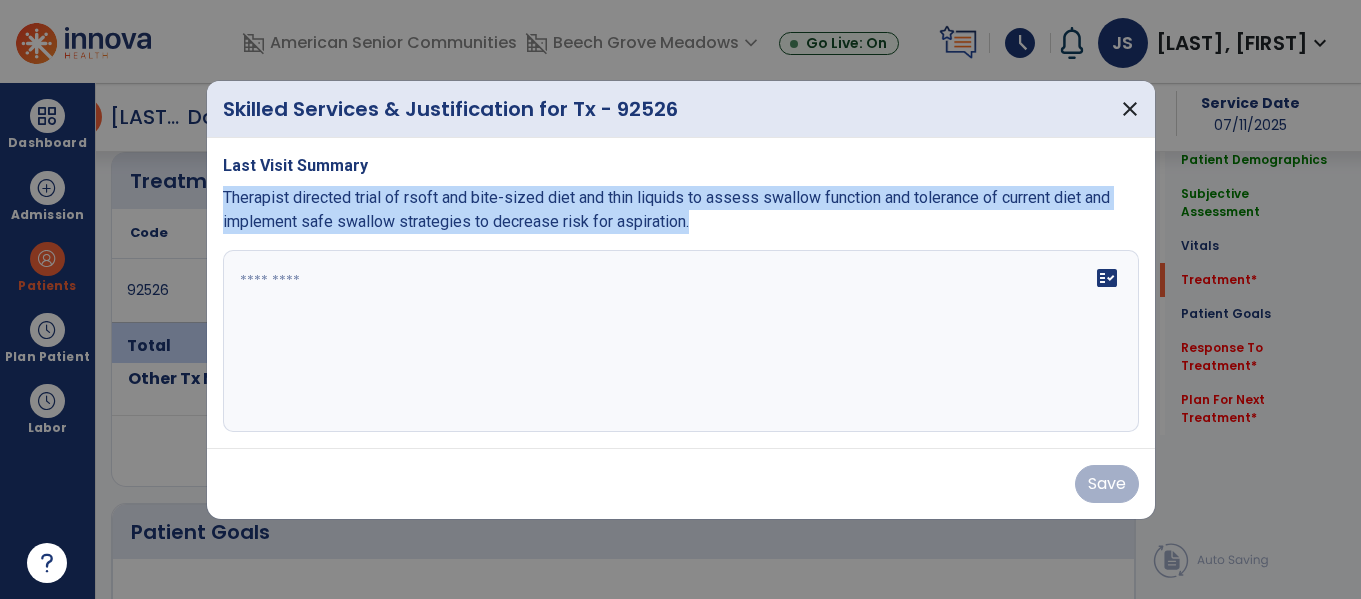 click on "Therapist directed trial of rsoft and bite-sized diet and thin liquids to assess swallow function and tolerance of current diet and implement safe swallow strategies to decrease risk for aspiration." at bounding box center (681, 210) 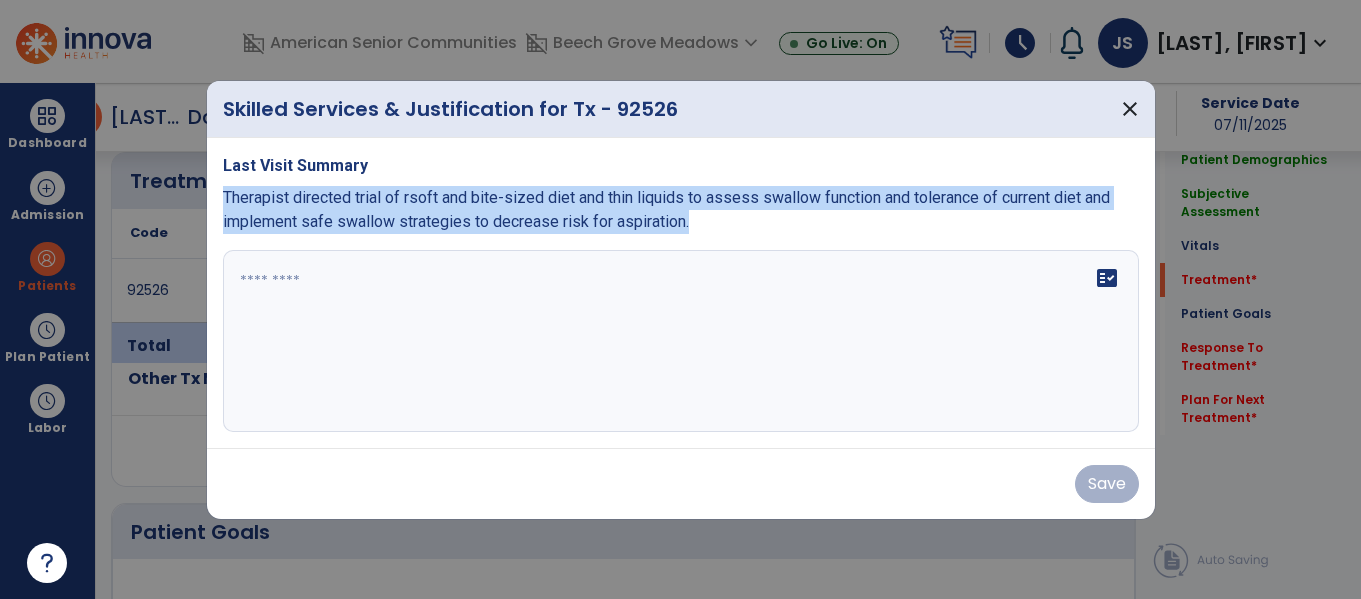 copy on "Therapist directed trial of rsoft and bite-sized diet and thin liquids to assess swallow function and tolerance of current diet and implement safe swallow strategies to decrease risk for aspiration." 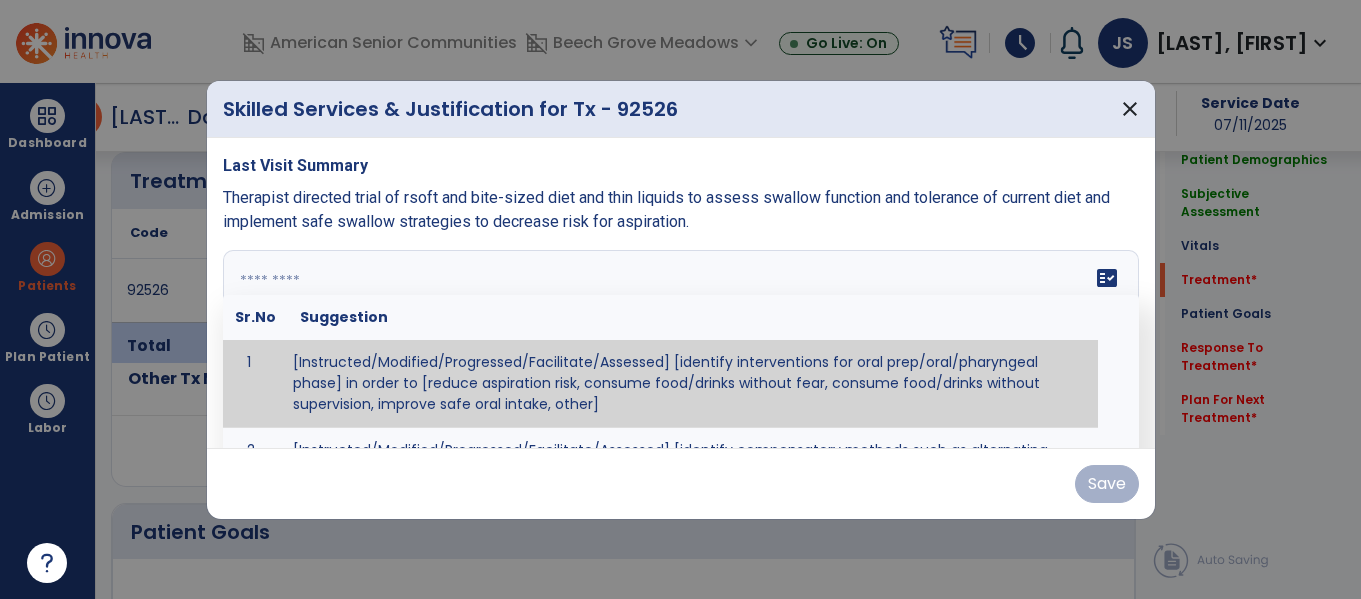 click on "fact_check  Sr.No Suggestion 1 [Instructed/Modified/Progressed/Facilitate/Assessed] [identify interventions for oral prep/oral/pharyngeal phase] in order to [reduce aspiration risk, consume food/drinks without fear, consume food/drinks without supervision, improve safe oral intake, other] 2 [Instructed/Modified/Progressed/Facilitate/Assessed] [identify compensatory methods such as alternating bites/sips, effortful swallow, other] in order to [reduce aspiration risk, consume food/drinks without fear, consume food/drinks without supervision, improve safe oral intake, other] 3 [Instructed/Modified/Progressed/Assessed] trials of [identify IDDSI Food/Drink Level or NDD Solid/Liquid Level] in order to [reduce aspiration risk, consume food/drinks without fear, consume food/drinks without supervision, improve safe oral intake, other] 4 5 Assessed swallow with administration of [identify test]" at bounding box center [681, 341] 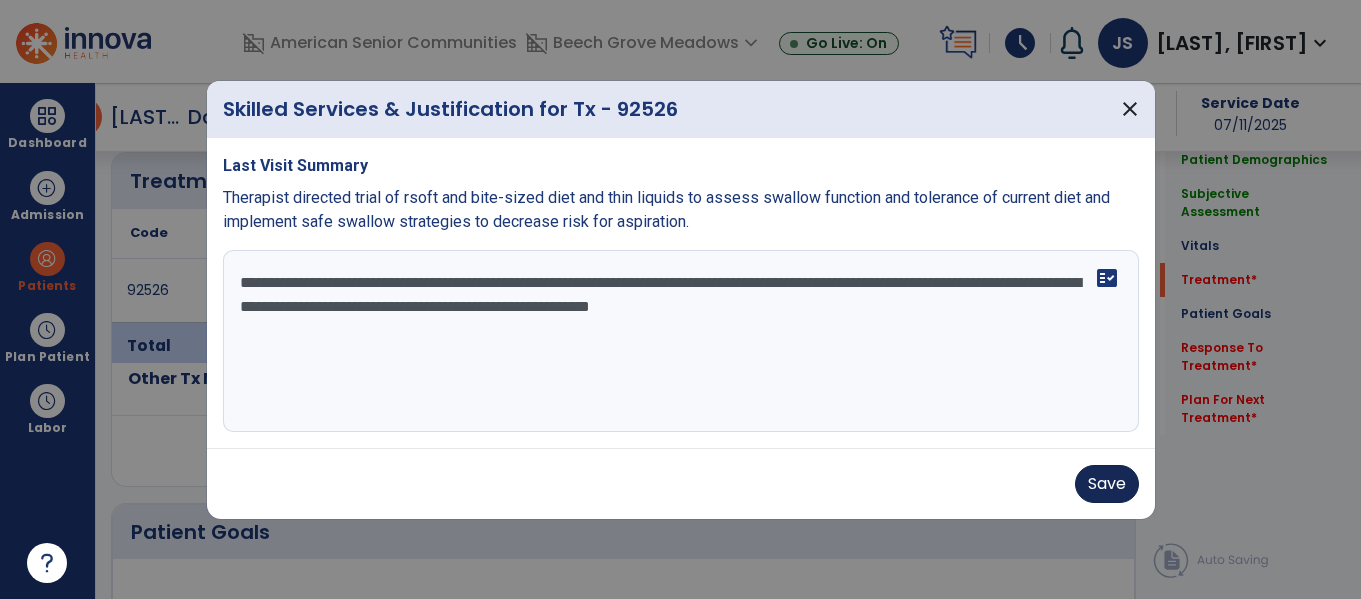 type on "**********" 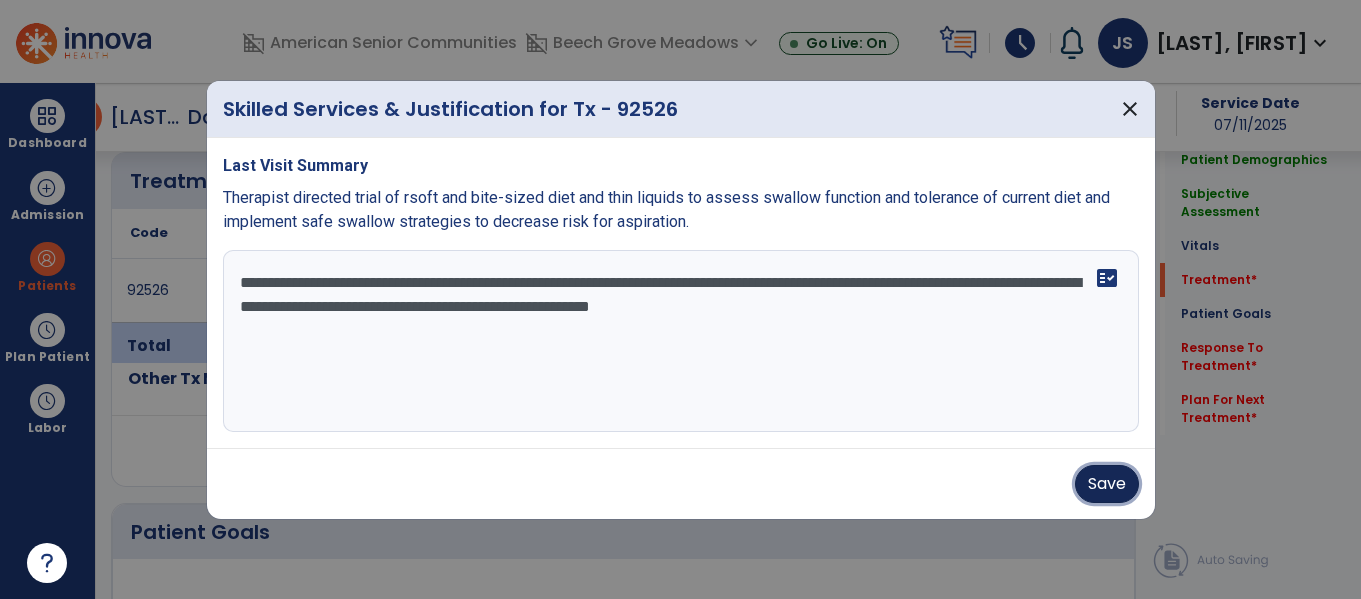 click on "Save" at bounding box center (1107, 484) 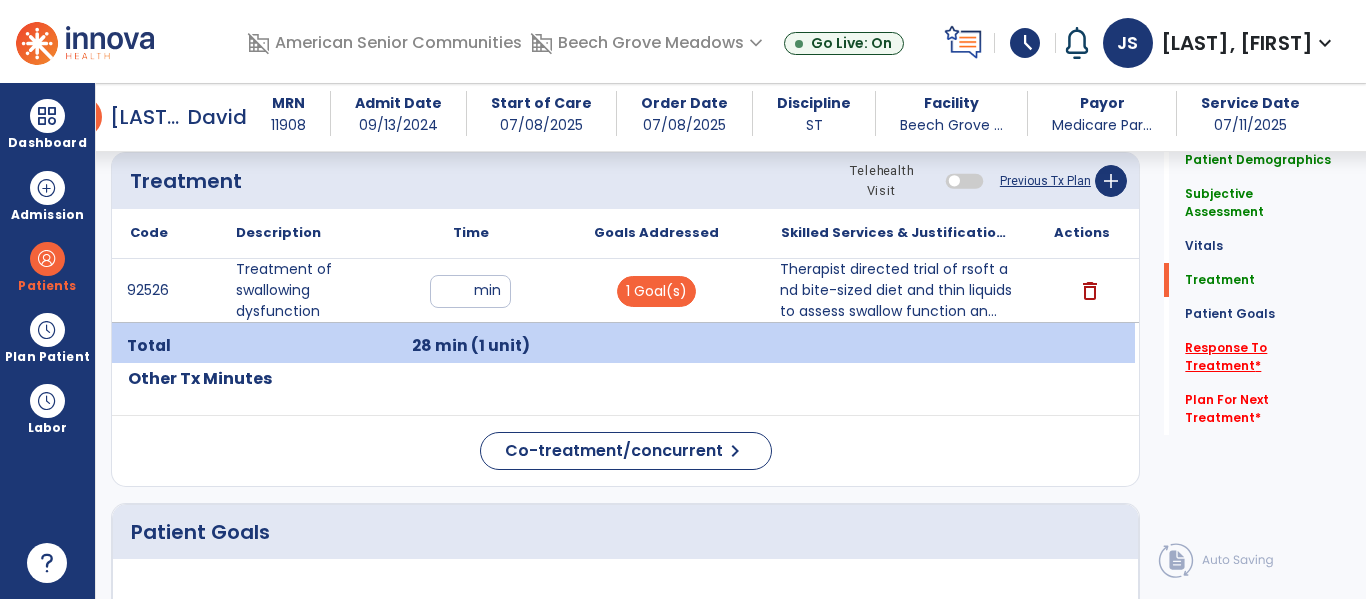click on "Response To Treatment   *" 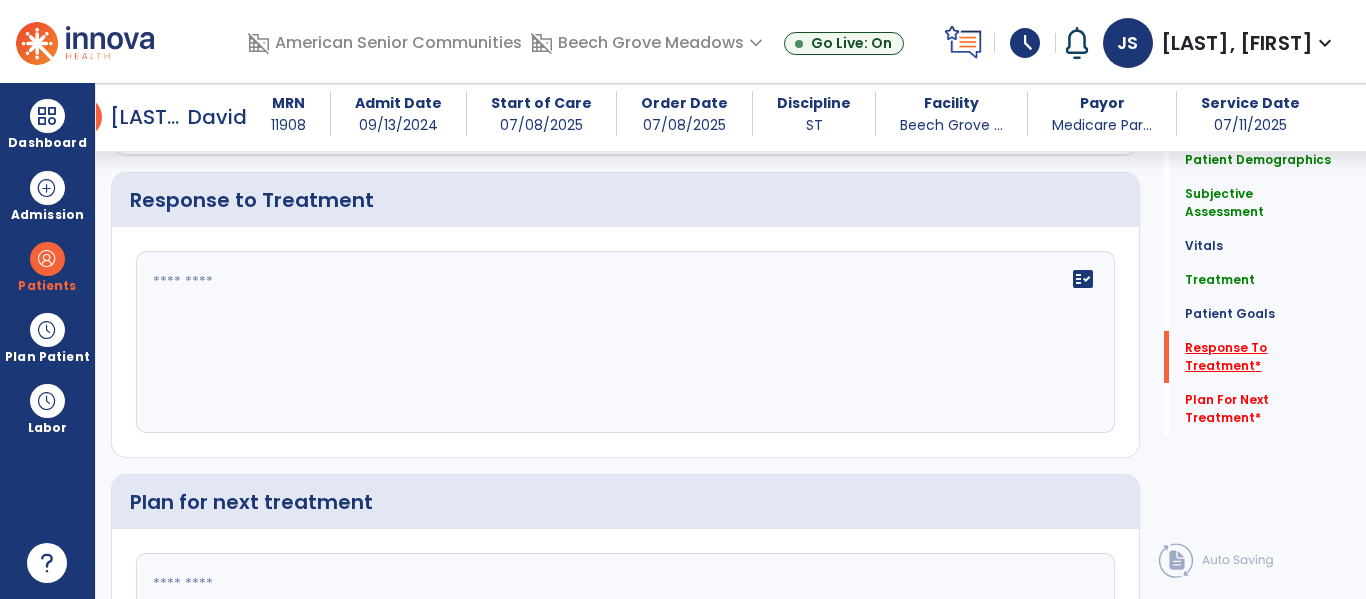 scroll, scrollTop: 2394, scrollLeft: 0, axis: vertical 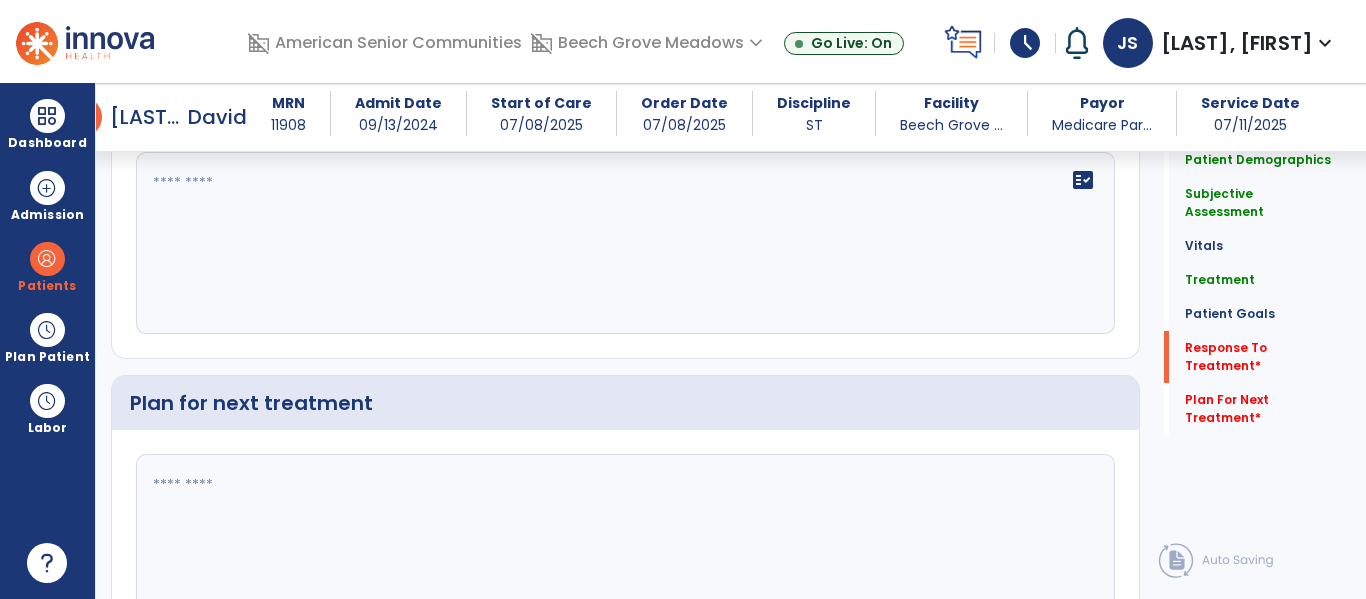 click on "fact_check" 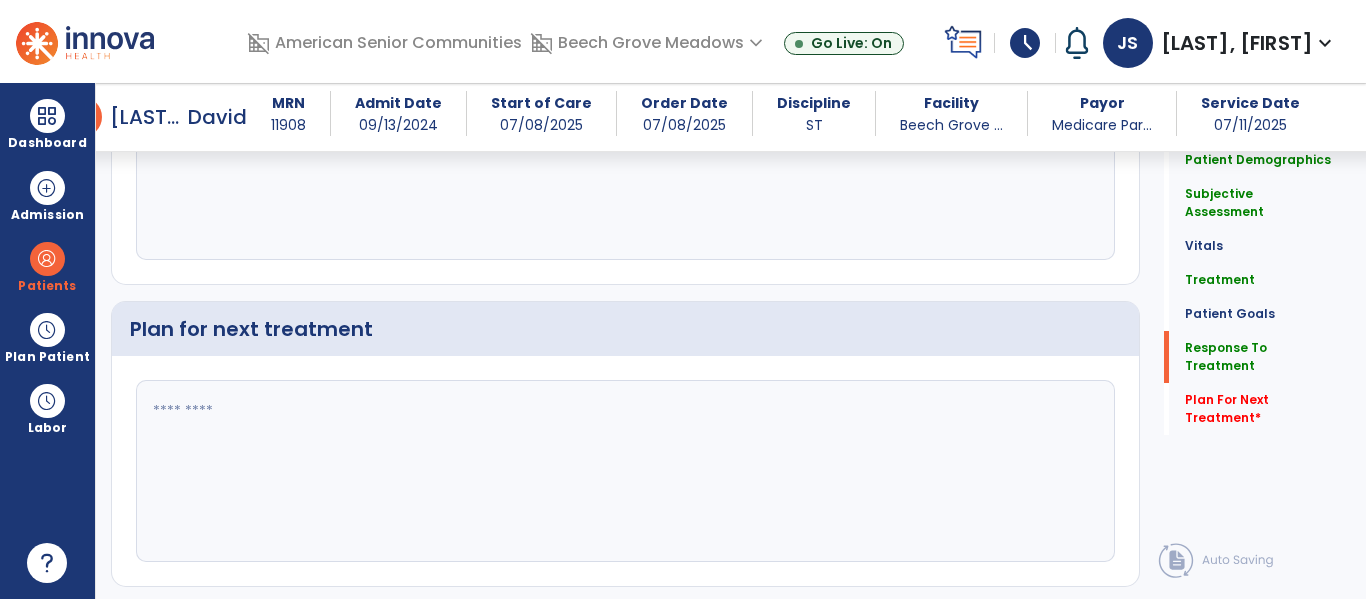 scroll, scrollTop: 2473, scrollLeft: 0, axis: vertical 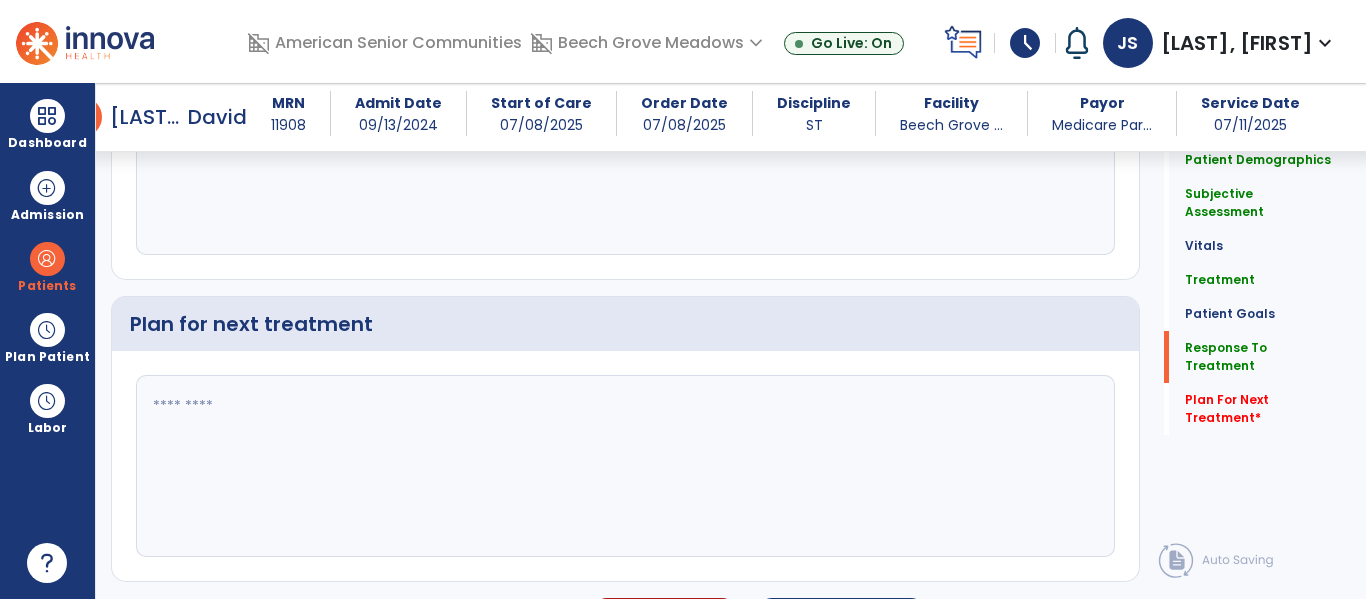 type on "**********" 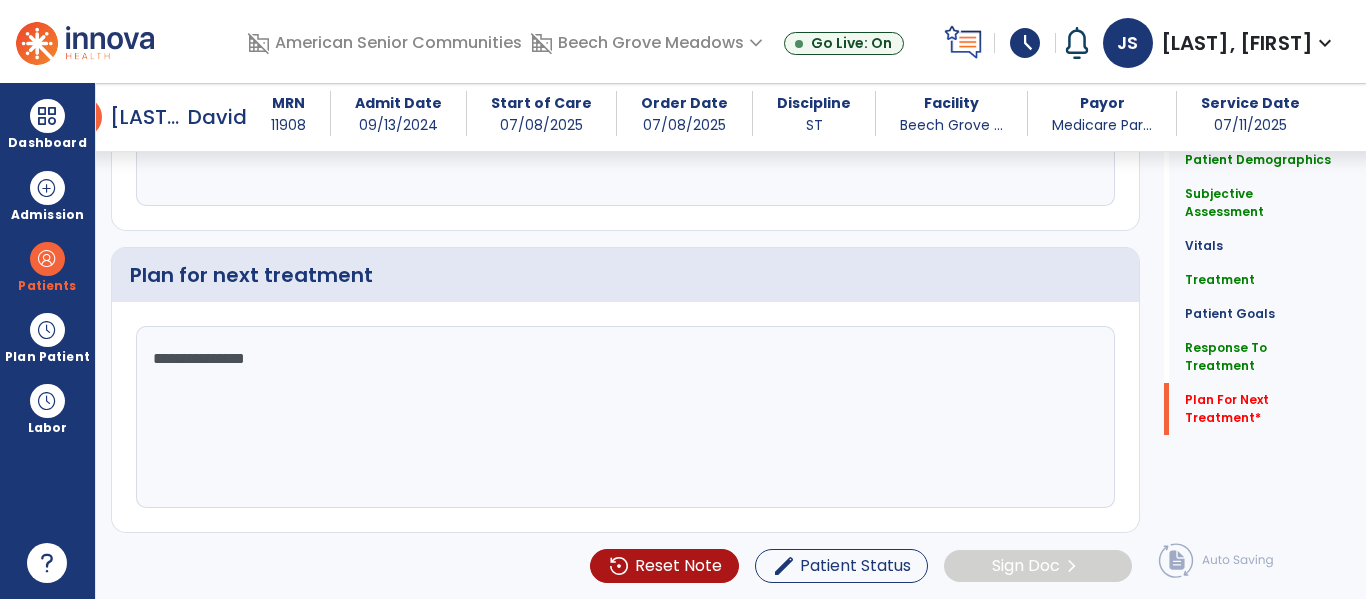 scroll, scrollTop: 2667, scrollLeft: 0, axis: vertical 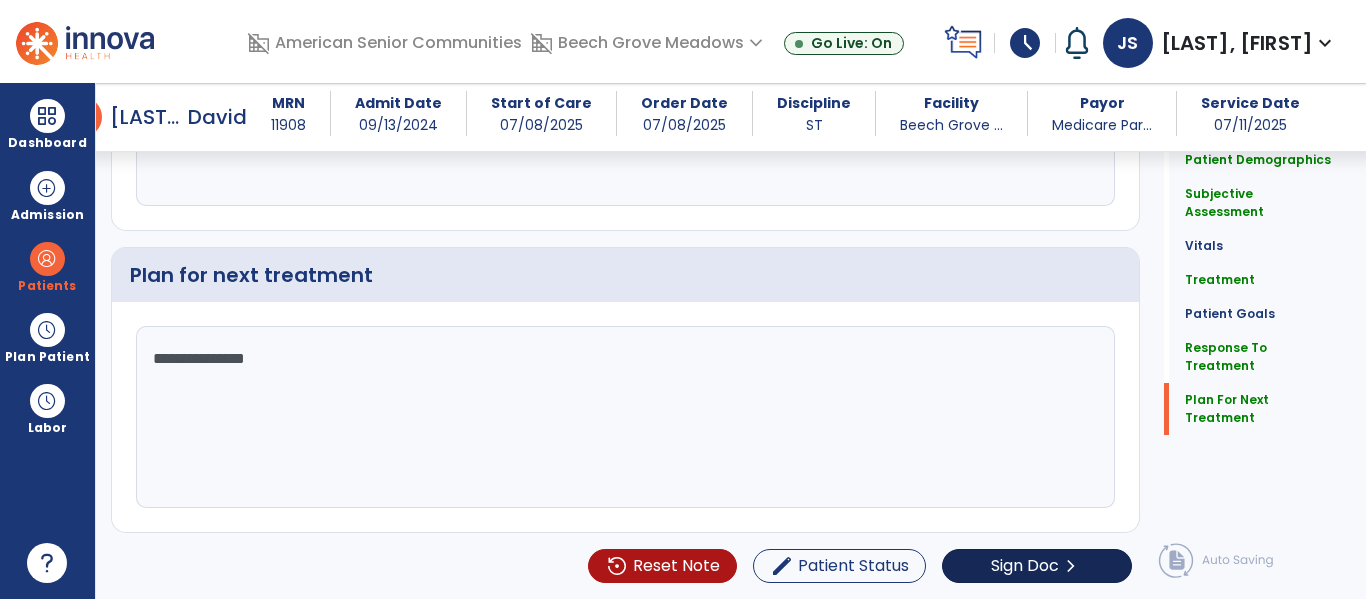 type on "**********" 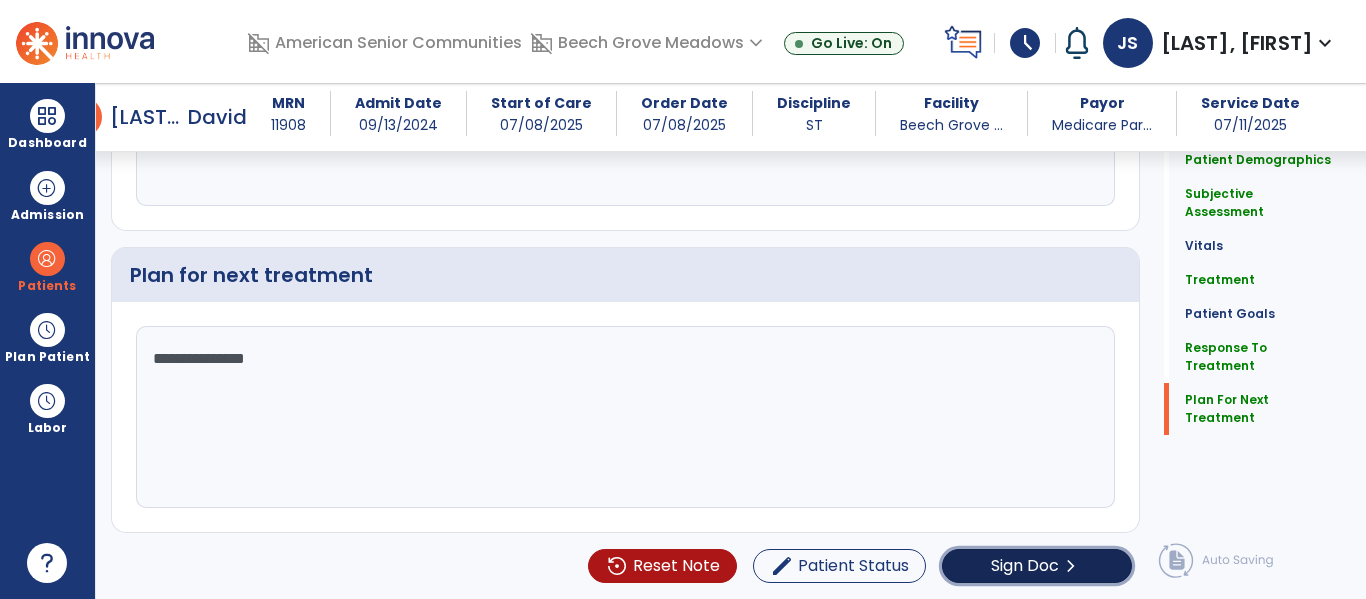 click on "Sign Doc" 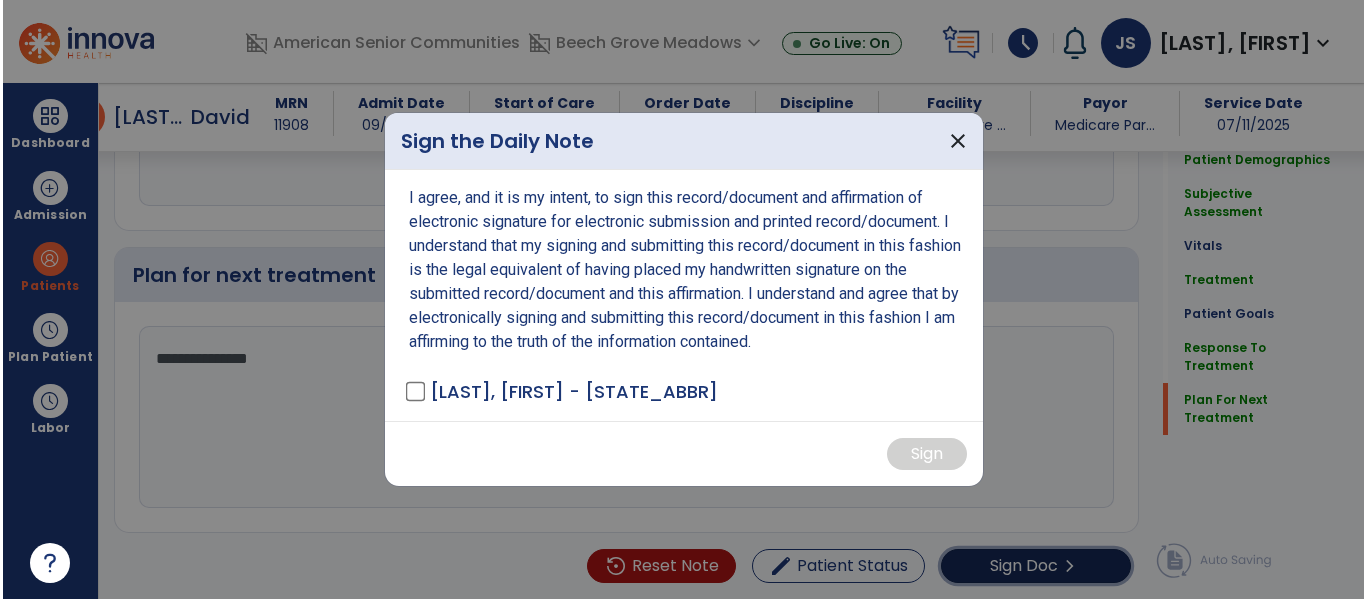 scroll, scrollTop: 2667, scrollLeft: 0, axis: vertical 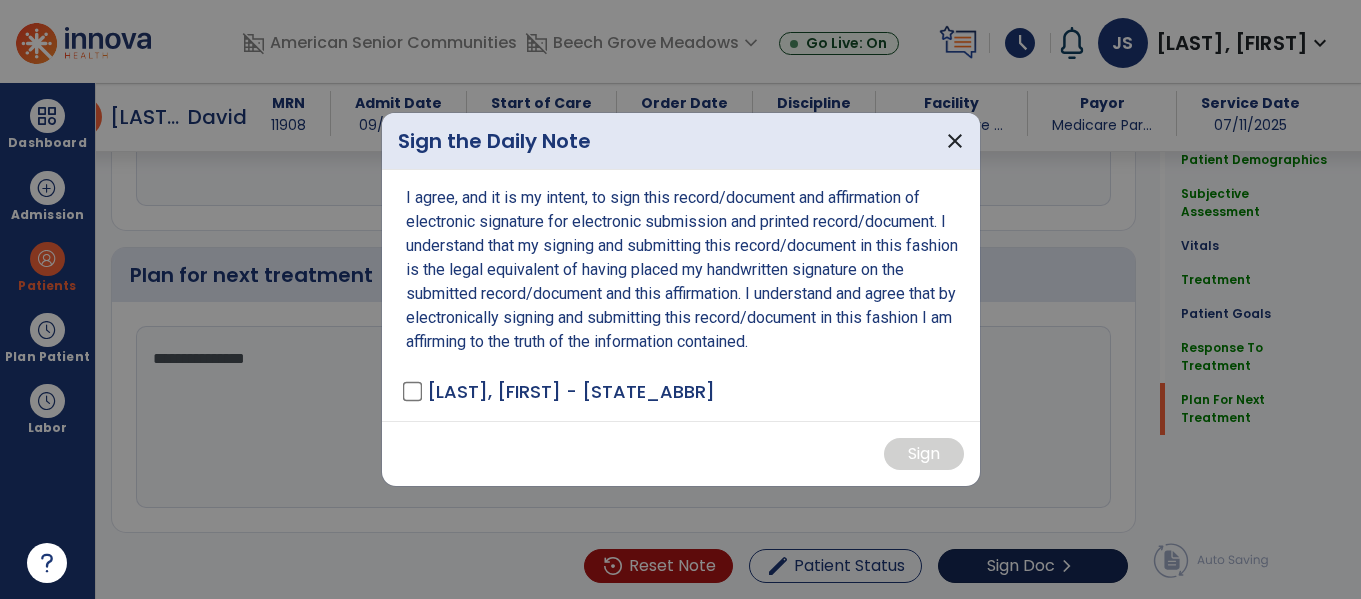 click at bounding box center [680, 299] 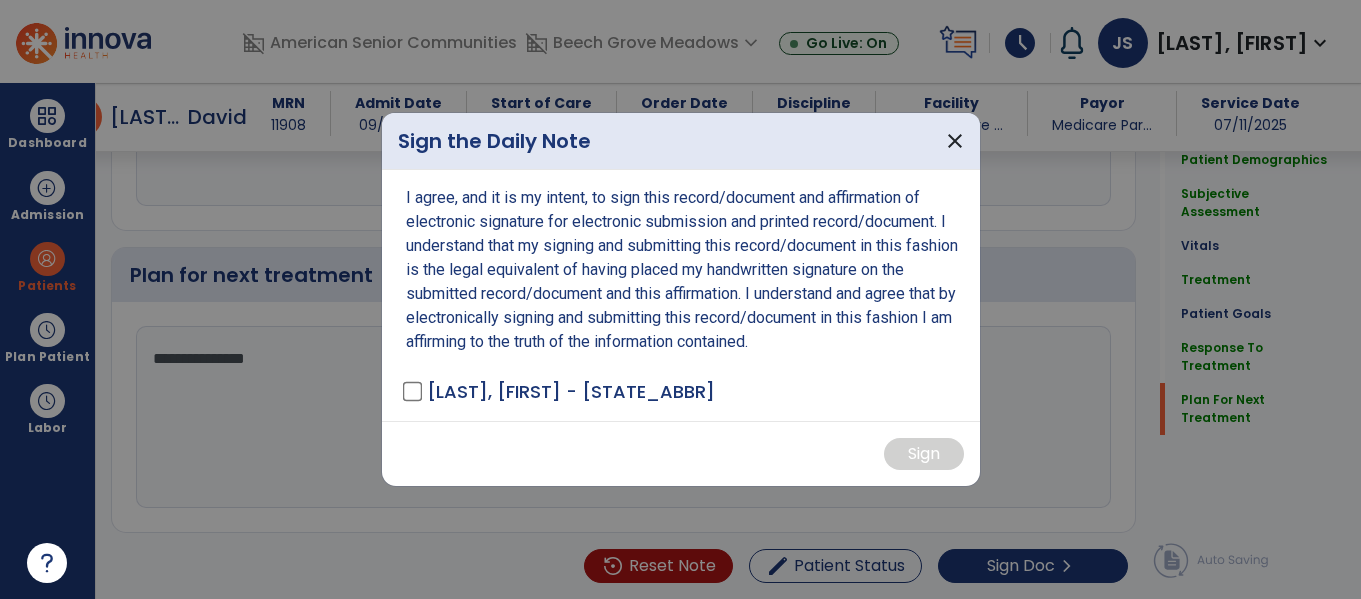 click on "I agree, and it is my intent, to sign this record/document and affirmation of electronic signature for electronic submission and printed record/document. I understand that my signing and submitting this record/document in this fashion is the legal equivalent of having placed my handwritten signature on the submitted record/document and this affirmation. I understand and agree that by electronically signing and submitting this record/document in this fashion I am affirming to the truth of the information contained.  Sturm, Jennifer  - ST" at bounding box center (681, 295) 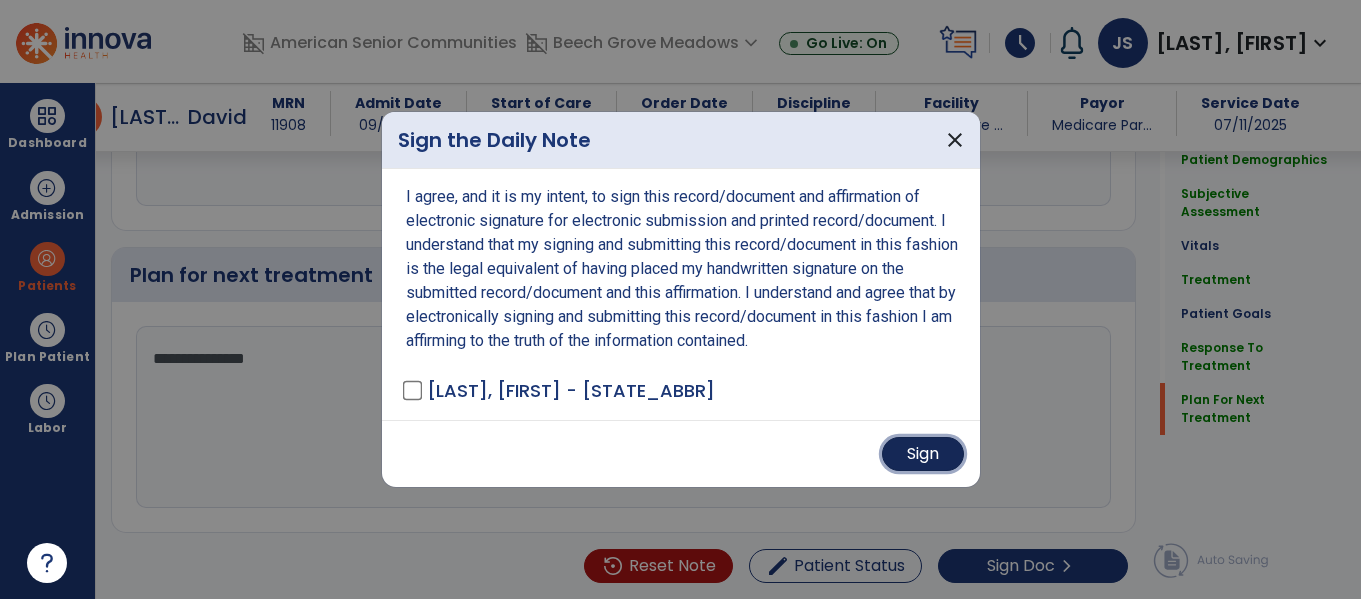 click on "Sign" at bounding box center [923, 454] 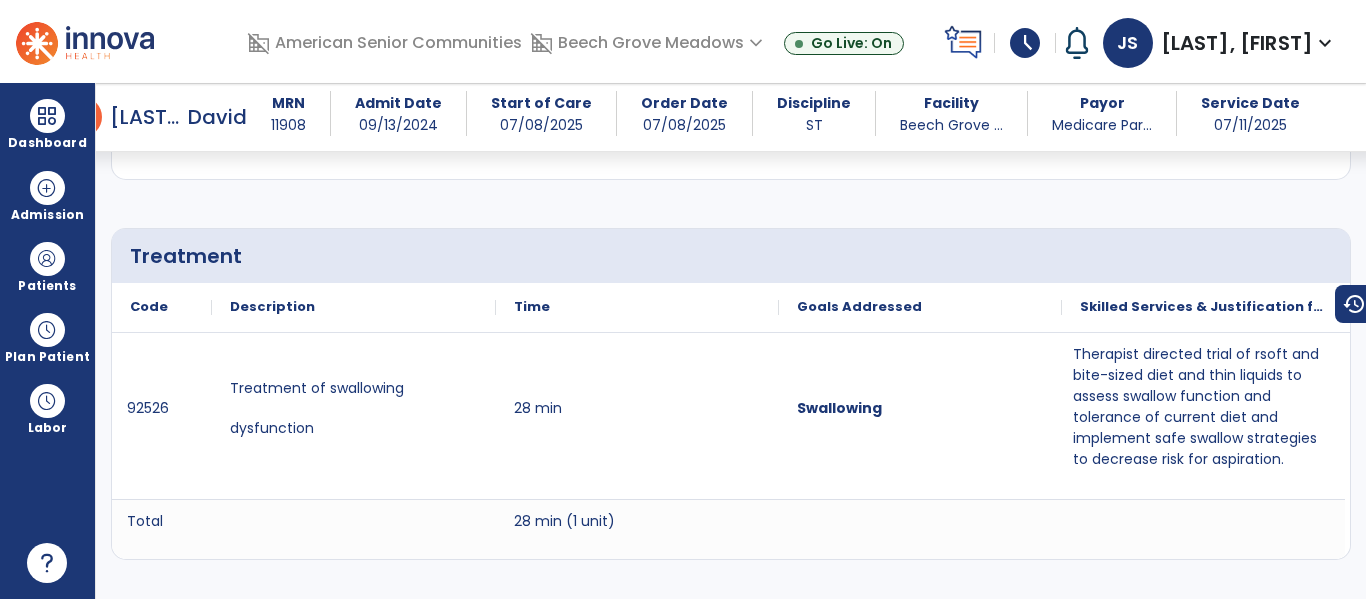 scroll, scrollTop: 0, scrollLeft: 0, axis: both 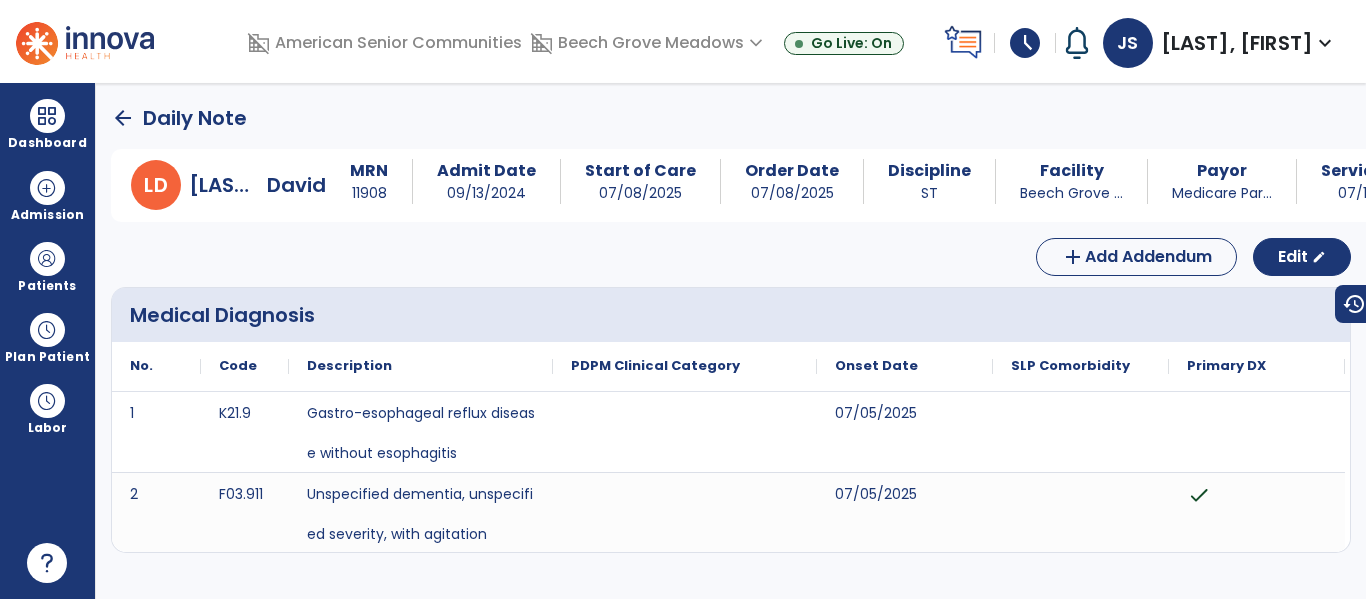 click on "arrow_back" 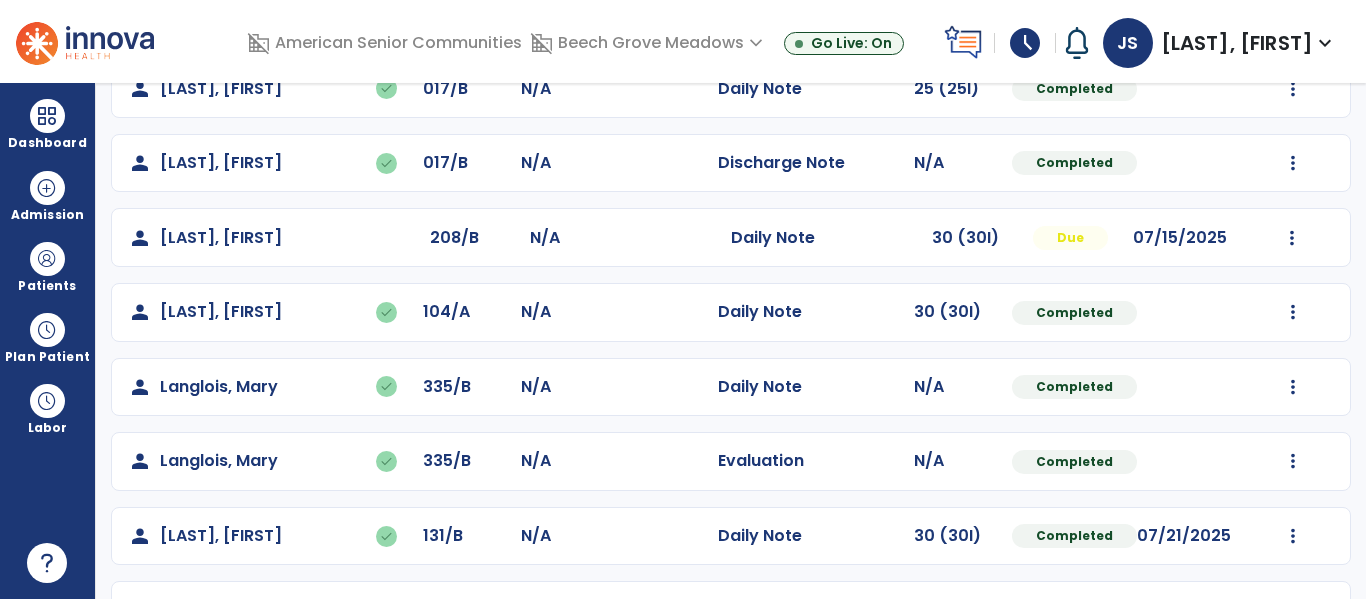 scroll, scrollTop: 279, scrollLeft: 0, axis: vertical 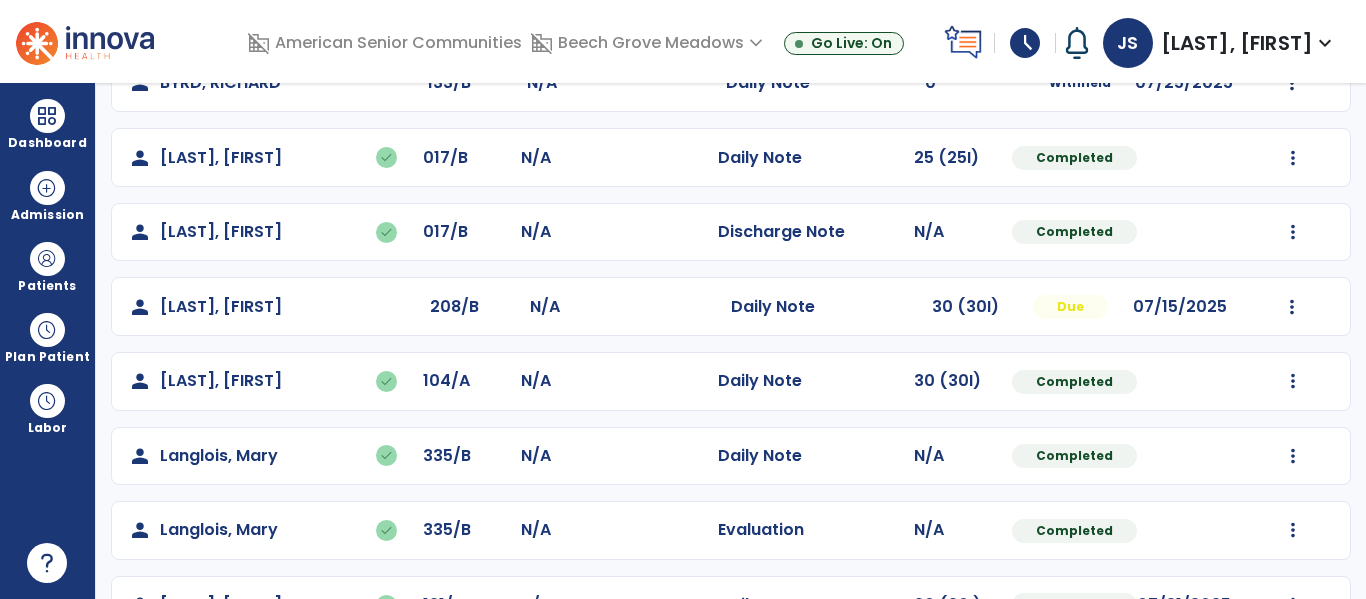 click on "schedule" at bounding box center [1025, 43] 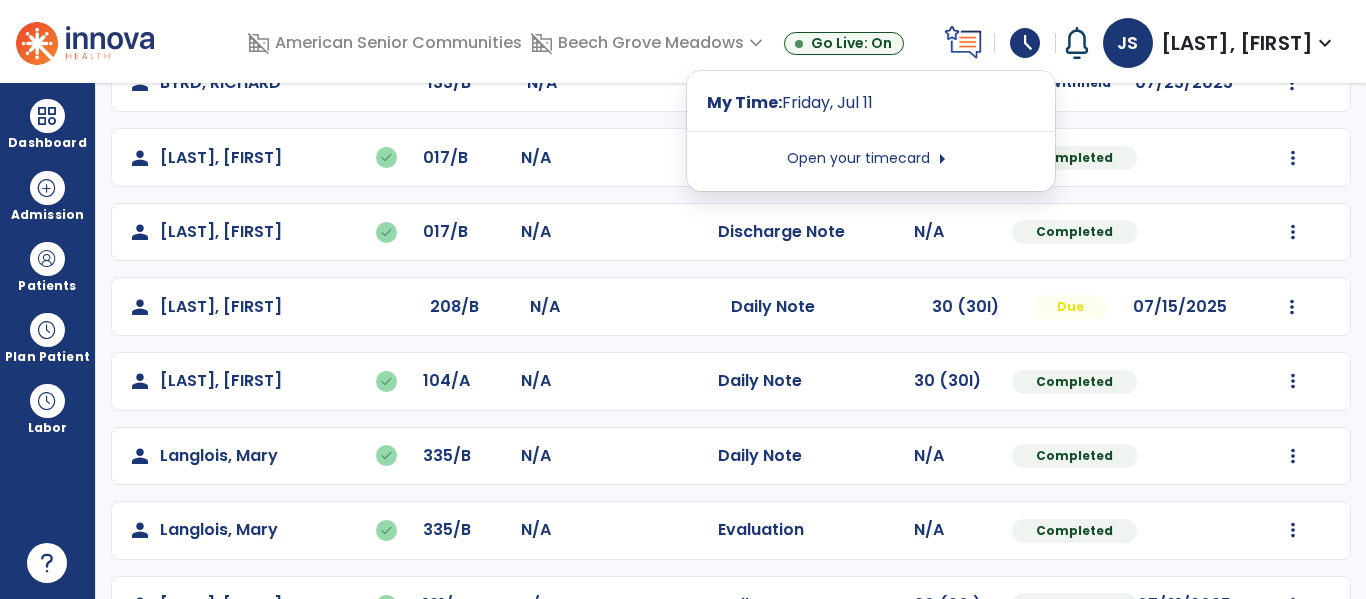 click on "Open your timecard  arrow_right" at bounding box center (871, 159) 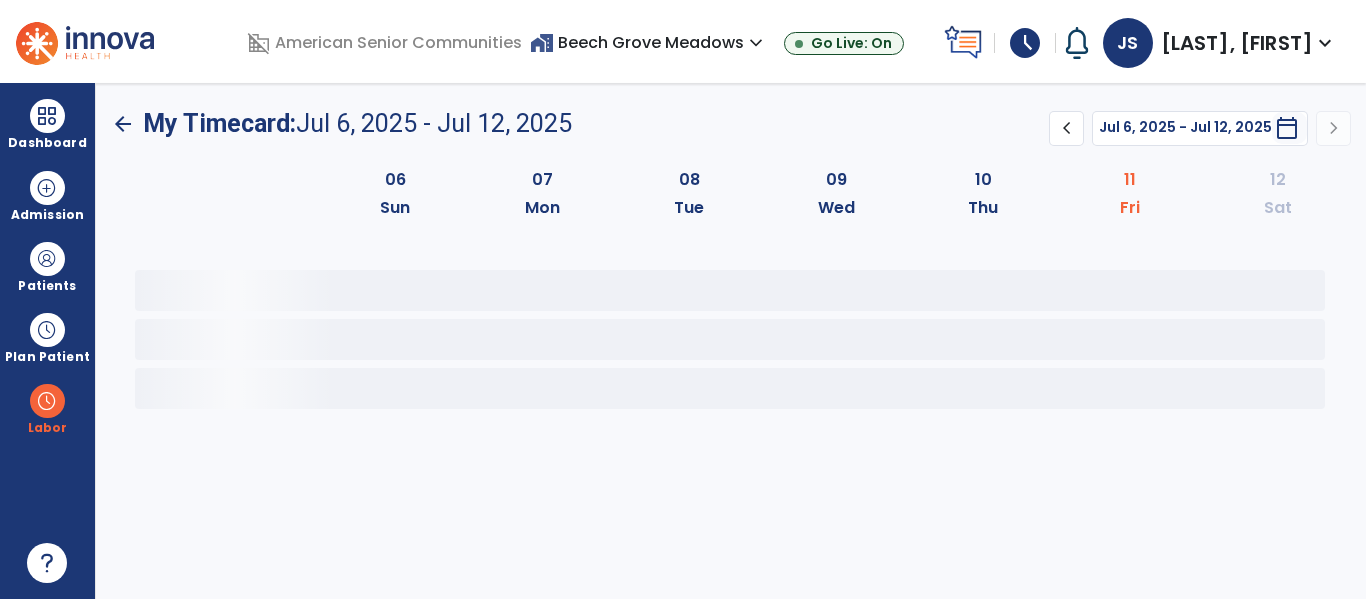 scroll, scrollTop: 0, scrollLeft: 0, axis: both 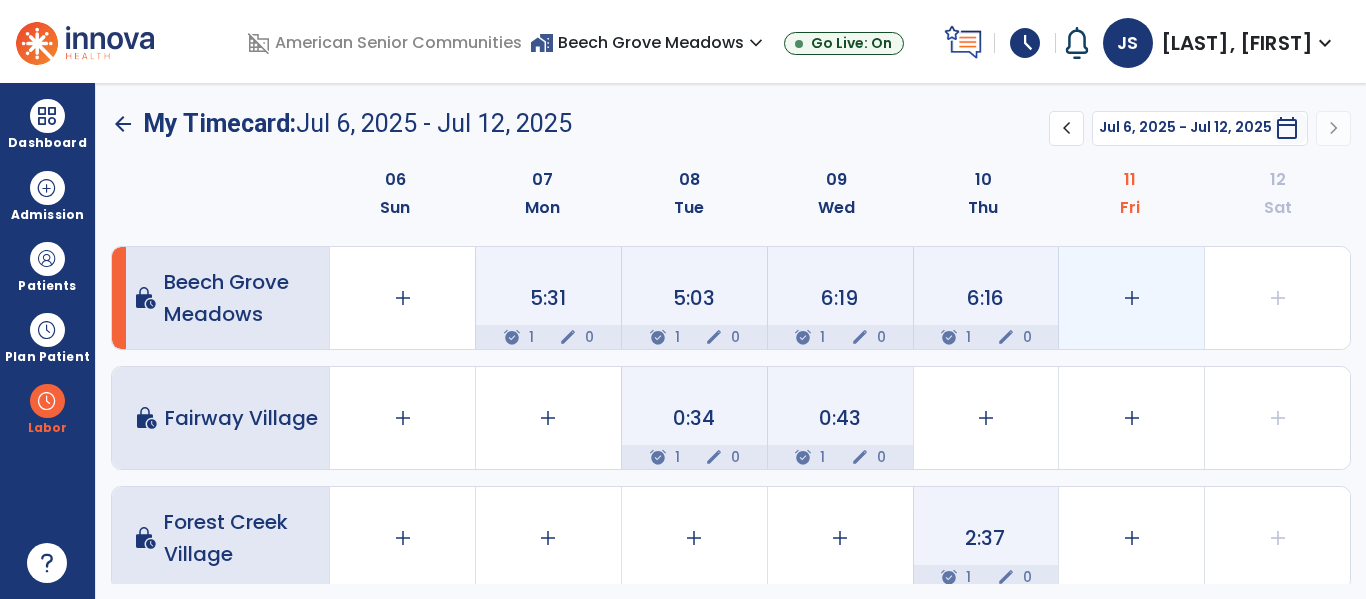 click on "add" 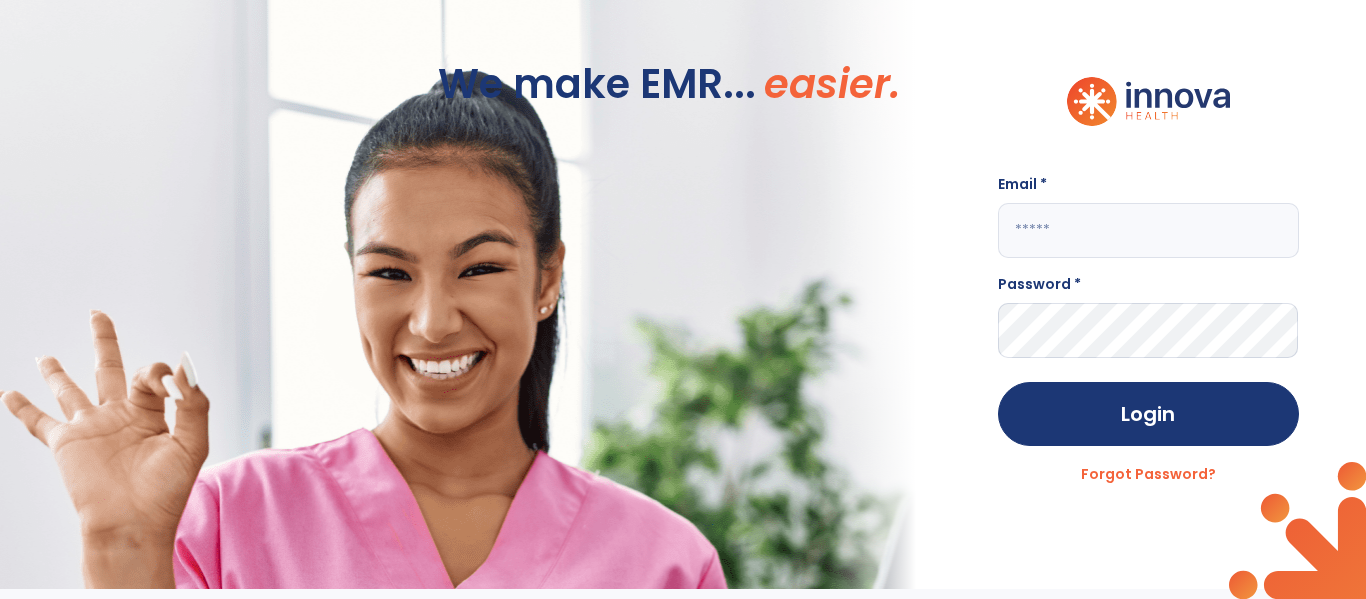 click 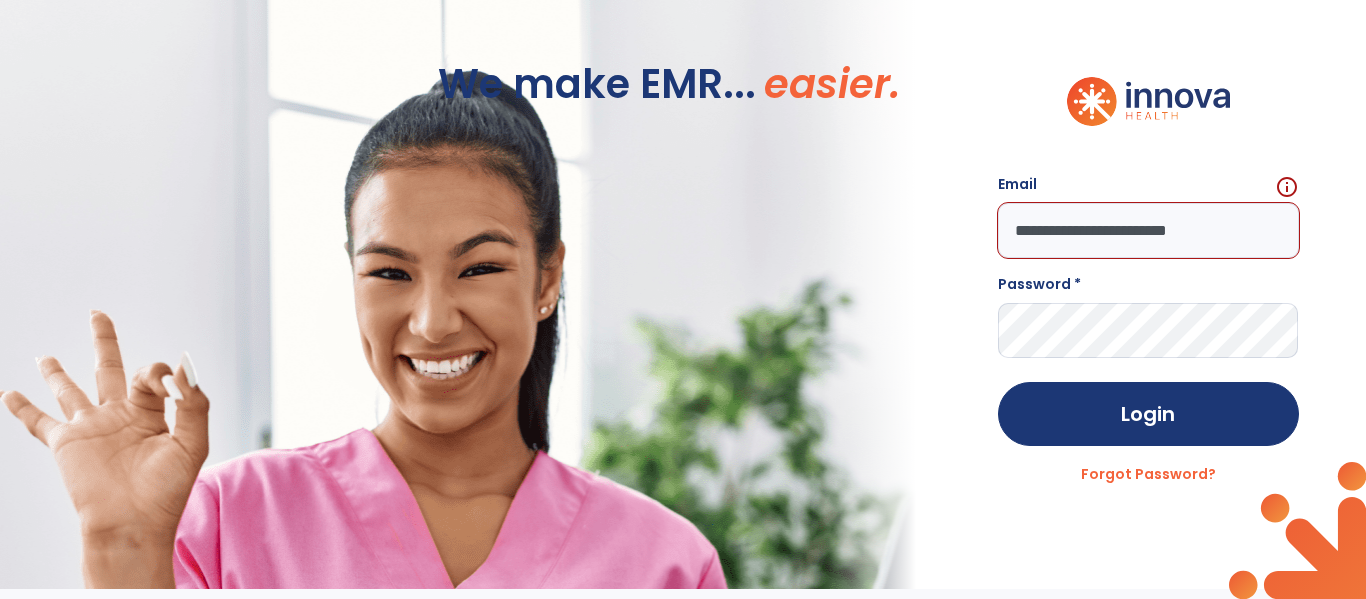 scroll, scrollTop: 0, scrollLeft: 27, axis: horizontal 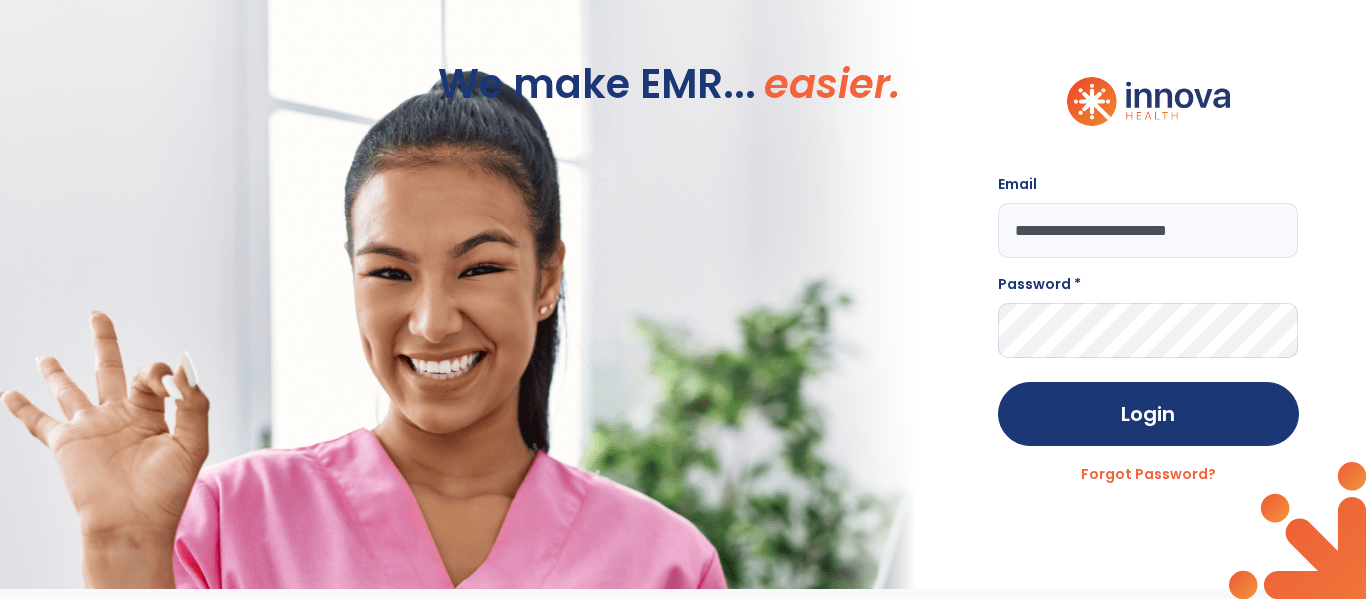 type on "**********" 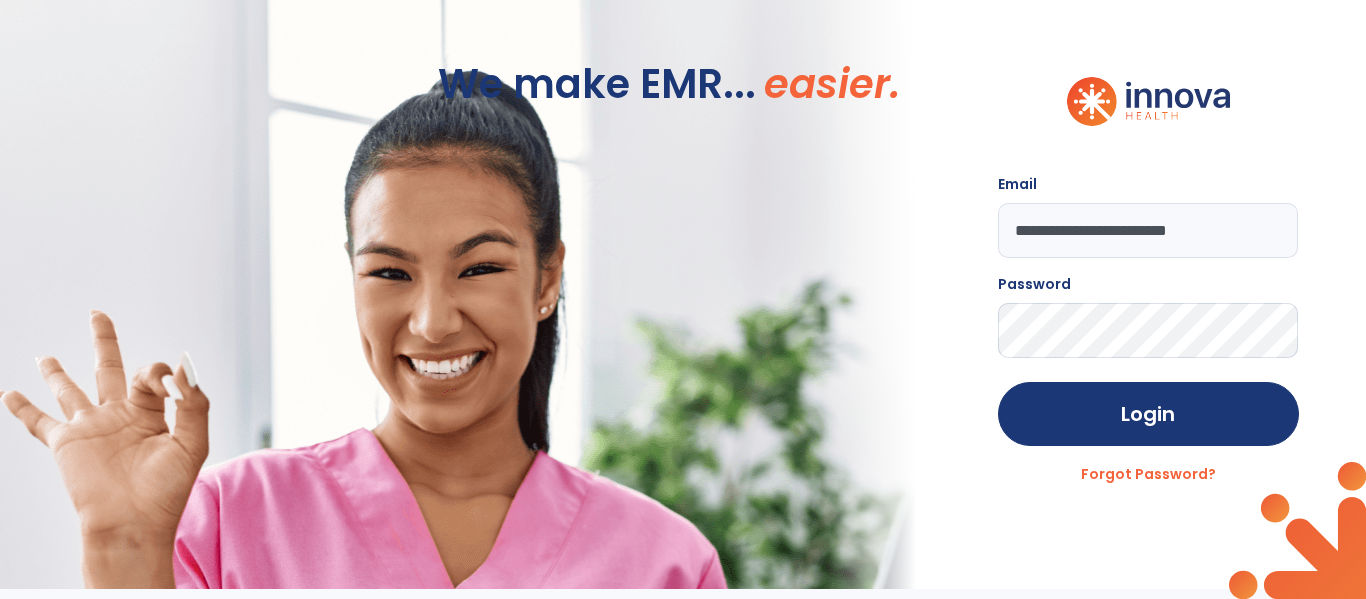click on "Login" 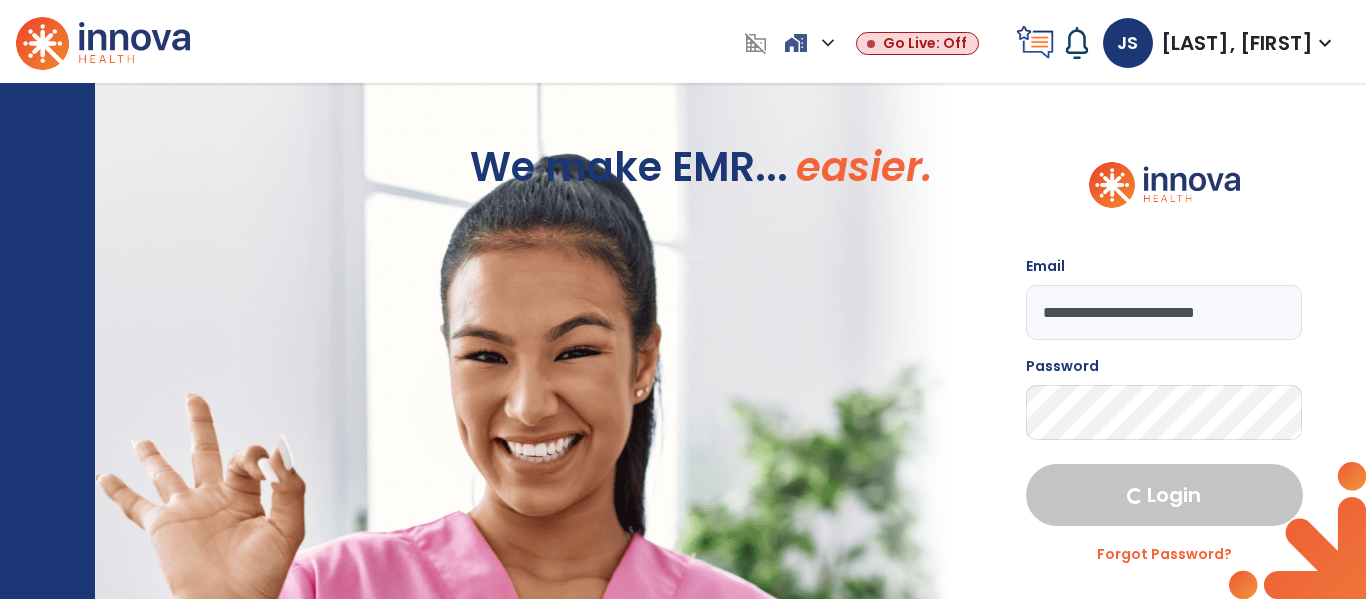select on "****" 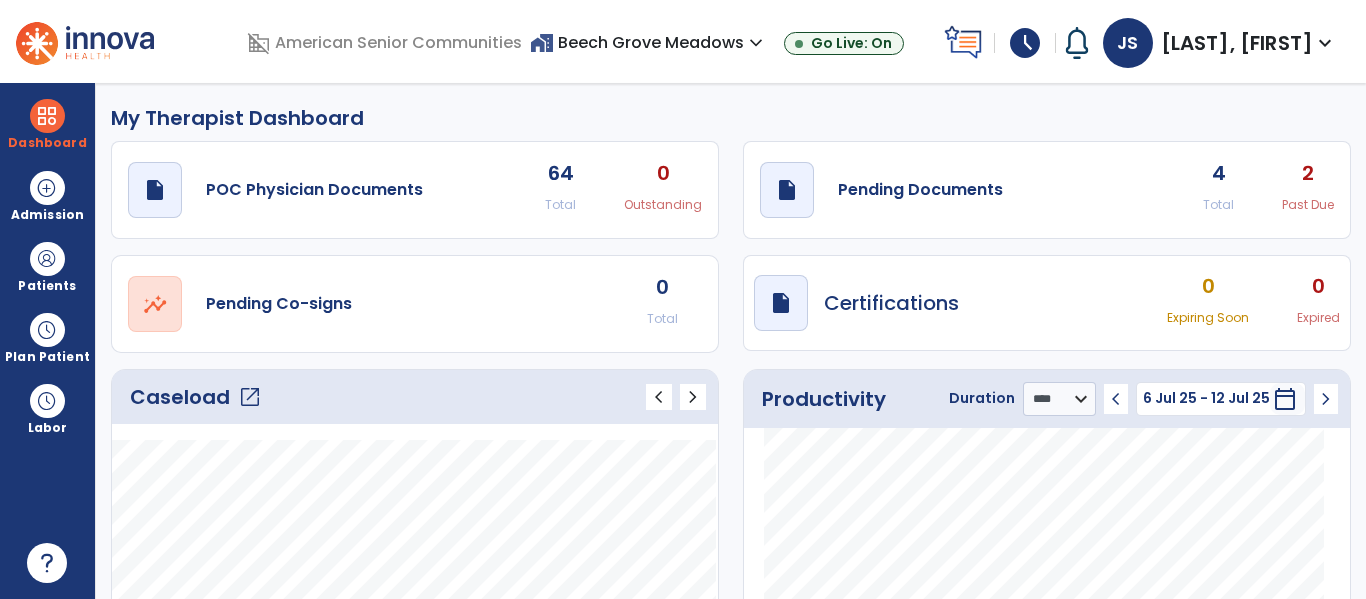 click on "open_in_new" 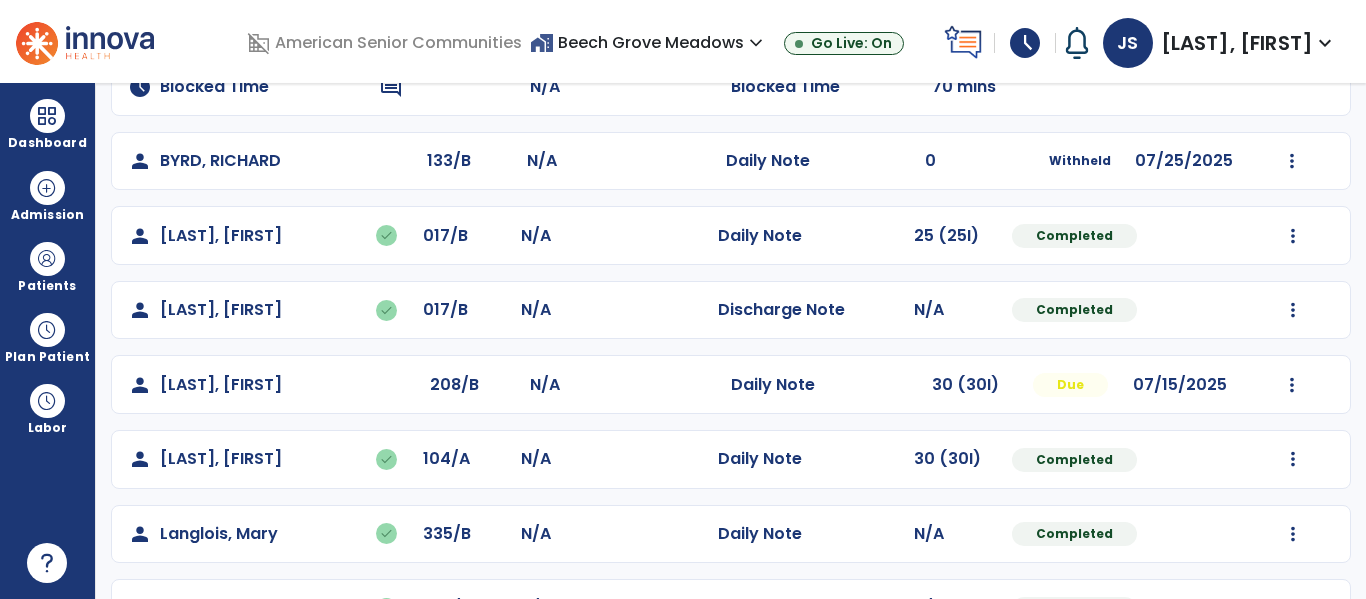 scroll, scrollTop: 211, scrollLeft: 0, axis: vertical 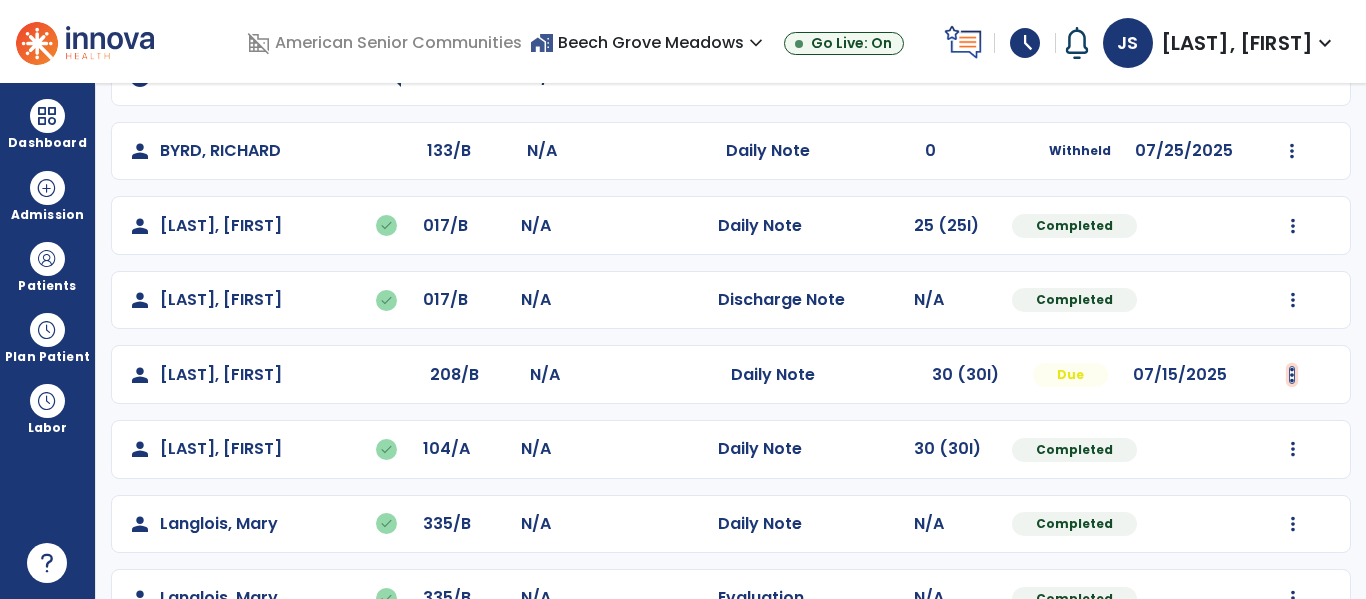 click at bounding box center [1292, 151] 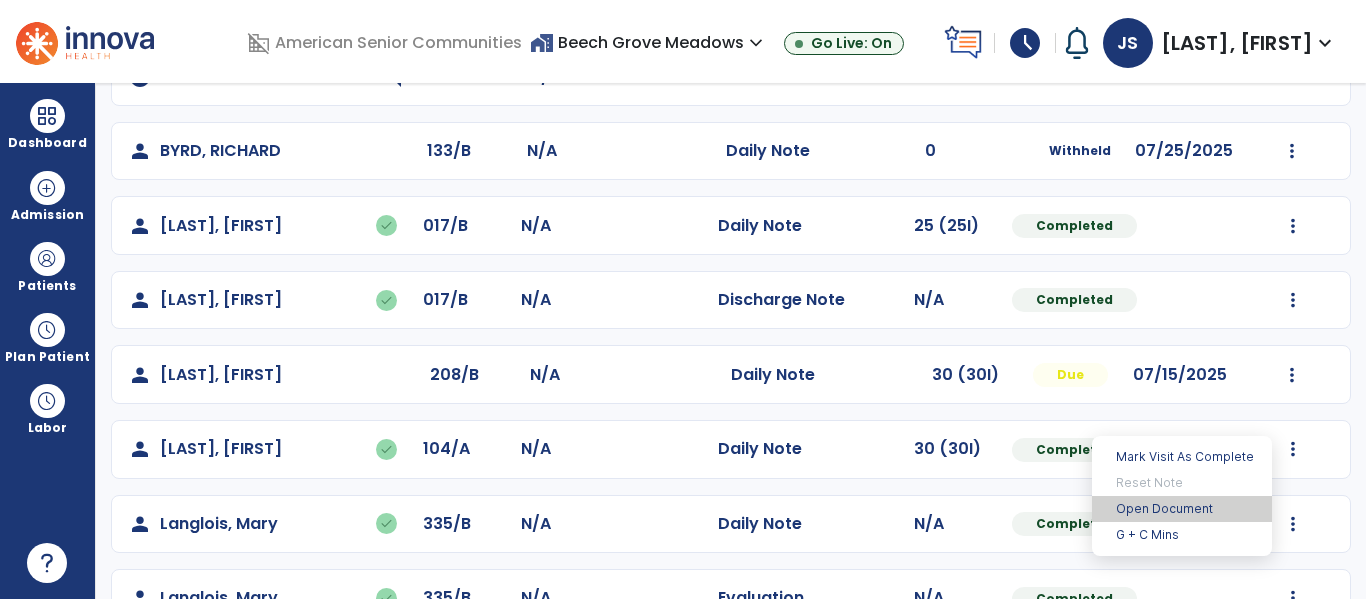 click on "Open Document" at bounding box center (1182, 509) 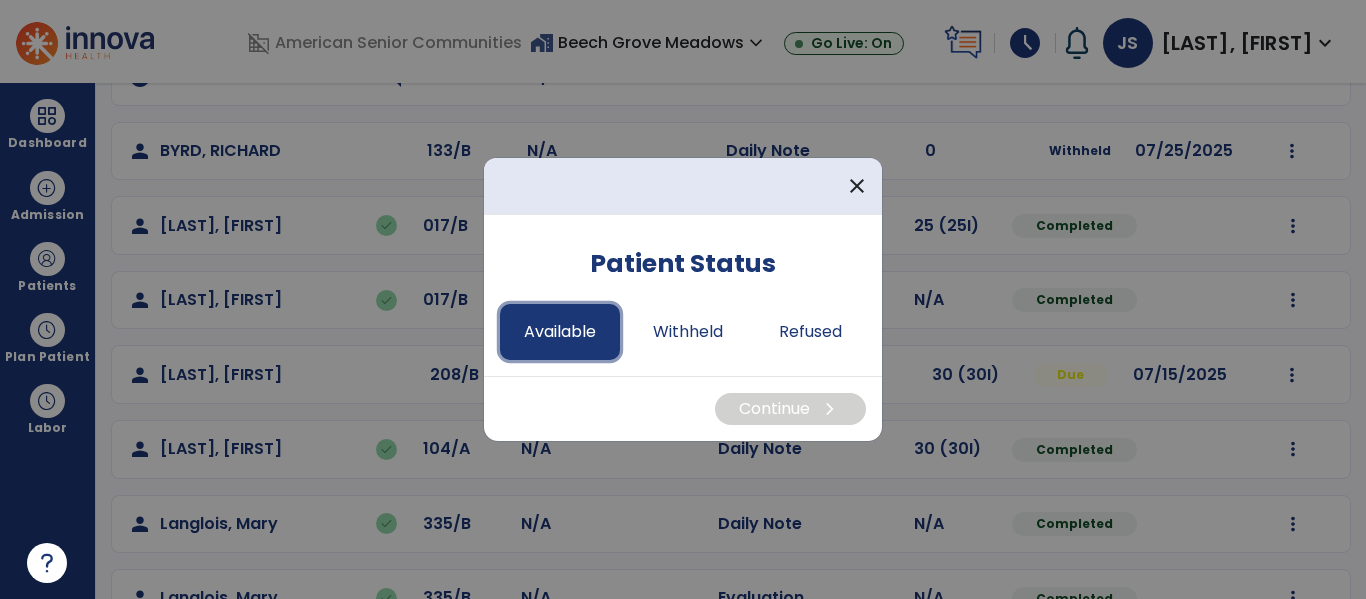 click on "Available" at bounding box center (560, 332) 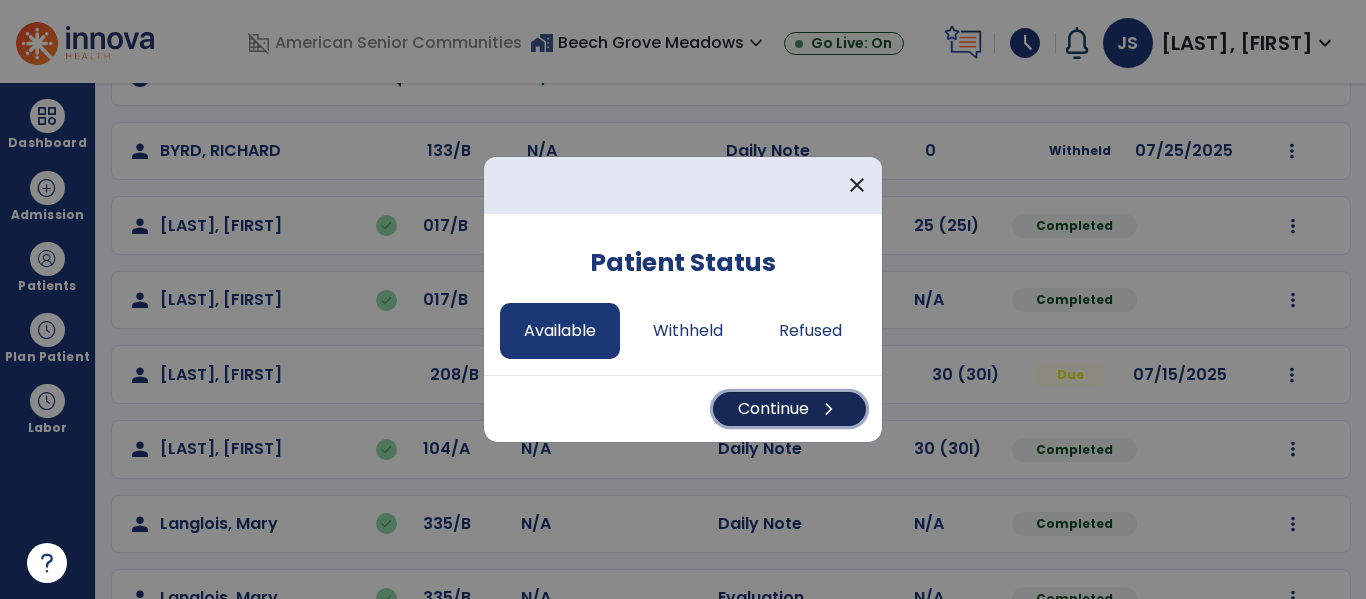 click on "Continue   chevron_right" at bounding box center (789, 409) 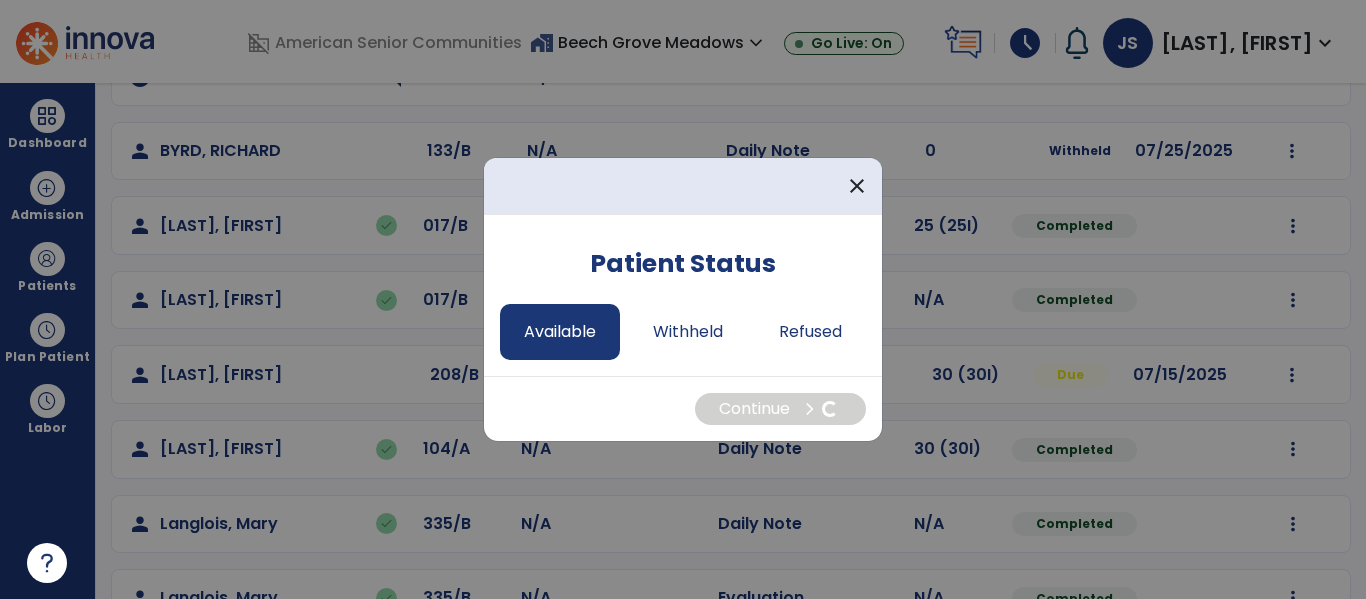 select on "*" 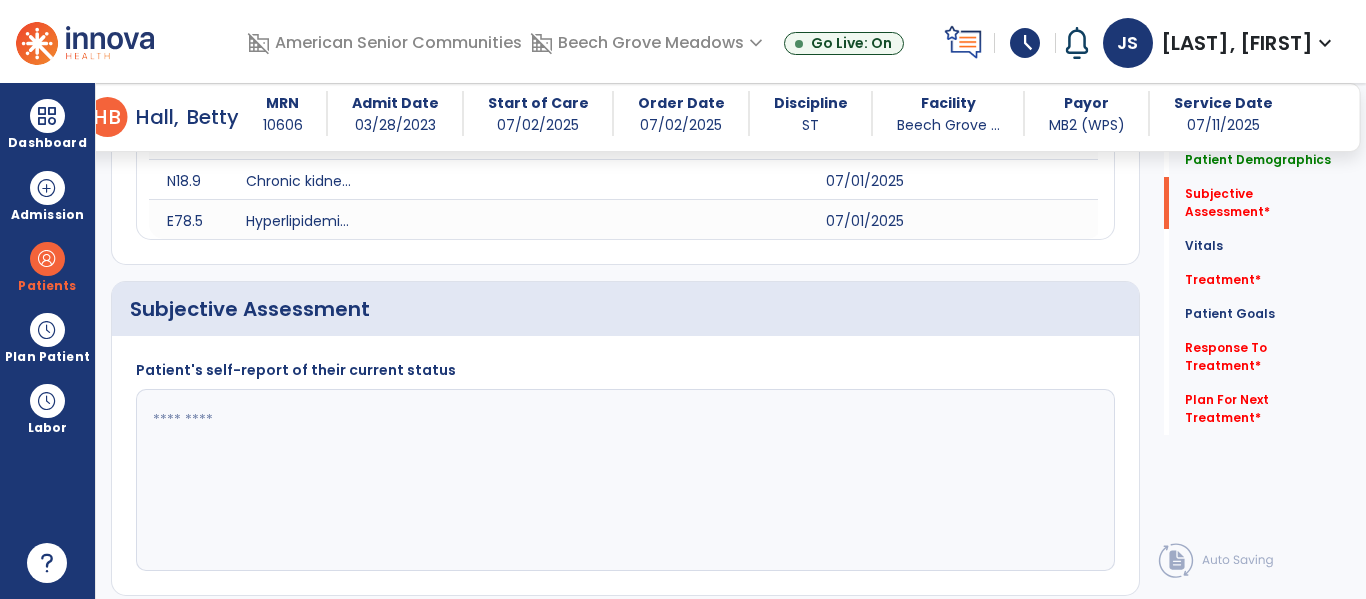 scroll, scrollTop: 463, scrollLeft: 0, axis: vertical 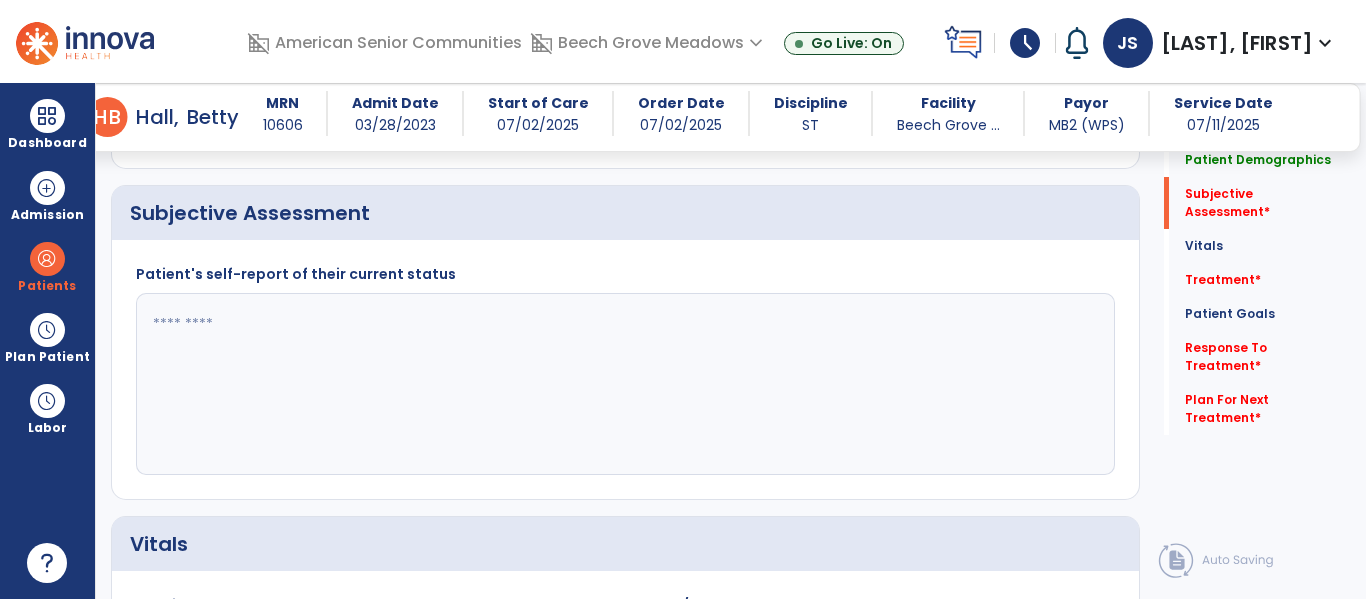 click 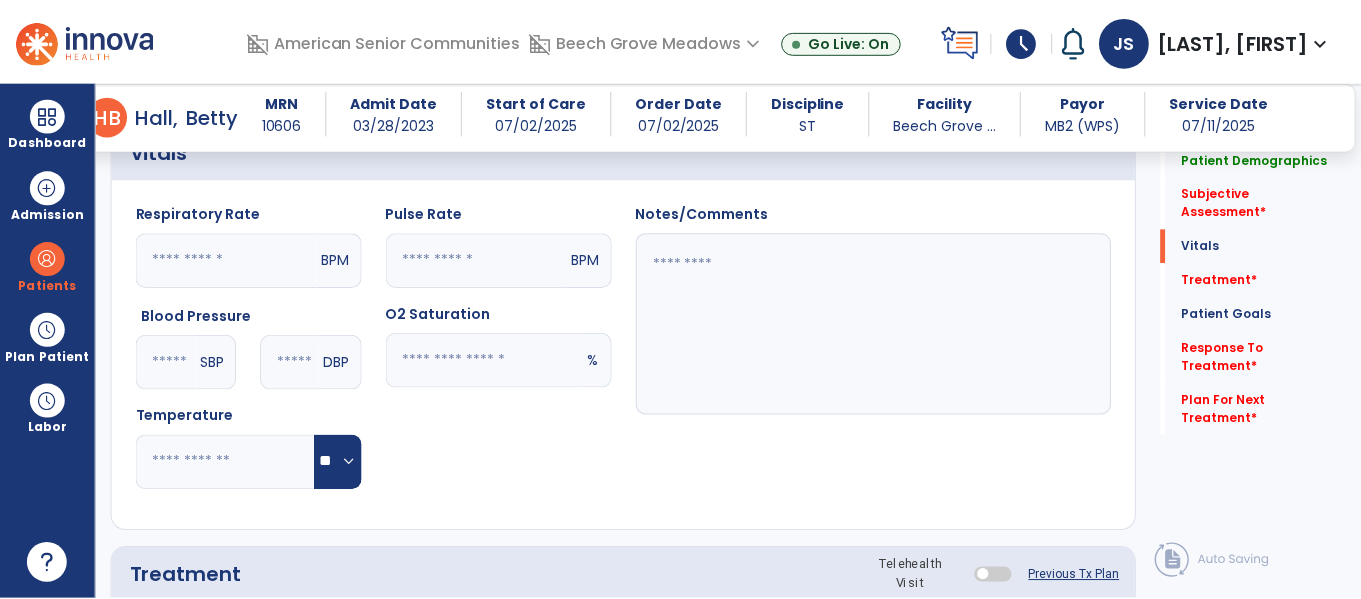 scroll, scrollTop: 957, scrollLeft: 0, axis: vertical 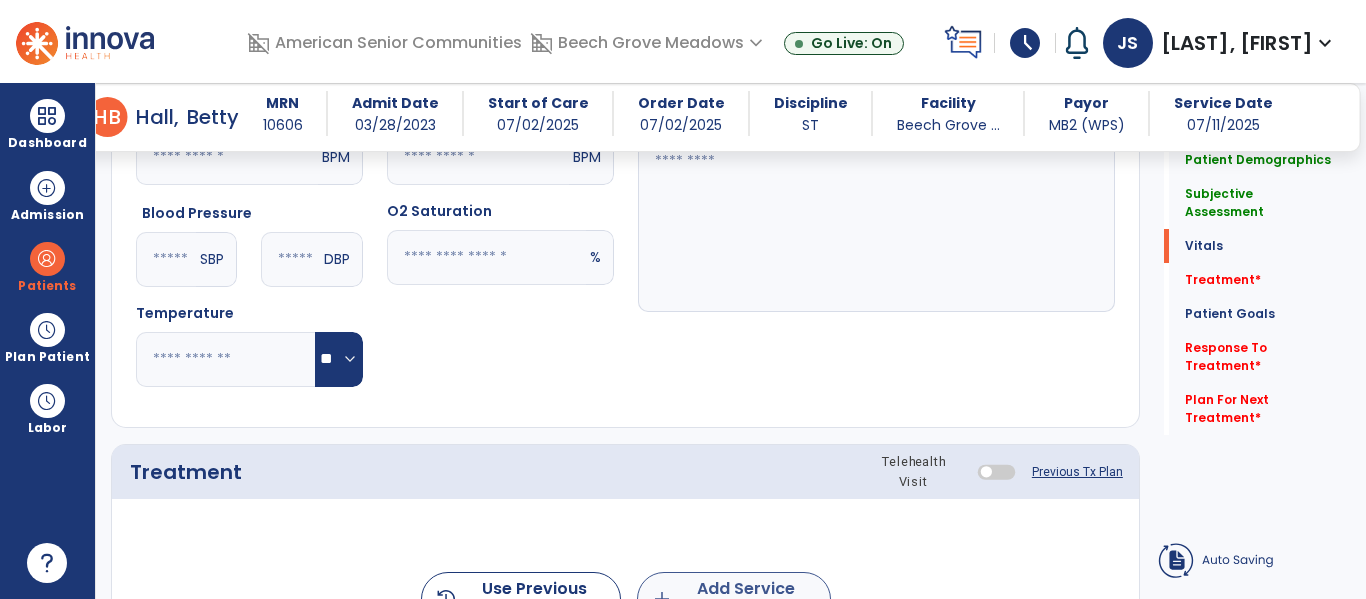 type on "**********" 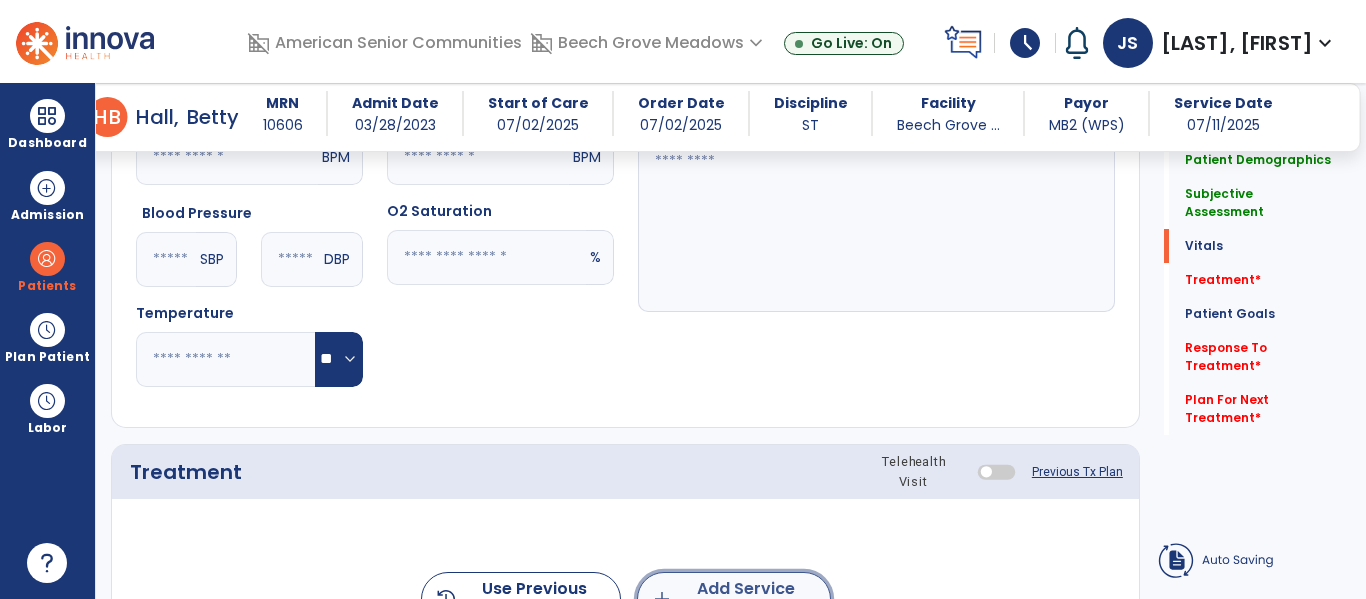 click on "add  Add Service Code" 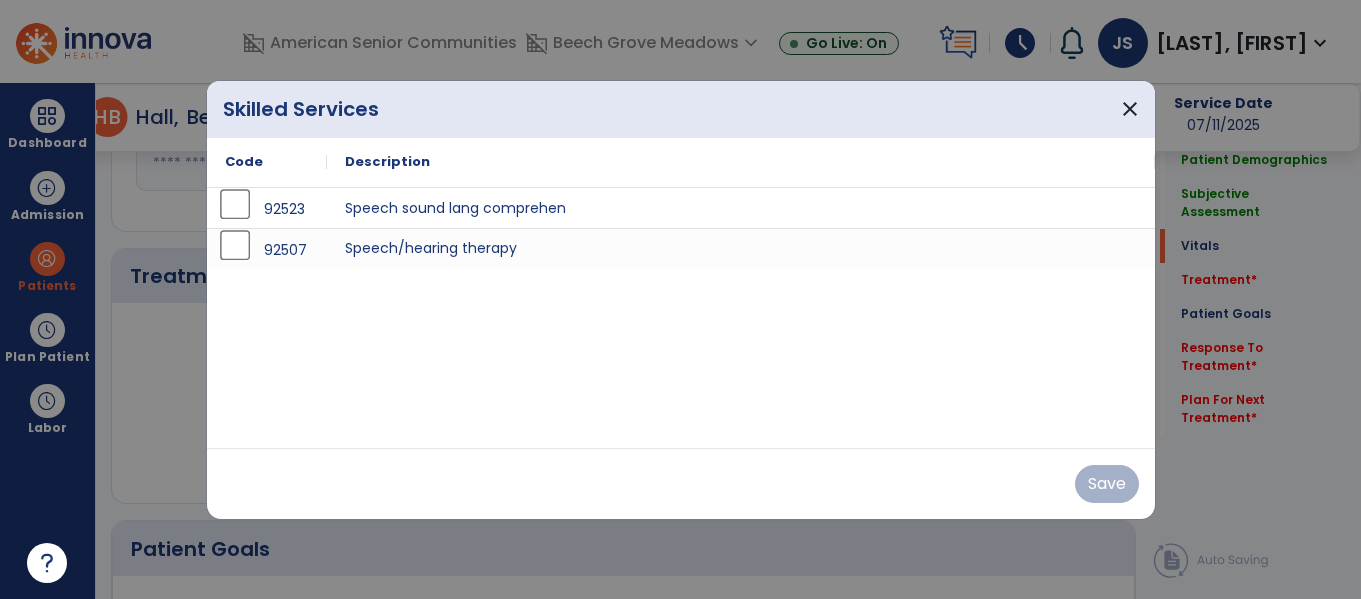scroll, scrollTop: 1148, scrollLeft: 0, axis: vertical 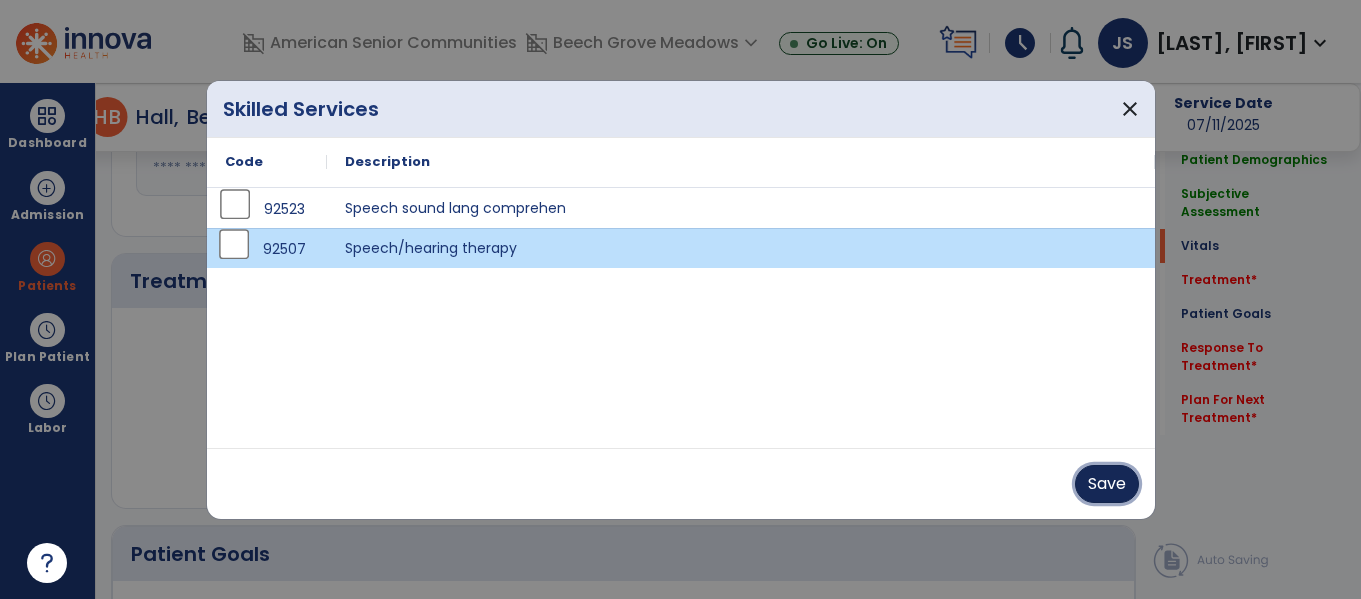 click on "Save" at bounding box center [1107, 484] 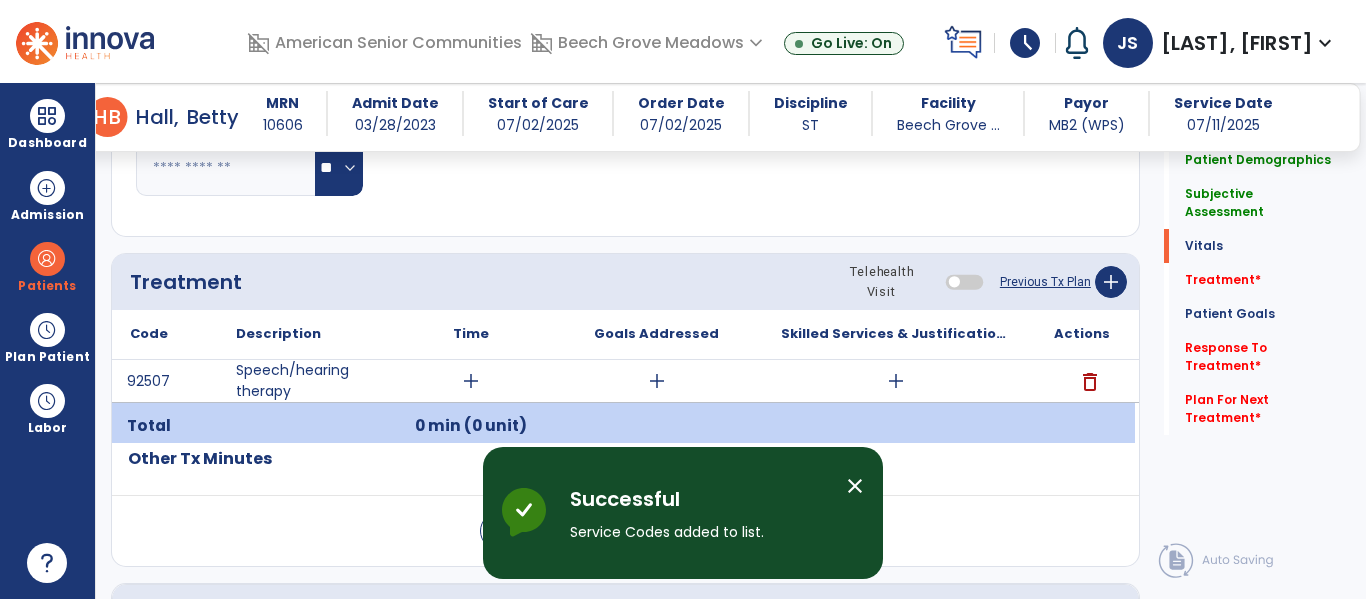 click on "add" at bounding box center (471, 381) 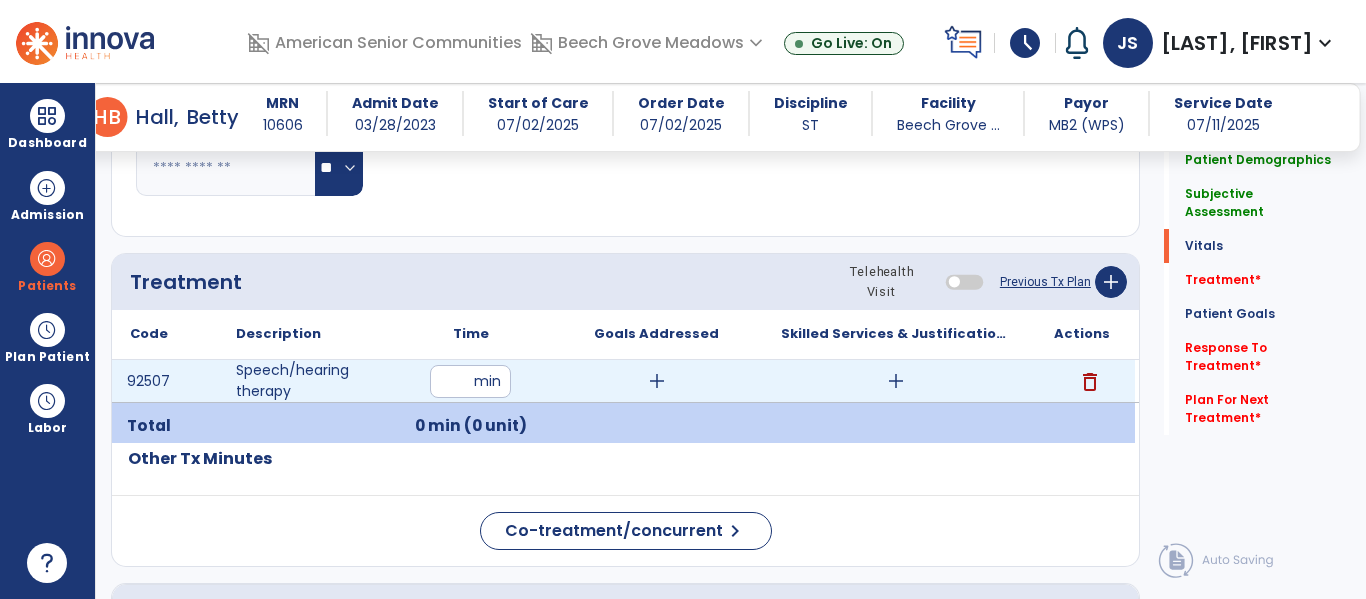 type on "**" 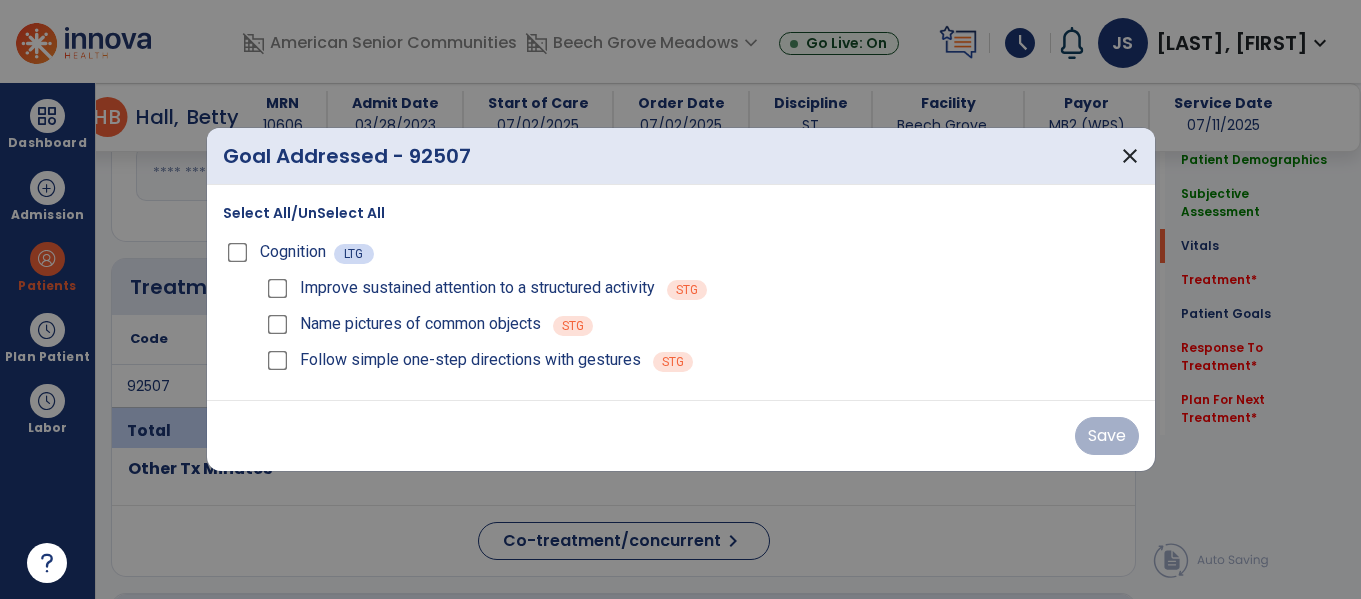 scroll, scrollTop: 1148, scrollLeft: 0, axis: vertical 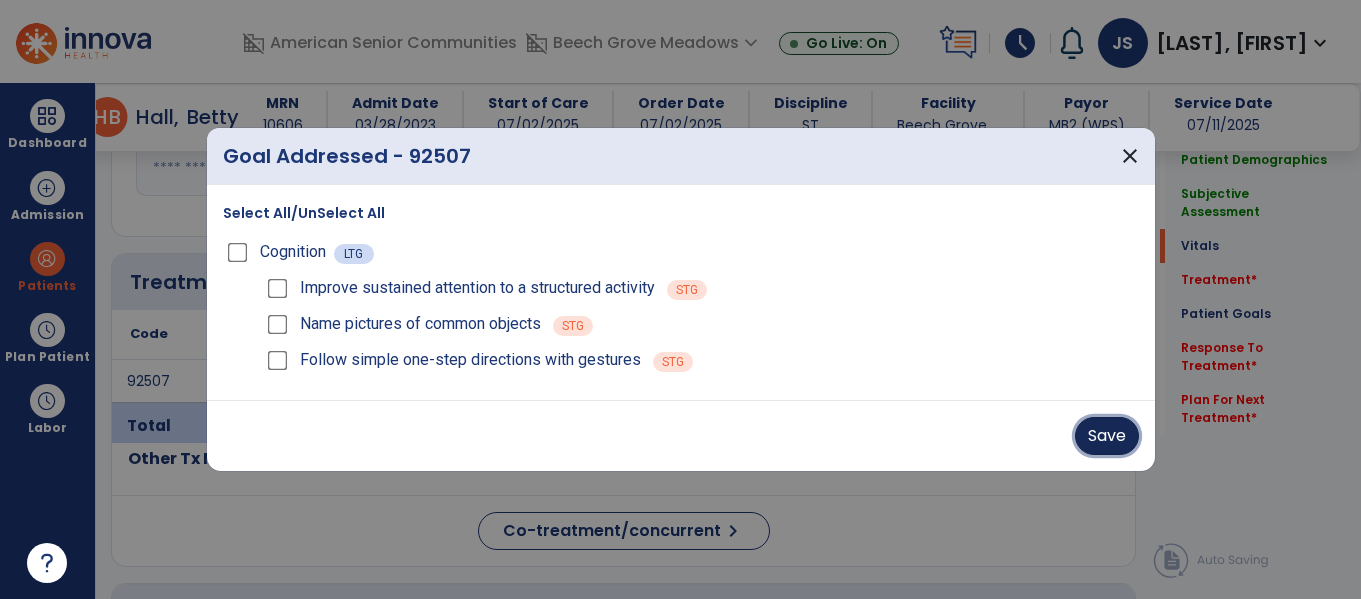 click on "Save" at bounding box center [1107, 436] 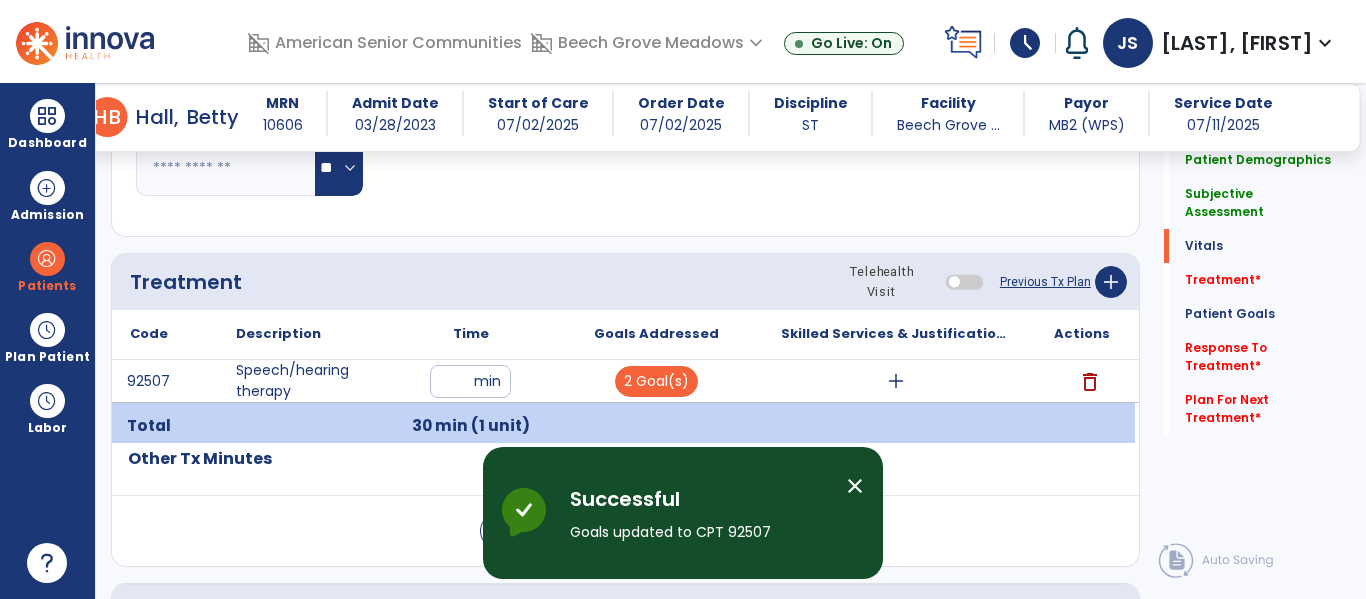 click on "add" at bounding box center (896, 381) 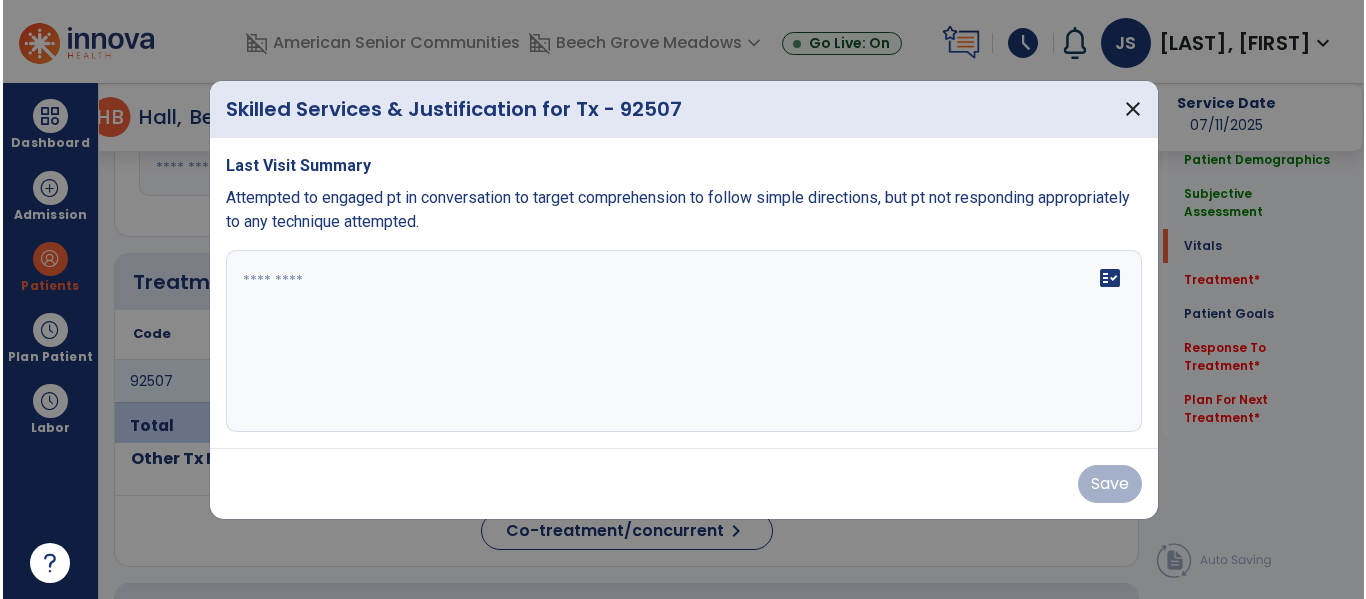 scroll, scrollTop: 1148, scrollLeft: 0, axis: vertical 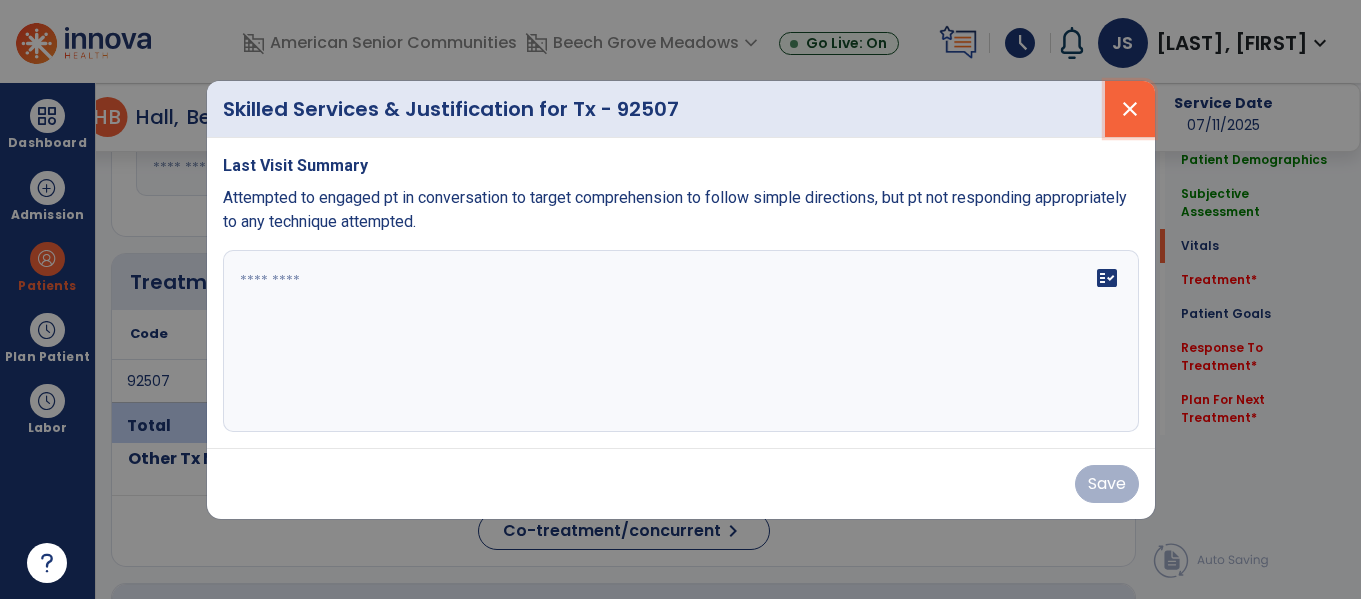click on "close" at bounding box center [1130, 109] 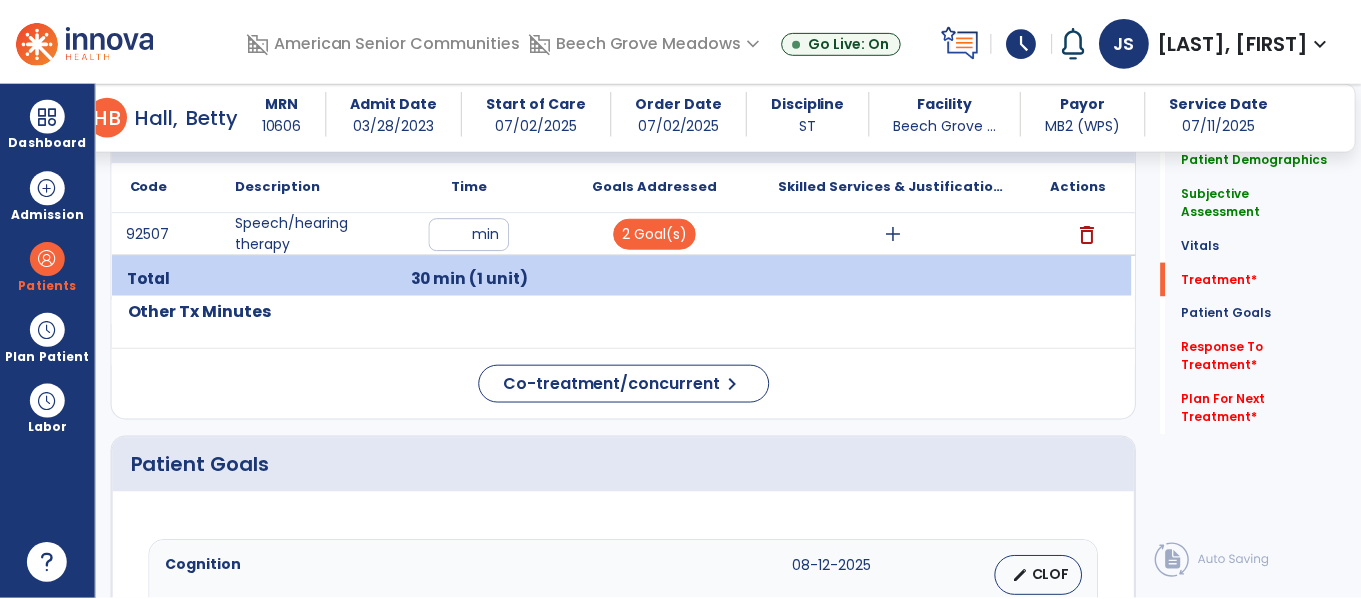 scroll, scrollTop: 1293, scrollLeft: 0, axis: vertical 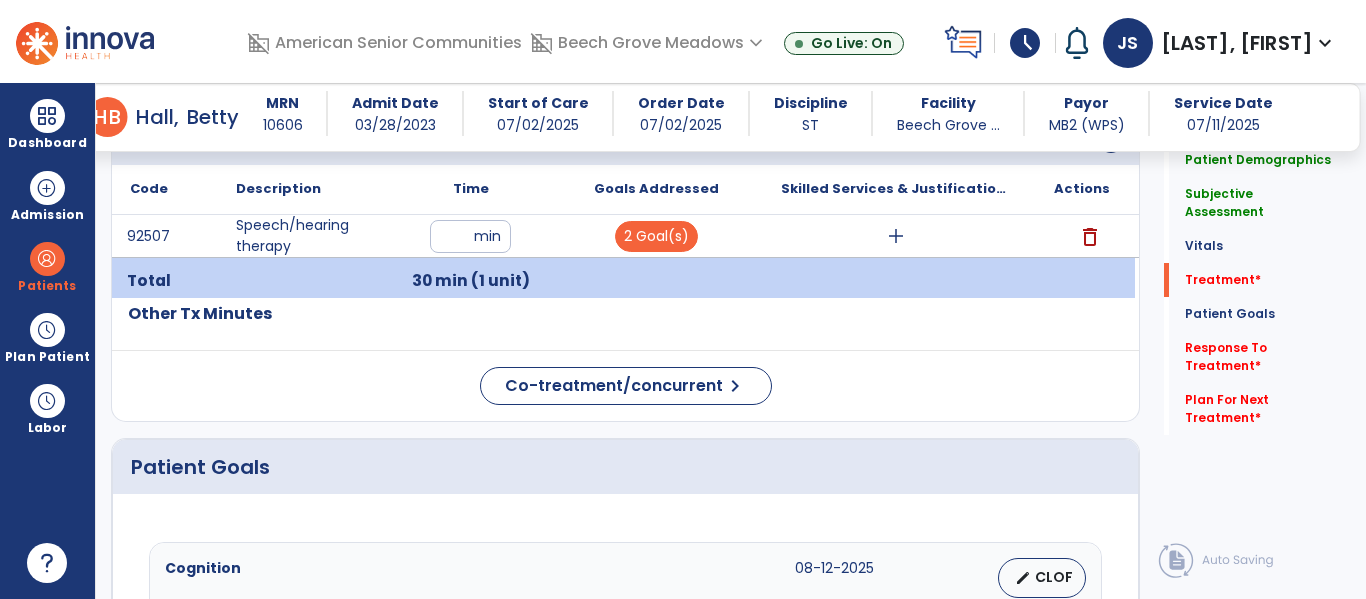 click on "add" at bounding box center (896, 236) 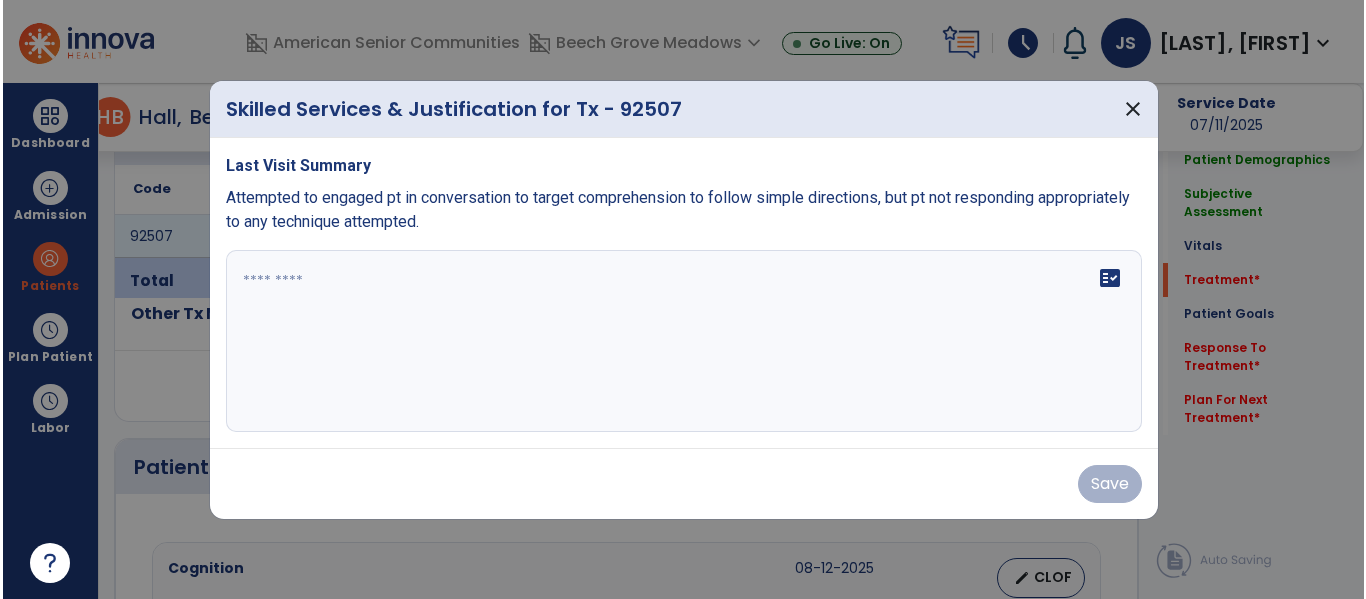scroll, scrollTop: 1293, scrollLeft: 0, axis: vertical 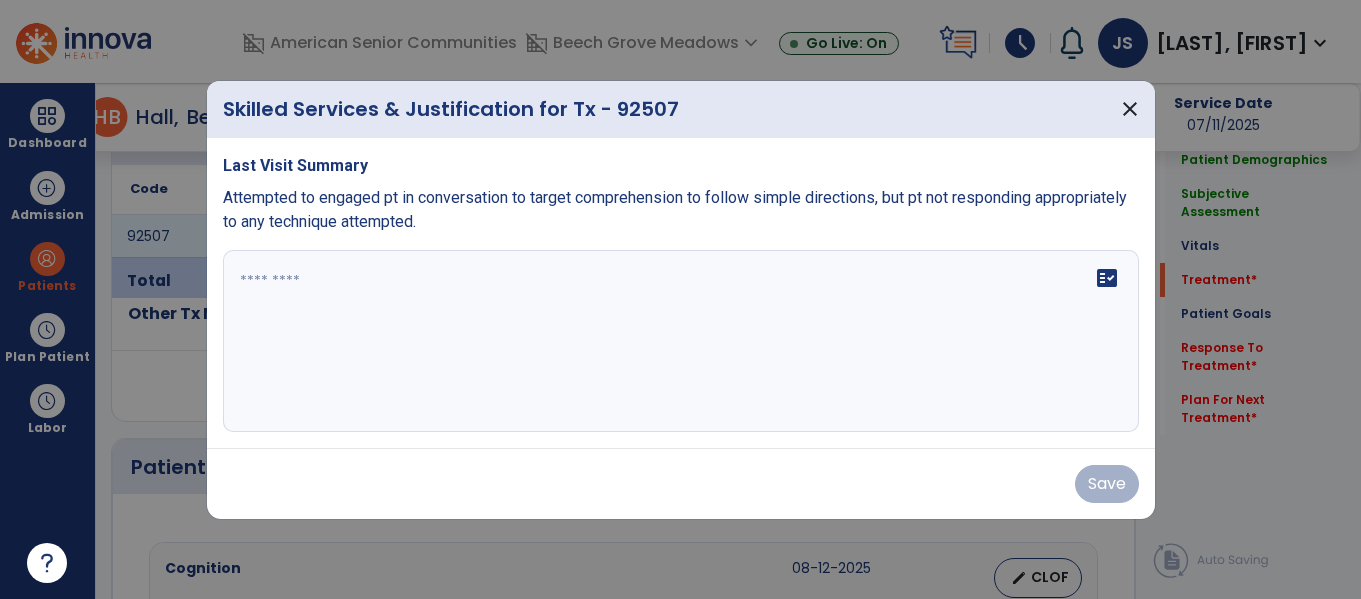 click on "fact_check" at bounding box center [681, 341] 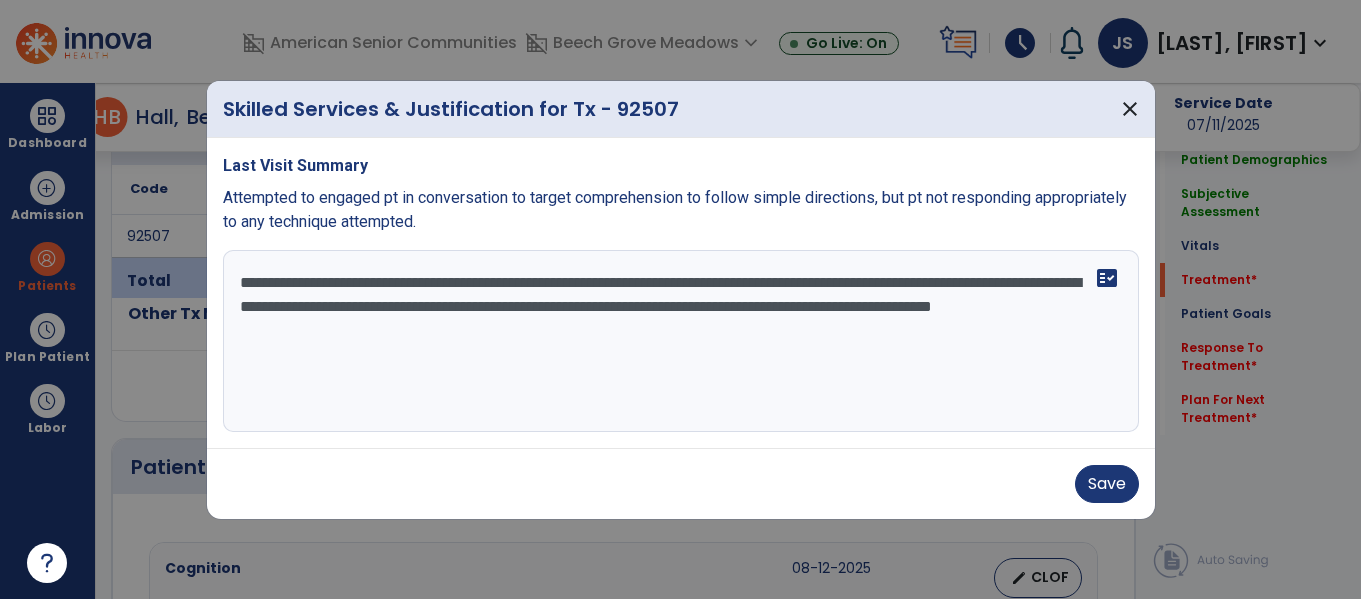 drag, startPoint x: 246, startPoint y: 288, endPoint x: 501, endPoint y: 373, distance: 268.7936 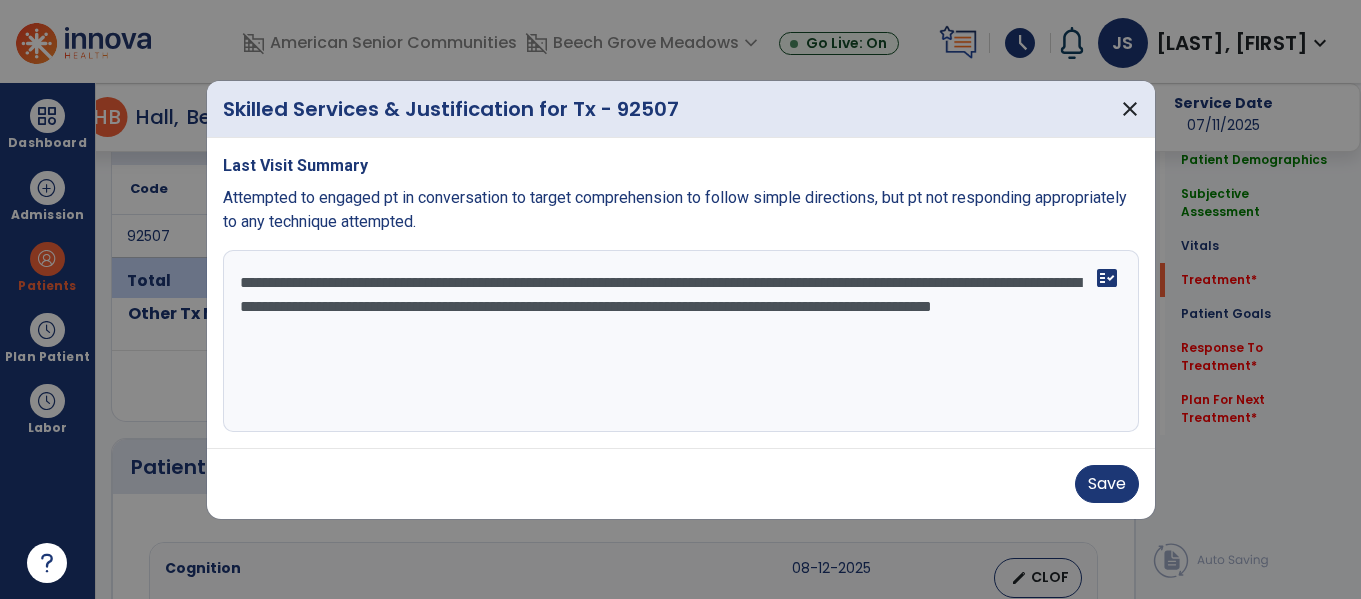 type on "**********" 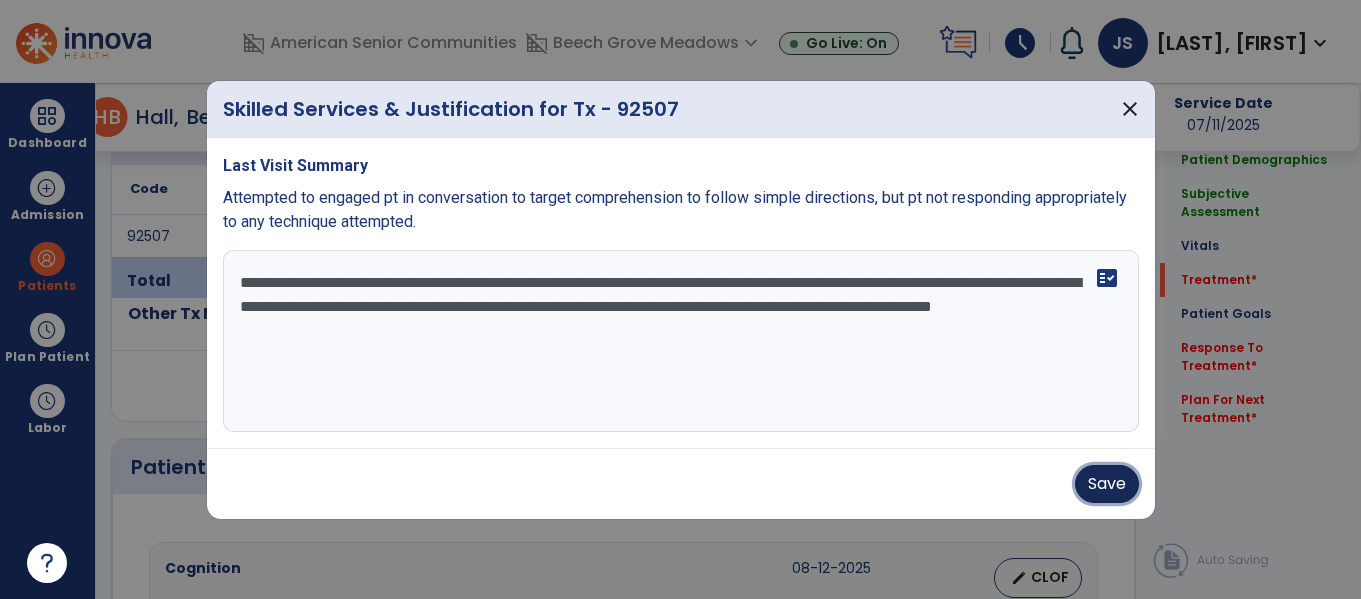 click on "Save" at bounding box center [1107, 484] 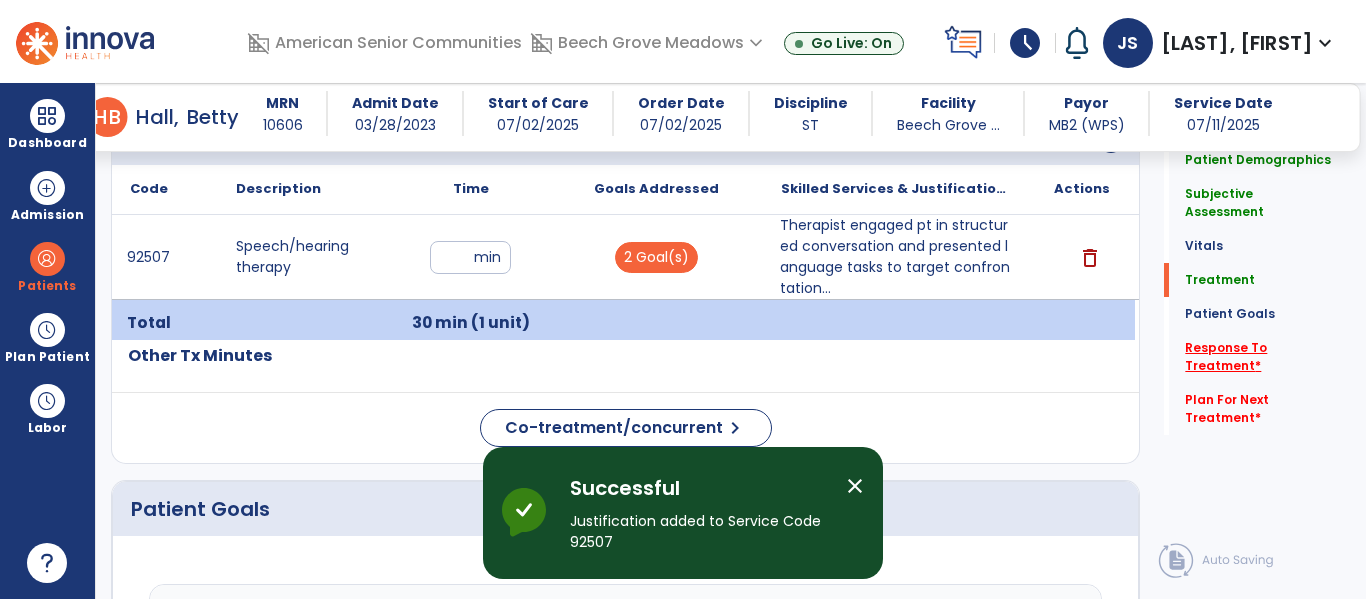 click on "Response To Treatment   *" 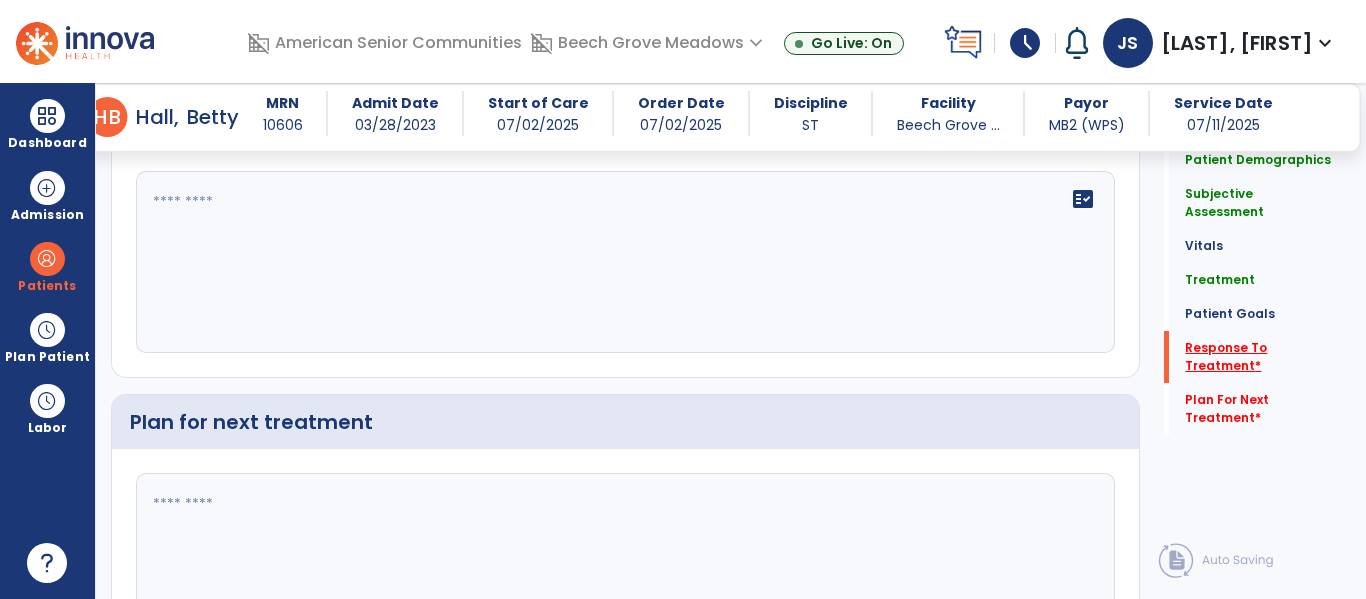 scroll, scrollTop: 2390, scrollLeft: 0, axis: vertical 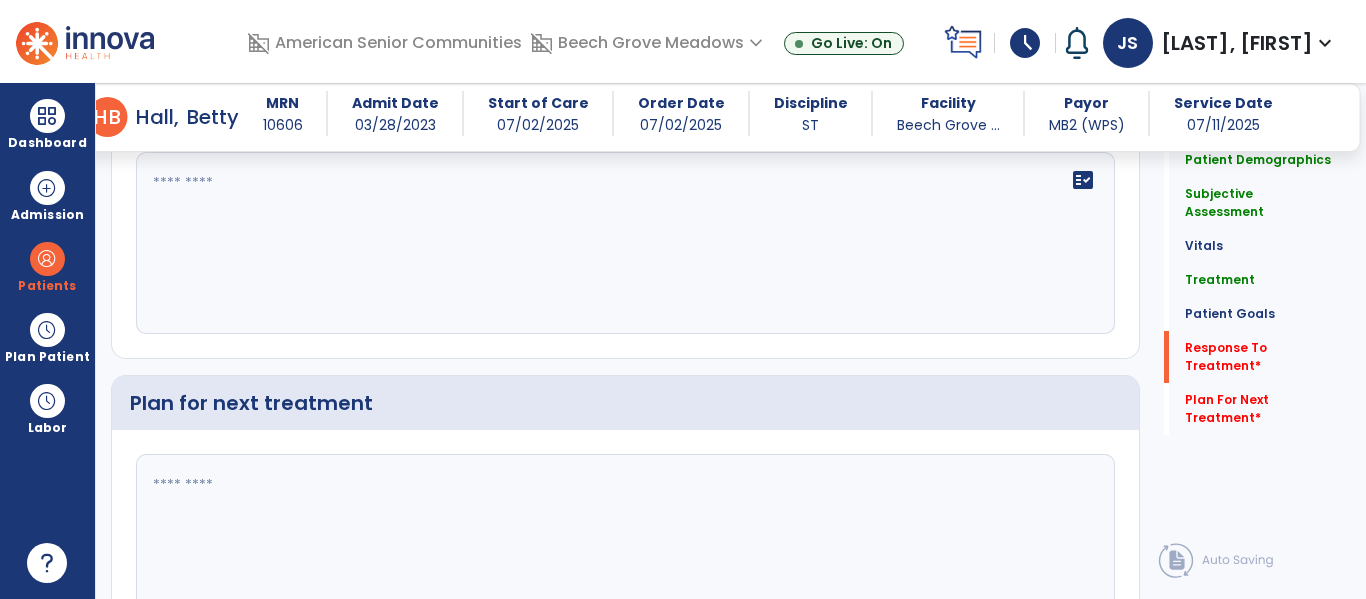 click on "fact_check" 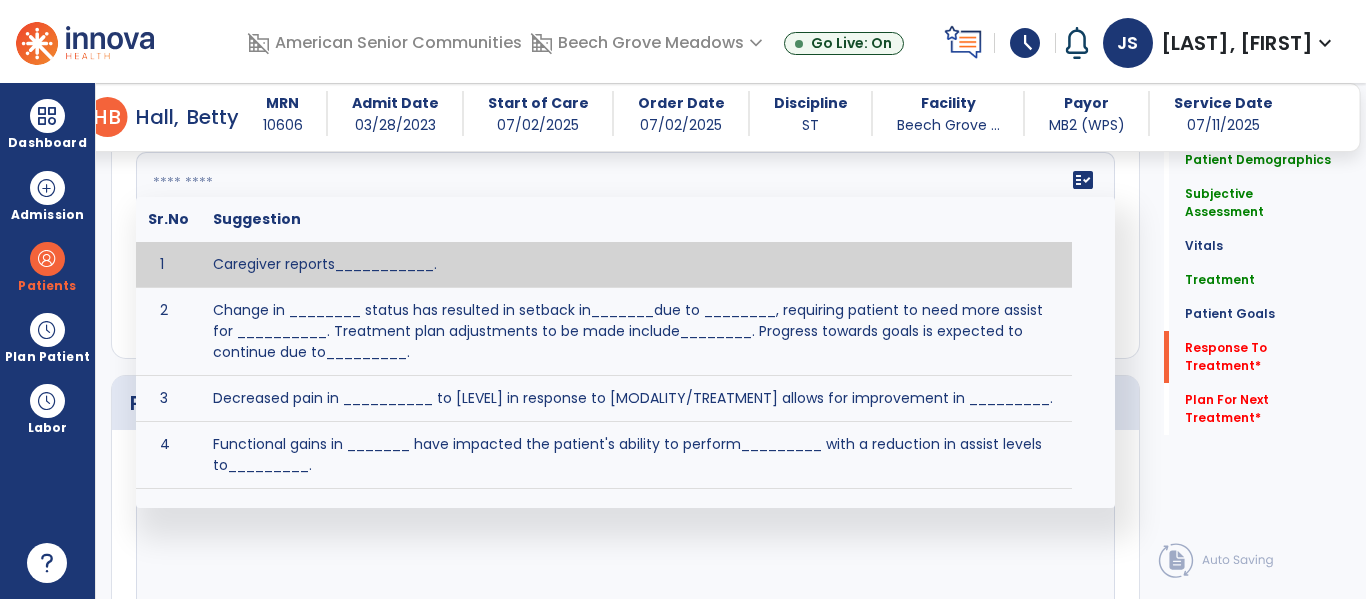 paste on "**********" 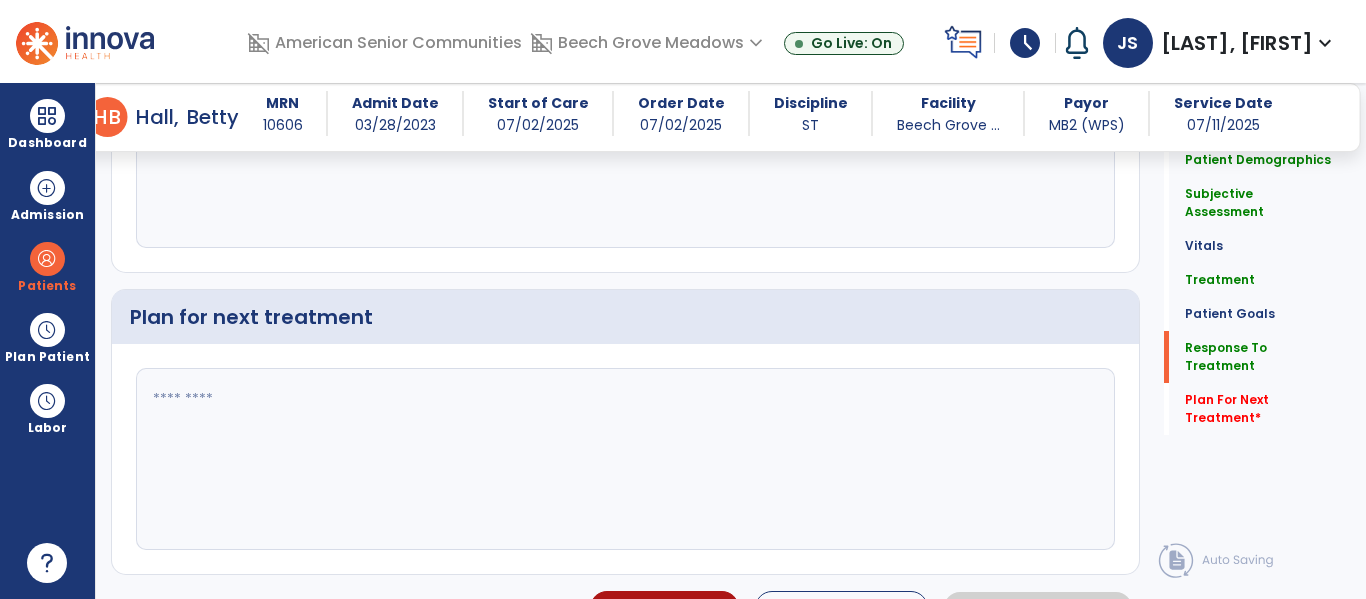 scroll, scrollTop: 2561, scrollLeft: 0, axis: vertical 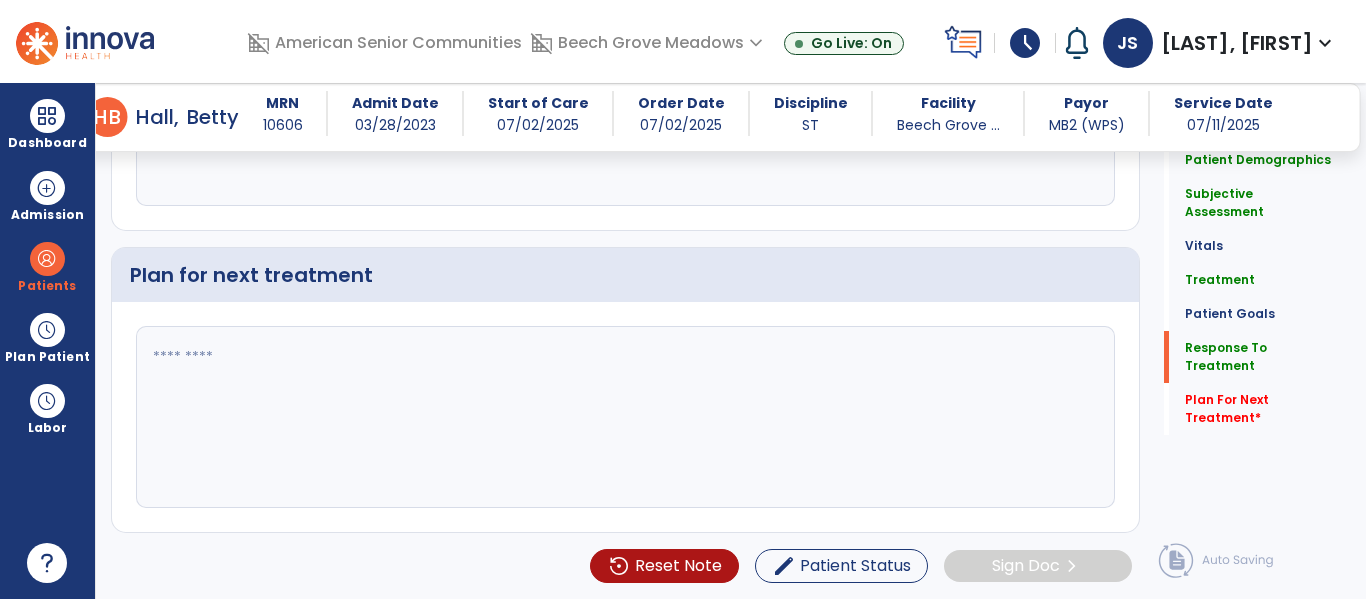 type on "**********" 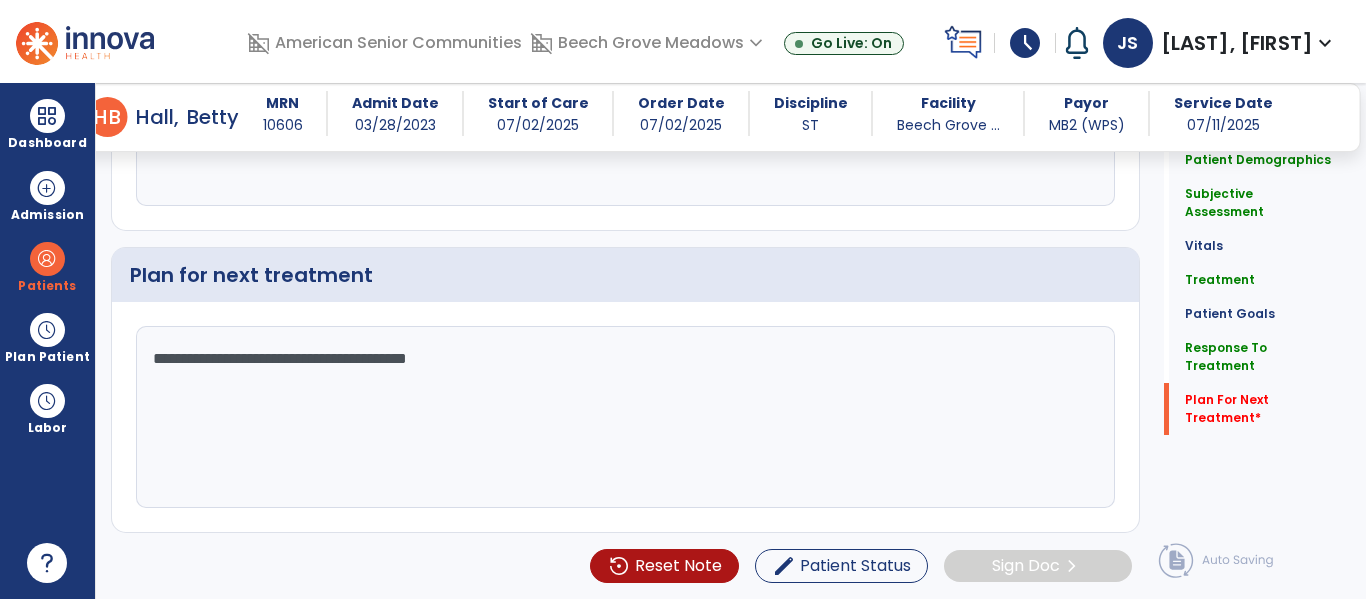 scroll, scrollTop: 2663, scrollLeft: 0, axis: vertical 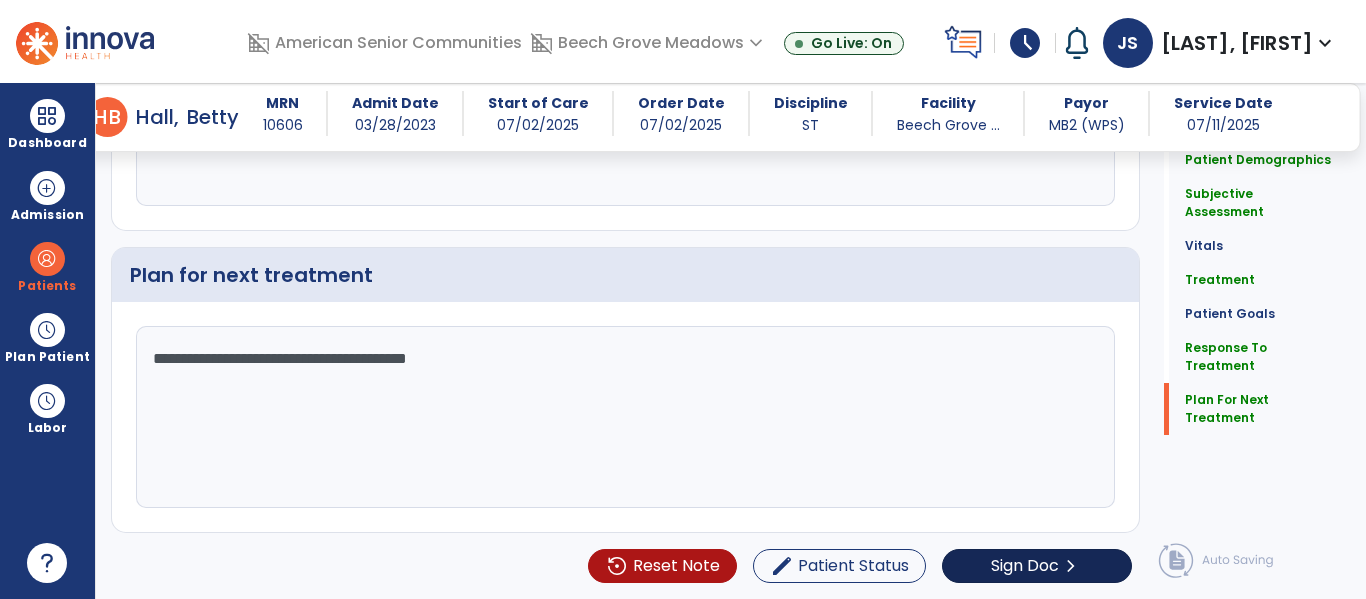 type on "**********" 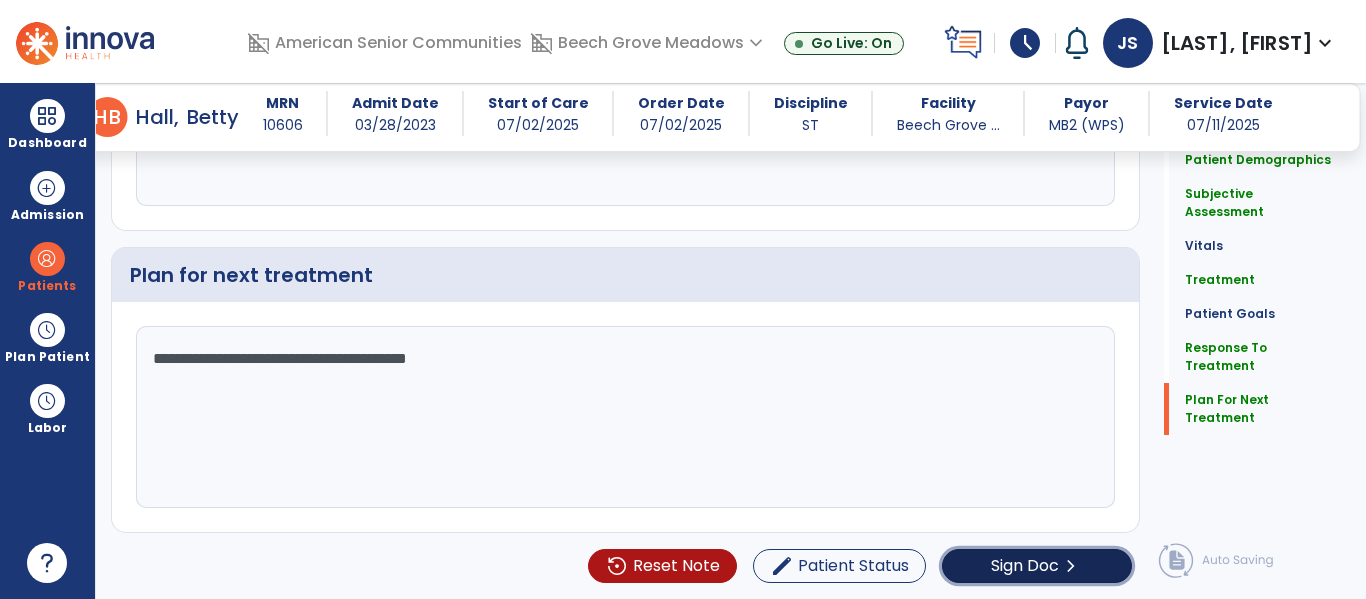 click on "Sign Doc" 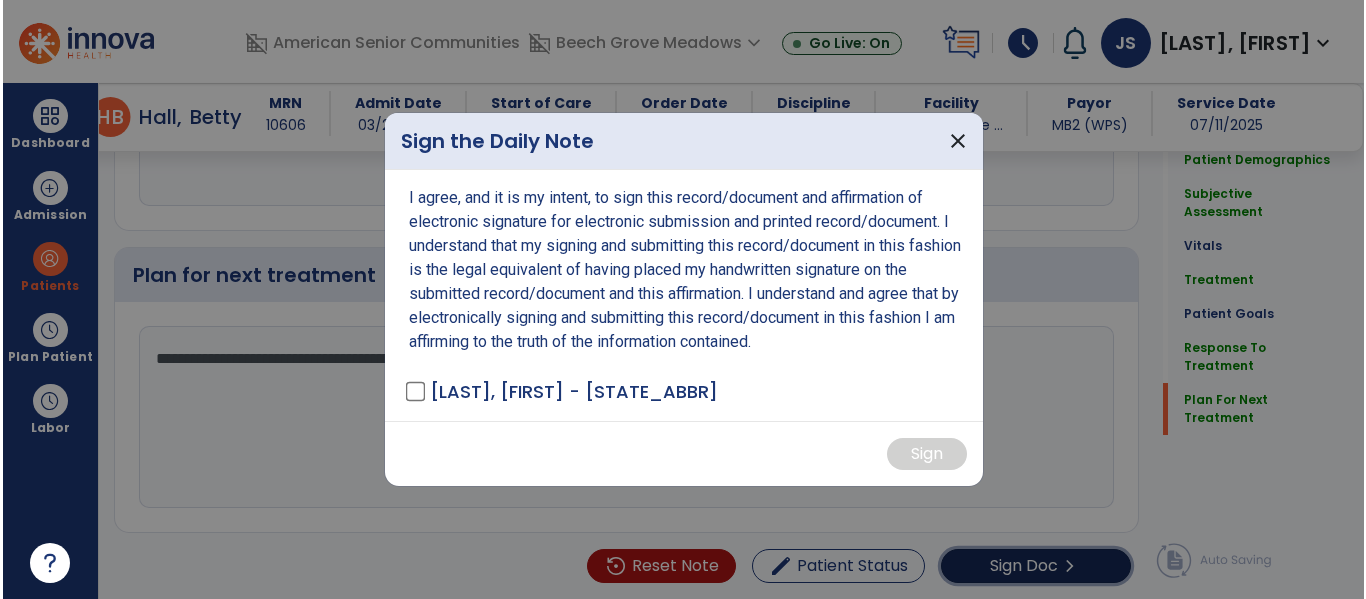 scroll, scrollTop: 2663, scrollLeft: 0, axis: vertical 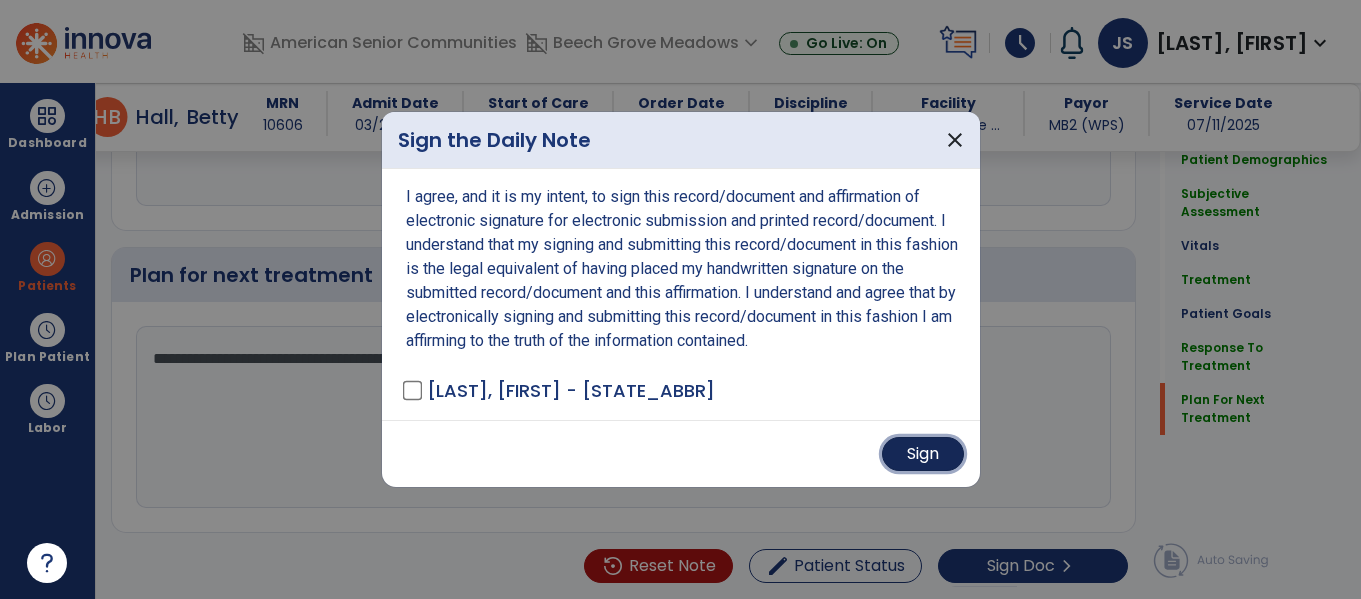 click on "Sign" at bounding box center [923, 454] 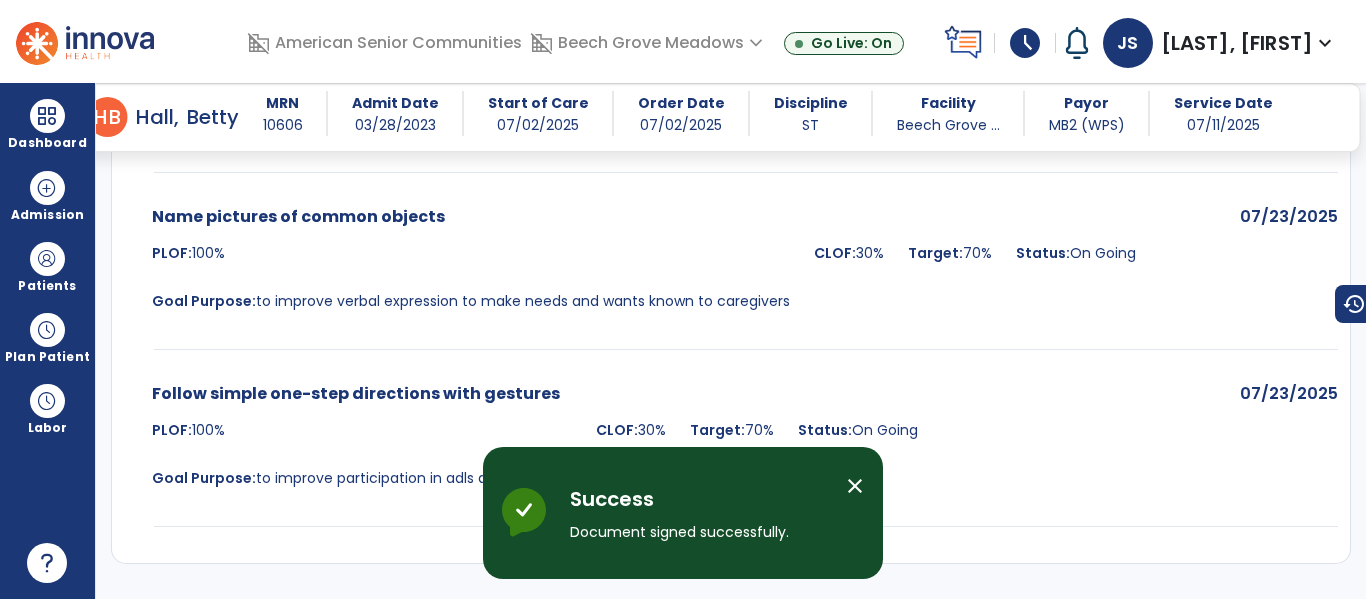 scroll, scrollTop: 0, scrollLeft: 0, axis: both 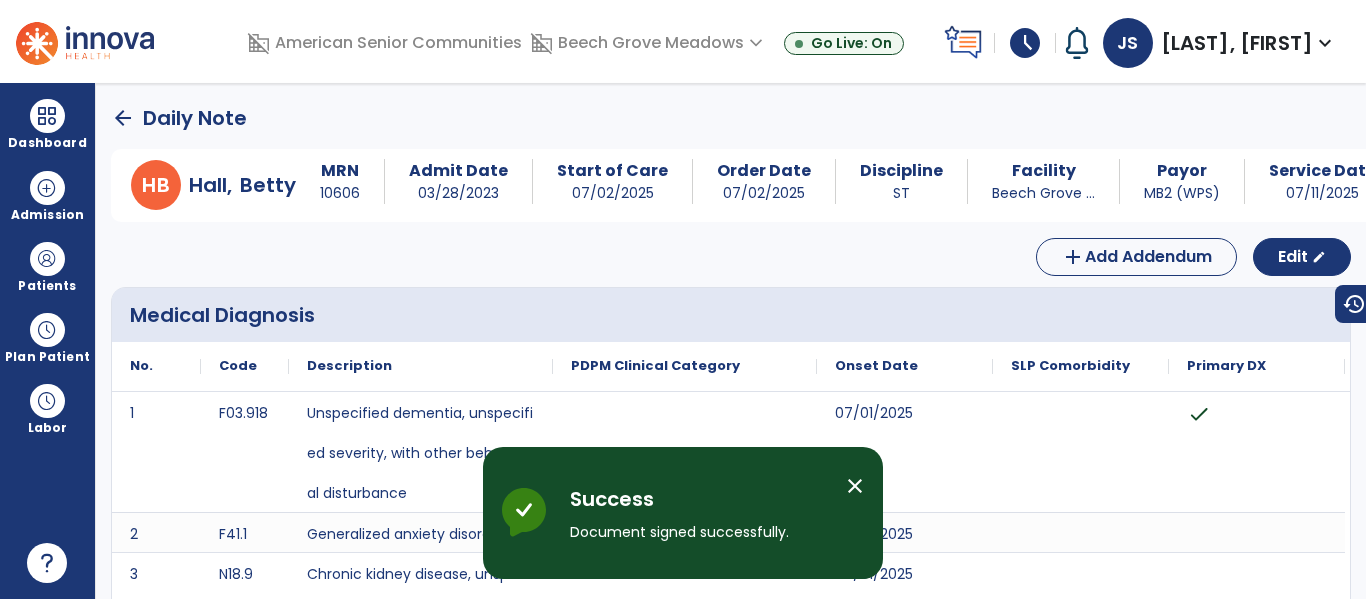 click on "arrow_back" 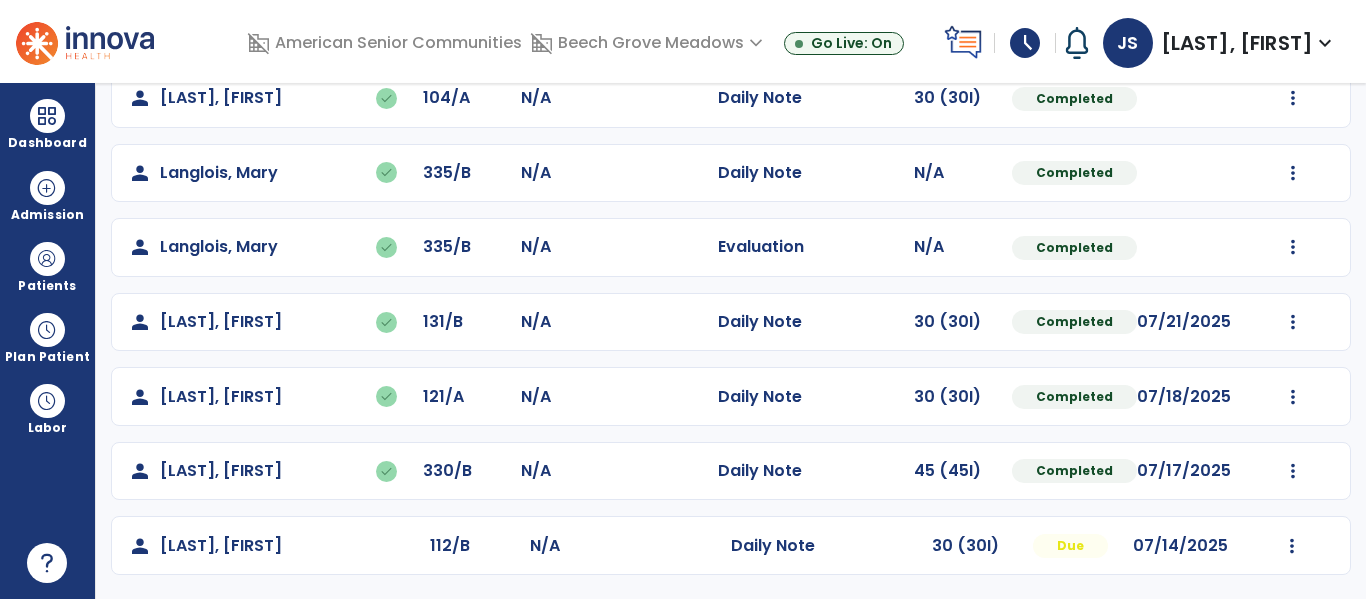scroll, scrollTop: 618, scrollLeft: 0, axis: vertical 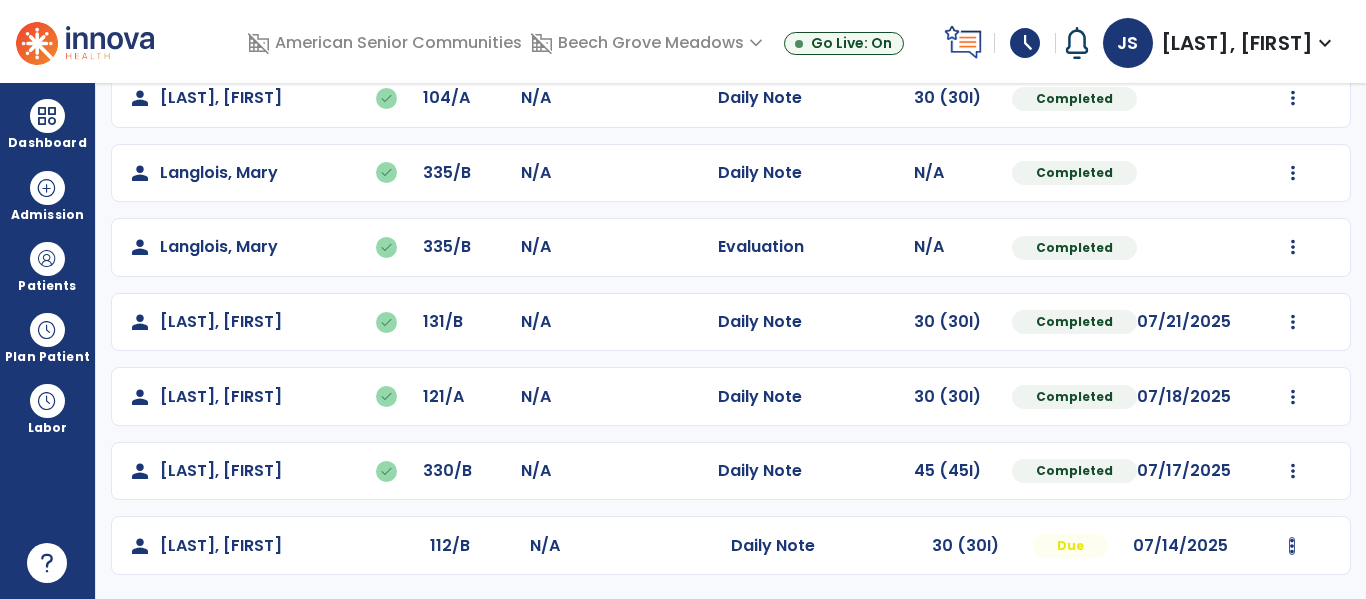 click at bounding box center (1292, -200) 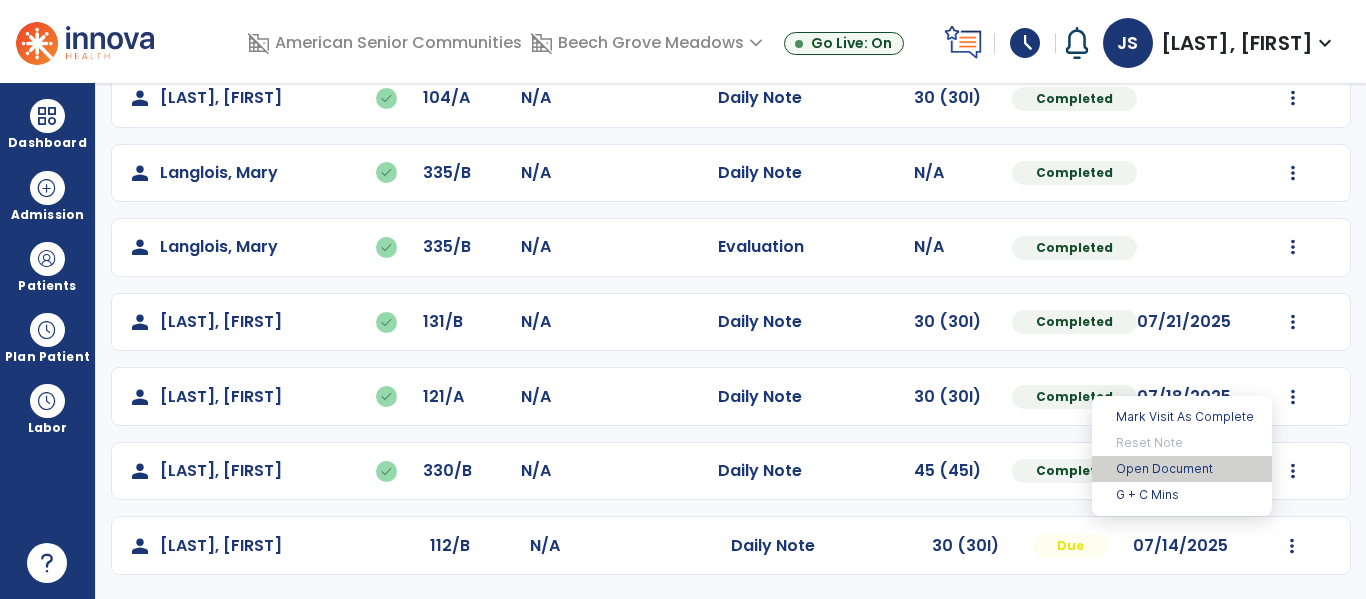 click on "Open Document" at bounding box center [1182, 469] 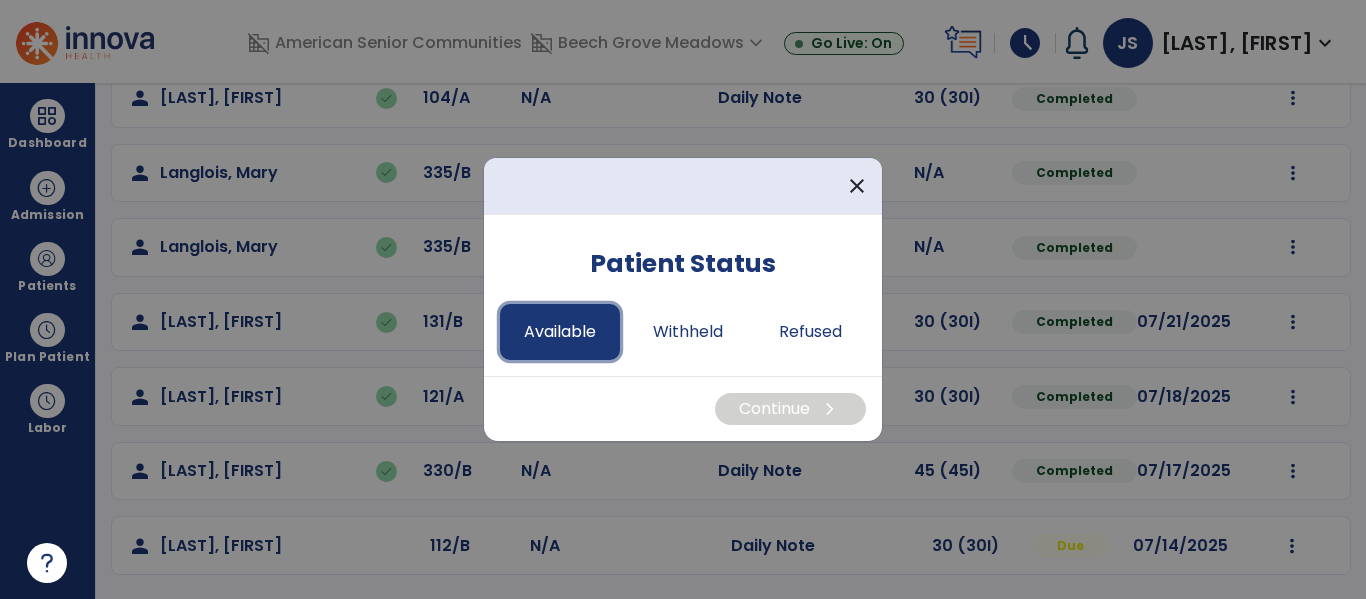 click on "Available" at bounding box center [560, 332] 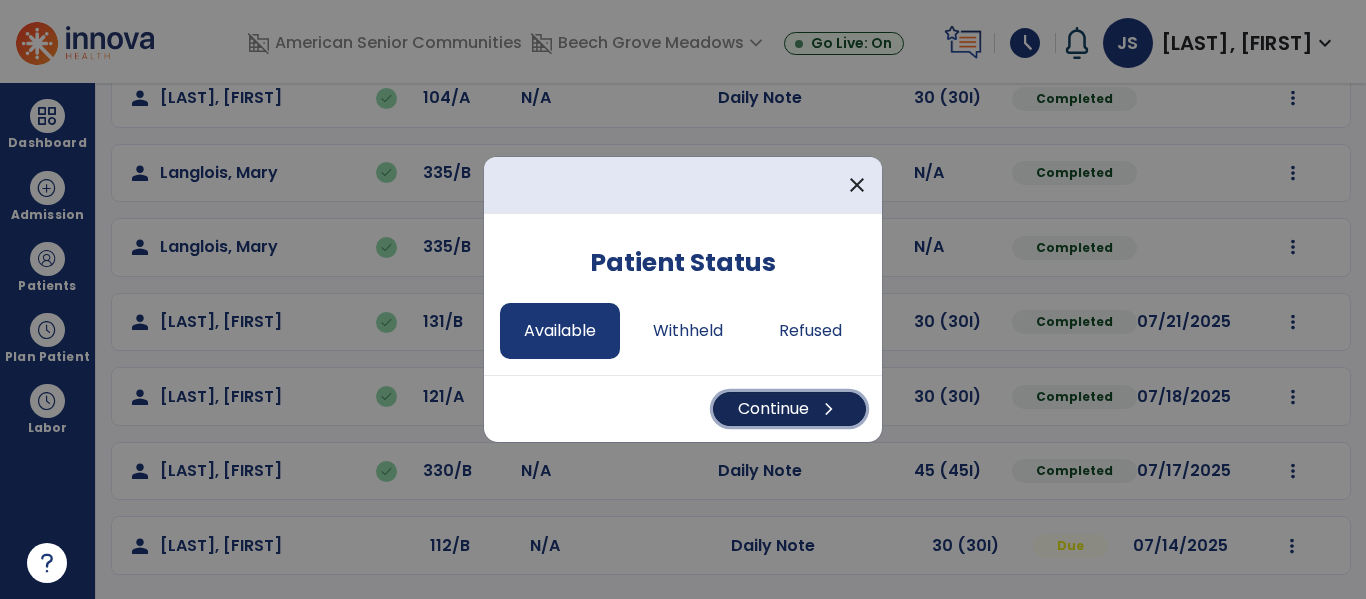click on "Continue   chevron_right" at bounding box center (789, 409) 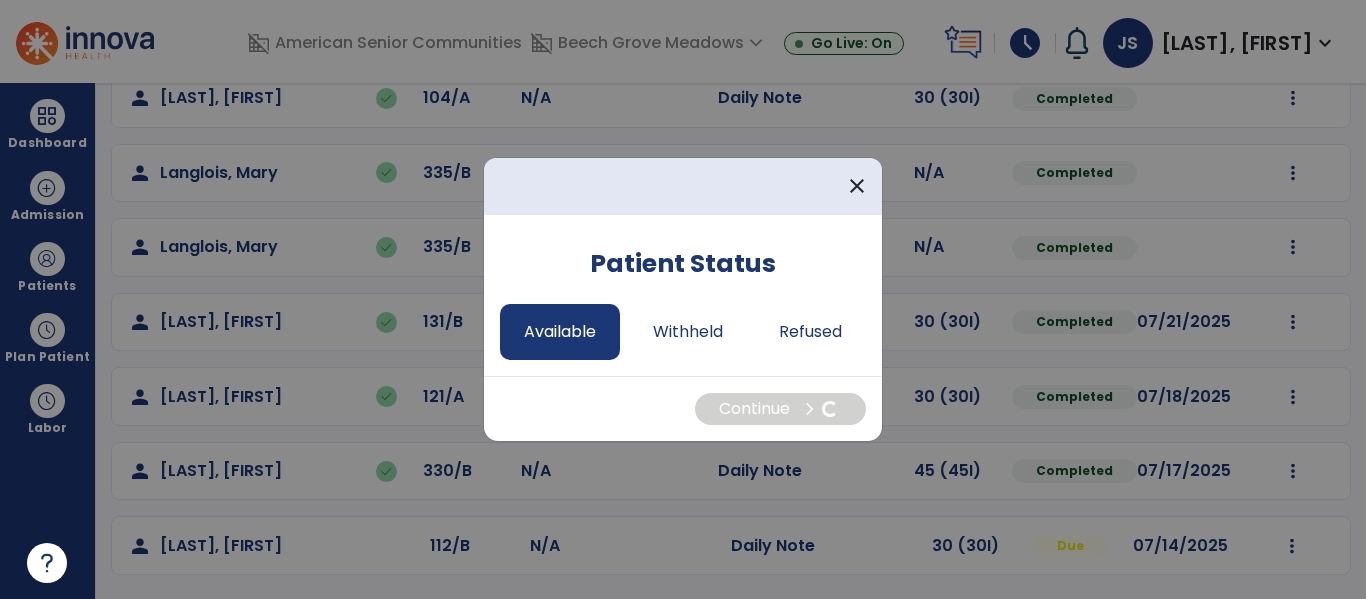 select on "*" 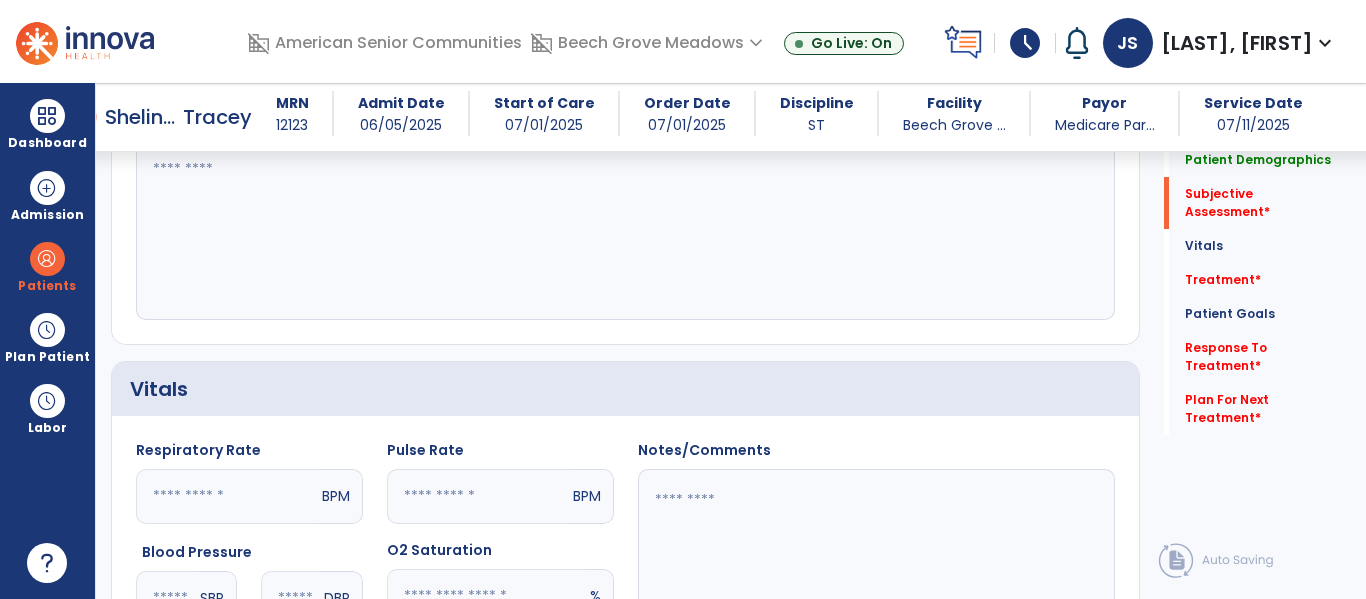 scroll, scrollTop: 613, scrollLeft: 0, axis: vertical 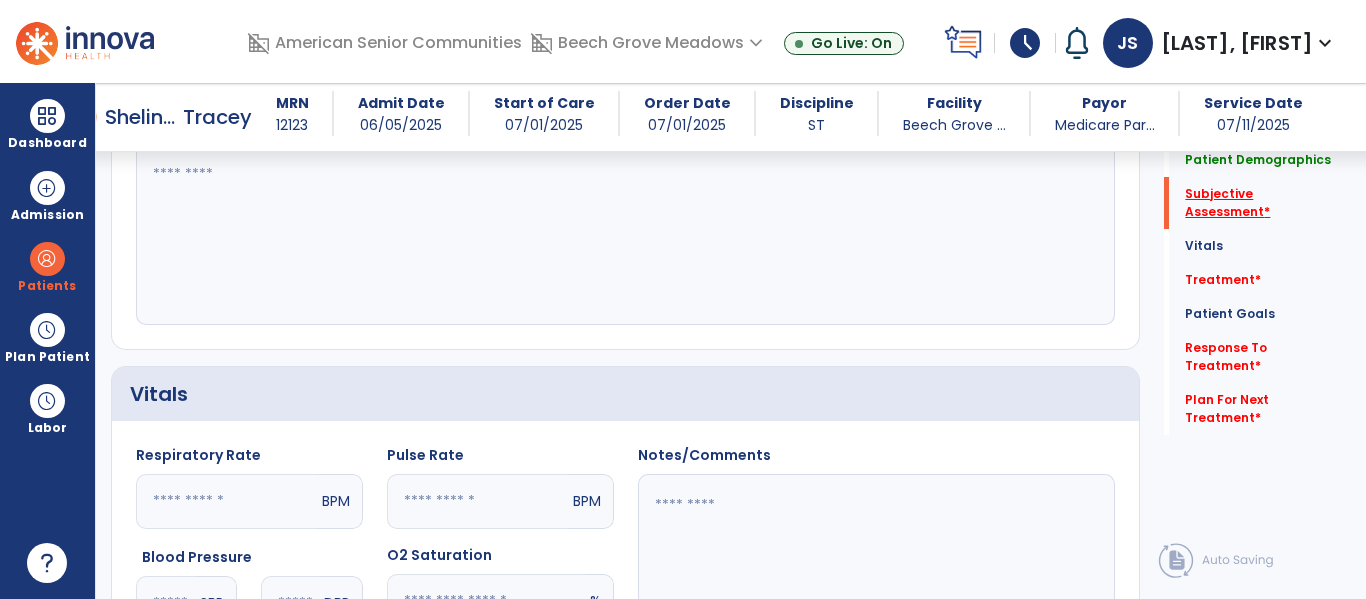 click on "Subjective Assessment   *" 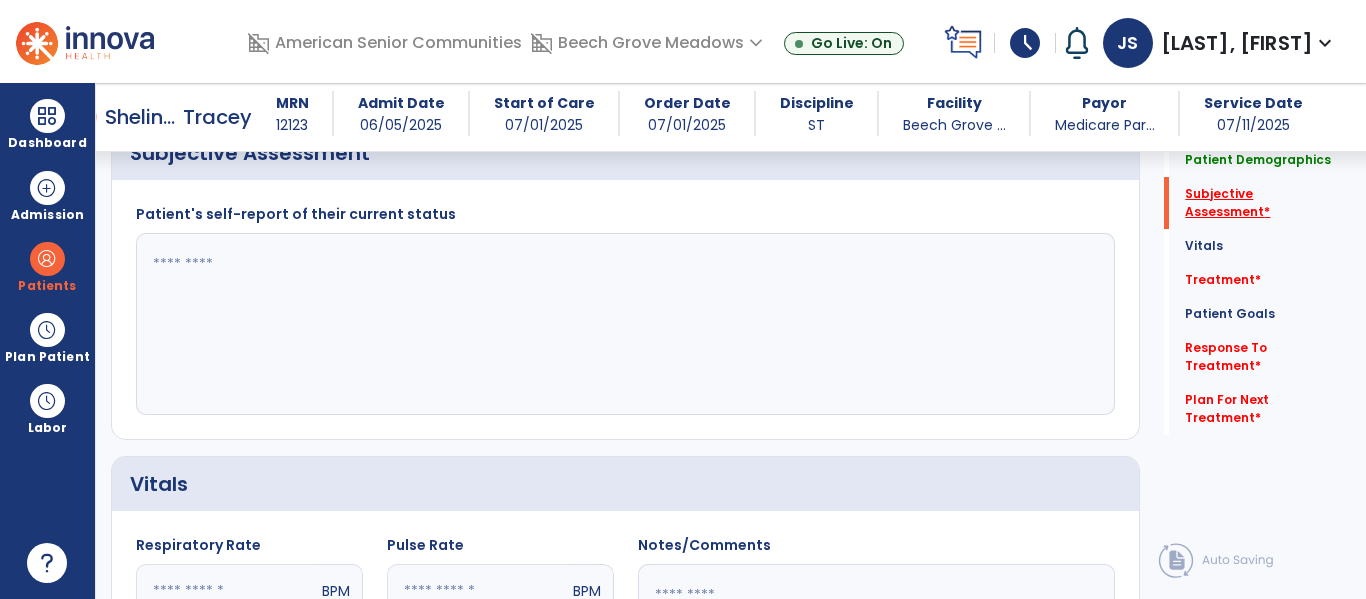 scroll, scrollTop: 481, scrollLeft: 0, axis: vertical 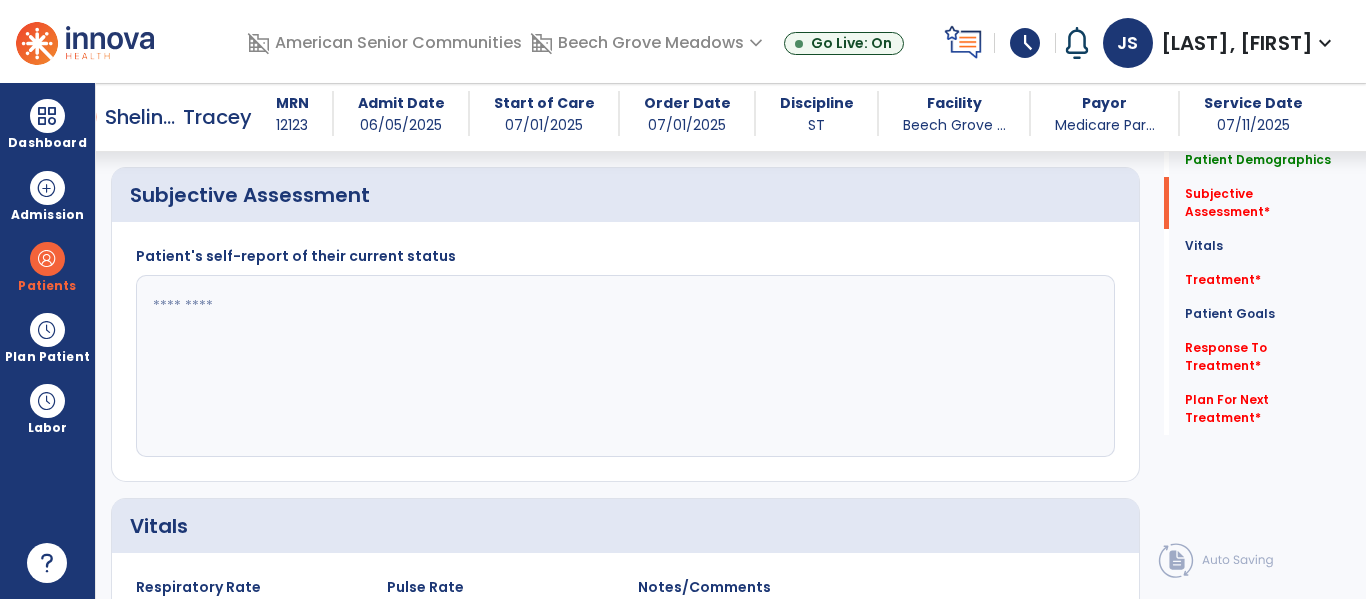 click 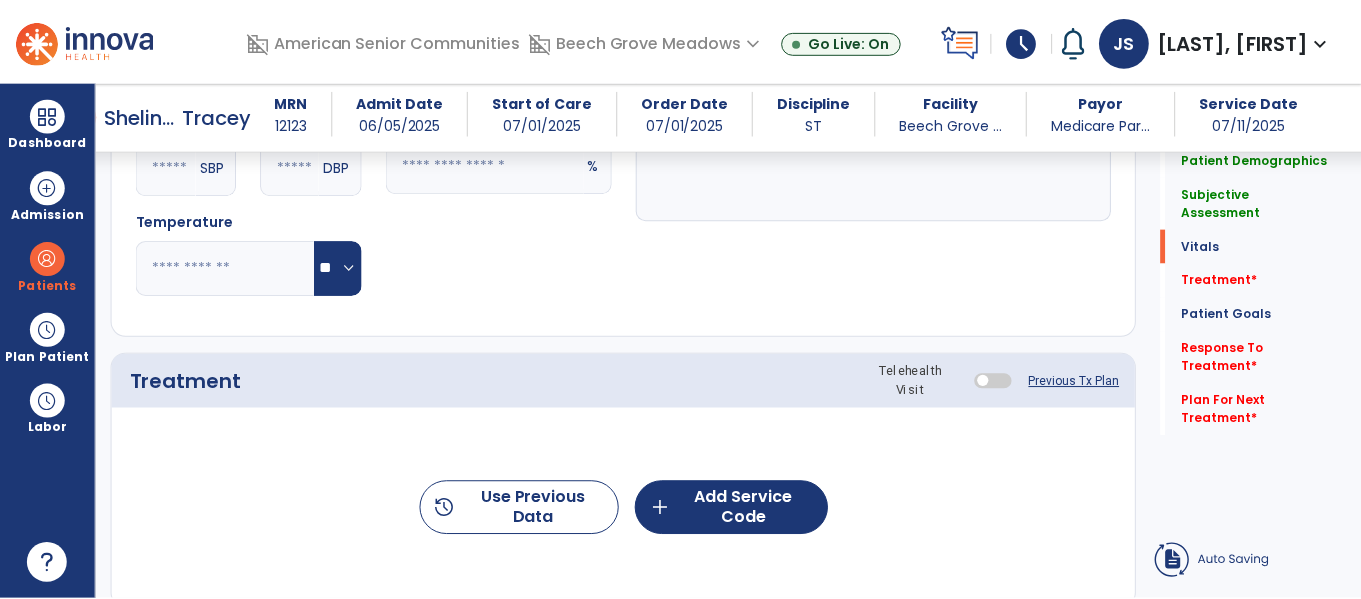 scroll, scrollTop: 1211, scrollLeft: 0, axis: vertical 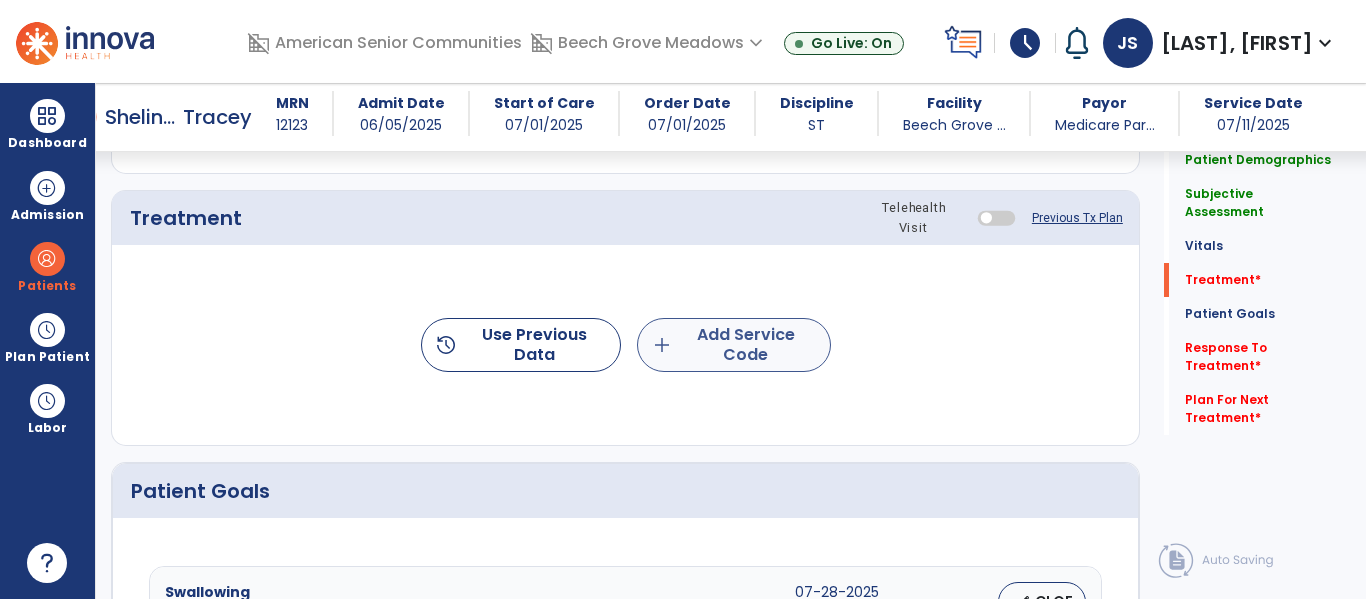 type on "**********" 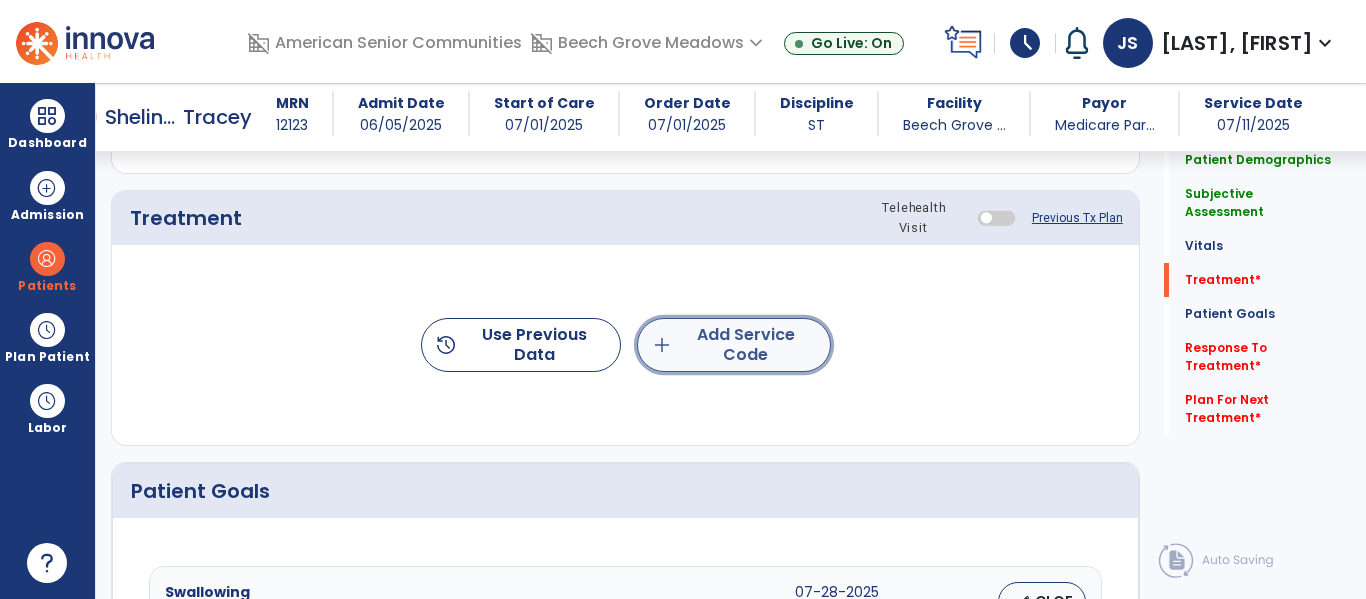 click on "add  Add Service Code" 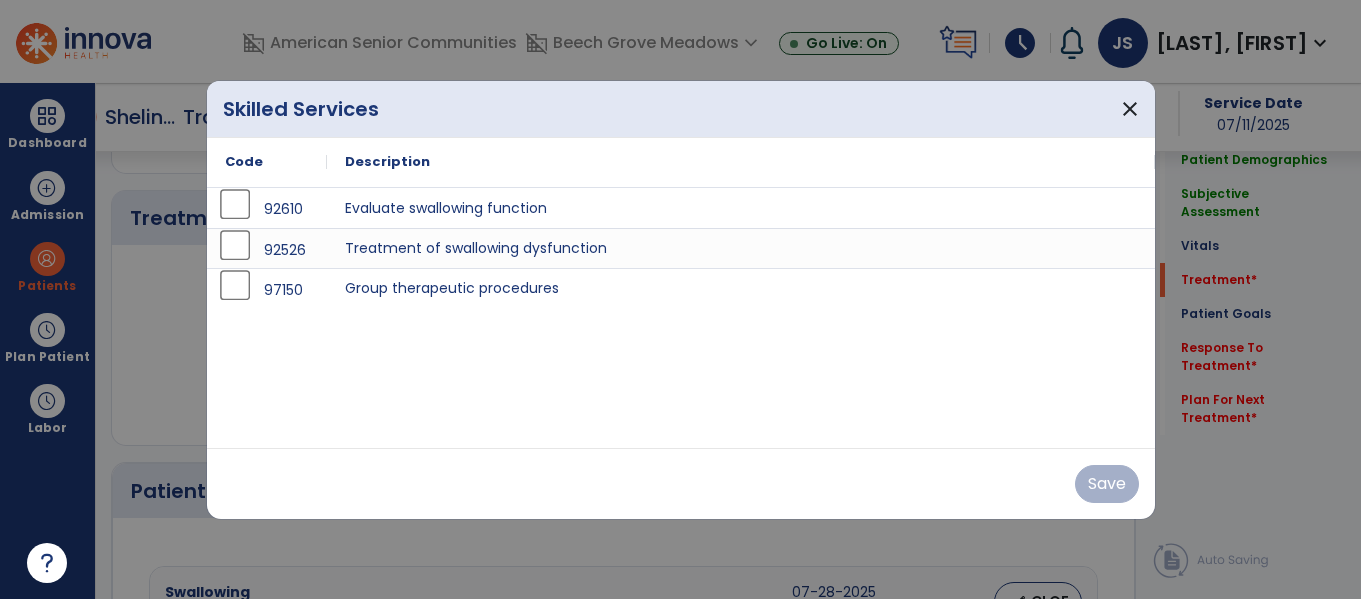 scroll, scrollTop: 1211, scrollLeft: 0, axis: vertical 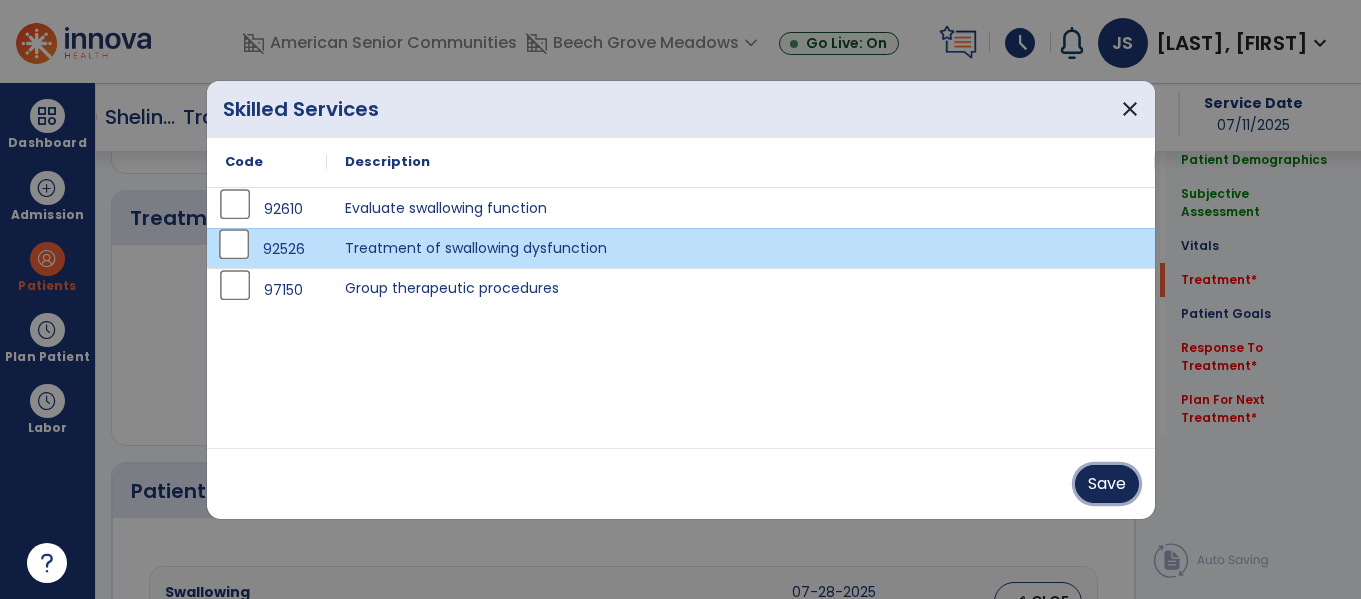 click on "Save" at bounding box center [1107, 484] 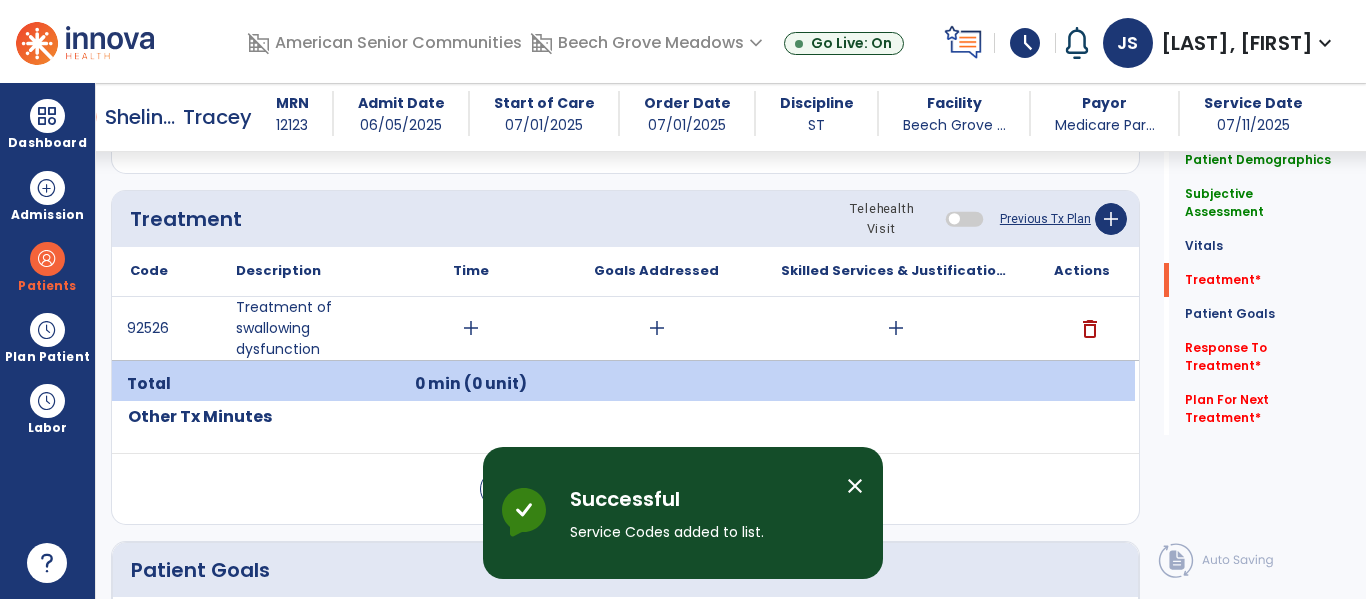 click on "add" at bounding box center [471, 328] 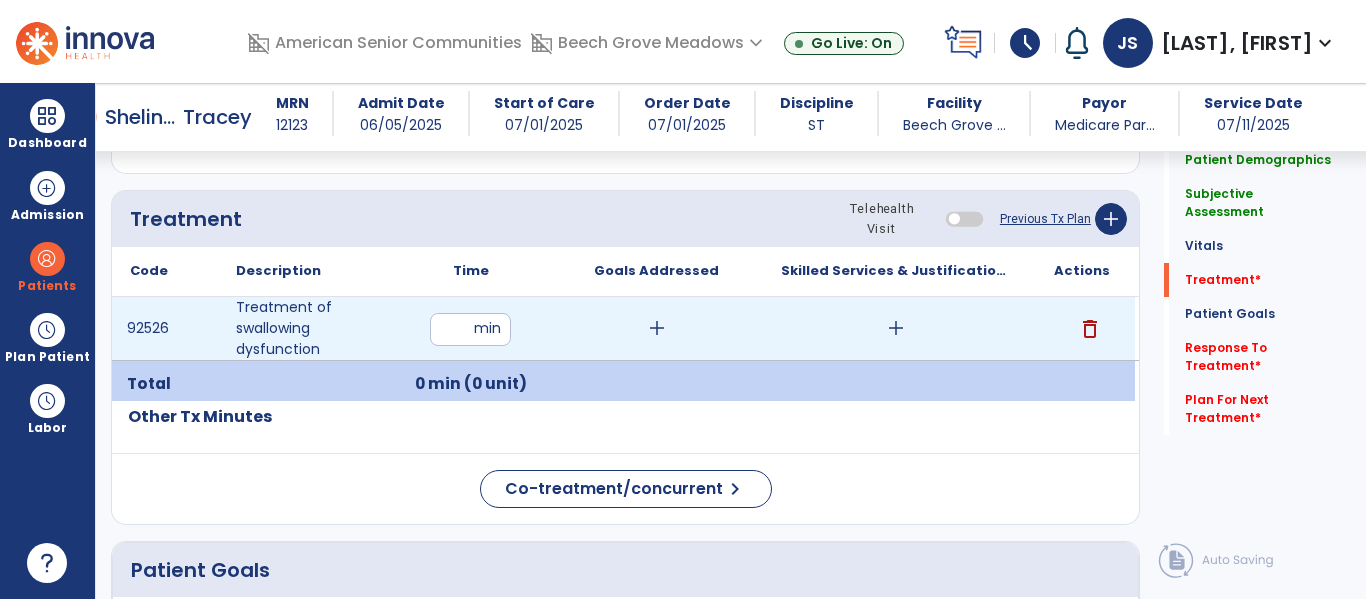type on "**" 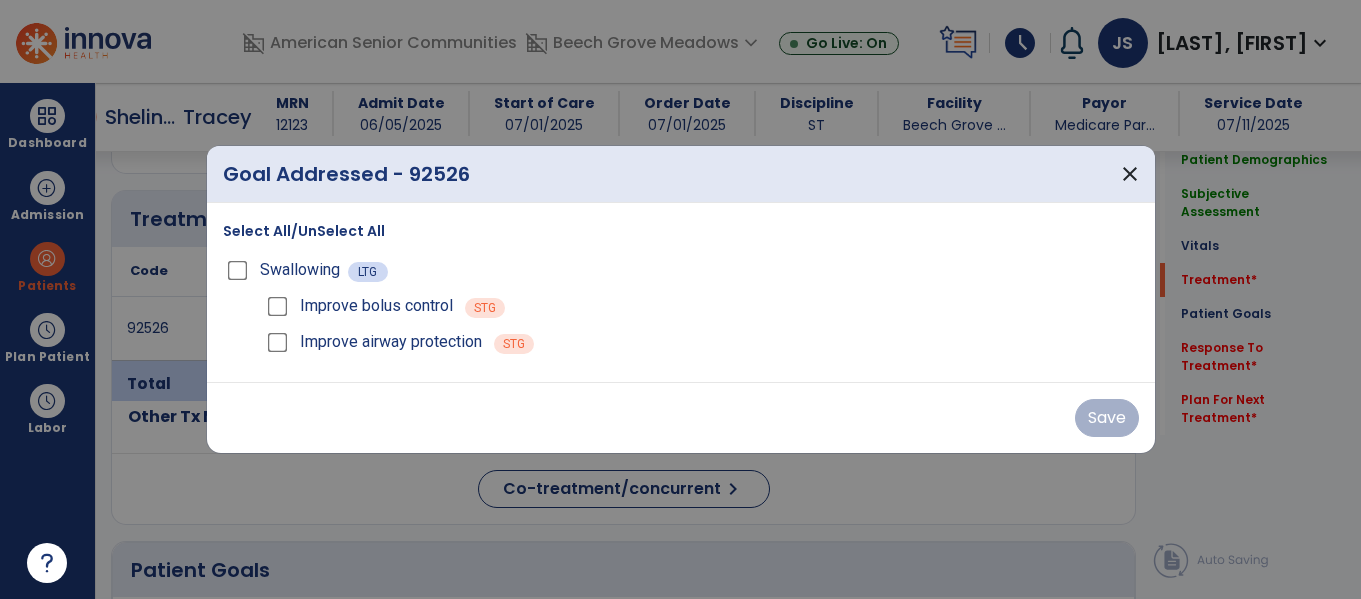 scroll, scrollTop: 1211, scrollLeft: 0, axis: vertical 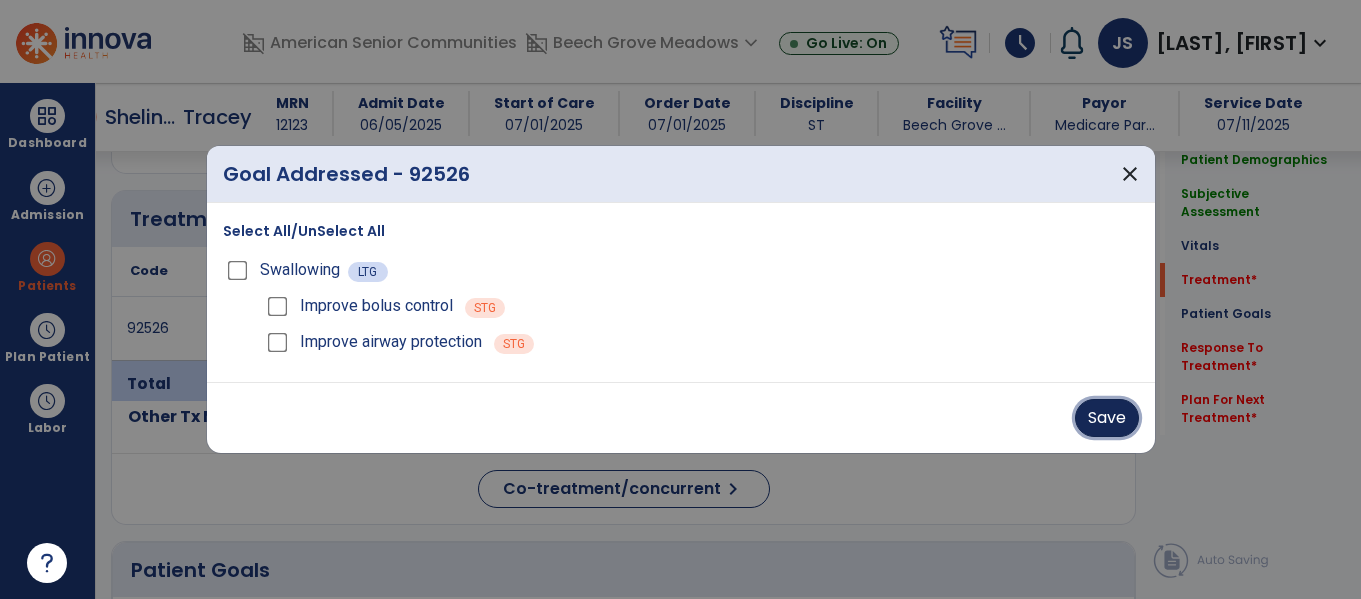 click on "Save" at bounding box center [1107, 418] 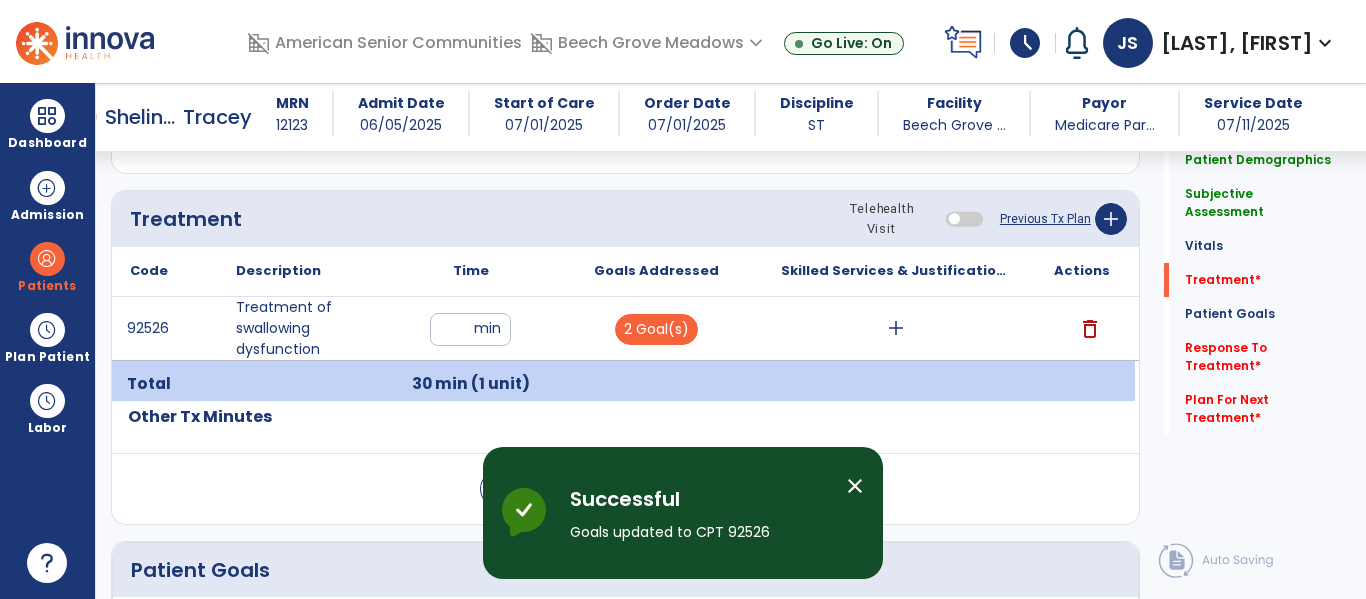 click on "add" at bounding box center (896, 328) 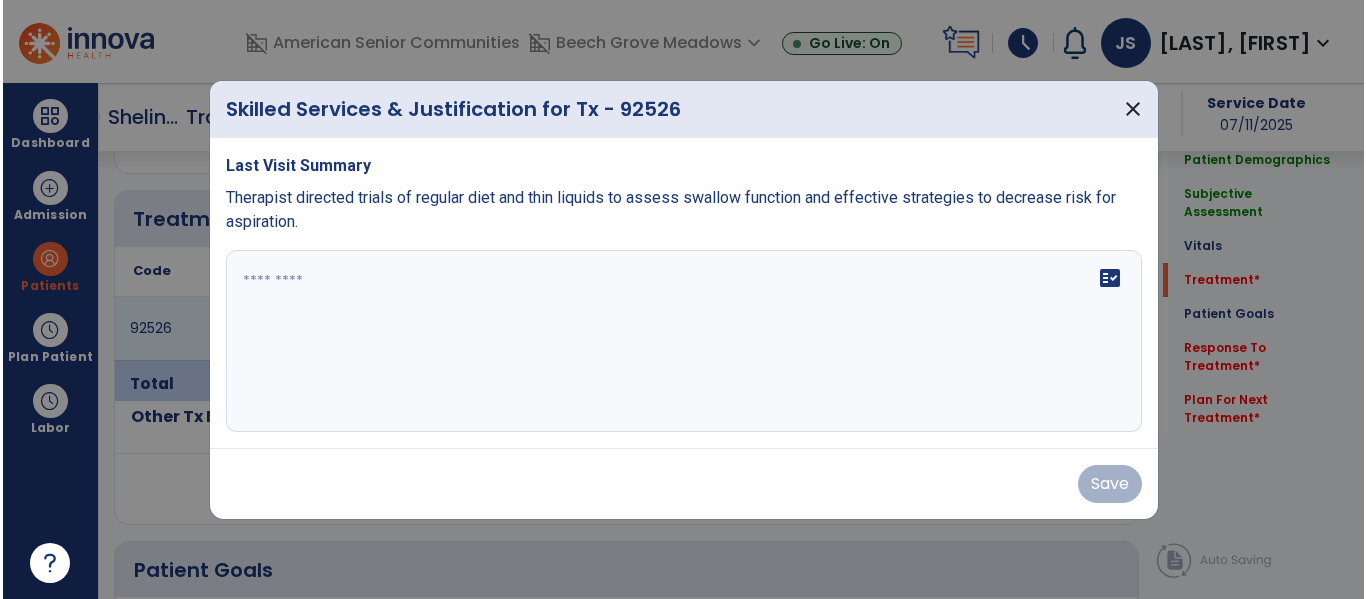 scroll, scrollTop: 1211, scrollLeft: 0, axis: vertical 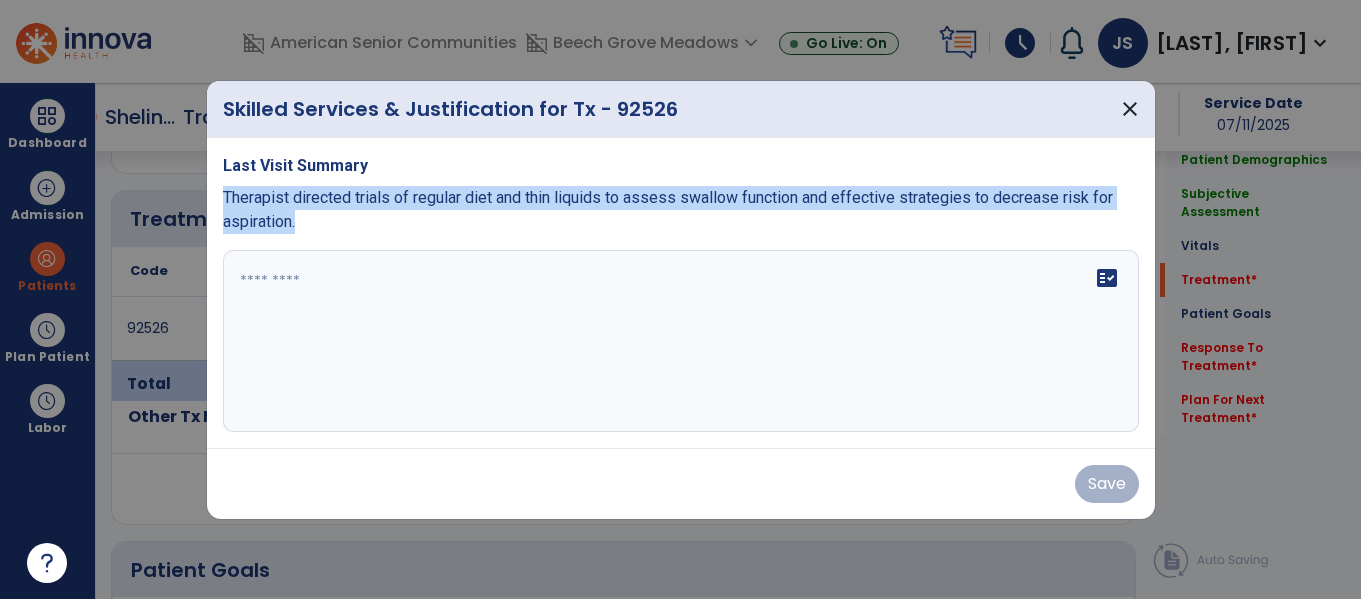 drag, startPoint x: 226, startPoint y: 186, endPoint x: 656, endPoint y: 257, distance: 435.8222 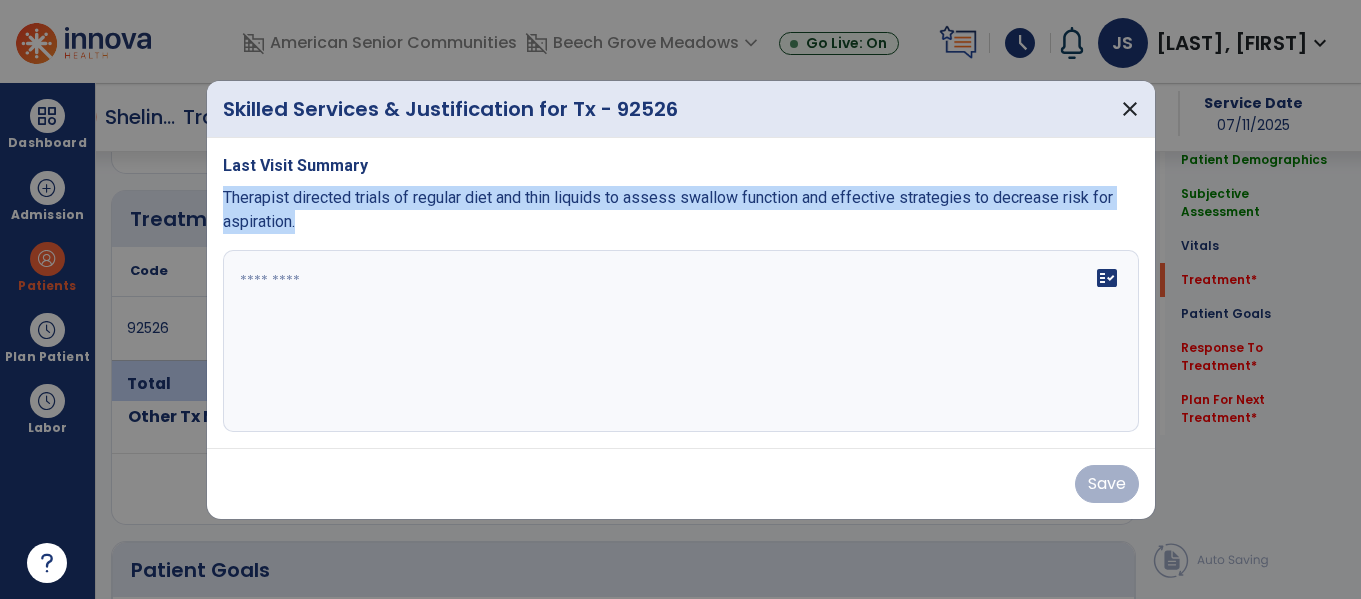 click on "Last Visit Summary Therapist directed trials of regular diet and thin liquids to assess swallow function and effective strategies to decrease risk for aspiration.
fact_check" at bounding box center (681, 293) 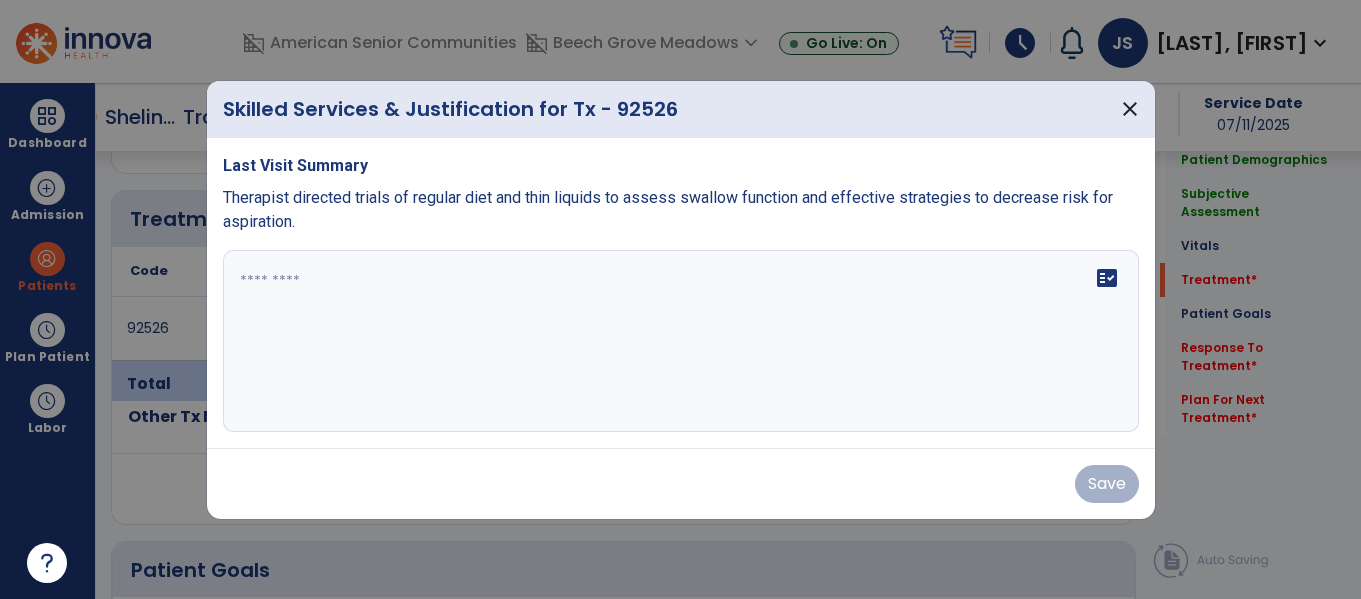 click on "fact_check" at bounding box center (681, 341) 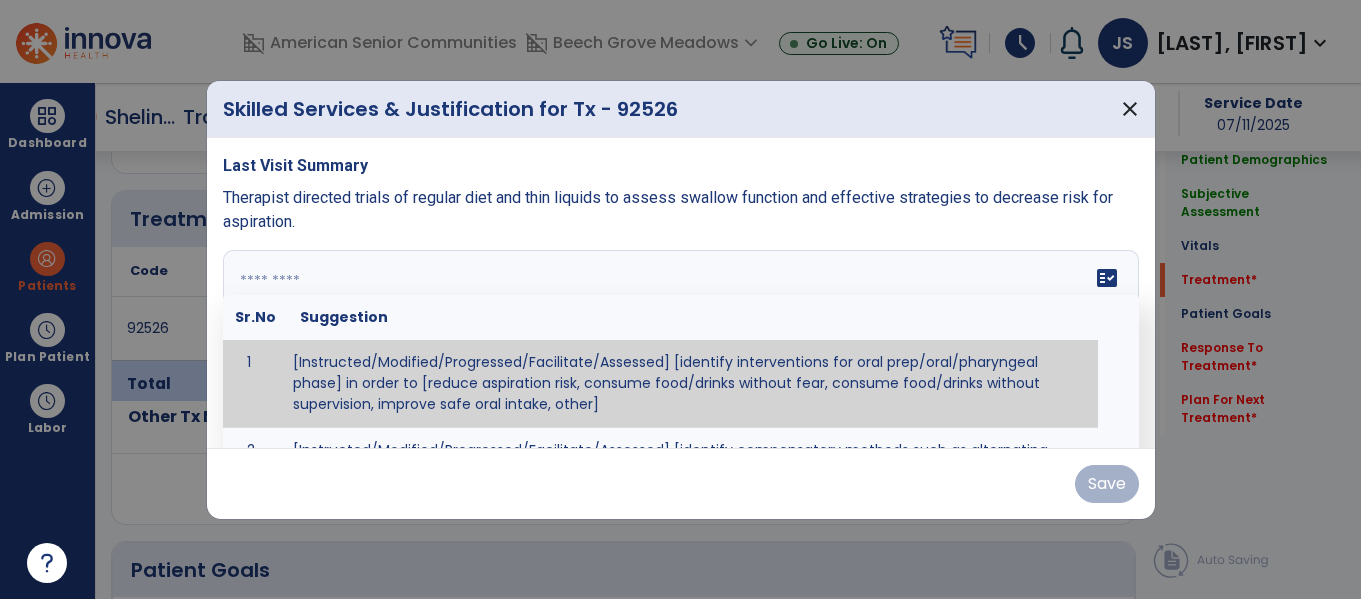 paste on "**********" 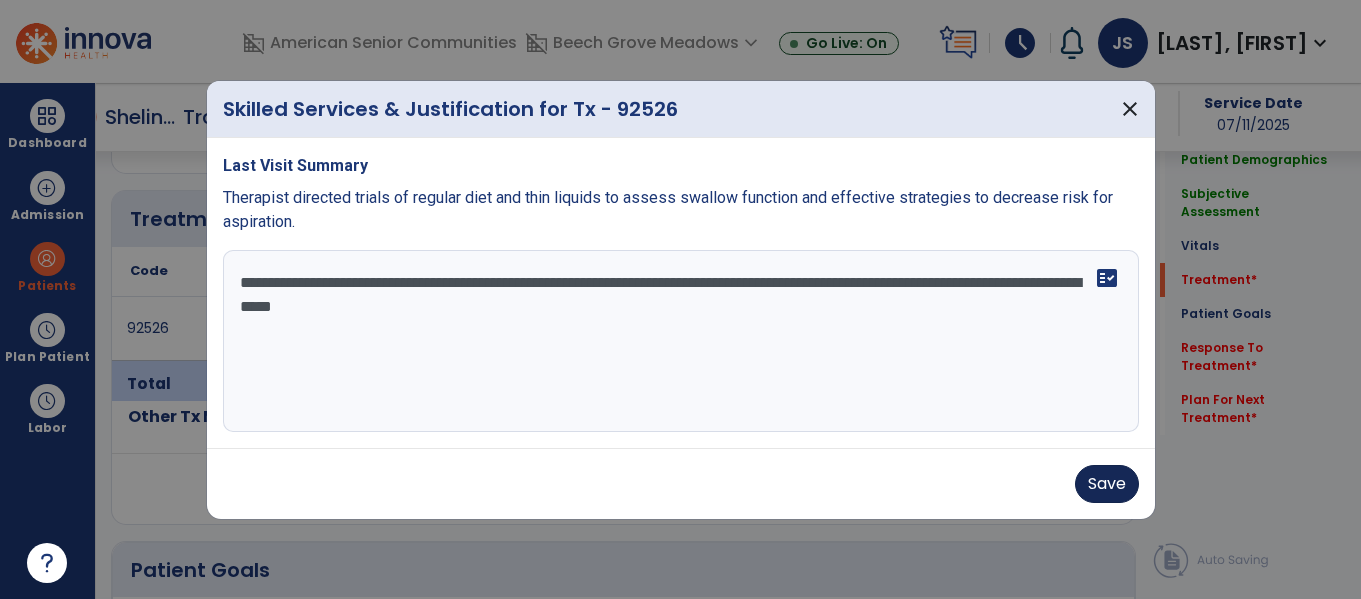 type on "**********" 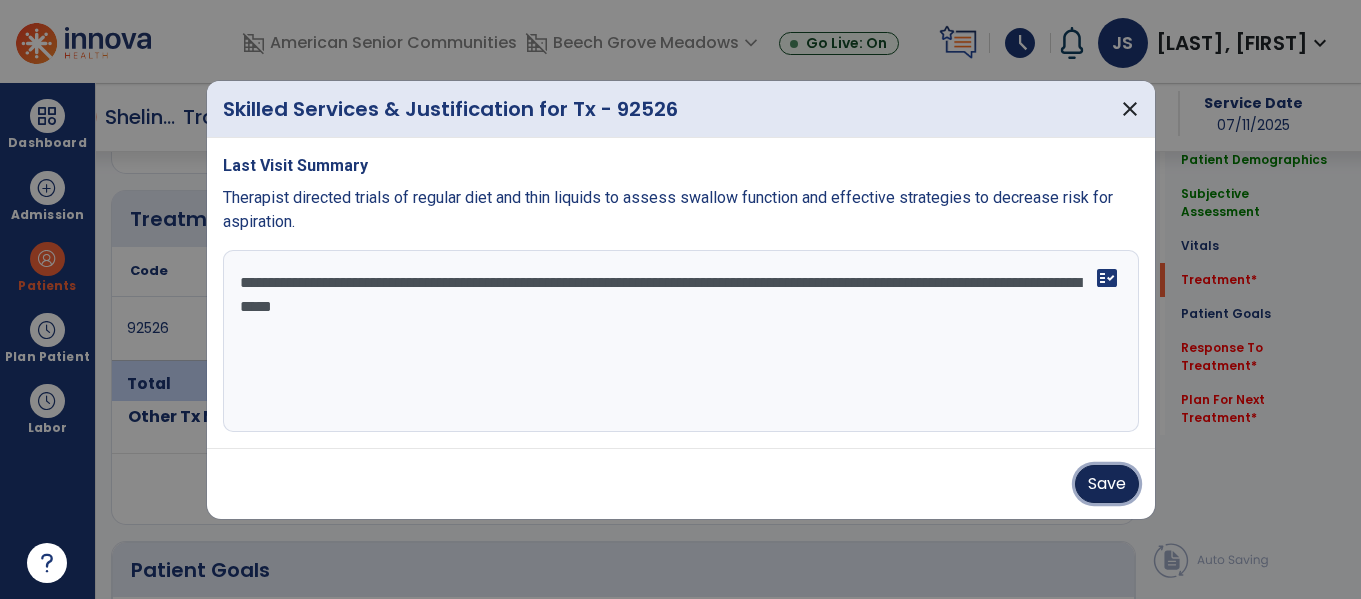 click on "Save" at bounding box center [1107, 484] 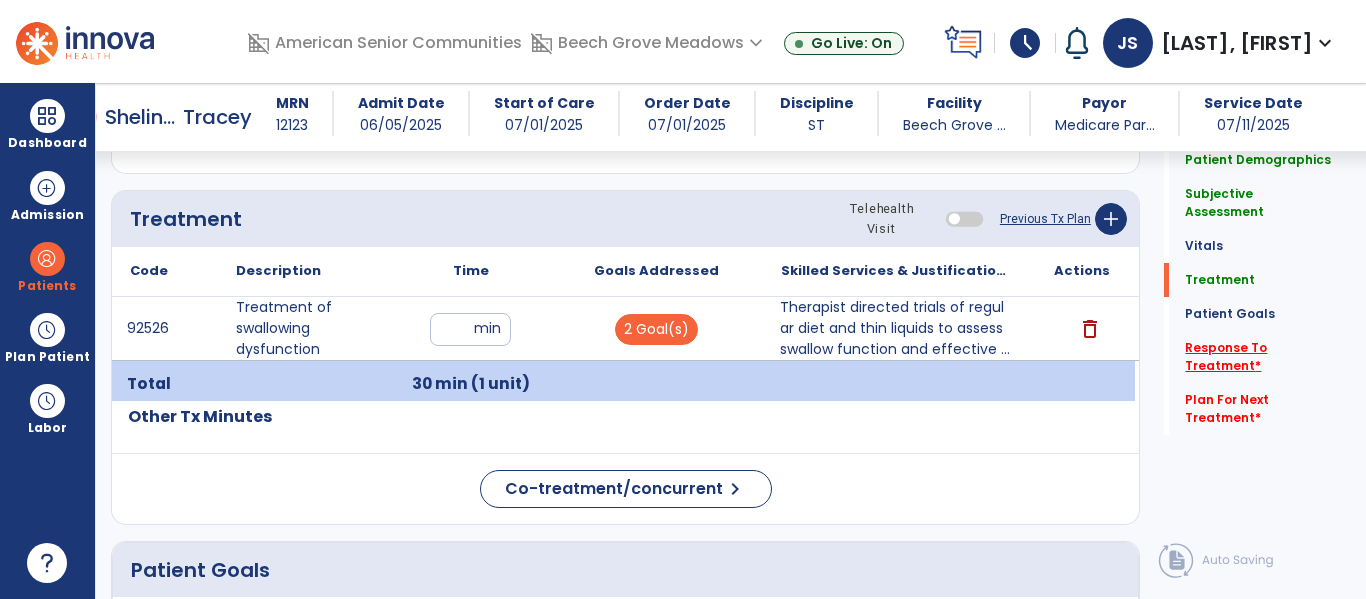 click on "Response To Treatment   *" 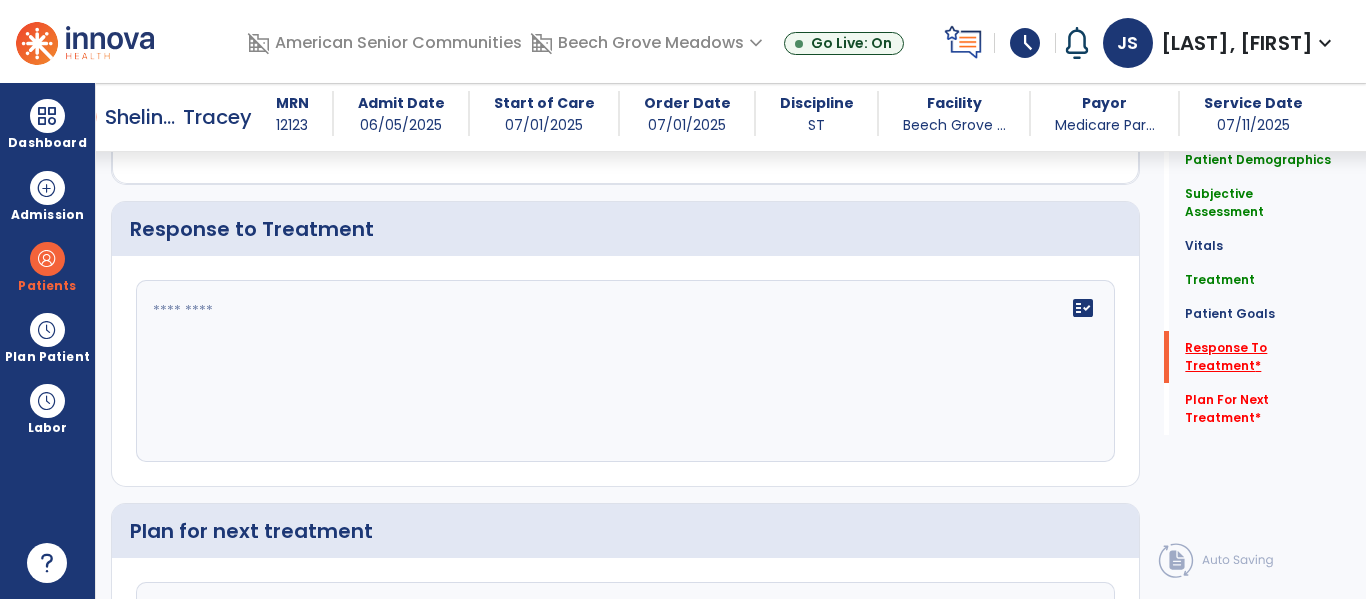 scroll, scrollTop: 2342, scrollLeft: 0, axis: vertical 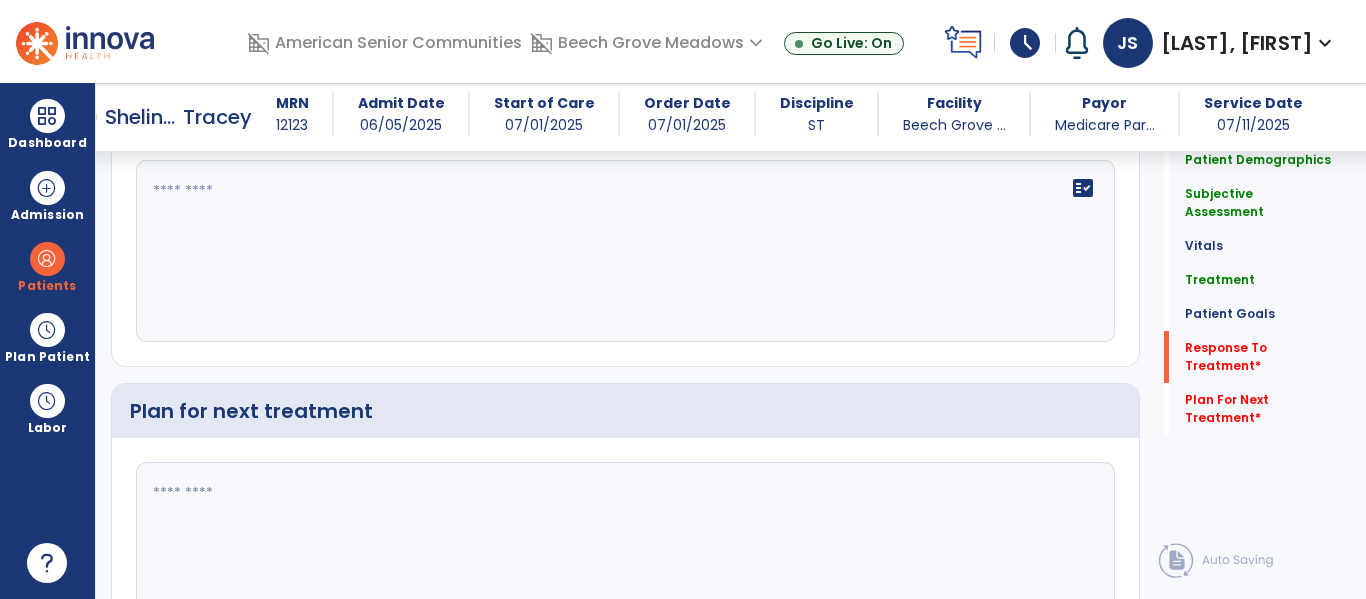 click on "fact_check" 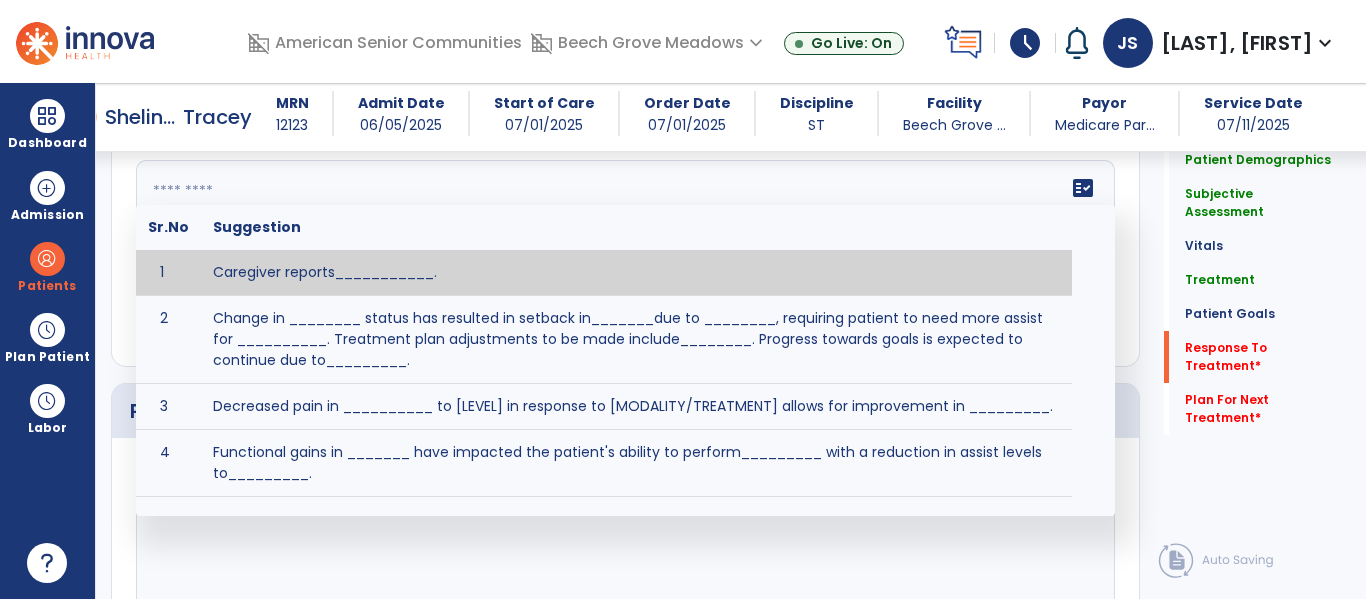 paste on "**********" 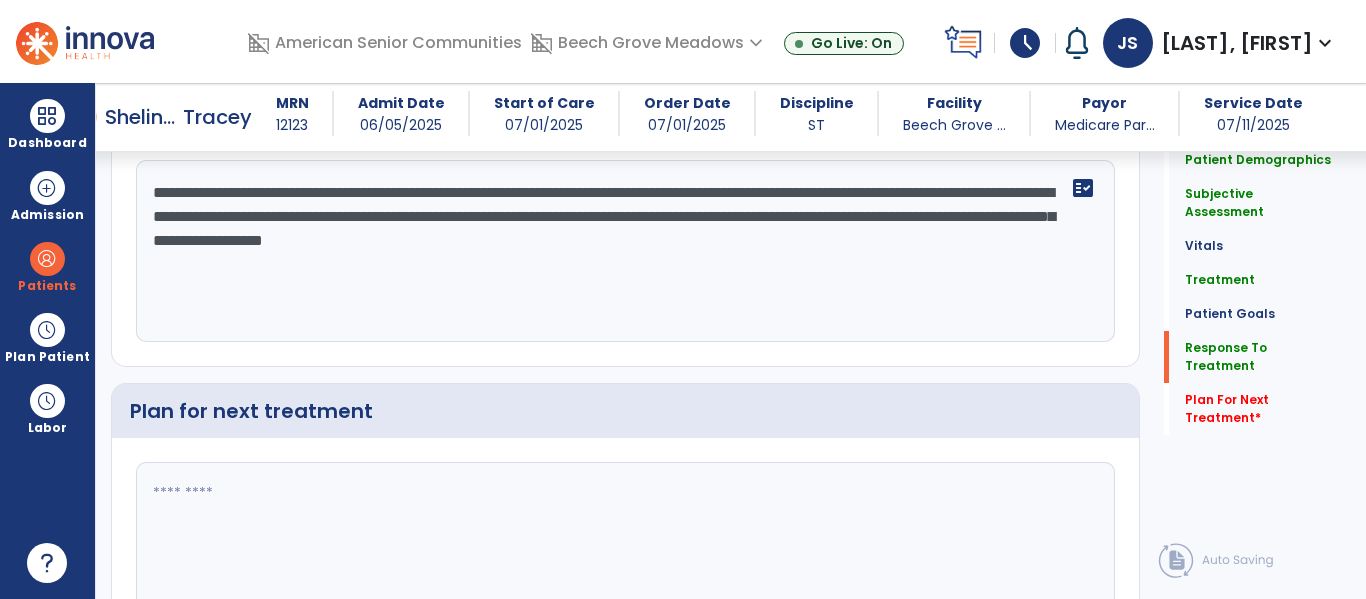 scroll, scrollTop: 2342, scrollLeft: 0, axis: vertical 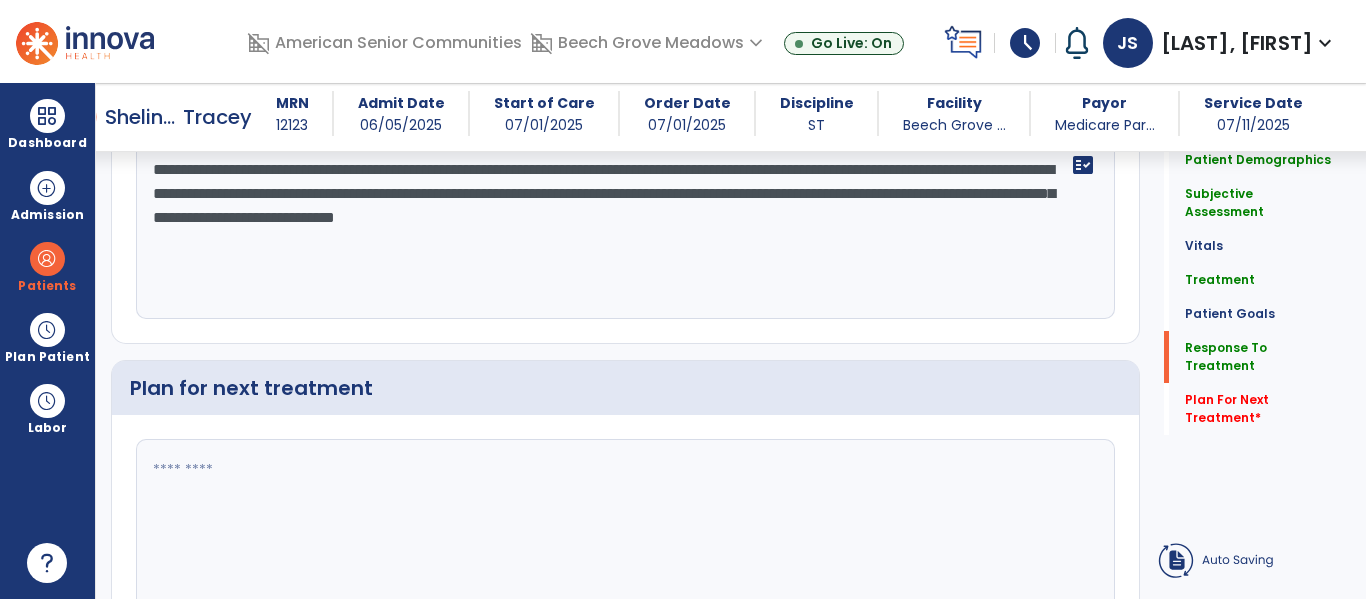 click on "**********" 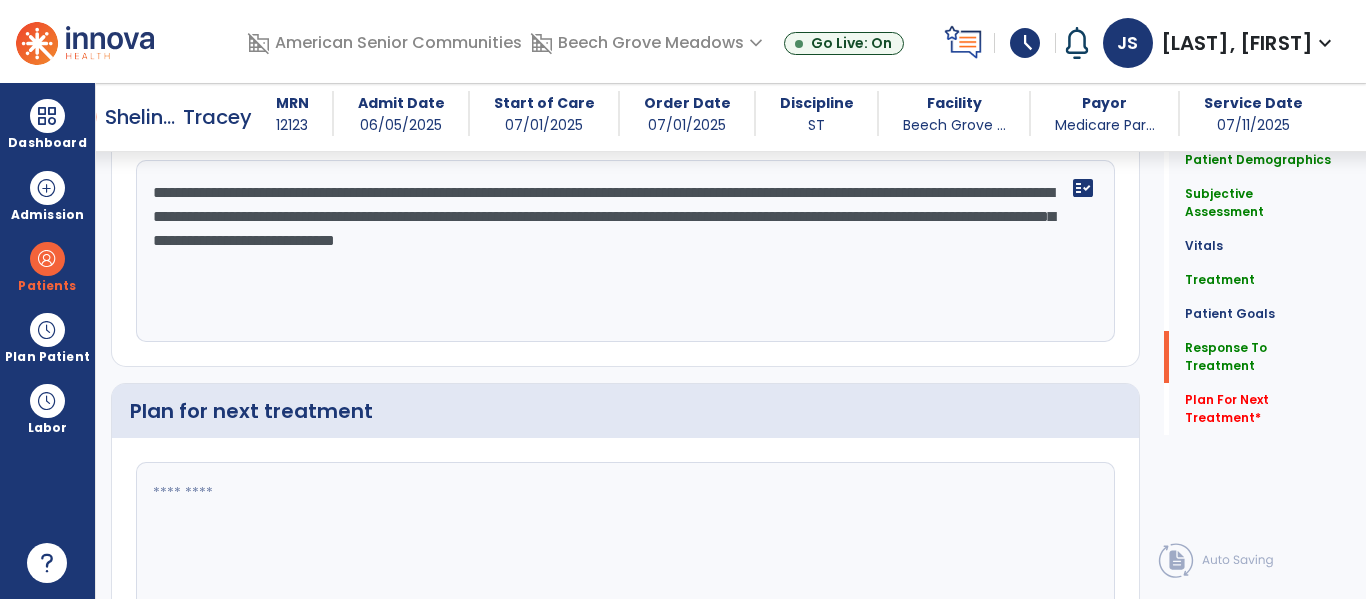 scroll, scrollTop: 2342, scrollLeft: 0, axis: vertical 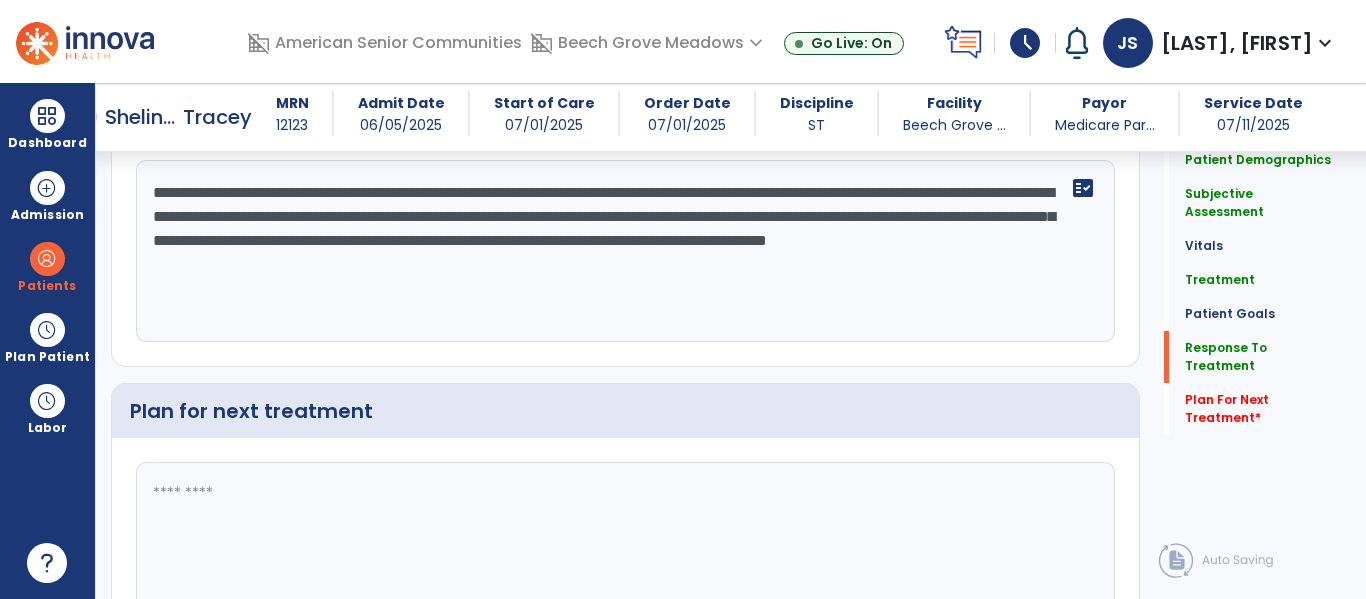 drag, startPoint x: 757, startPoint y: 395, endPoint x: 755, endPoint y: 433, distance: 38.052597 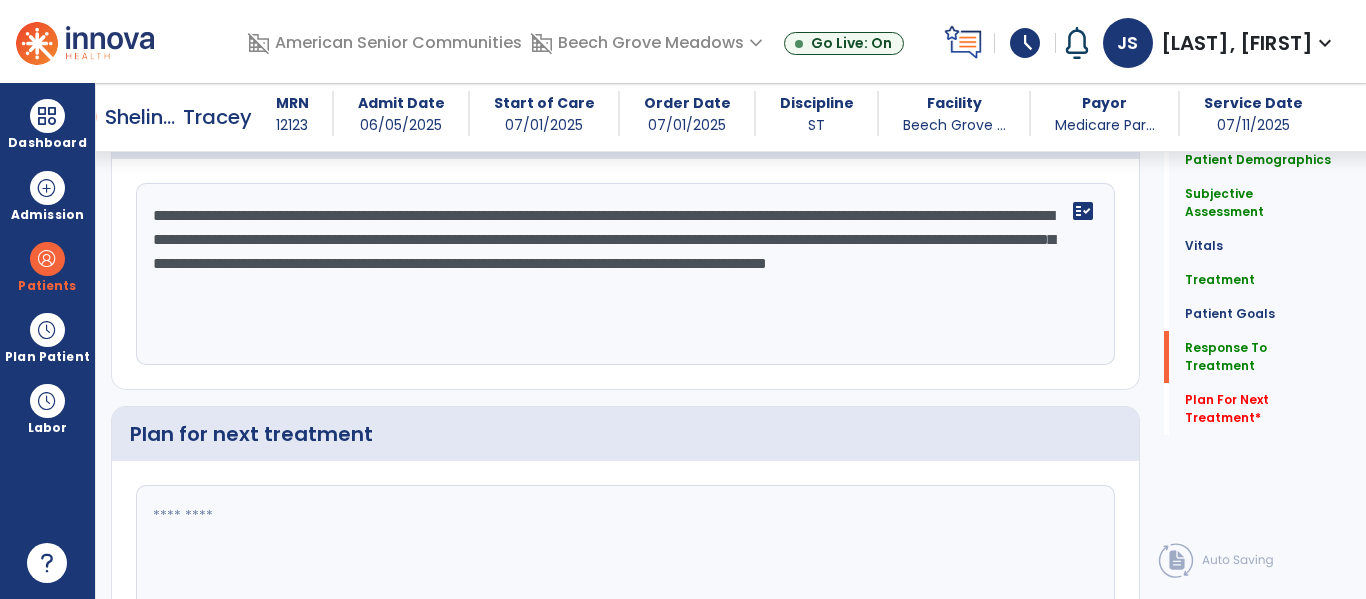 scroll, scrollTop: 2342, scrollLeft: 0, axis: vertical 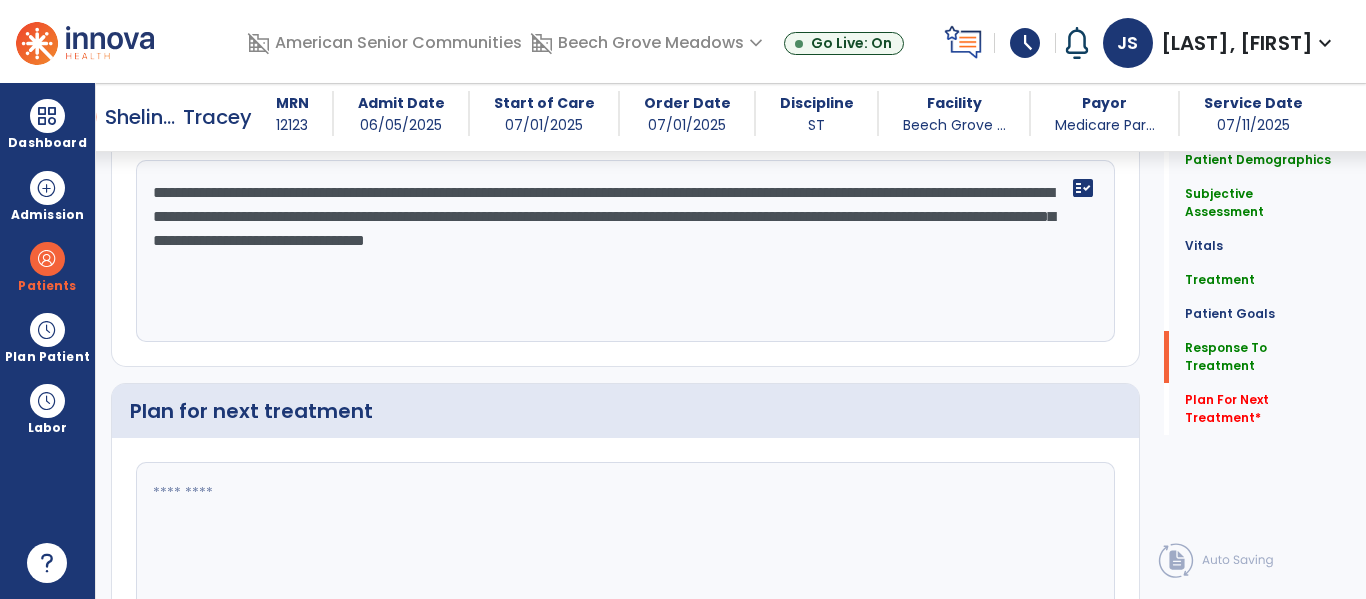 drag, startPoint x: 152, startPoint y: 308, endPoint x: 776, endPoint y: 437, distance: 637.19464 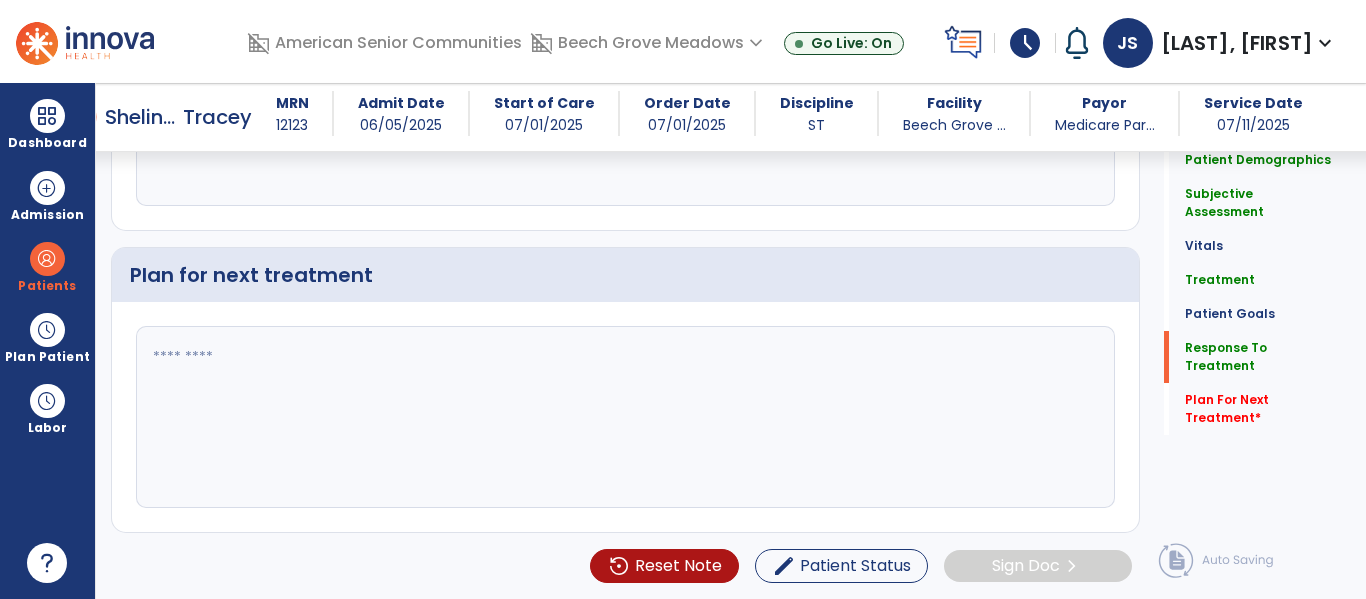 scroll, scrollTop: 2510, scrollLeft: 0, axis: vertical 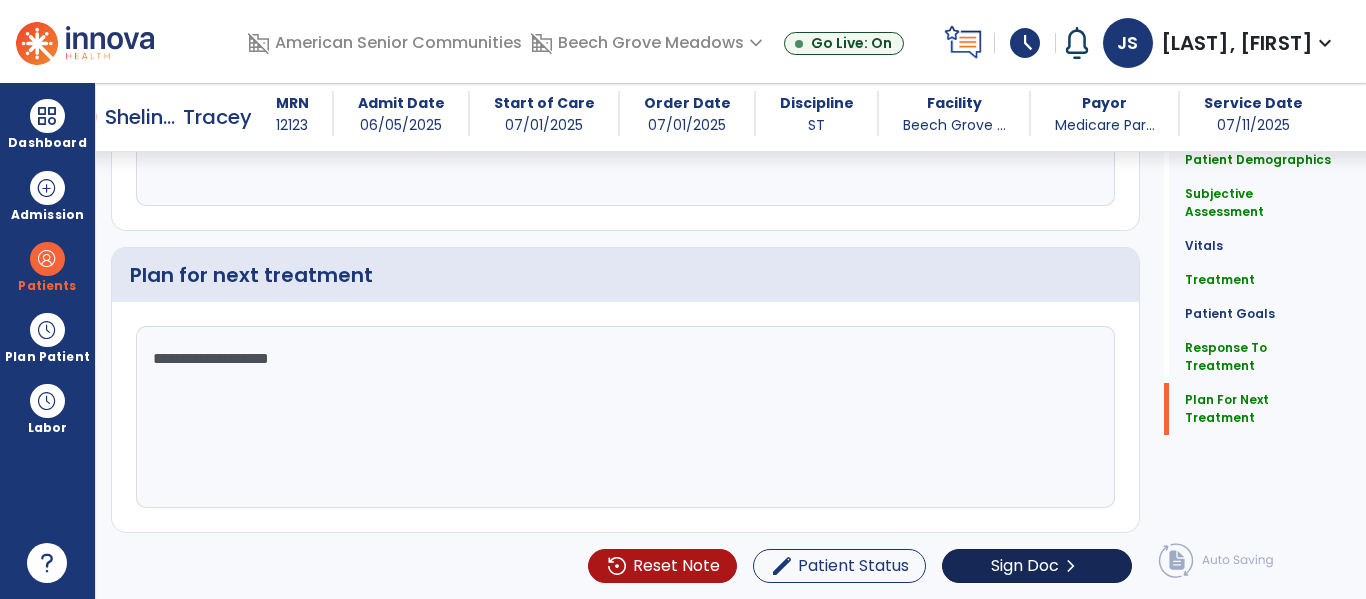 type on "**********" 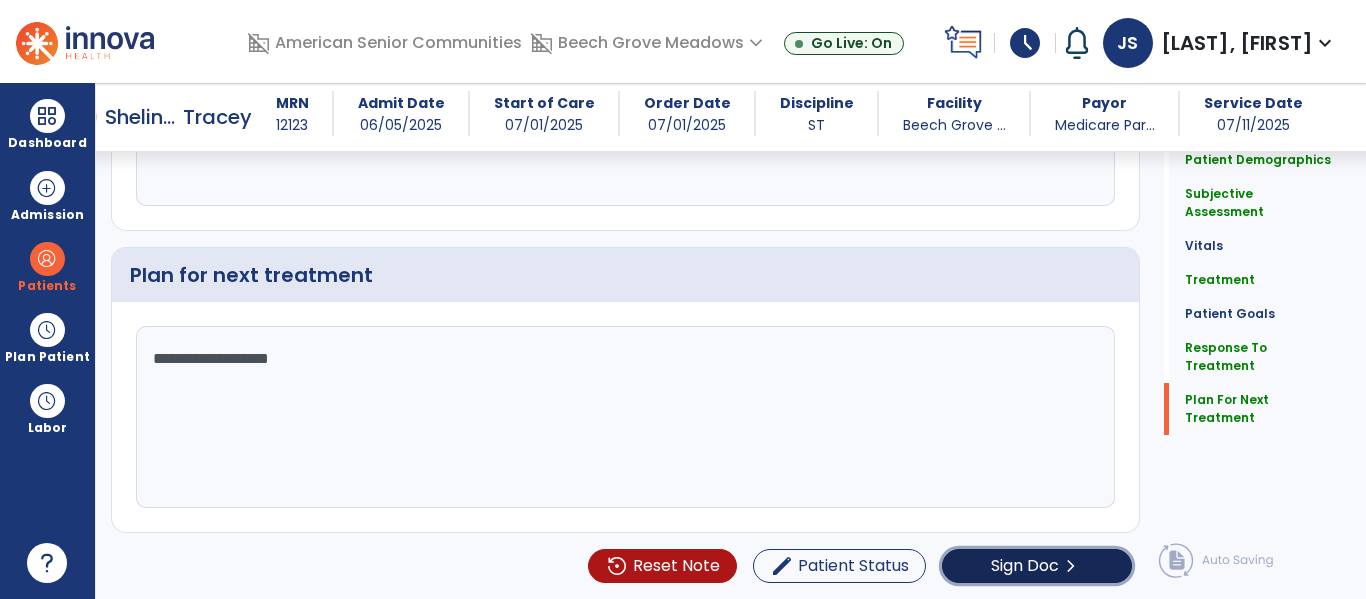 click on "Sign Doc" 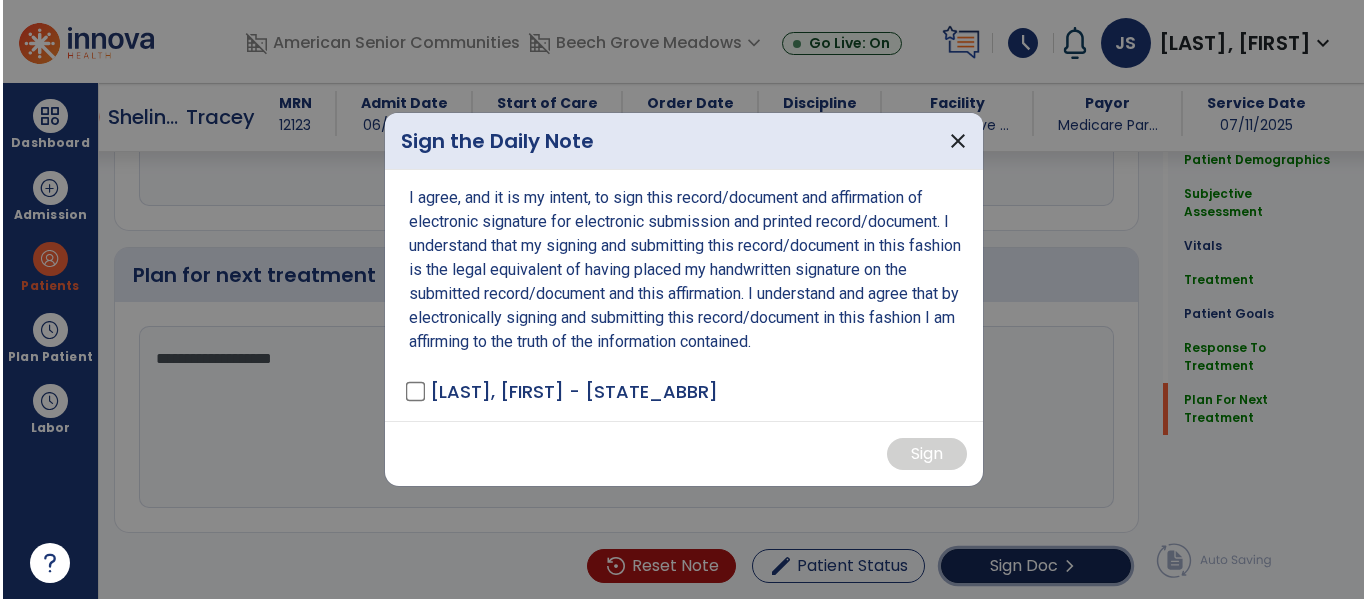 scroll, scrollTop: 2615, scrollLeft: 0, axis: vertical 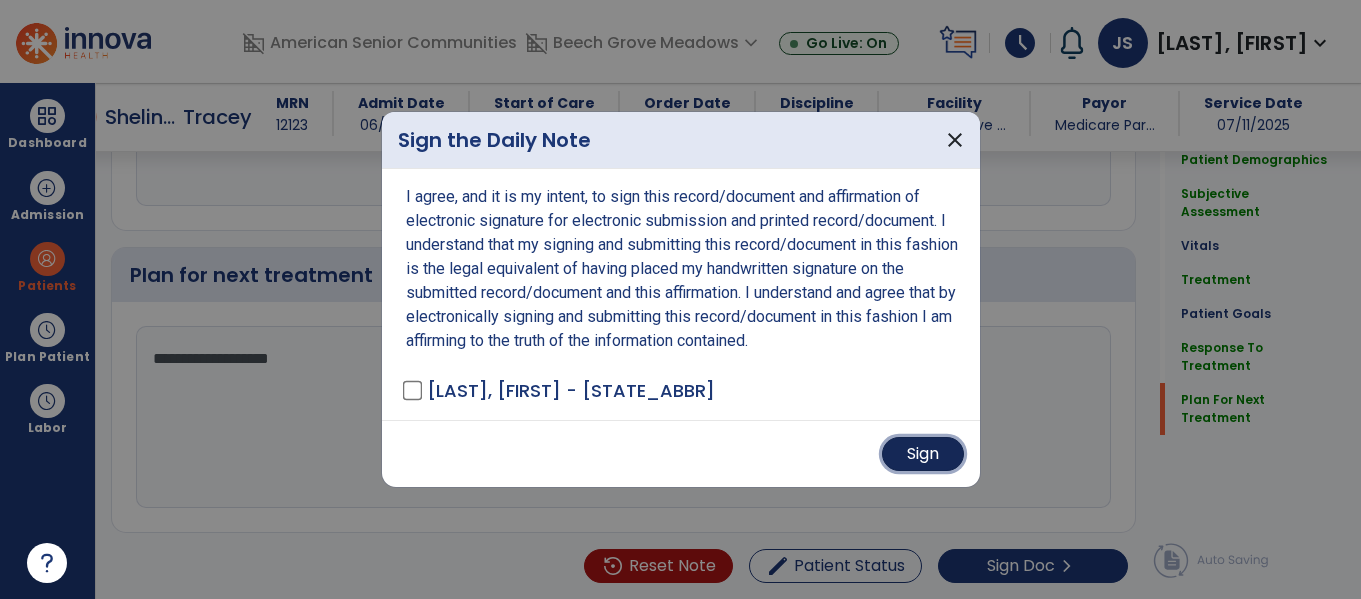 click on "Sign" at bounding box center [923, 454] 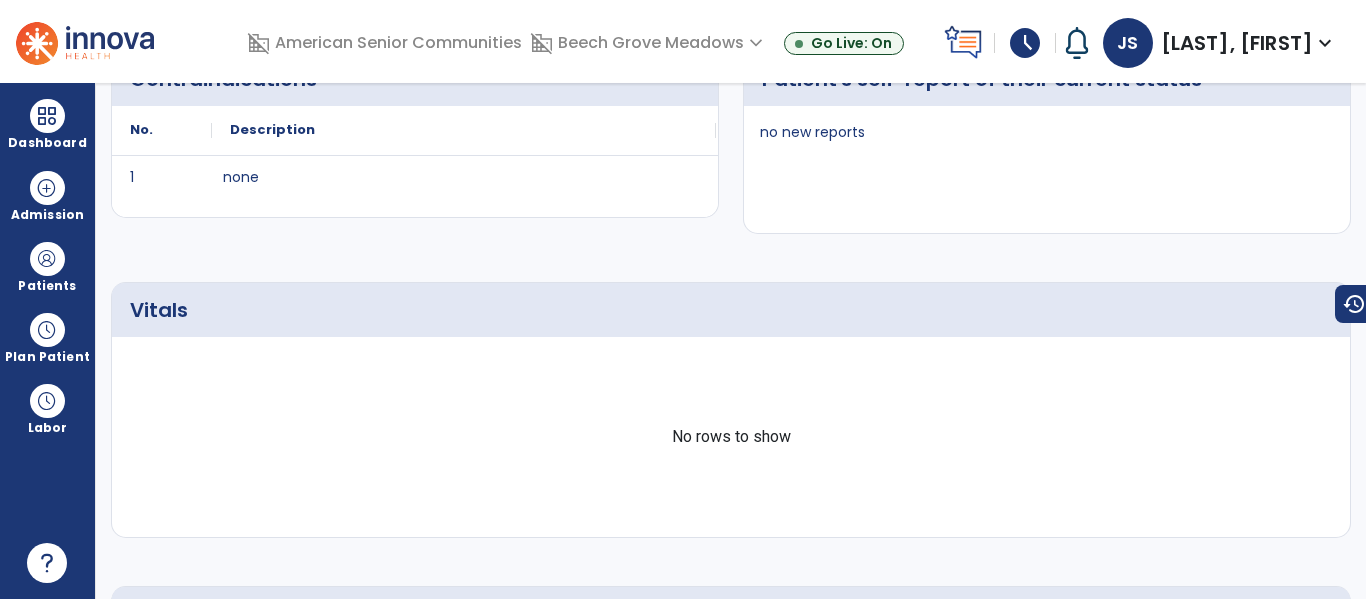 scroll, scrollTop: 0, scrollLeft: 0, axis: both 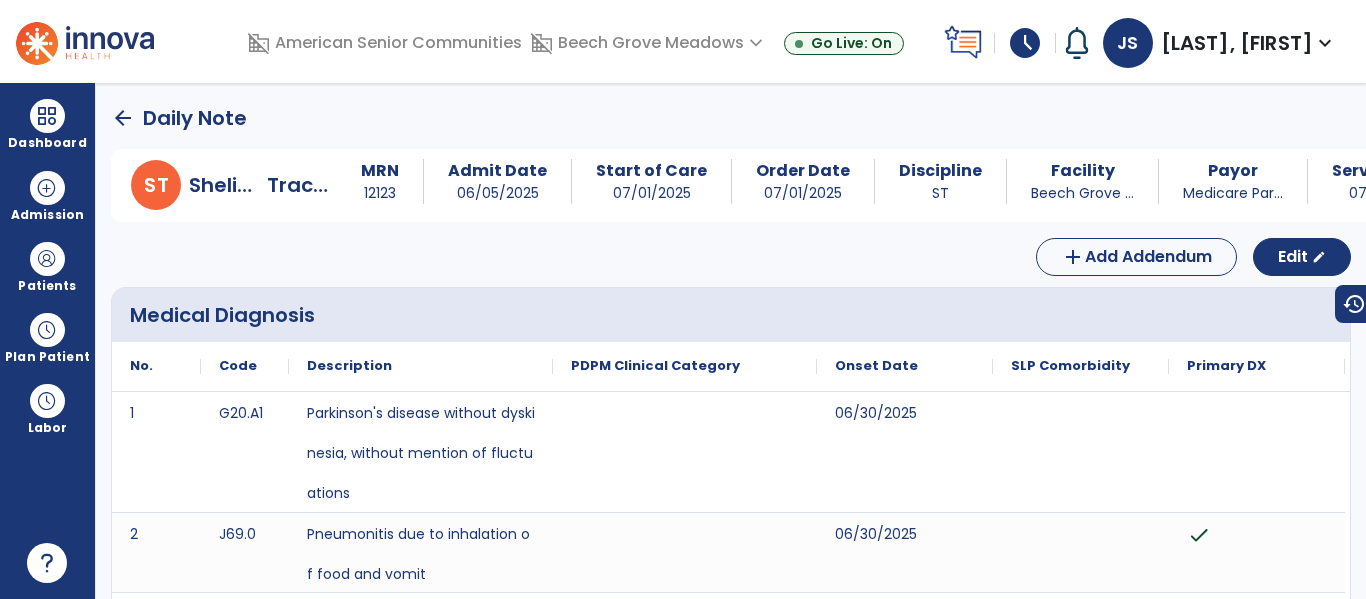 click on "arrow_back" 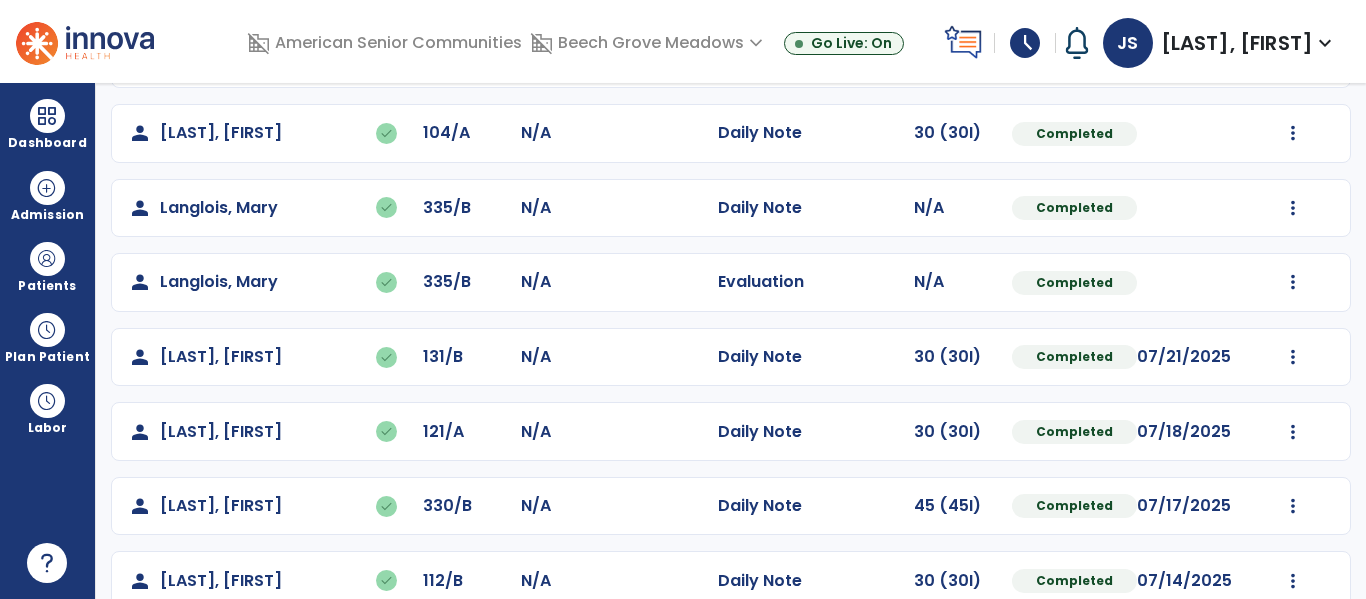 scroll, scrollTop: 618, scrollLeft: 0, axis: vertical 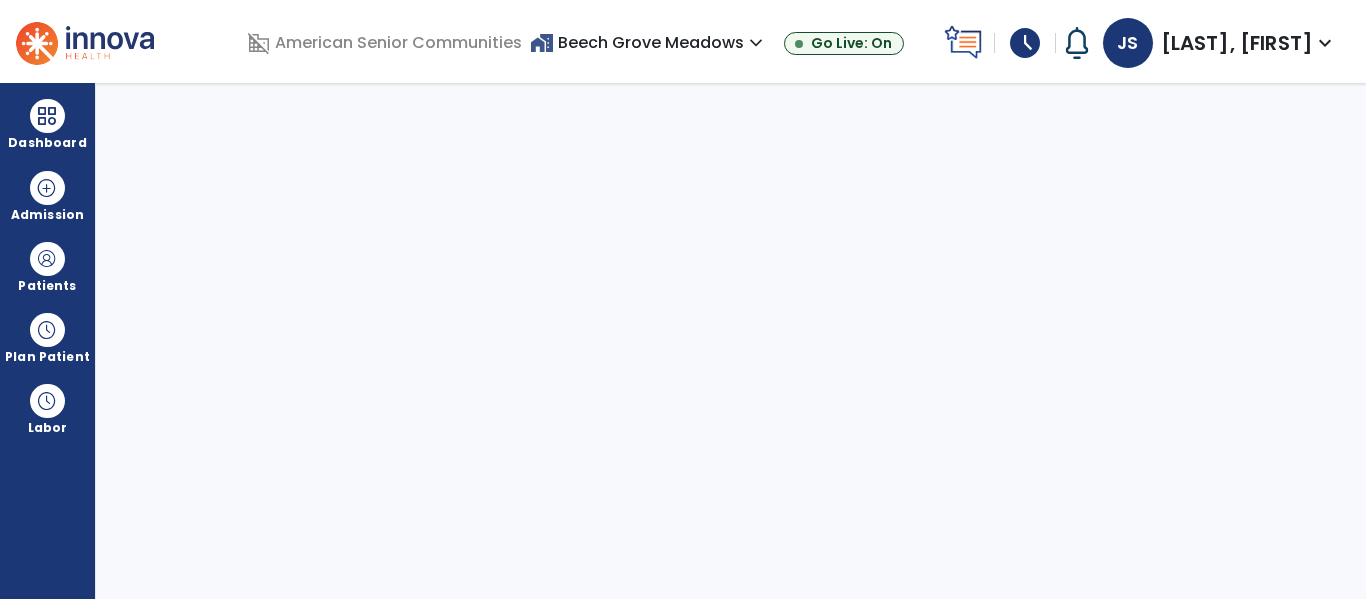 select on "****" 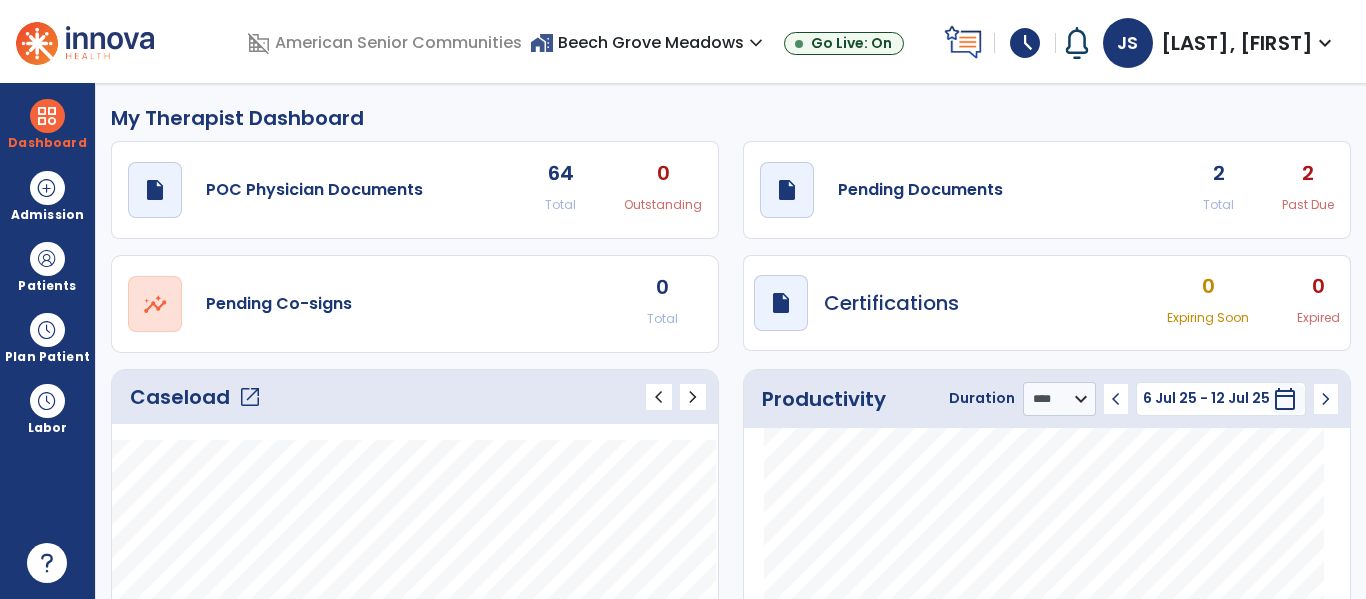 scroll, scrollTop: 0, scrollLeft: 0, axis: both 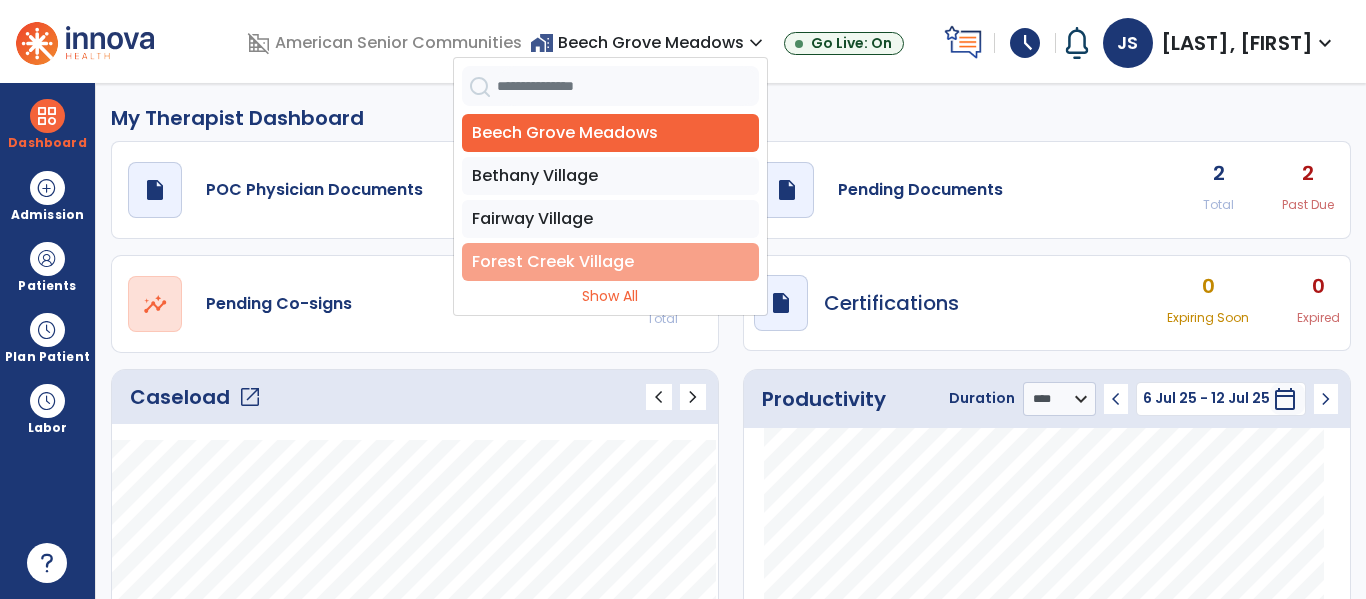 click on "Forest Creek Village" at bounding box center (610, 262) 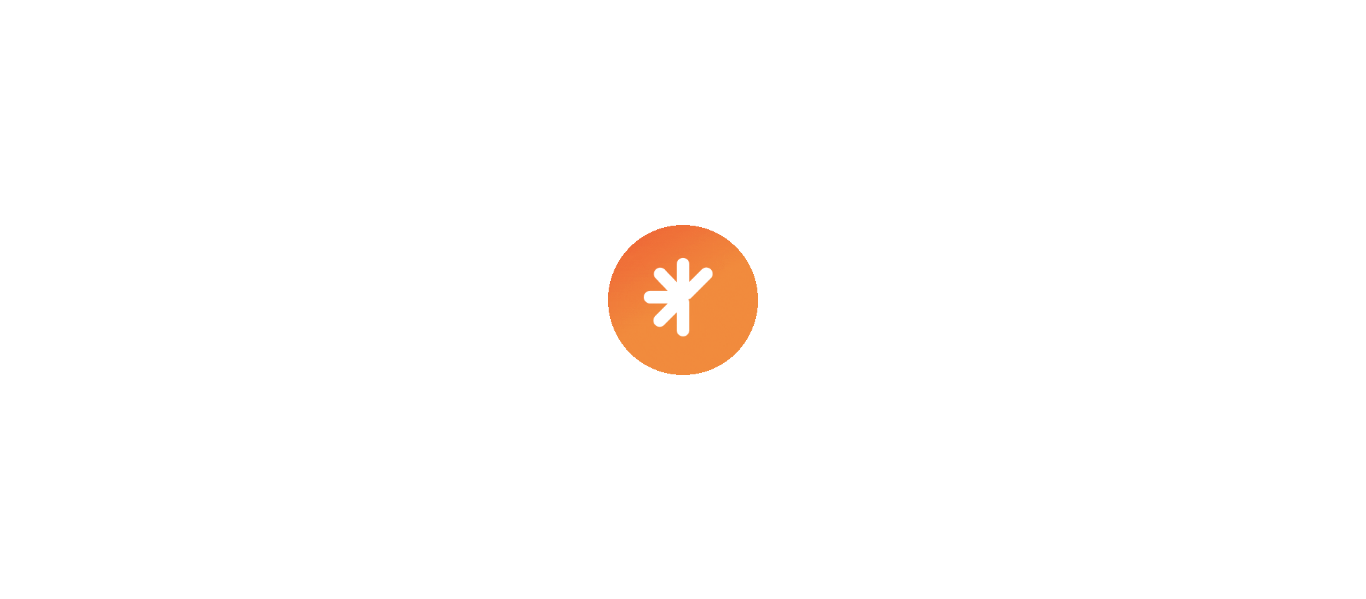 scroll, scrollTop: 0, scrollLeft: 0, axis: both 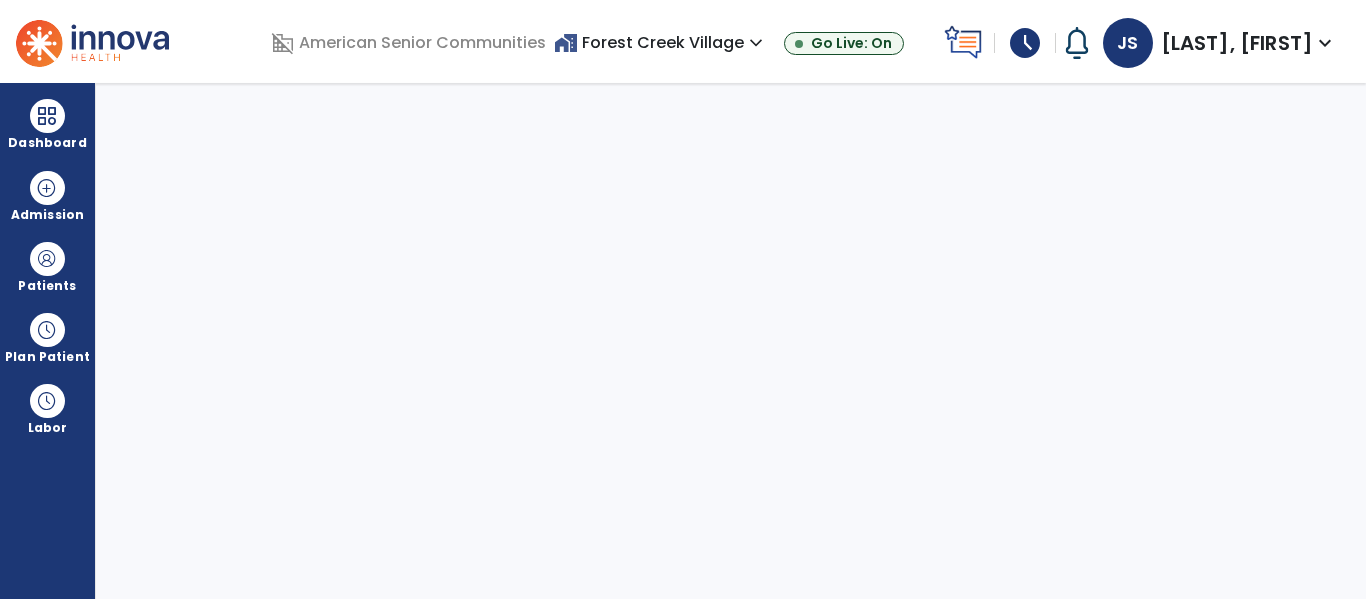 select on "****" 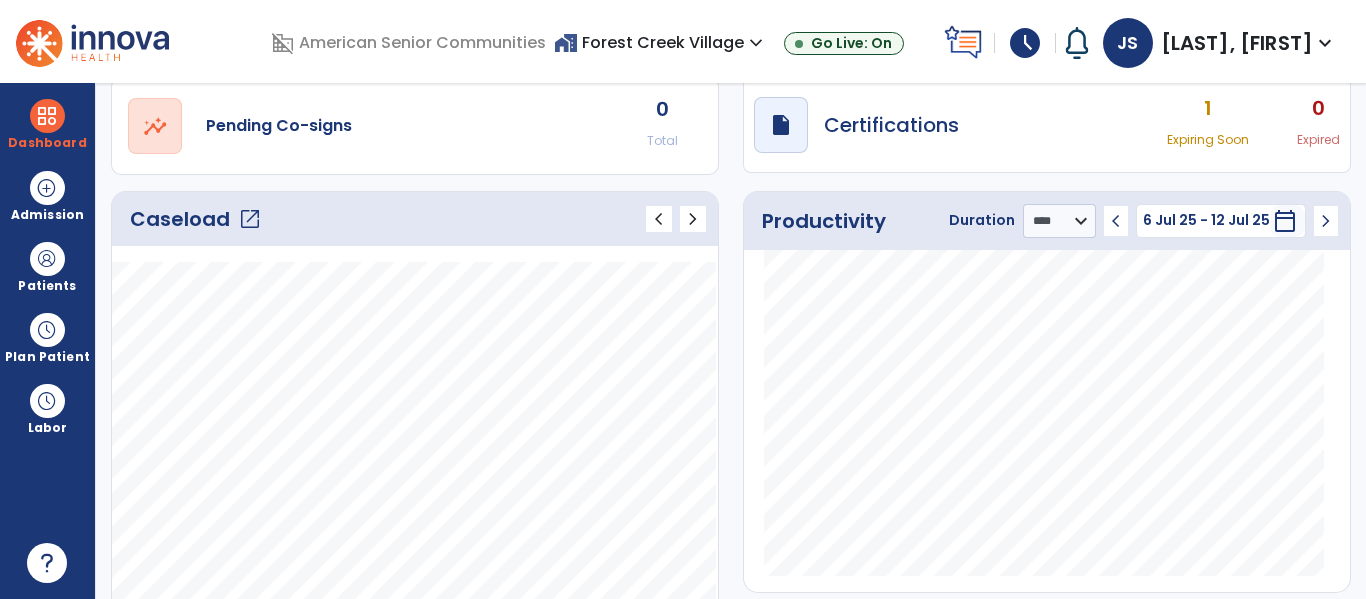 scroll, scrollTop: 193, scrollLeft: 0, axis: vertical 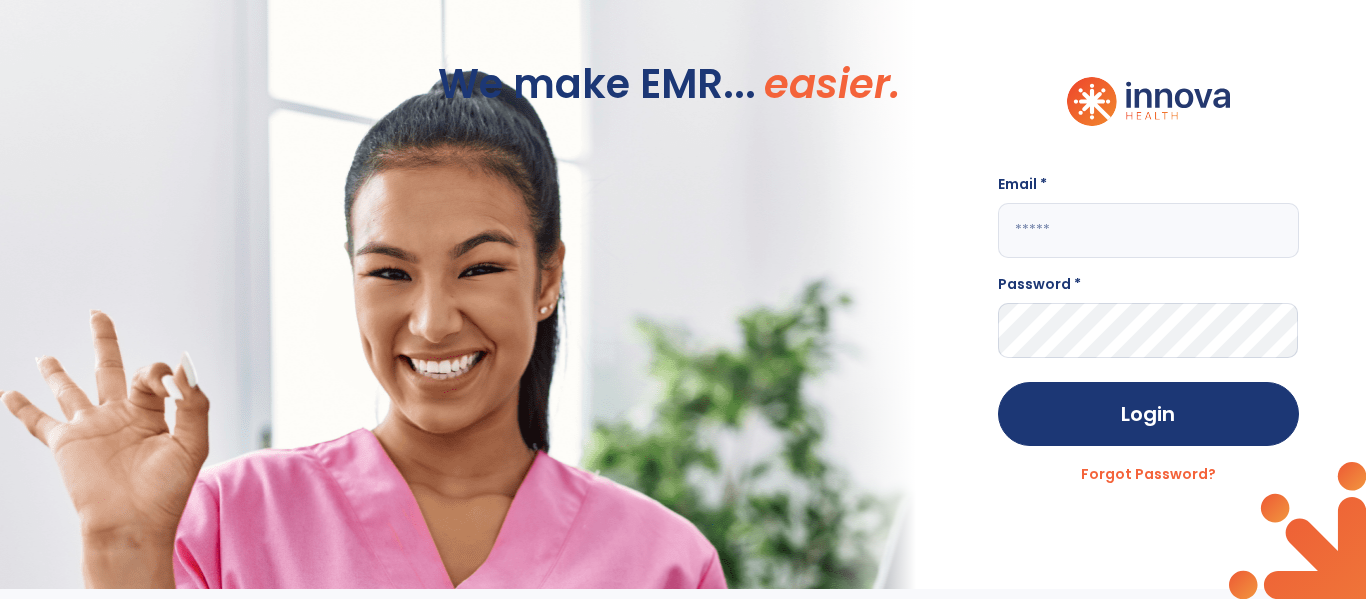 click 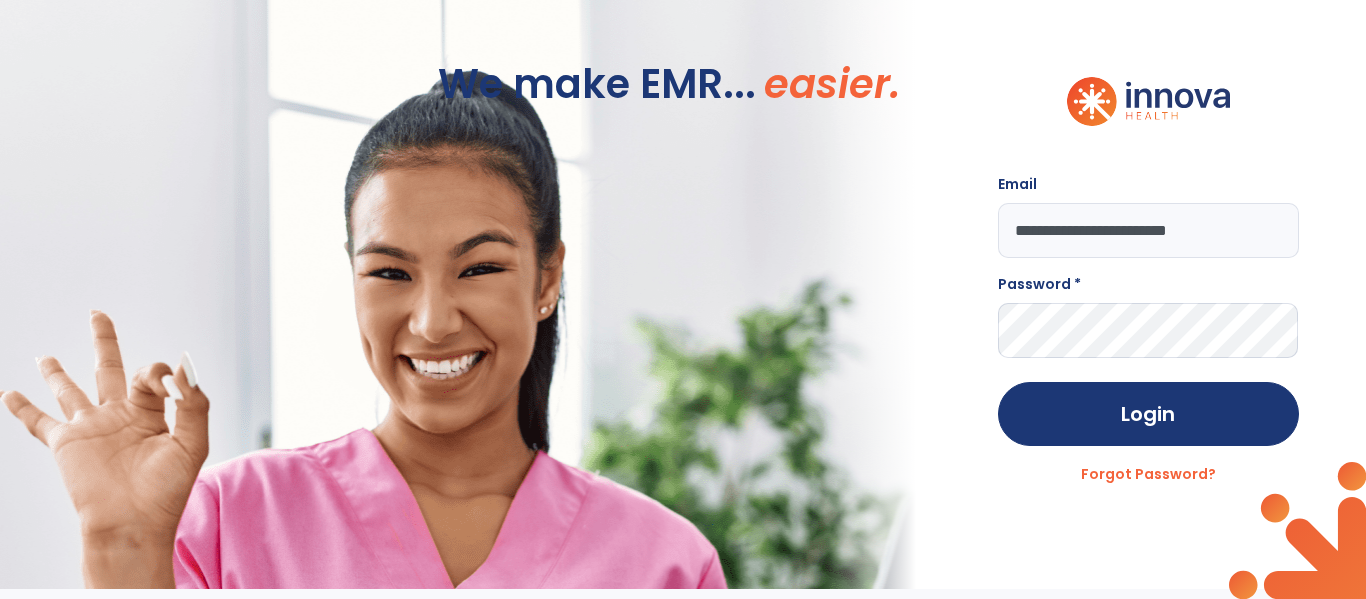 scroll, scrollTop: 0, scrollLeft: 27, axis: horizontal 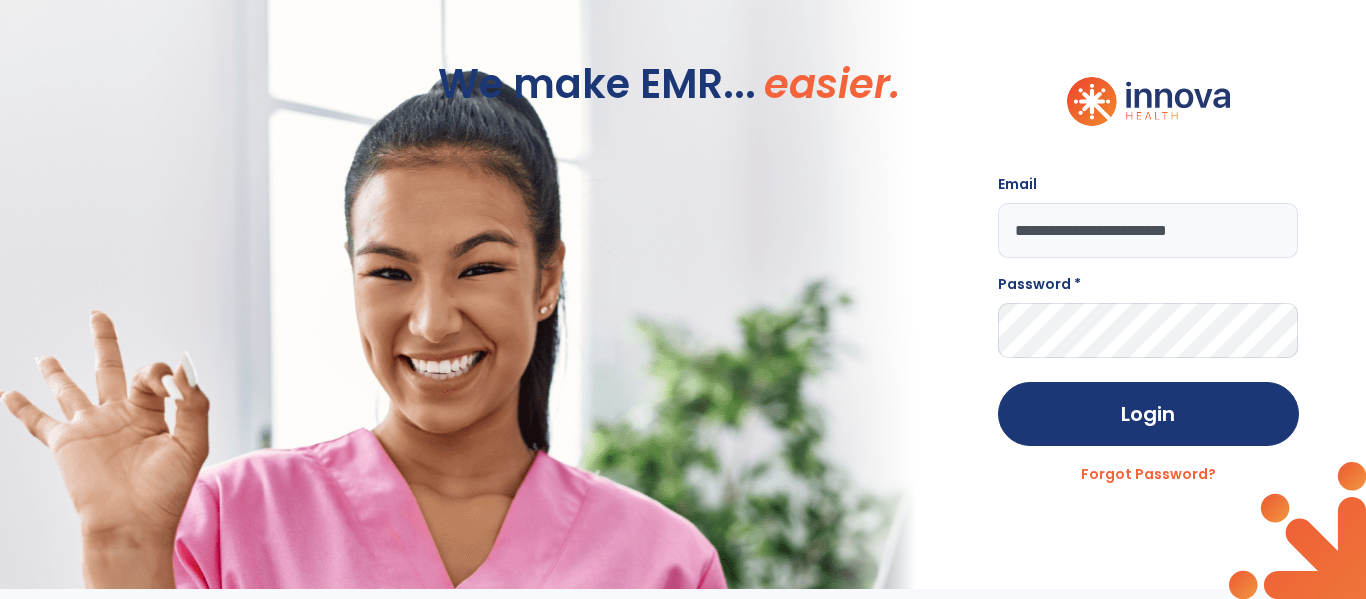 type on "**********" 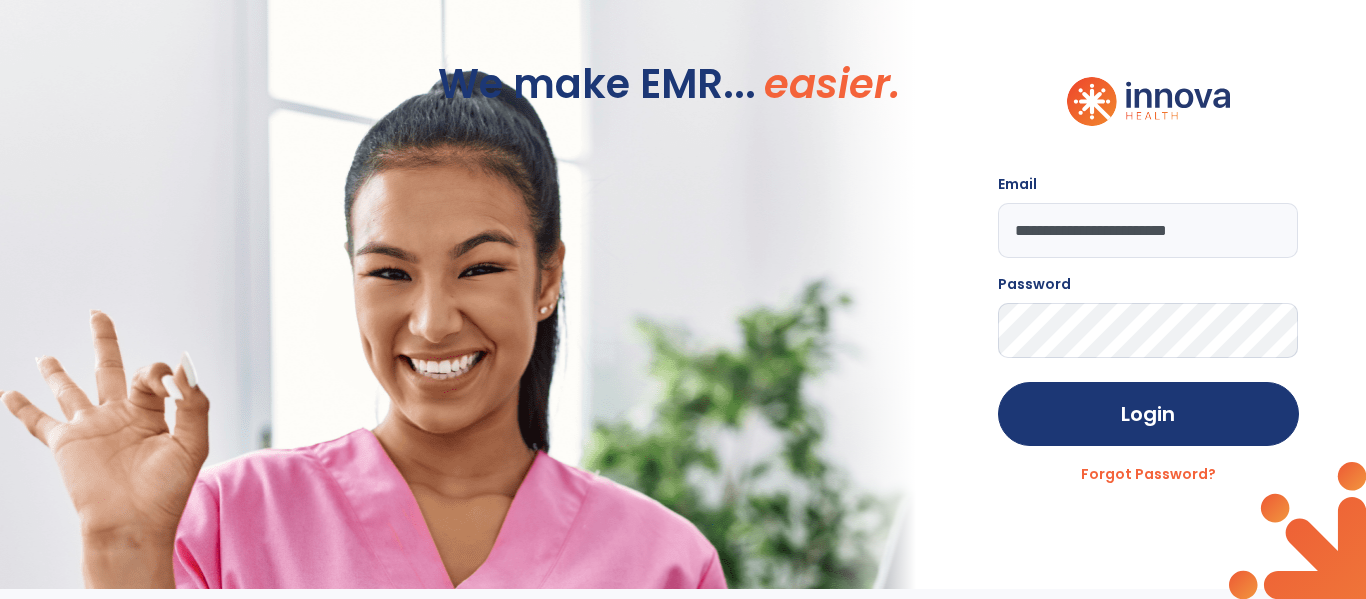 click on "Login" 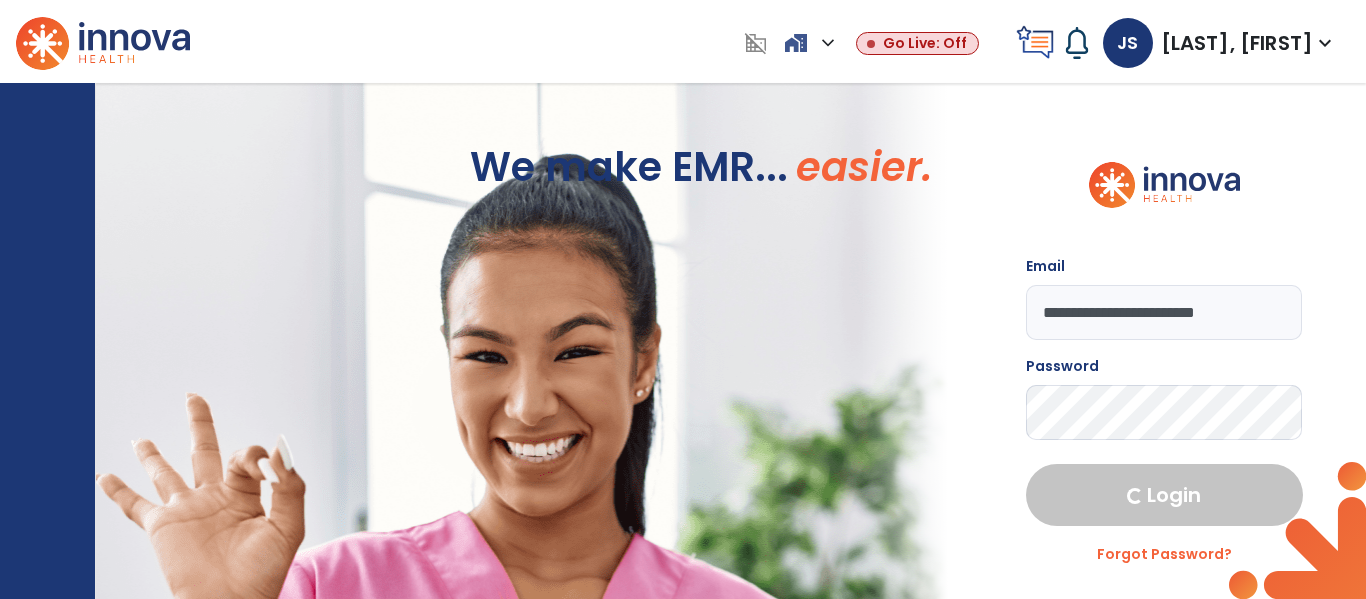 select on "****" 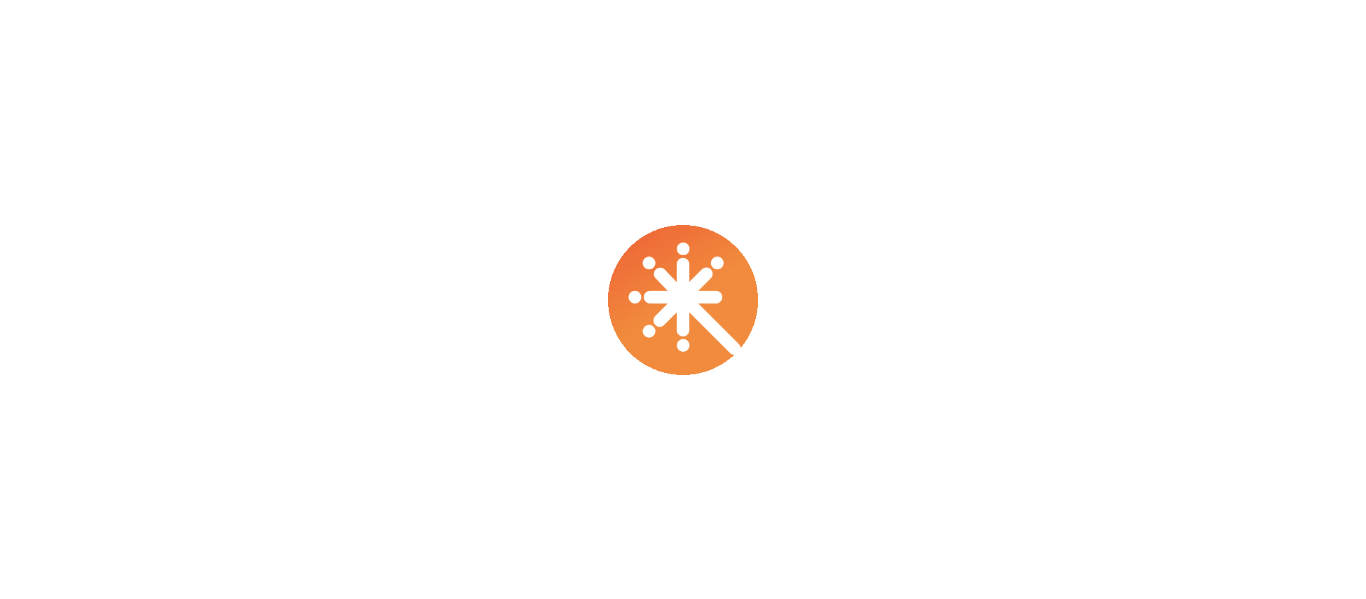 scroll, scrollTop: 0, scrollLeft: 0, axis: both 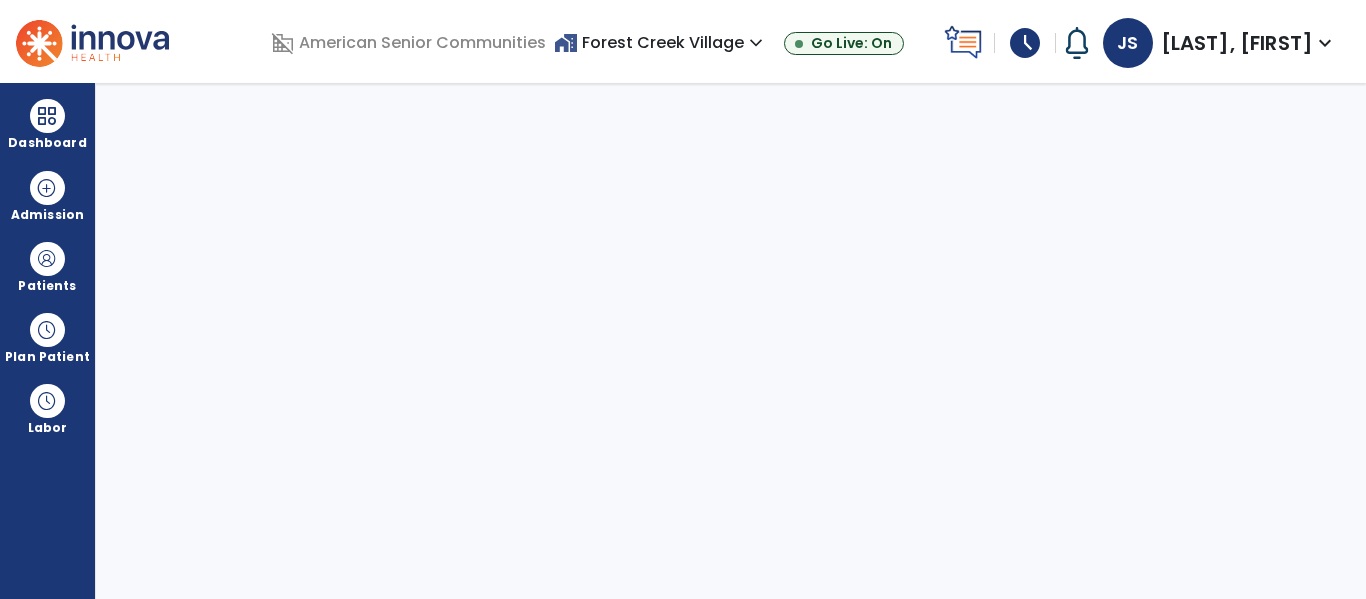 select on "****" 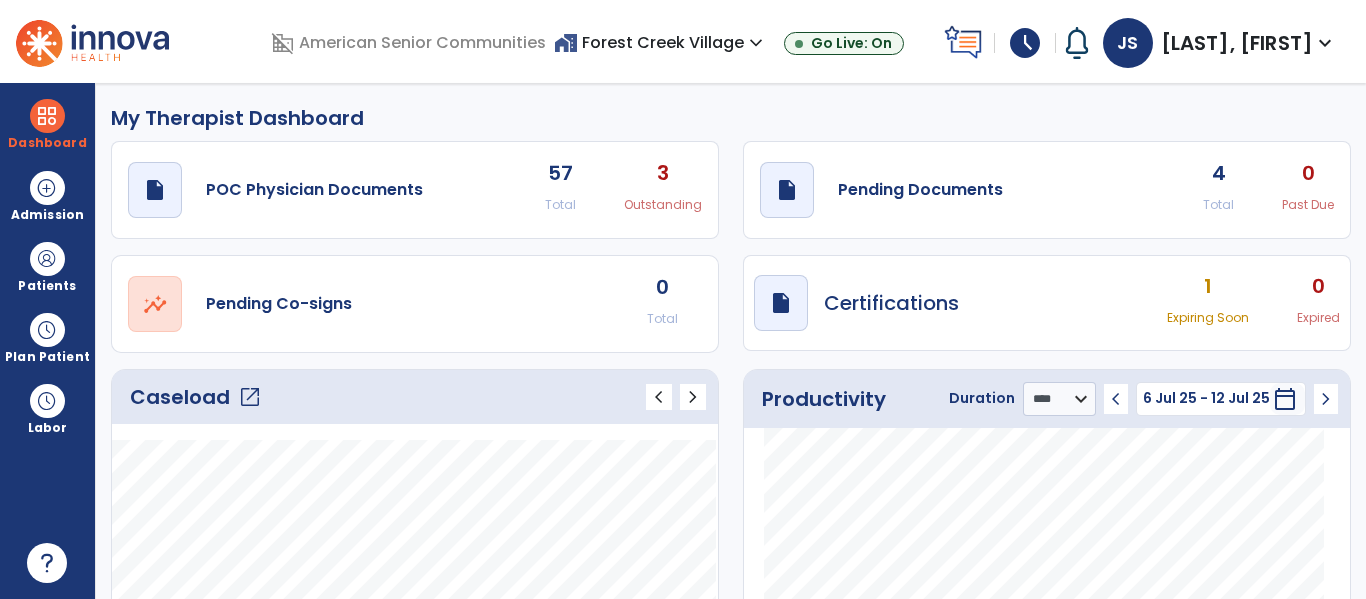 click on "open_in_new" 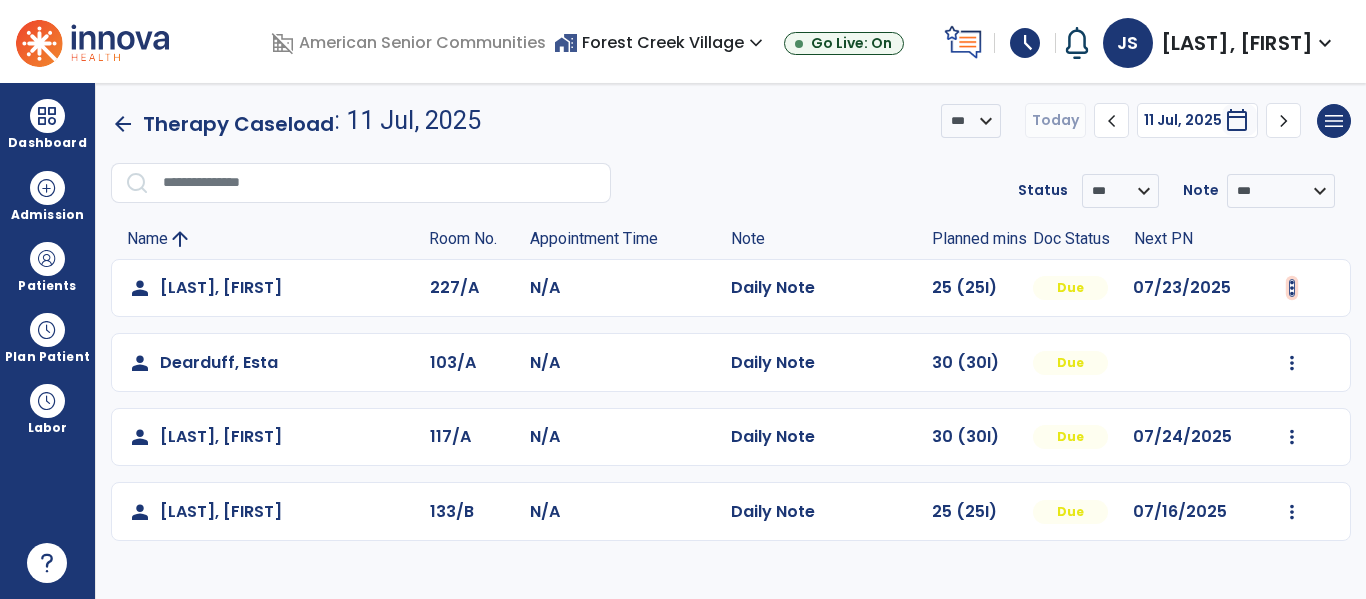 click at bounding box center [1292, 288] 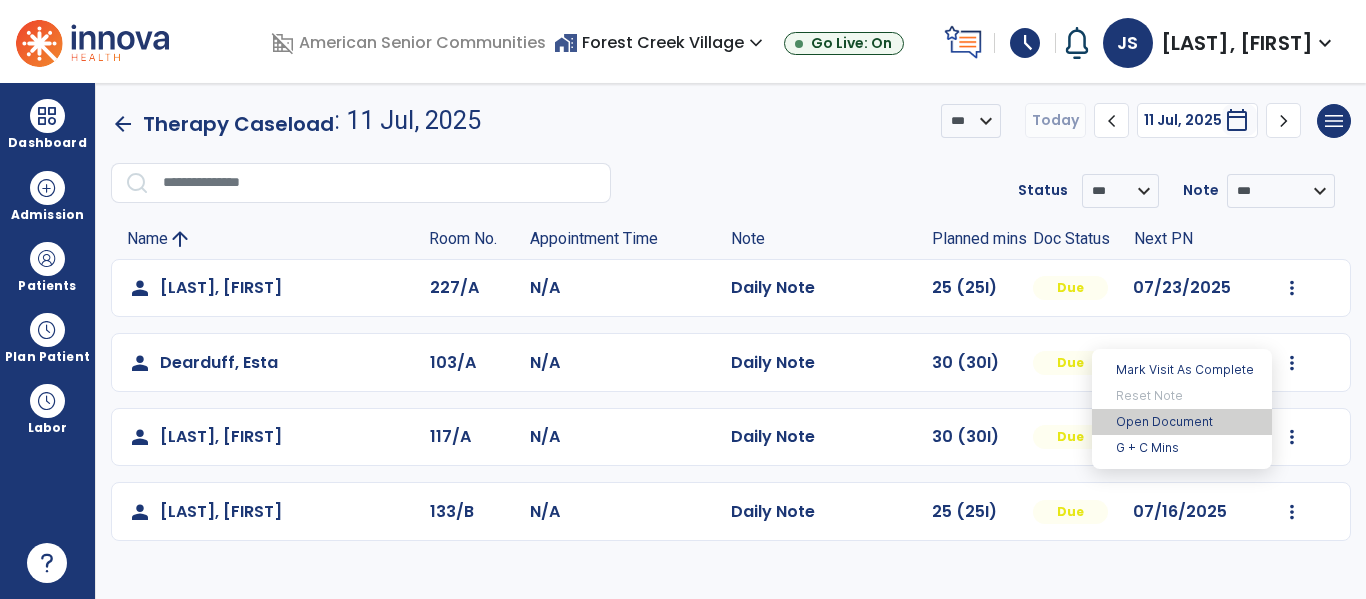 click on "Open Document" at bounding box center [1182, 422] 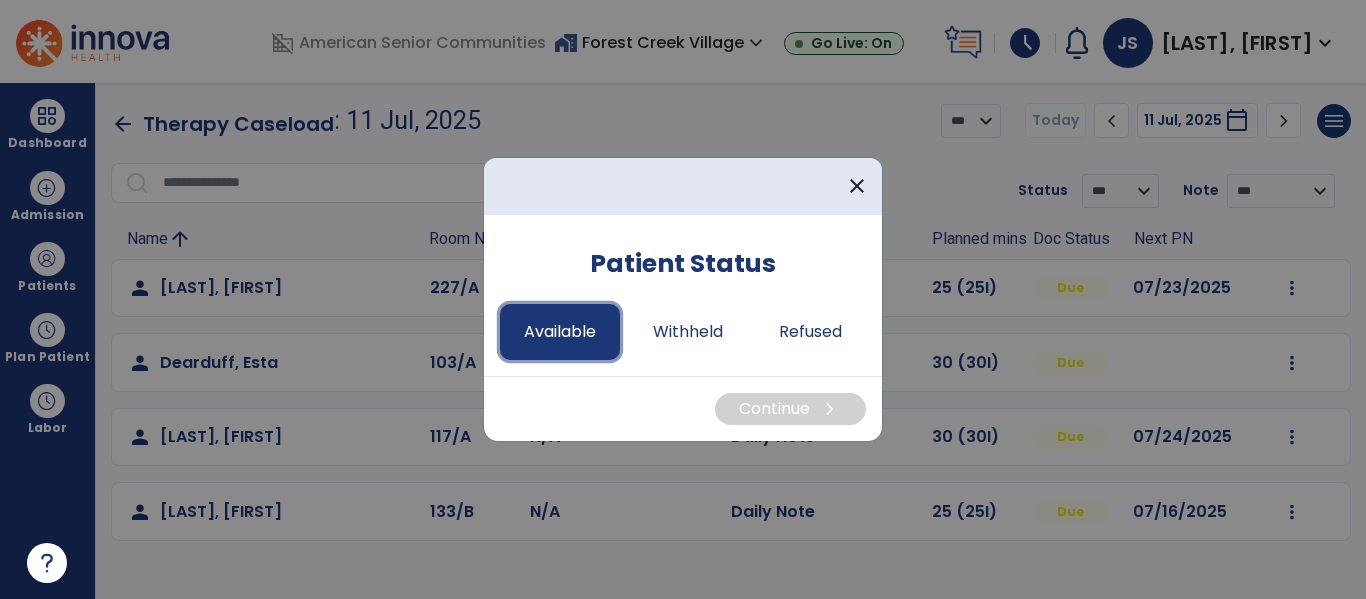 click on "Available" at bounding box center (560, 332) 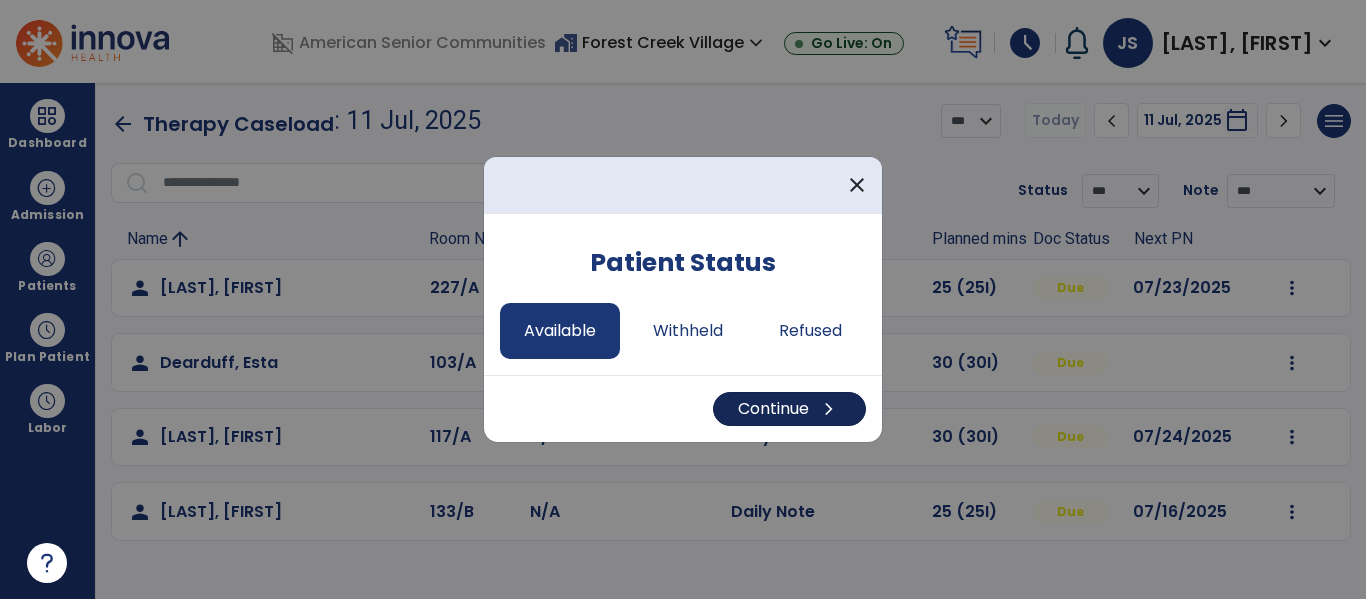 click on "Continue   chevron_right" at bounding box center [683, 408] 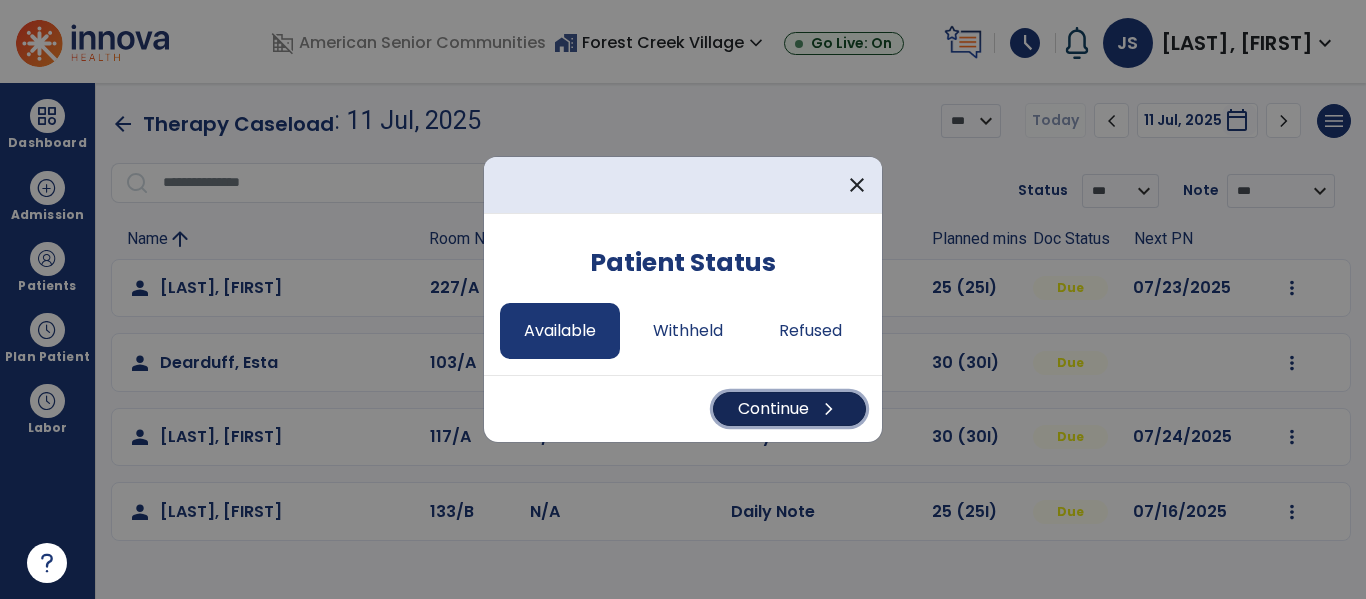 click on "Continue   chevron_right" at bounding box center [789, 409] 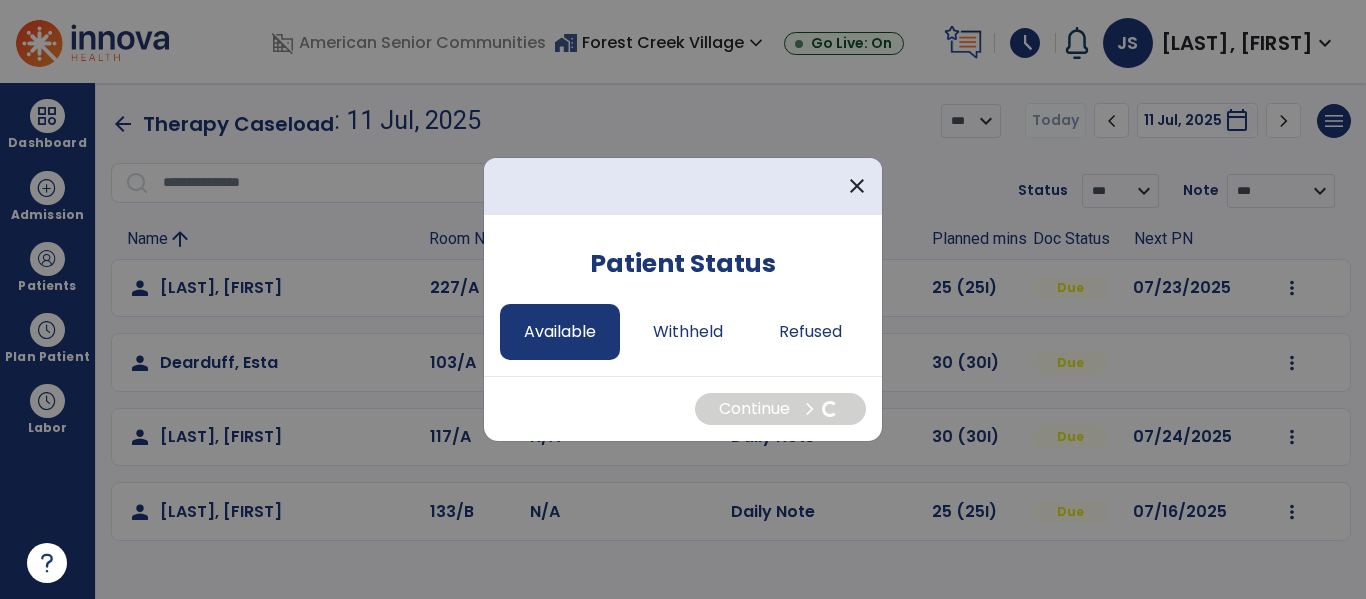 select on "*" 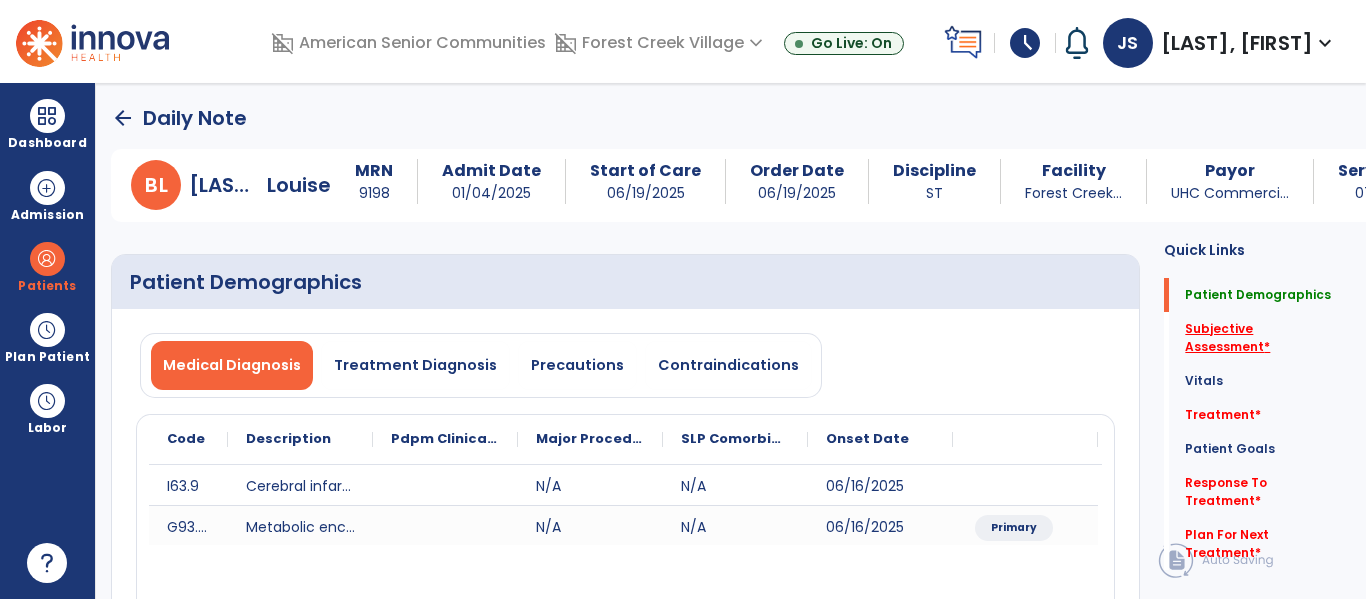 click on "*" 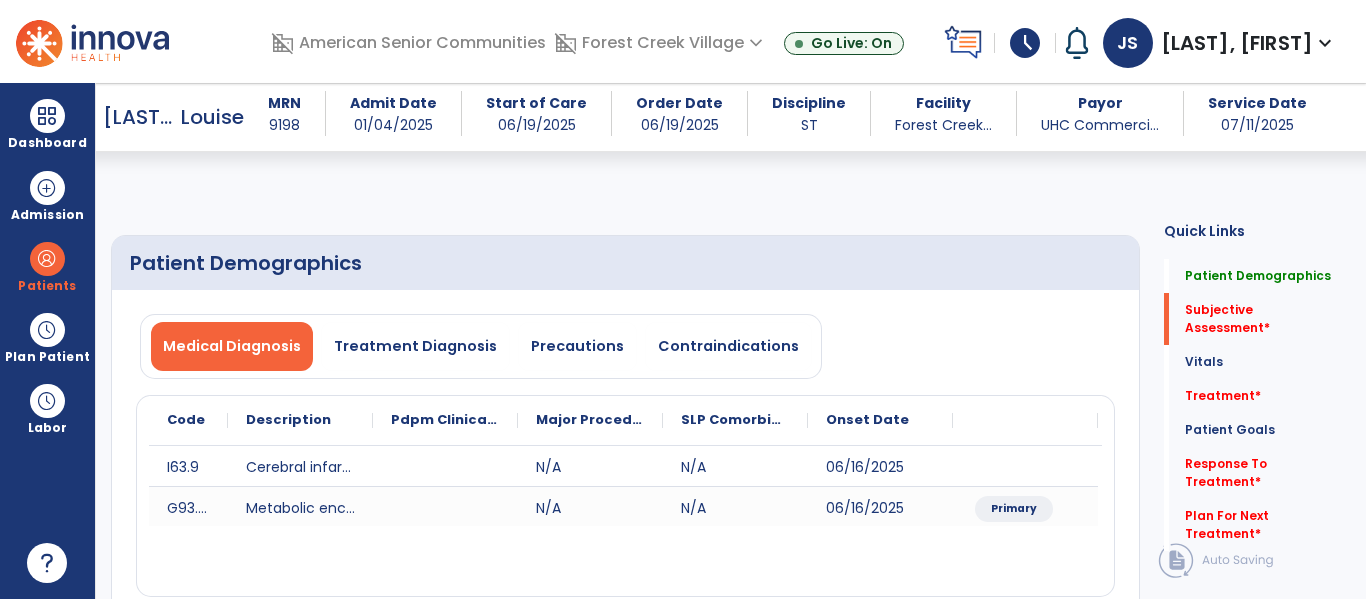 scroll, scrollTop: 496, scrollLeft: 0, axis: vertical 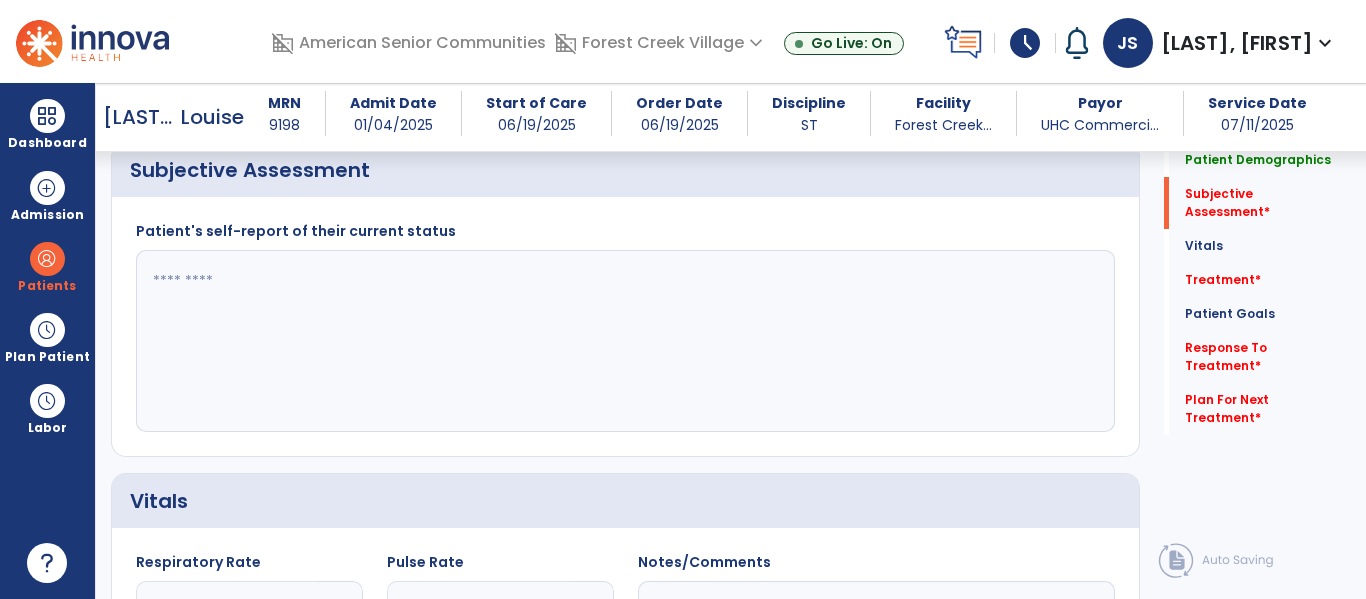 click 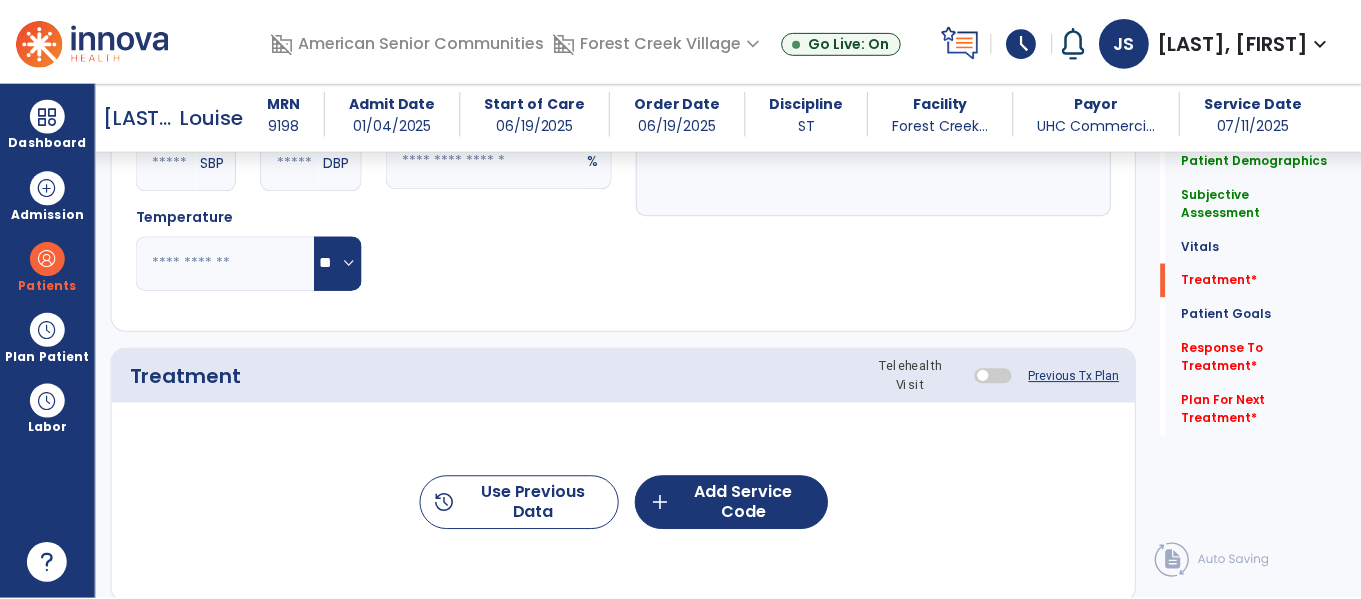 scroll, scrollTop: 1172, scrollLeft: 0, axis: vertical 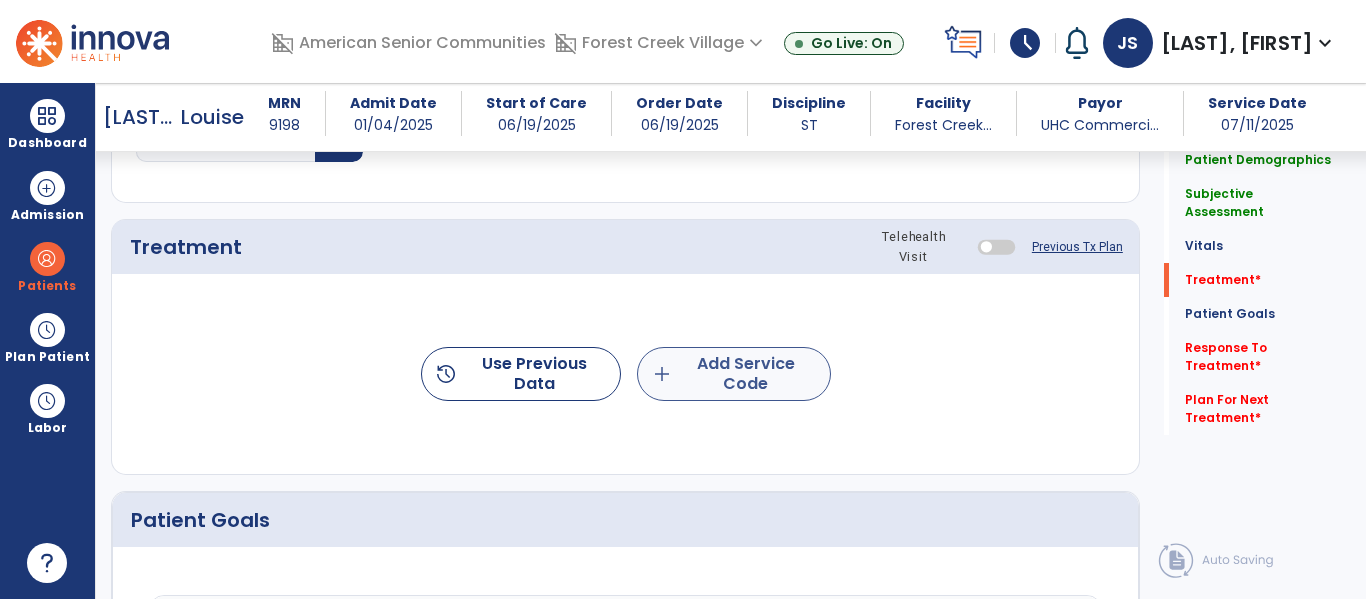 type on "**********" 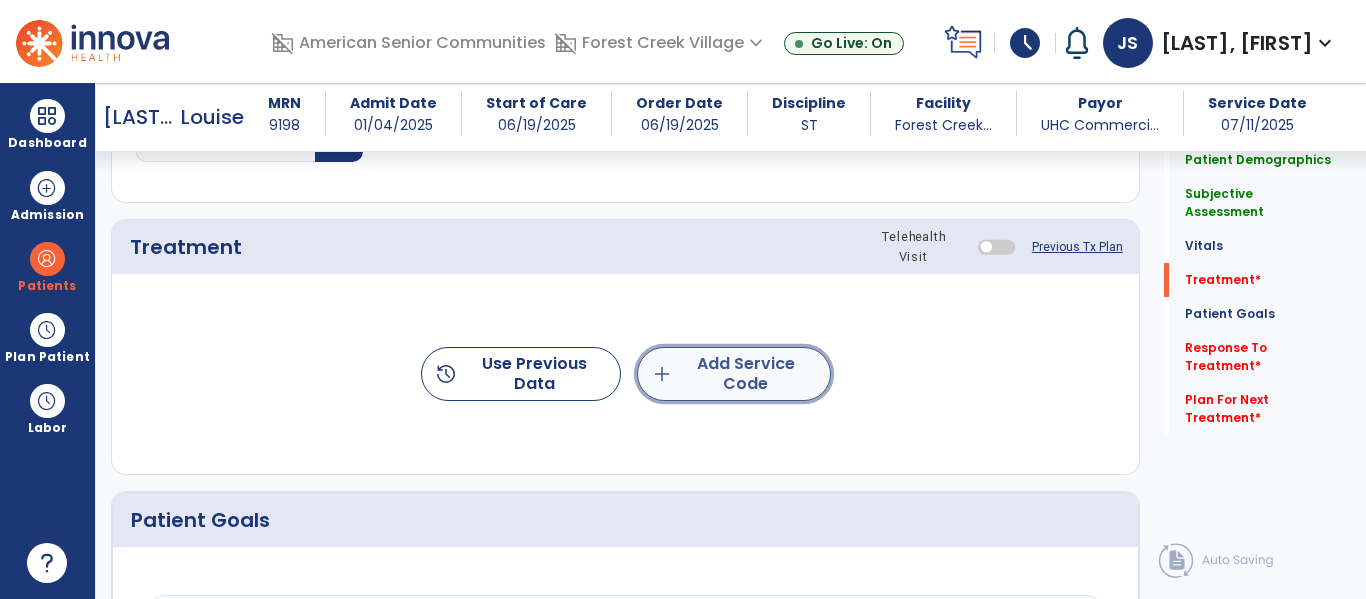 click on "add  Add Service Code" 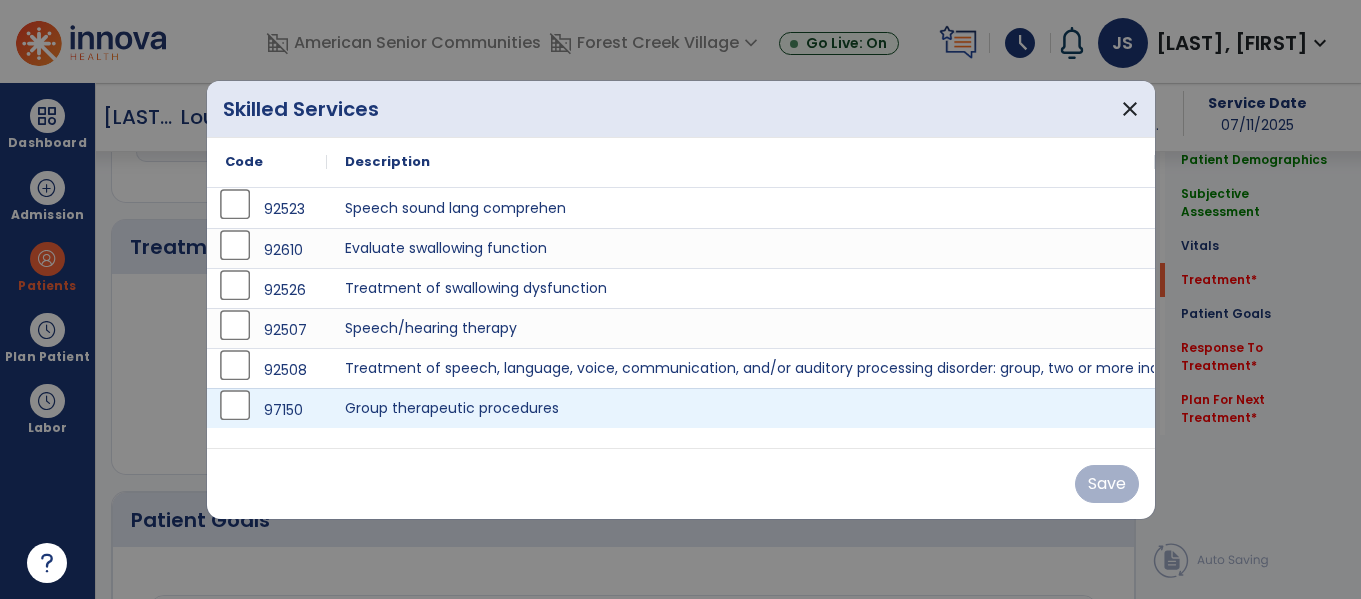 scroll, scrollTop: 1172, scrollLeft: 0, axis: vertical 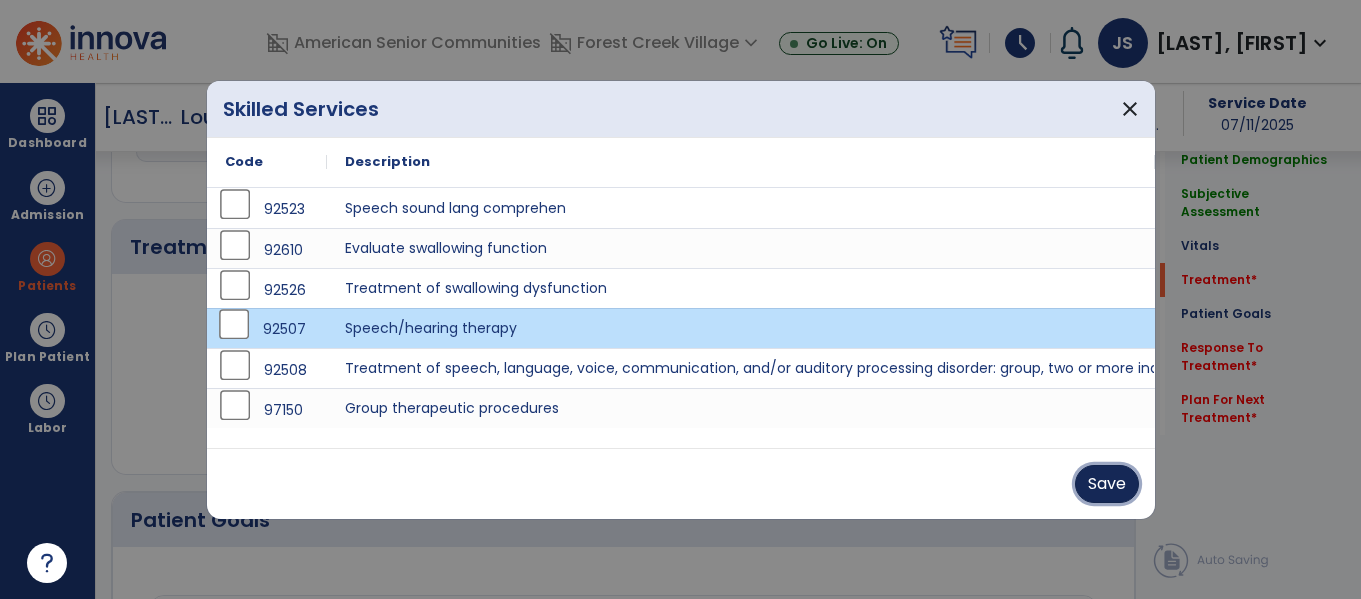 click on "Save" at bounding box center (1107, 484) 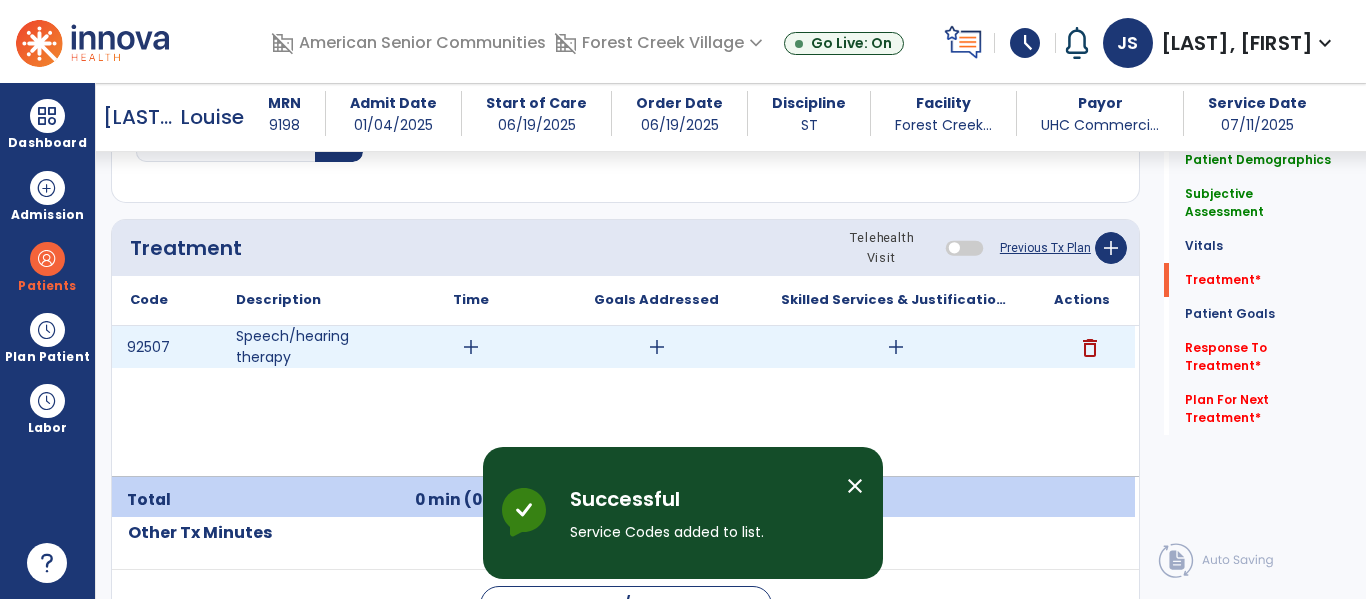 click on "add" at bounding box center [471, 347] 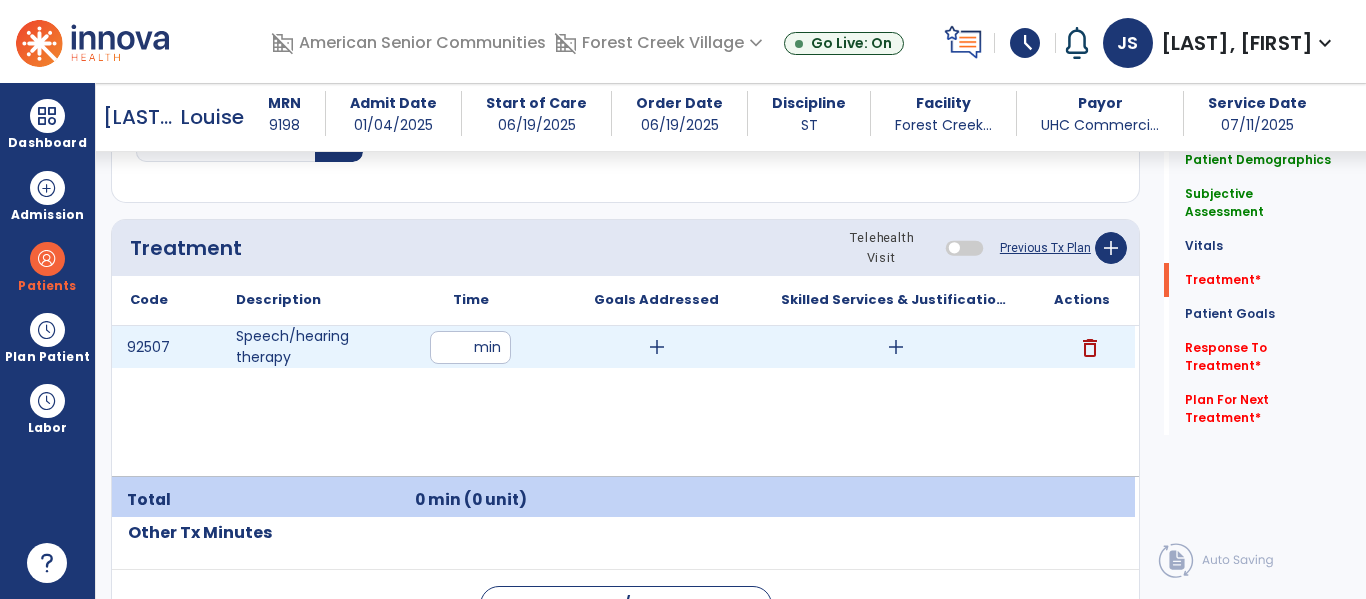 type on "**" 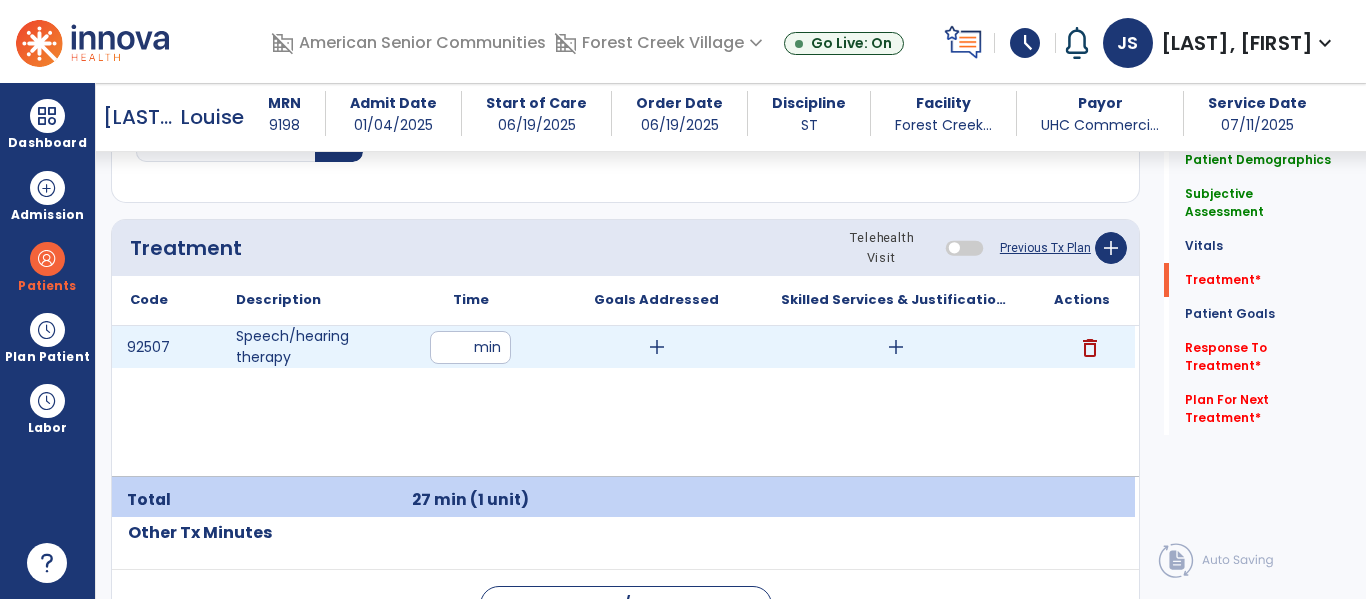 click on "add" at bounding box center [657, 347] 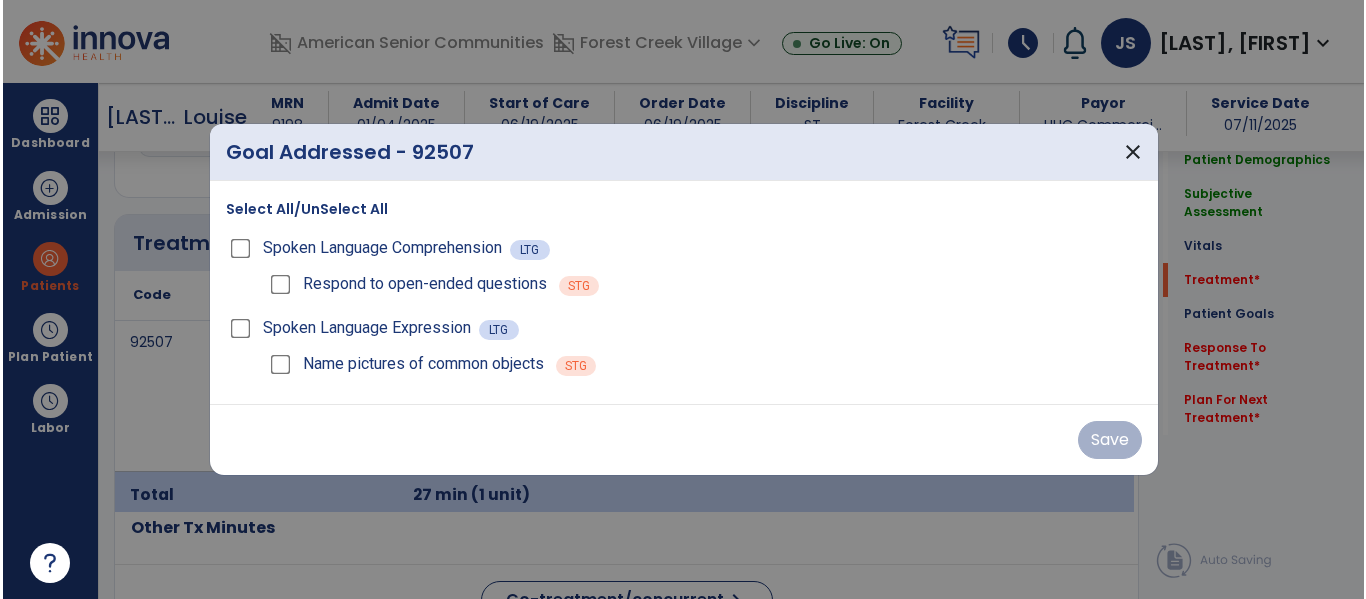 scroll, scrollTop: 1172, scrollLeft: 0, axis: vertical 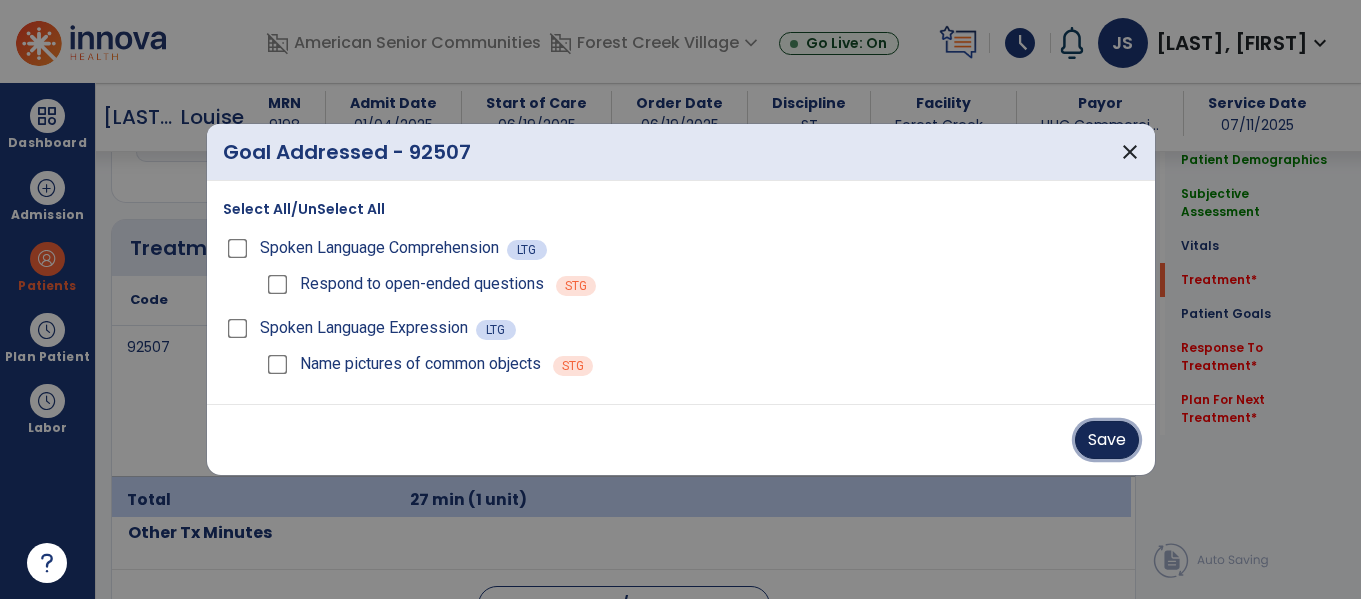 drag, startPoint x: 1100, startPoint y: 475, endPoint x: 942, endPoint y: 422, distance: 166.65233 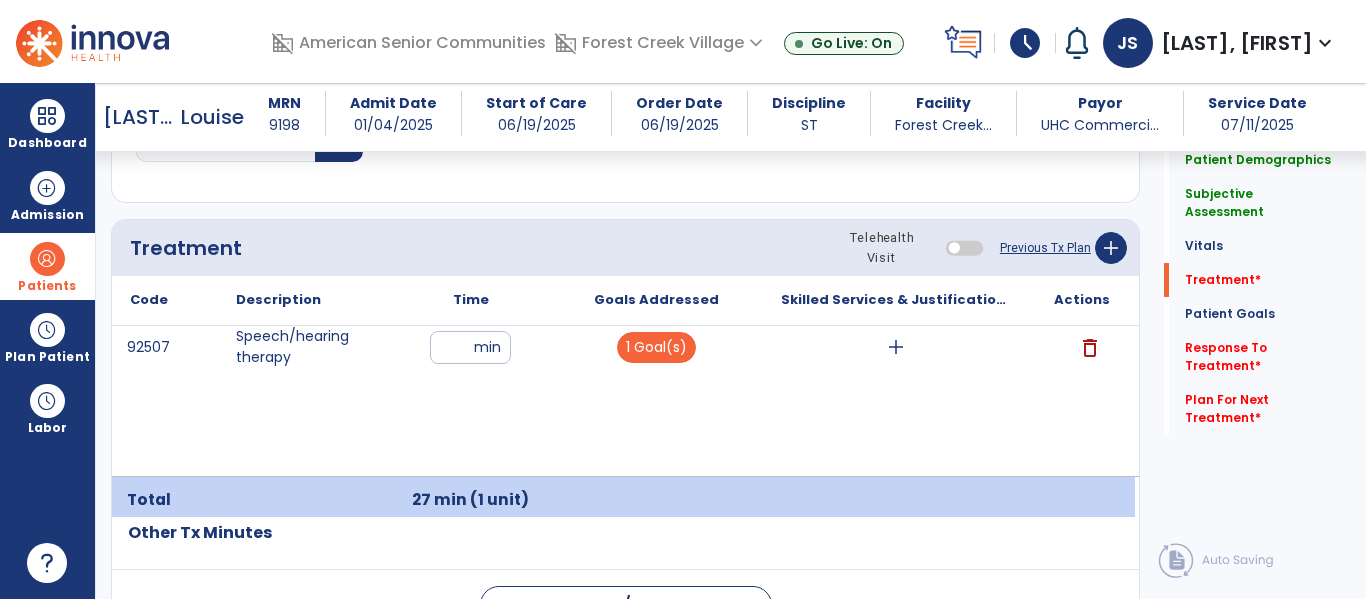 click at bounding box center (47, 259) 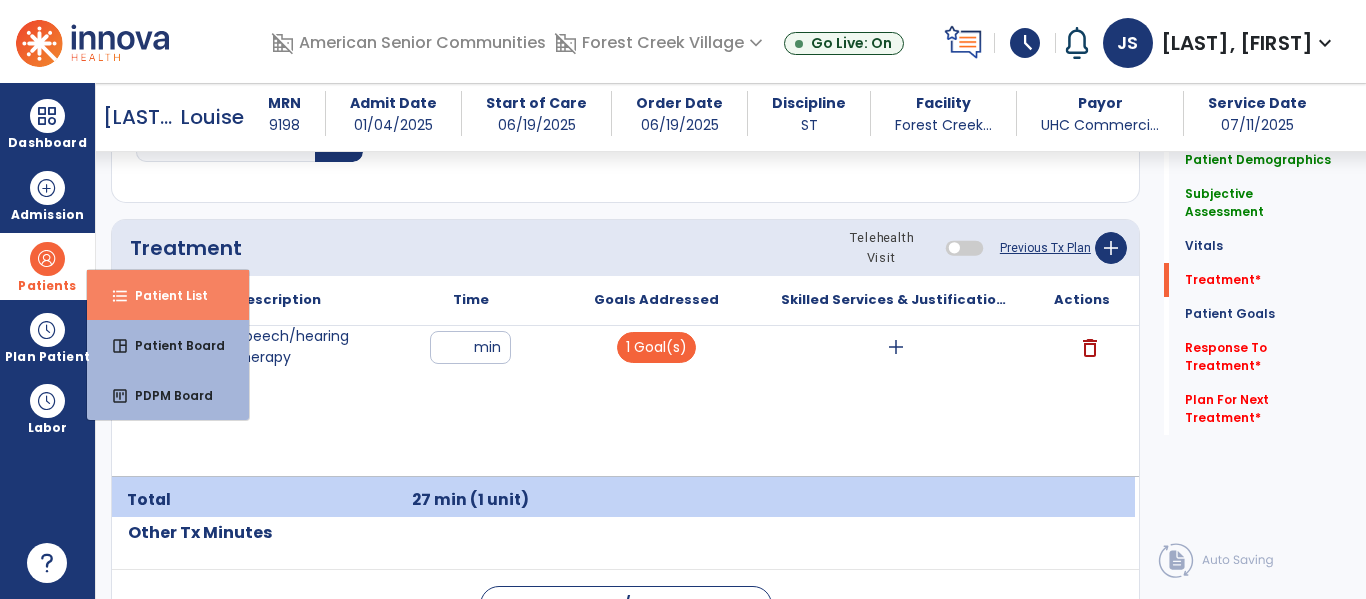 click on "format_list_bulleted  Patient List" at bounding box center (168, 295) 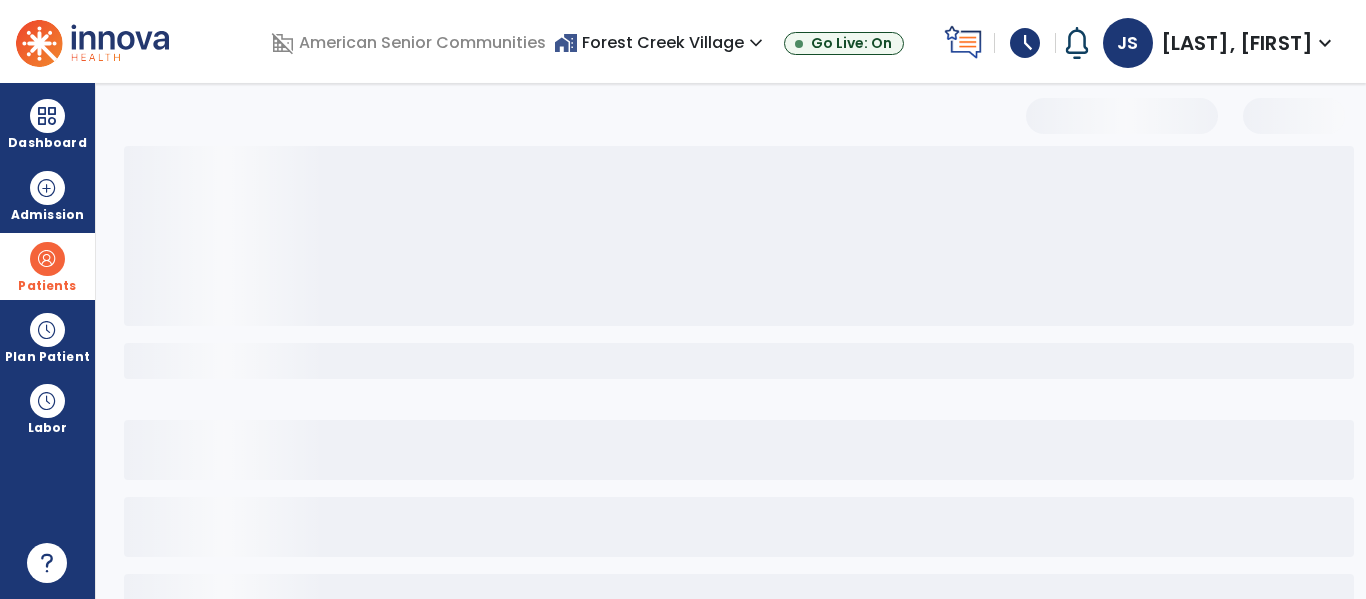 scroll, scrollTop: 156, scrollLeft: 0, axis: vertical 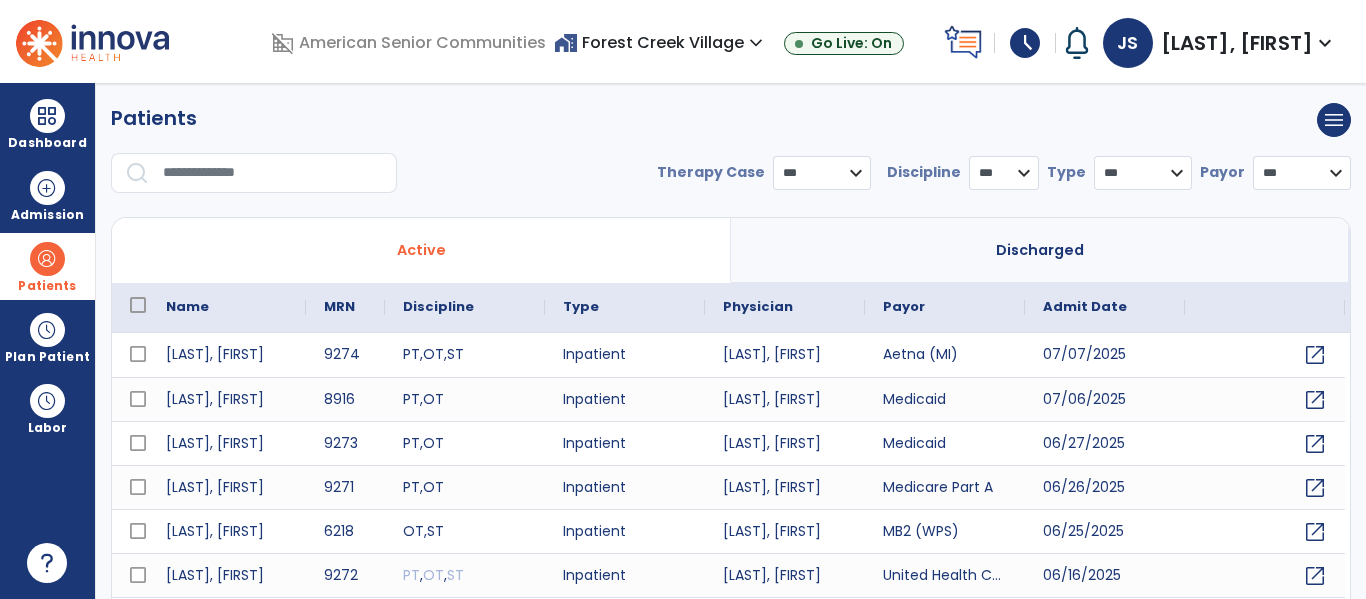 click at bounding box center [273, 173] 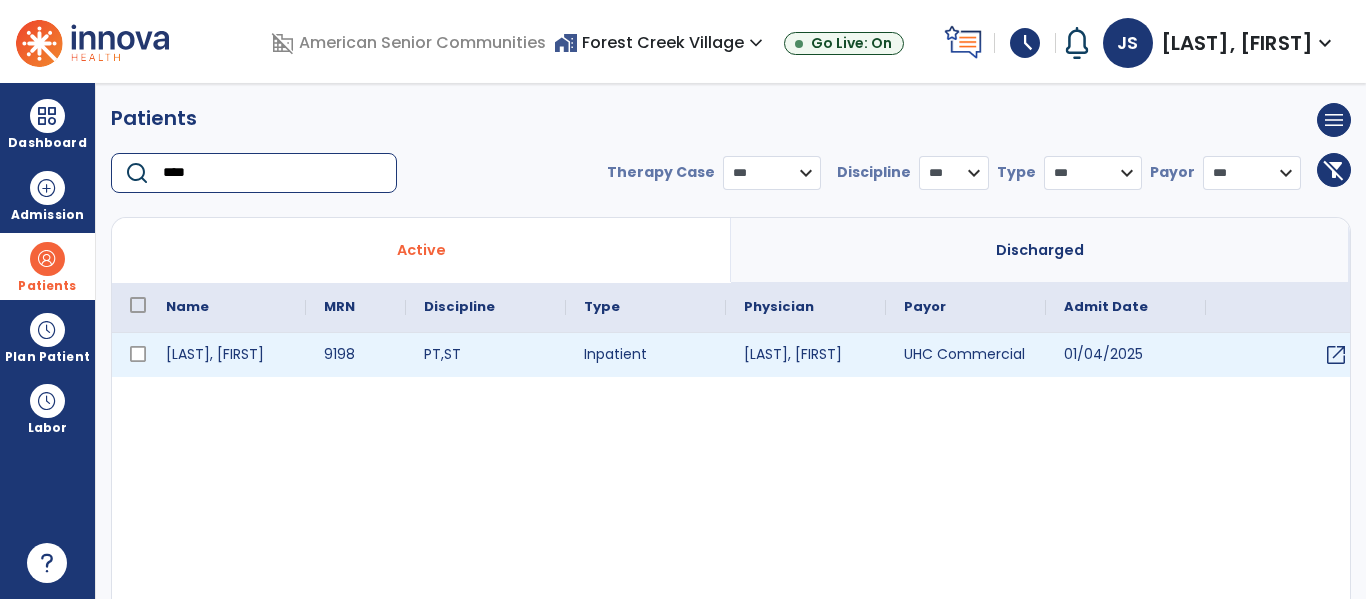 type on "****" 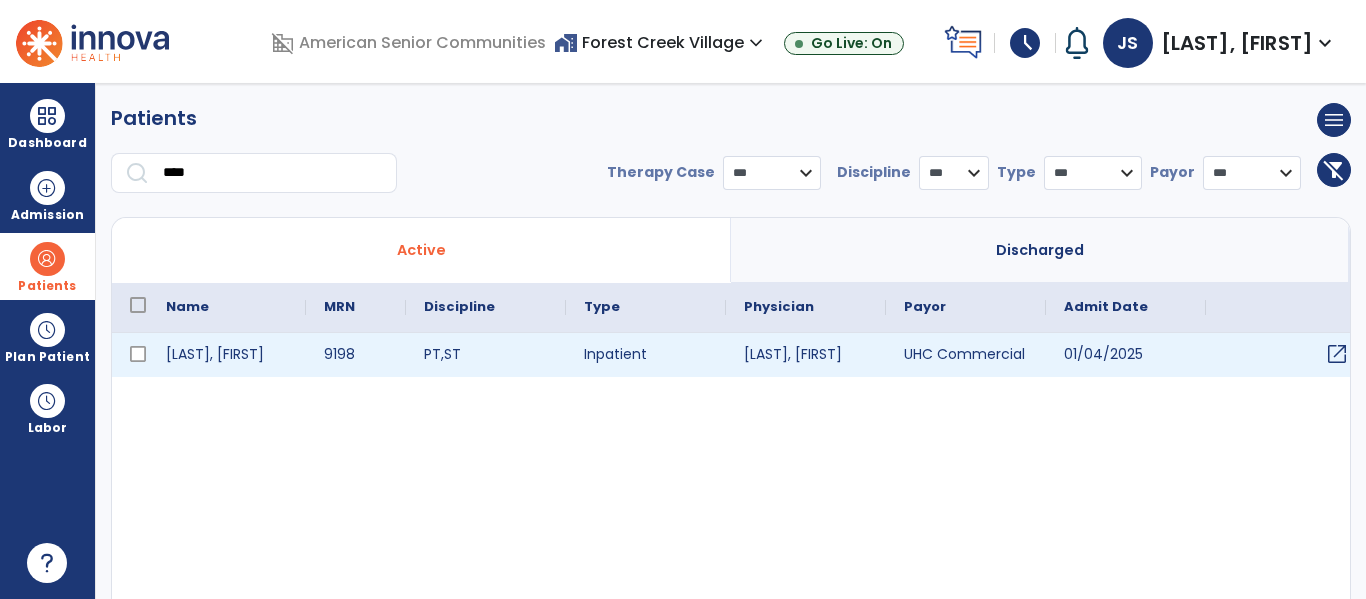 click on "open_in_new" at bounding box center [1337, 354] 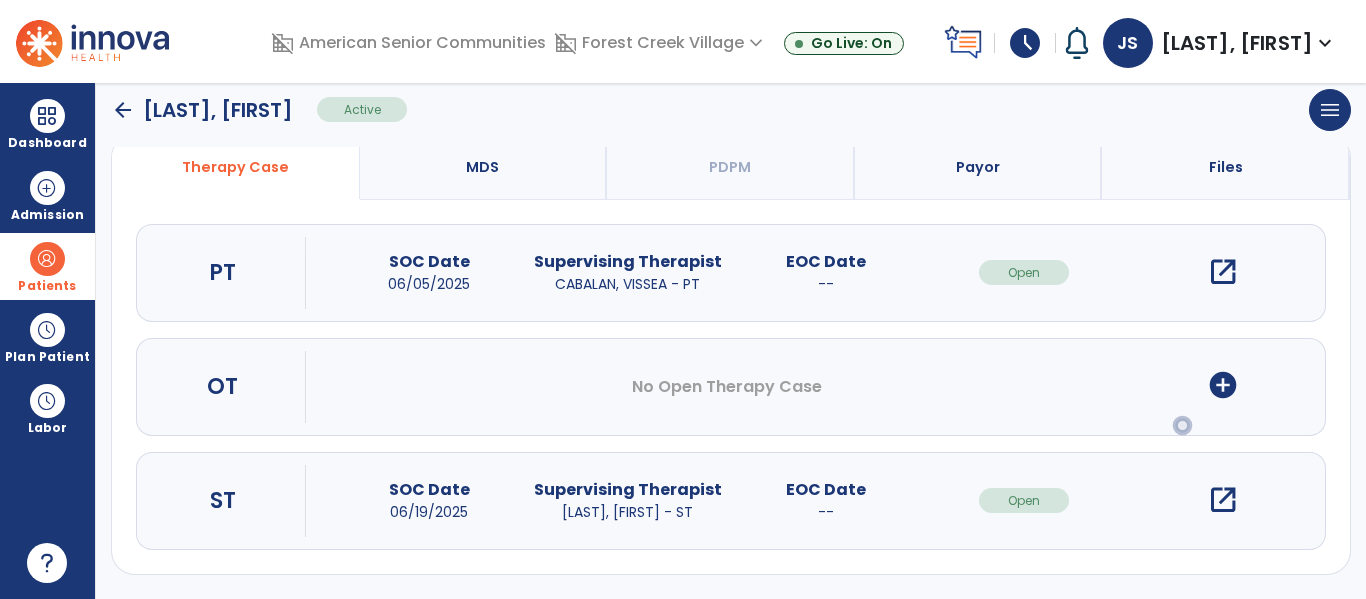 scroll, scrollTop: 217, scrollLeft: 0, axis: vertical 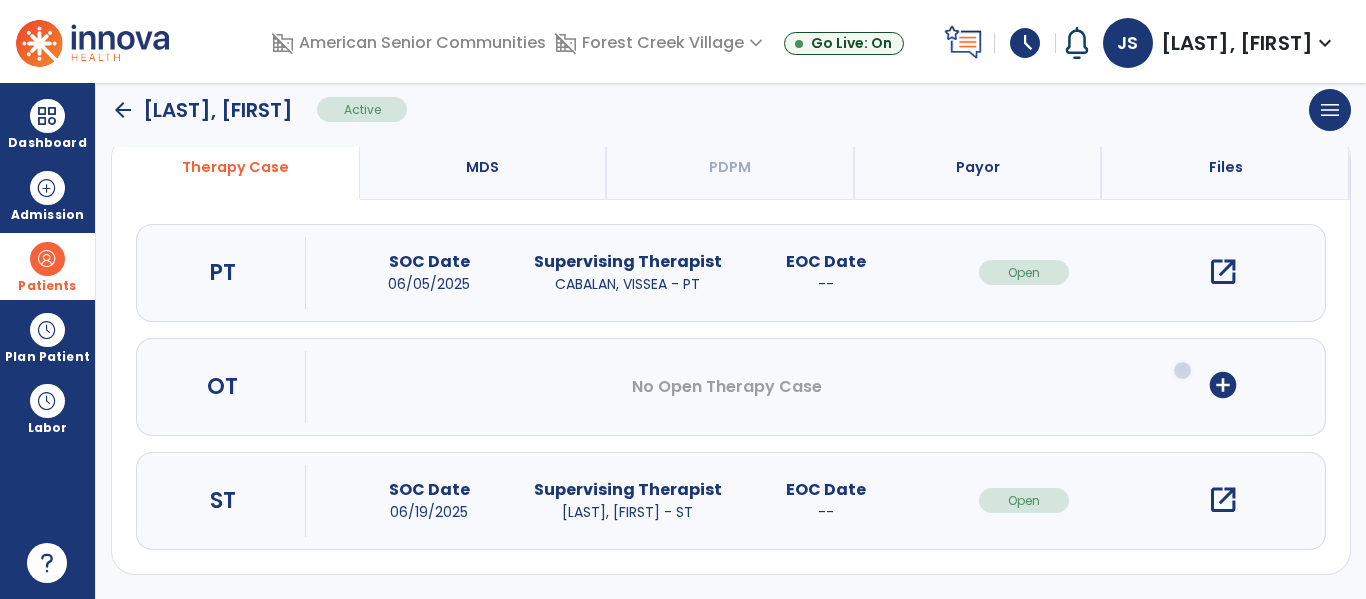 click on "open_in_new" at bounding box center [1223, 500] 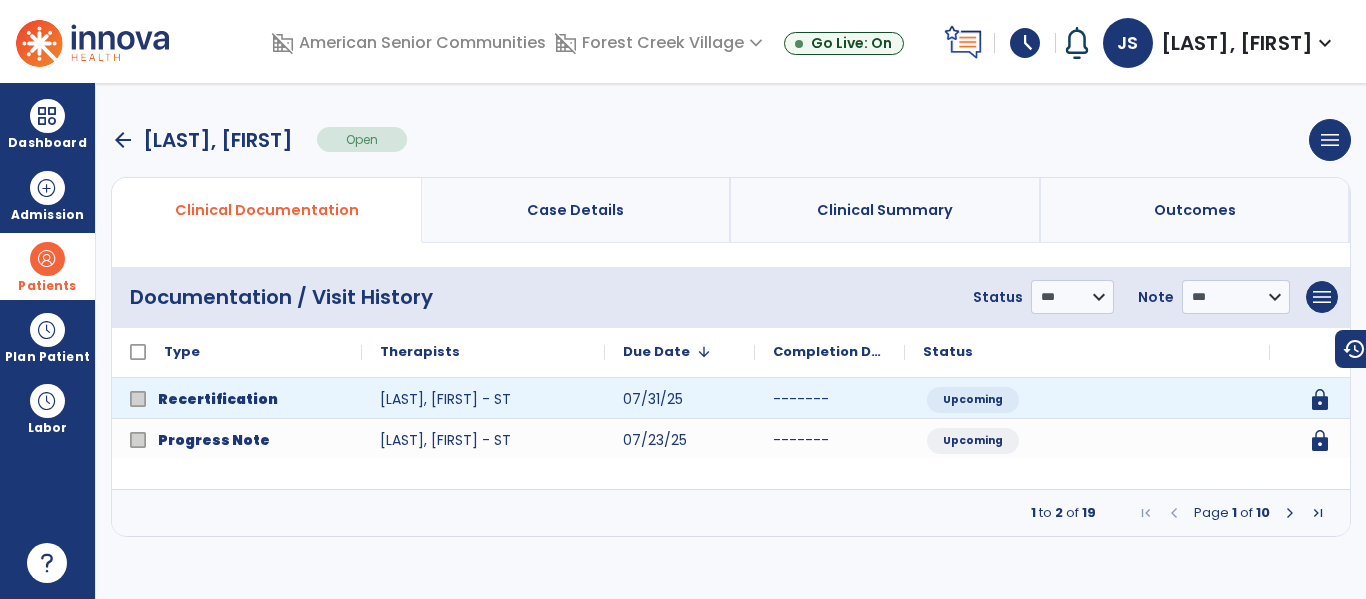 scroll, scrollTop: 0, scrollLeft: 0, axis: both 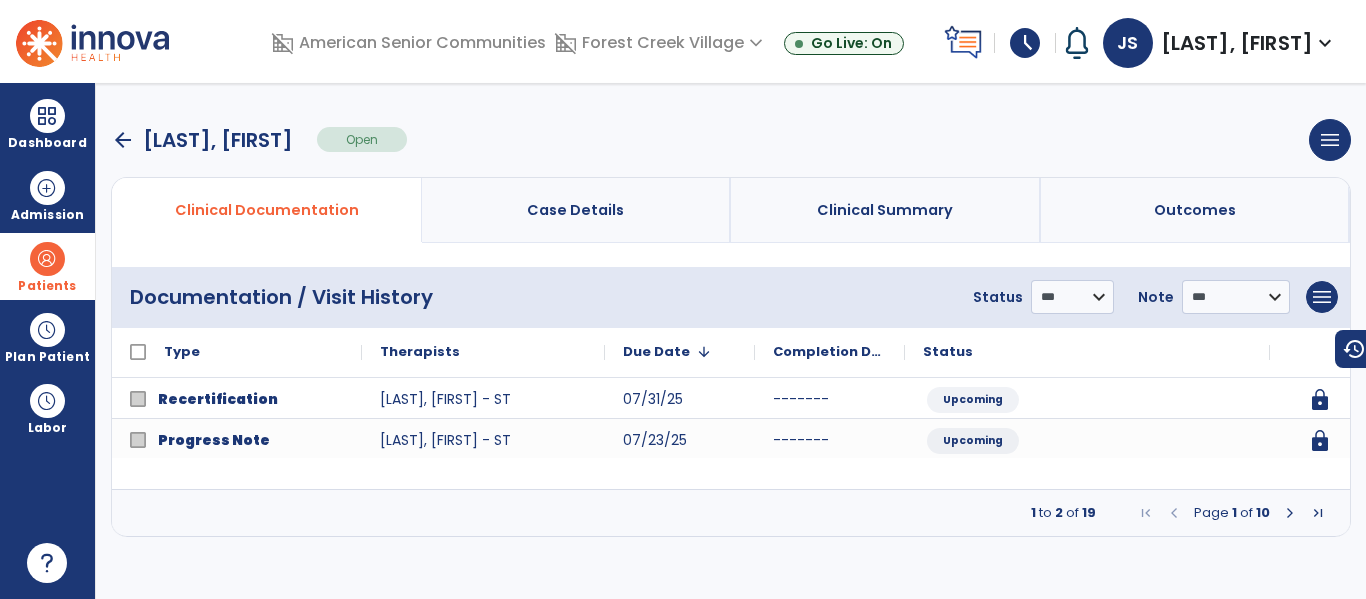click at bounding box center [1290, 513] 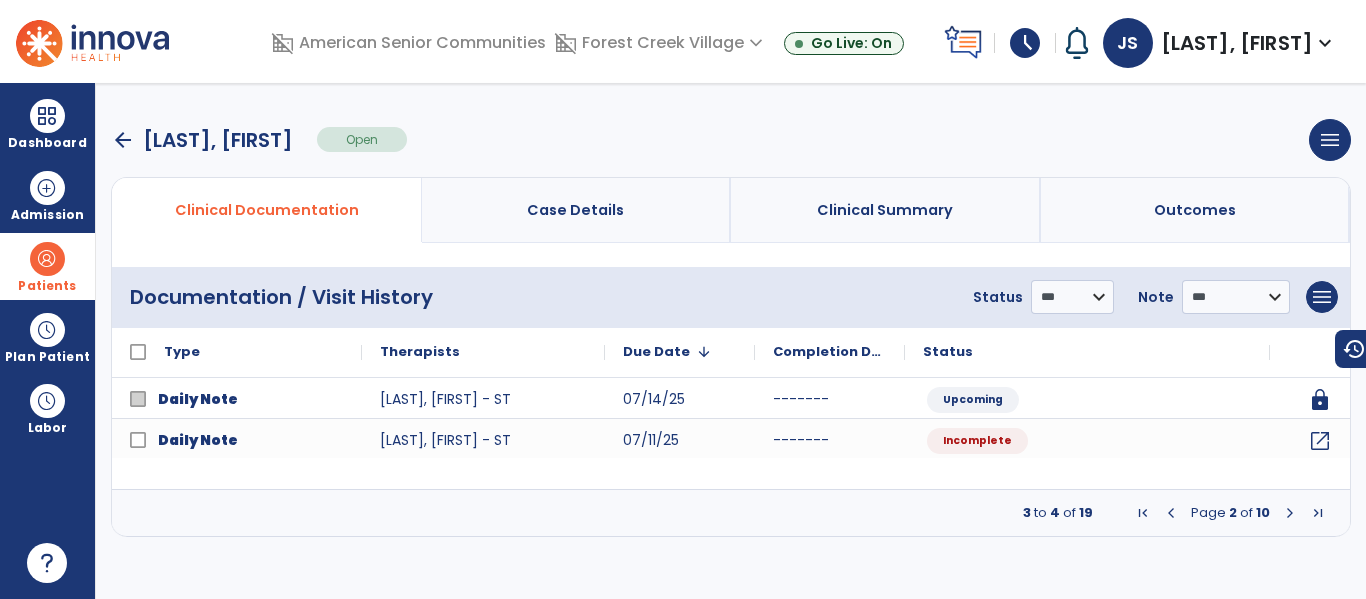 click at bounding box center [1290, 513] 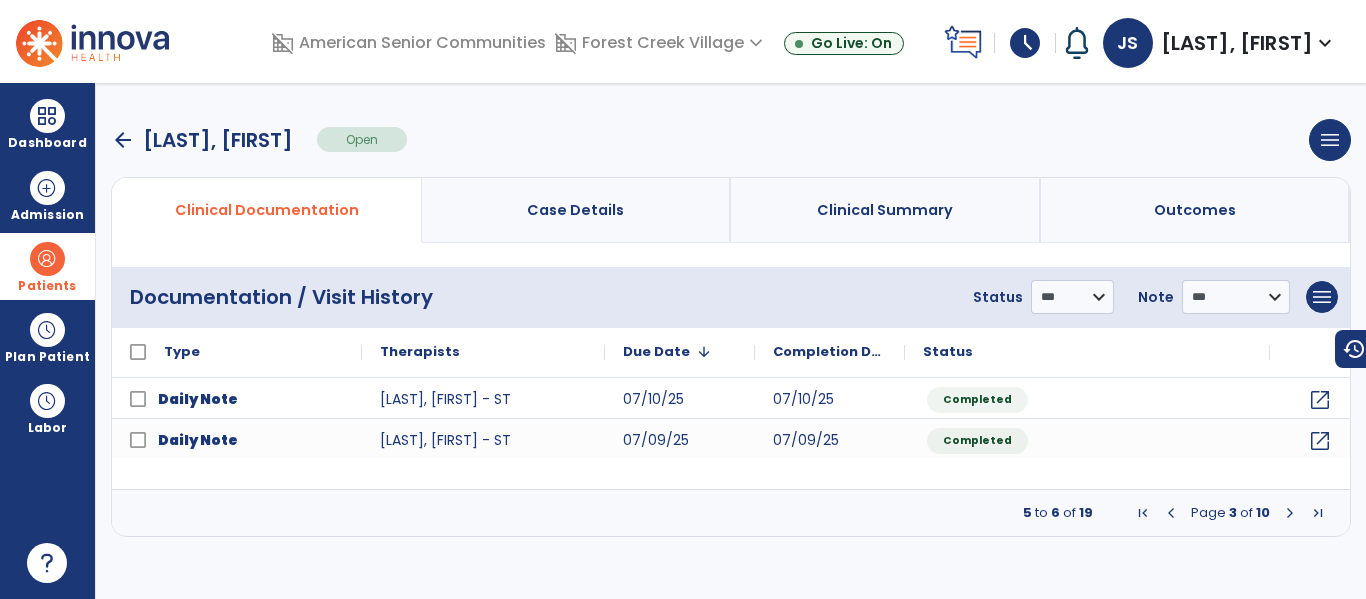 click at bounding box center (1290, 513) 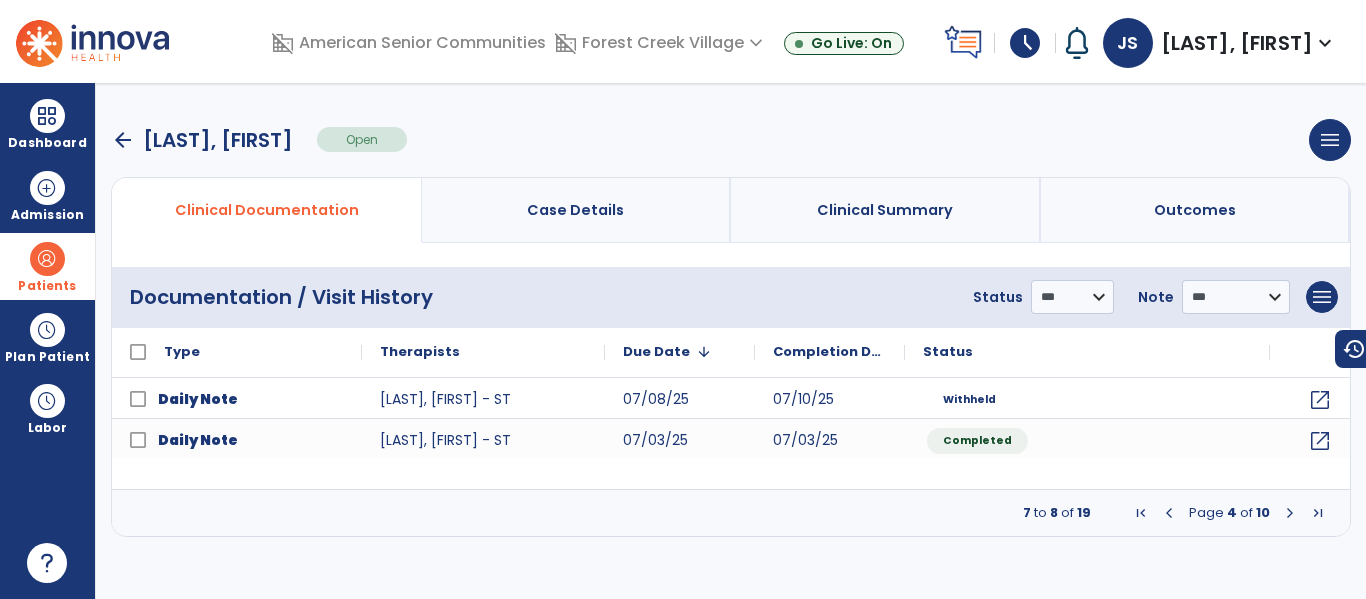 click on "Page
4
of
10" at bounding box center (1229, 513) 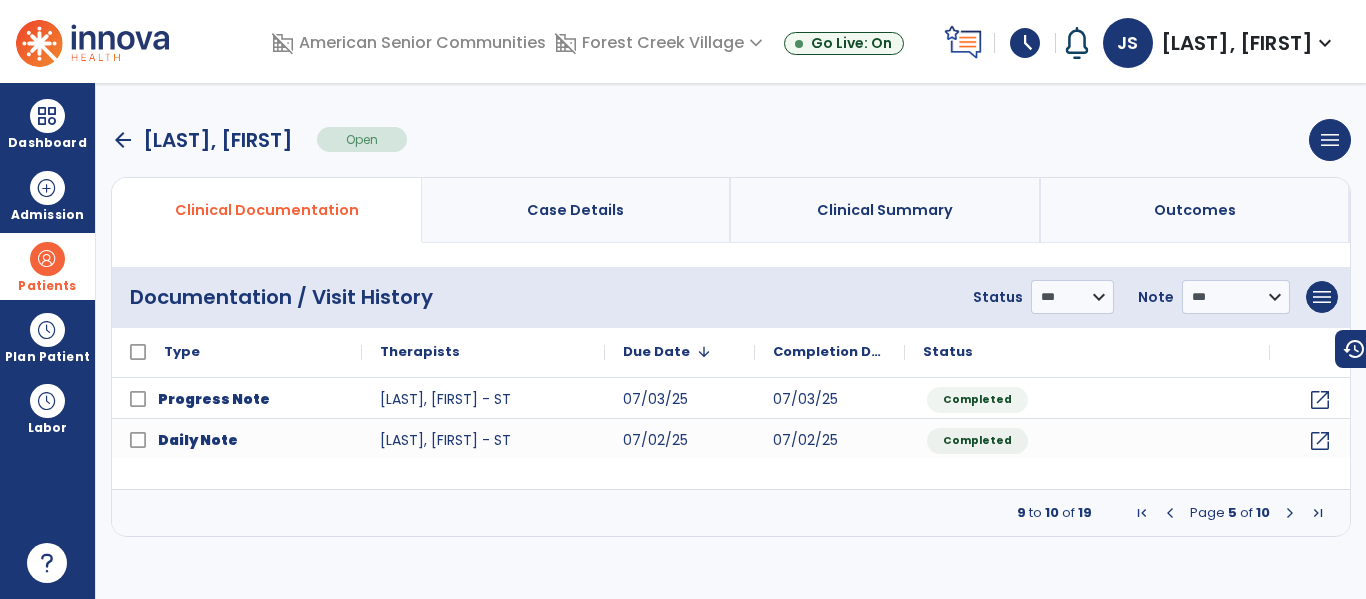 click at bounding box center (1290, 513) 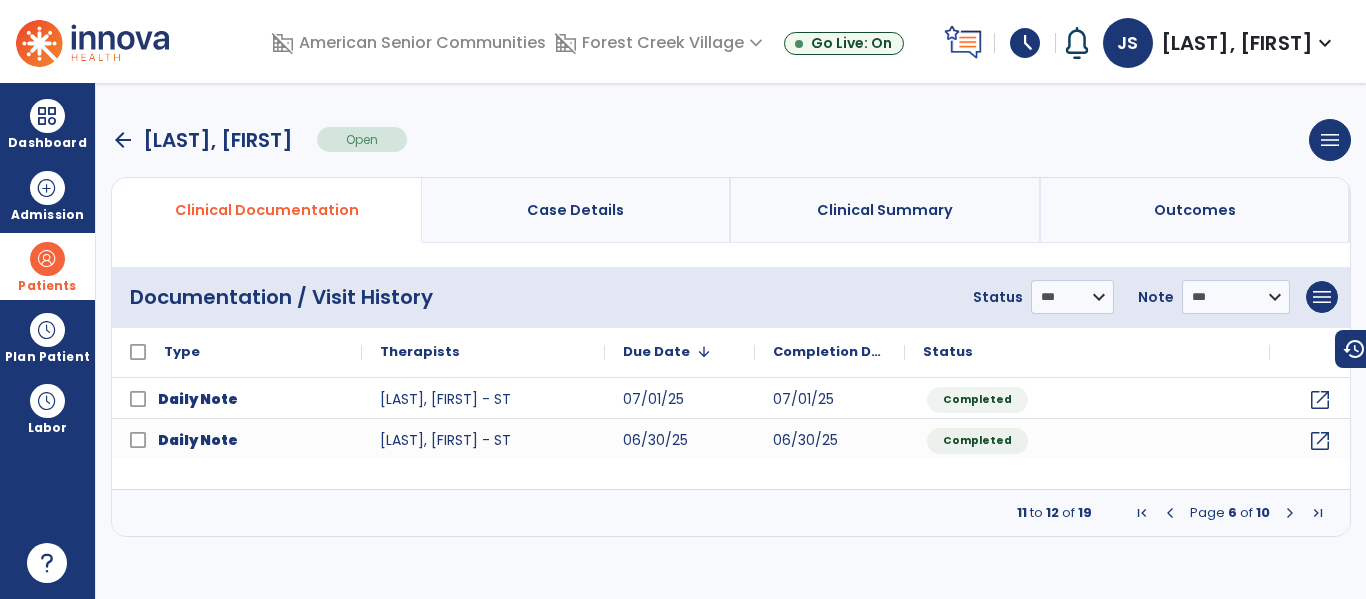 click at bounding box center [1290, 513] 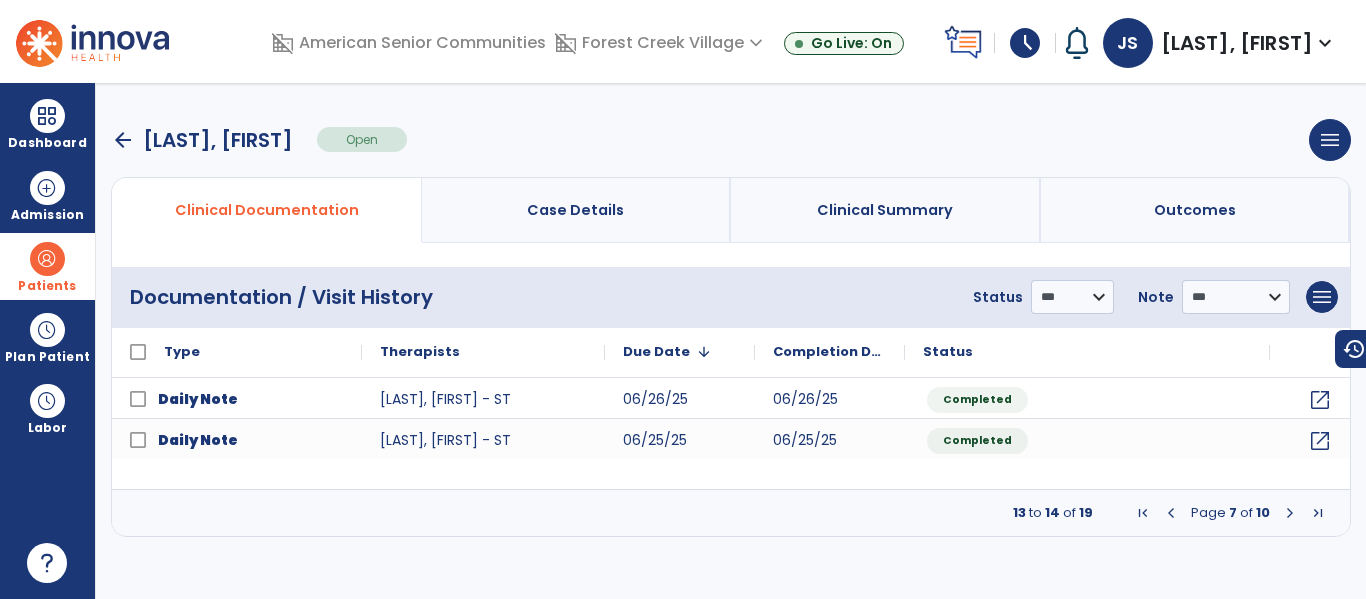 click at bounding box center (1290, 513) 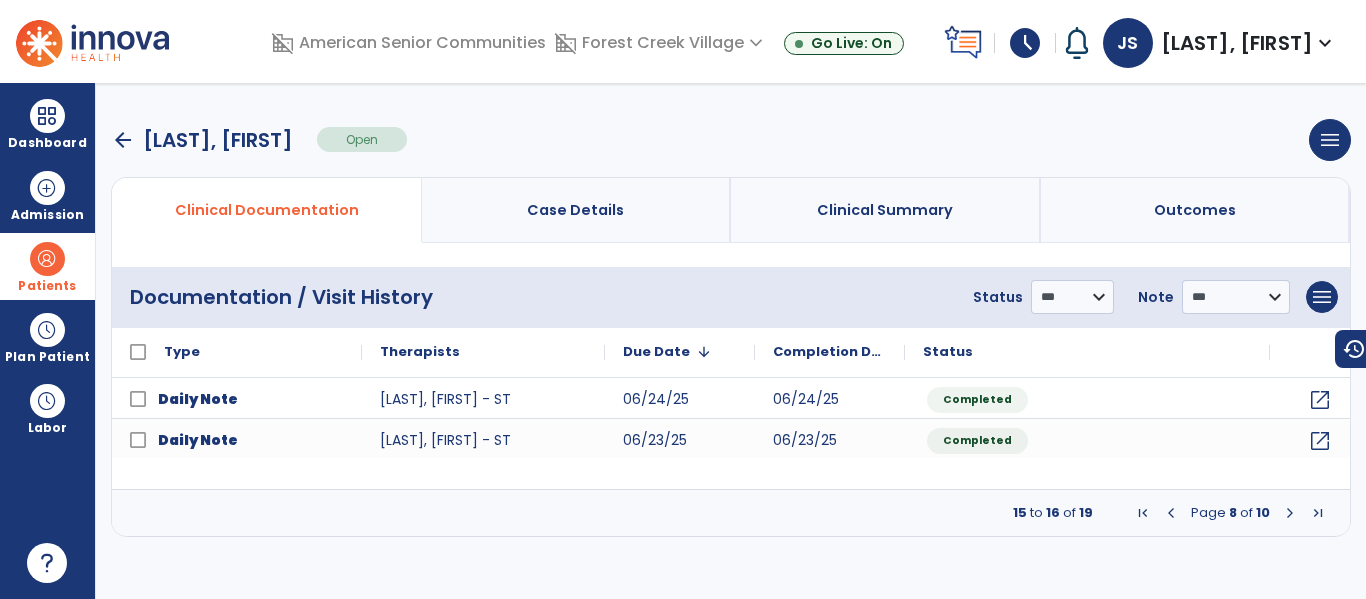 click at bounding box center [1290, 513] 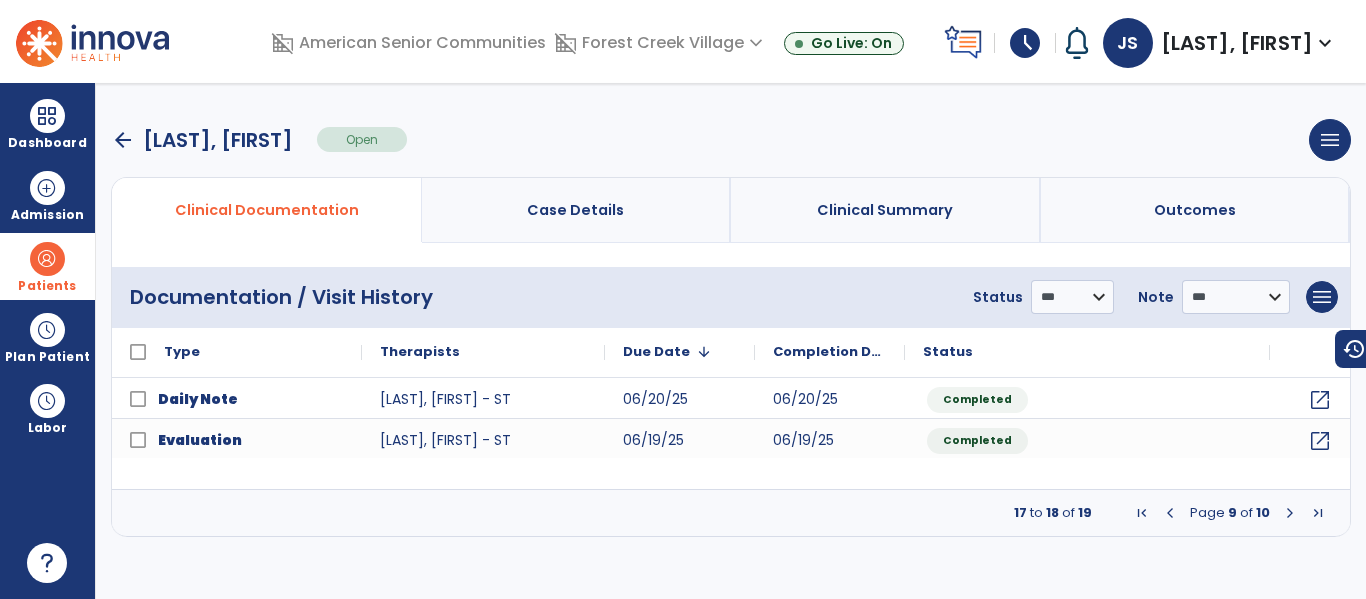 click at bounding box center [1290, 513] 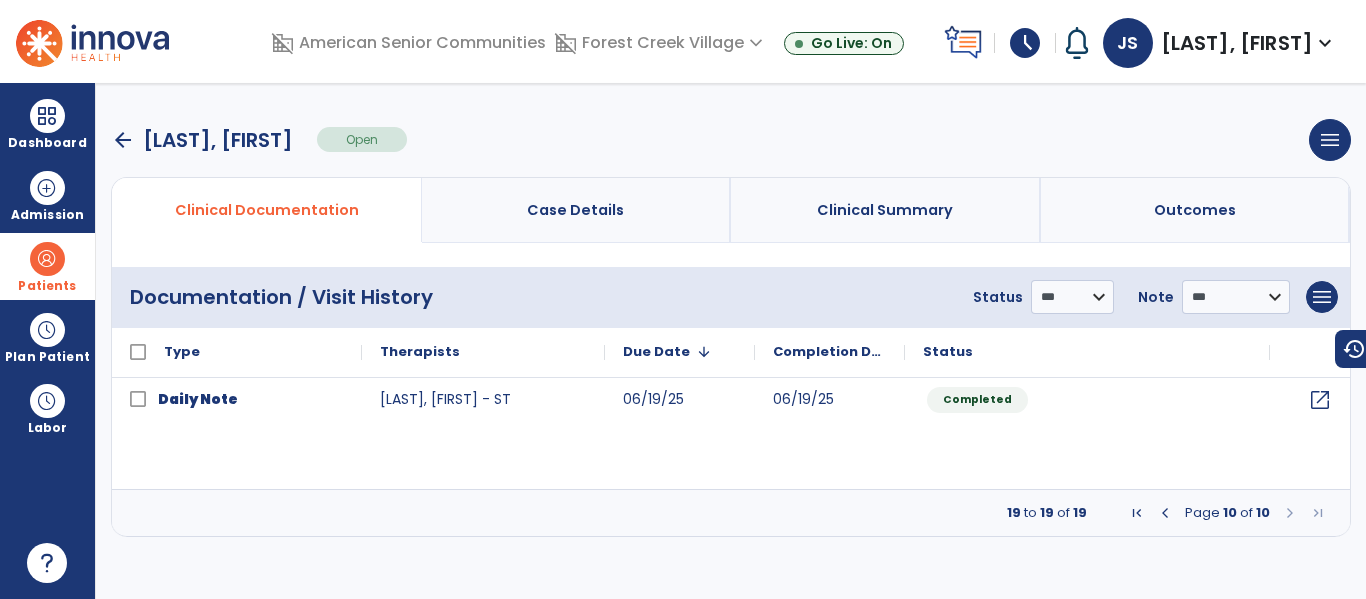 click at bounding box center (1290, 513) 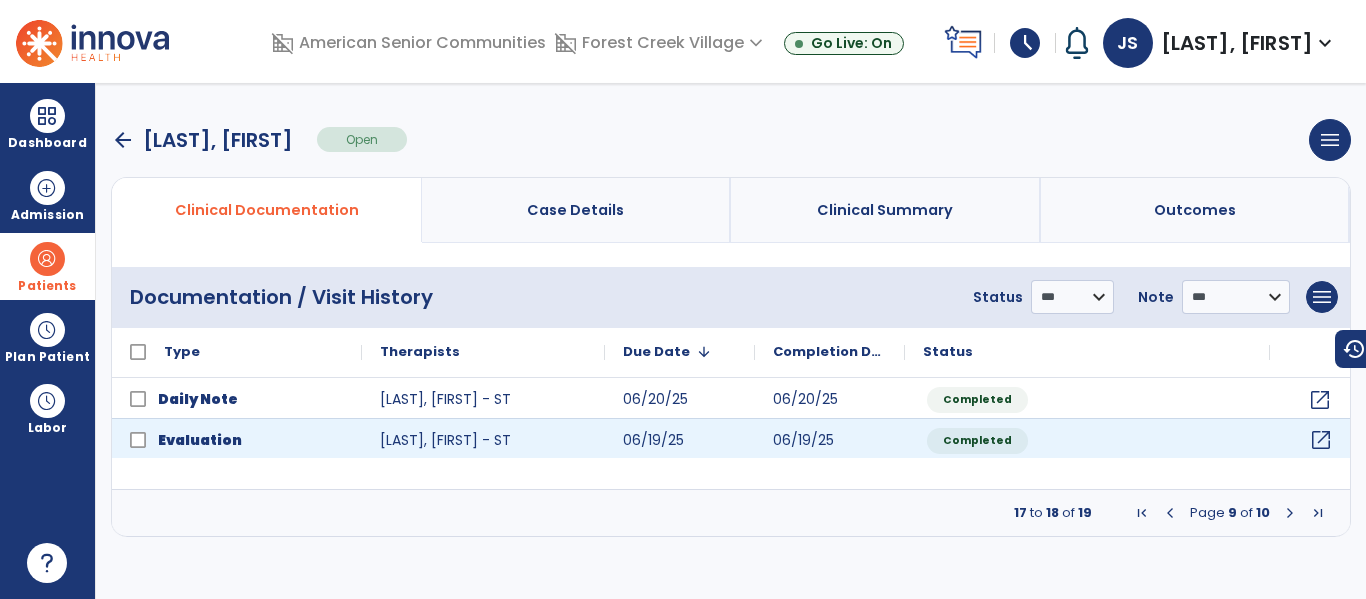 click on "open_in_new" 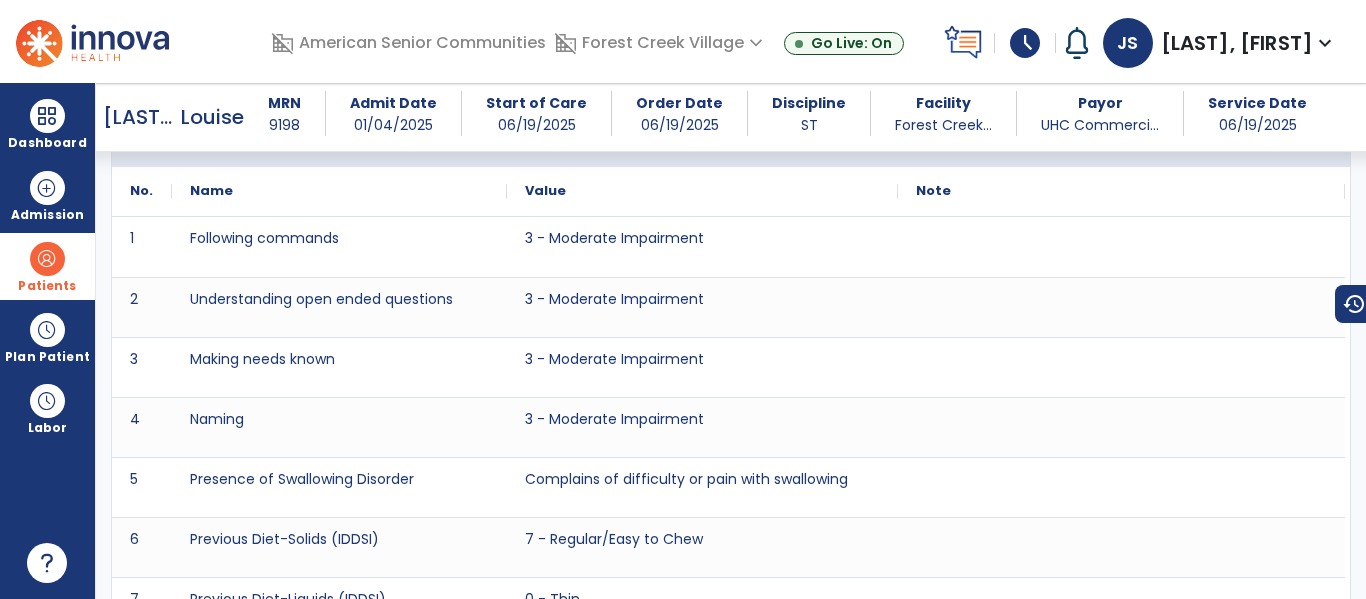 scroll, scrollTop: 315, scrollLeft: 0, axis: vertical 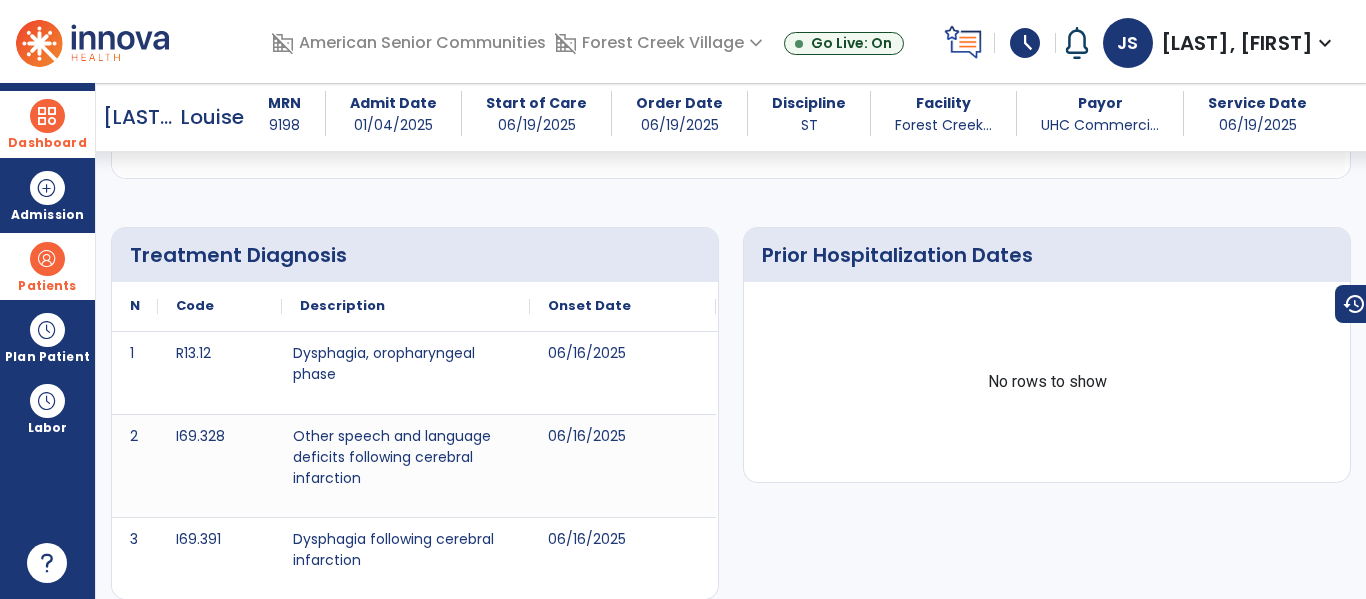 drag, startPoint x: 49, startPoint y: 135, endPoint x: 68, endPoint y: 153, distance: 26.172504 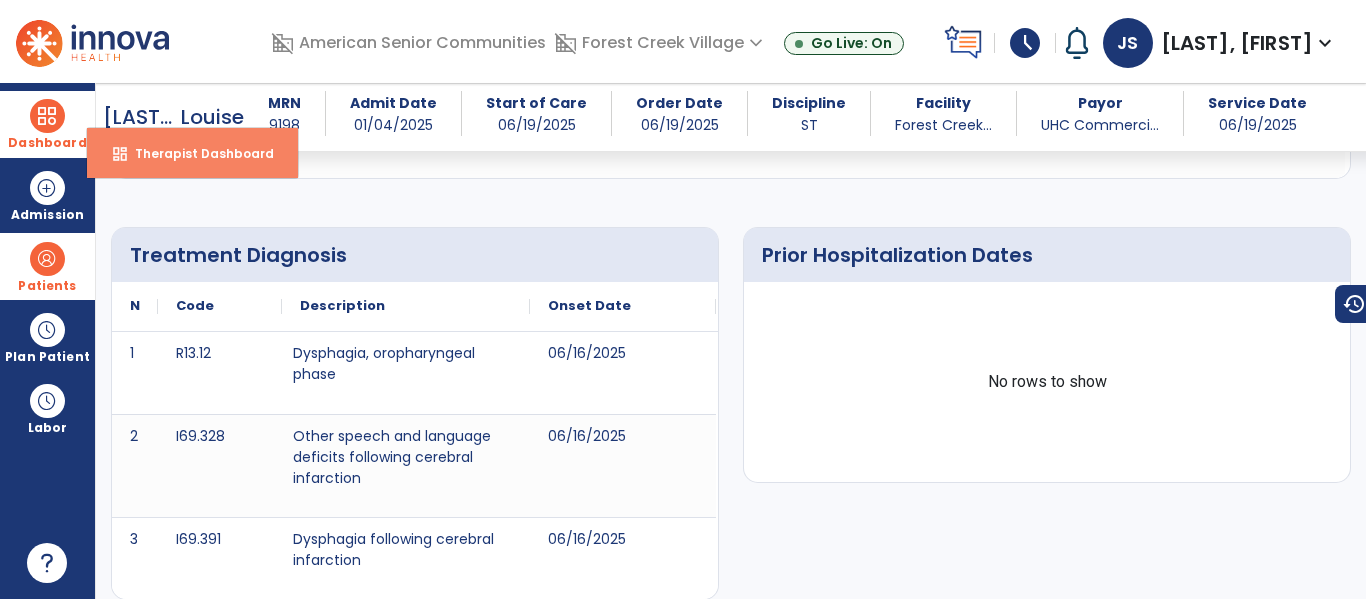 click on "dashboard  Therapist Dashboard" at bounding box center (192, 153) 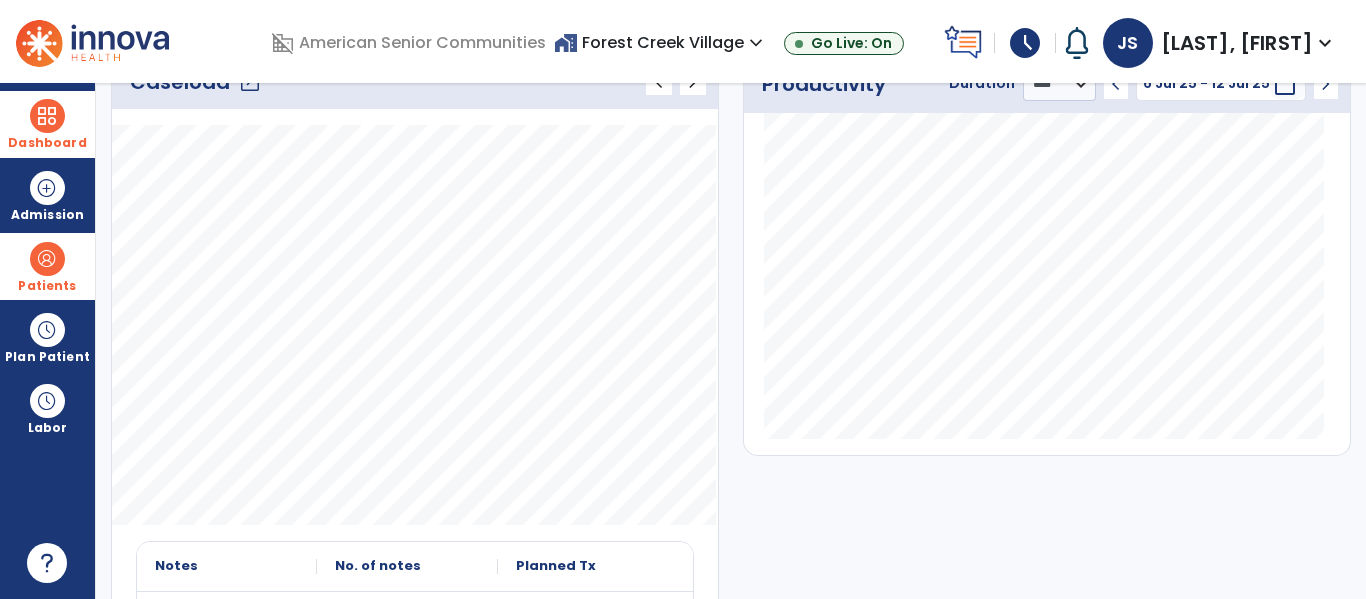 scroll, scrollTop: 0, scrollLeft: 0, axis: both 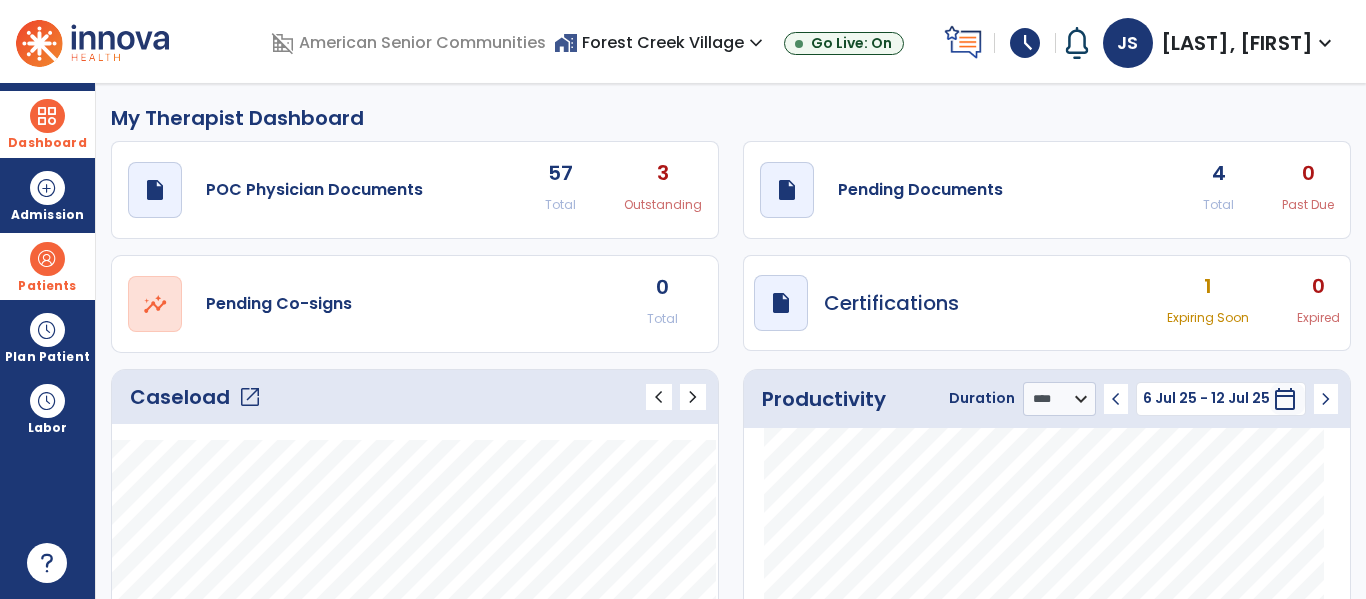 click on "open_in_new" 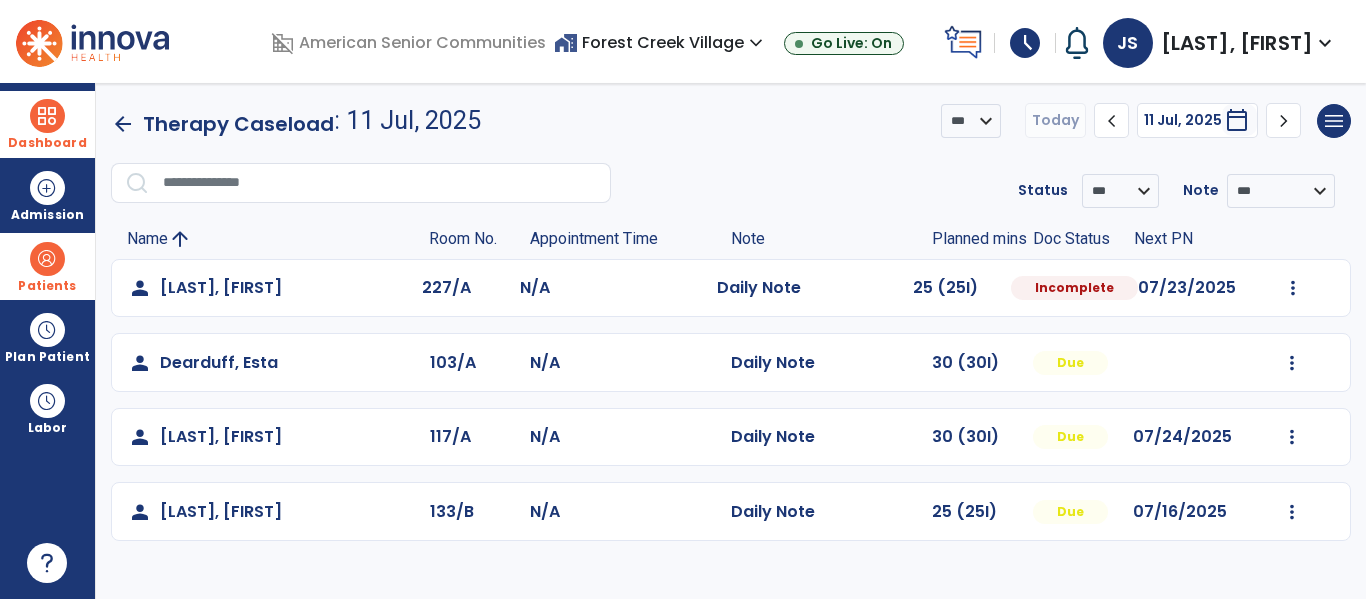 click on "Mark Visit As Complete   Reset Note   Open Document   G + C Mins" 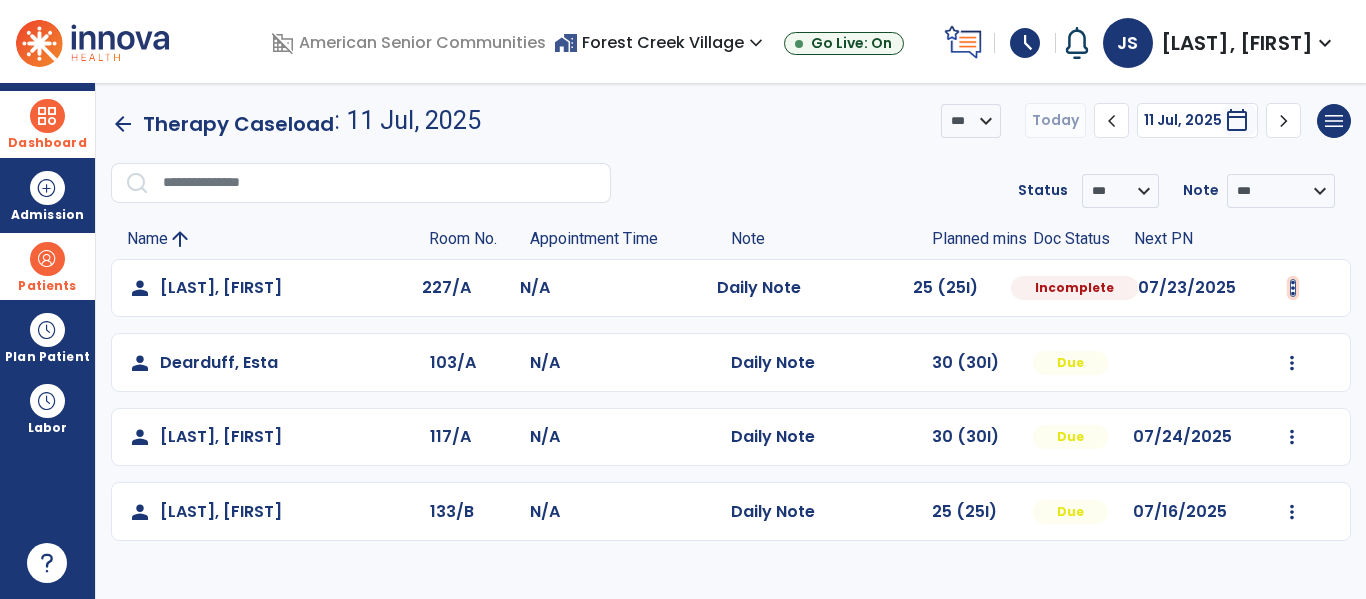 click at bounding box center [1293, 288] 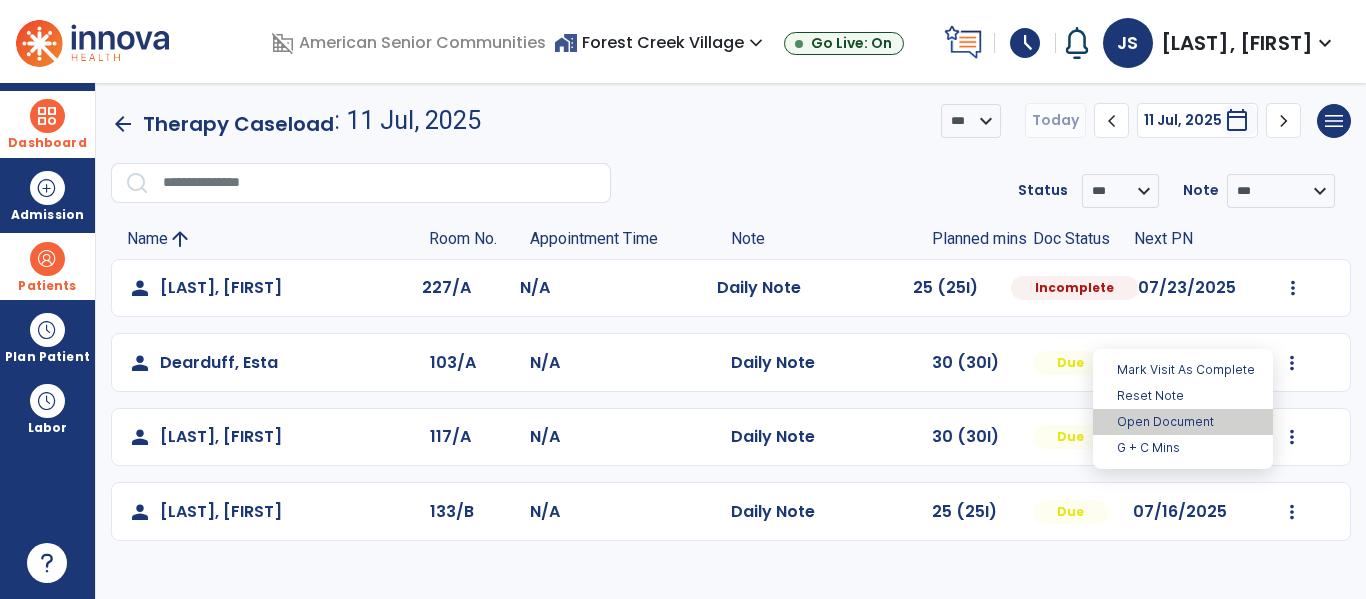 click on "Open Document" at bounding box center [1183, 422] 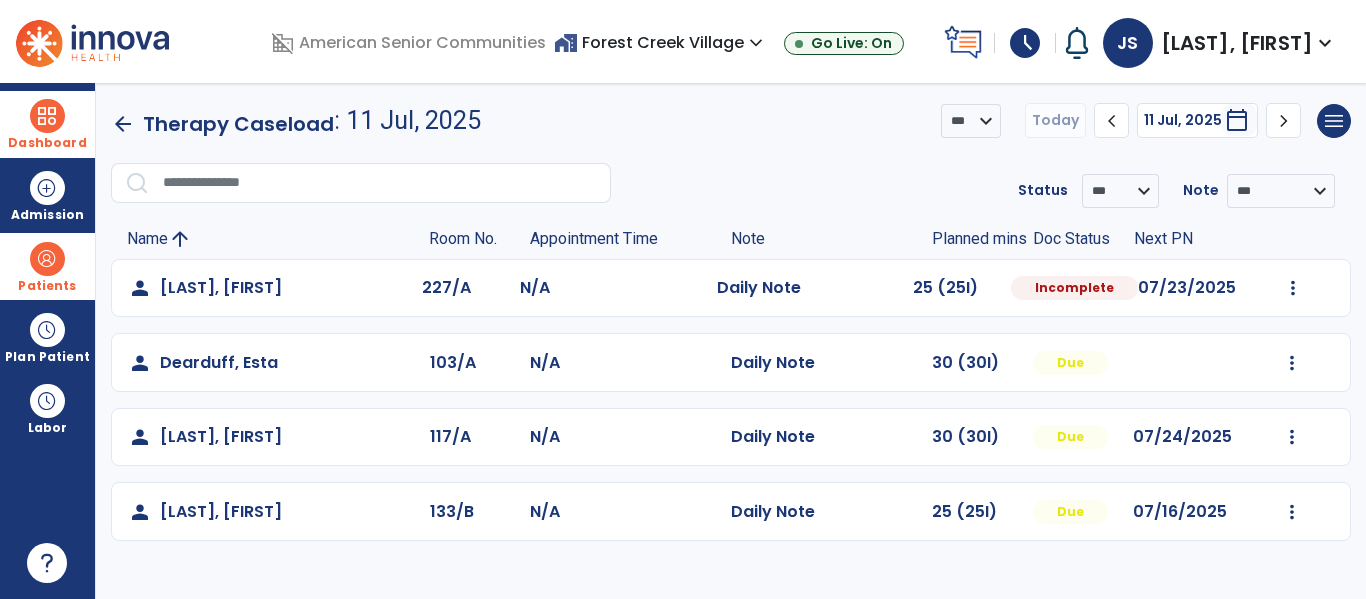 select on "*" 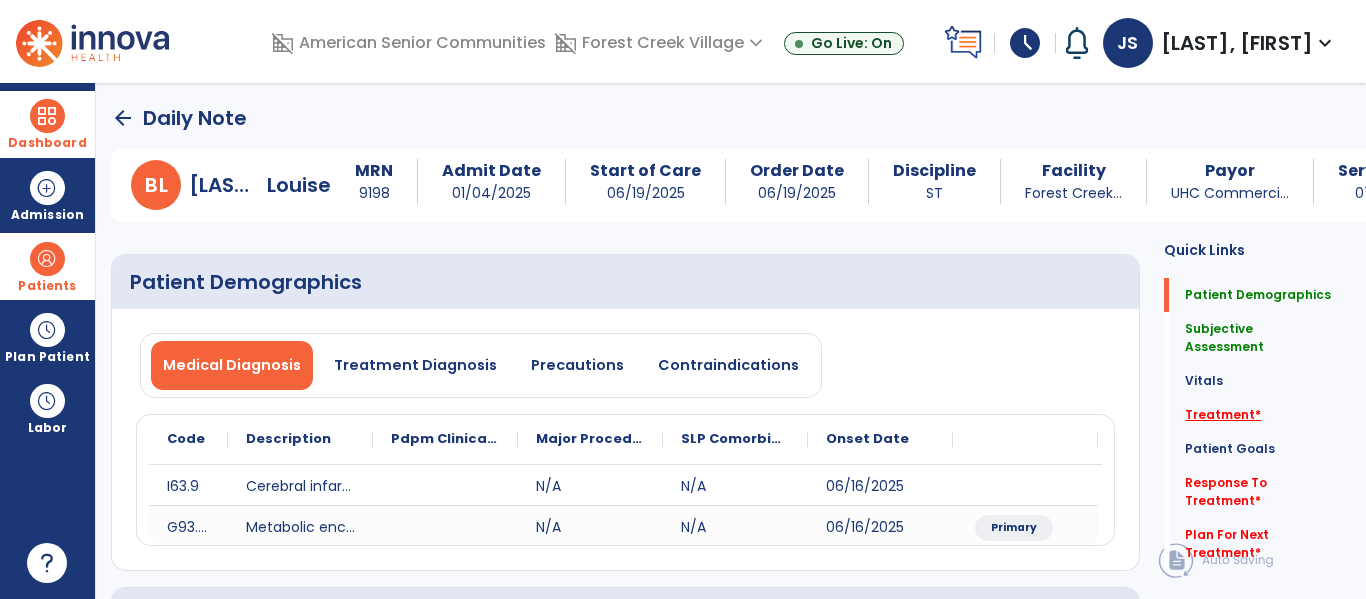 click on "Treatment   *" 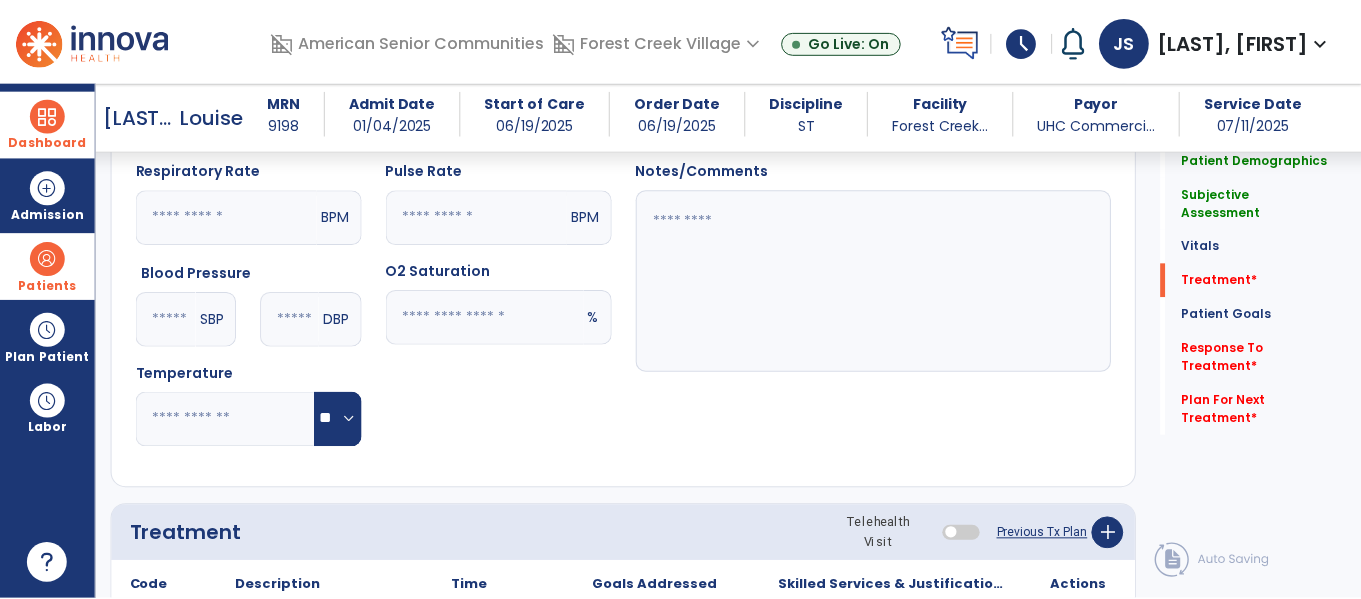 scroll, scrollTop: 1220, scrollLeft: 0, axis: vertical 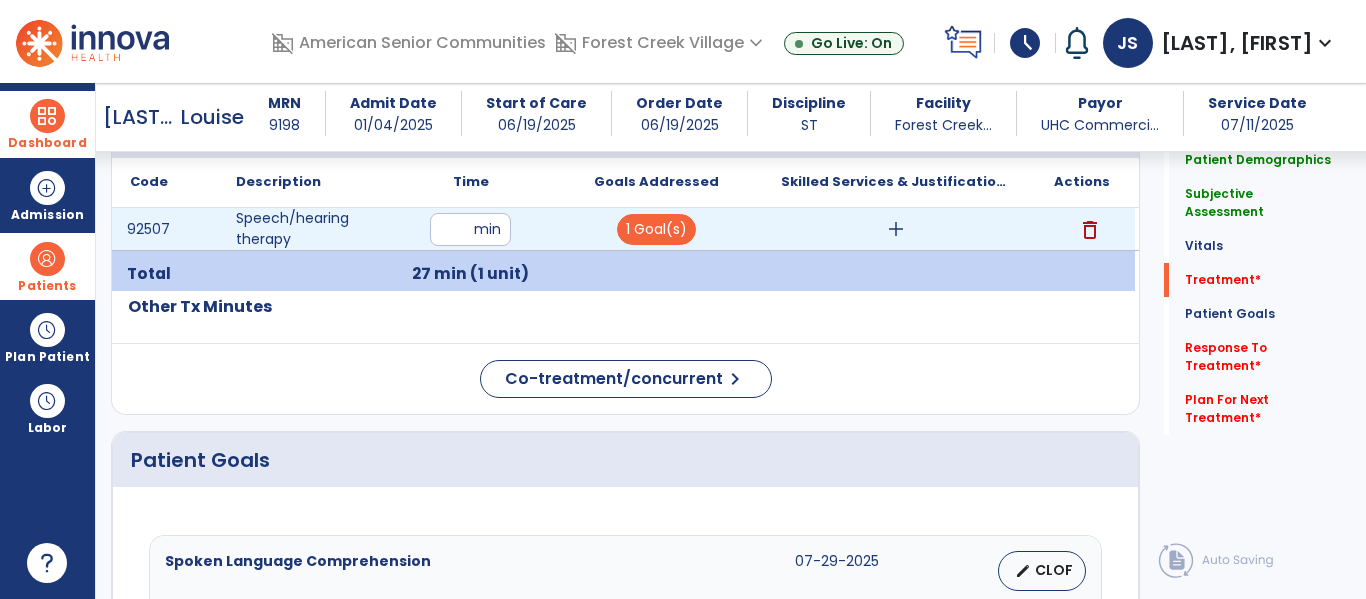 click on "add" at bounding box center (896, 229) 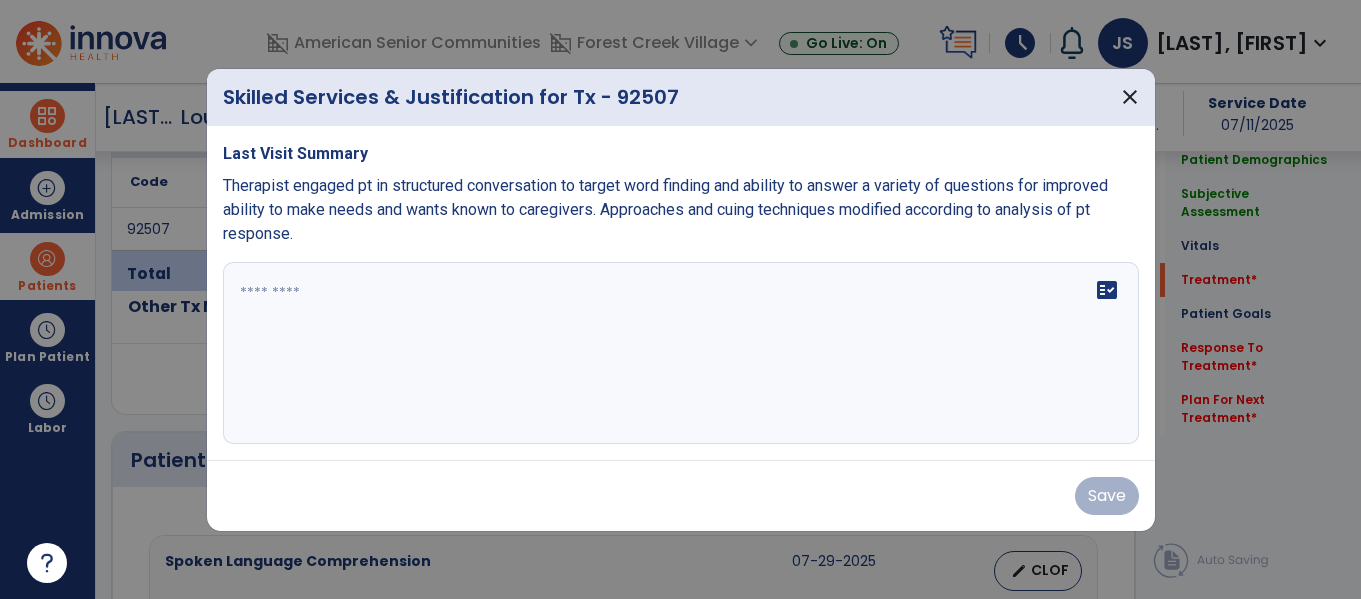 scroll, scrollTop: 1220, scrollLeft: 0, axis: vertical 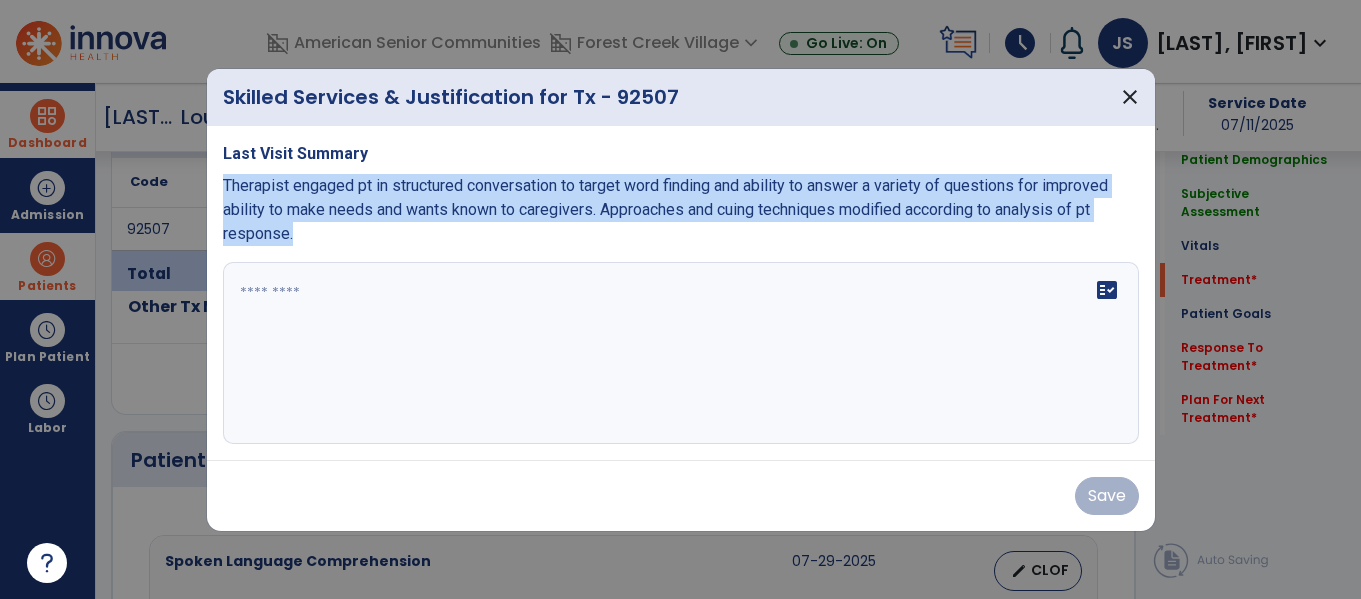 drag, startPoint x: 222, startPoint y: 170, endPoint x: 795, endPoint y: 243, distance: 577.63135 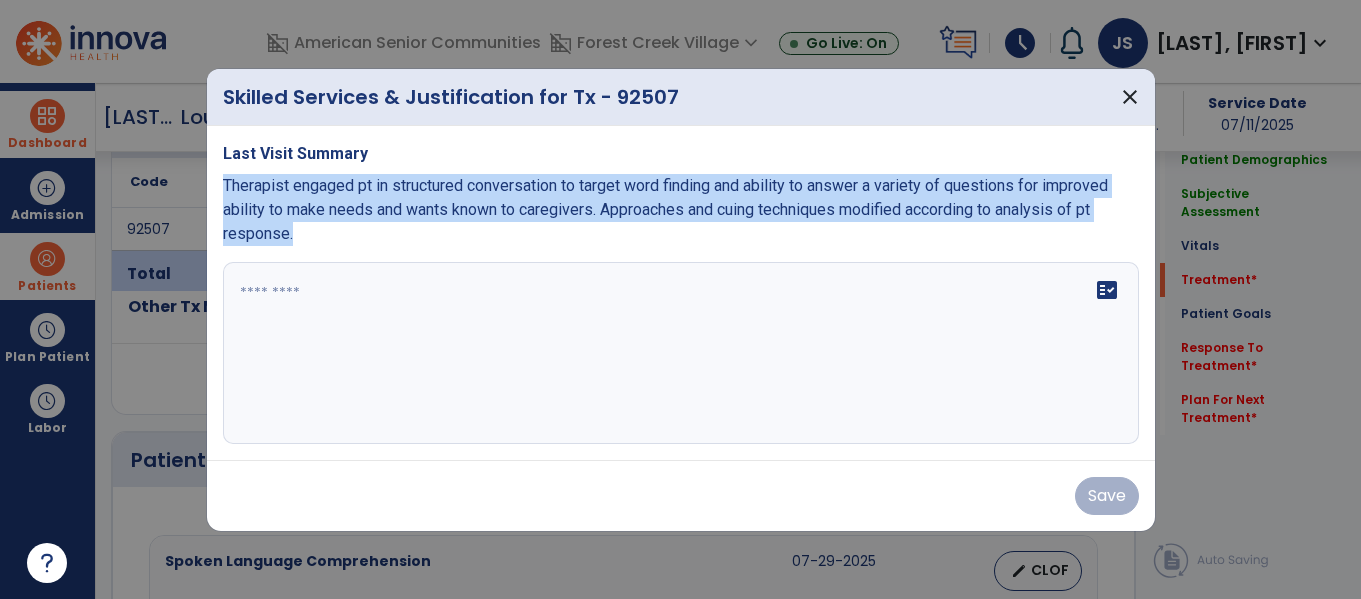 click on "Last Visit Summary Therapist engaged pt in structured conversation to target word finding and ability to answer a variety of questions for improved ability to make needs and wants known to caregivers. Approaches and cuing techniques modified according to analysis of pt response.     fact_check" at bounding box center (681, 293) 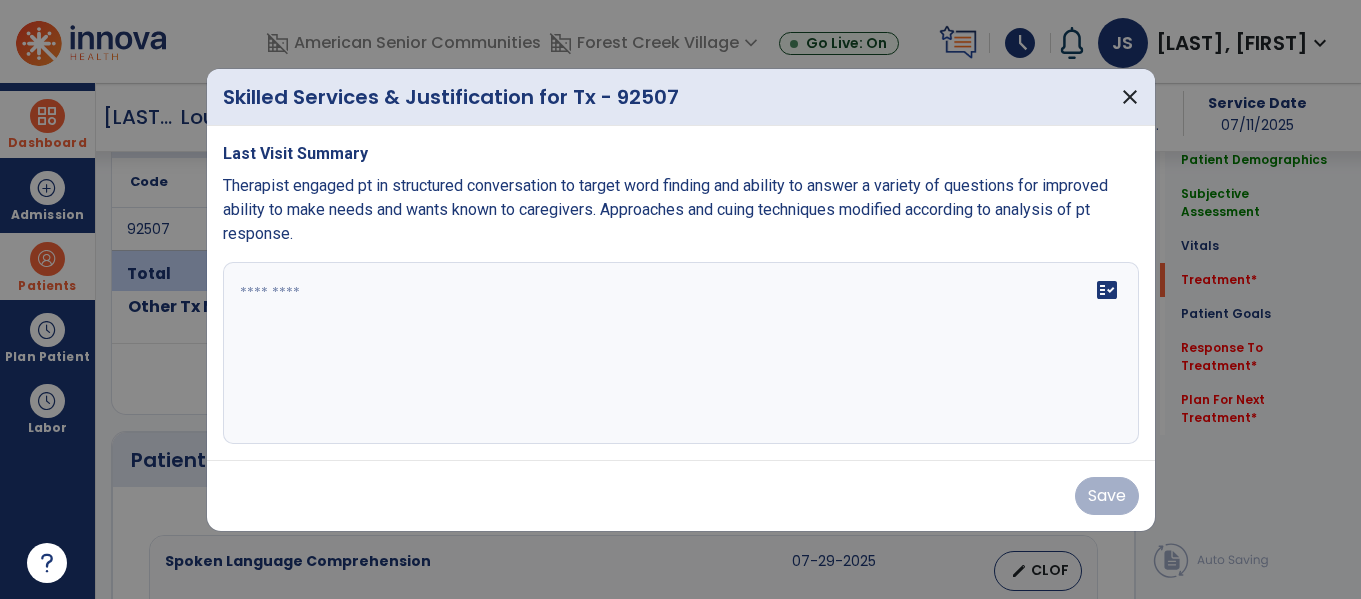 click on "fact_check" at bounding box center [681, 353] 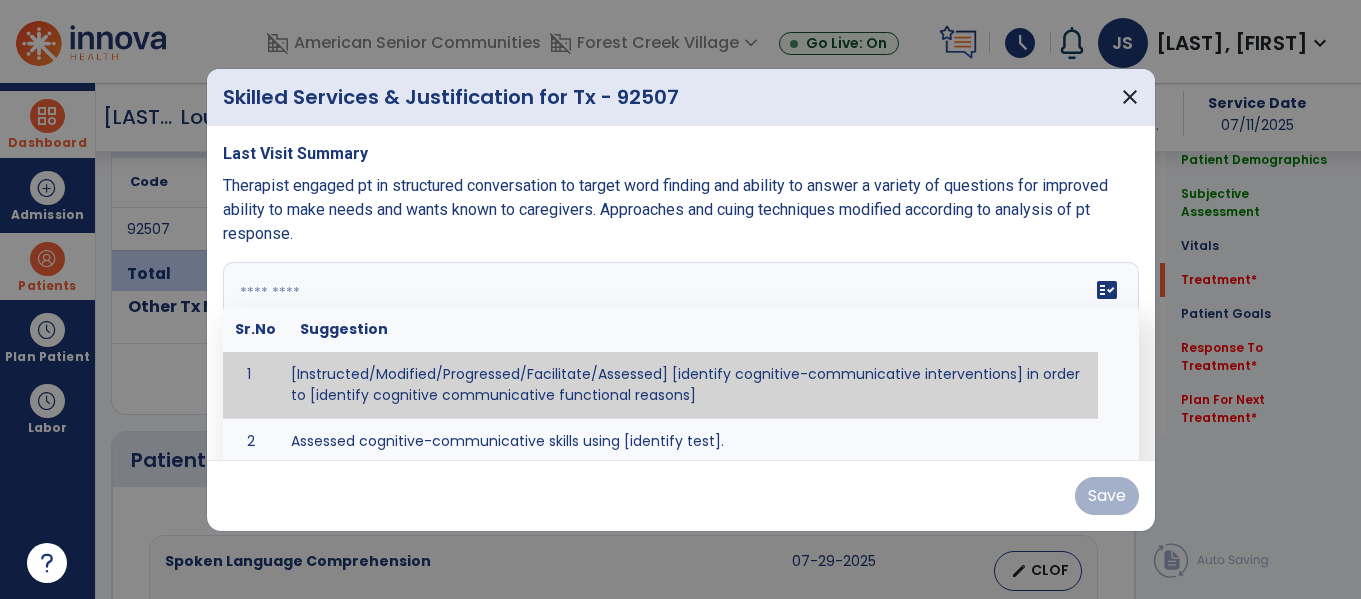 paste on "**********" 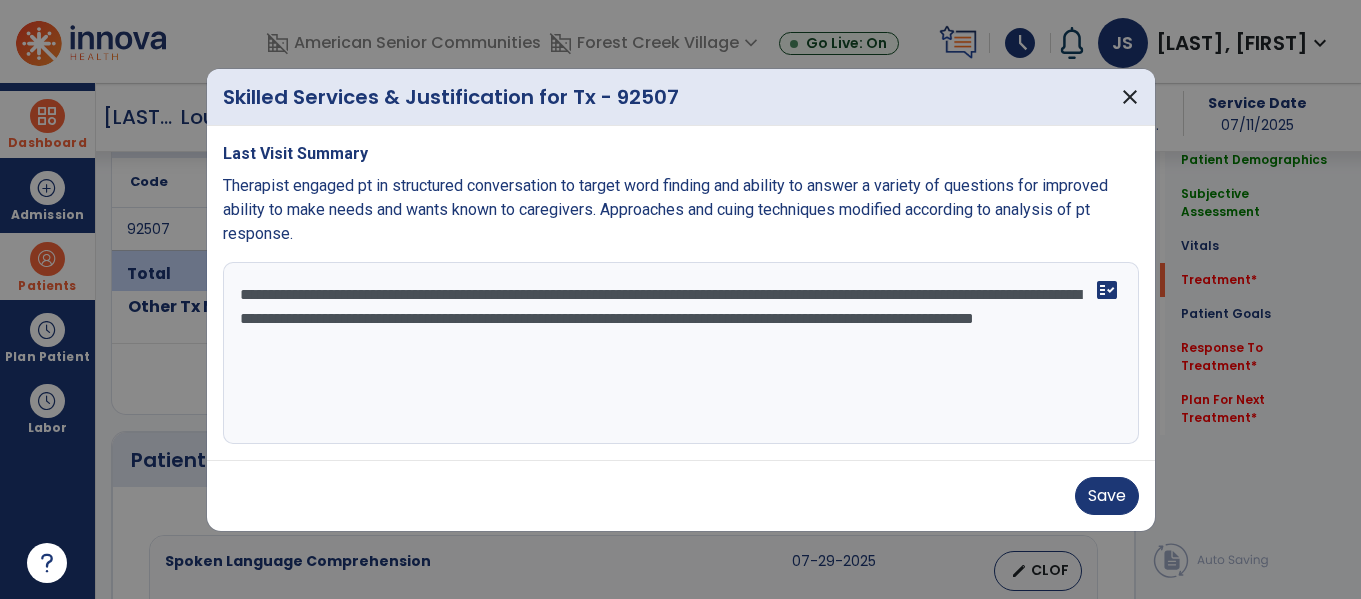 scroll, scrollTop: 19, scrollLeft: 0, axis: vertical 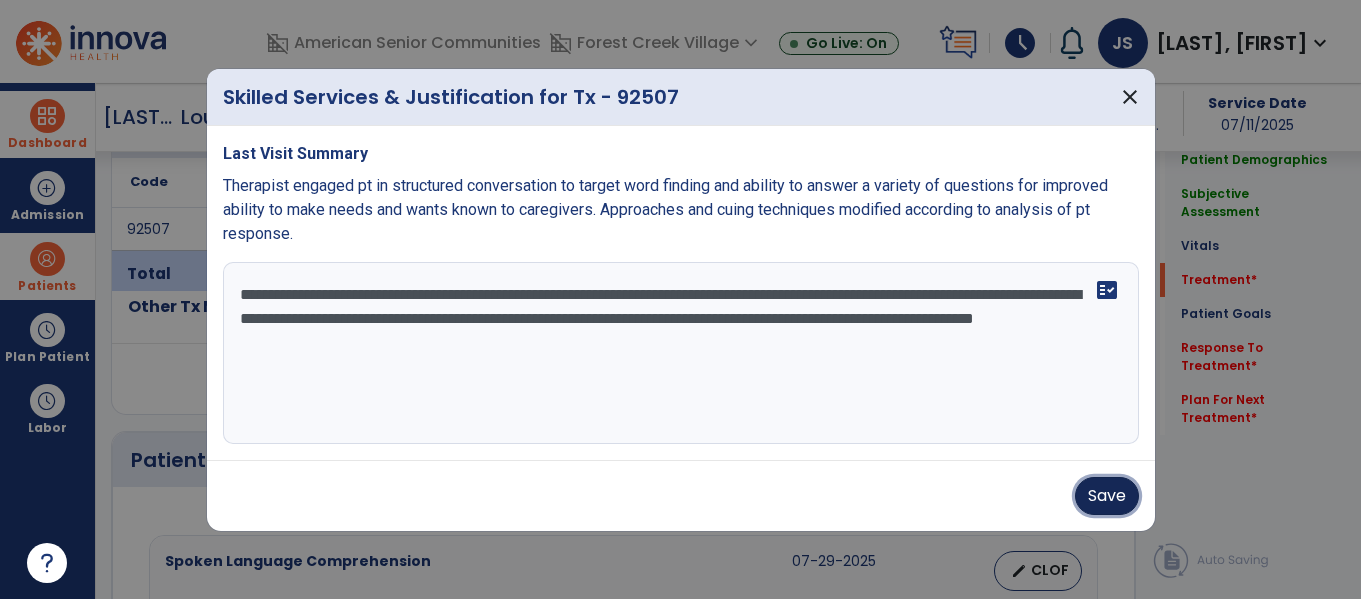 click on "Save" at bounding box center (1107, 496) 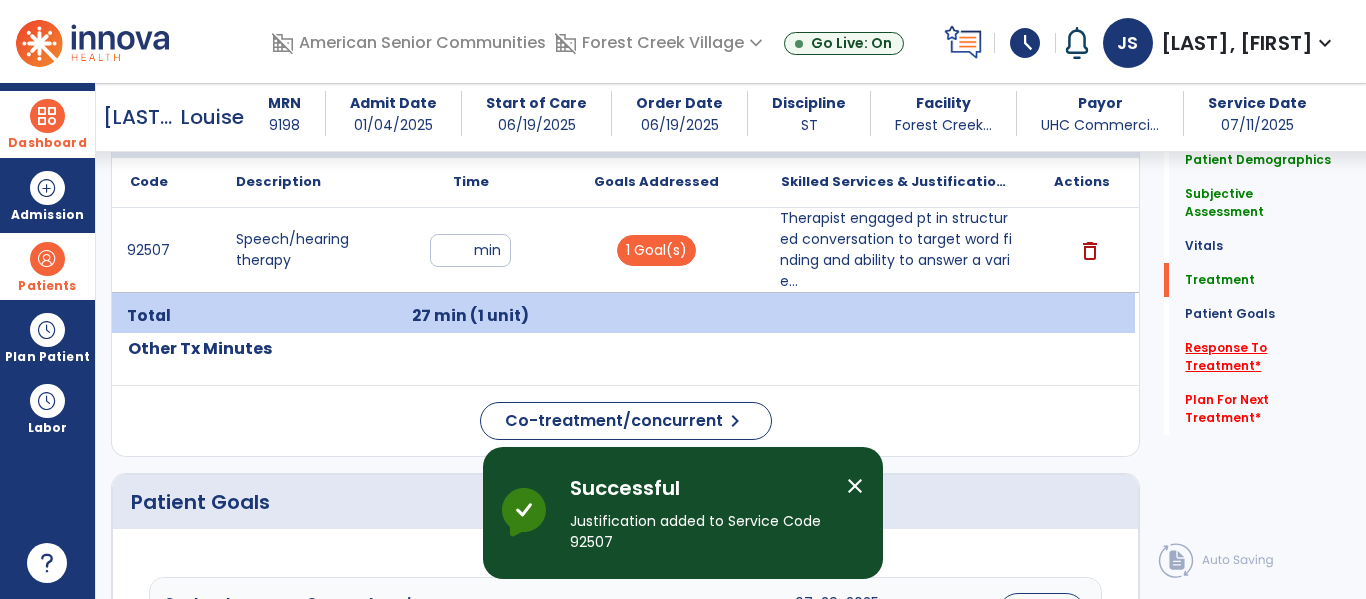 click on "Response To Treatment   *" 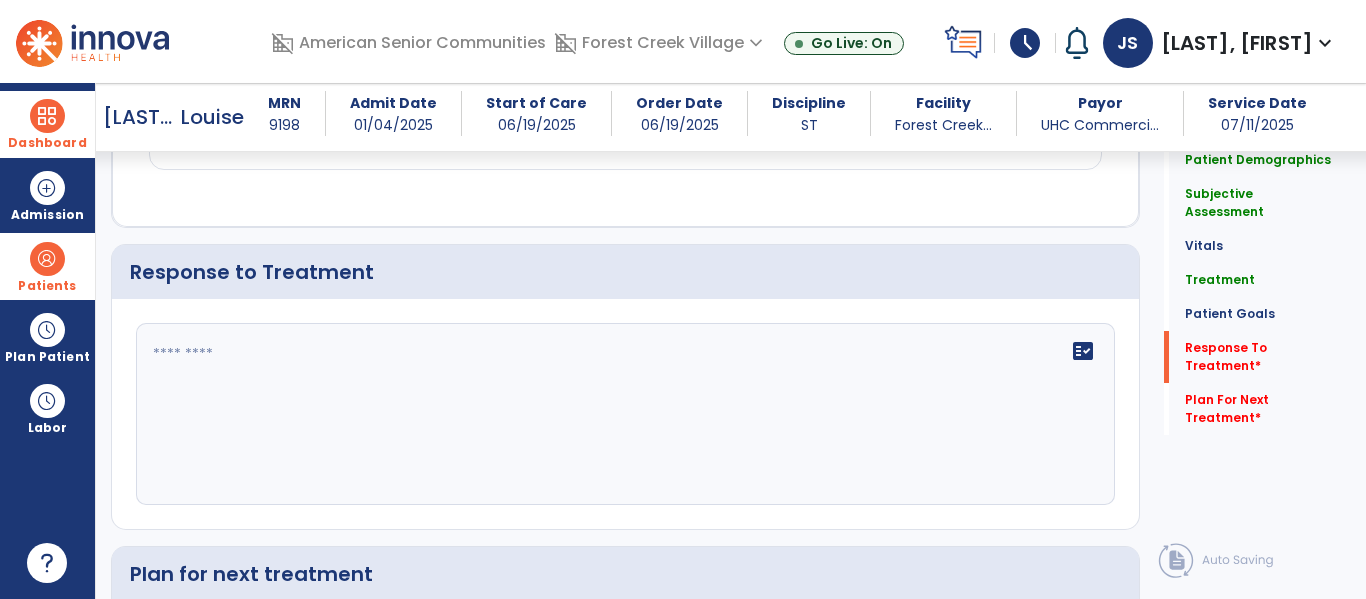 scroll, scrollTop: 2970, scrollLeft: 0, axis: vertical 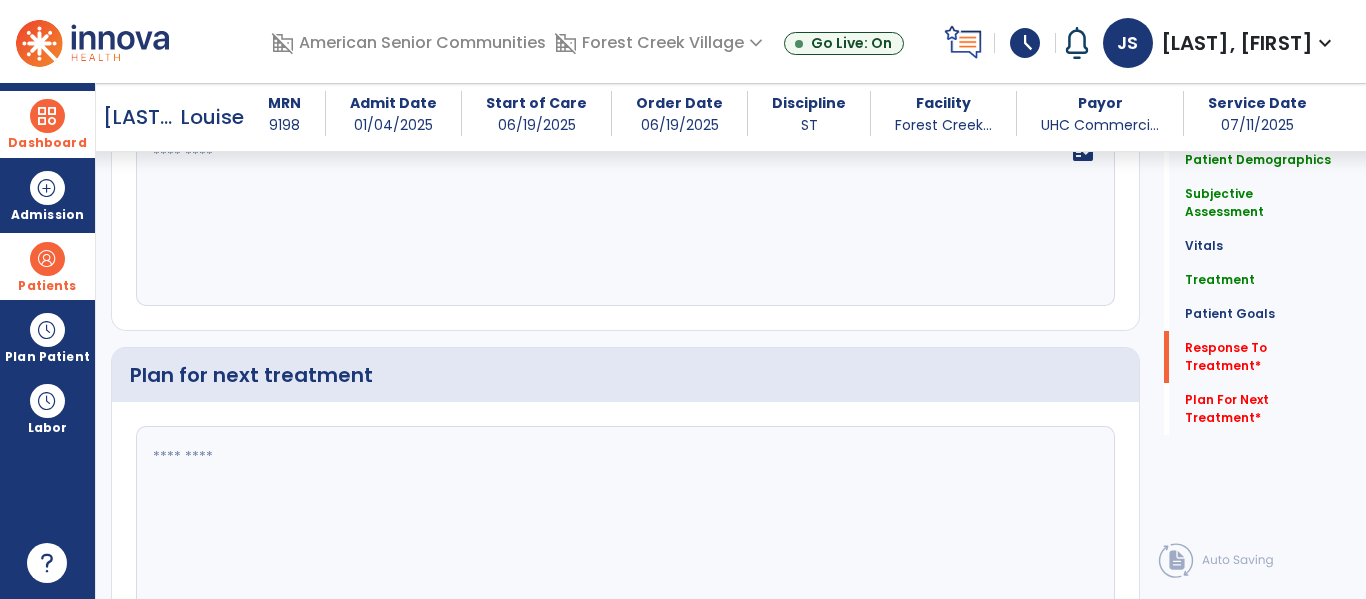 click on "fact_check" 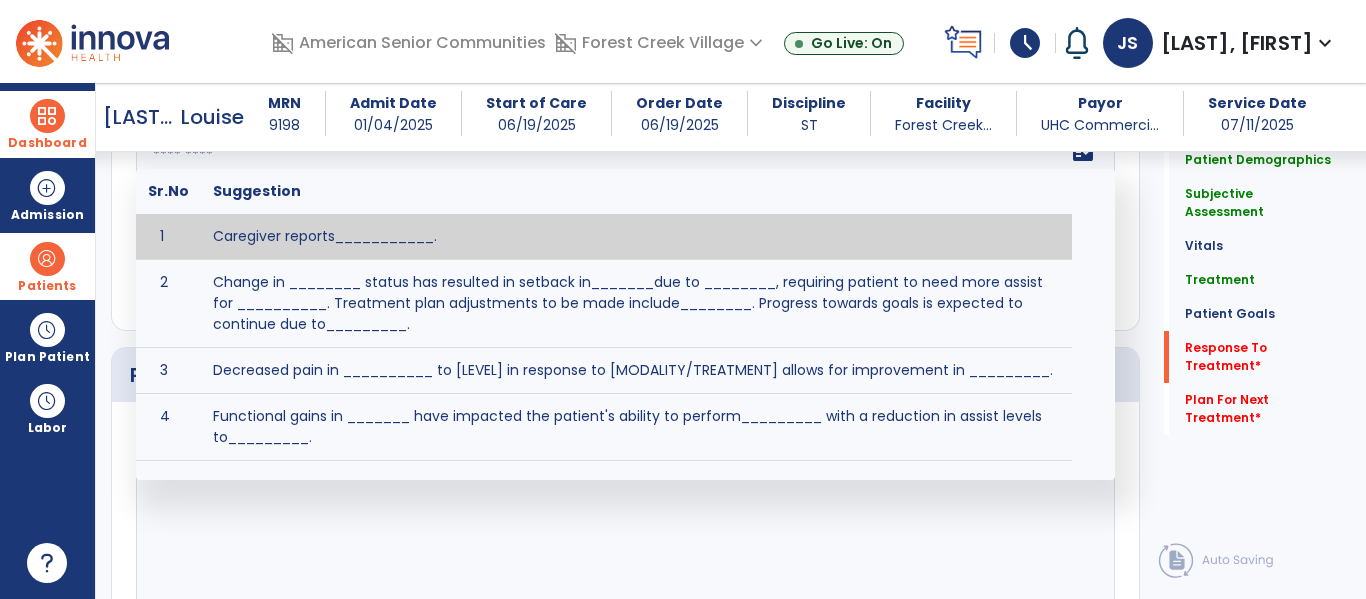 paste on "**********" 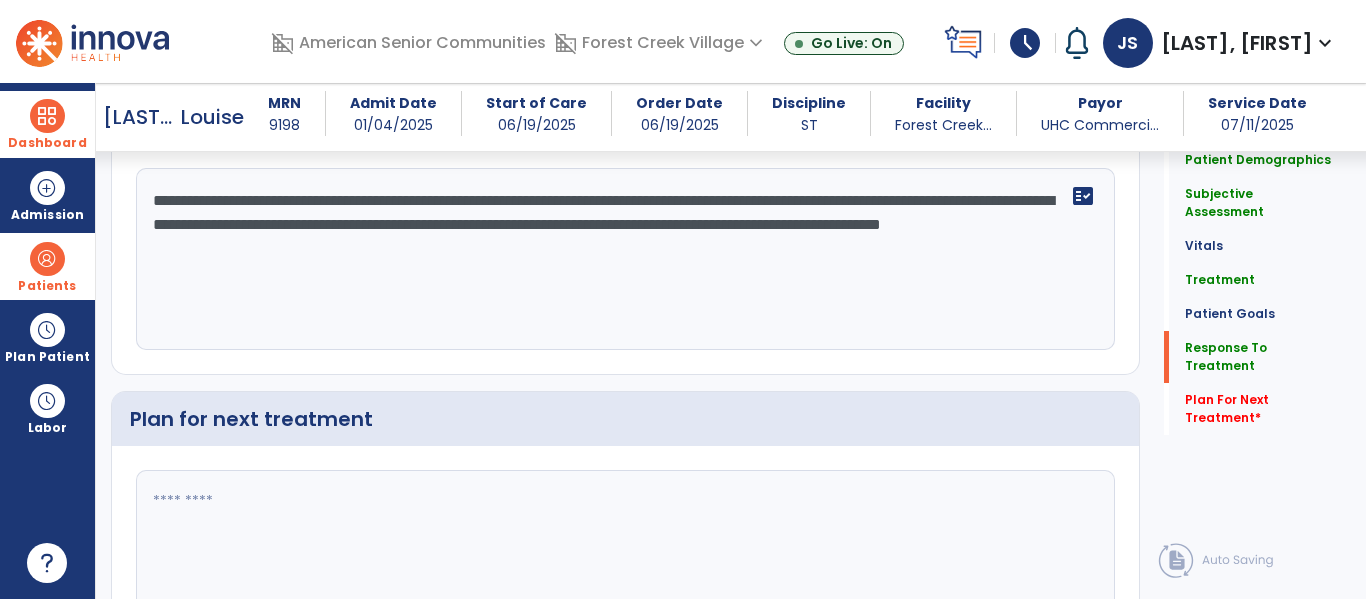 scroll, scrollTop: 2970, scrollLeft: 0, axis: vertical 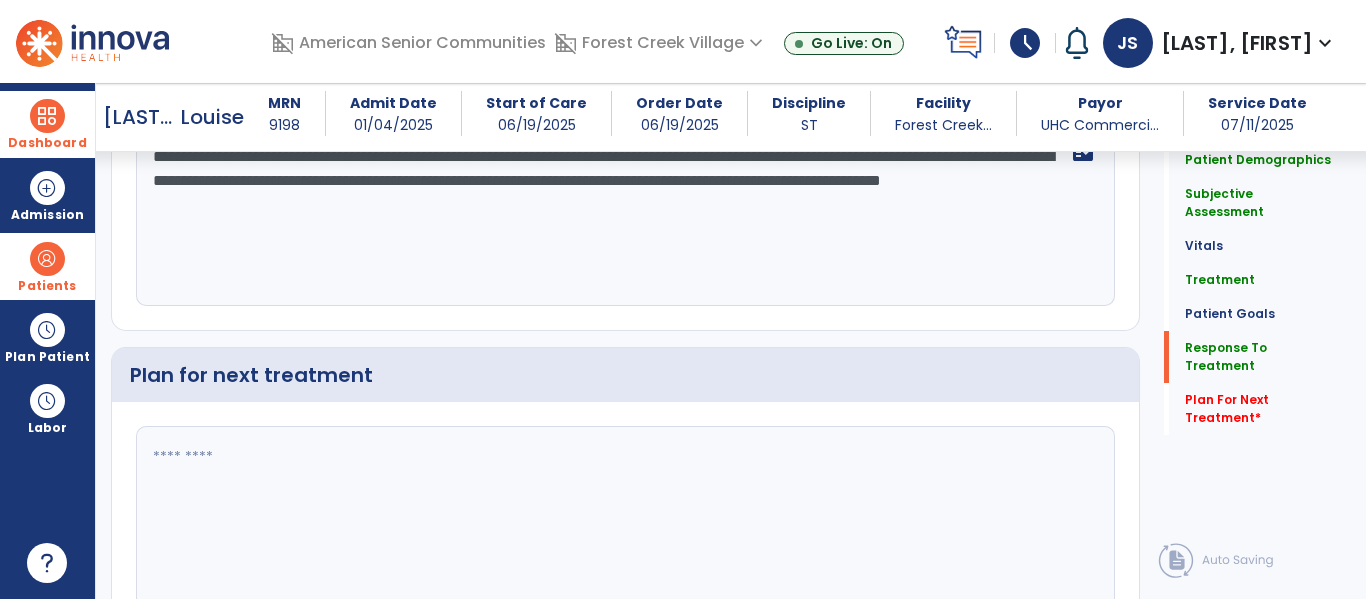 click on "**********" 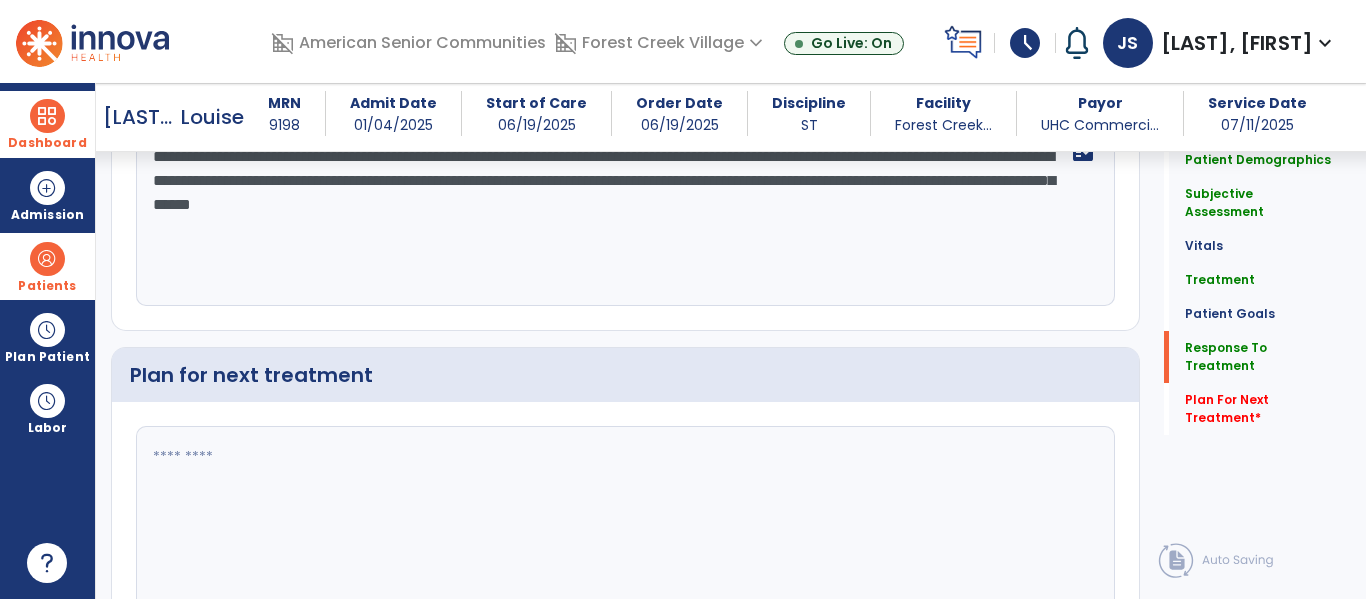 scroll, scrollTop: 2970, scrollLeft: 0, axis: vertical 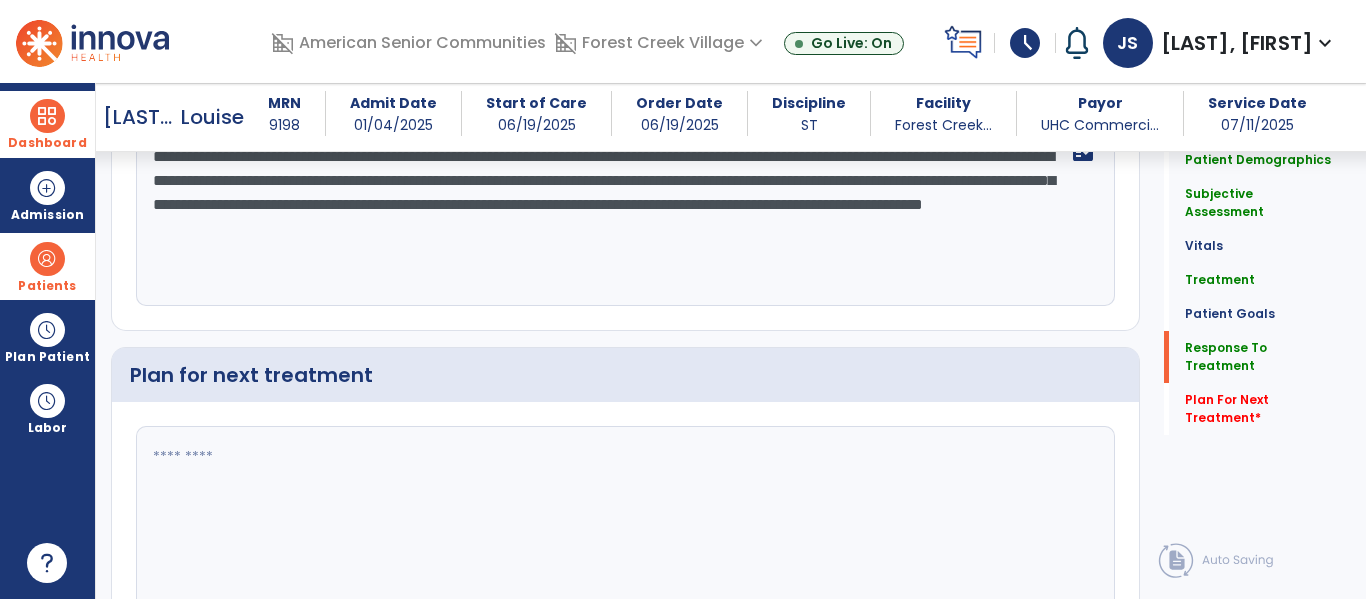 click on "**********" 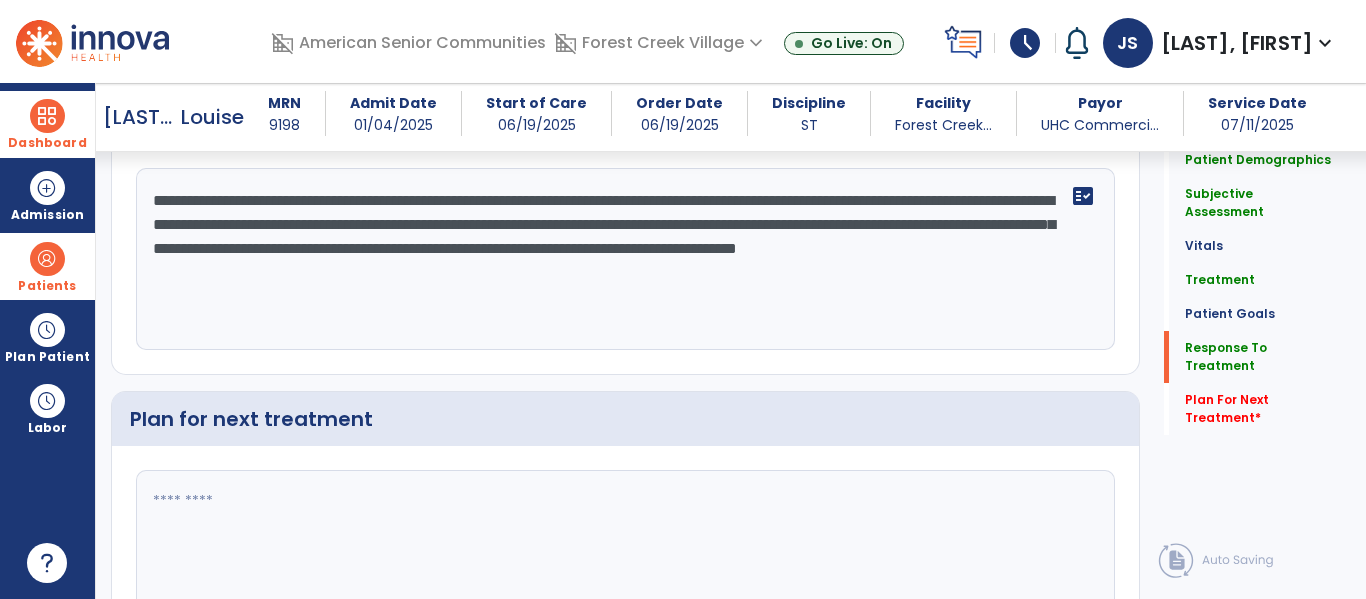 scroll, scrollTop: 2970, scrollLeft: 0, axis: vertical 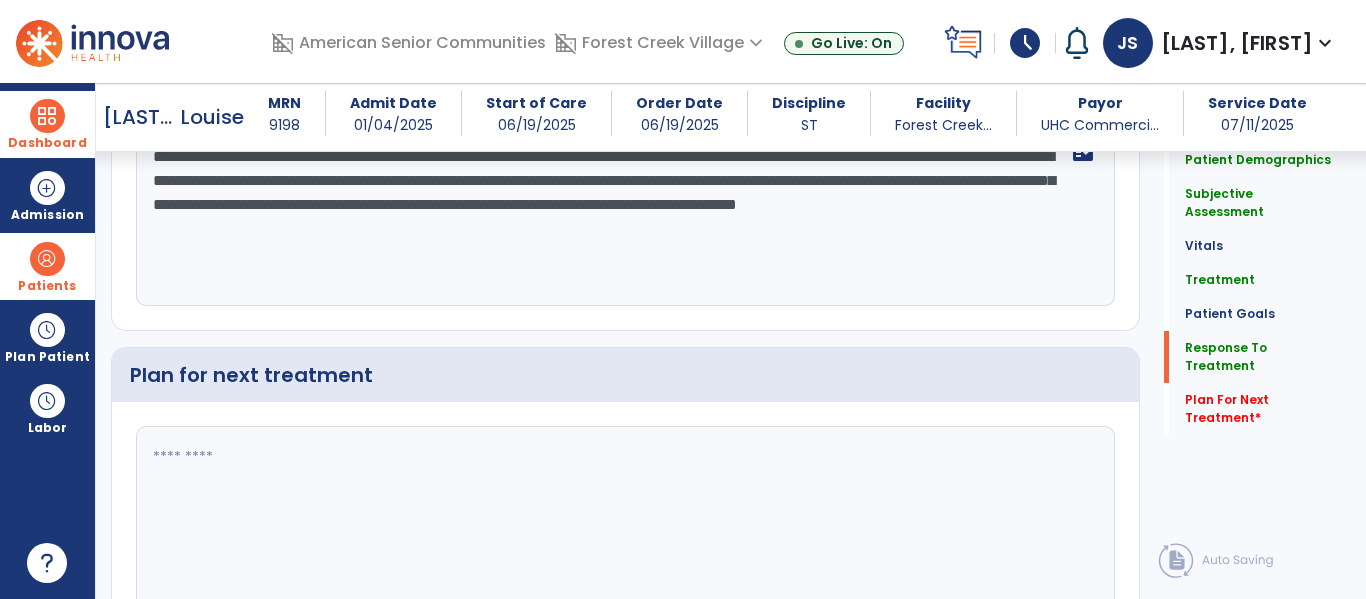 drag, startPoint x: 504, startPoint y: 440, endPoint x: 237, endPoint y: 450, distance: 267.1872 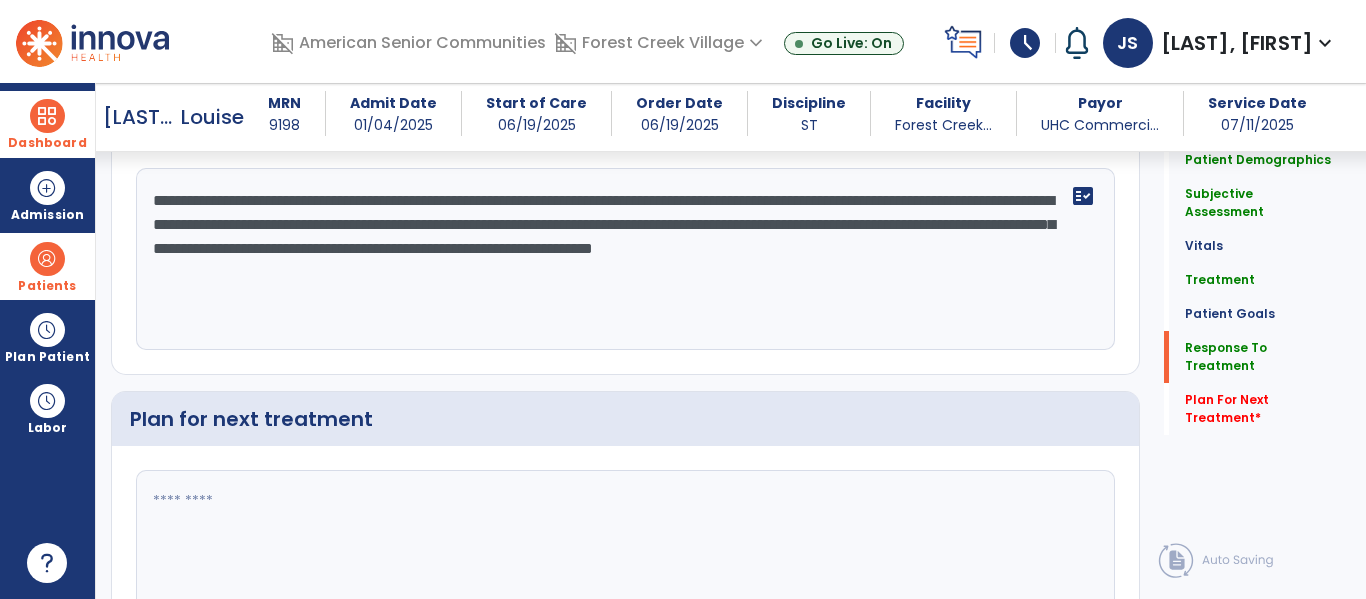 scroll, scrollTop: 2970, scrollLeft: 0, axis: vertical 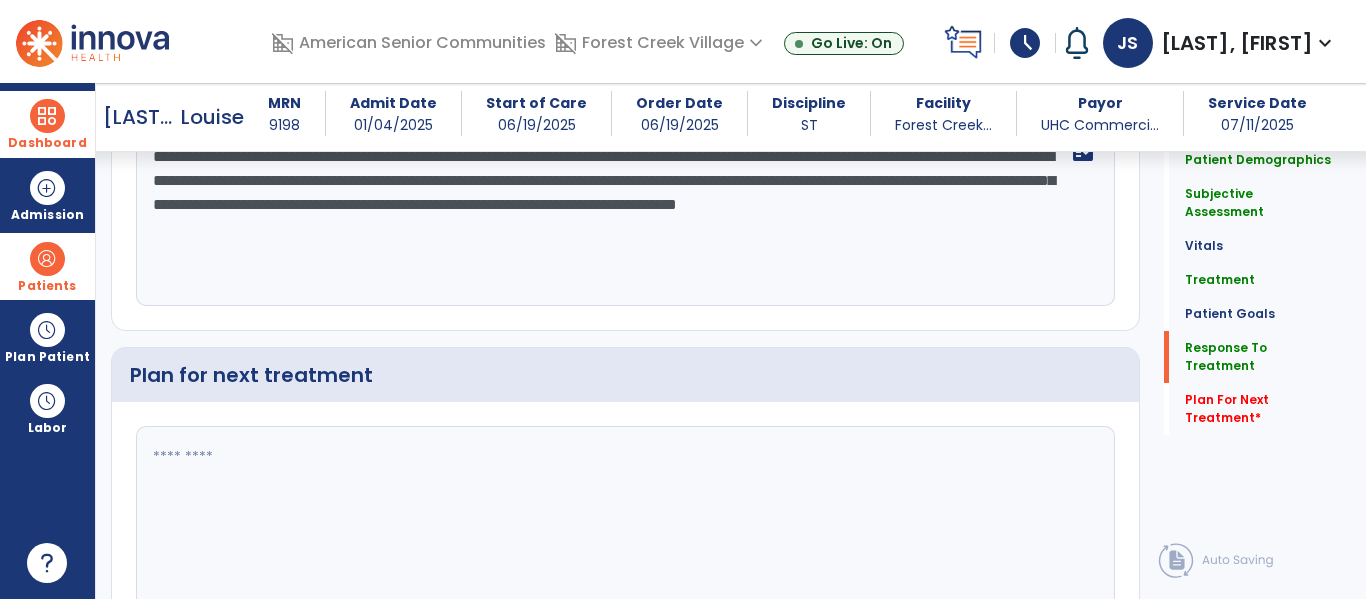 click on "**********" 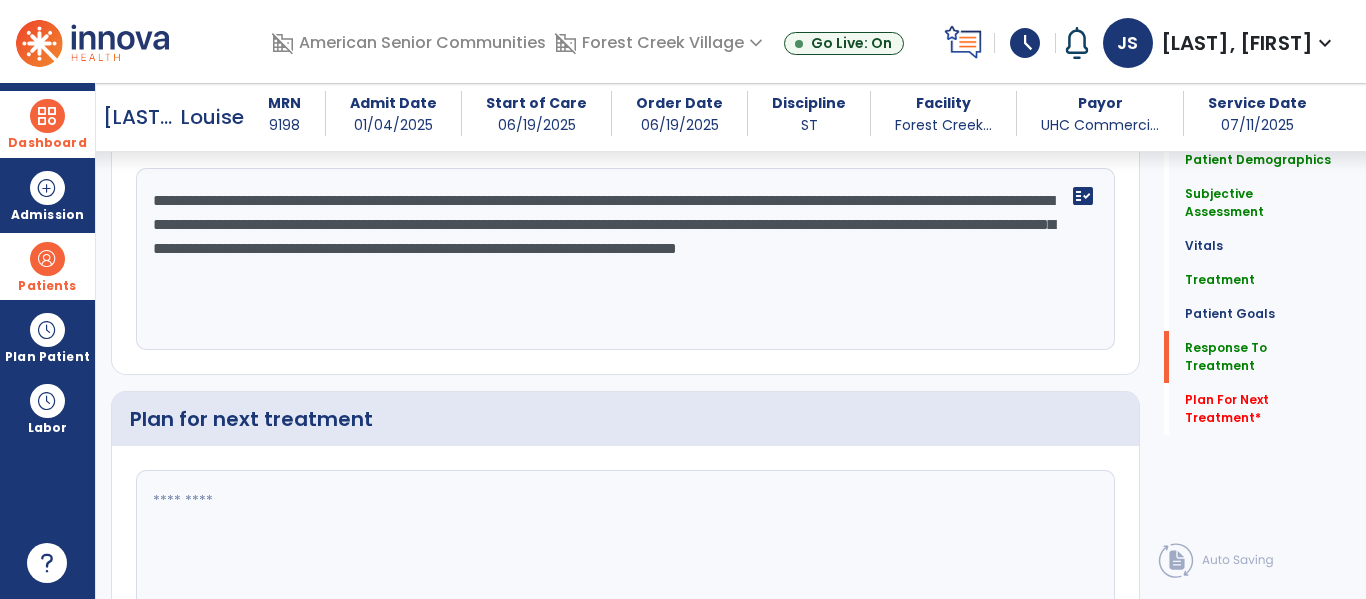 scroll, scrollTop: 2970, scrollLeft: 0, axis: vertical 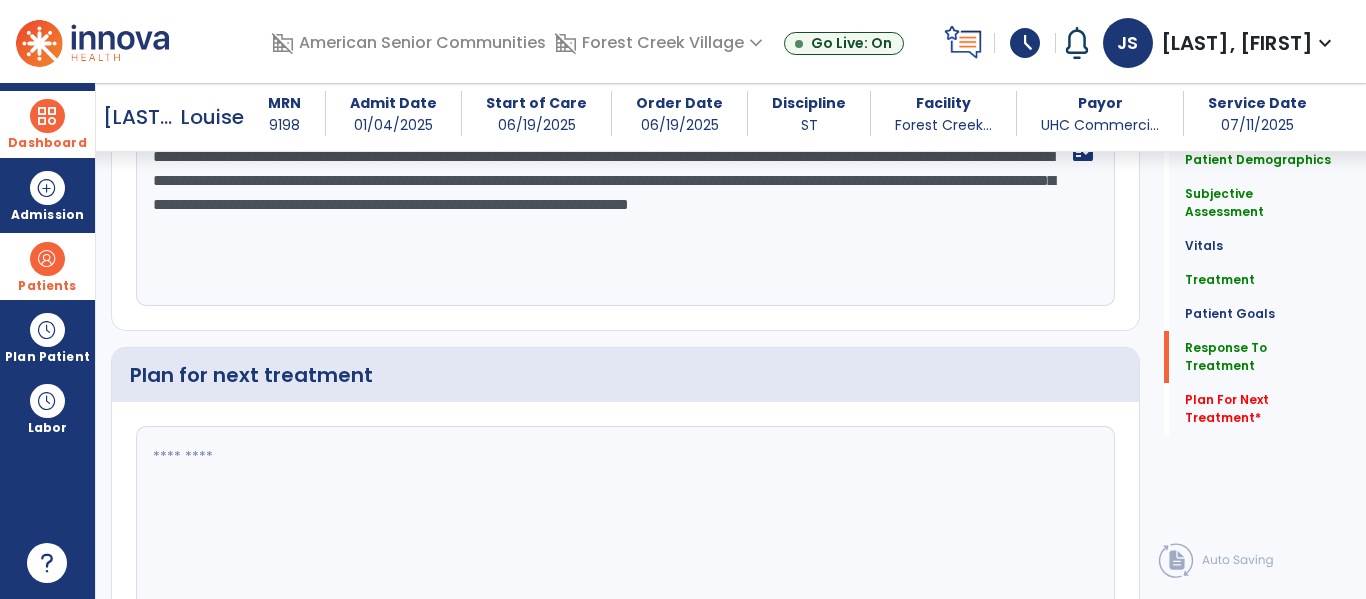drag, startPoint x: 162, startPoint y: 312, endPoint x: 535, endPoint y: 433, distance: 392.1352 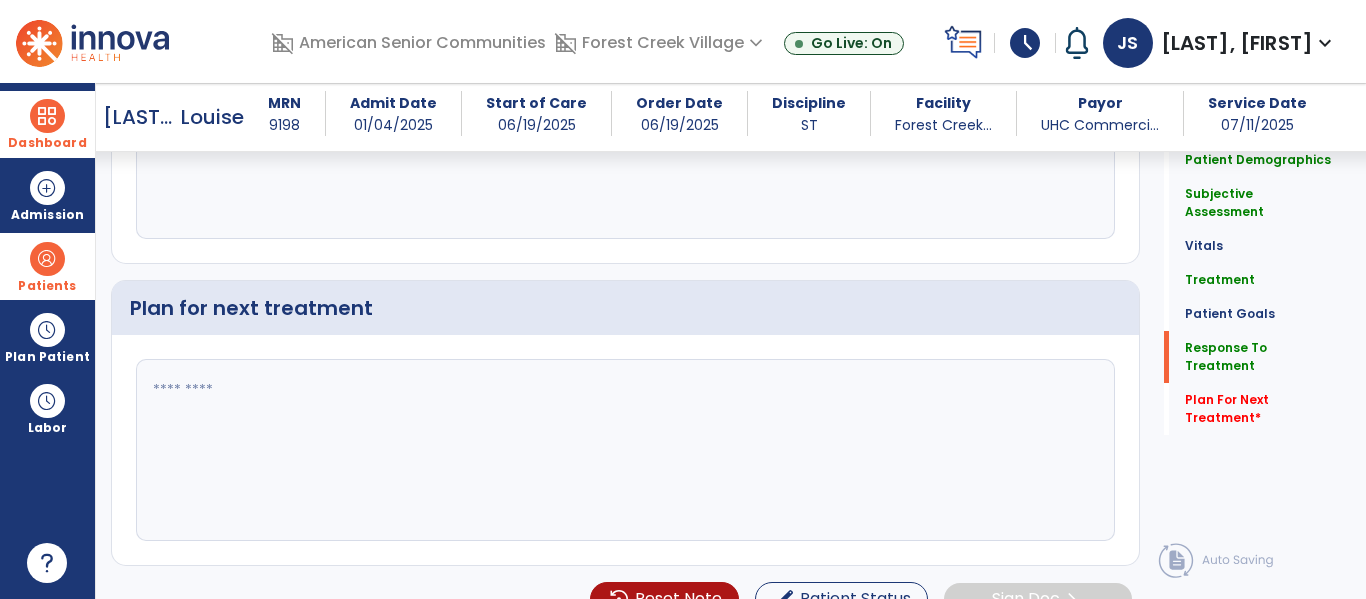 scroll, scrollTop: 3088, scrollLeft: 0, axis: vertical 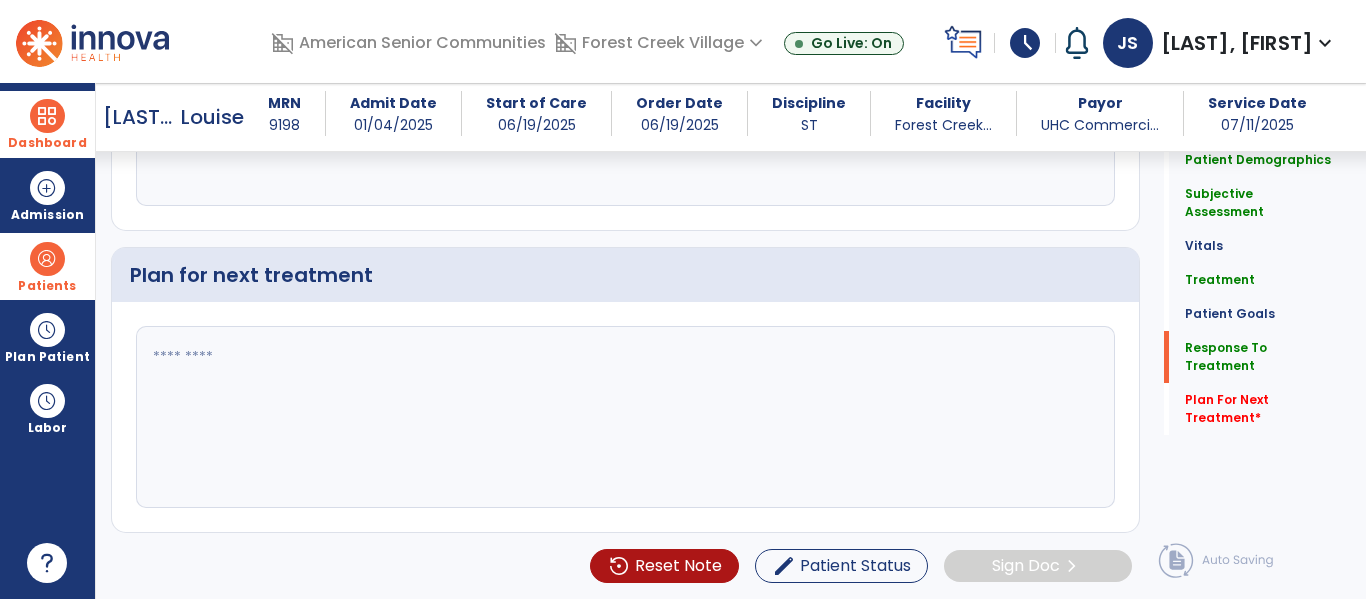 click 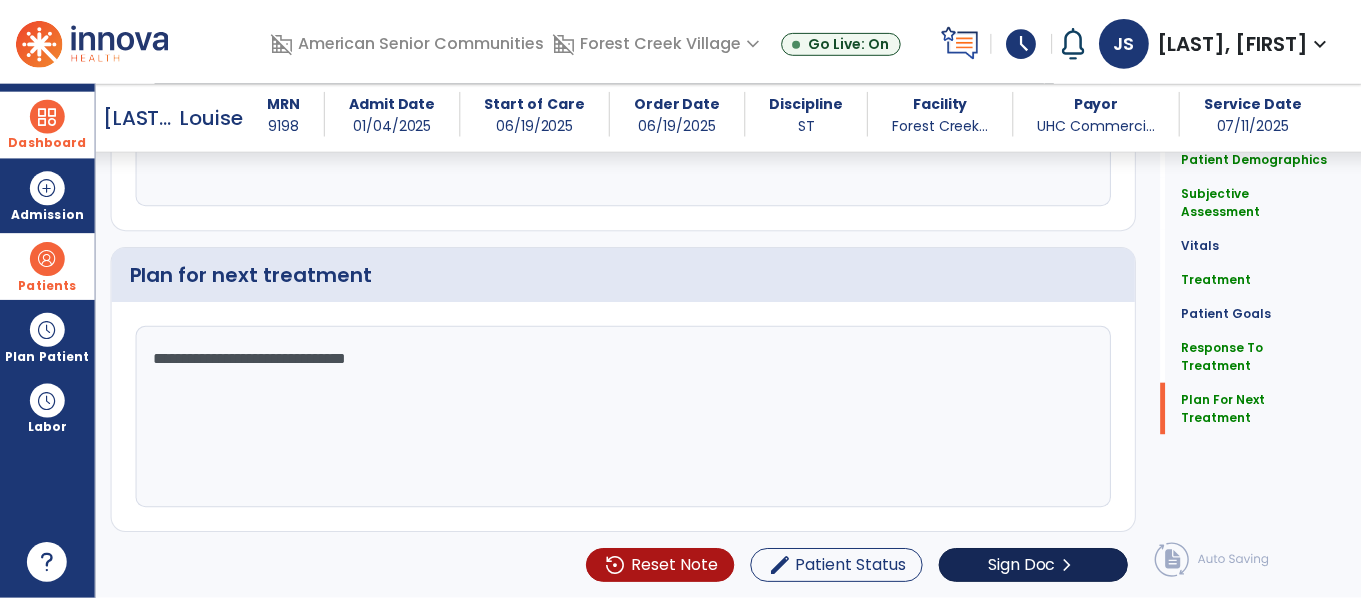 scroll, scrollTop: 3243, scrollLeft: 0, axis: vertical 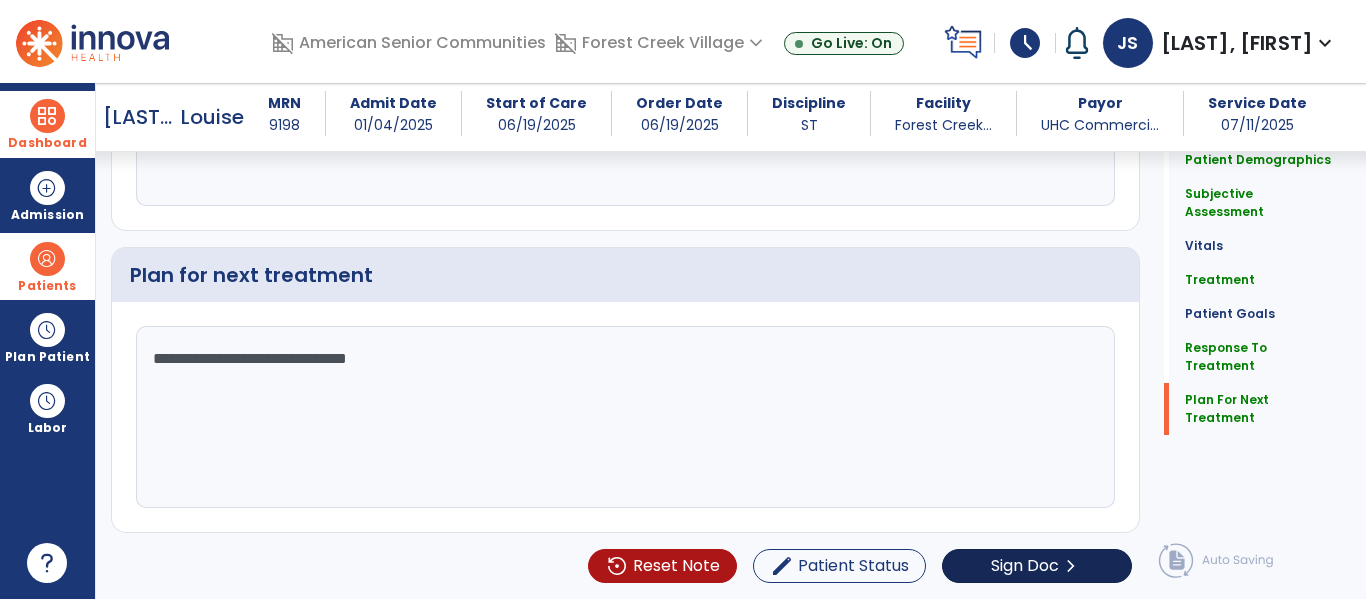 type on "**********" 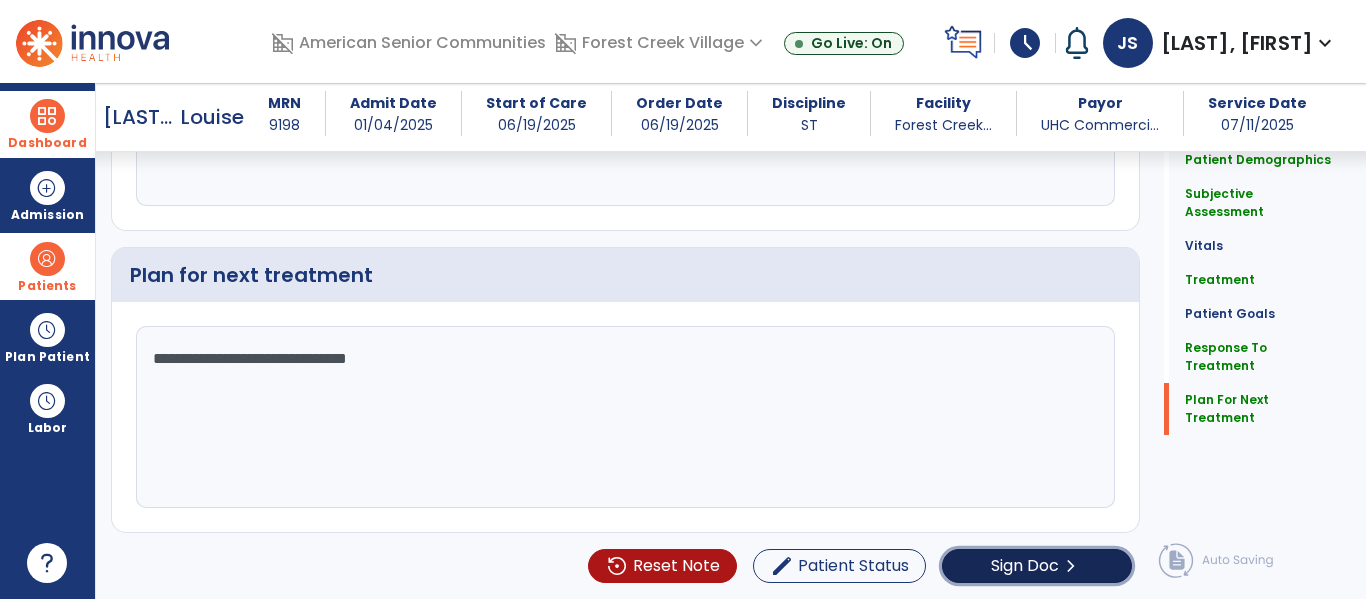 click on "Sign Doc  chevron_right" 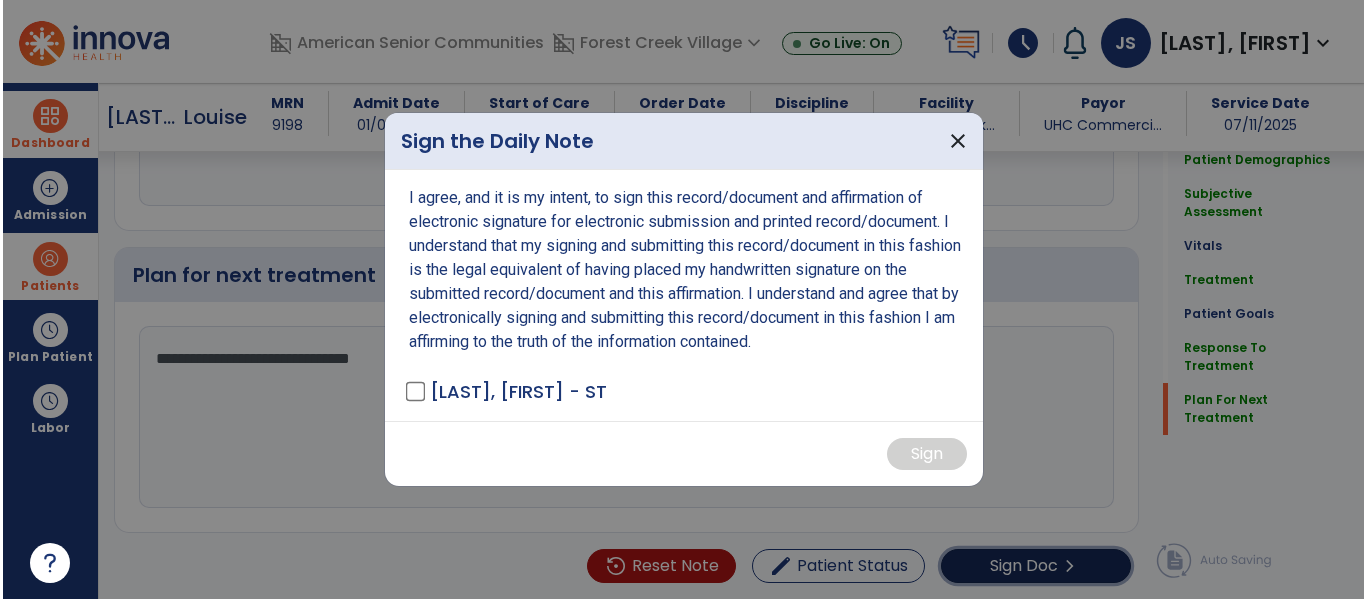 scroll, scrollTop: 3243, scrollLeft: 0, axis: vertical 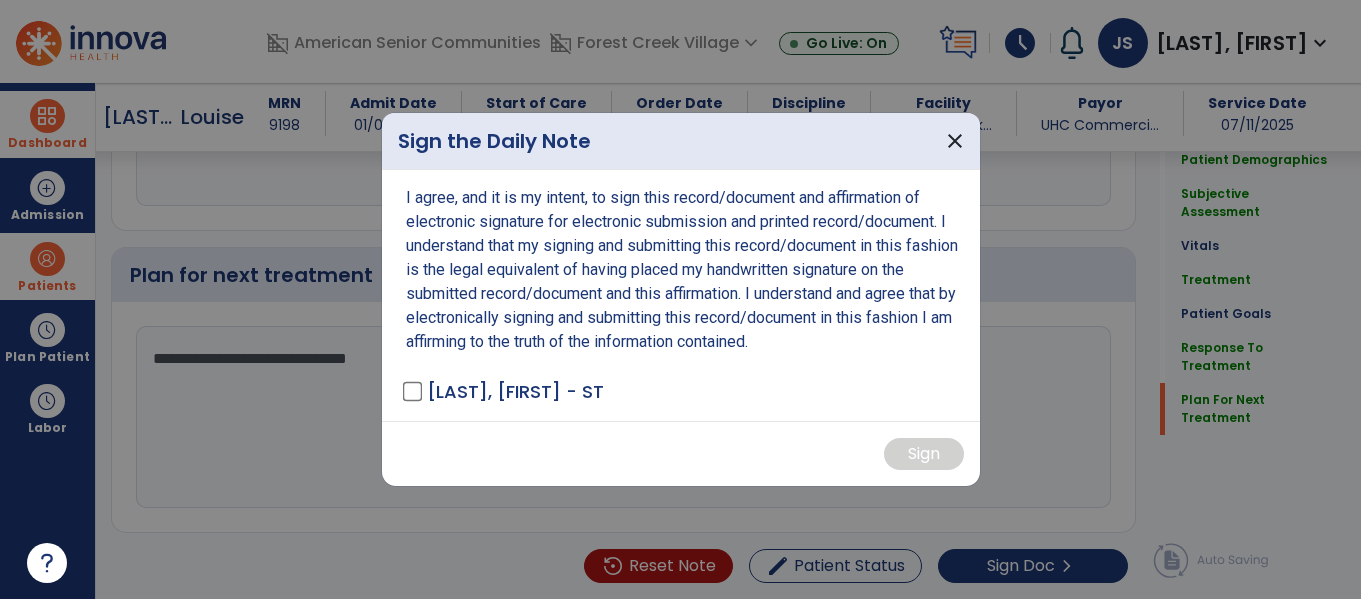 click on "[LAST], [FIRST]  - ST" at bounding box center [505, 391] 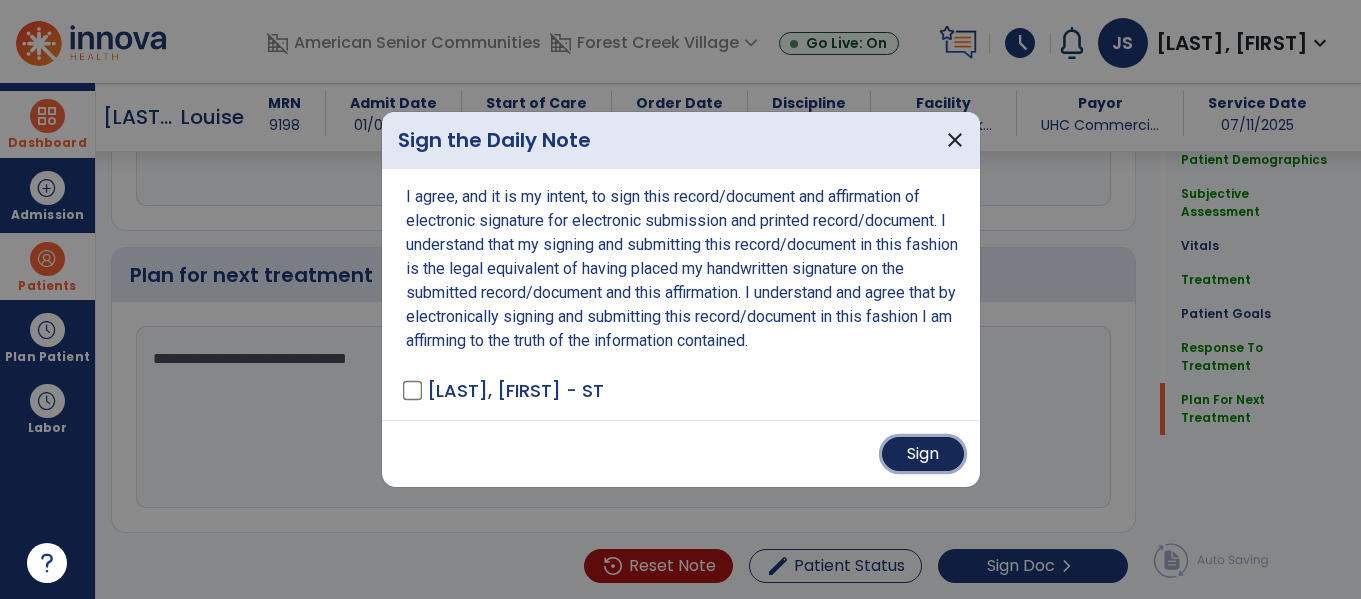 click on "Sign" at bounding box center [923, 454] 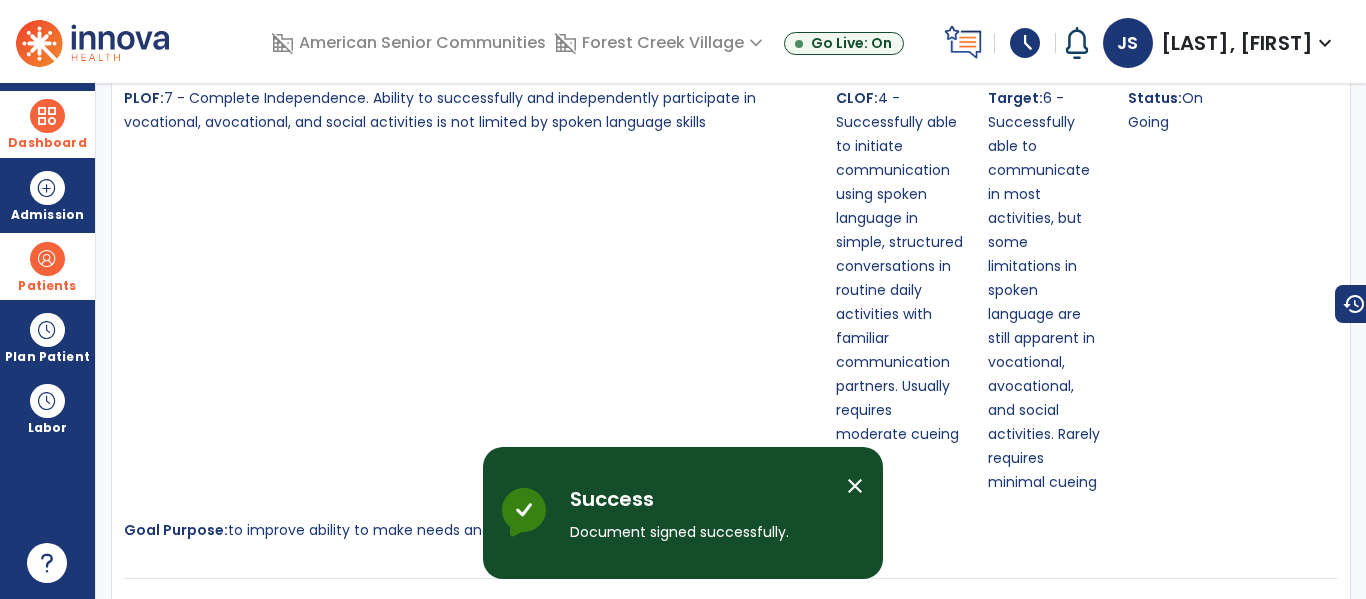 scroll, scrollTop: 0, scrollLeft: 0, axis: both 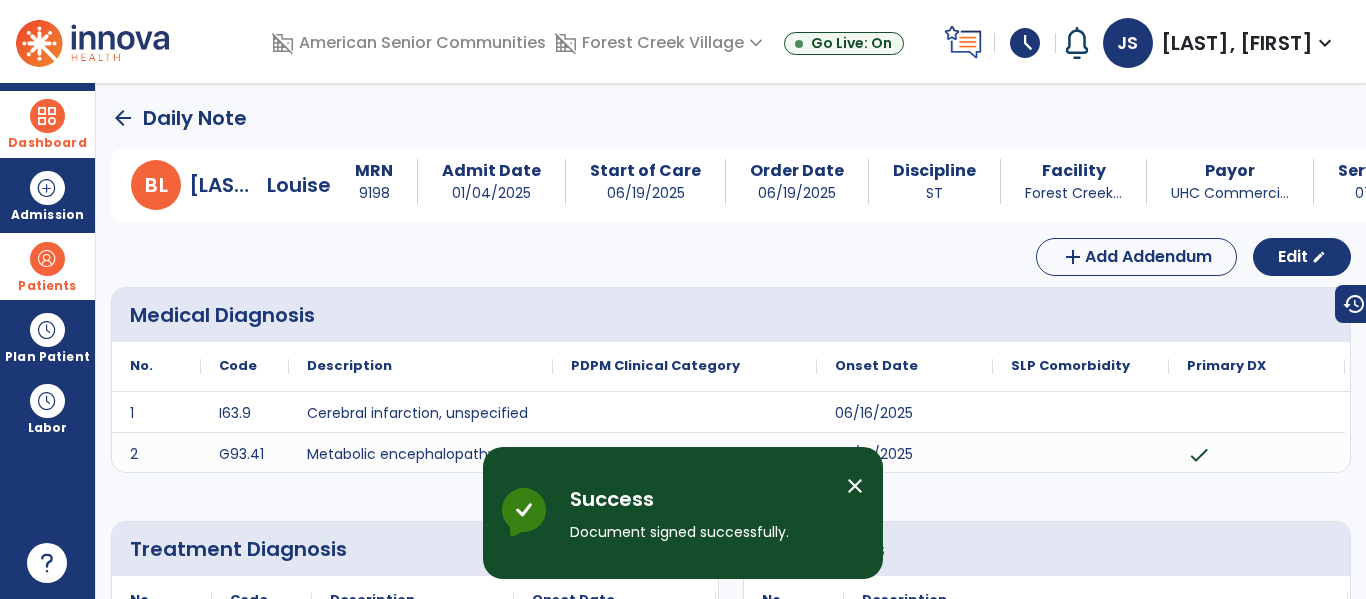 click on "arrow_back" 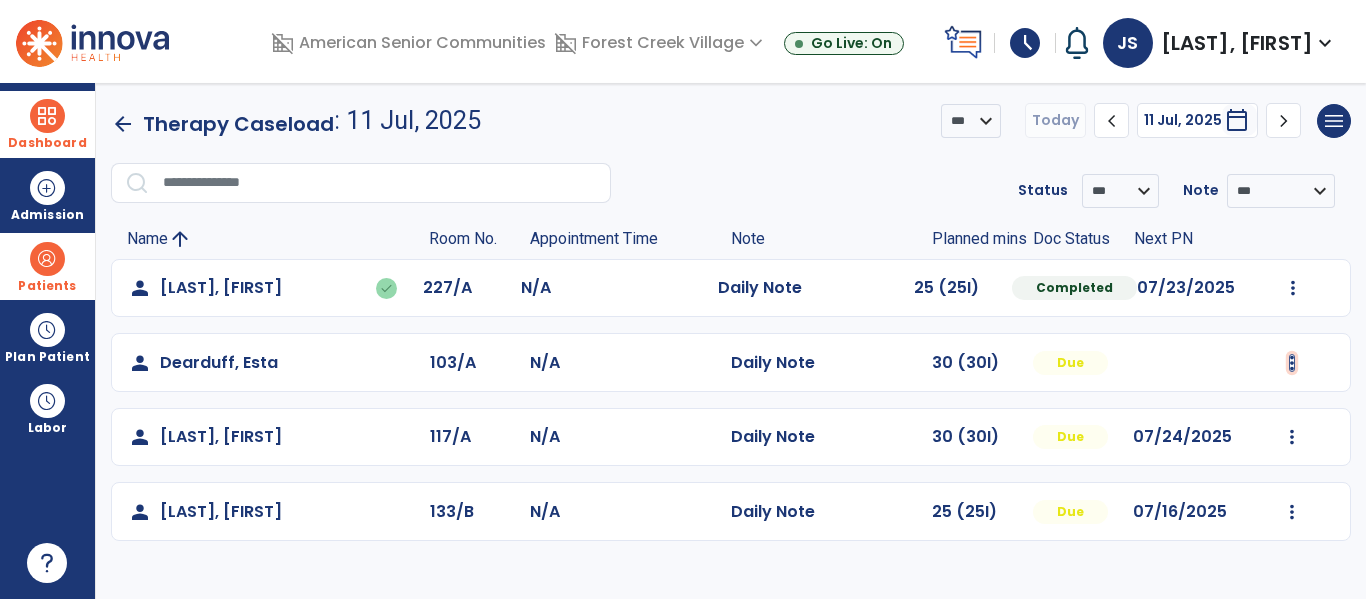 click at bounding box center (1293, 288) 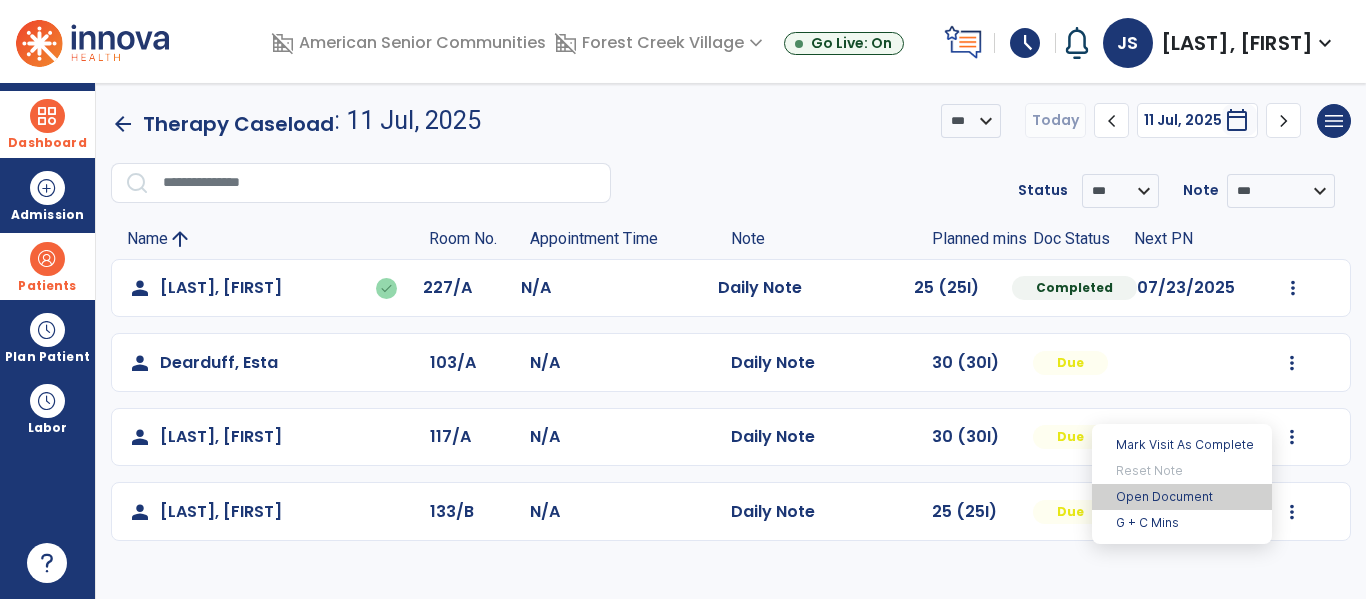 click on "Open Document" at bounding box center (1182, 497) 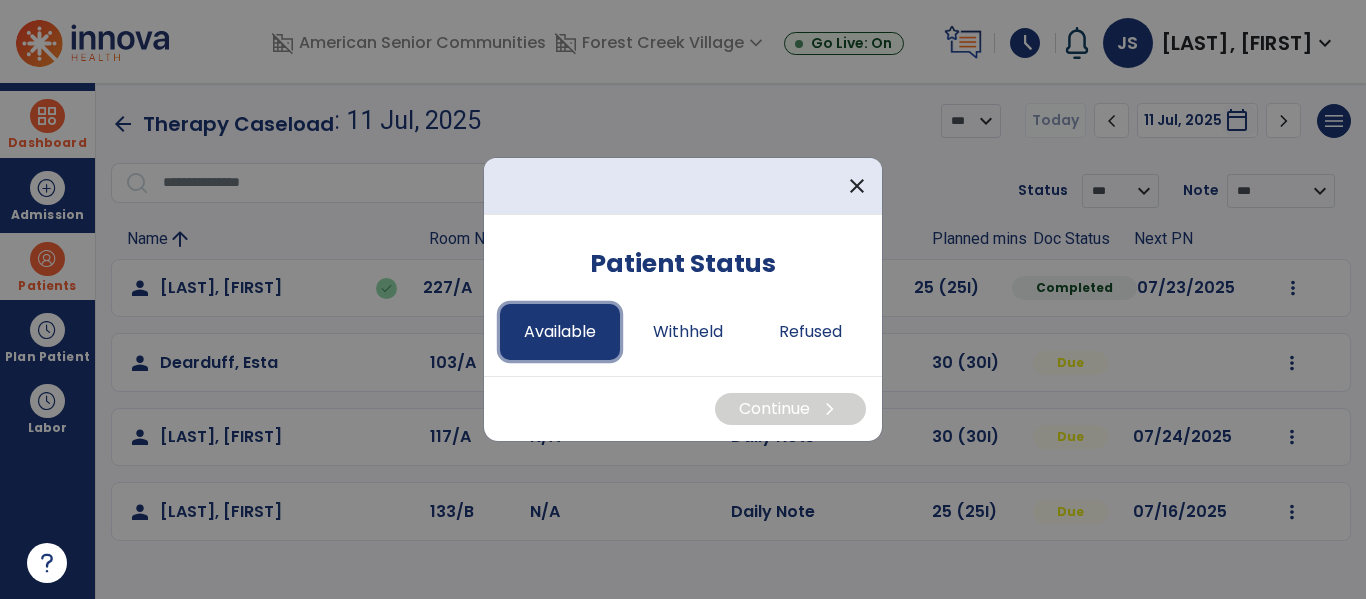 click on "Available" at bounding box center (560, 332) 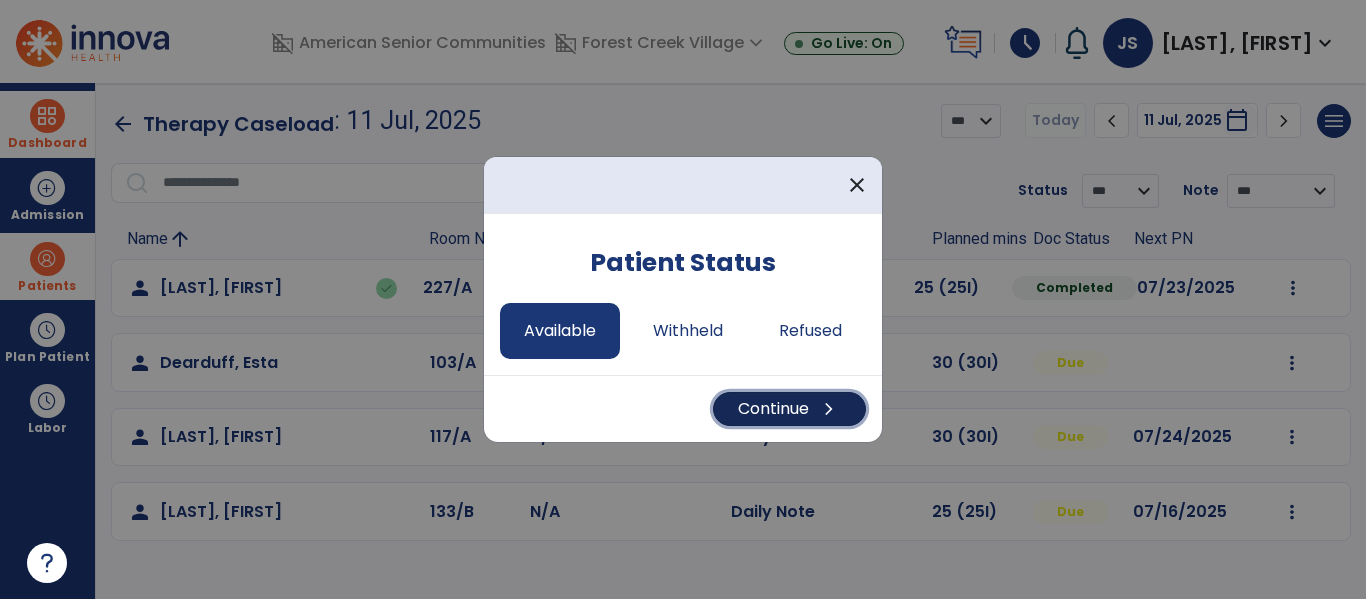 click on "Continue   chevron_right" at bounding box center (789, 409) 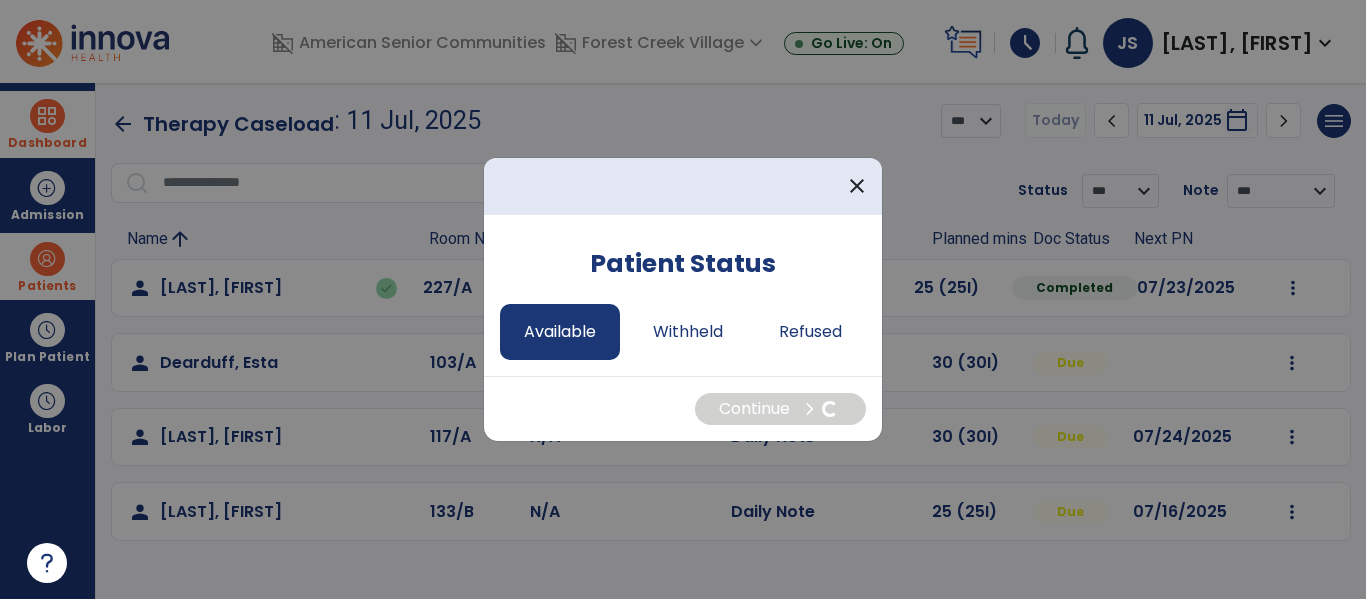 select on "*" 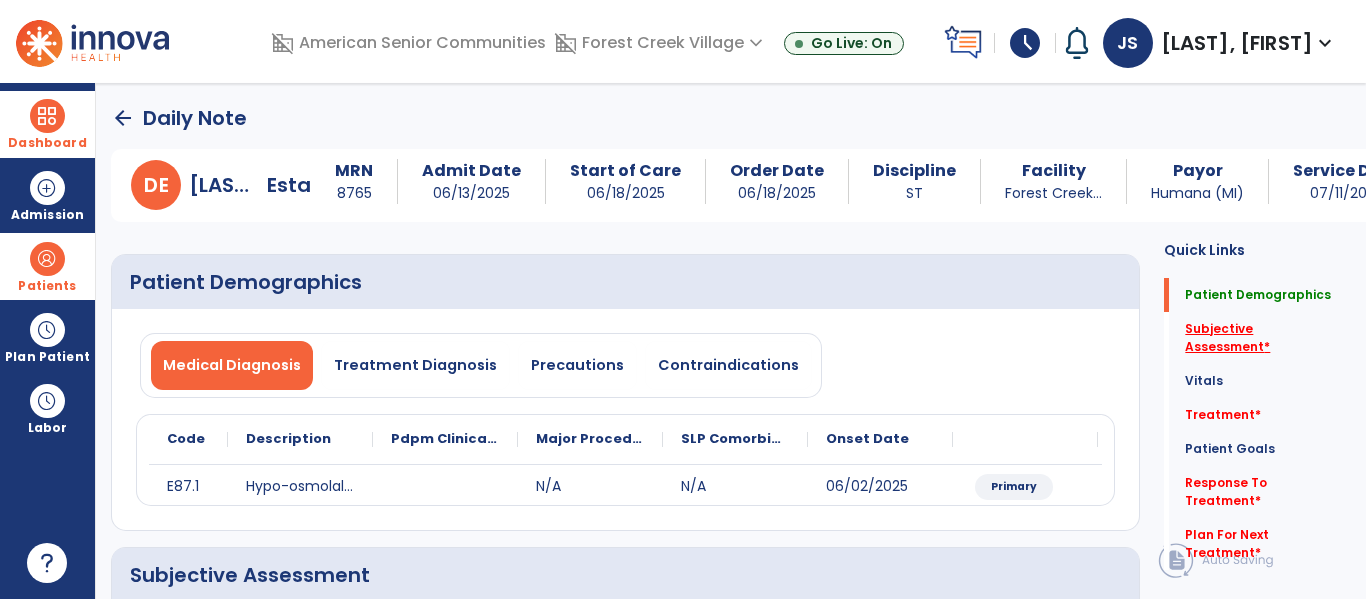 click on "Subjective Assessment   *" 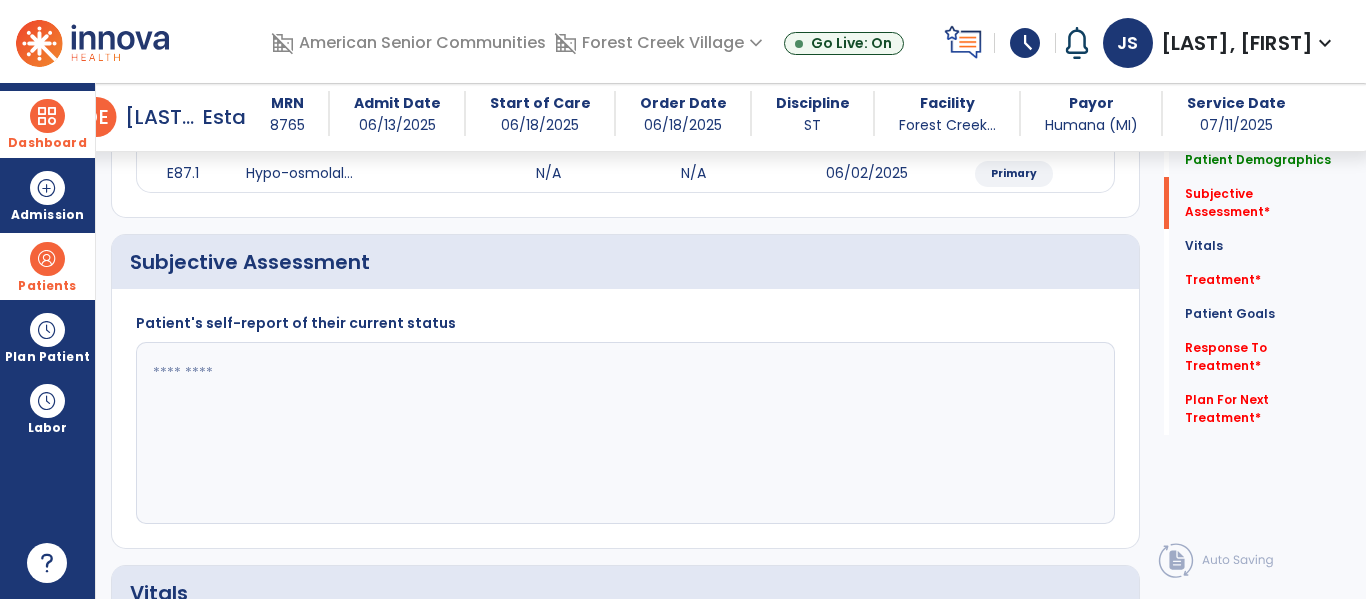 scroll, scrollTop: 386, scrollLeft: 0, axis: vertical 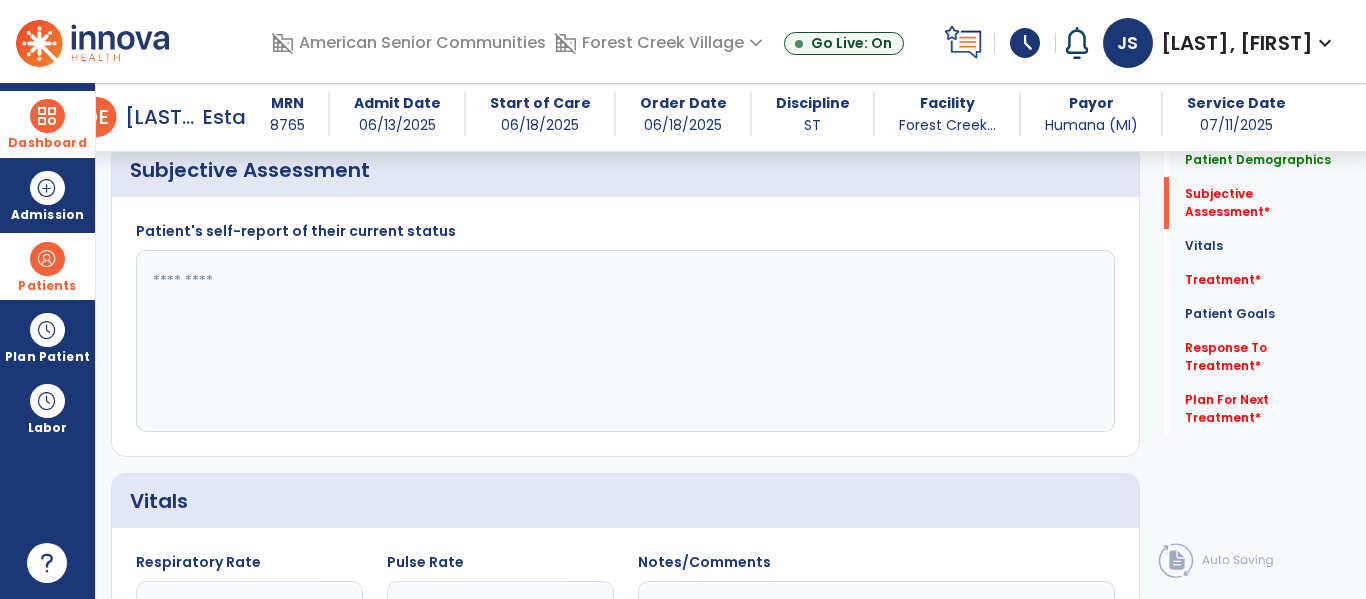 click 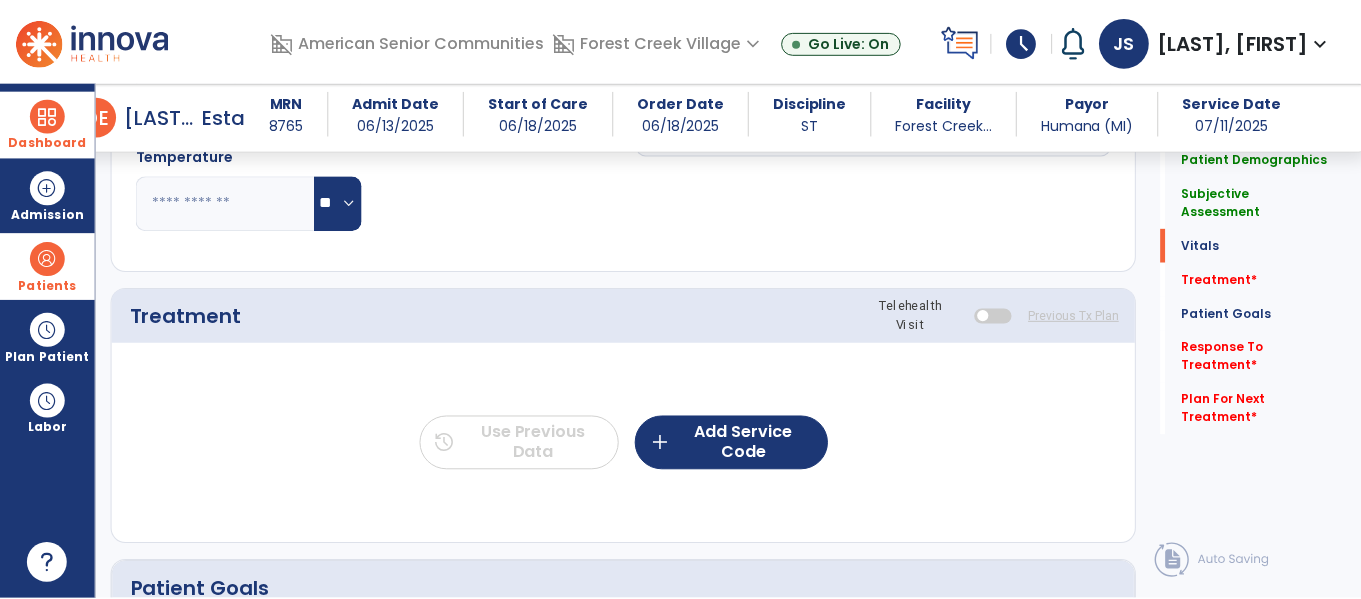 scroll, scrollTop: 1005, scrollLeft: 0, axis: vertical 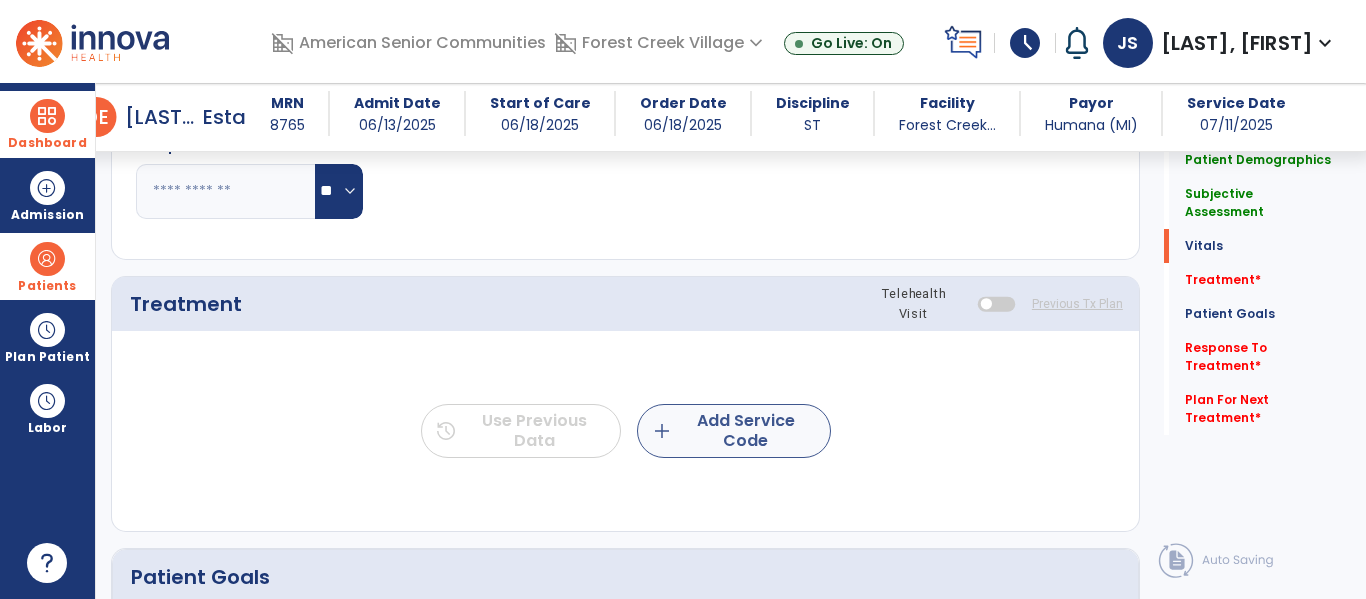 type on "**********" 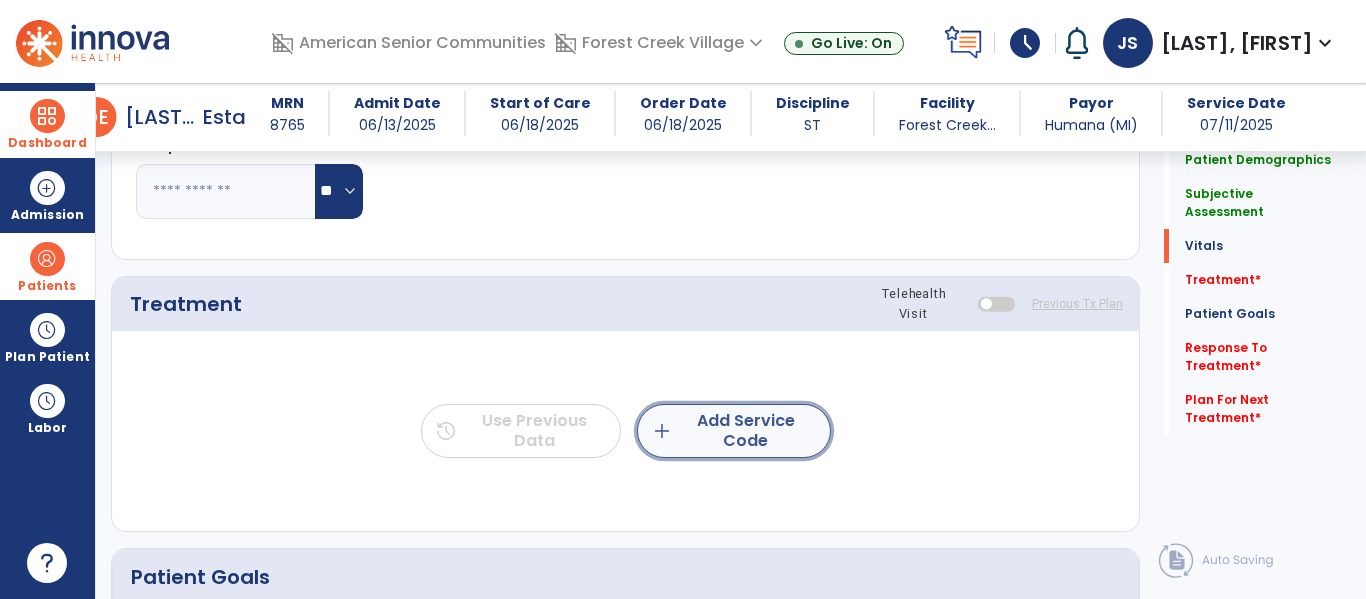 click on "add  Add Service Code" 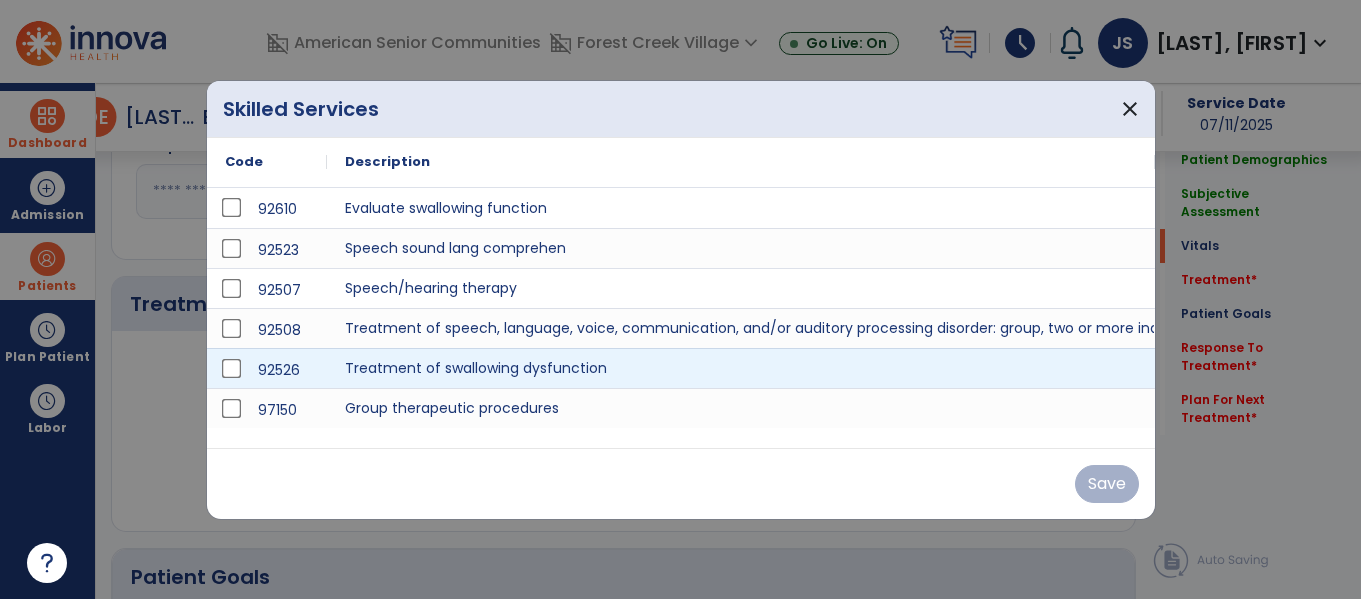 scroll, scrollTop: 1005, scrollLeft: 0, axis: vertical 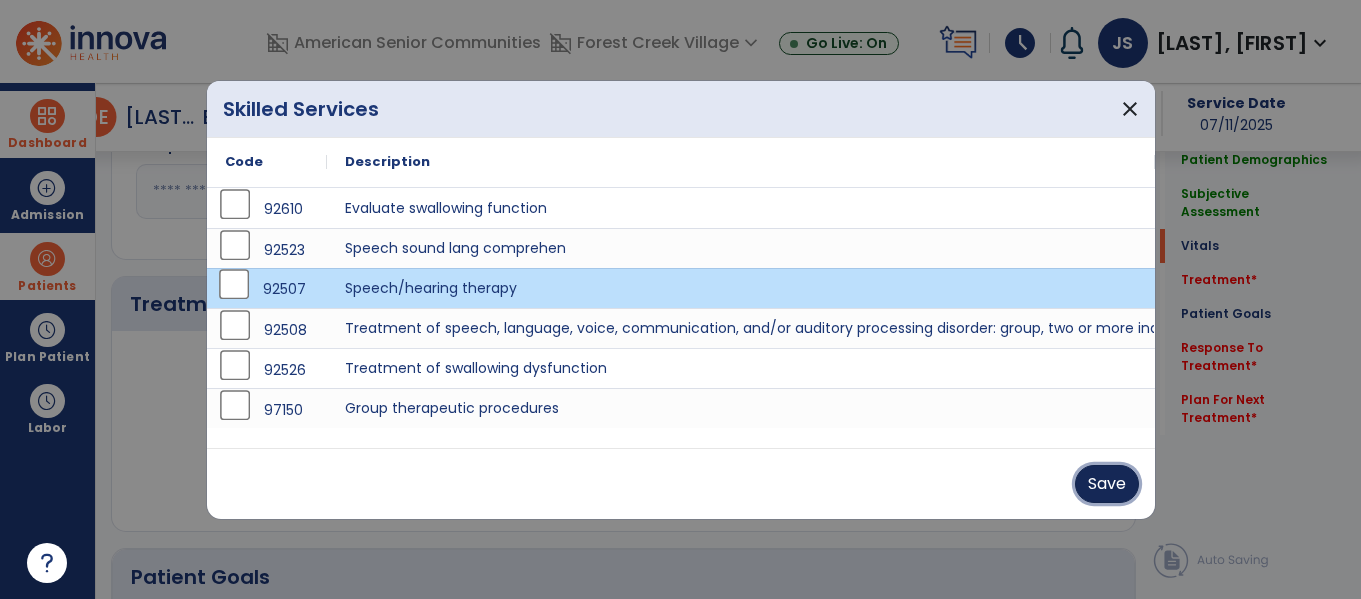 click on "Save" at bounding box center (1107, 484) 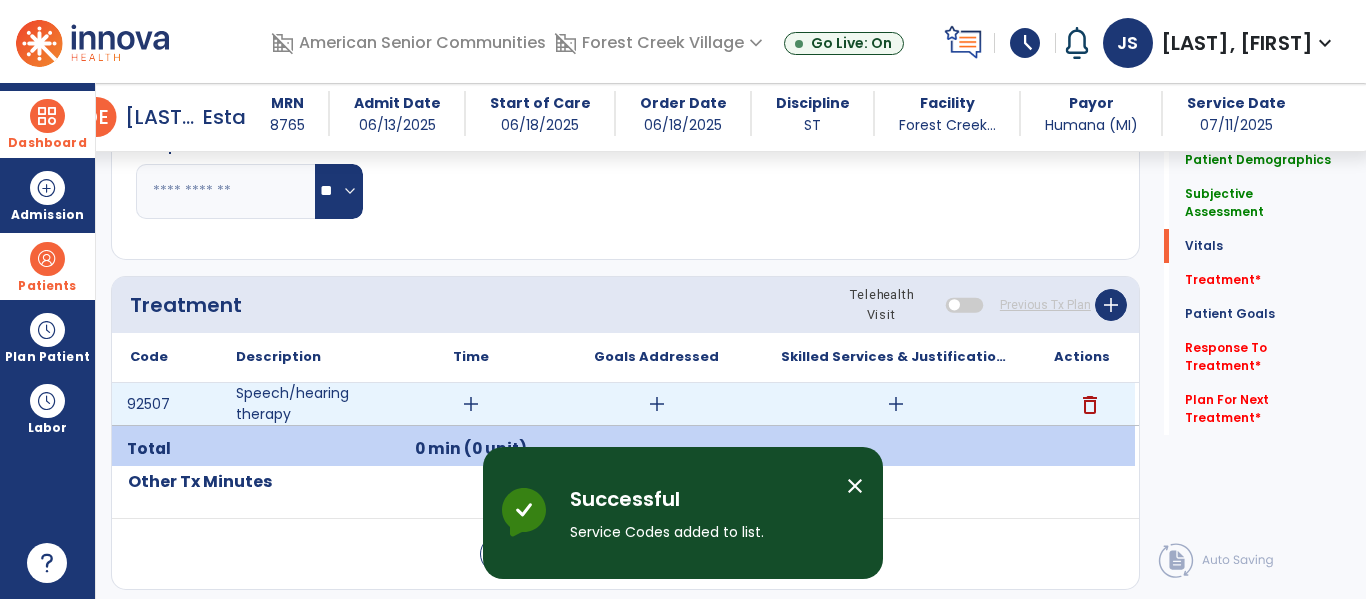 click on "add" at bounding box center (471, 404) 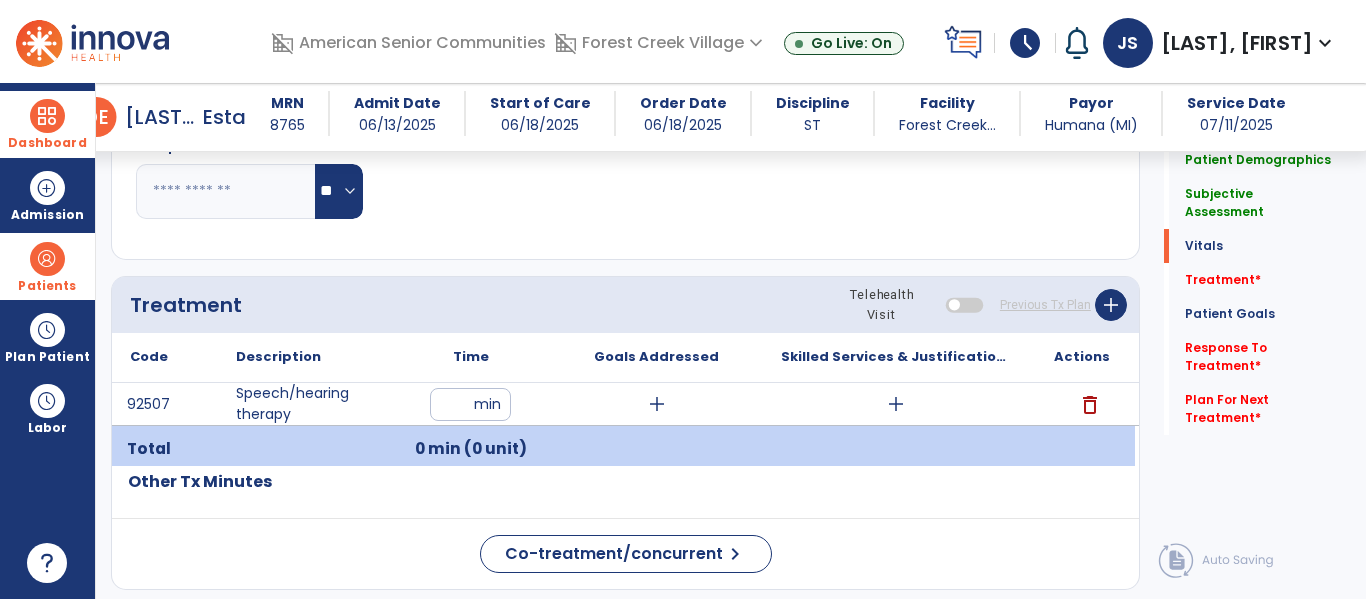 type on "**" 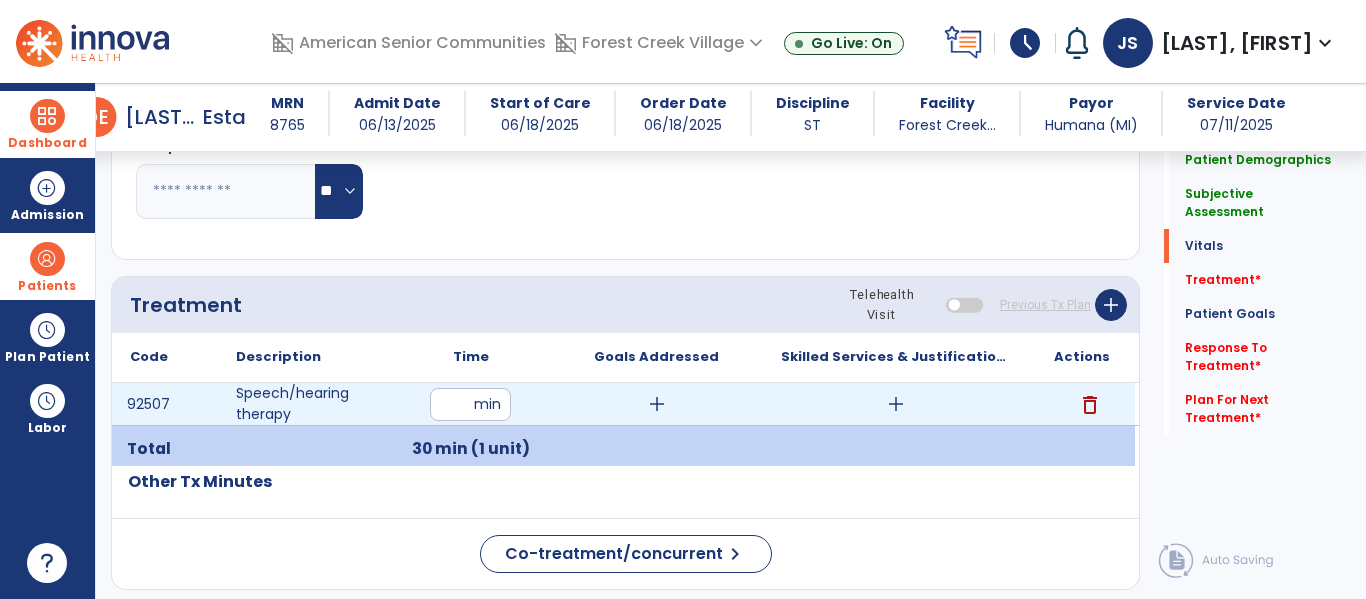 click on "add" at bounding box center [657, 404] 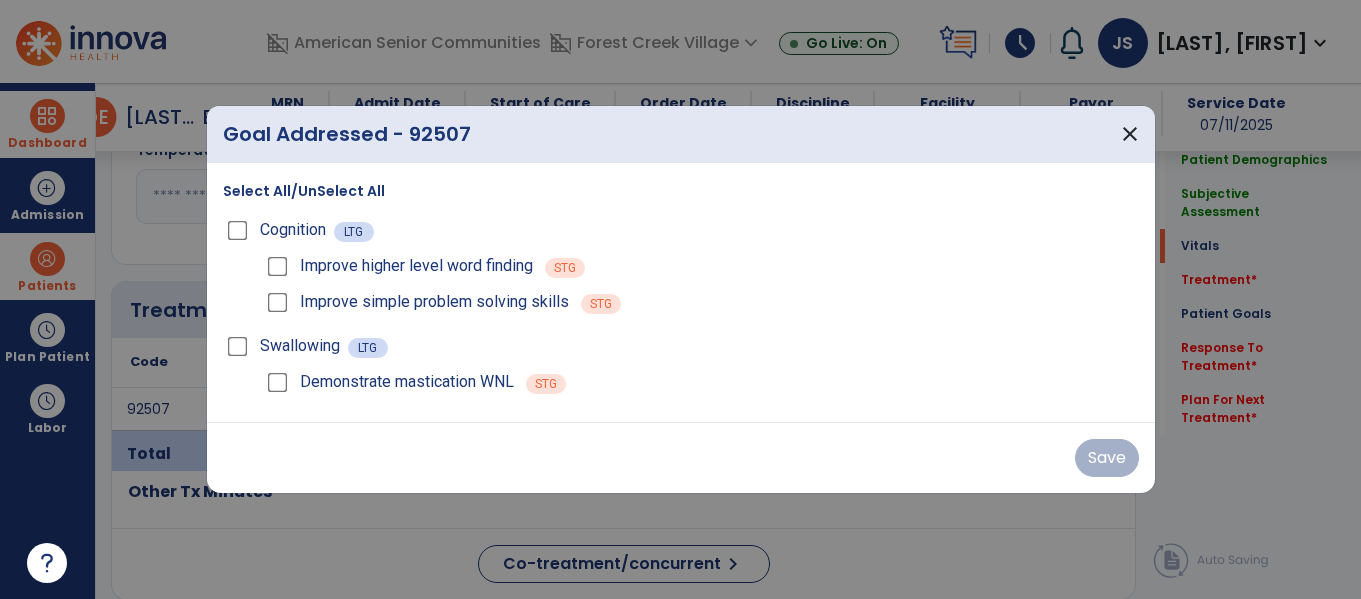 scroll, scrollTop: 1005, scrollLeft: 0, axis: vertical 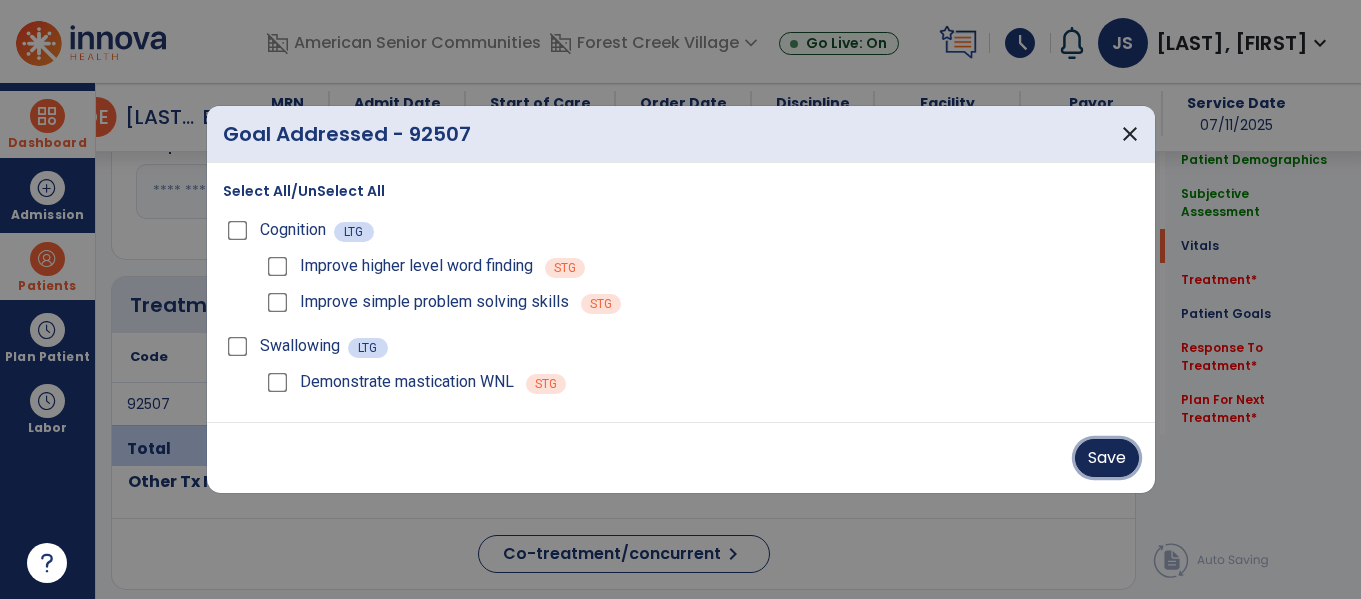 click on "Save" at bounding box center (1107, 458) 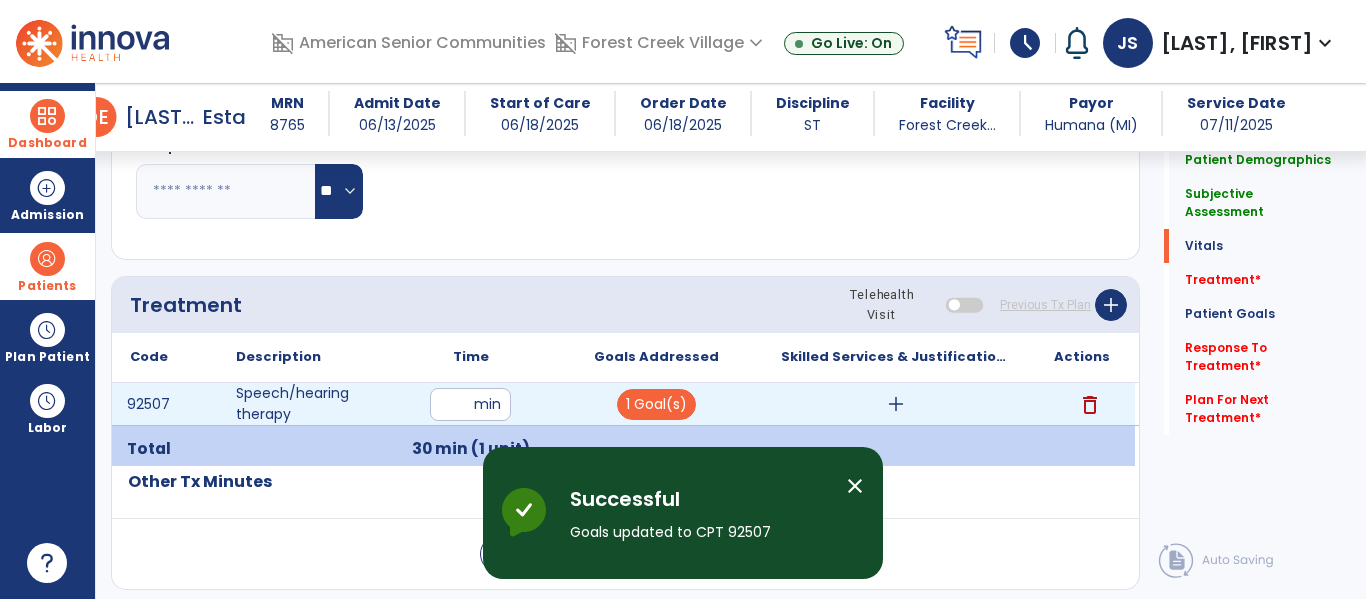 click on "add" at bounding box center (896, 404) 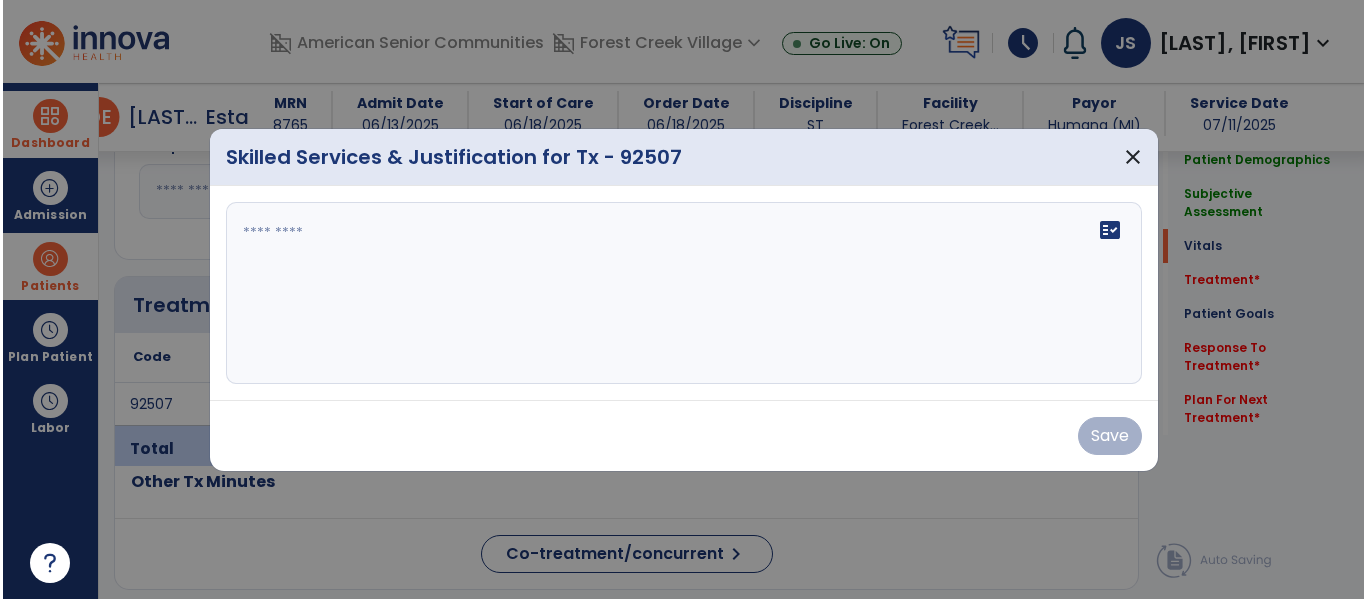 scroll, scrollTop: 1005, scrollLeft: 0, axis: vertical 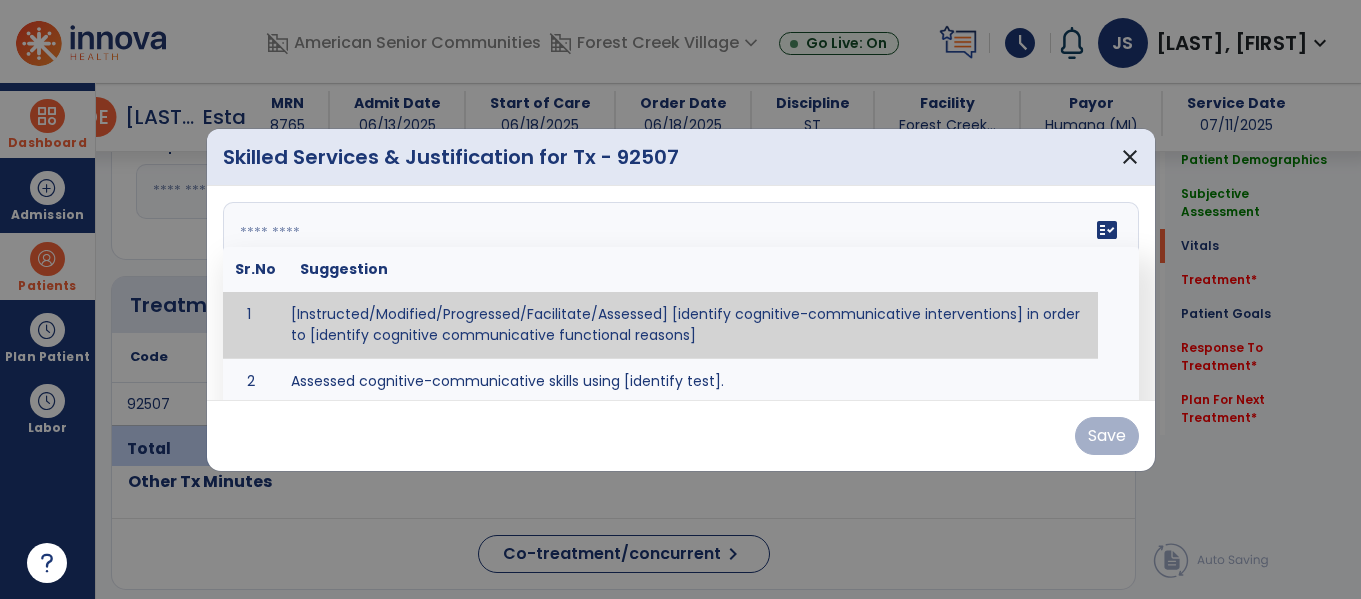 click on "fact_check  Sr.No Suggestion 1 [Instructed/Modified/Progressed/Facilitate/Assessed] [identify cognitive-communicative interventions] in order to [identify cognitive communicative functional reasons] 2 Assessed cognitive-communicative skills using [identify test]." at bounding box center (681, 293) 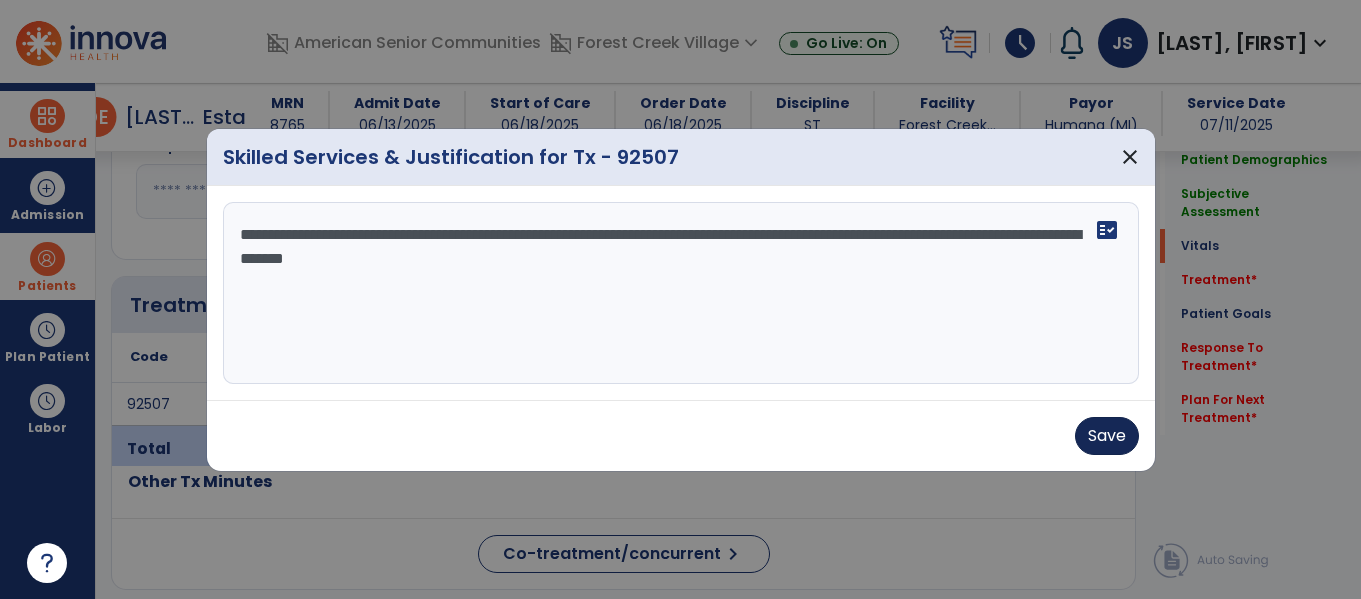 type on "**********" 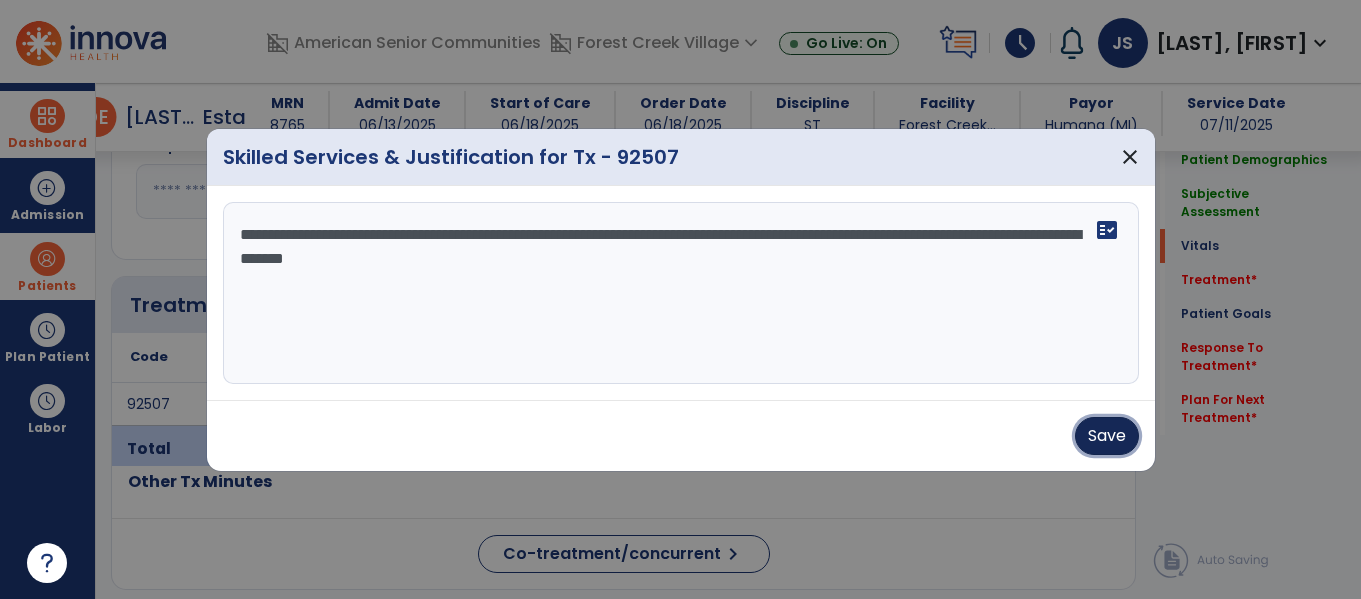 click on "Save" at bounding box center (1107, 436) 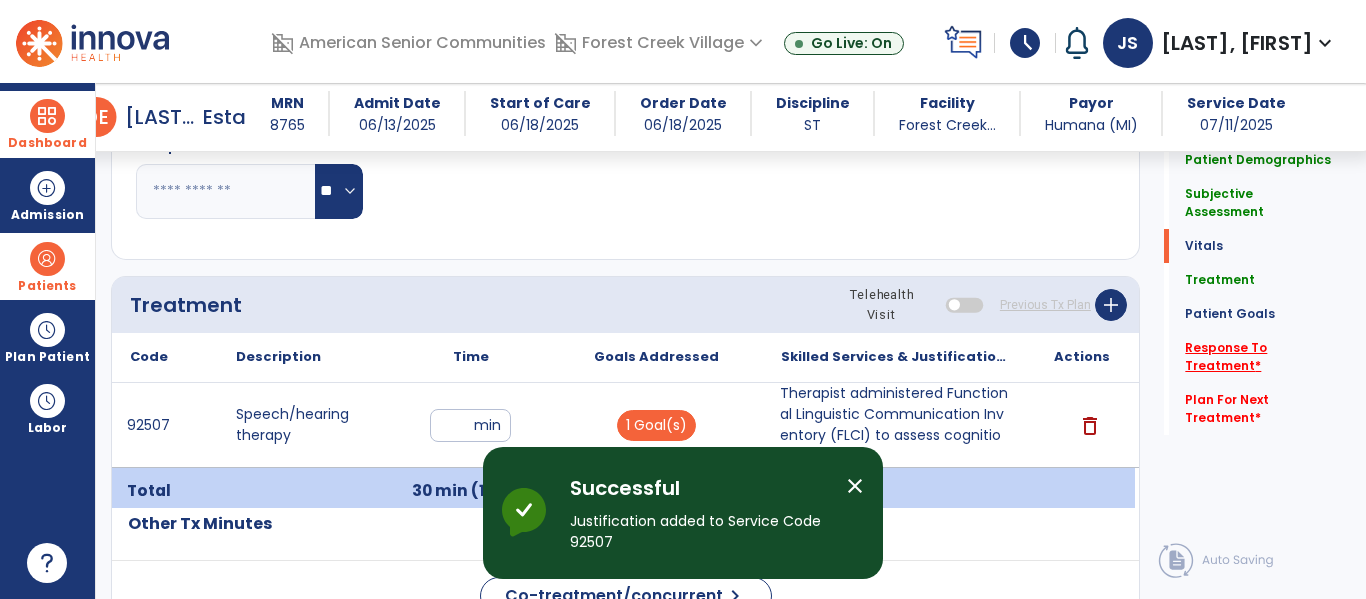 click on "Response To Treatment   *" 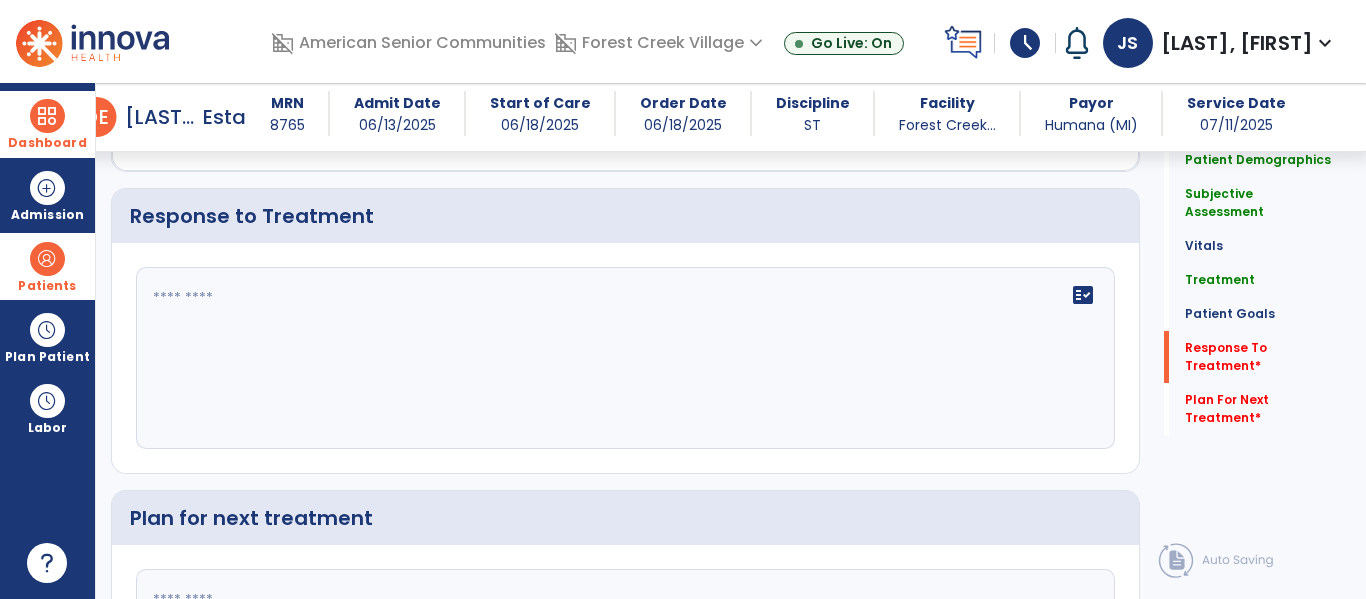 scroll, scrollTop: 2600, scrollLeft: 0, axis: vertical 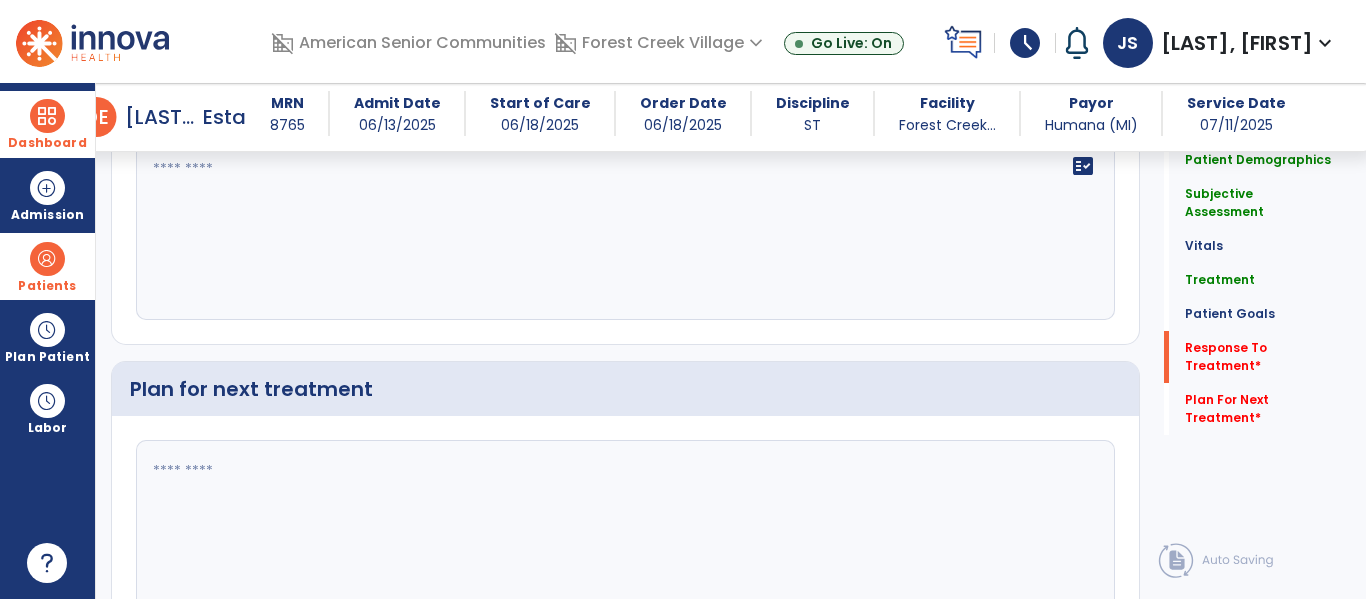 click on "fact_check" 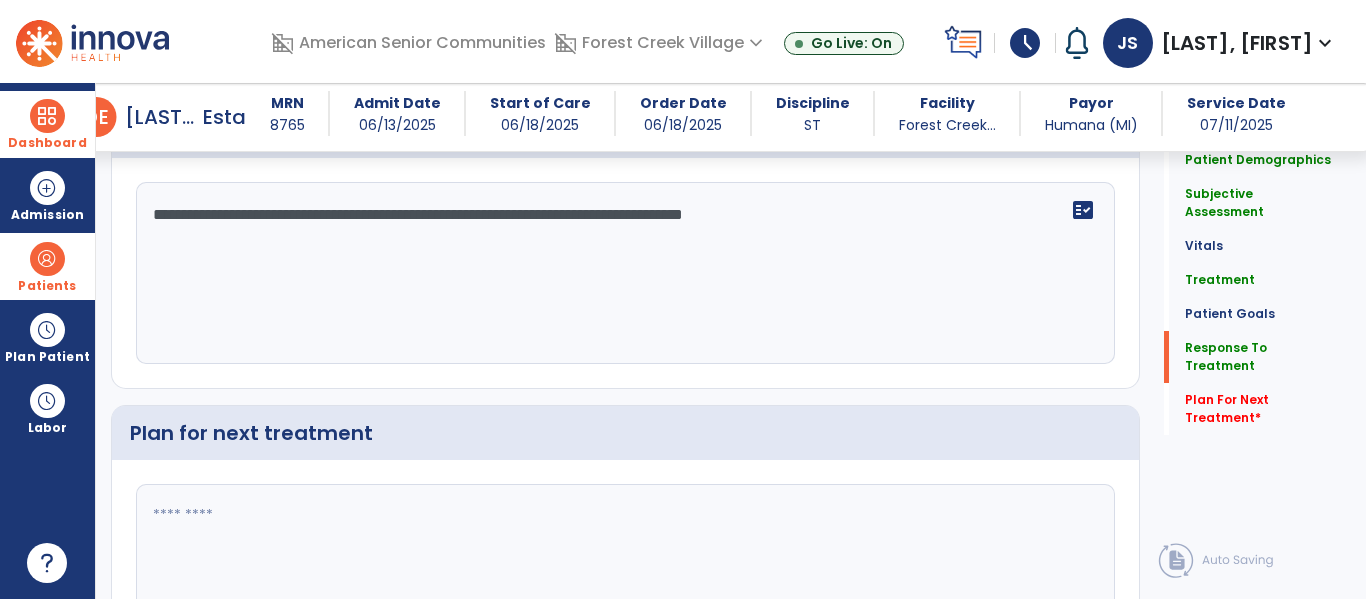 scroll, scrollTop: 2600, scrollLeft: 0, axis: vertical 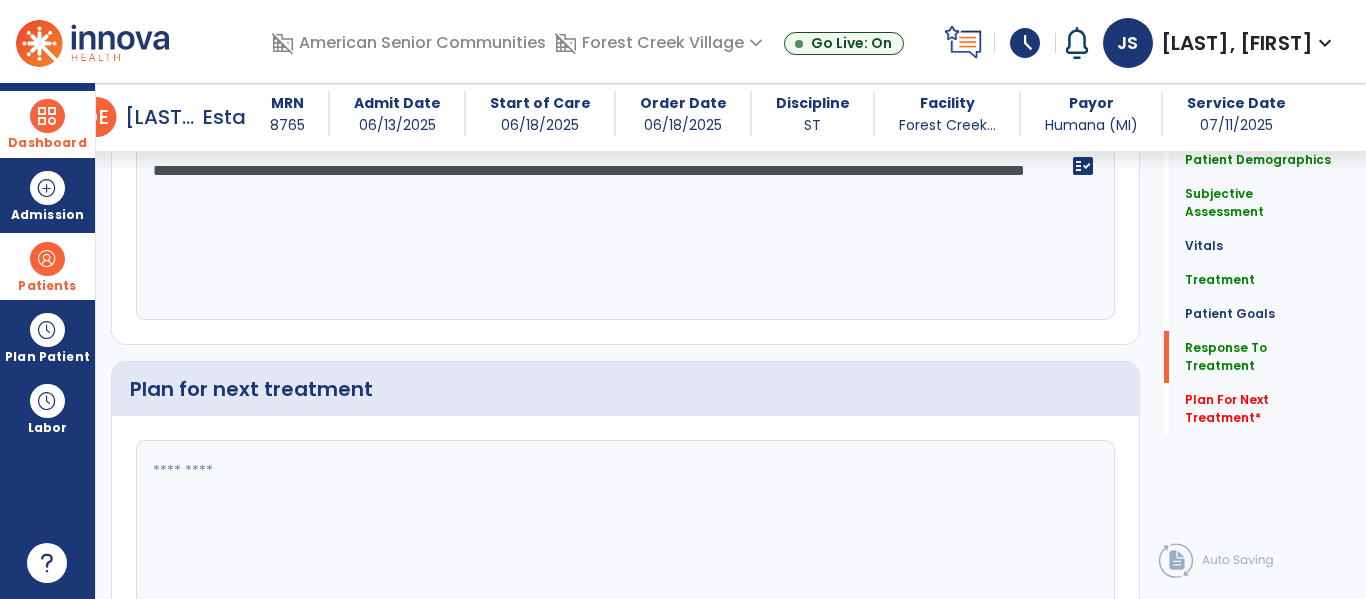 paste on "**********" 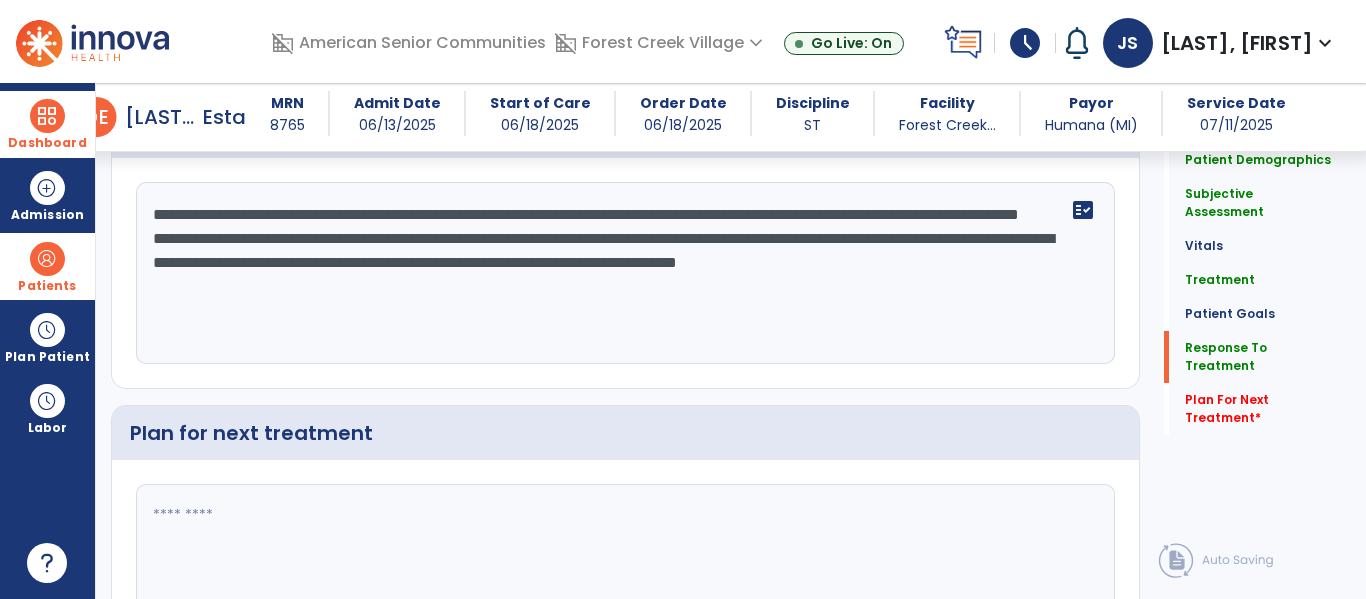 scroll, scrollTop: 2600, scrollLeft: 0, axis: vertical 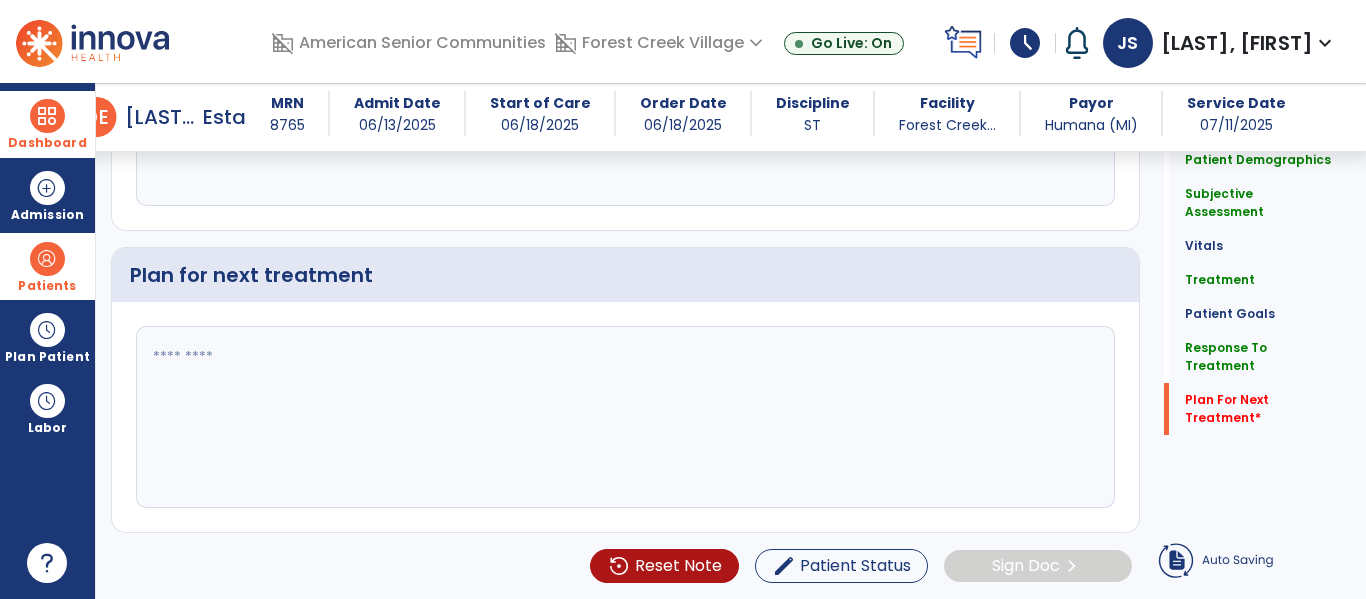 type on "**********" 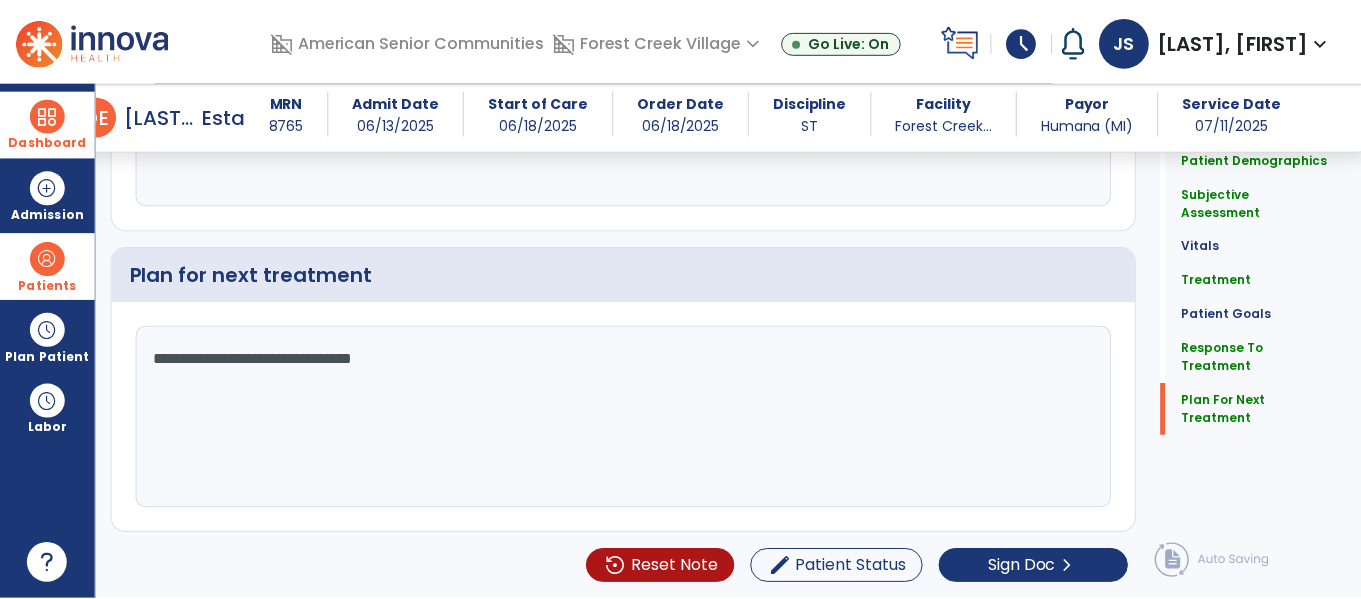 scroll, scrollTop: 2873, scrollLeft: 0, axis: vertical 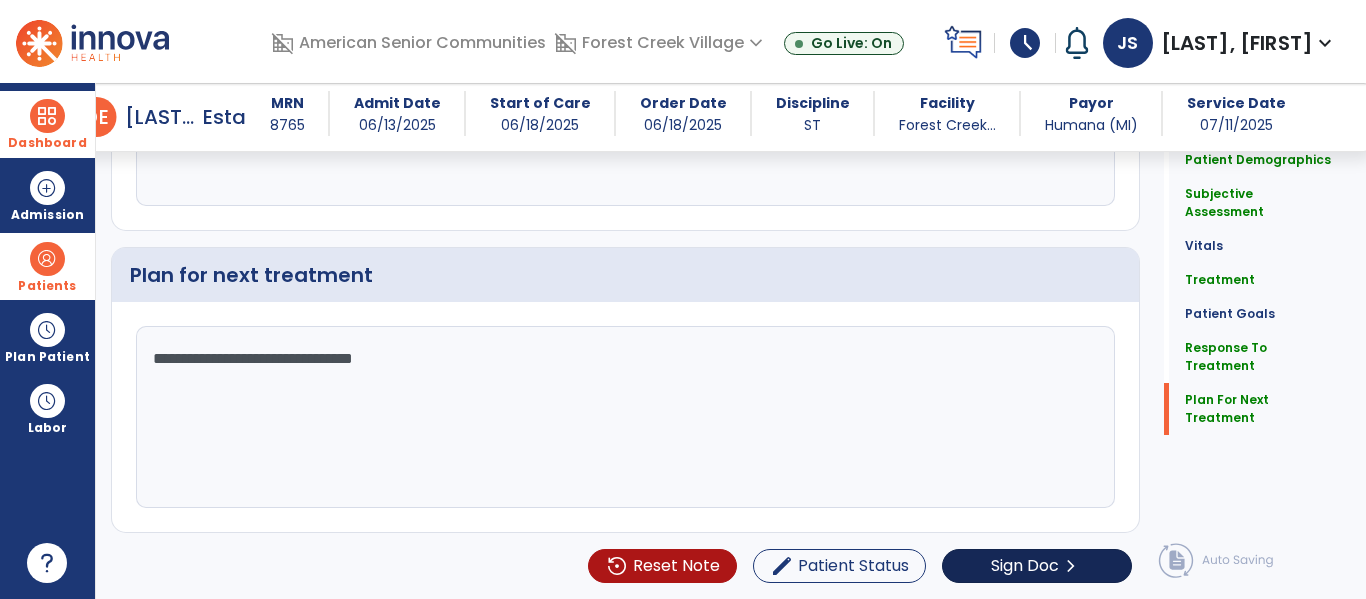 type on "**********" 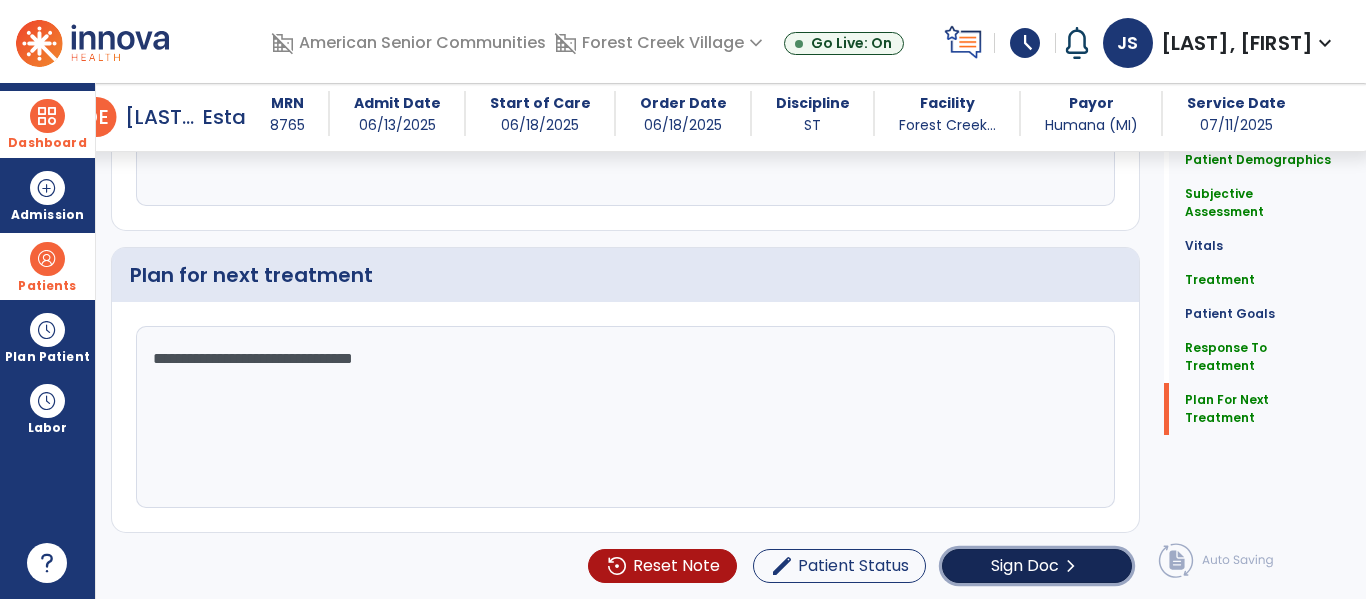 click on "Sign Doc" 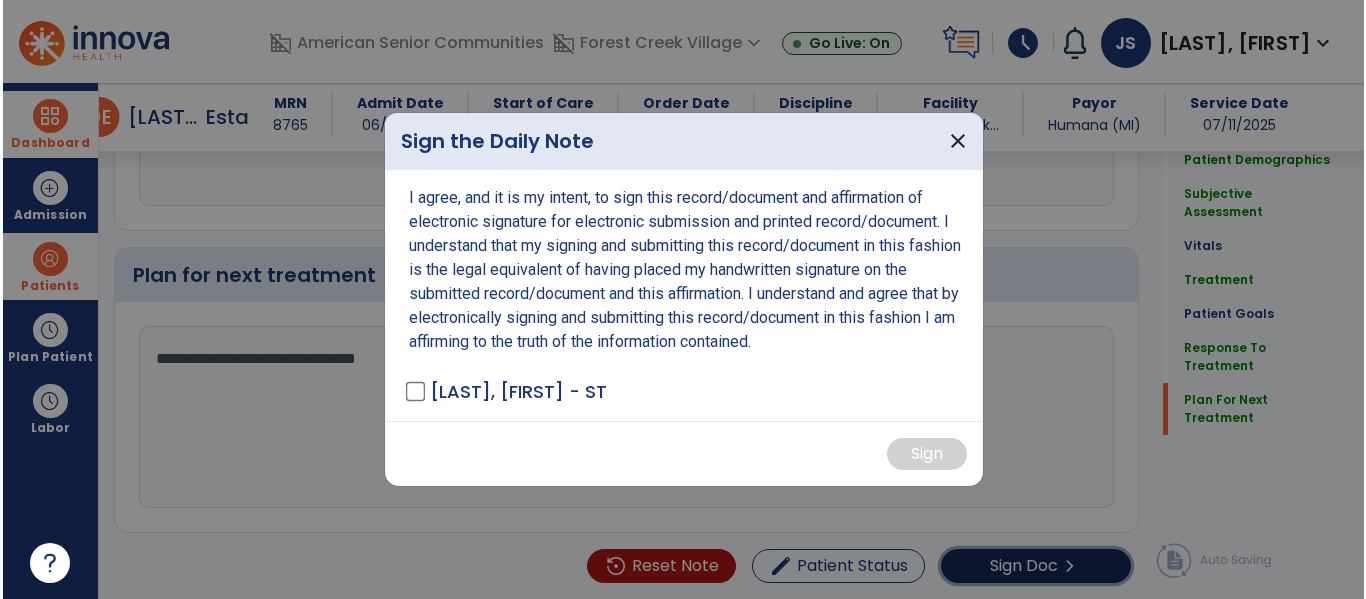 scroll, scrollTop: 2873, scrollLeft: 0, axis: vertical 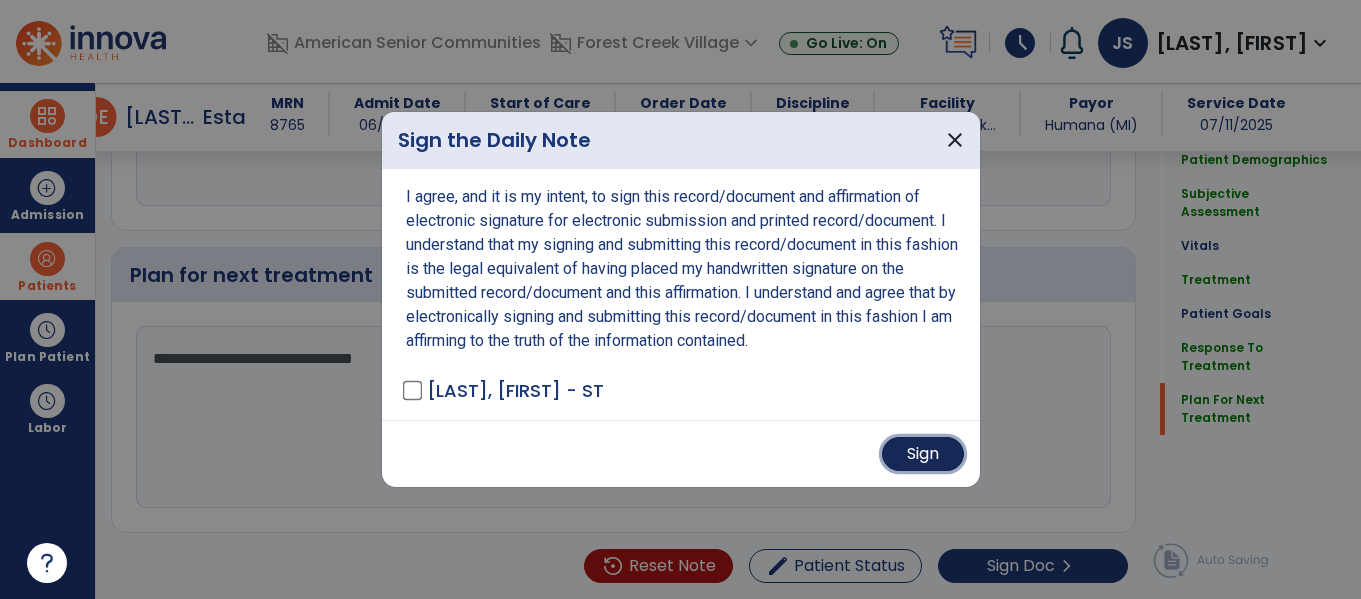 click on "Sign" at bounding box center (923, 454) 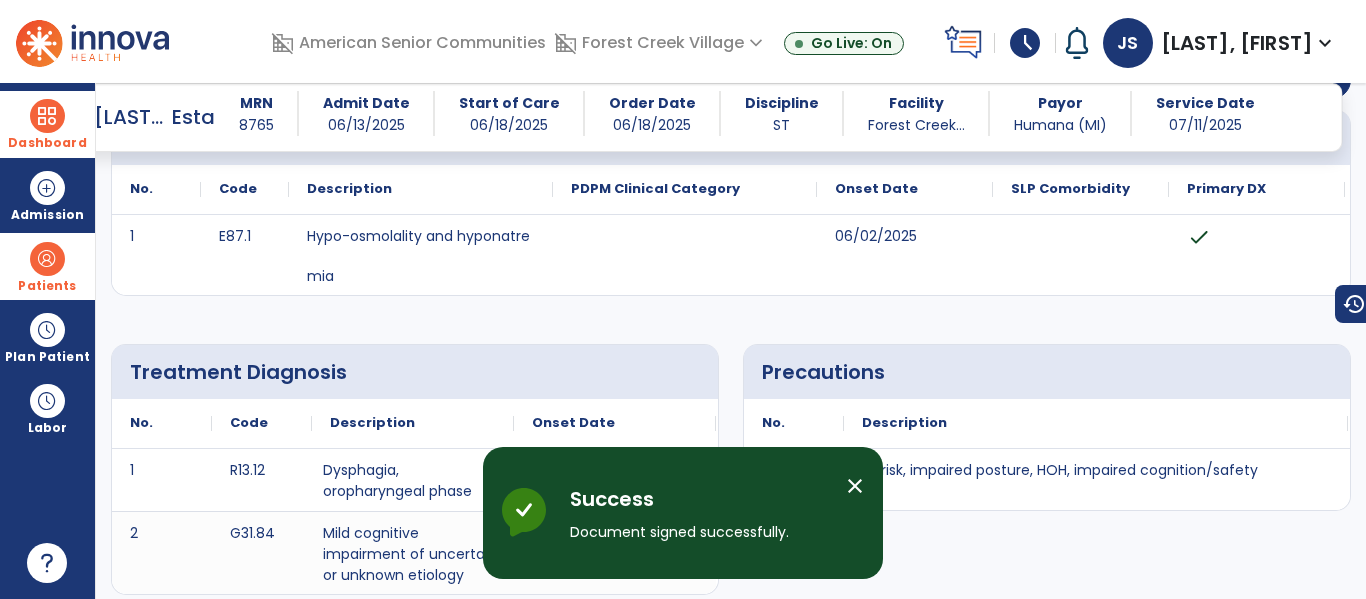 scroll, scrollTop: 0, scrollLeft: 0, axis: both 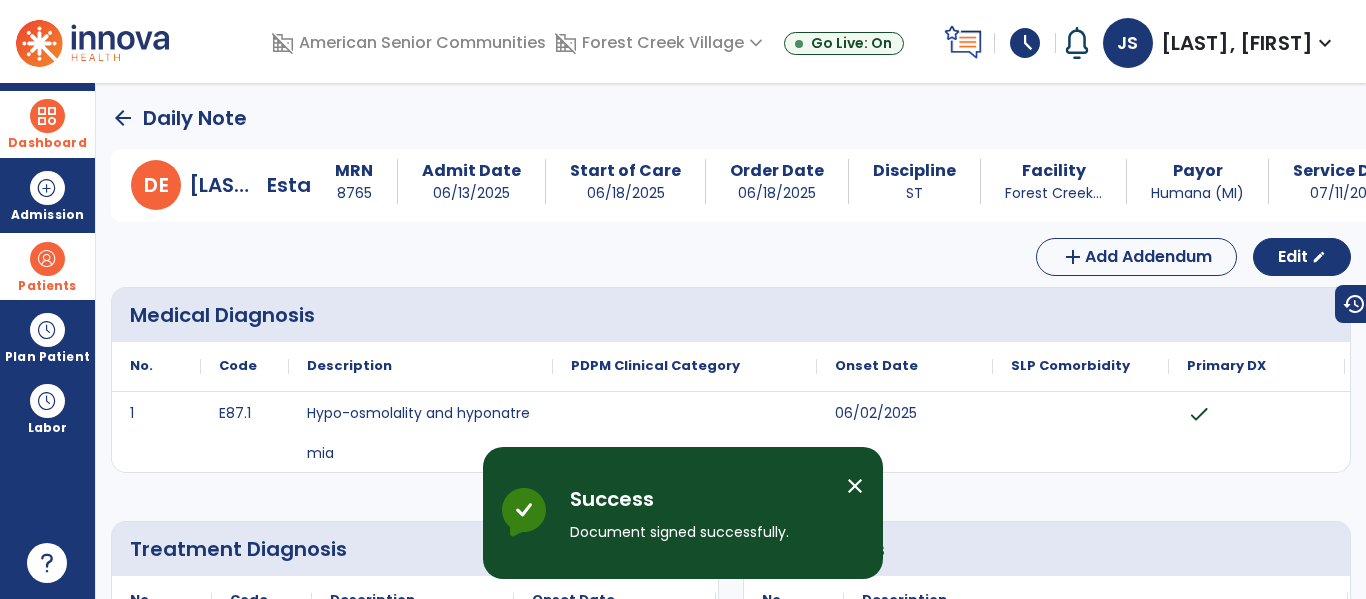 click on "arrow_back" 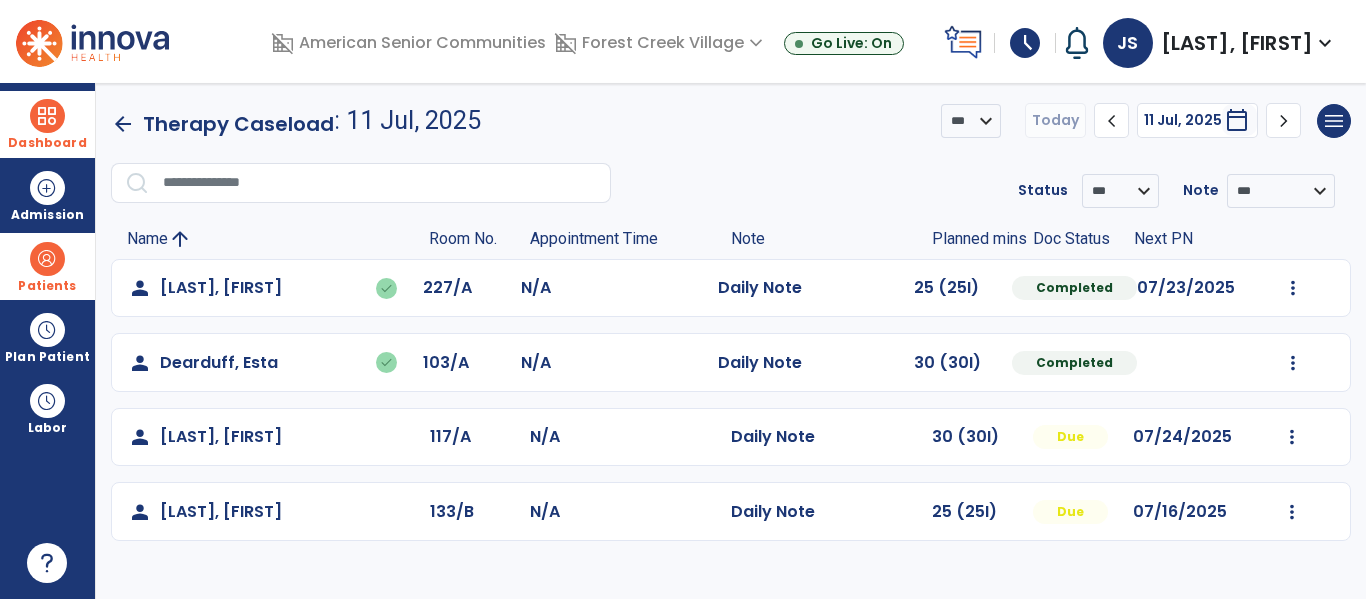 click on "Mark Visit As Complete   Reset Note   Open Document   G + C Mins" 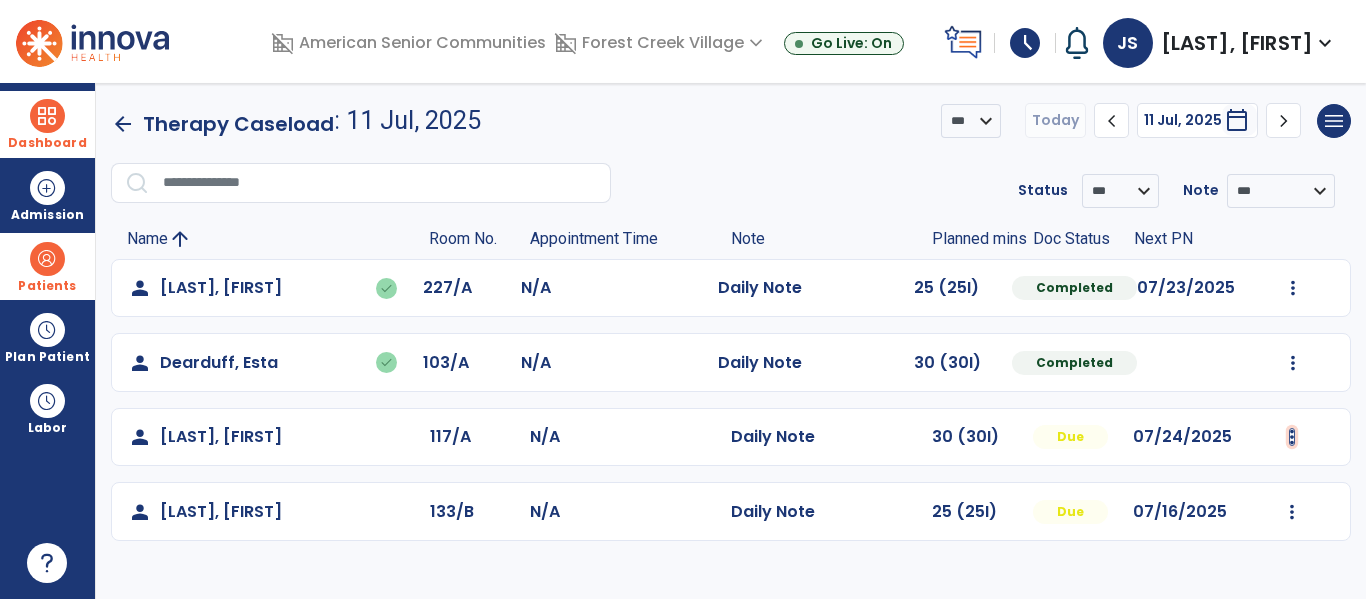 click at bounding box center [1293, 288] 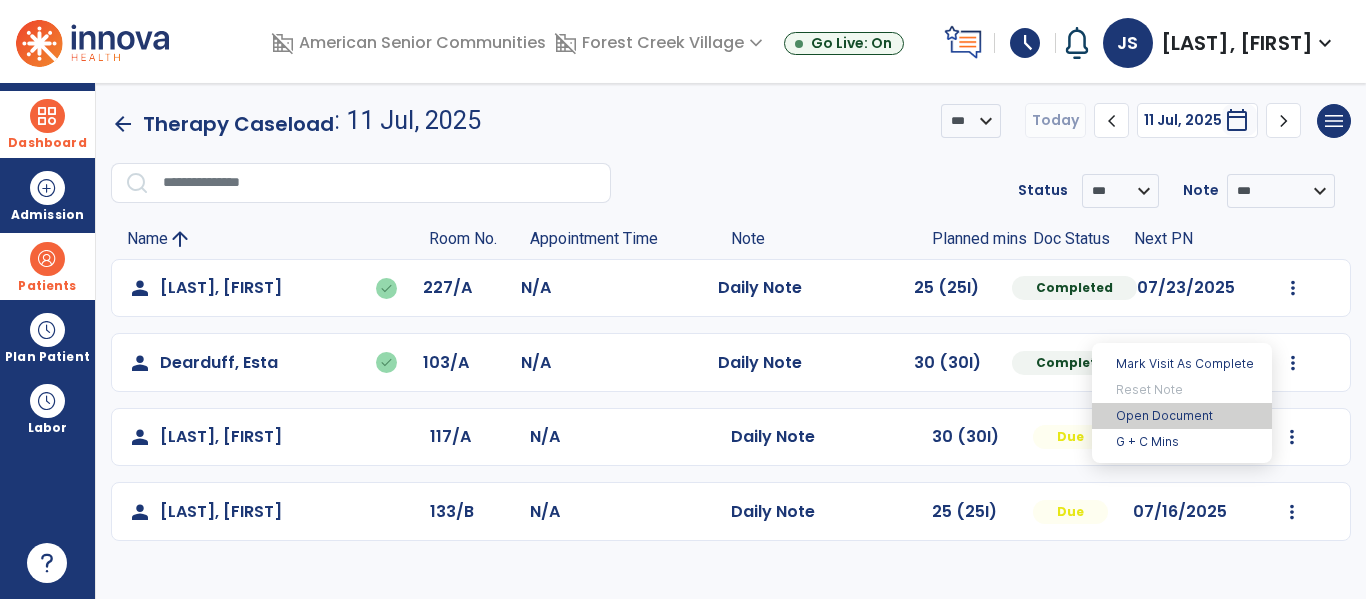 click on "Open Document" at bounding box center (1182, 416) 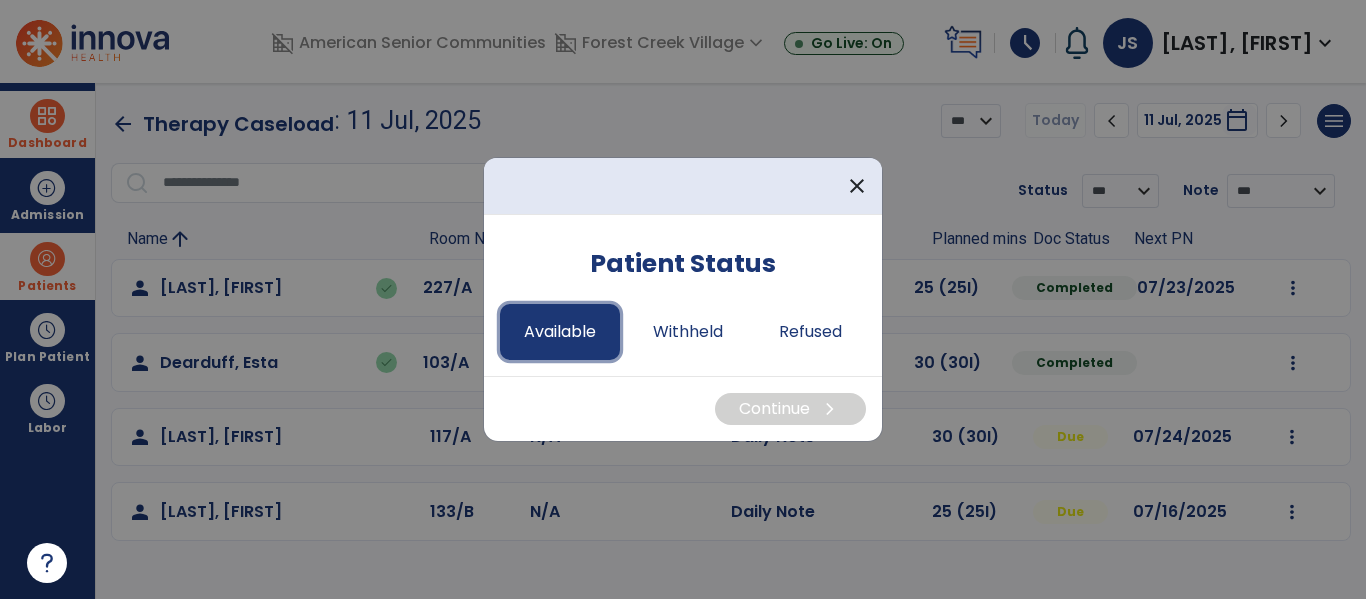 click on "Available" at bounding box center [560, 332] 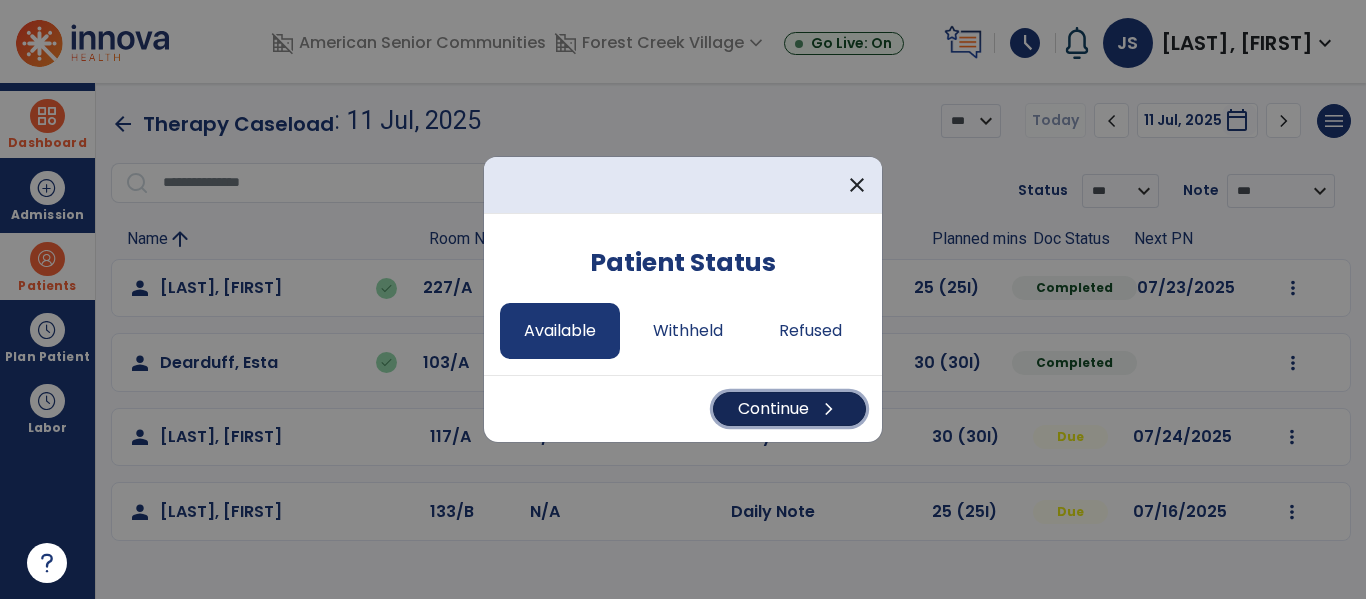 drag, startPoint x: 706, startPoint y: 439, endPoint x: 721, endPoint y: 438, distance: 15.033297 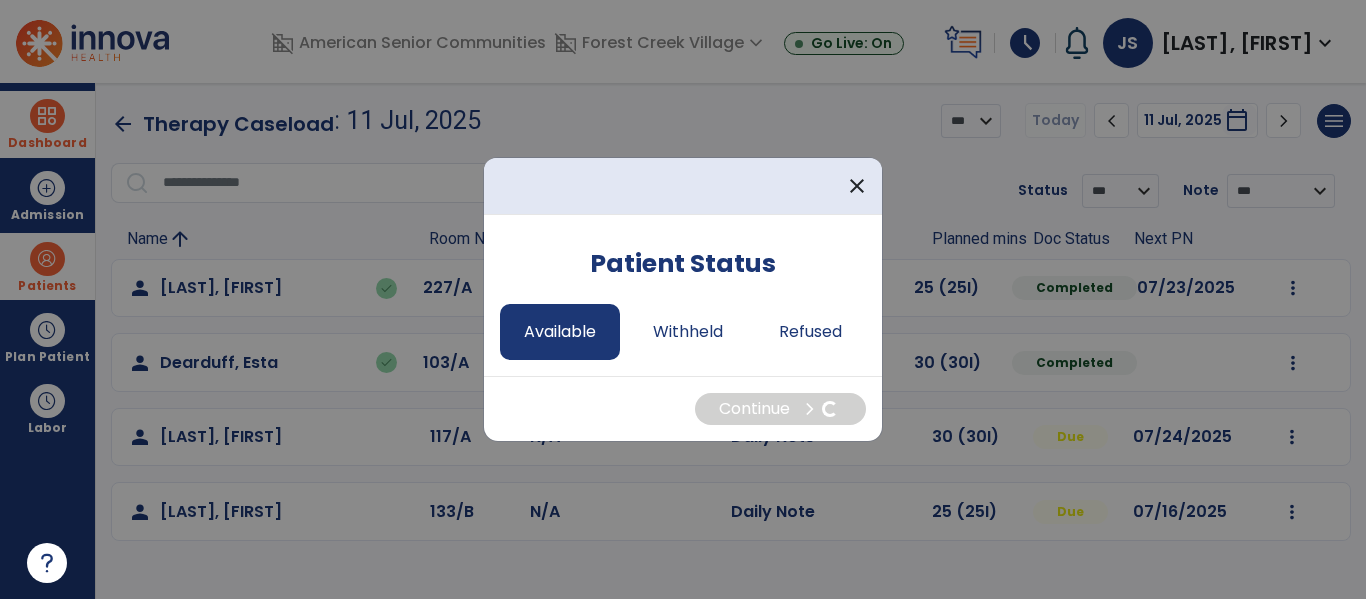 select on "*" 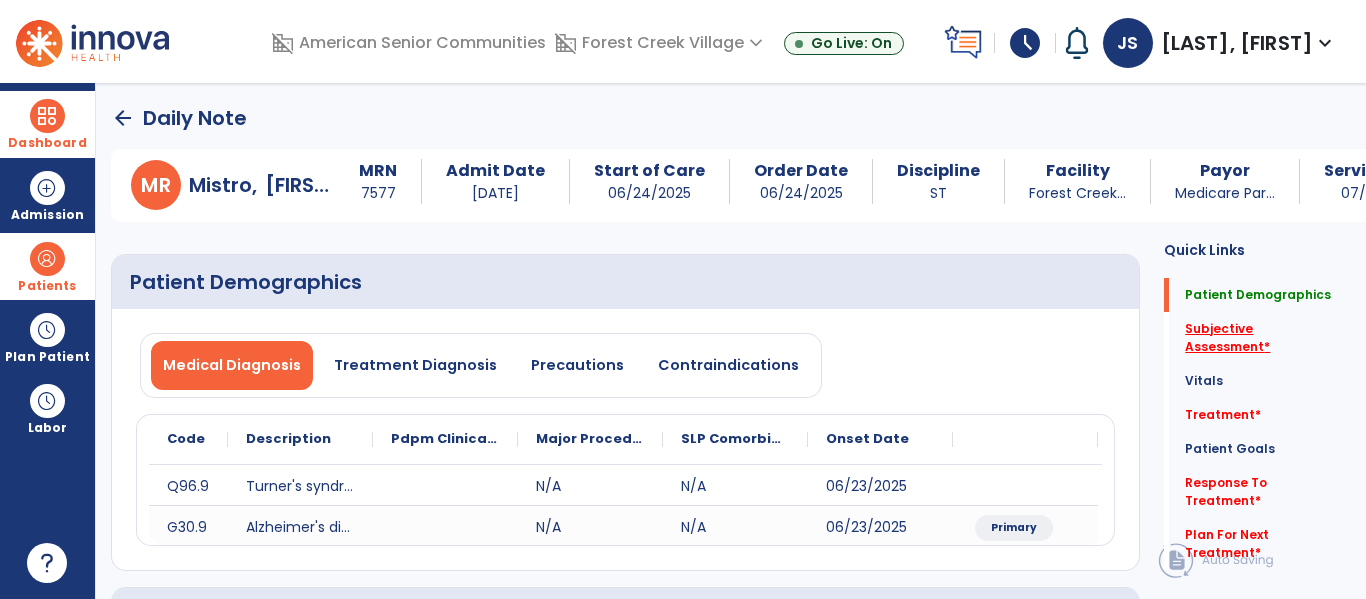 click on "Subjective Assessment   *" 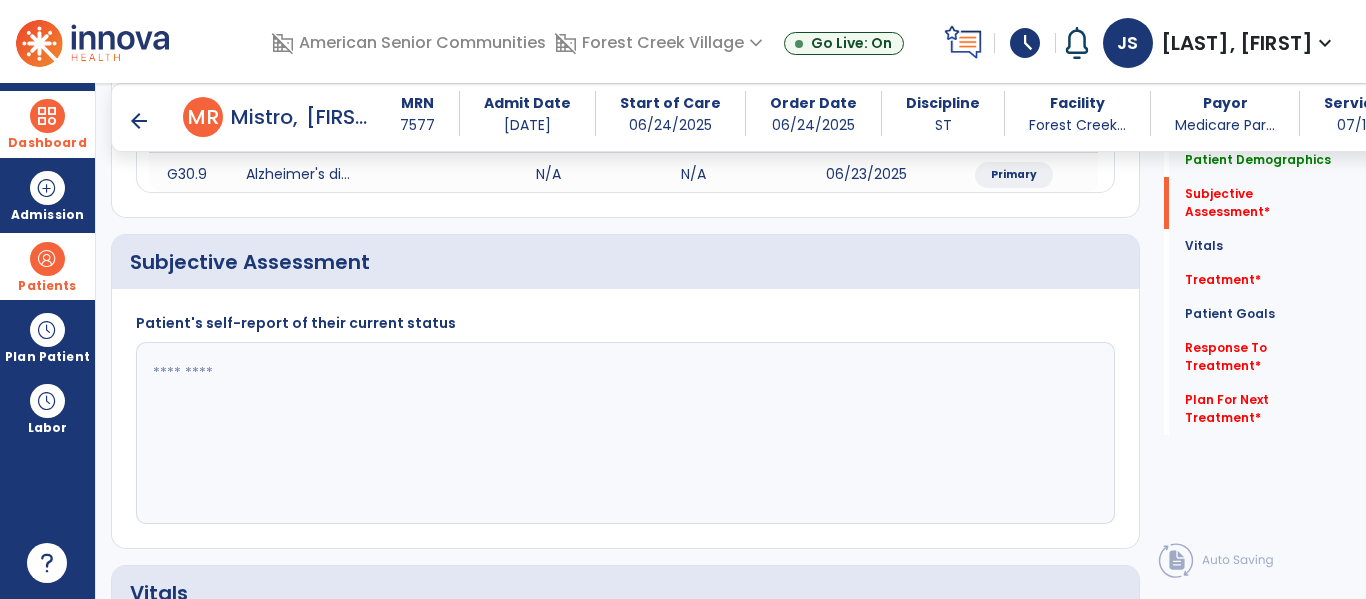 scroll, scrollTop: 426, scrollLeft: 0, axis: vertical 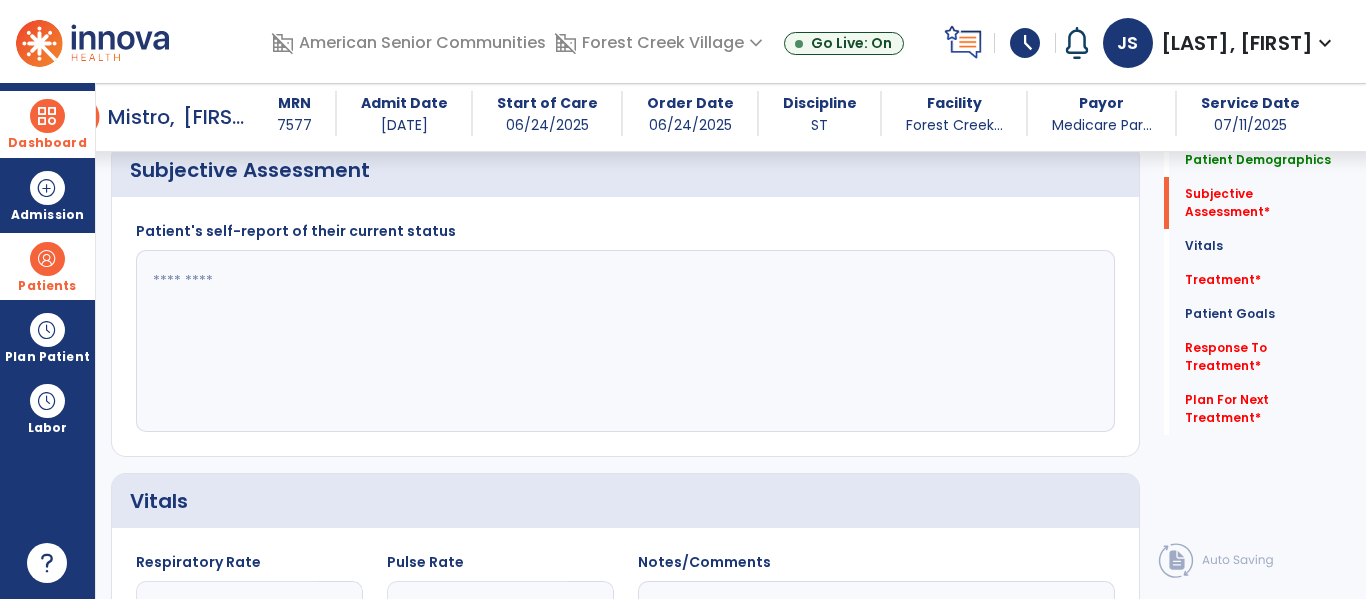 click 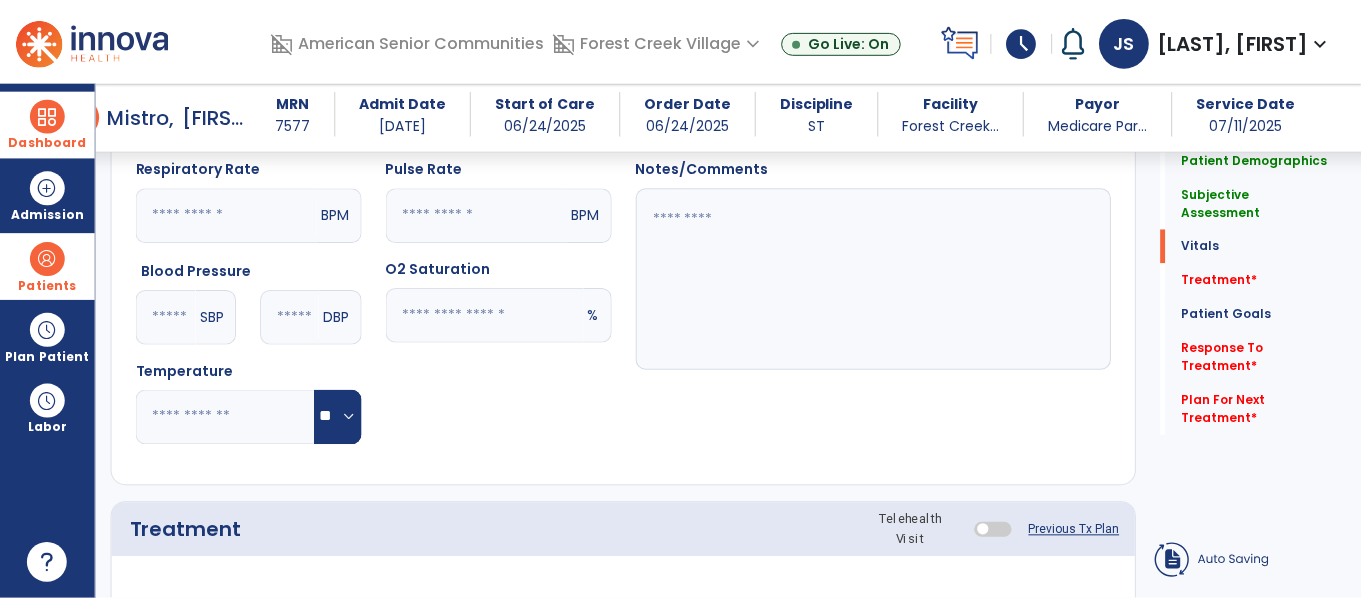 scroll, scrollTop: 1301, scrollLeft: 0, axis: vertical 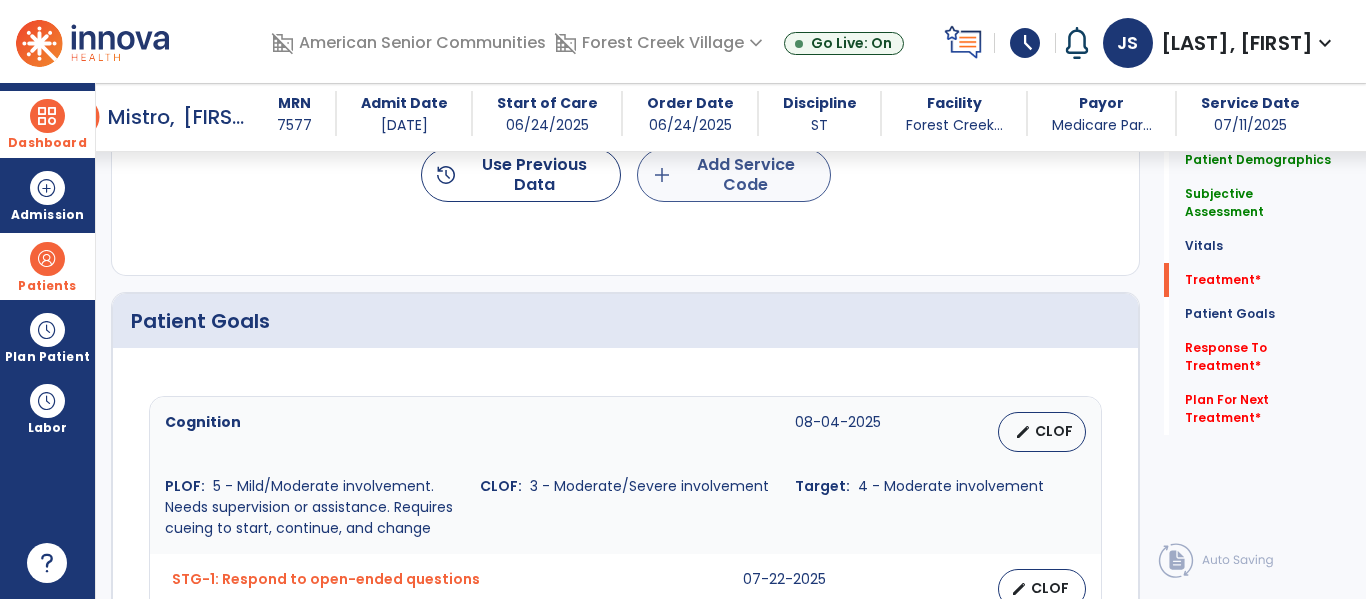 type on "**********" 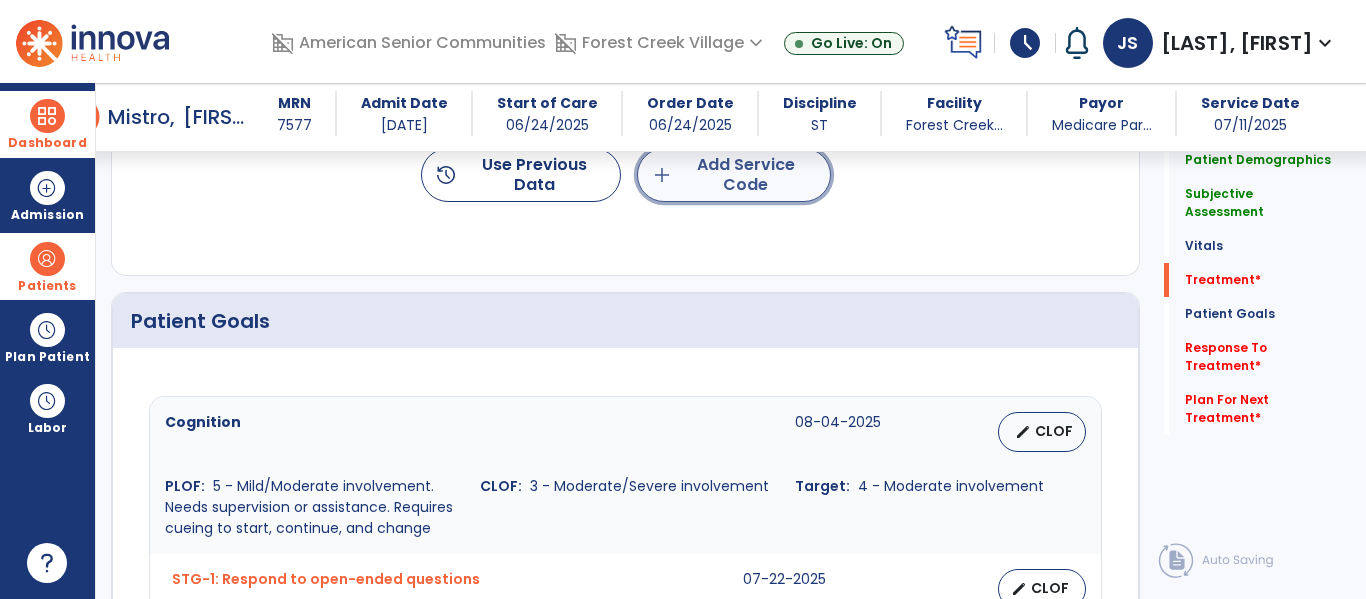 click on "add  Add Service Code" 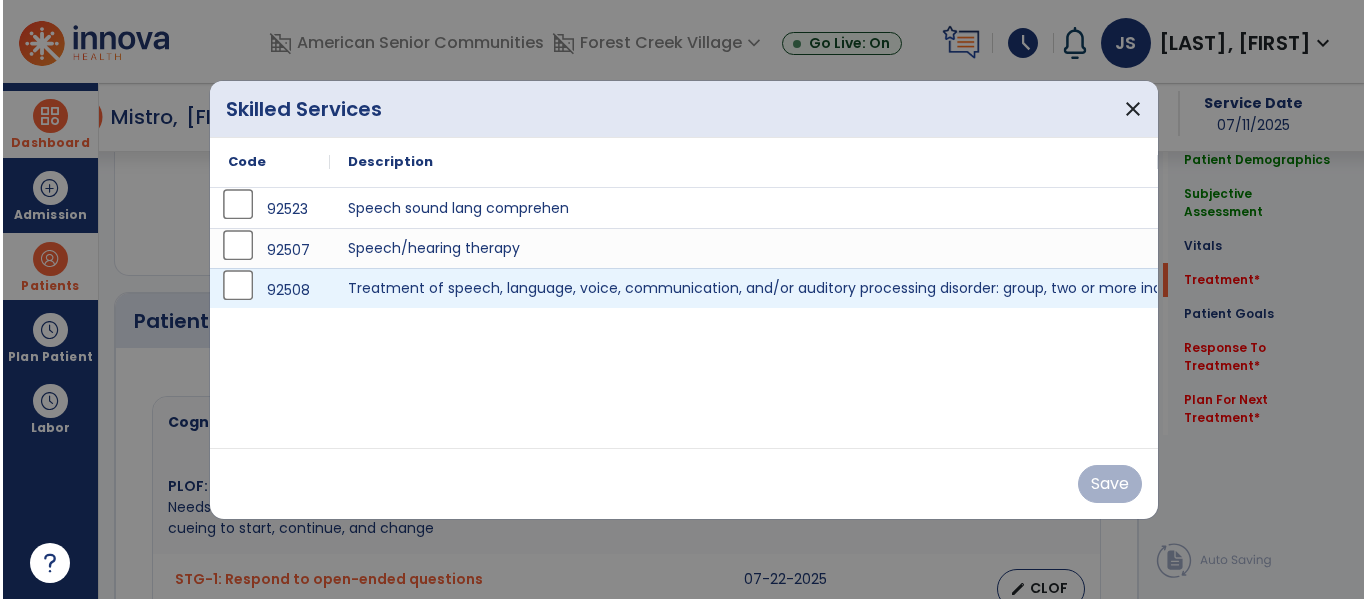 scroll, scrollTop: 1301, scrollLeft: 0, axis: vertical 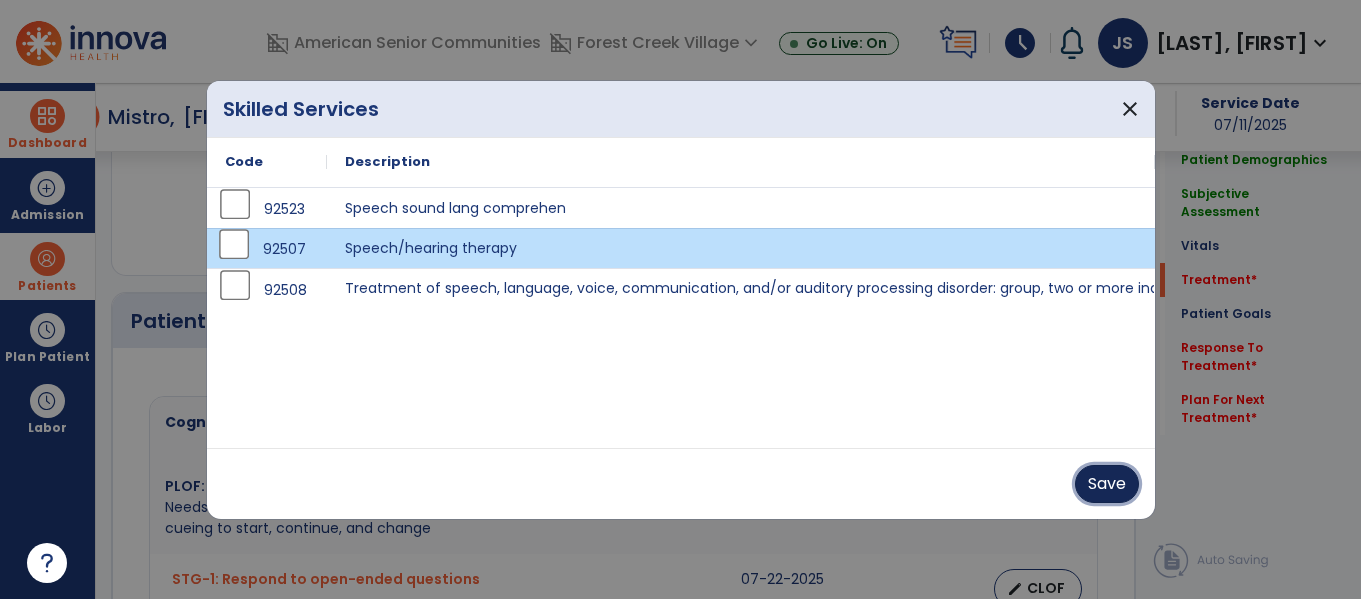click on "Save" at bounding box center [1107, 484] 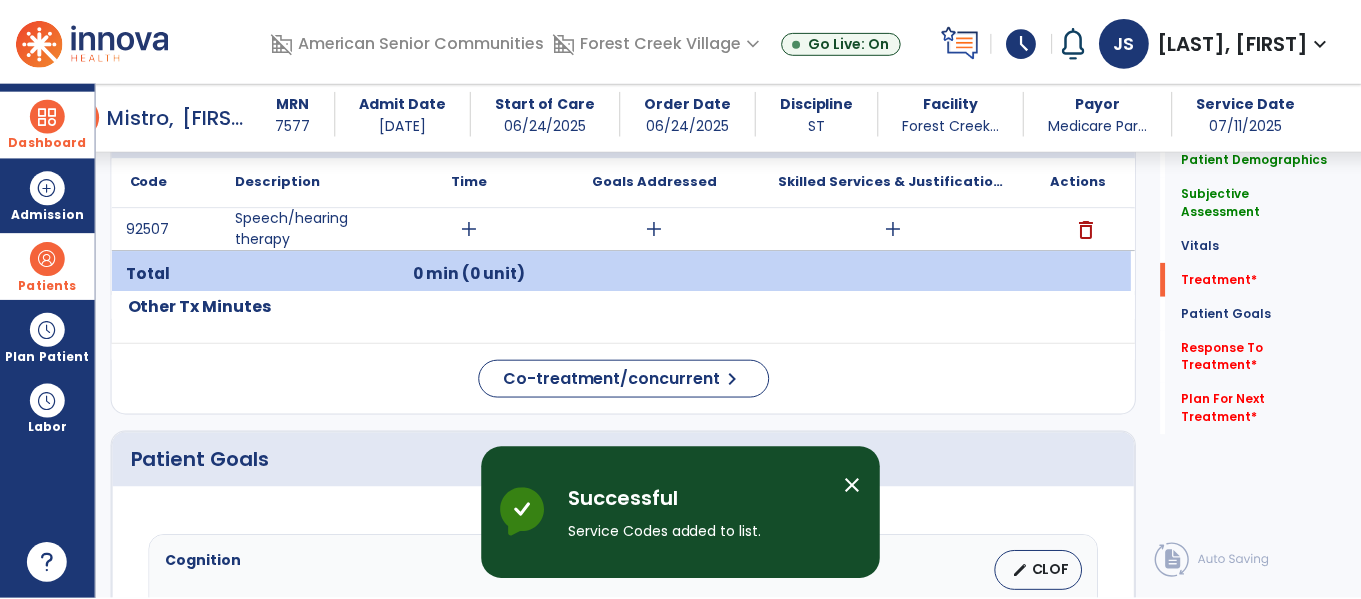 scroll, scrollTop: 1153, scrollLeft: 0, axis: vertical 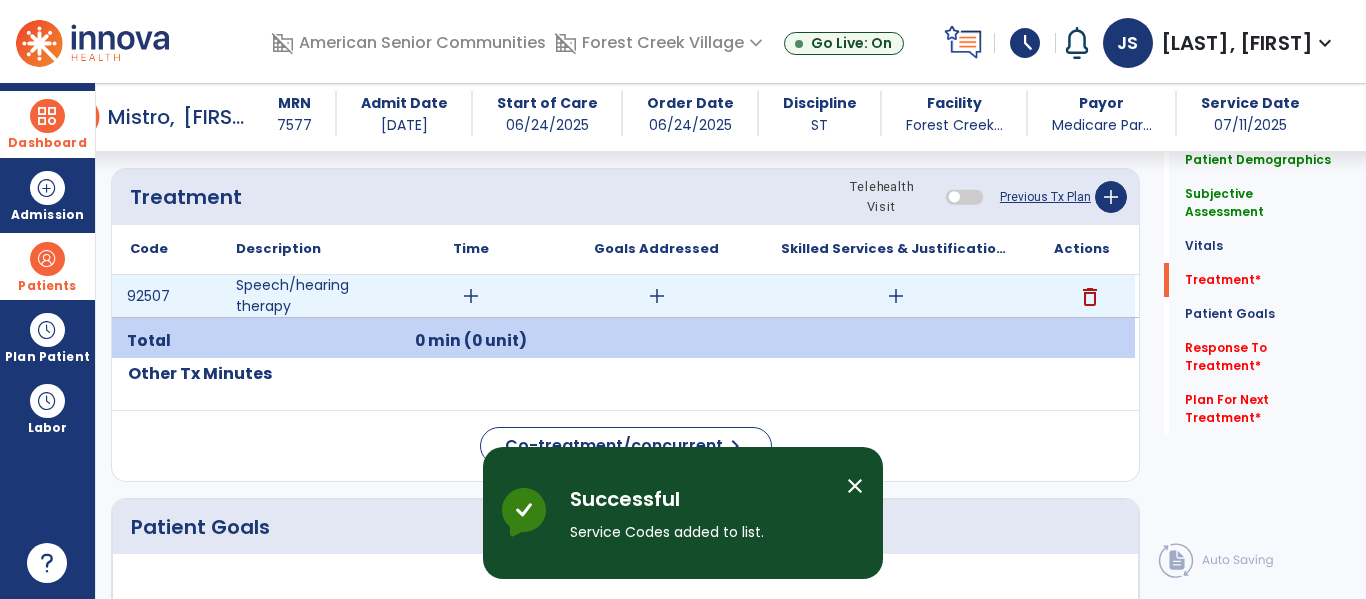 click on "add" at bounding box center (471, 296) 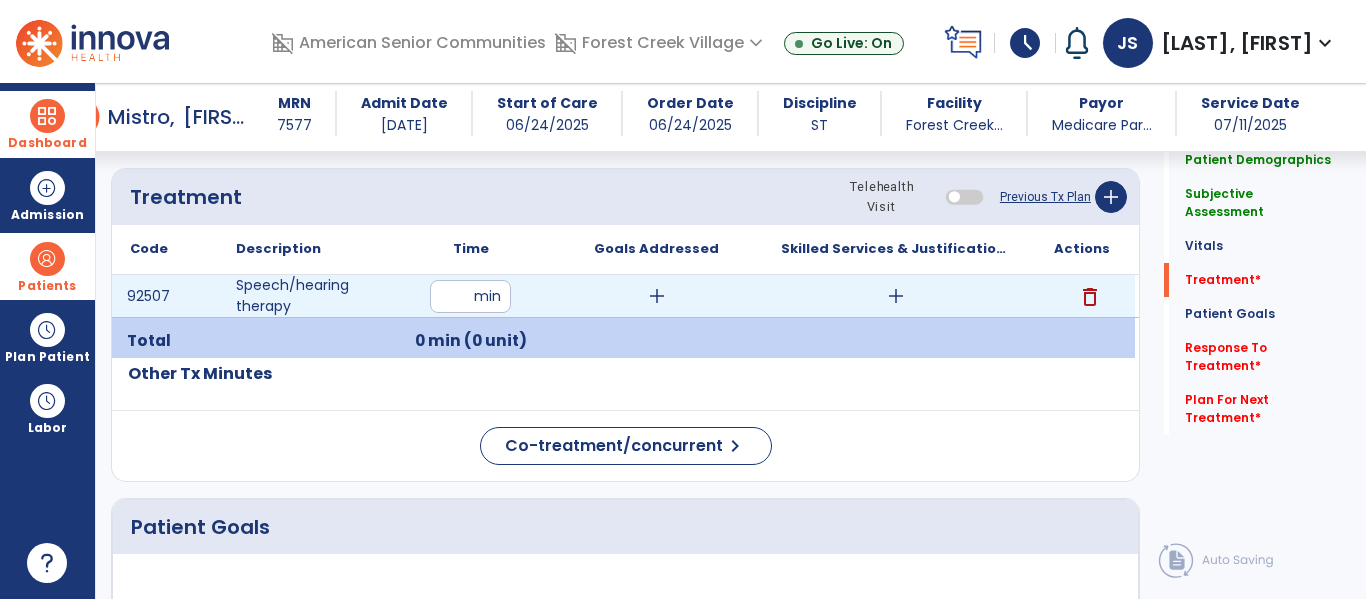 type on "**" 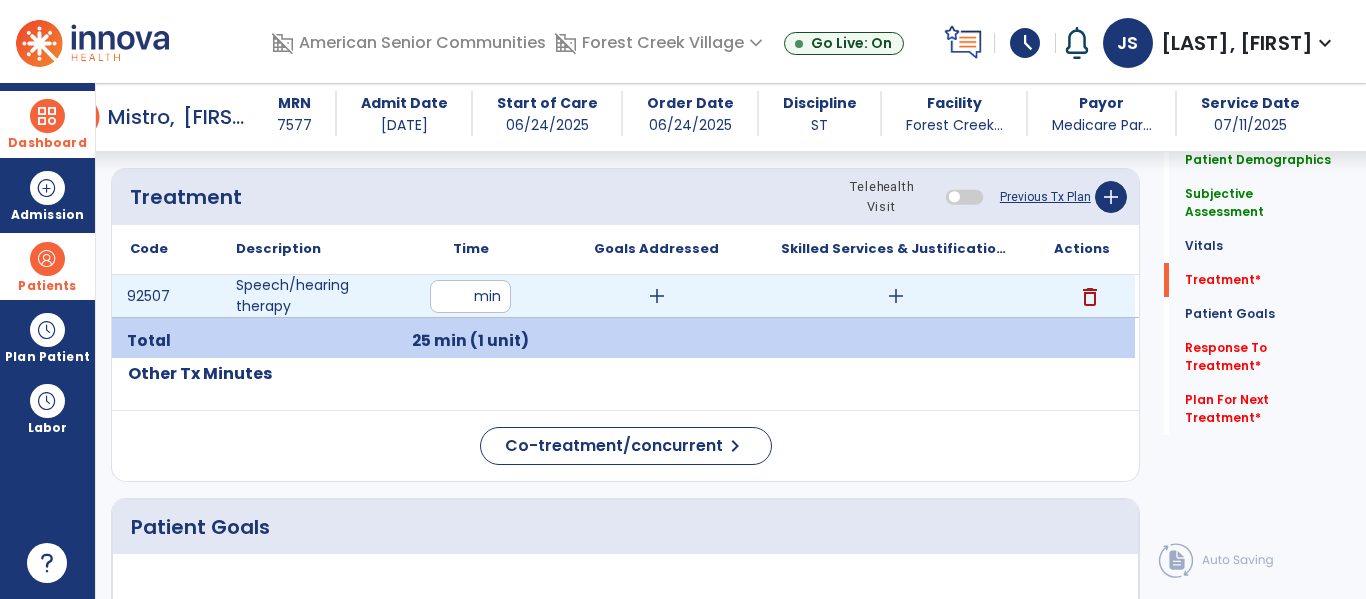 click on "add" at bounding box center (657, 296) 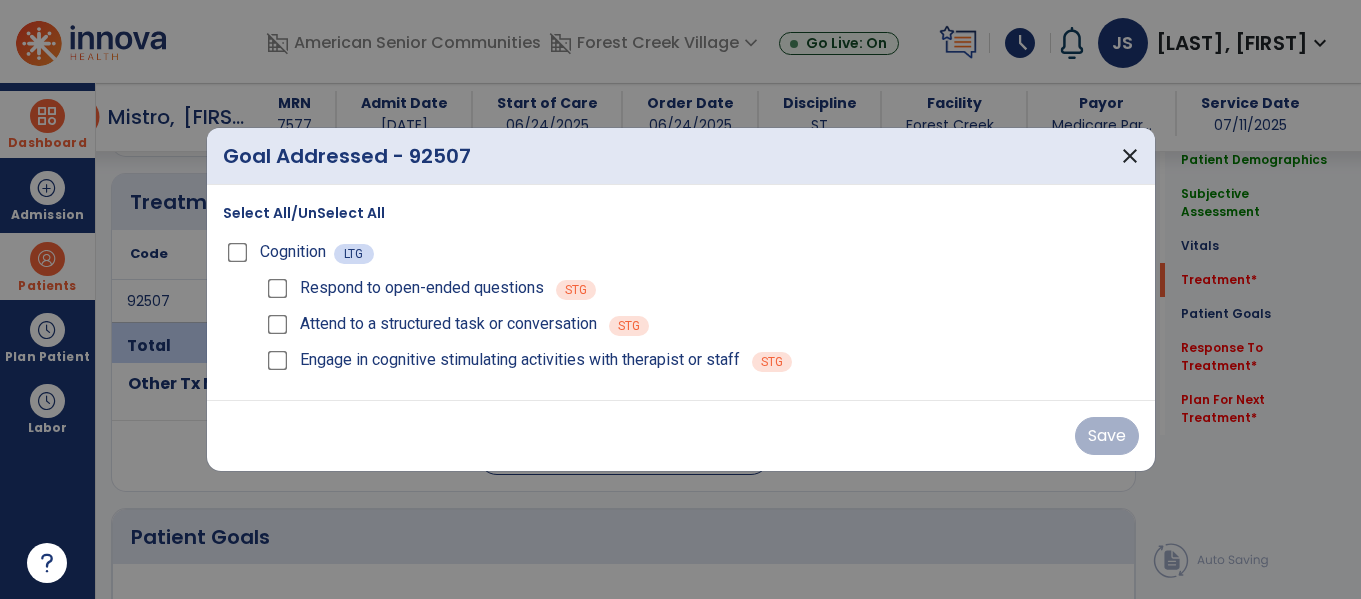 scroll, scrollTop: 1153, scrollLeft: 0, axis: vertical 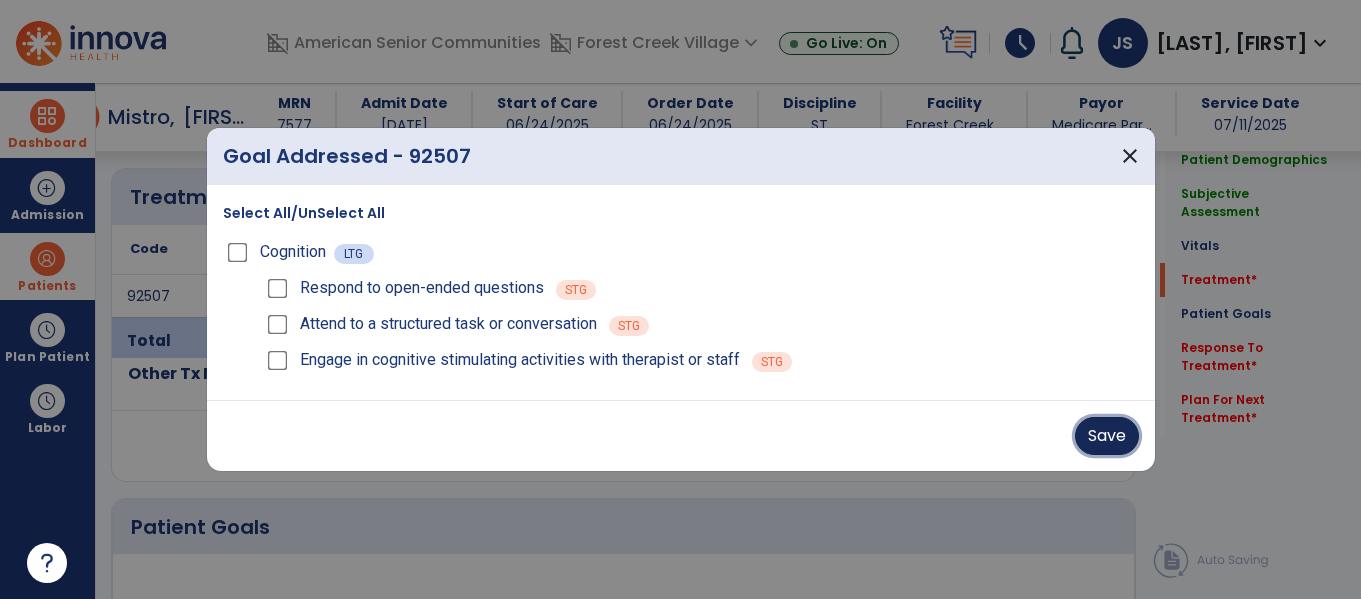 click on "Save" at bounding box center (1107, 436) 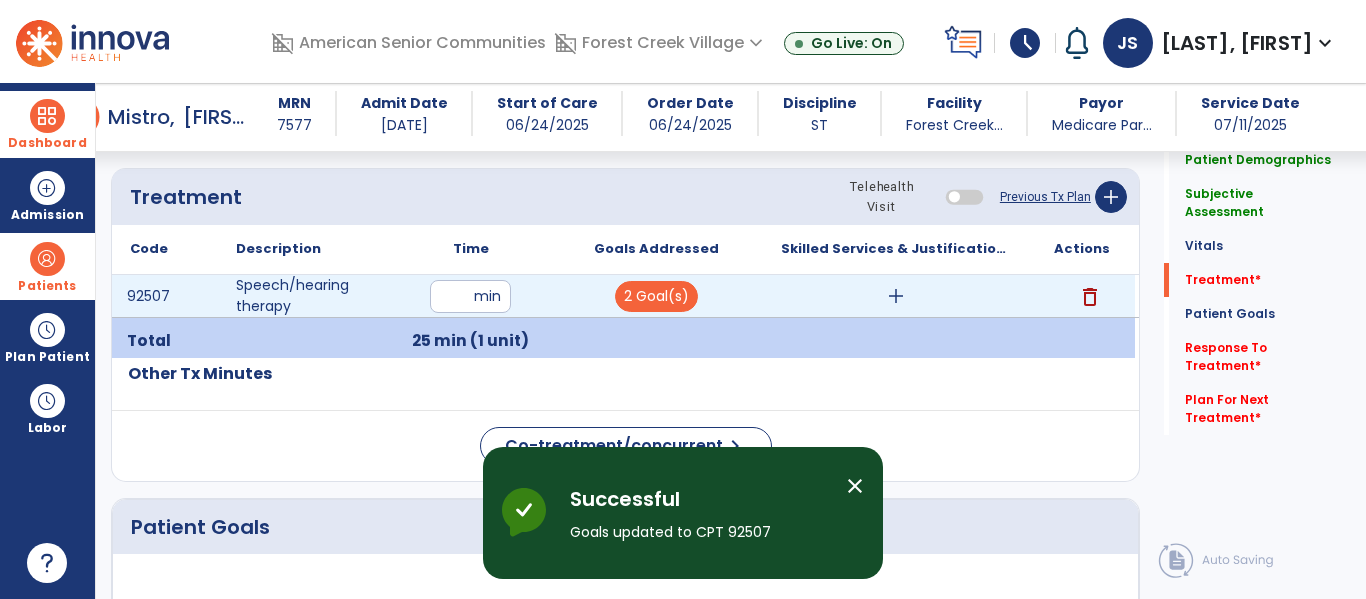 click on "add" at bounding box center (896, 296) 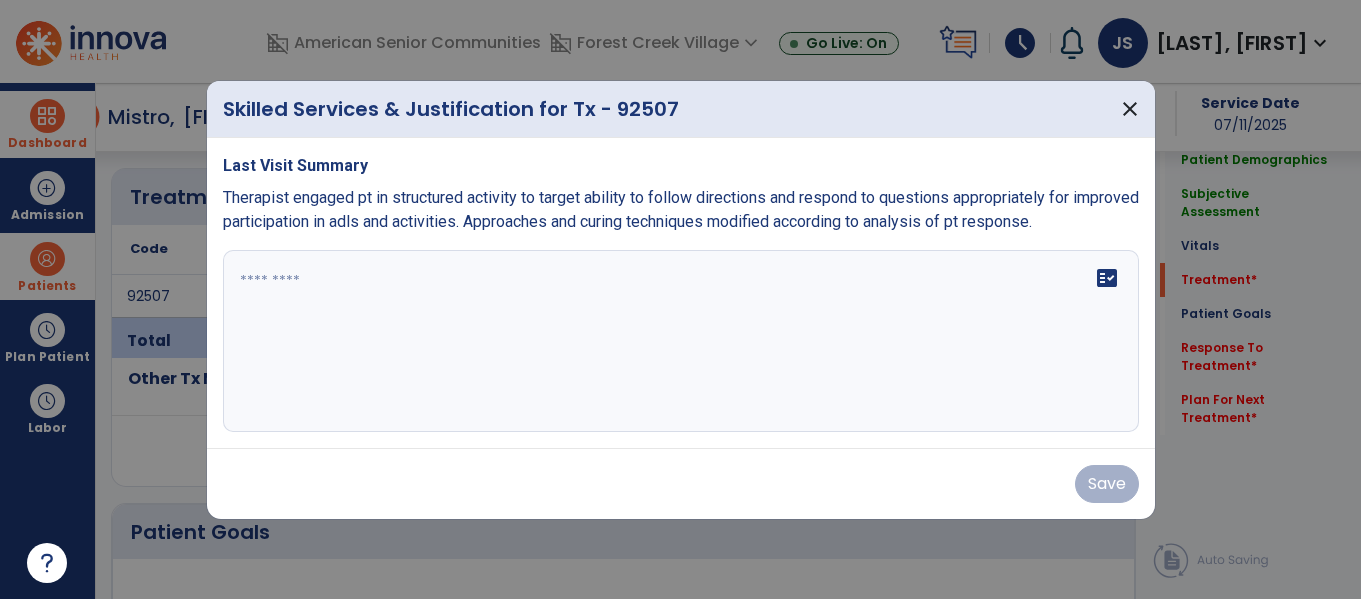 scroll, scrollTop: 1153, scrollLeft: 0, axis: vertical 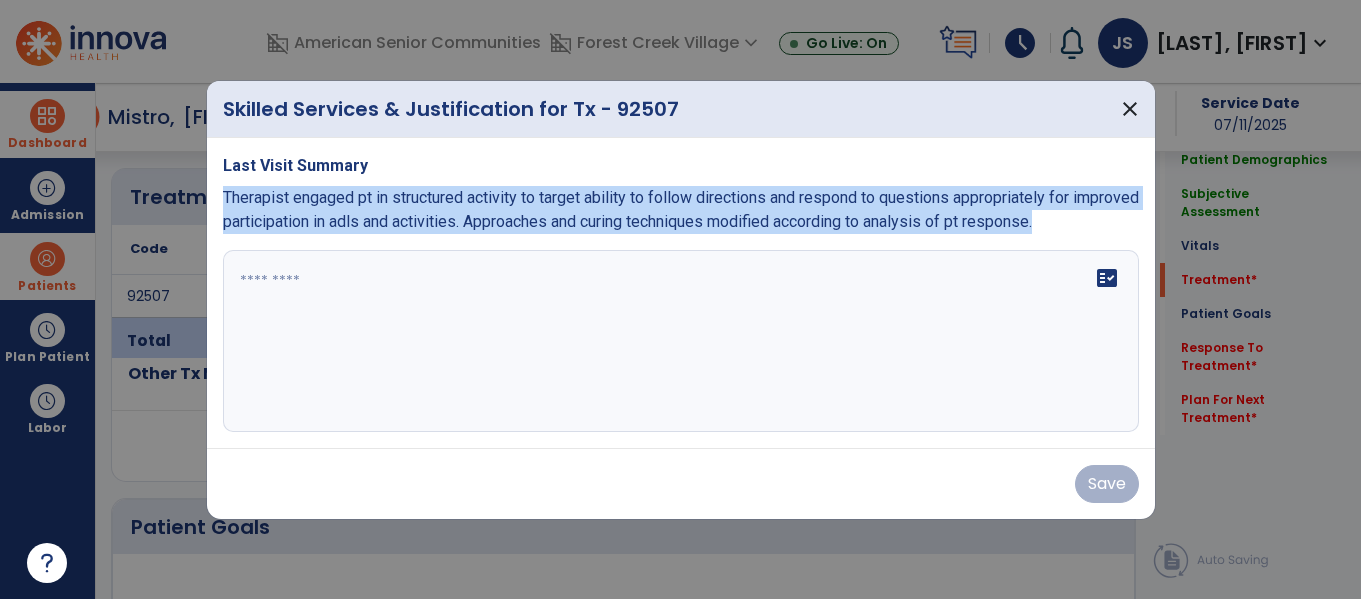 drag, startPoint x: 228, startPoint y: 170, endPoint x: 865, endPoint y: 254, distance: 642.5146 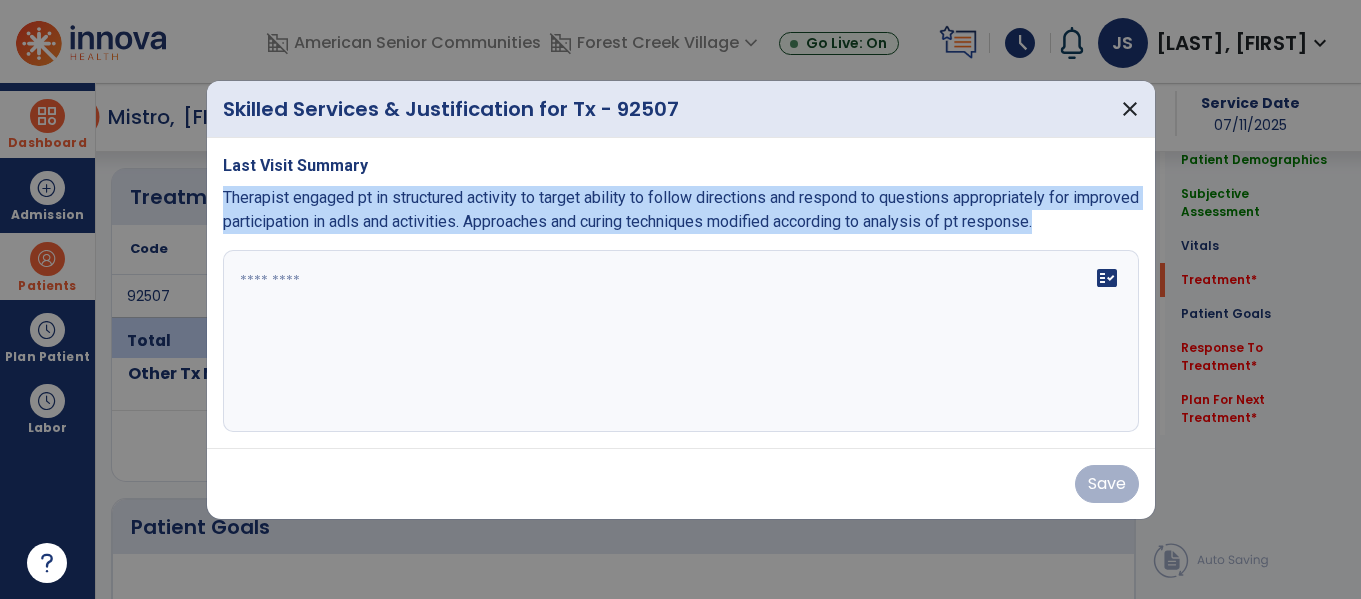 click on "Last Visit Summary Therapist engaged pt in structured activity to target ability to follow directions and respond to questions appropriately for improved participation in adls and activities. Approaches and curing techniques modified according to analysis of pt response.   fact_check" at bounding box center [681, 293] 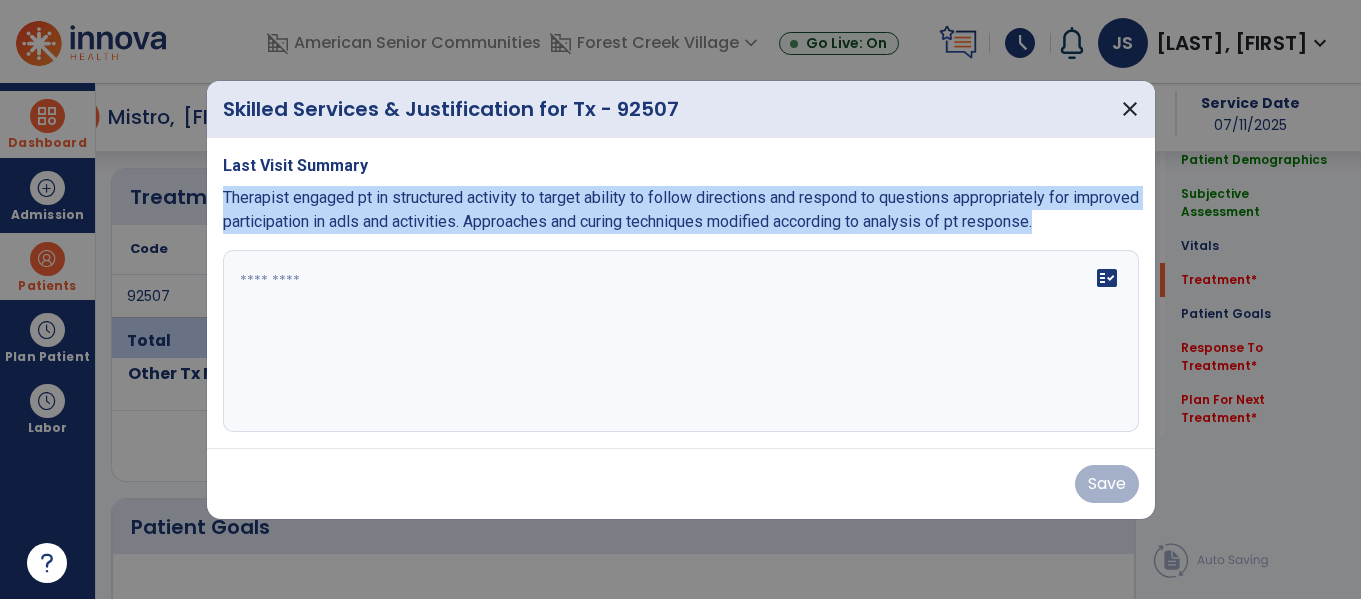 copy on "Therapist engaged pt in structured activity to target ability to follow directions and respond to questions appropriately for improved participation in adls and activities. Approaches and curing techniques modified according to analysis of pt response." 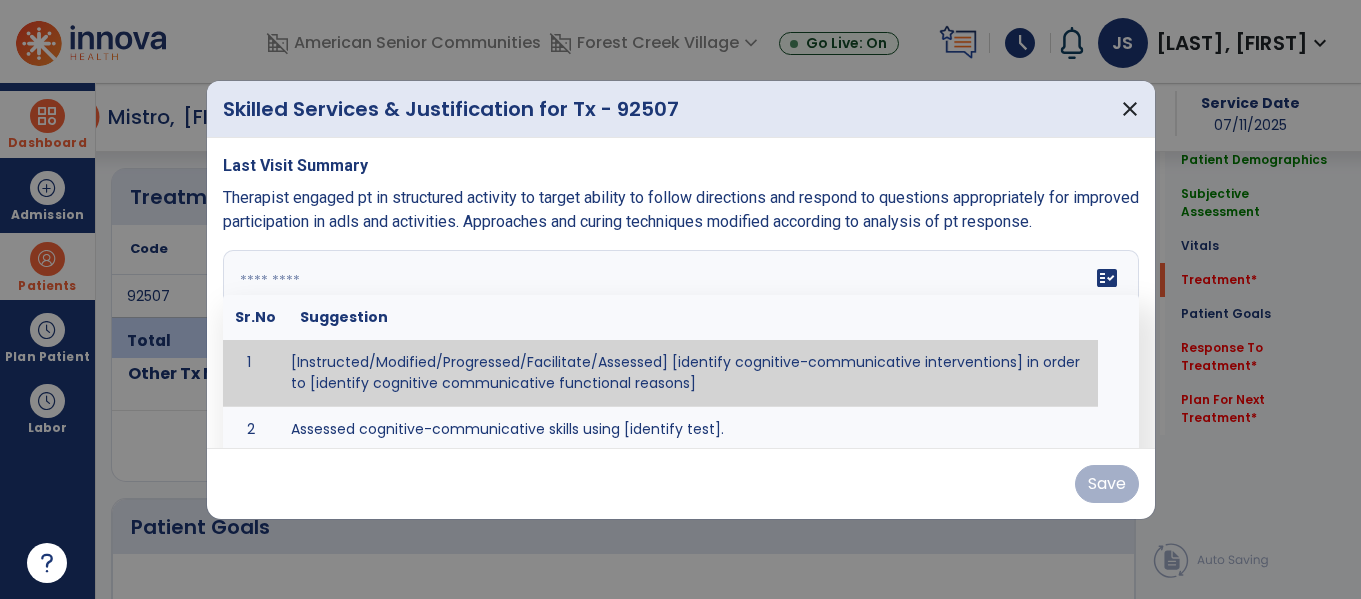 click on "fact_check  Sr.No Suggestion 1 [Instructed/Modified/Progressed/Facilitate/Assessed] [identify cognitive-communicative interventions] in order to [identify cognitive communicative functional reasons] 2 Assessed cognitive-communicative skills using [identify test]." at bounding box center (681, 341) 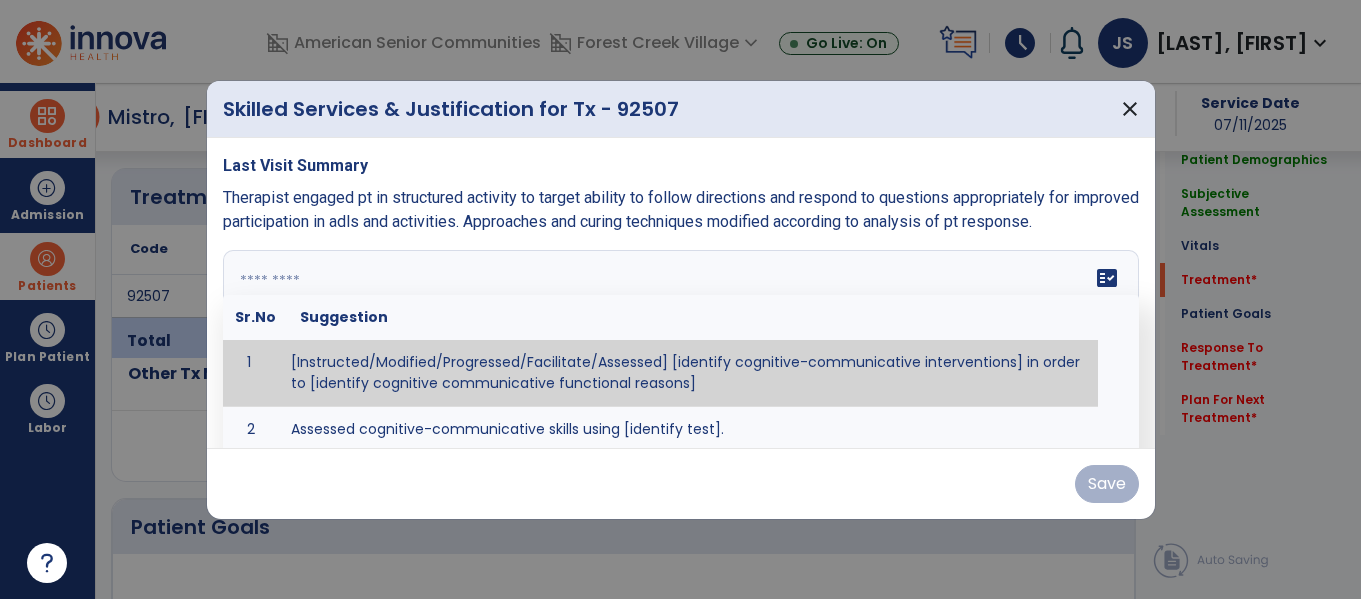 paste on "**********" 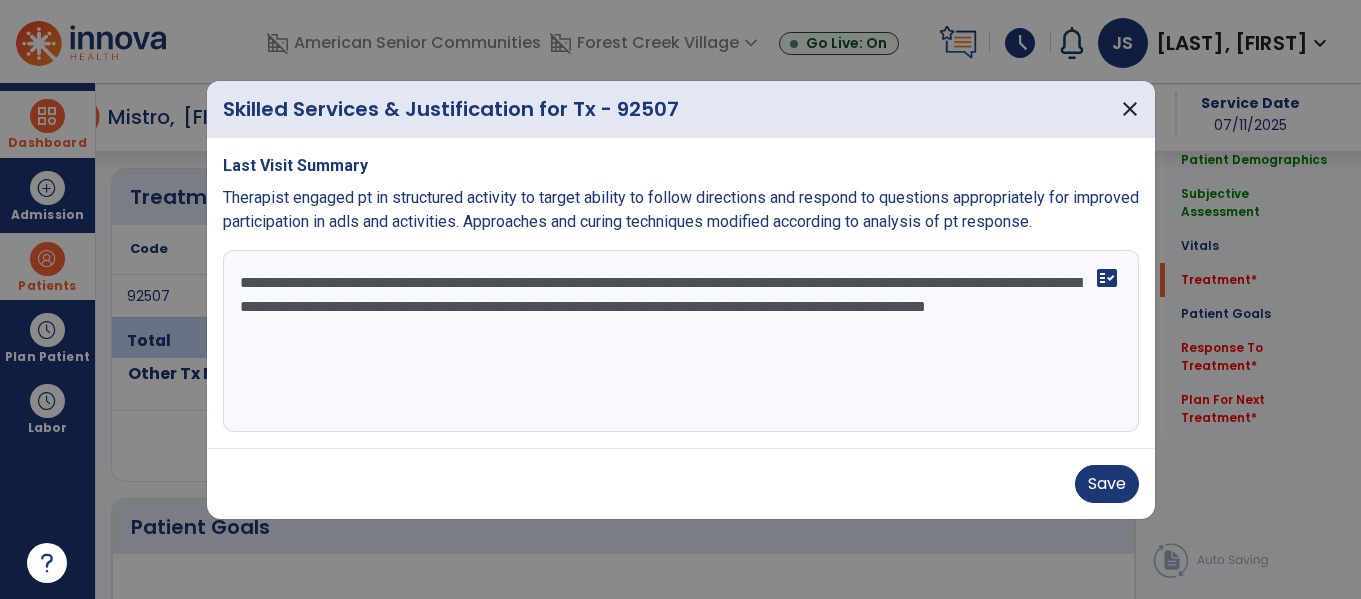 scroll, scrollTop: 19, scrollLeft: 0, axis: vertical 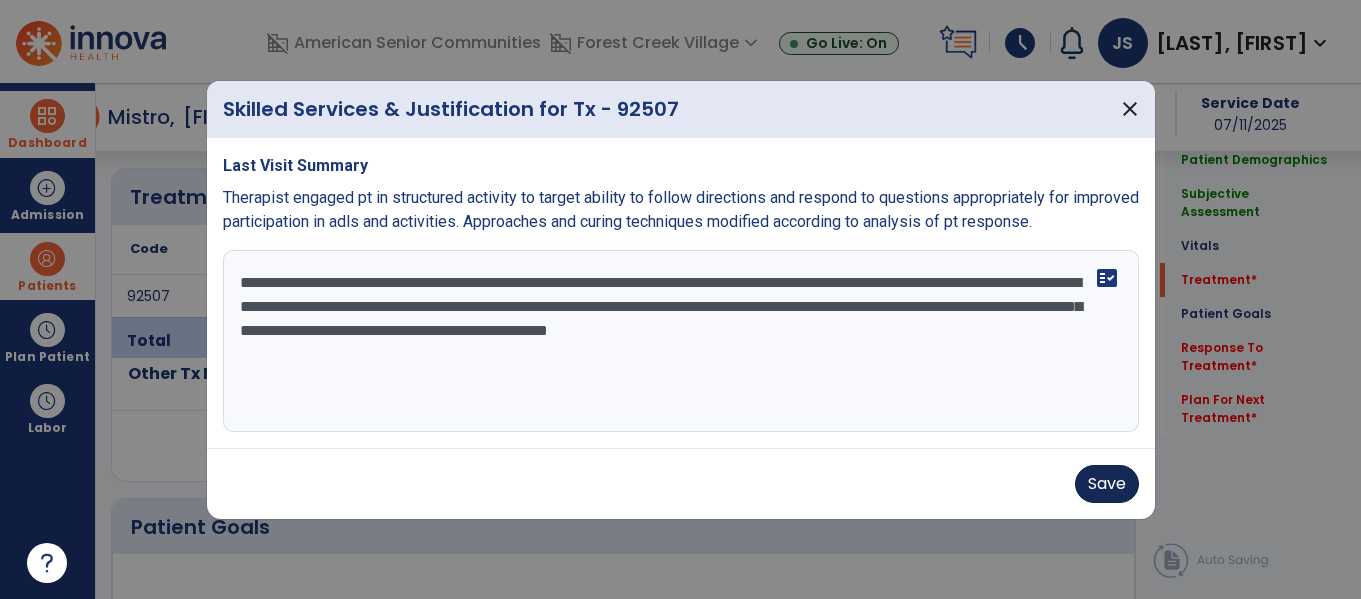 type on "**********" 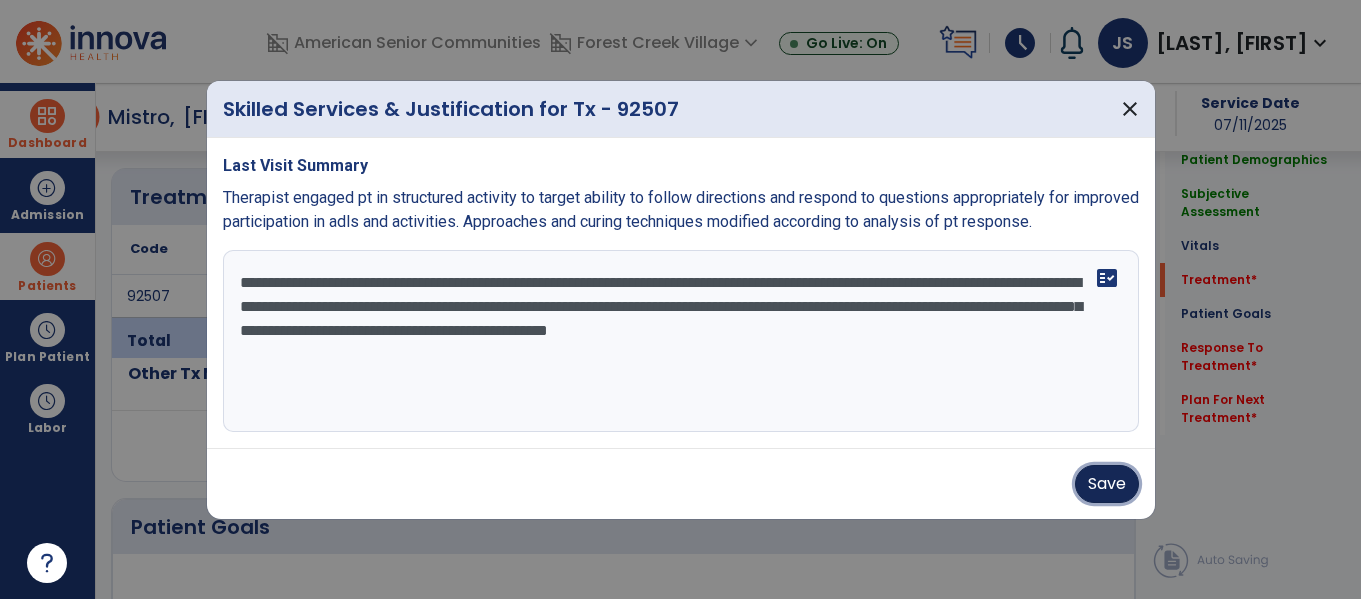 click on "Save" at bounding box center (1107, 484) 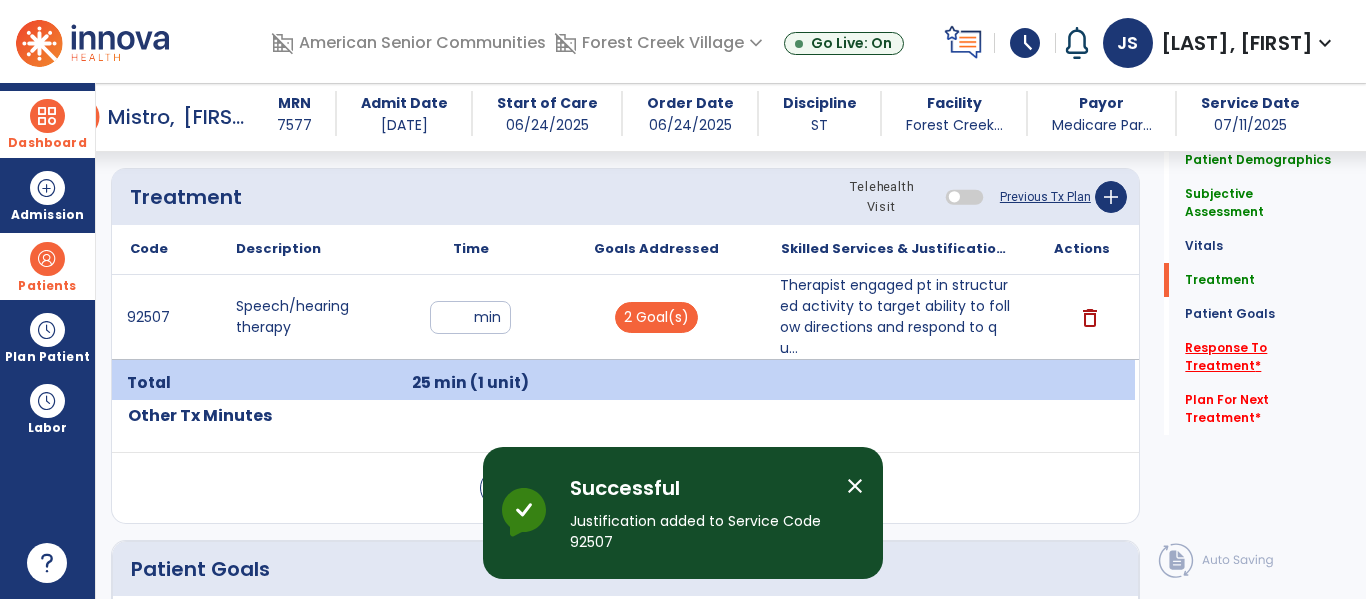 click on "Response To Treatment   *" 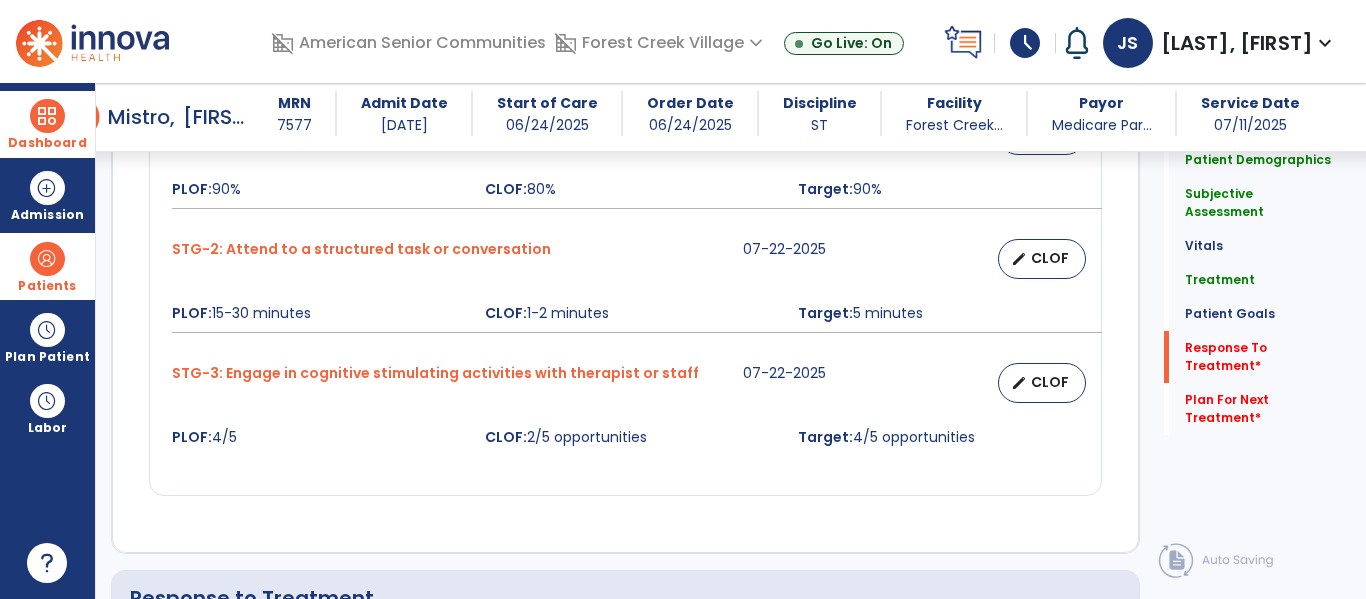 scroll, scrollTop: 2373, scrollLeft: 0, axis: vertical 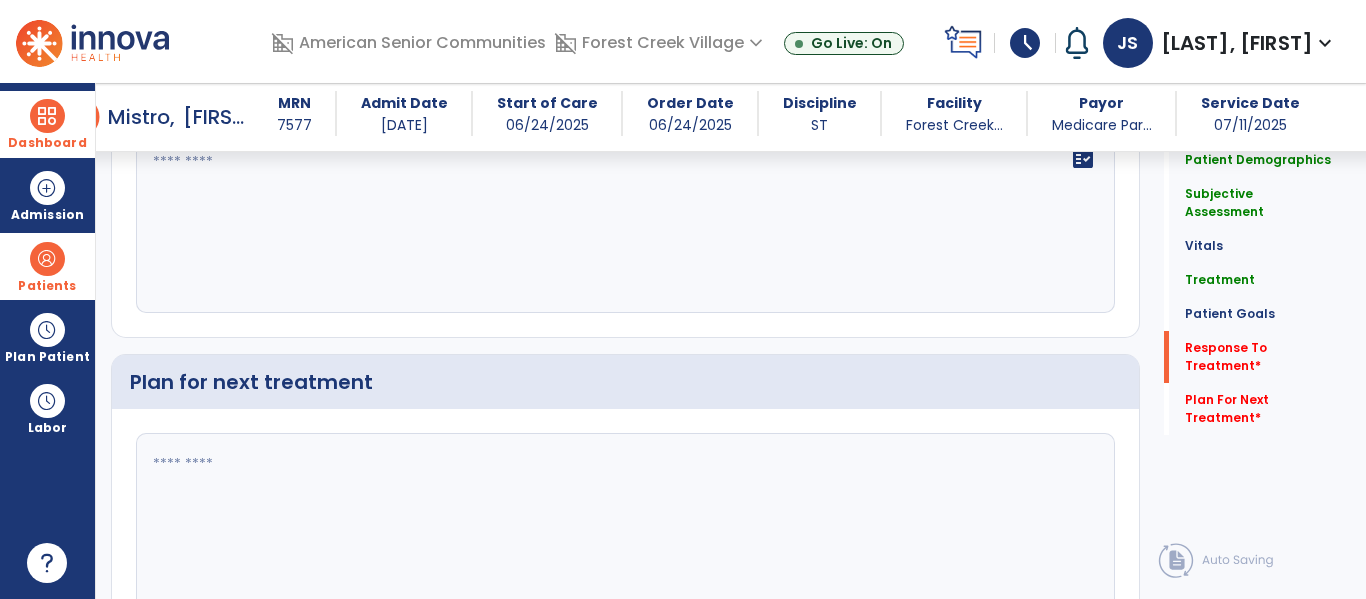click on "fact_check" 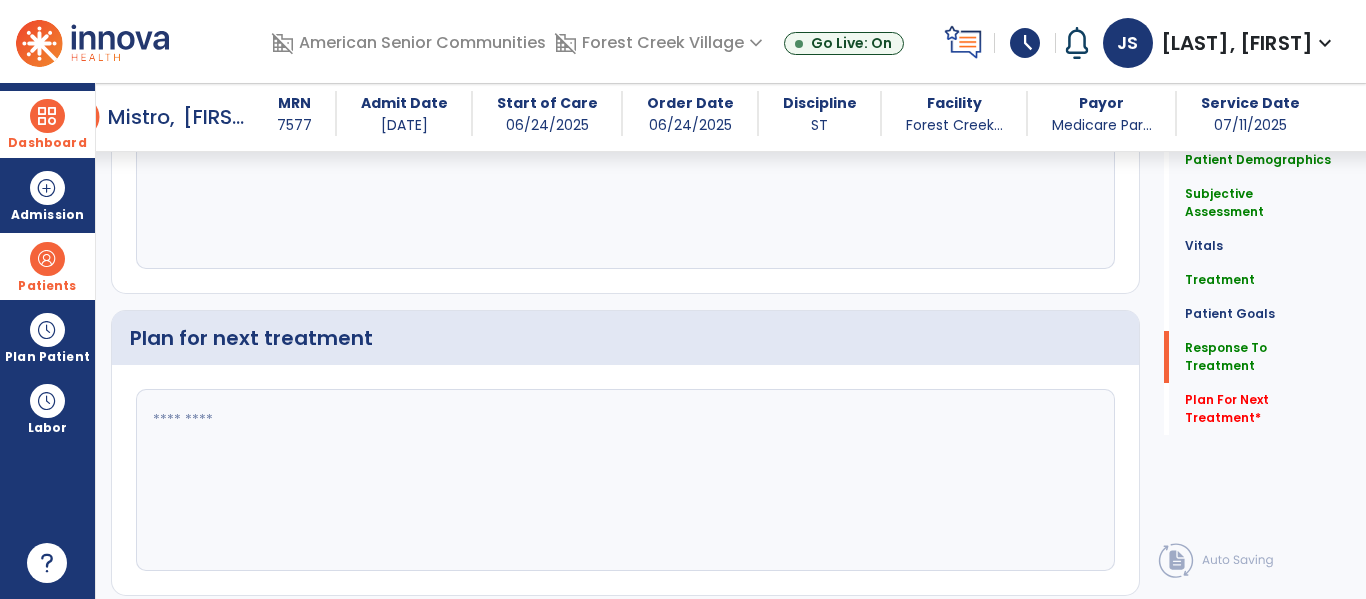 scroll, scrollTop: 2329, scrollLeft: 0, axis: vertical 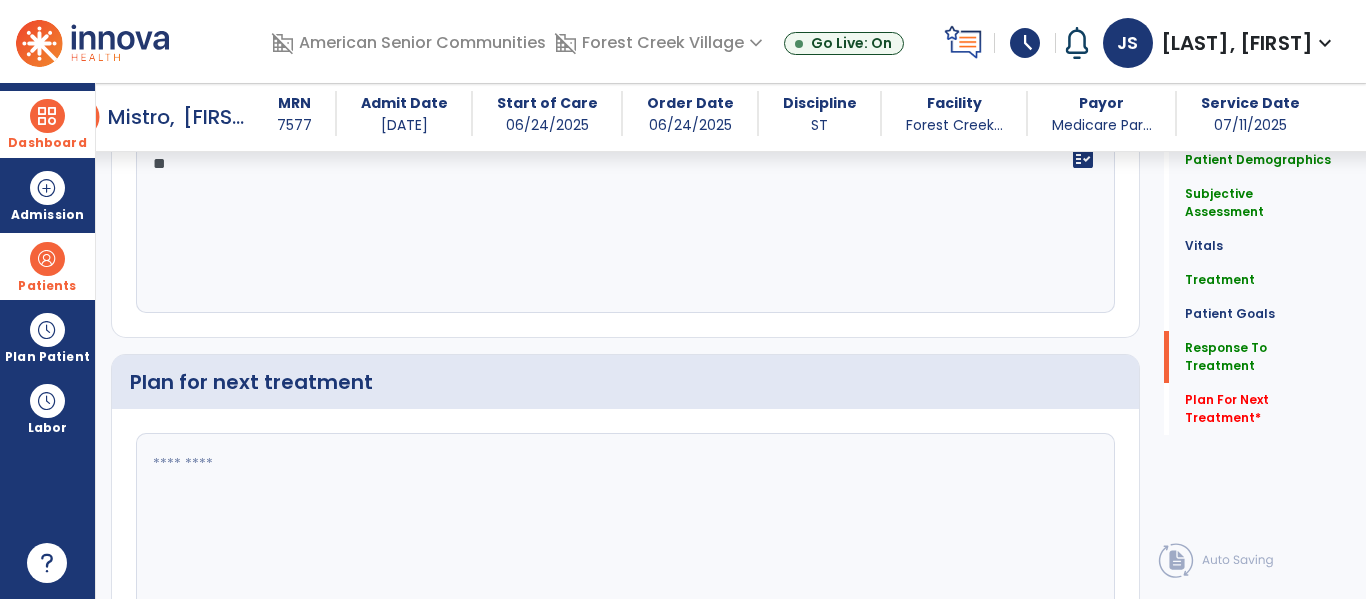 type on "*" 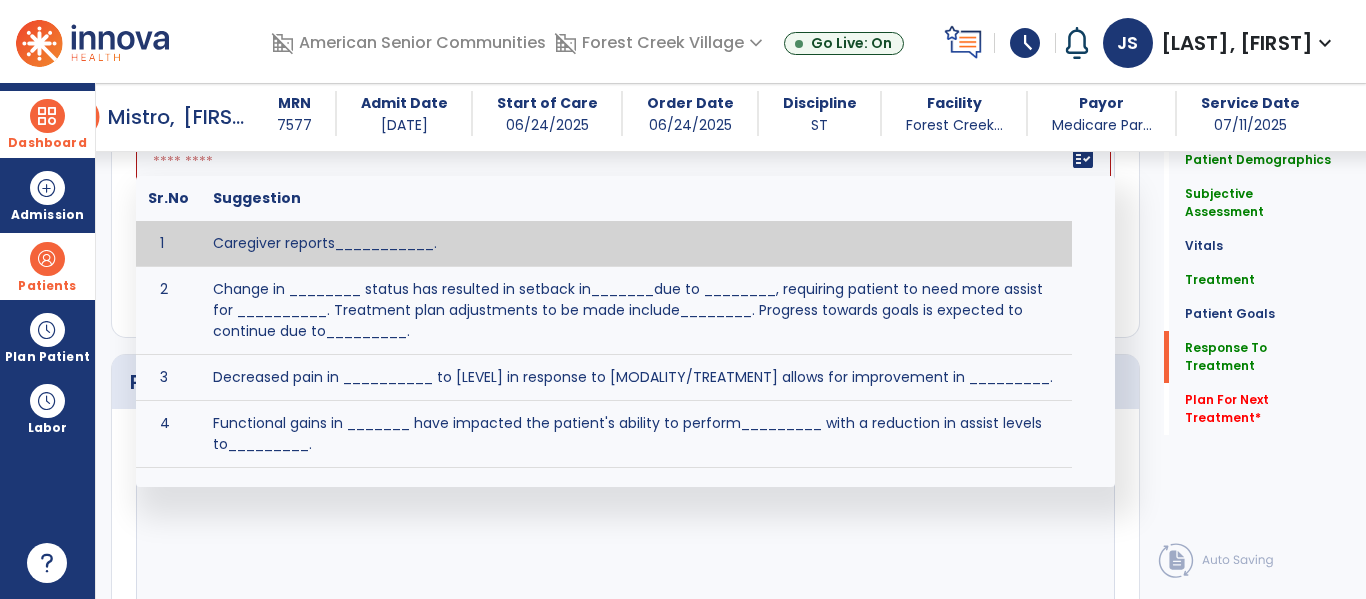 paste on "**********" 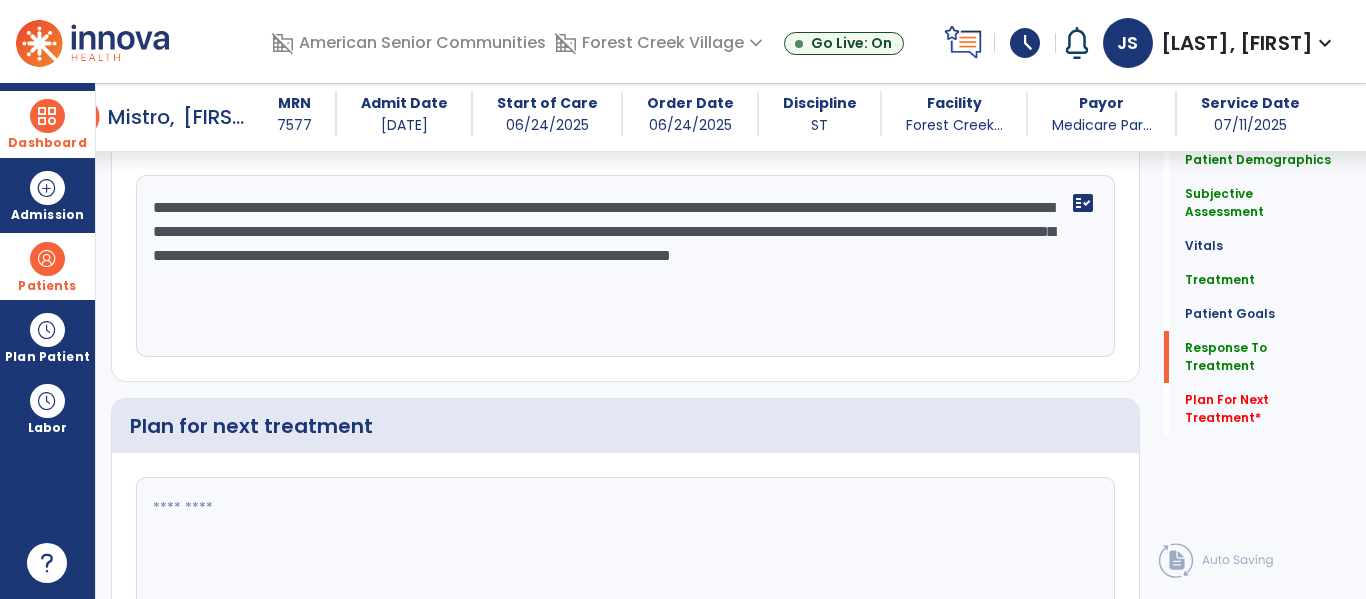 scroll, scrollTop: 2373, scrollLeft: 0, axis: vertical 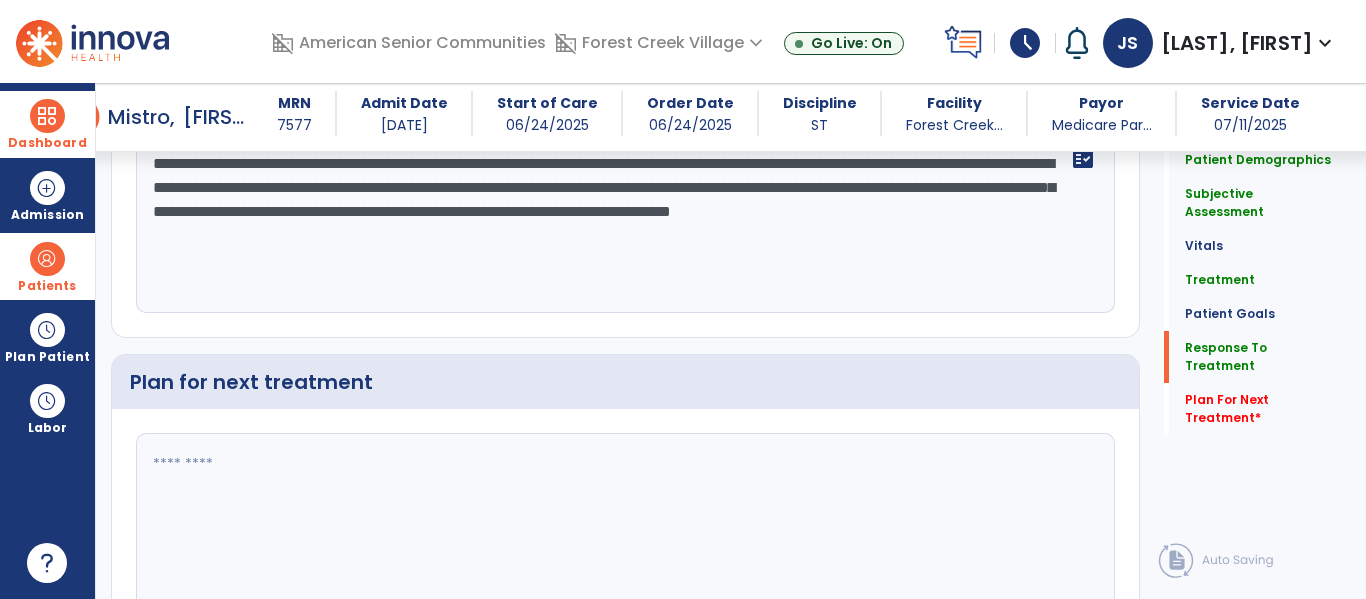 click on "**********" 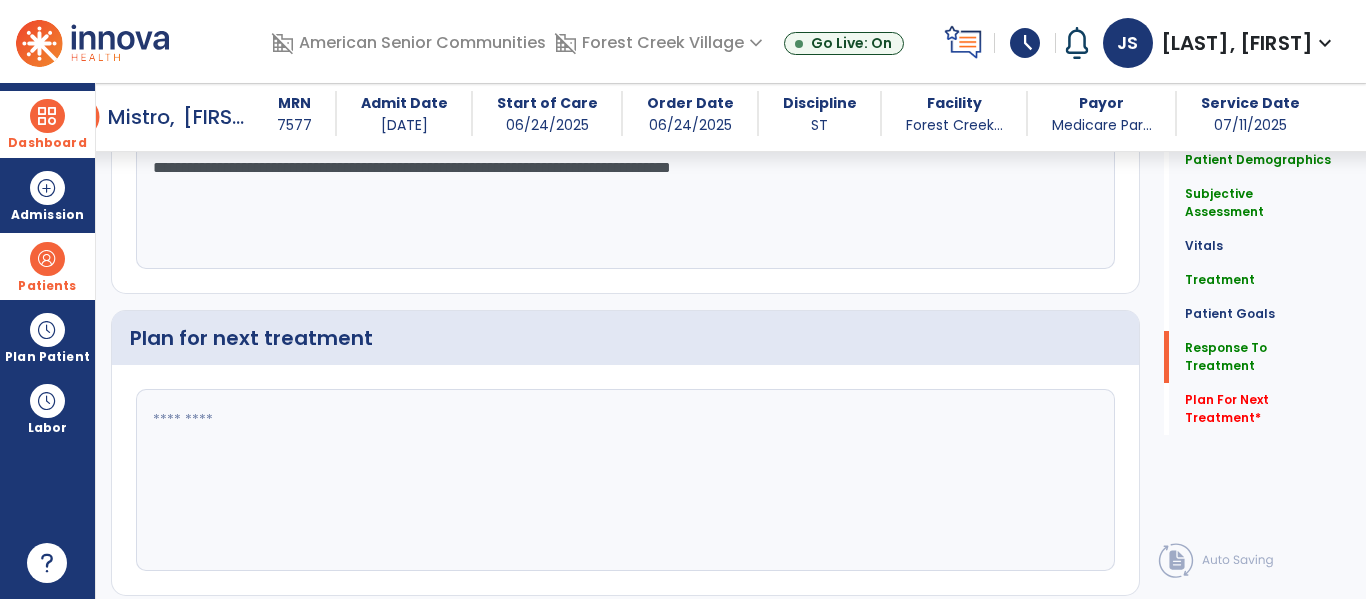 click on "**********" 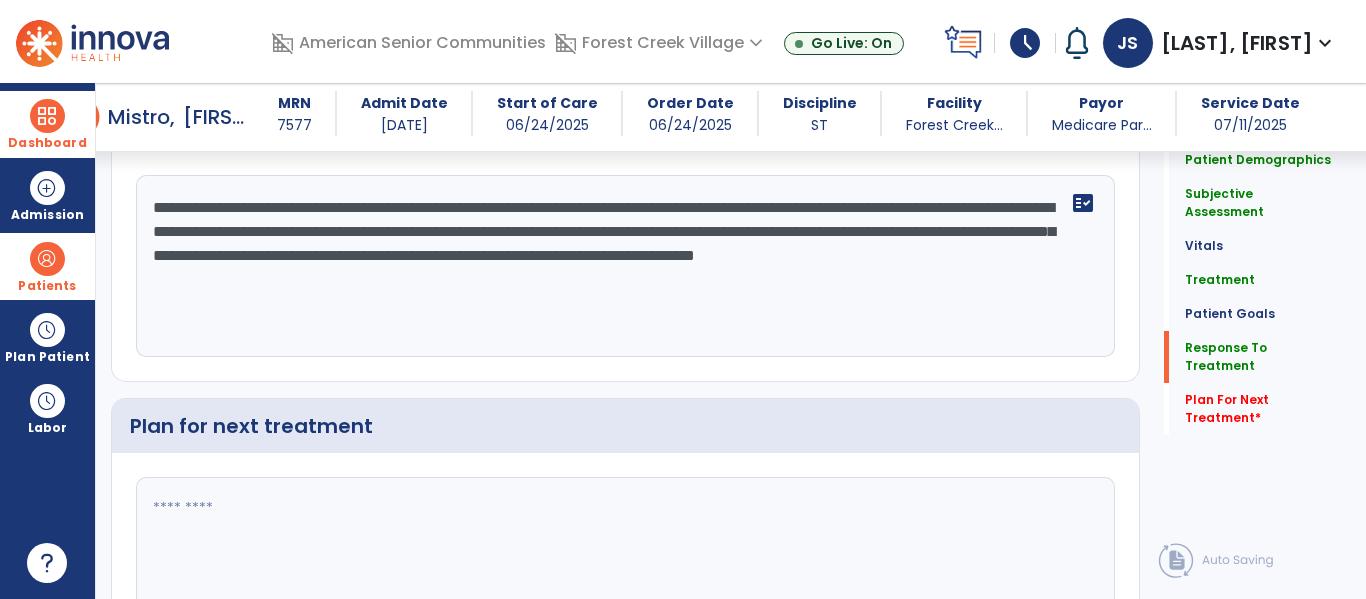 scroll, scrollTop: 2373, scrollLeft: 0, axis: vertical 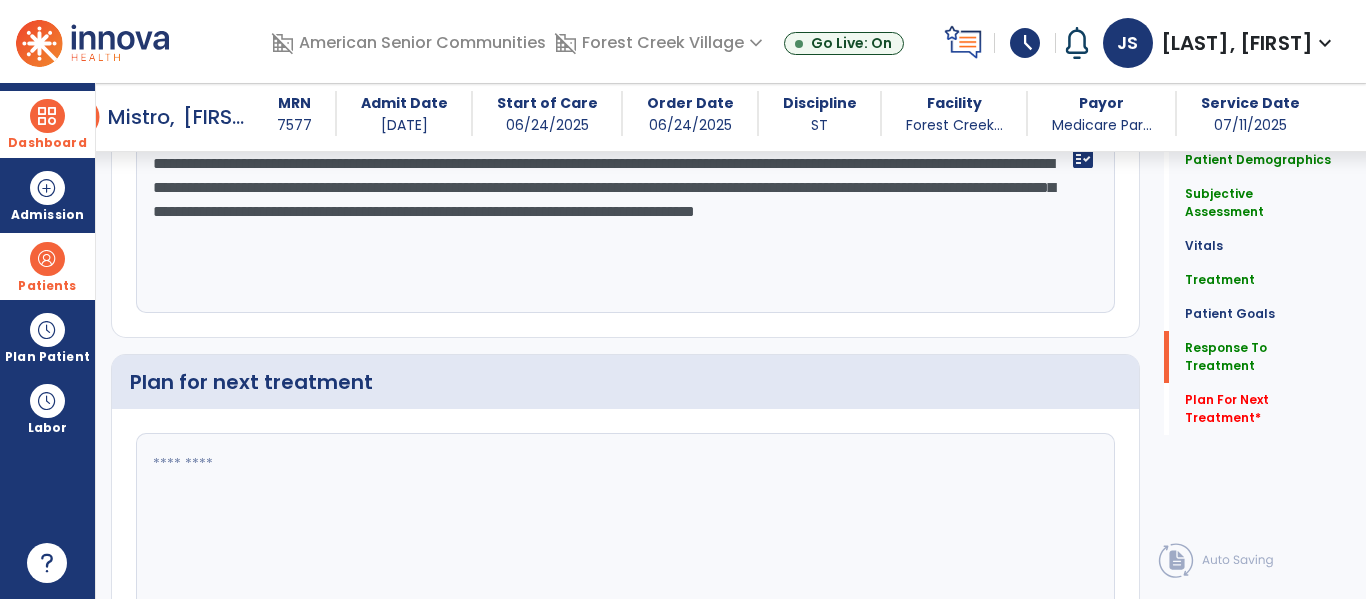 drag, startPoint x: 525, startPoint y: 340, endPoint x: 819, endPoint y: 374, distance: 295.95944 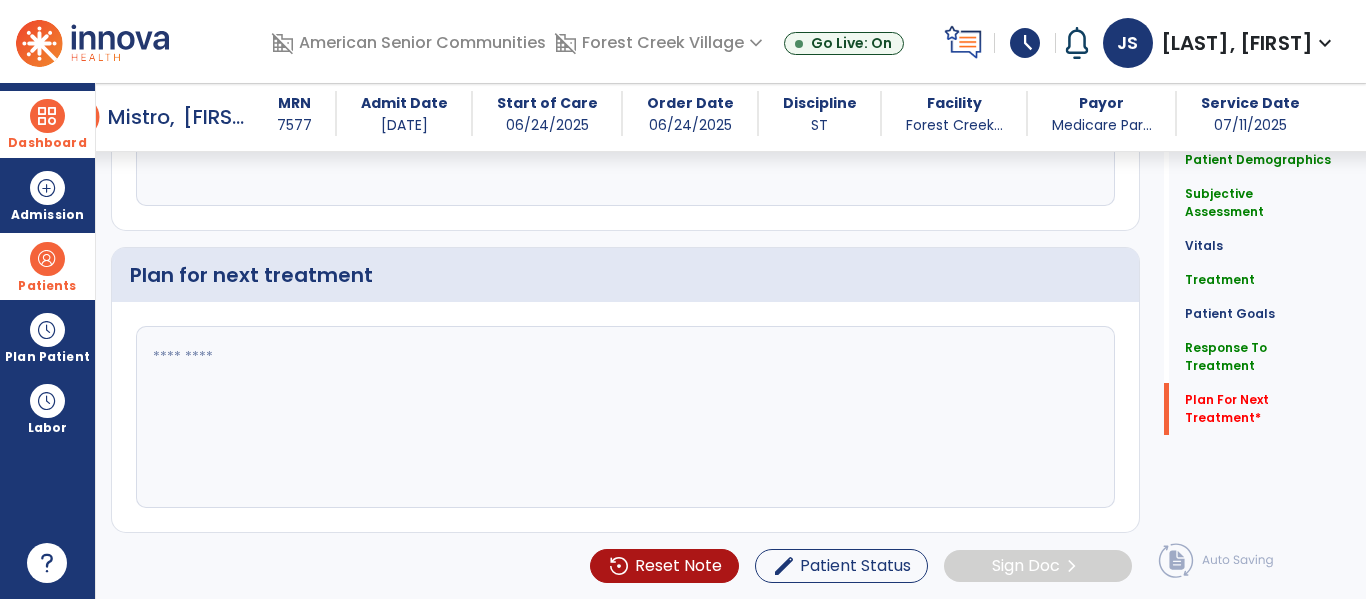 scroll, scrollTop: 2621, scrollLeft: 0, axis: vertical 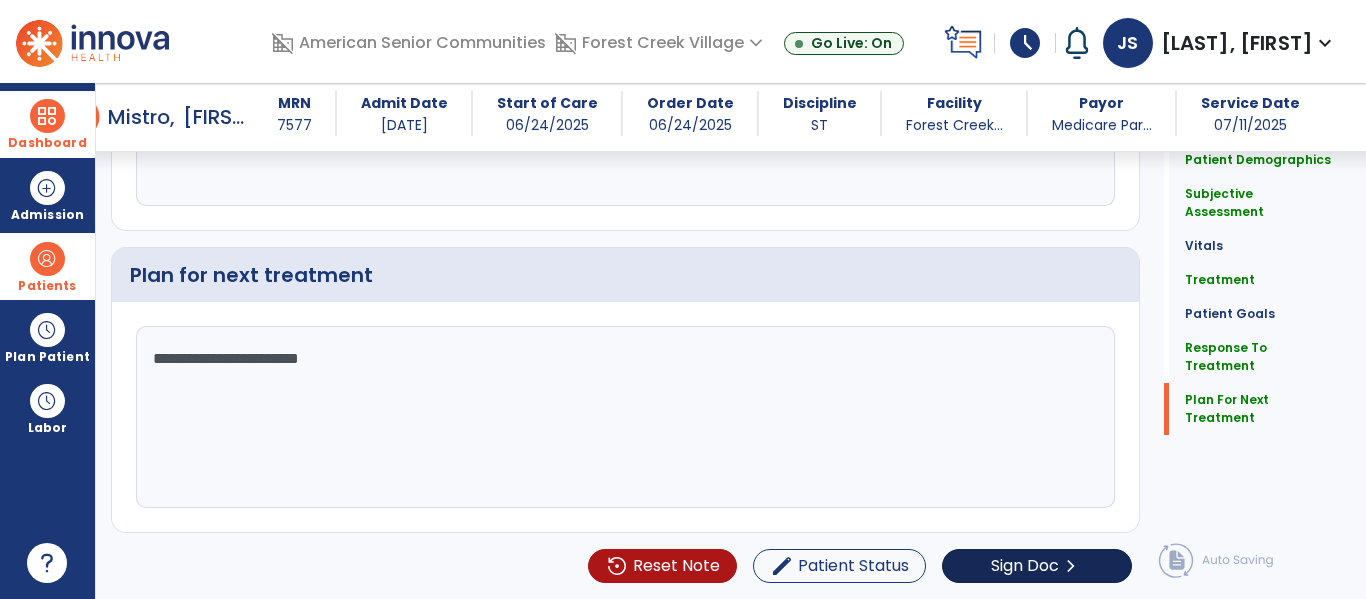 type on "**********" 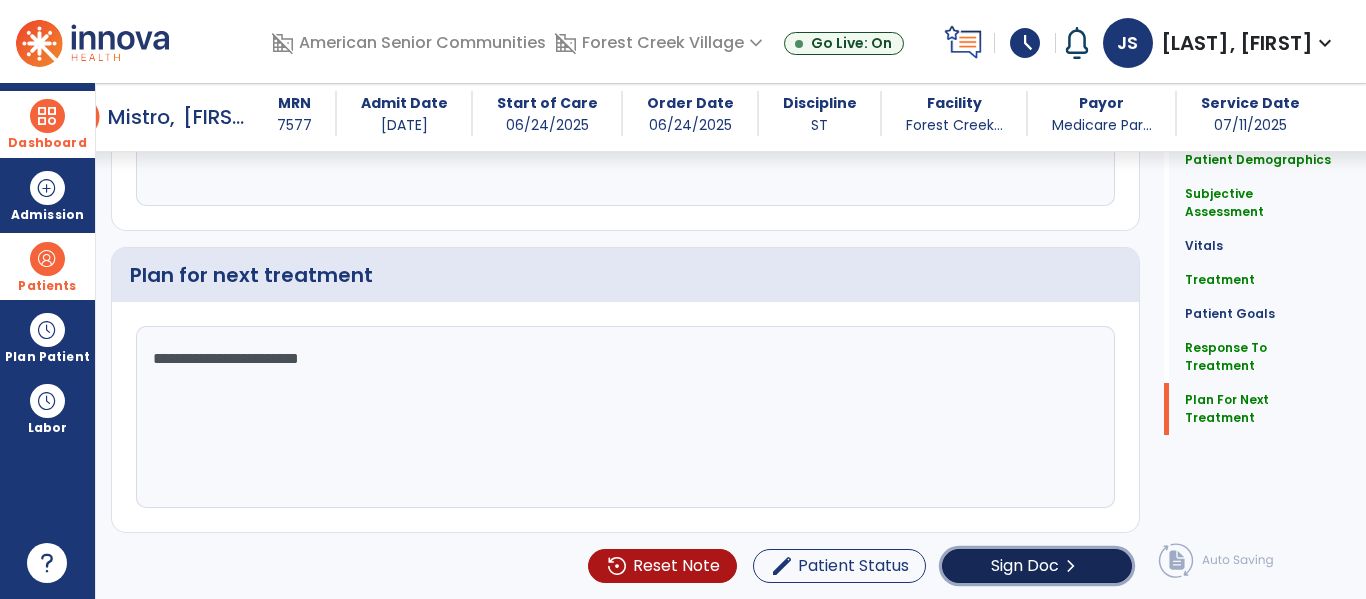 click on "Sign Doc" 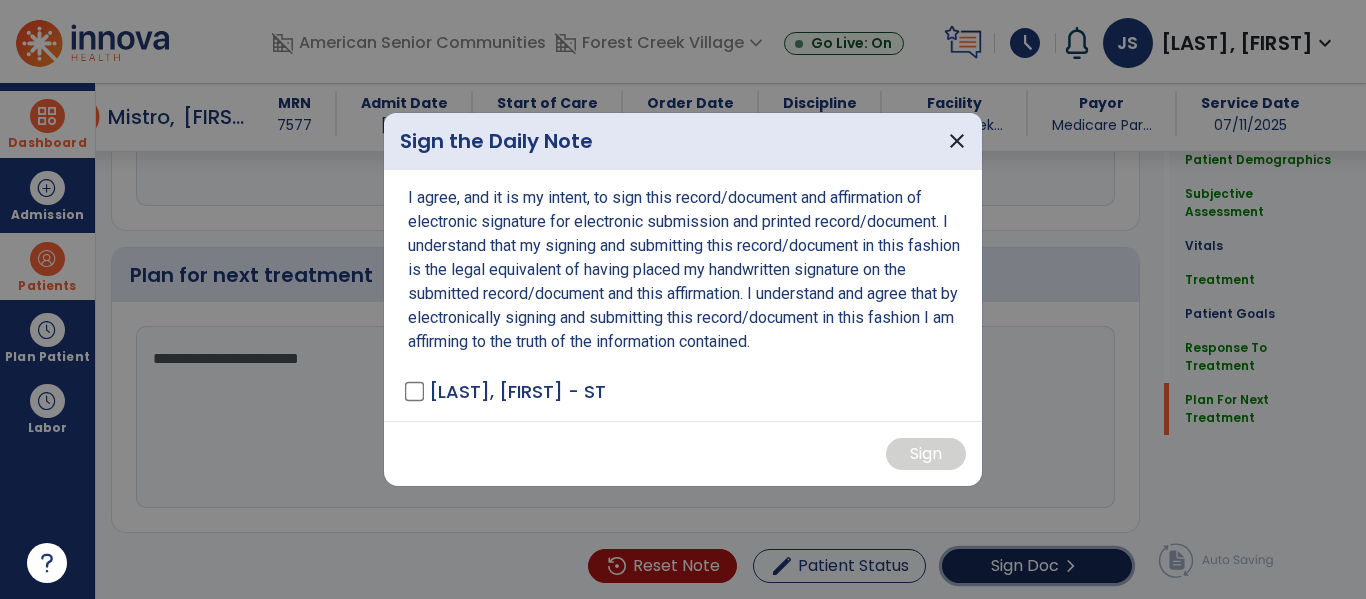 scroll, scrollTop: 2646, scrollLeft: 0, axis: vertical 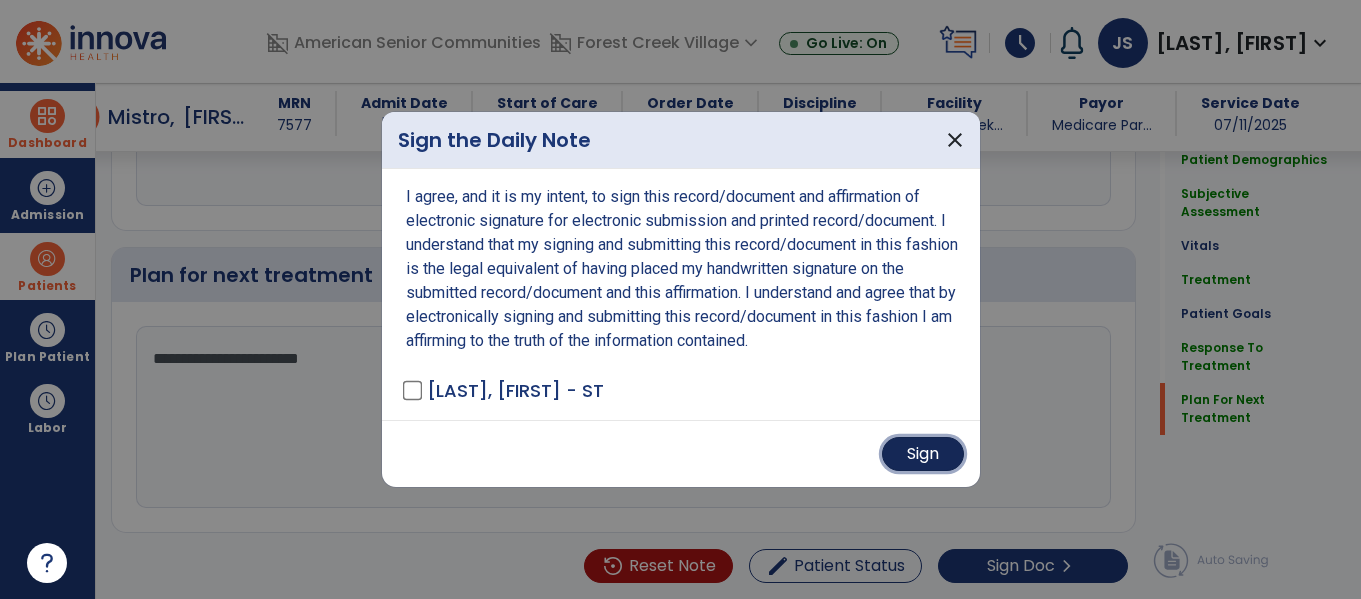 click on "Sign" at bounding box center [923, 454] 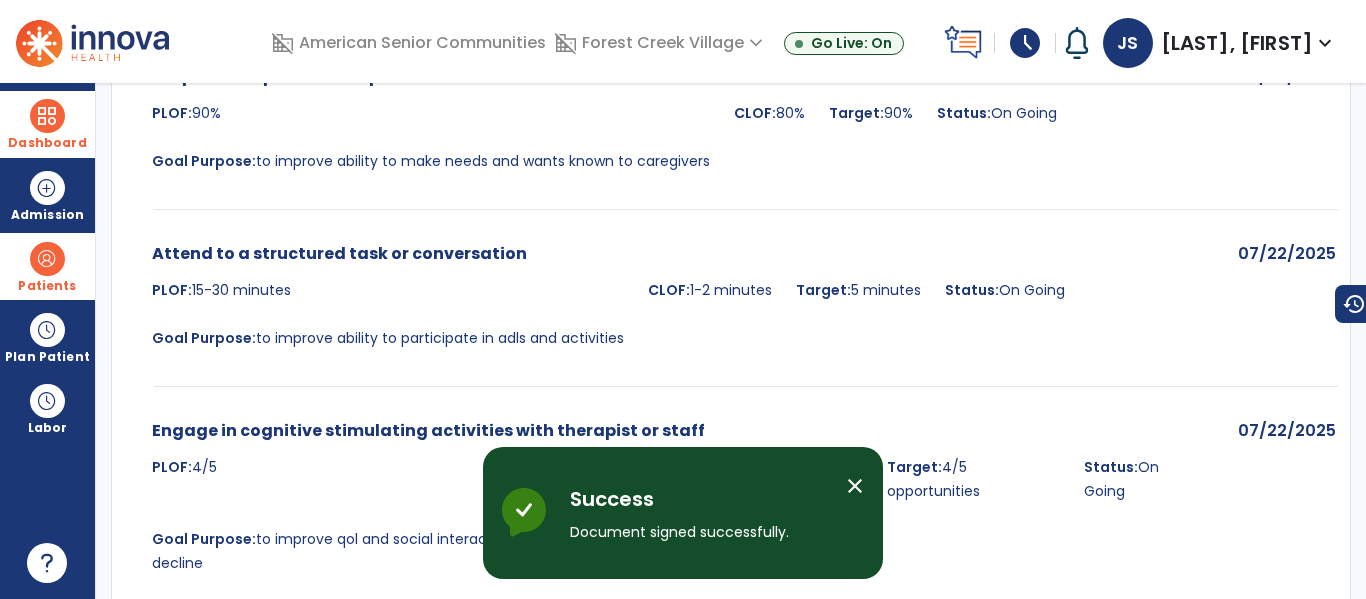scroll, scrollTop: 0, scrollLeft: 0, axis: both 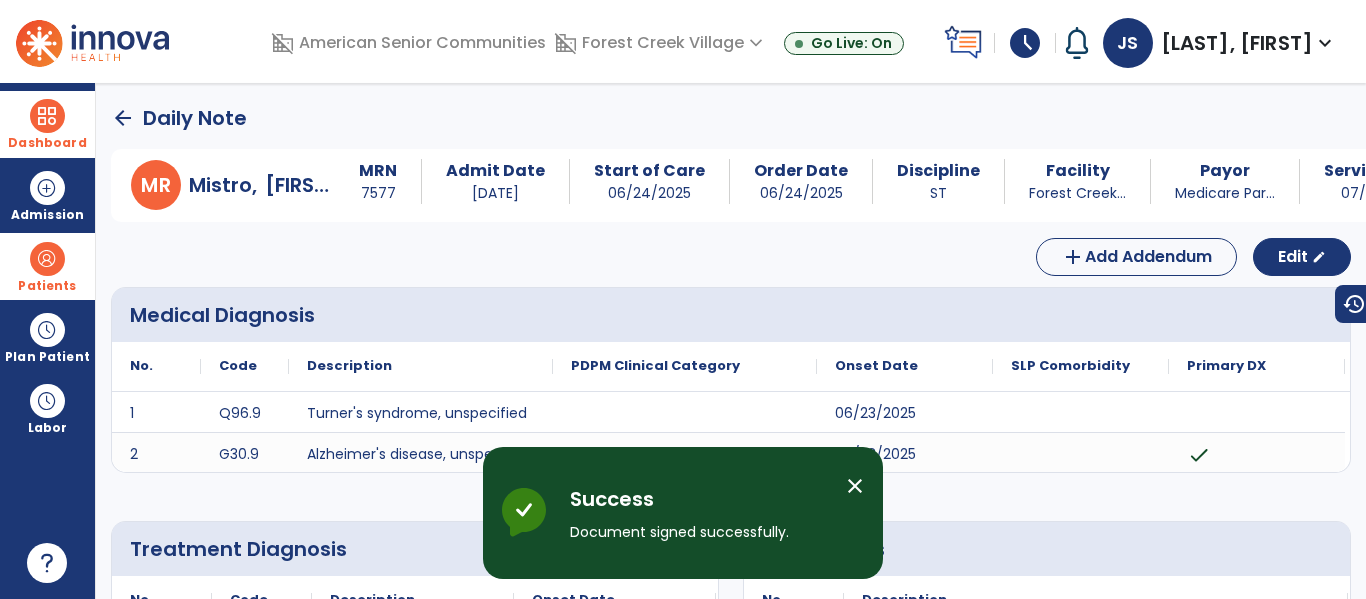 click on "arrow_back" 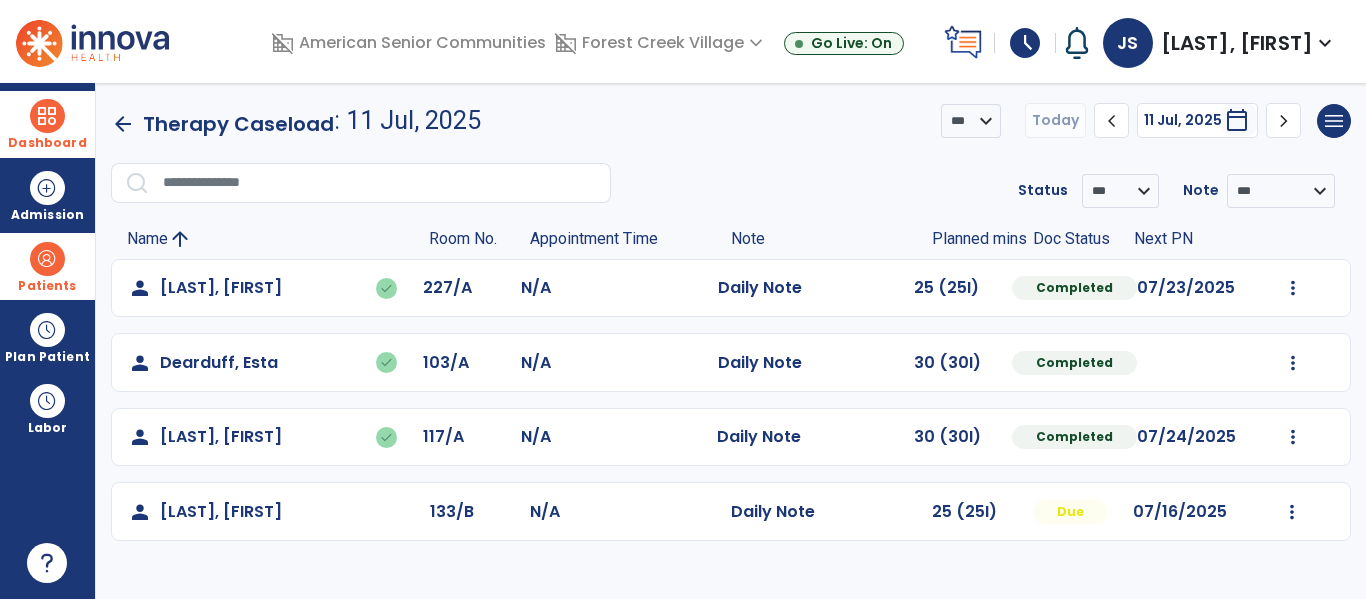 scroll, scrollTop: 22, scrollLeft: 0, axis: vertical 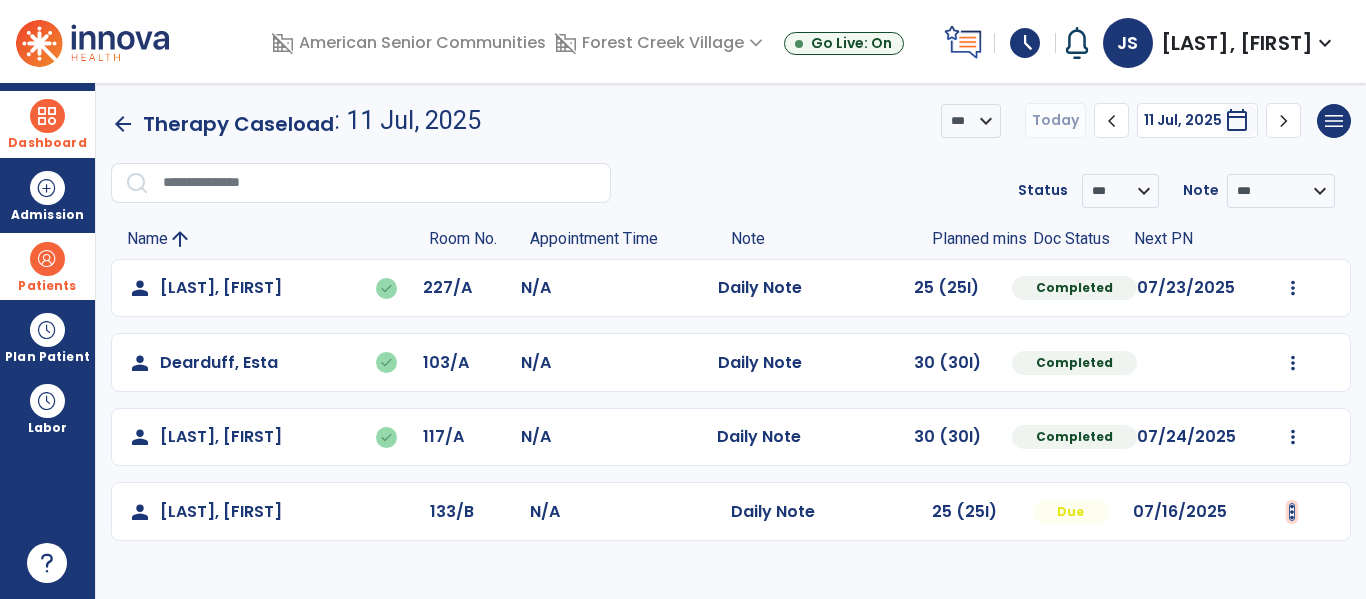 click at bounding box center [1293, 288] 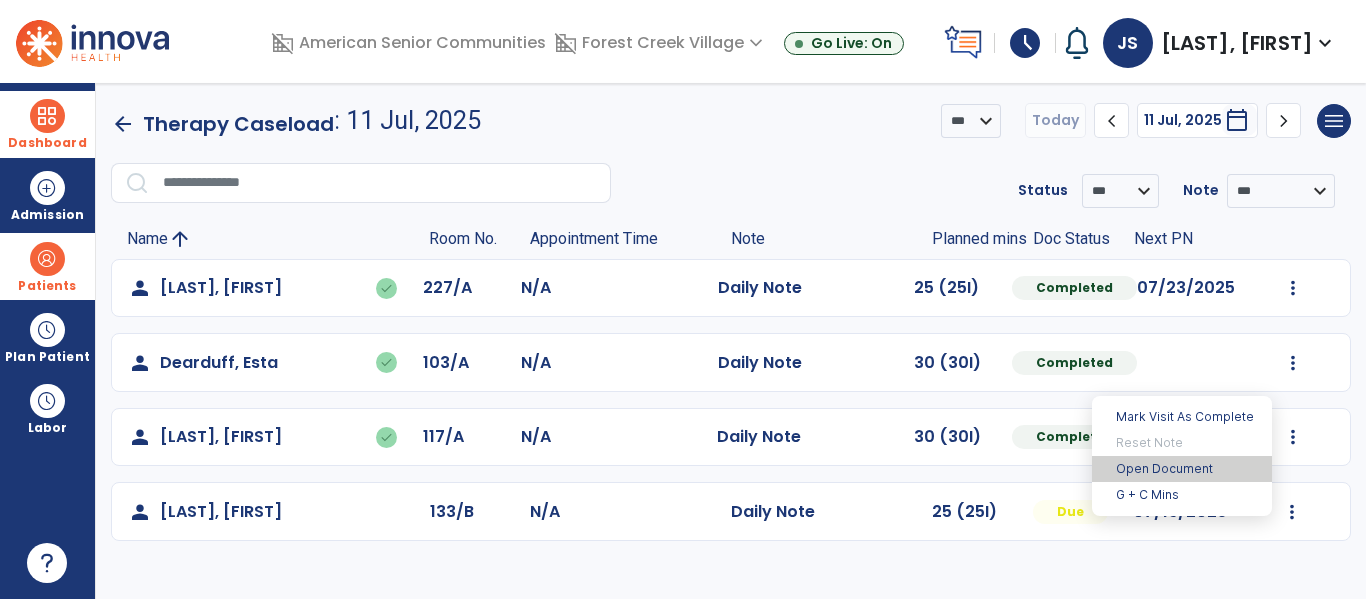 click on "Open Document" at bounding box center [1182, 469] 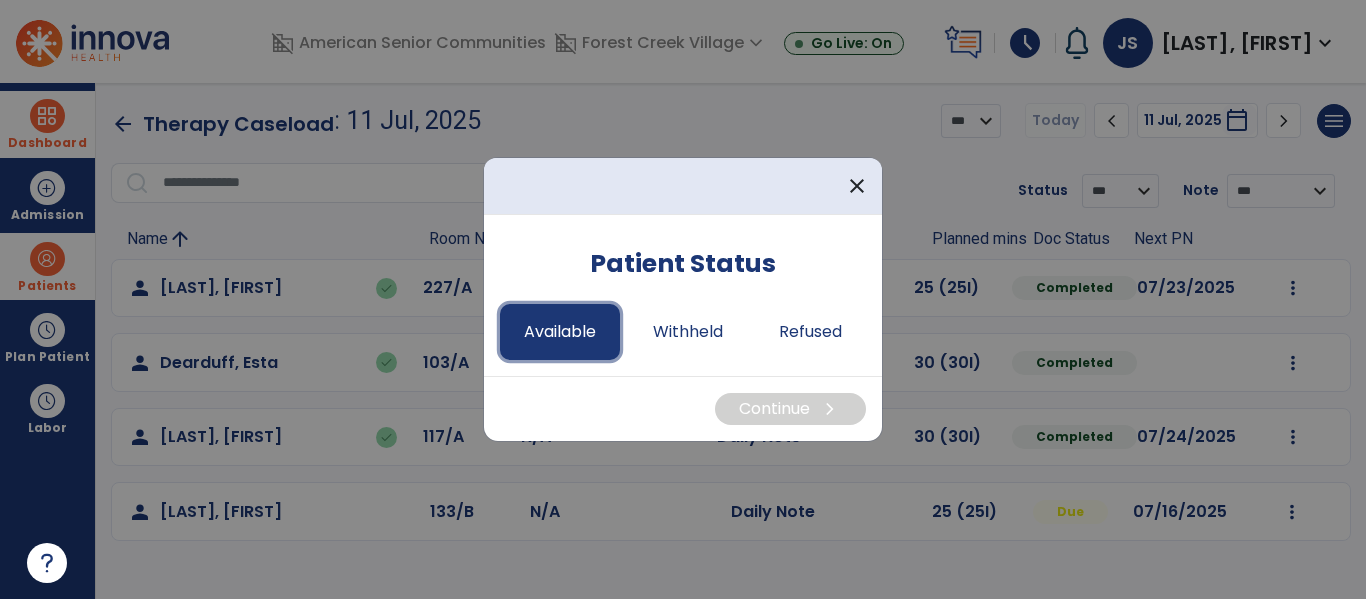 click on "Available" at bounding box center [560, 332] 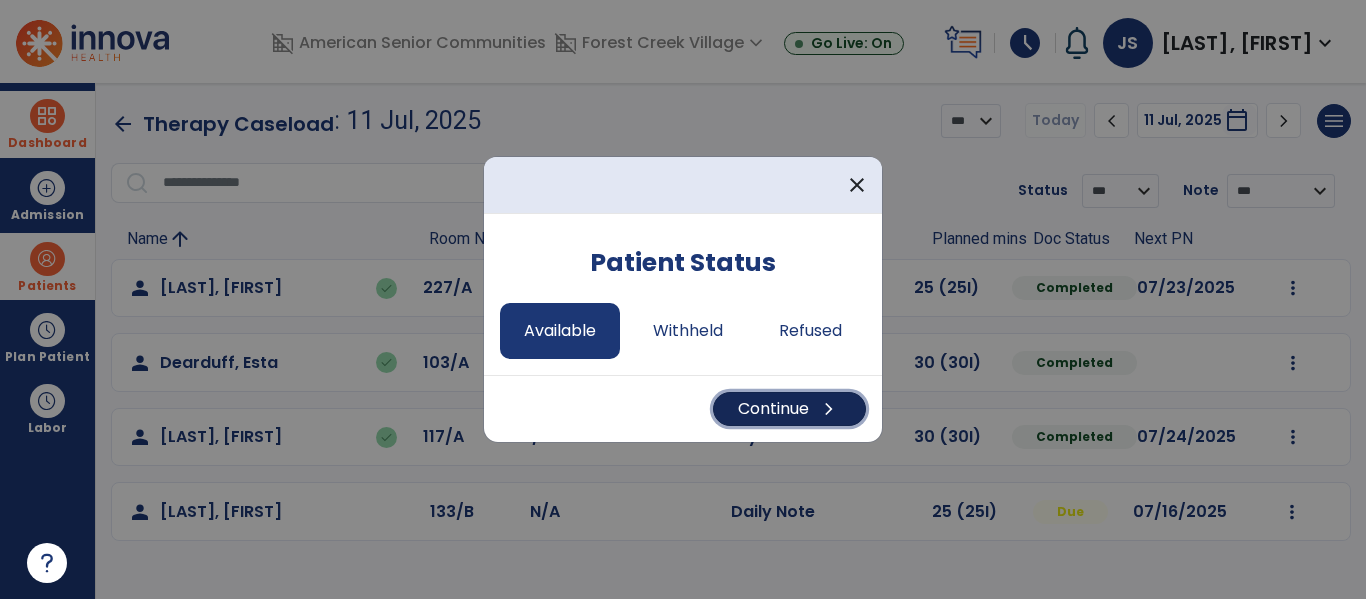 click on "Continue   chevron_right" at bounding box center [789, 409] 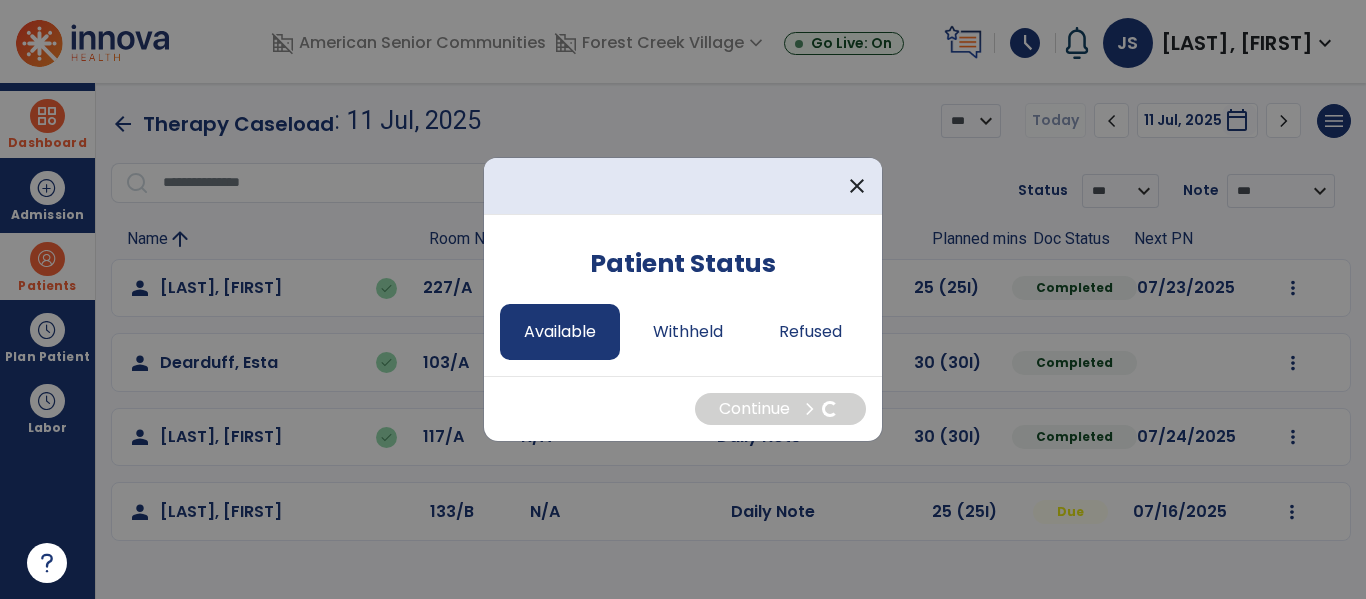 select on "*" 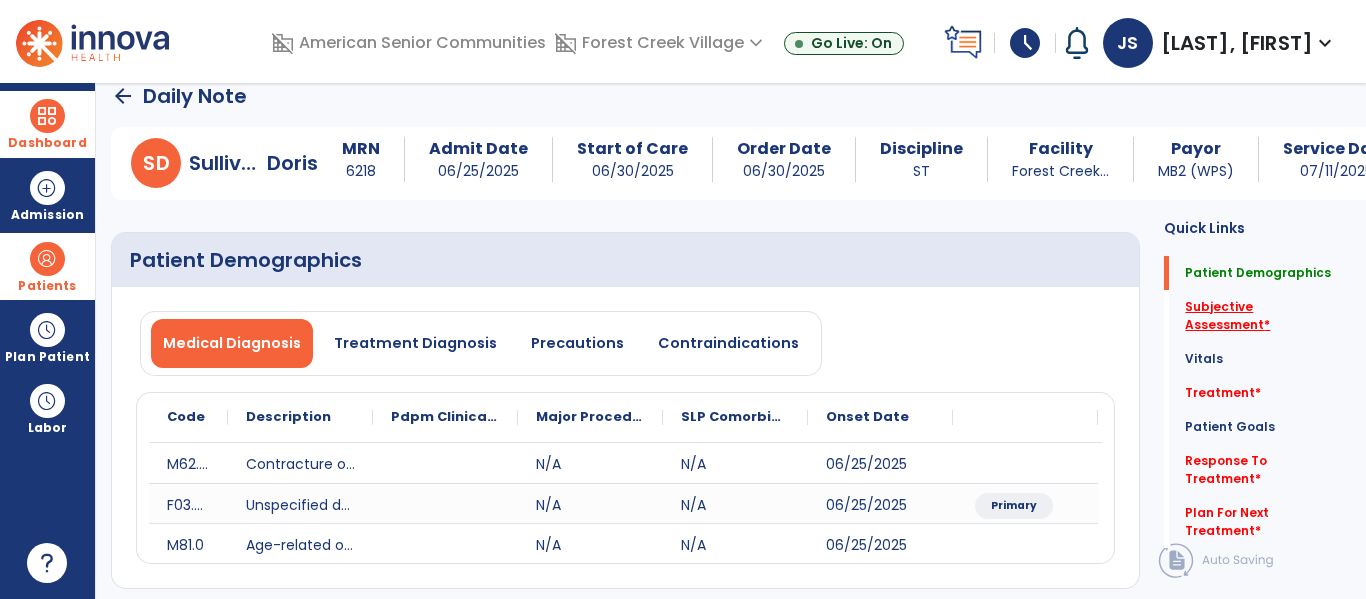 click on "Subjective Assessment   *" 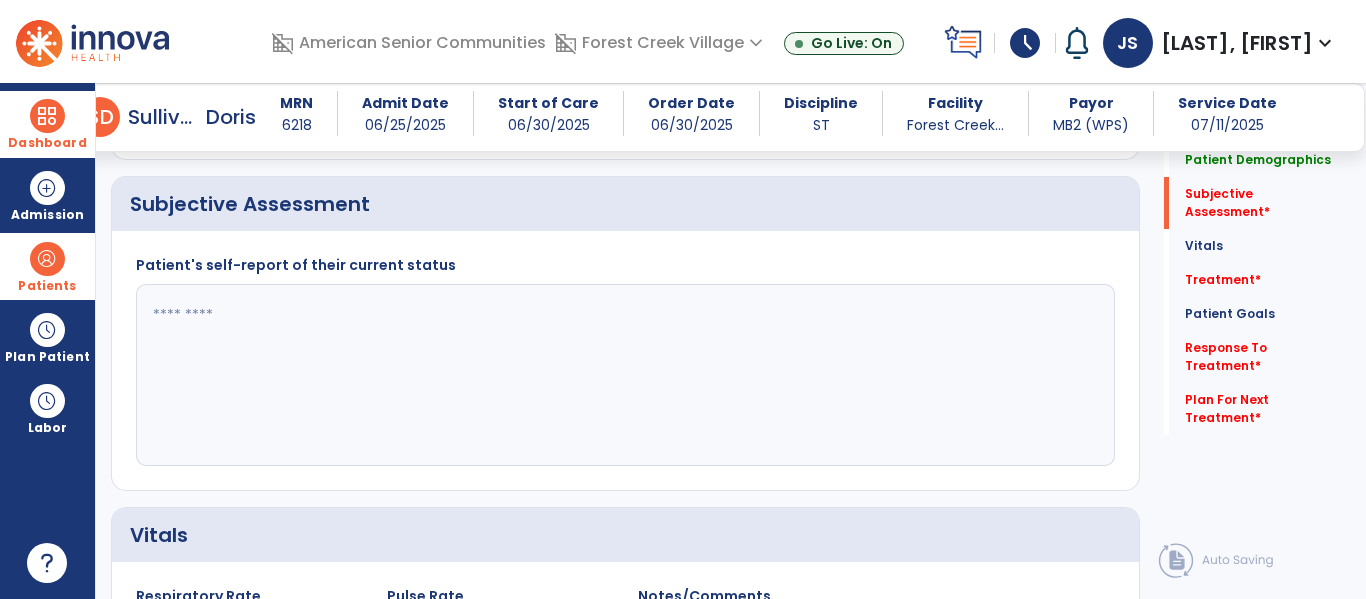 scroll, scrollTop: 466, scrollLeft: 0, axis: vertical 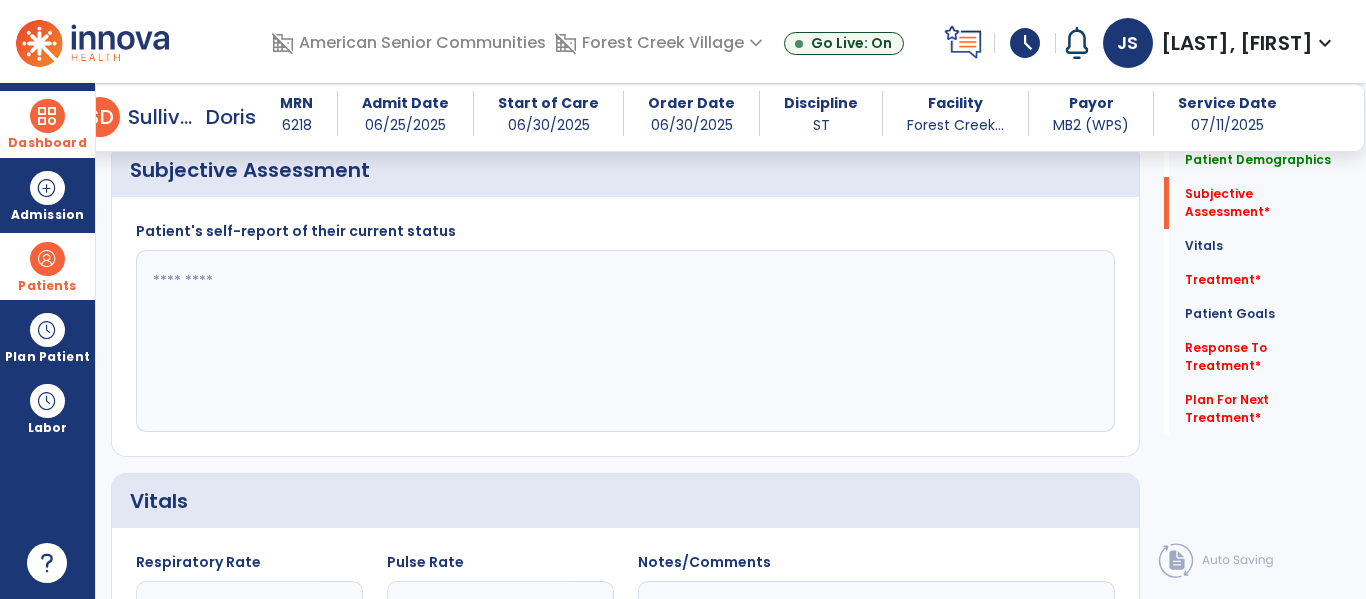 click 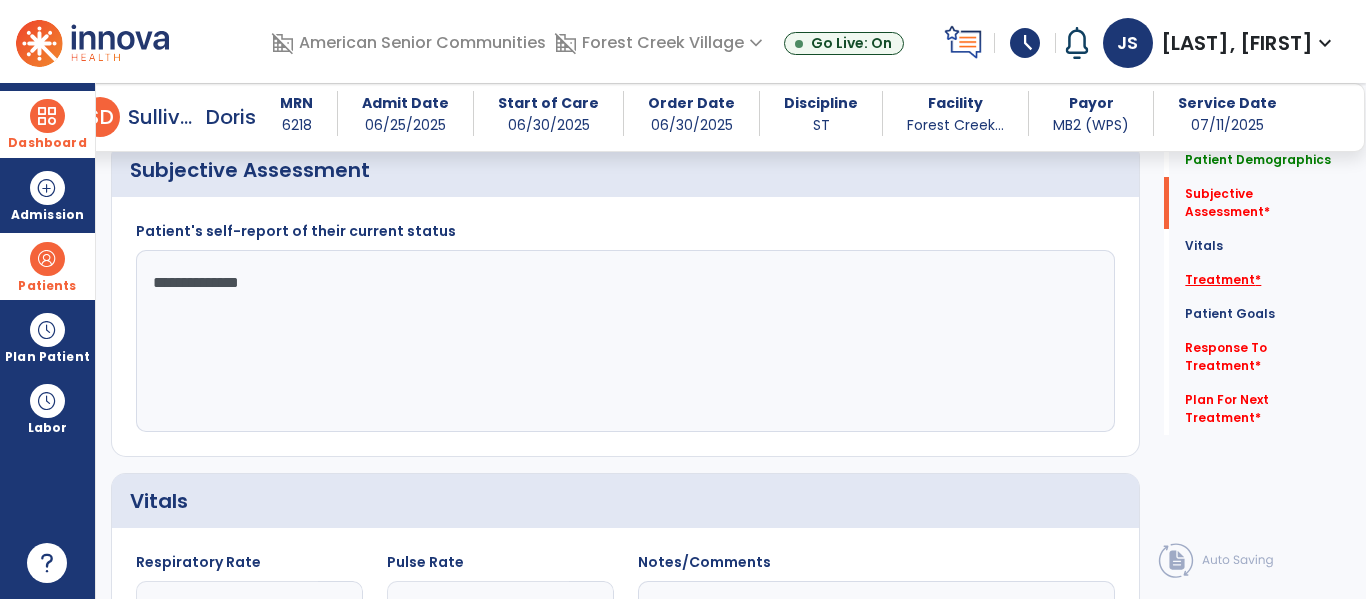 type on "**********" 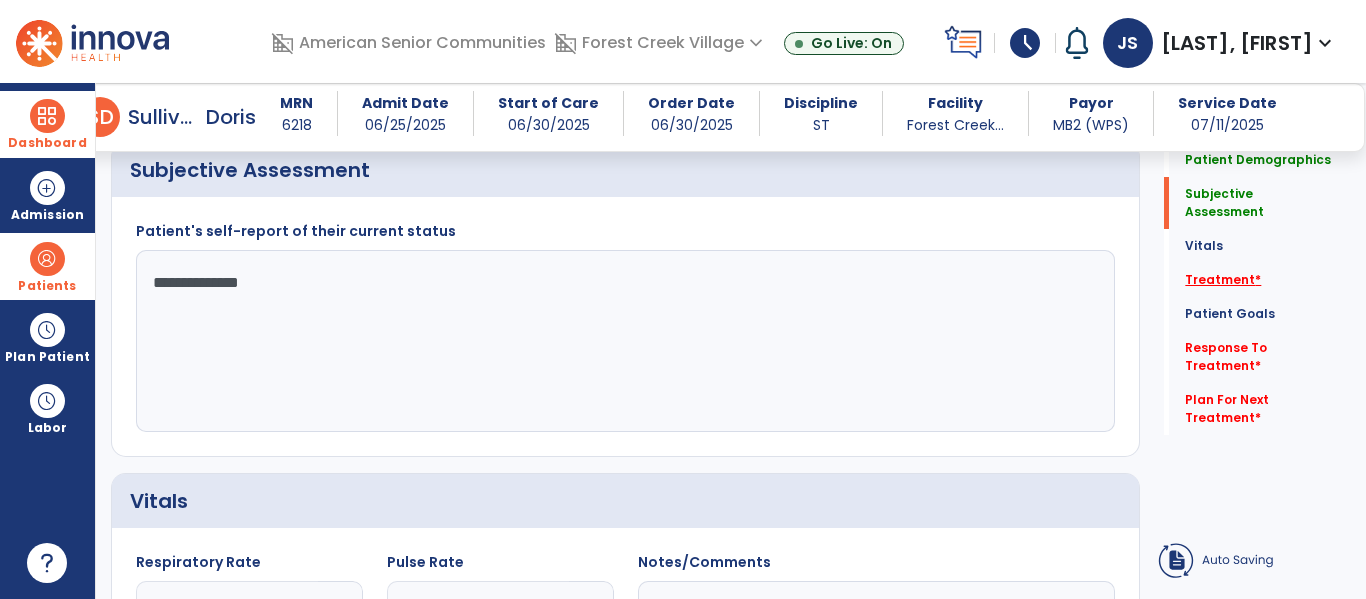 click on "Treatment   *" 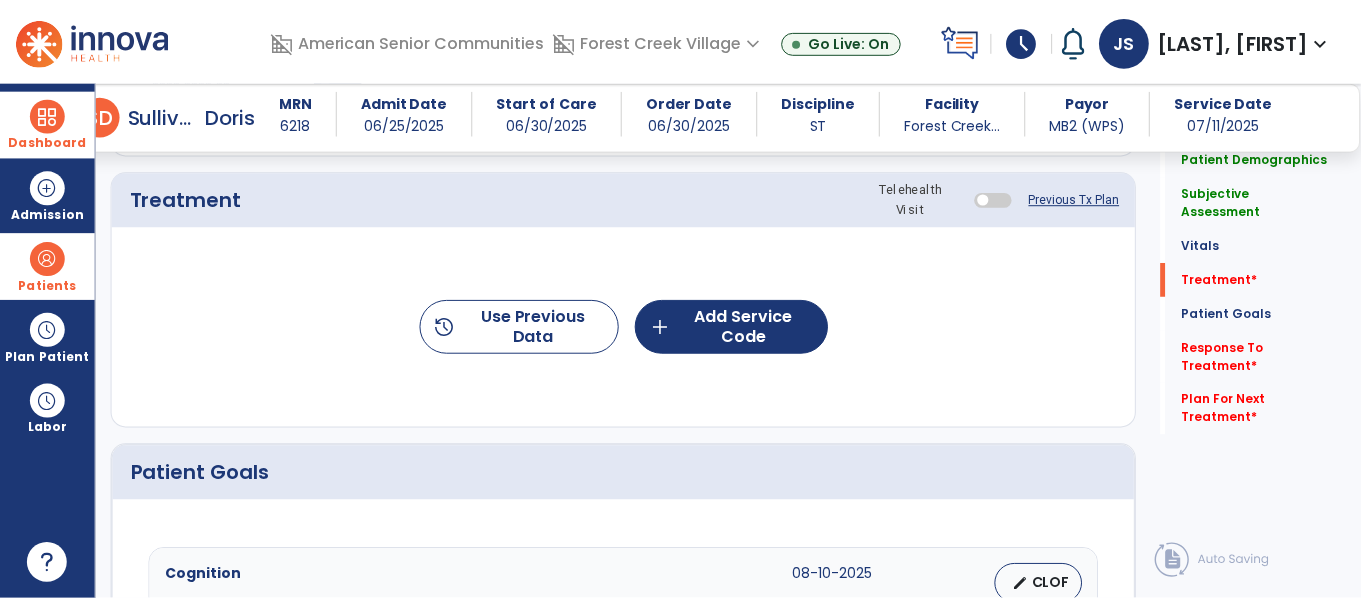 scroll, scrollTop: 1197, scrollLeft: 0, axis: vertical 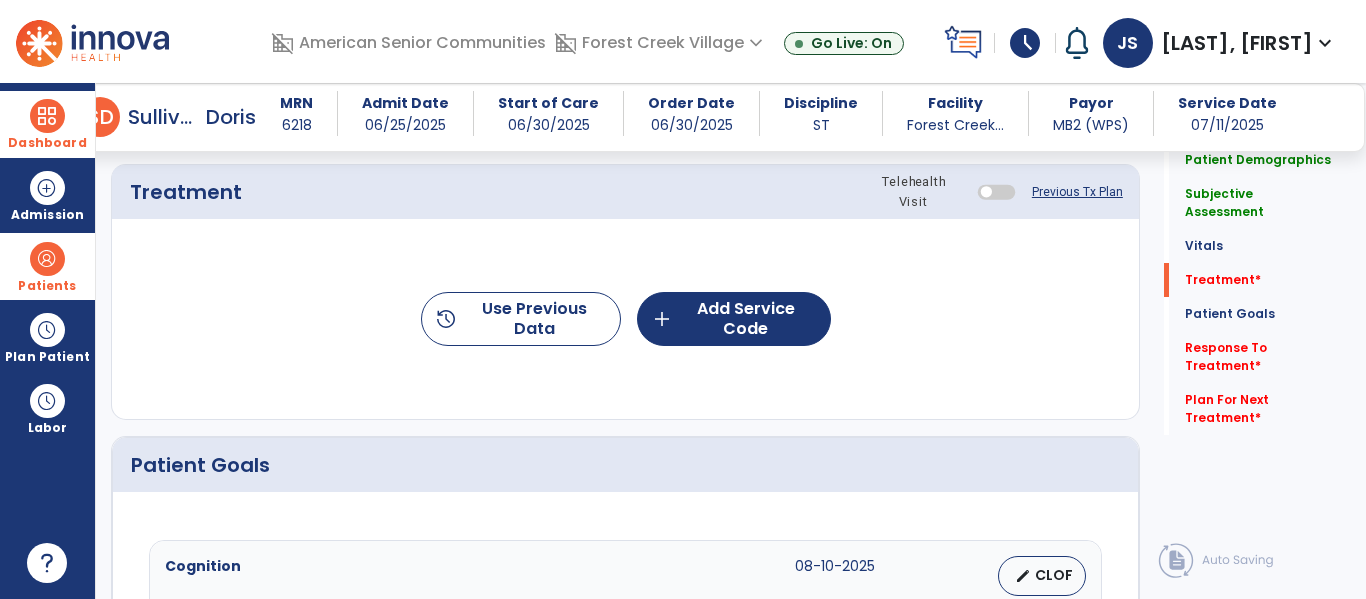 click on "history  Use Previous Data  add  Add Service Code" 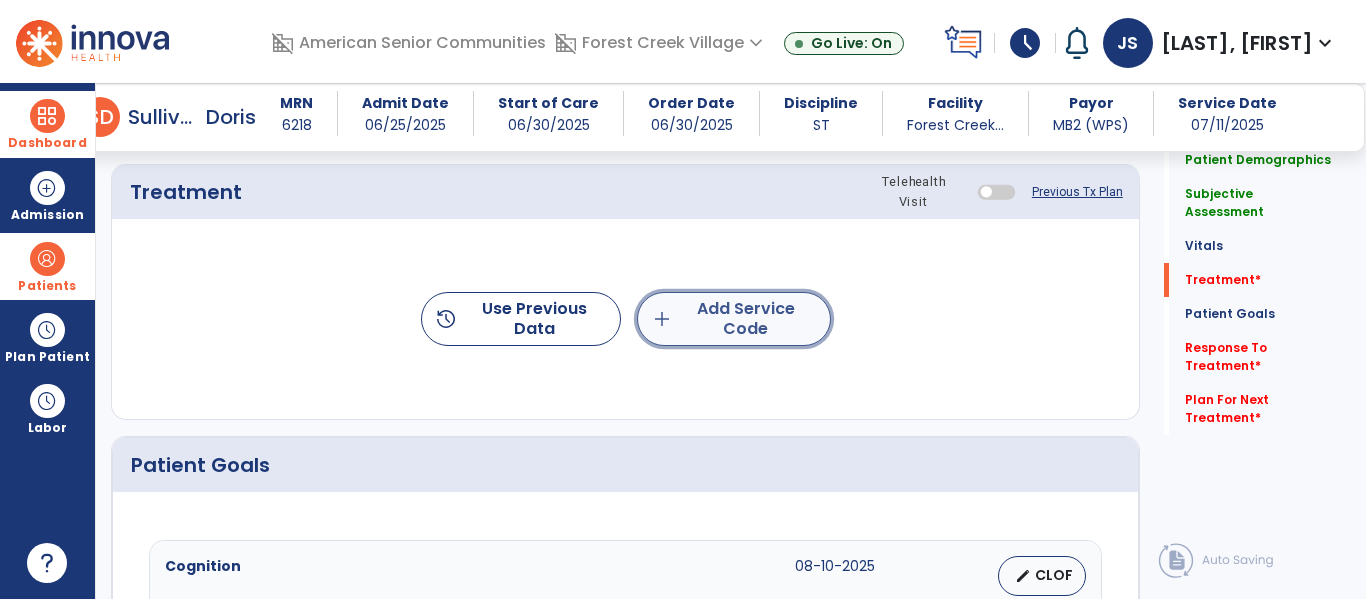 click on "add  Add Service Code" 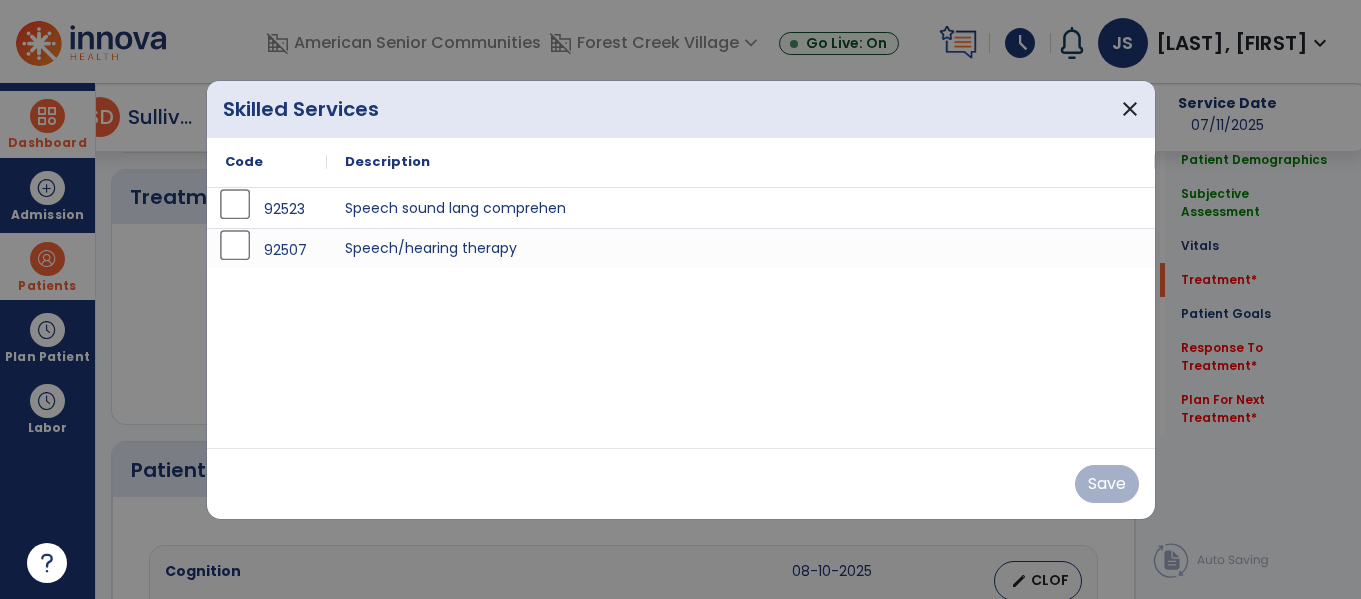 scroll, scrollTop: 1197, scrollLeft: 0, axis: vertical 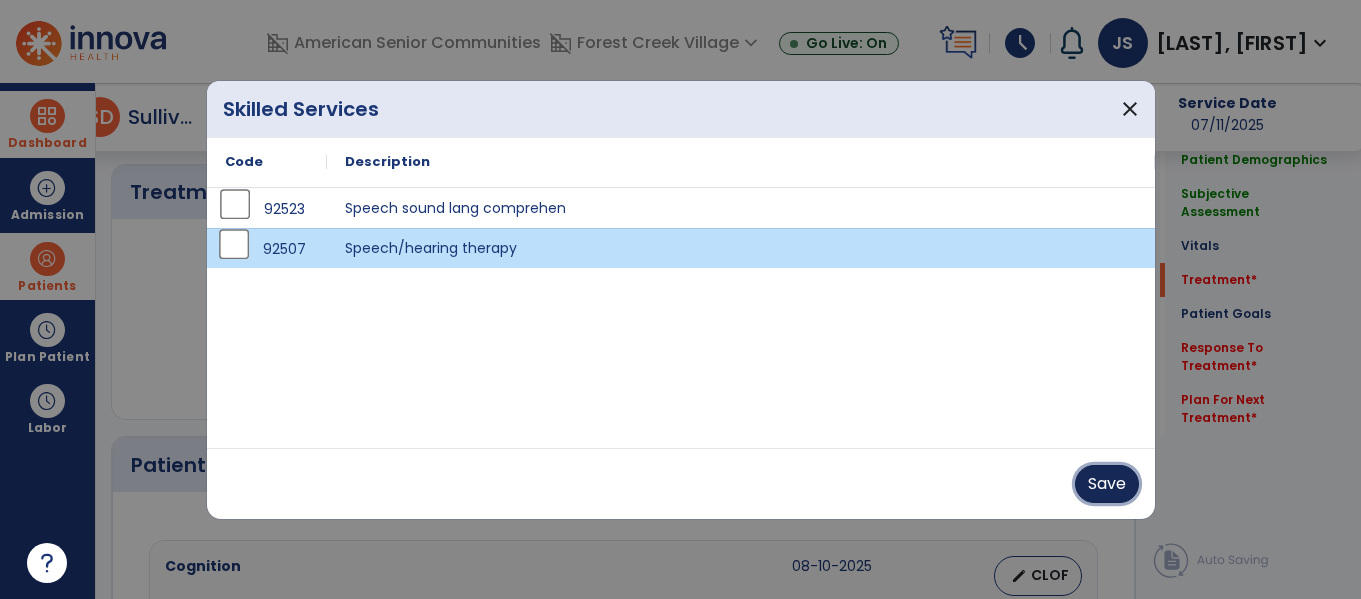 click on "Save" at bounding box center [1107, 484] 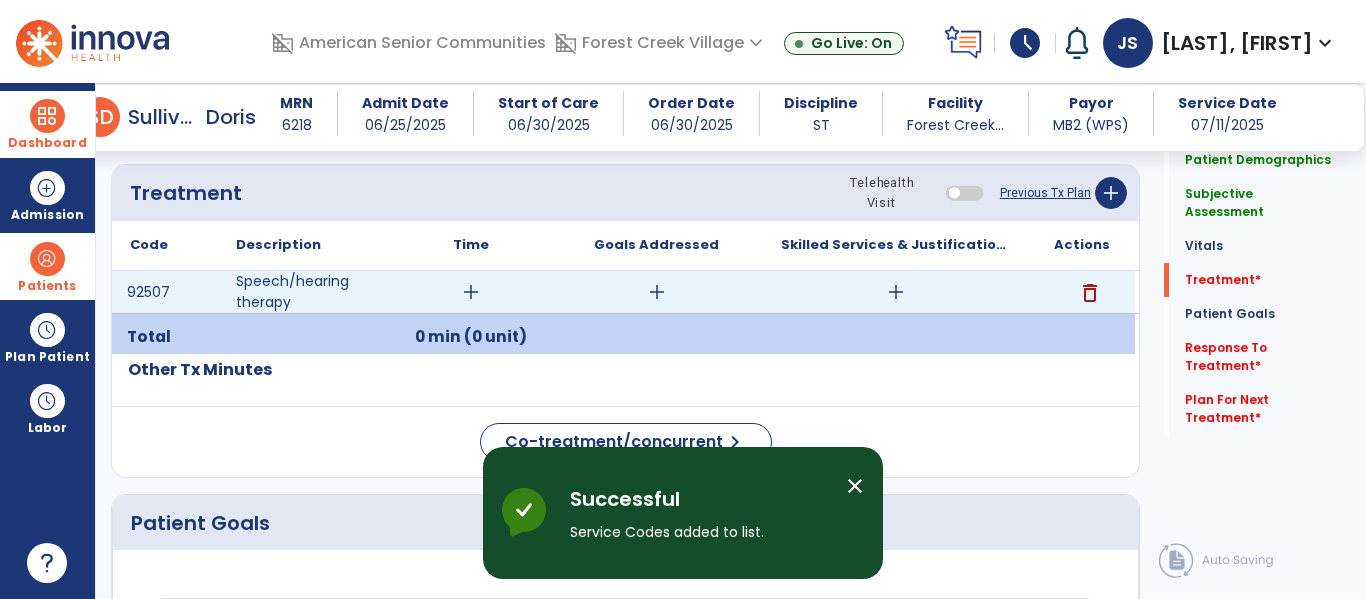 click on "add" at bounding box center [471, 292] 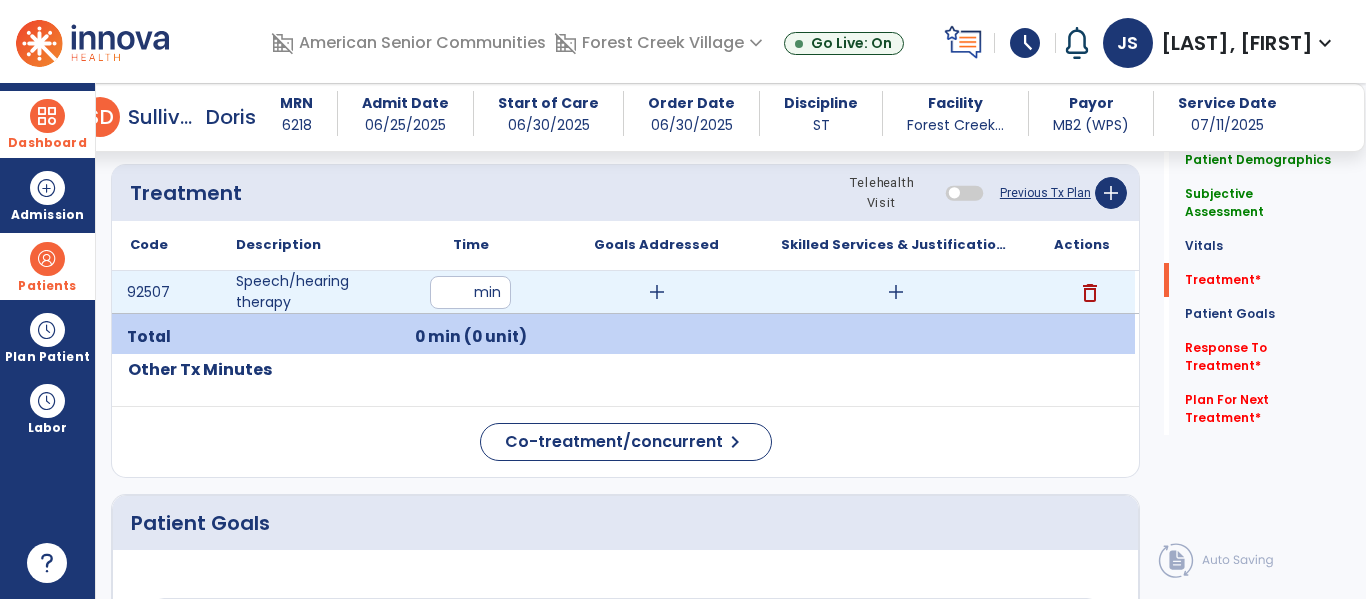 type on "**" 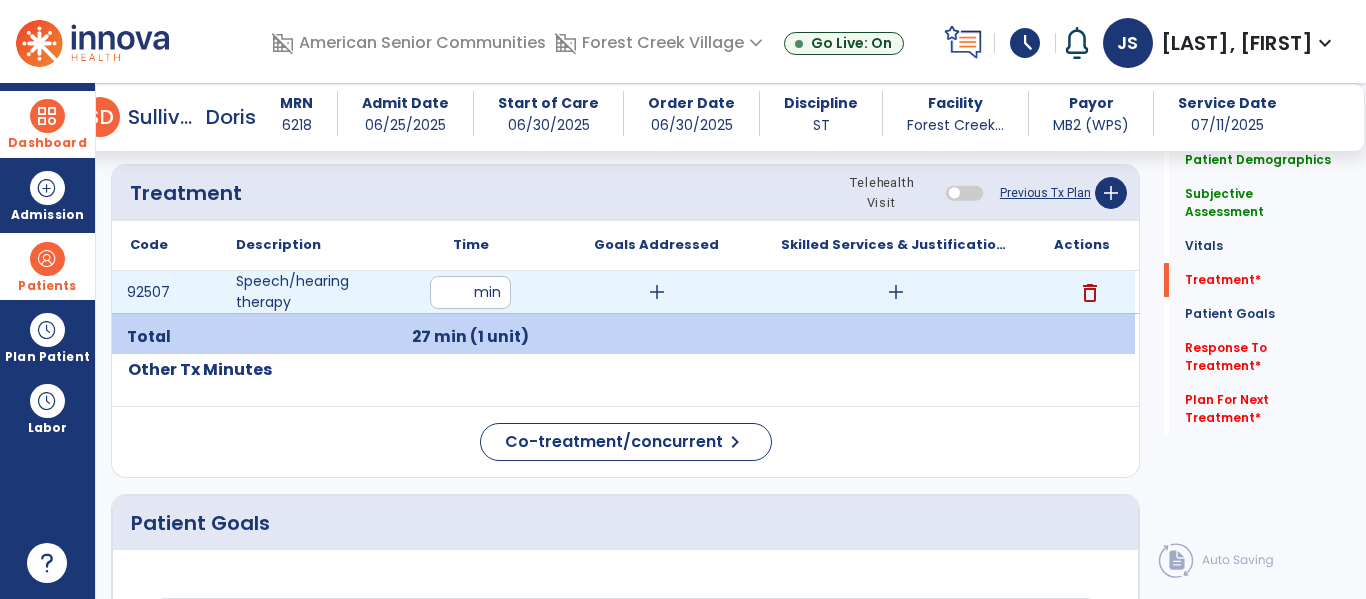click on "add" at bounding box center (657, 292) 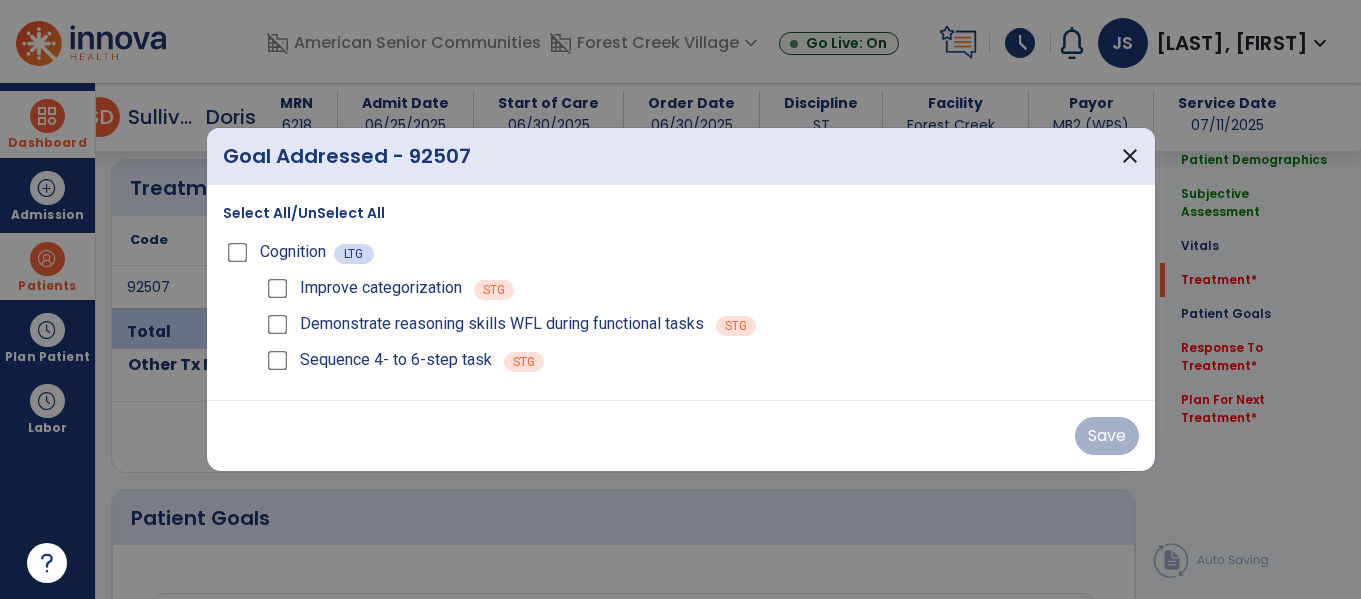 scroll, scrollTop: 1197, scrollLeft: 0, axis: vertical 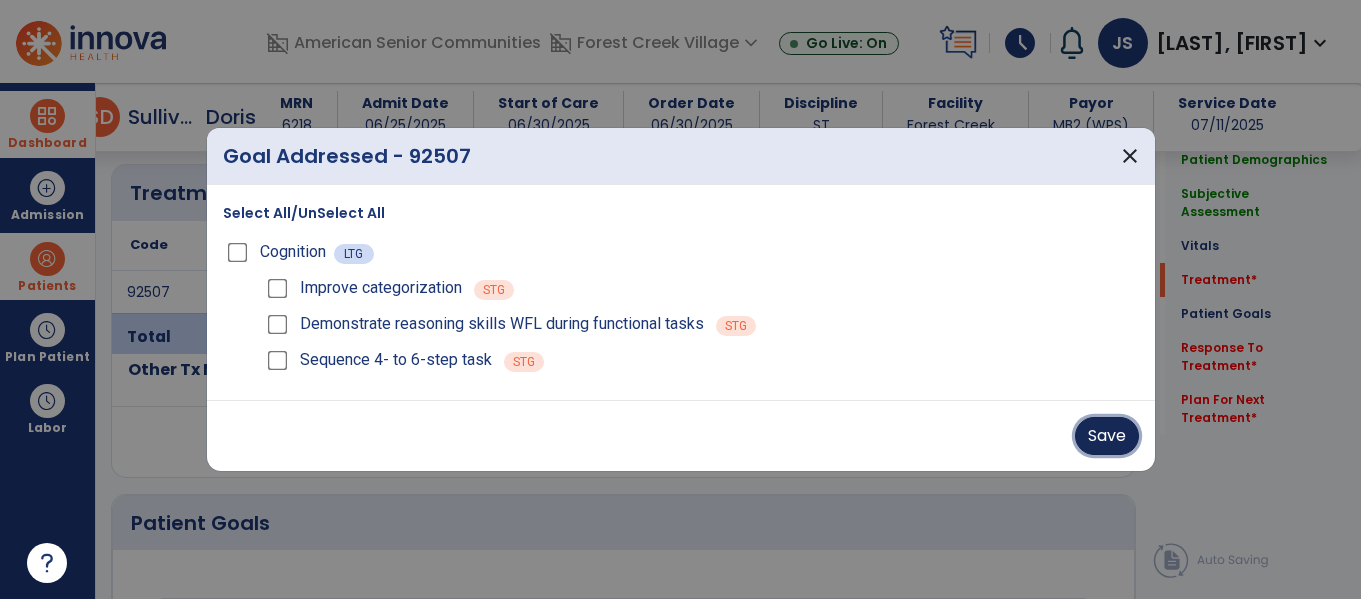 click on "Save" at bounding box center (1107, 436) 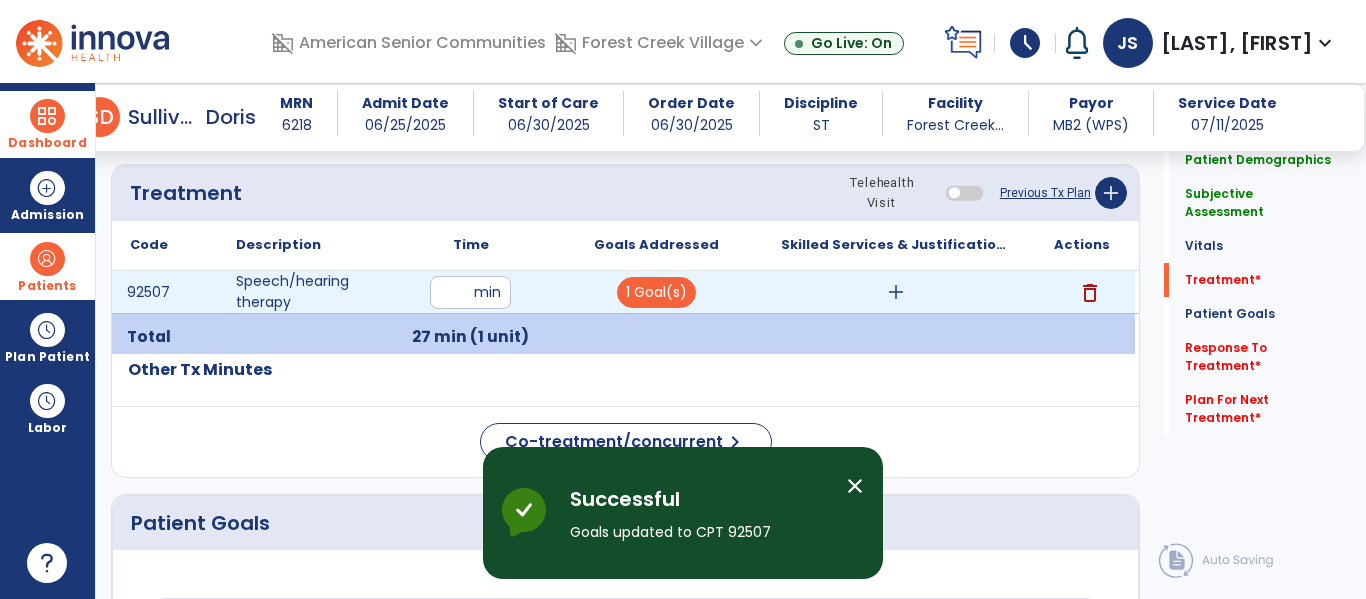 click on "add" at bounding box center (896, 292) 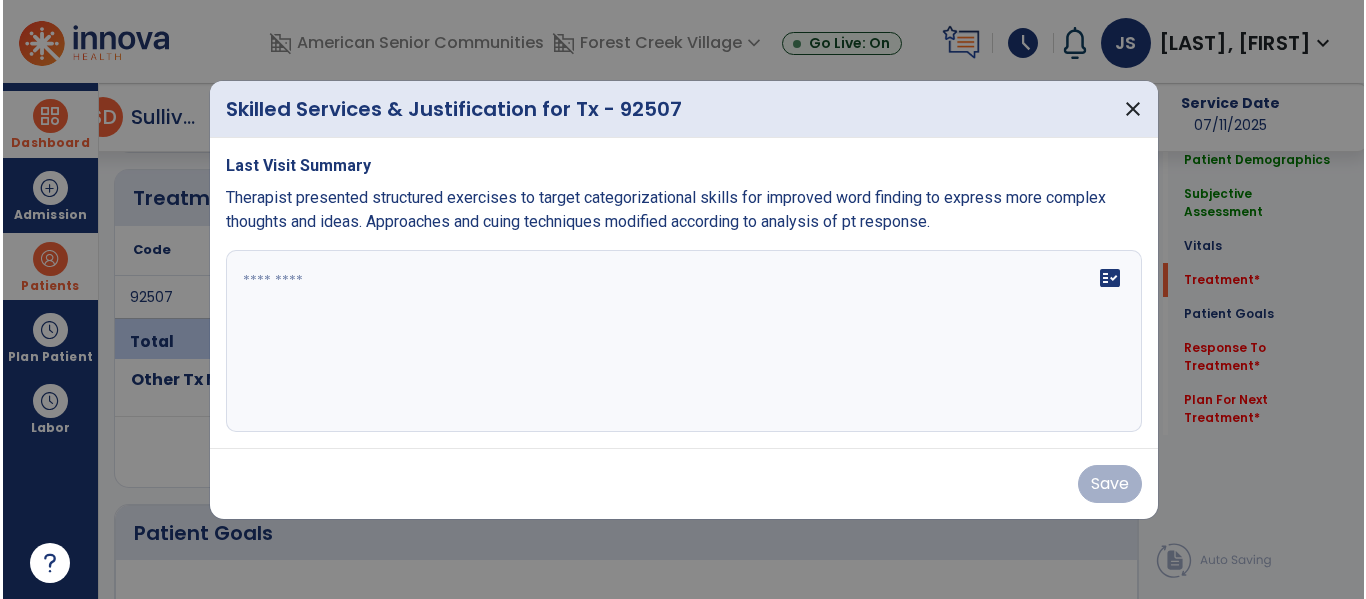 scroll, scrollTop: 1197, scrollLeft: 0, axis: vertical 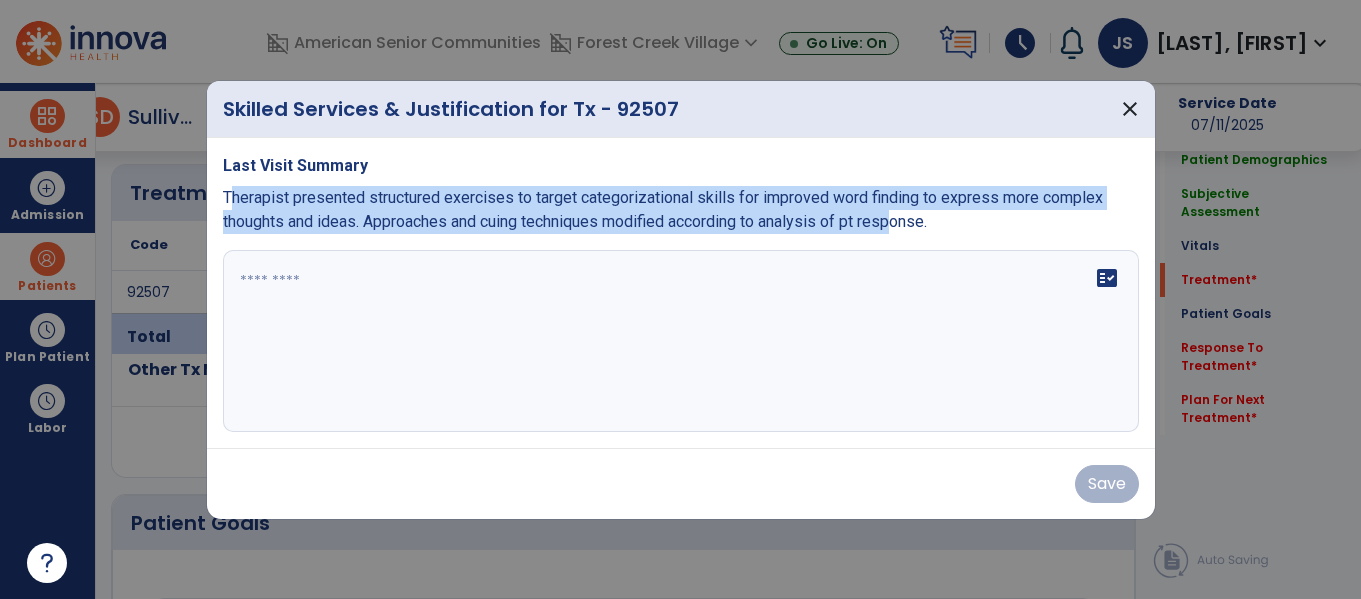 drag, startPoint x: 233, startPoint y: 163, endPoint x: 397, endPoint y: 233, distance: 178.31433 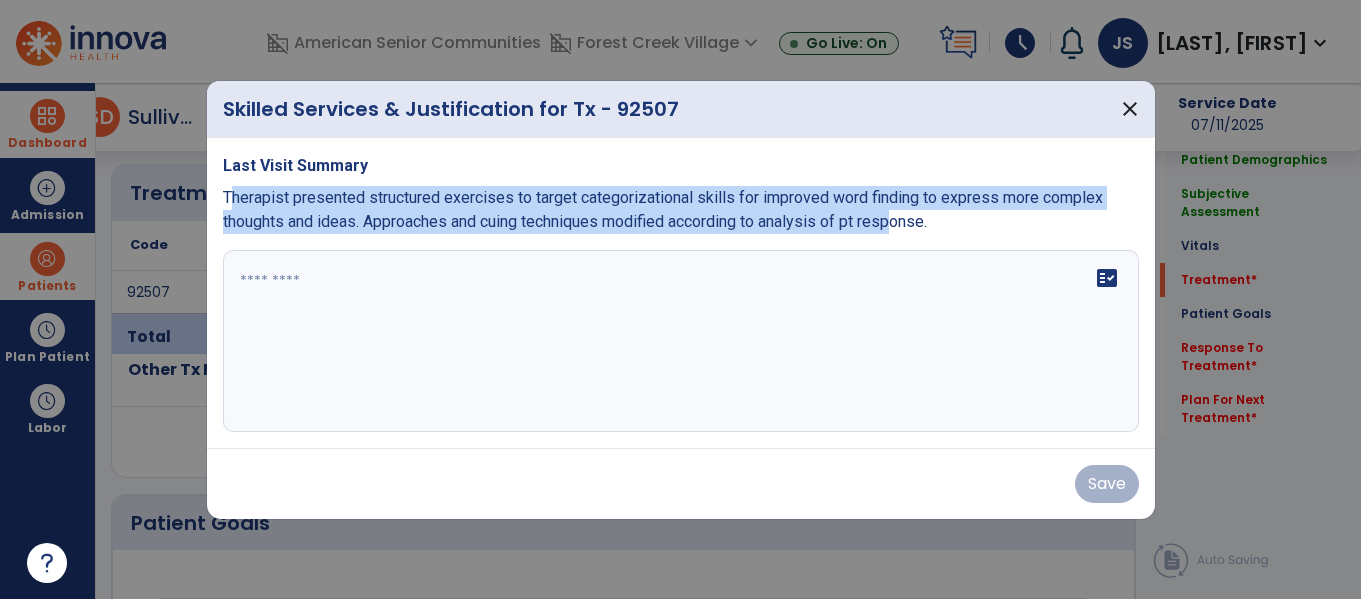 click on "Therapist presented structured exercises to target categorizational skills for improved word finding to express more complex thoughts and ideas. Approaches and cuing techniques modified according to analysis of pt response." at bounding box center [663, 209] 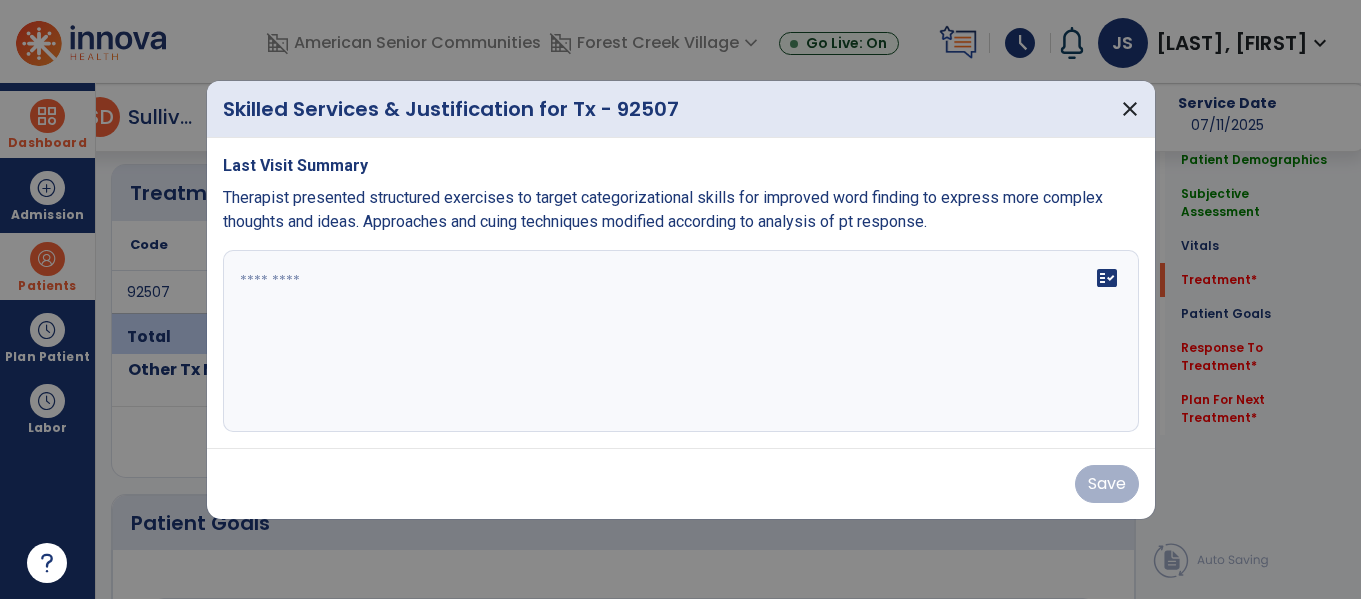 drag, startPoint x: 437, startPoint y: 238, endPoint x: 349, endPoint y: 225, distance: 88.95505 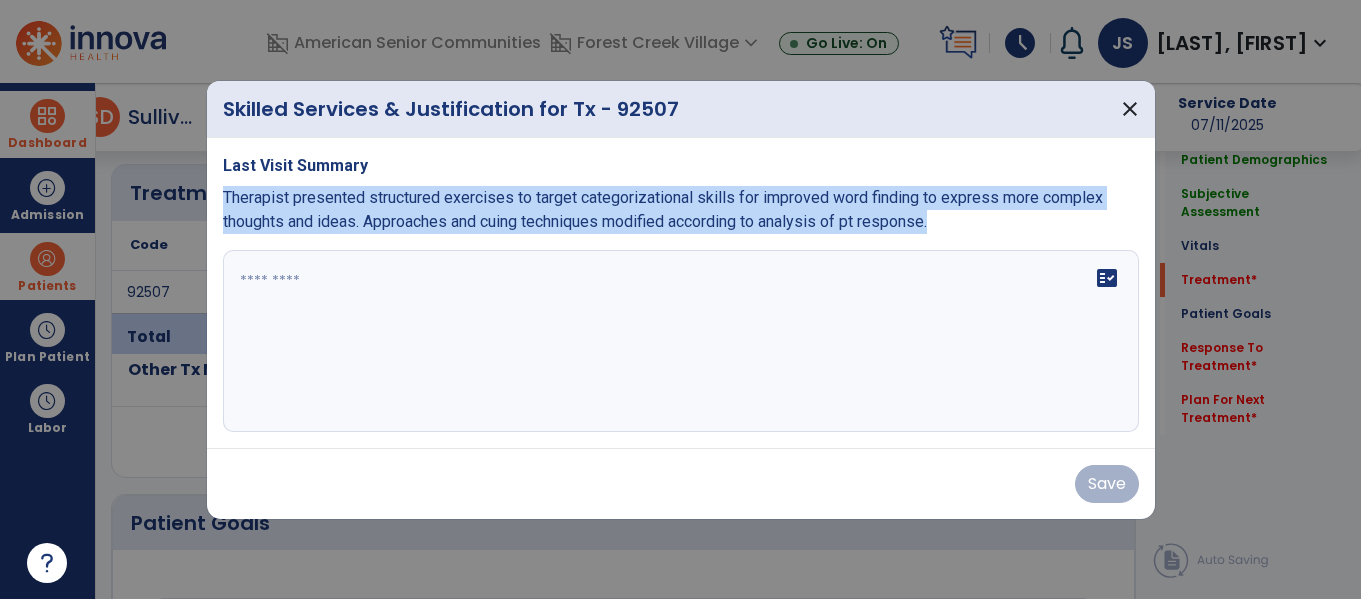 drag, startPoint x: 228, startPoint y: 166, endPoint x: 459, endPoint y: 226, distance: 238.66504 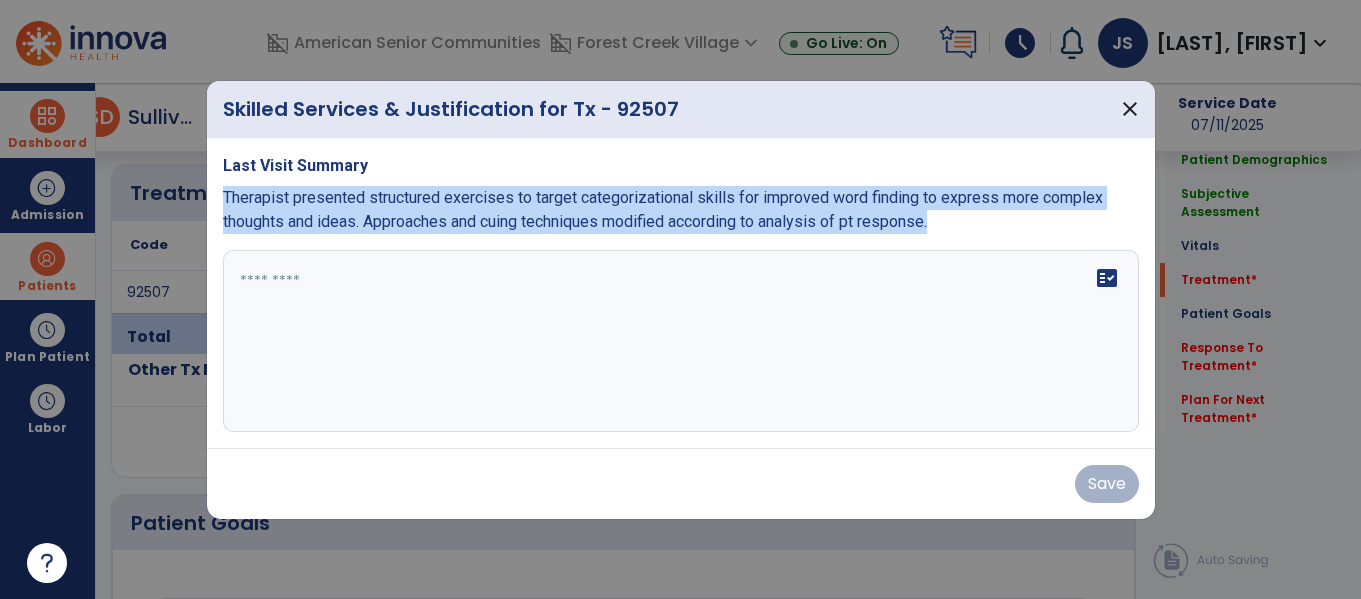 click on "Therapist presented structured exercises to target categorizational skills for improved word finding to express more complex thoughts and ideas. Approaches and cuing techniques modified according to analysis of pt response." at bounding box center [681, 210] 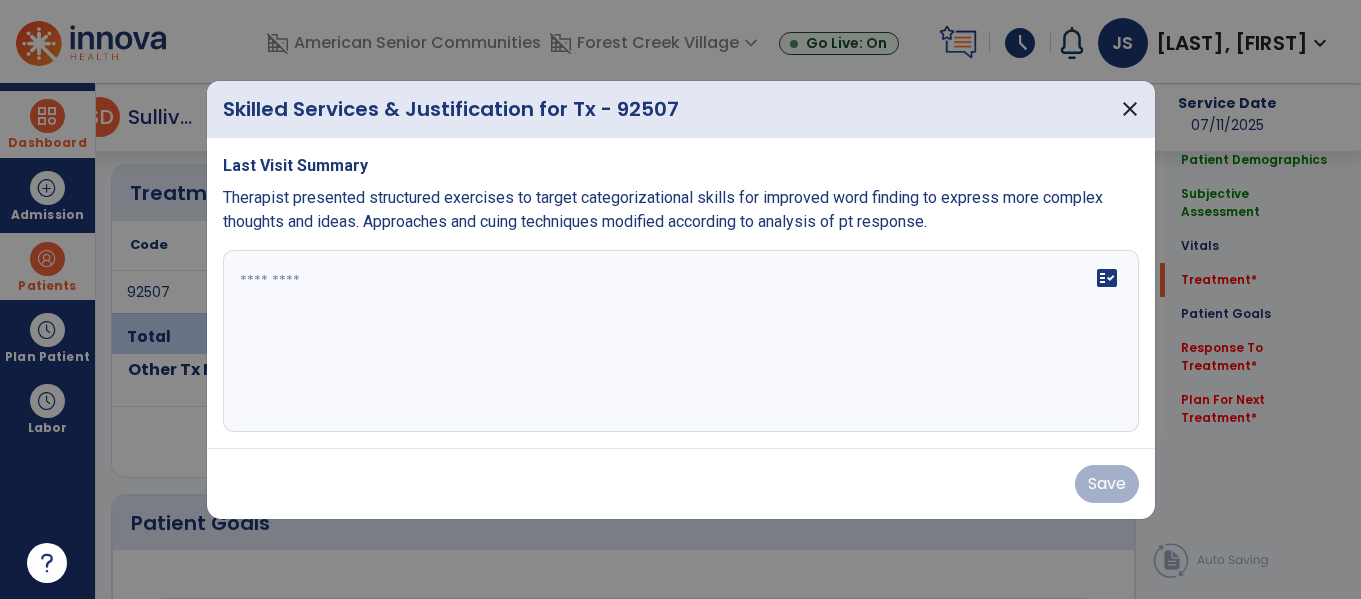 click at bounding box center [677, 341] 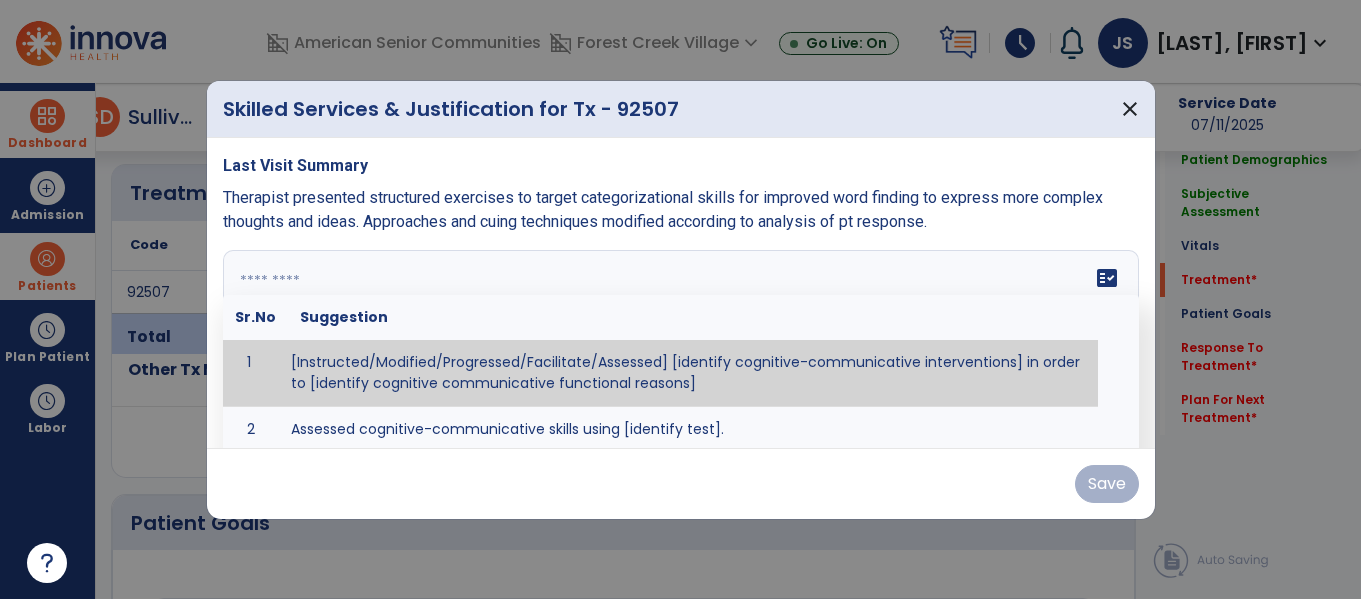 paste on "**********" 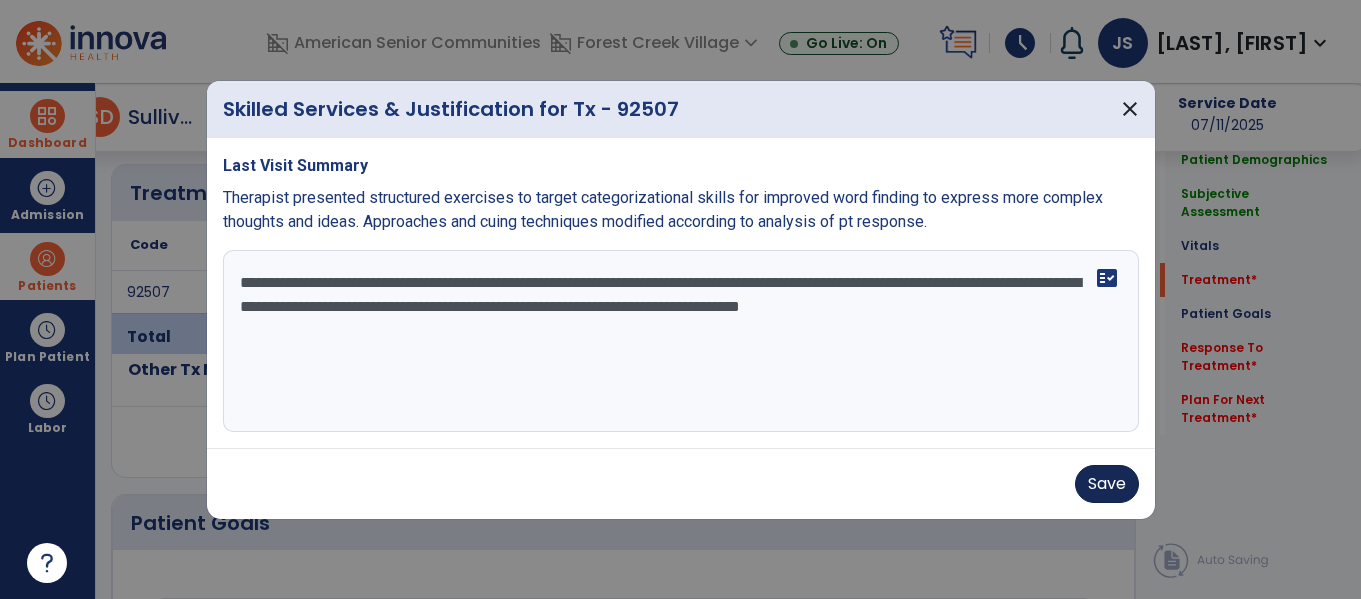 type on "**********" 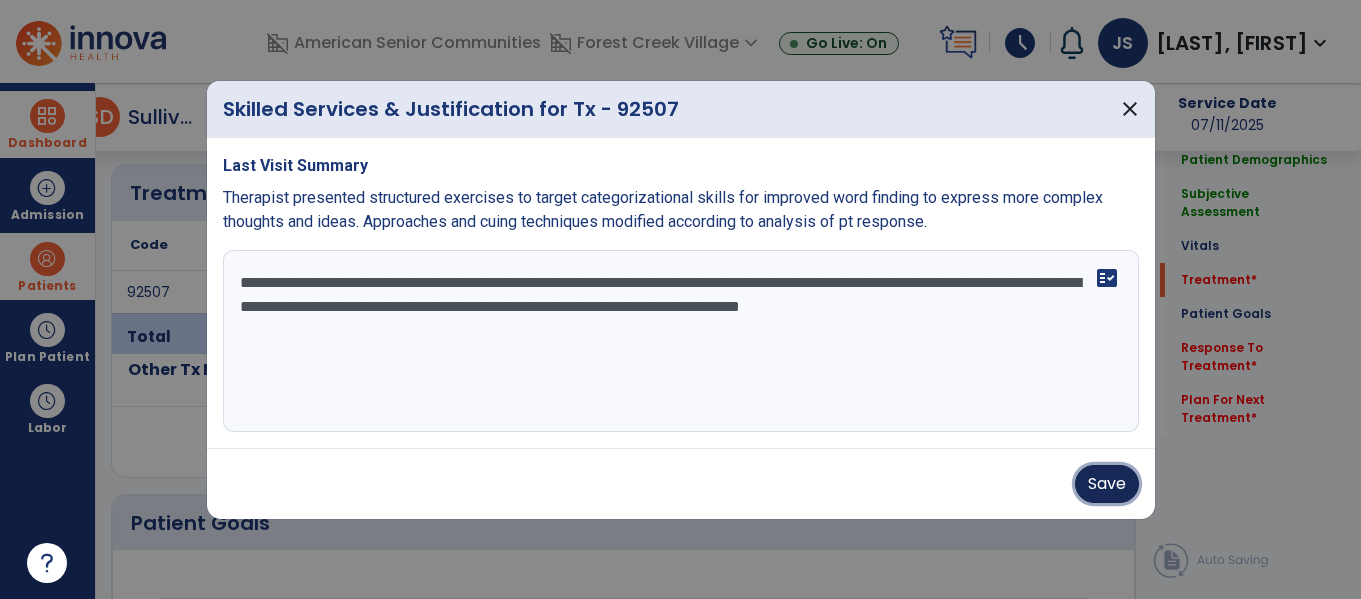 click on "Save" at bounding box center [1107, 484] 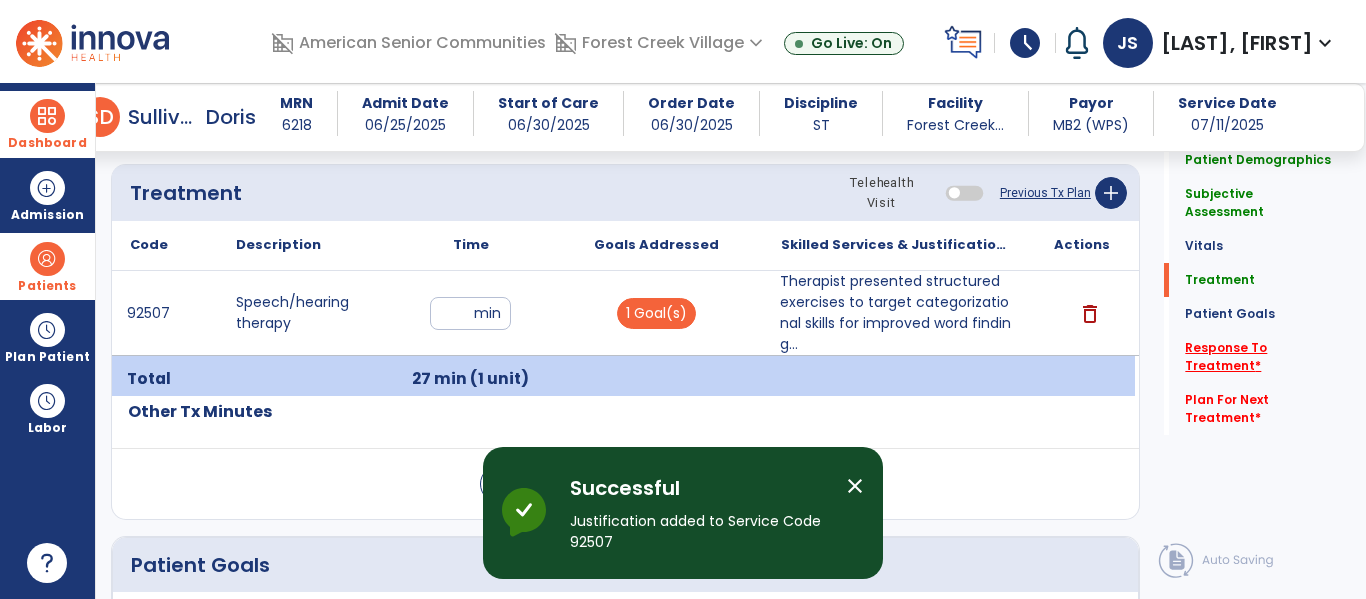 click on "Response To Treatment   *" 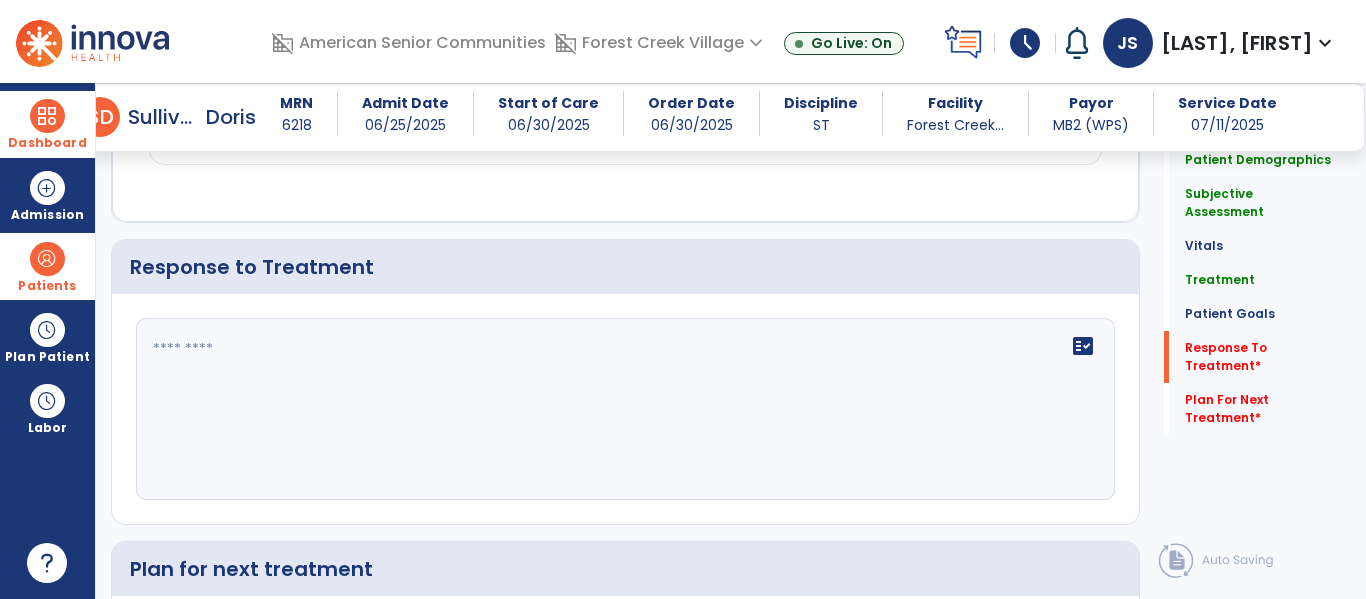 scroll, scrollTop: 2350, scrollLeft: 0, axis: vertical 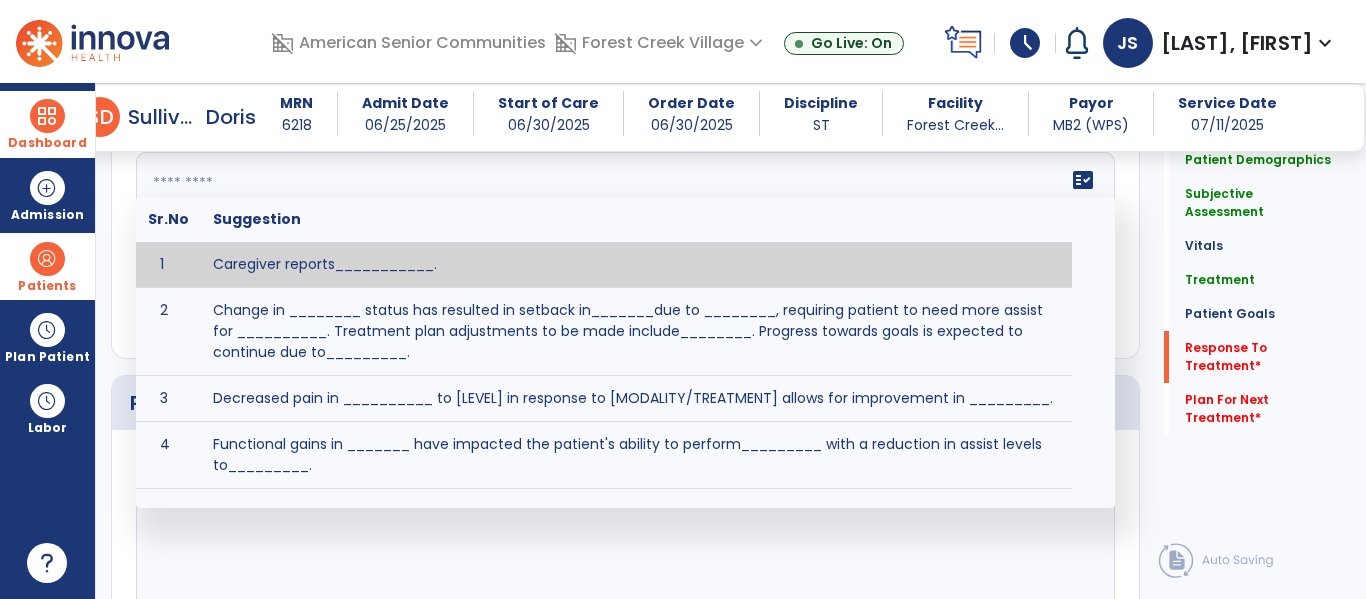 click on "fact_check  Sr.No Suggestion 1 Caregiver reports___________. 2 Change in ________ status has resulted in setback in_______due to ________, requiring patient to need more assist for __________.   Treatment plan adjustments to be made include________.  Progress towards goals is expected to continue due to_________. 3 Decreased pain in __________ to [LEVEL] in response to [MODALITY/TREATMENT] allows for improvement in _________. 4 Functional gains in _______ have impacted the patient's ability to perform_________ with a reduction in assist levels to_________. 5 Functional progress this week has been significant due to__________. 6 Gains in ________ have improved the patient's ability to perform ______with decreased levels of assist to___________. 7 Improvement in ________allows patient to tolerate higher levels of challenges in_________. 8 Pain in [AREA] has decreased to [LEVEL] in response to [TREATMENT/MODALITY], allowing fore ease in completing__________. 9 10 11 12 13 14 15 16 17 18 19 20 21" 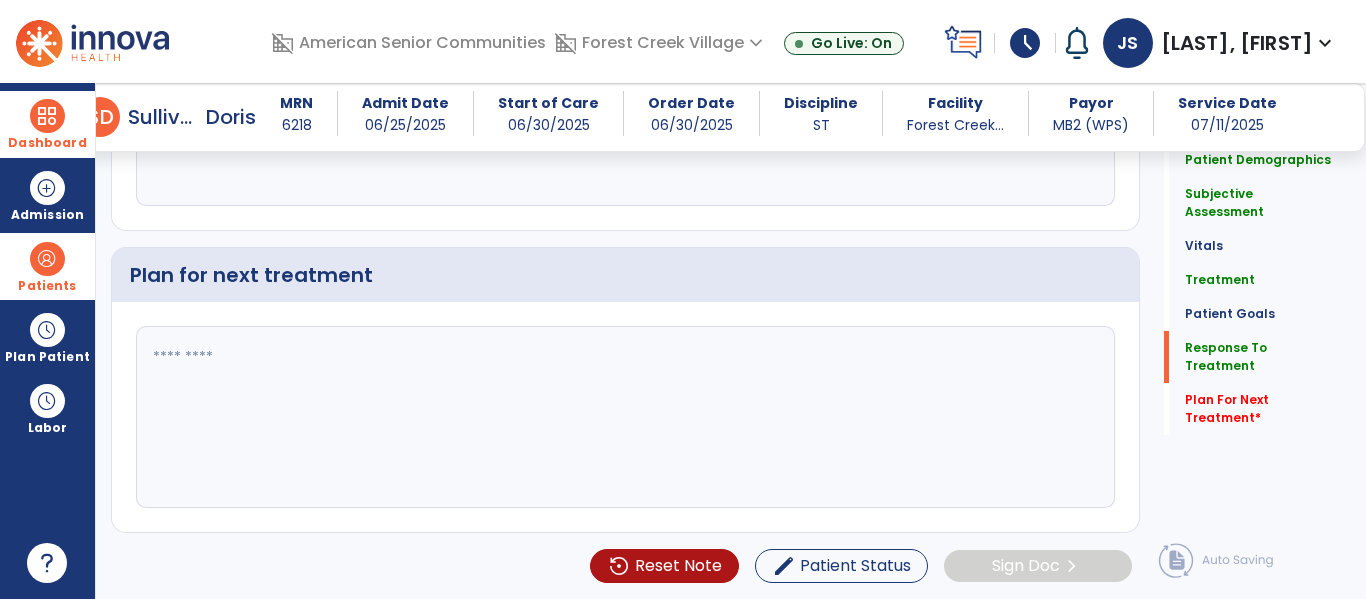 scroll, scrollTop: 2558, scrollLeft: 0, axis: vertical 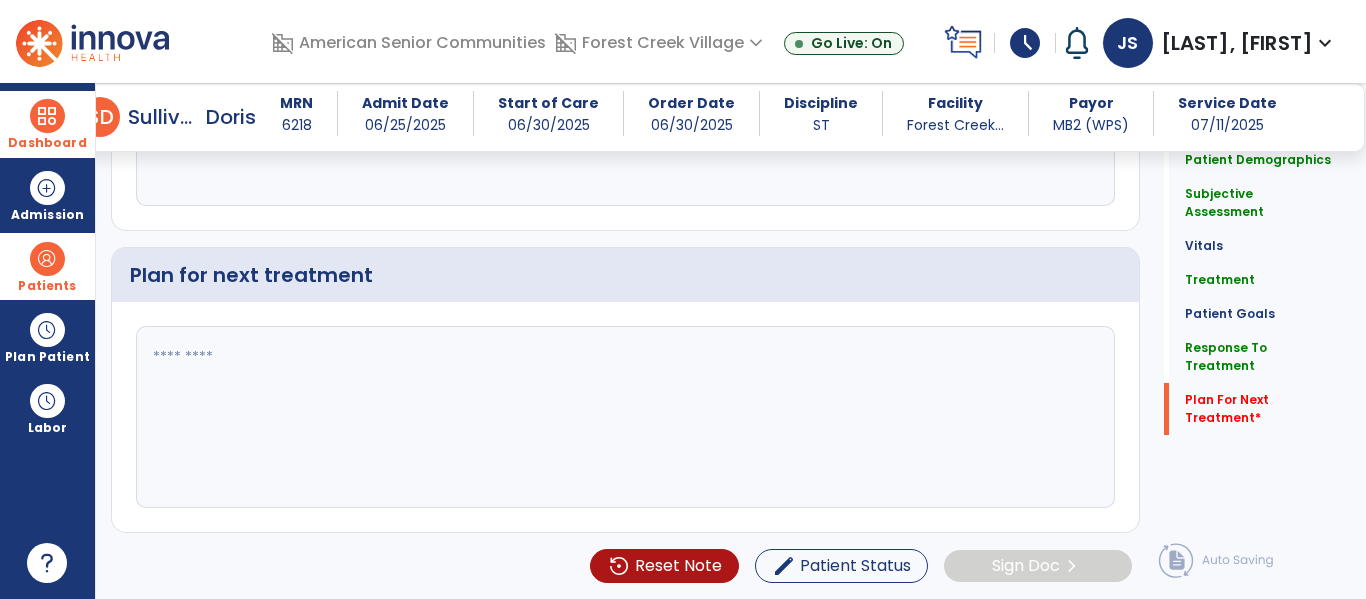 type on "**********" 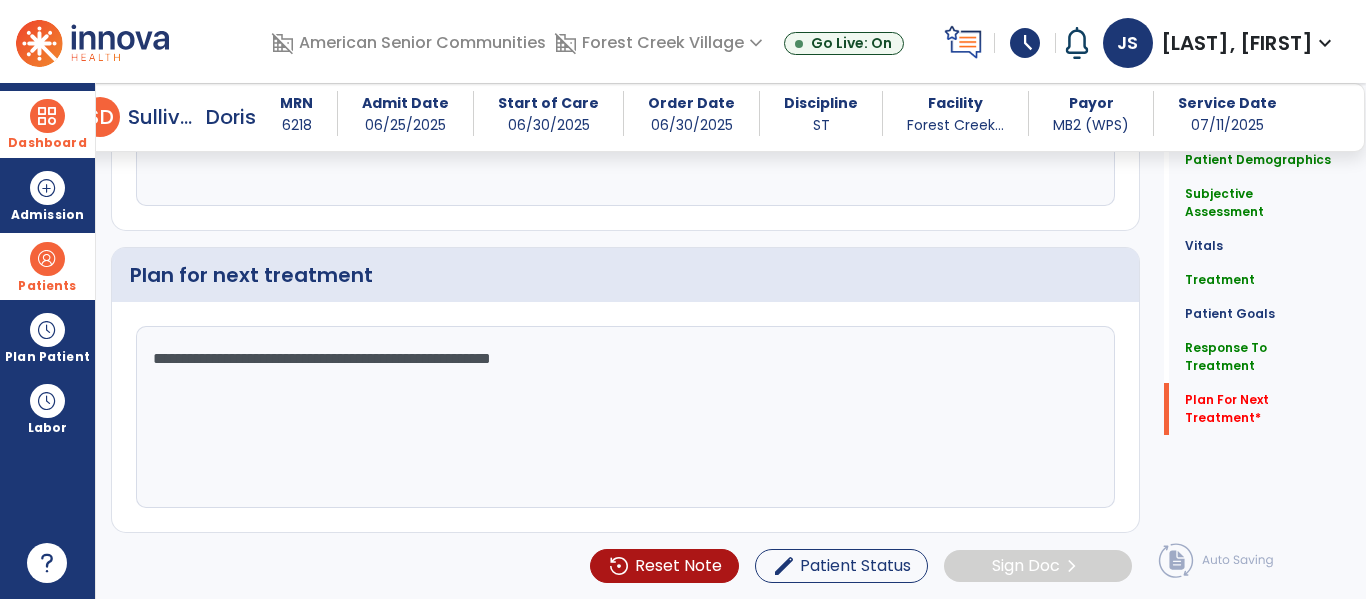 scroll, scrollTop: 2623, scrollLeft: 0, axis: vertical 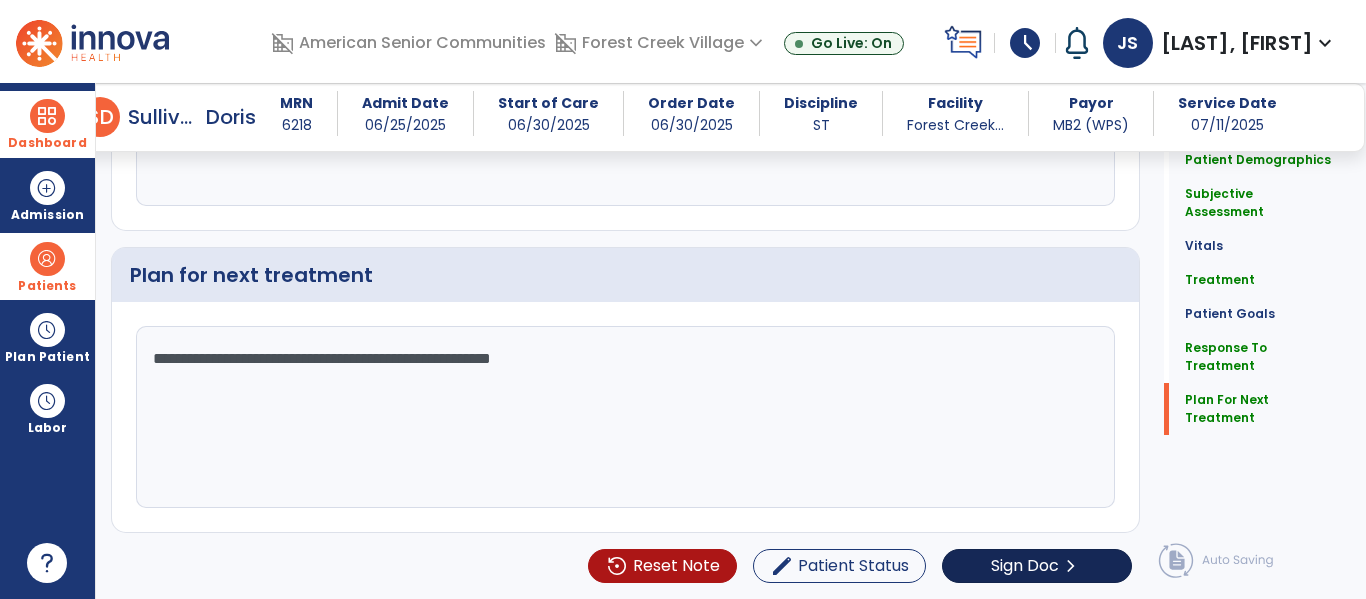 type on "**********" 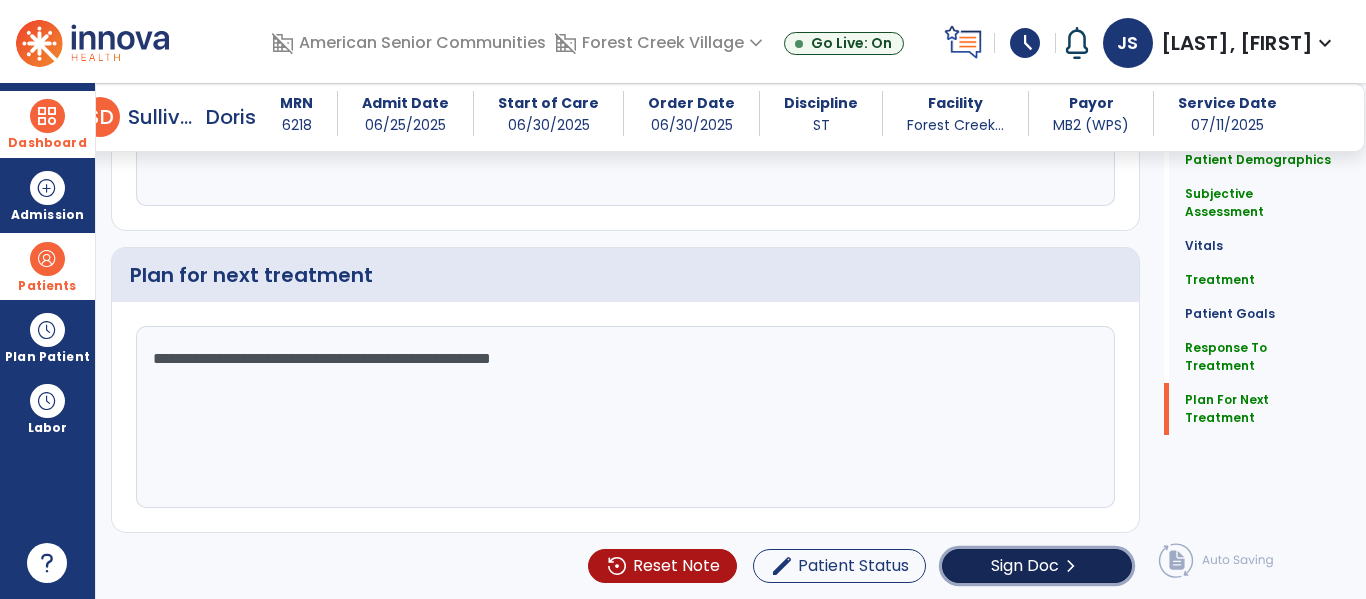 click on "Sign Doc" 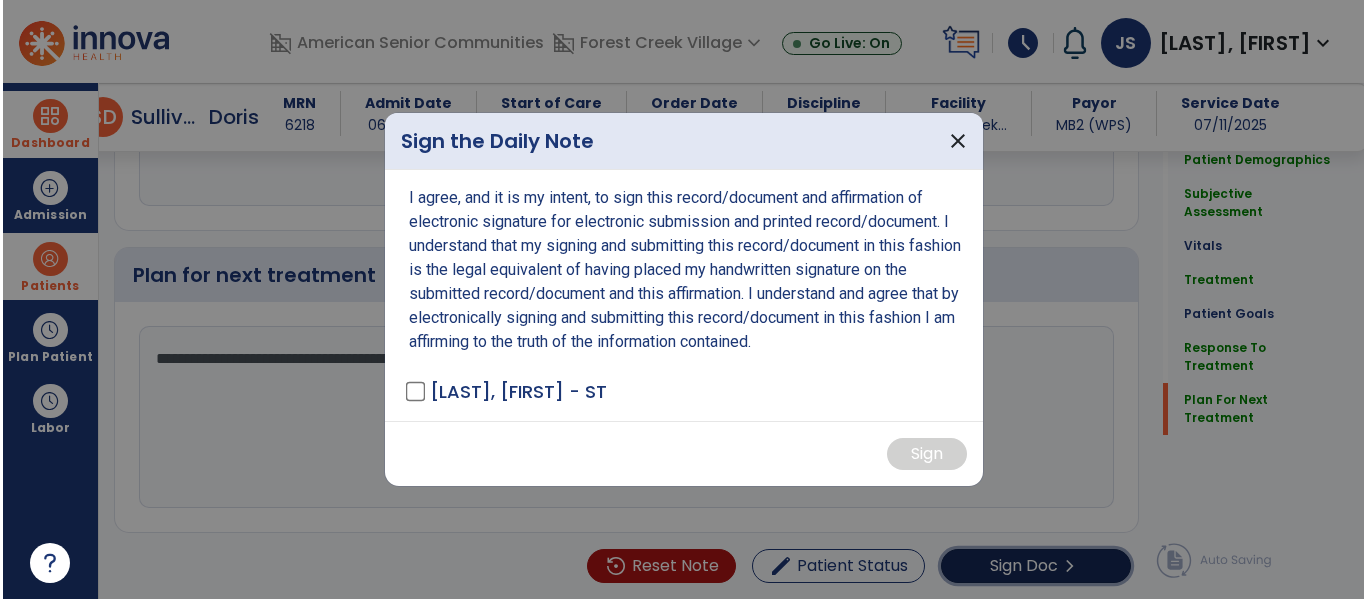 scroll, scrollTop: 2623, scrollLeft: 0, axis: vertical 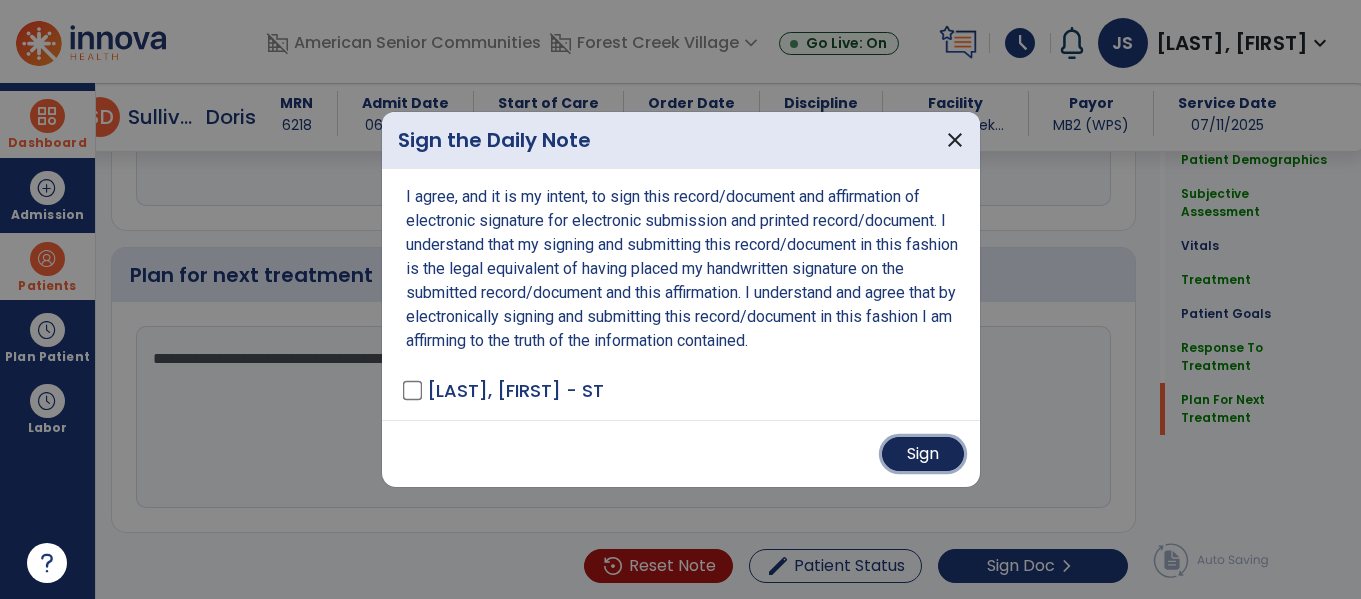 click on "Sign" at bounding box center [923, 454] 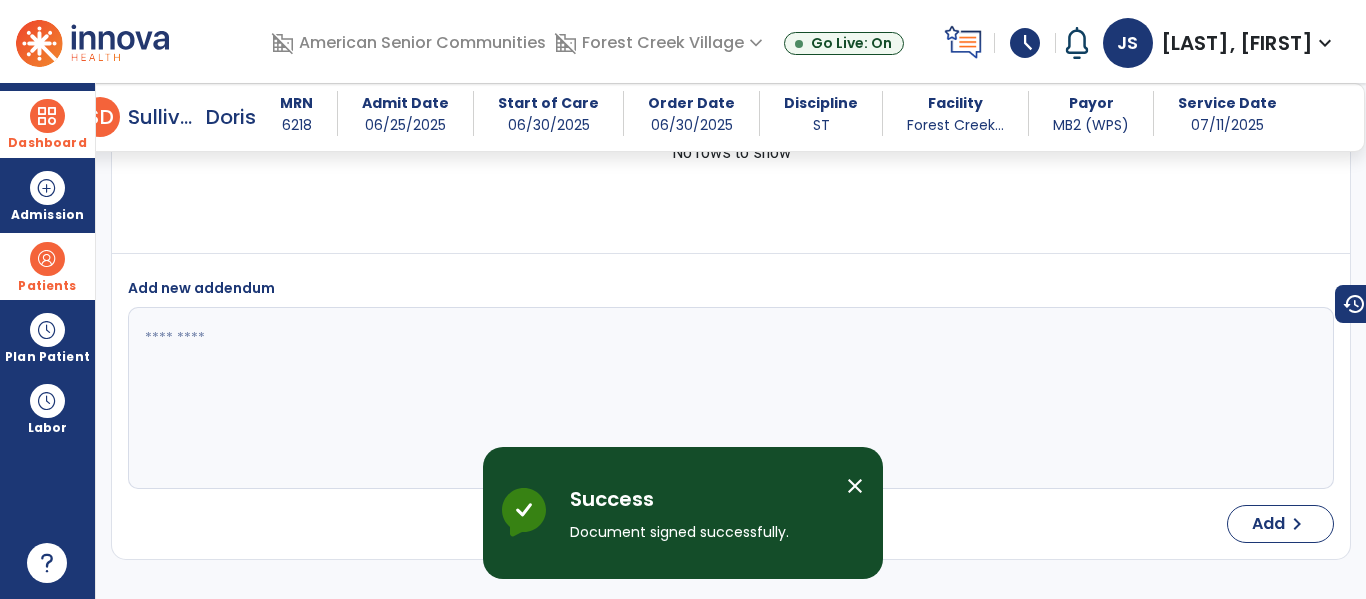 scroll, scrollTop: 0, scrollLeft: 0, axis: both 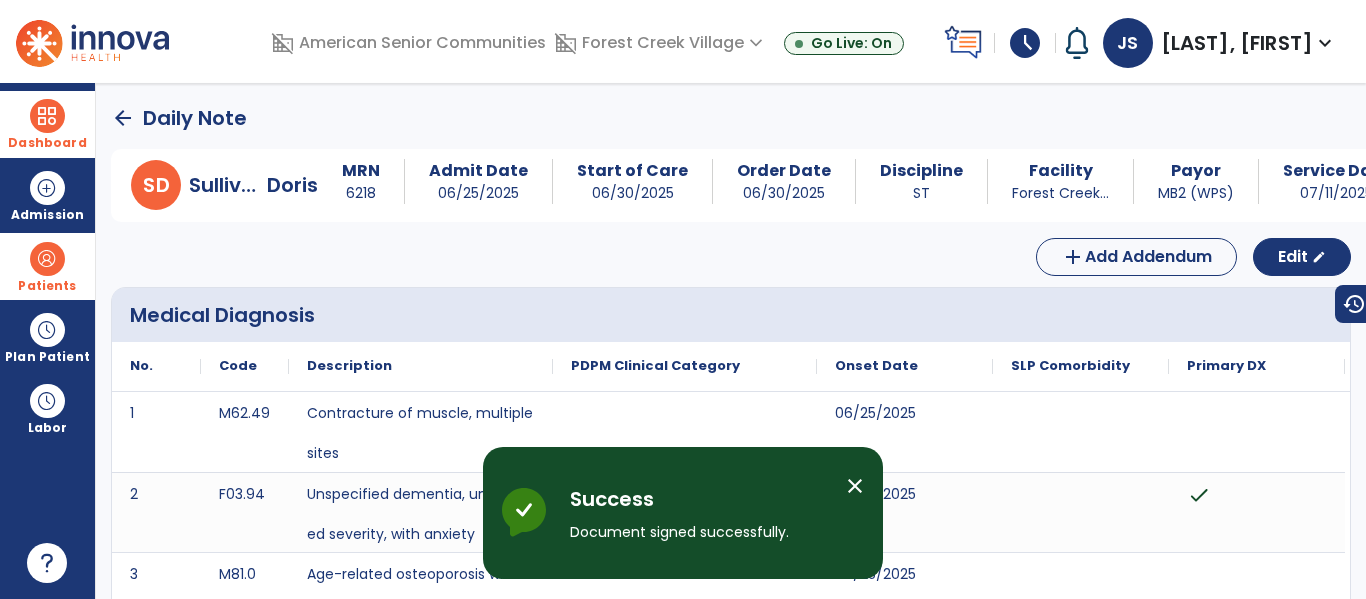 click on "arrow_back" 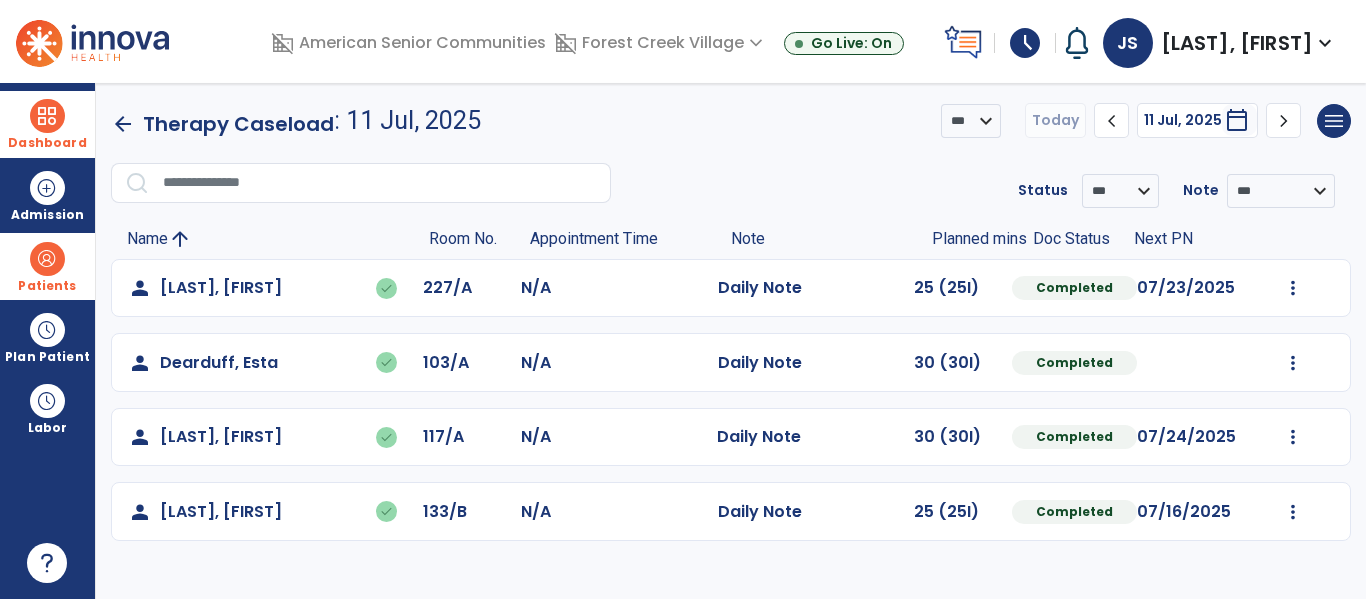 click on "schedule" at bounding box center (1025, 43) 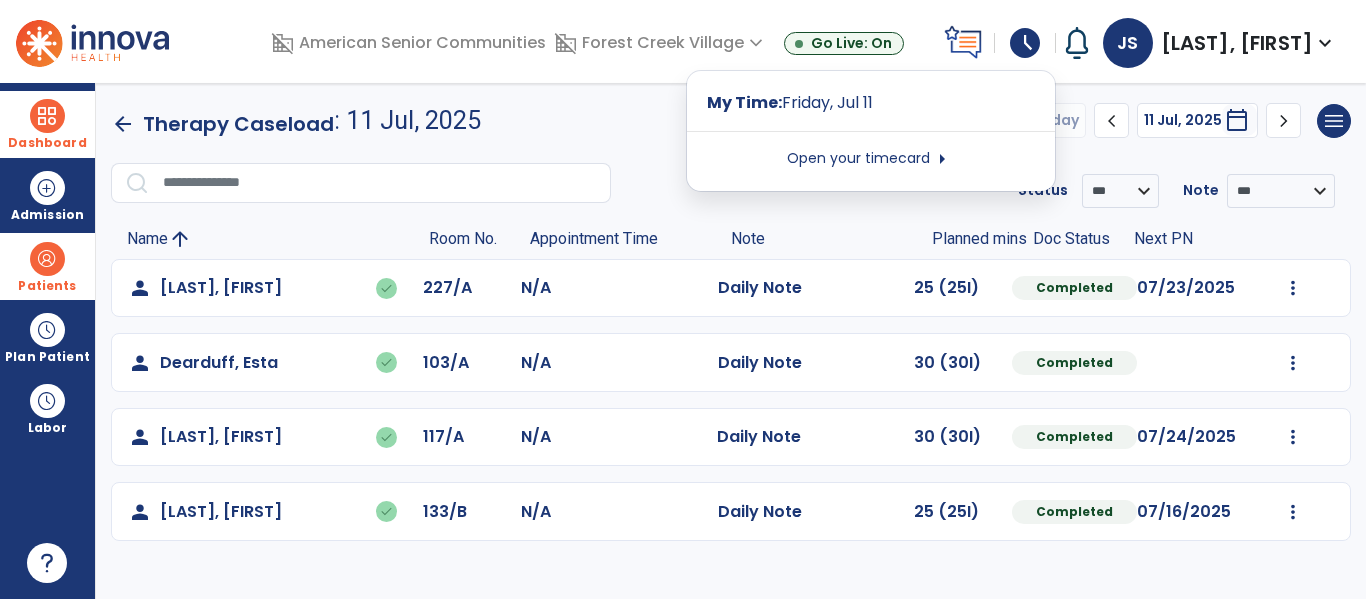 click on "arrow_right" at bounding box center [942, 159] 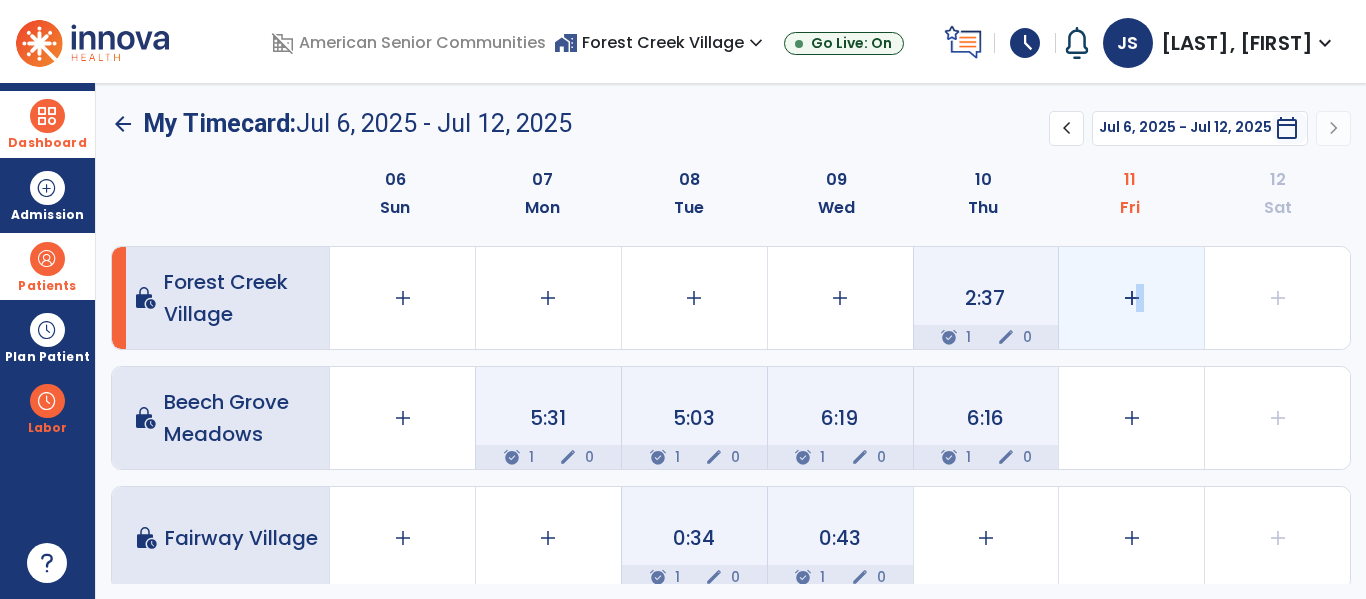click on "add" 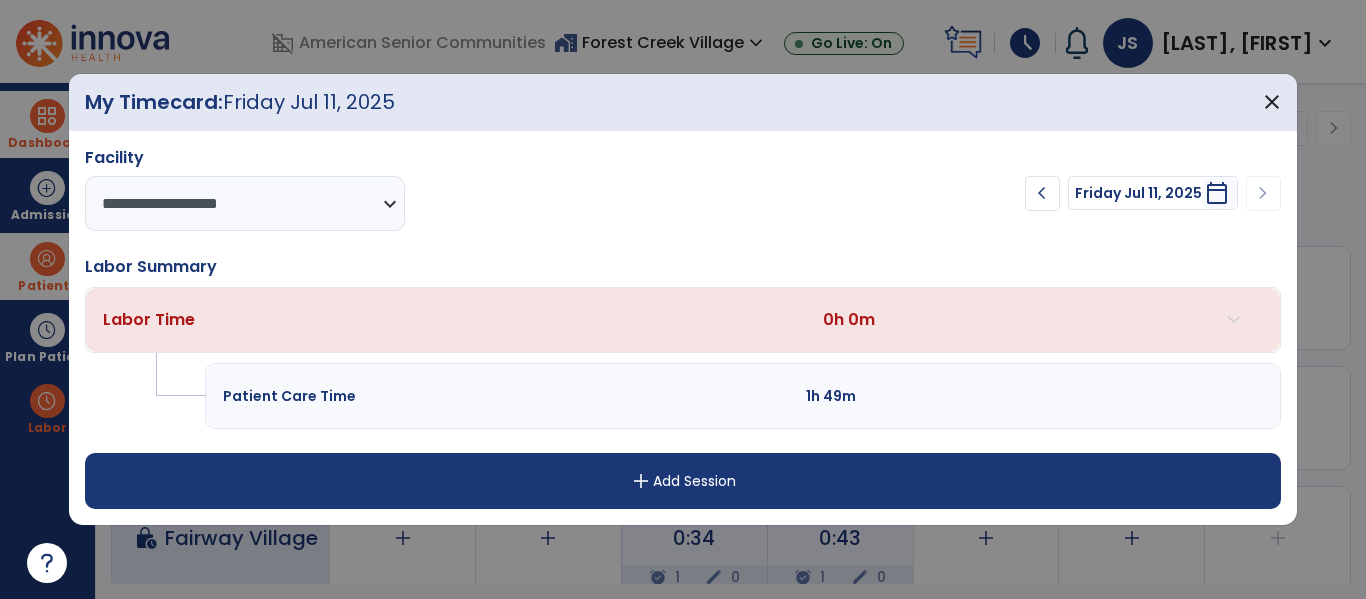 click on "add  Add Session" at bounding box center [682, 481] 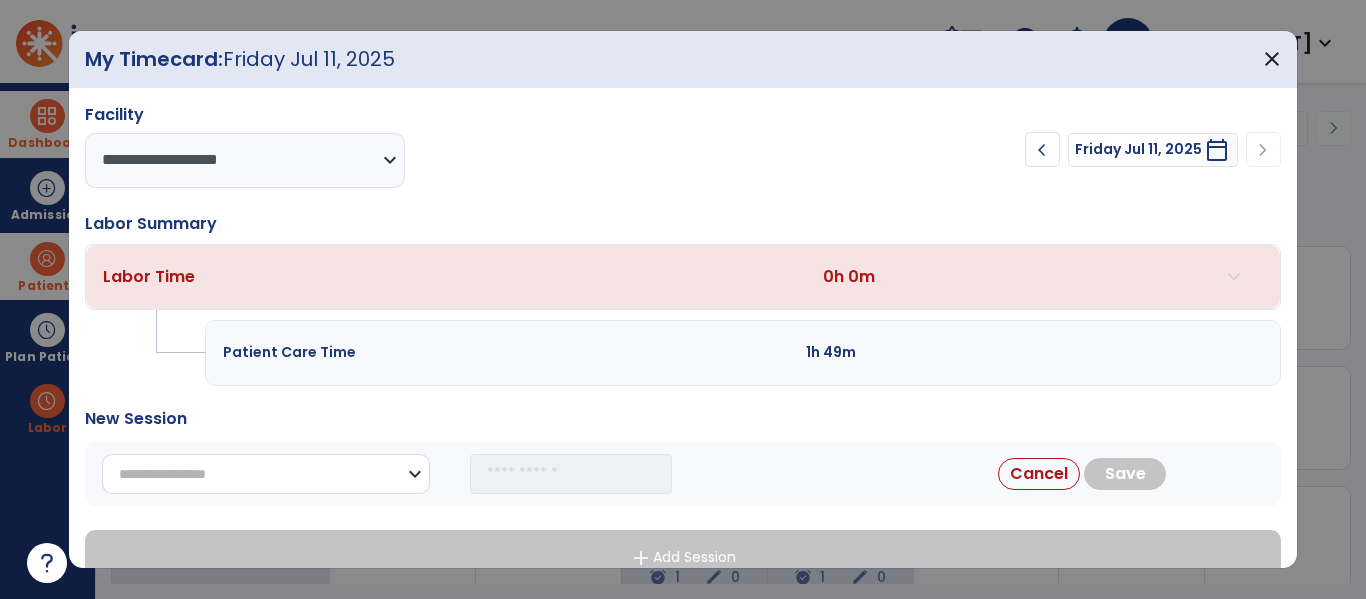click on "**********" at bounding box center (266, 474) 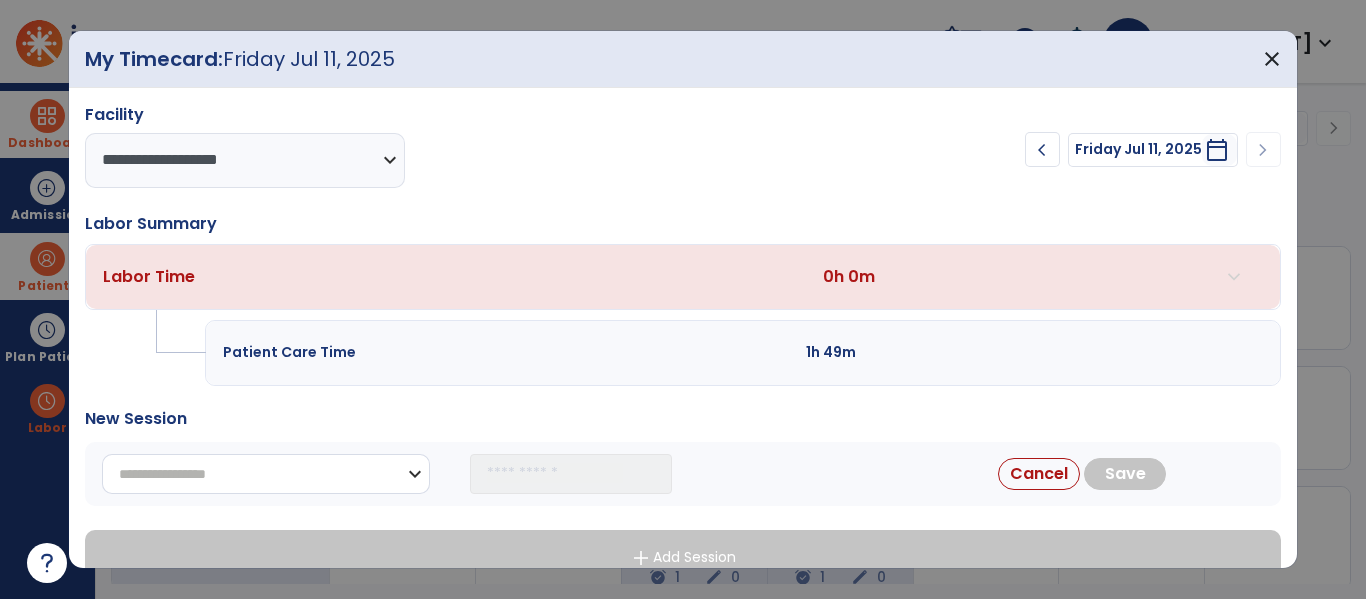 select on "**********" 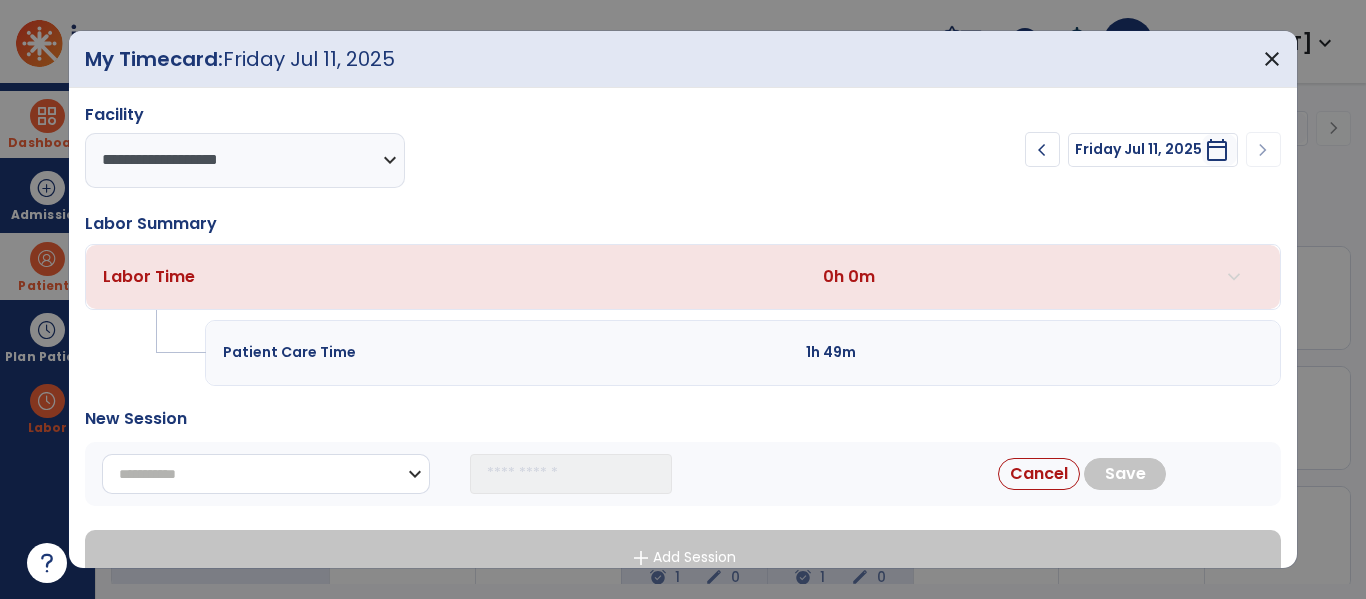 click on "**********" at bounding box center [266, 474] 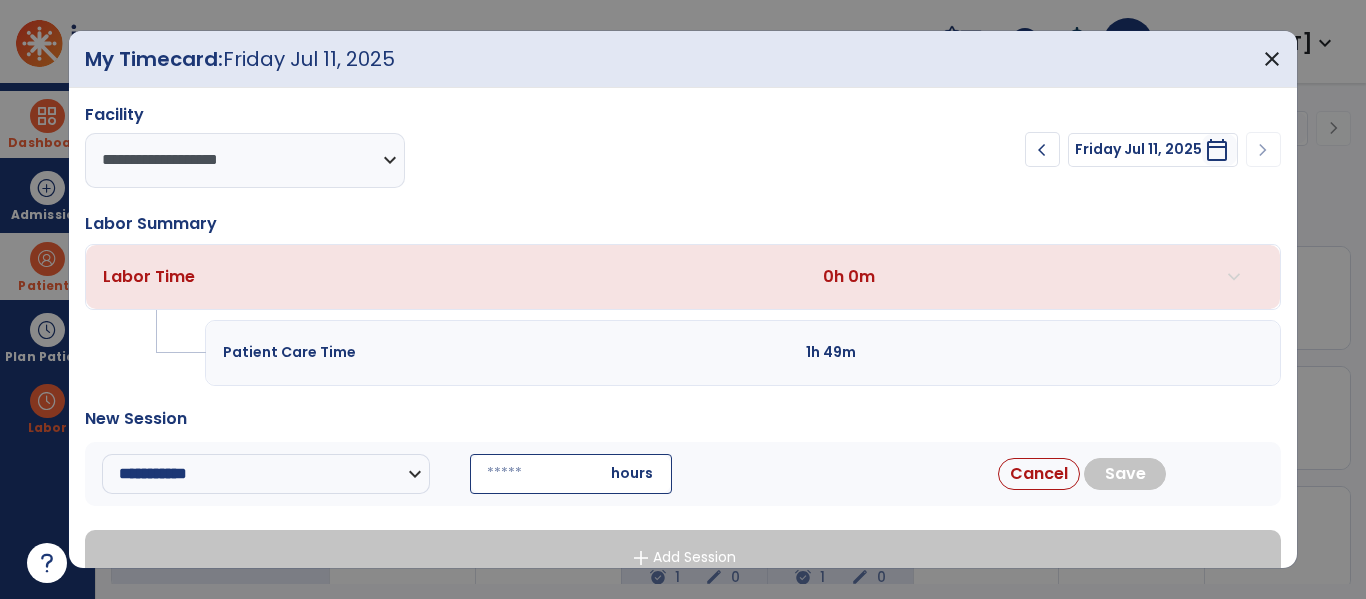 click at bounding box center [571, 474] 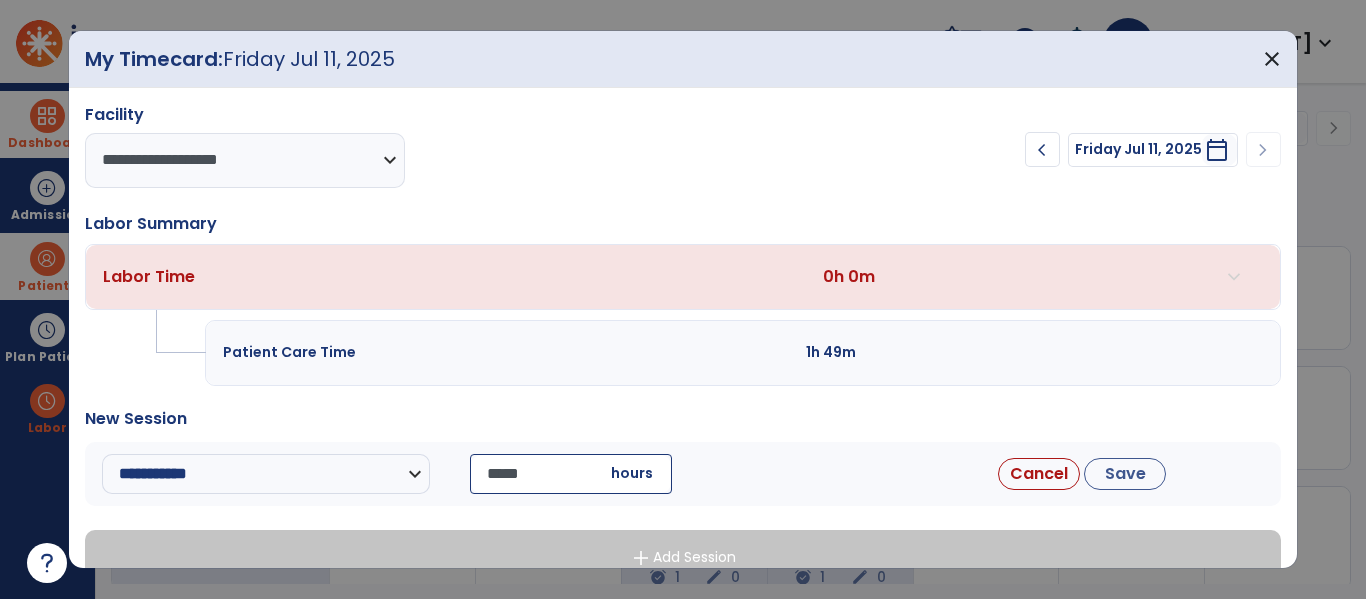 type on "*****" 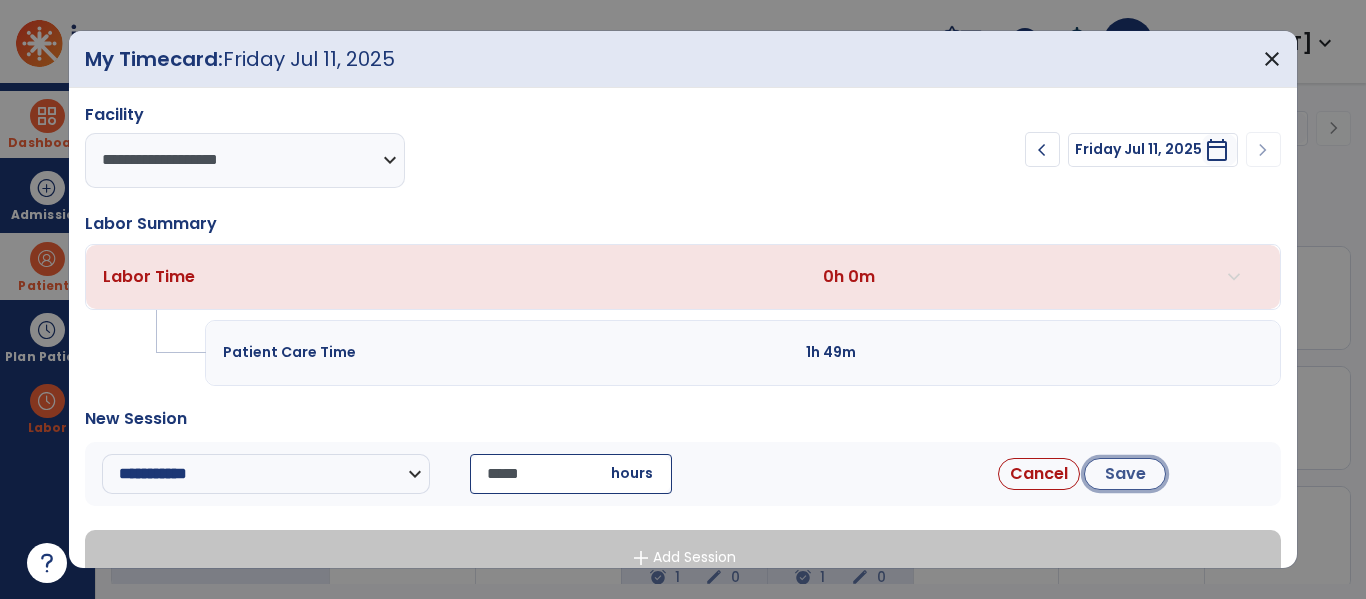 click on "Save" at bounding box center [1125, 474] 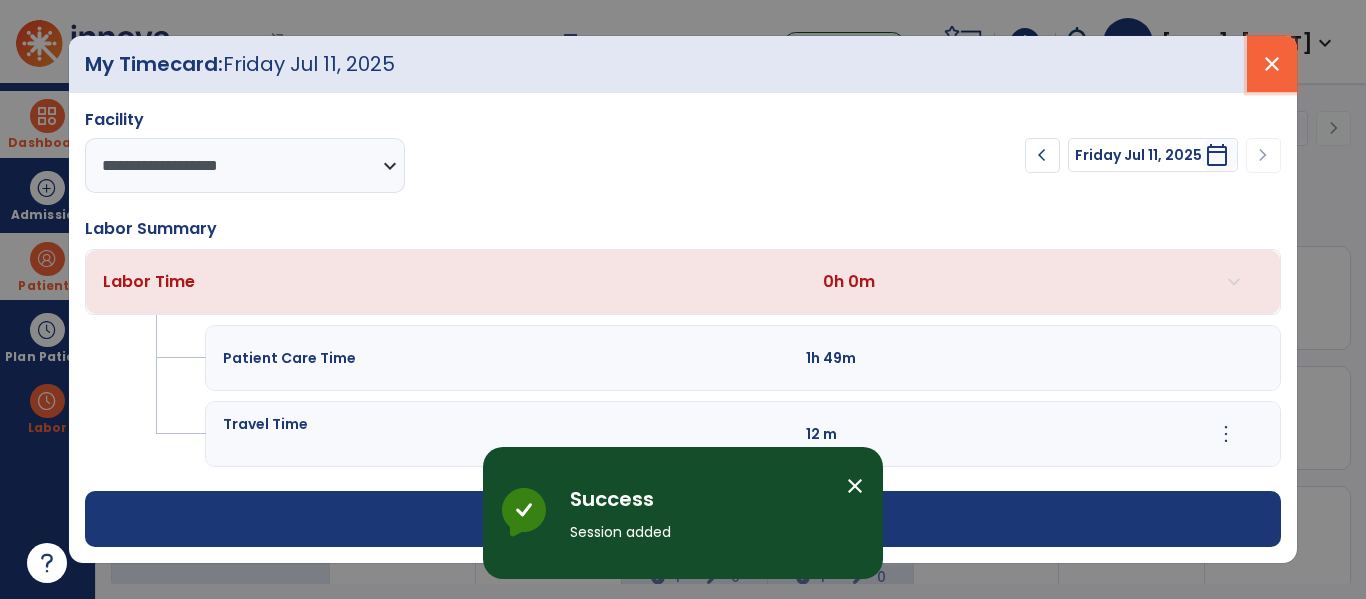 click on "close" at bounding box center (1272, 64) 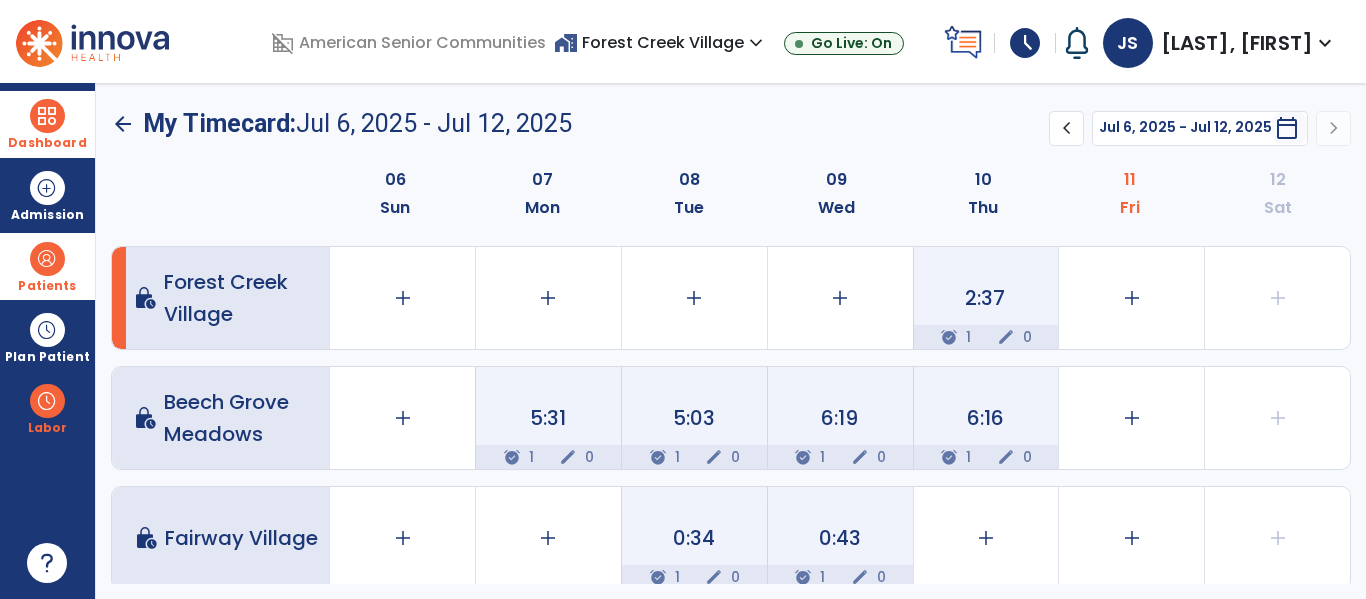 click on "2:37  alarm_on 1 edit 0" 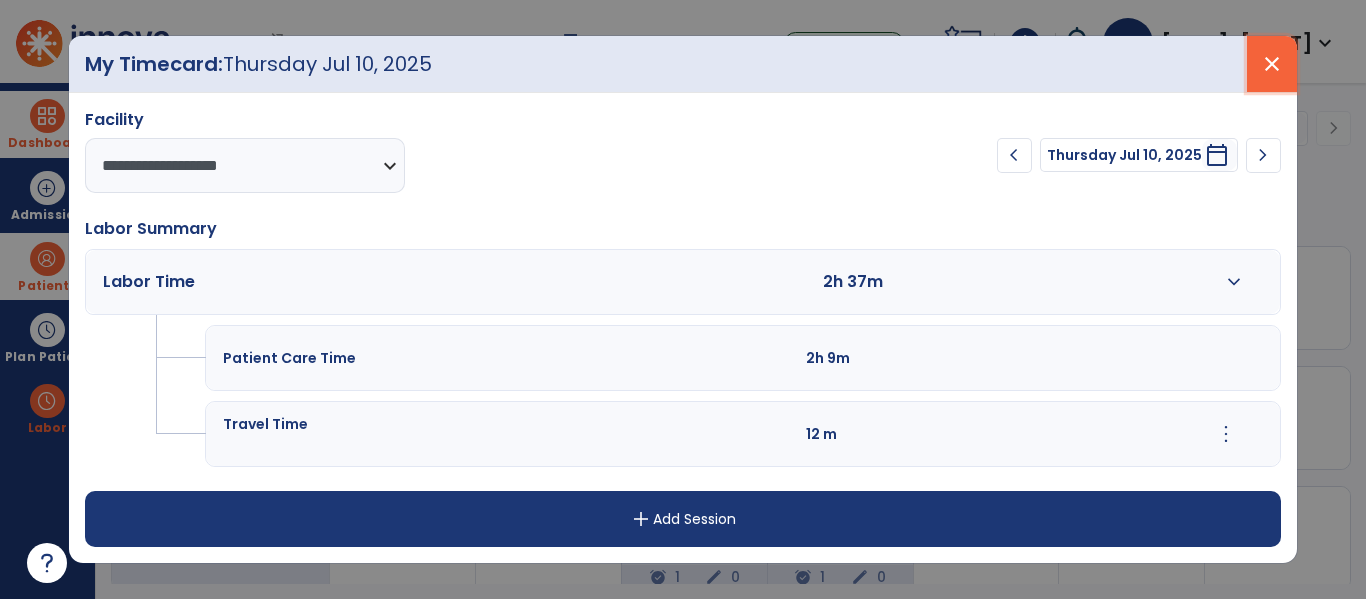 click on "close" at bounding box center (1272, 64) 